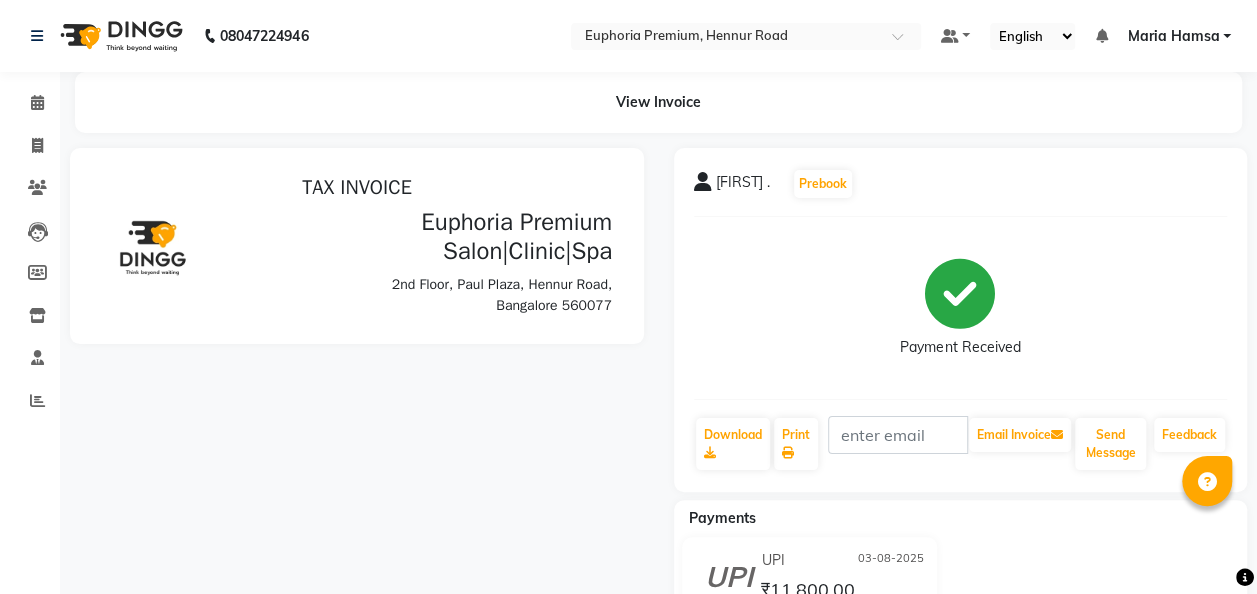 scroll, scrollTop: 0, scrollLeft: 0, axis: both 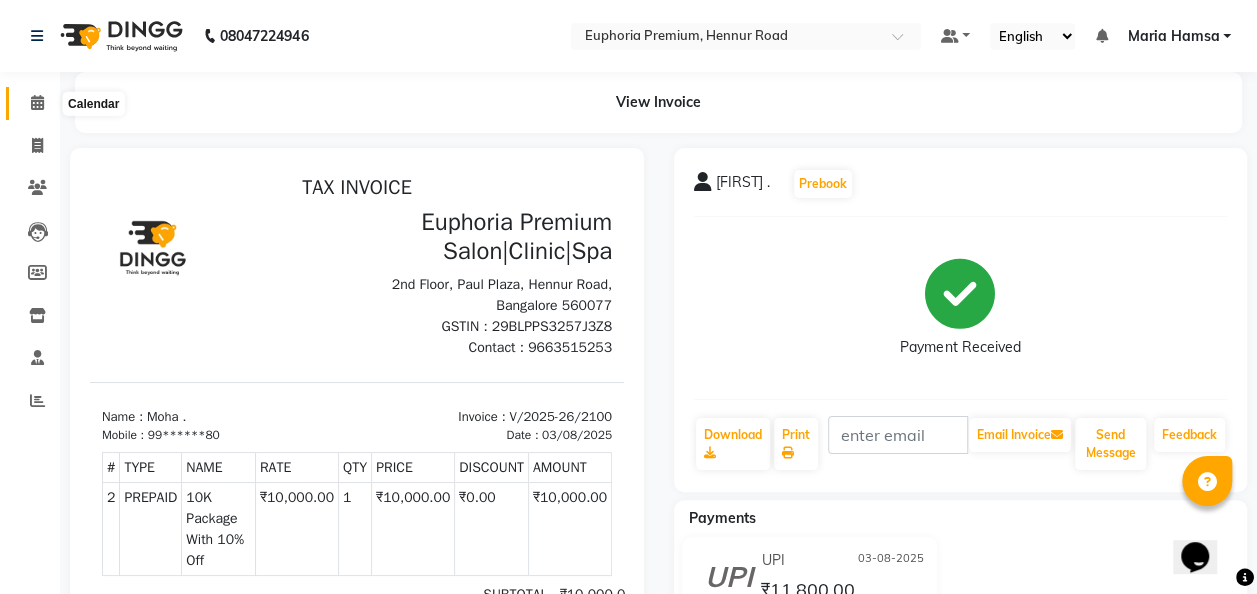 click 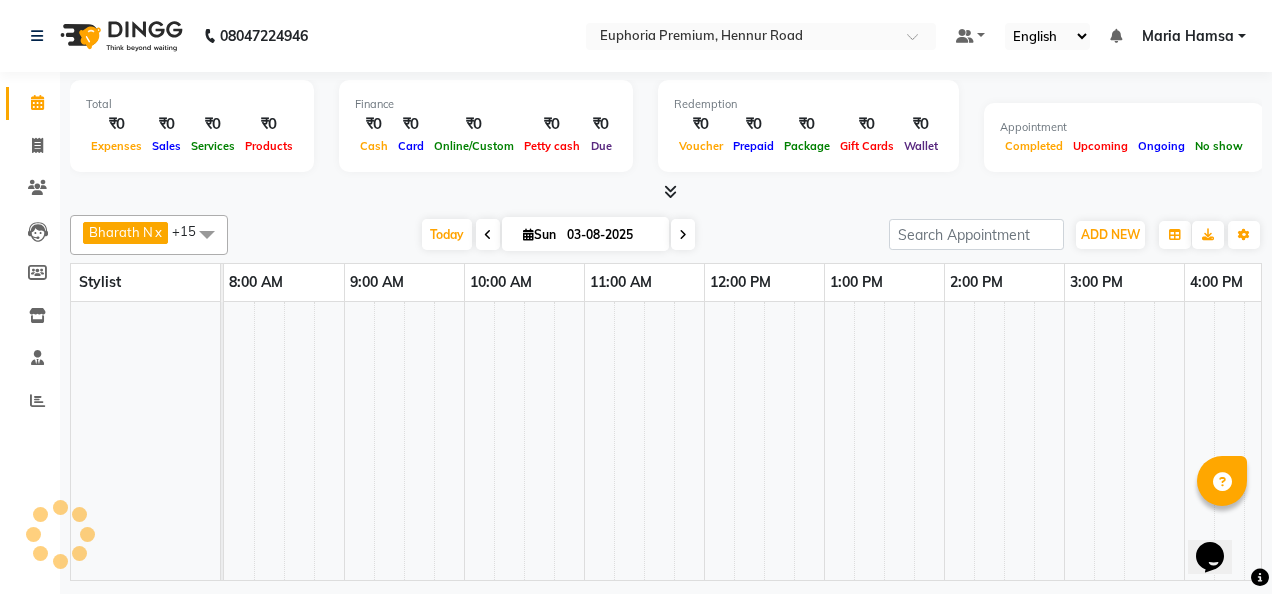scroll, scrollTop: 0, scrollLeft: 0, axis: both 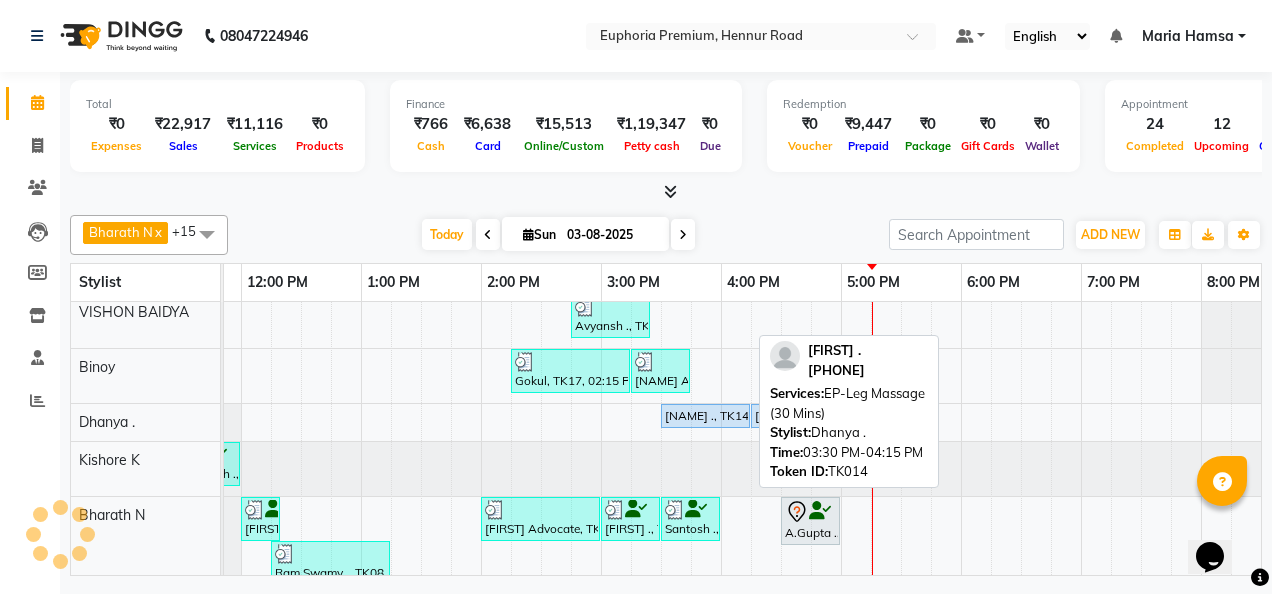 click on "[FIRST] ., TK14, 03:30 PM-04:15 PM, EP-Leg Massage (30 Mins)" at bounding box center [705, 416] 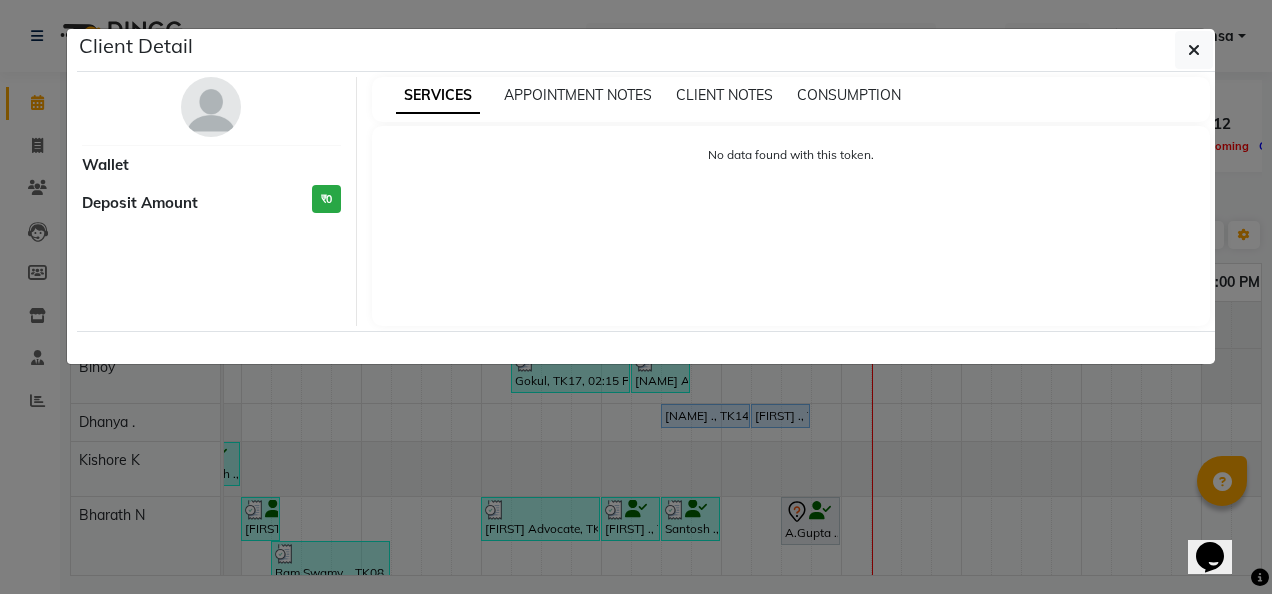 select on "5" 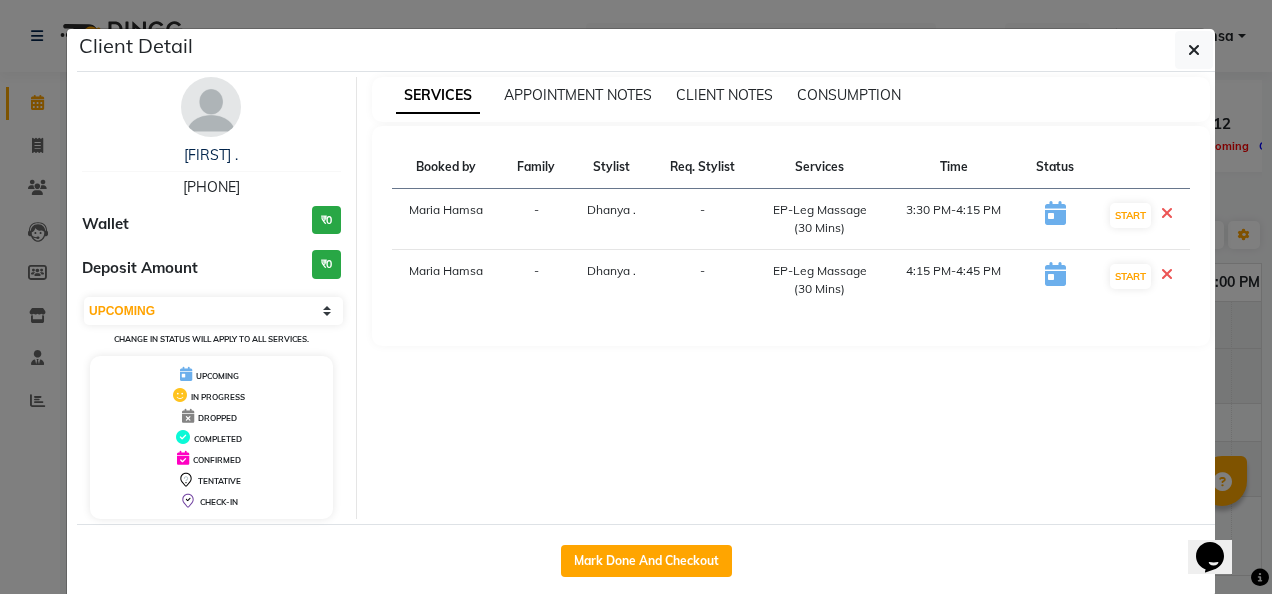 click on "9902714980" at bounding box center (211, 187) 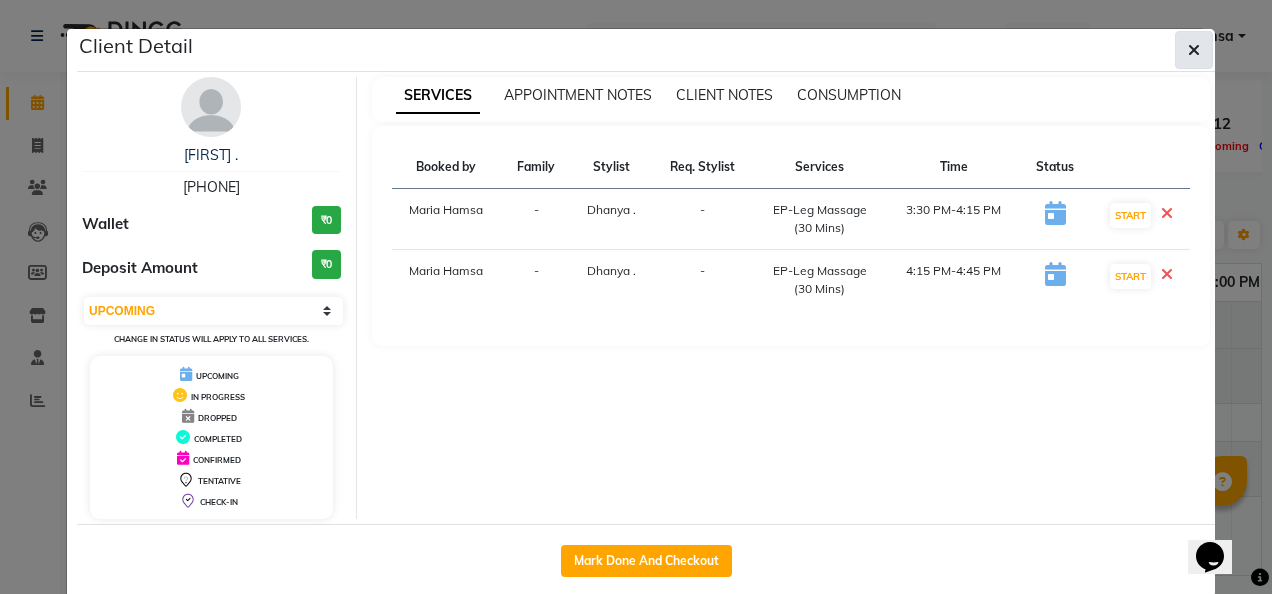 click 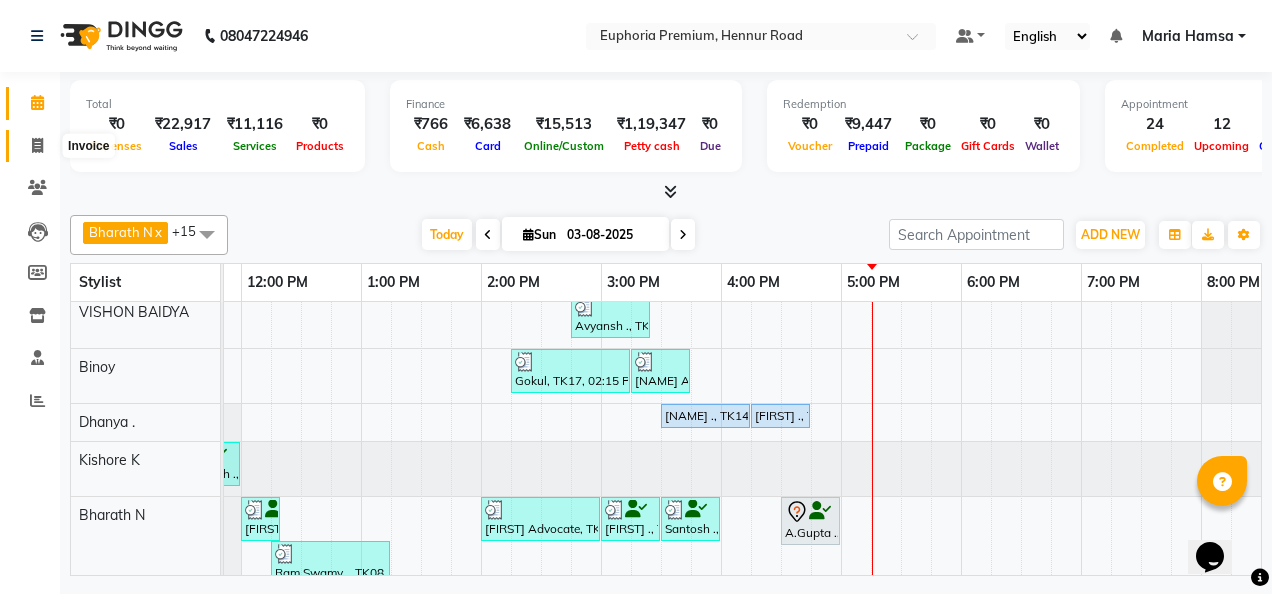 click 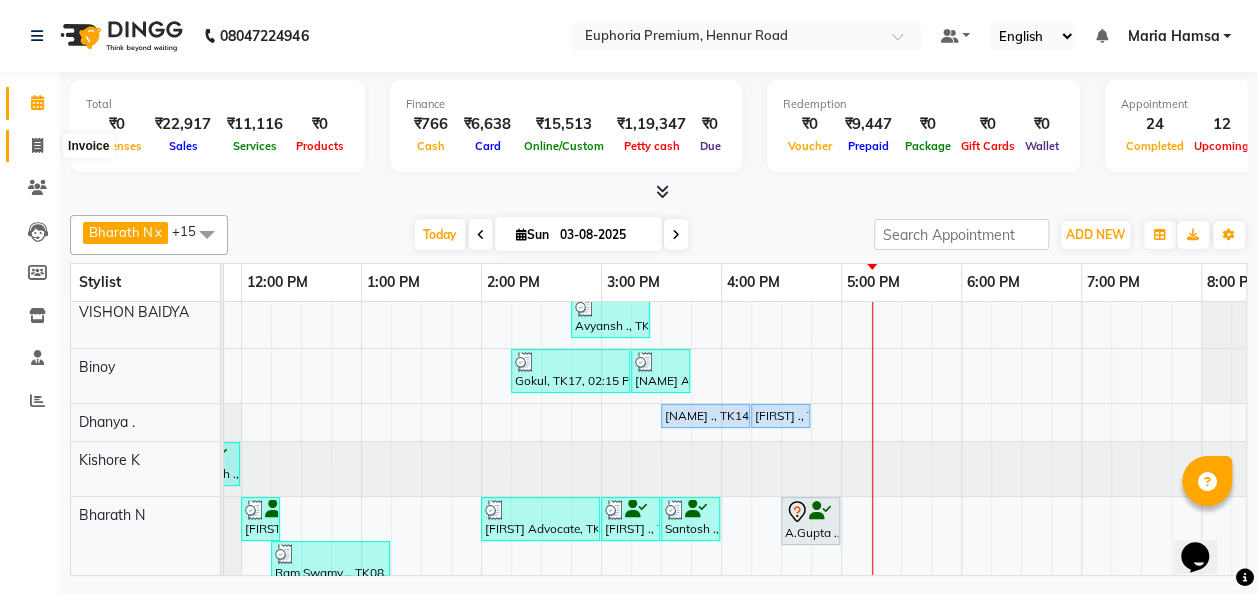 select on "7925" 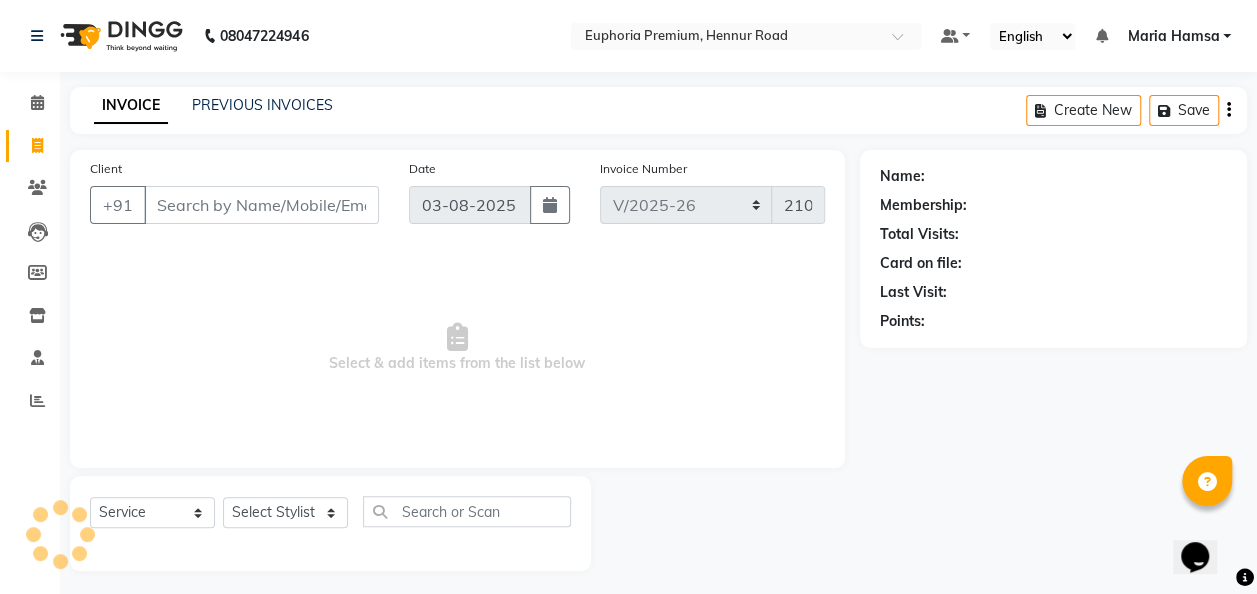click on "Client +91" 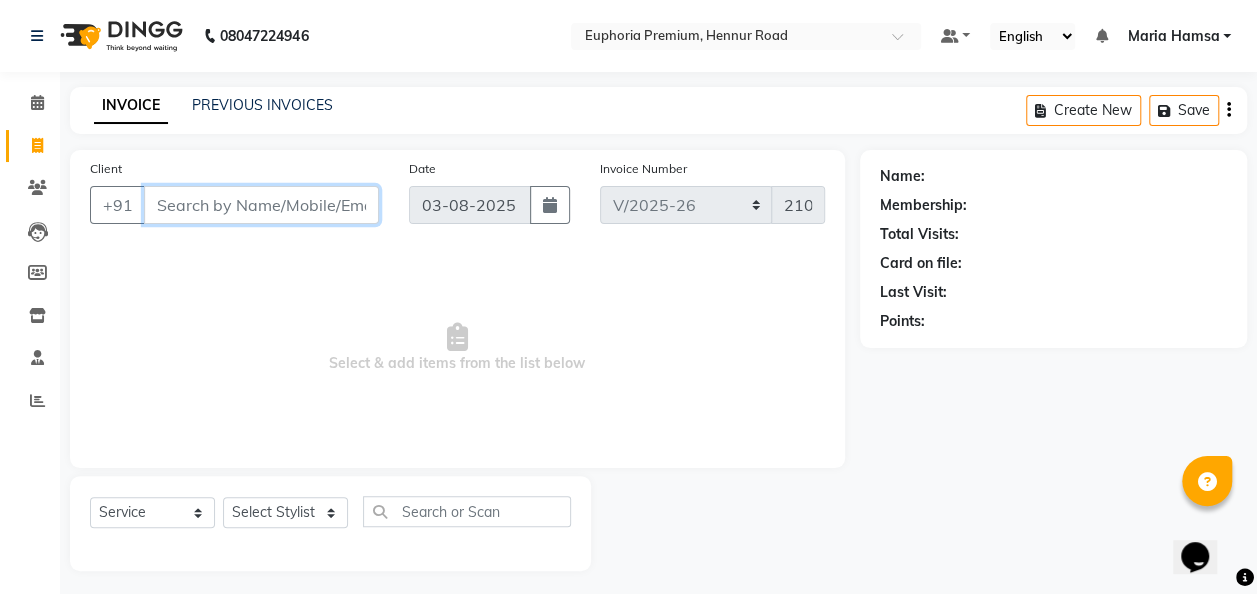 click on "Client" at bounding box center [261, 205] 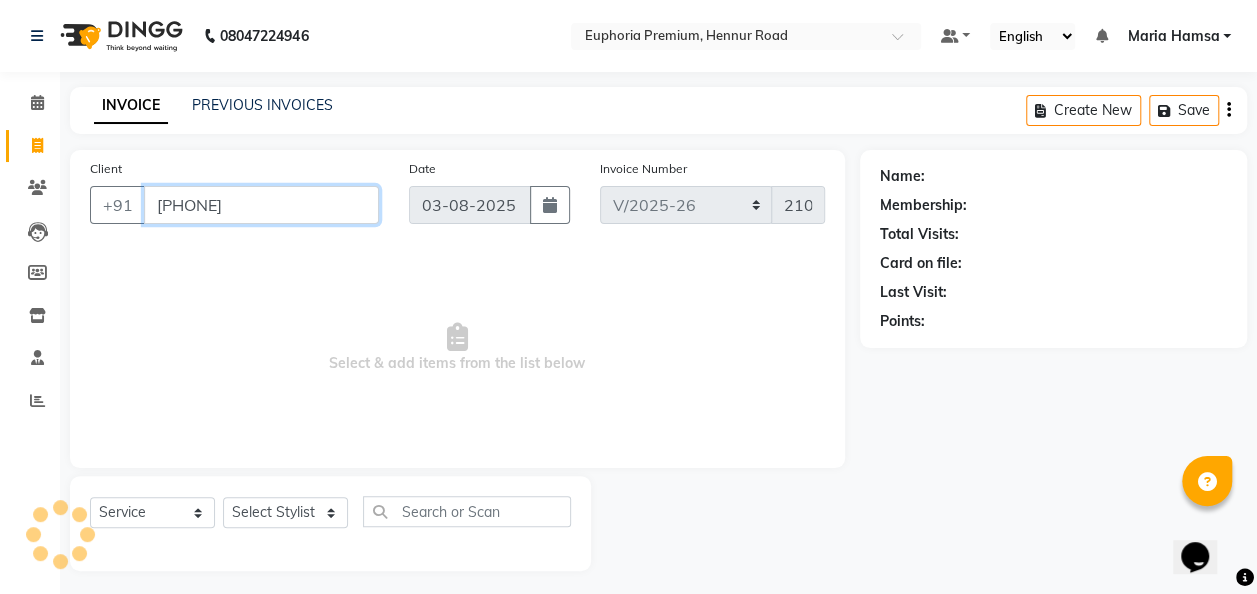 type on "9902714980" 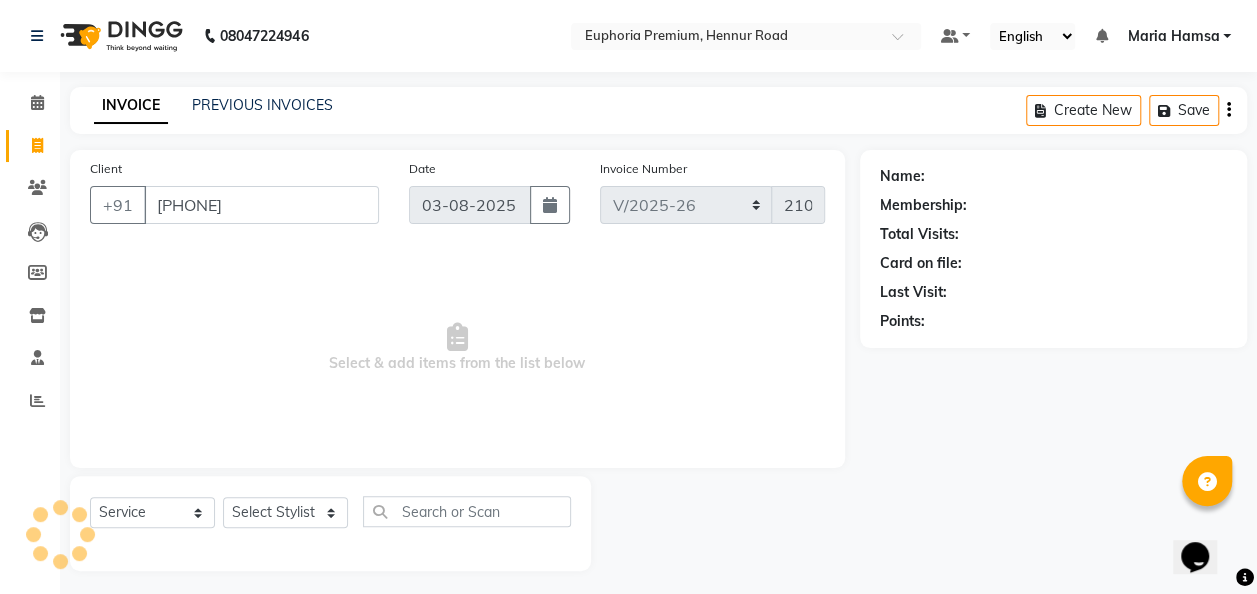 select on "1: Object" 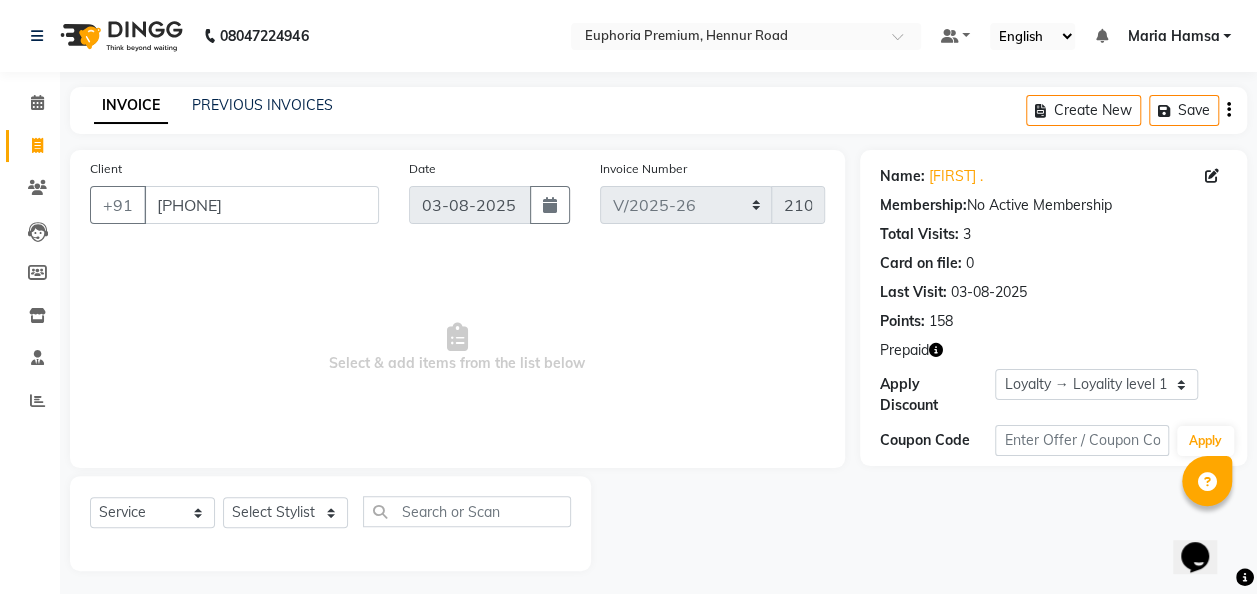 scroll, scrollTop: 6, scrollLeft: 0, axis: vertical 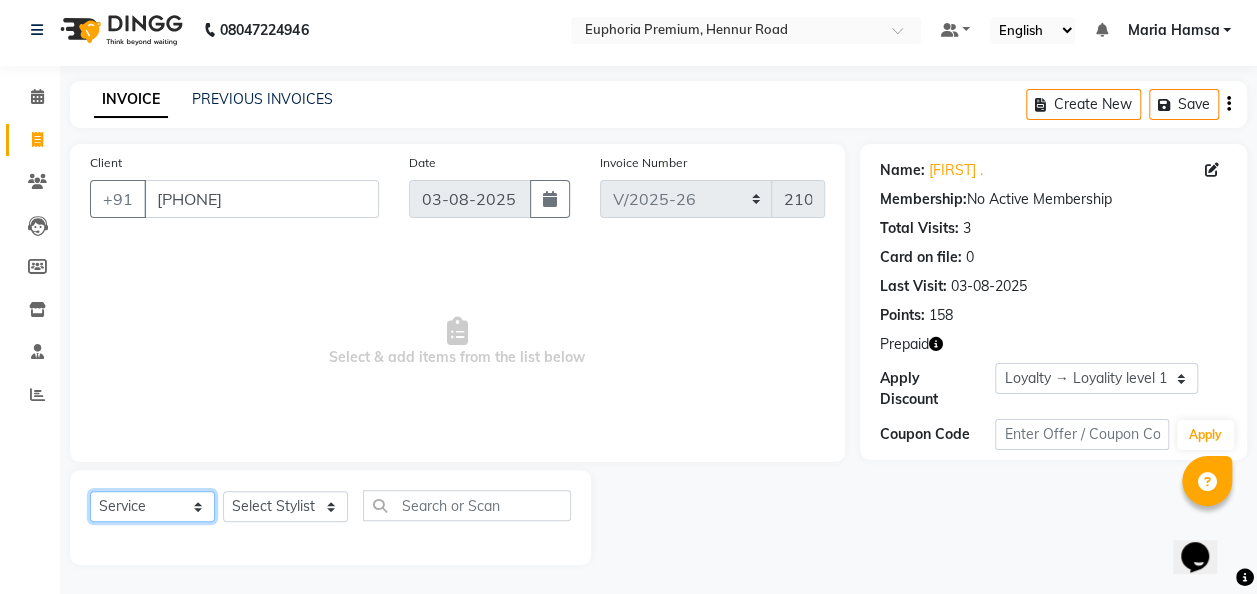 click on "Select  Service  Product  Membership  Package Voucher Prepaid Gift Card" 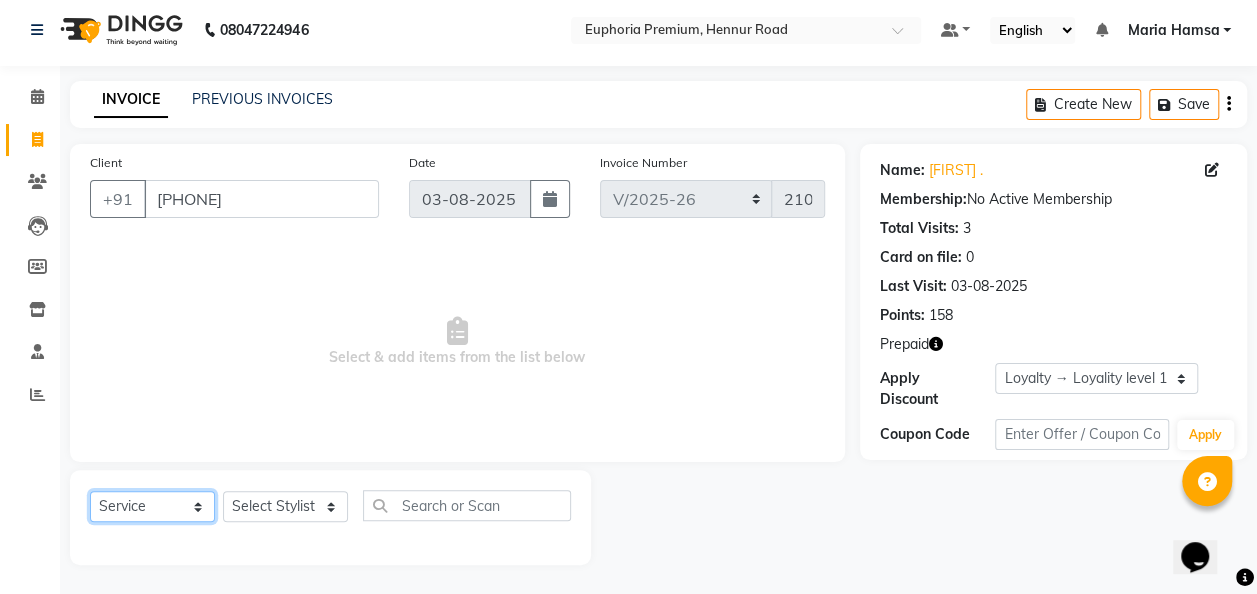 select on "P" 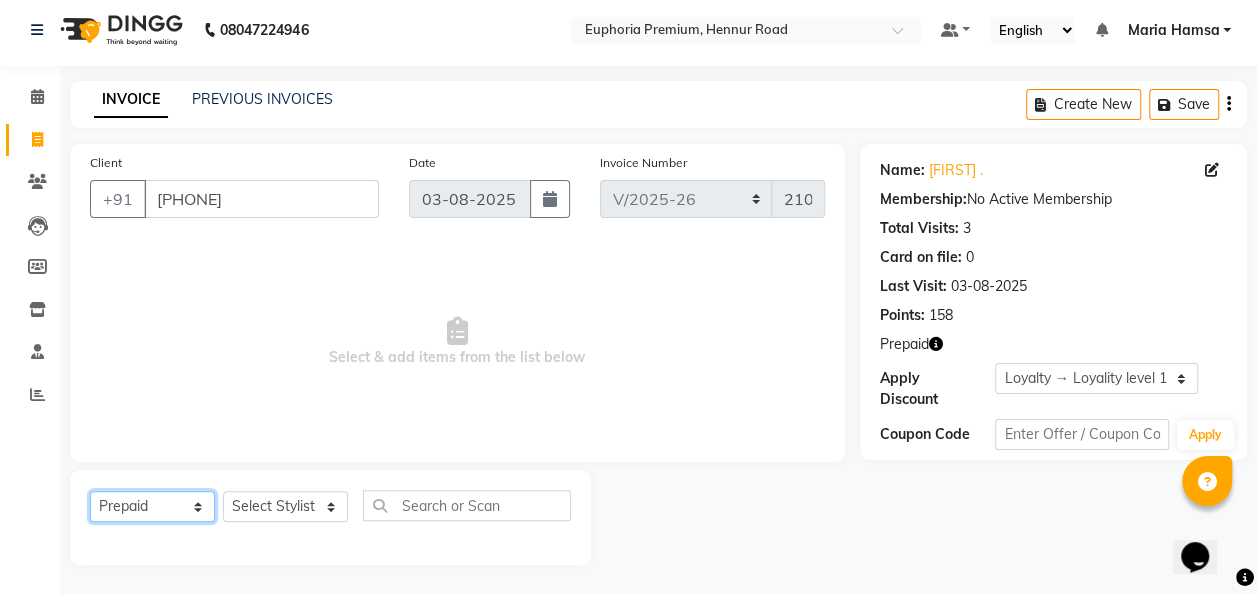 click on "Select  Service  Product  Membership  Package Voucher Prepaid Gift Card" 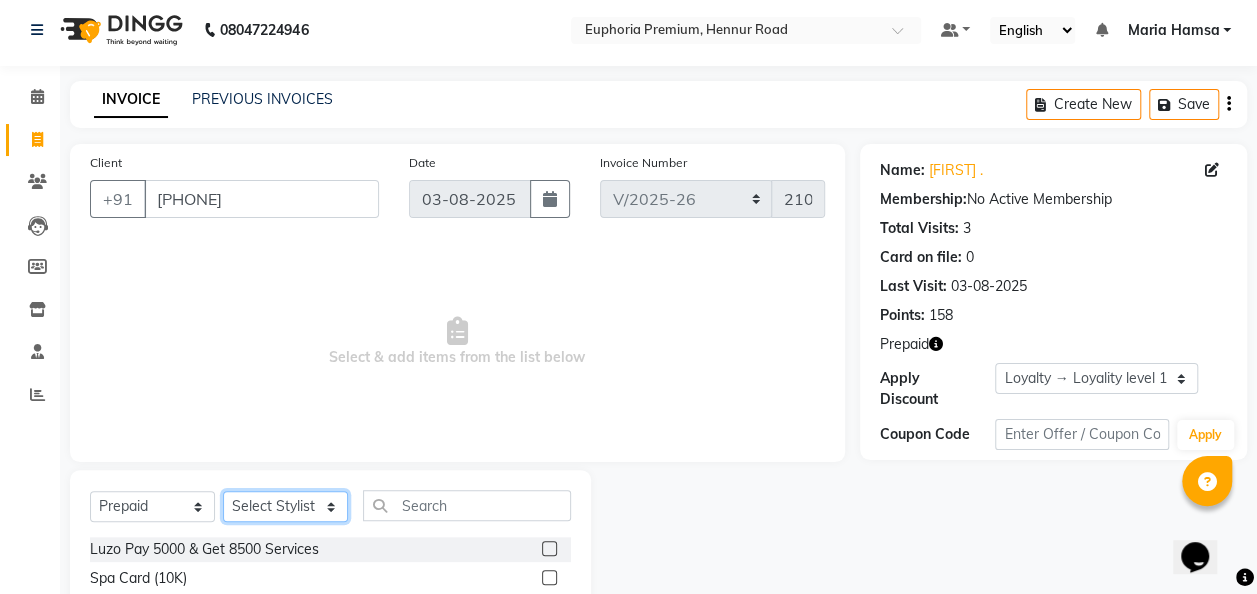 click on "Select Stylist Admin Babu V Bharath N Binoy  Chandru Magar Chethan N  Chiinthian Moi ChonglianMoi MOI Daisy . Dhanya . Dingg Diya Khadka Fredrick Burrows Khushi Magarthapa Kishore K Maria Hamsa Mary Vanita  MRINALI MILI Pinky . Priya  K Rosy Sanate Savitha Vijayan Shalini Deivasigamani Shishi L Vijayalakshmi M VISHON BAIDYA" 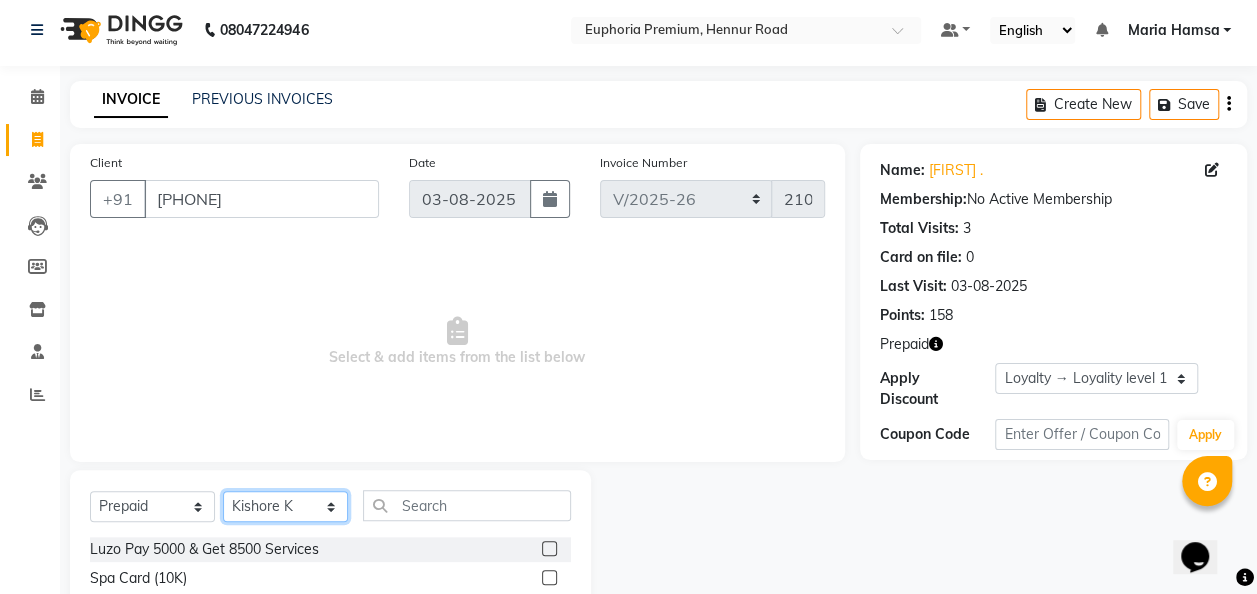 click on "Select Stylist Admin Babu V Bharath N Binoy  Chandru Magar Chethan N  Chiinthian Moi ChonglianMoi MOI Daisy . Dhanya . Dingg Diya Khadka Fredrick Burrows Khushi Magarthapa Kishore K Maria Hamsa Mary Vanita  MRINALI MILI Pinky . Priya  K Rosy Sanate Savitha Vijayan Shalini Deivasigamani Shishi L Vijayalakshmi M VISHON BAIDYA" 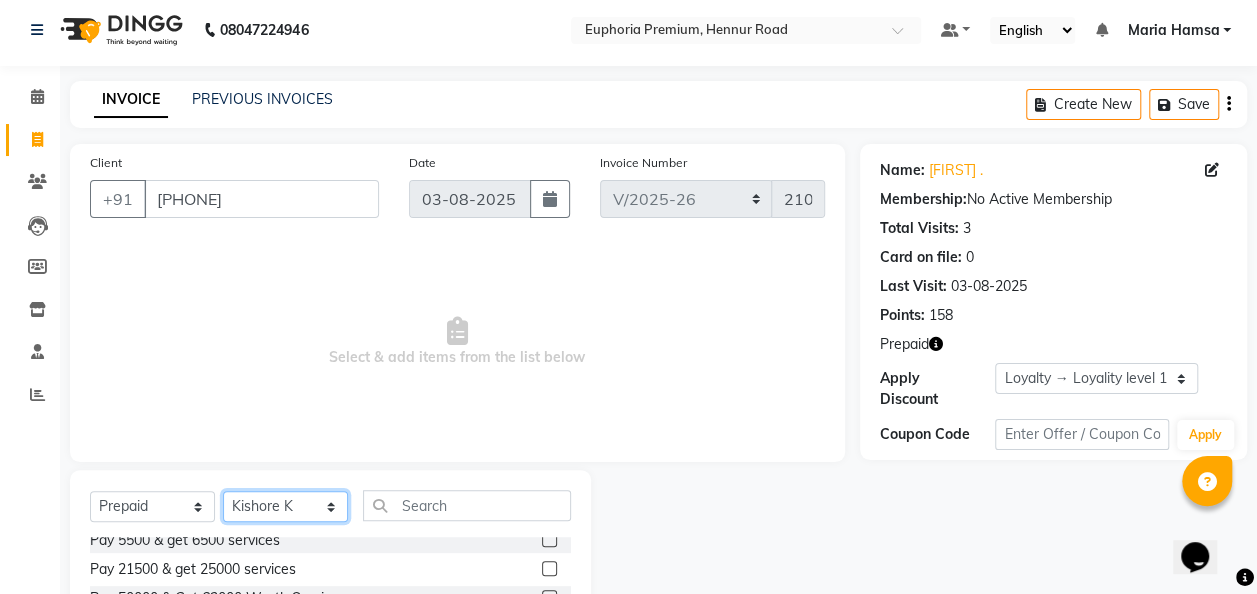 scroll, scrollTop: 129, scrollLeft: 0, axis: vertical 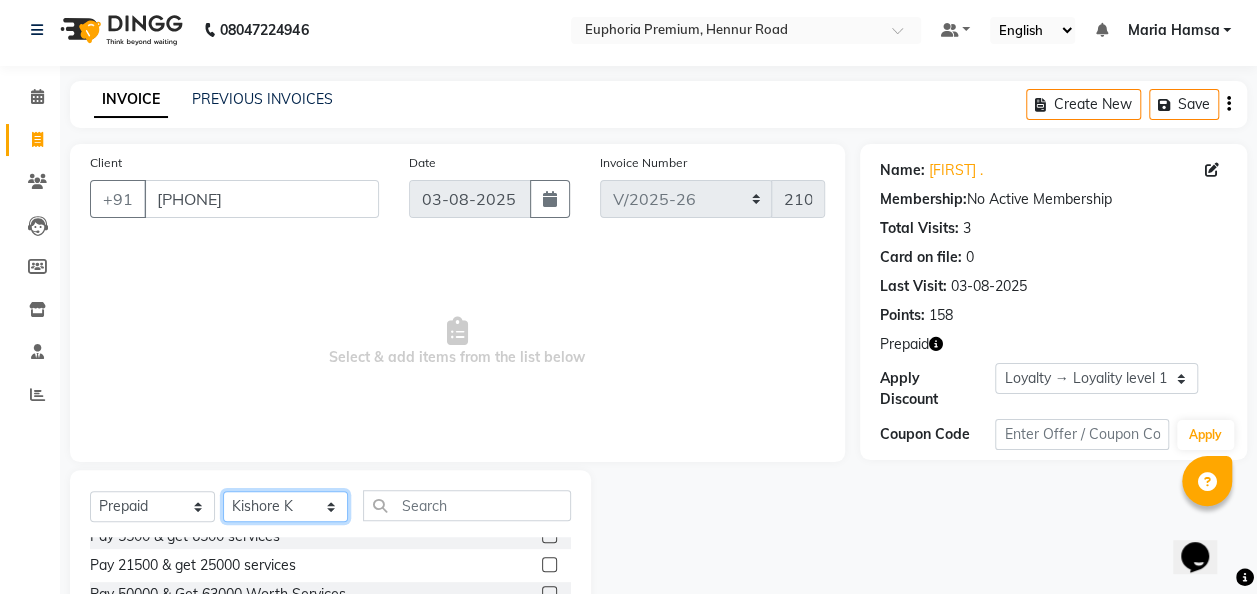 click on "Select Stylist Admin Babu V Bharath N Binoy  Chandru Magar Chethan N  Chiinthian Moi ChonglianMoi MOI Daisy . Dhanya . Dingg Diya Khadka Fredrick Burrows Khushi Magarthapa Kishore K Maria Hamsa Mary Vanita  MRINALI MILI Pinky . Priya  K Rosy Sanate Savitha Vijayan Shalini Deivasigamani Shishi L Vijayalakshmi M VISHON BAIDYA" 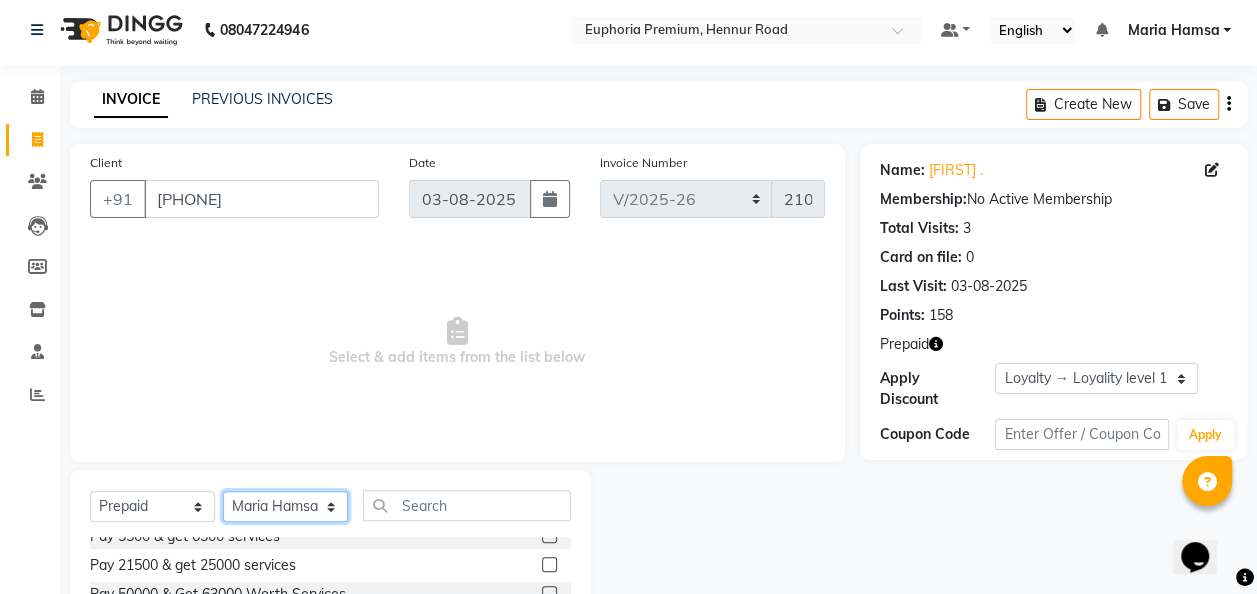 click on "Select Stylist Admin Babu V Bharath N Binoy  Chandru Magar Chethan N  Chiinthian Moi ChonglianMoi MOI Daisy . Dhanya . Dingg Diya Khadka Fredrick Burrows Khushi Magarthapa Kishore K Maria Hamsa Mary Vanita  MRINALI MILI Pinky . Priya  K Rosy Sanate Savitha Vijayan Shalini Deivasigamani Shishi L Vijayalakshmi M VISHON BAIDYA" 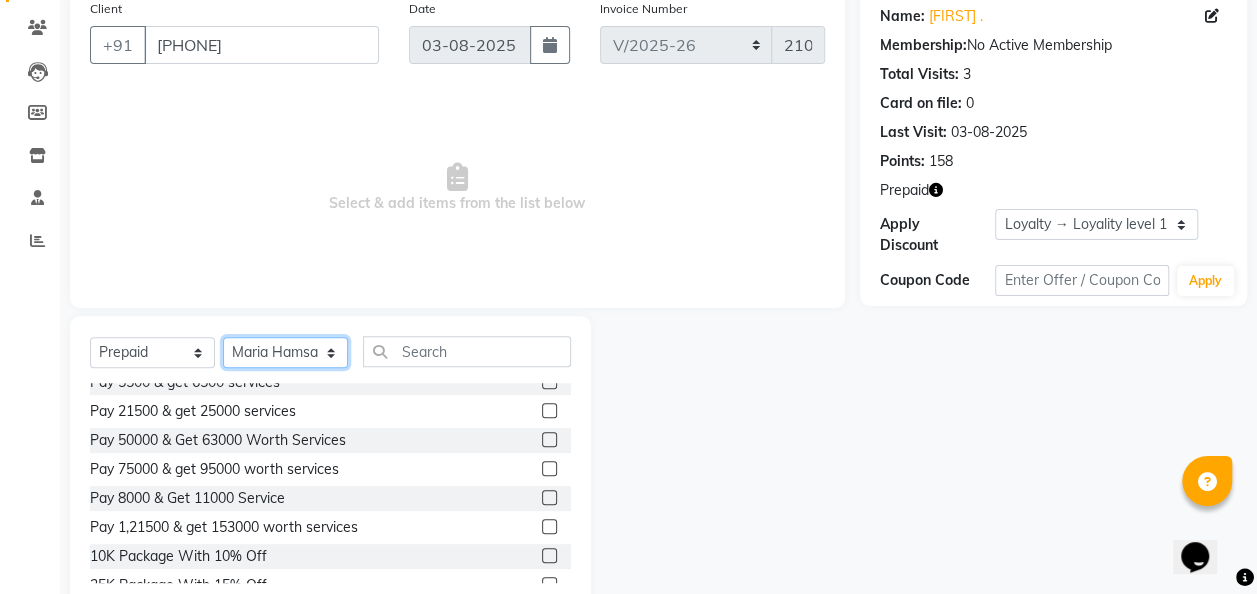scroll, scrollTop: 162, scrollLeft: 0, axis: vertical 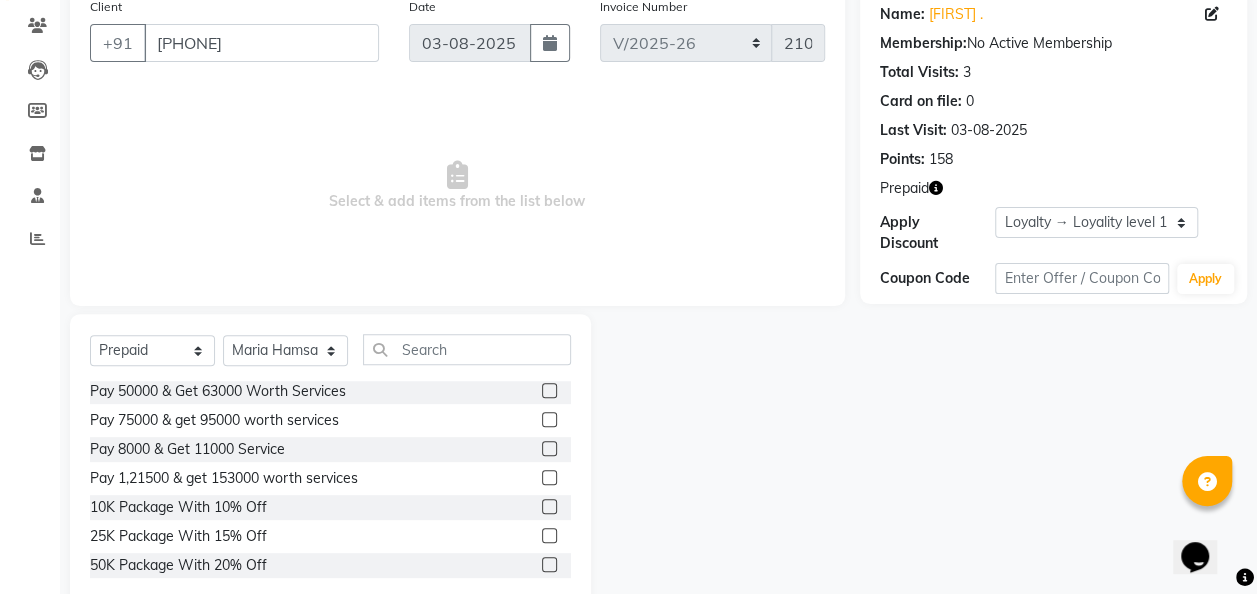 click 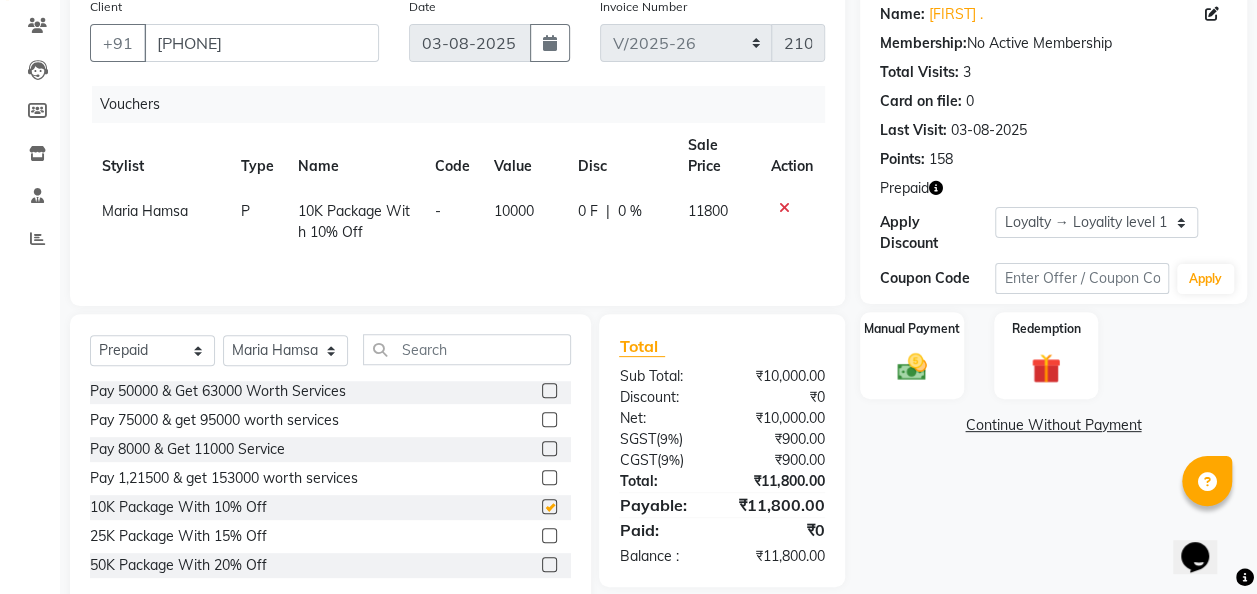 checkbox on "false" 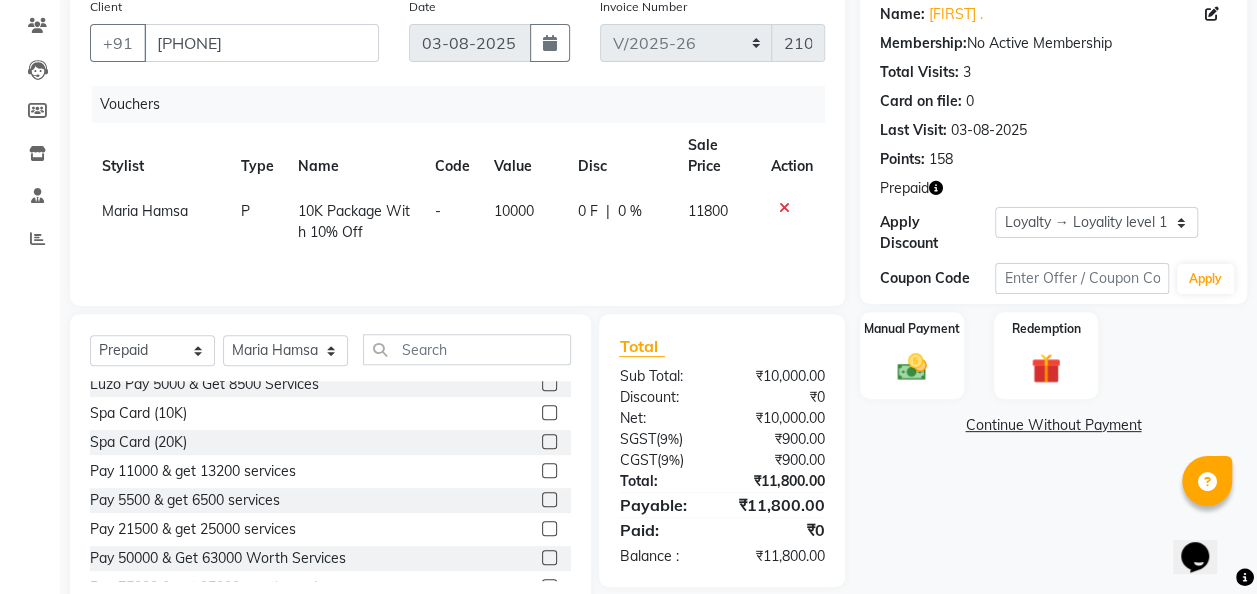 scroll, scrollTop: 0, scrollLeft: 0, axis: both 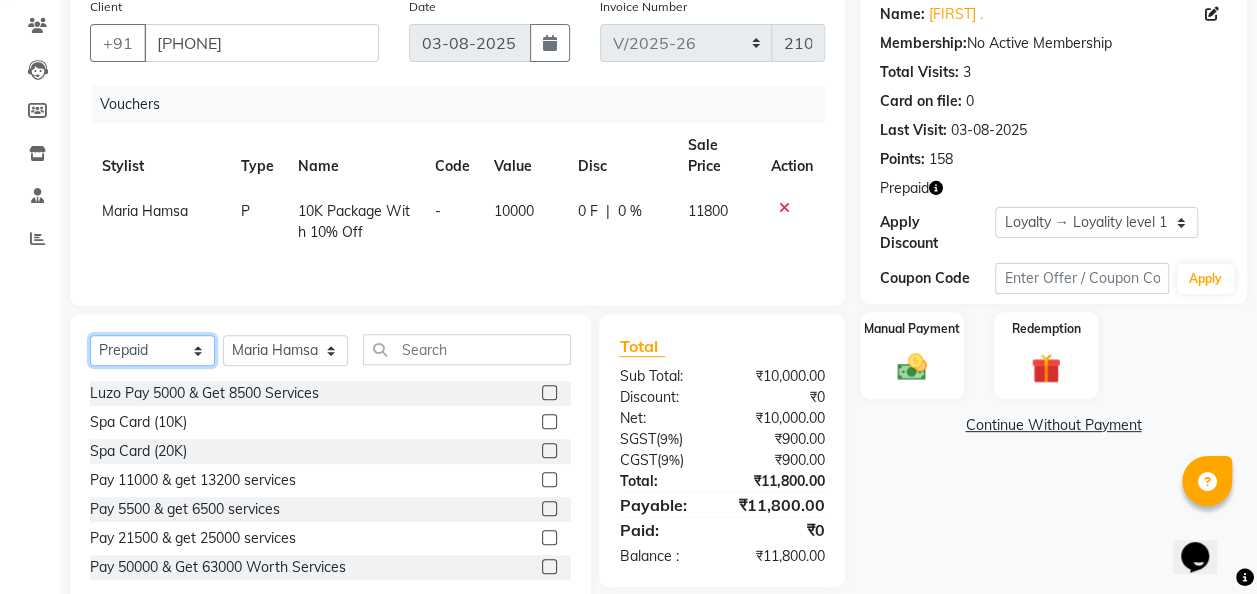 click on "Select  Service  Product  Membership  Package Voucher Prepaid Gift Card" 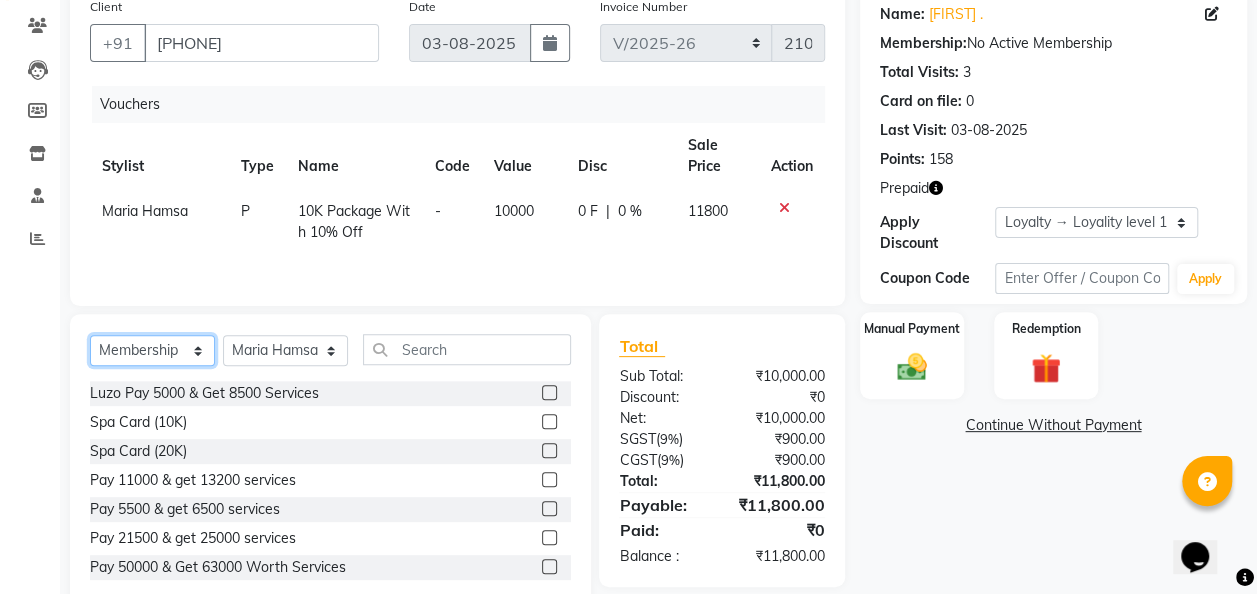 click on "Select  Service  Product  Membership  Package Voucher Prepaid Gift Card" 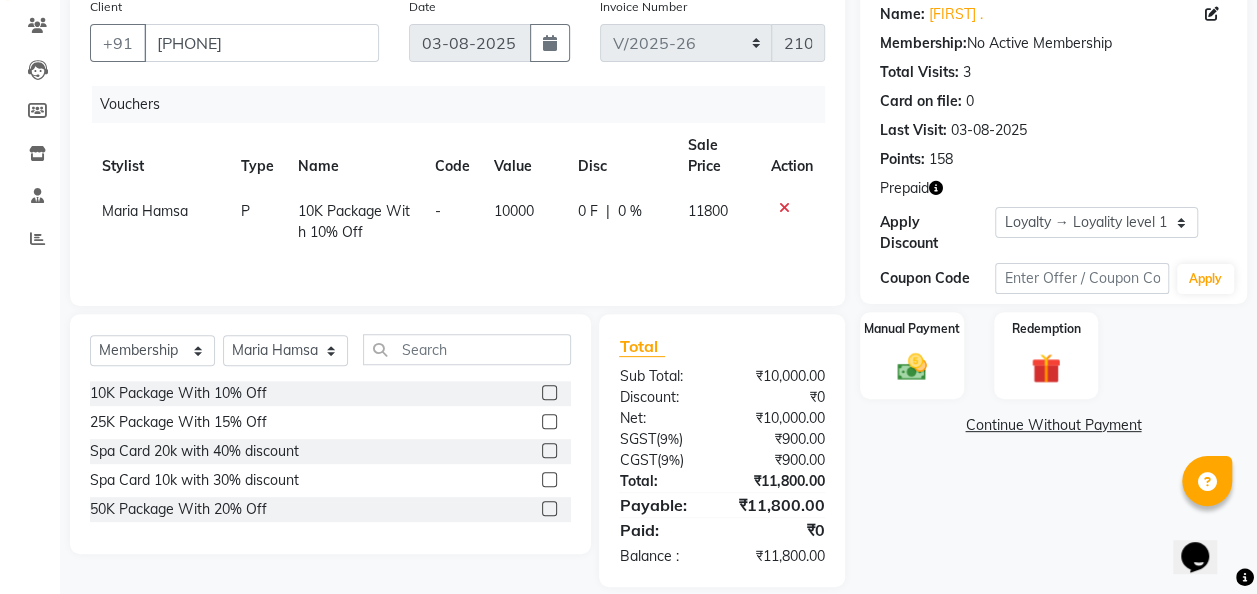 click 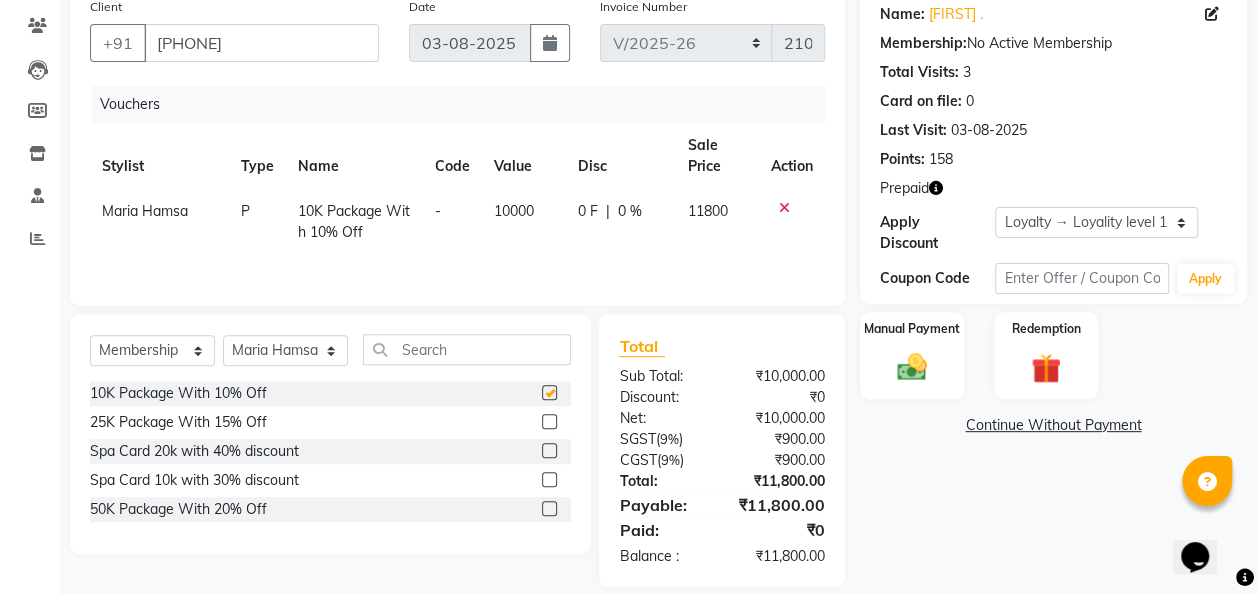 select on "select" 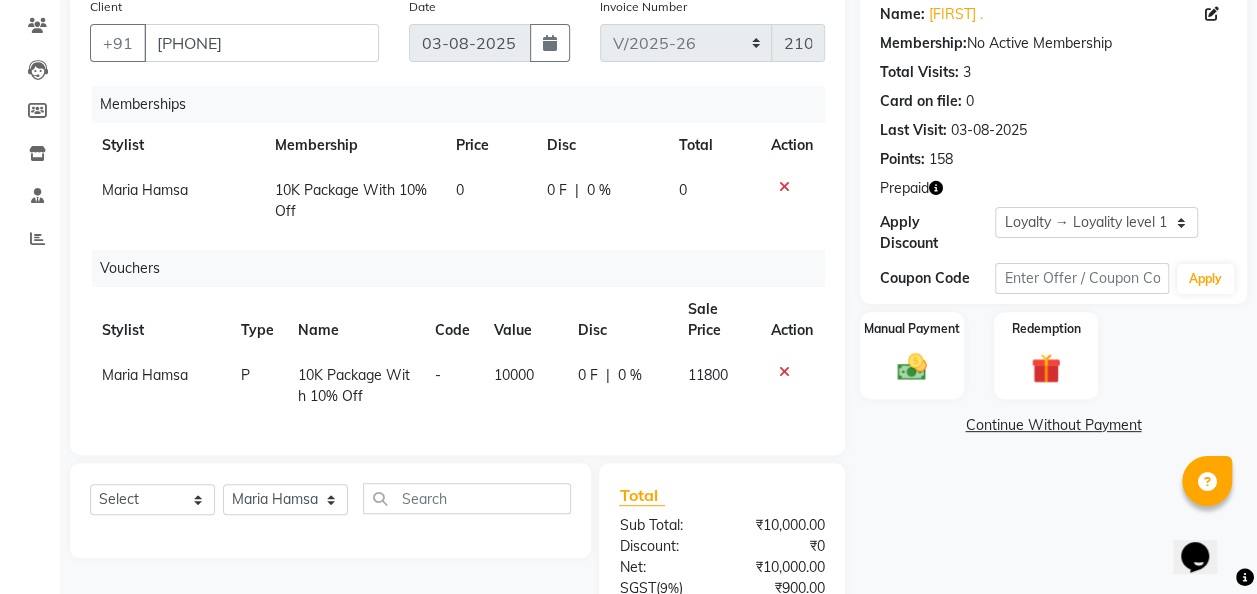 click 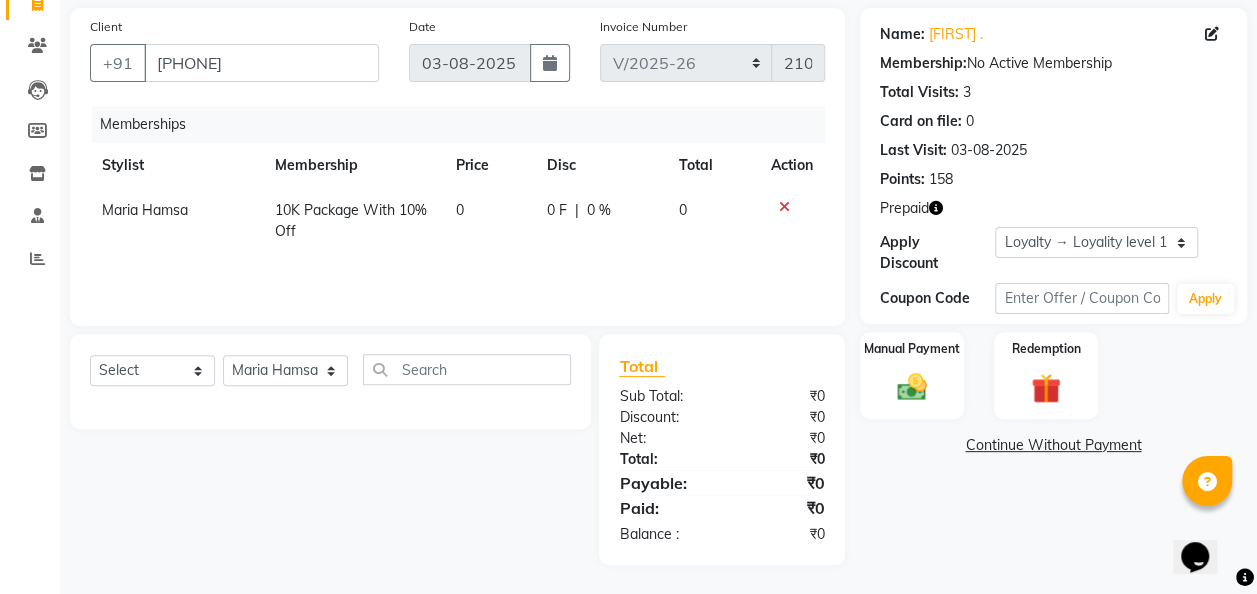 click 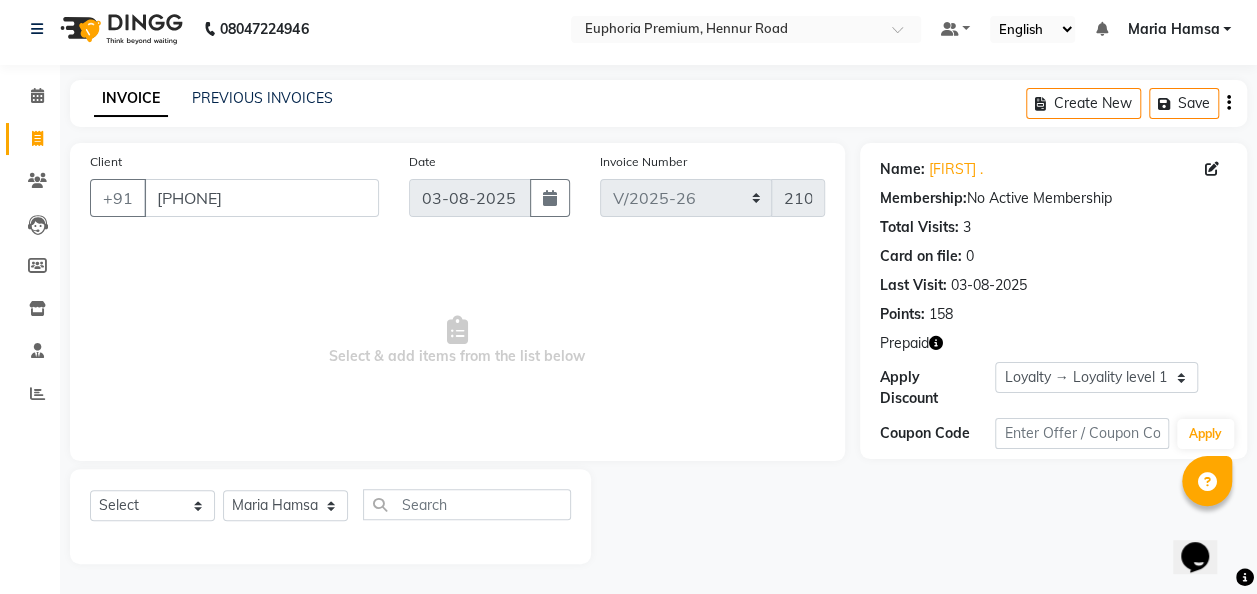 scroll, scrollTop: 6, scrollLeft: 0, axis: vertical 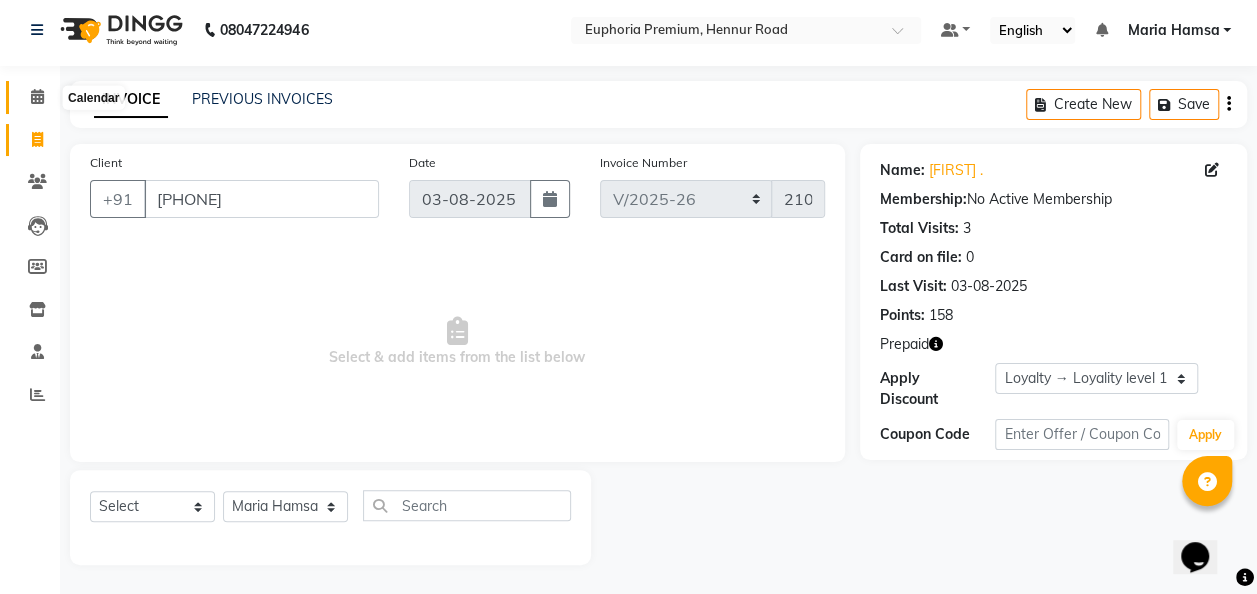 click 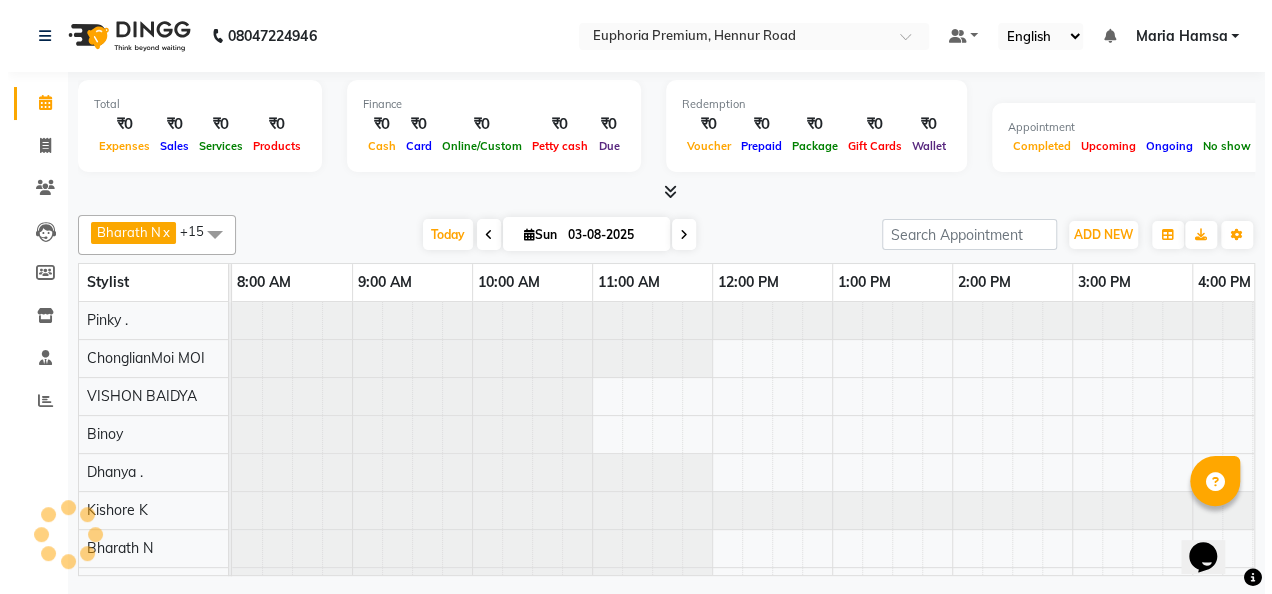 scroll, scrollTop: 0, scrollLeft: 0, axis: both 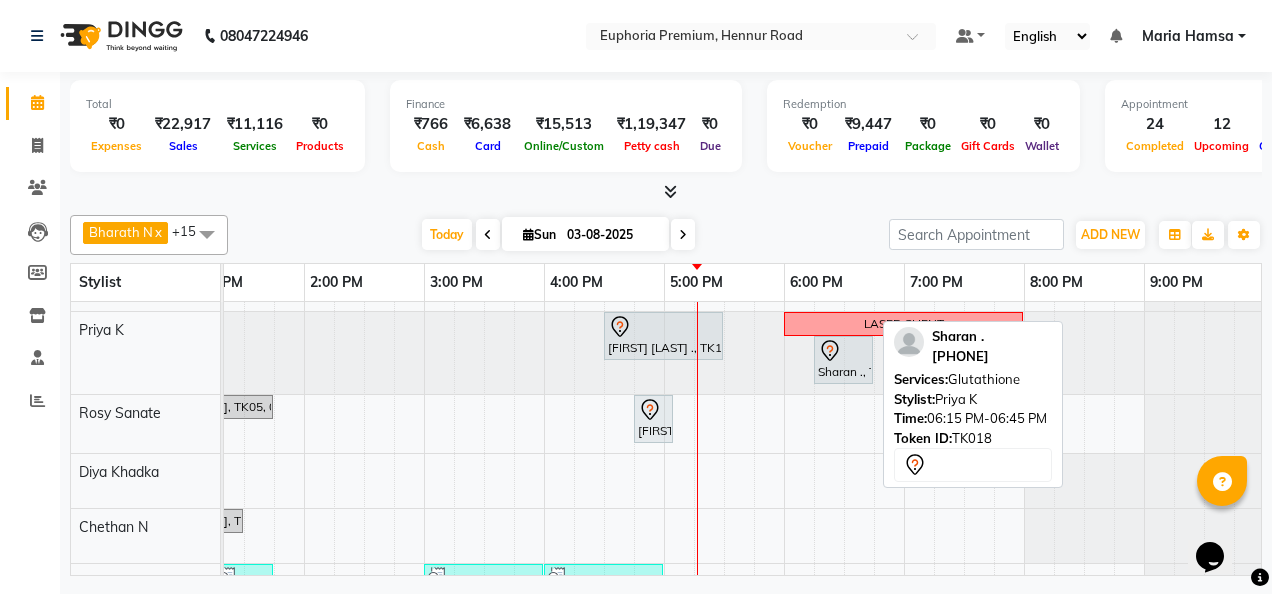 click on "Sharan ., TK18, 06:15 PM-06:45 PM, Glutathione" at bounding box center [843, 360] 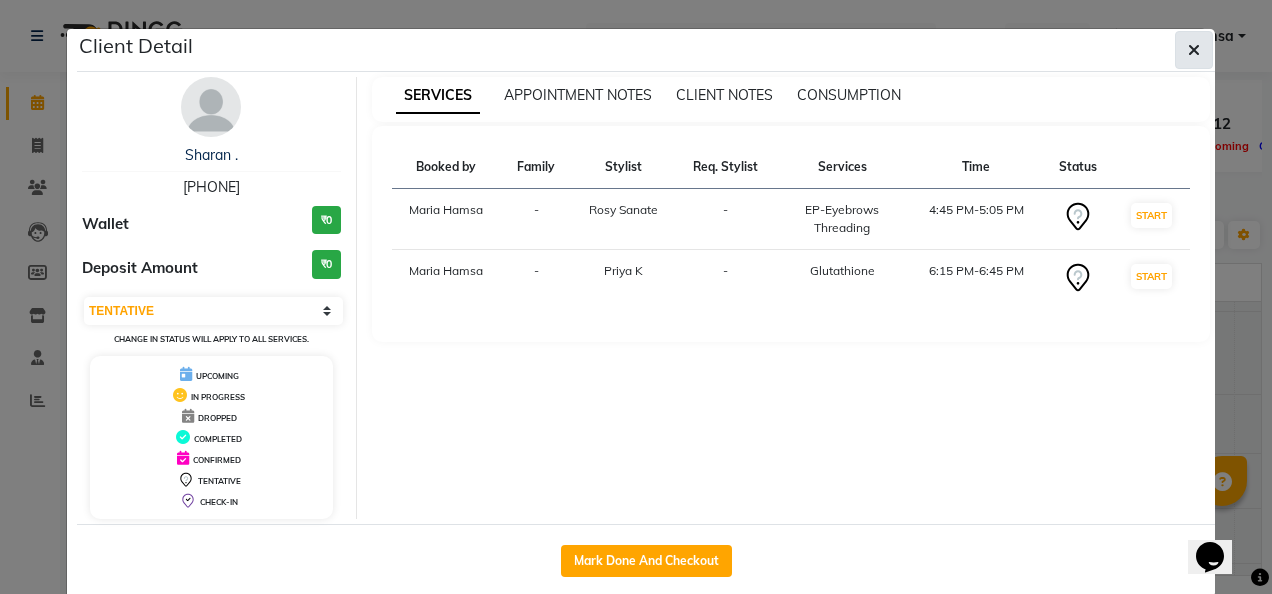 click 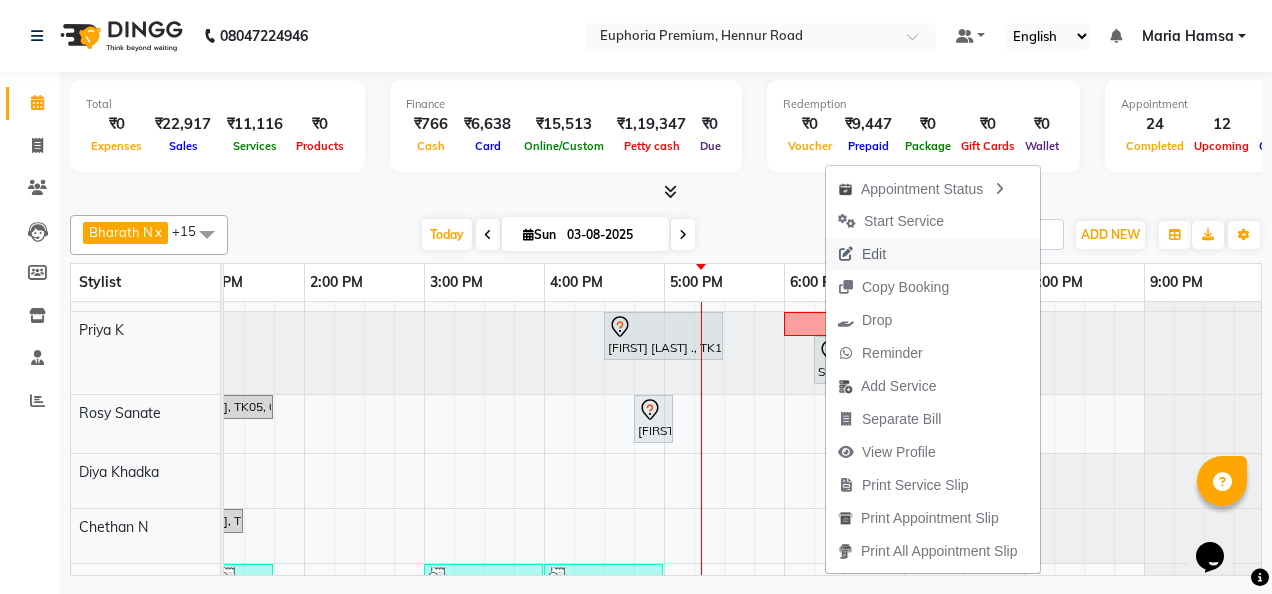 click on "Edit" at bounding box center (874, 254) 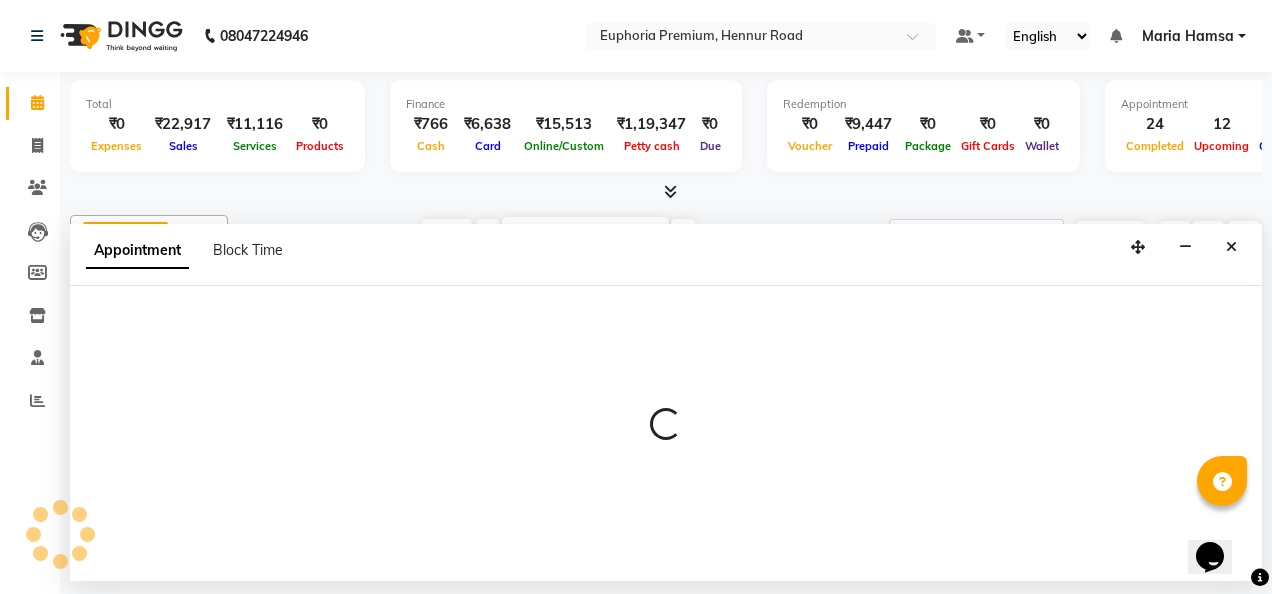 select on "tentative" 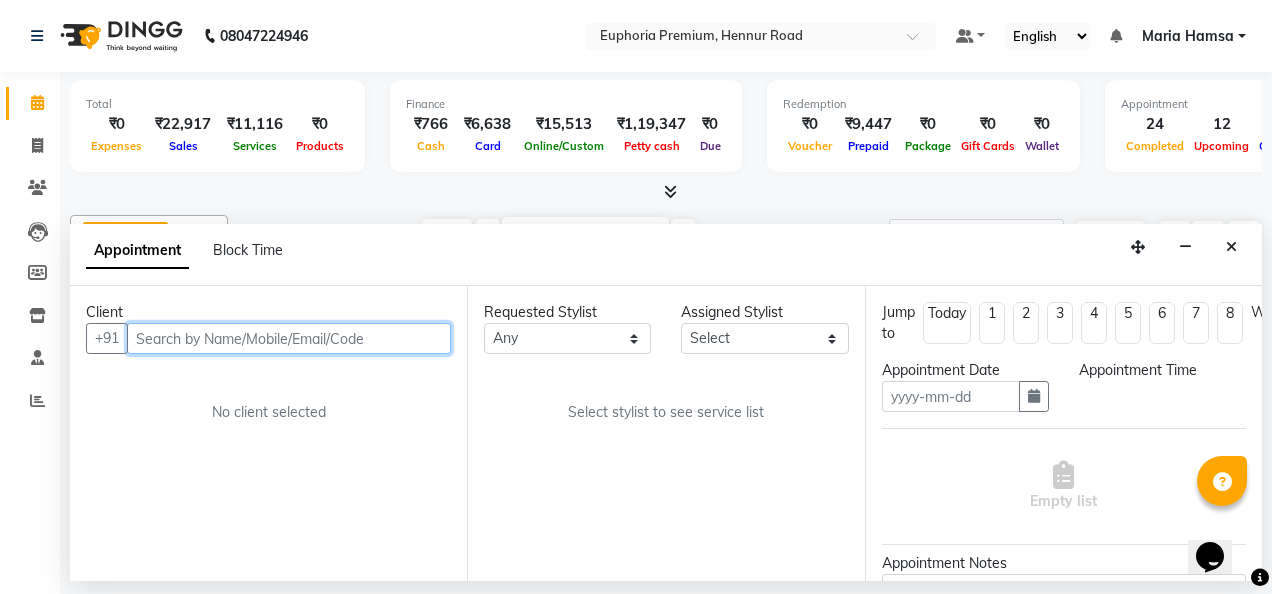 type on "03-08-2025" 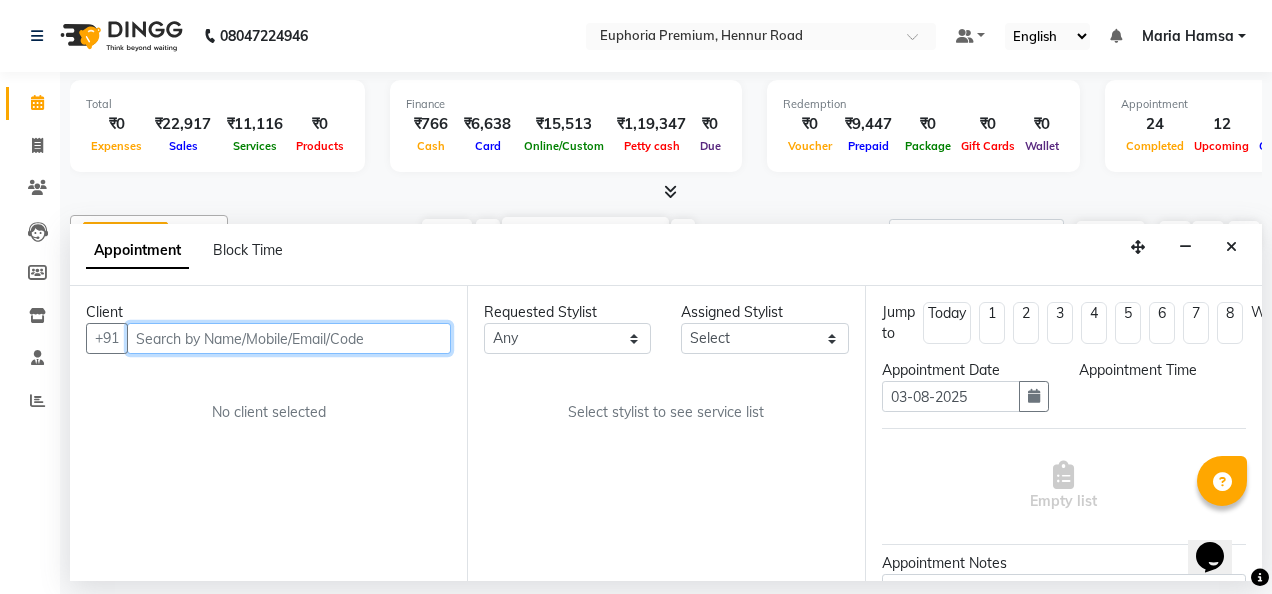 select on "1005" 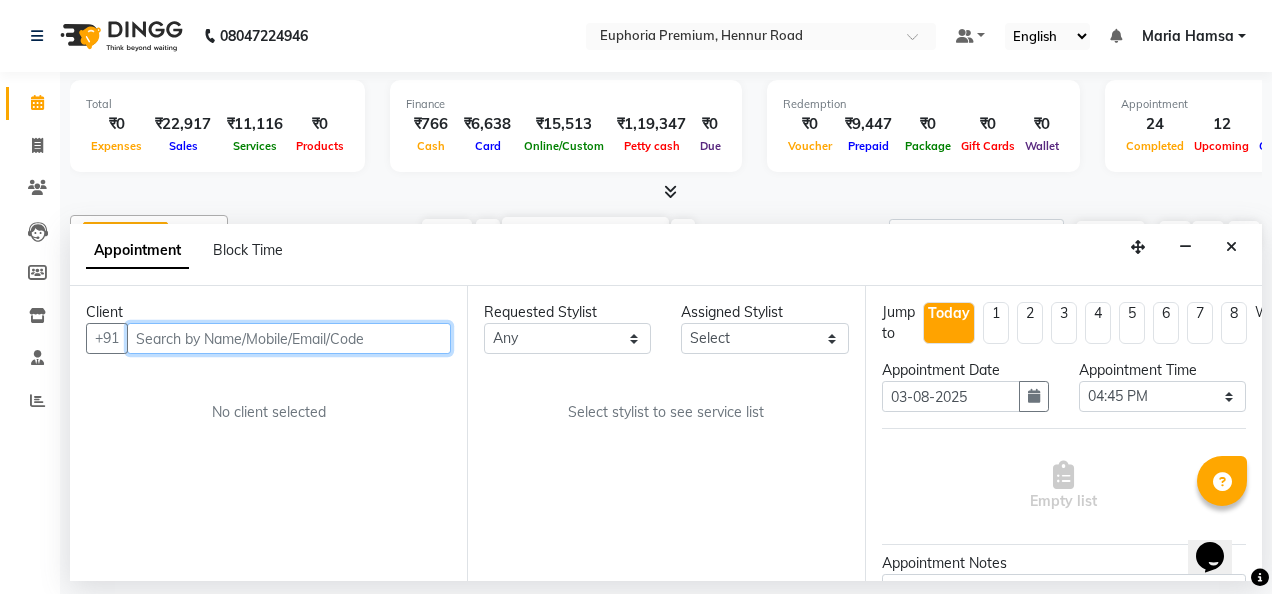 scroll, scrollTop: 0, scrollLeft: 0, axis: both 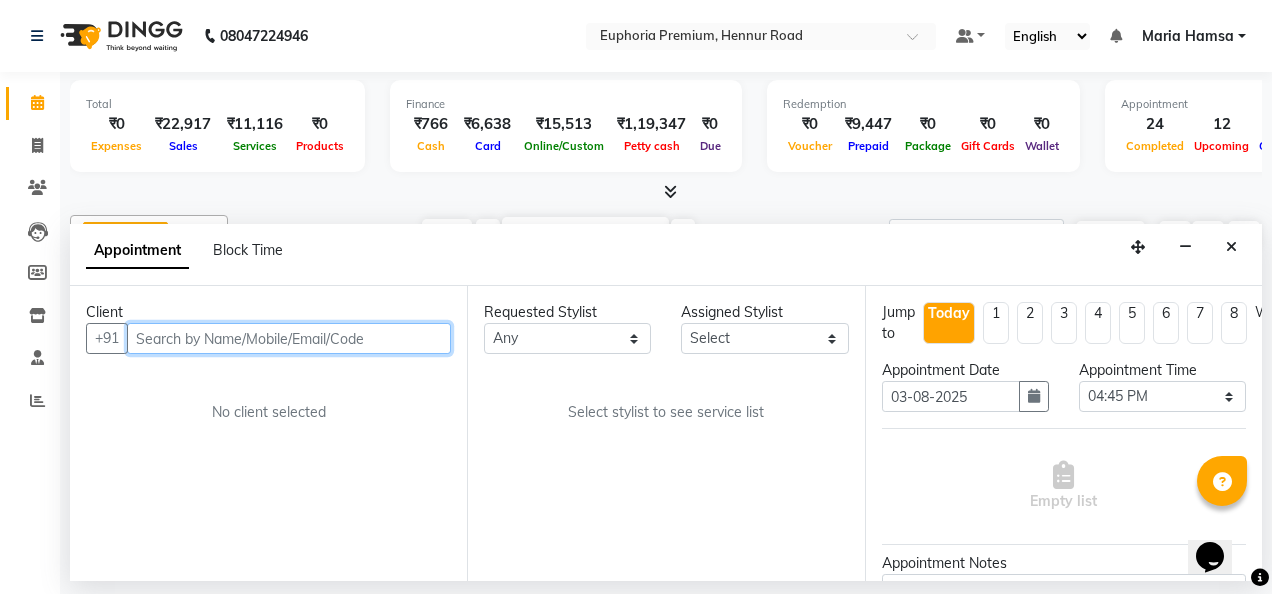 select on "71627" 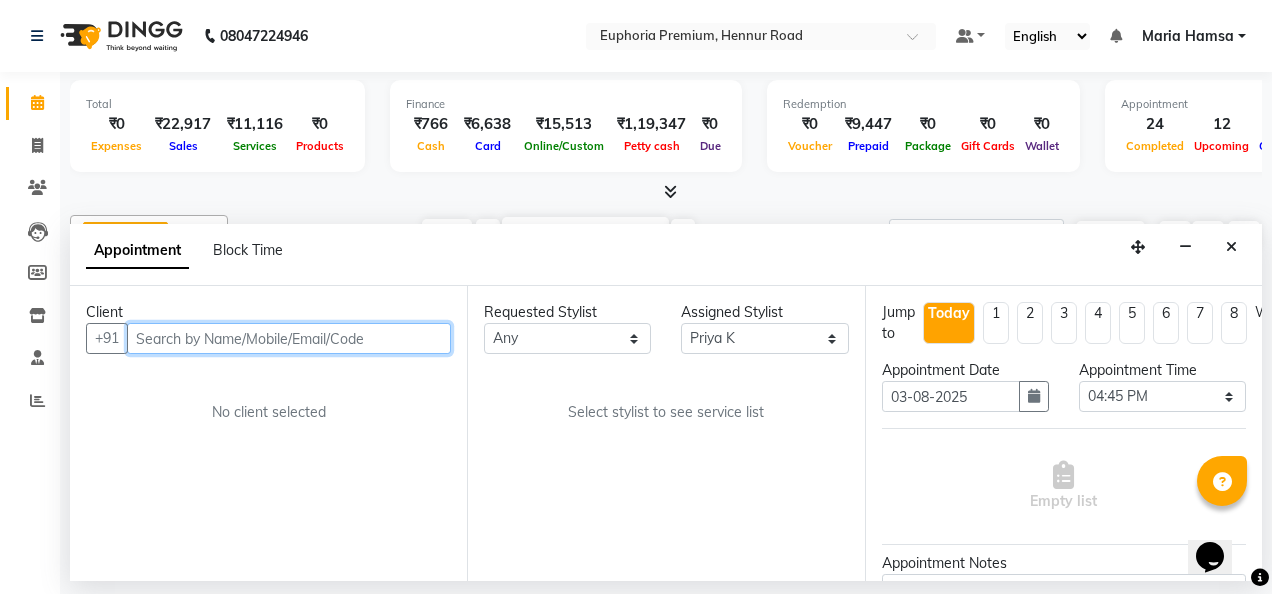 scroll, scrollTop: 0, scrollLeft: 642, axis: horizontal 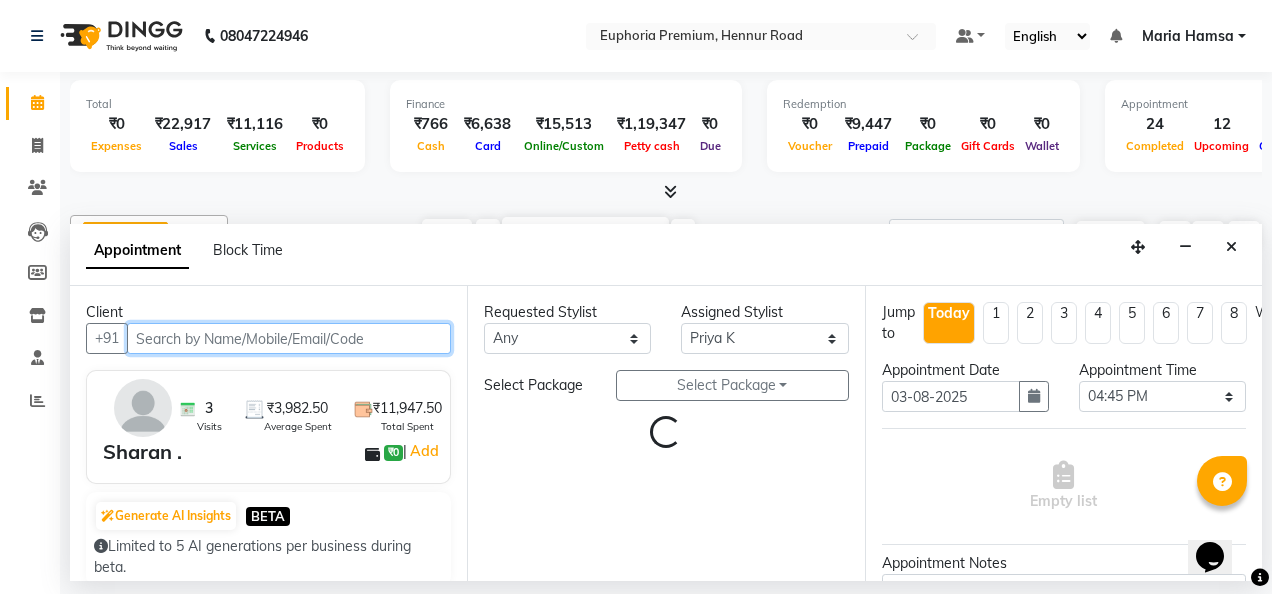 select on "4006" 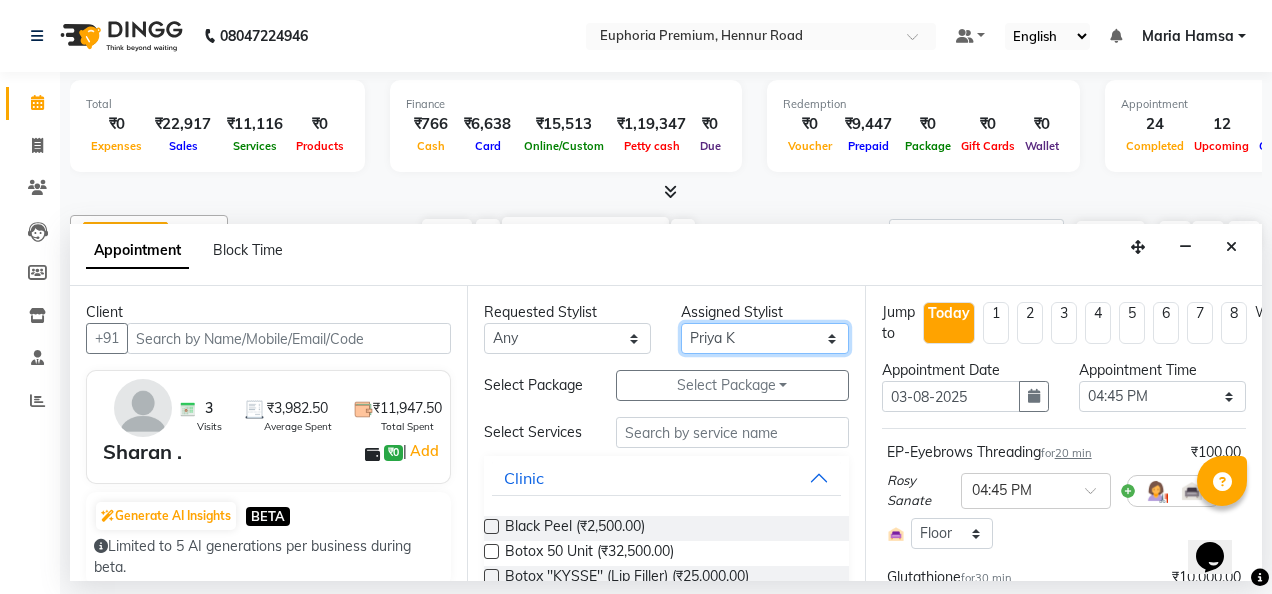 click on "Select Babu V Bharath N Binoy  Chandru Magar Chethan N  Chiinthian Moi ChonglianMoi MOI Daisy . Dhanya . Diya Khadka Fredrick Burrows Khushi Magarthapa Kishore K Maria Hamsa MRINALI MILI Pinky . Priya  K Rosy Sanate Savitha Vijayan Shalini Deivasigamani Shishi L Vijayalakshmi M VISHON BAIDYA" at bounding box center [764, 338] 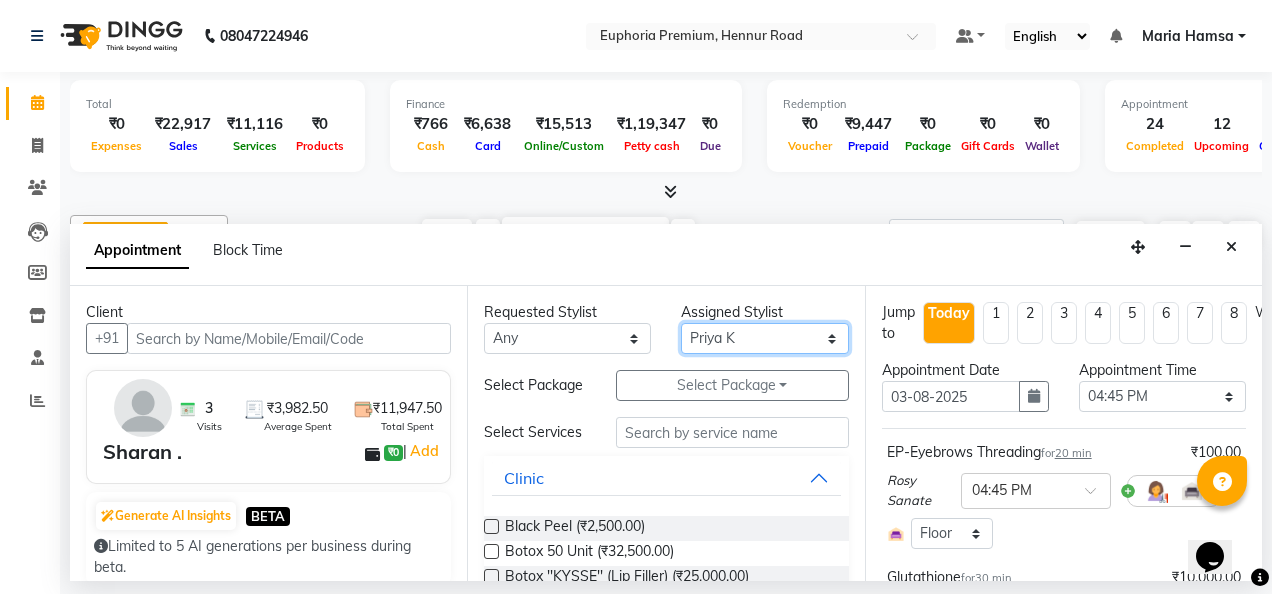 select on "71633" 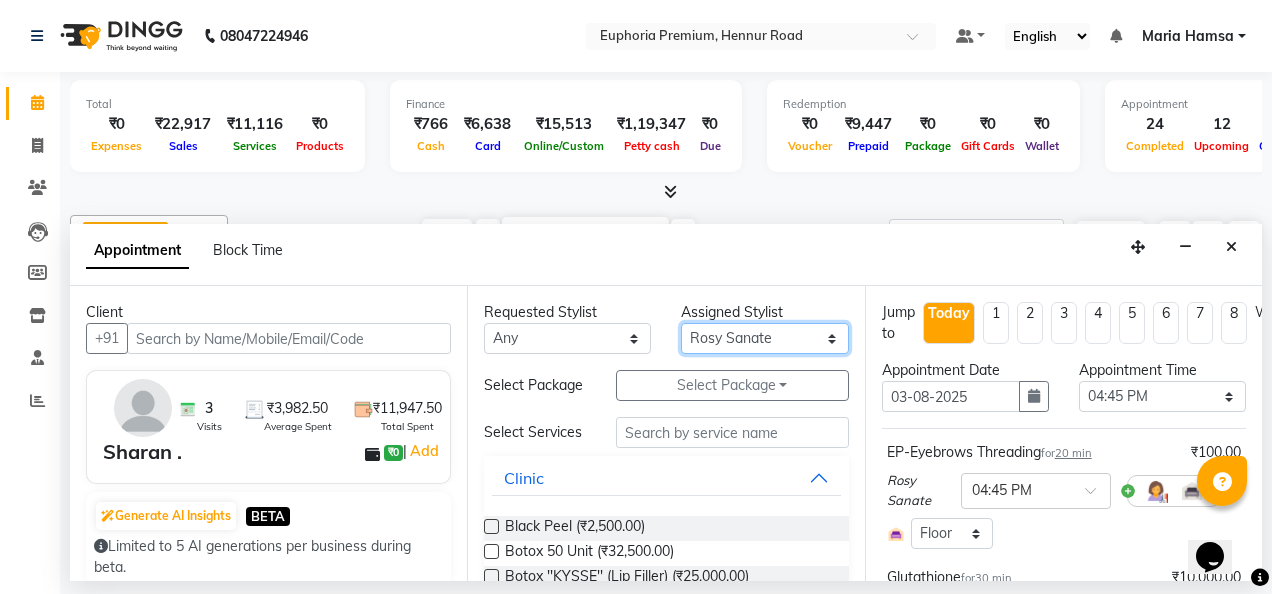 click on "Select Babu V Bharath N Binoy  Chandru Magar Chethan N  Chiinthian Moi ChonglianMoi MOI Daisy . Dhanya . Diya Khadka Fredrick Burrows Khushi Magarthapa Kishore K Maria Hamsa MRINALI MILI Pinky . Priya  K Rosy Sanate Savitha Vijayan Shalini Deivasigamani Shishi L Vijayalakshmi M VISHON BAIDYA" at bounding box center [764, 338] 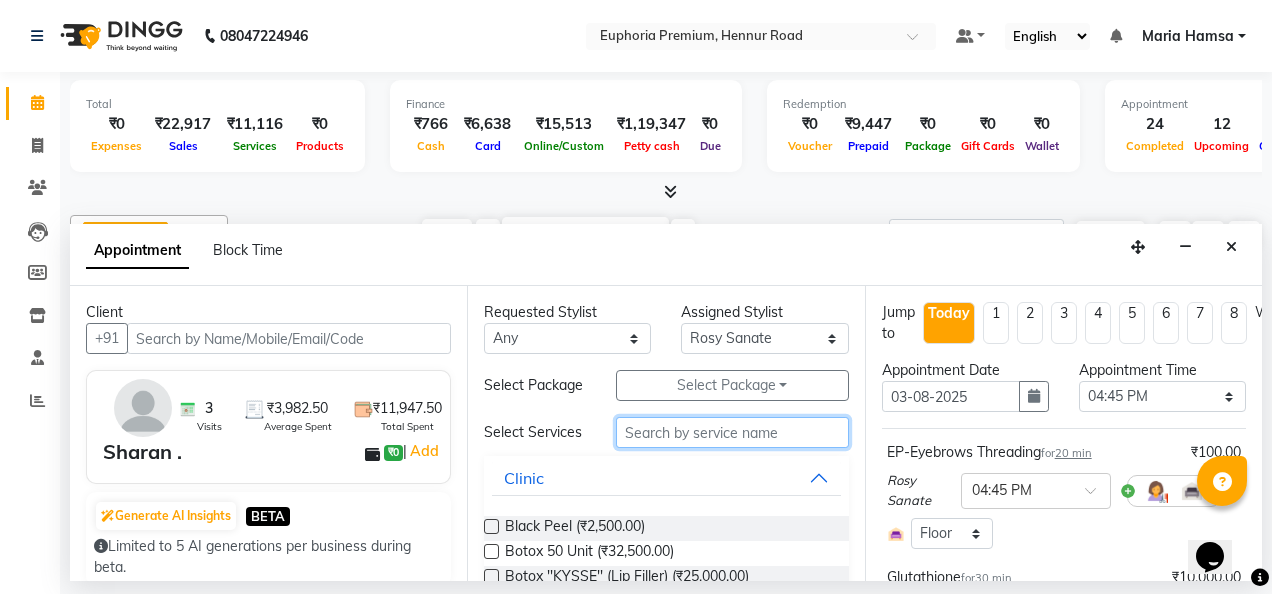 click at bounding box center (732, 432) 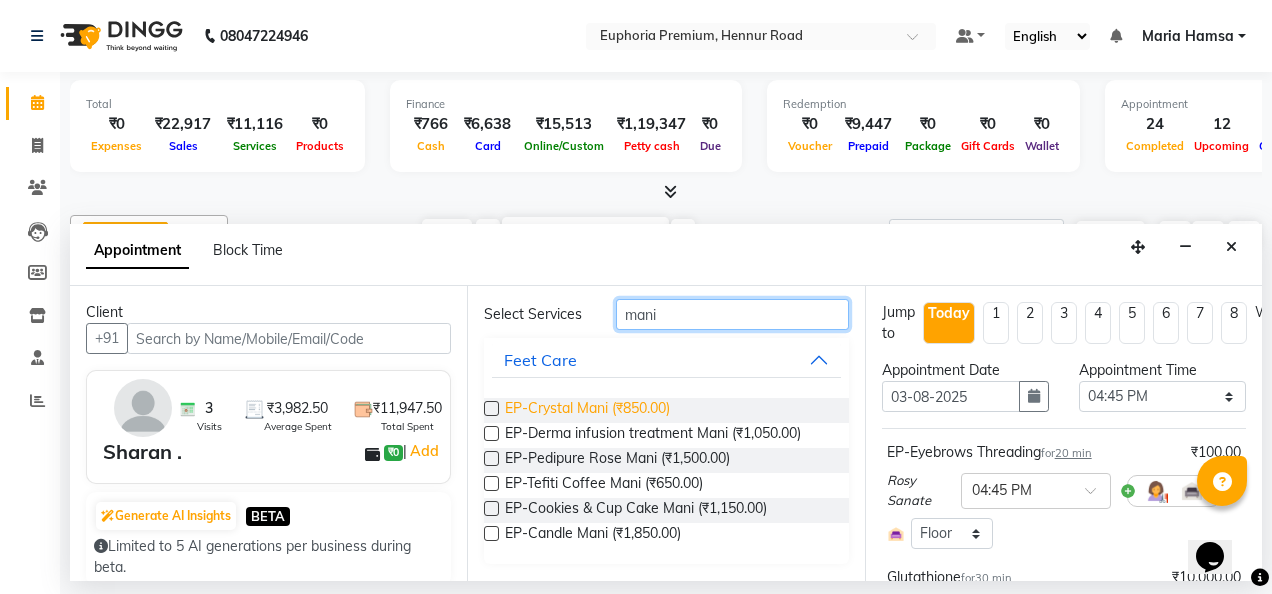 scroll, scrollTop: 131, scrollLeft: 0, axis: vertical 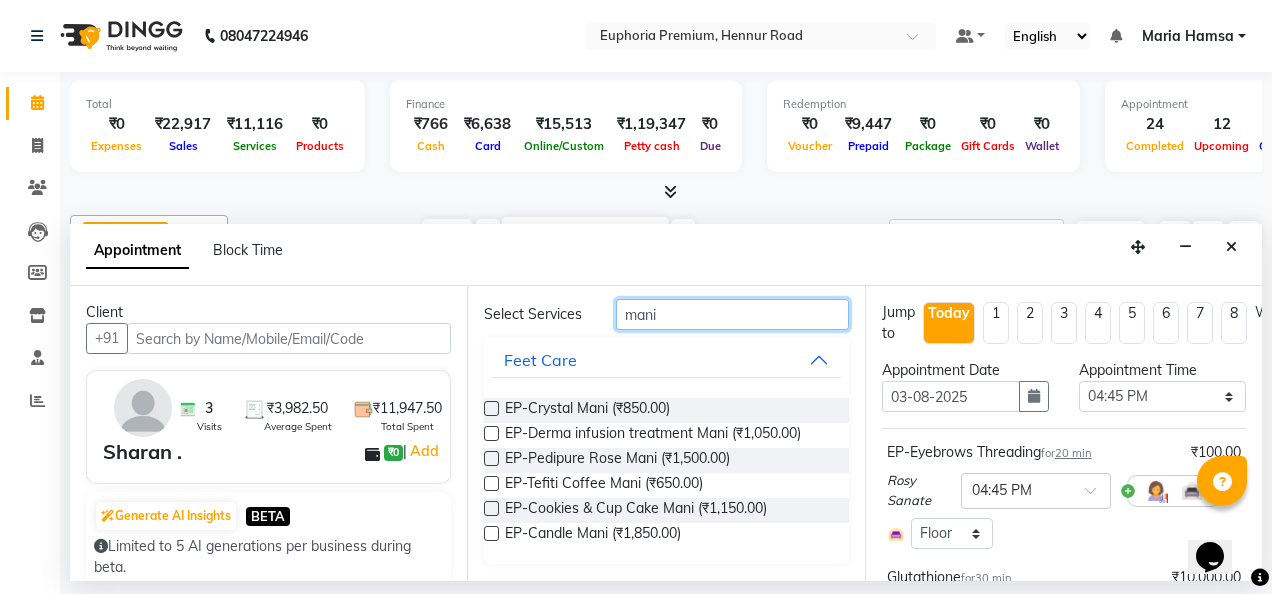 type on "mani" 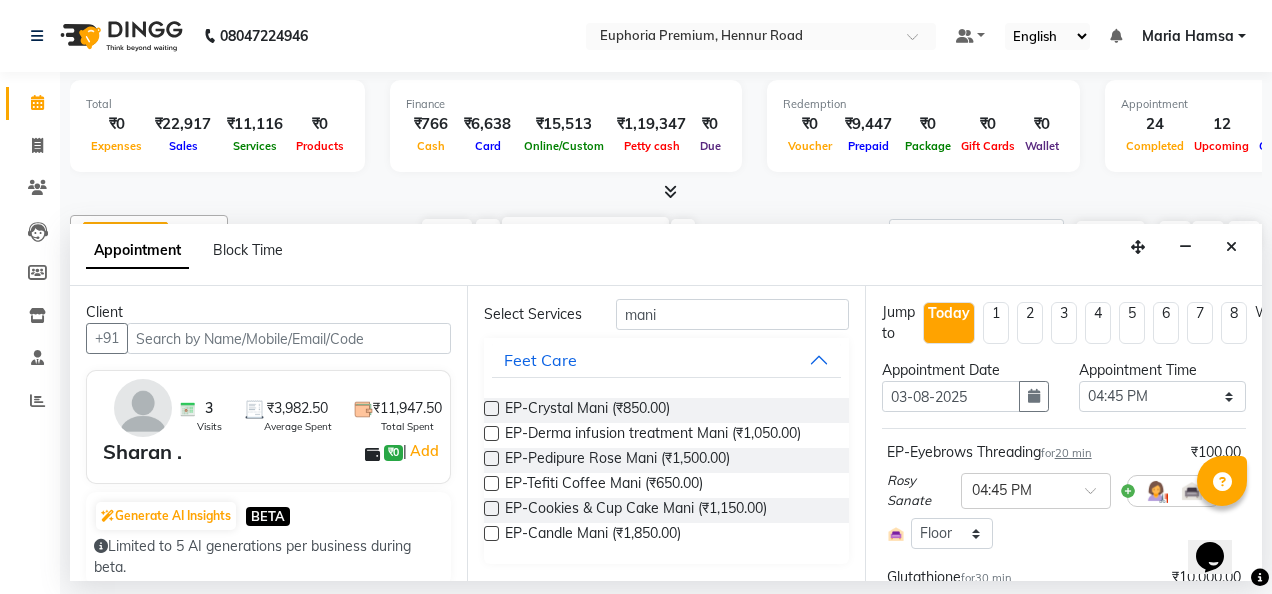 click at bounding box center [491, 508] 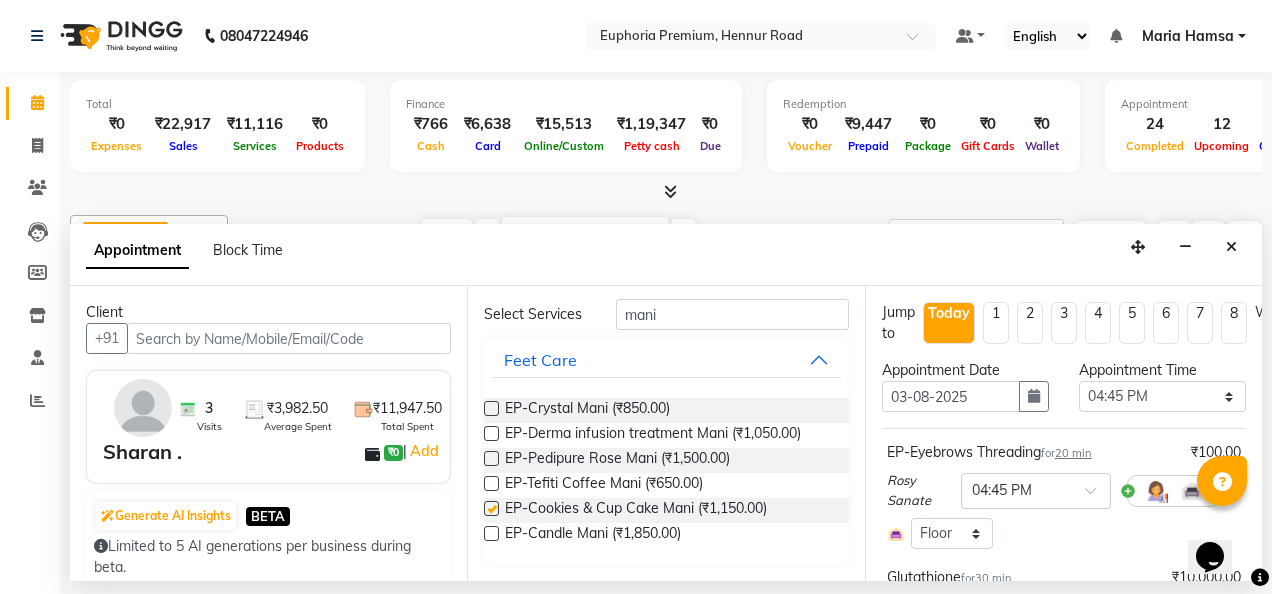 checkbox on "false" 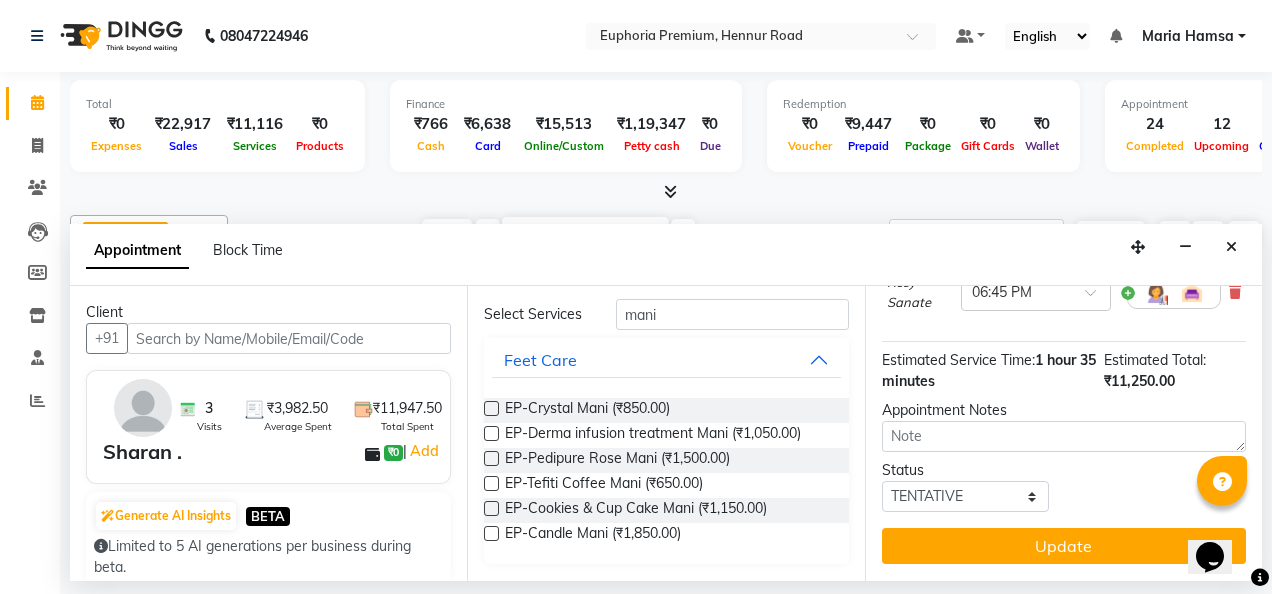 scroll, scrollTop: 458, scrollLeft: 0, axis: vertical 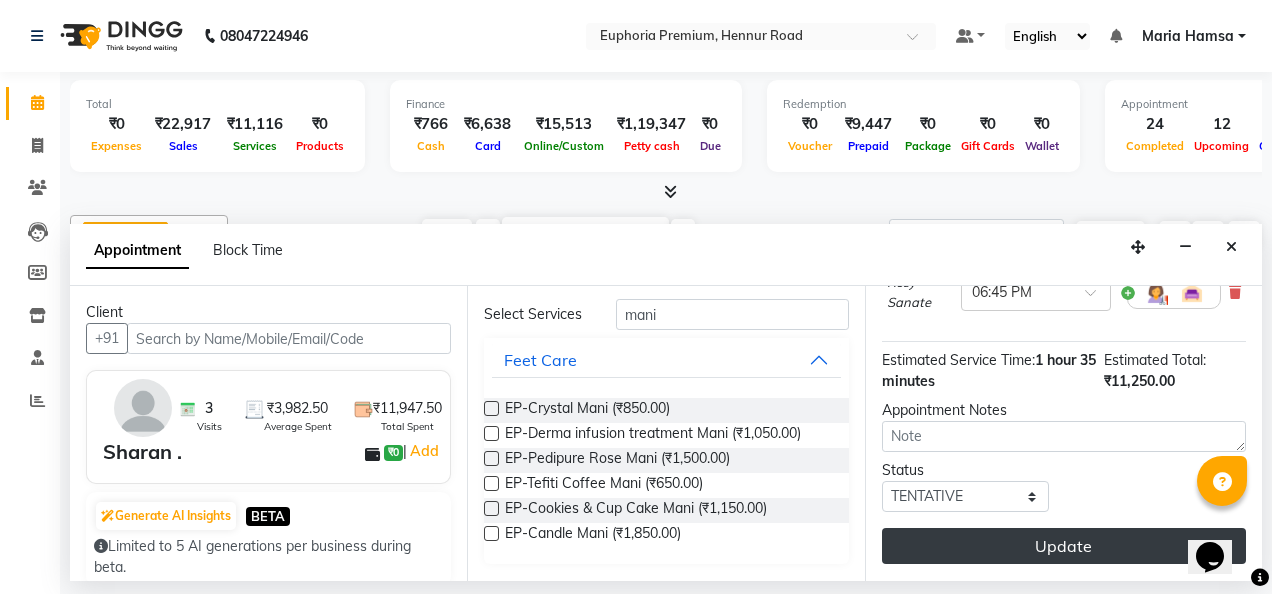 click on "Update" at bounding box center [1064, 546] 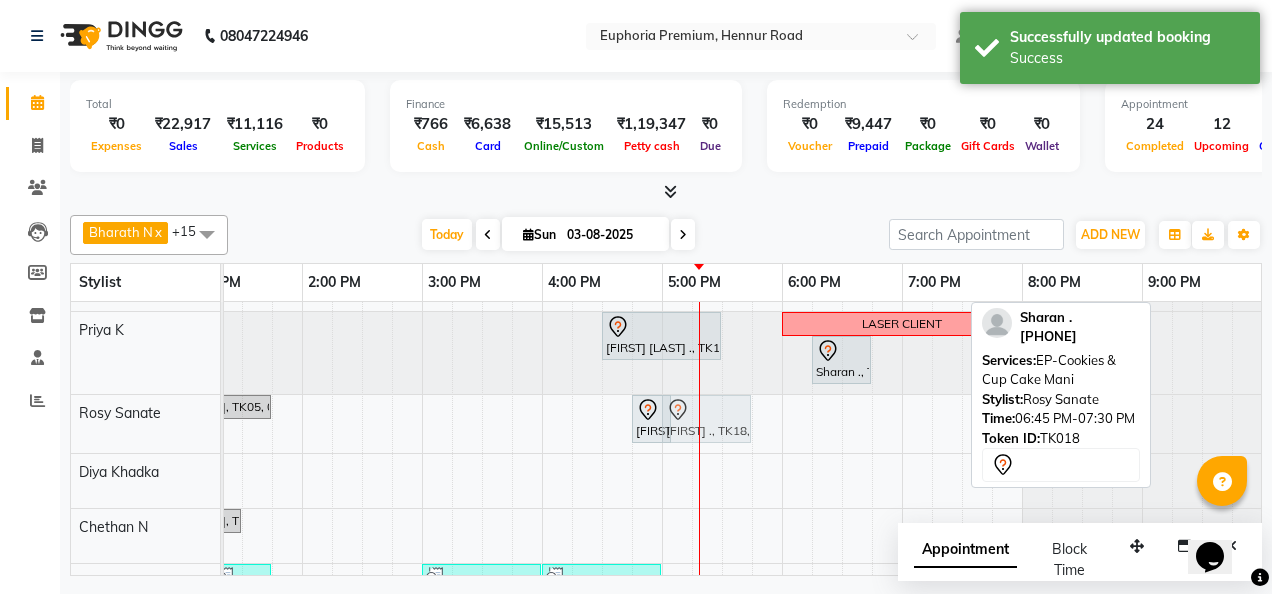 drag, startPoint x: 932, startPoint y: 409, endPoint x: 735, endPoint y: 410, distance: 197.00253 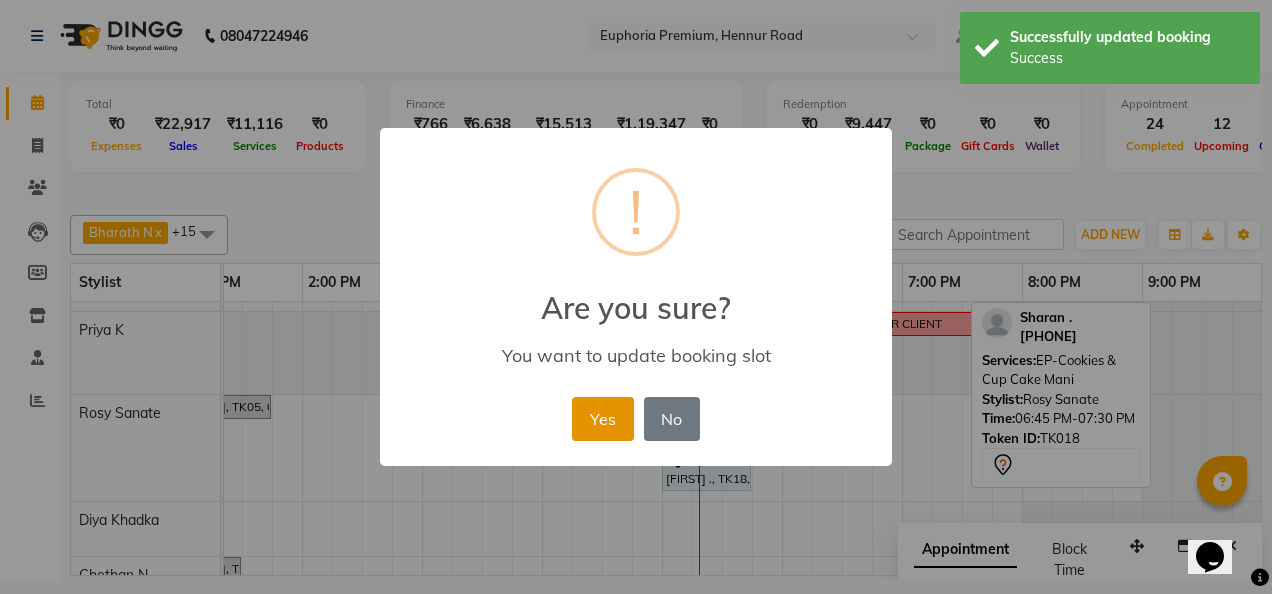click on "Yes" at bounding box center (602, 419) 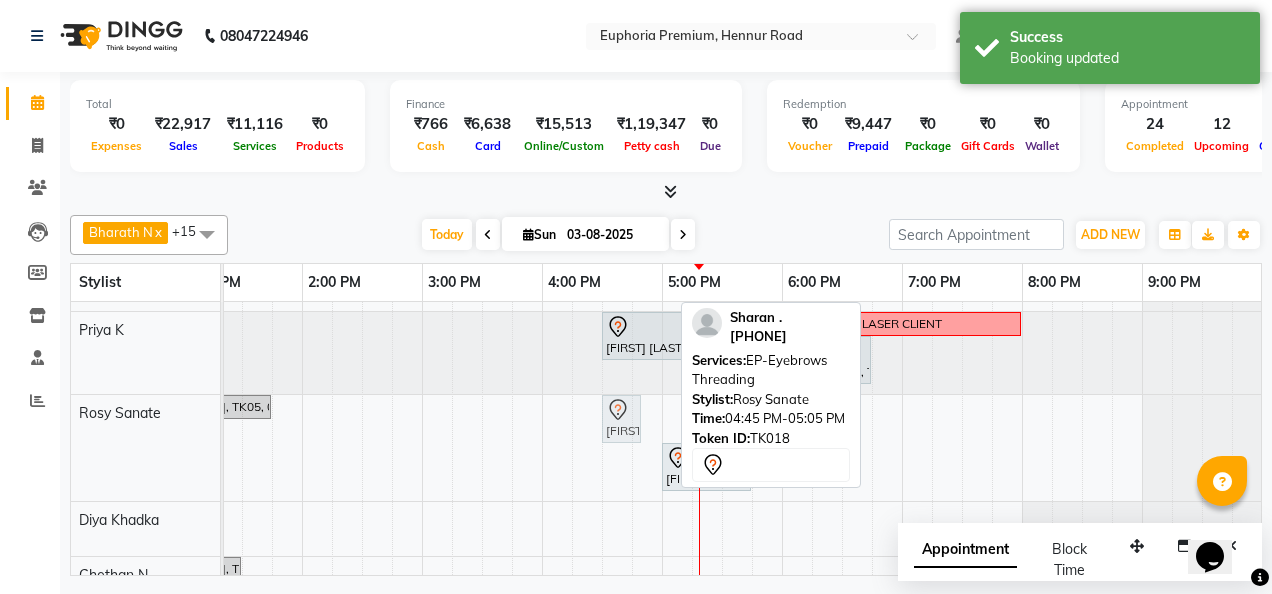 drag, startPoint x: 645, startPoint y: 414, endPoint x: 627, endPoint y: 410, distance: 18.439089 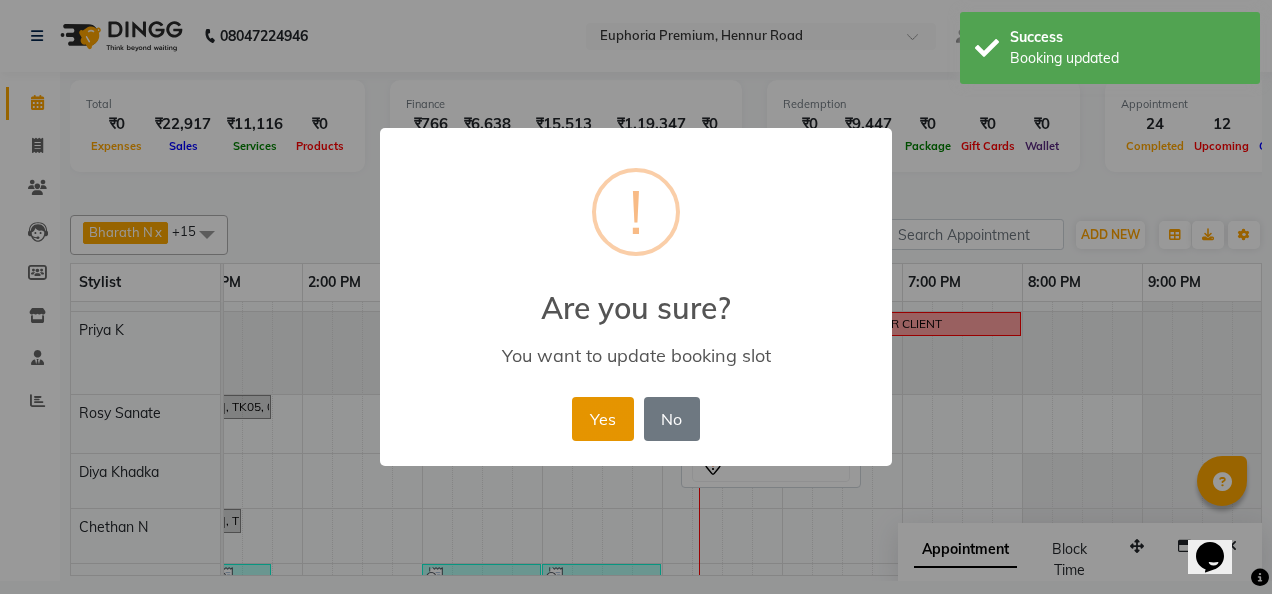 click on "Yes" at bounding box center [602, 419] 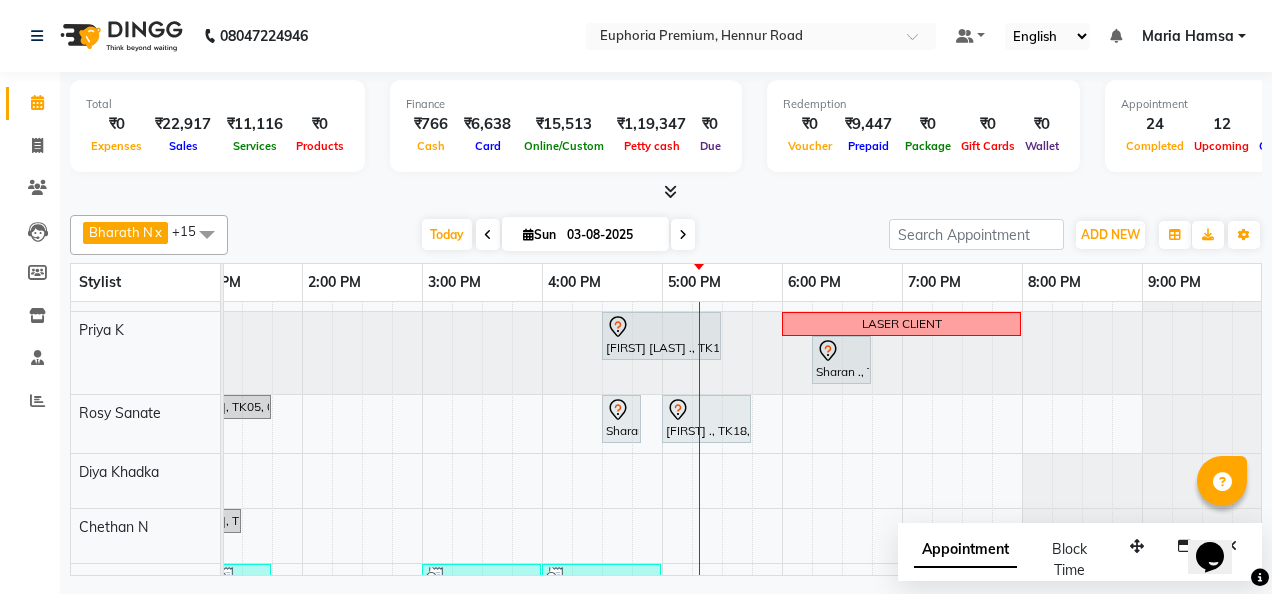 click on "Opens Chat This icon Opens the chat window." at bounding box center [1210, 557] 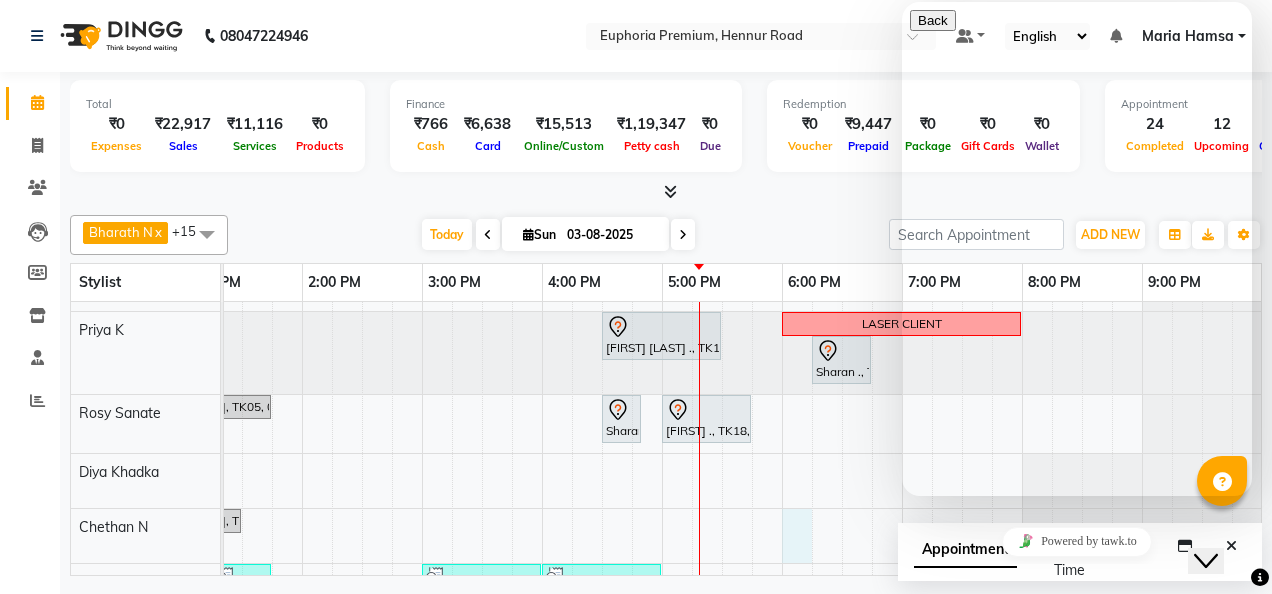click on "Reshmi ., TK03, 09:30 AM-09:50 AM, EP-Full Arms Catridge Wax     Reshmi ., TK03, 10:00 AM-11:00 AM, EP-Full Arms Cream Wax,EP-Half Legs Cream Wax,EP-Under Arms Intimate     Akshansh ., TK04, 11:00 AM-12:20 PM, EP-Full Arms Catridge Wax,EP-Under Arms Intimate,EP-Eyebrows Threading,EP-Upperlip Threading     Akshansh ., TK04, 12:30 PM-01:10 PM, EP-Pedipure Rose Pedi     Avyansh ., TK11, 03:30 PM-03:50 PM, EP-Eyebrows Threading     Akshansh ., TK04, 11:30 AM-12:25 PM, EP-Pedipure Rose Pedi             Nimmy Joesph, TK20, 03:30 PM-04:00 PM, EP-Brightening Masque             Nimmy Joesph, TK20, 04:00 PM-04:35 PM, EP-Full Face Intimate             Nimmy Joesph, TK20, 04:45 PM-05:05 PM, EP-Full Legs Cream Wax             Nimmy Joesph, TK20, 05:15 PM-05:35 PM, EP-Eyebrows Threading             Nimmy Joesph, TK20, 04:30 PM-04:50 PM, EP-Full Arms Cream Wax             Nimmy Joesph, TK20, 05:00 PM-05:20 PM, EP-Under Arms Intimate     Avyansh ., TK11, 02:45 PM-03:25 PM, EP-Gel Paint Application" at bounding box center [422, 219] 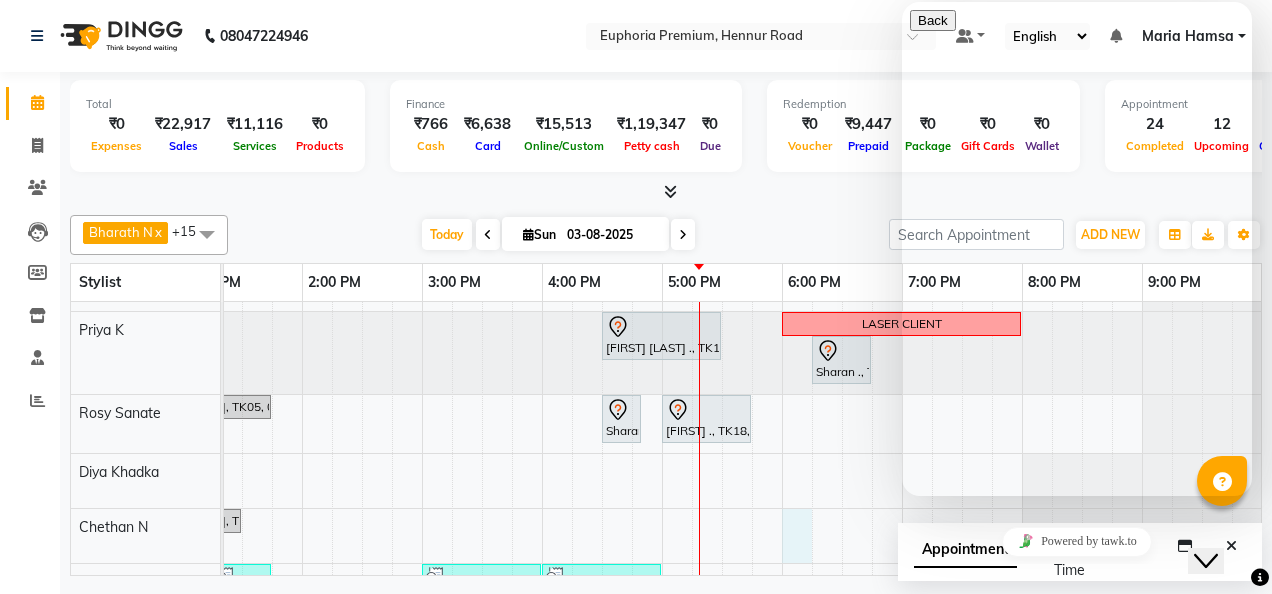 select on "74080" 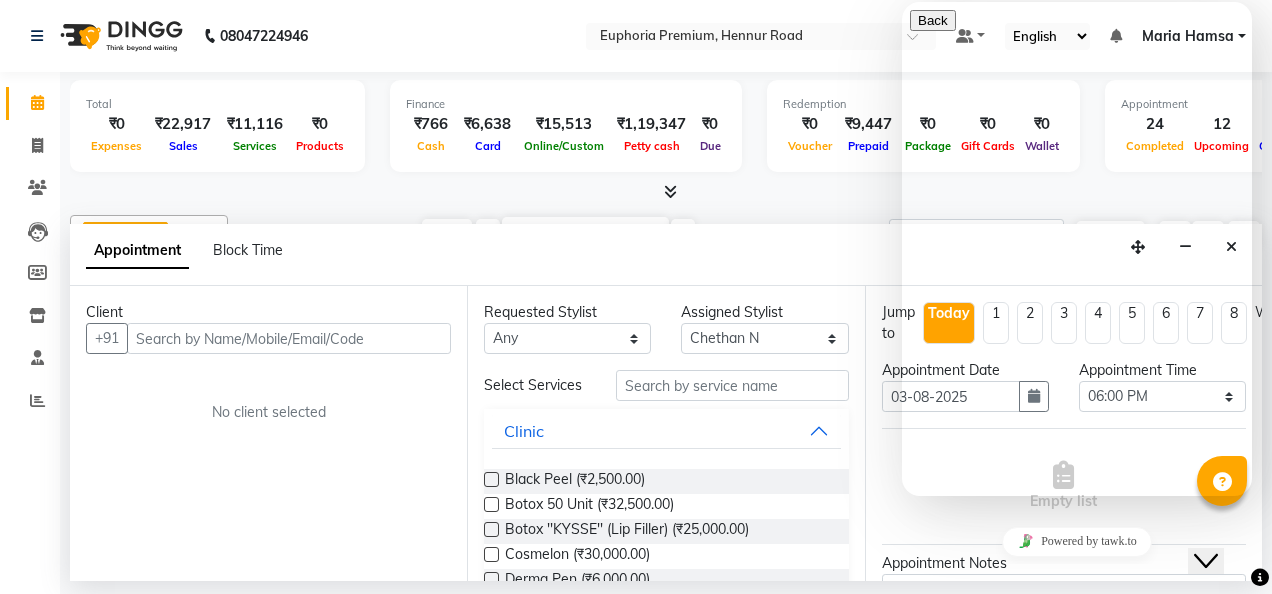 click at bounding box center (666, 192) 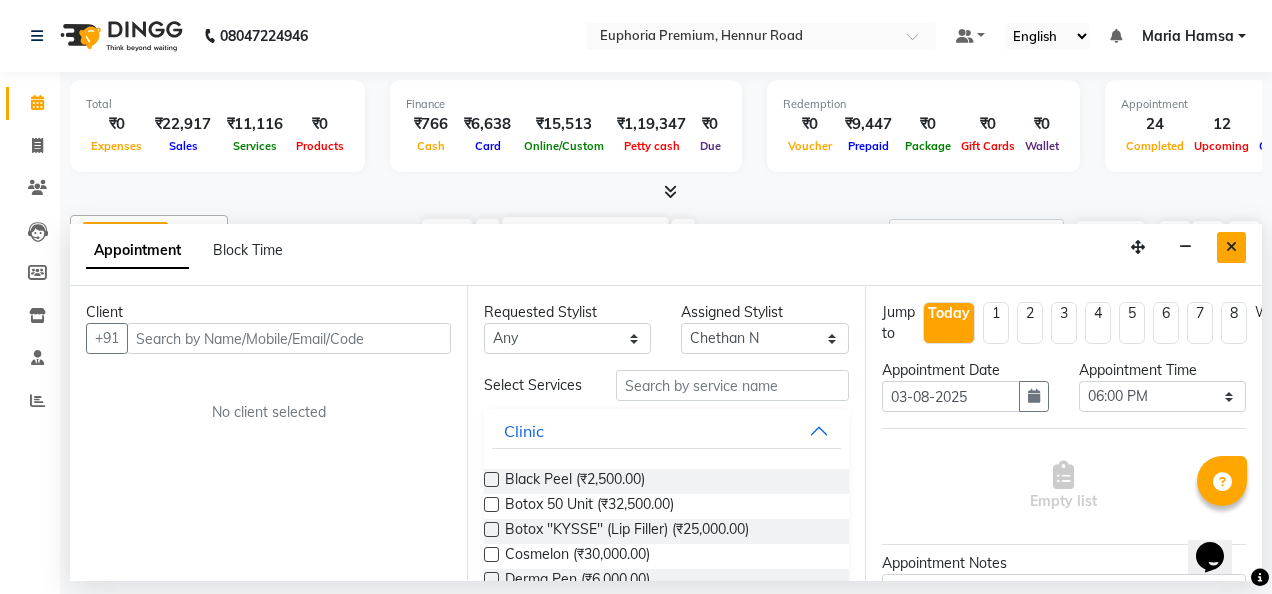 click at bounding box center [1231, 247] 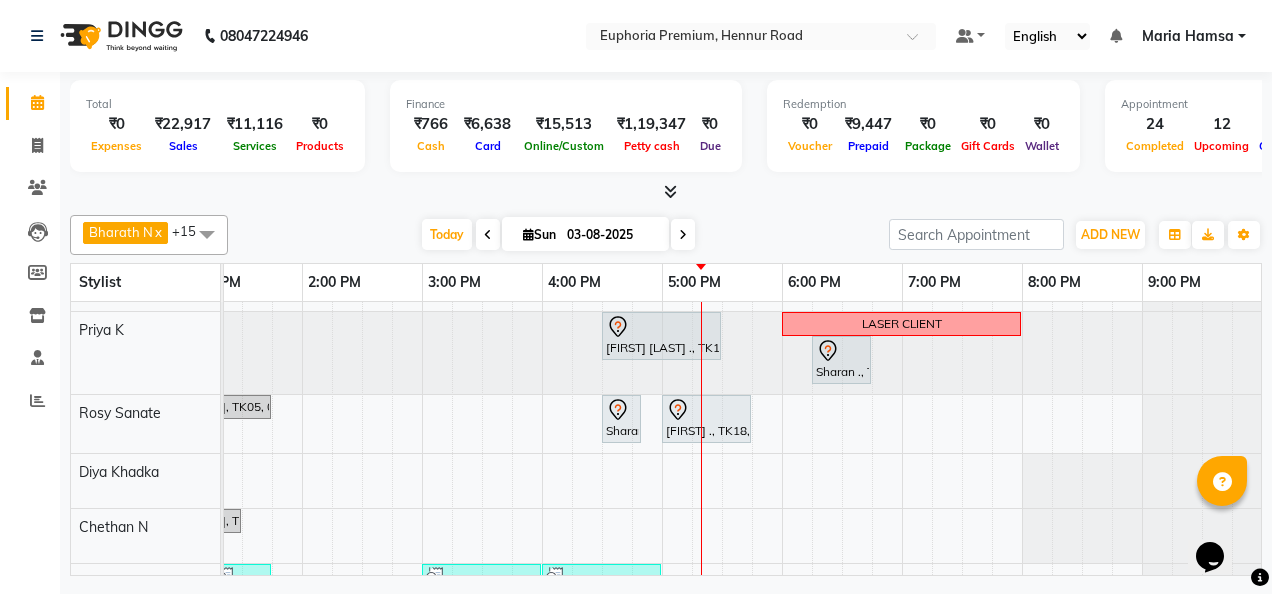 scroll, scrollTop: 430, scrollLeft: 642, axis: both 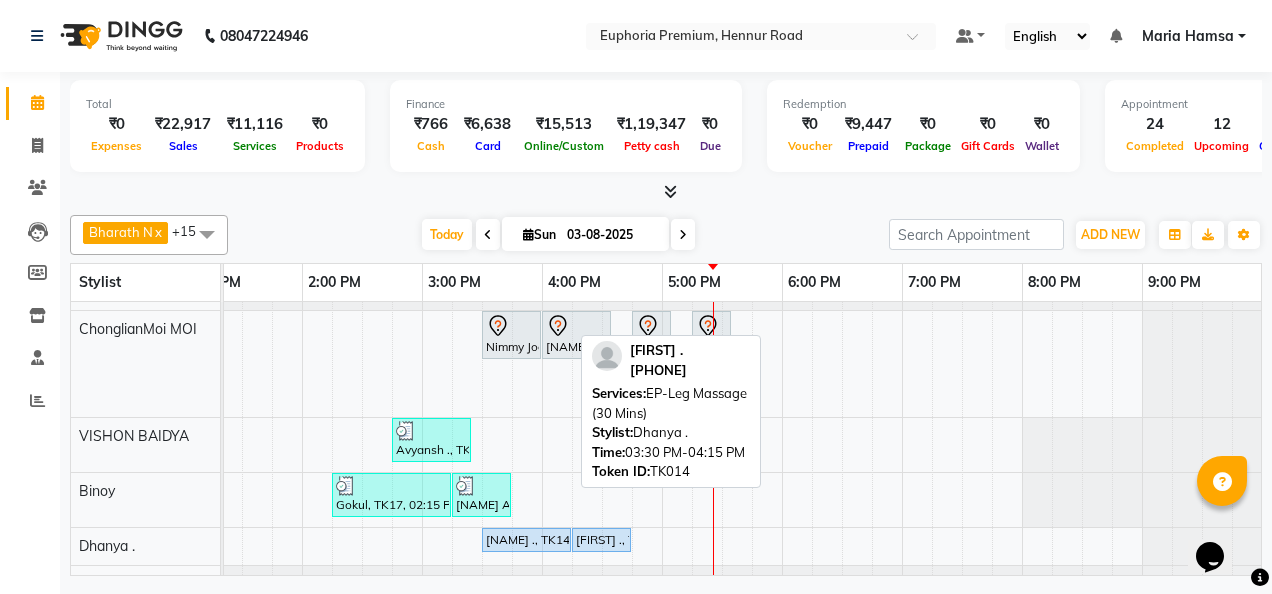 click on "[FIRST] ., TK14, 03:30 PM-04:15 PM, EP-Leg Massage (30 Mins)" at bounding box center (526, 540) 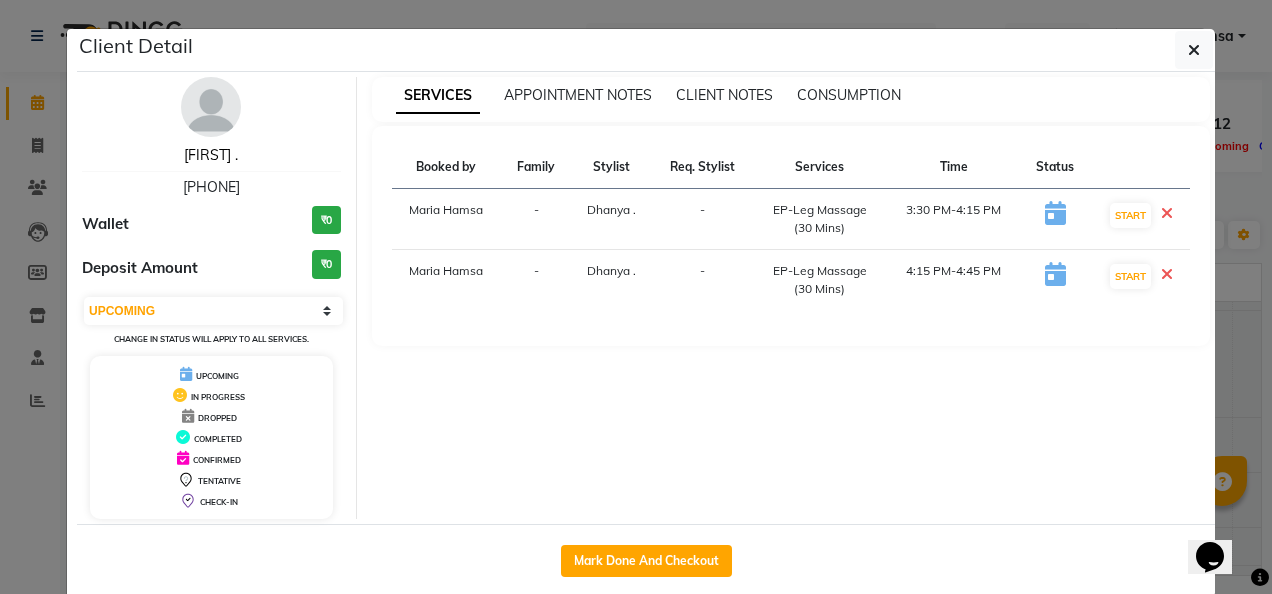 click on "Moha ." at bounding box center [211, 155] 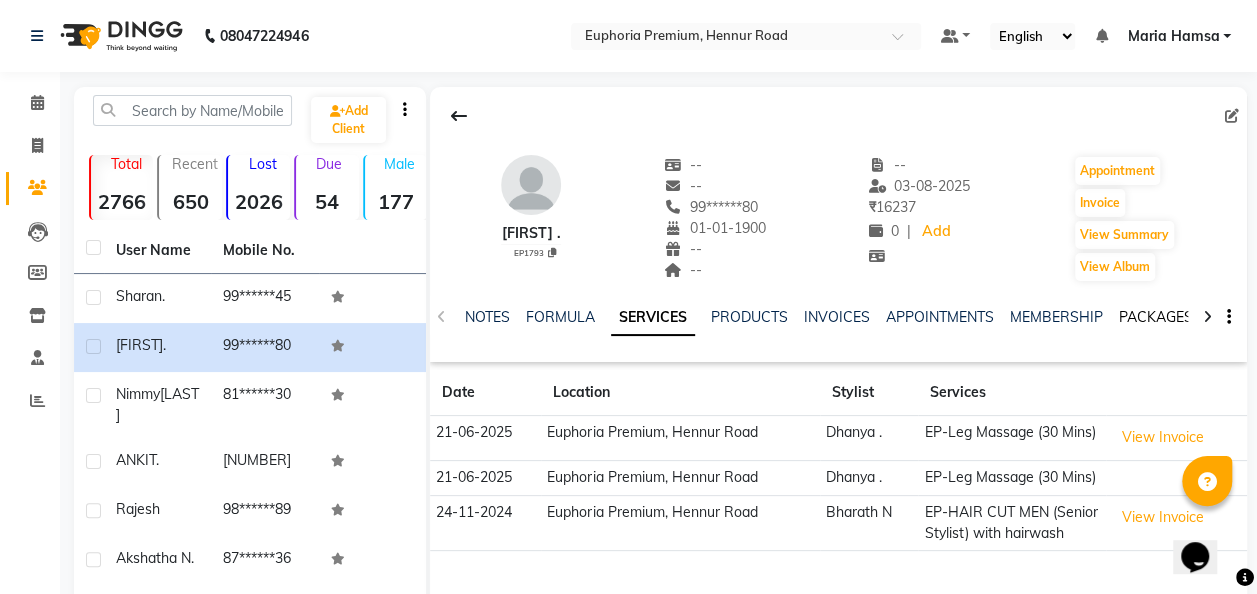 click on "PACKAGES" 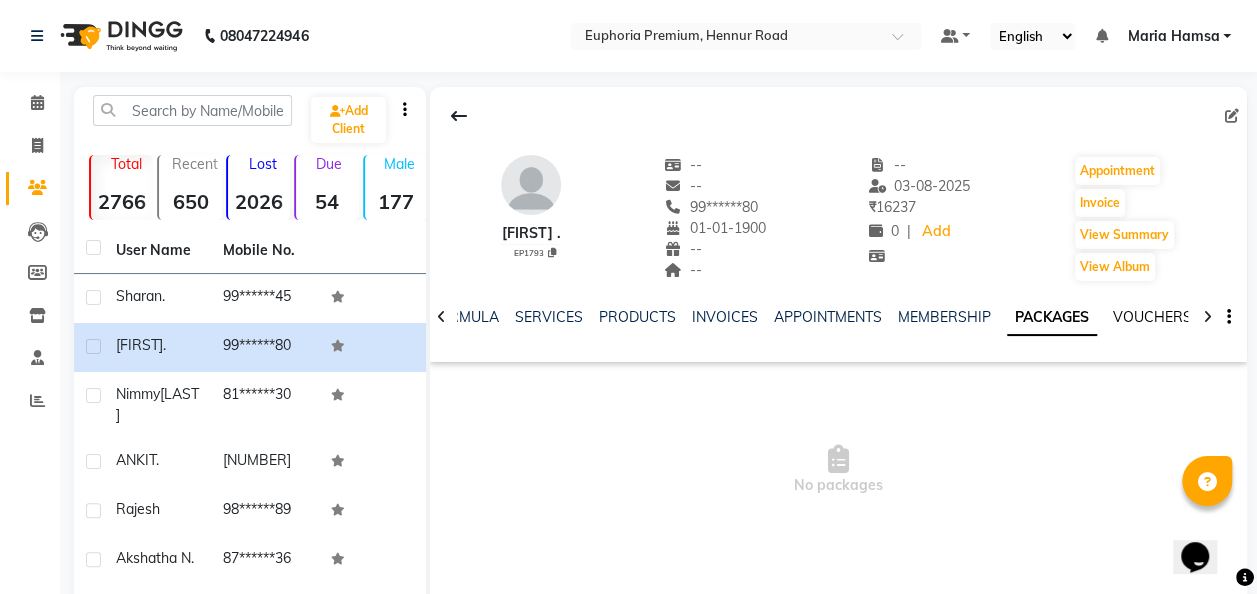 click on "VOUCHERS" 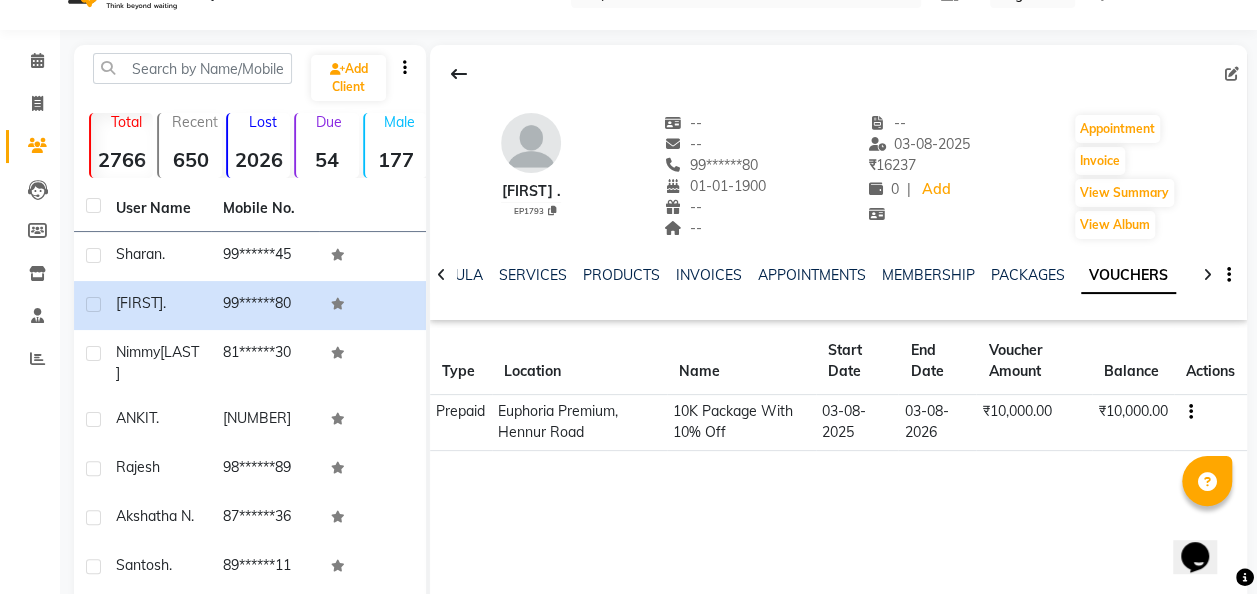 scroll, scrollTop: 46, scrollLeft: 0, axis: vertical 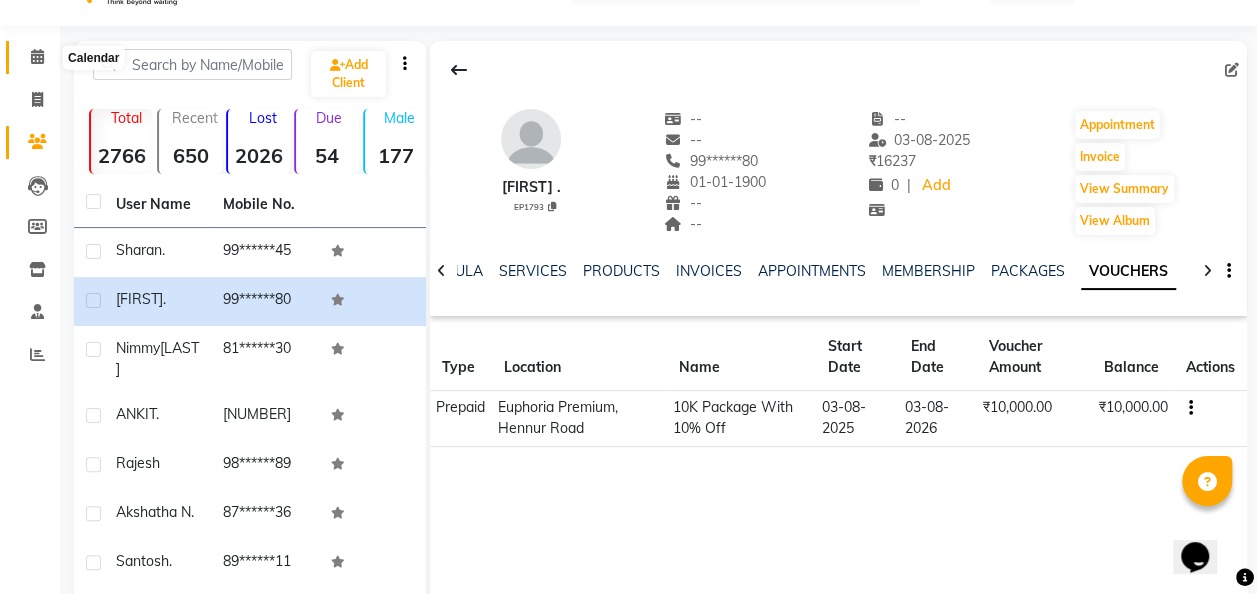 click 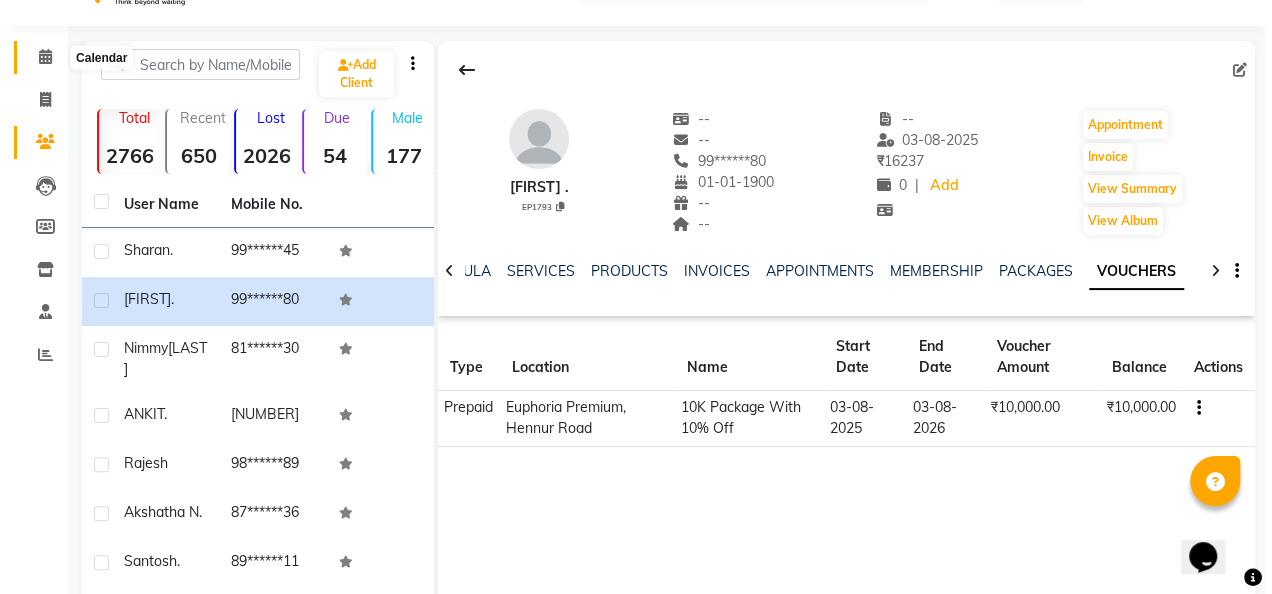 scroll, scrollTop: 0, scrollLeft: 0, axis: both 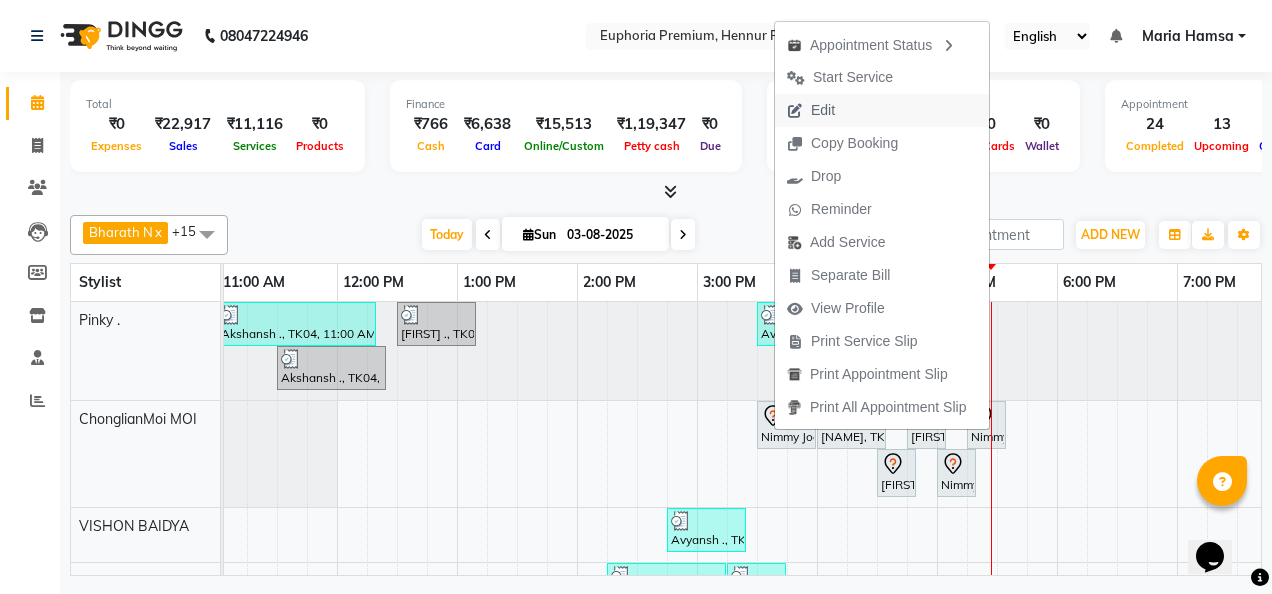click on "Edit" at bounding box center [823, 110] 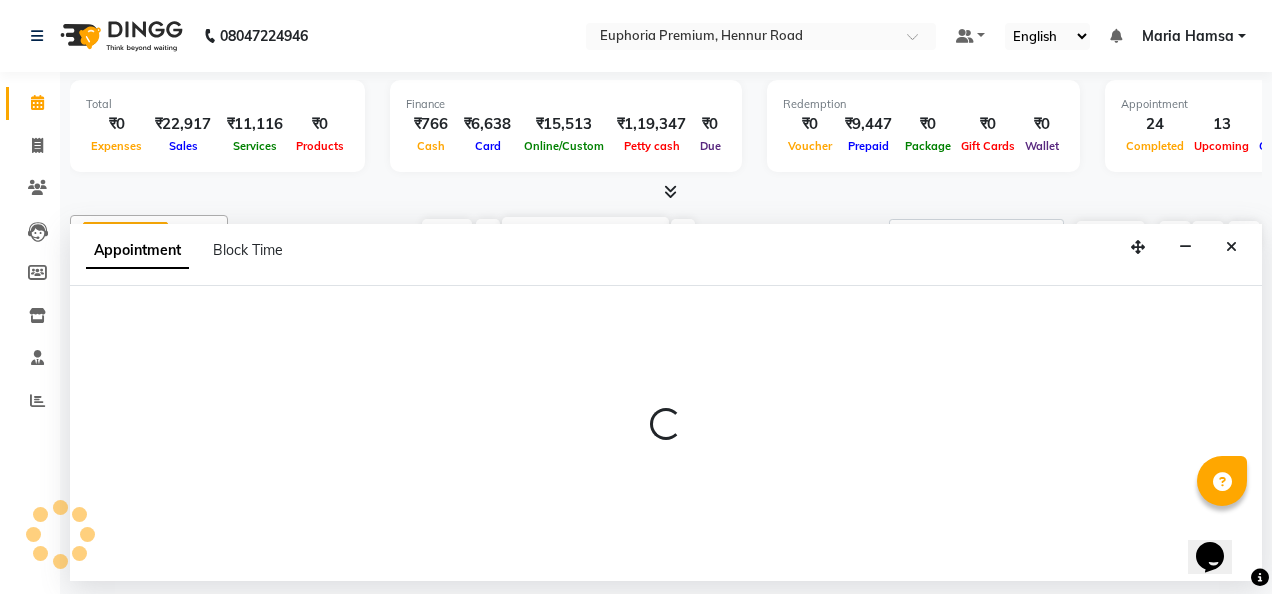 select on "tentative" 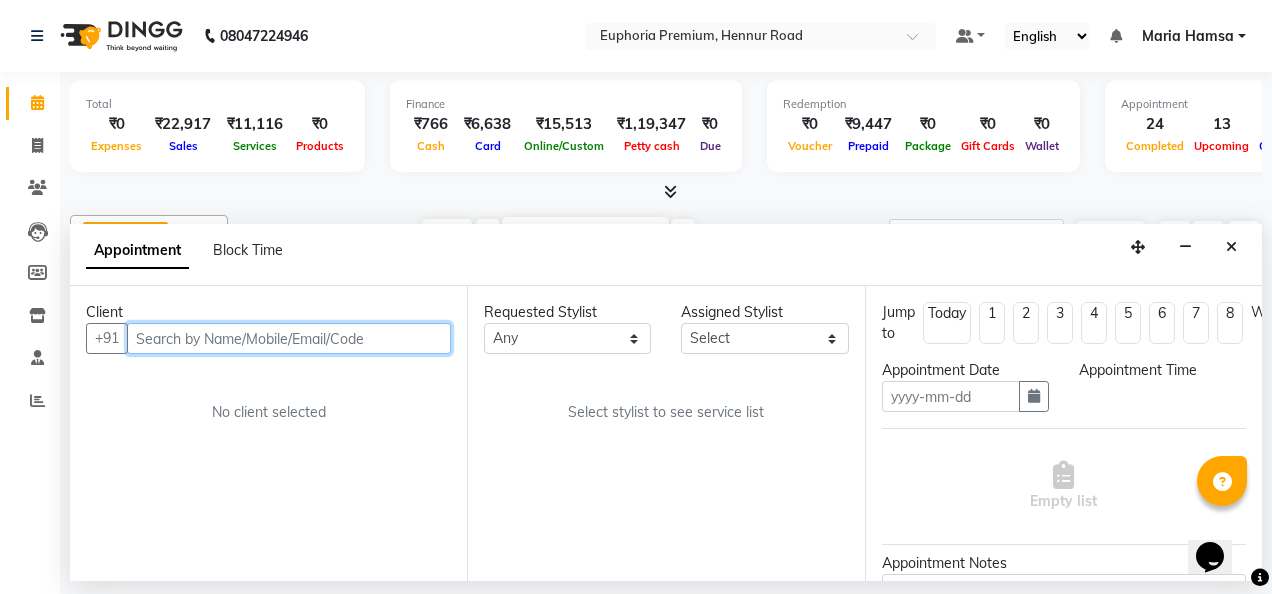 type on "03-08-2025" 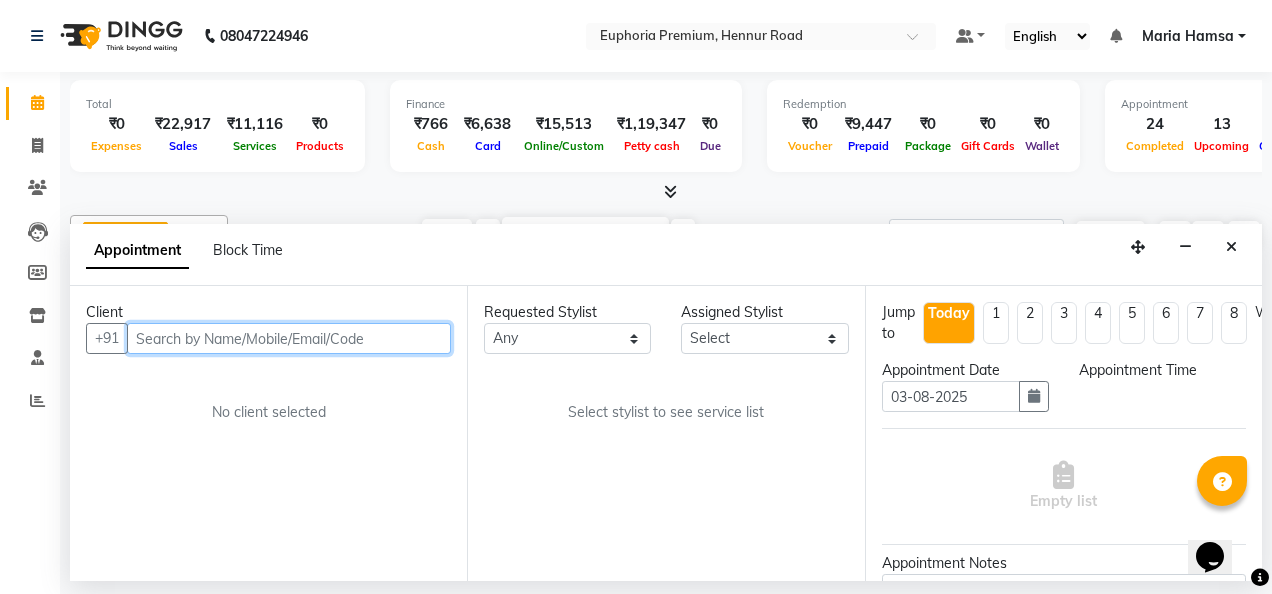 scroll, scrollTop: 0, scrollLeft: 0, axis: both 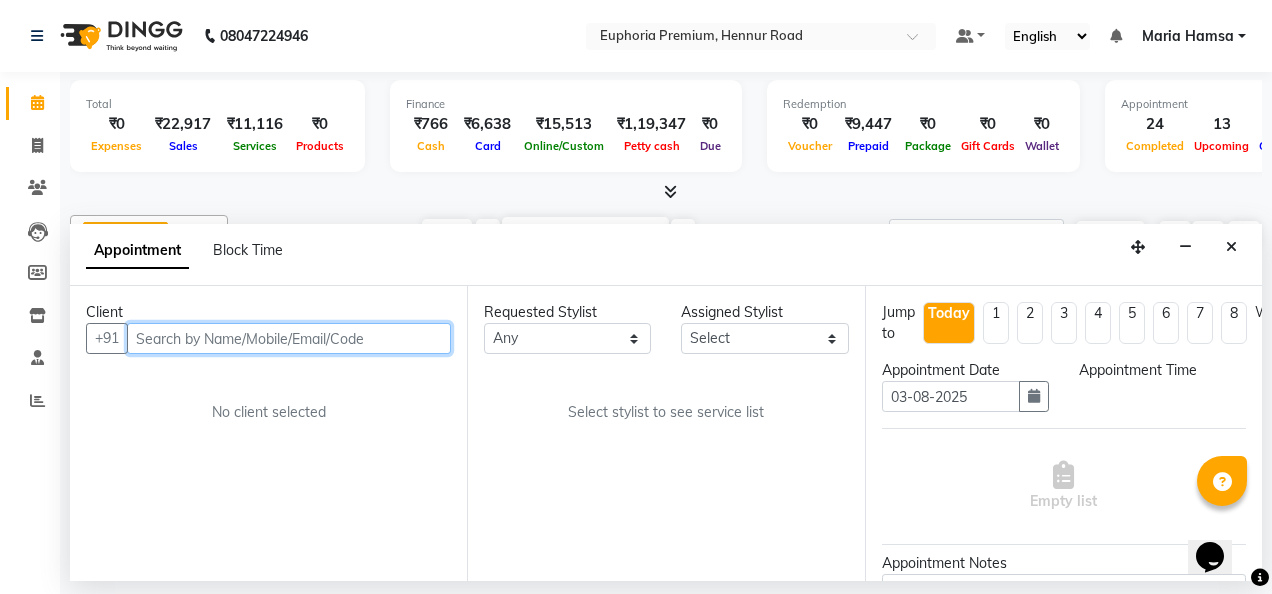 select on "930" 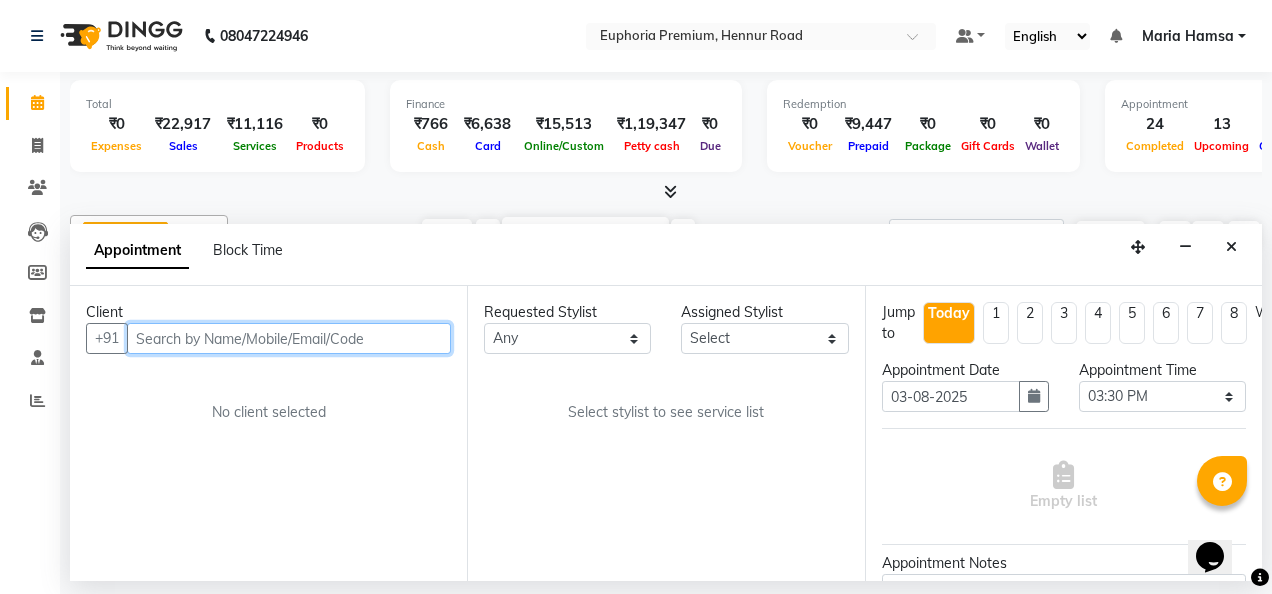 select on "71597" 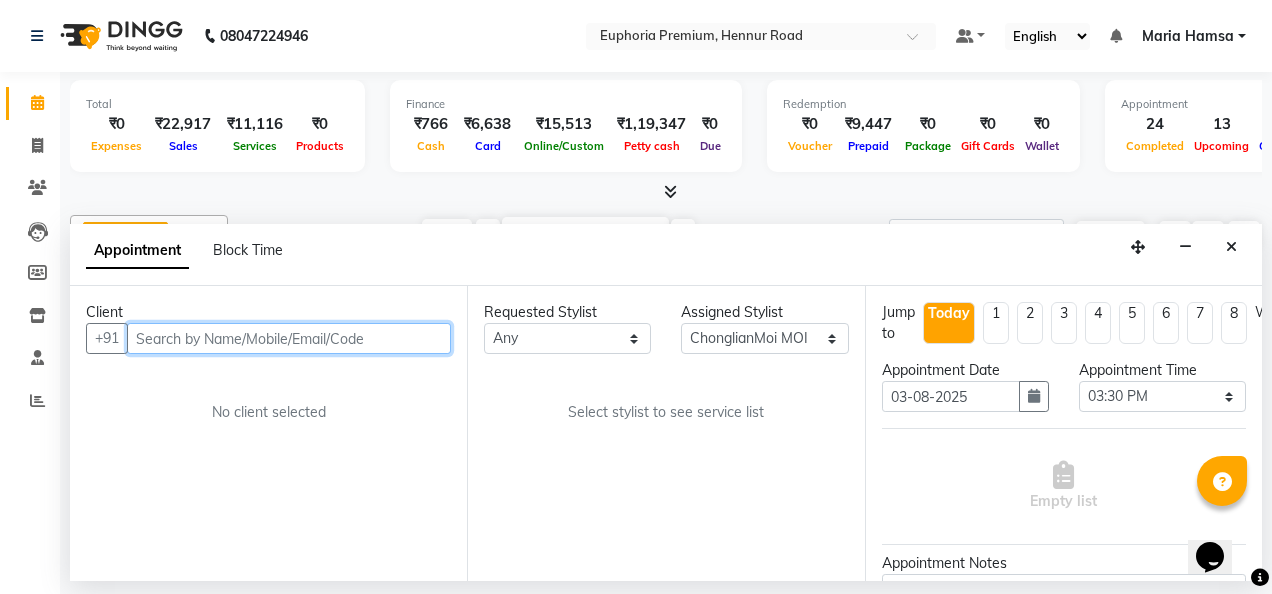 select on "4006" 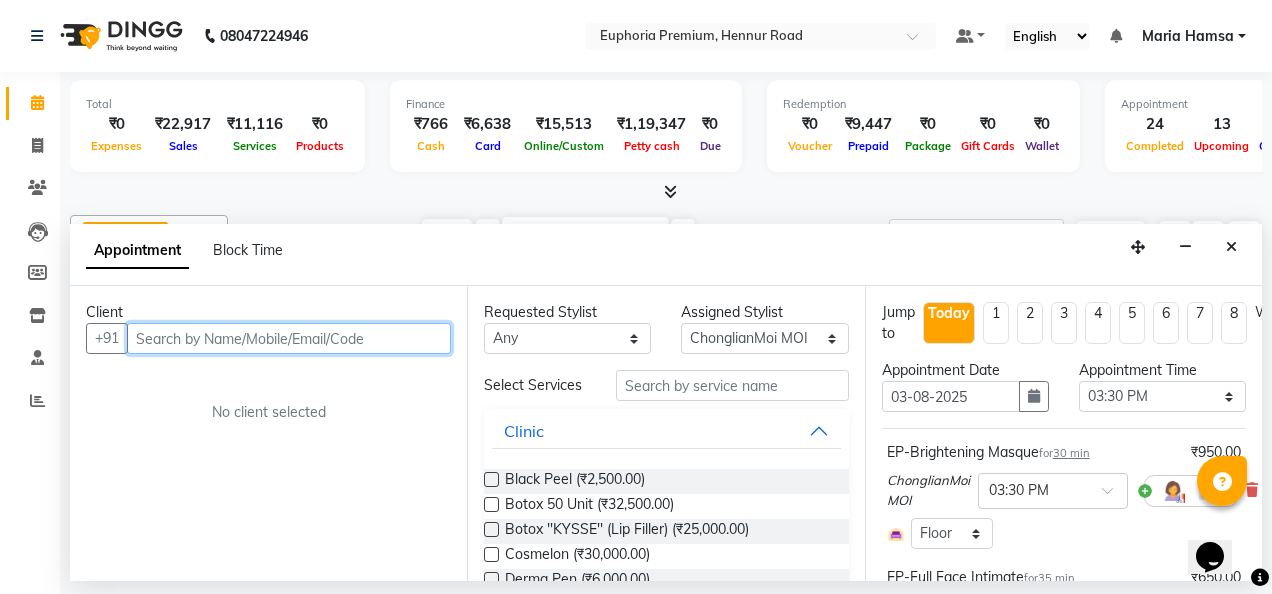 select on "4006" 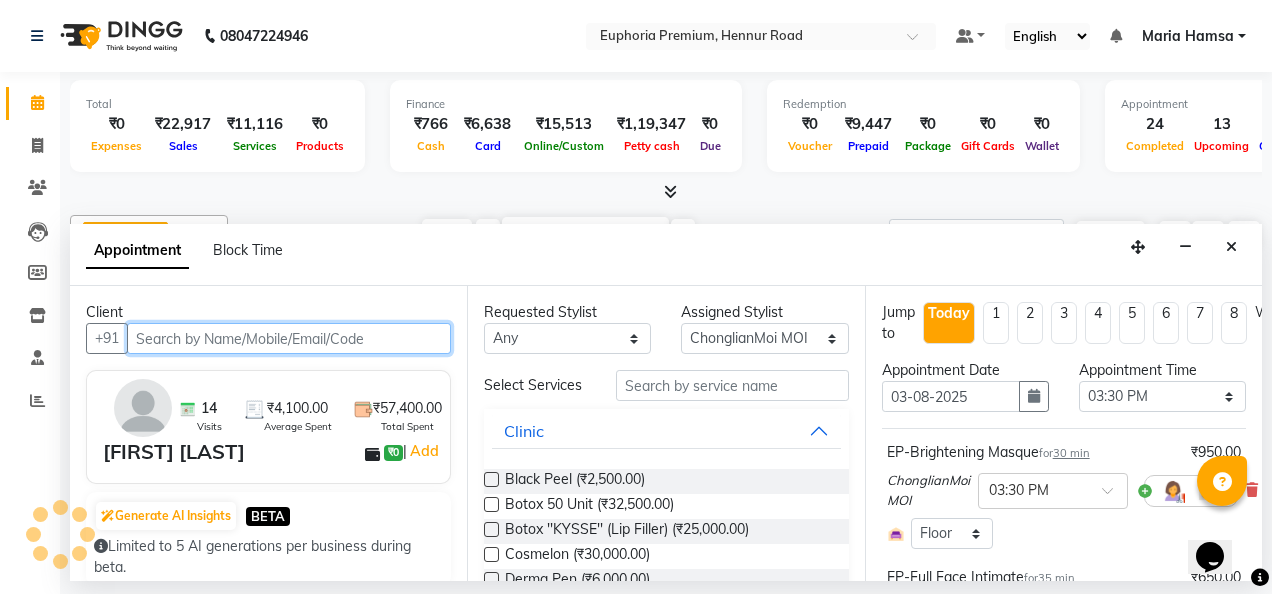 scroll, scrollTop: 0, scrollLeft: 642, axis: horizontal 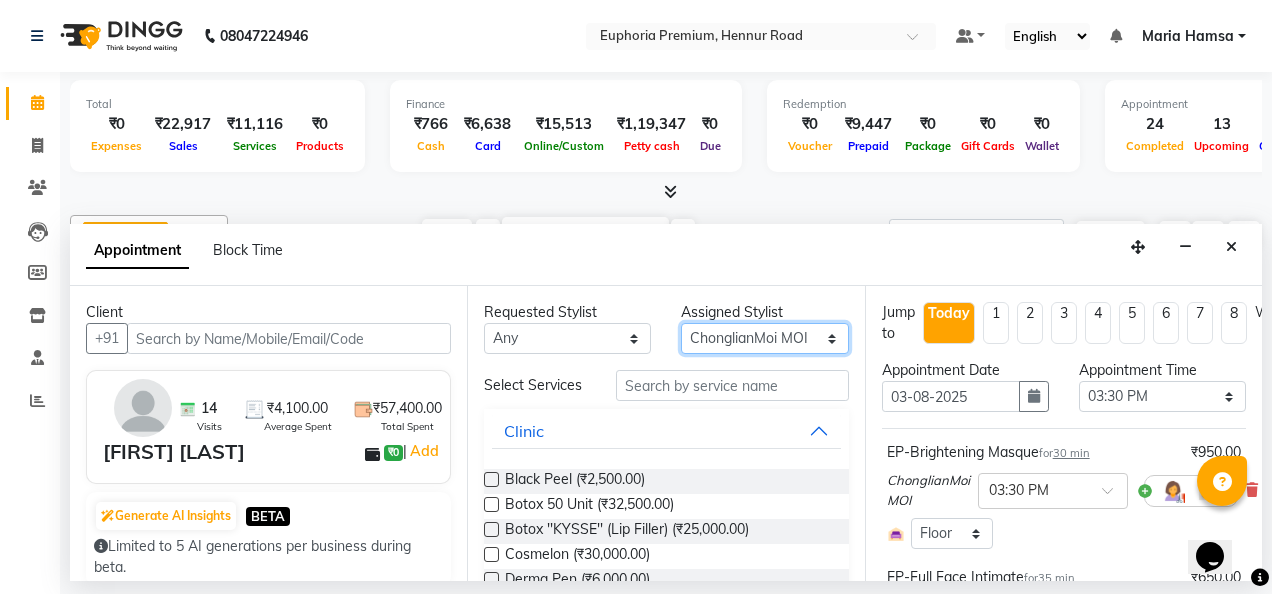 click on "Select Babu V Bharath N Binoy  Chandru Magar Chethan N  Chiinthian Moi ChonglianMoi MOI Daisy . Dhanya . Diya Khadka Fredrick Burrows Khushi Magarthapa Kishore K Maria Hamsa MRINALI MILI Pinky . Priya  K Rosy Sanate Savitha Vijayan Shalini Deivasigamani Shishi L Vijayalakshmi M VISHON BAIDYA" at bounding box center (764, 338) 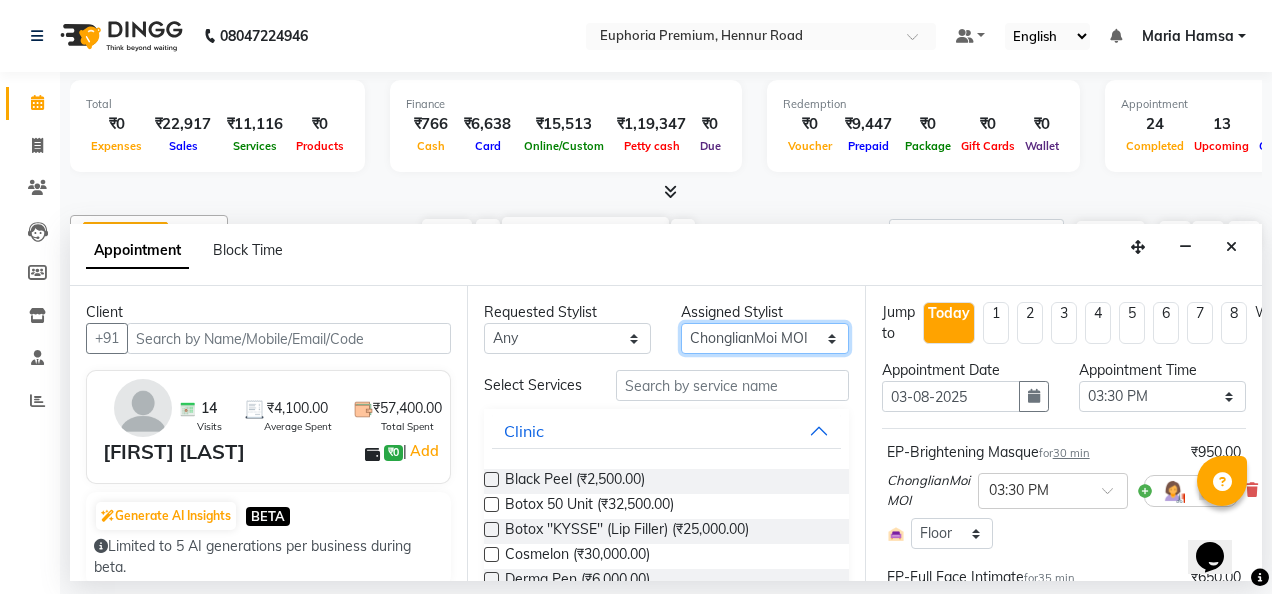 select on "71607" 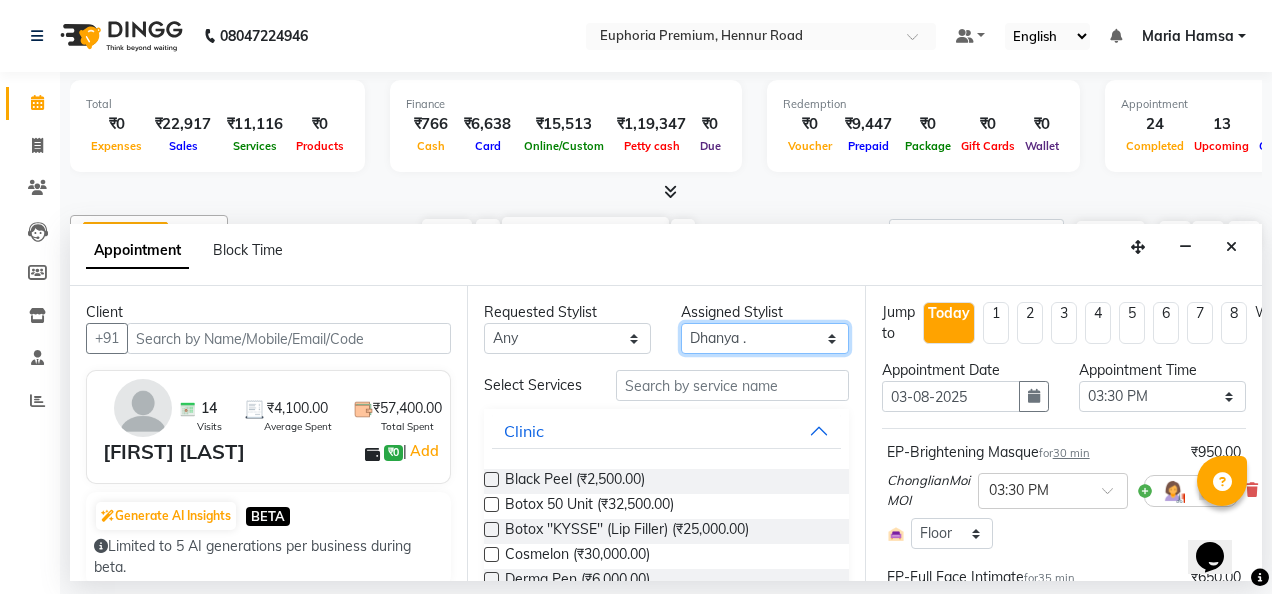 click on "Select Babu V Bharath N Binoy  Chandru Magar Chethan N  Chiinthian Moi ChonglianMoi MOI Daisy . Dhanya . Diya Khadka Fredrick Burrows Khushi Magarthapa Kishore K Maria Hamsa MRINALI MILI Pinky . Priya  K Rosy Sanate Savitha Vijayan Shalini Deivasigamani Shishi L Vijayalakshmi M VISHON BAIDYA" at bounding box center (764, 338) 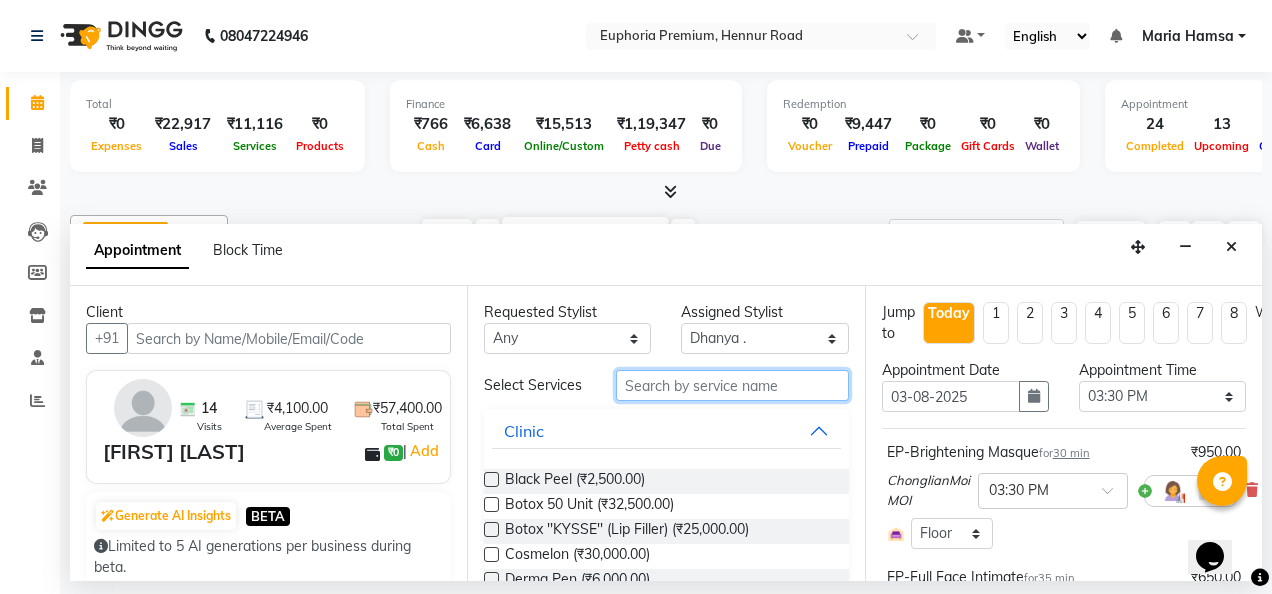 click at bounding box center (732, 385) 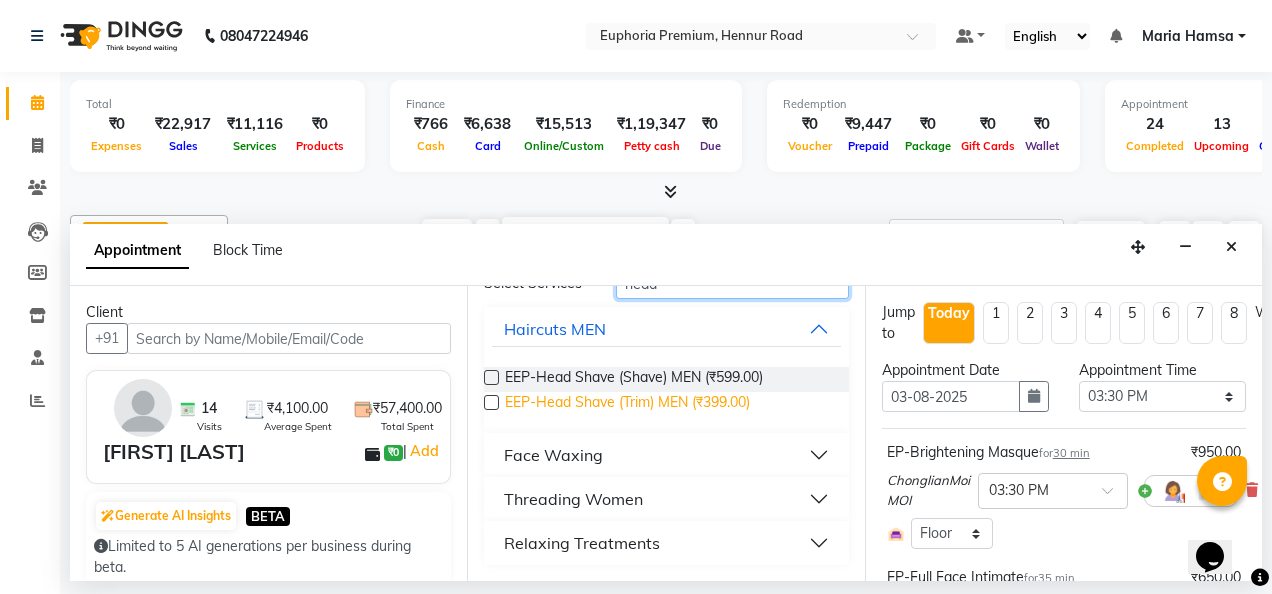 scroll, scrollTop: 112, scrollLeft: 0, axis: vertical 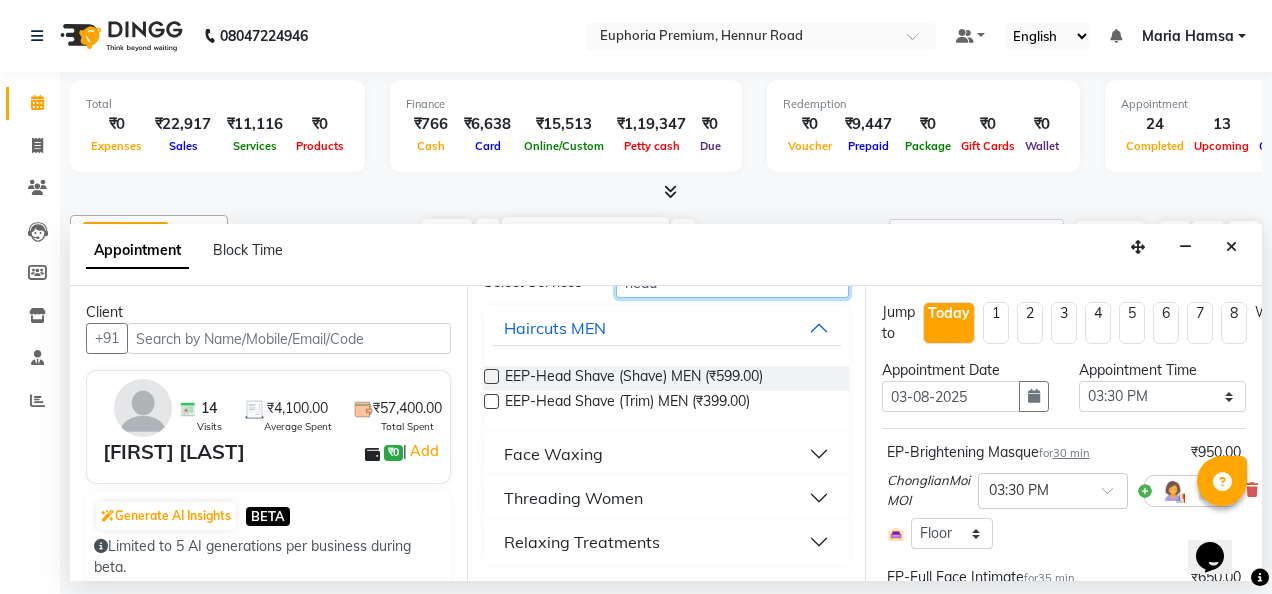 type on "head" 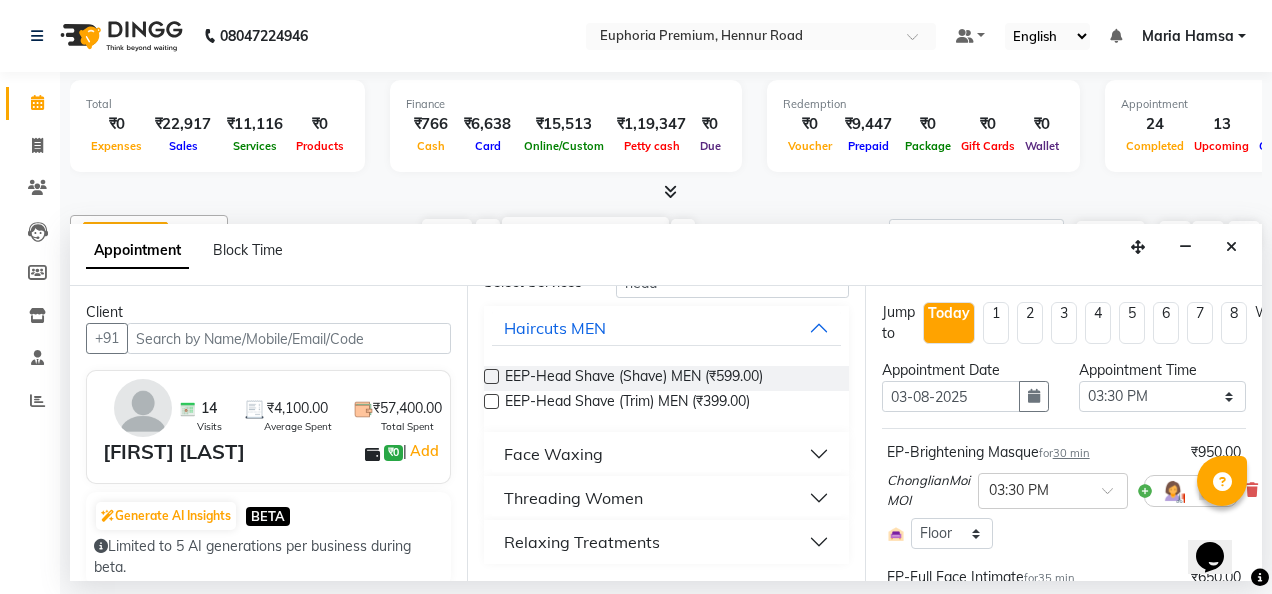 click on "Relaxing Treatments" at bounding box center [582, 542] 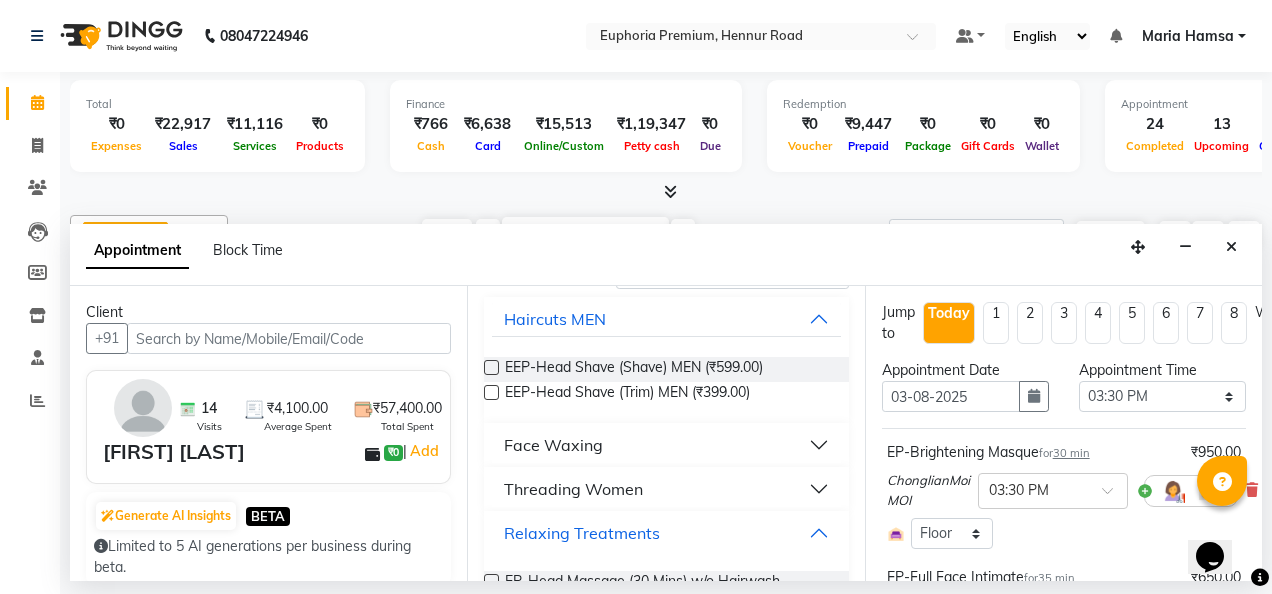 scroll, scrollTop: 186, scrollLeft: 0, axis: vertical 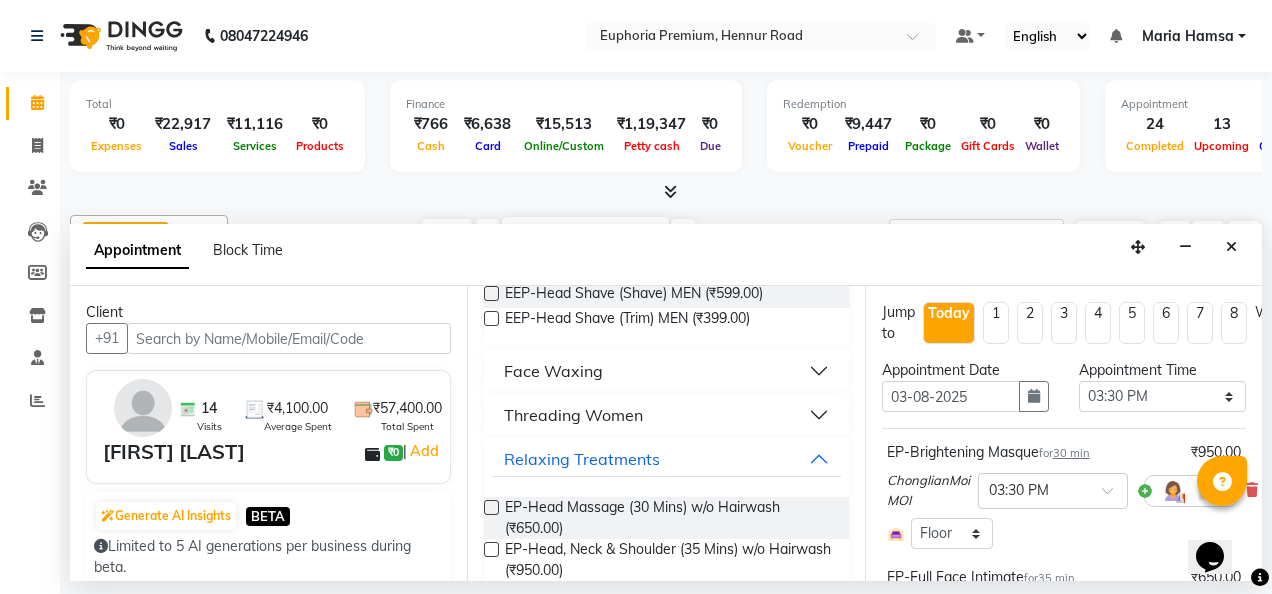 click at bounding box center [491, 507] 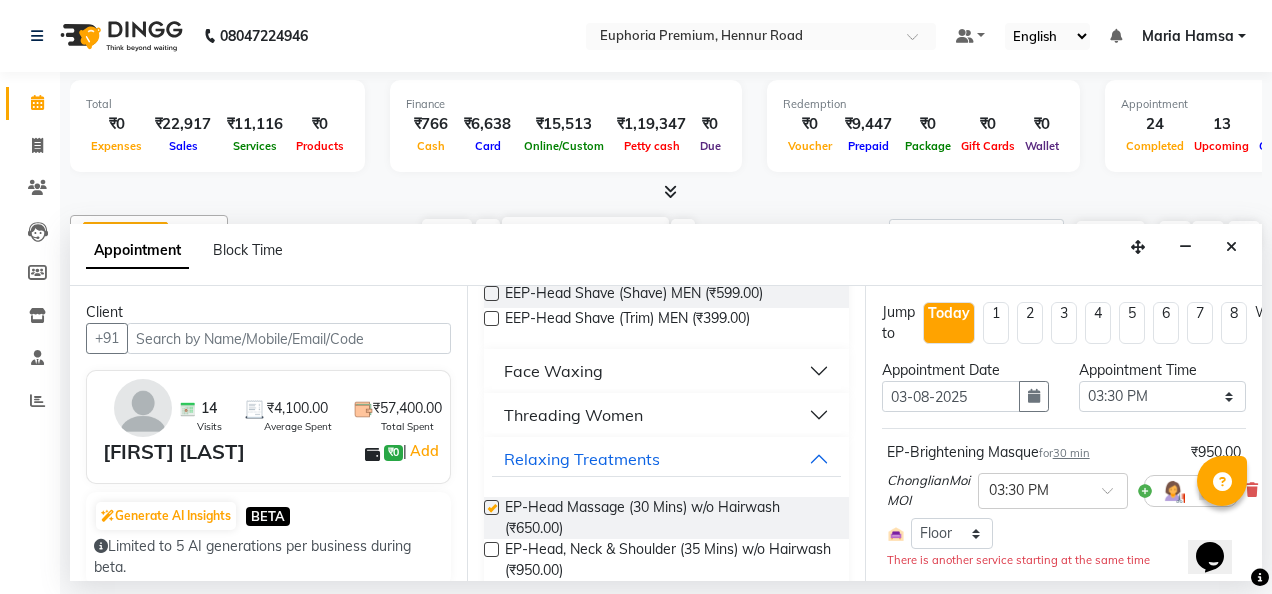 checkbox on "false" 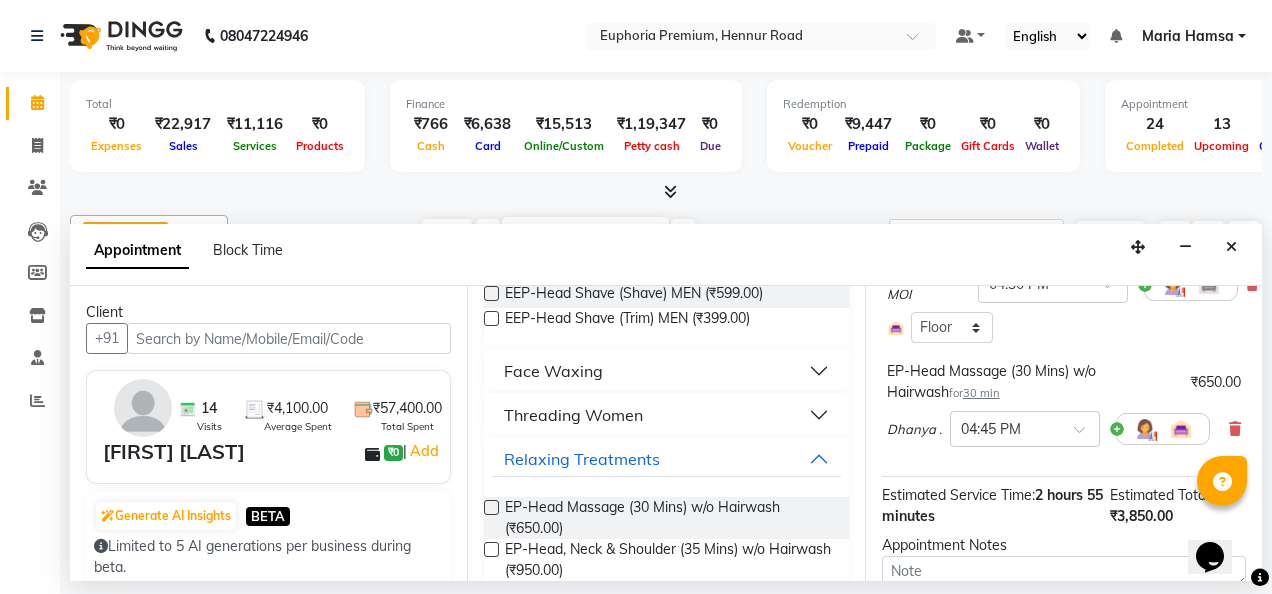 scroll, scrollTop: 1003, scrollLeft: 0, axis: vertical 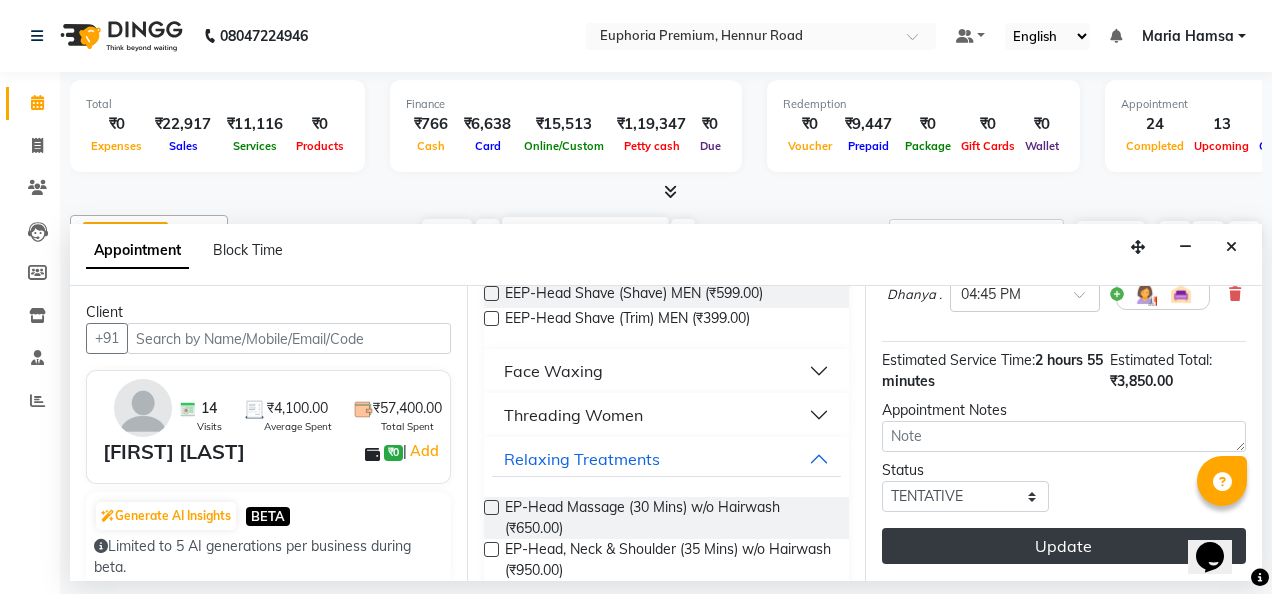click on "Update" at bounding box center (1064, 546) 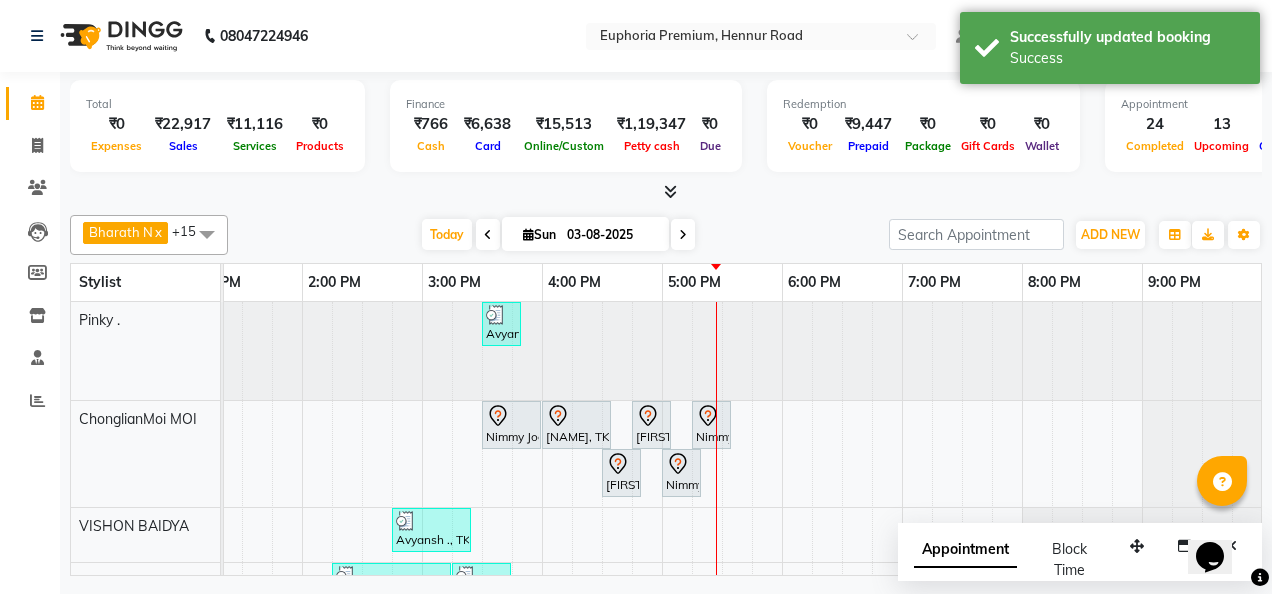 scroll, scrollTop: 212, scrollLeft: 642, axis: both 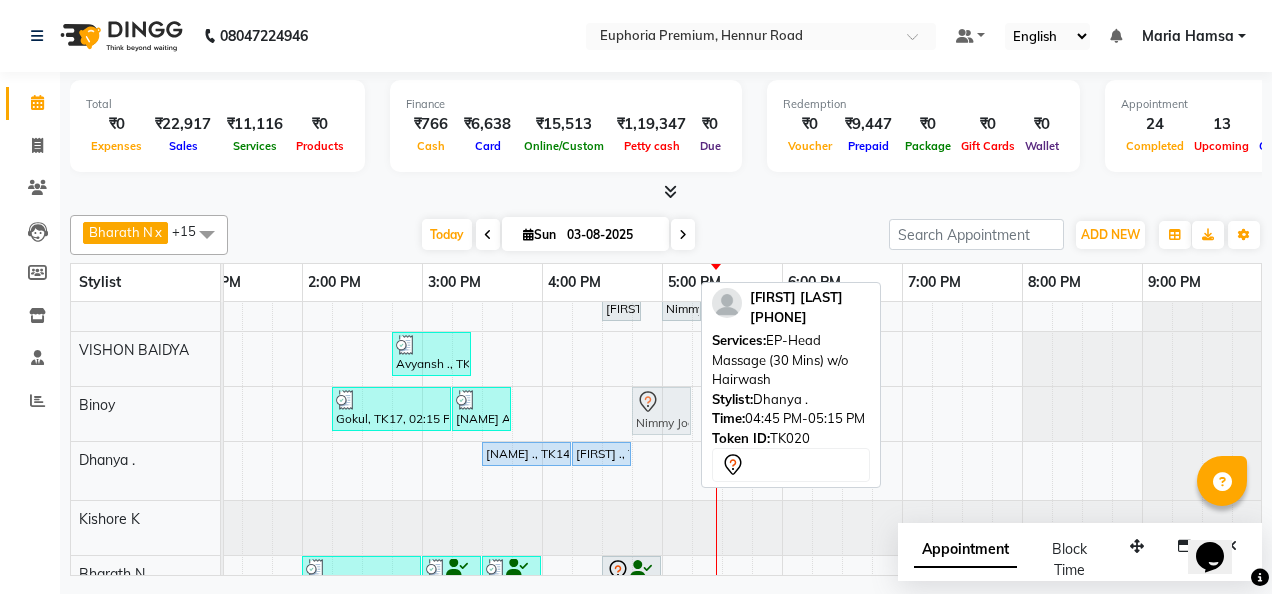 drag, startPoint x: 648, startPoint y: 463, endPoint x: 658, endPoint y: 418, distance: 46.09772 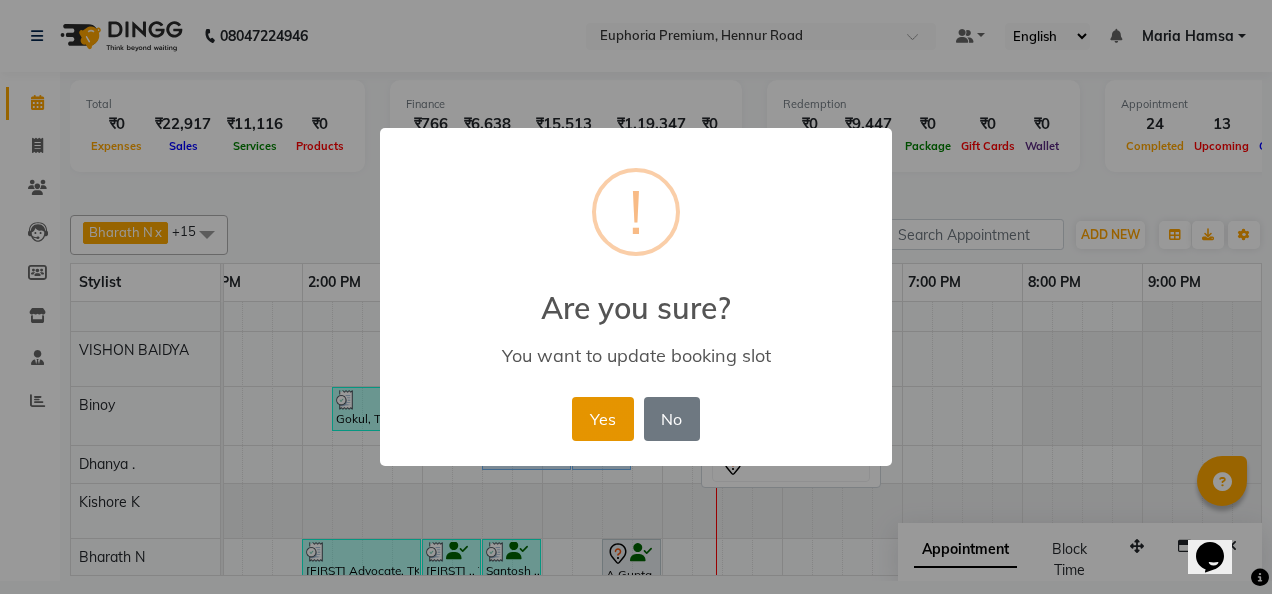 click on "Yes" at bounding box center [602, 419] 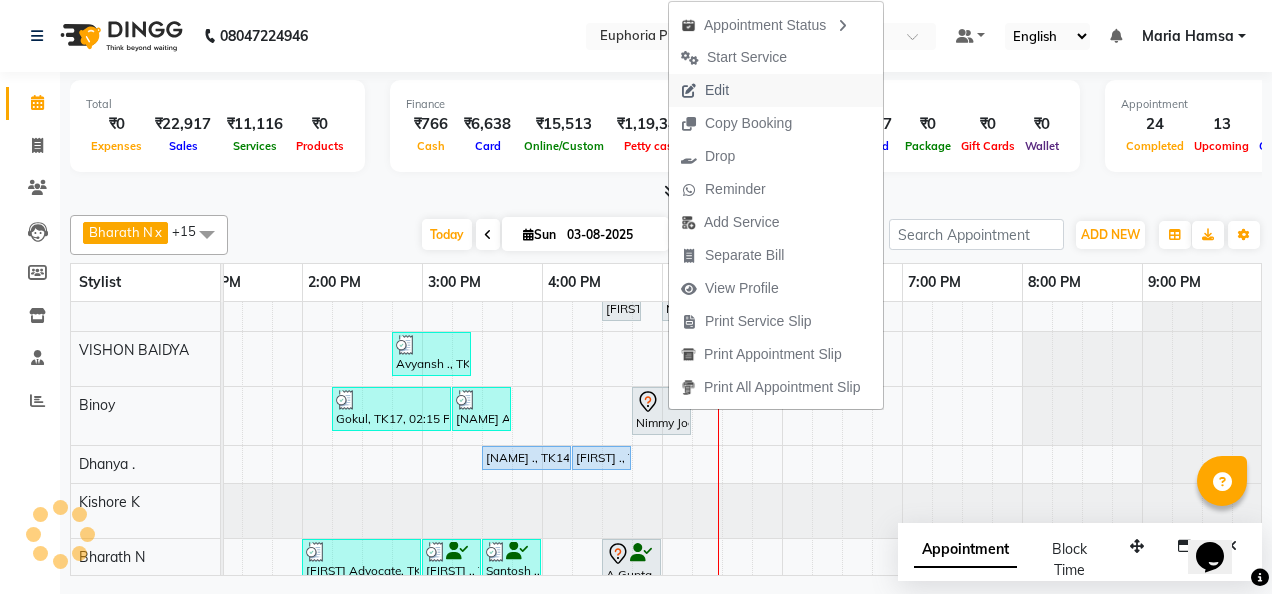 click on "Edit" at bounding box center (717, 90) 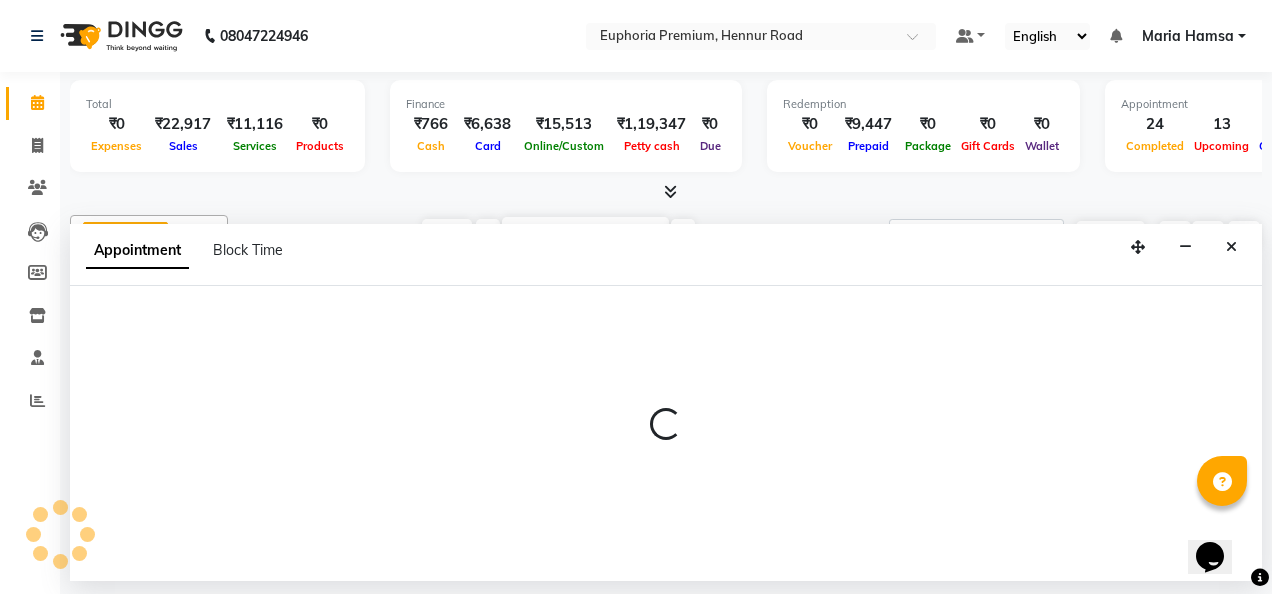 select on "tentative" 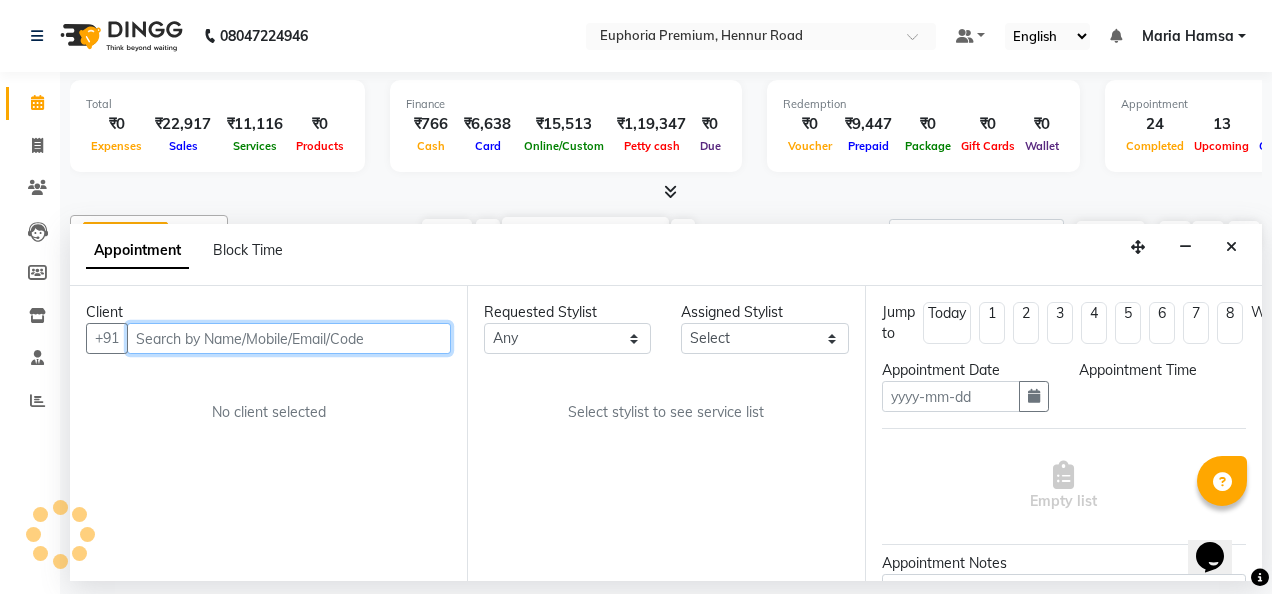 type on "03-08-2025" 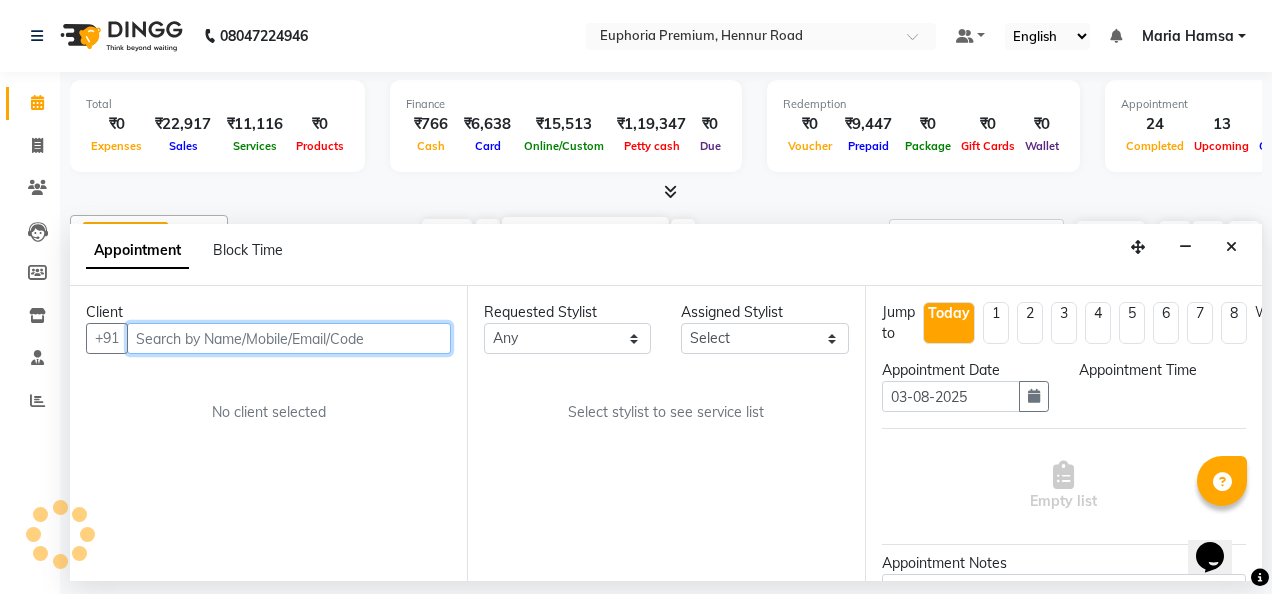 select on "71597" 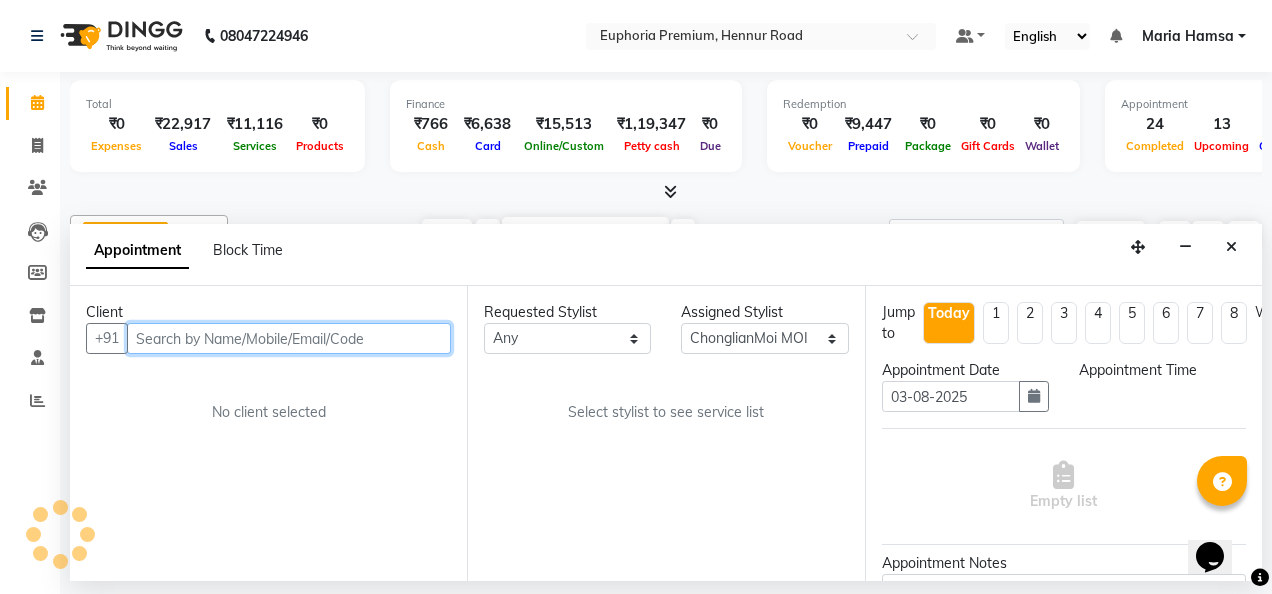 scroll, scrollTop: 0, scrollLeft: 642, axis: horizontal 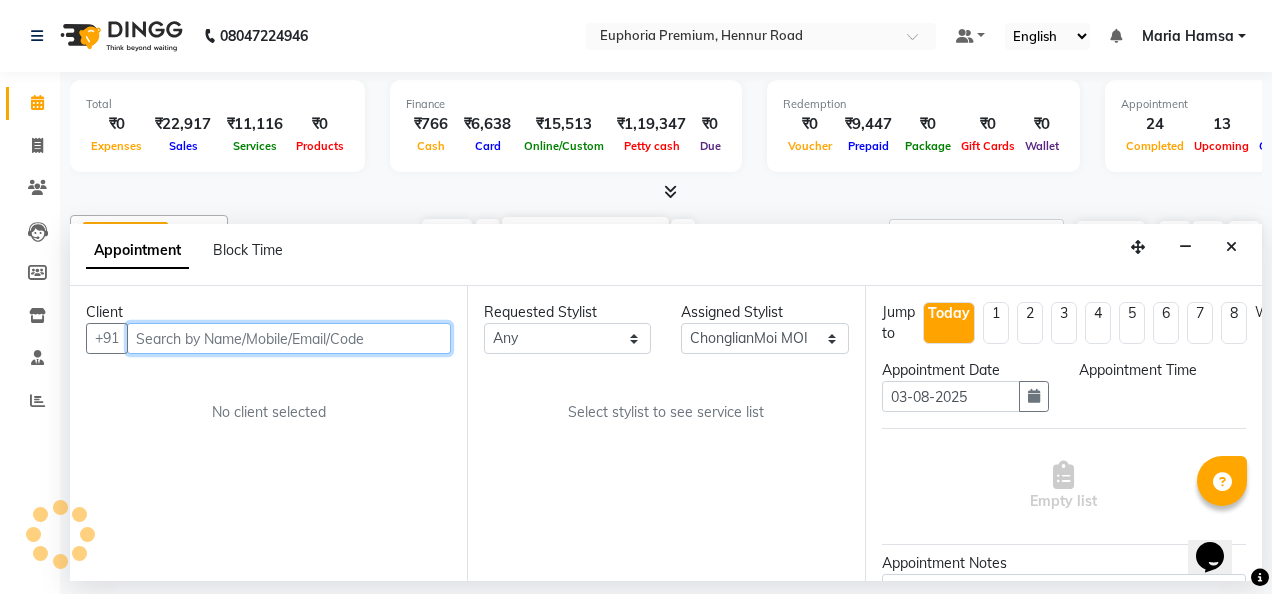 select on "930" 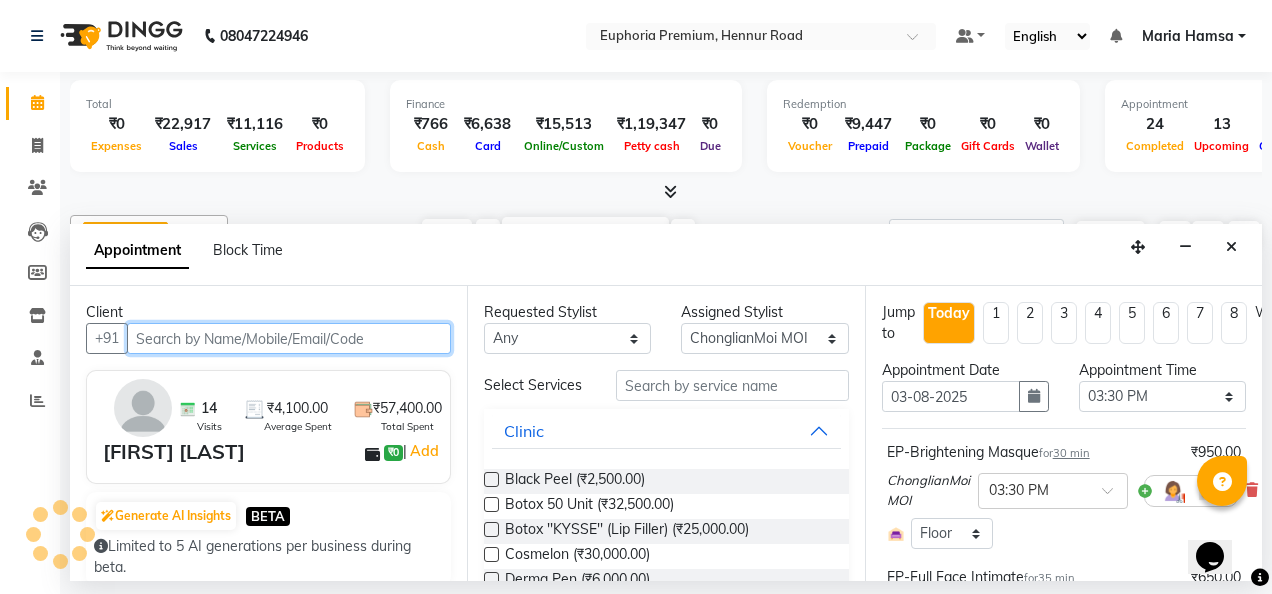select on "4006" 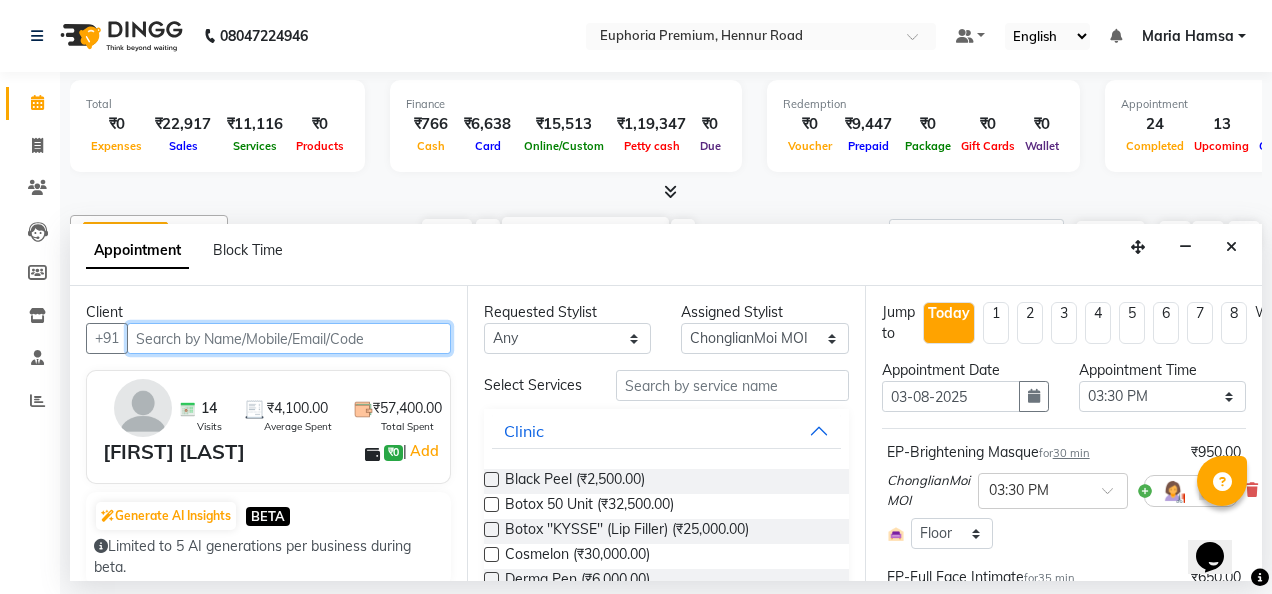 scroll, scrollTop: 176, scrollLeft: 642, axis: both 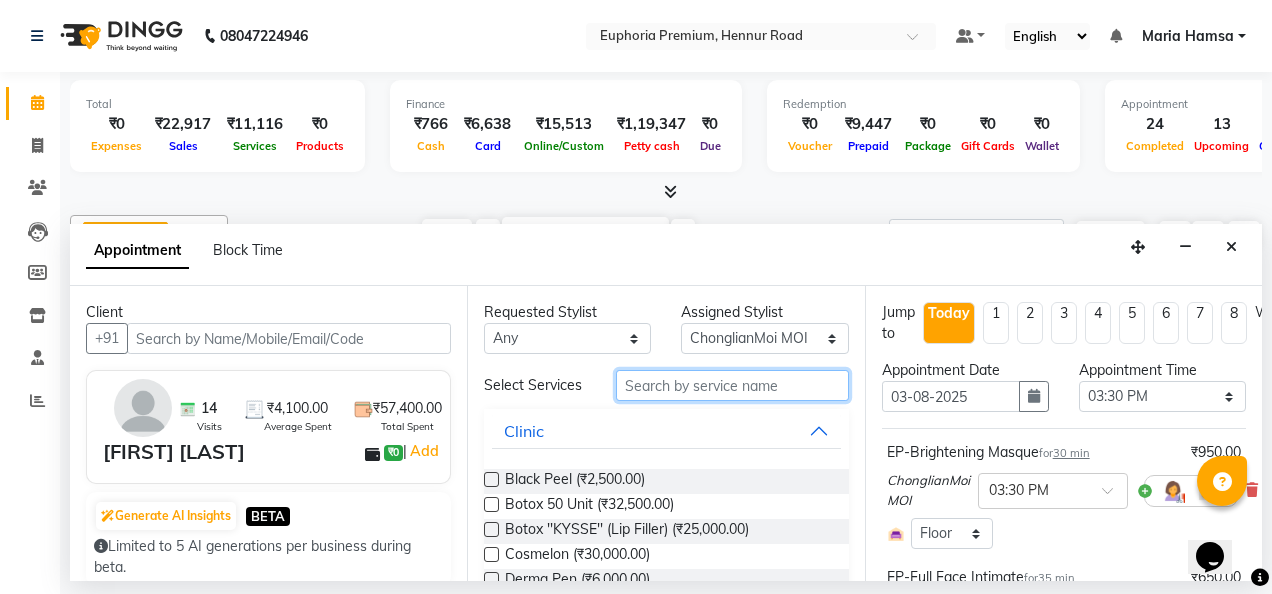 click at bounding box center [732, 385] 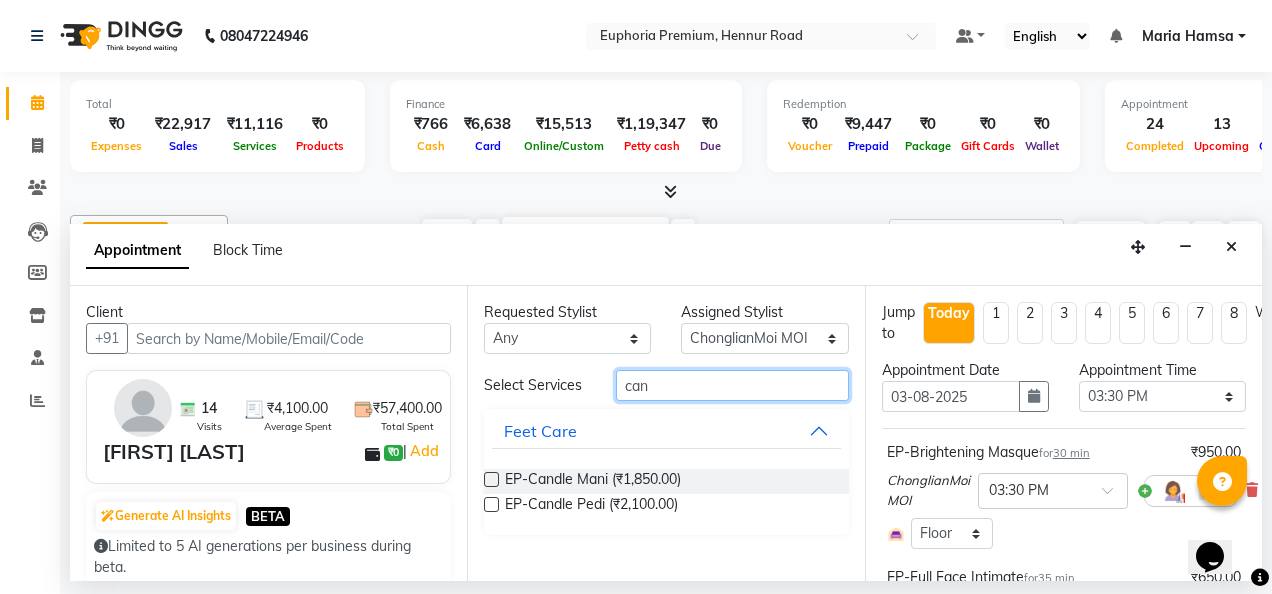 type on "can" 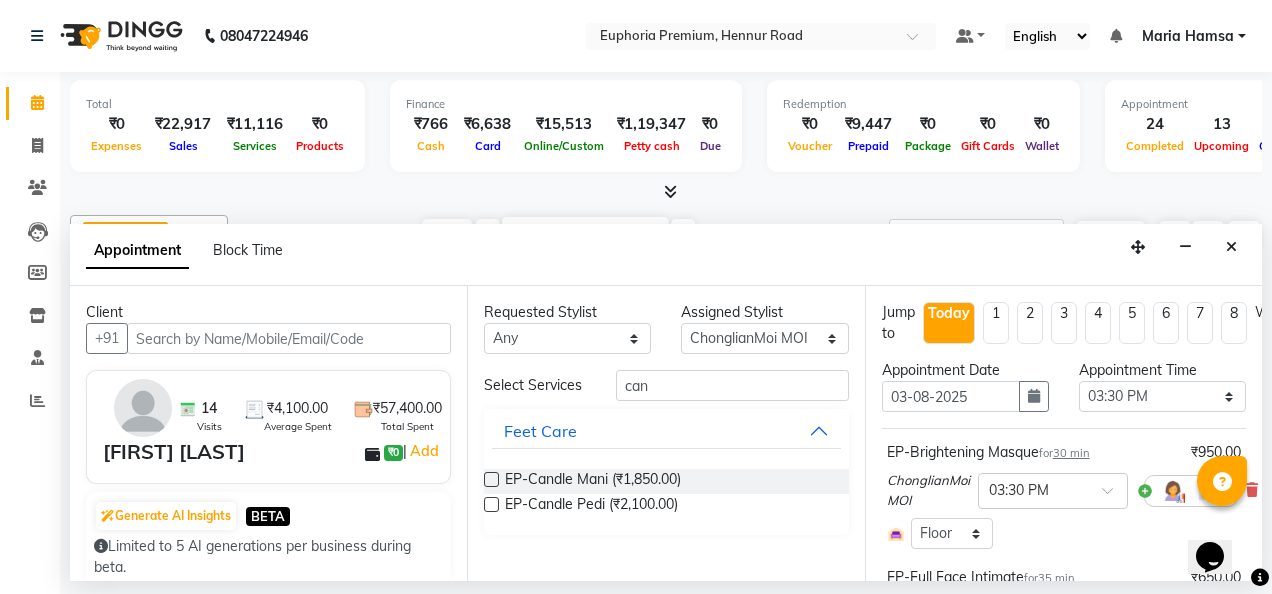 click at bounding box center (491, 504) 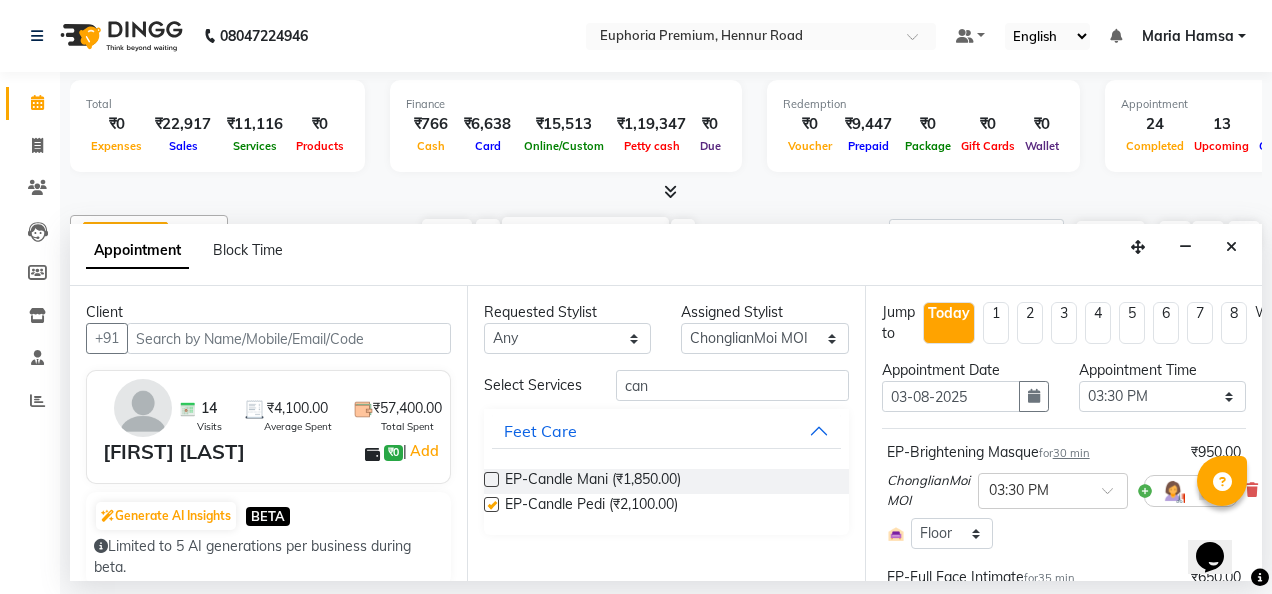 checkbox on "false" 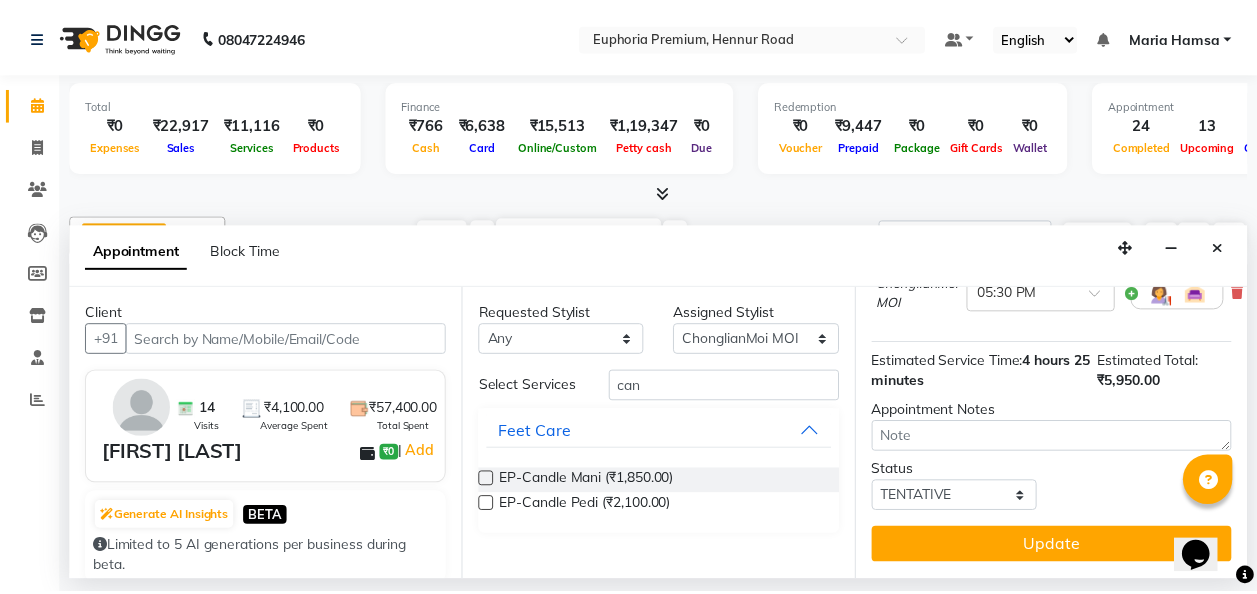 scroll, scrollTop: 1104, scrollLeft: 0, axis: vertical 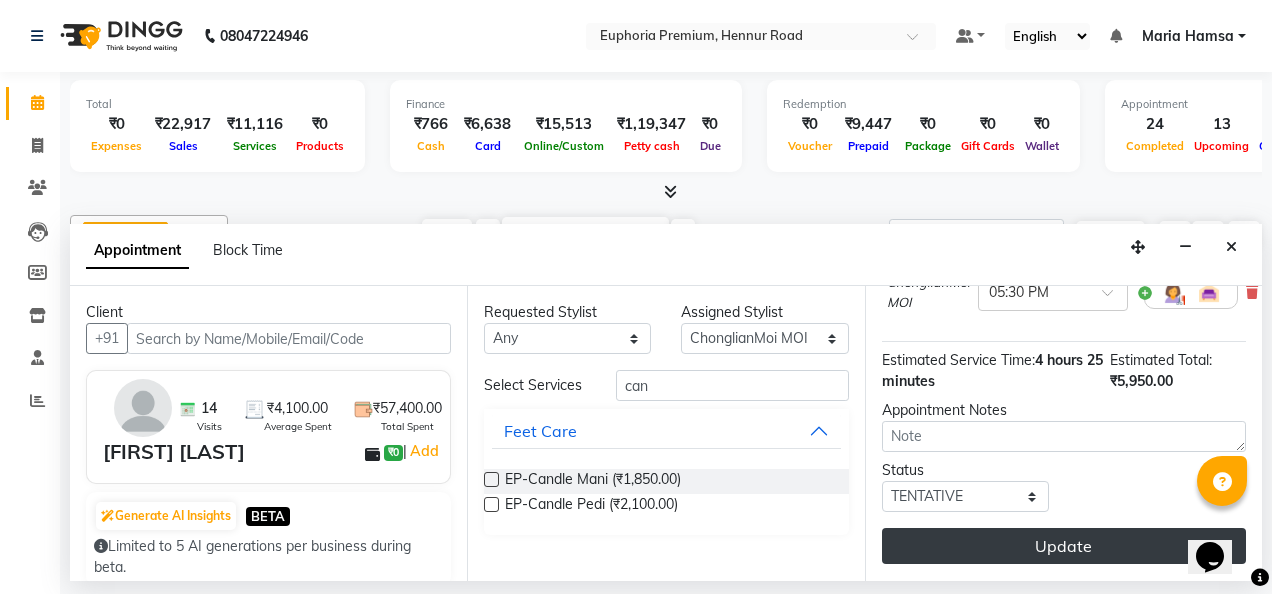 click on "Update" at bounding box center [1064, 546] 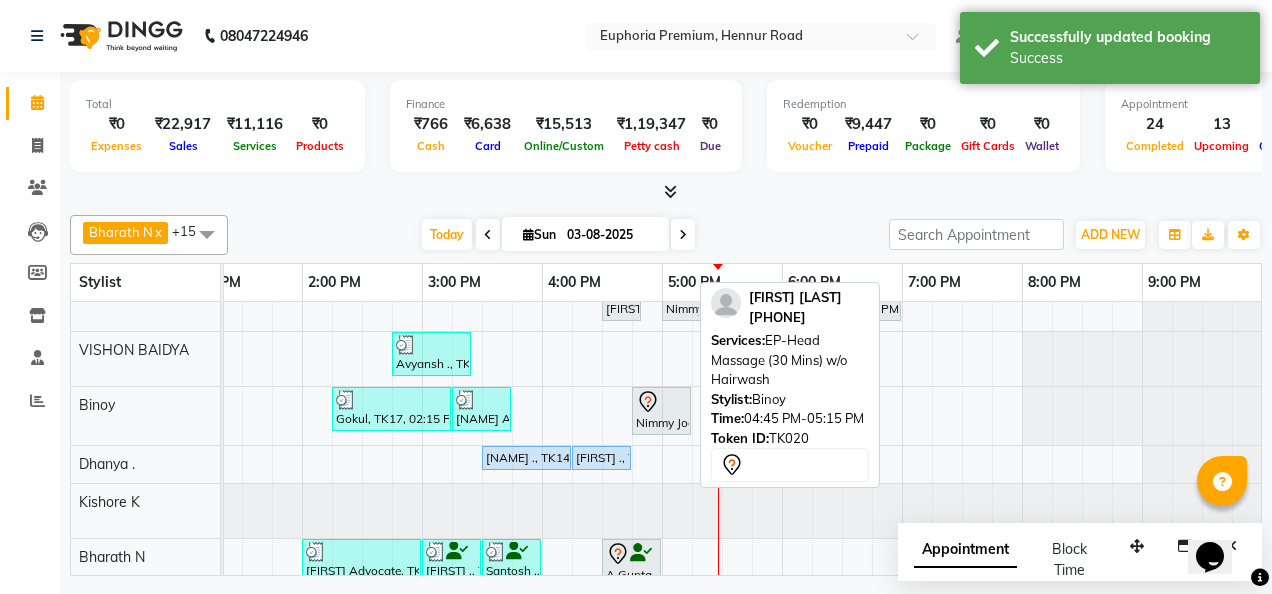 click 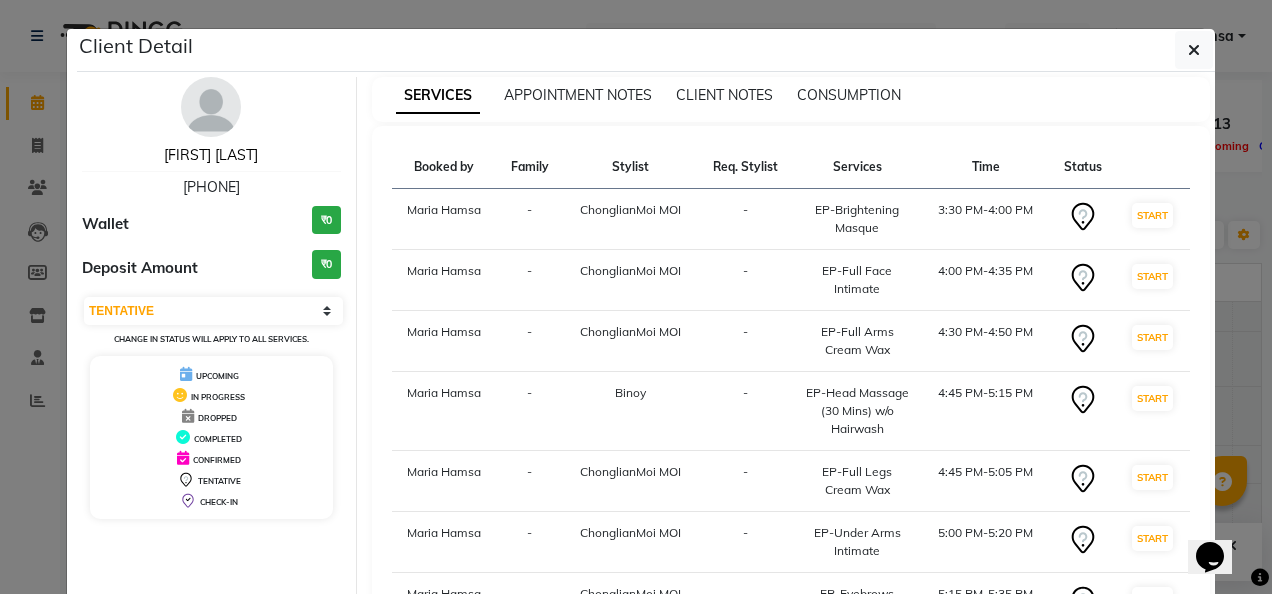 click on "[FIRST] [LAST]" at bounding box center [211, 155] 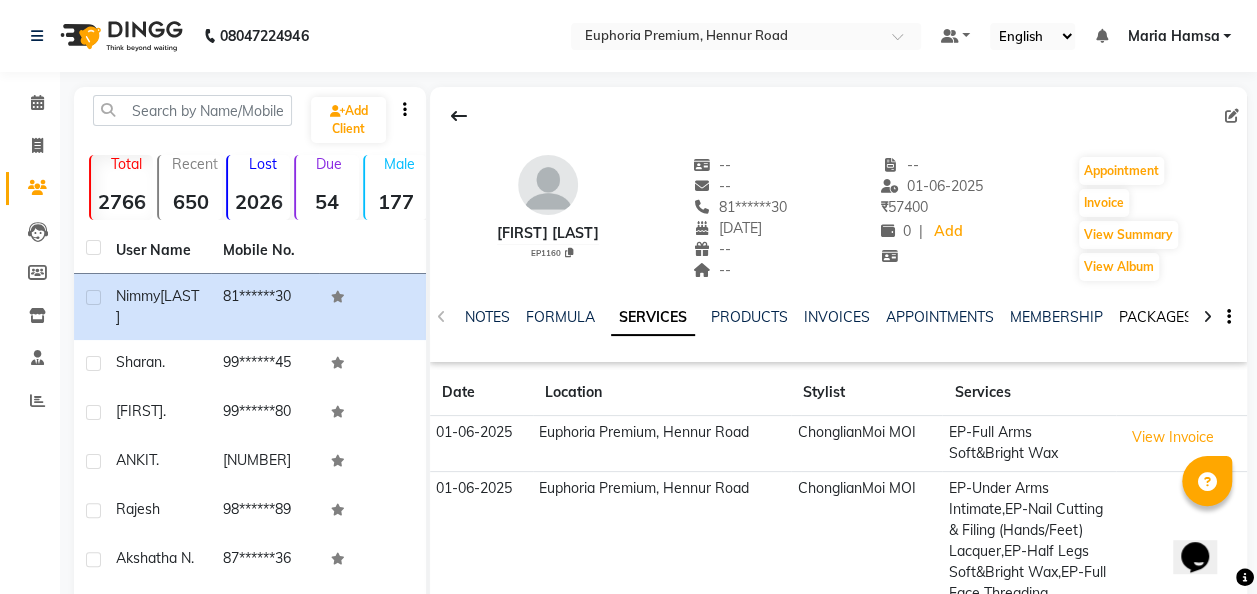 click on "PACKAGES" 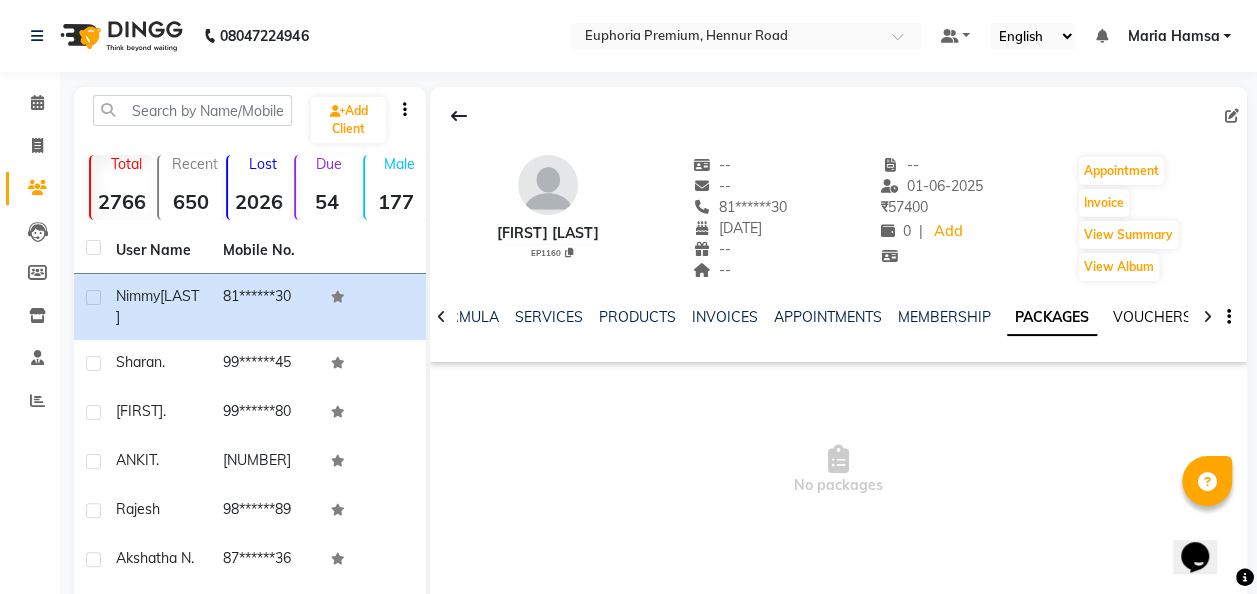 click on "VOUCHERS" 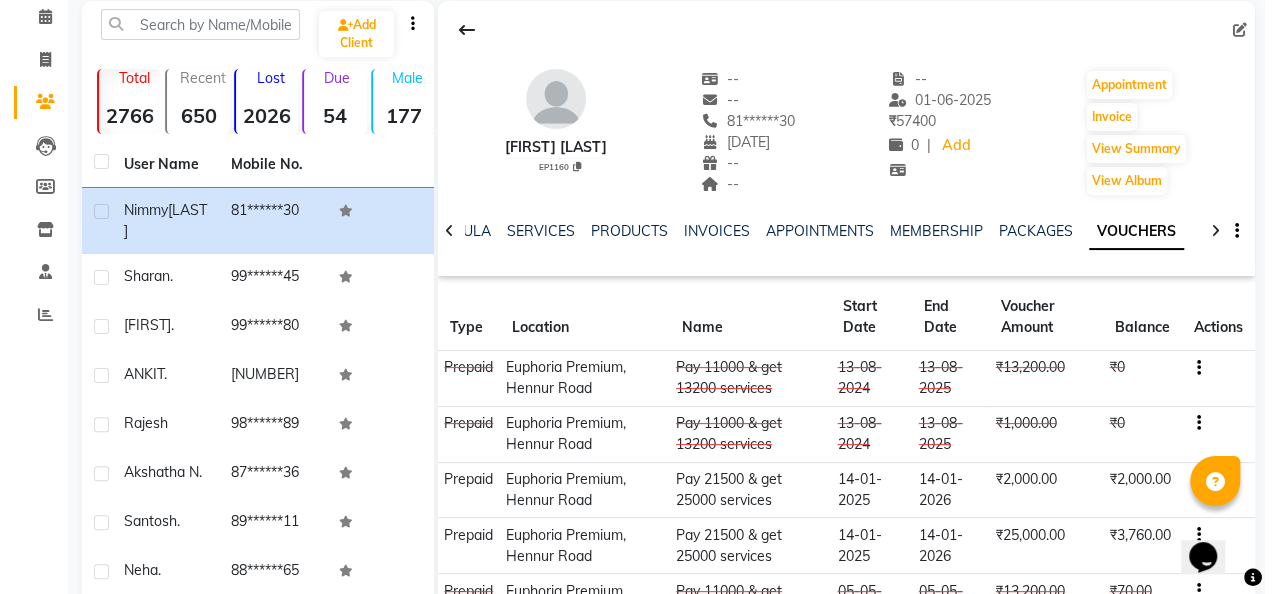 scroll, scrollTop: 0, scrollLeft: 0, axis: both 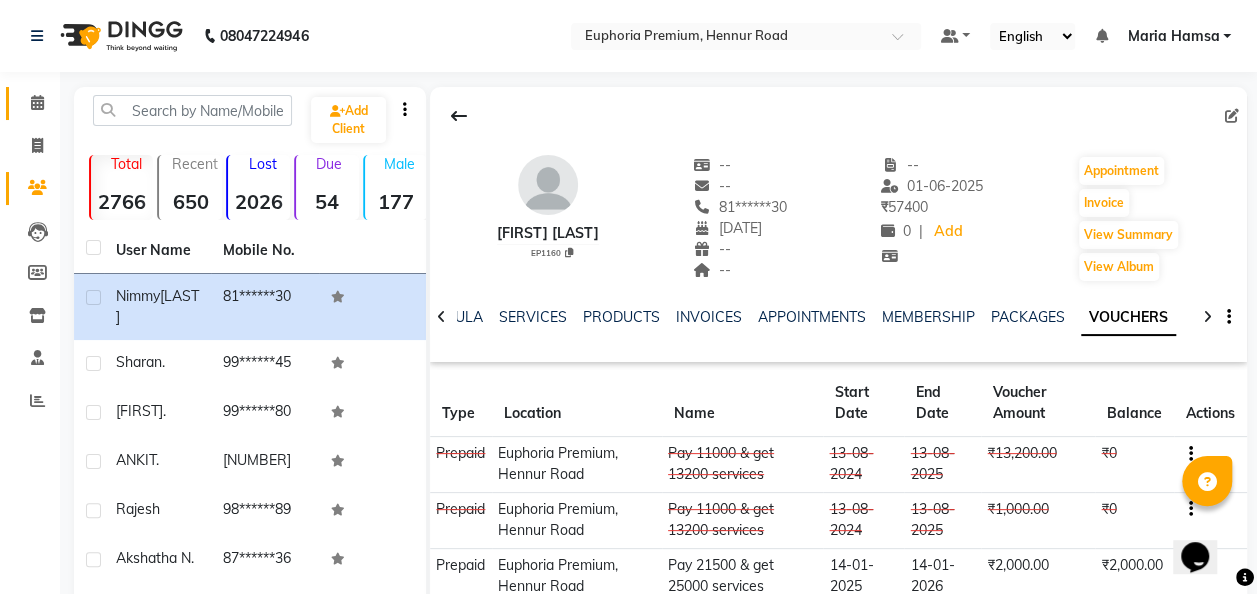 click on "Calendar" 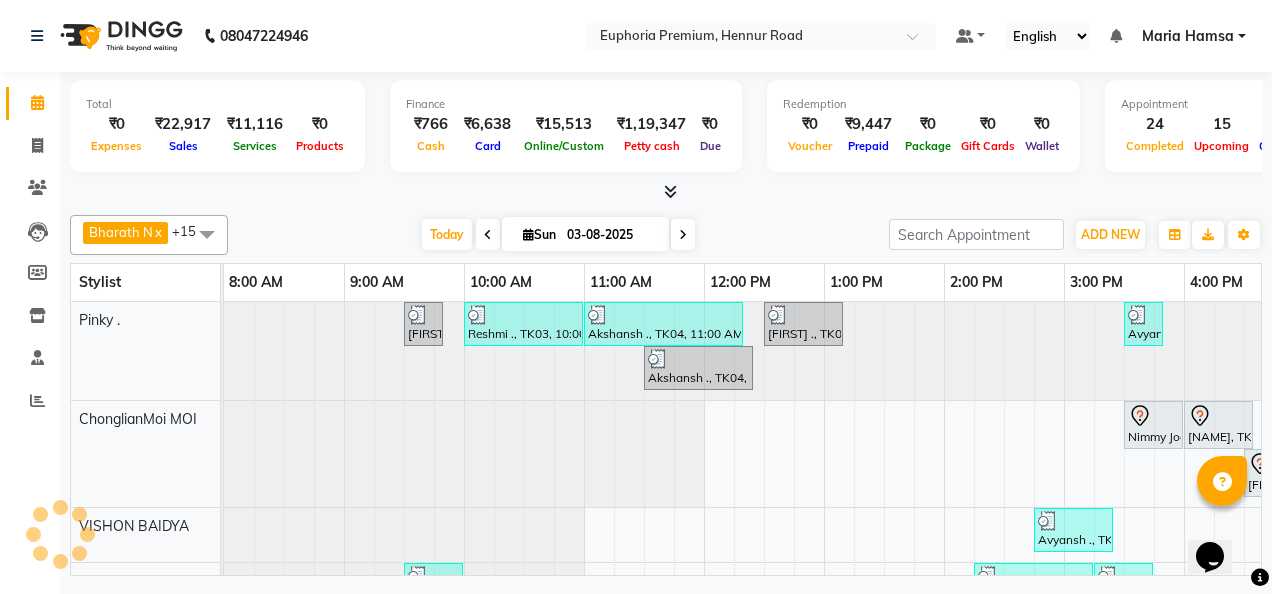 scroll, scrollTop: 0, scrollLeft: 642, axis: horizontal 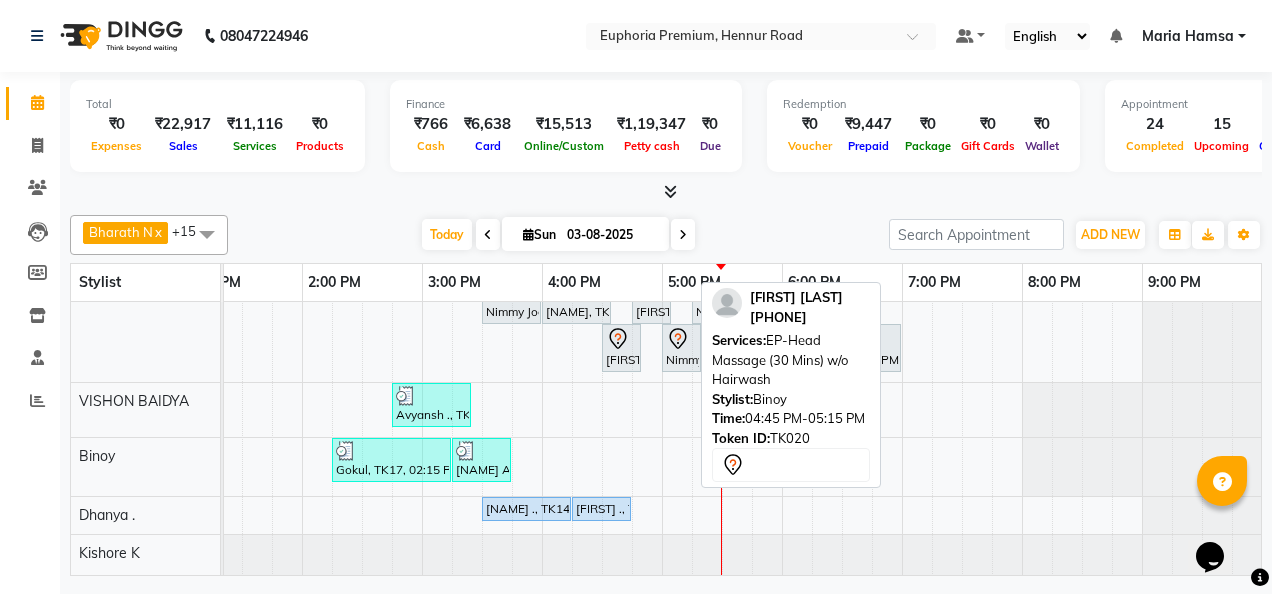 drag, startPoint x: 653, startPoint y: 460, endPoint x: 778, endPoint y: 456, distance: 125.06398 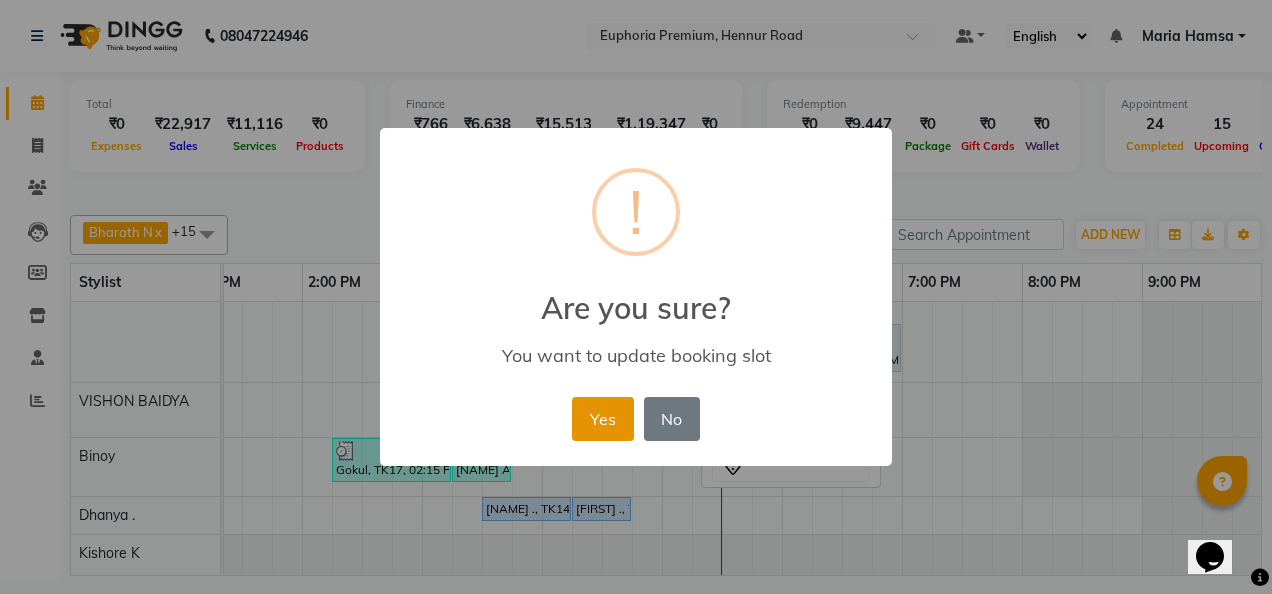 click on "Yes" at bounding box center (602, 419) 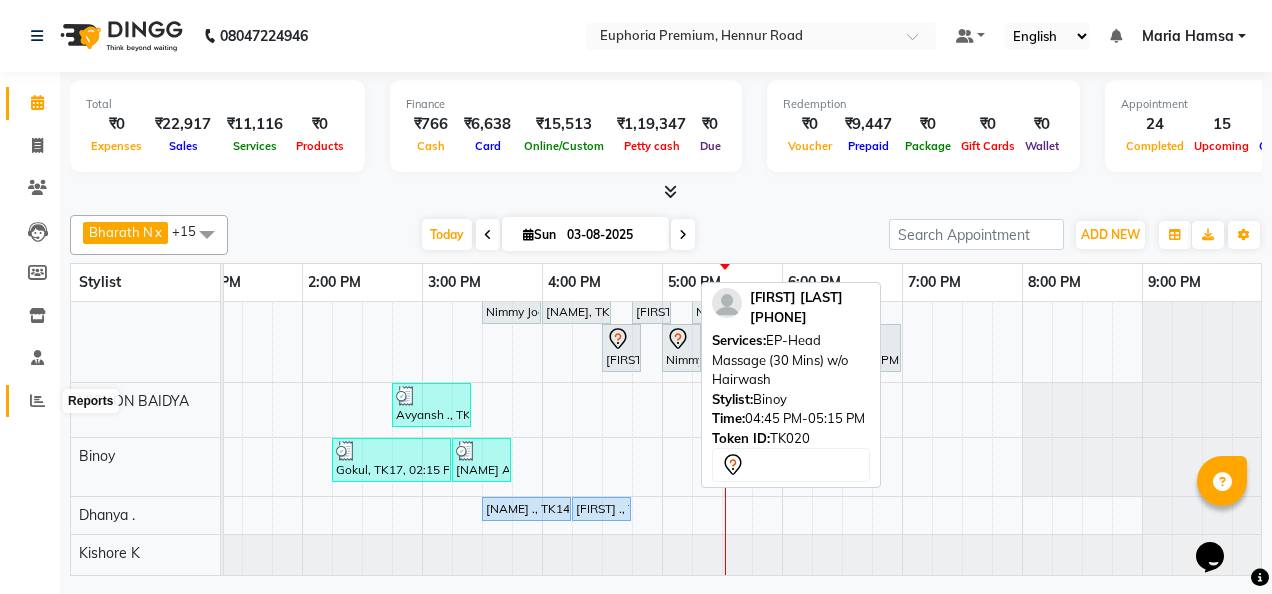 click 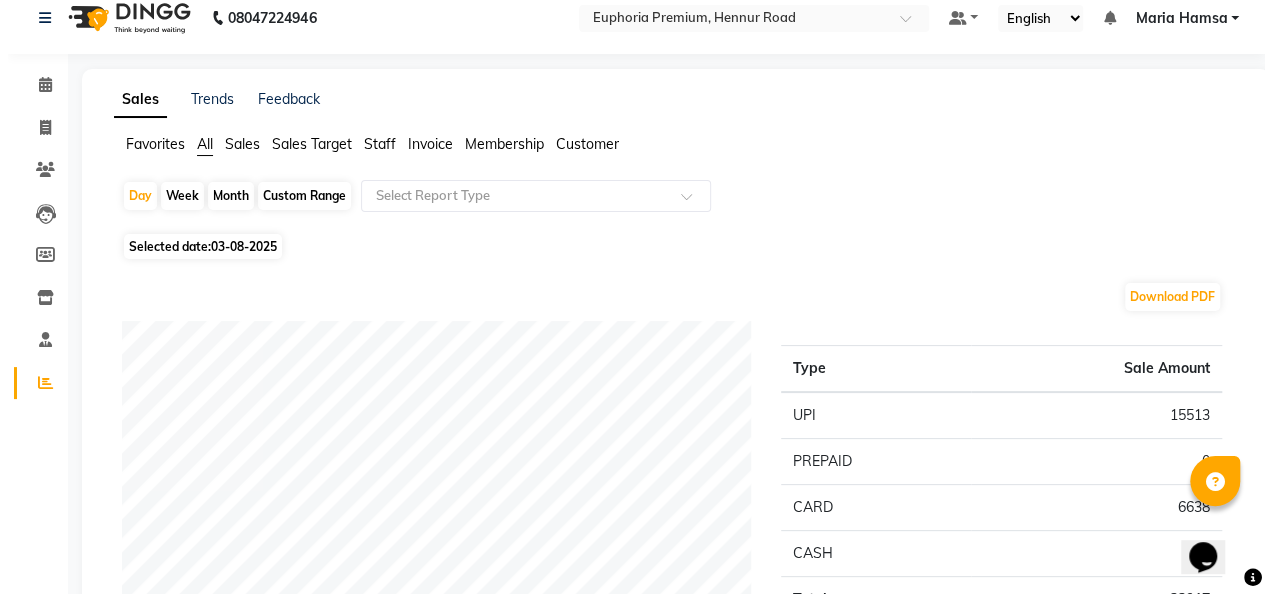 scroll, scrollTop: 0, scrollLeft: 0, axis: both 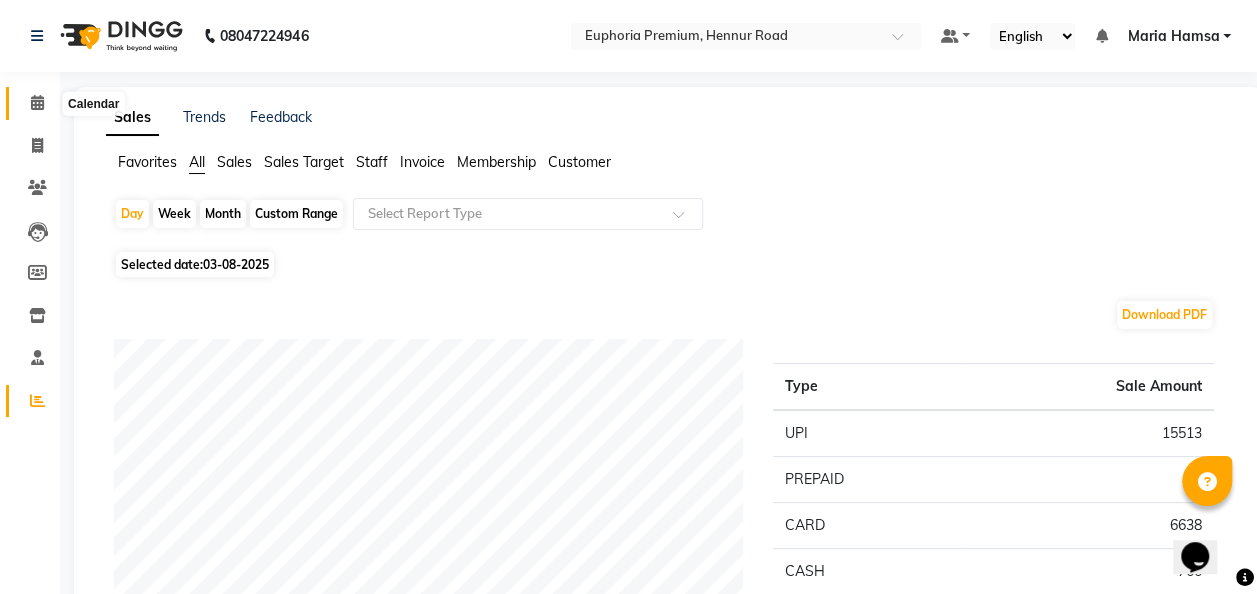 click 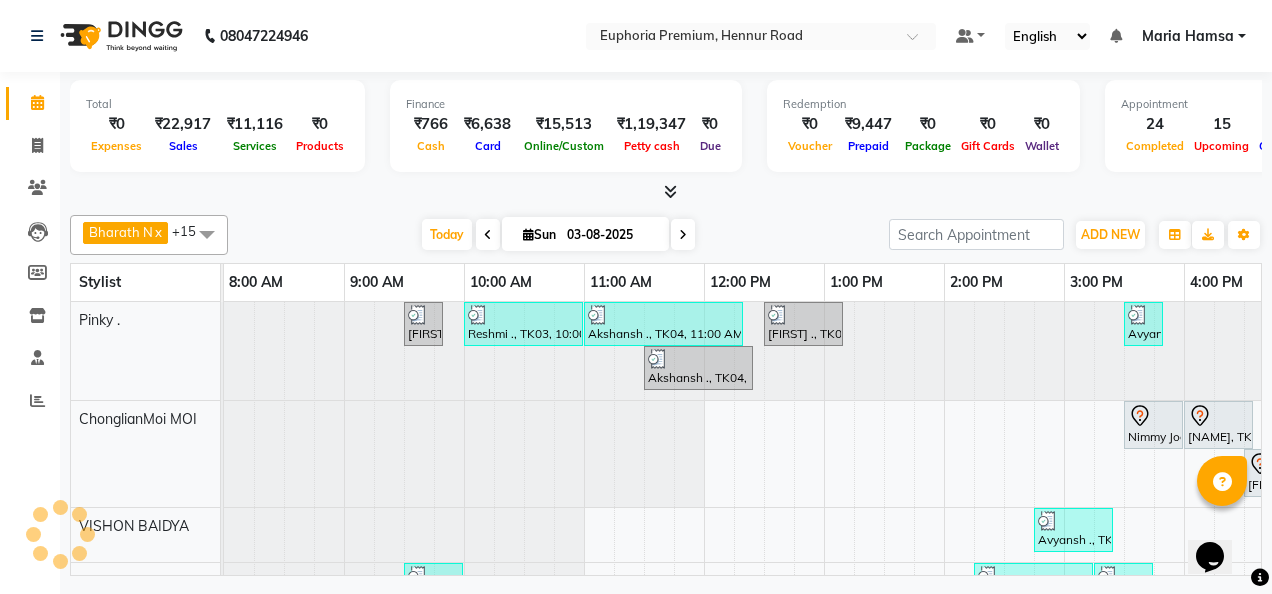 scroll, scrollTop: 0, scrollLeft: 642, axis: horizontal 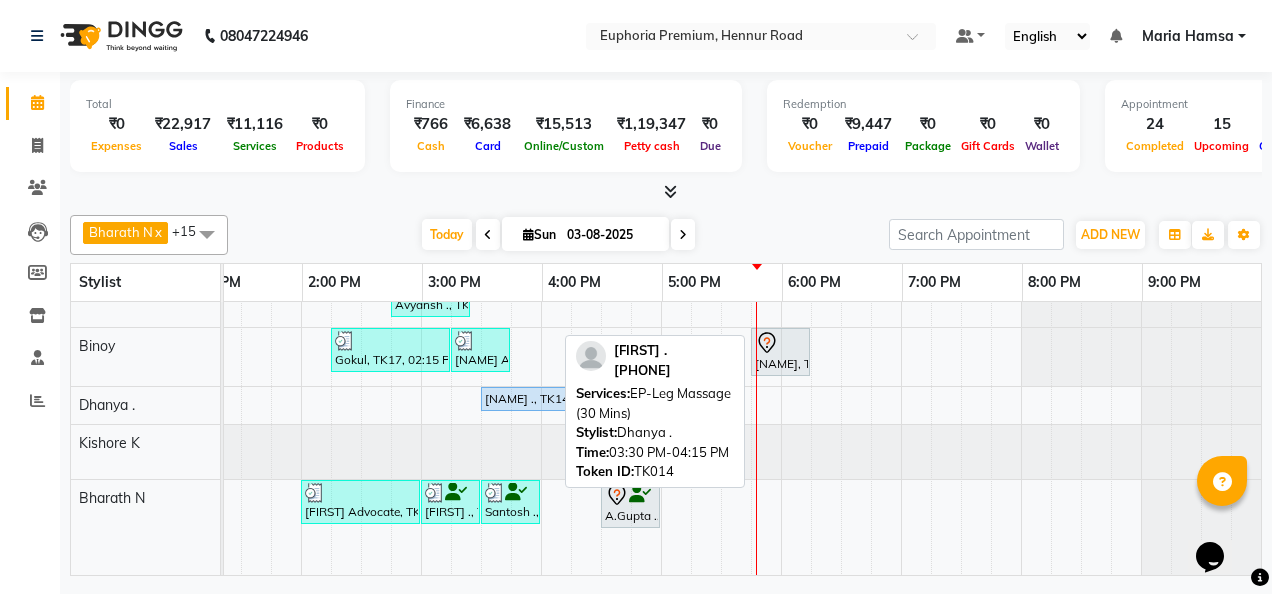 click on "[FIRST] ., TK14, 03:30 PM-04:15 PM, EP-Leg Massage (30 Mins)" at bounding box center [525, 399] 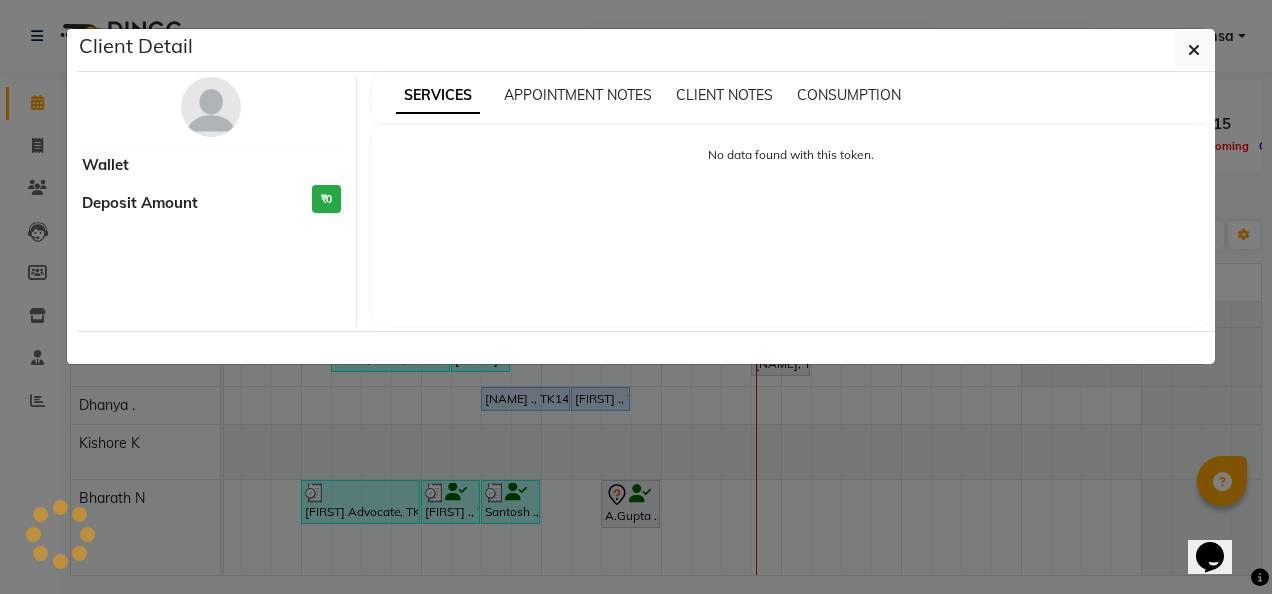 select on "5" 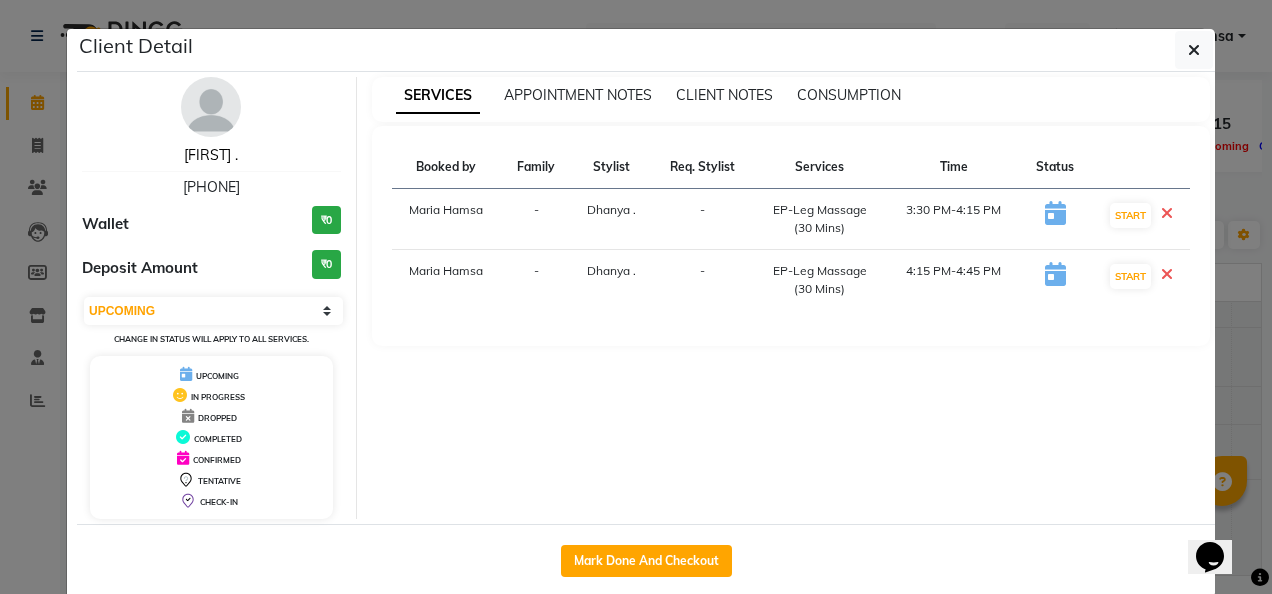 click on "Moha ." at bounding box center [211, 155] 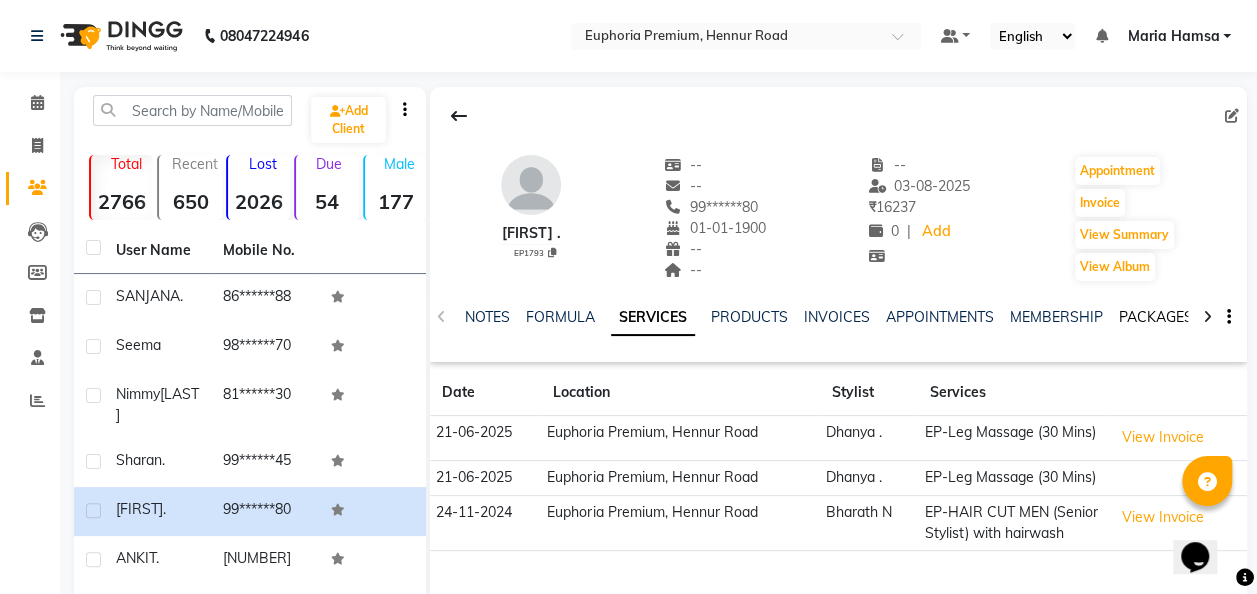 click on "PACKAGES" 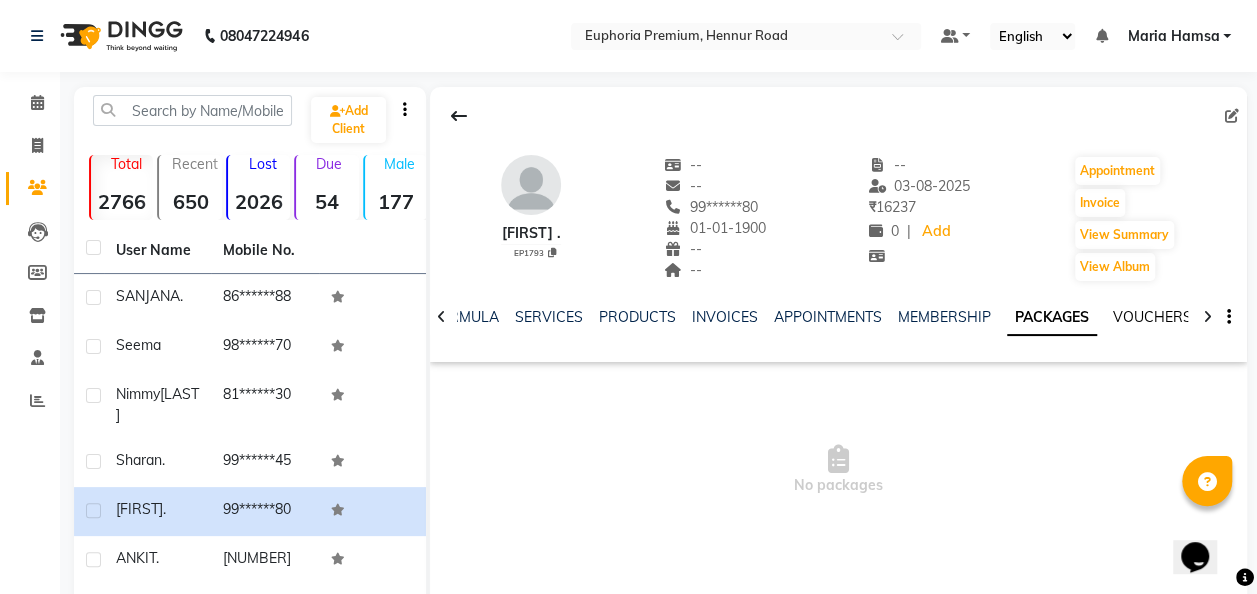 click on "VOUCHERS" 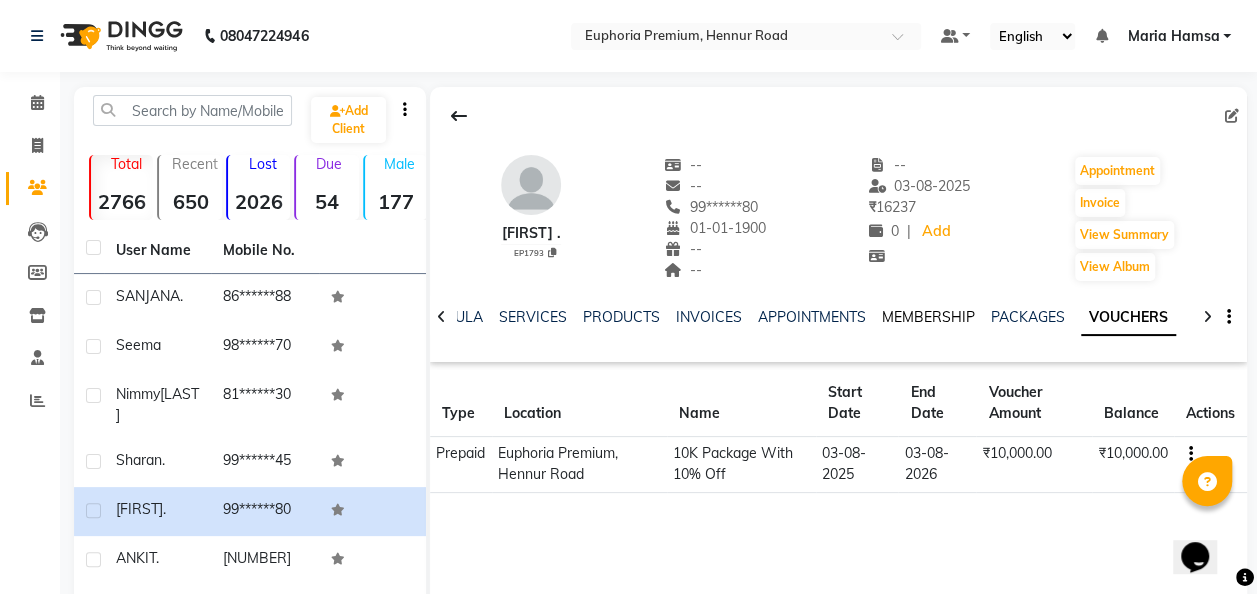 click on "MEMBERSHIP" 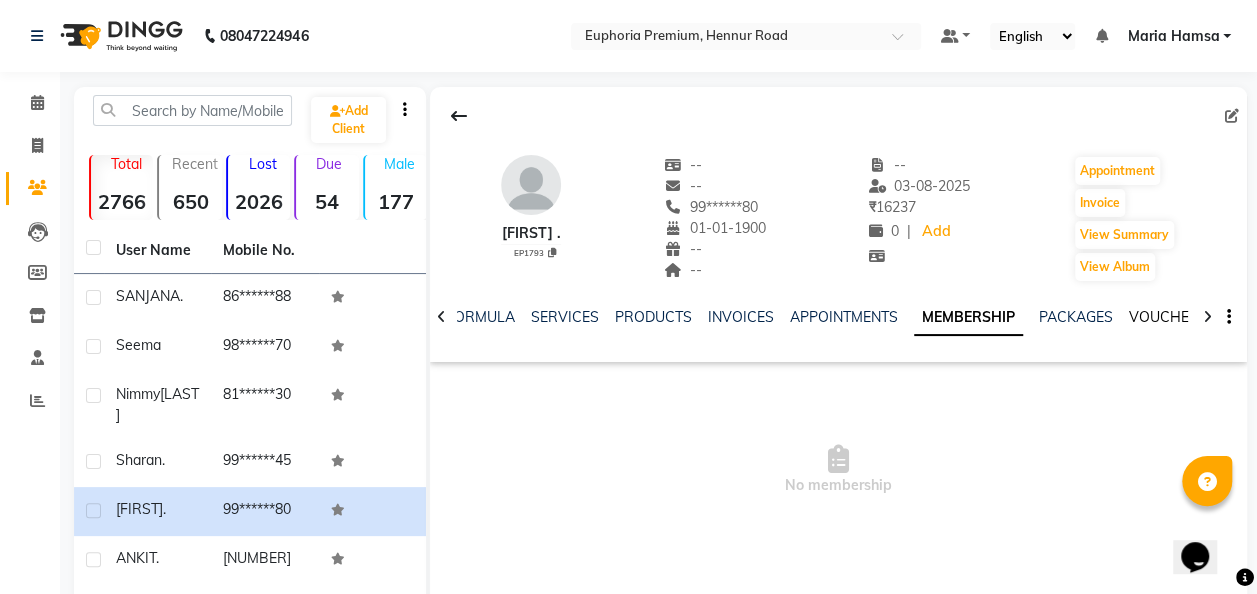 click on "VOUCHERS" 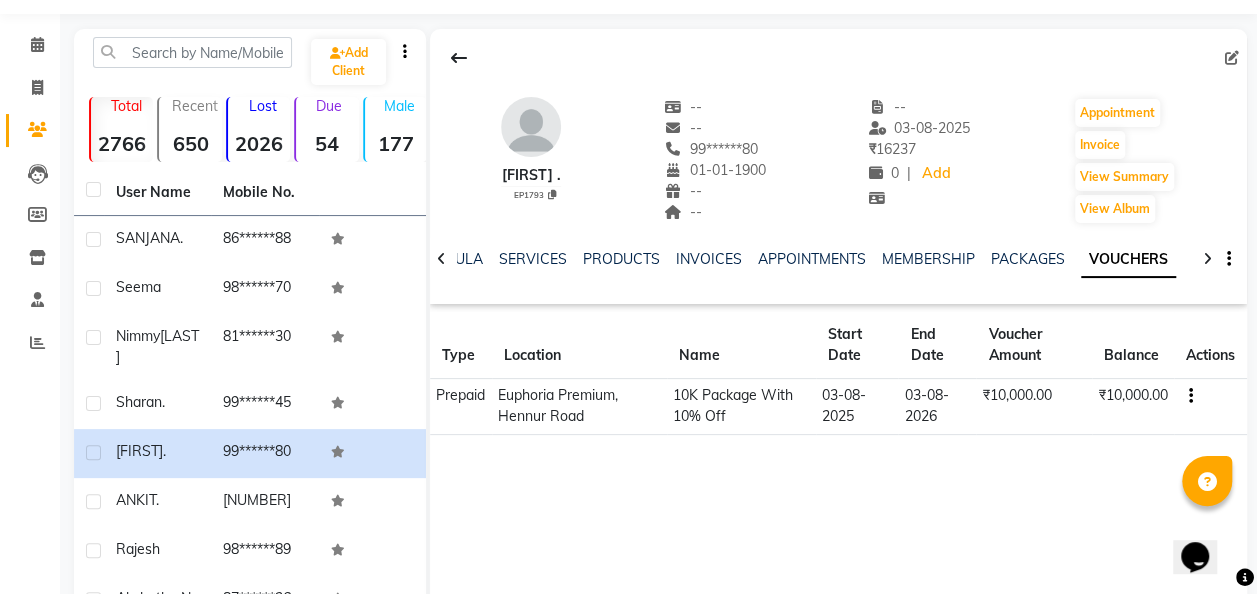 scroll, scrollTop: 62, scrollLeft: 0, axis: vertical 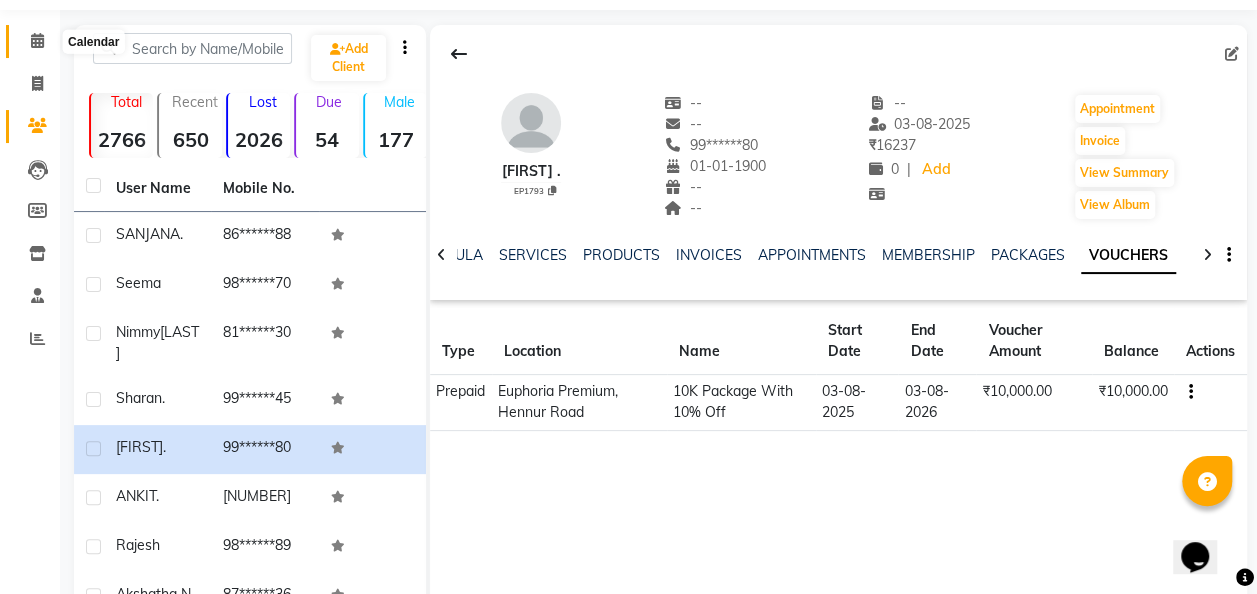 click 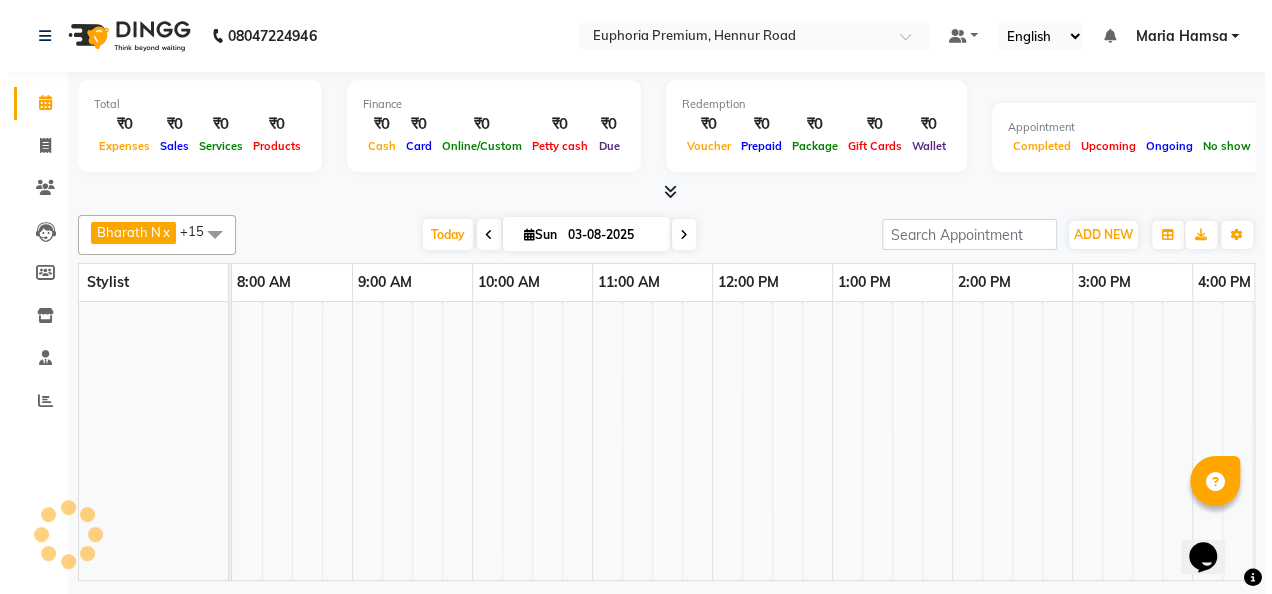 scroll, scrollTop: 0, scrollLeft: 0, axis: both 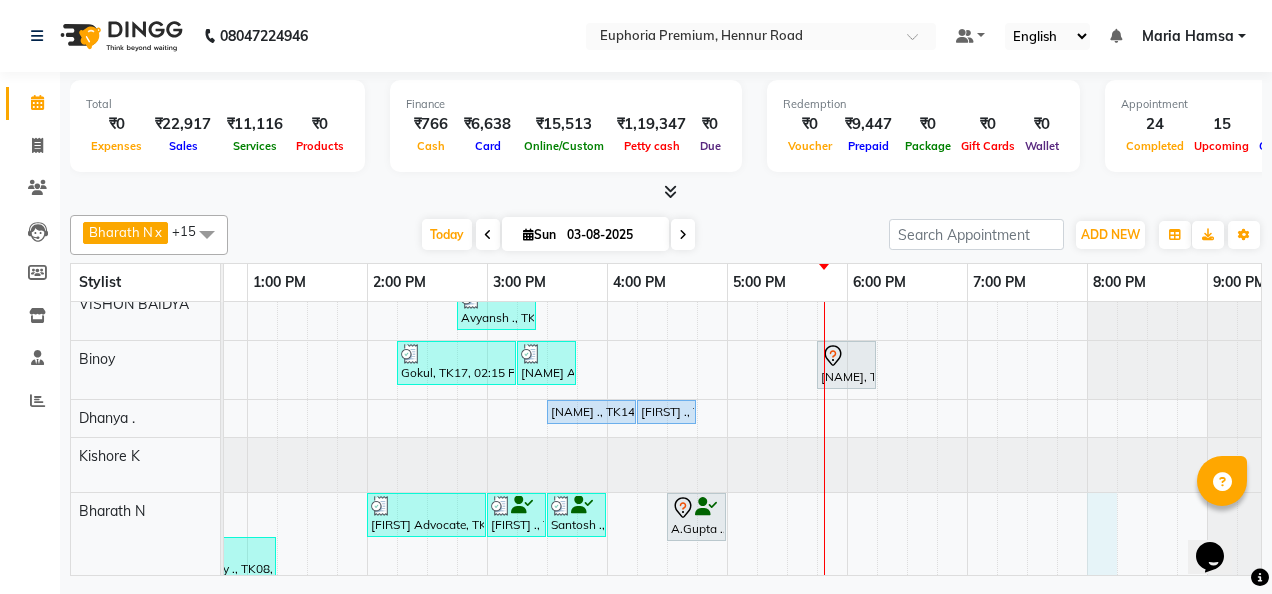 click on "Reshmi ., TK03, 09:30 AM-09:50 AM, EP-Full Arms Catridge Wax     Reshmi ., TK03, 10:00 AM-11:00 AM, EP-Full Arms Cream Wax,EP-Half Legs Cream Wax,EP-Under Arms Intimate     Akshansh ., TK04, 11:00 AM-12:20 PM, EP-Full Arms Catridge Wax,EP-Under Arms Intimate,EP-Eyebrows Threading,EP-Upperlip Threading     Akshansh ., TK04, 12:30 PM-01:10 PM, EP-Pedipure Rose Pedi     Avyansh ., TK11, 03:30 PM-03:50 PM, EP-Eyebrows Threading     Akshansh ., TK04, 11:30 AM-12:25 PM, EP-Pedipure Rose Pedi             Nimmy Joesph, TK20, 03:30 PM-04:00 PM, EP-Brightening Masque             Nimmy Joesph, TK20, 04:00 PM-04:35 PM, EP-Full Face Intimate             Nimmy Joesph, TK20, 04:45 PM-05:05 PM, EP-Full Legs Cream Wax             Nimmy Joesph, TK20, 05:15 PM-05:35 PM, EP-Eyebrows Threading             Nimmy Joesph, TK20, 04:30 PM-04:50 PM, EP-Full Arms Cream Wax             Nimmy Joesph, TK20, 05:00 PM-05:20 PM, EP-Under Arms Intimate             Nimmy Joesph, TK20, 05:30 PM-07:00 PM, EP-Candle Pedi" at bounding box center [487, 573] 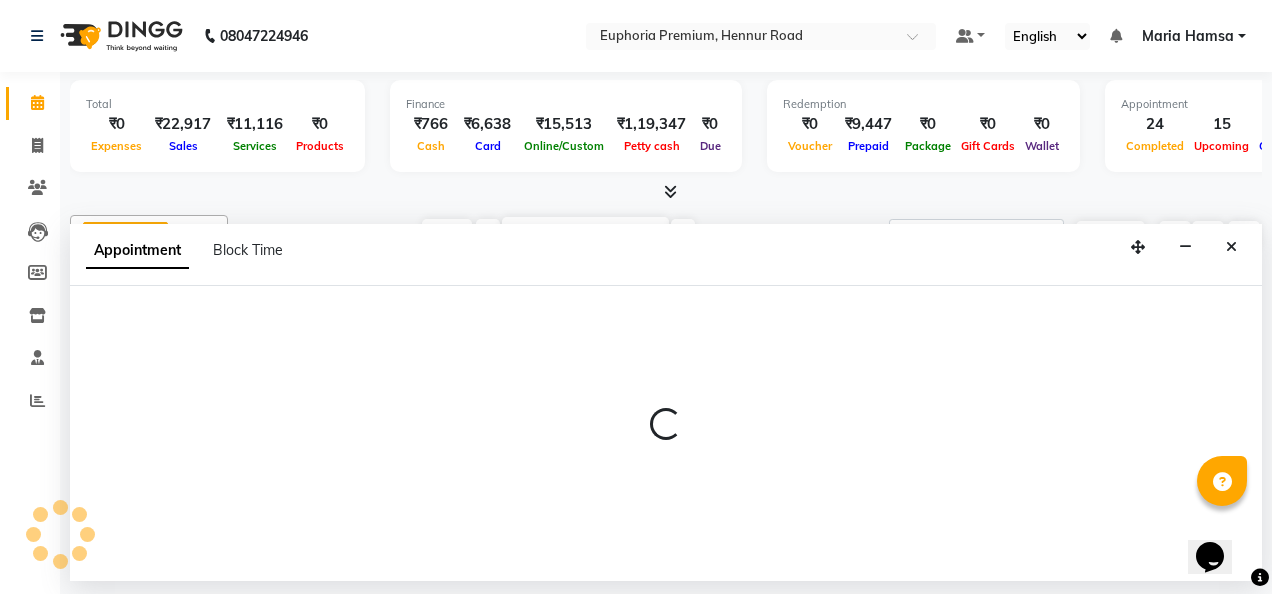 select on "71614" 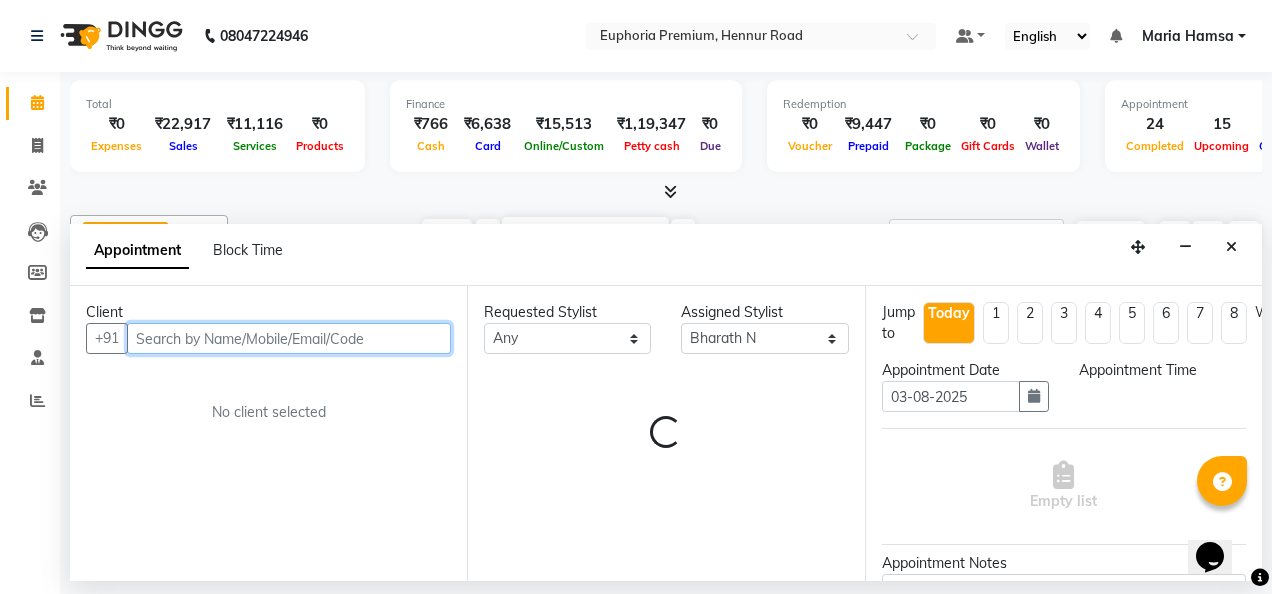 select on "1200" 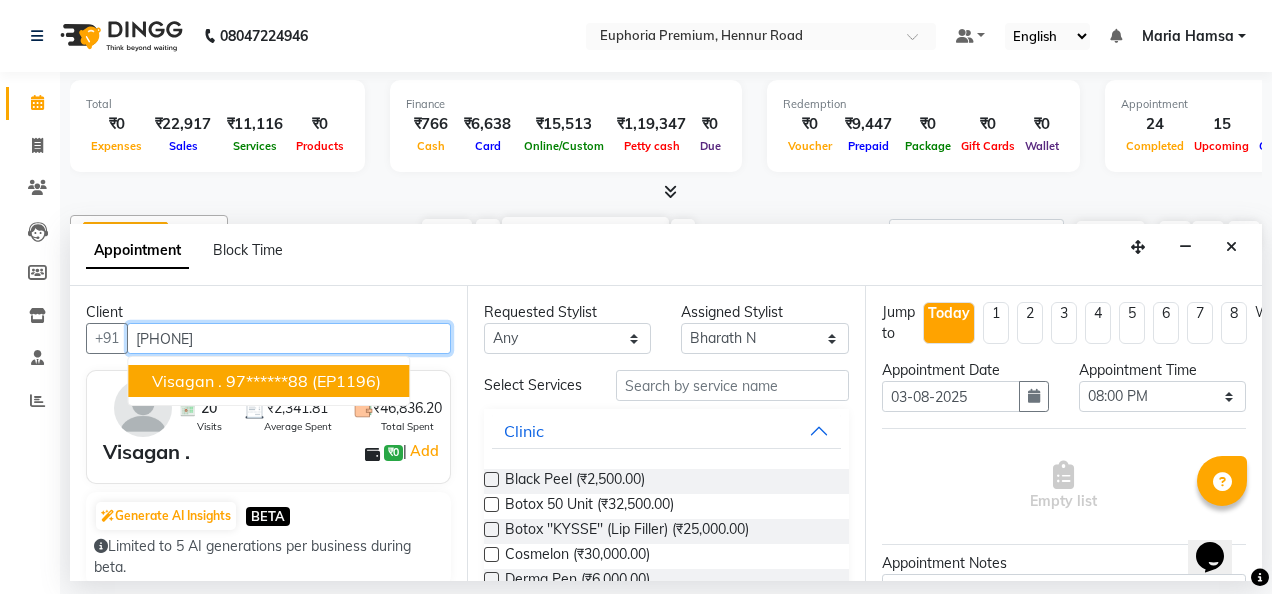 click on "Visagan ." at bounding box center [187, 381] 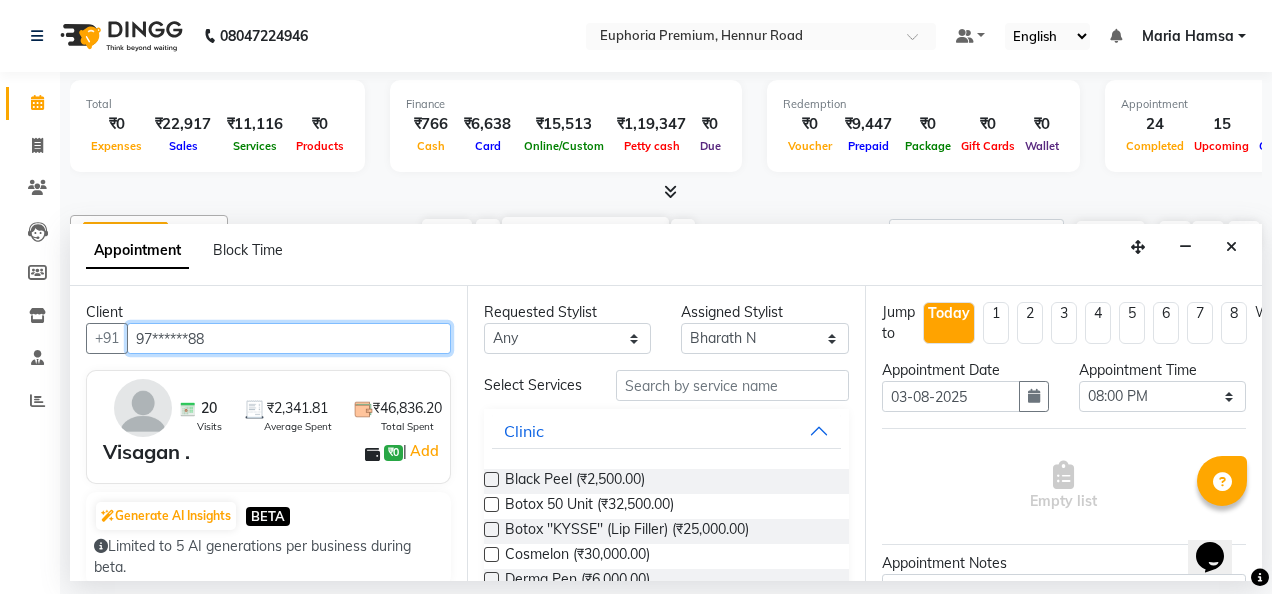 type on "97******88" 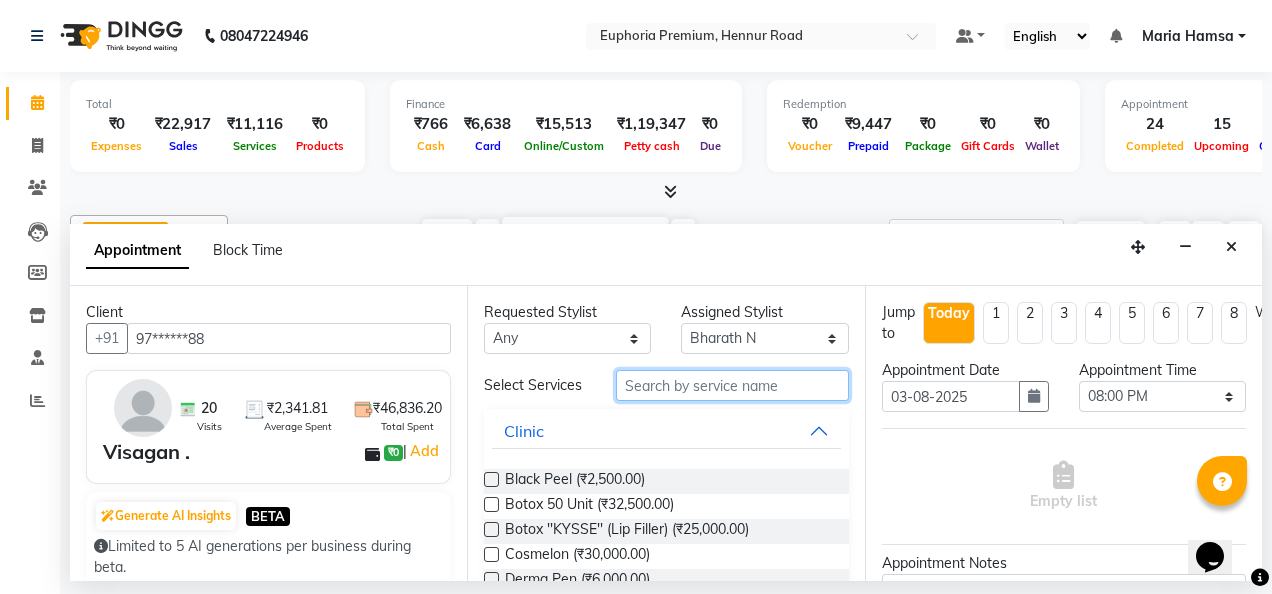 click at bounding box center (732, 385) 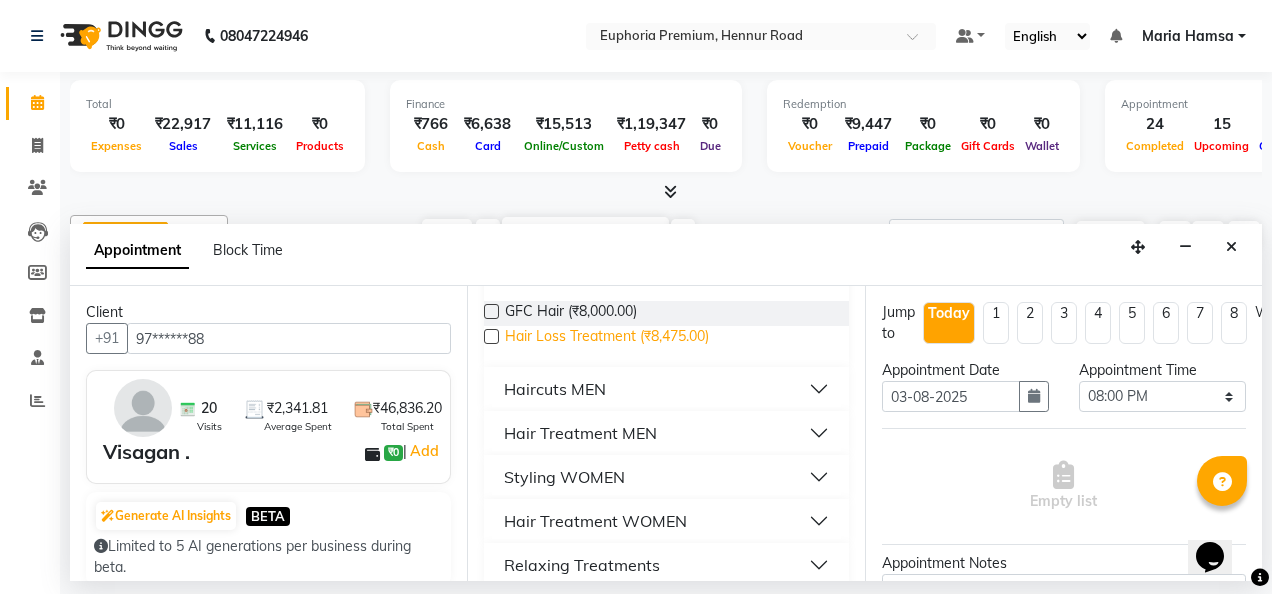 scroll, scrollTop: 181, scrollLeft: 0, axis: vertical 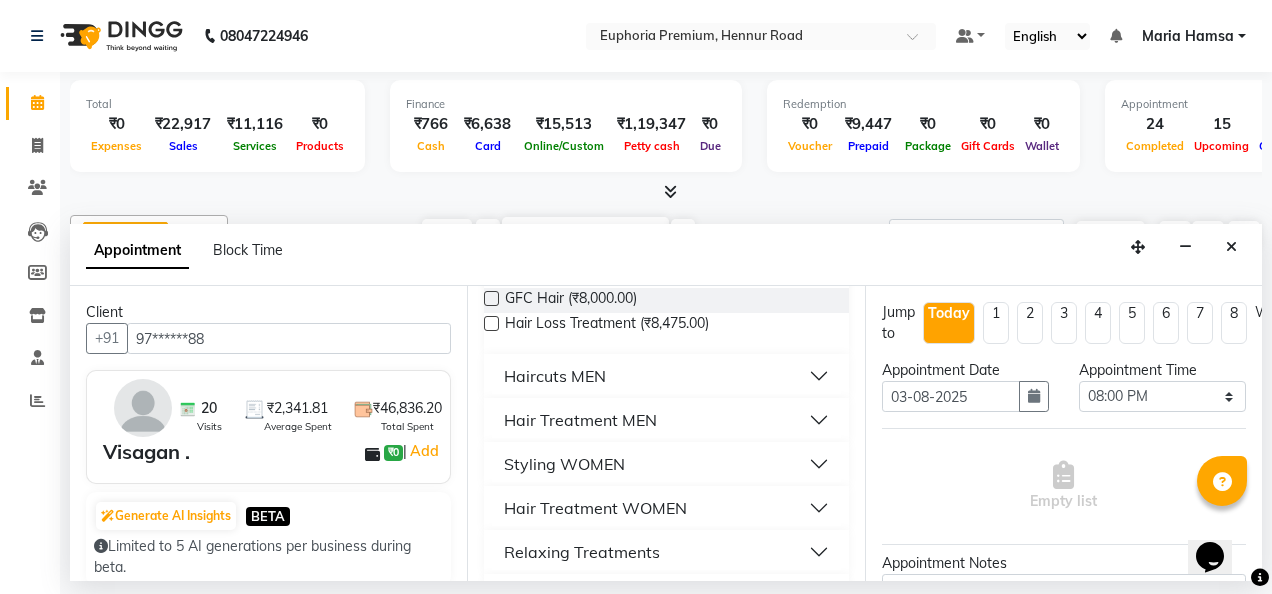 type on "hair" 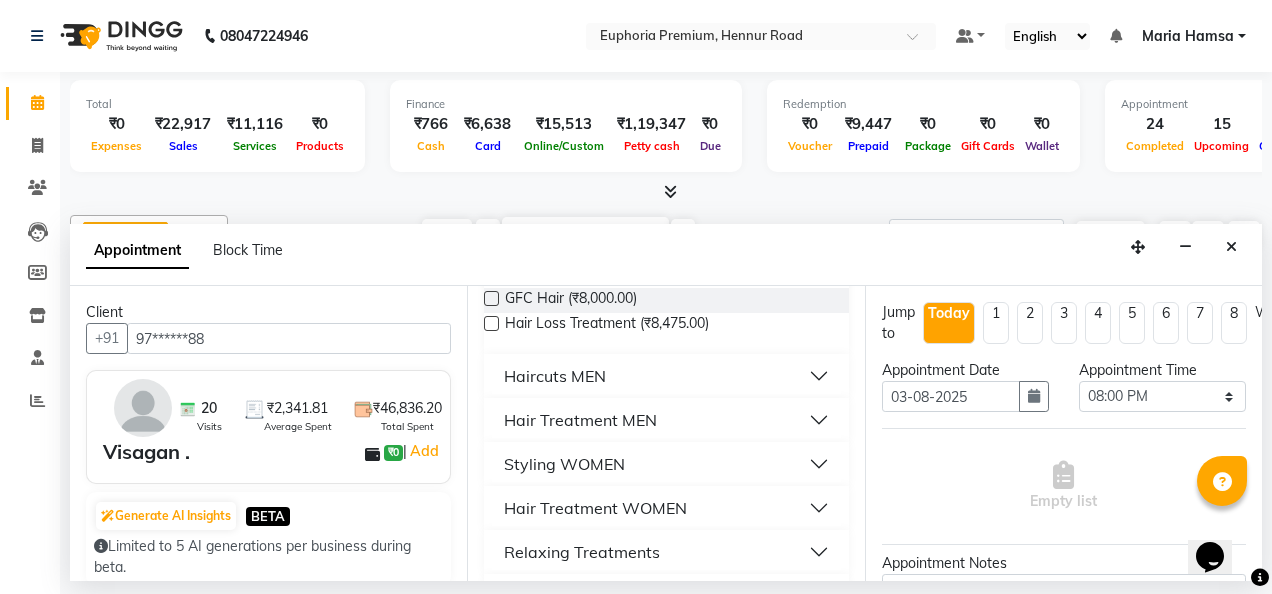 click on "Haircuts MEN" at bounding box center (555, 376) 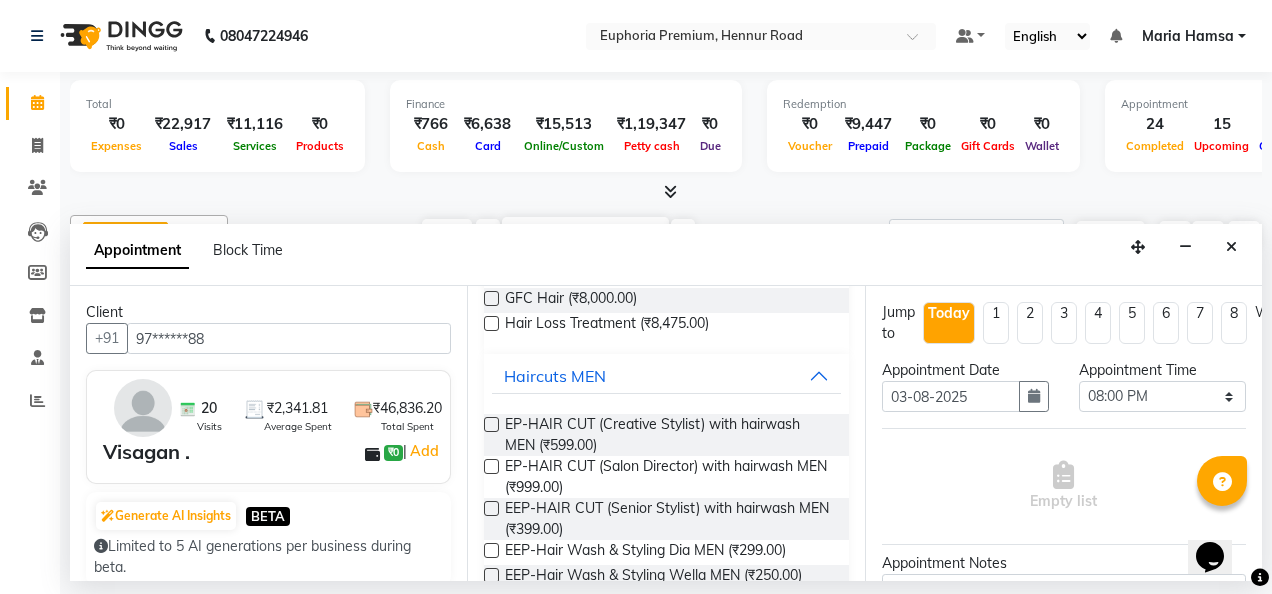 click at bounding box center (491, 508) 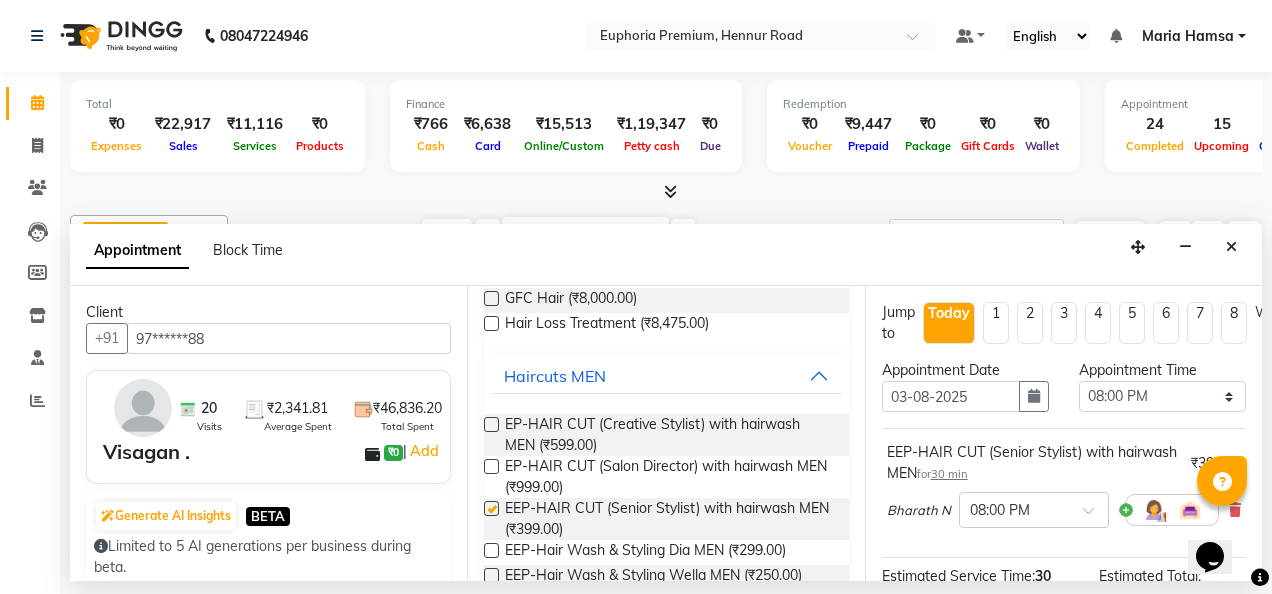 checkbox on "false" 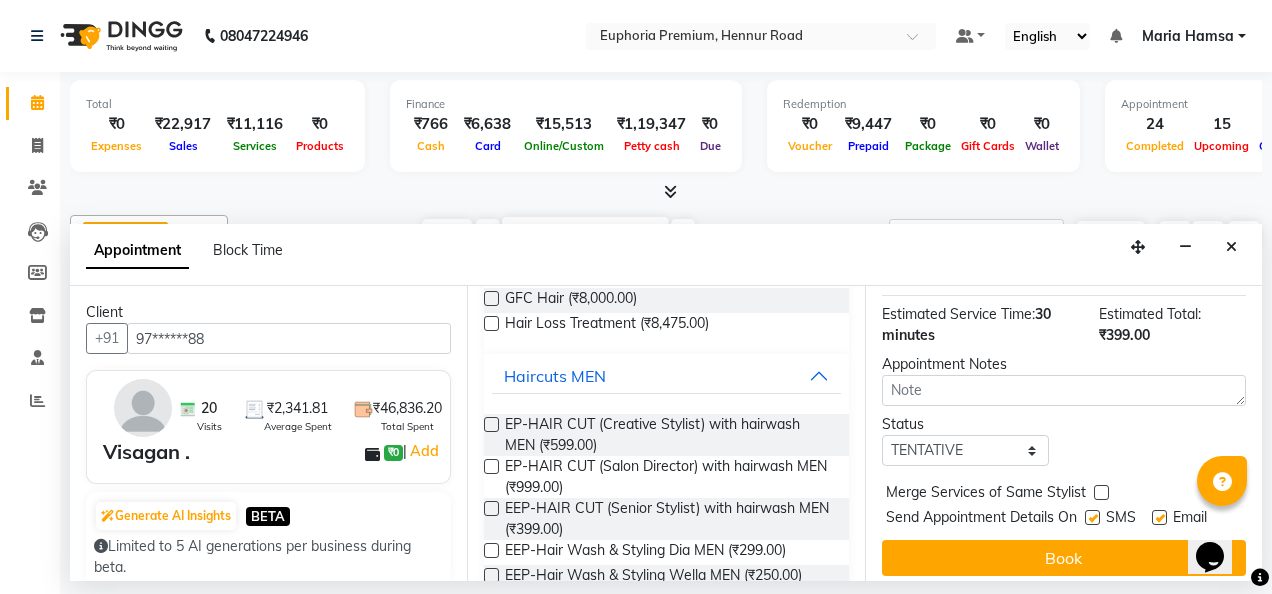 scroll, scrollTop: 290, scrollLeft: 0, axis: vertical 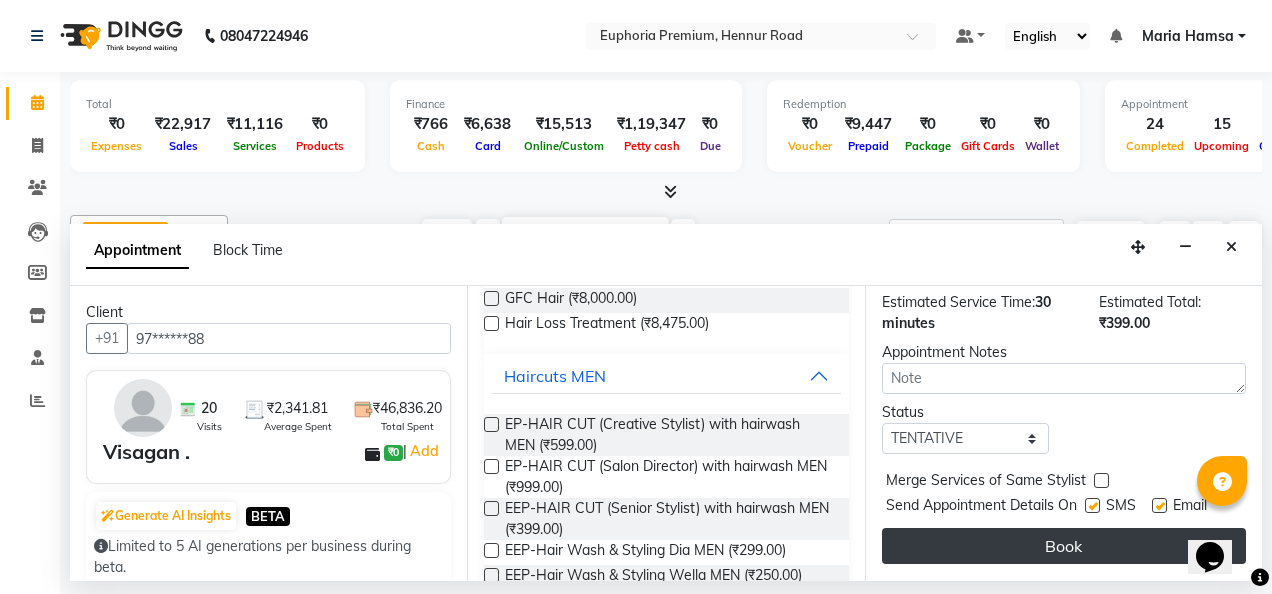click on "Book" at bounding box center [1064, 546] 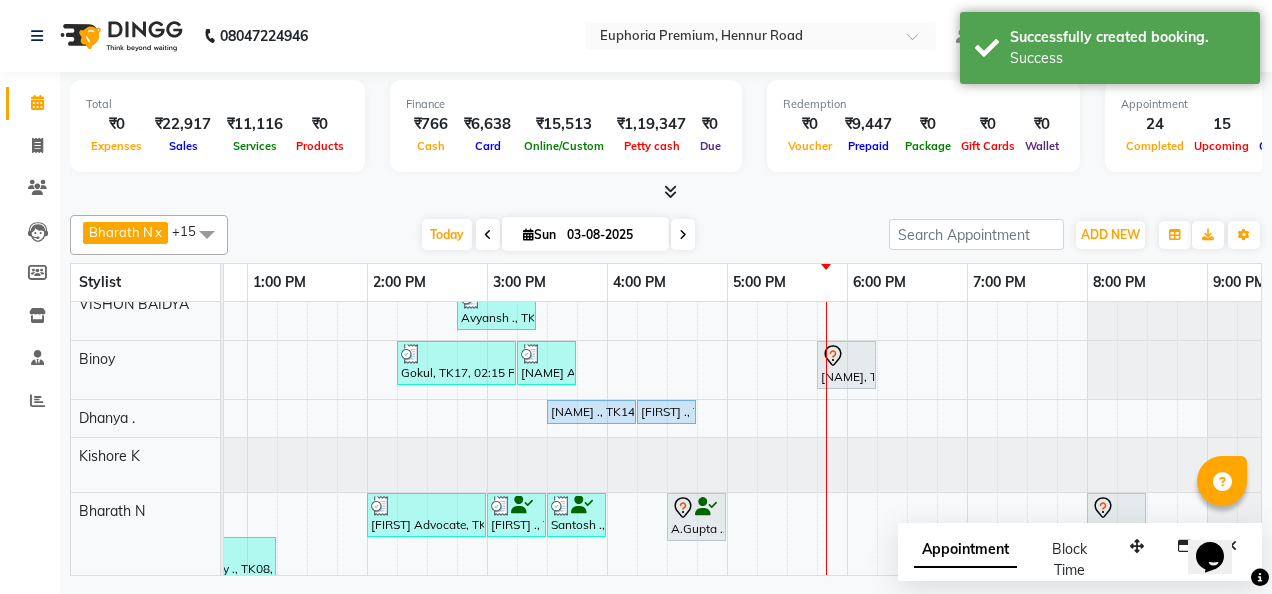 click on "Appointment Block Time" at bounding box center (1080, 564) 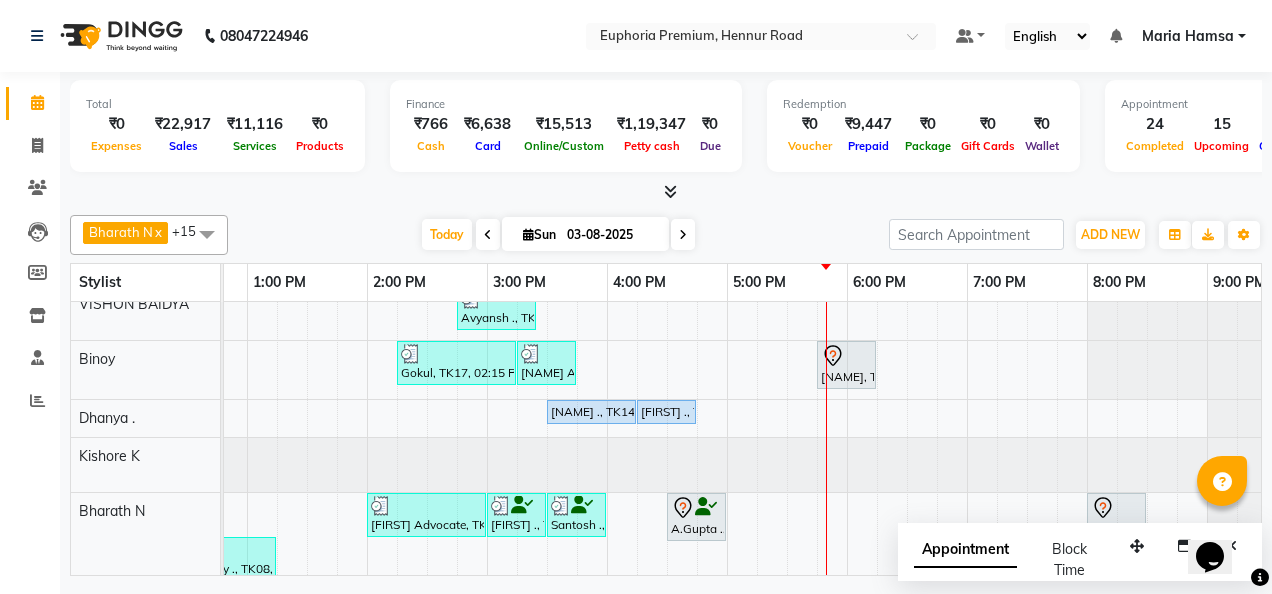 scroll, scrollTop: 293, scrollLeft: 577, axis: both 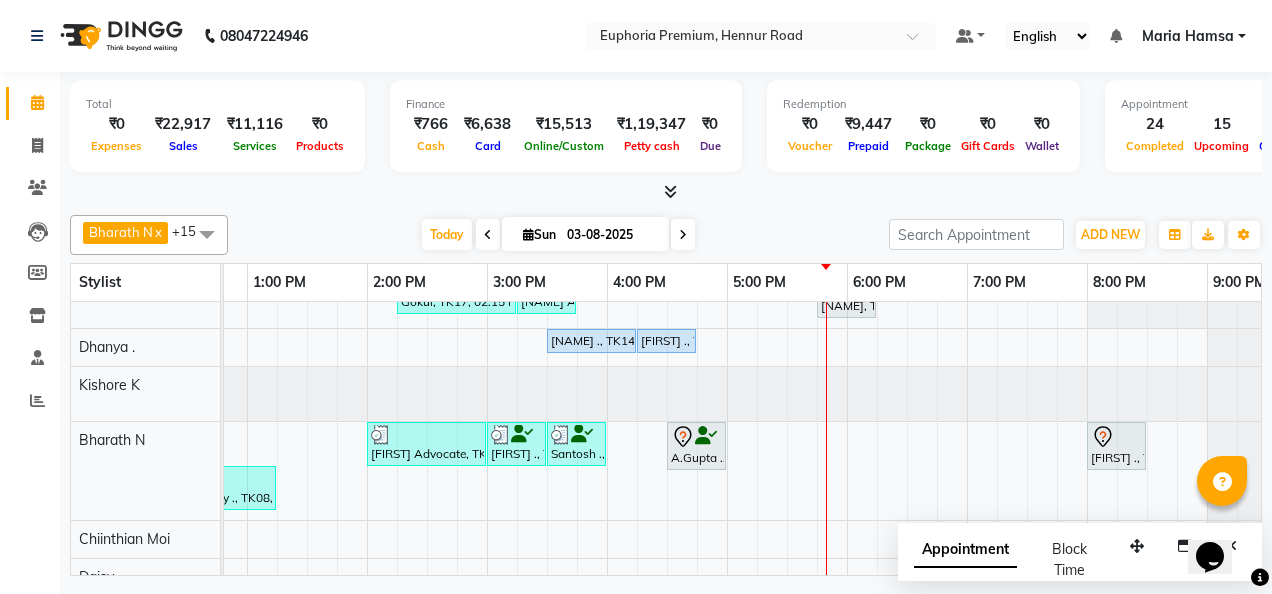 click on "Opens Chat This icon Opens the chat window." at bounding box center (1220, 522) 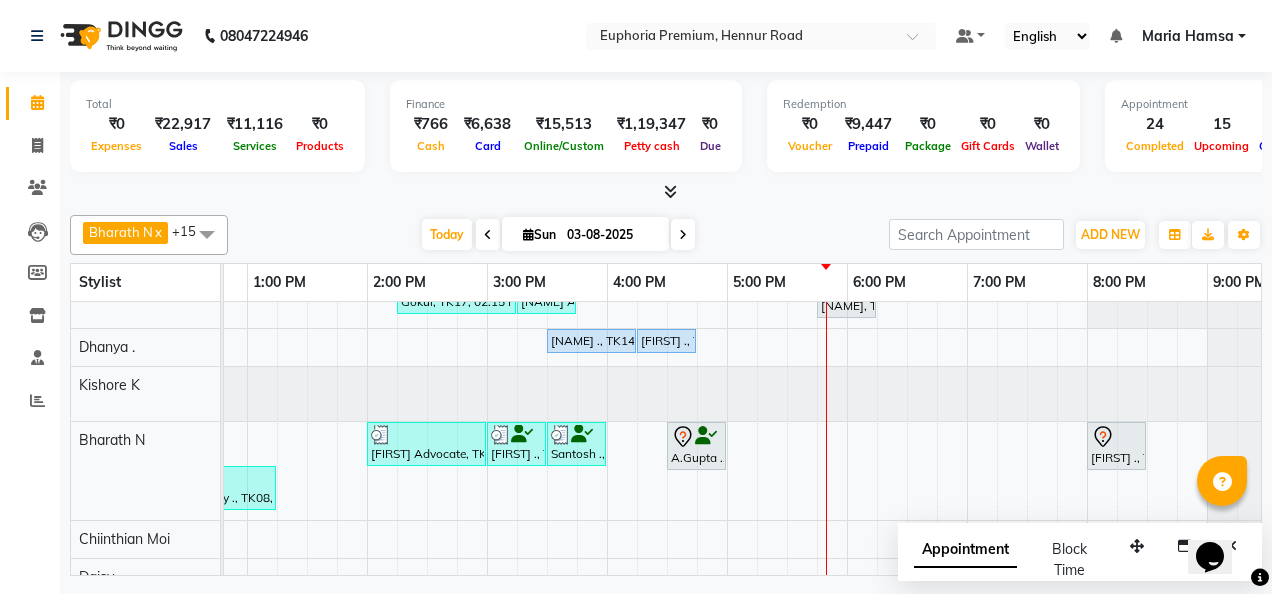 scroll, scrollTop: 122, scrollLeft: 577, axis: both 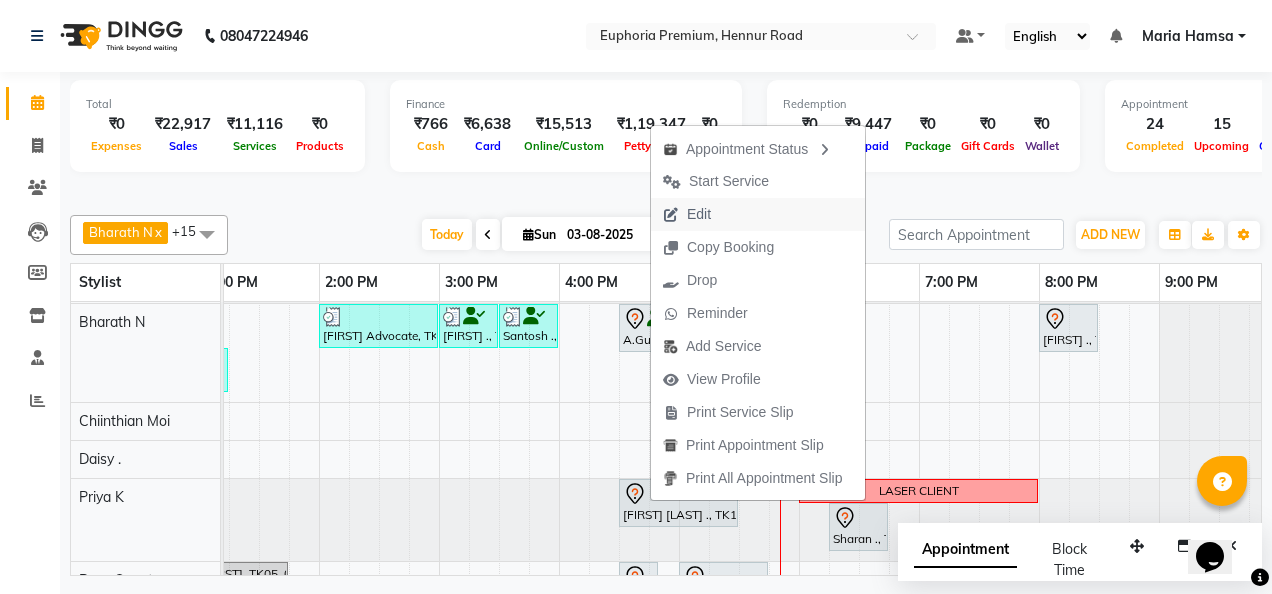 click on "Edit" at bounding box center (687, 214) 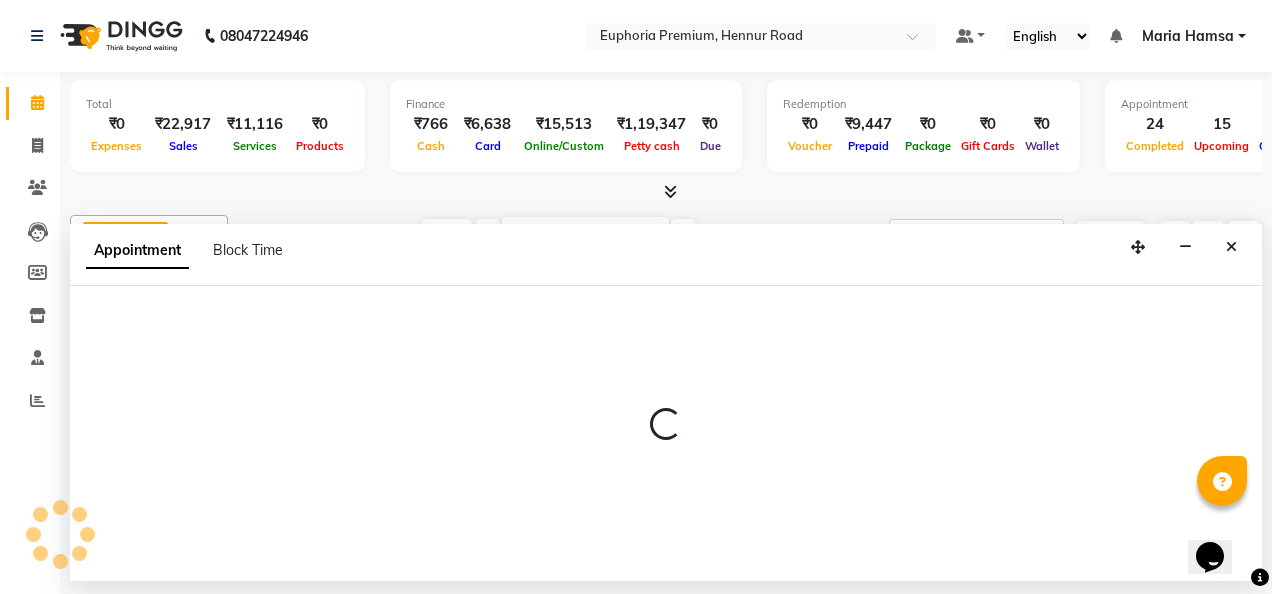 select on "tentative" 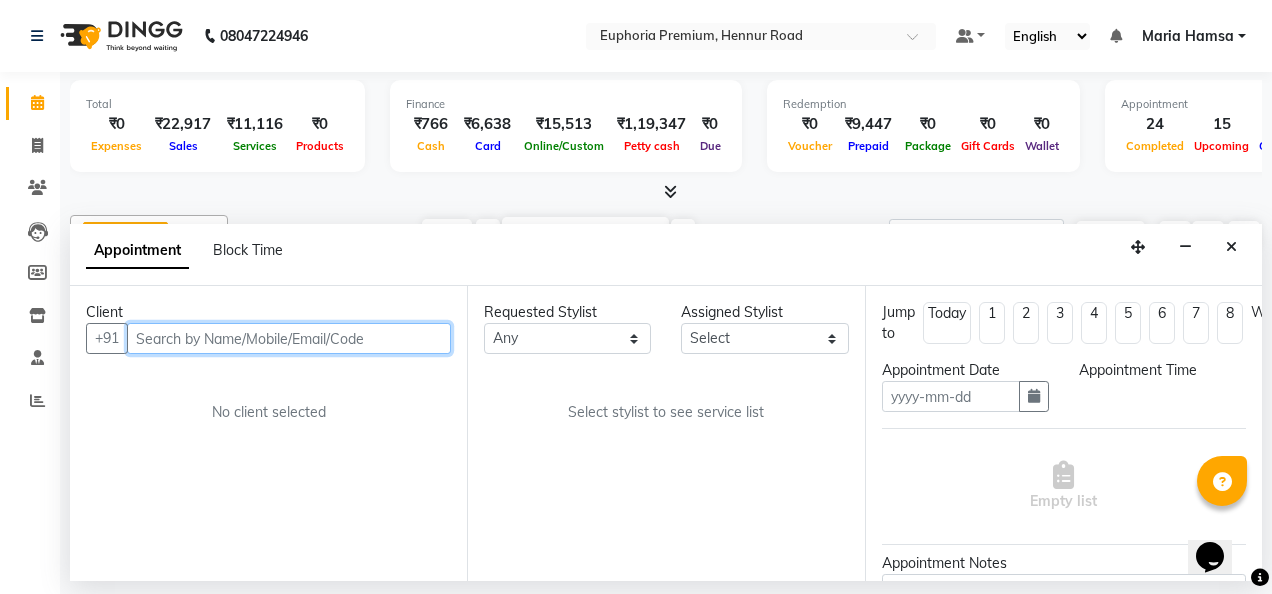 type on "03-08-2025" 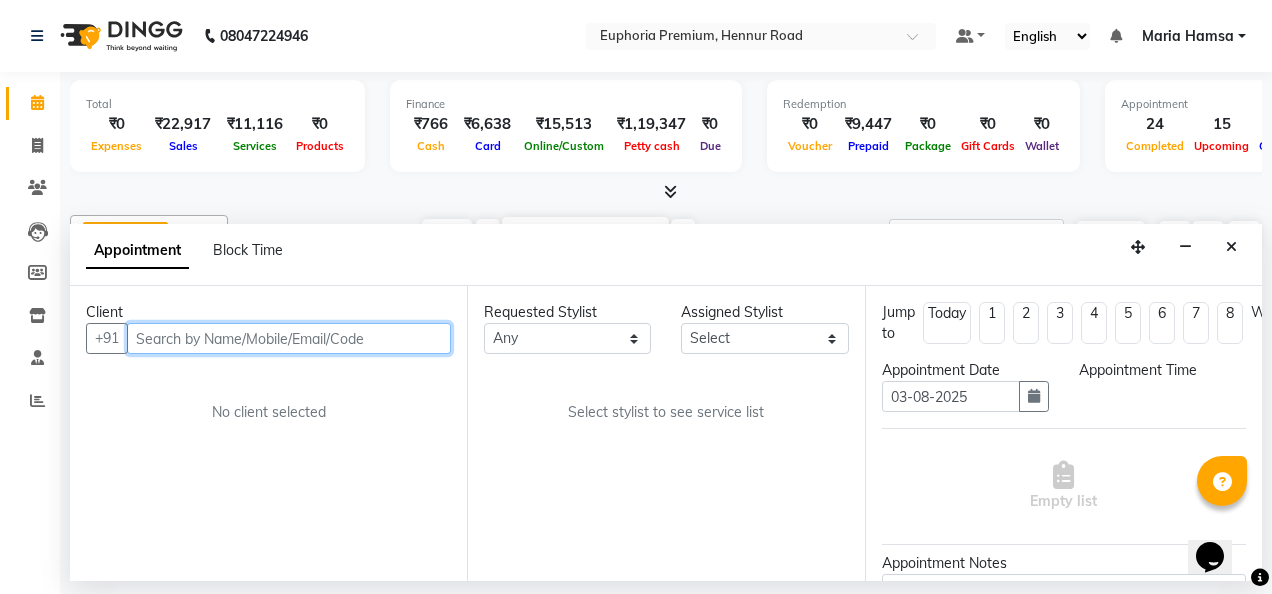 select on "990" 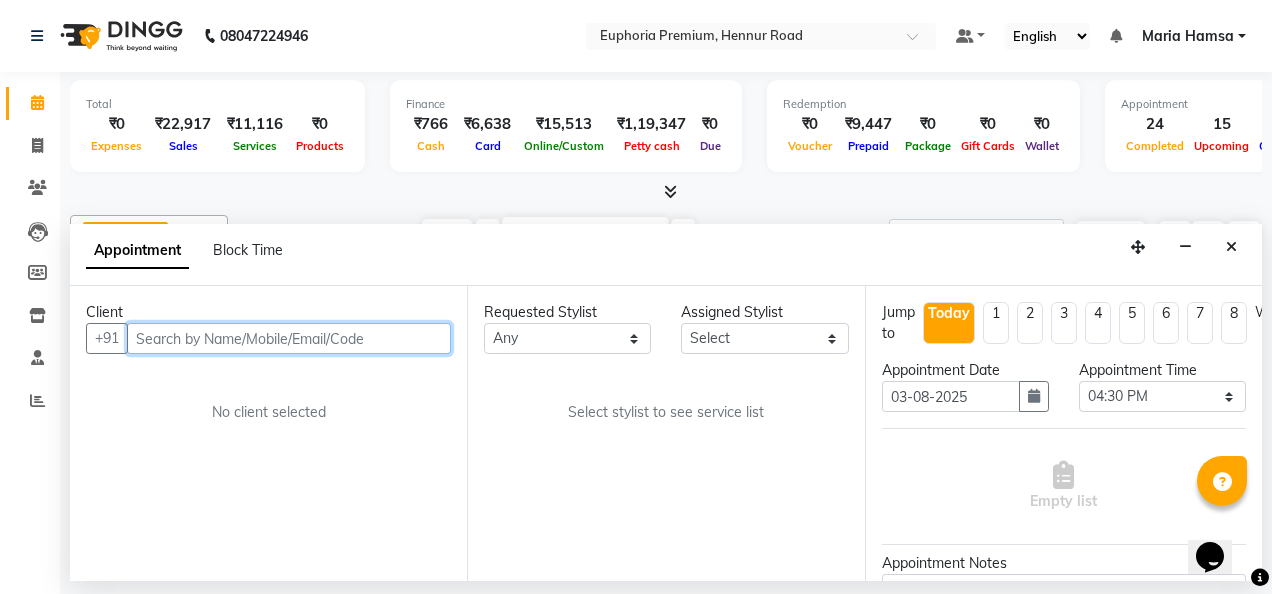 select on "71614" 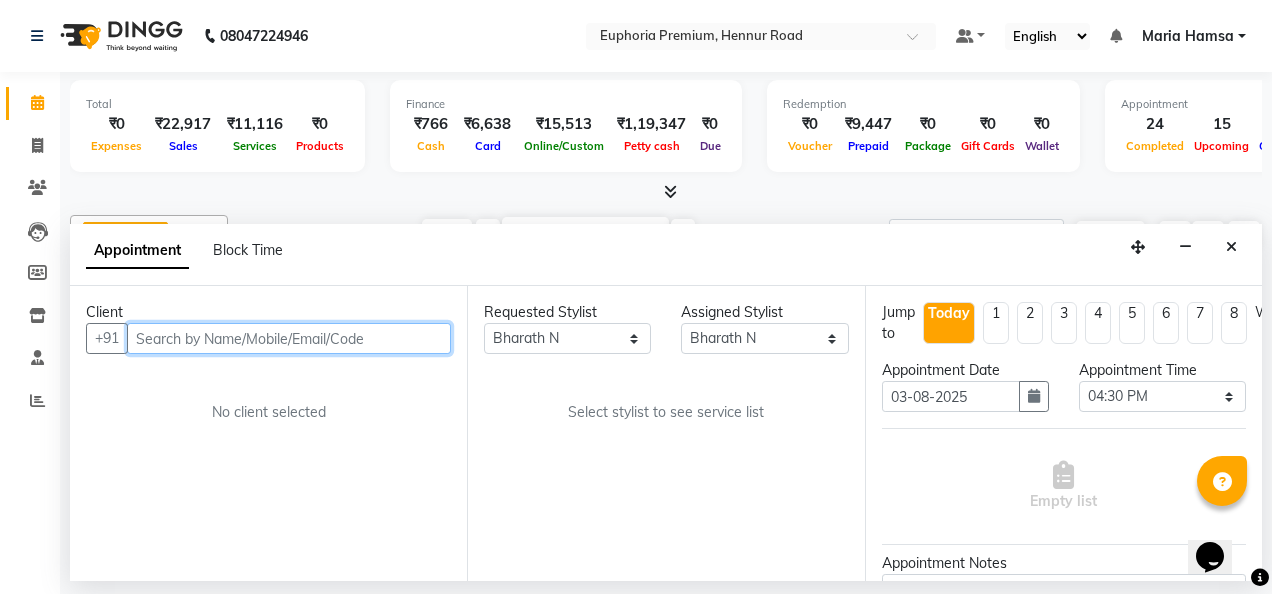 select on "4006" 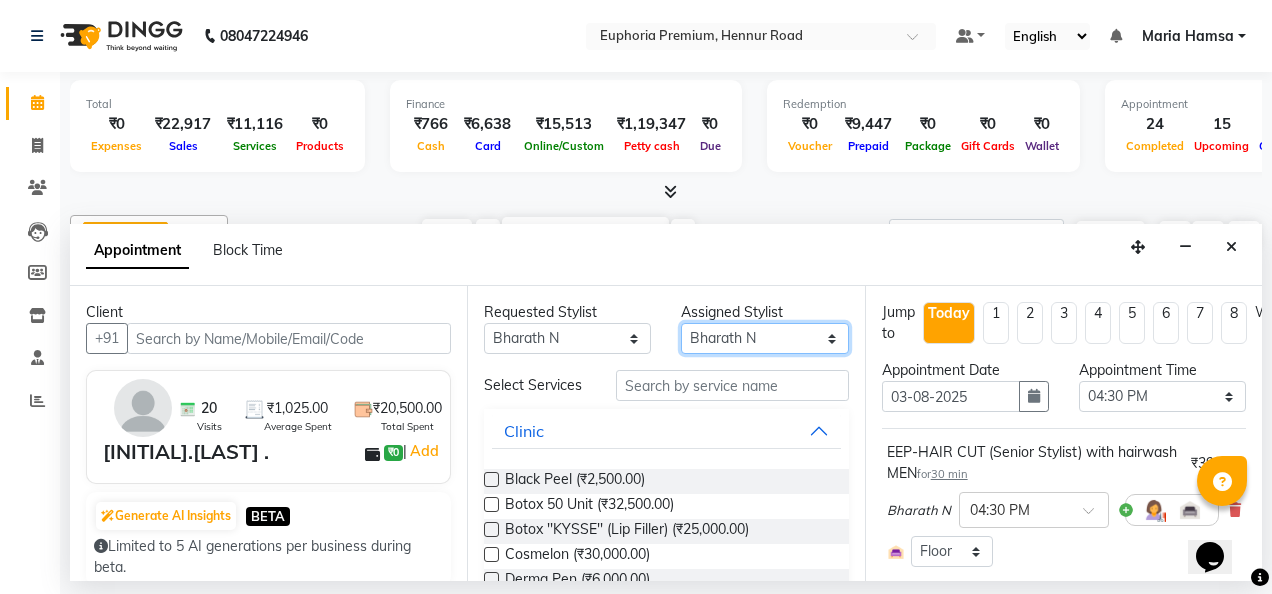 click on "Select Babu V Bharath N Binoy  Chandru Magar Chethan N  Chiinthian Moi ChonglianMoi MOI Daisy . Dhanya . Diya Khadka Fredrick Burrows Khushi Magarthapa Kishore K Maria Hamsa MRINALI MILI Pinky . Priya  K Rosy Sanate Savitha Vijayan Shalini Deivasigamani Shishi L Vijayalakshmi M VISHON BAIDYA" at bounding box center [764, 338] 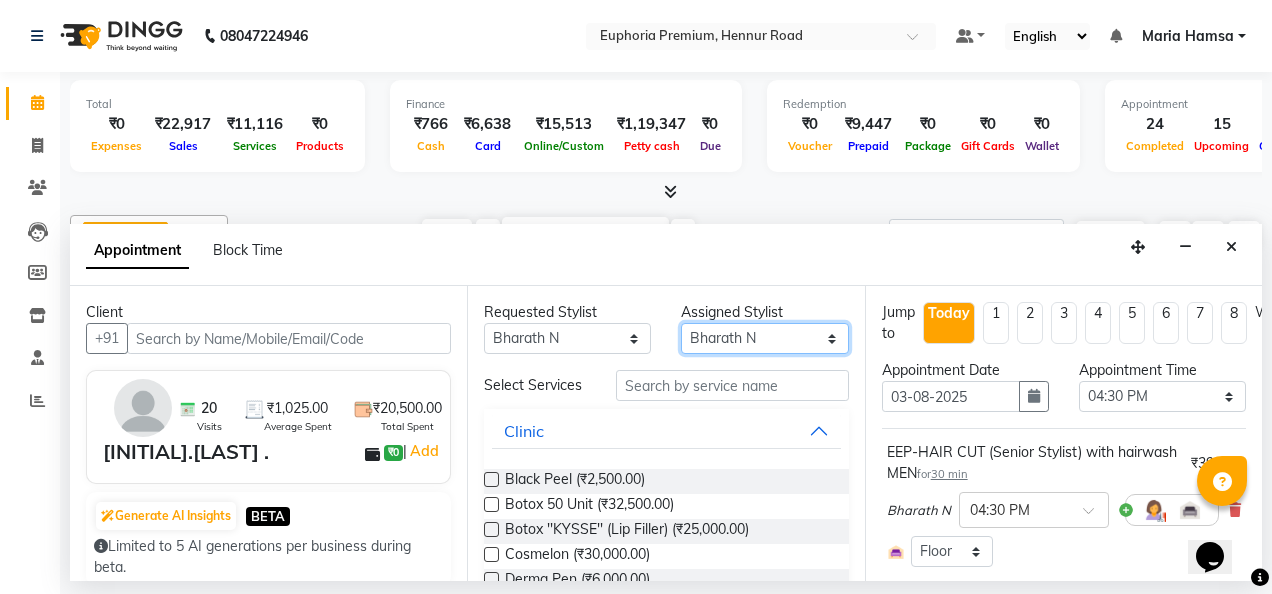 select on "71621" 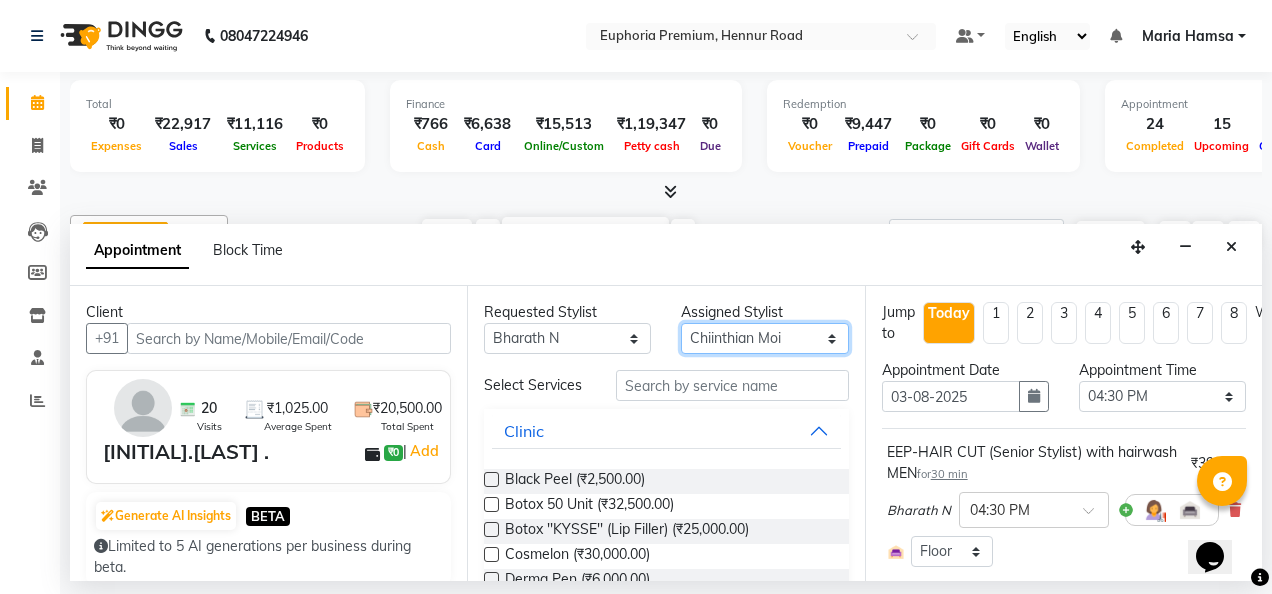 click on "Select Babu V Bharath N Binoy  Chandru Magar Chethan N  Chiinthian Moi ChonglianMoi MOI Daisy . Dhanya . Diya Khadka Fredrick Burrows Khushi Magarthapa Kishore K Maria Hamsa MRINALI MILI Pinky . Priya  K Rosy Sanate Savitha Vijayan Shalini Deivasigamani Shishi L Vijayalakshmi M VISHON BAIDYA" at bounding box center (764, 338) 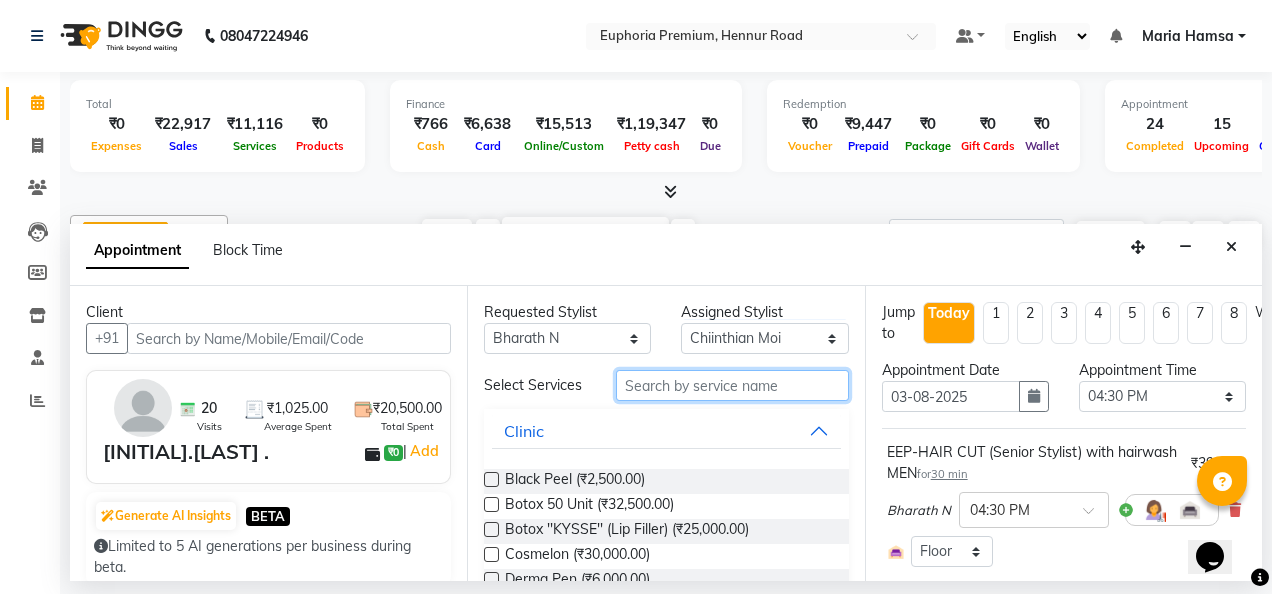 click at bounding box center [732, 385] 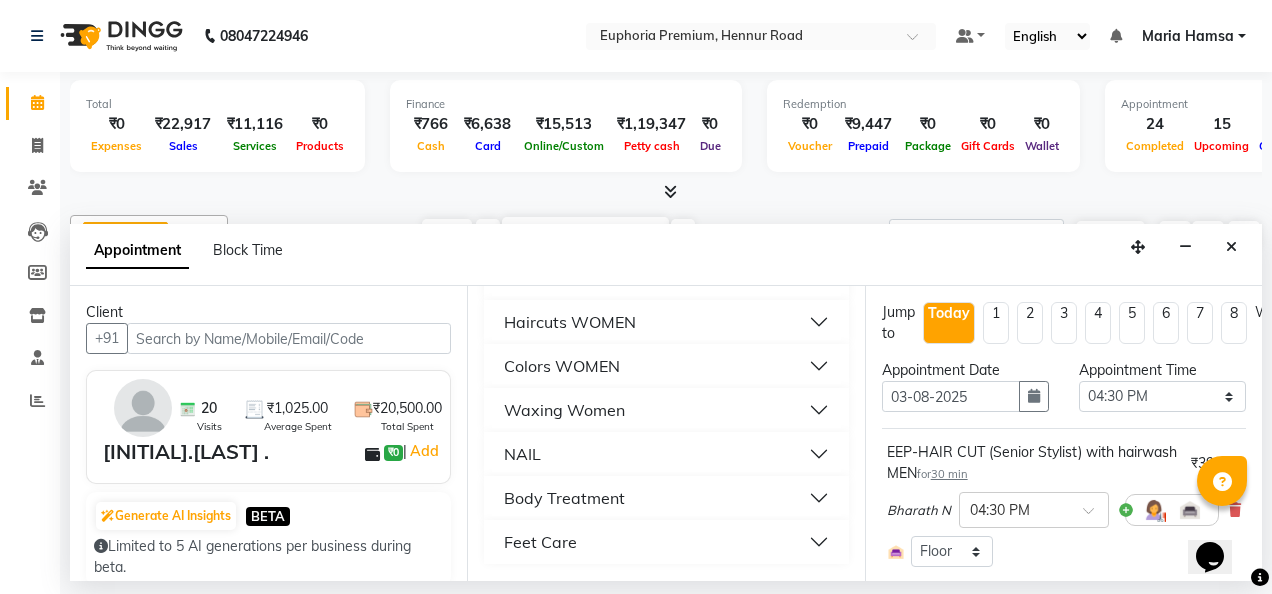 type on "cr" 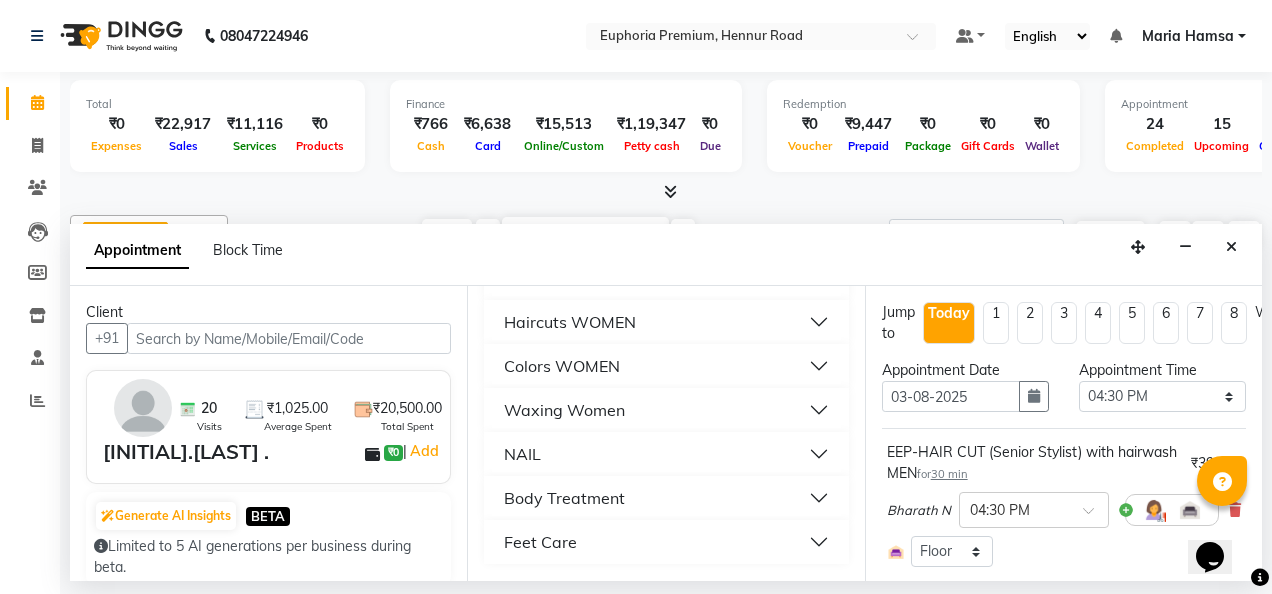 click on "Feet Care" at bounding box center (540, 542) 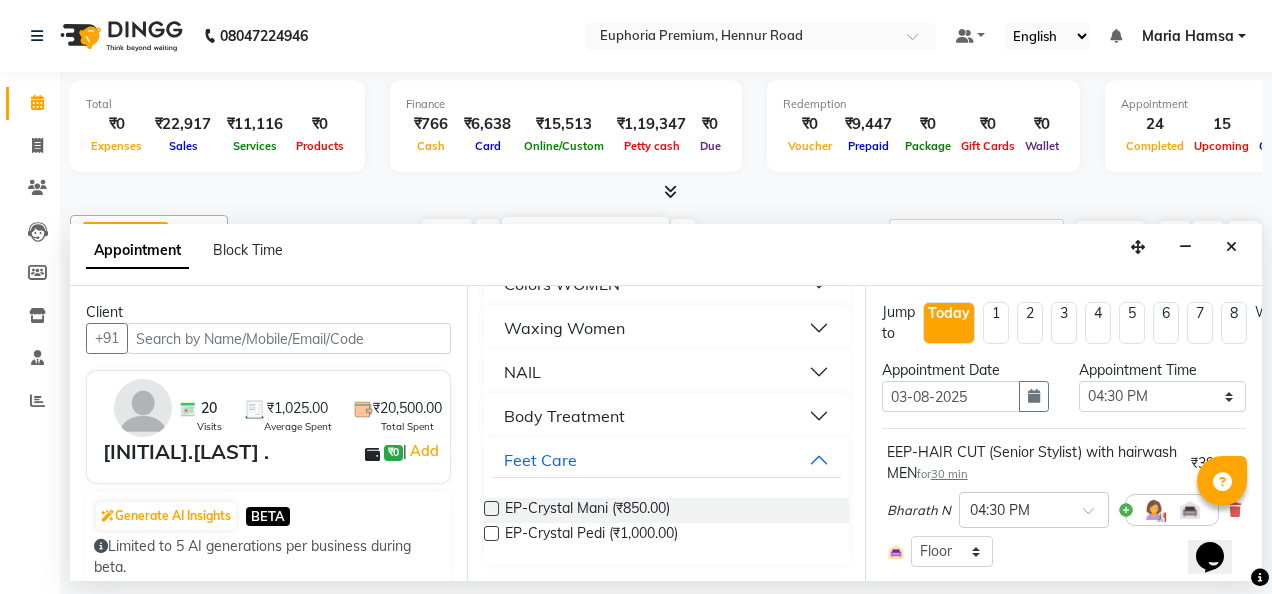 click at bounding box center [491, 533] 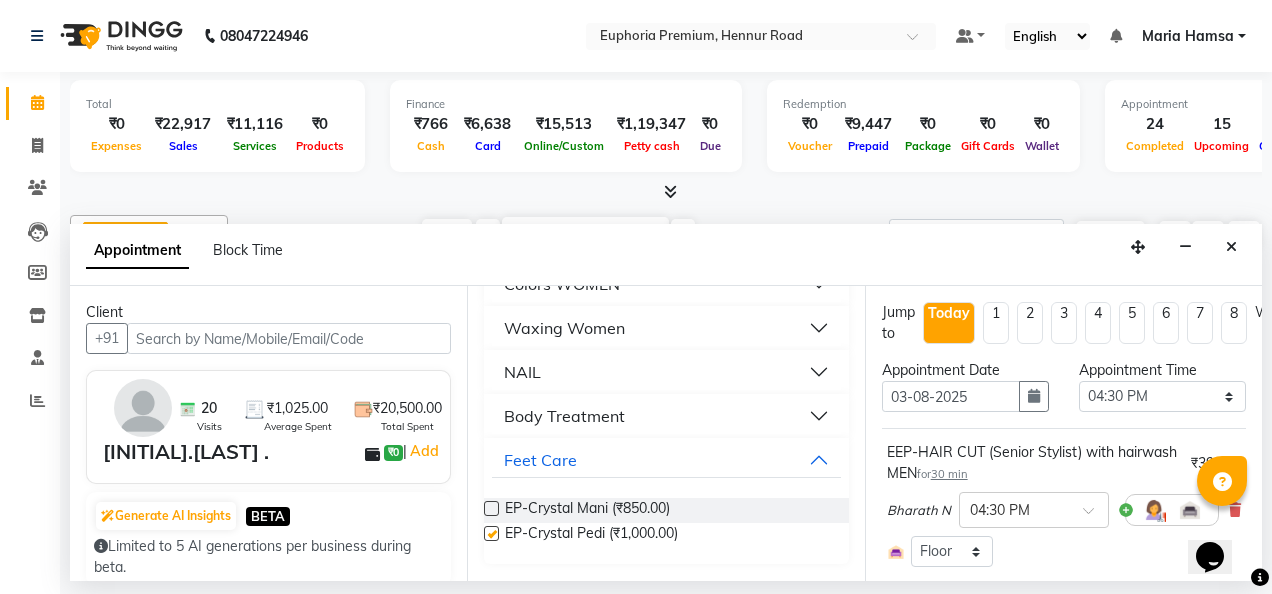 checkbox on "false" 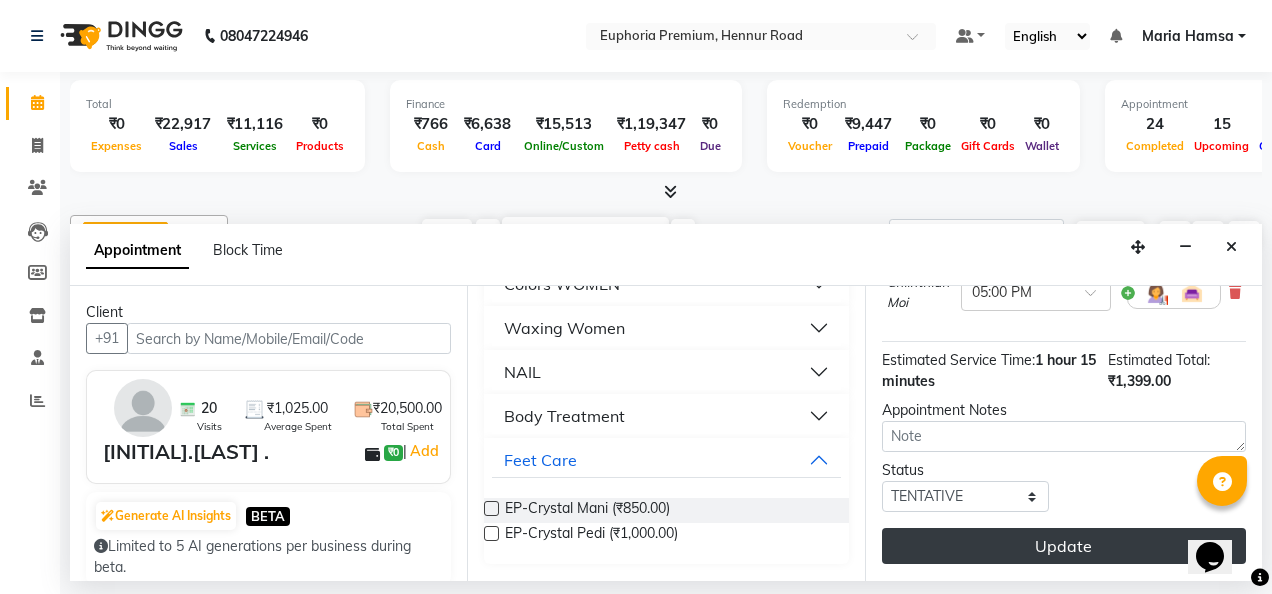 click on "Update" at bounding box center (1064, 546) 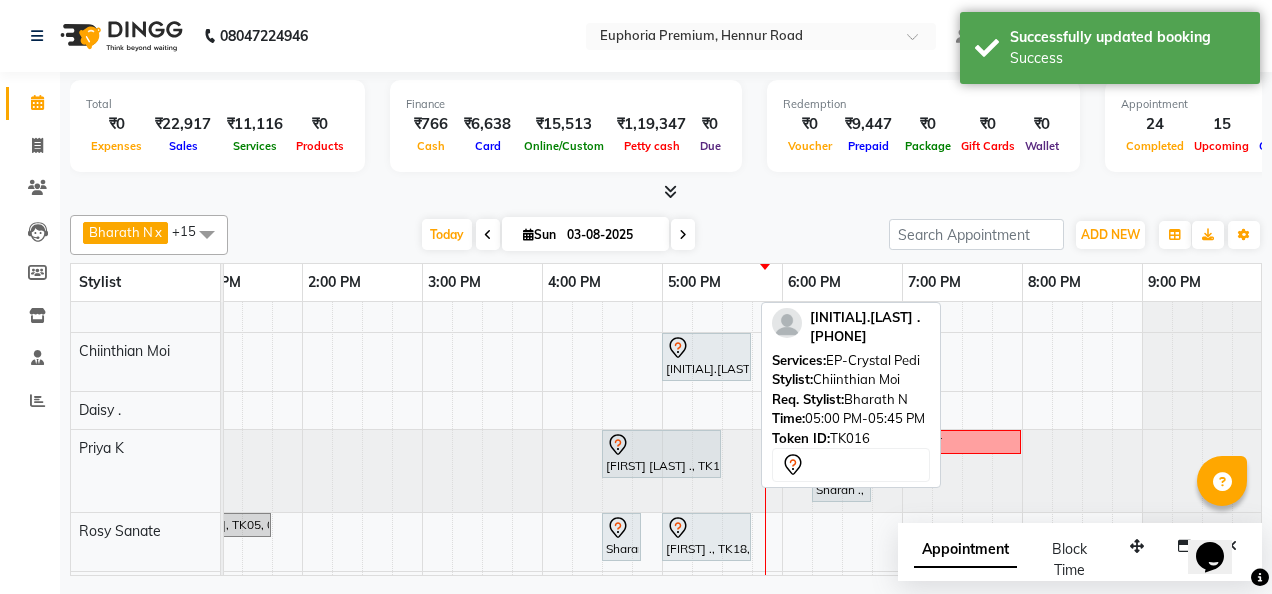 click on "[FIRST] ., TK16, 05:00 PM-05:45 PM, EP-Crystal Pedi" at bounding box center [706, 357] 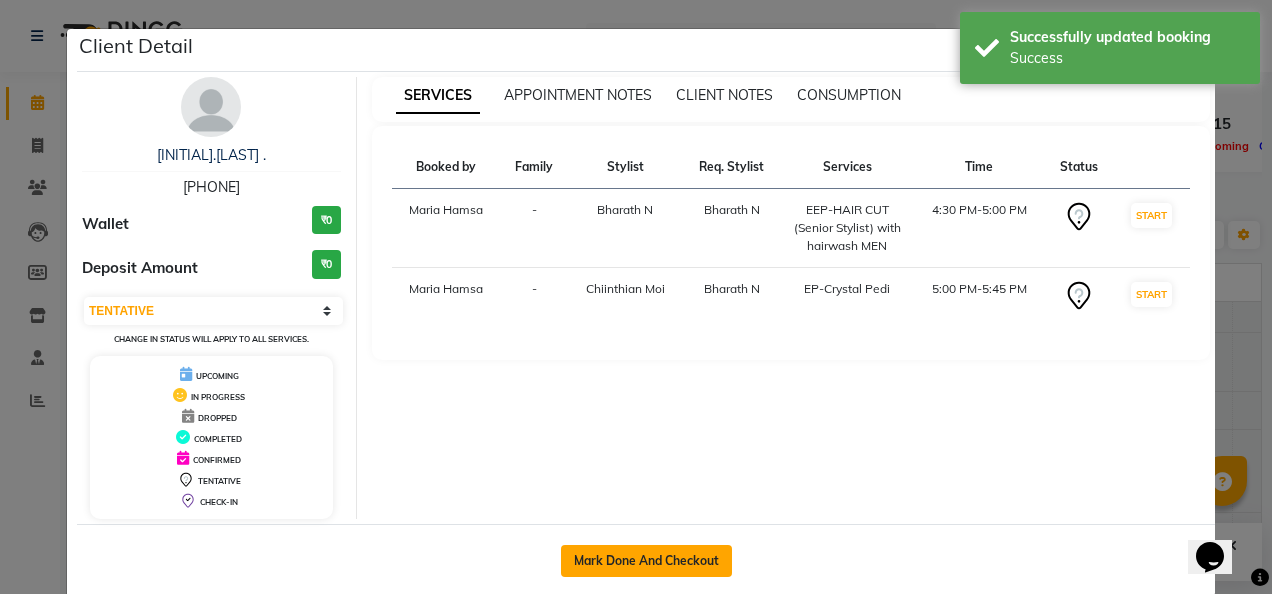click on "Mark Done And Checkout" 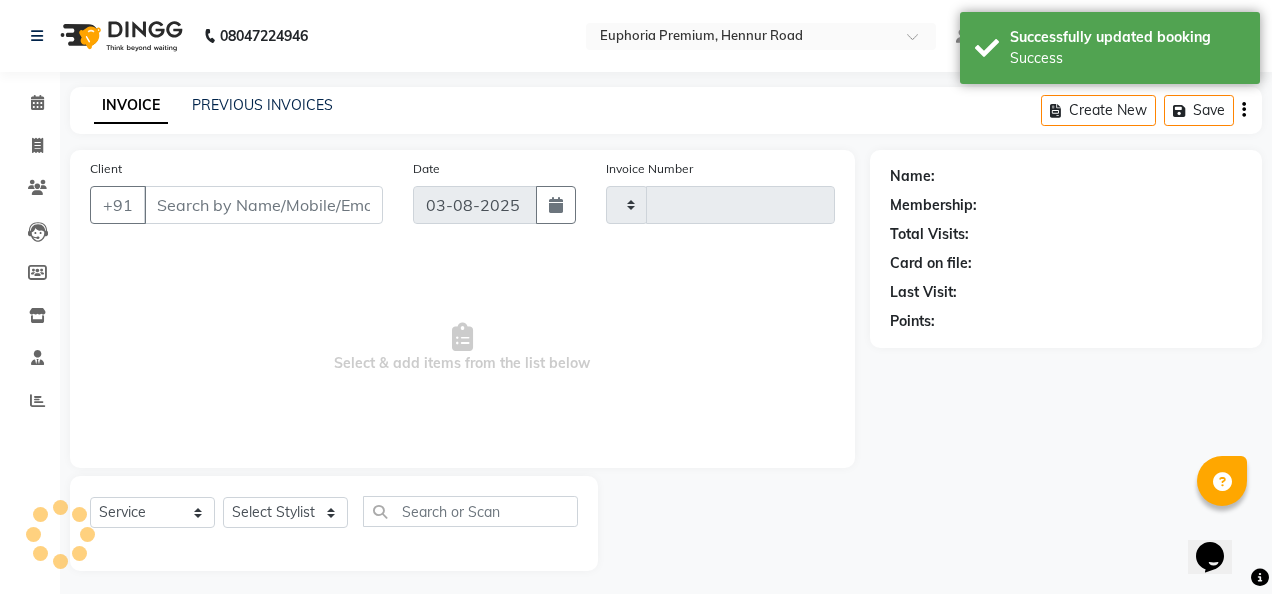 type on "2101" 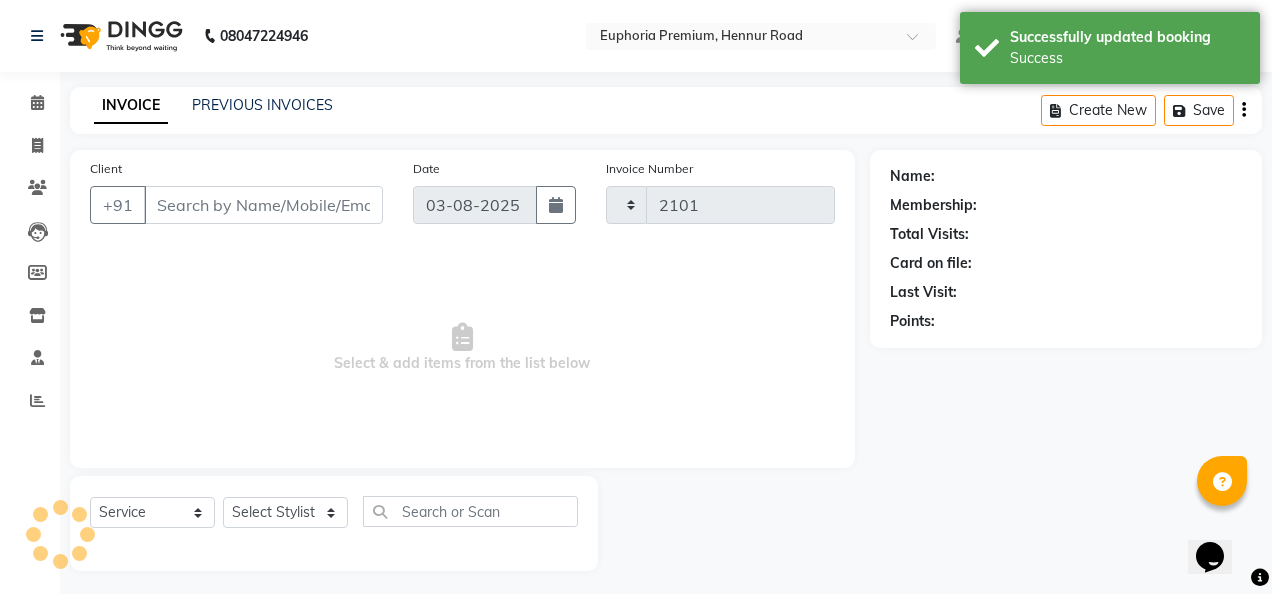 select on "7925" 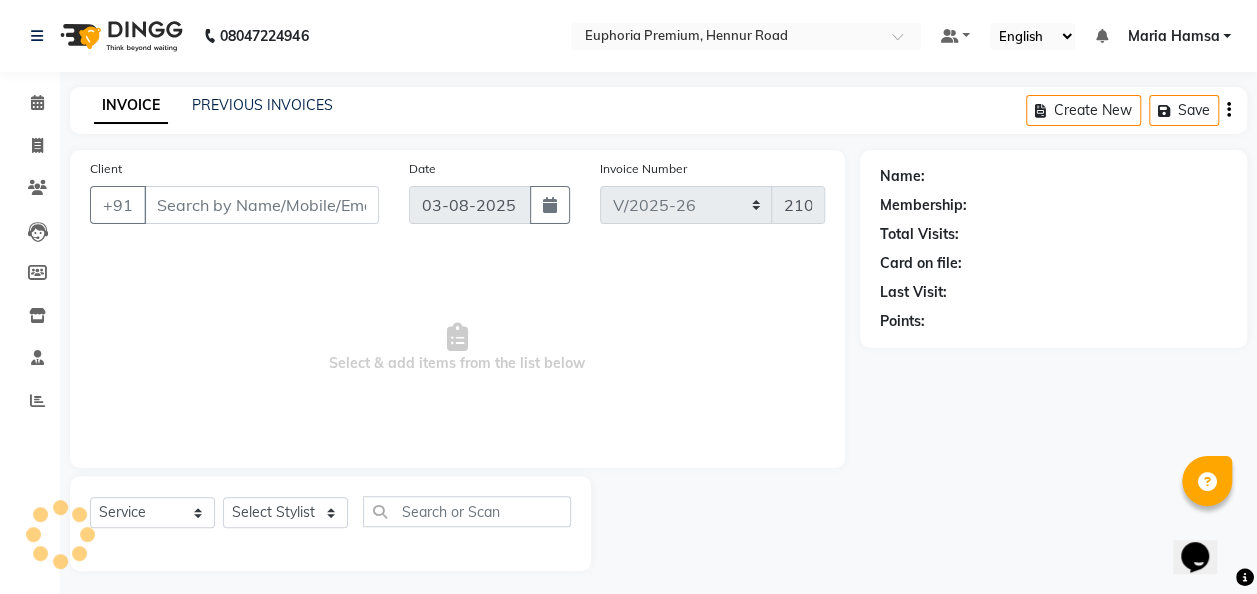 type on "98******14" 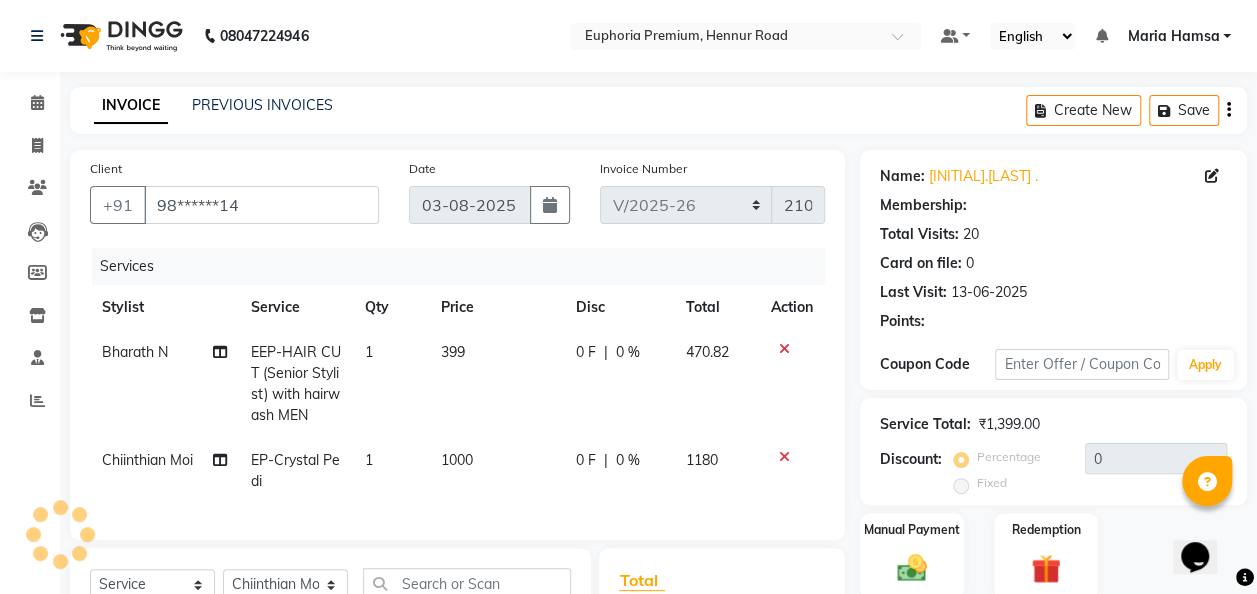select on "1: Object" 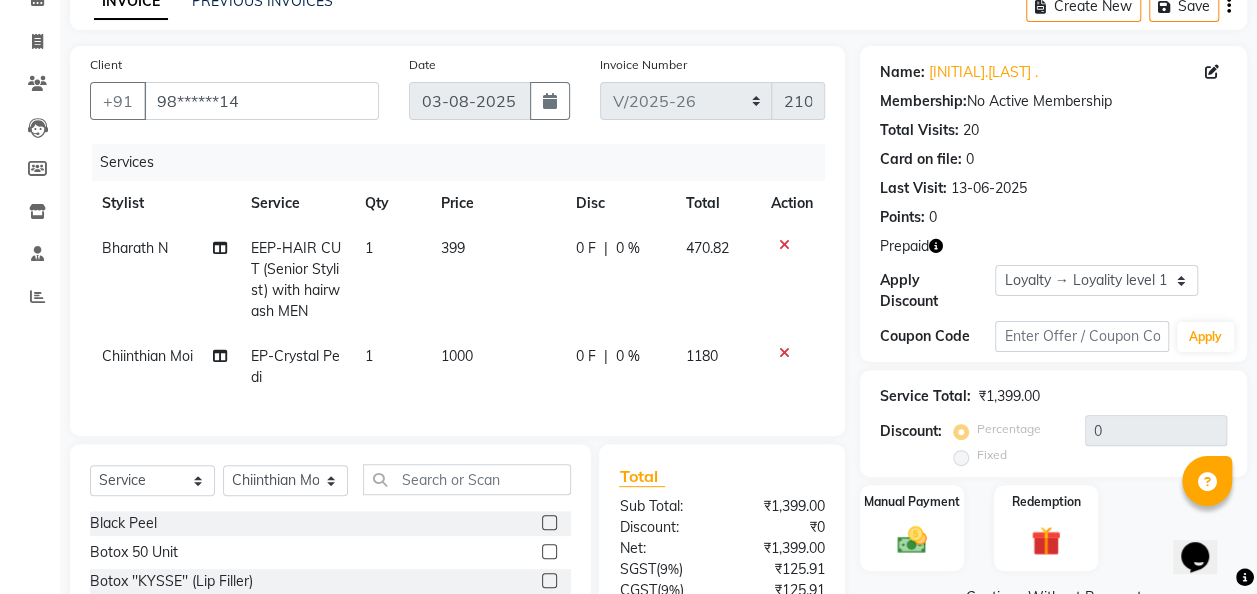 click on "Redemption" 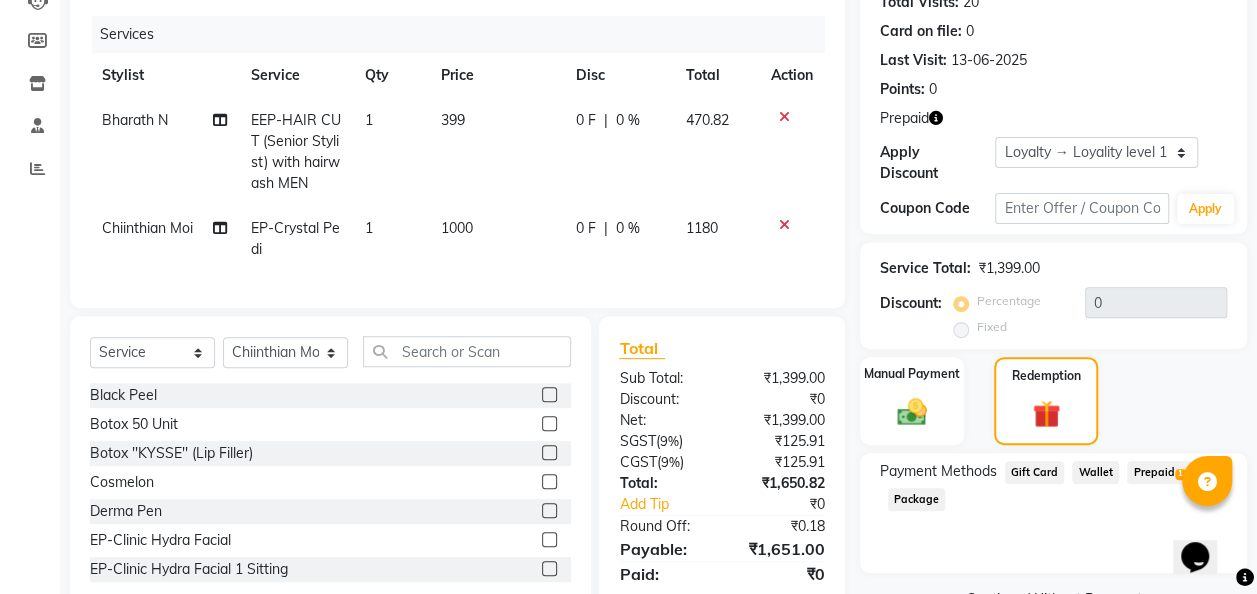 click on "Prepaid  1" 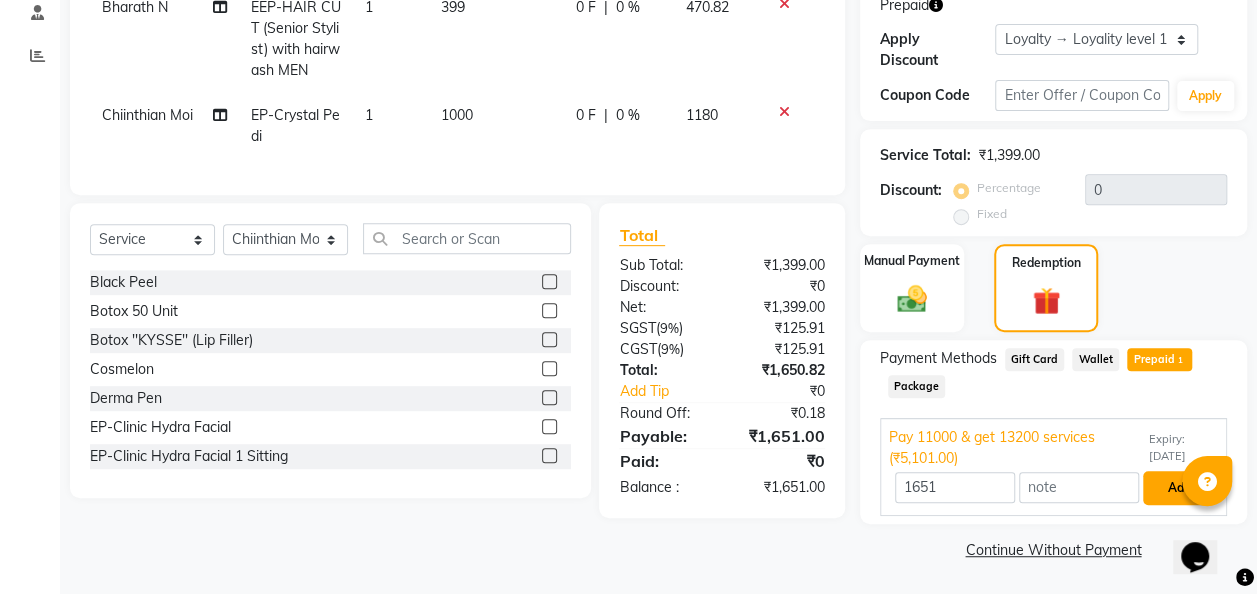 click on "Add" at bounding box center (1179, 488) 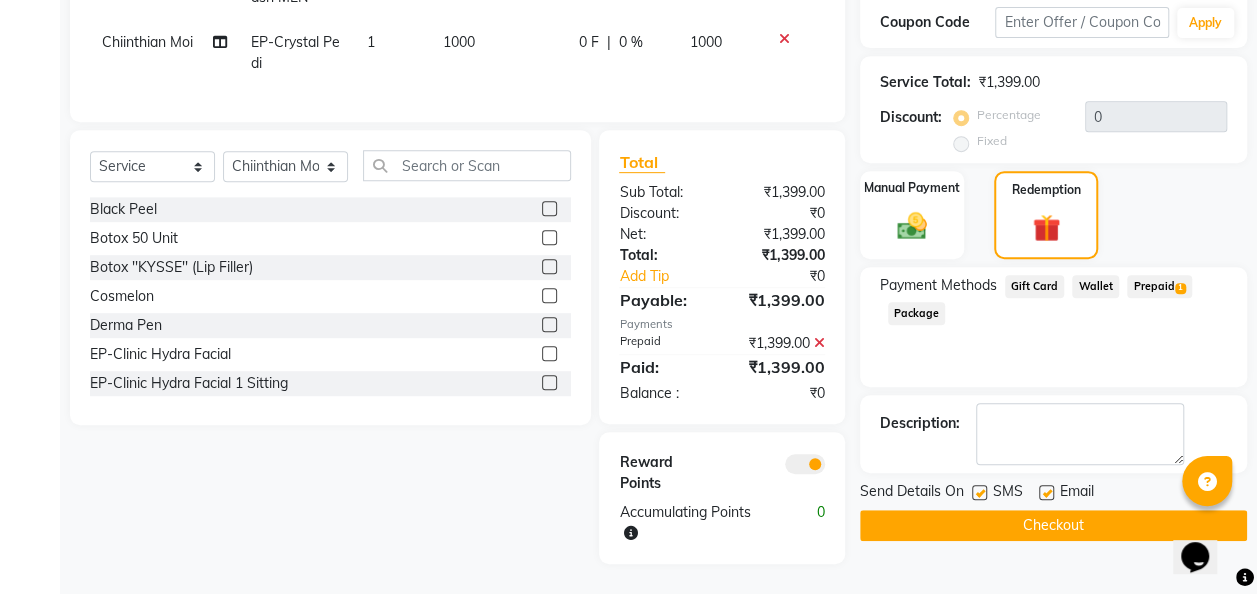 click on "Checkout" 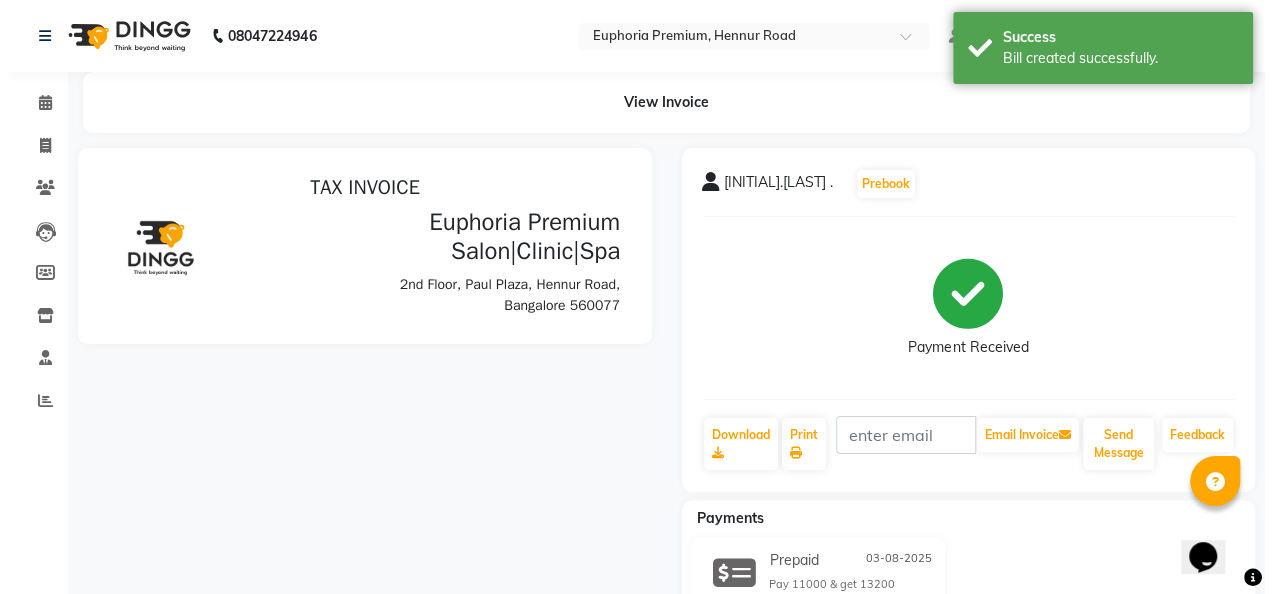 scroll, scrollTop: 0, scrollLeft: 0, axis: both 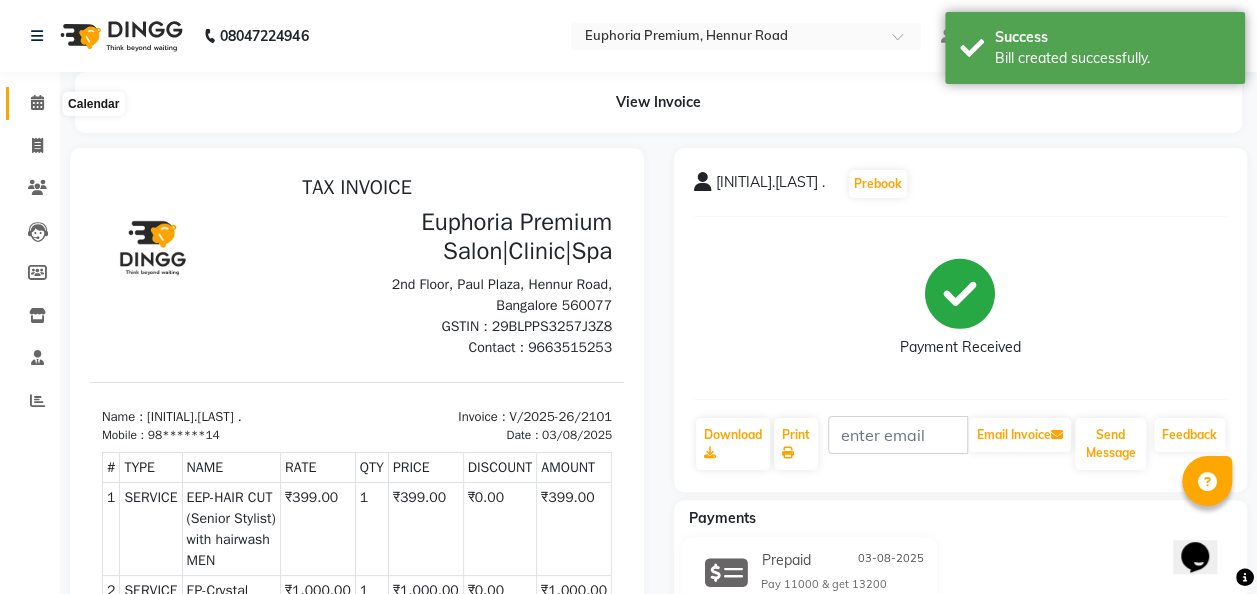 click 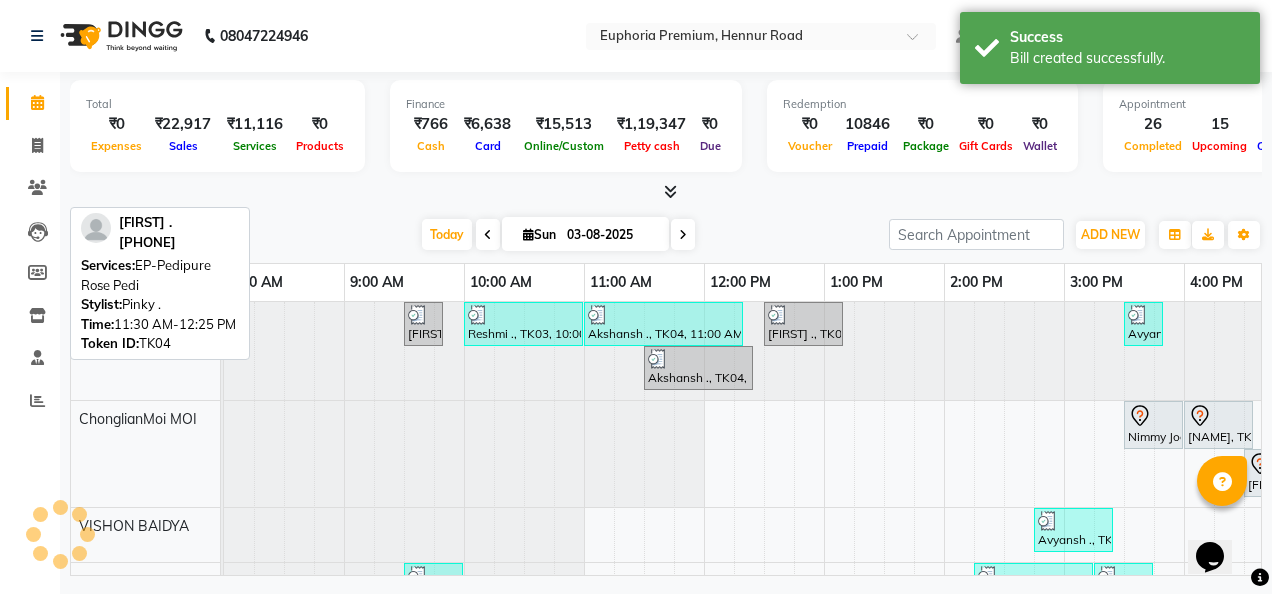 scroll, scrollTop: 0, scrollLeft: 0, axis: both 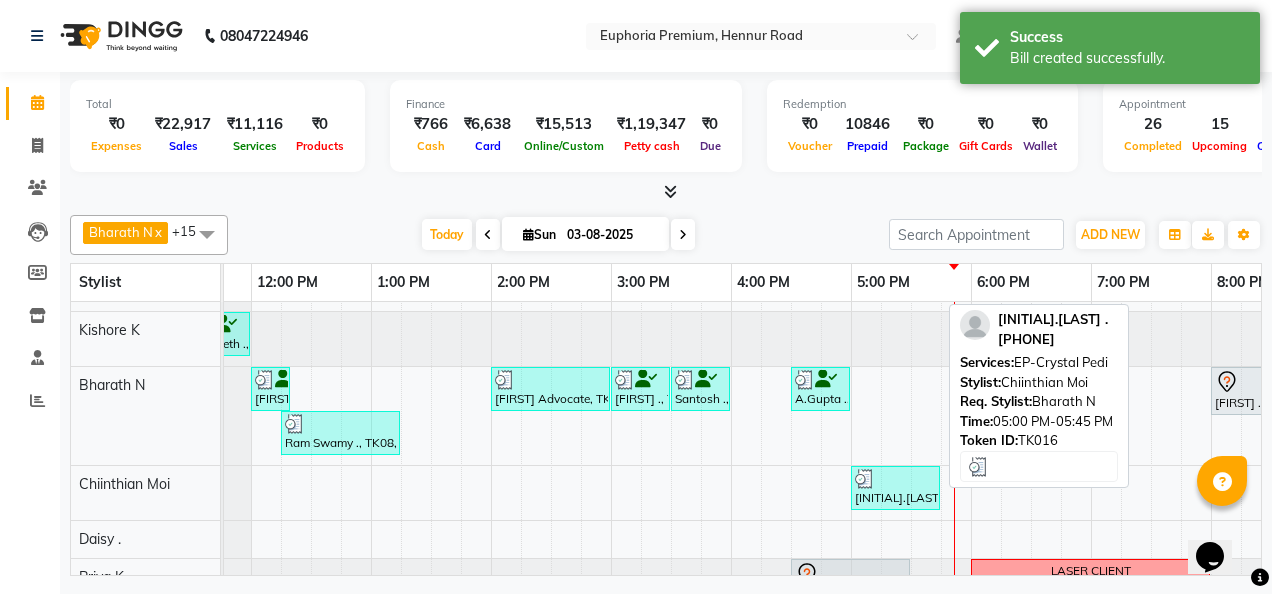 click at bounding box center (865, 479) 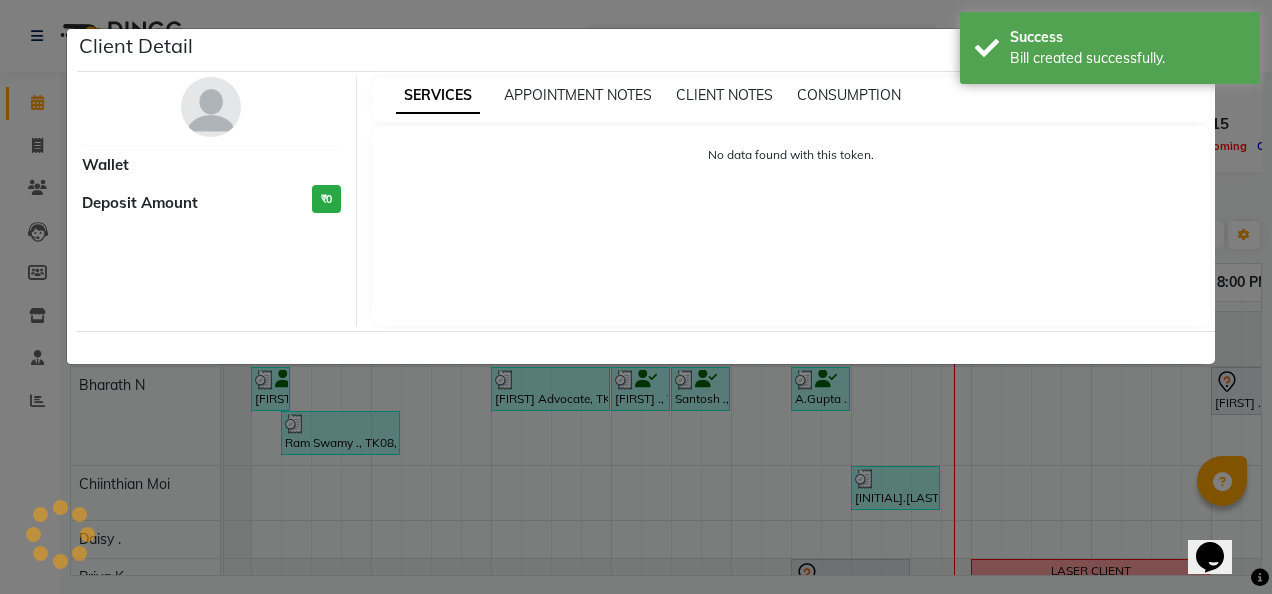 select on "3" 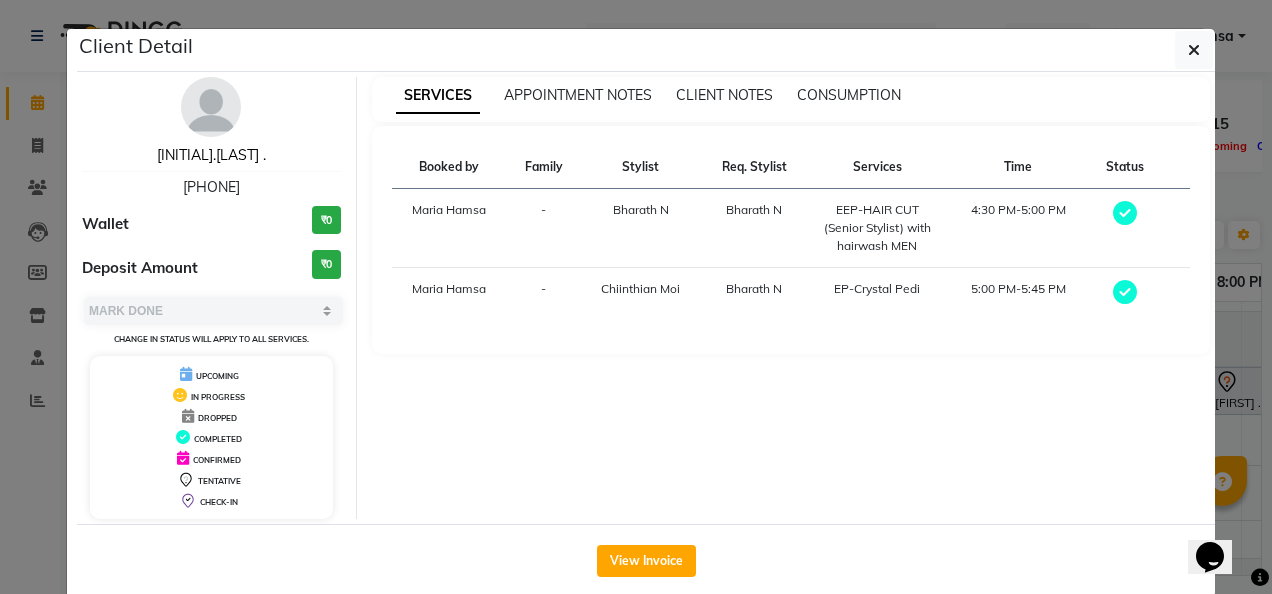 click on "[FIRST].[LAST] ." at bounding box center (211, 155) 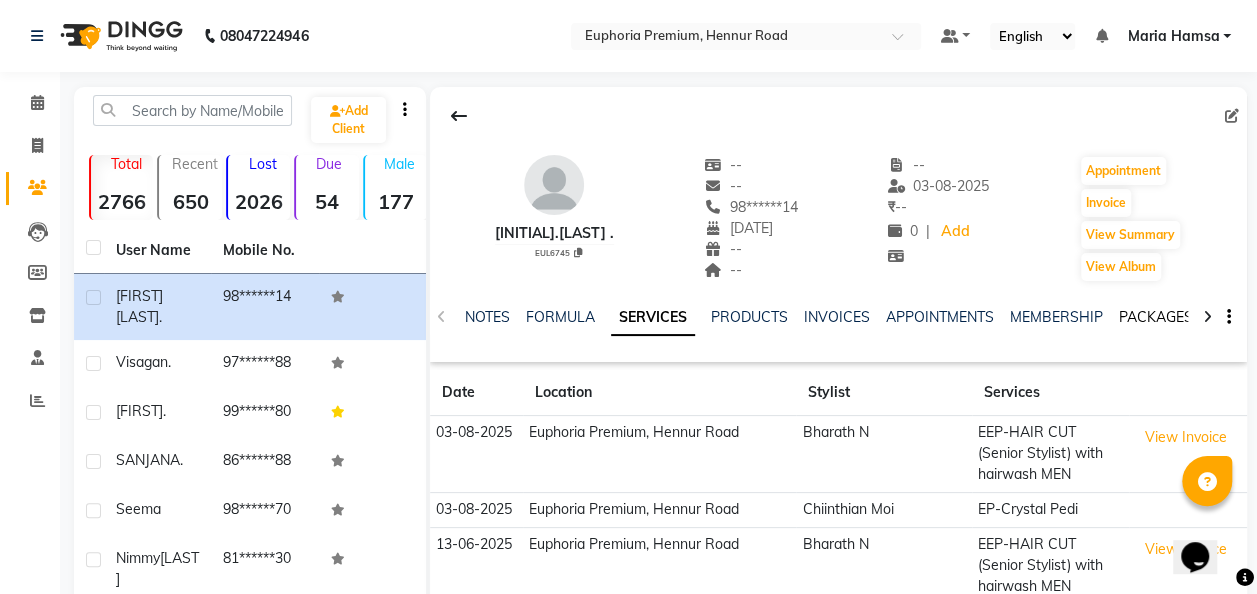 click on "PACKAGES" 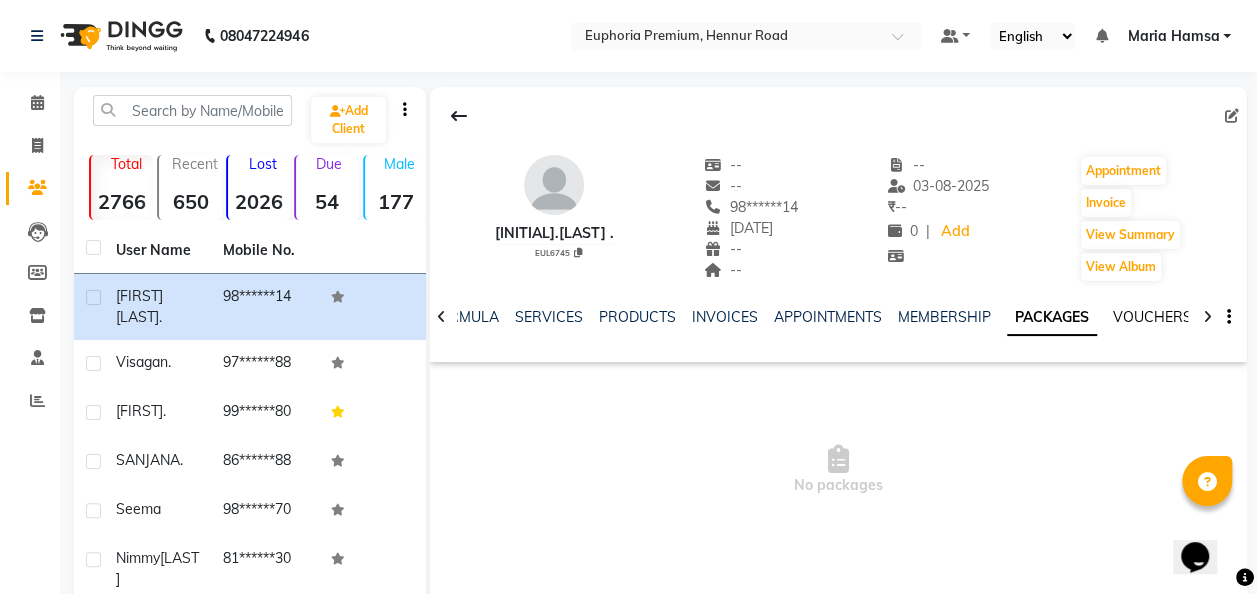 click on "VOUCHERS" 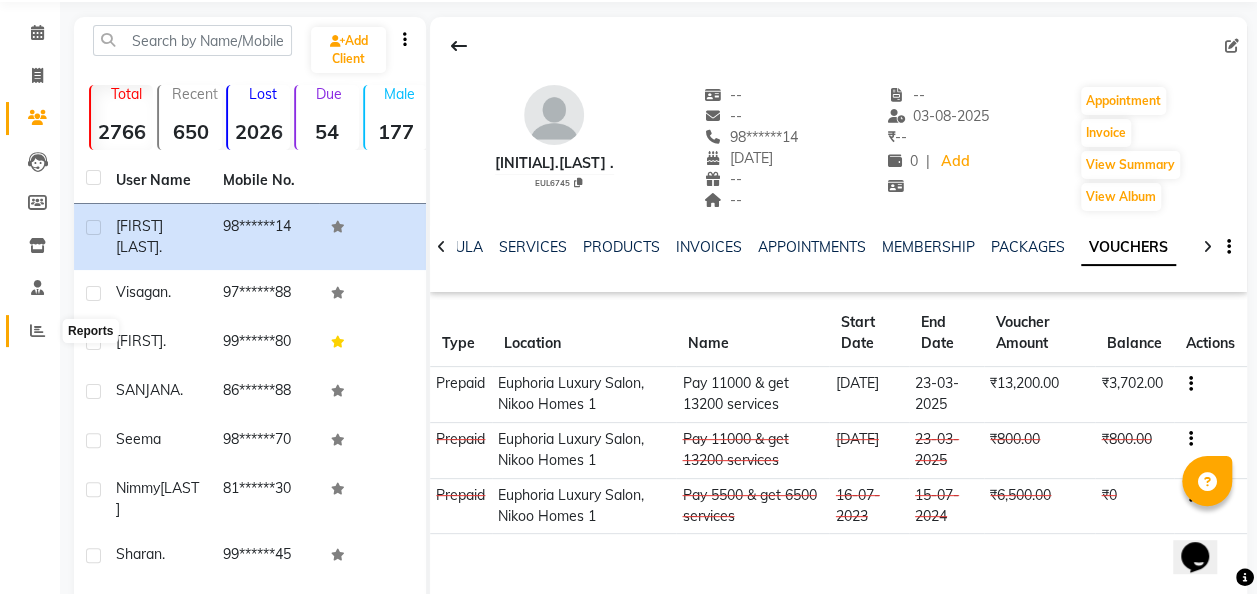 click 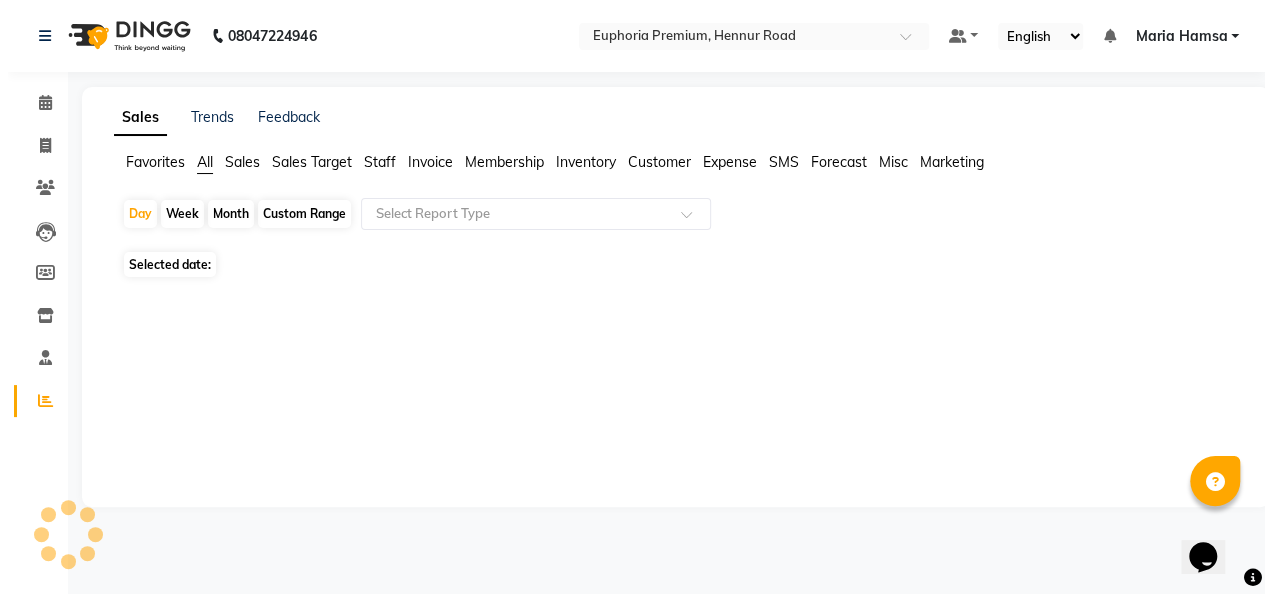 scroll, scrollTop: 0, scrollLeft: 0, axis: both 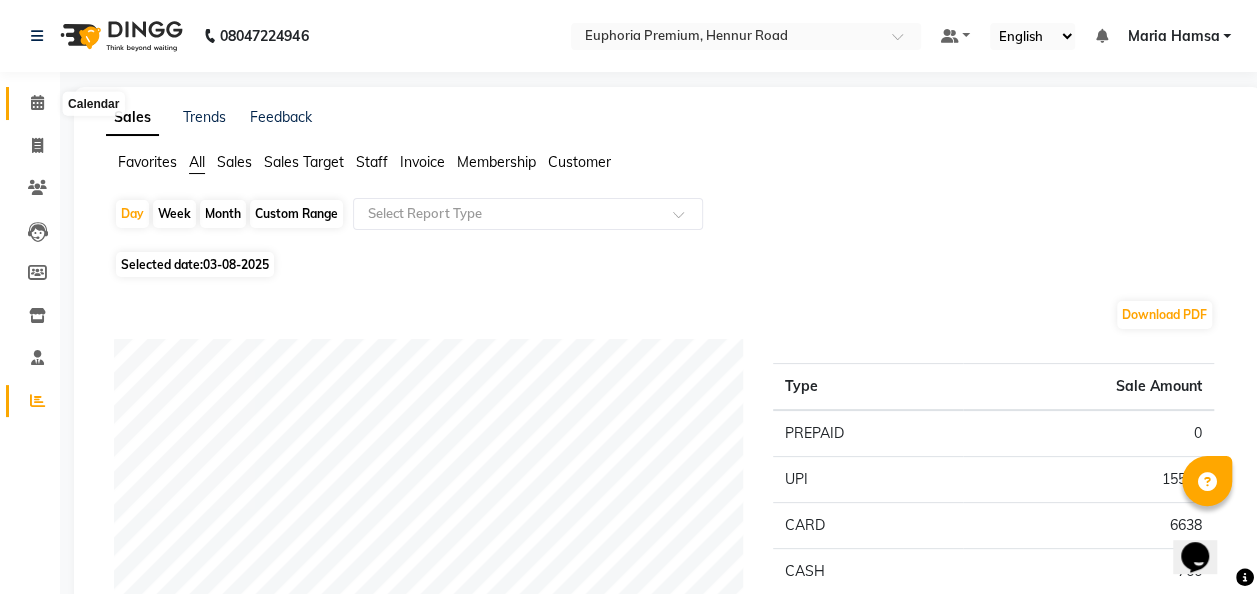 click 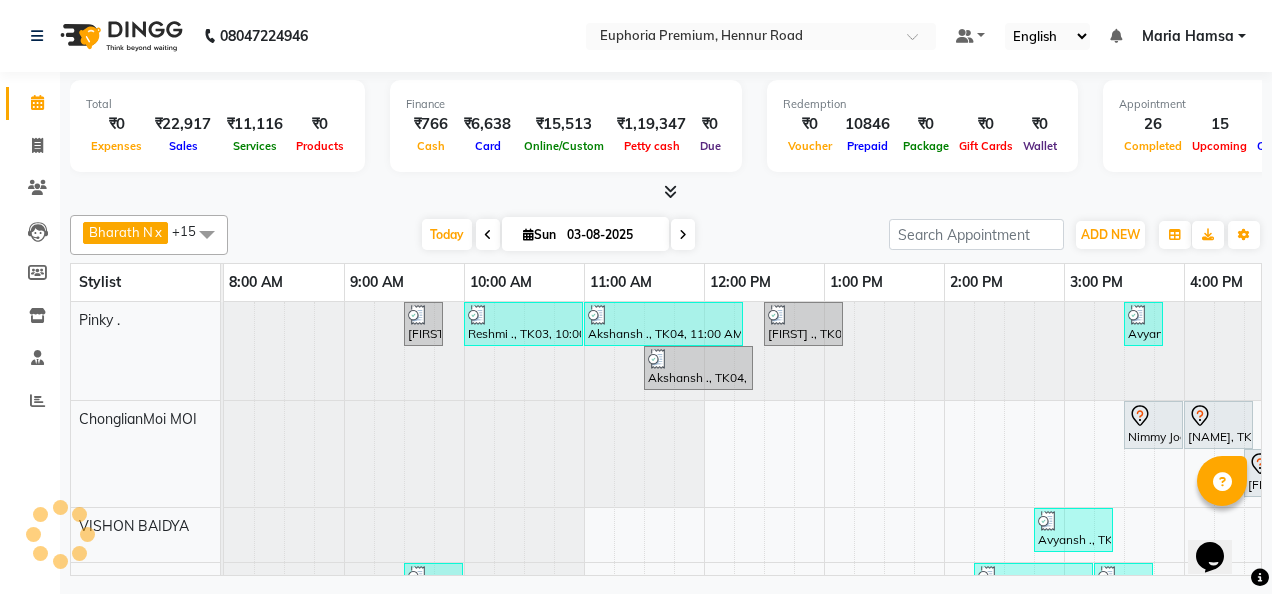 scroll, scrollTop: 0, scrollLeft: 0, axis: both 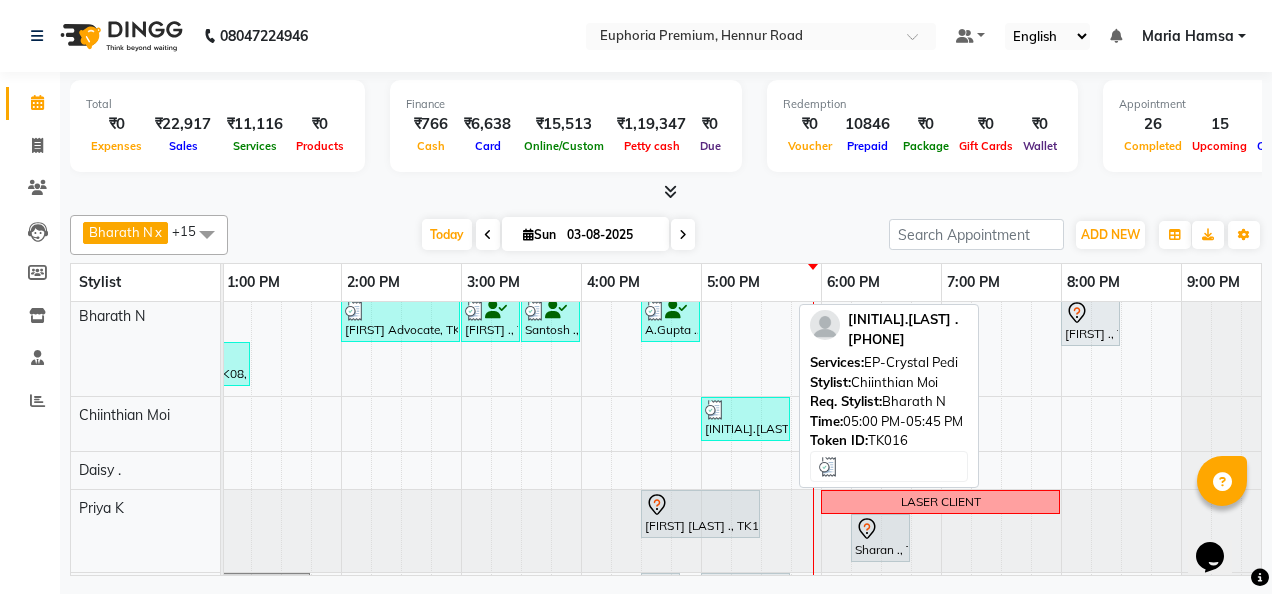 click at bounding box center (715, 410) 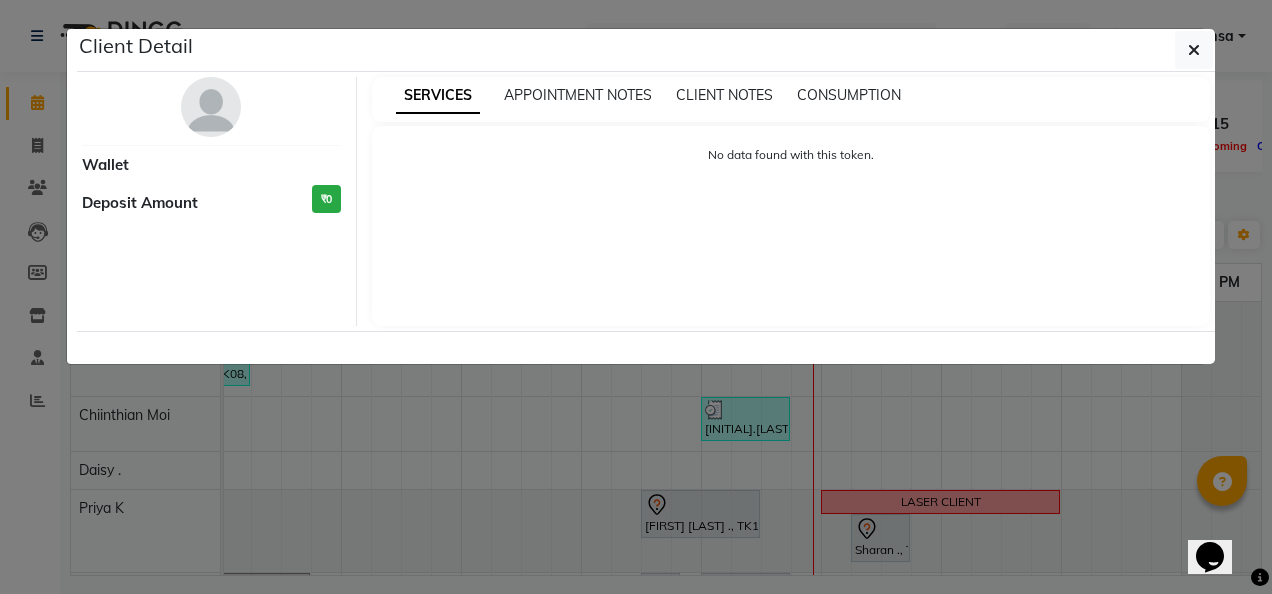 select on "3" 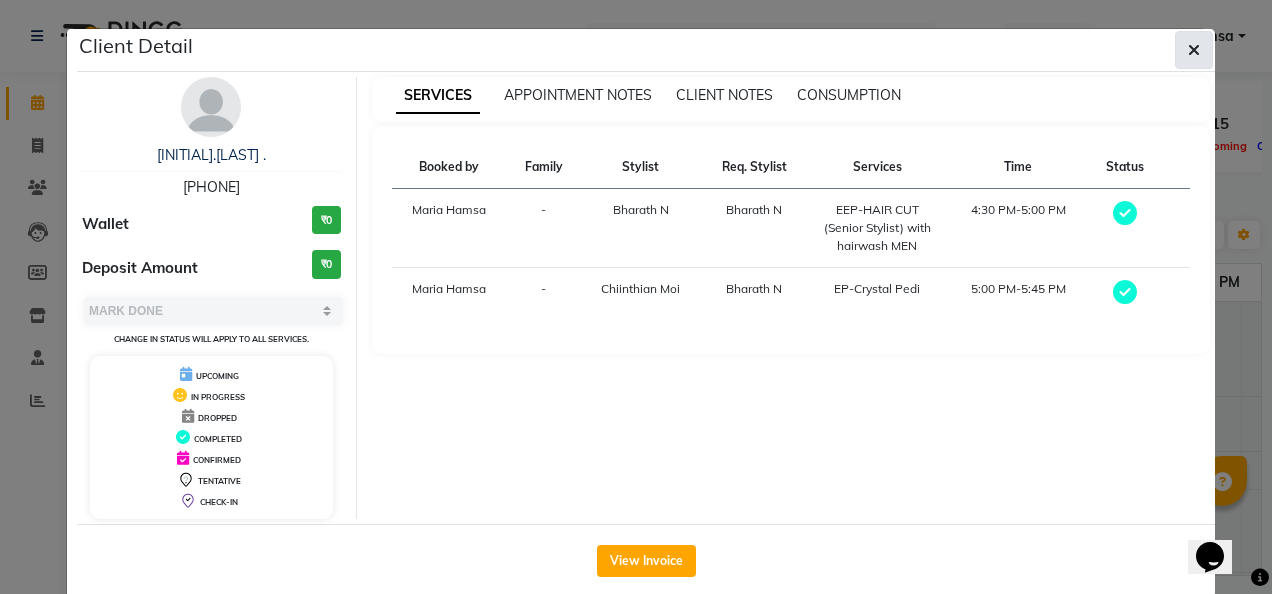 click 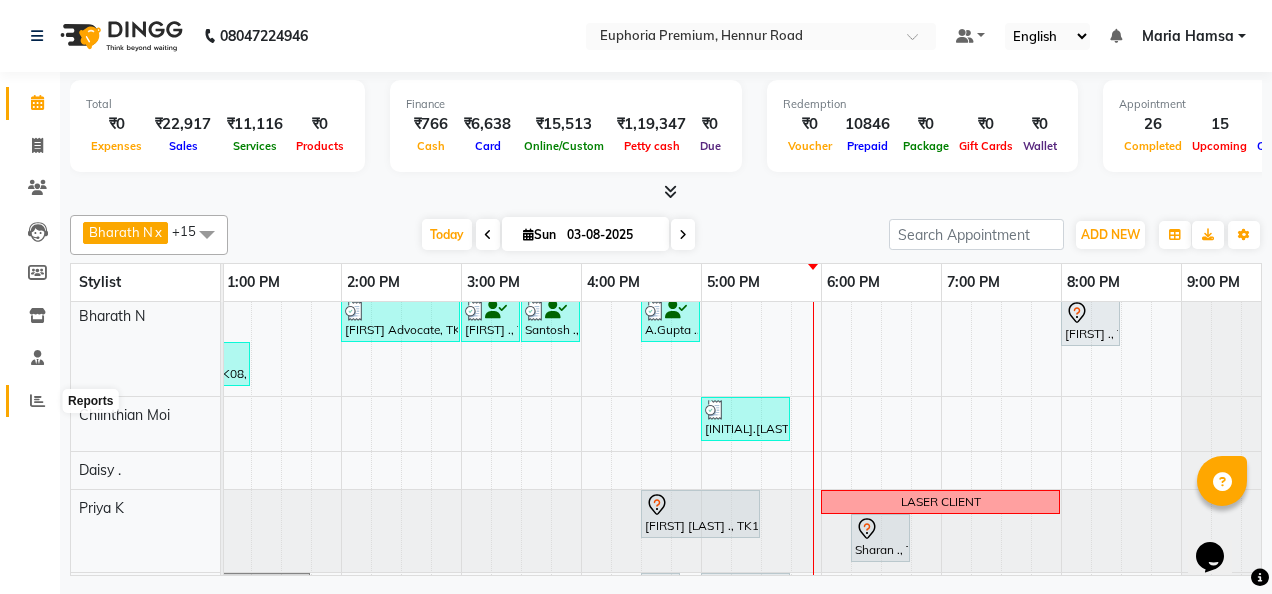 click 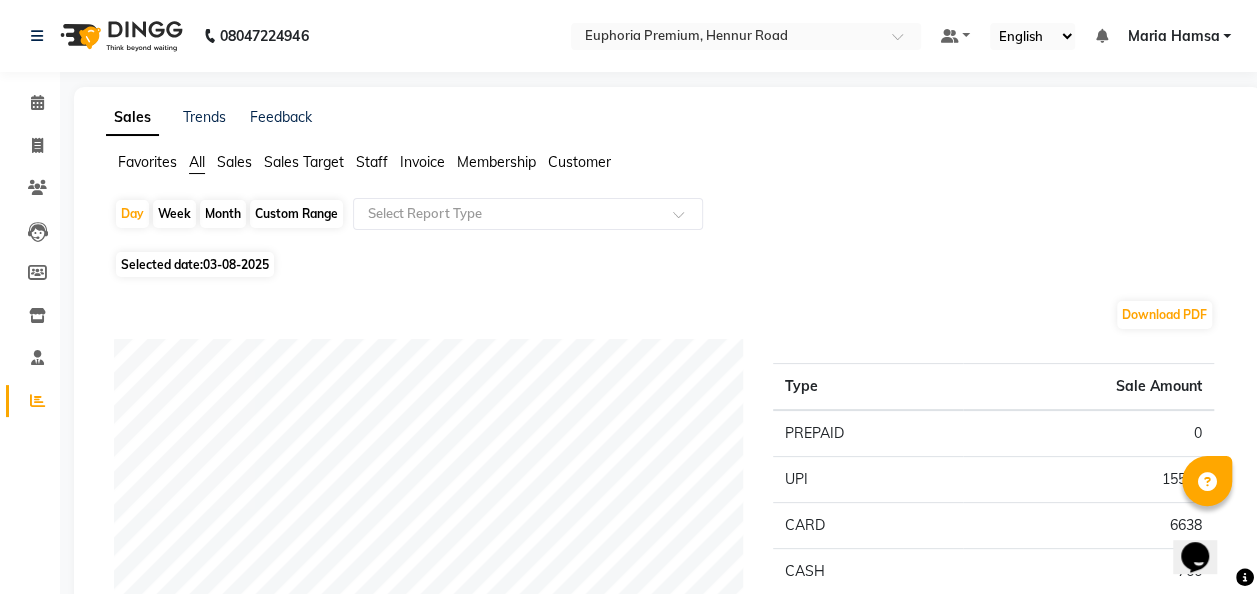 click on "Staff" 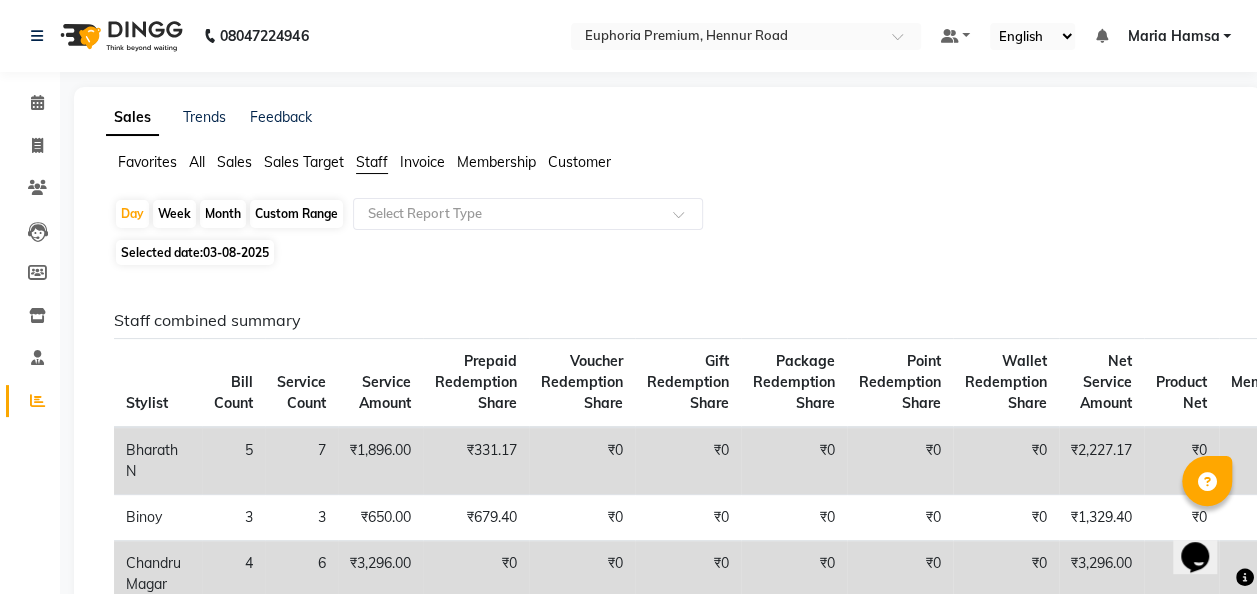 click on "Custom Range" 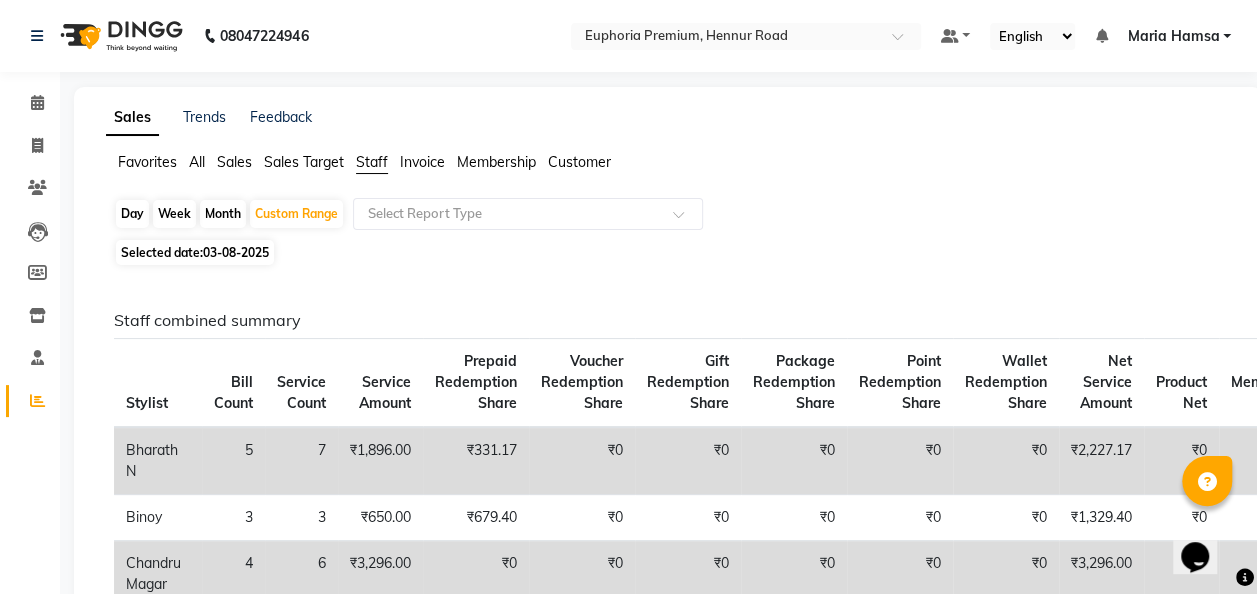 click on "Staff combined summary Stylist Bill Count Service Count Service Amount Prepaid Redemption Share Voucher Redemption Share Gift Redemption Share Package Redemption Share Point Redemption Share Wallet Redemption Share Net Service Amount Product Net Membership Net Prepaid Net Voucher Net Gift Net Package Net  Bharath N 5 7 ₹1,896.00 ₹331.17 ₹0 ₹0 ₹0 ₹0 ₹0 ₹2,227.17 ₹0 ₹0 ₹0 ₹0 ₹0 ₹0  Binoy  3 3 ₹650.00 ₹679.40 ₹0 ₹0 ₹0 ₹0 ₹0 ₹1,329.40 ₹0 ₹0 ₹0 ₹0 ₹0 ₹0  Chandru Magar 4 6 ₹3,296.00 ₹0 ₹0 ₹0 ₹0 ₹0 ₹0 ₹3,296.00 ₹0 ₹0 ₹0 ₹0 ₹0 ₹0  Chethan N  1 2 ₹0 ₹686.28 ₹0 ₹0 ₹0 ₹0 ₹0 ₹686.28 ₹0 ₹0 ₹0 ₹0 ₹0 ₹0  Chiinthian Moi 1 1 ₹0 ₹830.00 ₹0 ₹0 ₹0 ₹0 ₹0 ₹830.00 ₹0 ₹0 ₹0 ₹0 ₹0 ₹0  Diya Khadka 1 2 ₹0 ₹928.80 ₹0 ₹0 ₹0 ₹0 ₹0 ₹928.80 ₹0 ₹0 ₹0 ₹0 ₹0 ₹0  Kishore K 1 1 ₹399.00 ₹0 ₹0 ₹0 ₹0 ₹0 ₹0 ₹399.00 ₹0 ₹0 ₹0 ₹0 ₹0 ₹0  Maria Hamsa 1 0 ₹0 3" 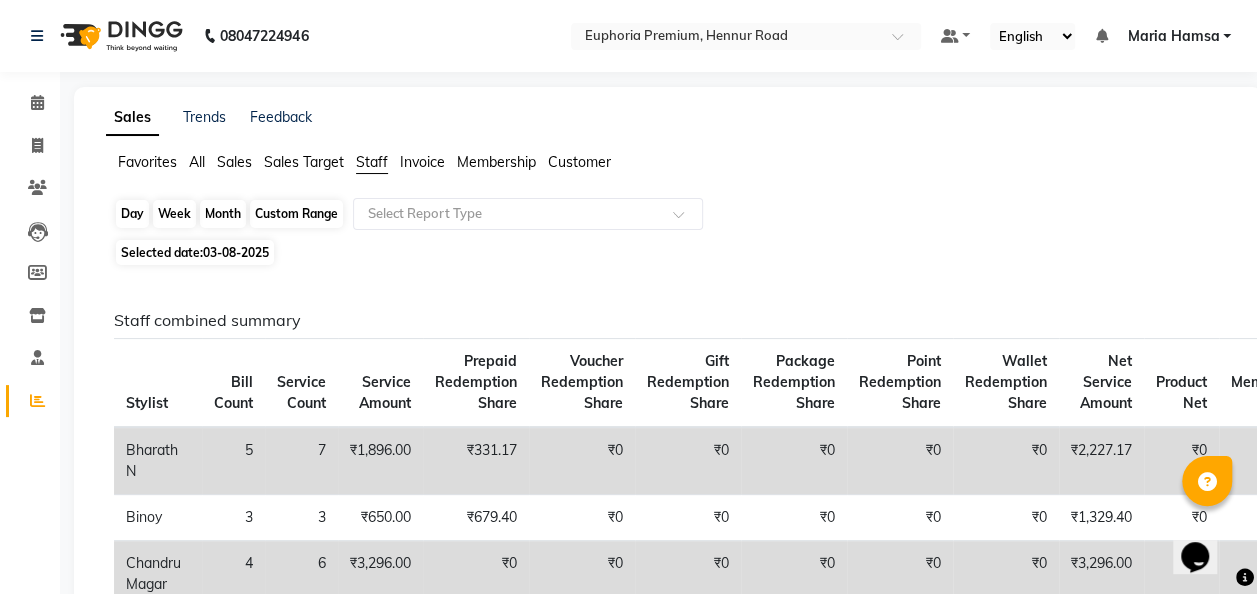 click on "Custom Range" 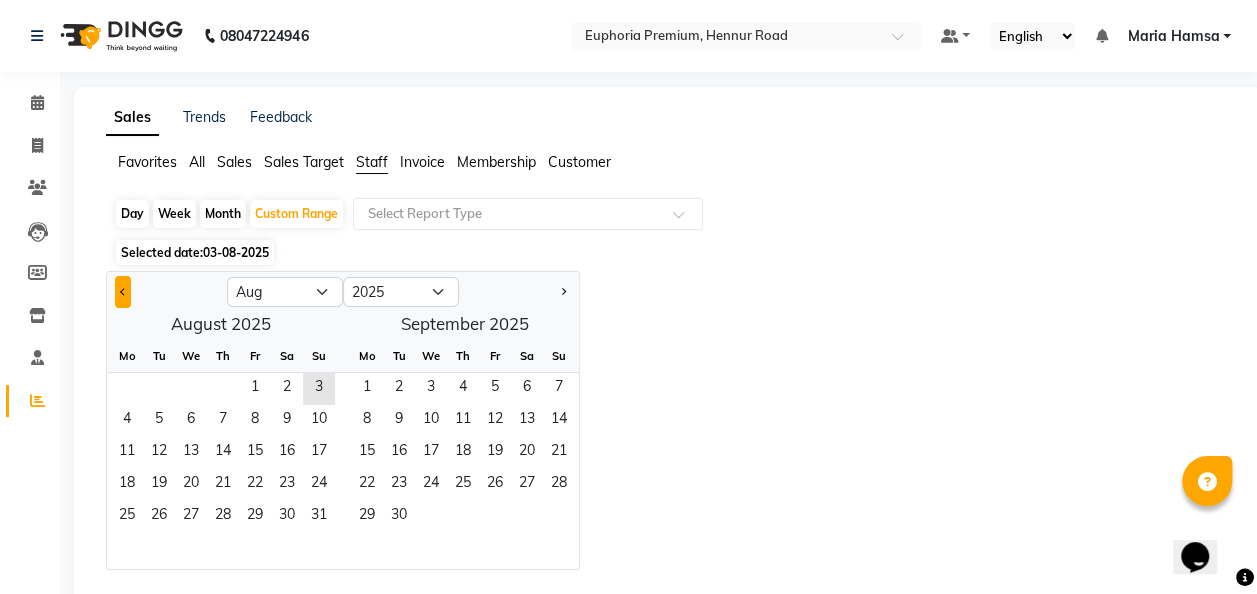 click 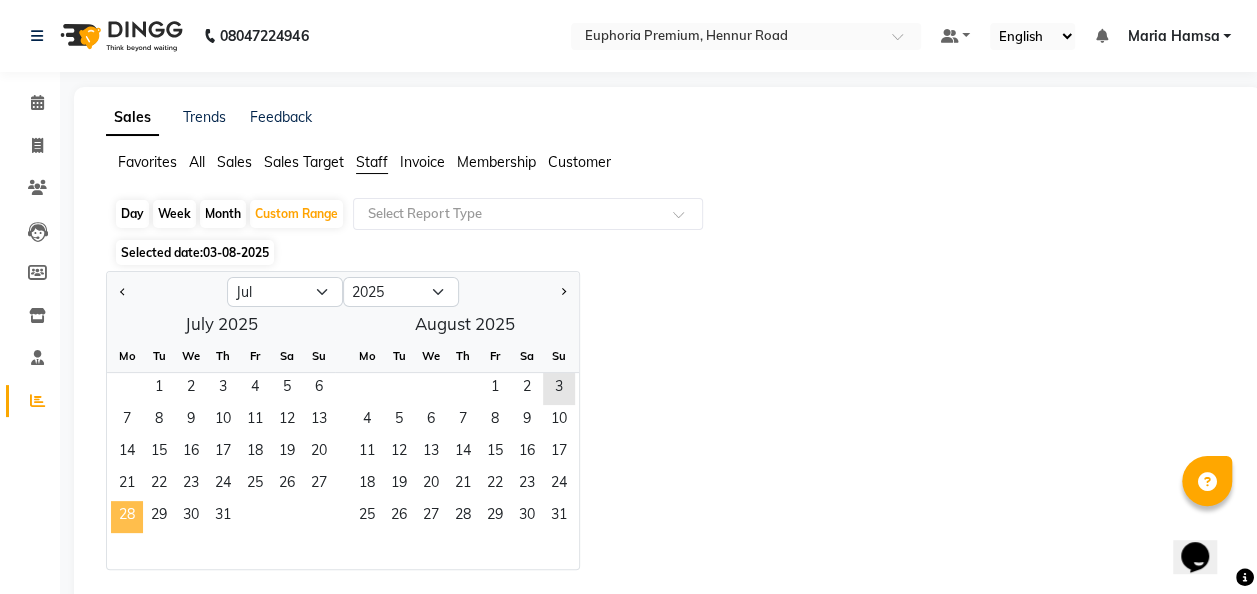 click on "28" 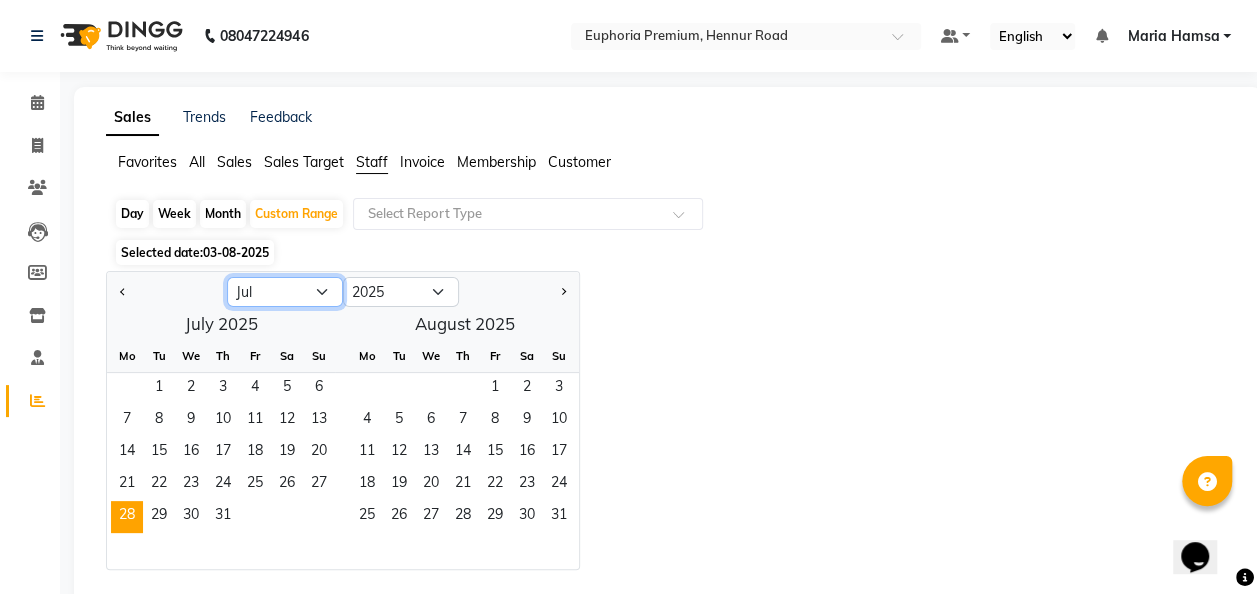 click on "Jan Feb Mar Apr May Jun Jul Aug Sep Oct Nov Dec" 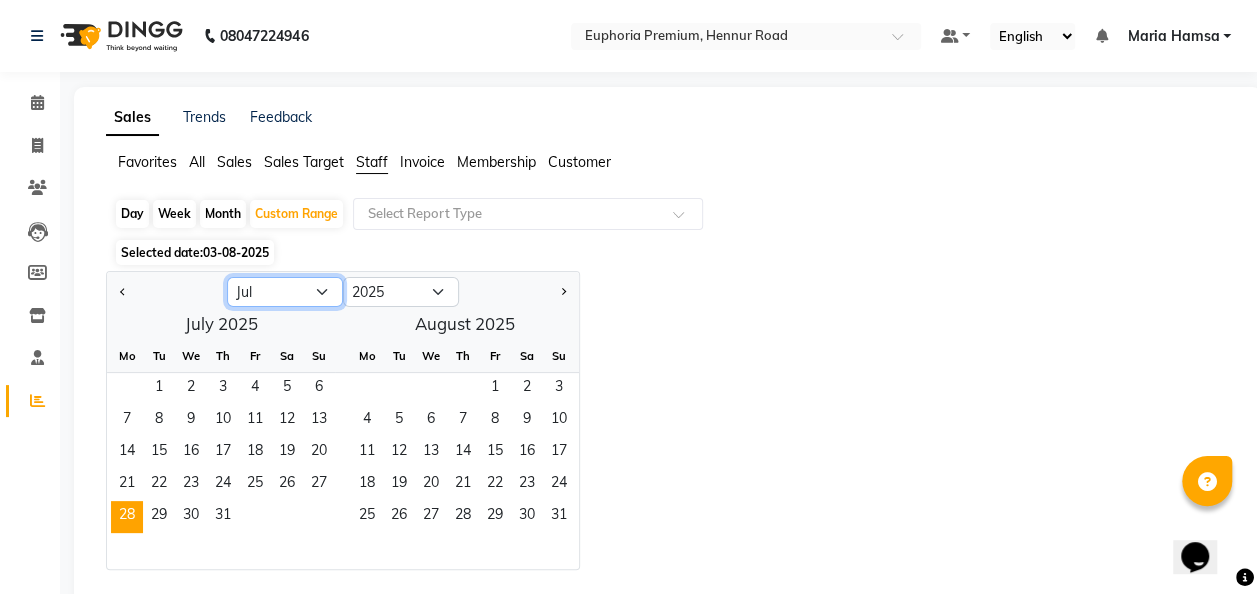 select on "8" 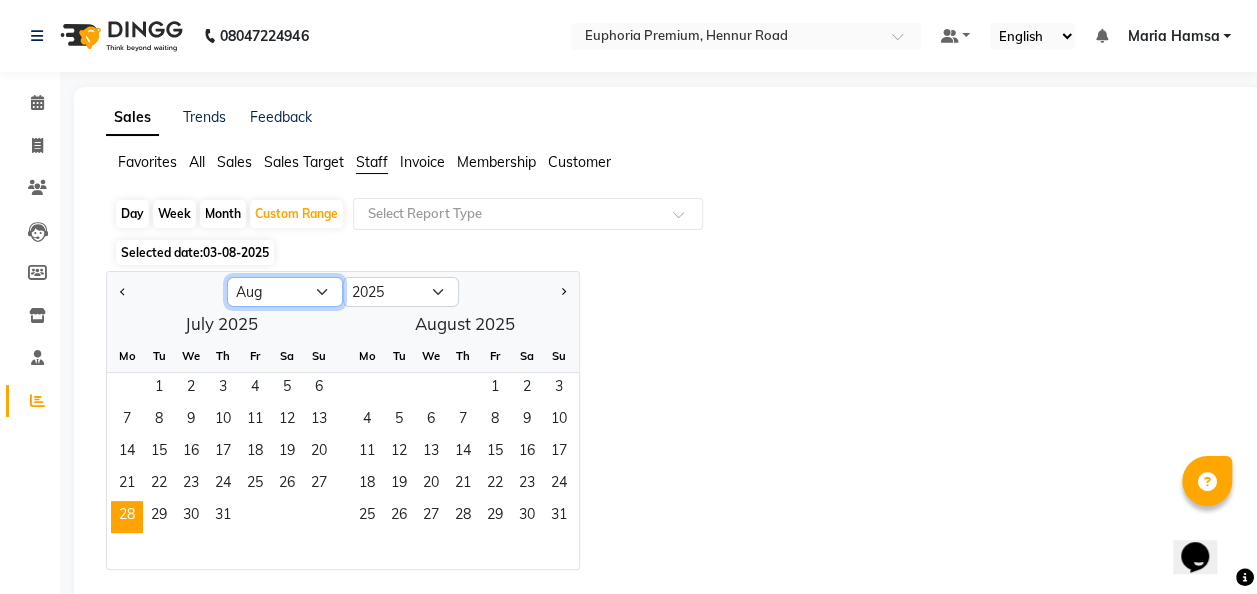 click on "Jan Feb Mar Apr May Jun Jul Aug Sep Oct Nov Dec" 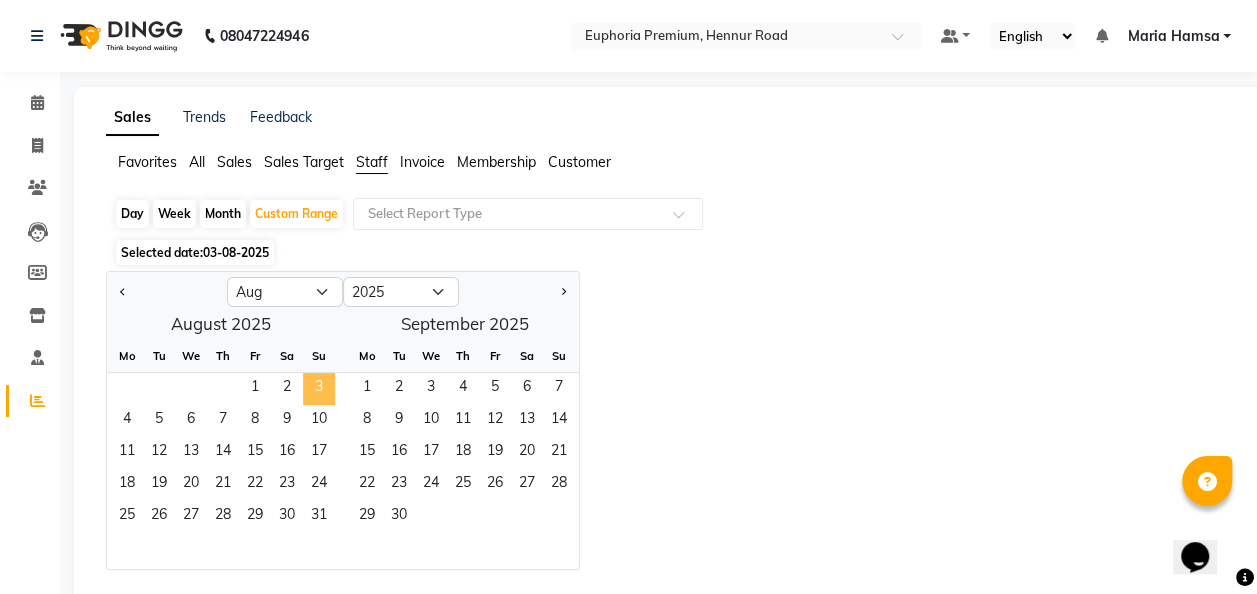 click on "3" 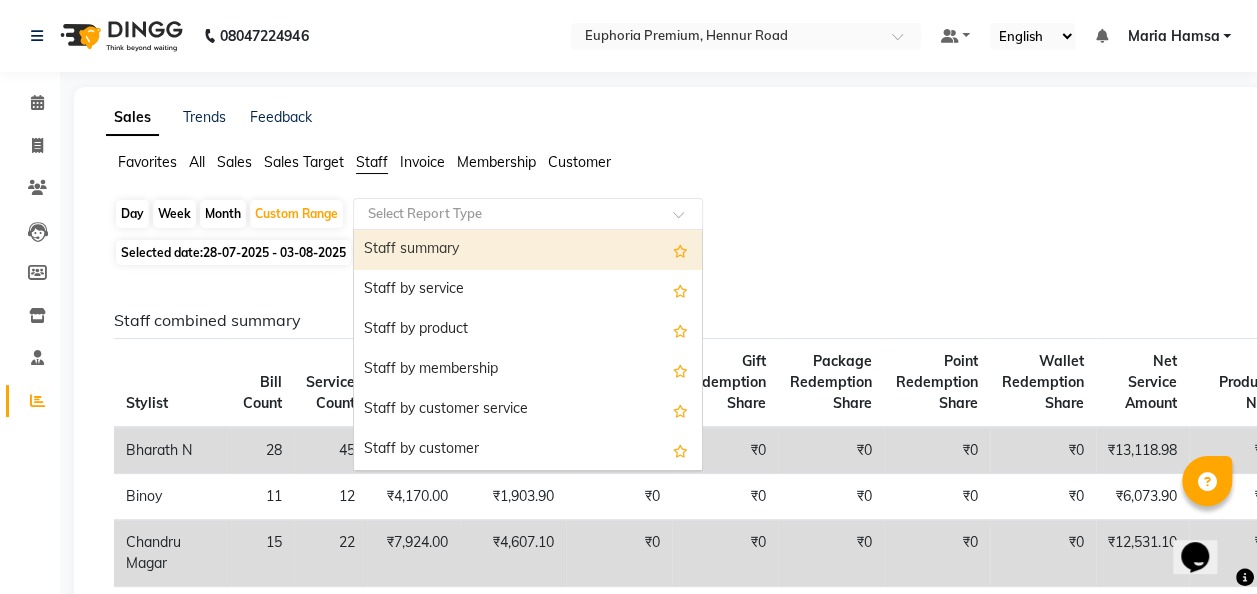 click 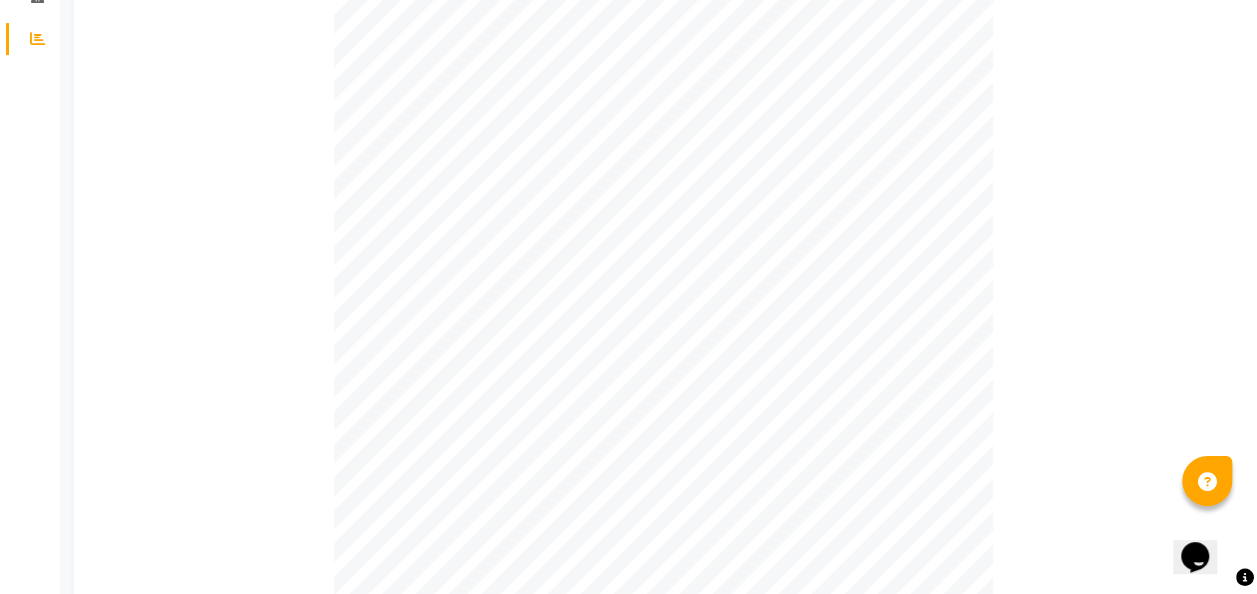 scroll, scrollTop: 494, scrollLeft: 0, axis: vertical 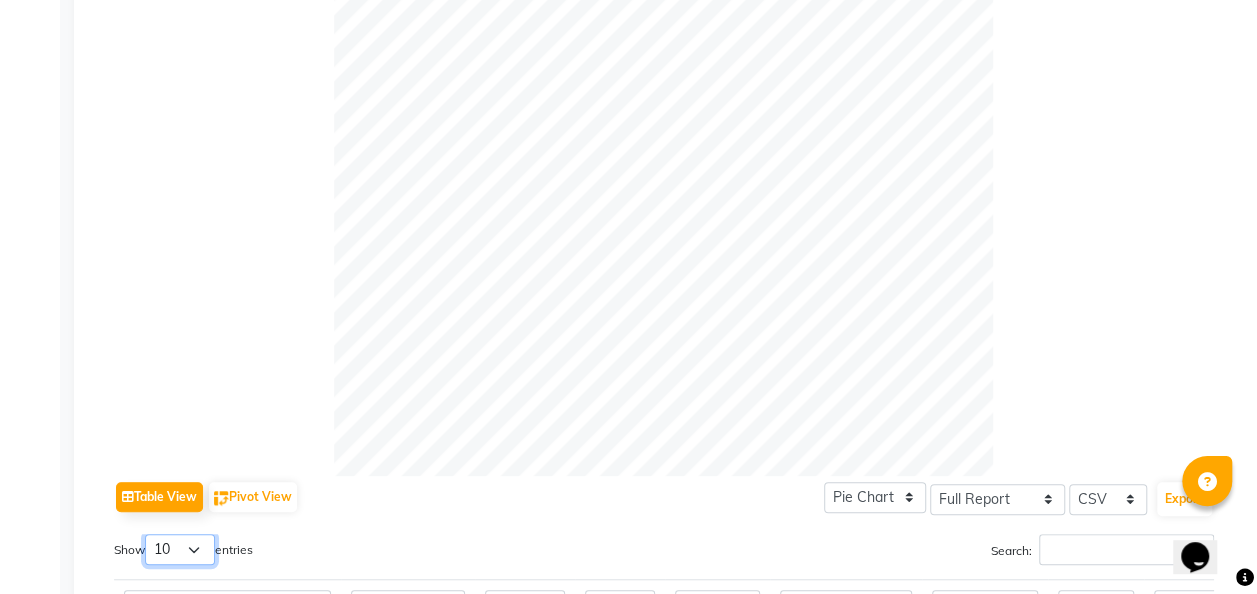 click on "10 25 50 100" at bounding box center [180, 549] 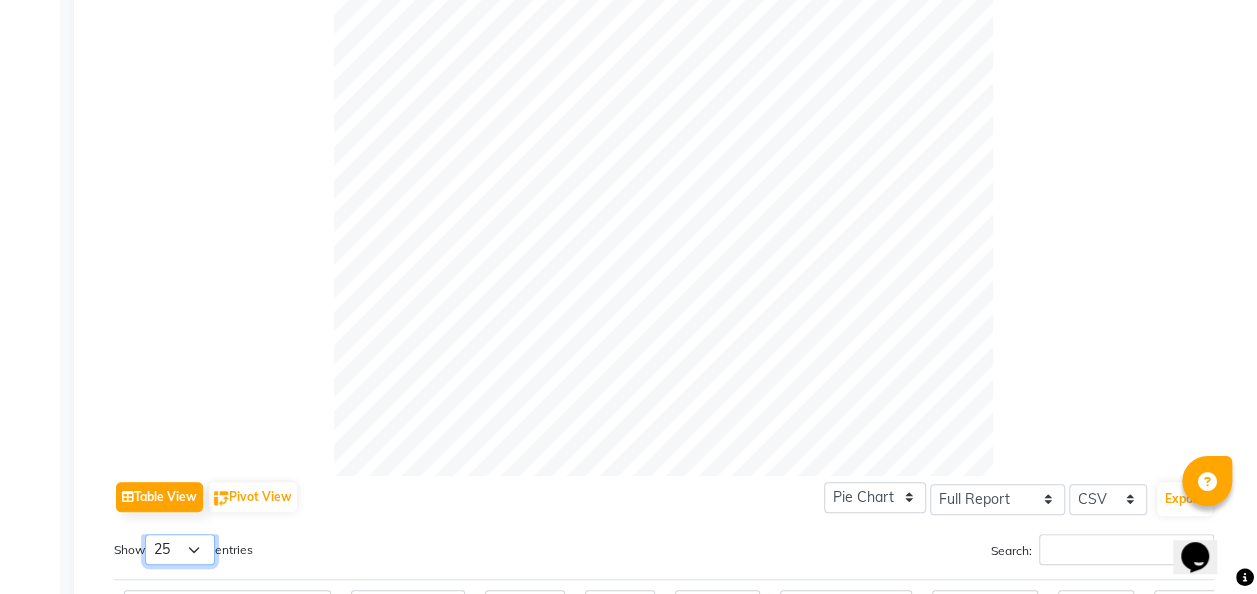 click on "10 25 50 100" at bounding box center (180, 549) 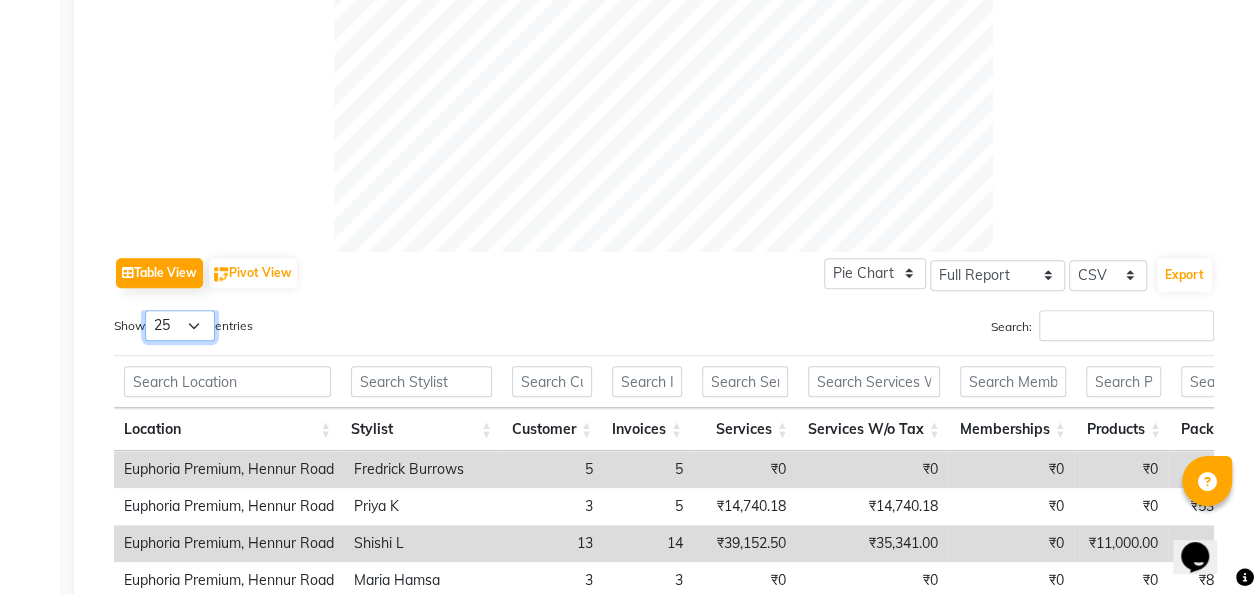 scroll, scrollTop: 720, scrollLeft: 0, axis: vertical 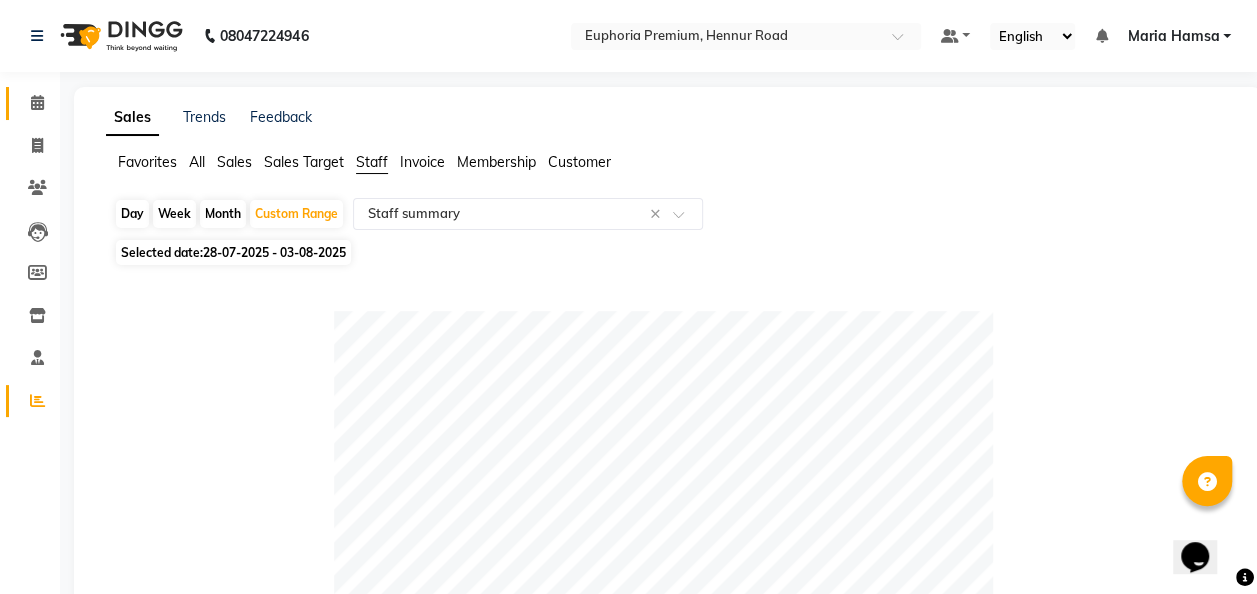 click on "Calendar" 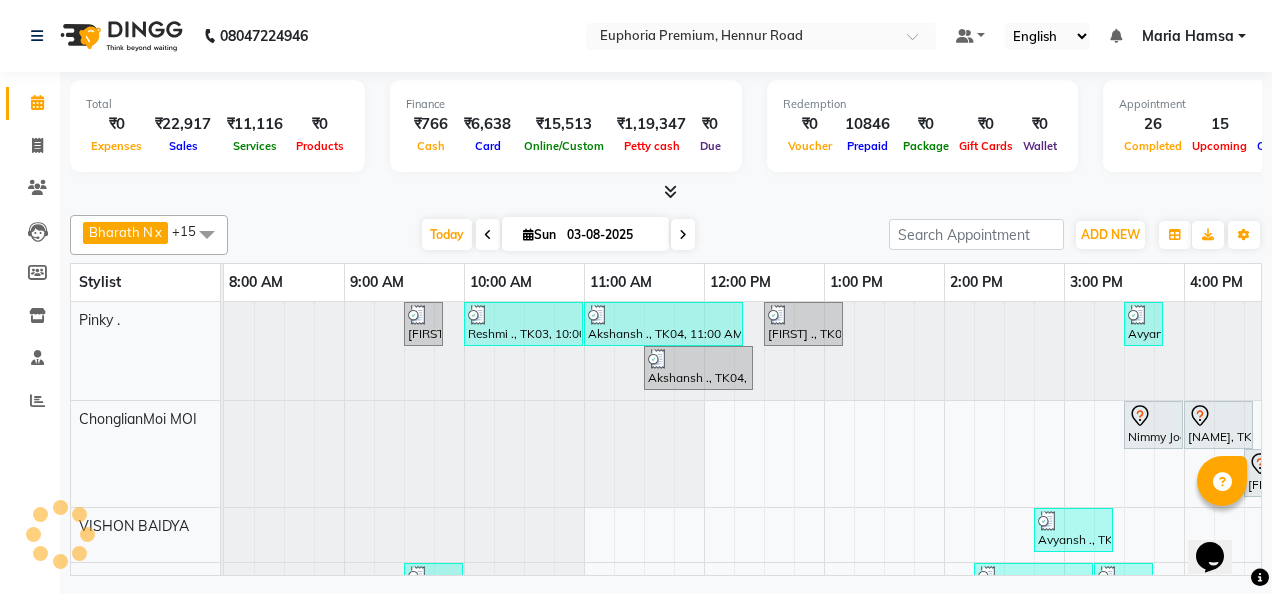 scroll, scrollTop: 0, scrollLeft: 0, axis: both 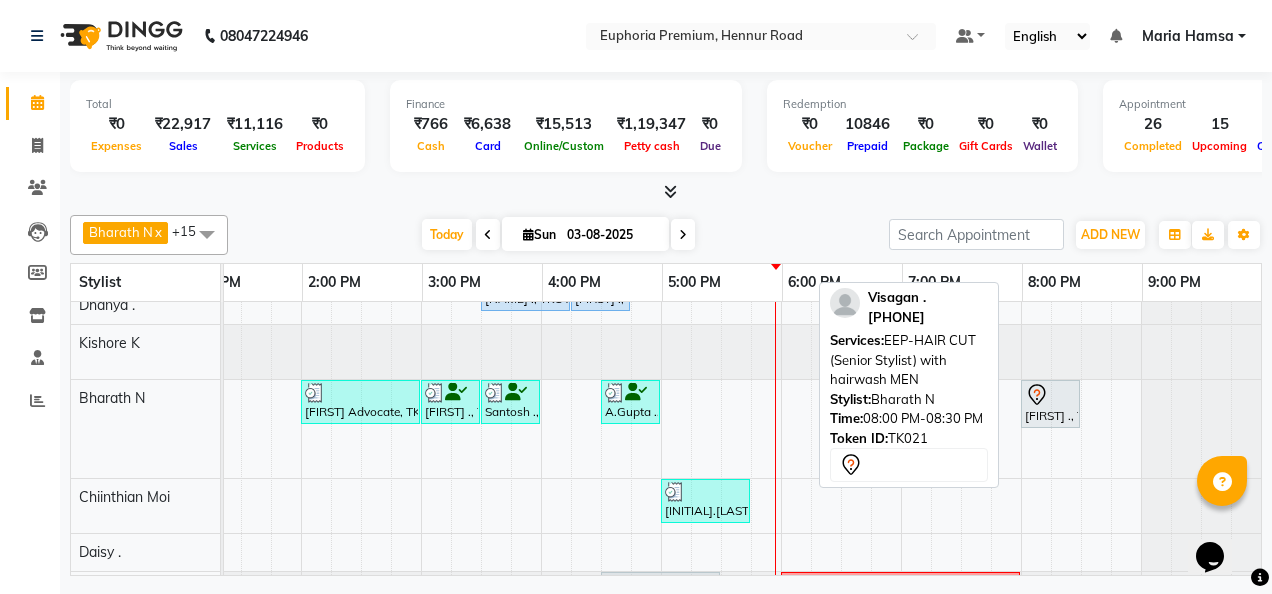 click 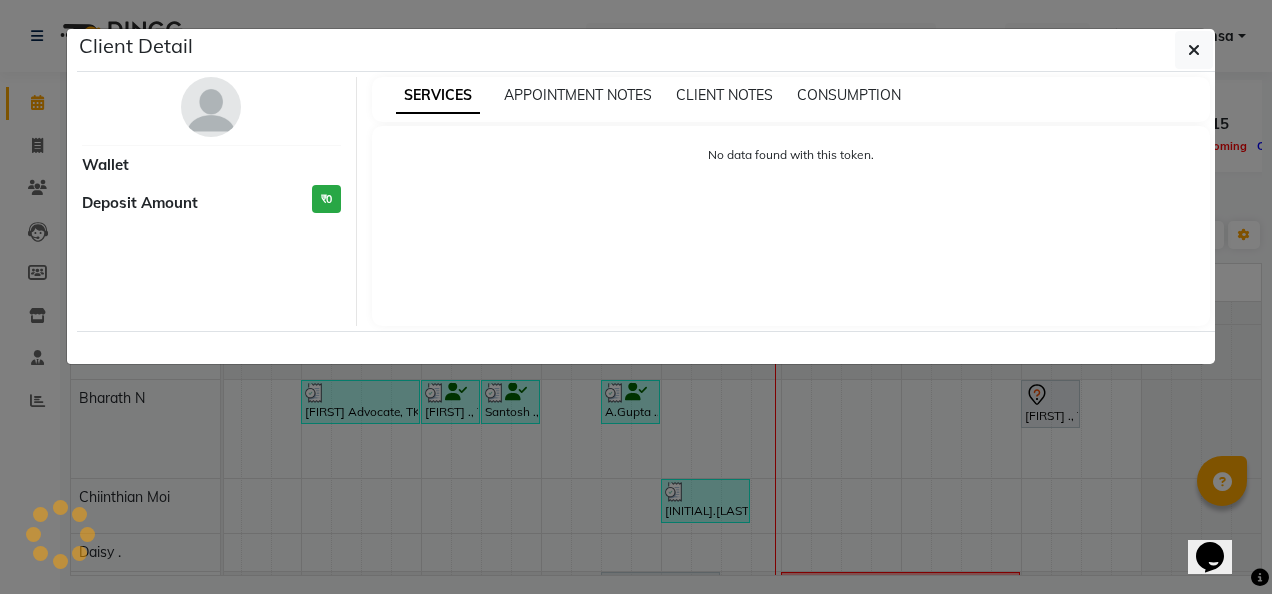 select on "7" 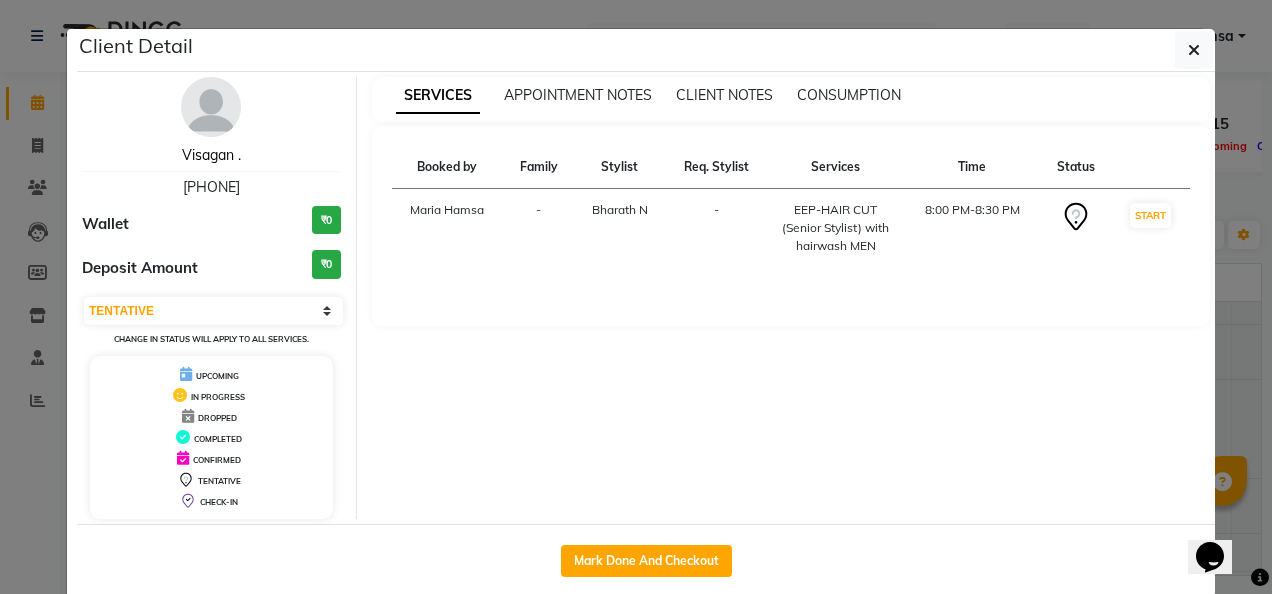 click on "Visagan ." at bounding box center (211, 155) 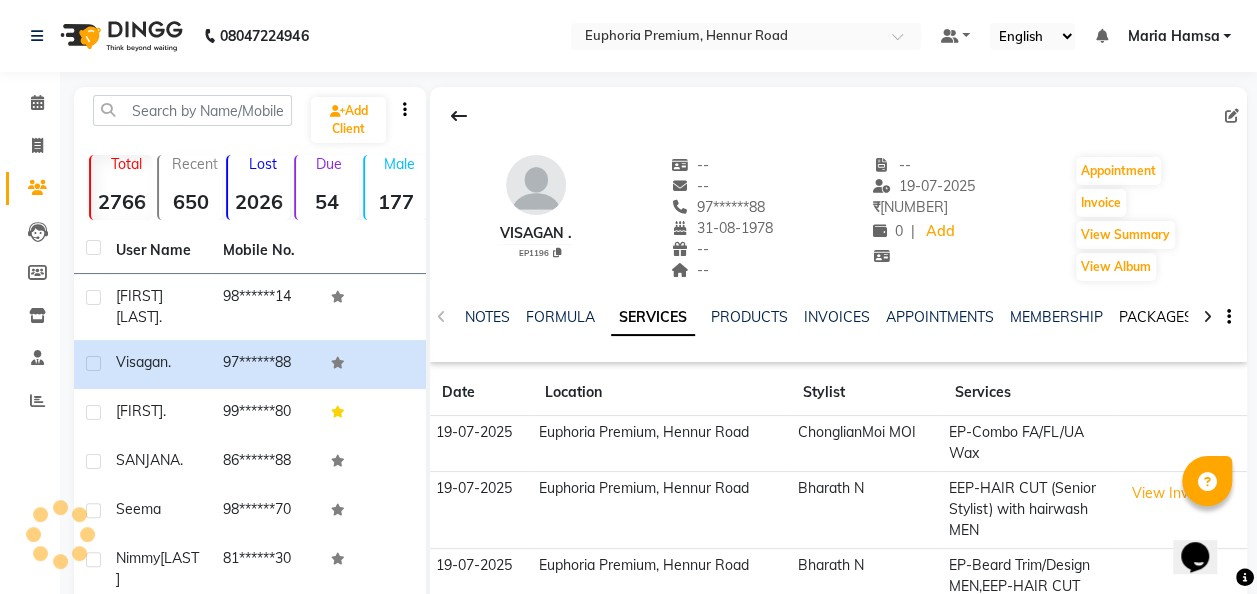 click on "PACKAGES" 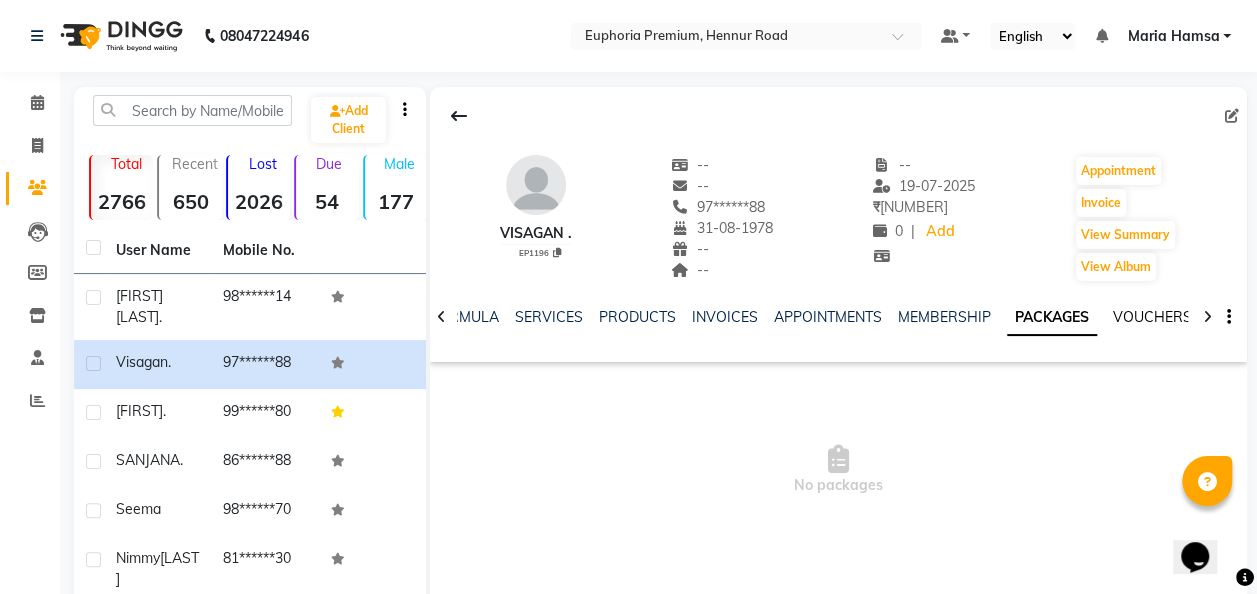 click on "VOUCHERS" 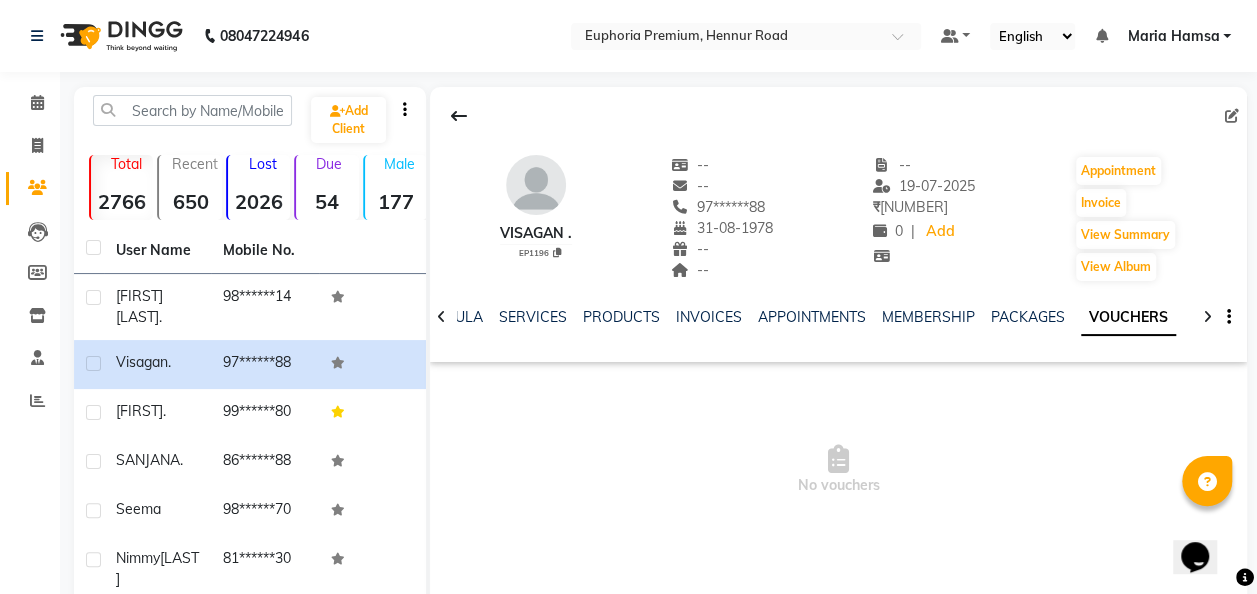 click on "INVOICES" 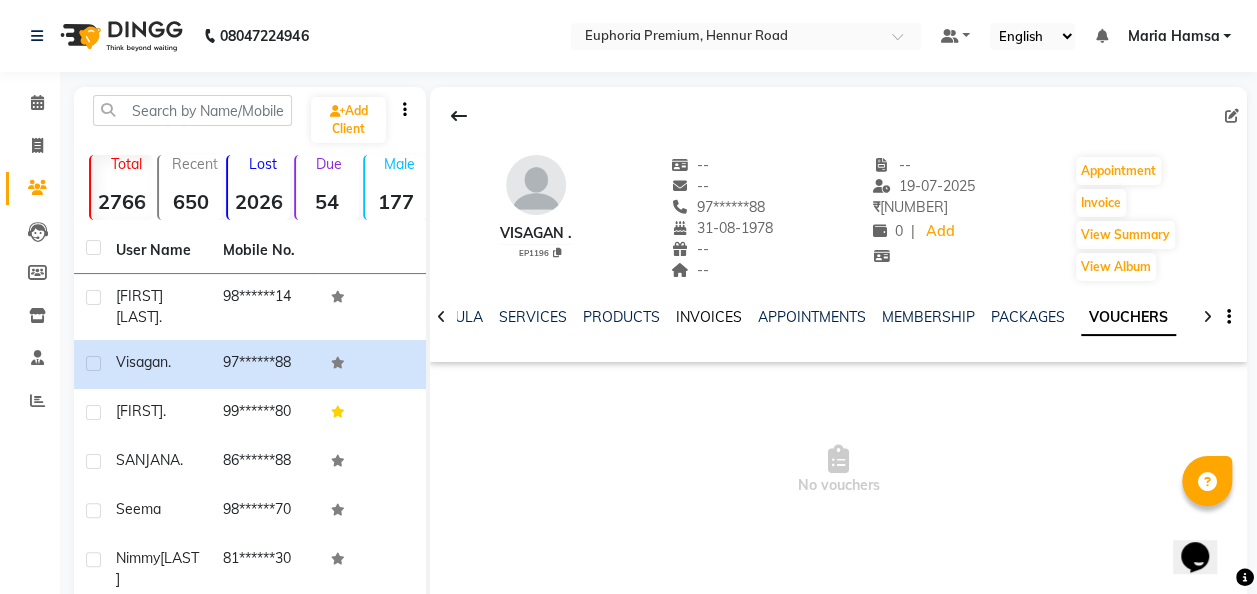 click on "INVOICES" 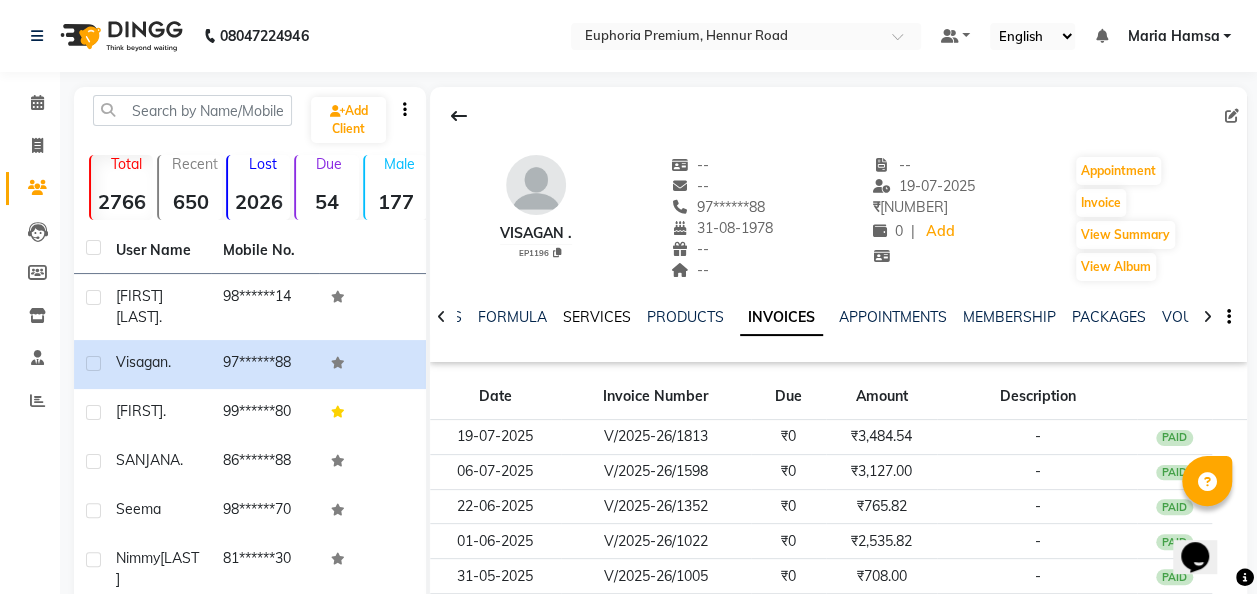 click on "SERVICES" 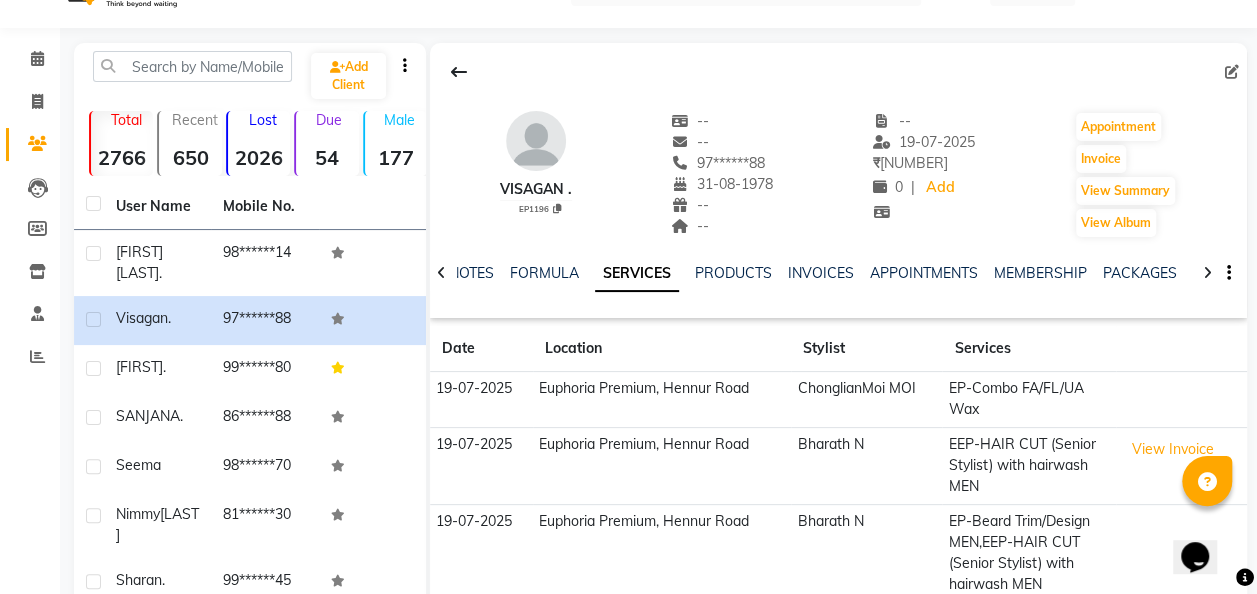 scroll, scrollTop: 0, scrollLeft: 0, axis: both 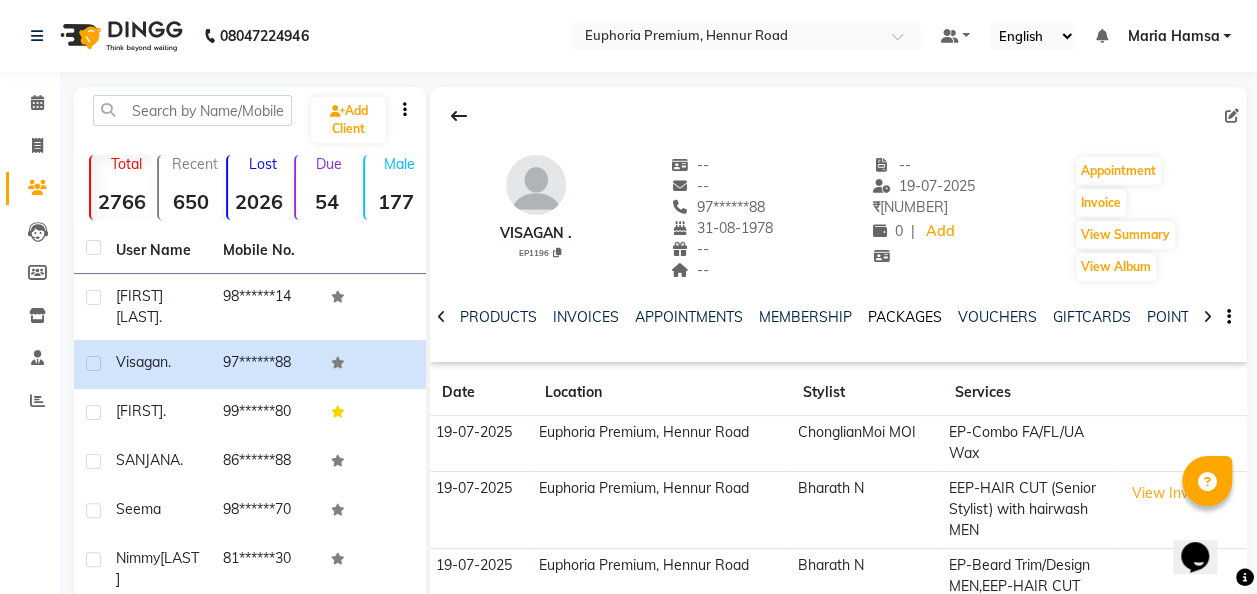 click on "PACKAGES" 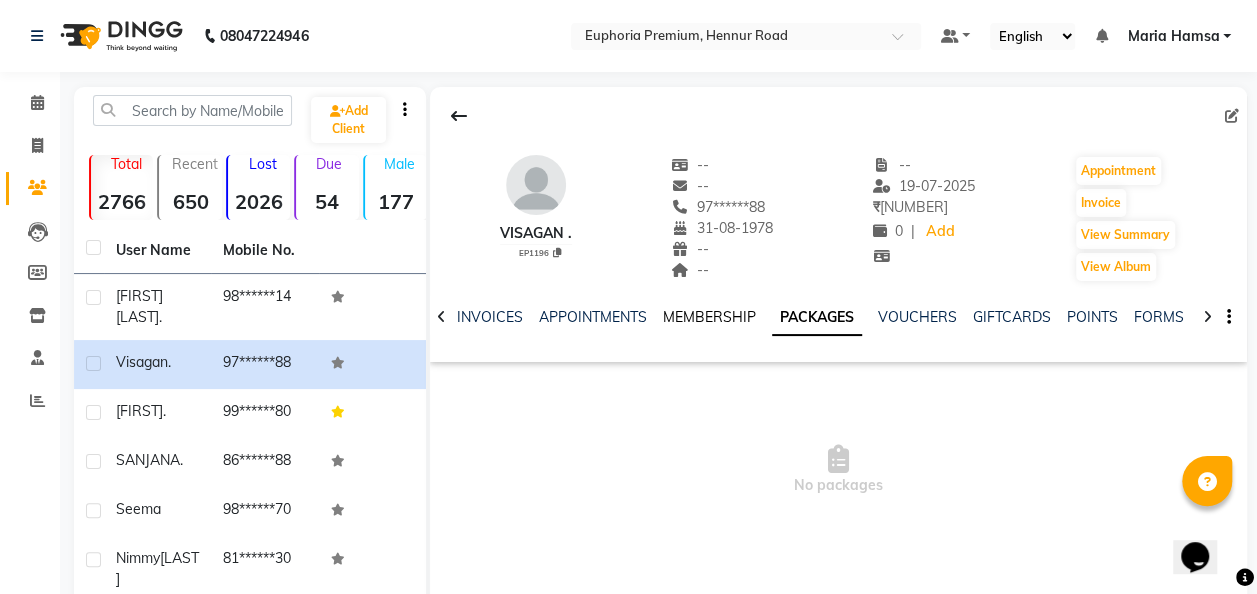 click on "MEMBERSHIP" 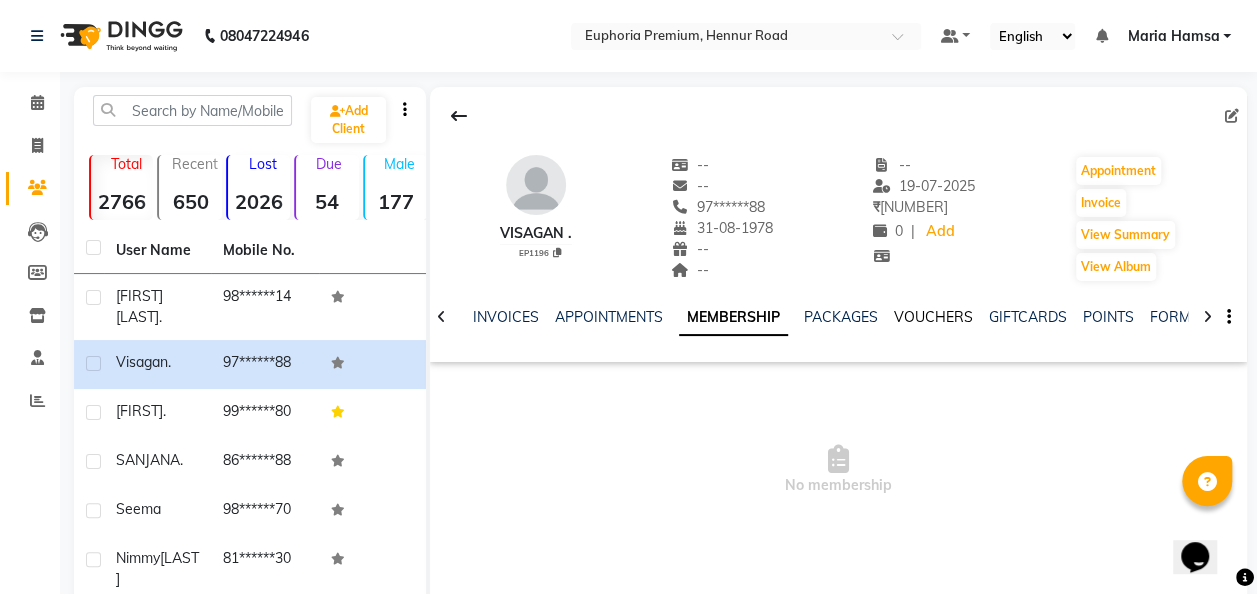 click on "VOUCHERS" 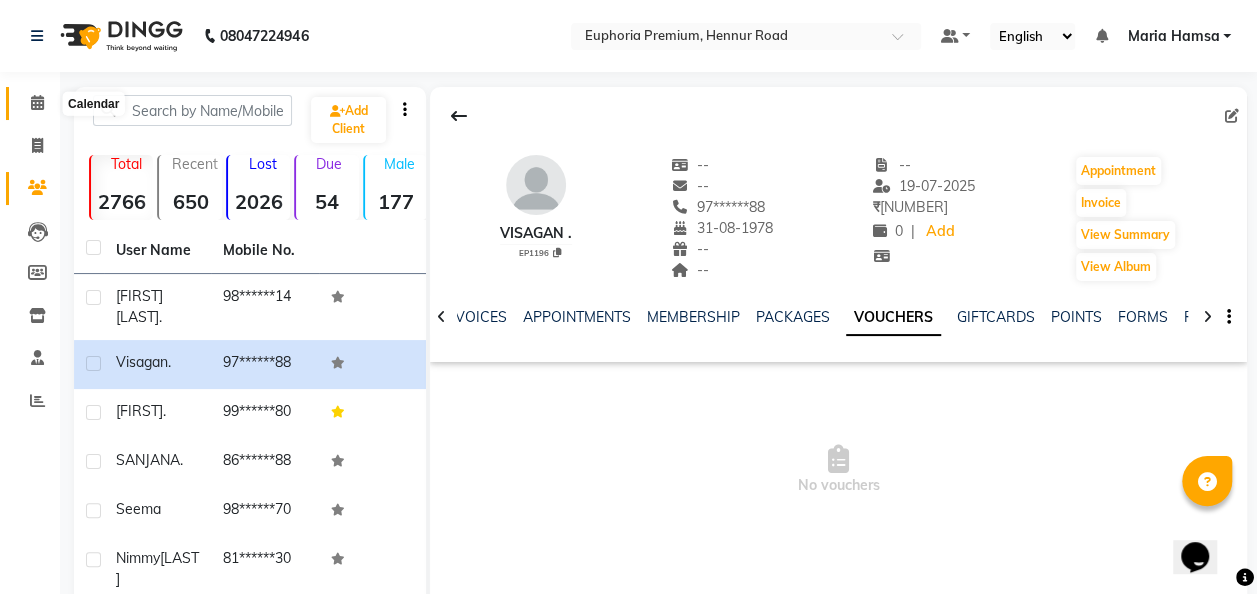 click 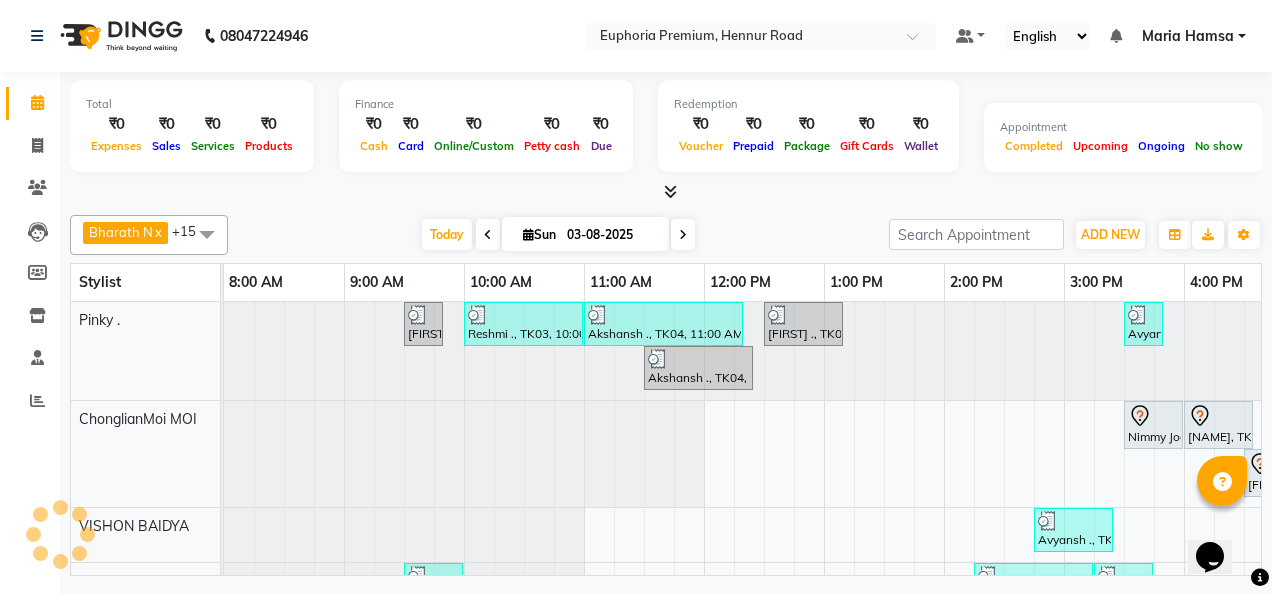 scroll, scrollTop: 0, scrollLeft: 402, axis: horizontal 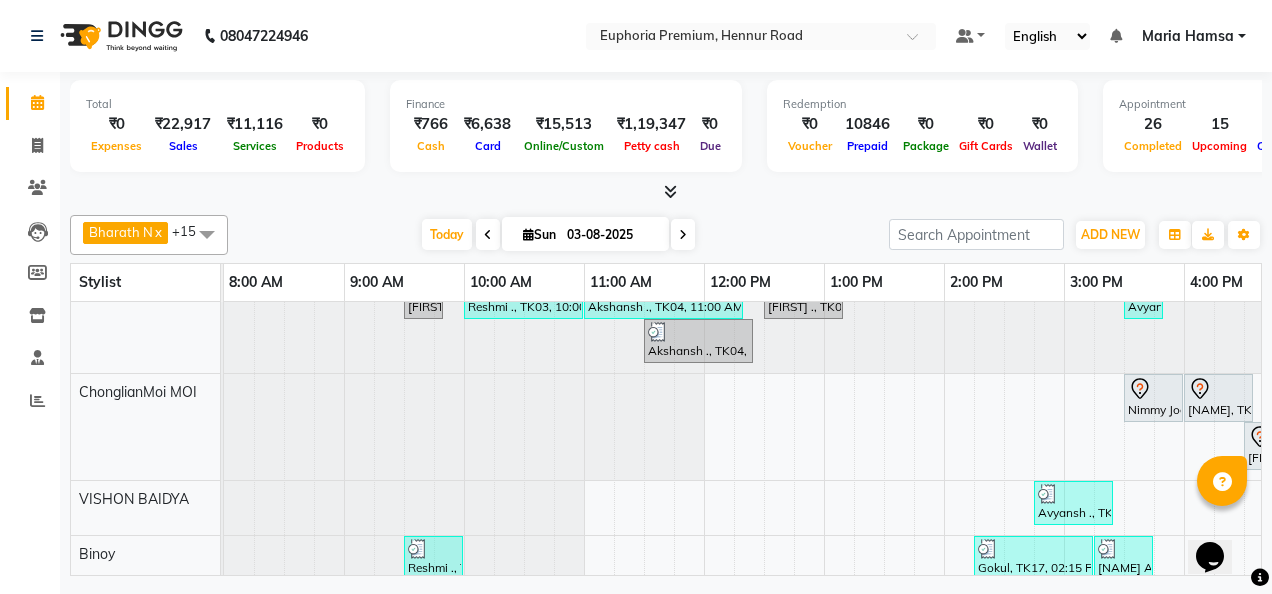 click 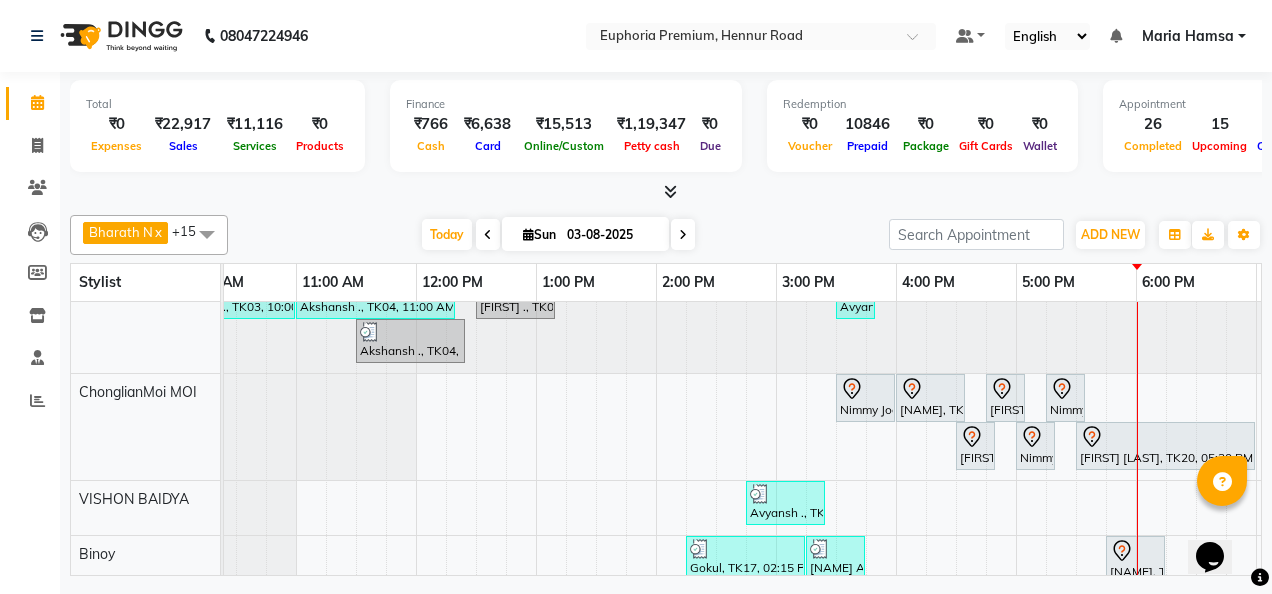 scroll, scrollTop: 27, scrollLeft: 483, axis: both 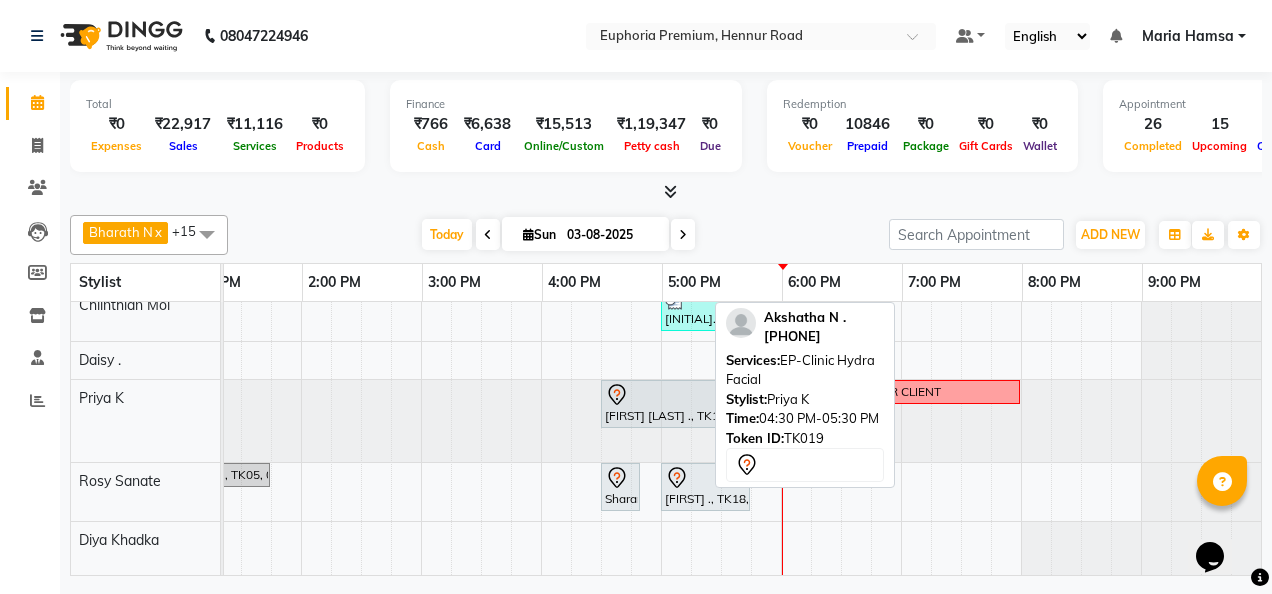 click on "[FIRST] [LAST] ., TK19, 04:30 PM-05:30 PM, EP-Clinic Hydra Facial" at bounding box center (660, 404) 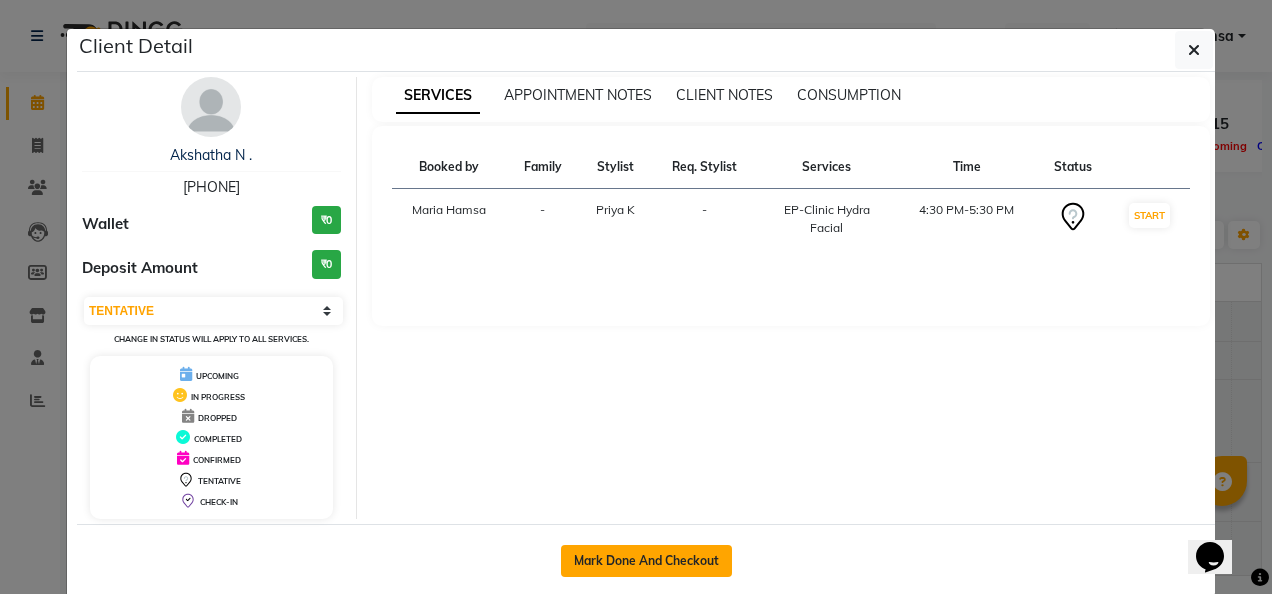 click on "Mark Done And Checkout" 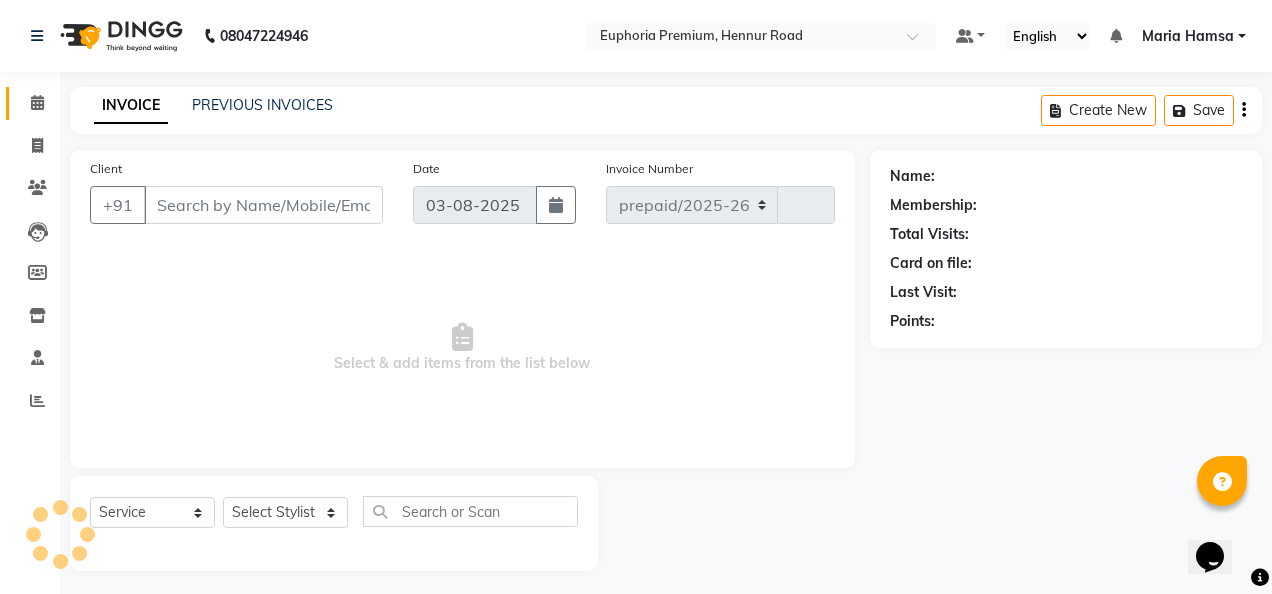 select on "3" 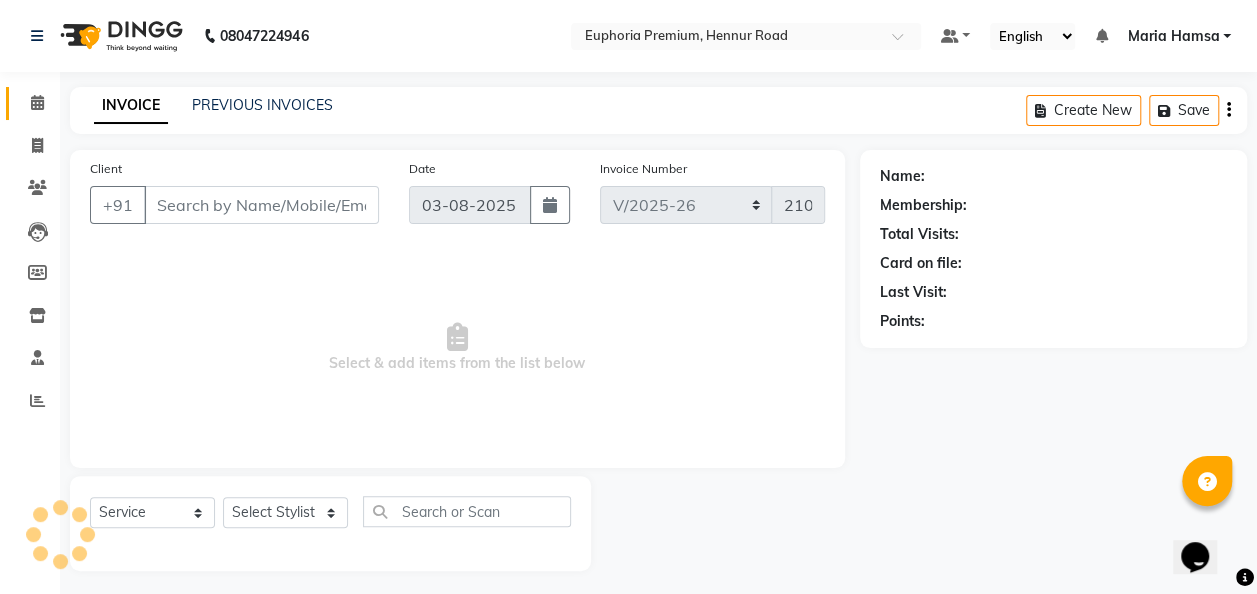 type on "87******36" 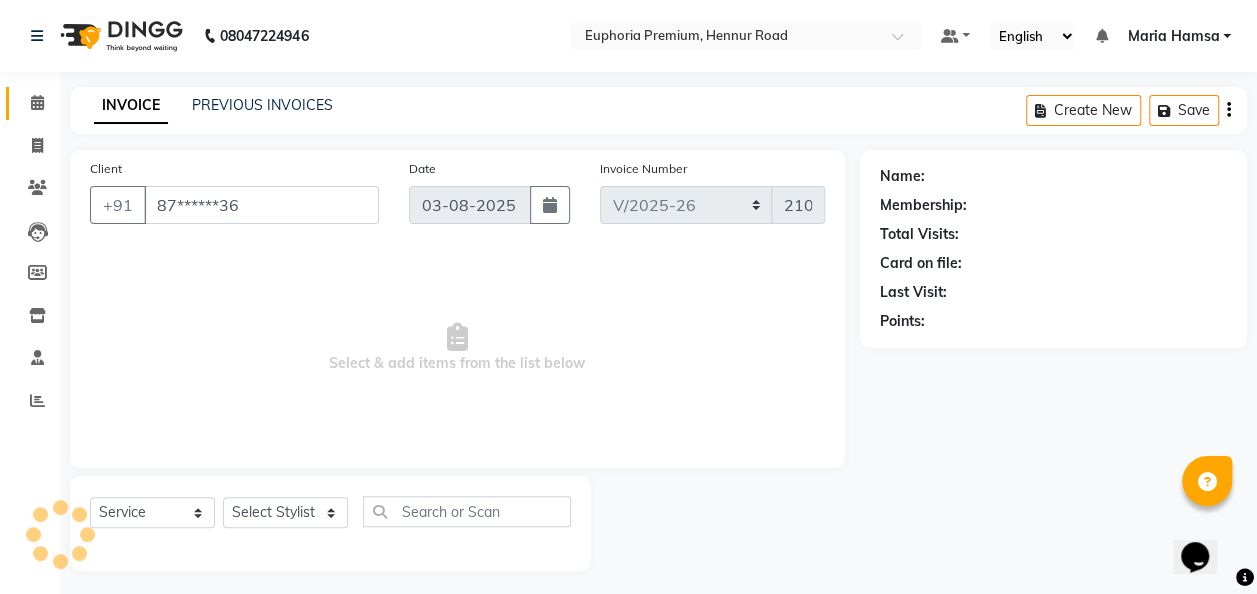 select on "71627" 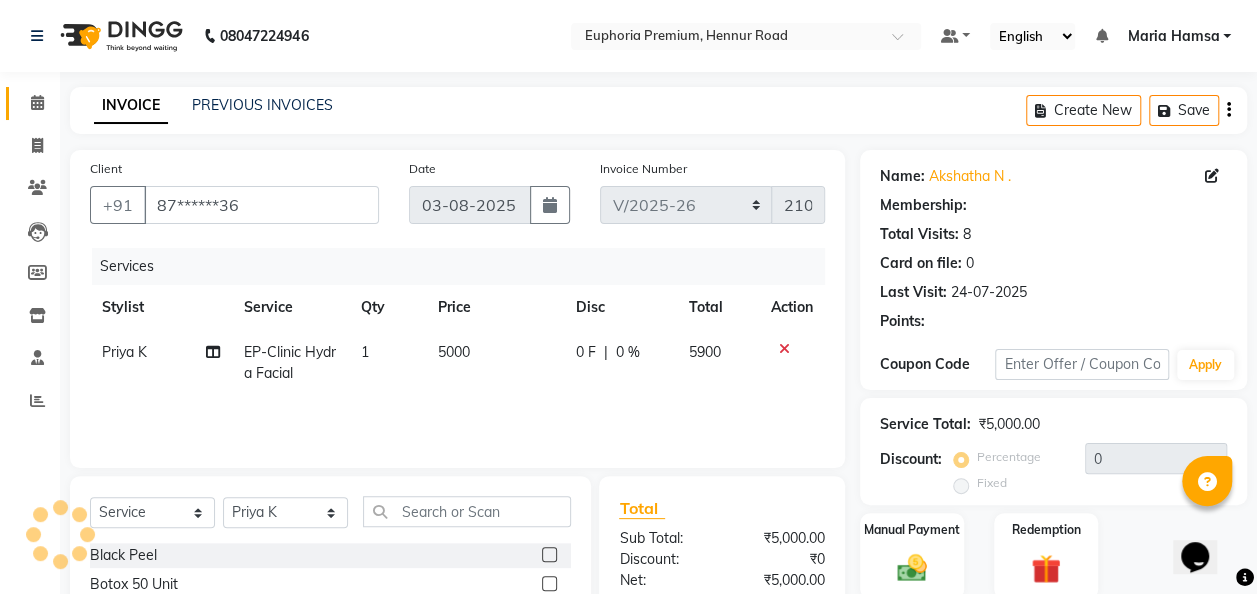 select on "1: Object" 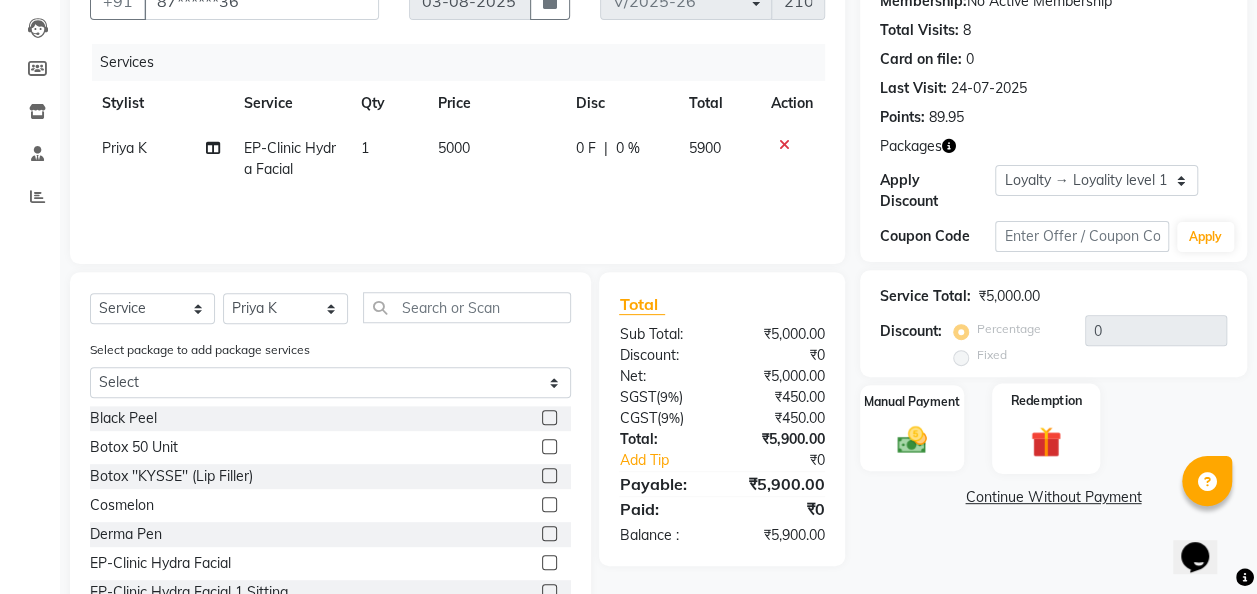 click 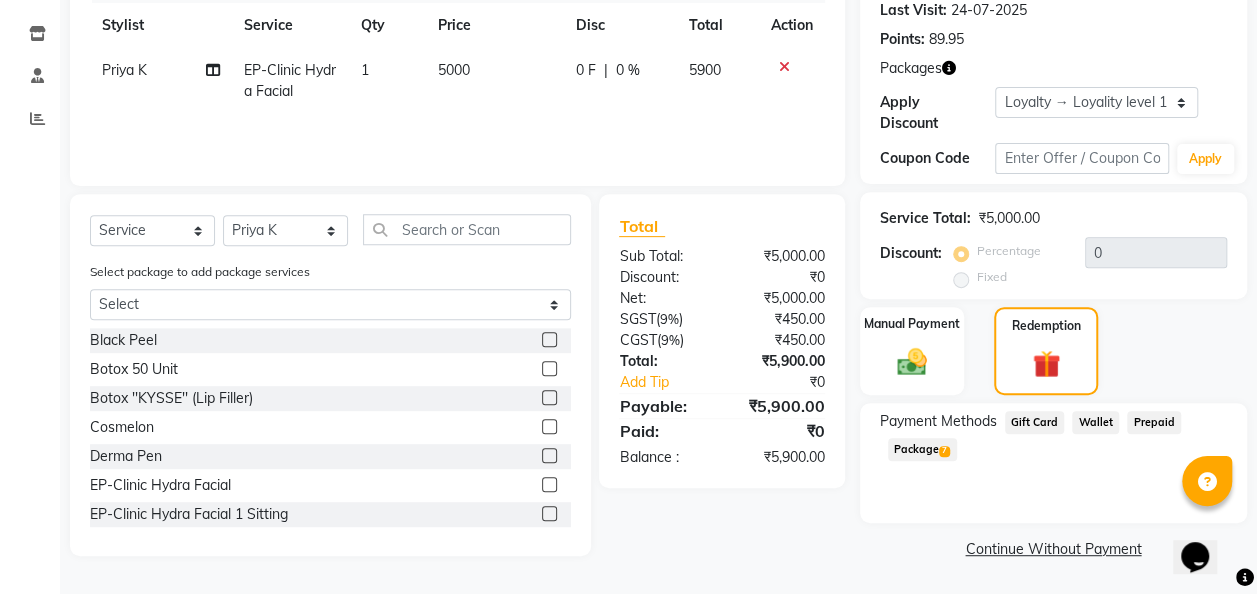 click on "Package  7" 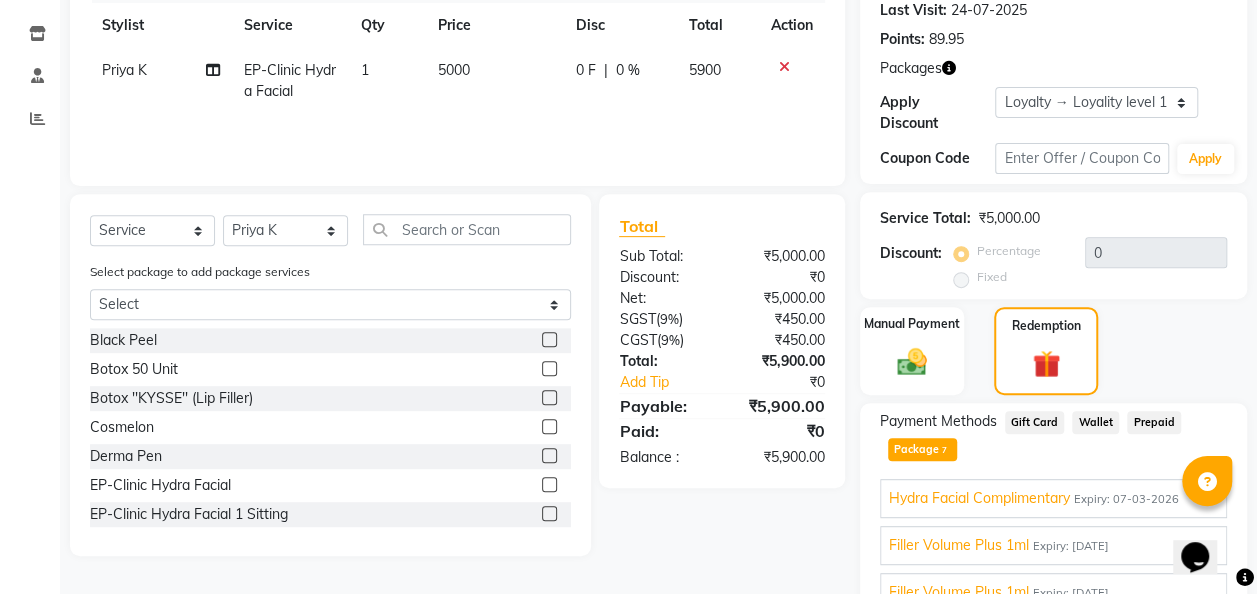 click on "Expiry: 07-03-2026" at bounding box center (1126, 499) 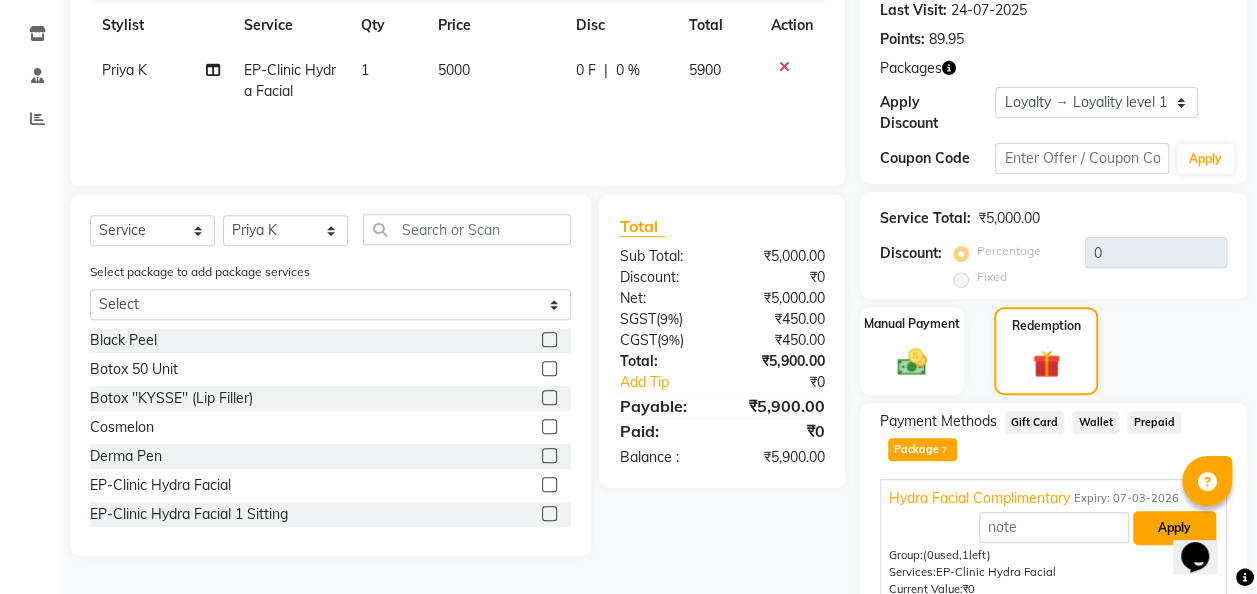 click on "Apply" at bounding box center [1174, 528] 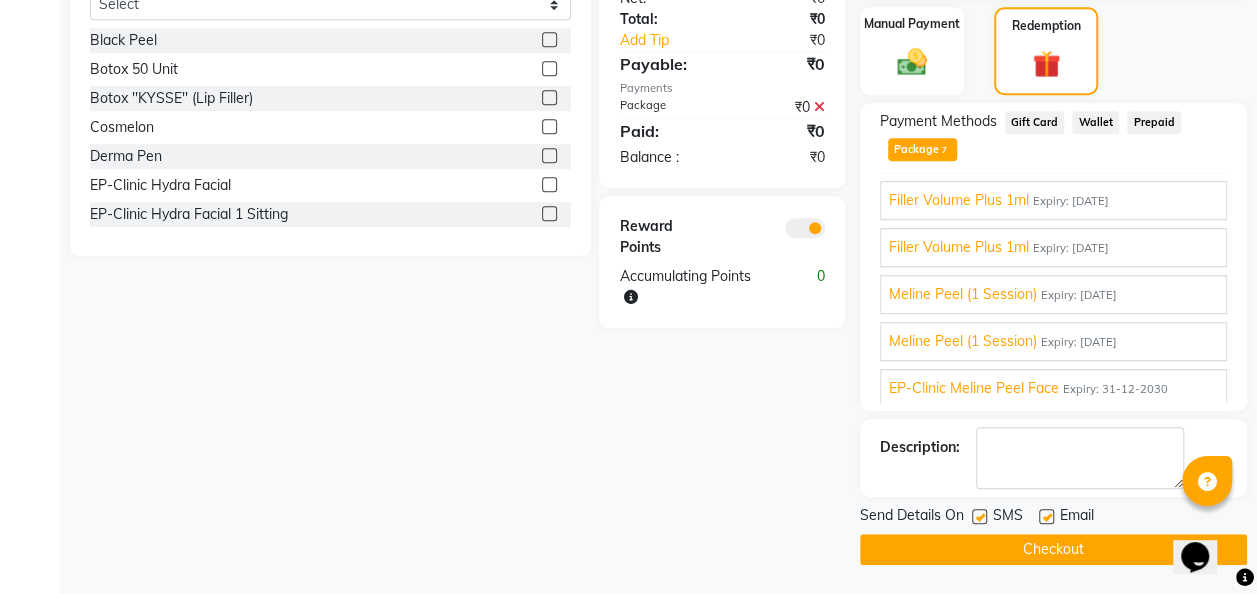 click on "Checkout" 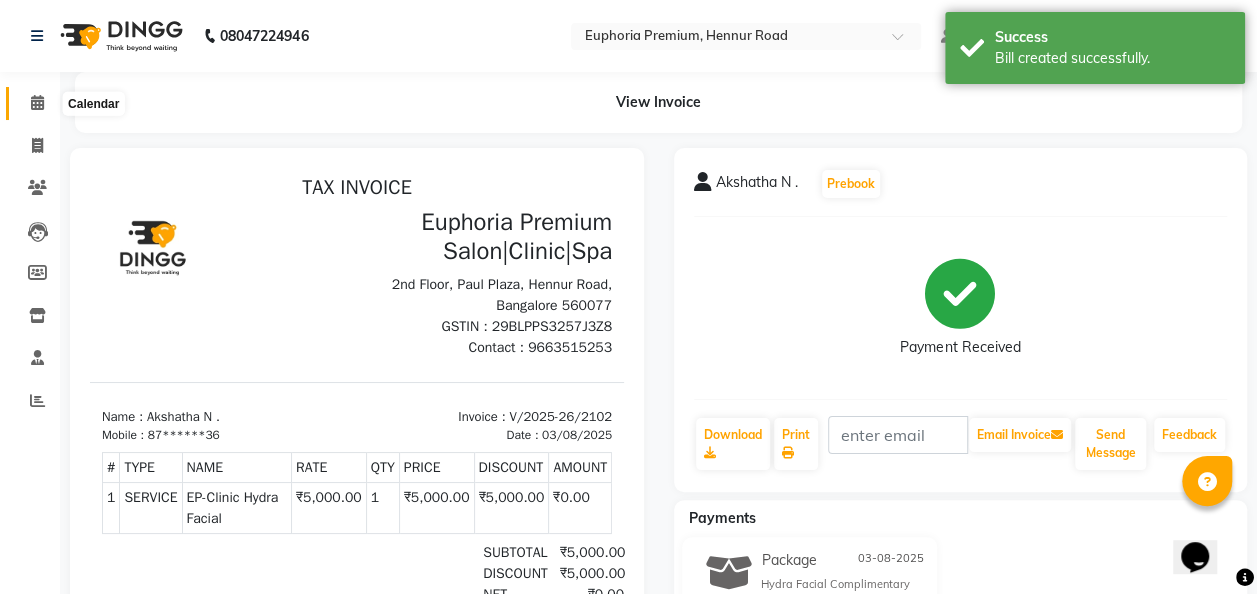 click 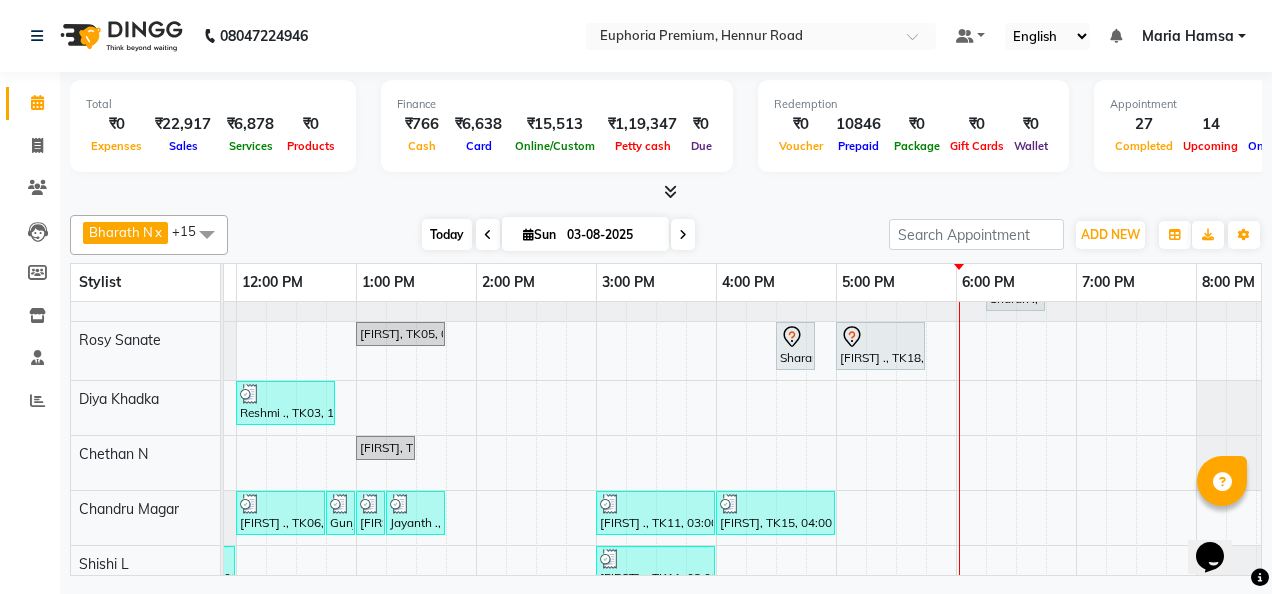 click on "Today" at bounding box center [447, 234] 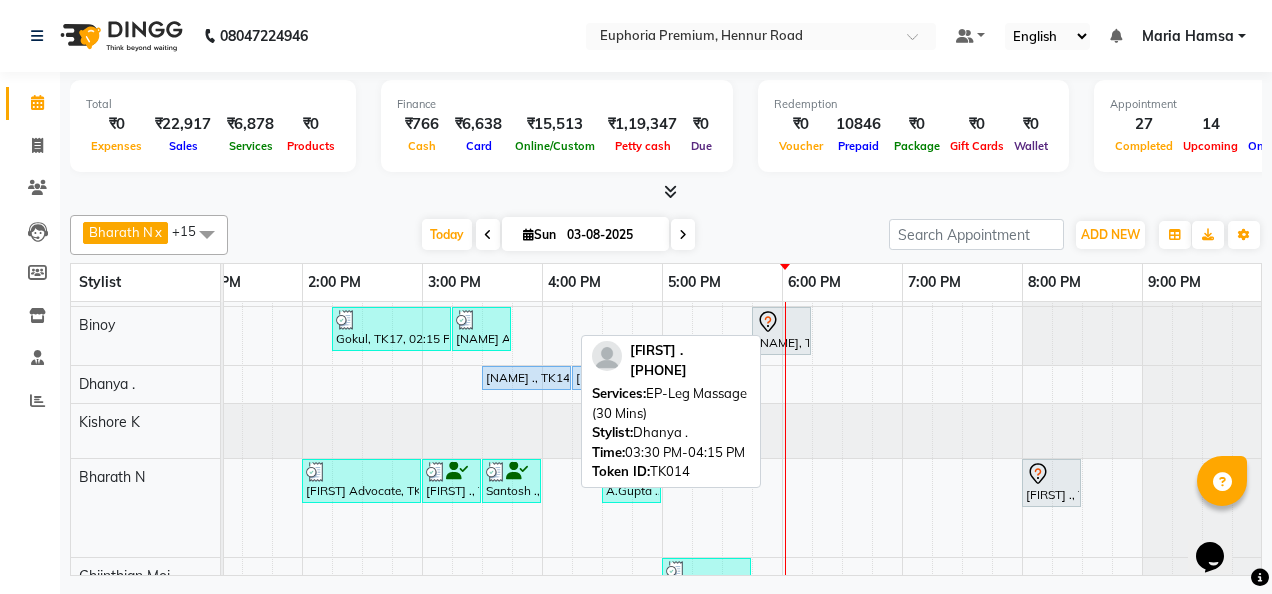 click on "[FIRST] ., TK14, 03:30 PM-04:15 PM, EP-Leg Massage (30 Mins)" at bounding box center (526, 378) 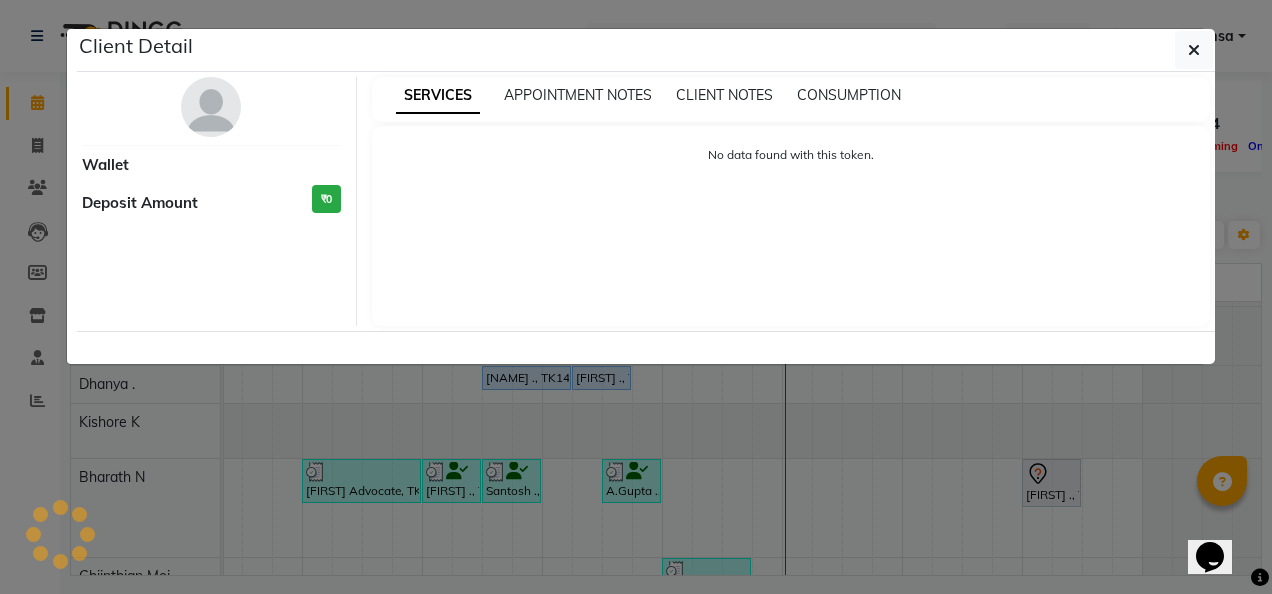 select on "5" 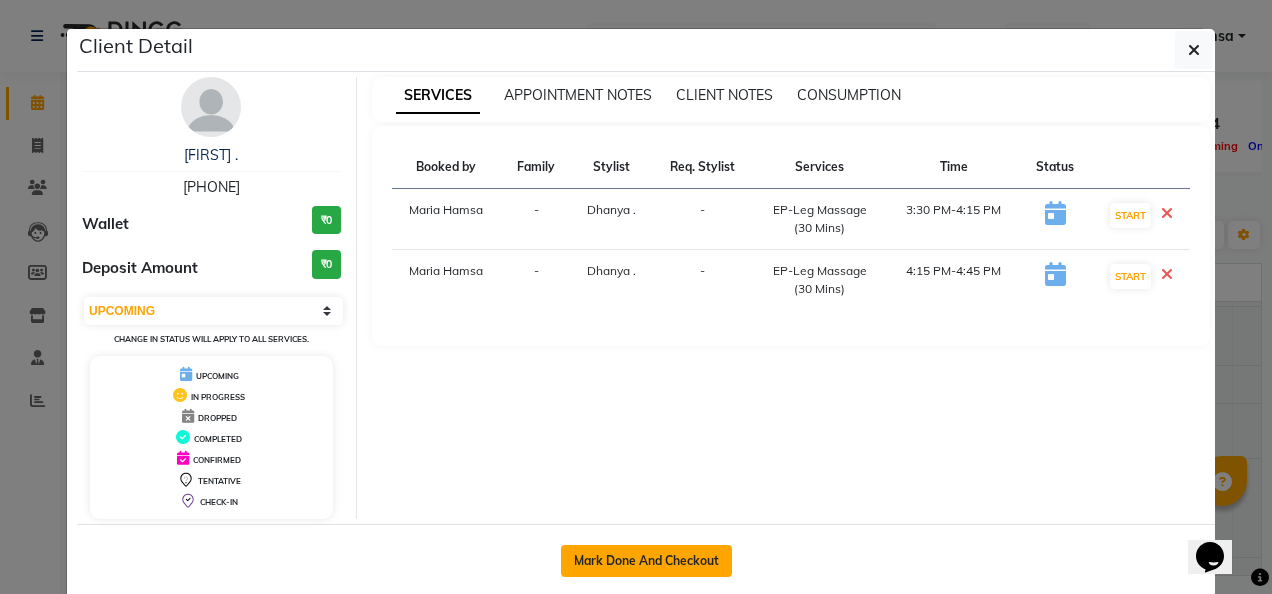 click on "Mark Done And Checkout" 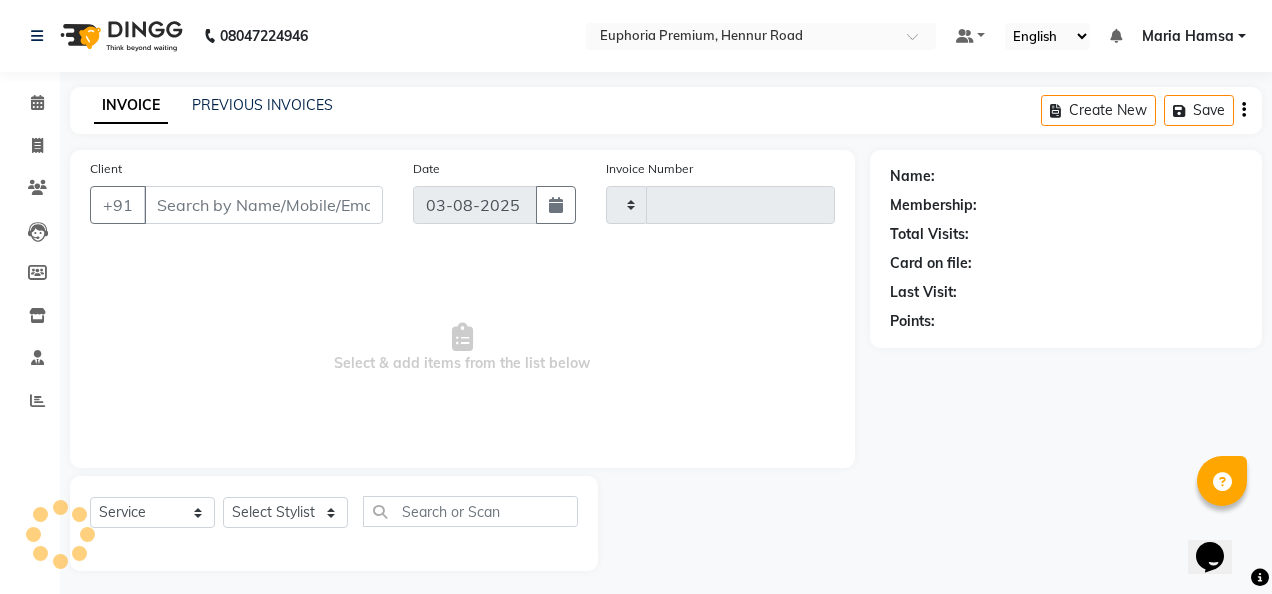 type on "2103" 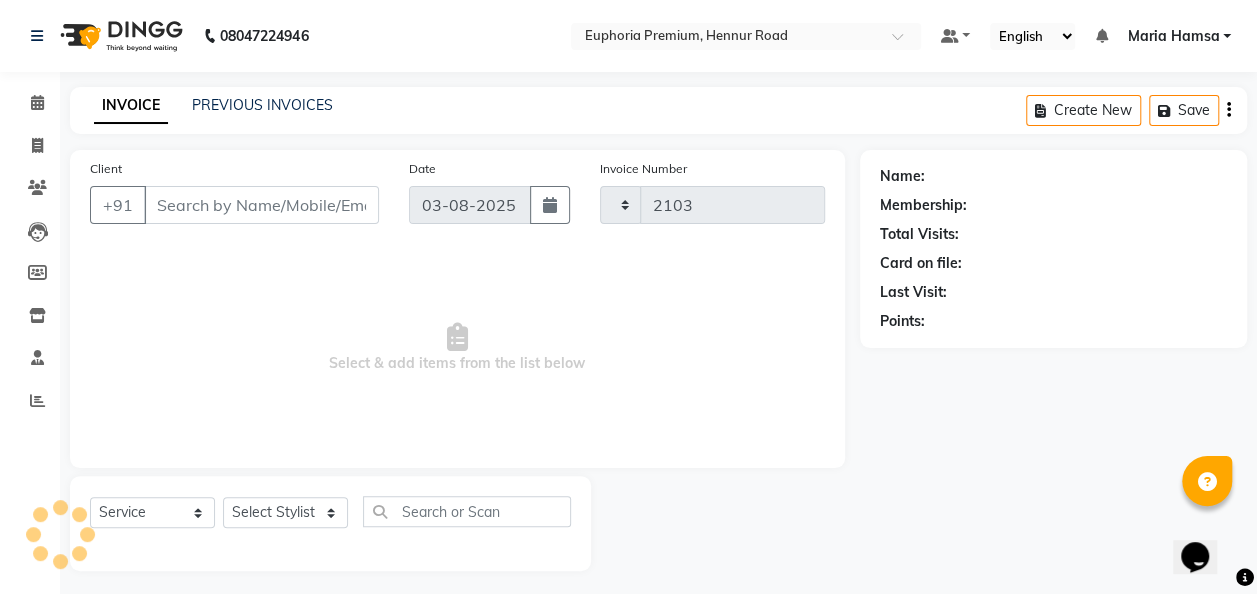 select on "7925" 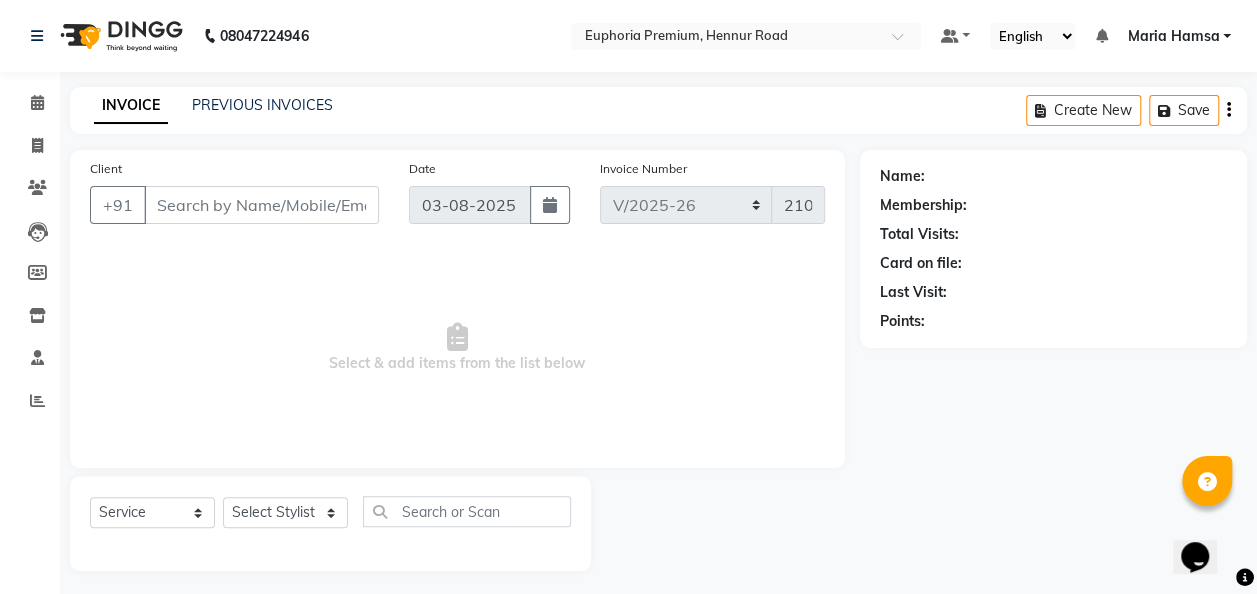 type on "99******80" 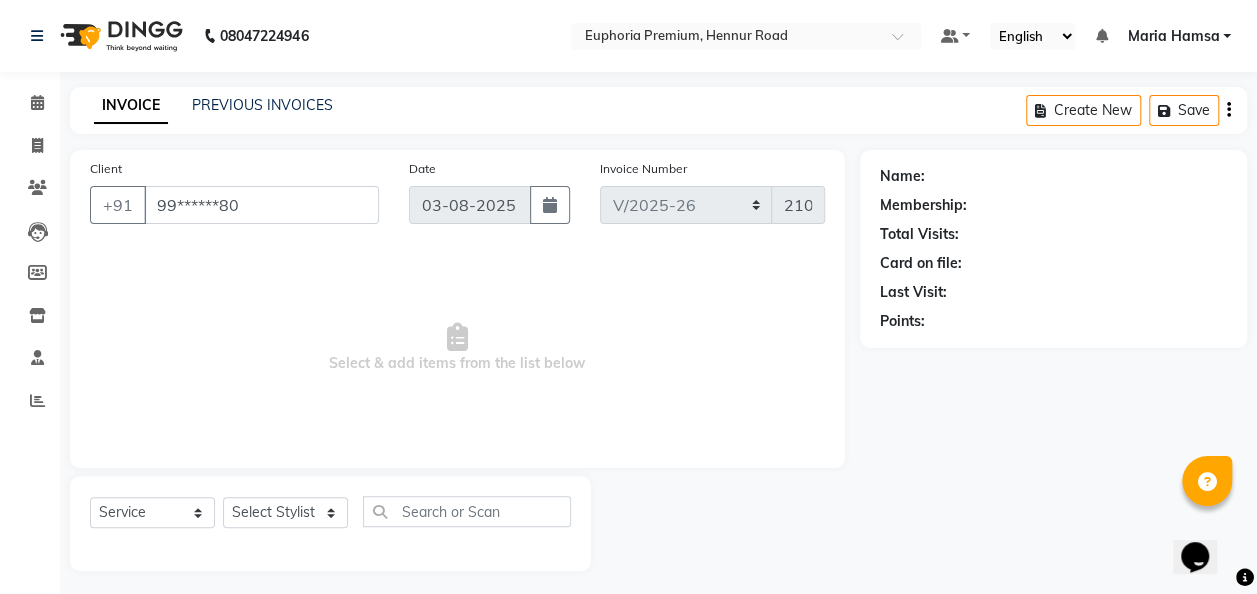 select on "71607" 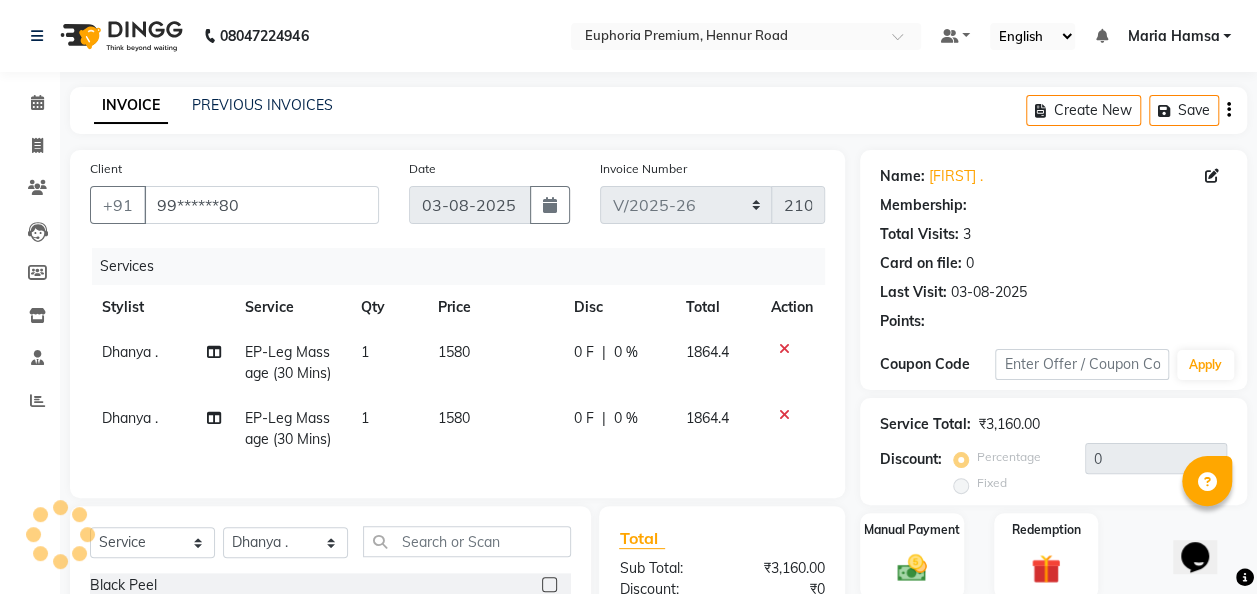 select on "2: Object" 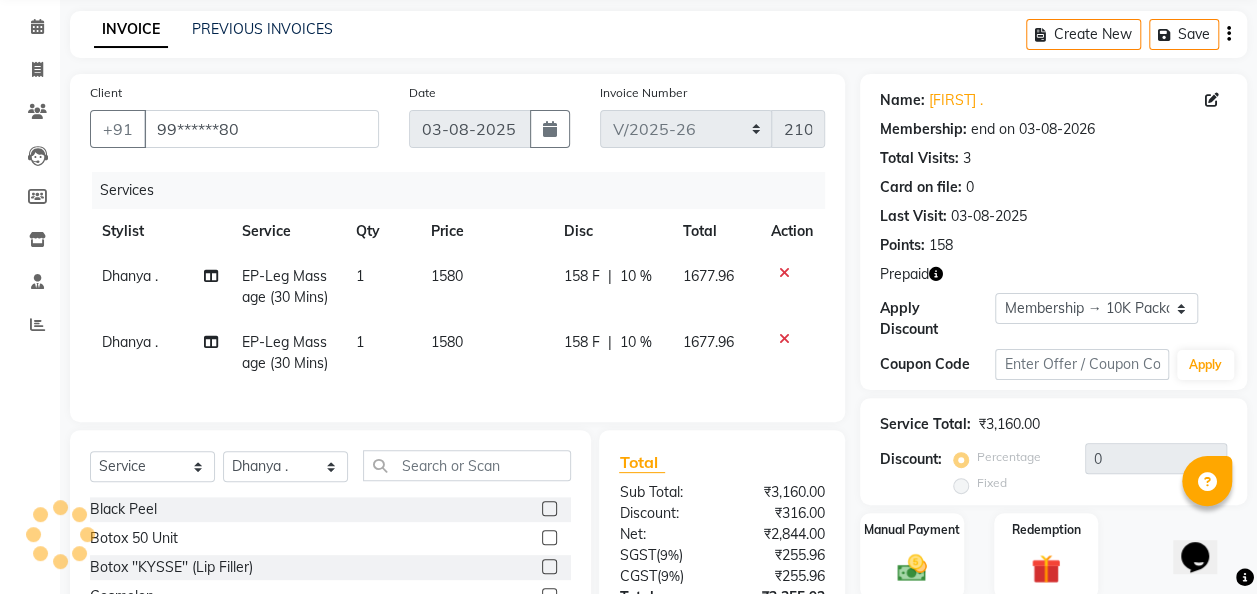 type on "10" 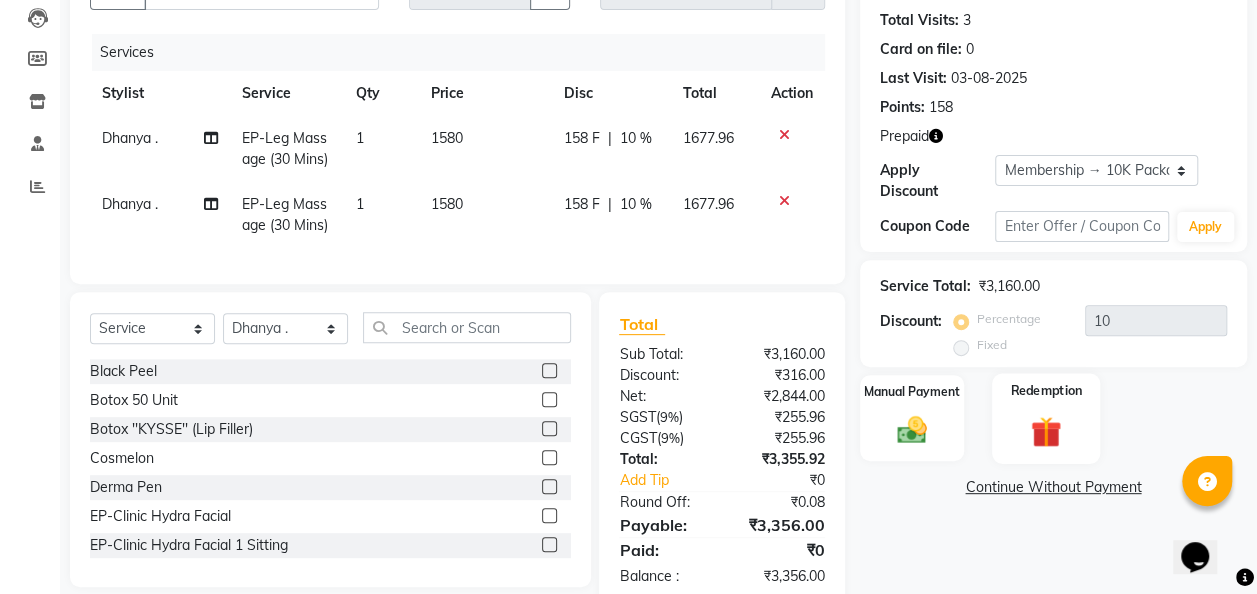 click on "Redemption" 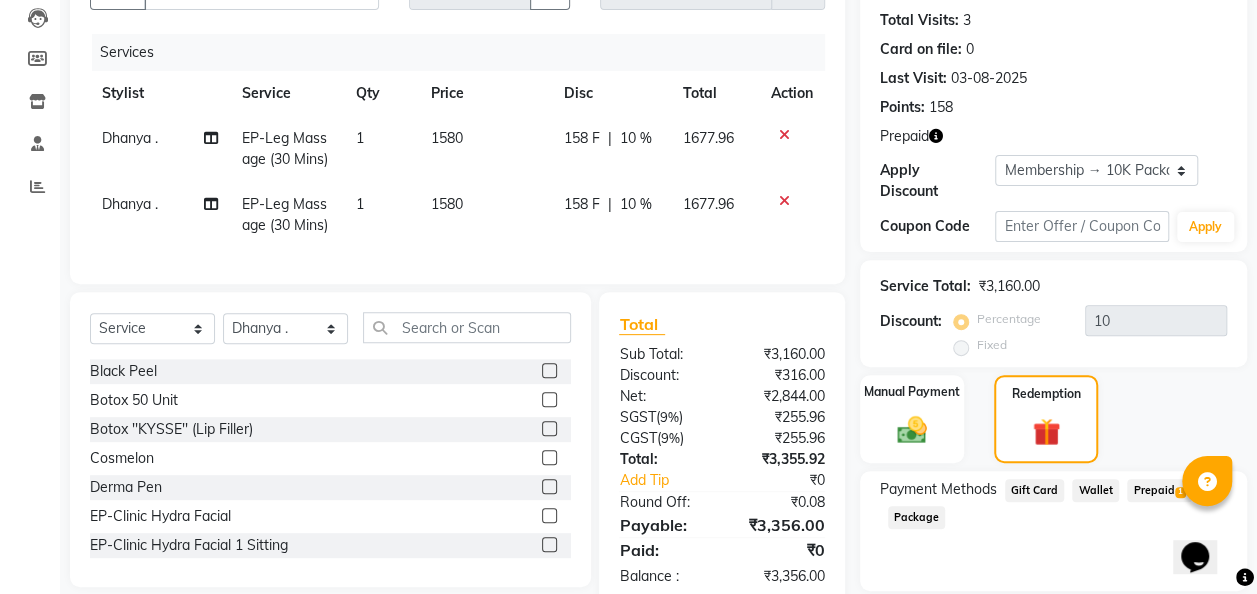click on "Prepaid  1" 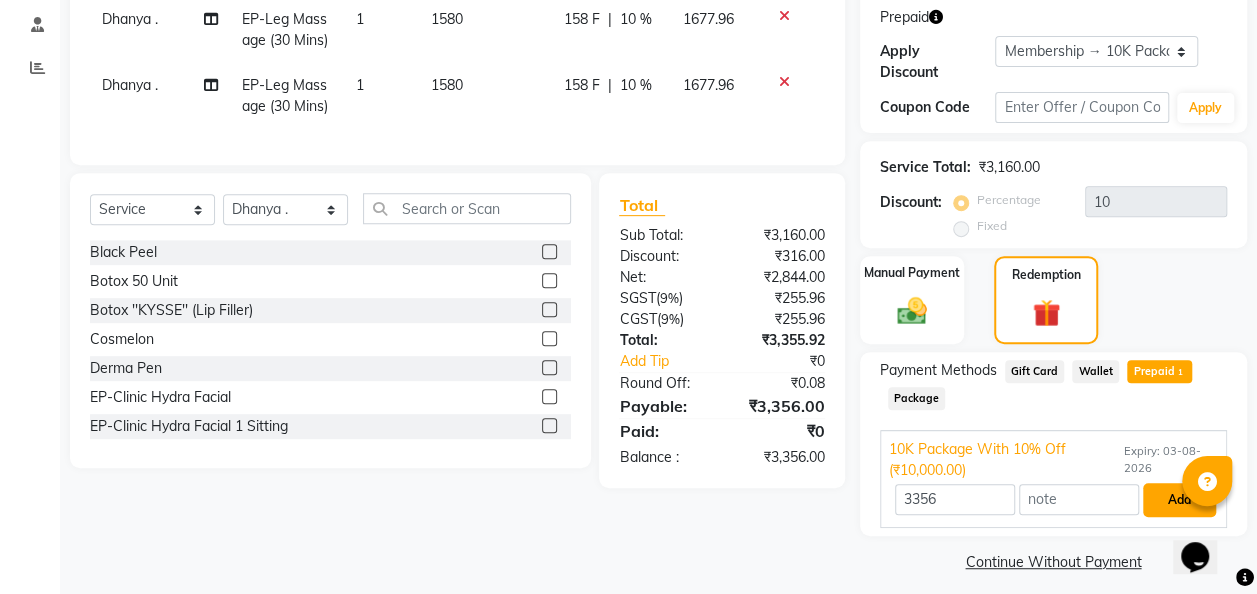 click on "Add" at bounding box center (1179, 500) 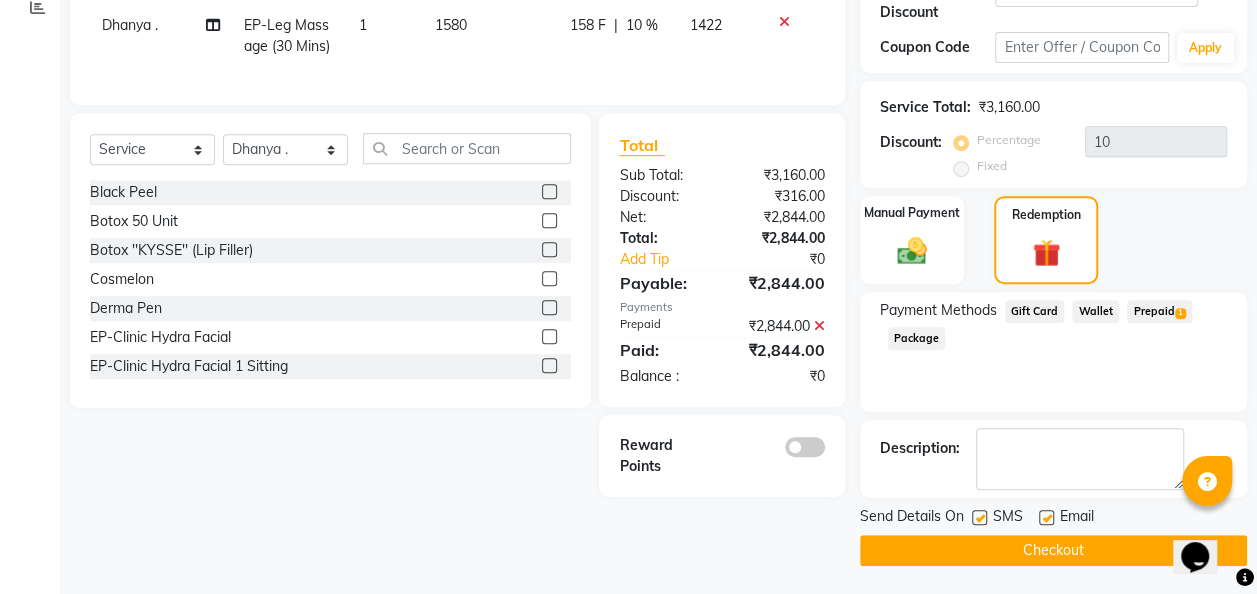 click on "Checkout" 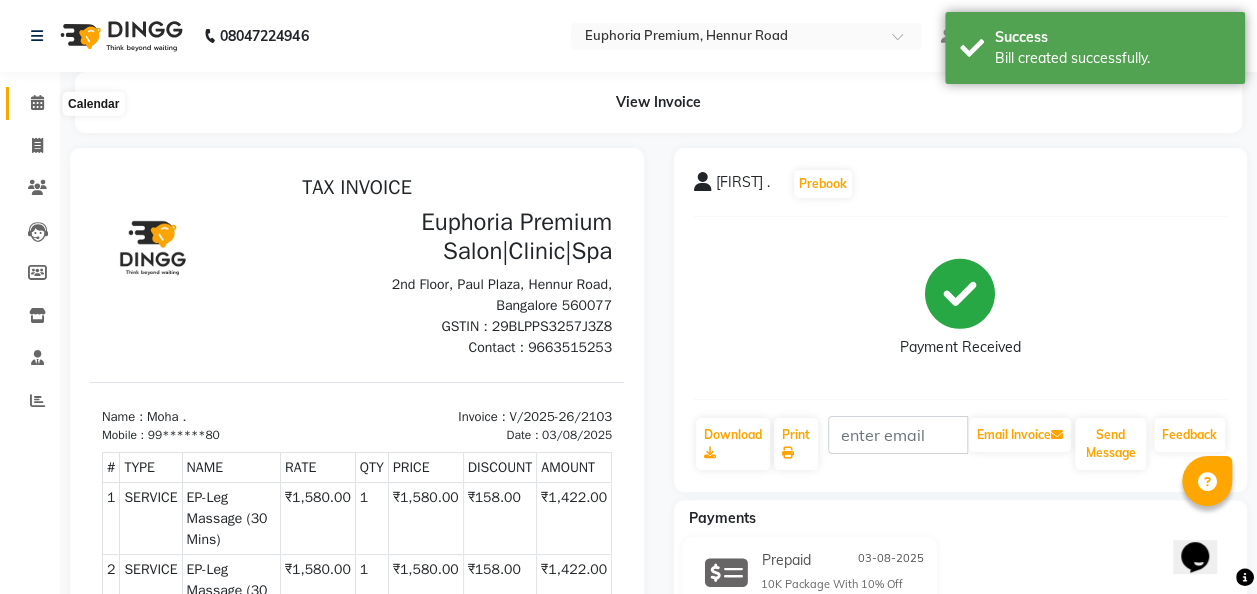 click 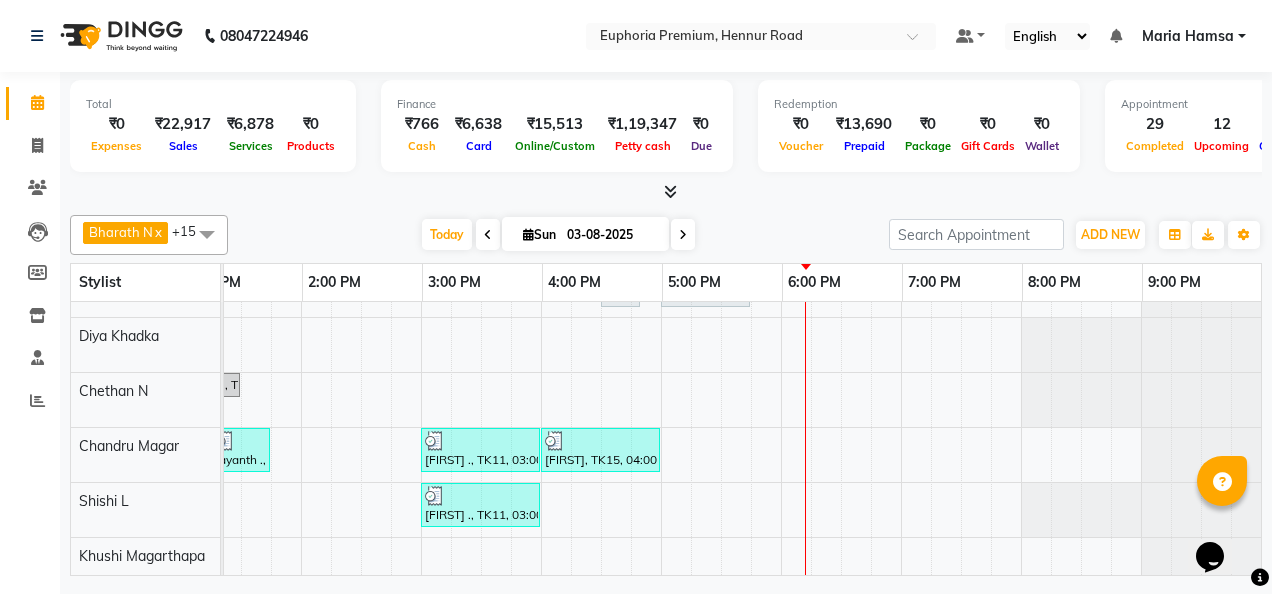 scroll, scrollTop: 677, scrollLeft: 657, axis: both 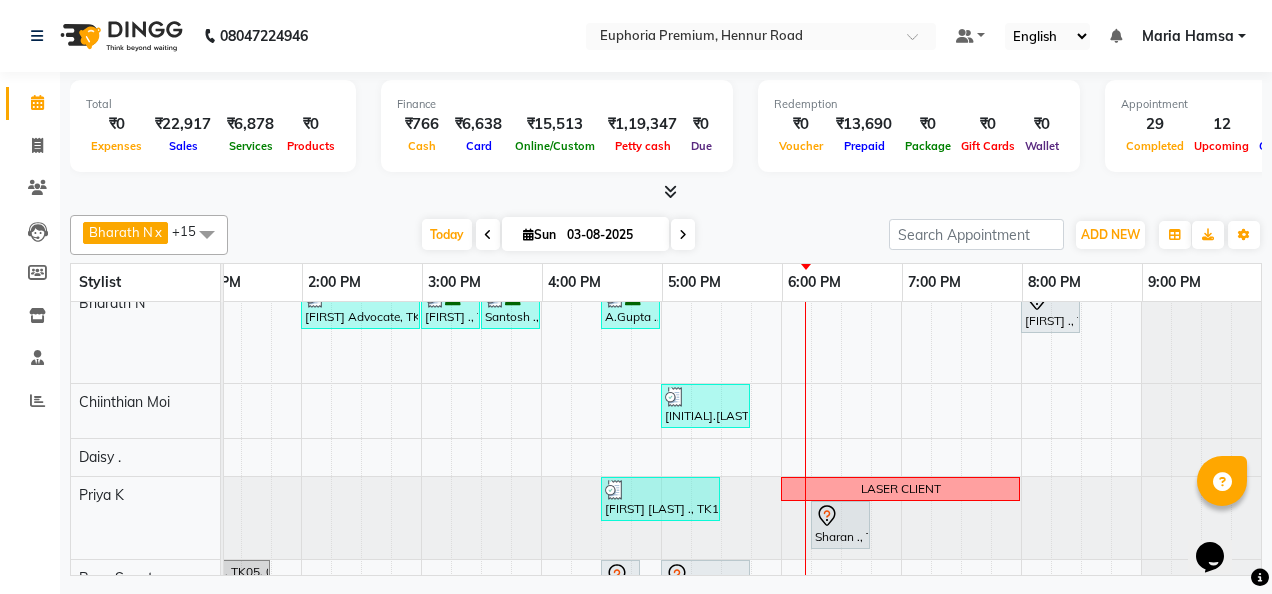 click on "Reshmi ., TK03, 09:30 AM-09:50 AM, EP-Full Arms Catridge Wax     Reshmi ., TK03, 10:00 AM-11:00 AM, EP-Full Arms Cream Wax,EP-Half Legs Cream Wax,EP-Under Arms Intimate     Akshansh ., TK04, 11:00 AM-12:20 PM, EP-Full Arms Catridge Wax,EP-Under Arms Intimate,EP-Eyebrows Threading,EP-Upperlip Threading     Akshansh ., TK04, 12:30 PM-01:10 PM, EP-Pedipure Rose Pedi     Avyansh ., TK11, 03:30 PM-03:50 PM, EP-Eyebrows Threading     Akshansh ., TK04, 11:30 AM-12:25 PM, EP-Pedipure Rose Pedi             Nimmy Joesph, TK20, 03:30 PM-04:00 PM, EP-Brightening Masque             Nimmy Joesph, TK20, 04:00 PM-04:35 PM, EP-Full Face Intimate             Nimmy Joesph, TK20, 04:45 PM-05:05 PM, EP-Full Legs Cream Wax             Nimmy Joesph, TK20, 05:15 PM-05:35 PM, EP-Eyebrows Threading             Nimmy Joesph, TK20, 04:30 PM-04:50 PM, EP-Full Arms Cream Wax             Nimmy Joesph, TK20, 05:00 PM-05:20 PM, EP-Under Arms Intimate             Nimmy Joesph, TK20, 05:30 PM-07:00 PM, EP-Candle Pedi" at bounding box center (421, 365) 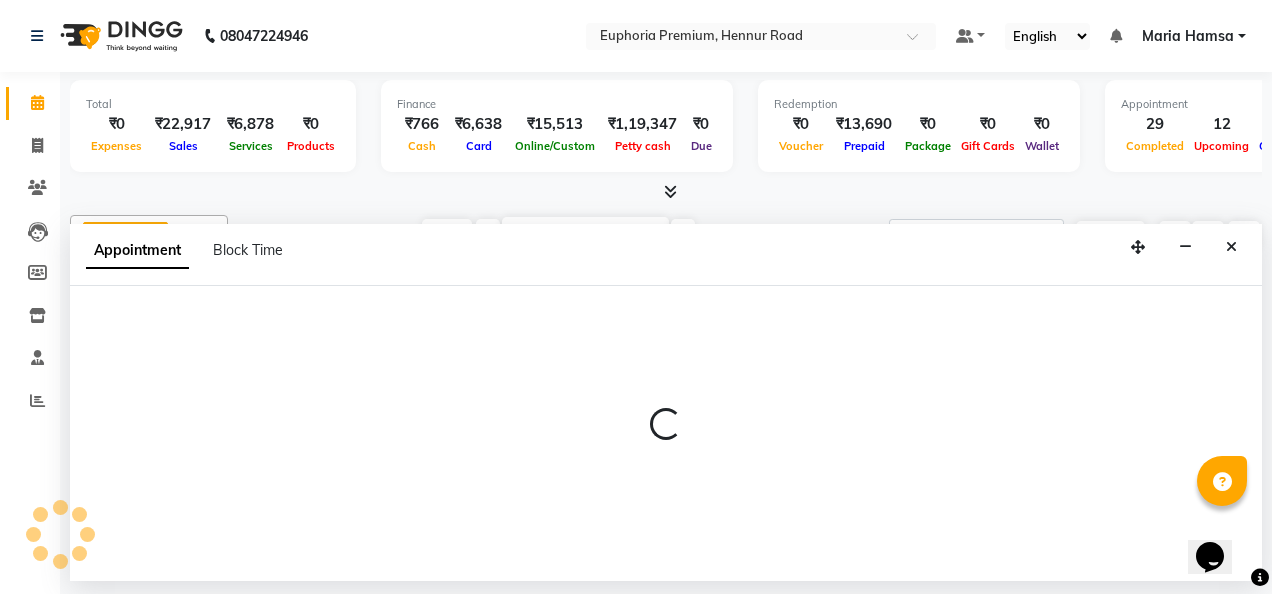 select on "71621" 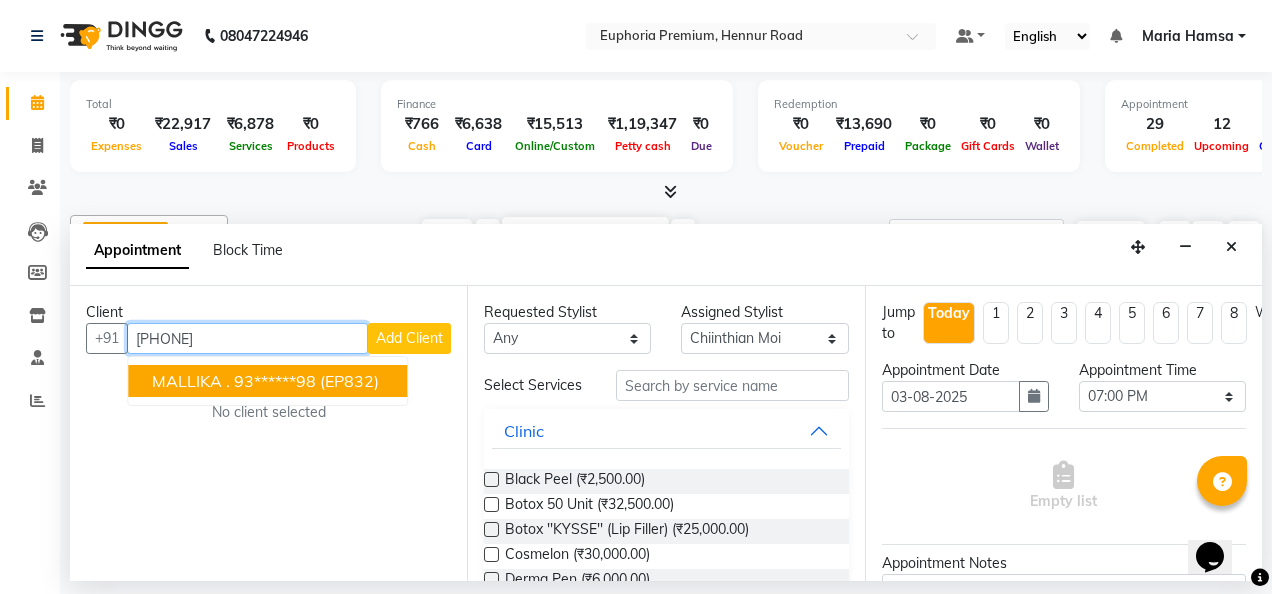 click on "93******98" at bounding box center (275, 381) 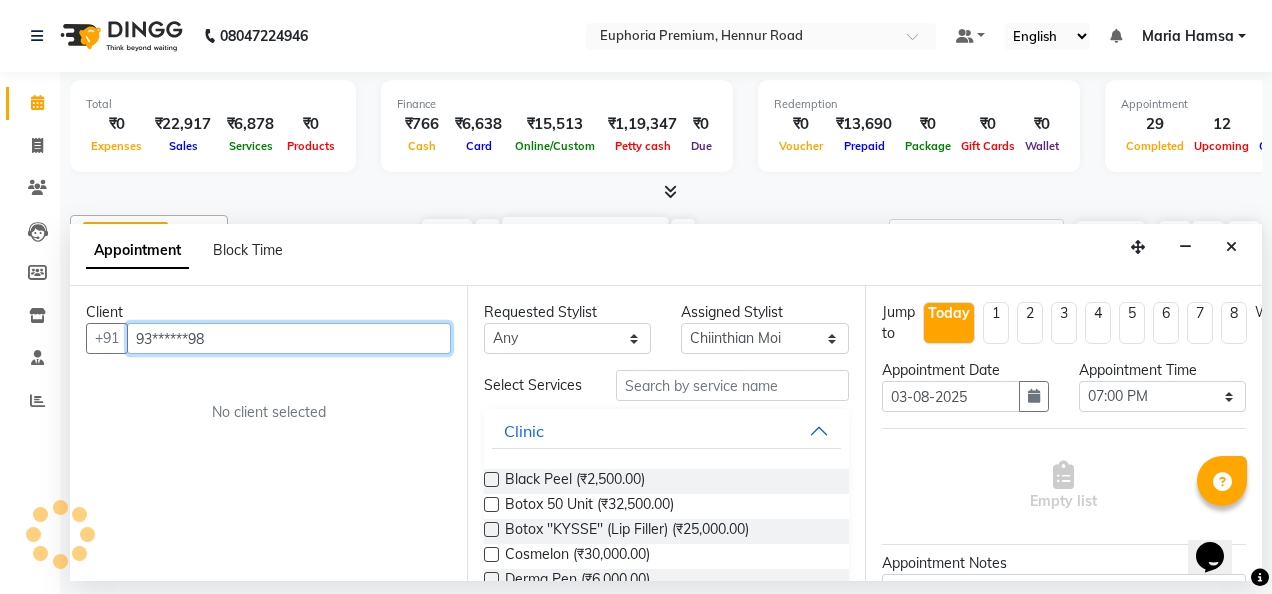 type on "93******98" 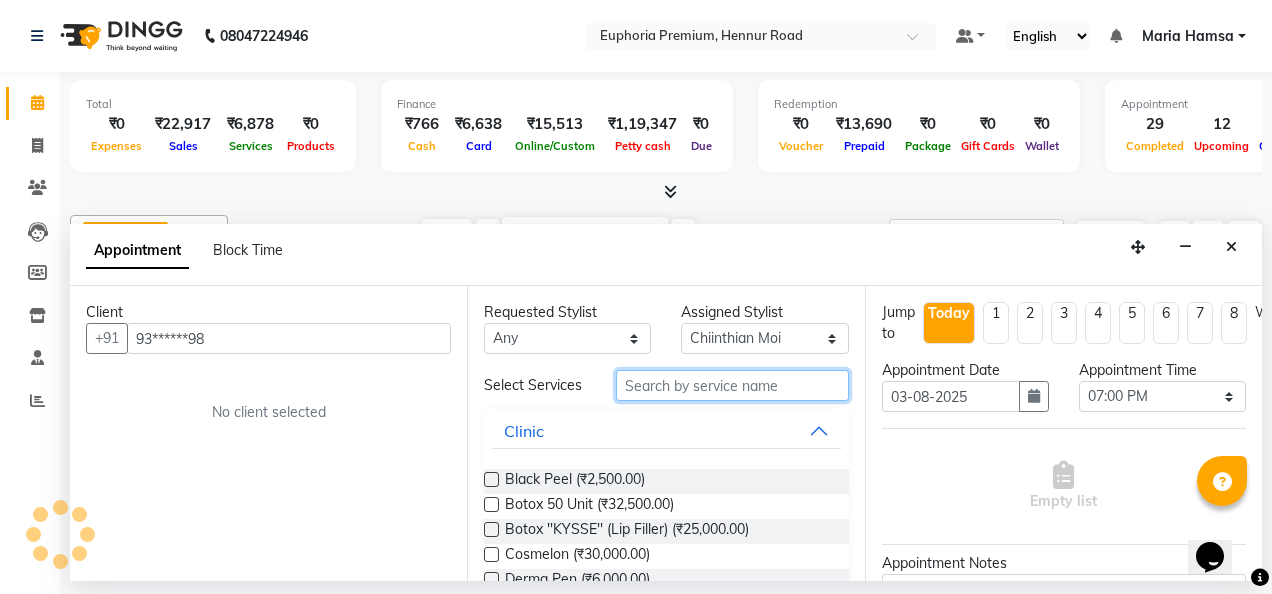 click at bounding box center [732, 385] 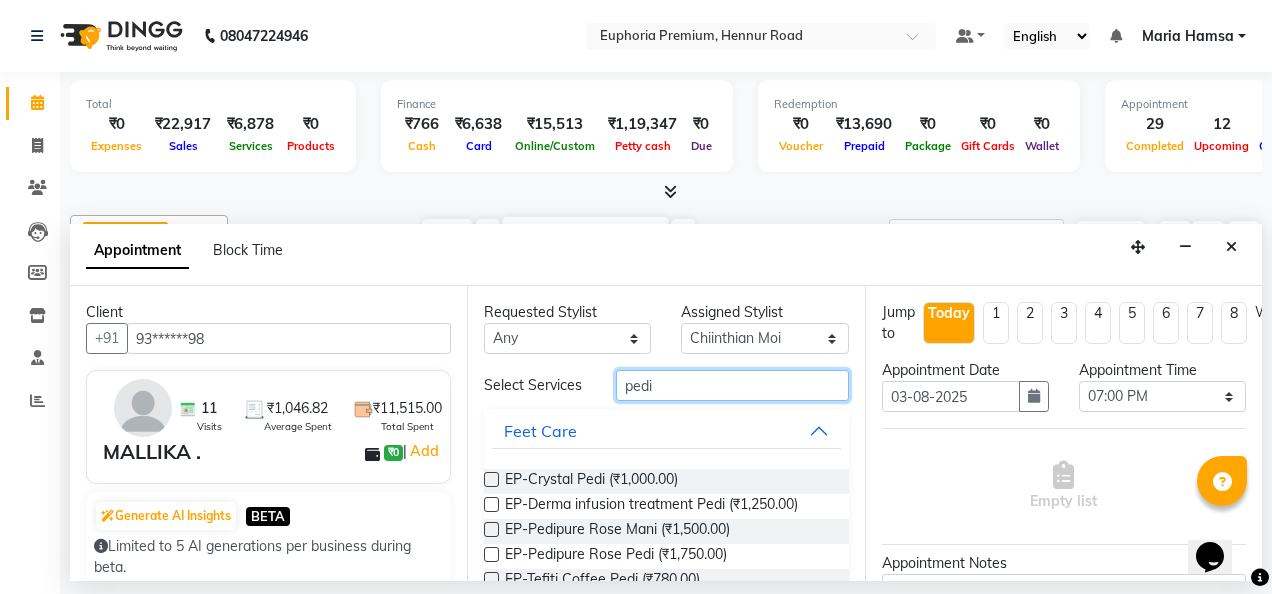 type on "pedi" 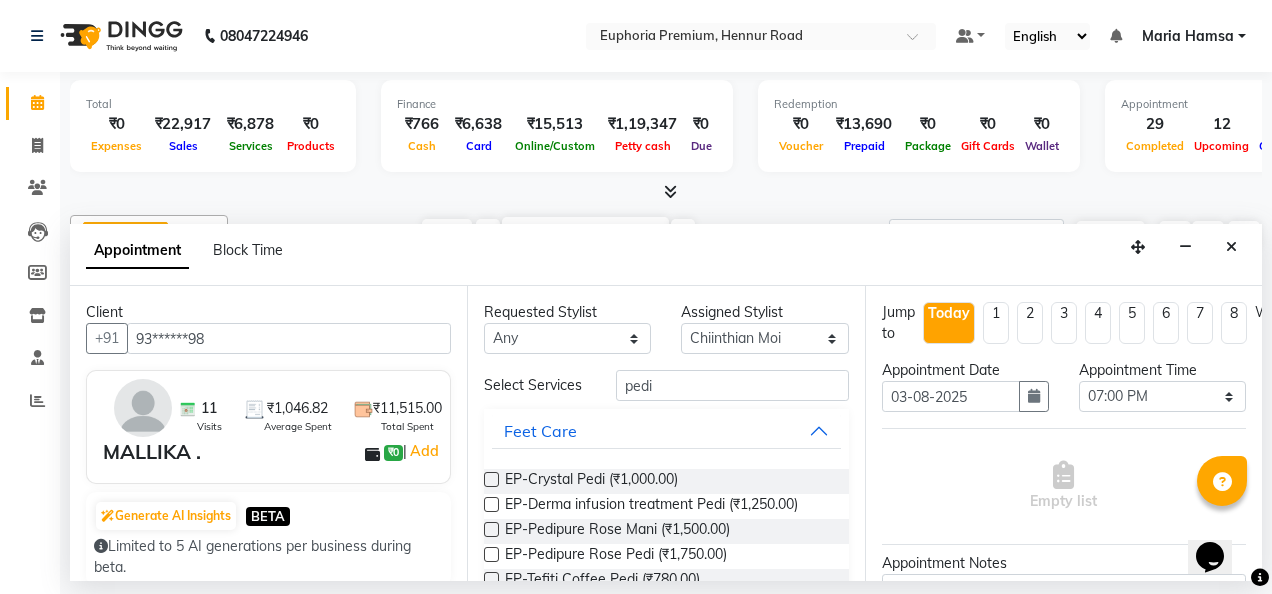 click at bounding box center [491, 479] 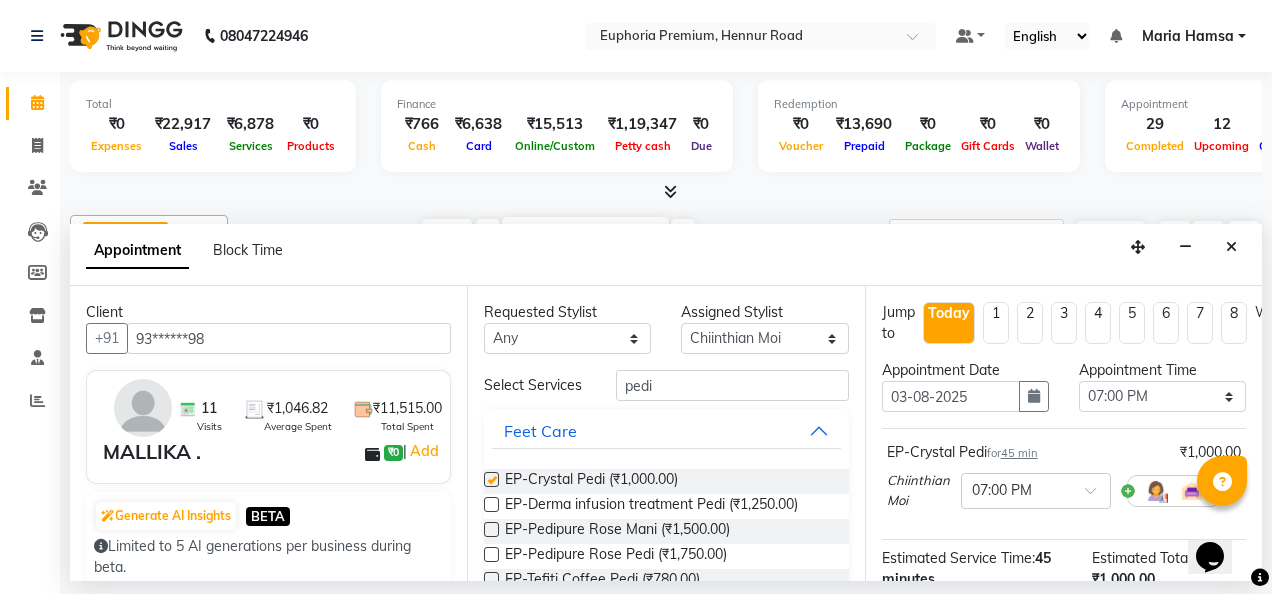 checkbox on "false" 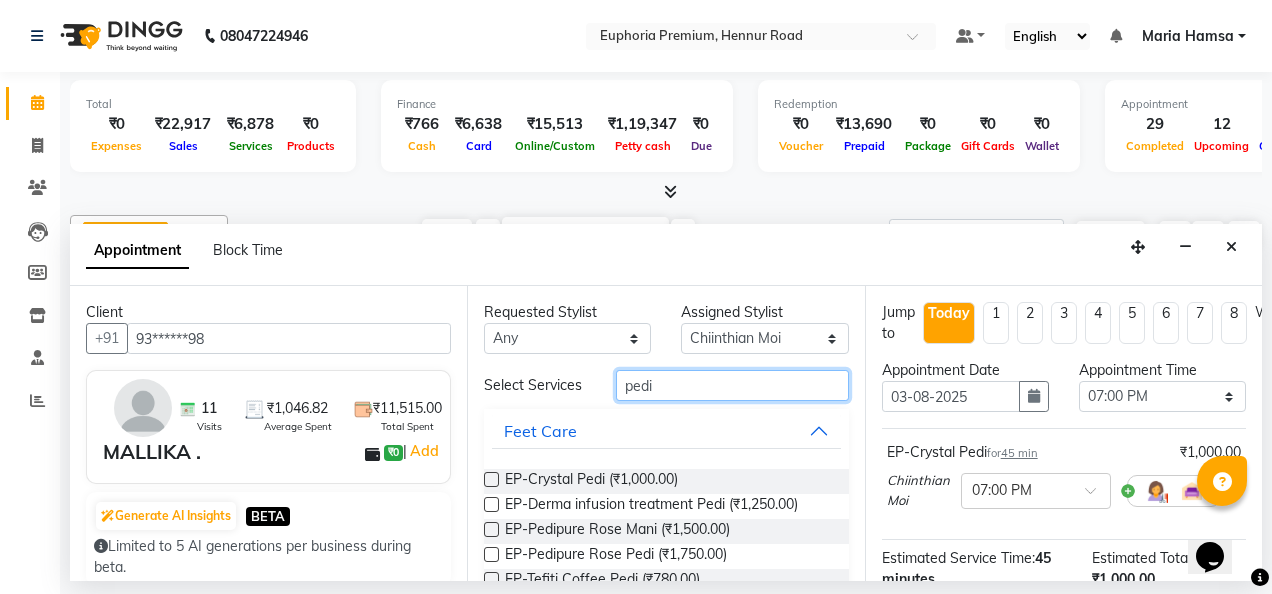 click on "pedi" at bounding box center [732, 385] 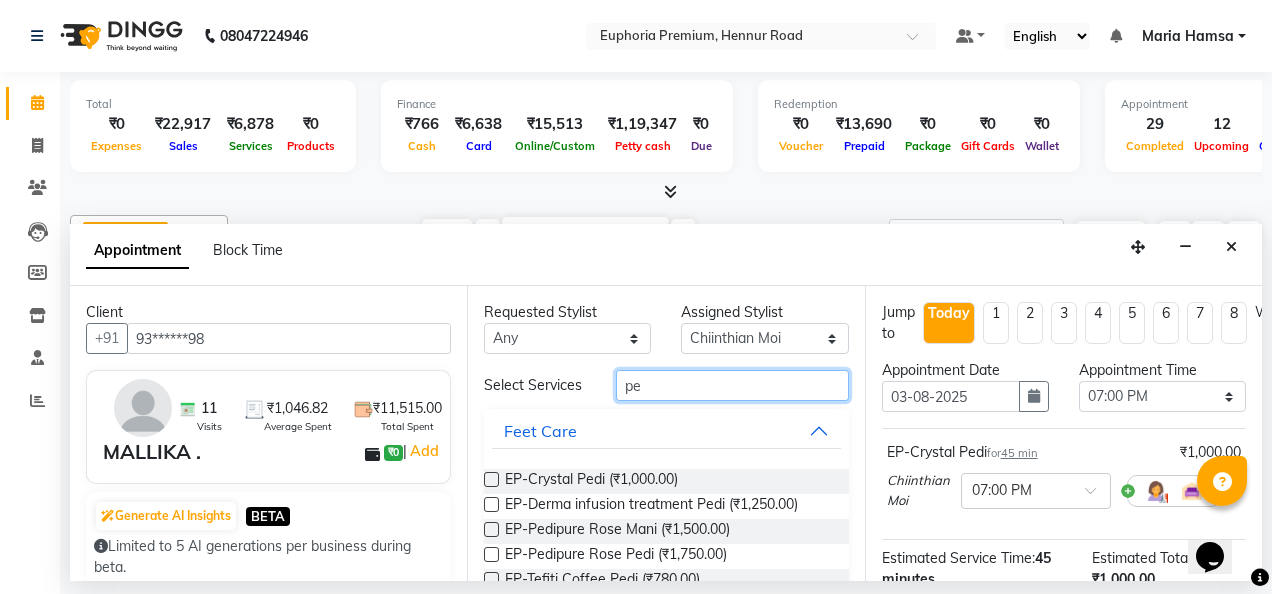 type on "p" 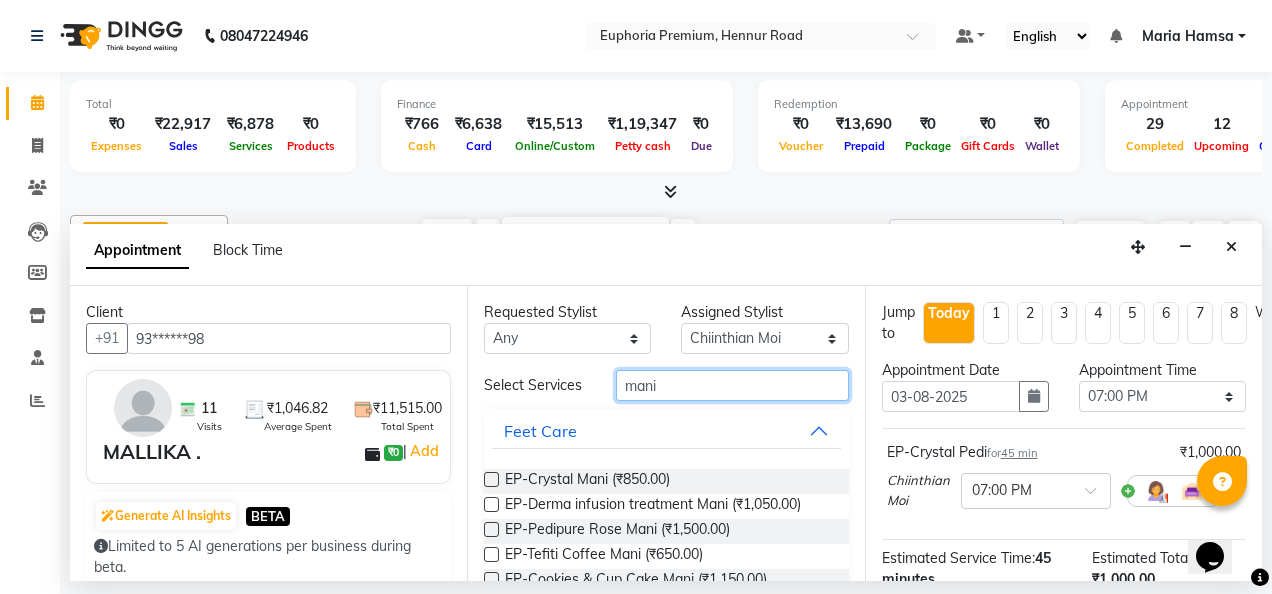 type on "mani" 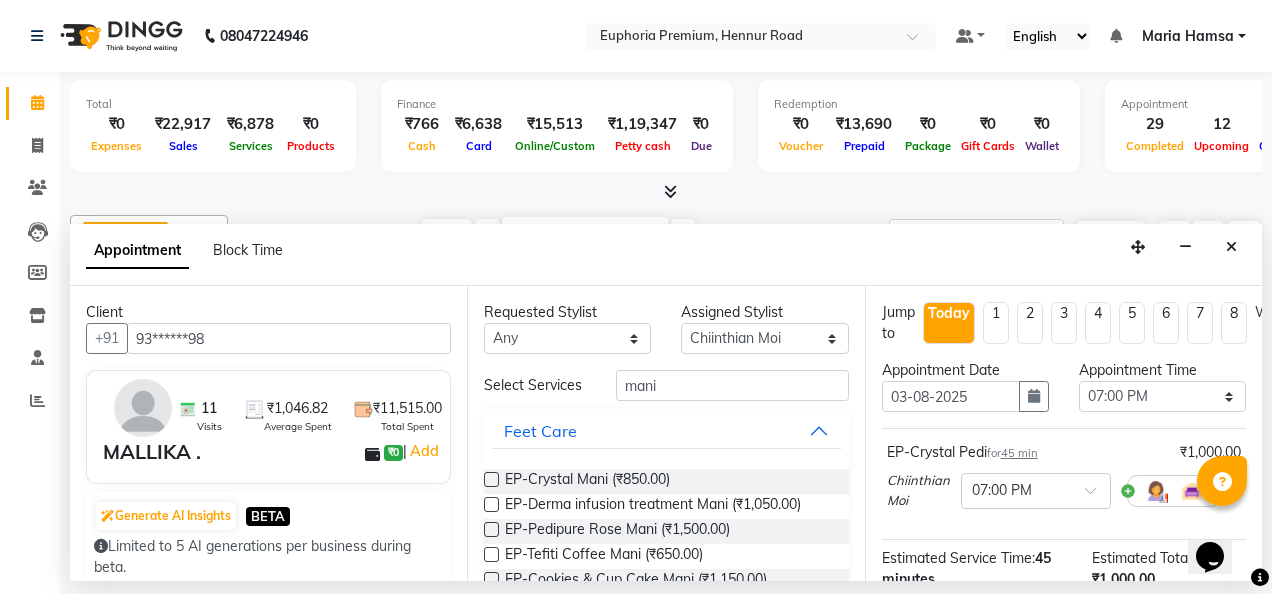 click at bounding box center (491, 479) 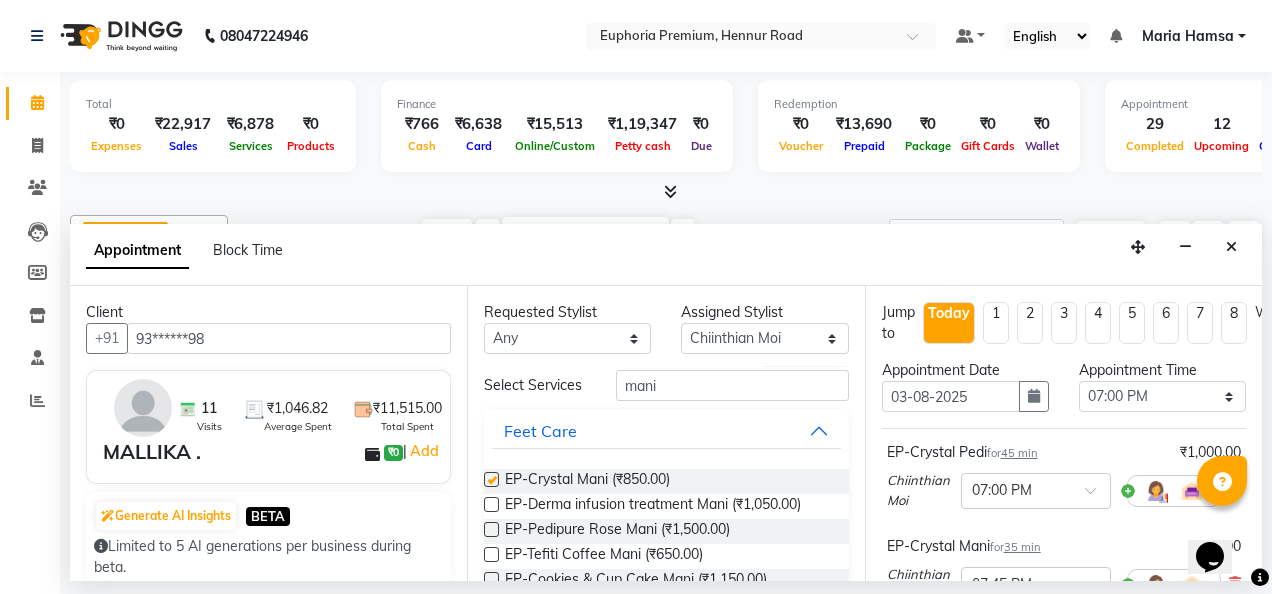 checkbox on "false" 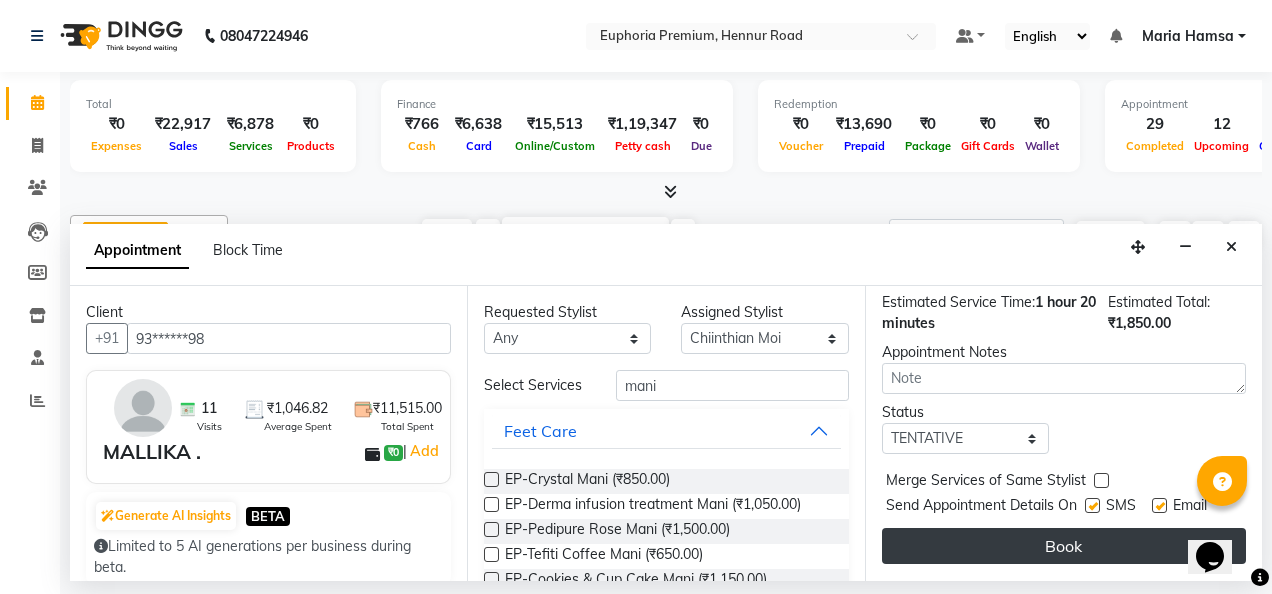 click on "Book" at bounding box center (1064, 546) 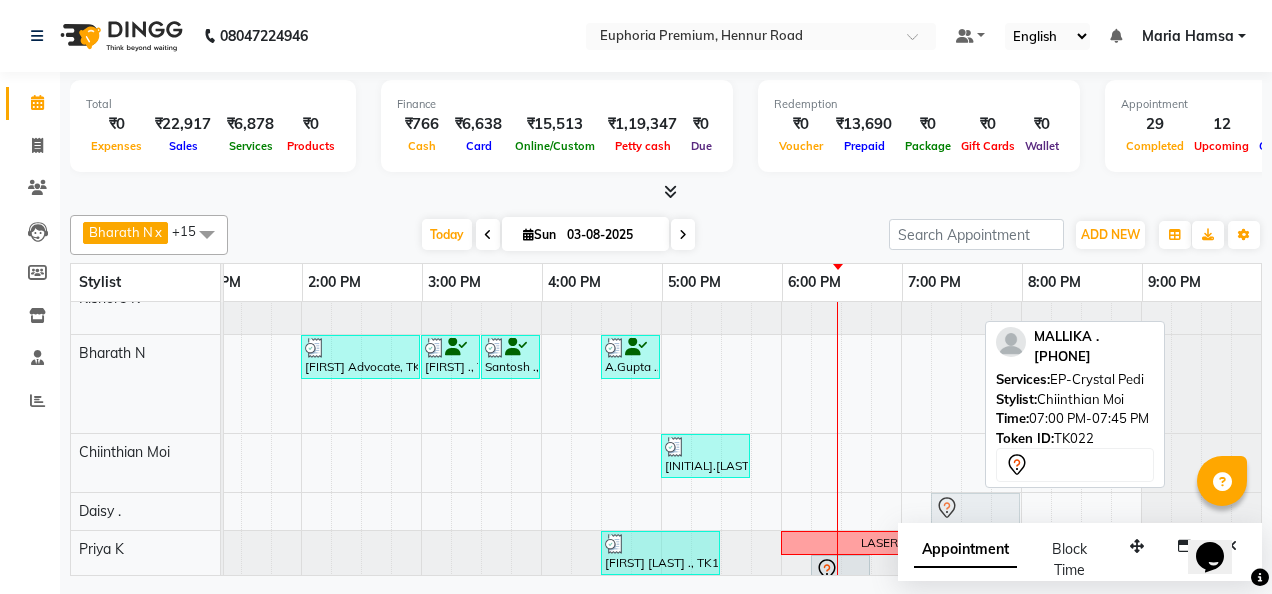scroll, scrollTop: 402, scrollLeft: 657, axis: both 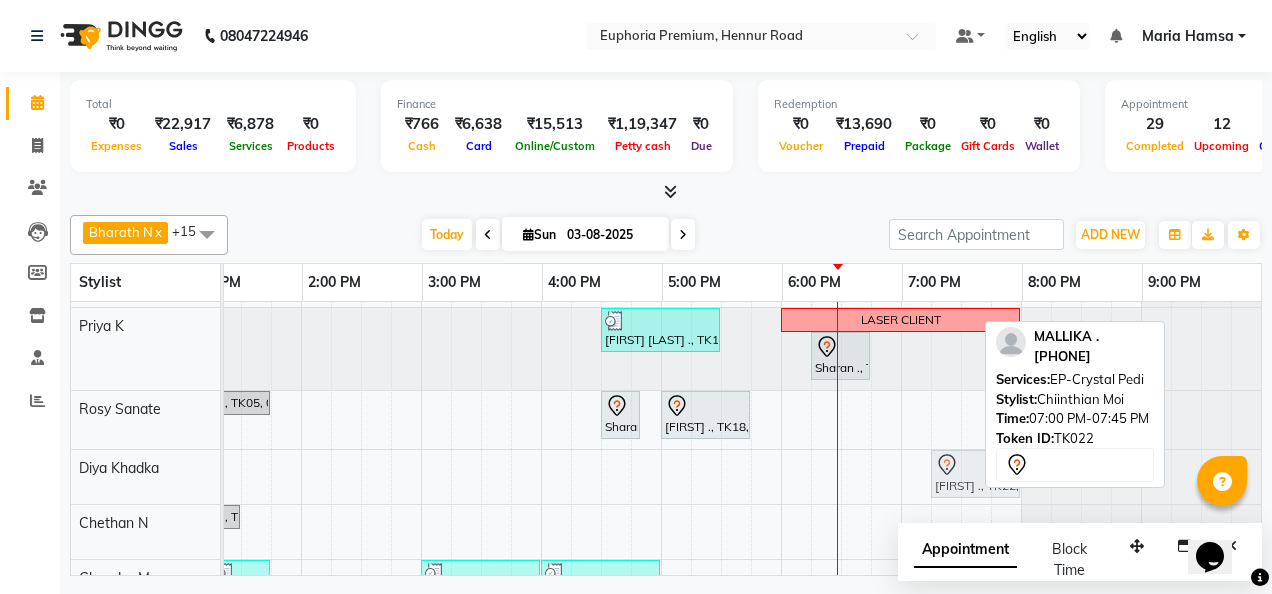 drag, startPoint x: 932, startPoint y: 454, endPoint x: 965, endPoint y: 474, distance: 38.587563 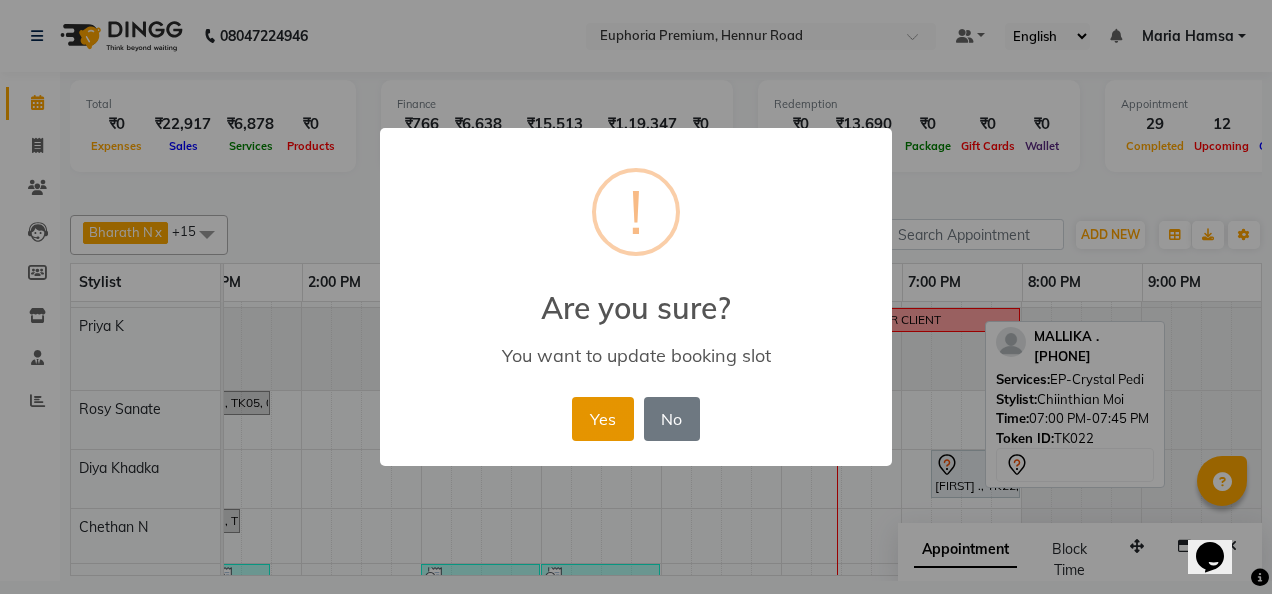 click on "Yes" at bounding box center (602, 419) 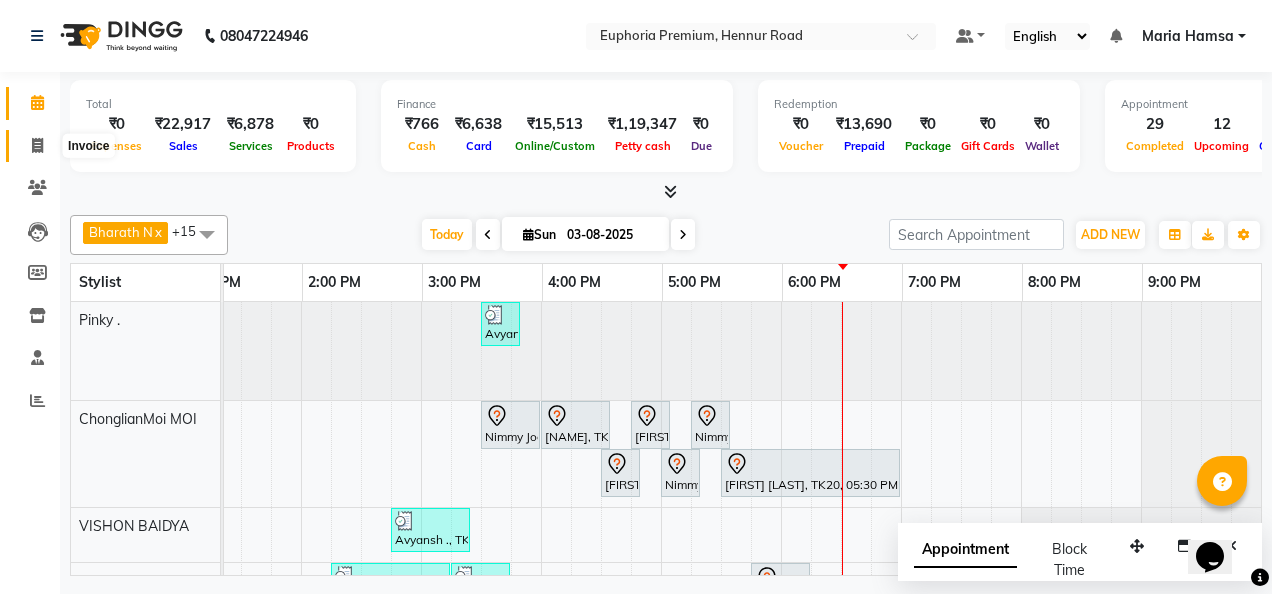 click 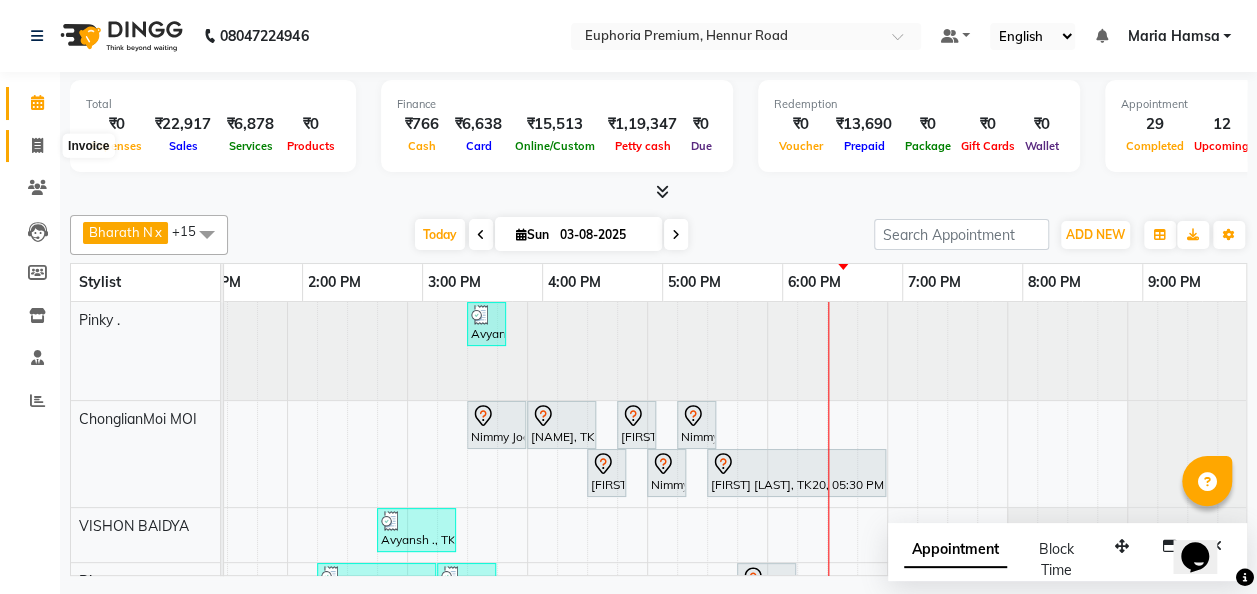 select on "service" 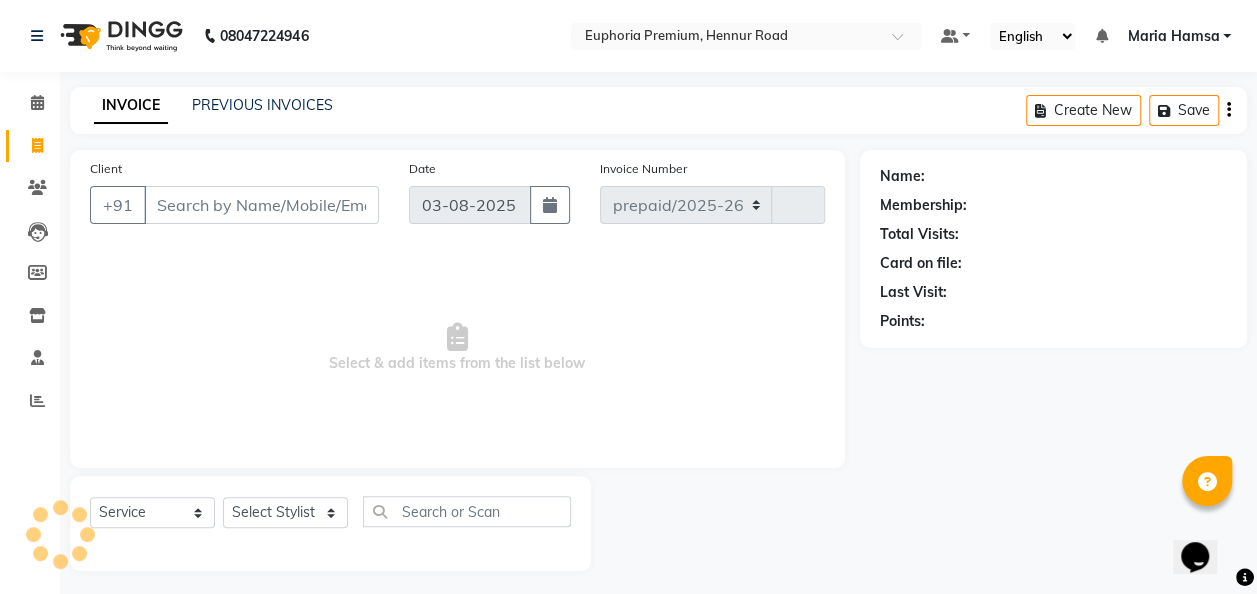 select on "7925" 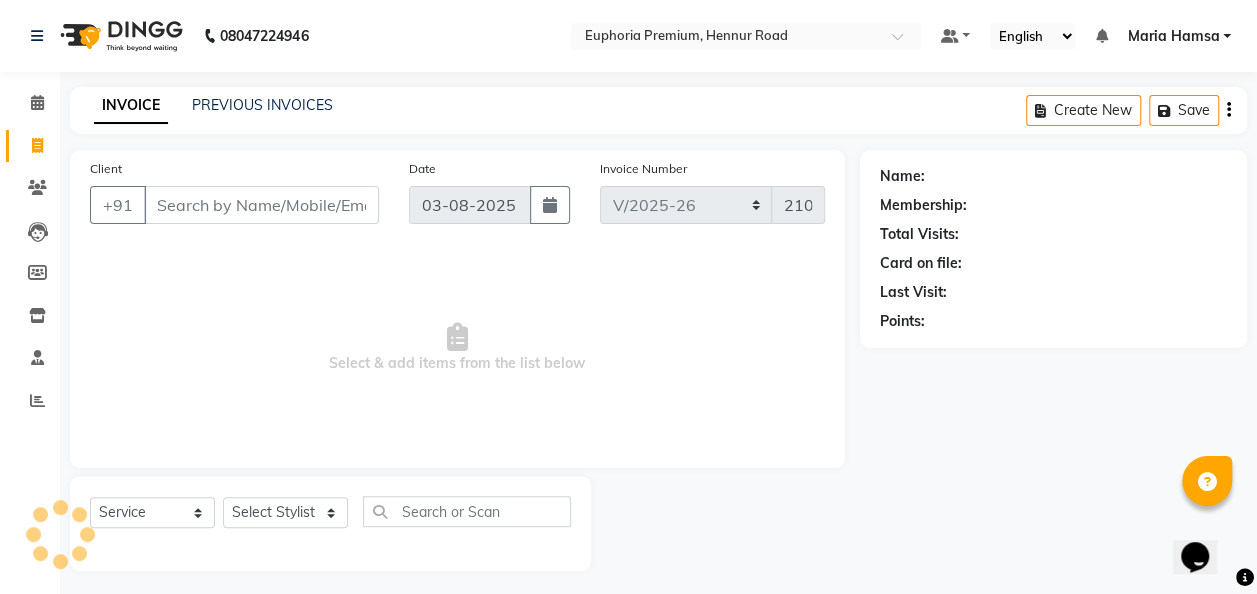 scroll, scrollTop: 6, scrollLeft: 0, axis: vertical 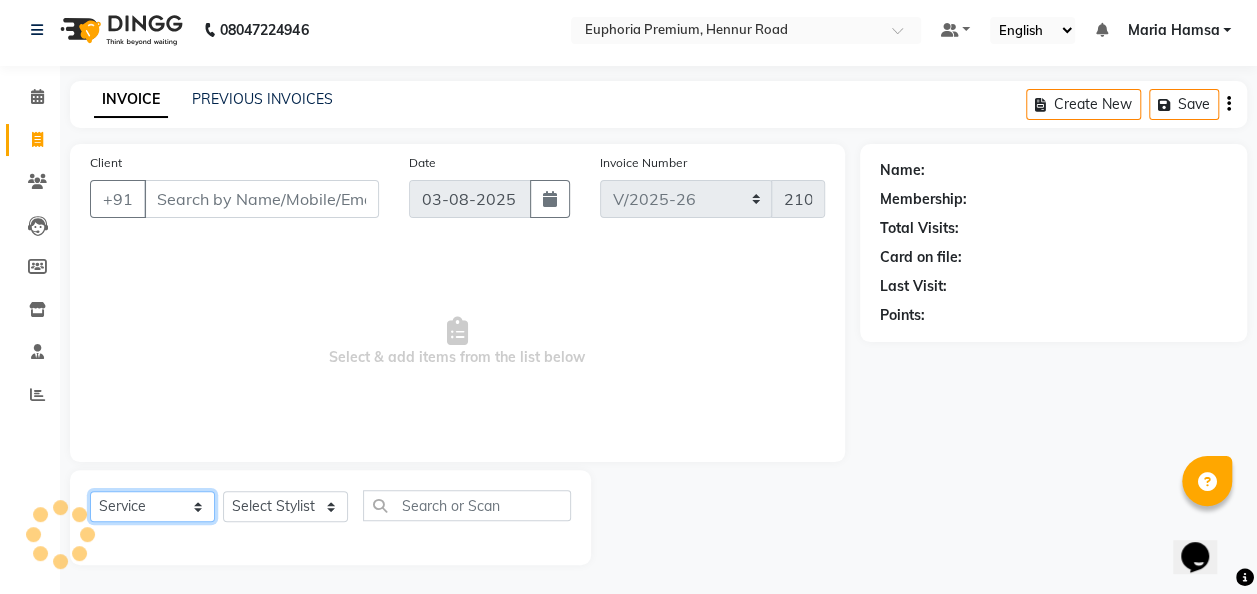 click on "Select  Service  Product  Membership  Package Voucher Prepaid Gift Card" 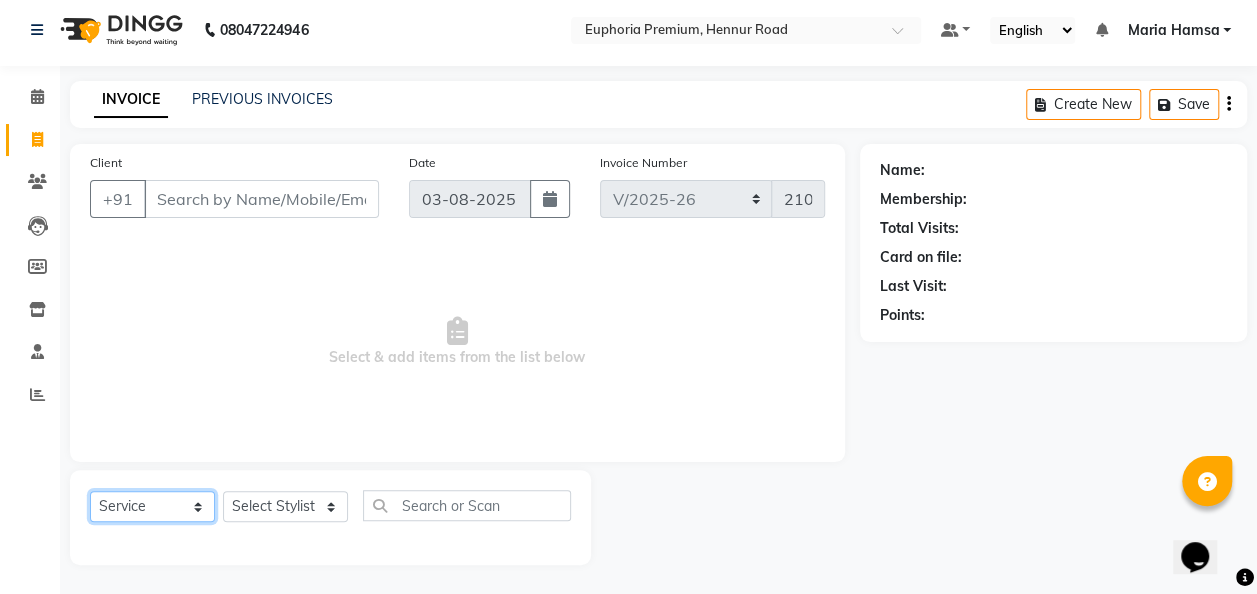 select on "package" 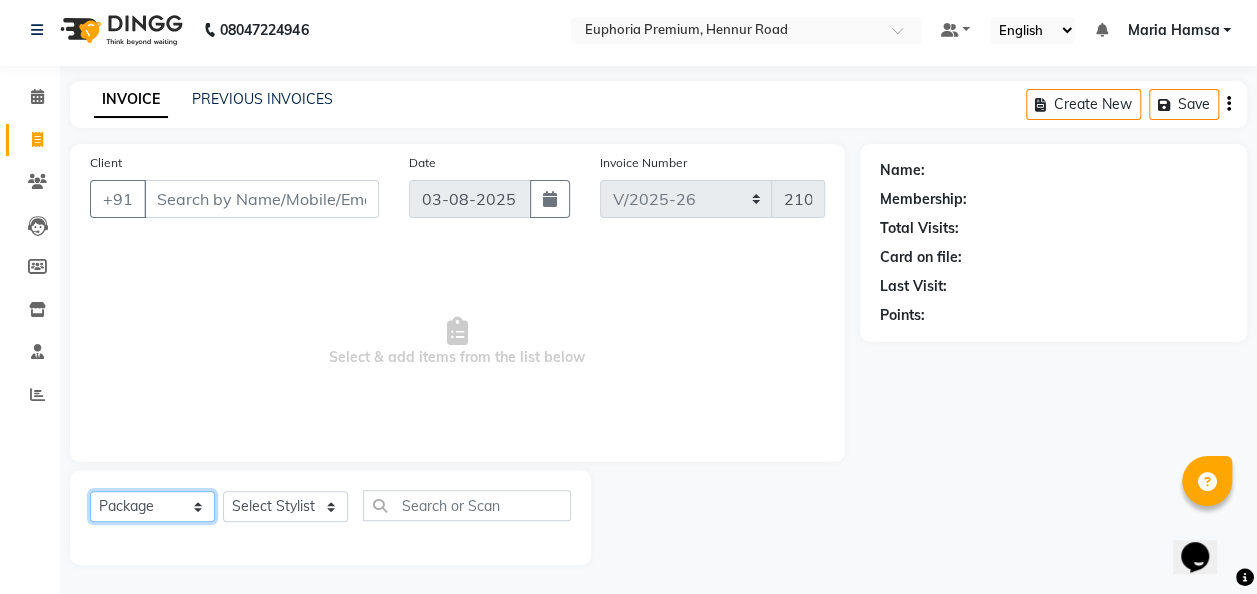 click on "Select  Service  Product  Membership  Package Voucher Prepaid Gift Card" 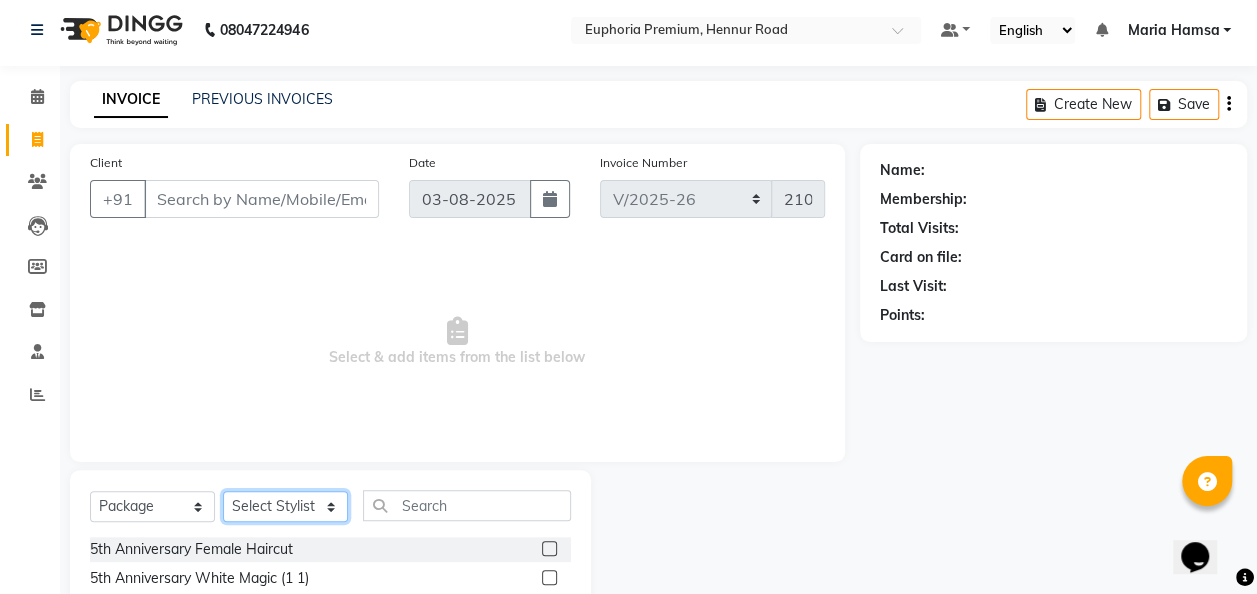 click on "Select Stylist Admin Babu V Bharath N Binoy  Chandru Magar Chethan N  Chiinthian Moi ChonglianMoi MOI Daisy . Dhanya . Dingg Diya Khadka Fredrick Burrows Khushi Magarthapa Kishore K Maria Hamsa Mary Vanita  MRINALI MILI Pinky . Priya  K Rosy Sanate Savitha Vijayan Shalini Deivasigamani Shishi L Vijayalakshmi M VISHON BAIDYA" 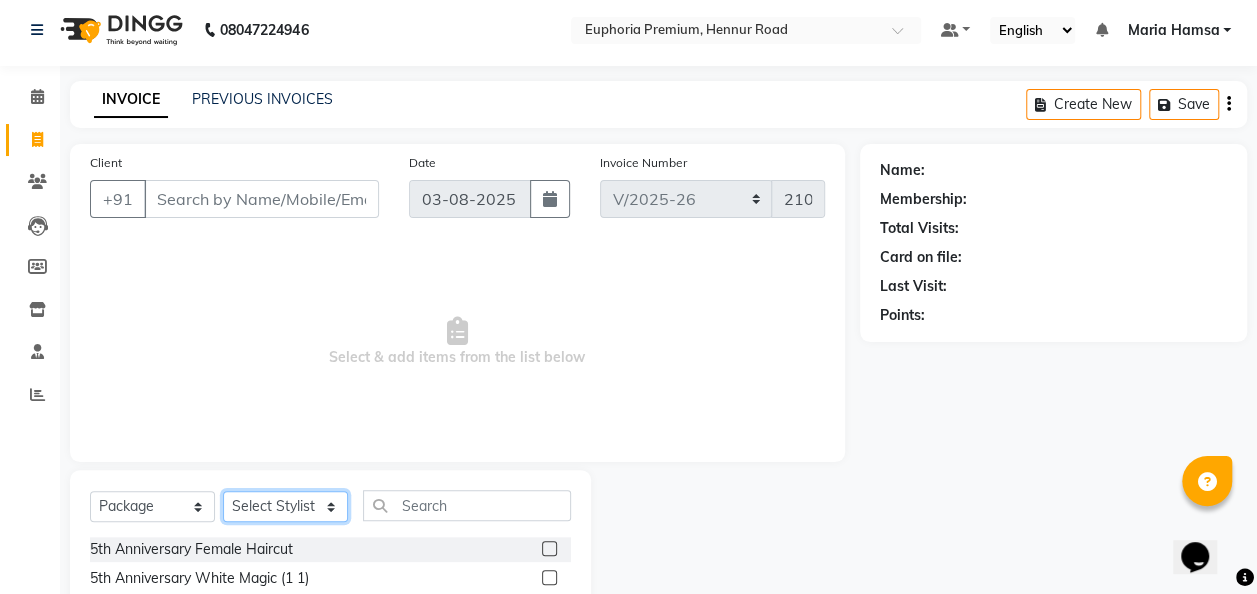select on "71627" 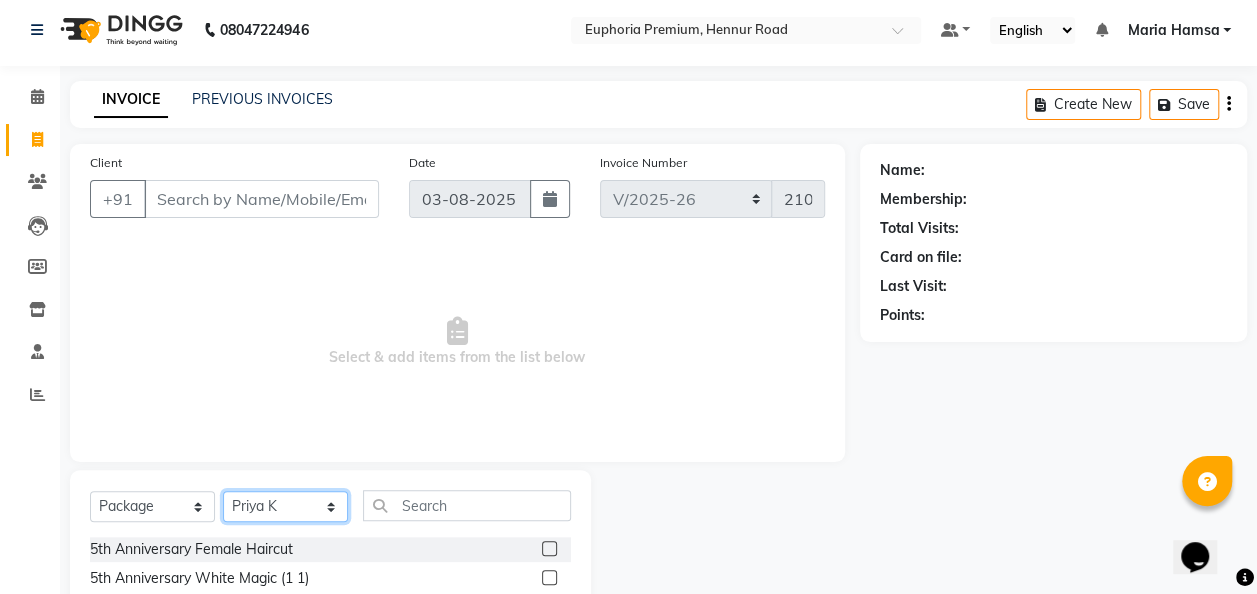 click on "Select Stylist Admin Babu V Bharath N Binoy  Chandru Magar Chethan N  Chiinthian Moi ChonglianMoi MOI Daisy . Dhanya . Dingg Diya Khadka Fredrick Burrows Khushi Magarthapa Kishore K Maria Hamsa Mary Vanita  MRINALI MILI Pinky . Priya  K Rosy Sanate Savitha Vijayan Shalini Deivasigamani Shishi L Vijayalakshmi M VISHON BAIDYA" 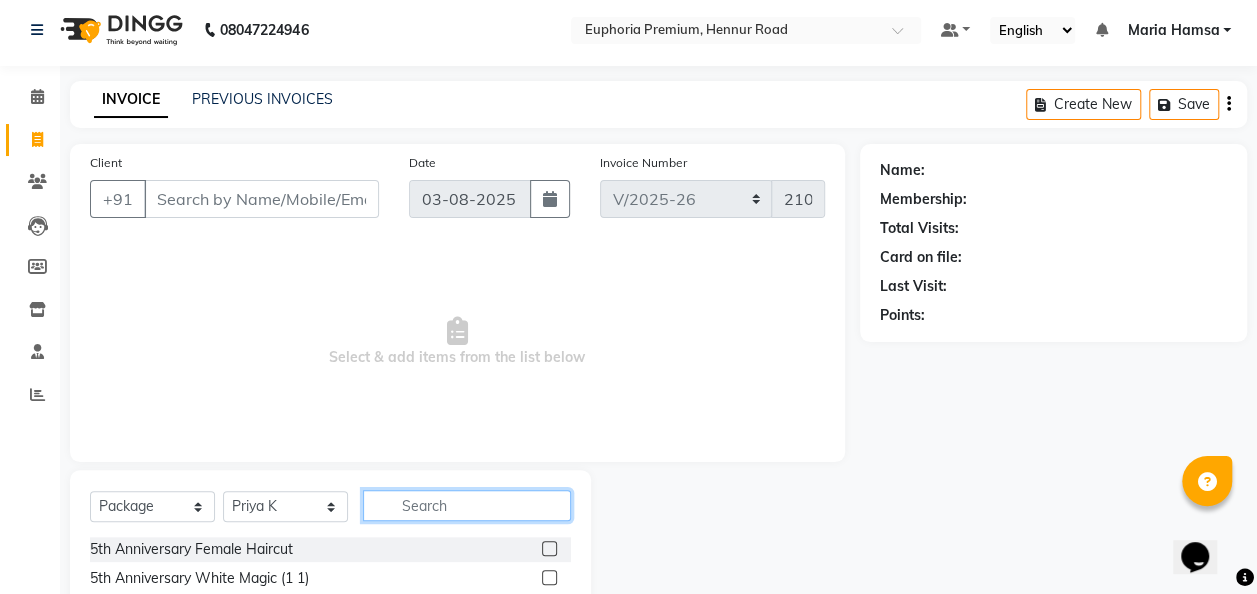 click 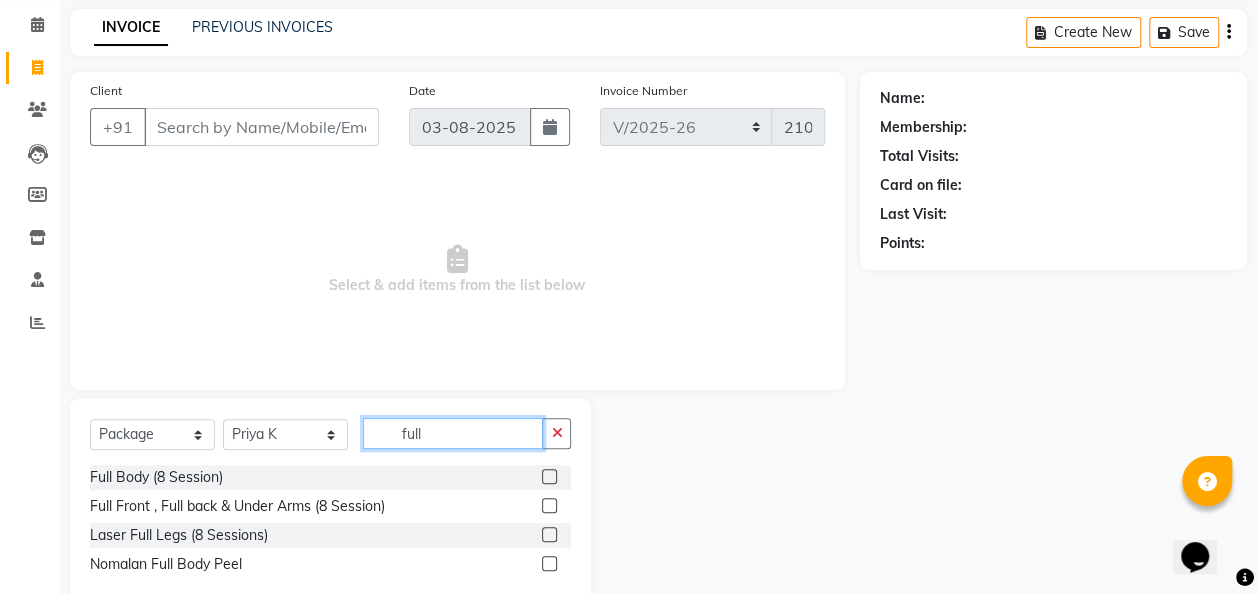 scroll, scrollTop: 86, scrollLeft: 0, axis: vertical 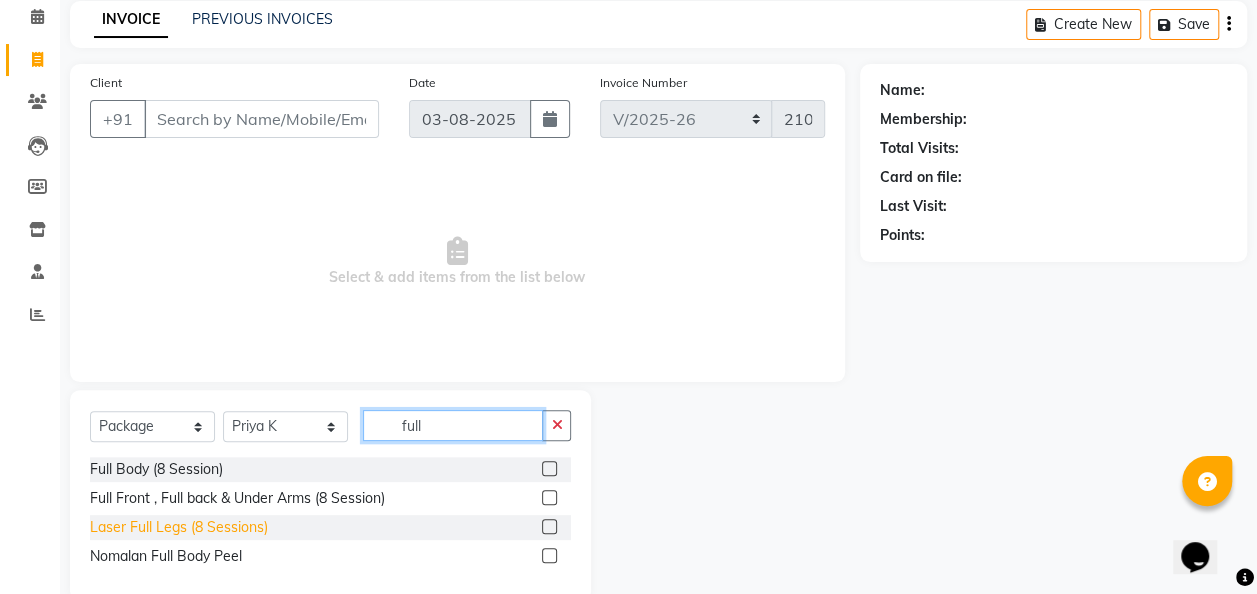 type on "full" 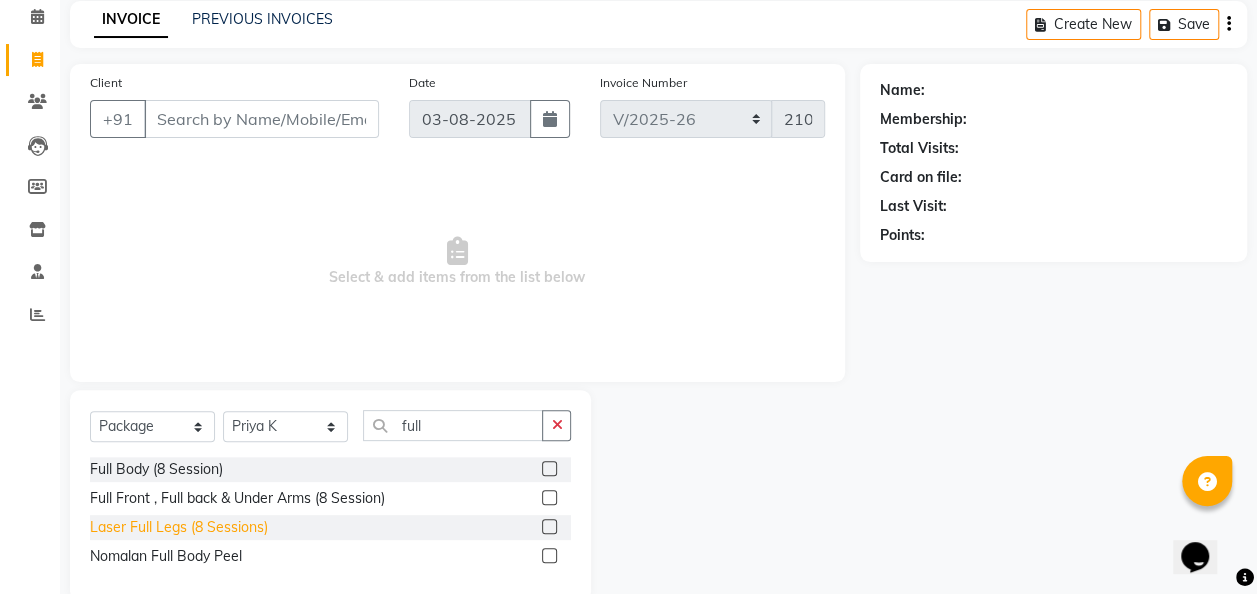 click on "Laser Full Legs (8 Sessions)" 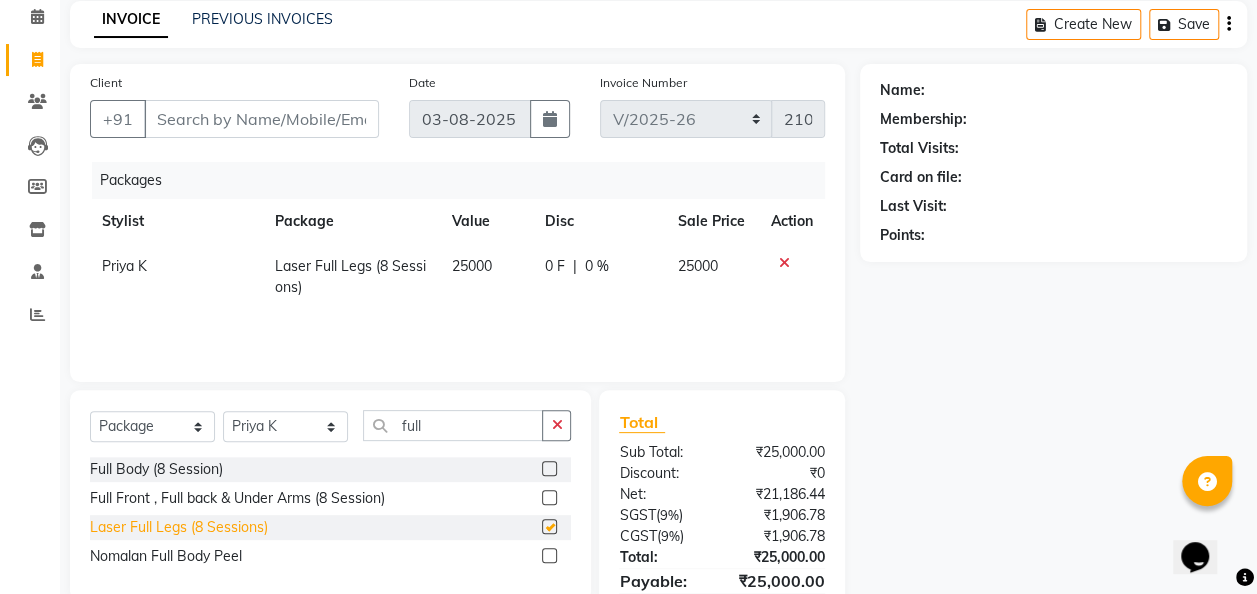 checkbox on "false" 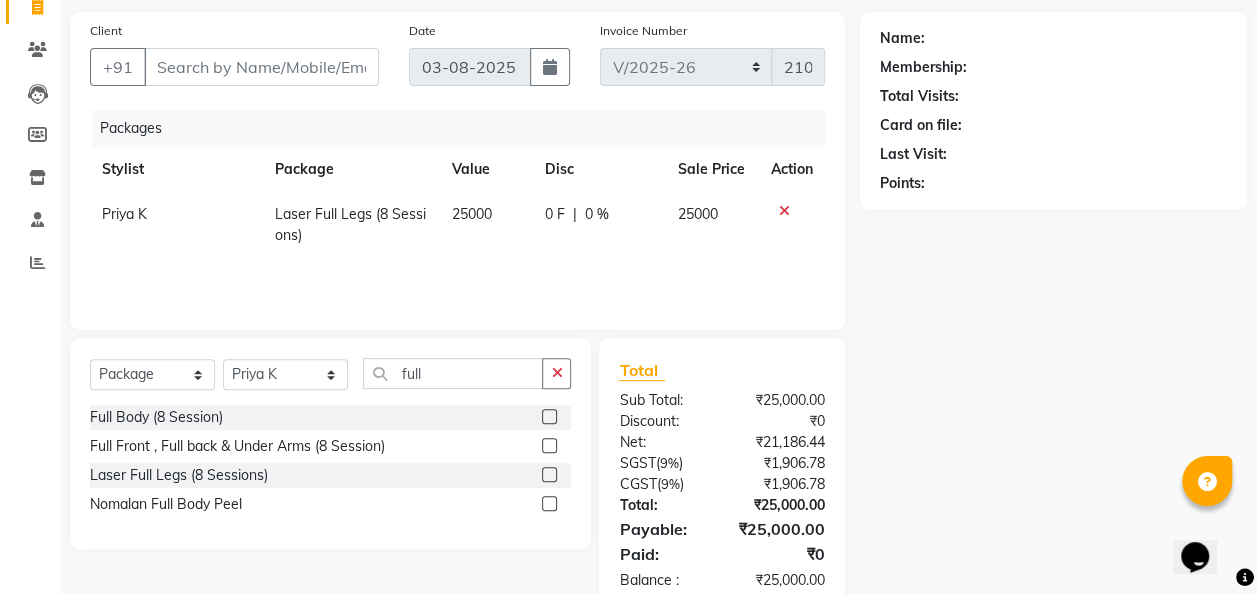 scroll, scrollTop: 144, scrollLeft: 0, axis: vertical 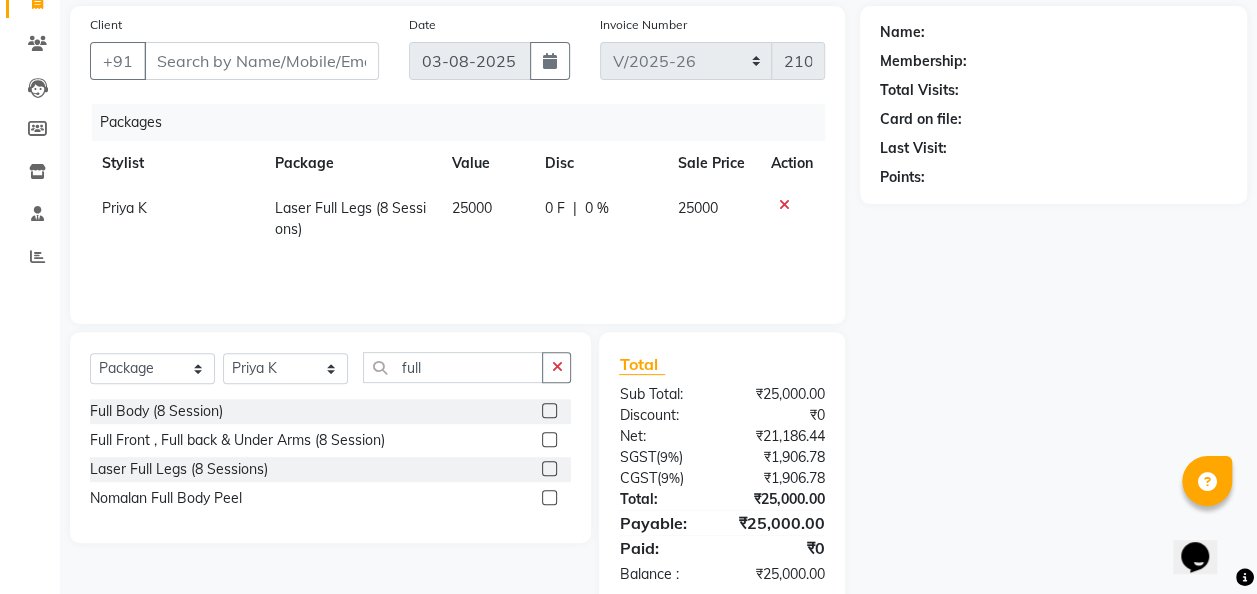 click 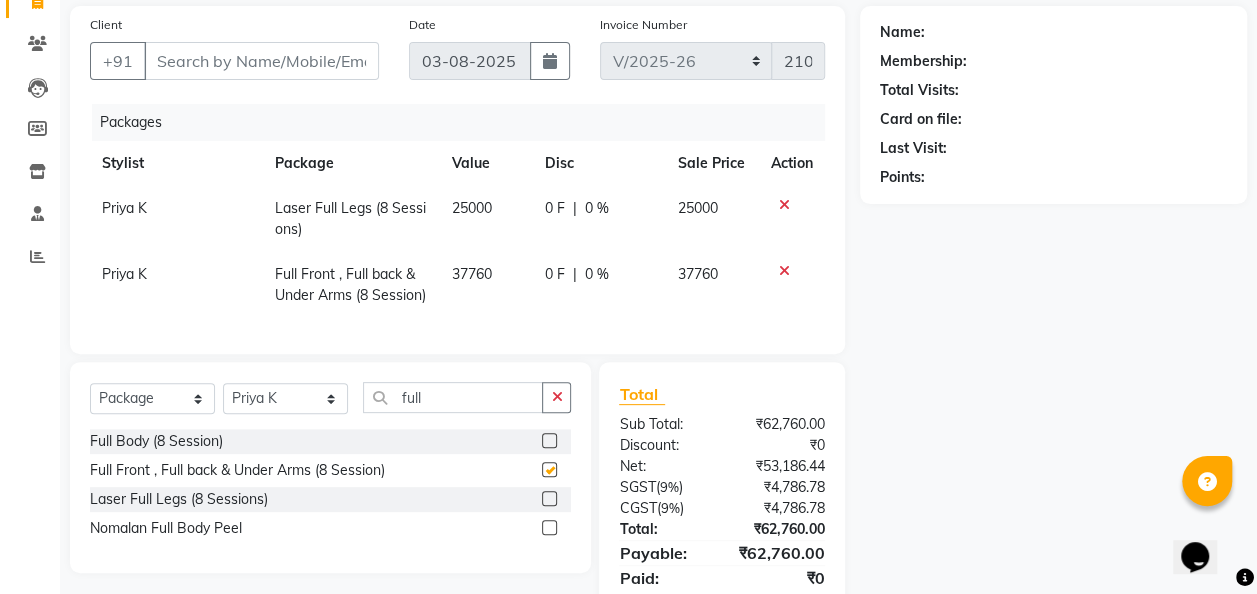checkbox on "false" 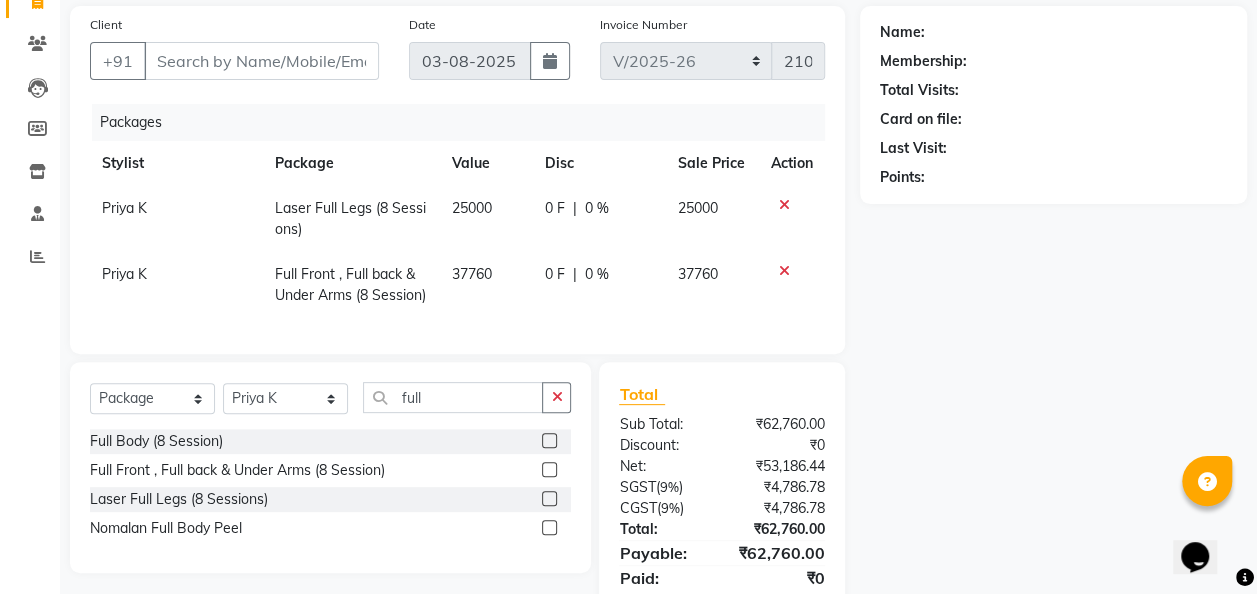 click 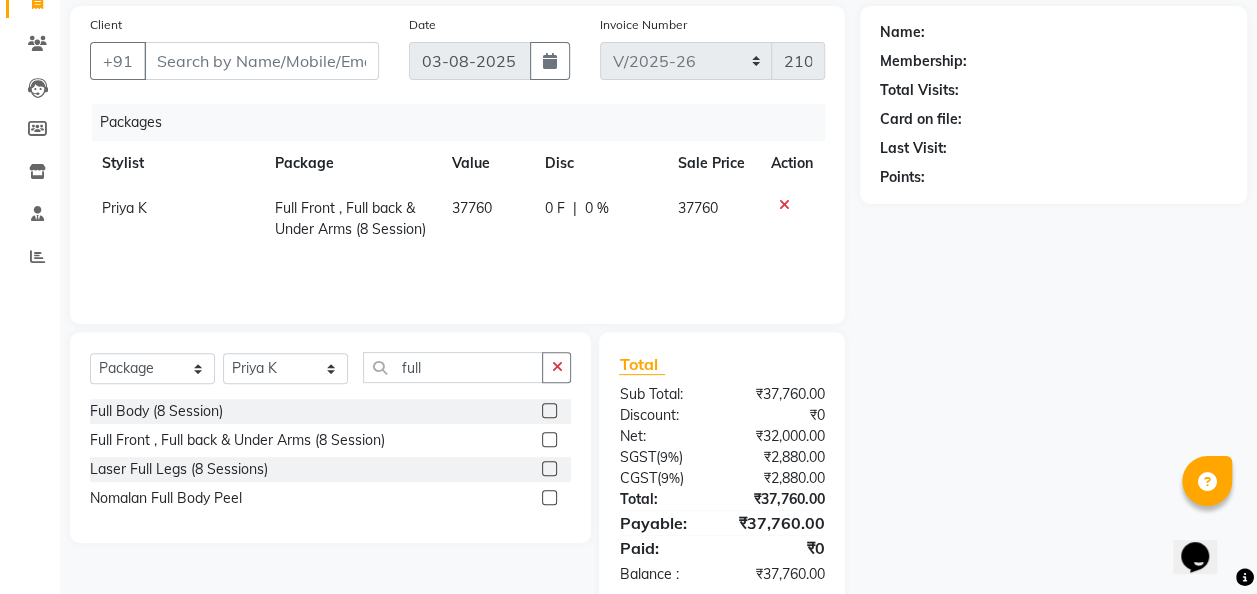 click 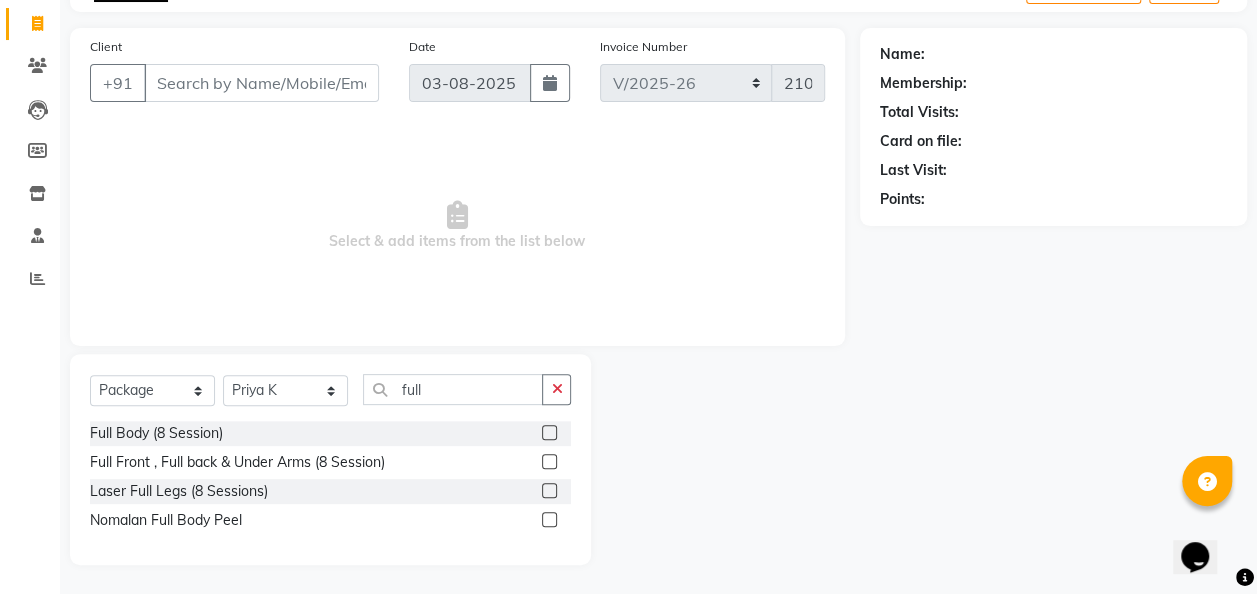click on "Select & add items from the list below" at bounding box center [457, 226] 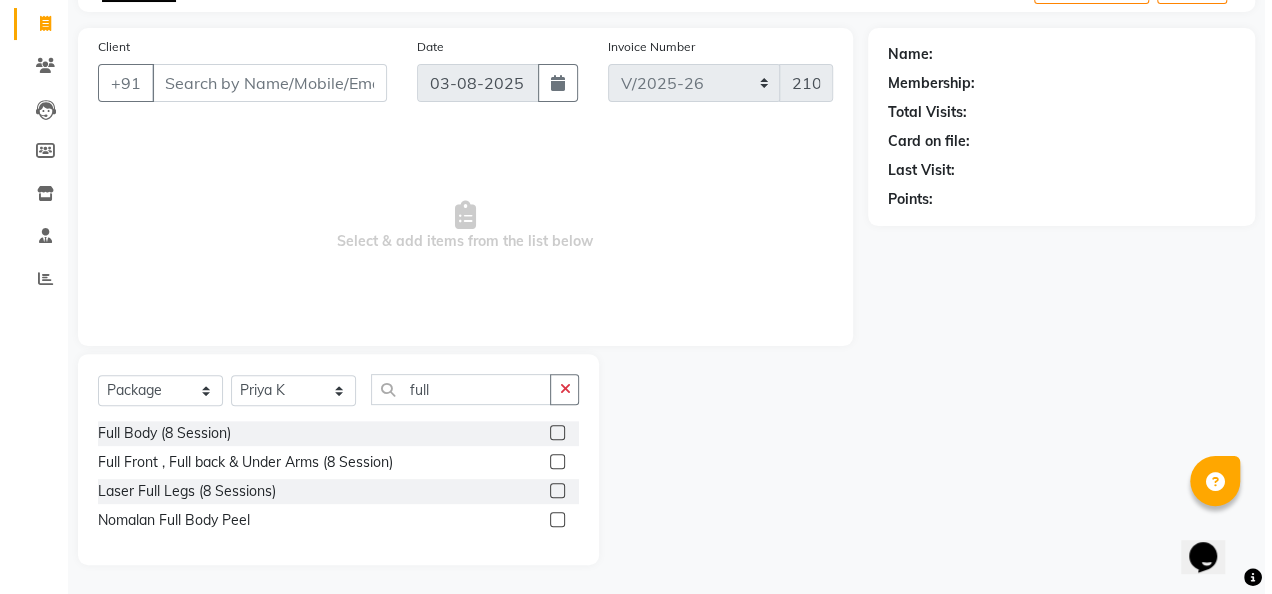 scroll, scrollTop: 0, scrollLeft: 0, axis: both 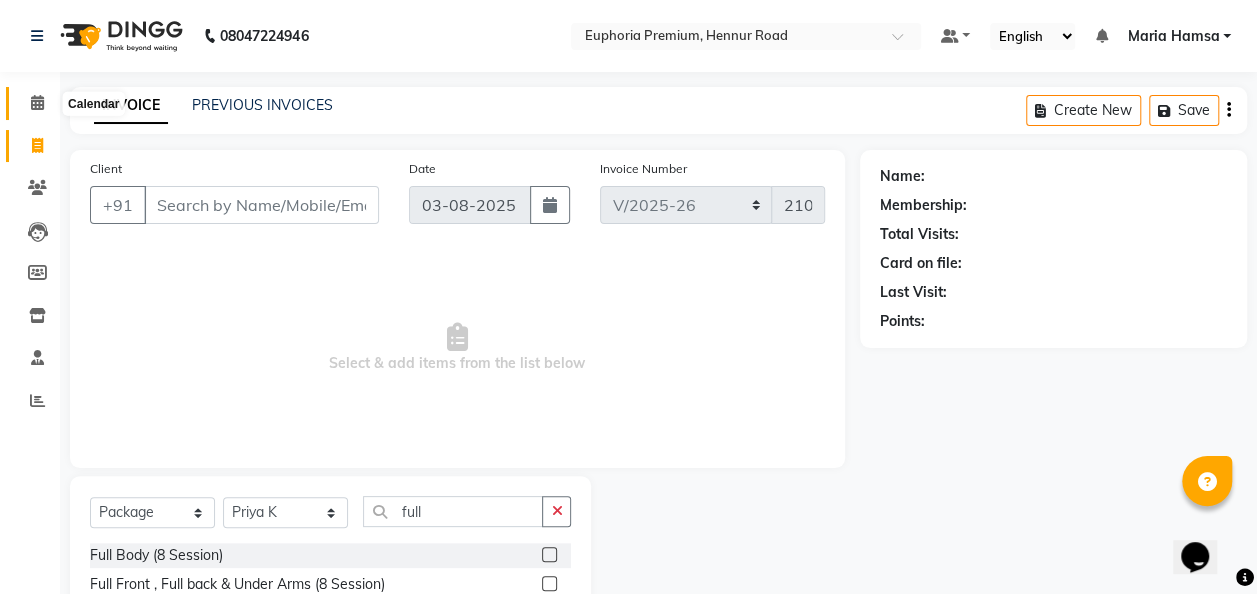 click 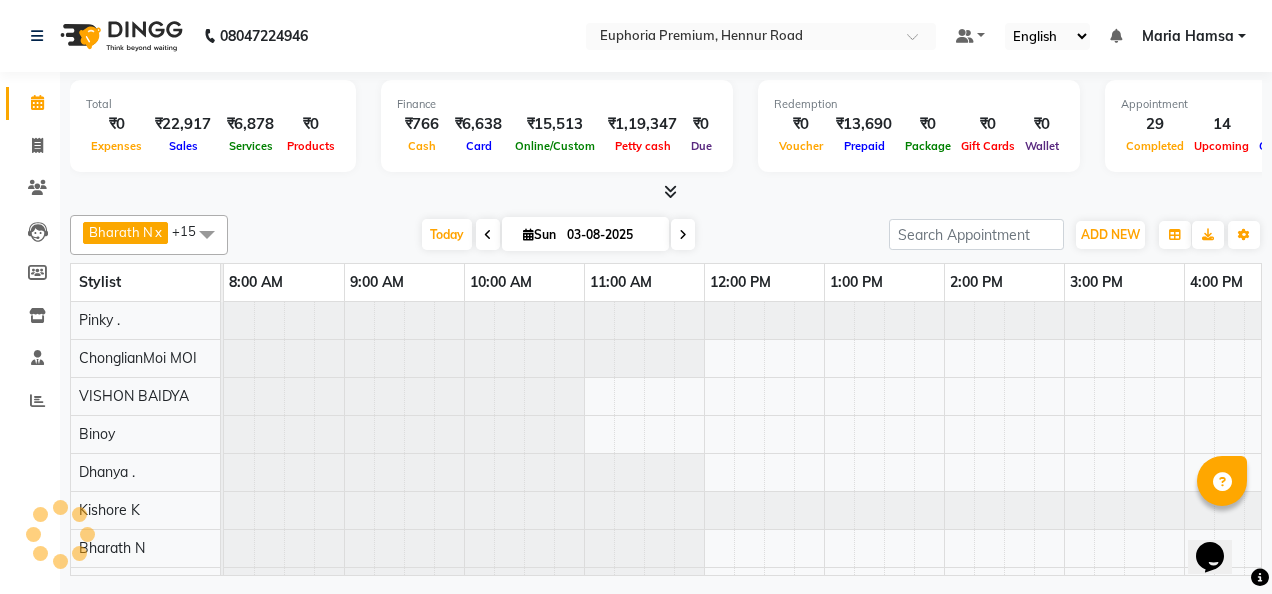 scroll, scrollTop: 0, scrollLeft: 0, axis: both 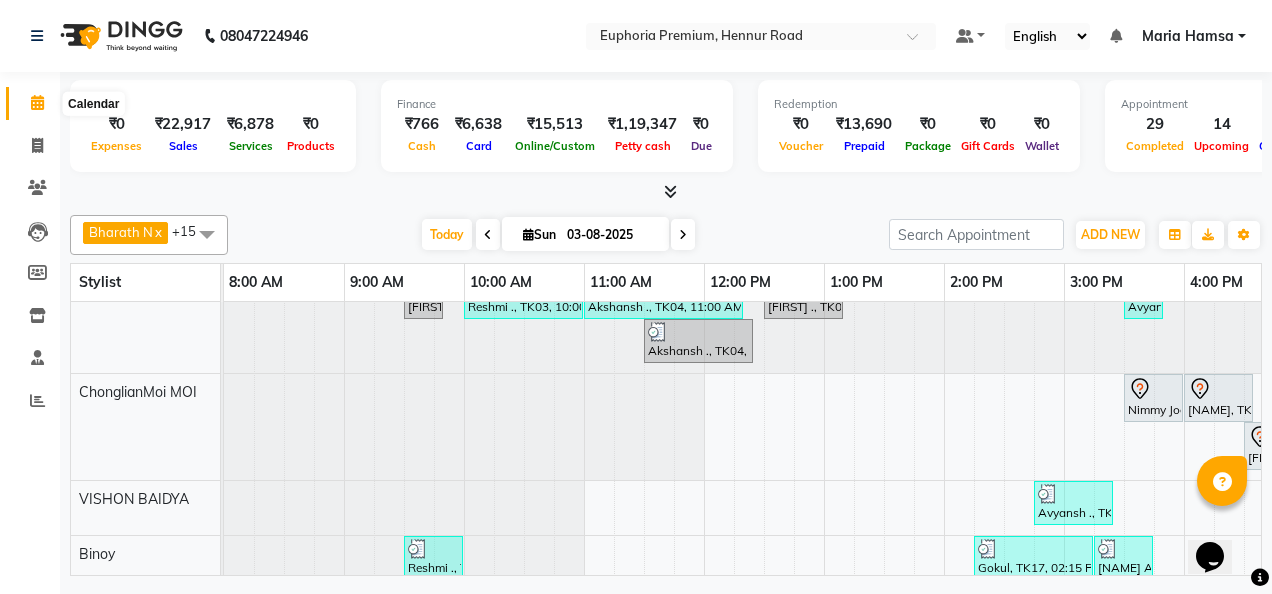 click 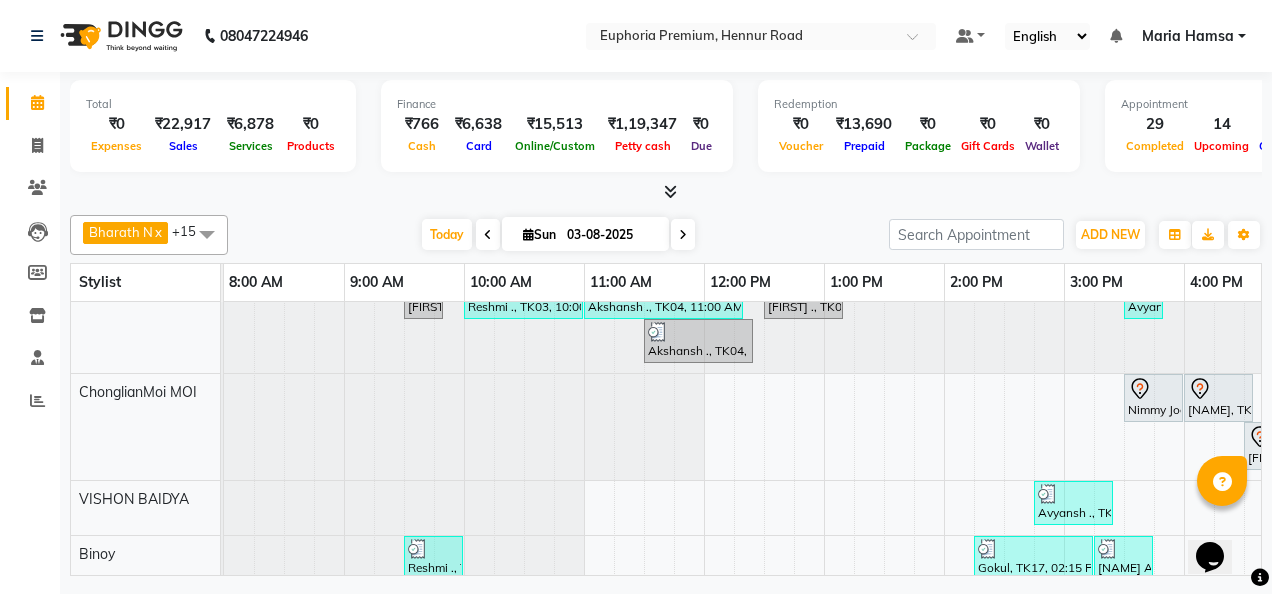 scroll, scrollTop: 0, scrollLeft: 0, axis: both 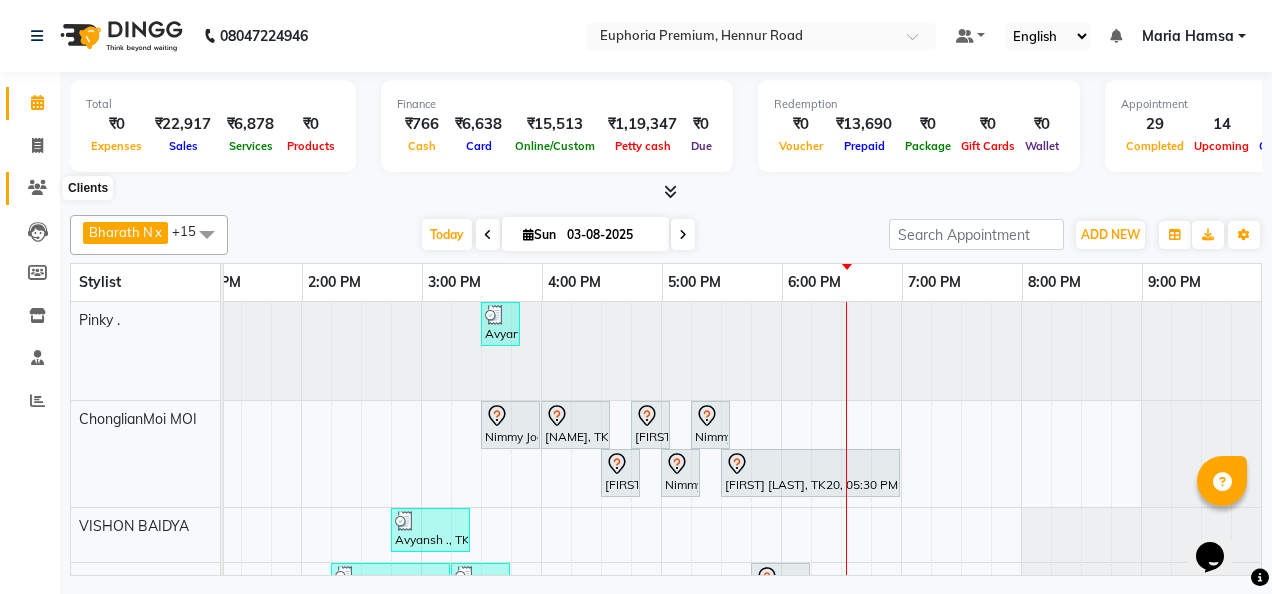 click 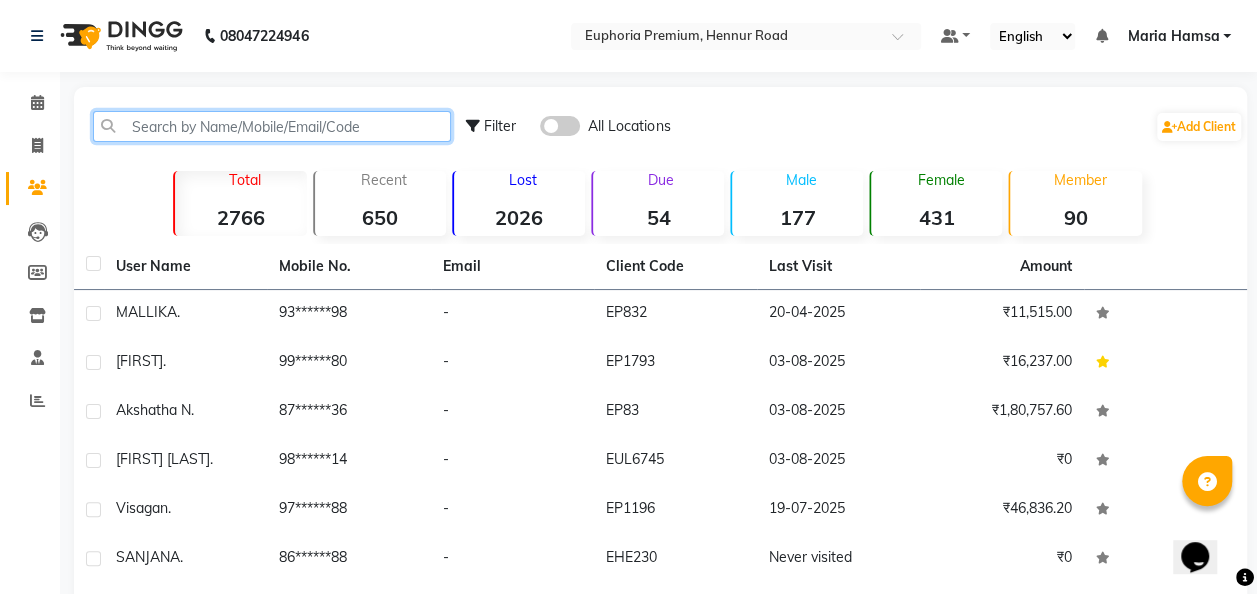 click 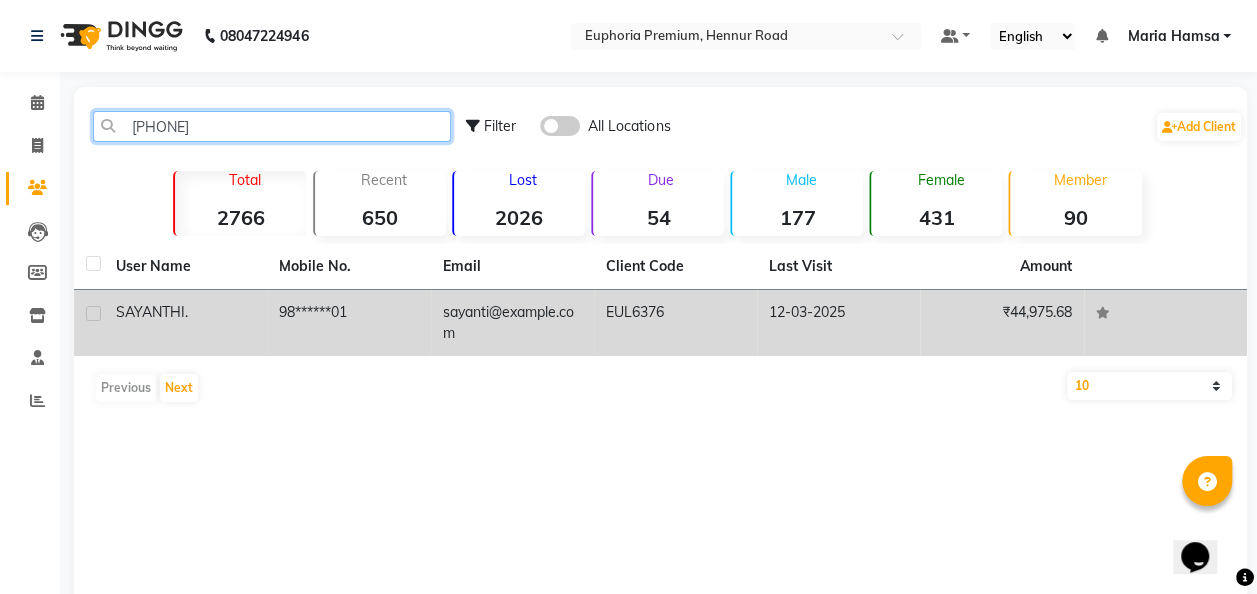 type on "[PHONE]" 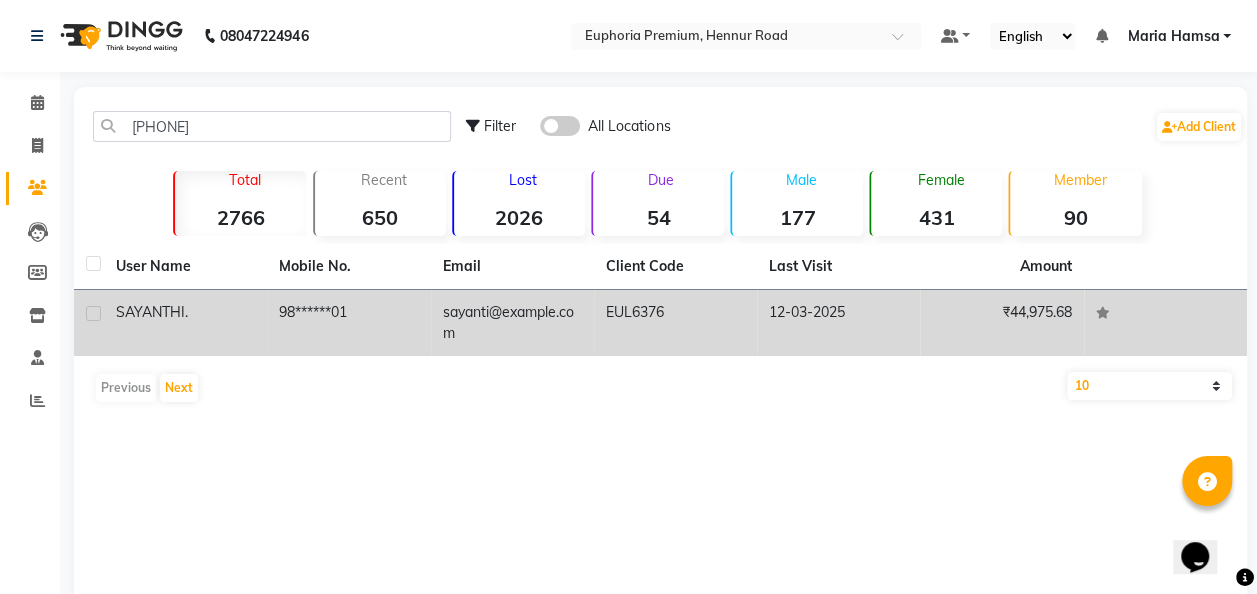 click on "SAYANTHI  ." 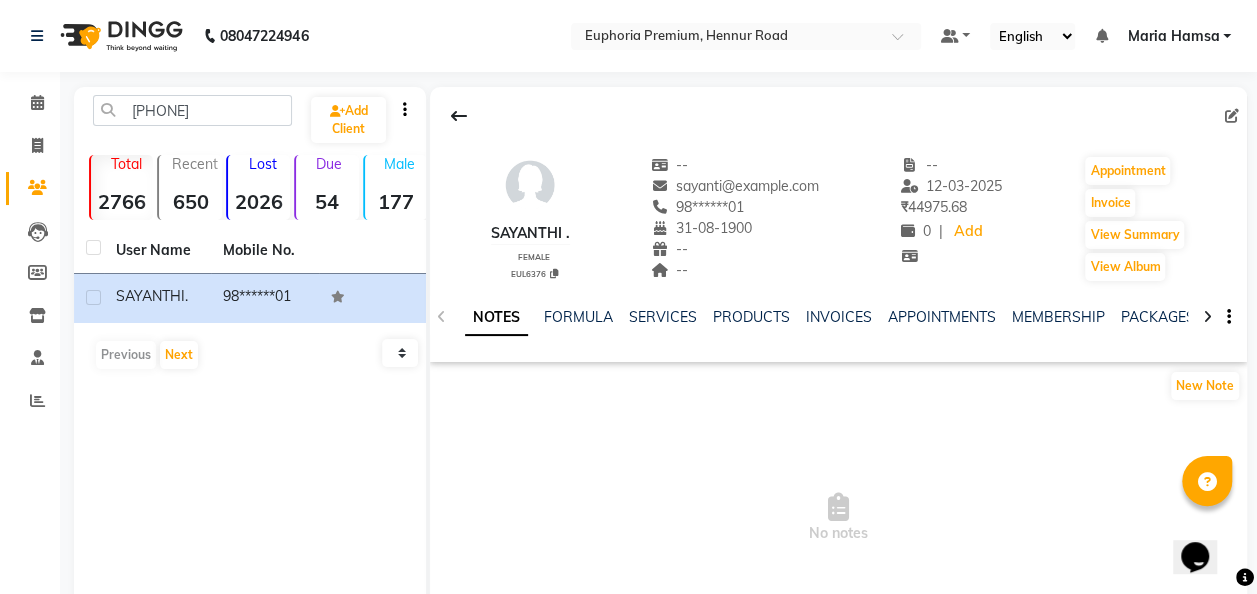 click on "NOTES FORMULA SERVICES PRODUCTS INVOICES APPOINTMENTS MEMBERSHIP PACKAGES VOUCHERS GIFTCARDS POINTS FORMS FAMILY CARDS WALLET" 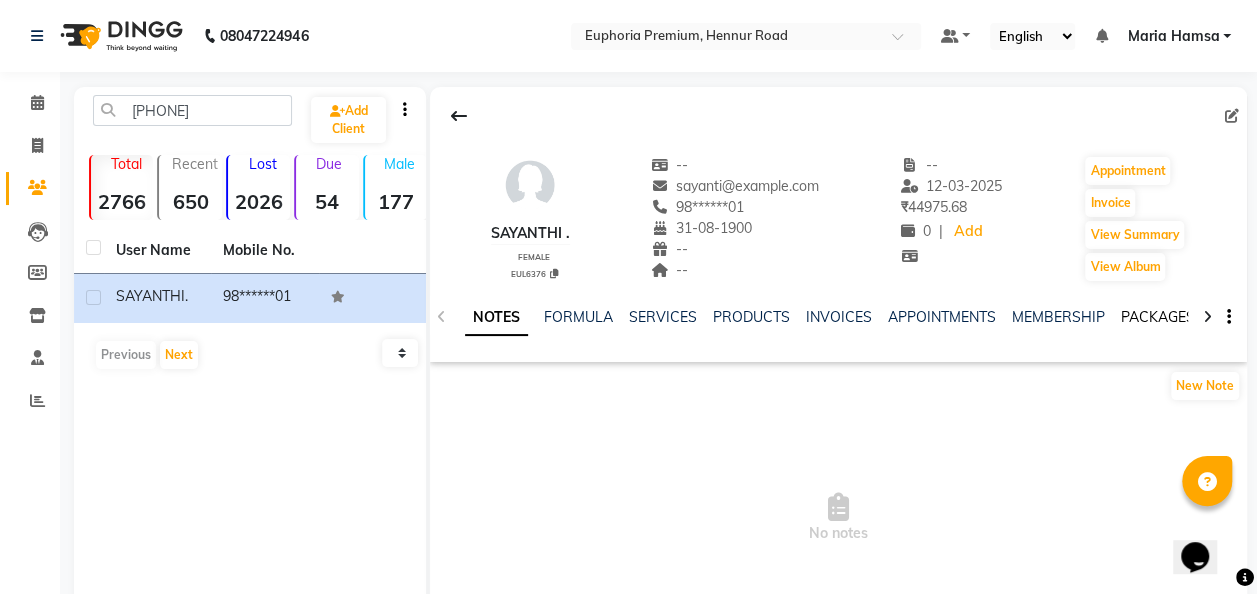 click on "PACKAGES" 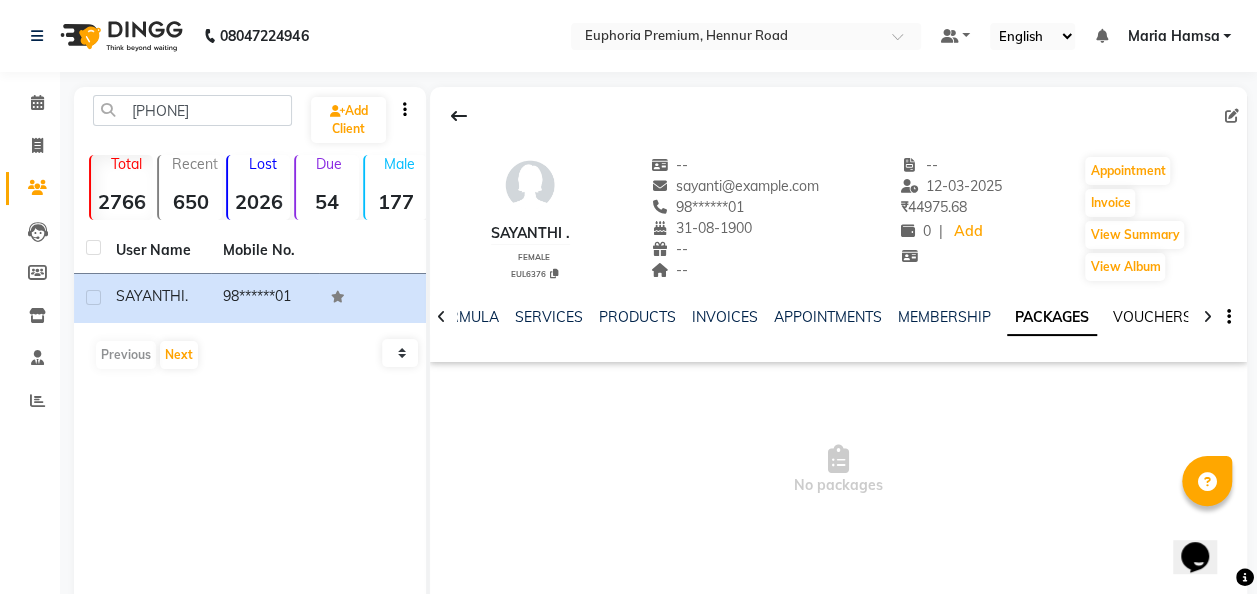 click on "VOUCHERS" 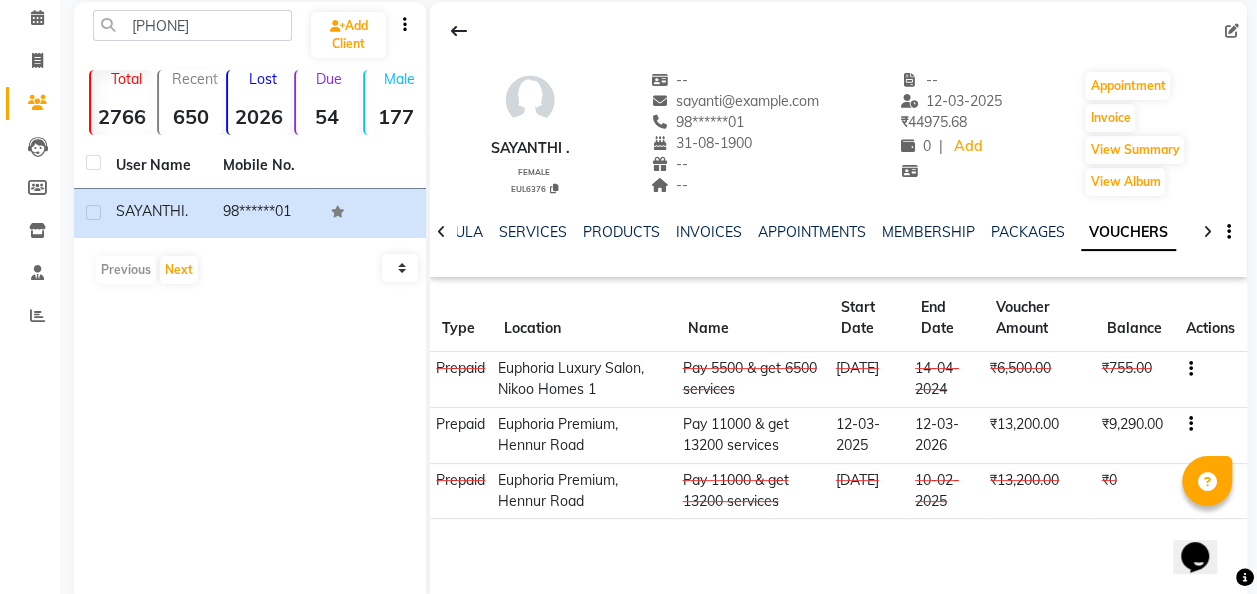 scroll, scrollTop: 47, scrollLeft: 0, axis: vertical 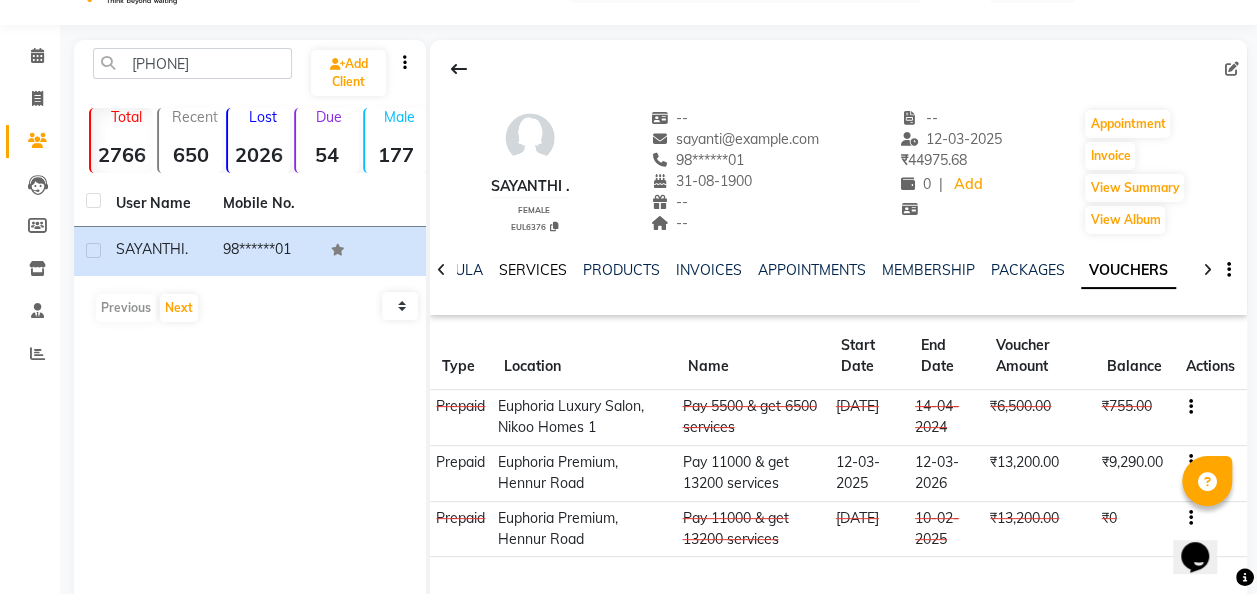 click on "SERVICES" 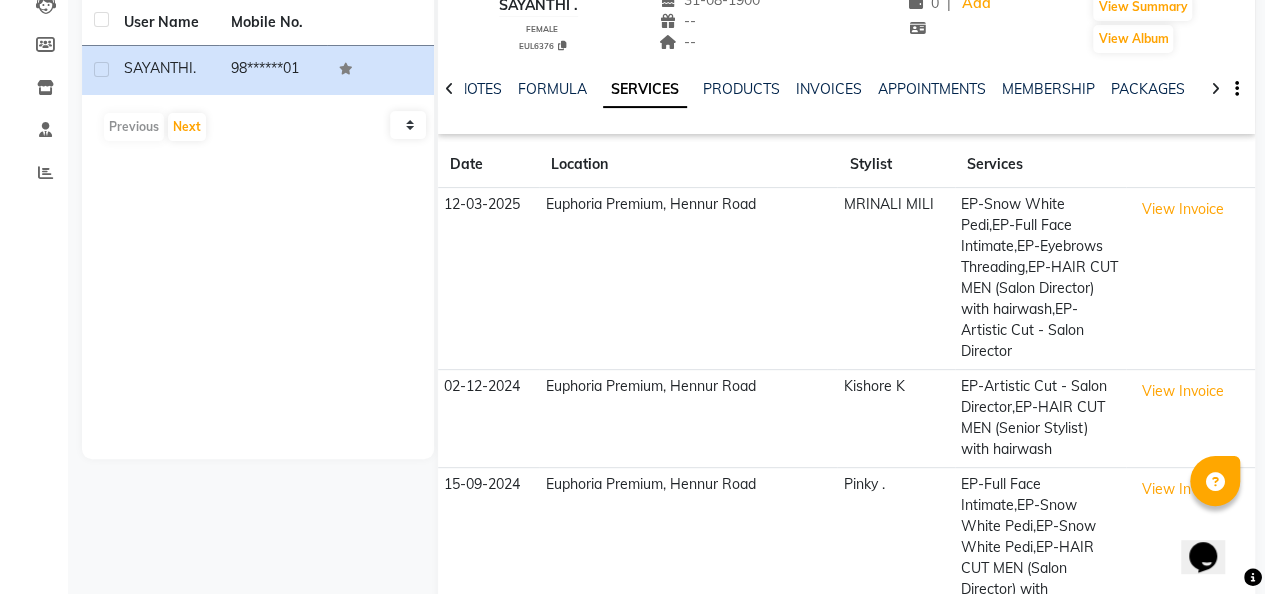 scroll, scrollTop: 0, scrollLeft: 0, axis: both 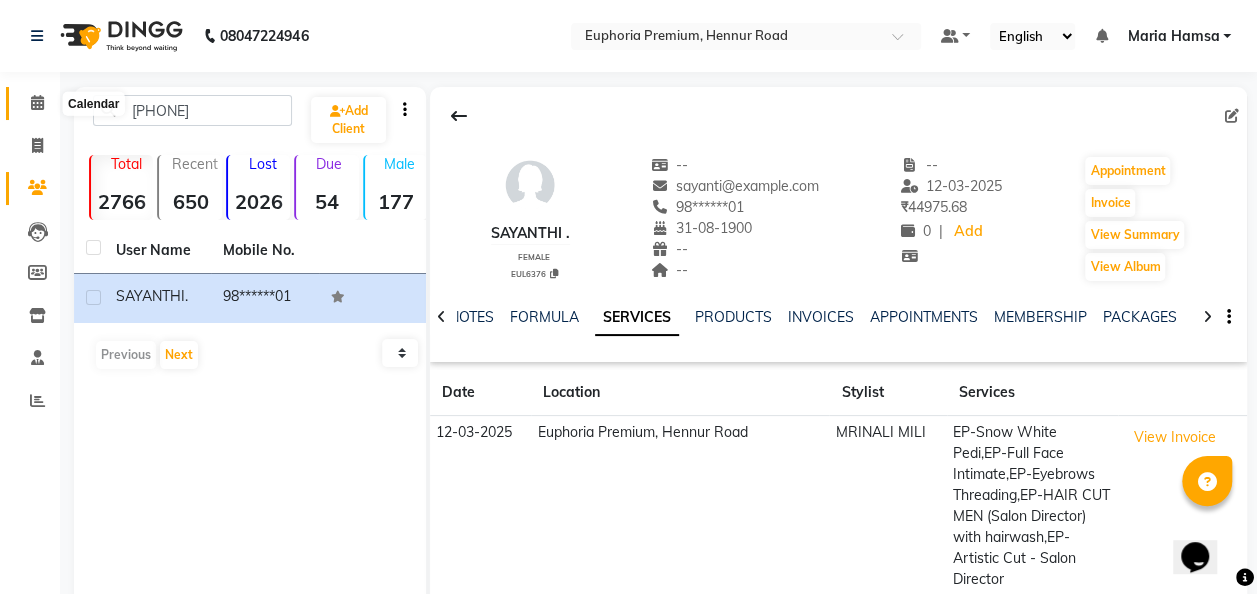 click 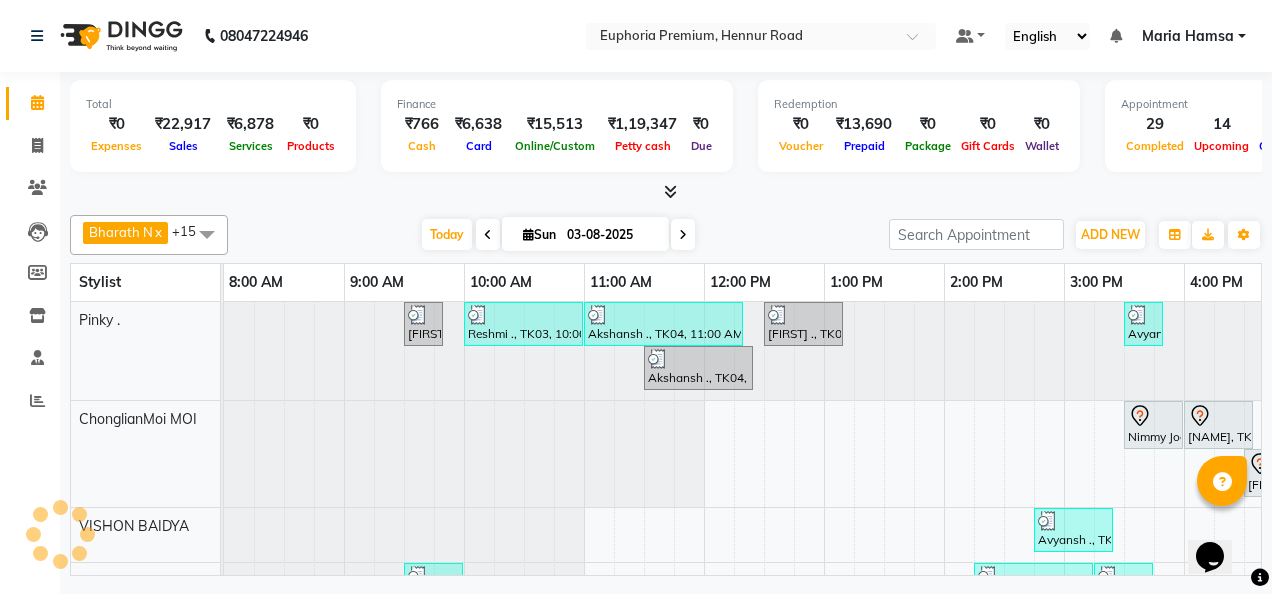 scroll, scrollTop: 0, scrollLeft: 0, axis: both 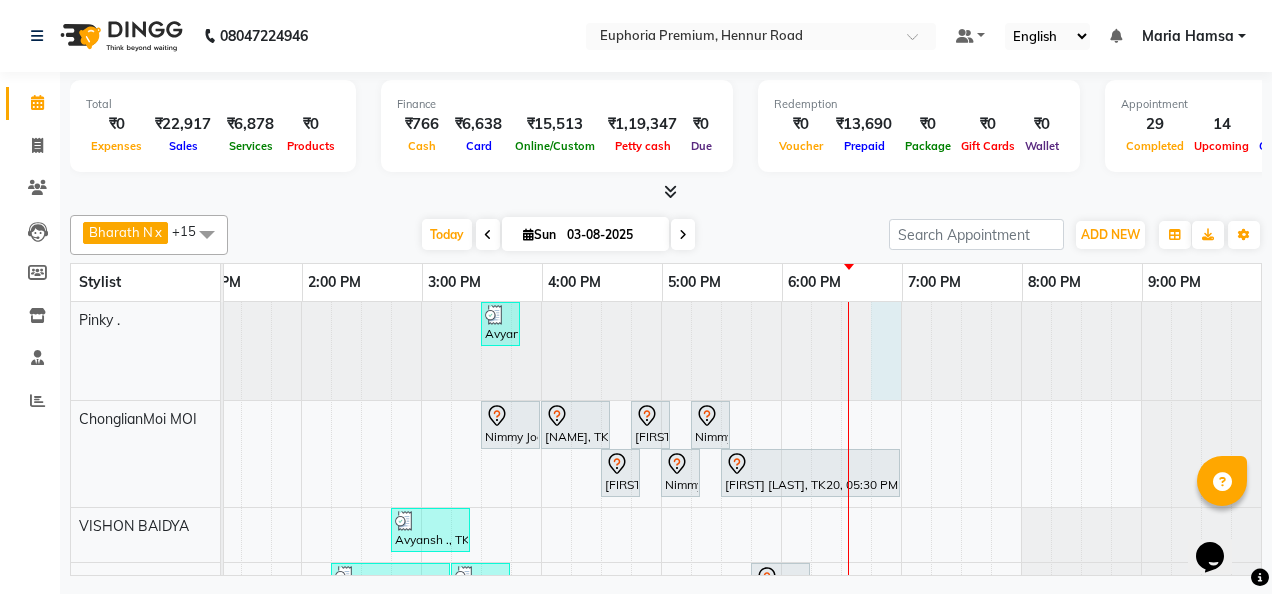 click at bounding box center (-419, 351) 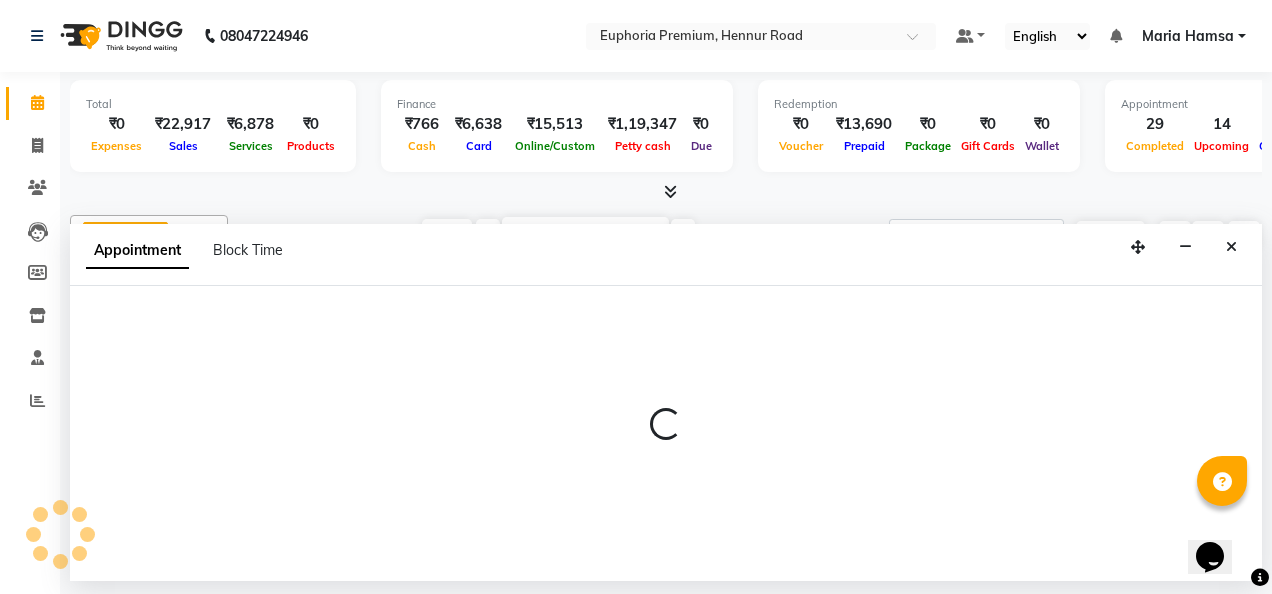 select on "71596" 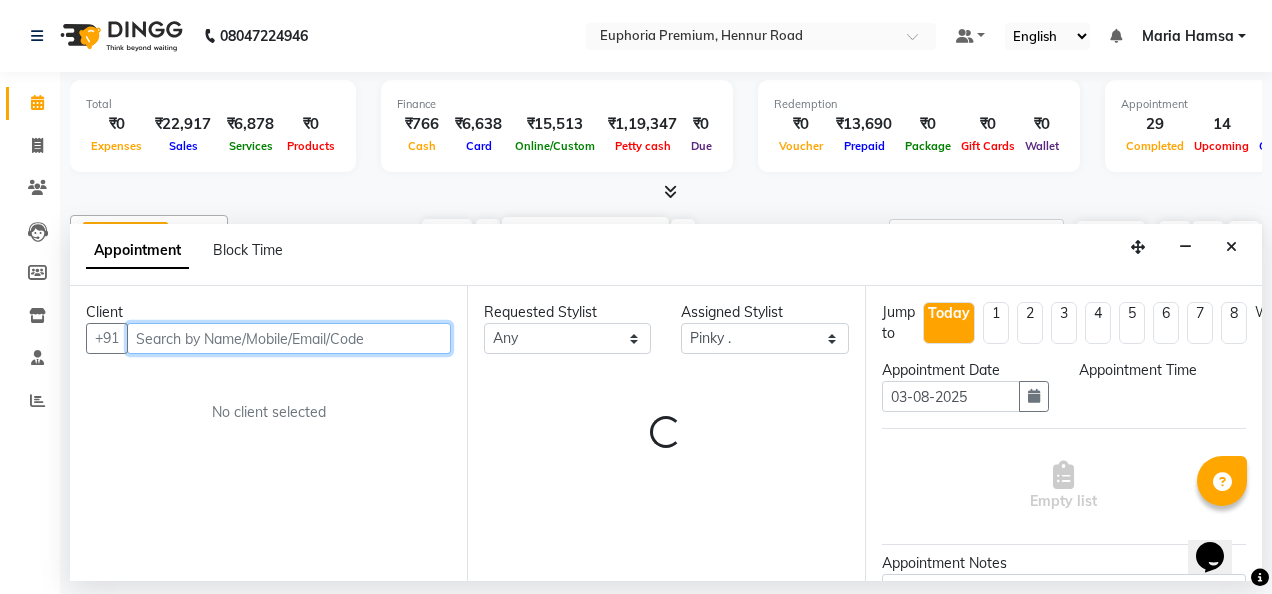 select on "1125" 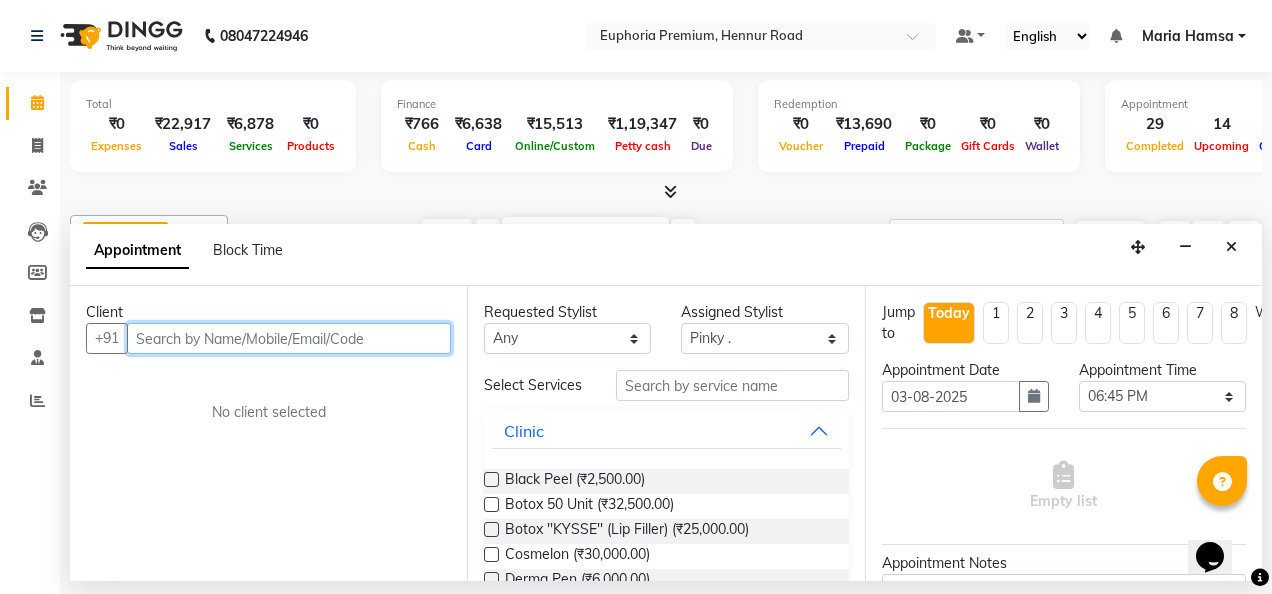 click at bounding box center (289, 338) 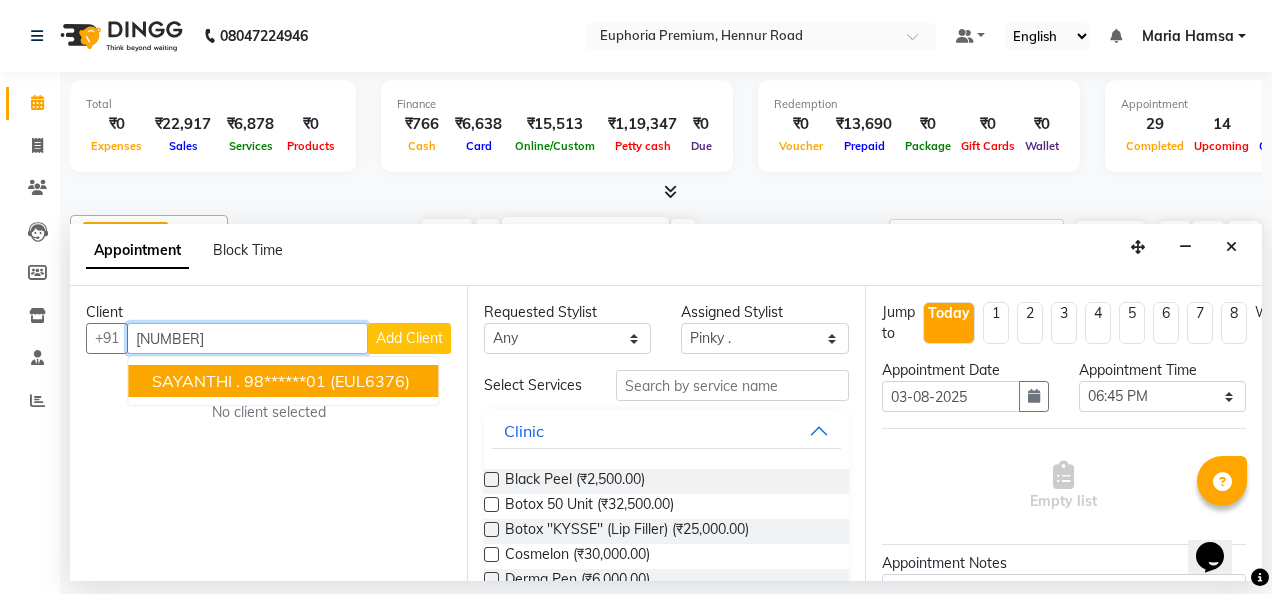 click on "(EUL6376)" at bounding box center [370, 381] 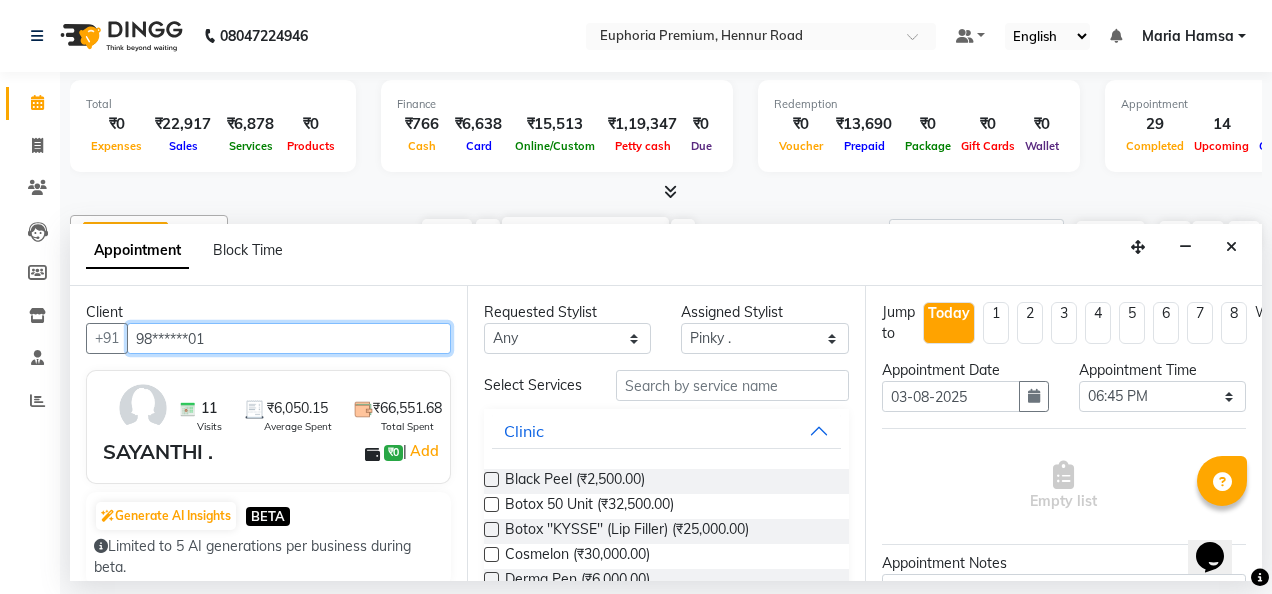 type on "98******01" 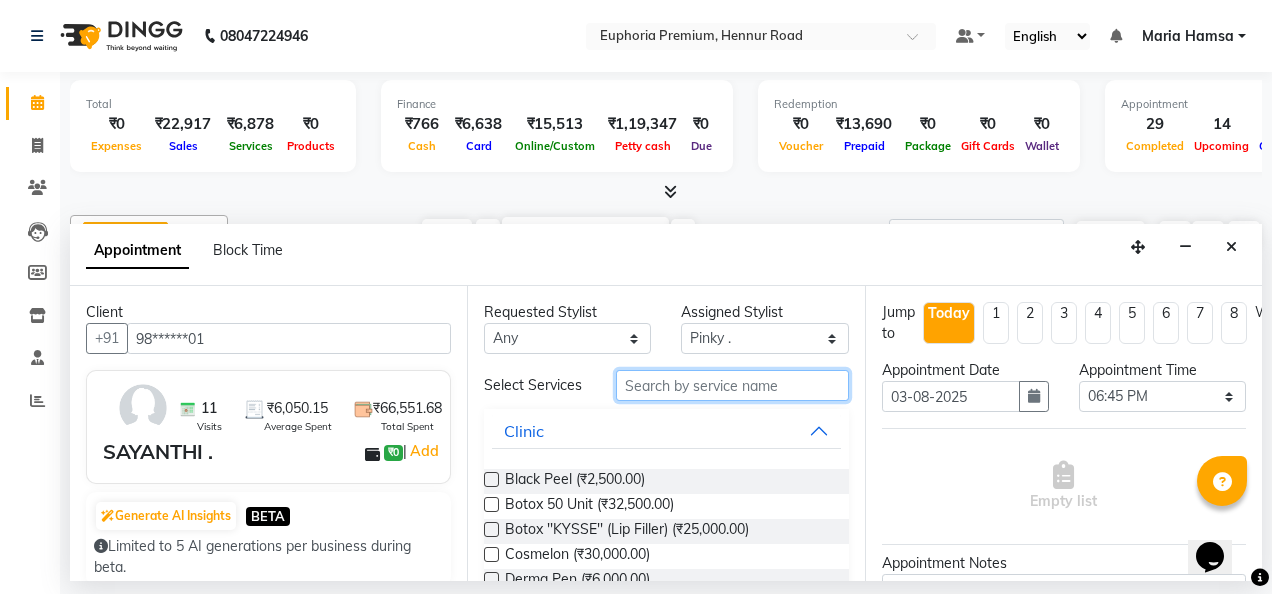 click at bounding box center [732, 385] 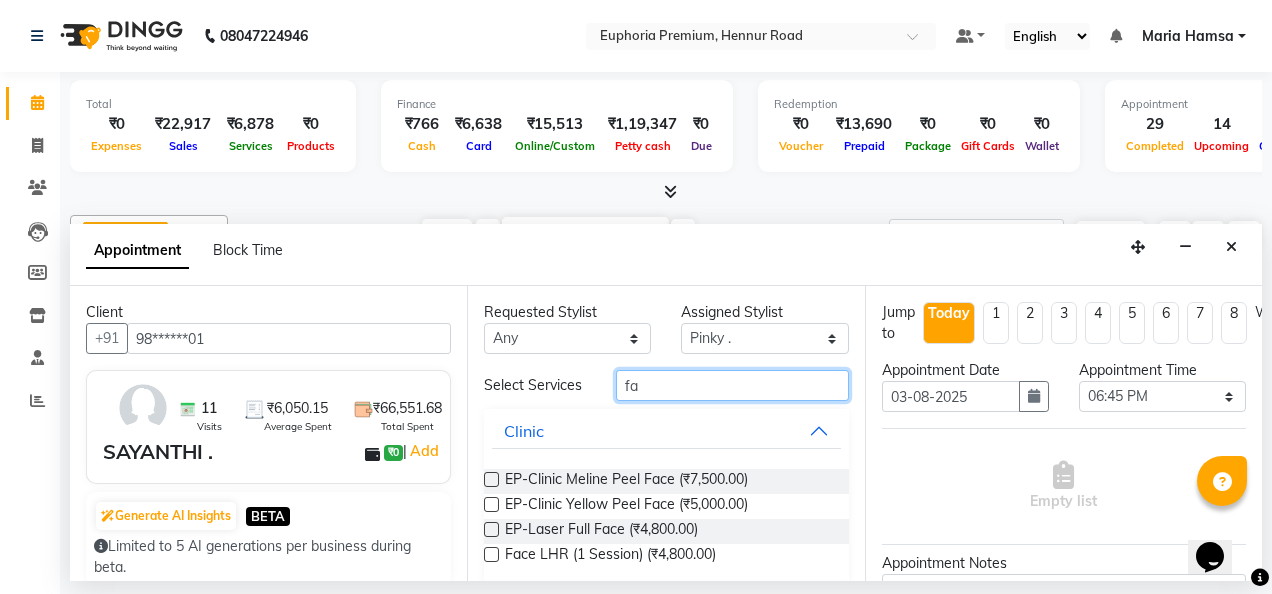type on "f" 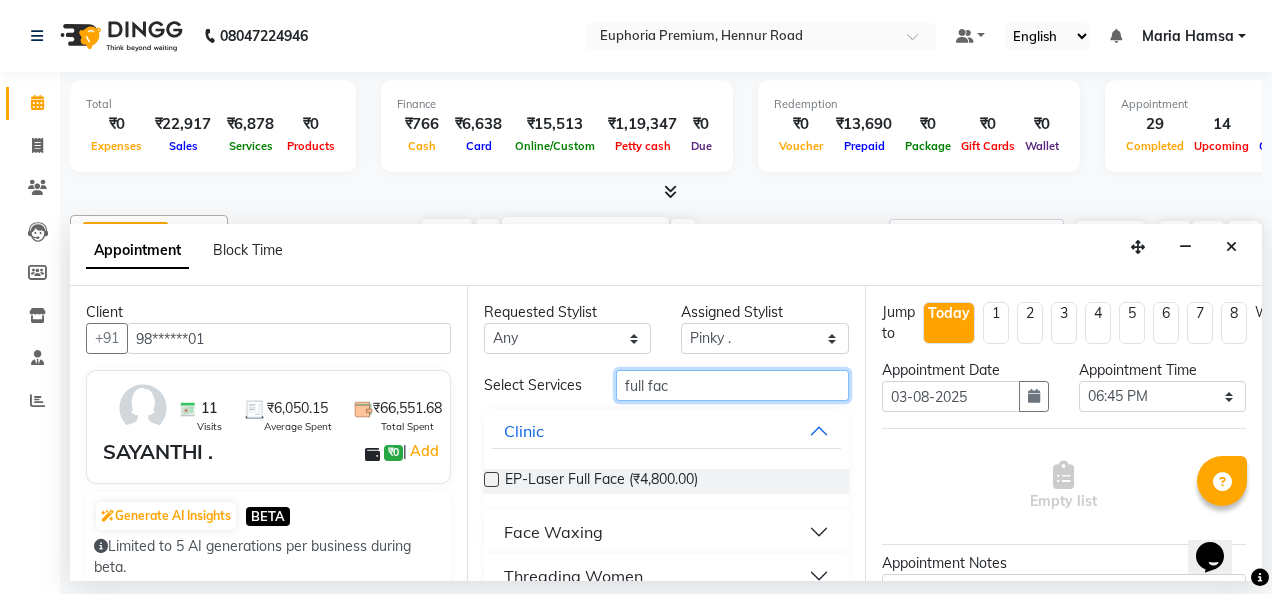 type on "full fac" 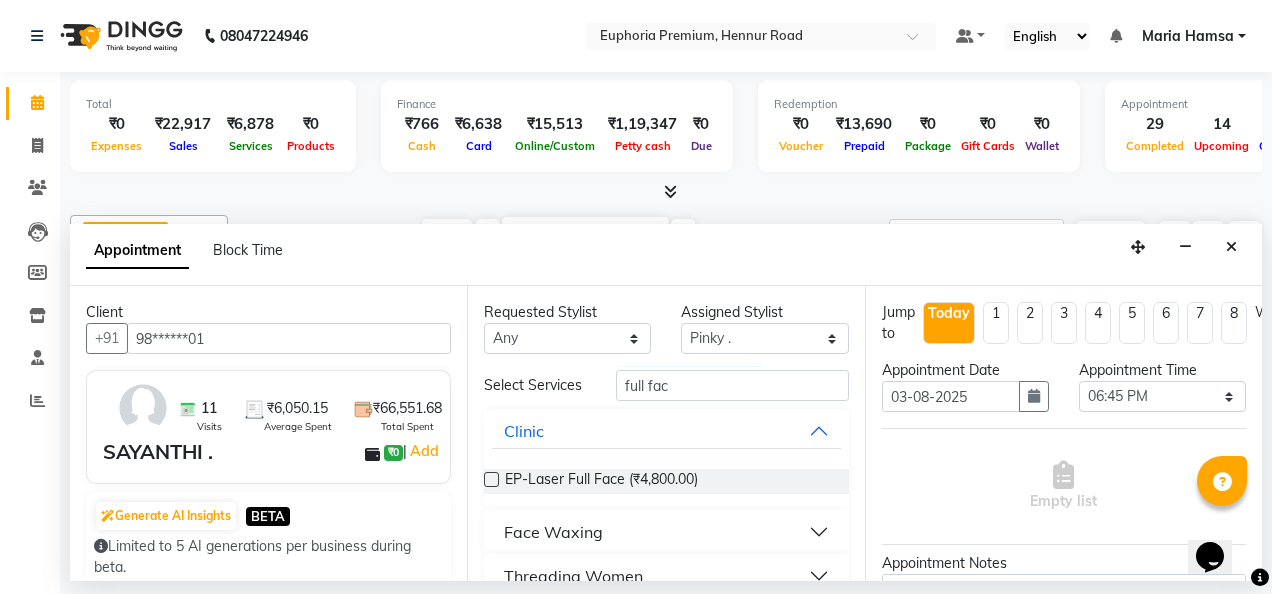 click on "Face Waxing" at bounding box center (553, 532) 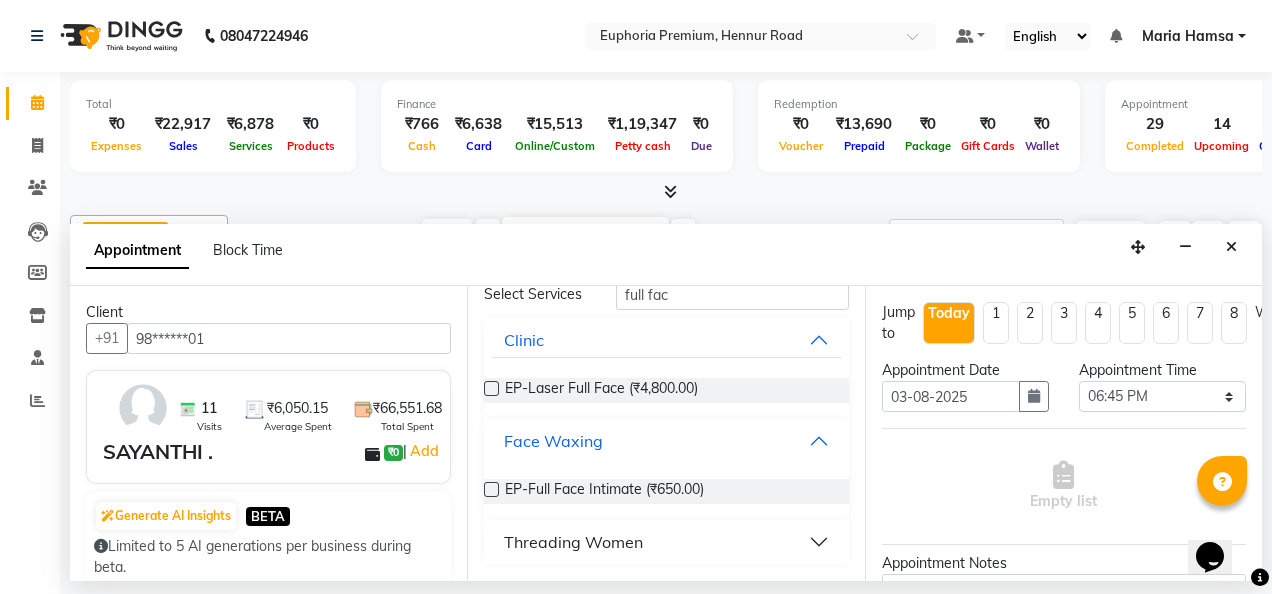 scroll, scrollTop: 100, scrollLeft: 0, axis: vertical 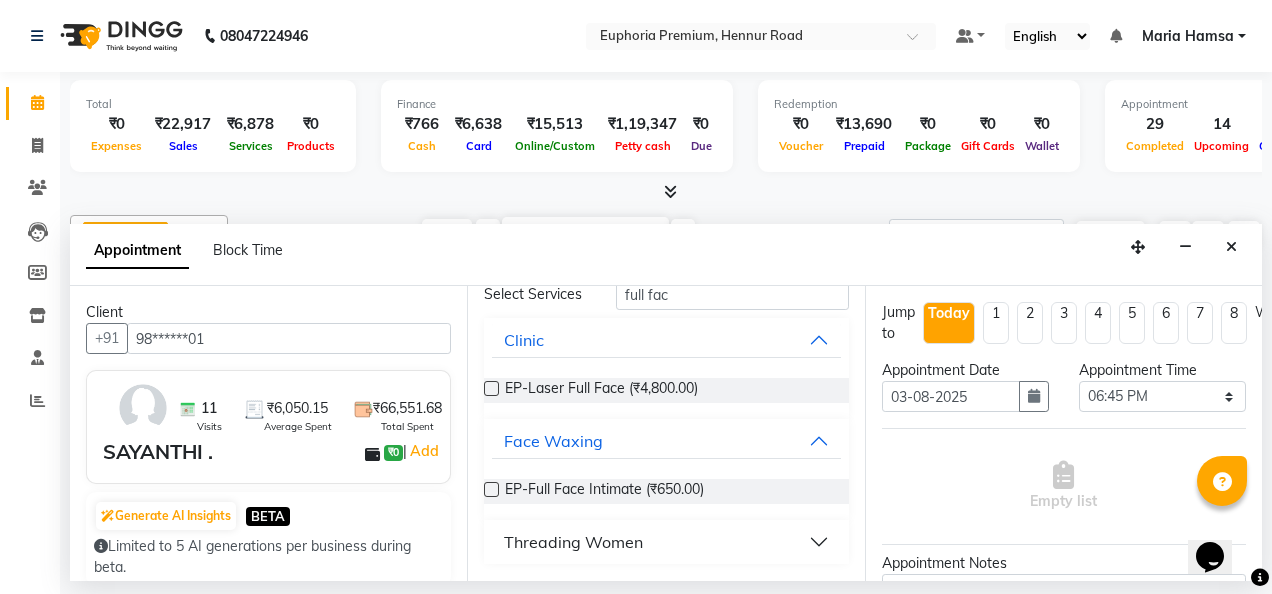 click at bounding box center [491, 489] 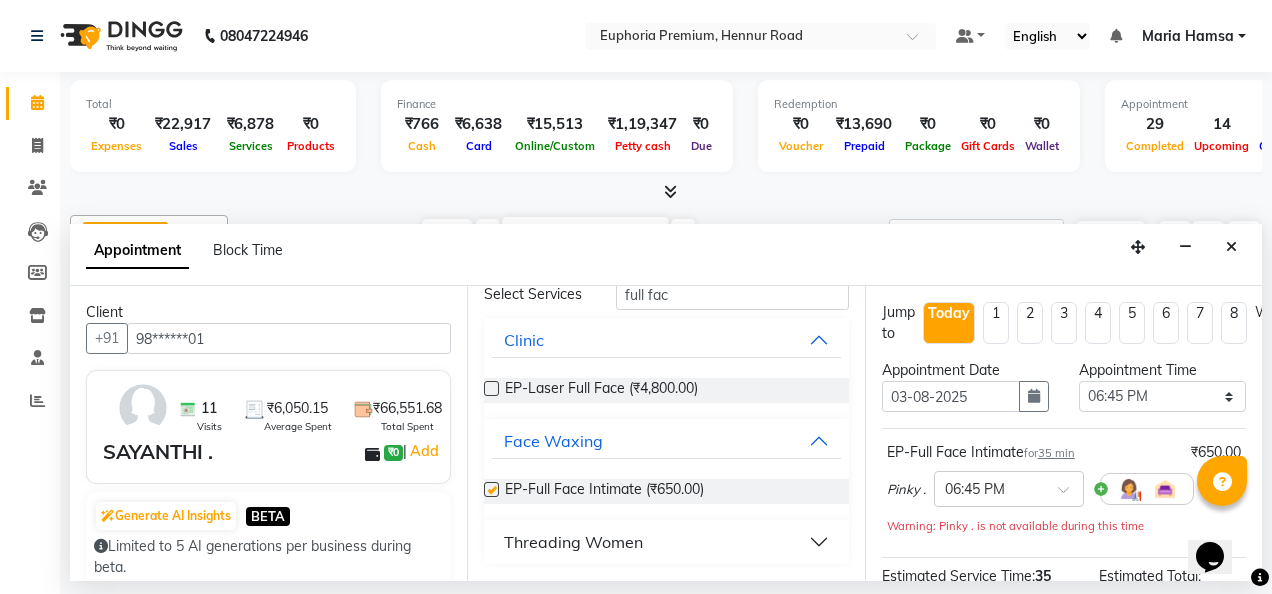 checkbox on "false" 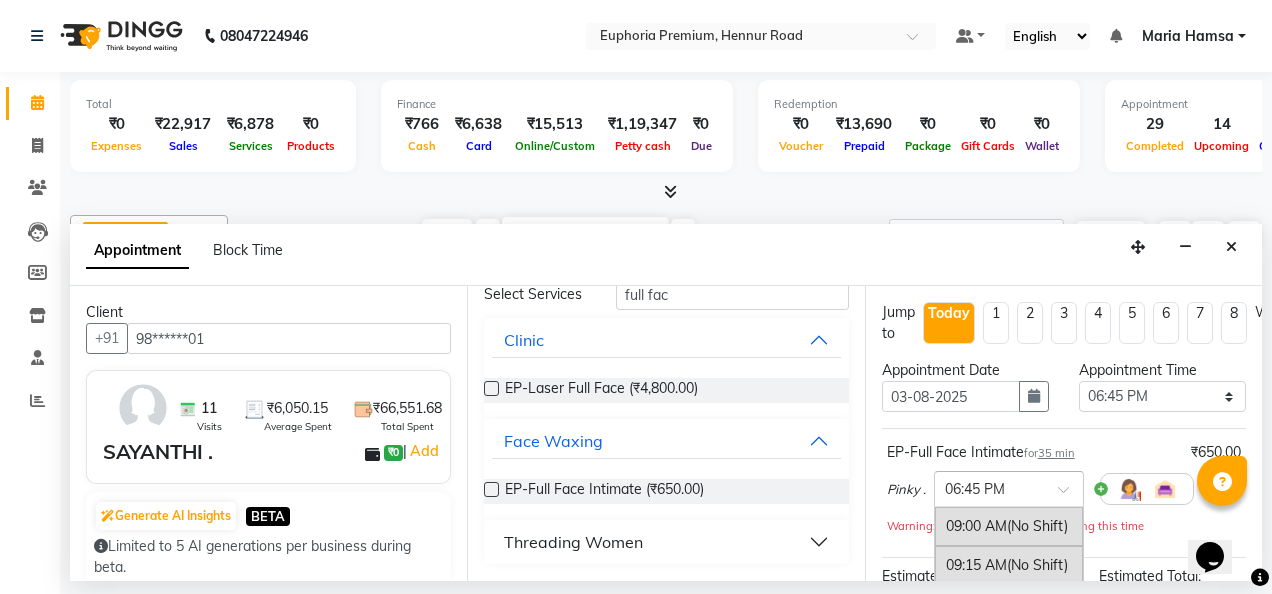 click at bounding box center [989, 487] 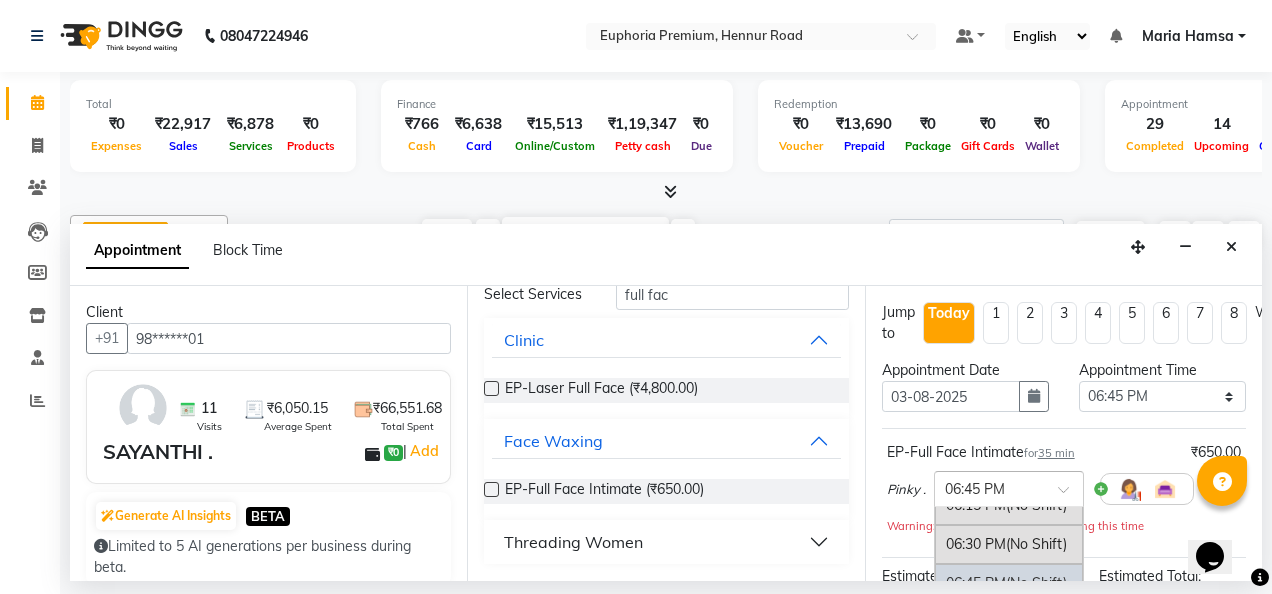 scroll, scrollTop: 1461, scrollLeft: 0, axis: vertical 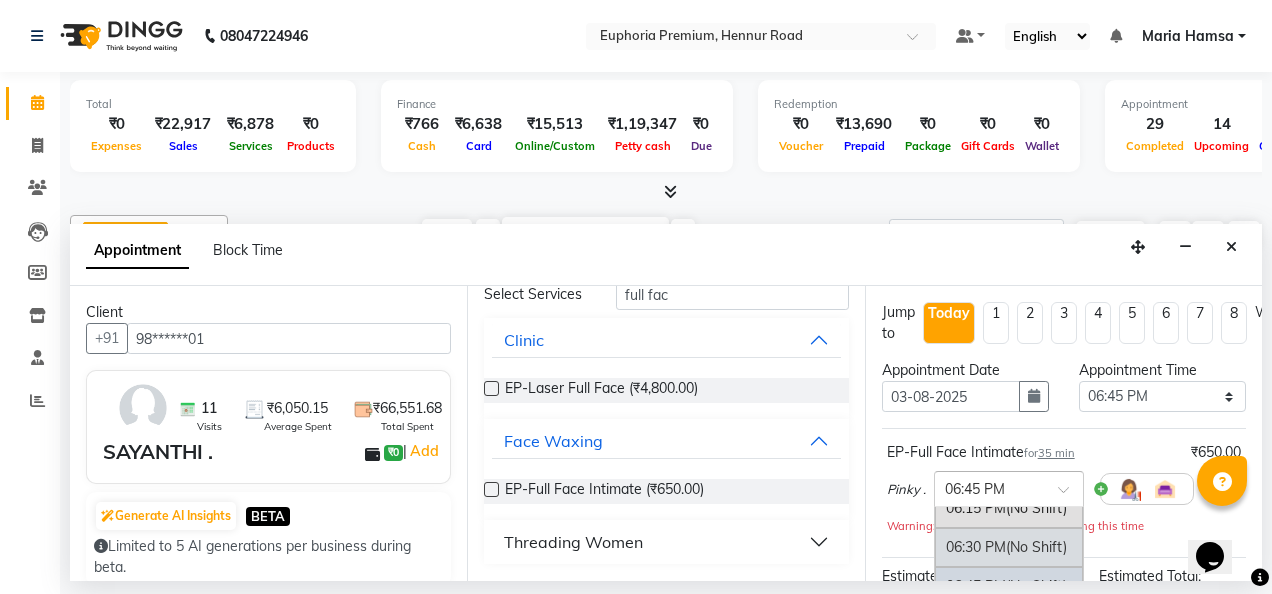 click on "06:30 PM   (No Shift)" at bounding box center (1009, 547) 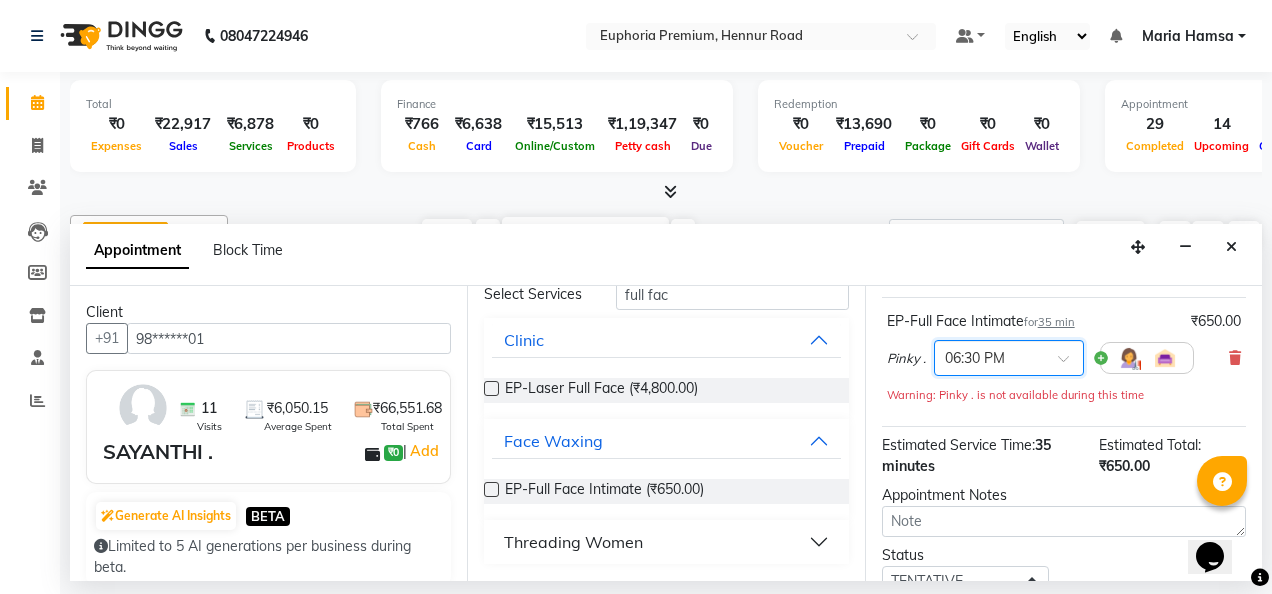 scroll, scrollTop: 287, scrollLeft: 0, axis: vertical 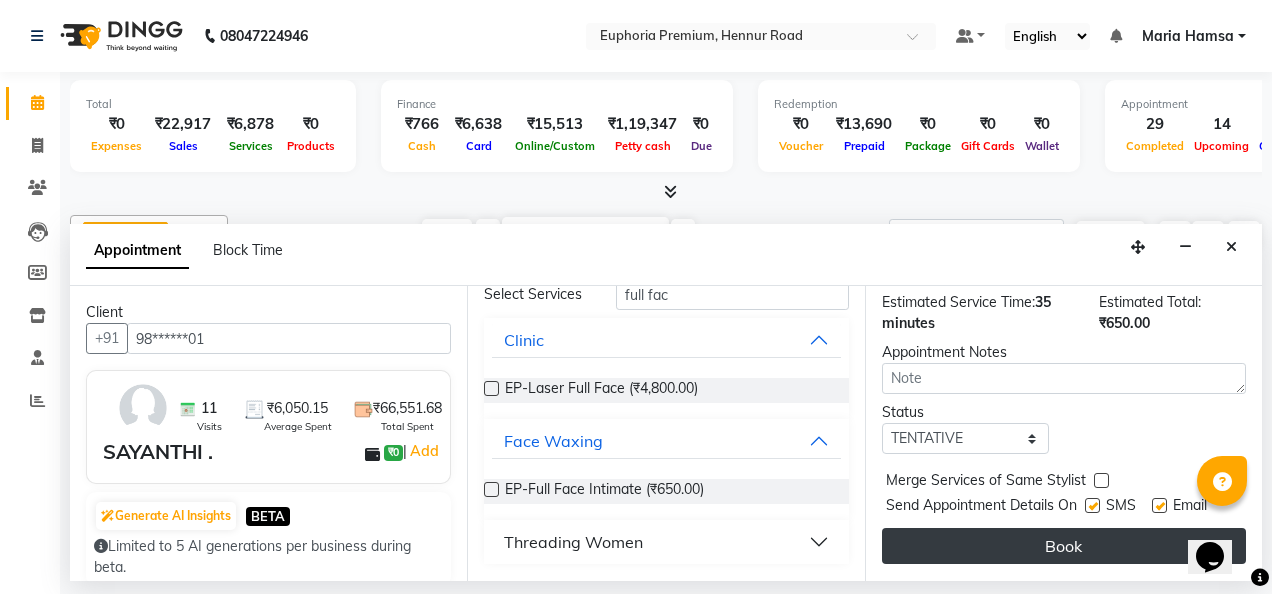 click on "Book" at bounding box center [1064, 546] 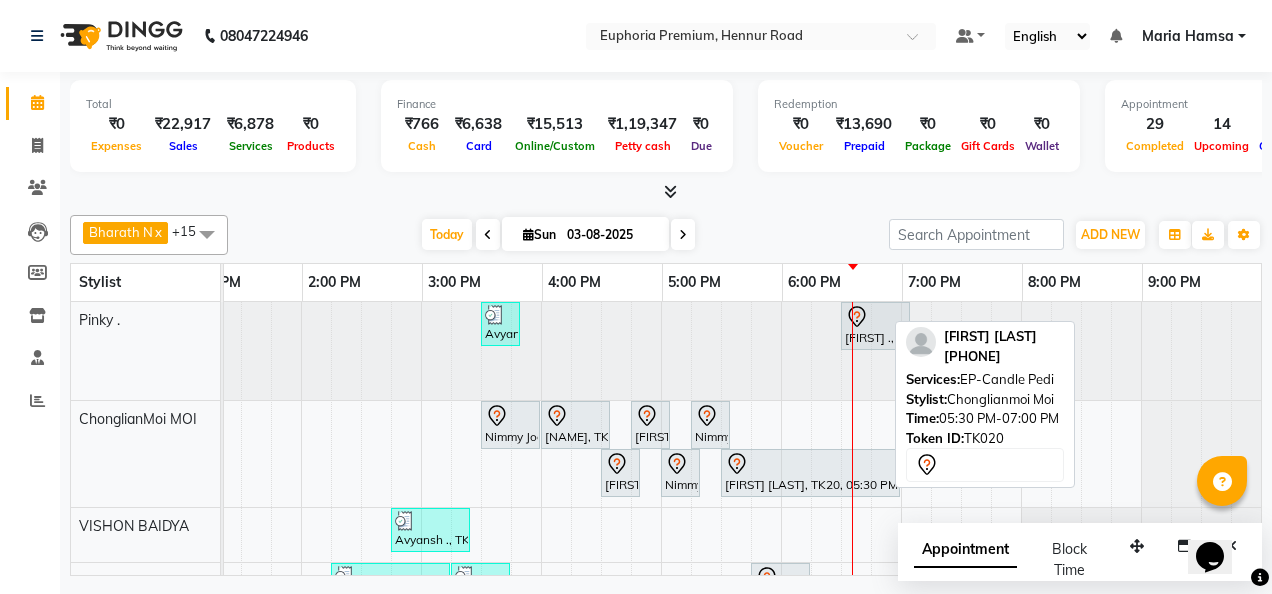 scroll, scrollTop: 281, scrollLeft: 577, axis: both 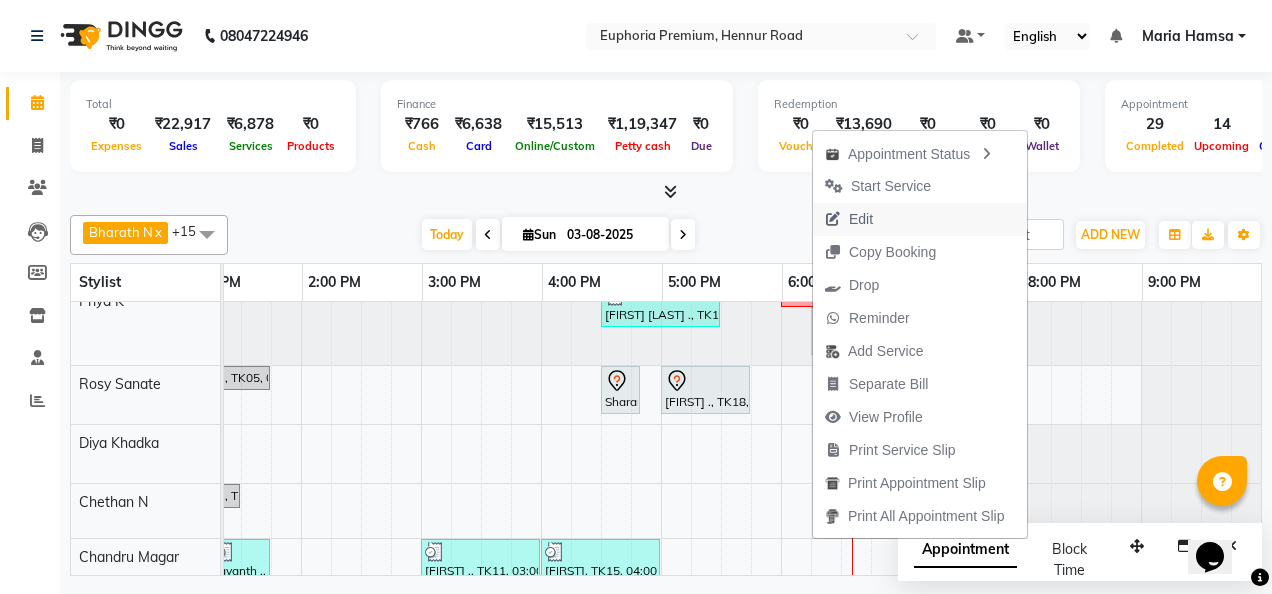 click on "Edit" at bounding box center [861, 219] 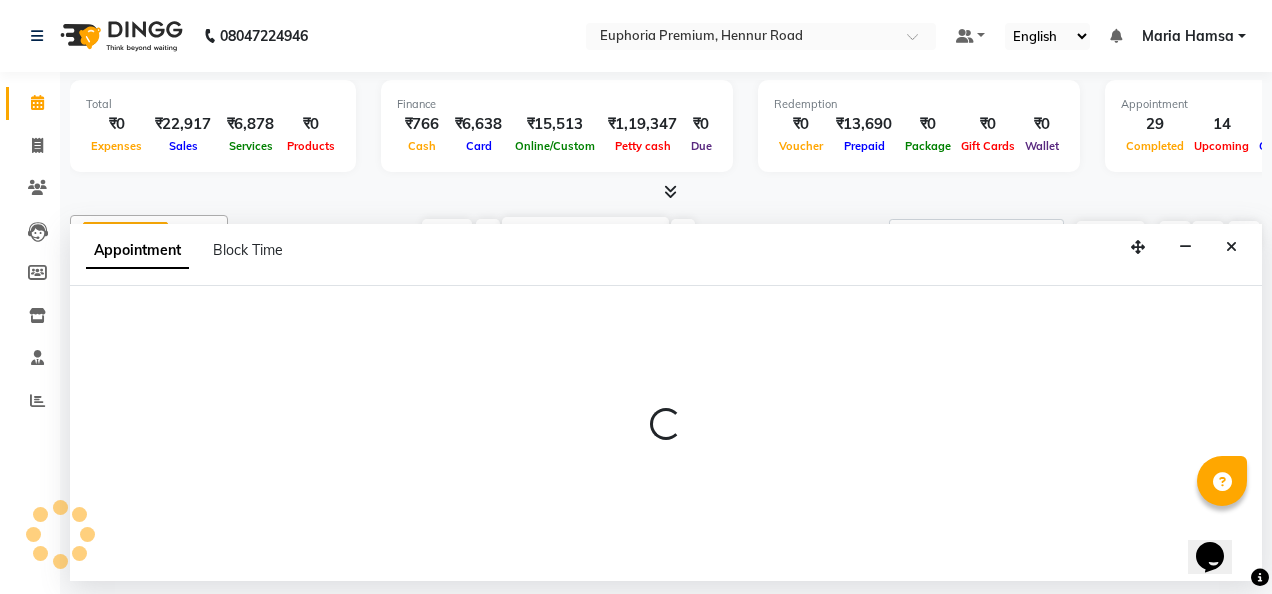 select on "tentative" 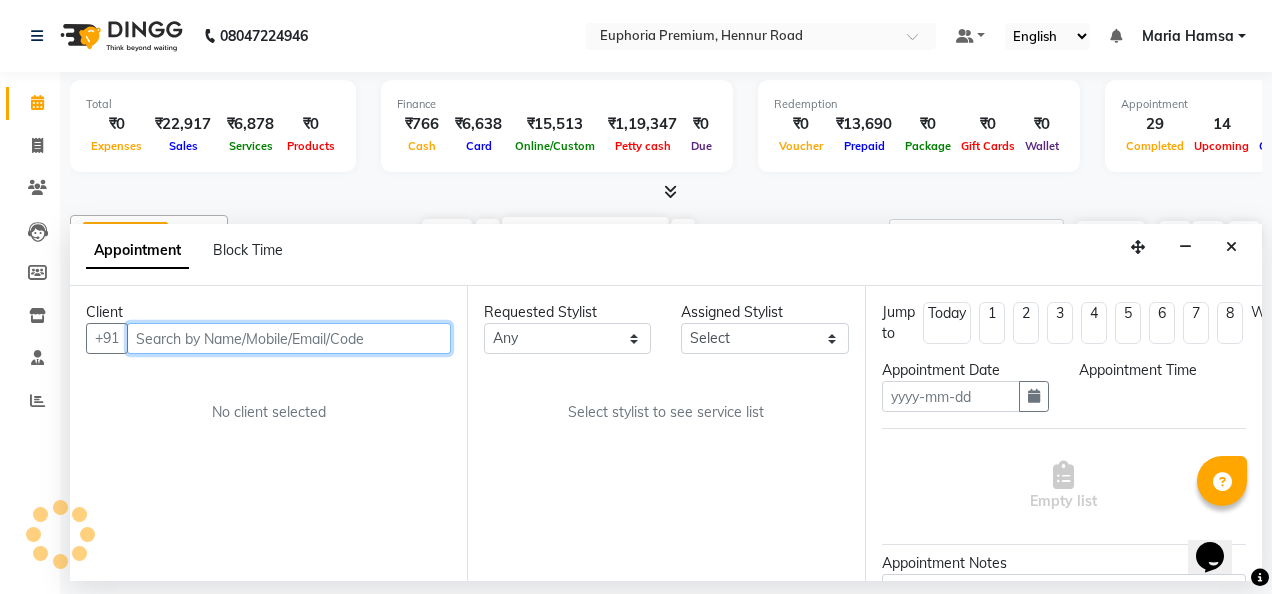 type on "03-08-2025" 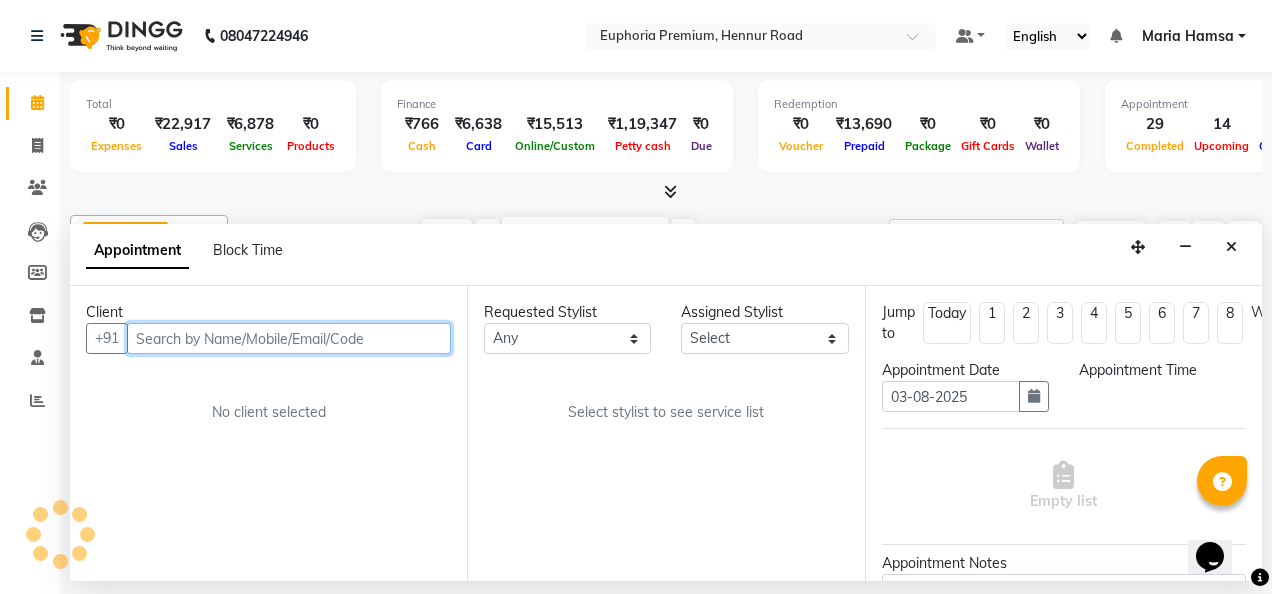 select on "990" 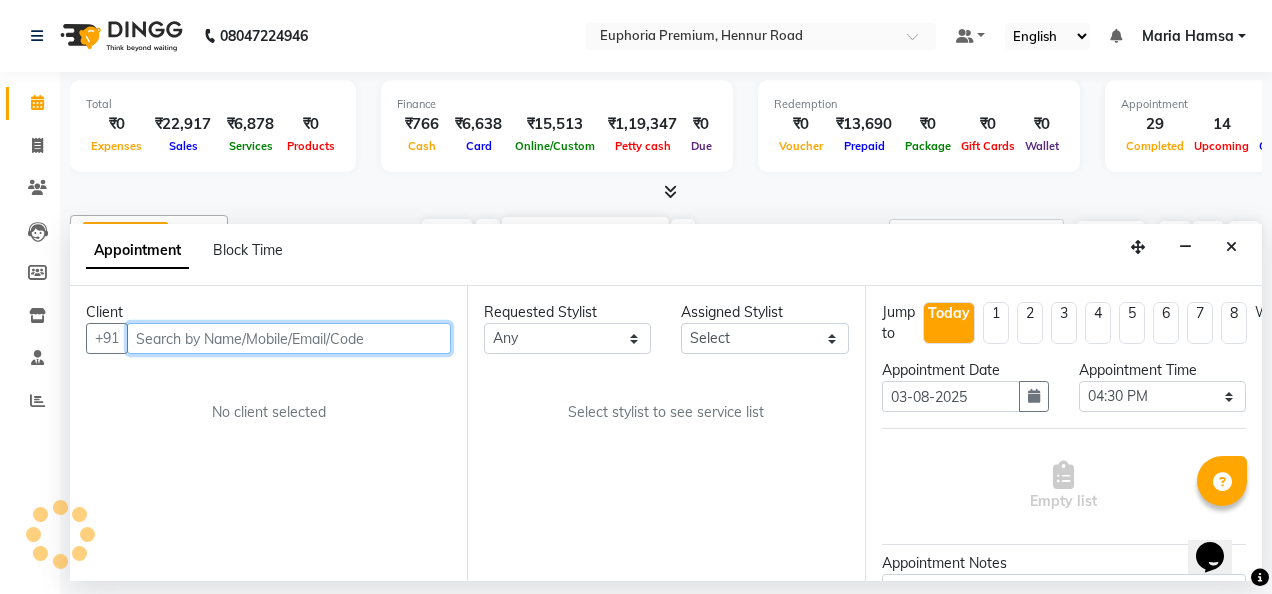 scroll, scrollTop: 0, scrollLeft: 642, axis: horizontal 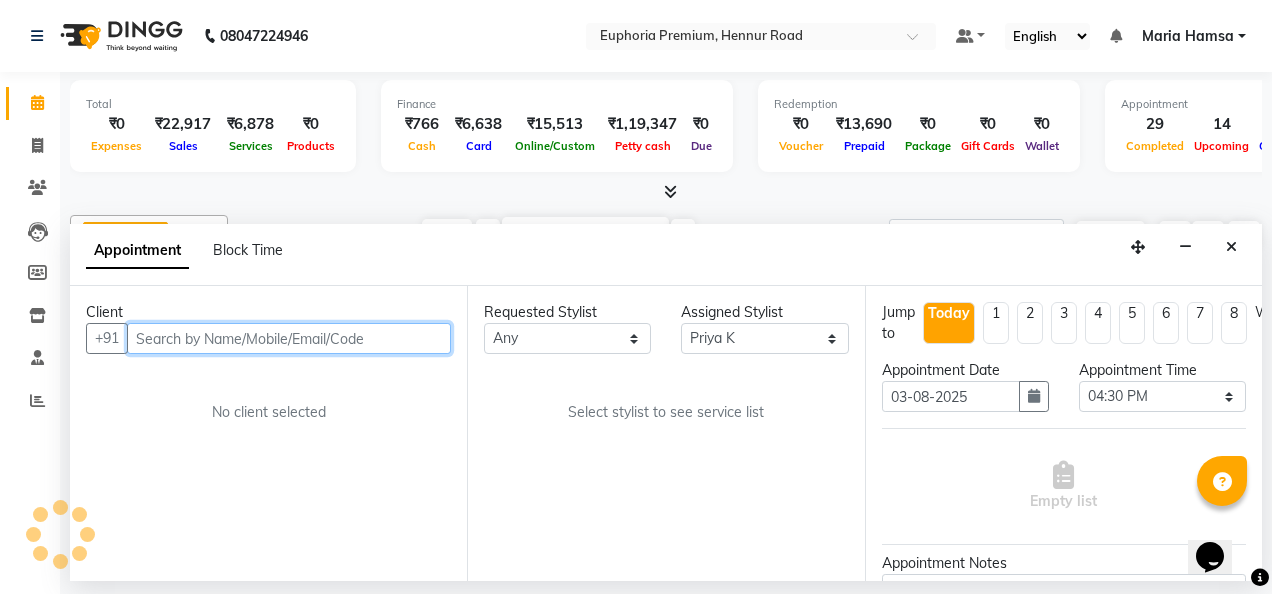 select on "4006" 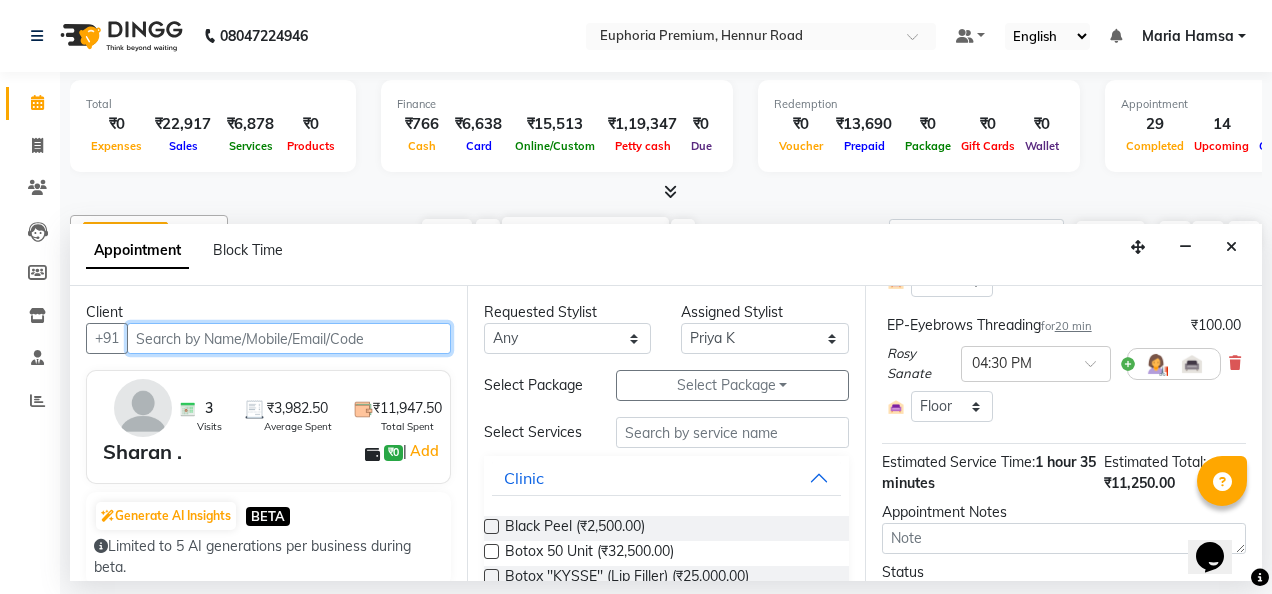 scroll, scrollTop: 435, scrollLeft: 0, axis: vertical 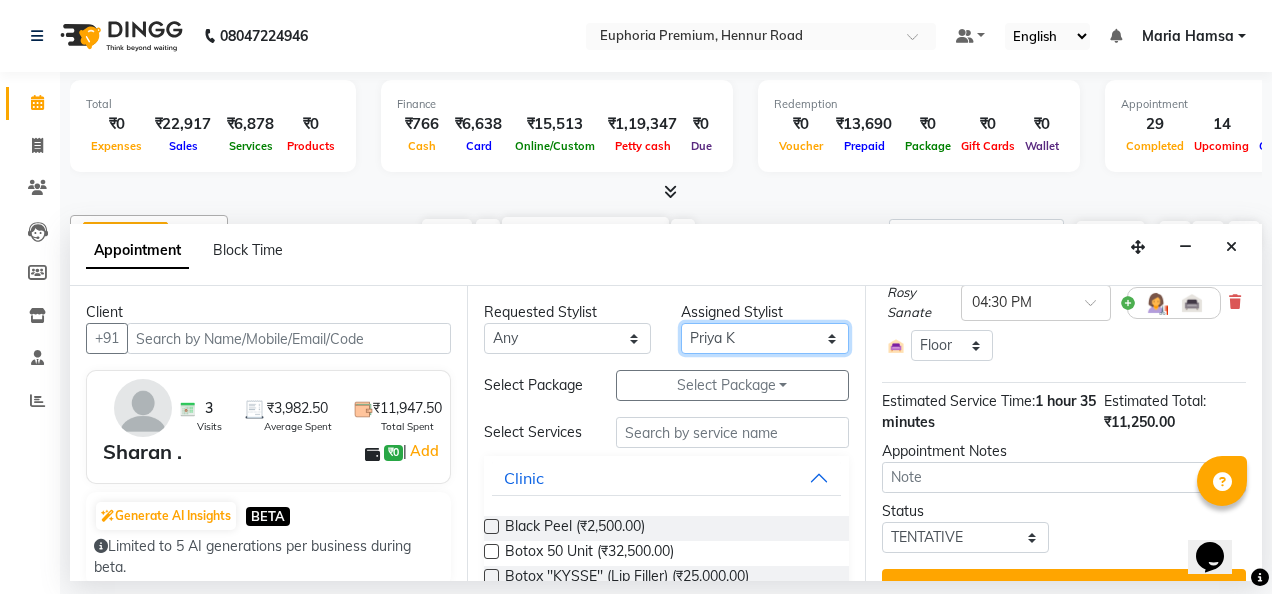 click on "Select Babu V Bharath N Binoy  Chandru Magar Chethan N  Chiinthian Moi ChonglianMoi MOI Daisy . Dhanya . Diya Khadka Fredrick Burrows Khushi Magarthapa Kishore K Maria Hamsa MRINALI MILI Pinky . Priya  K Rosy Sanate Savitha Vijayan Shalini Deivasigamani Shishi L Vijayalakshmi M VISHON BAIDYA" at bounding box center (764, 338) 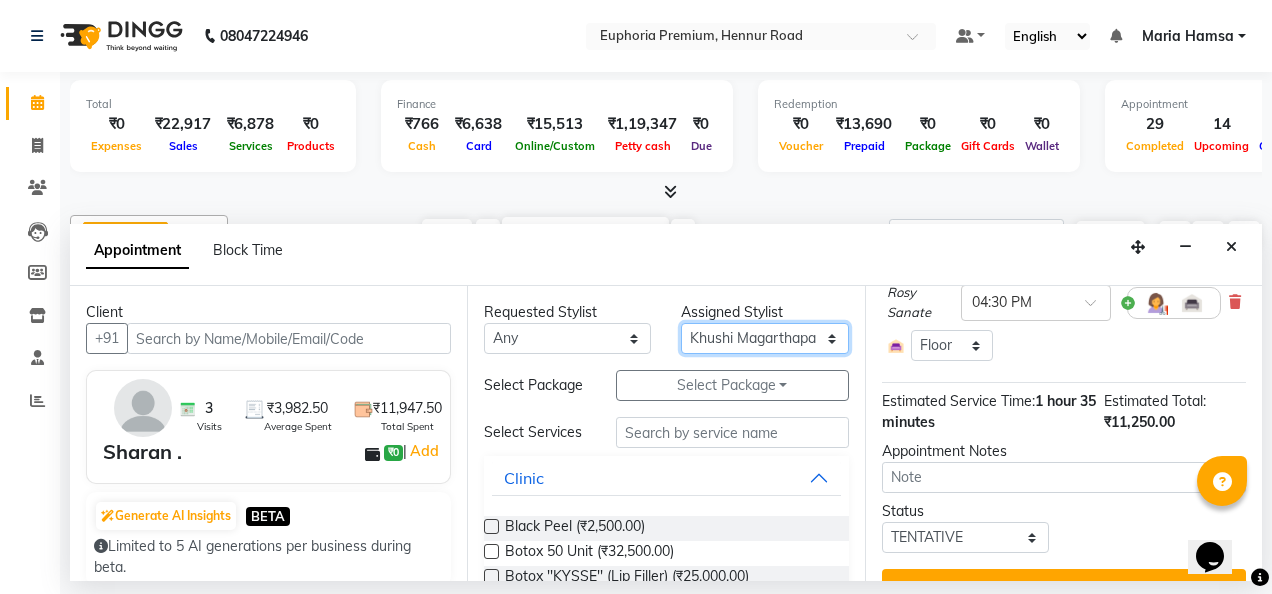 click on "Select Babu V Bharath N Binoy  Chandru Magar Chethan N  Chiinthian Moi ChonglianMoi MOI Daisy . Dhanya . Diya Khadka Fredrick Burrows Khushi Magarthapa Kishore K Maria Hamsa MRINALI MILI Pinky . Priya  K Rosy Sanate Savitha Vijayan Shalini Deivasigamani Shishi L Vijayalakshmi M VISHON BAIDYA" at bounding box center [764, 338] 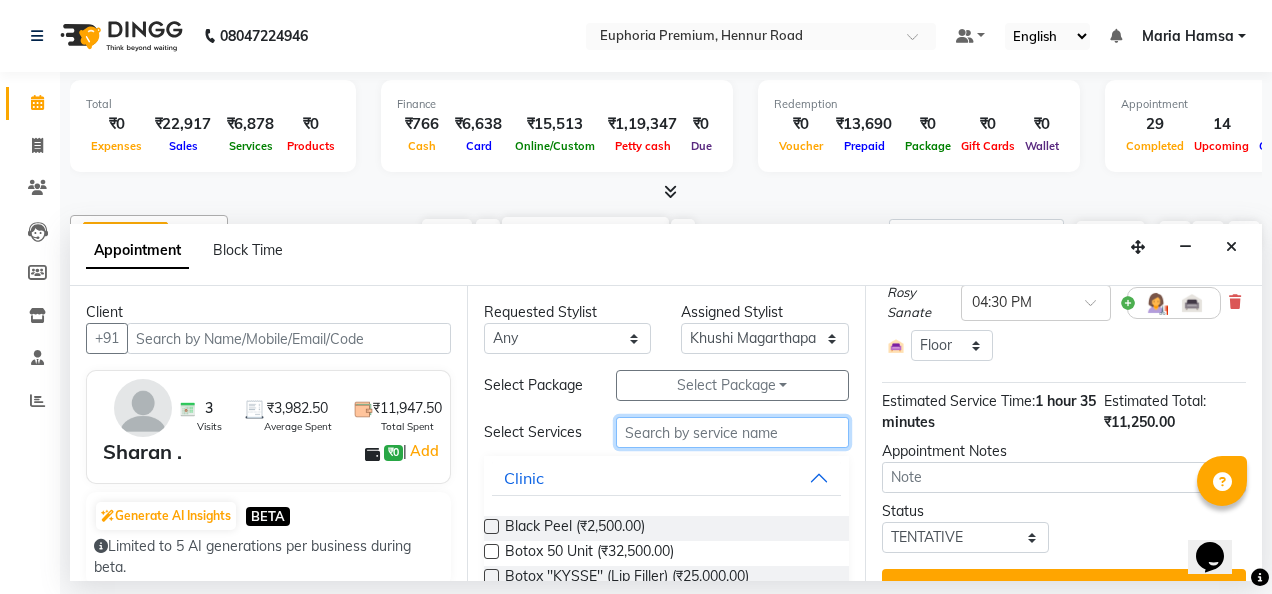 click at bounding box center (732, 432) 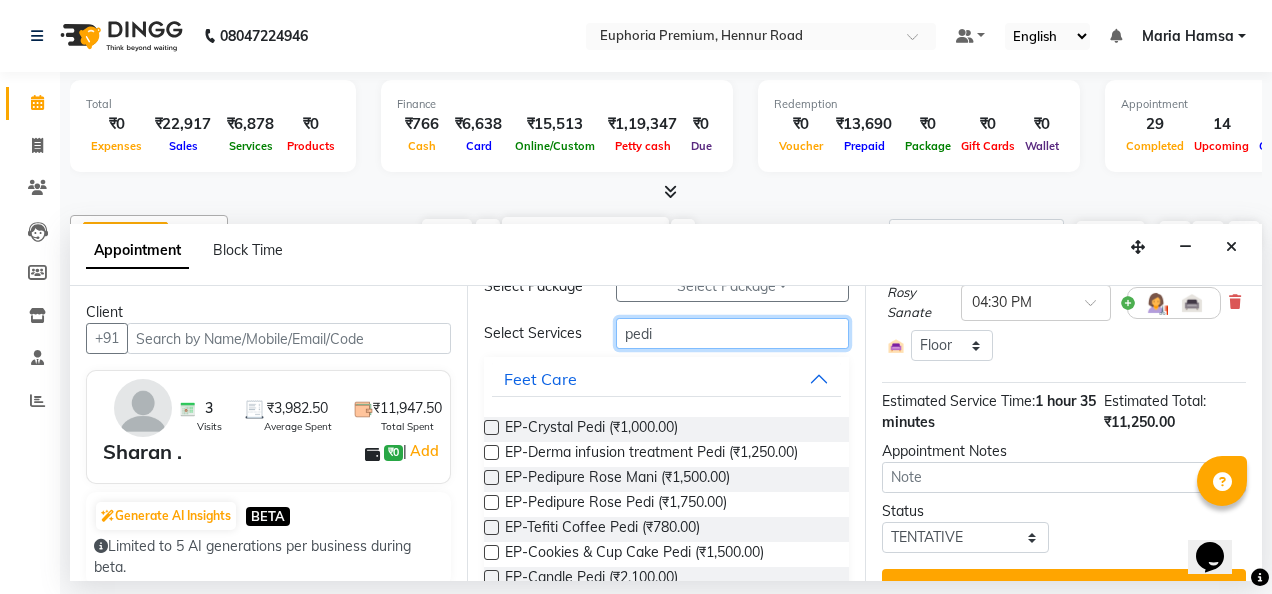 scroll, scrollTop: 164, scrollLeft: 0, axis: vertical 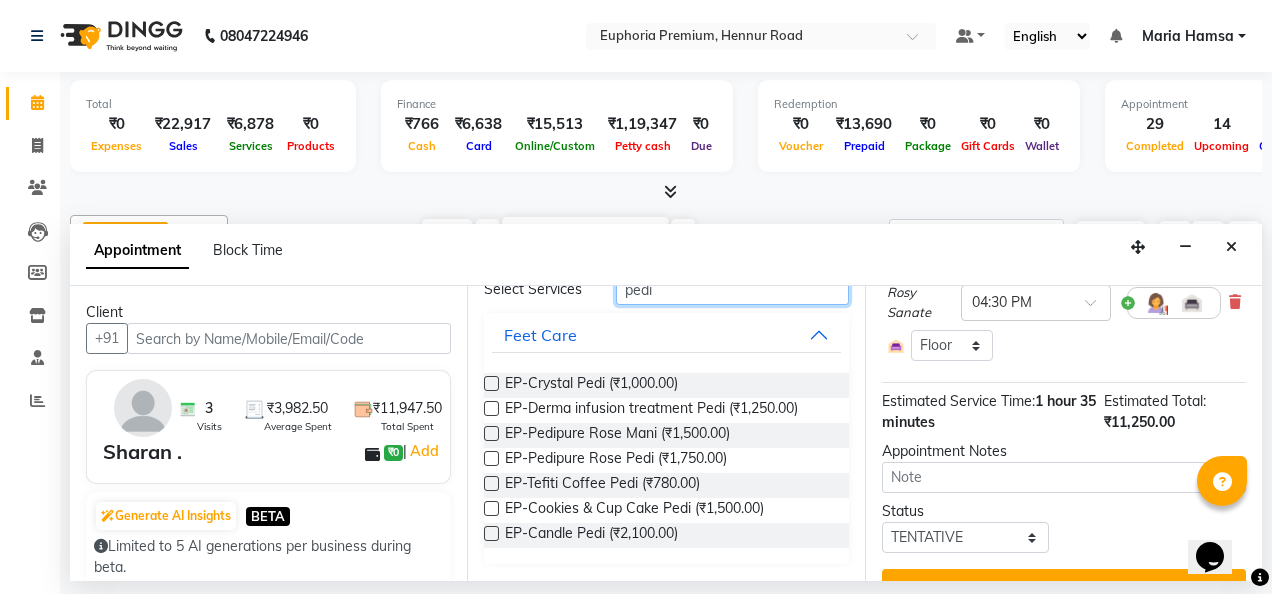 type on "pedi" 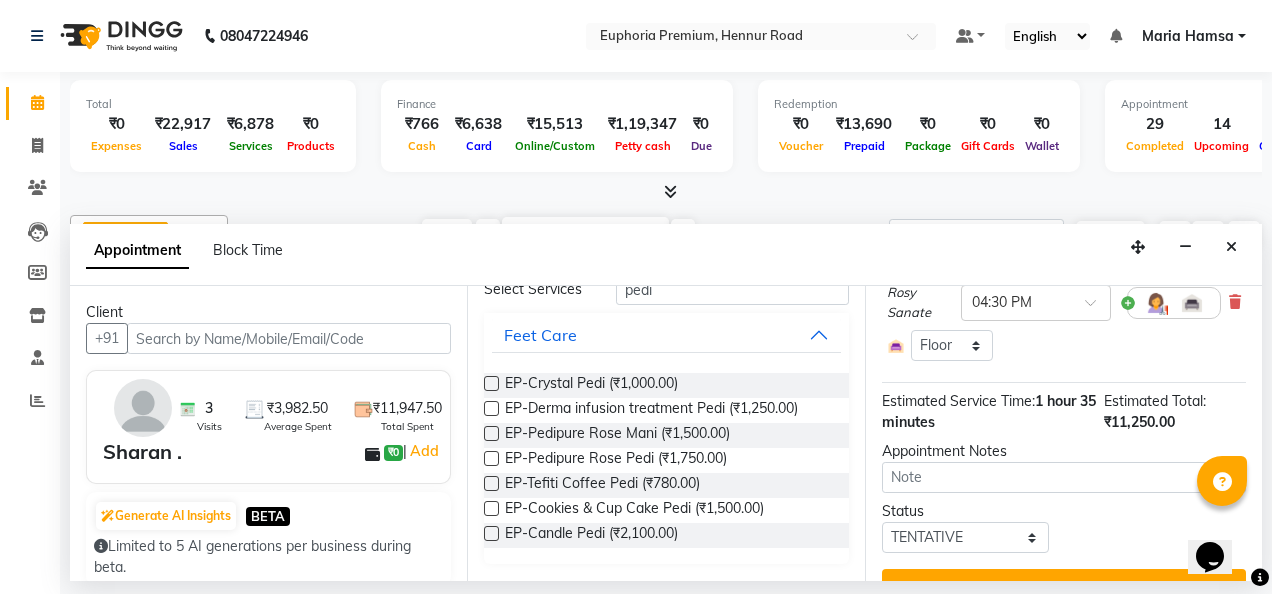 click on "EP-Cookies & Cup Cake Pedi (₹1,500.00)" at bounding box center (634, 510) 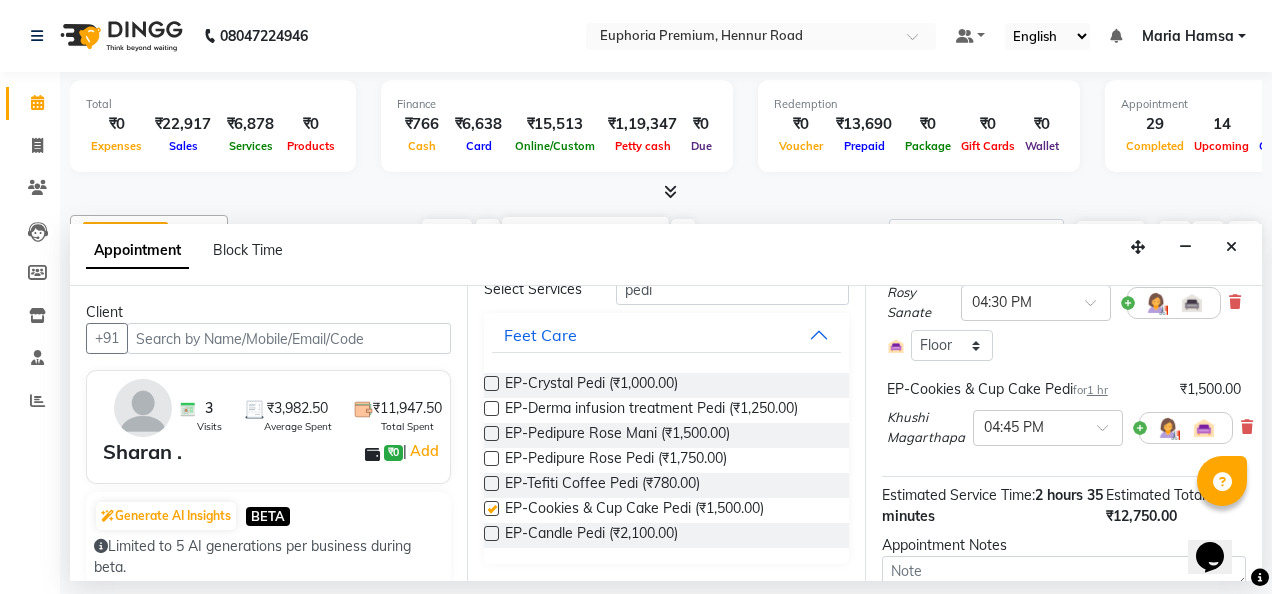 checkbox on "false" 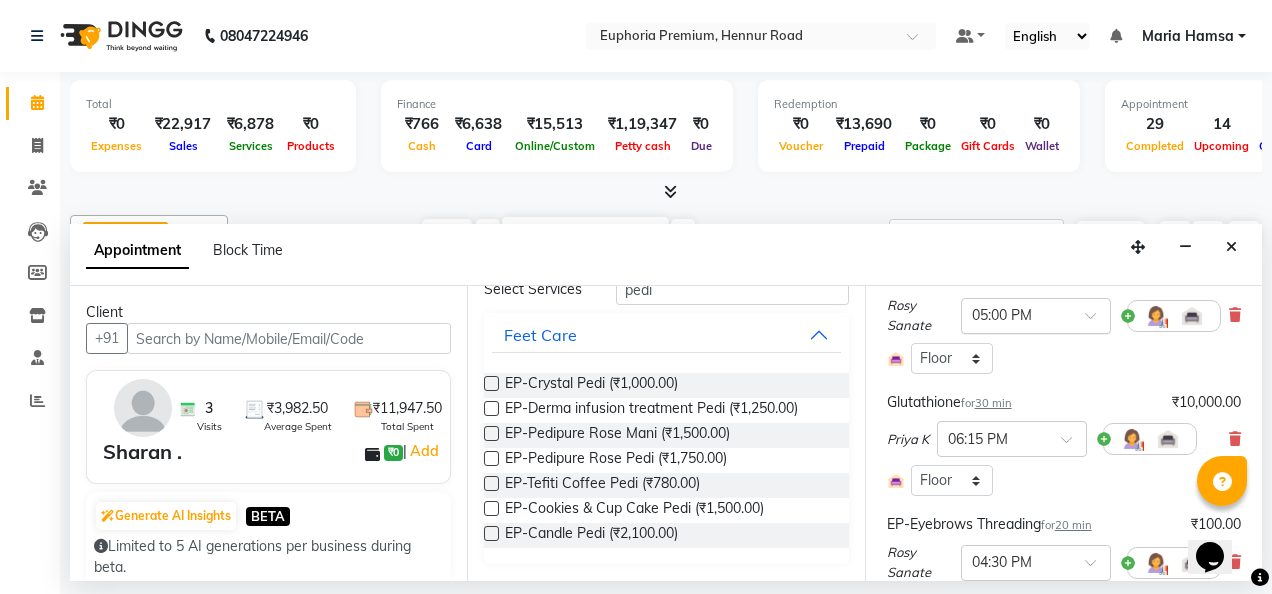 scroll, scrollTop: 187, scrollLeft: 0, axis: vertical 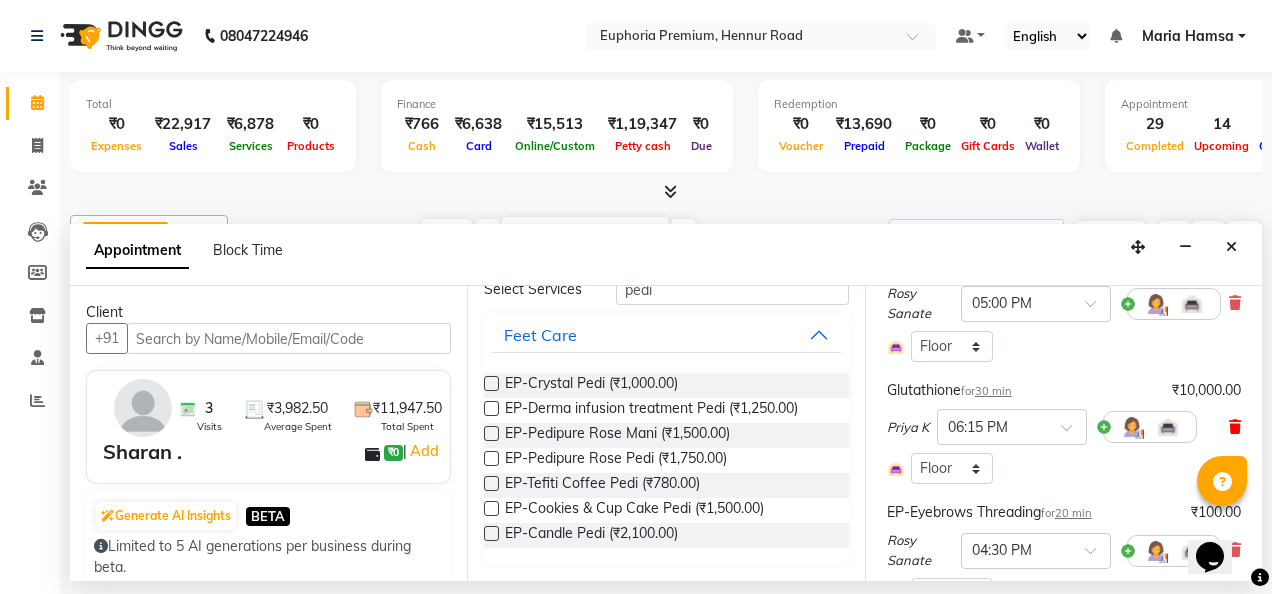 click at bounding box center [1235, 427] 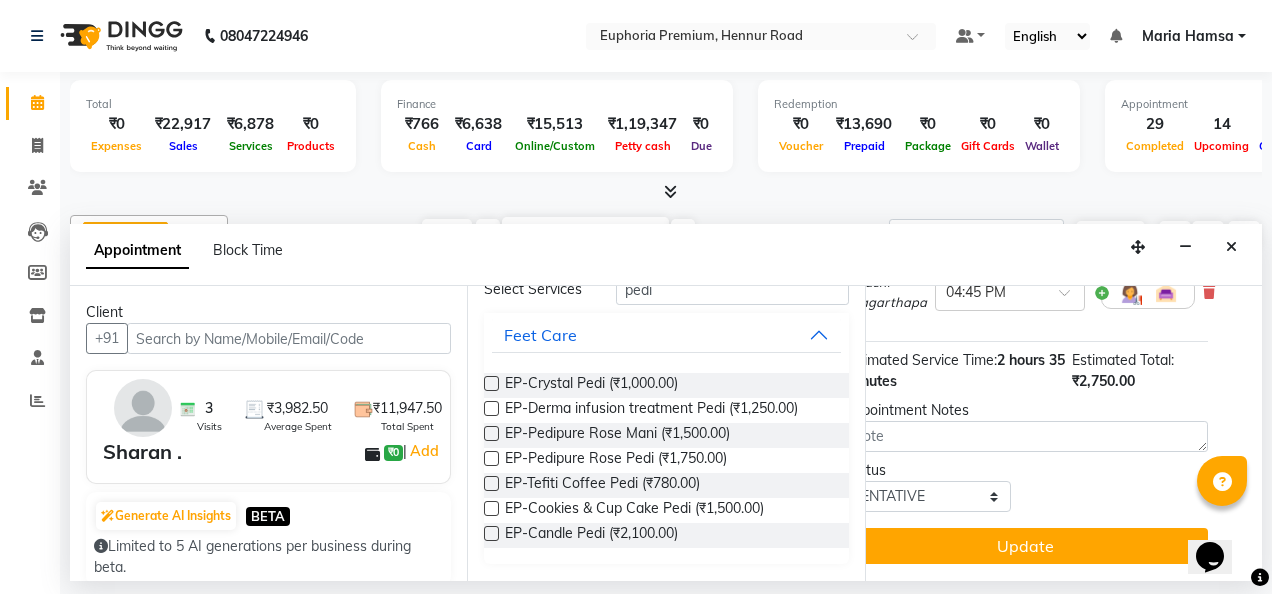 scroll, scrollTop: 469, scrollLeft: 45, axis: both 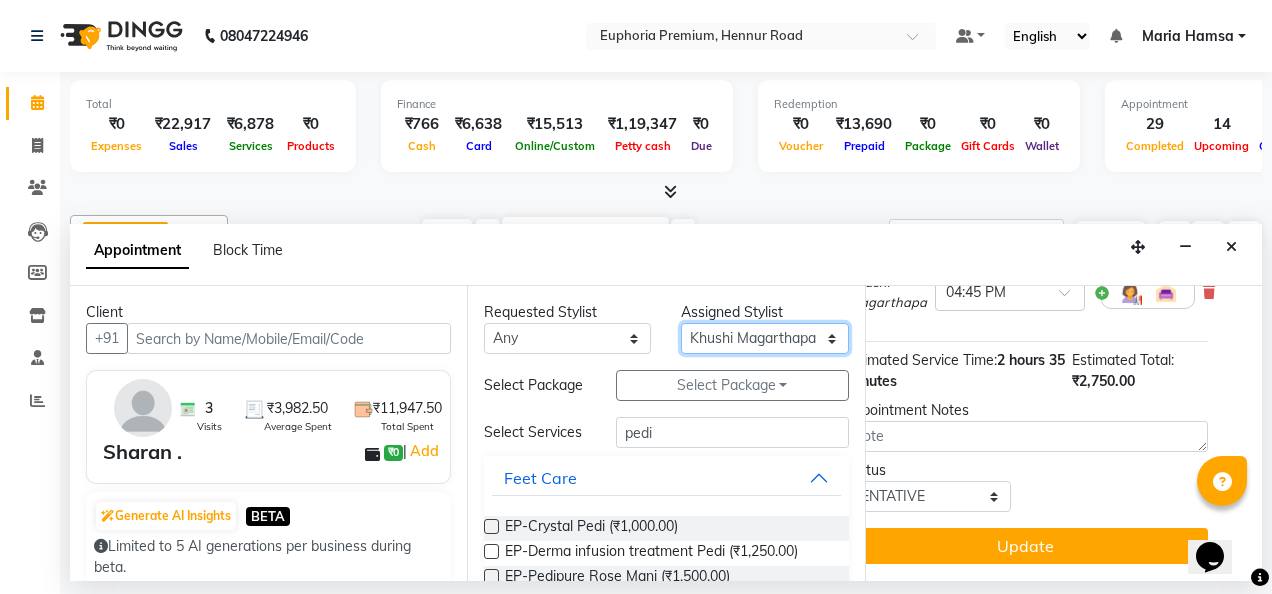 click on "Select Babu V Bharath N Binoy  Chandru Magar Chethan N  Chiinthian Moi ChonglianMoi MOI Daisy . Dhanya . Diya Khadka Fredrick Burrows Khushi Magarthapa Kishore K Maria Hamsa MRINALI MILI Pinky . Priya  K Rosy Sanate Savitha Vijayan Shalini Deivasigamani Shishi L Vijayalakshmi M VISHON BAIDYA" at bounding box center [764, 338] 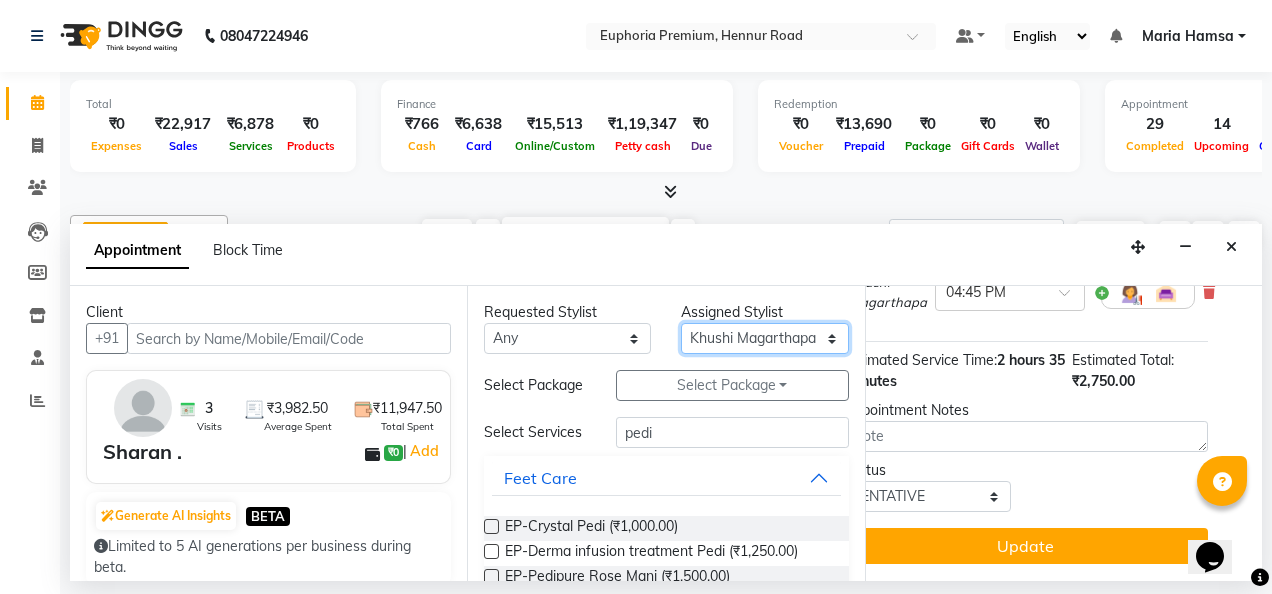 select on "71633" 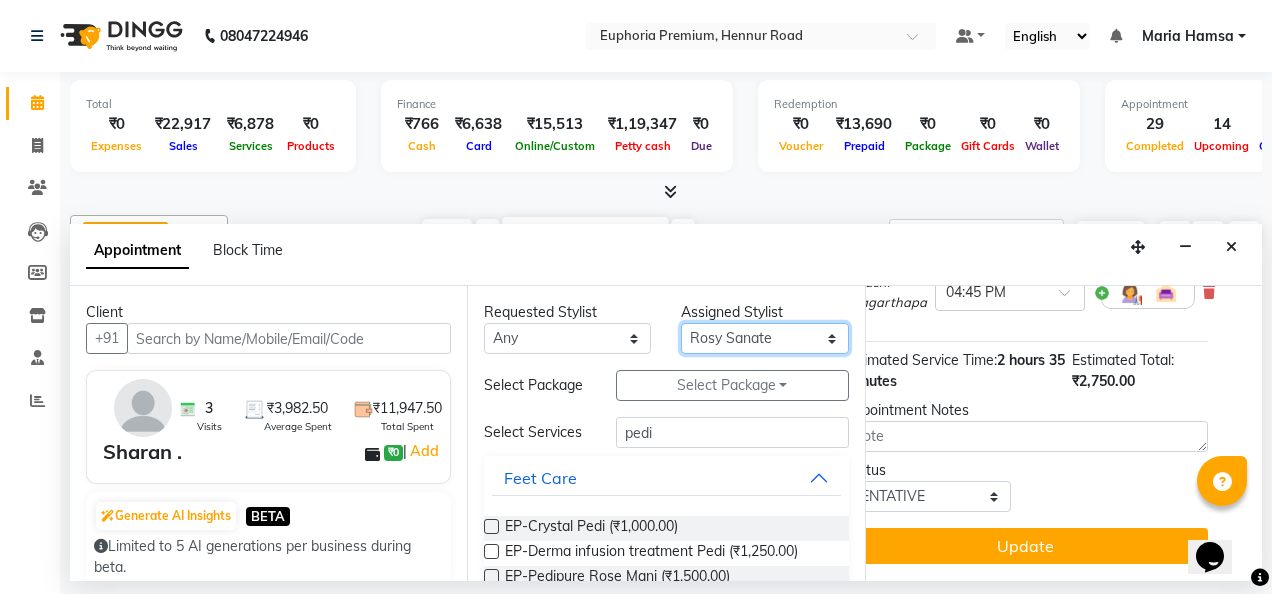 click on "Select Babu V Bharath N Binoy  Chandru Magar Chethan N  Chiinthian Moi ChonglianMoi MOI Daisy . Dhanya . Diya Khadka Fredrick Burrows Khushi Magarthapa Kishore K Maria Hamsa MRINALI MILI Pinky . Priya  K Rosy Sanate Savitha Vijayan Shalini Deivasigamani Shishi L Vijayalakshmi M VISHON BAIDYA" at bounding box center (764, 338) 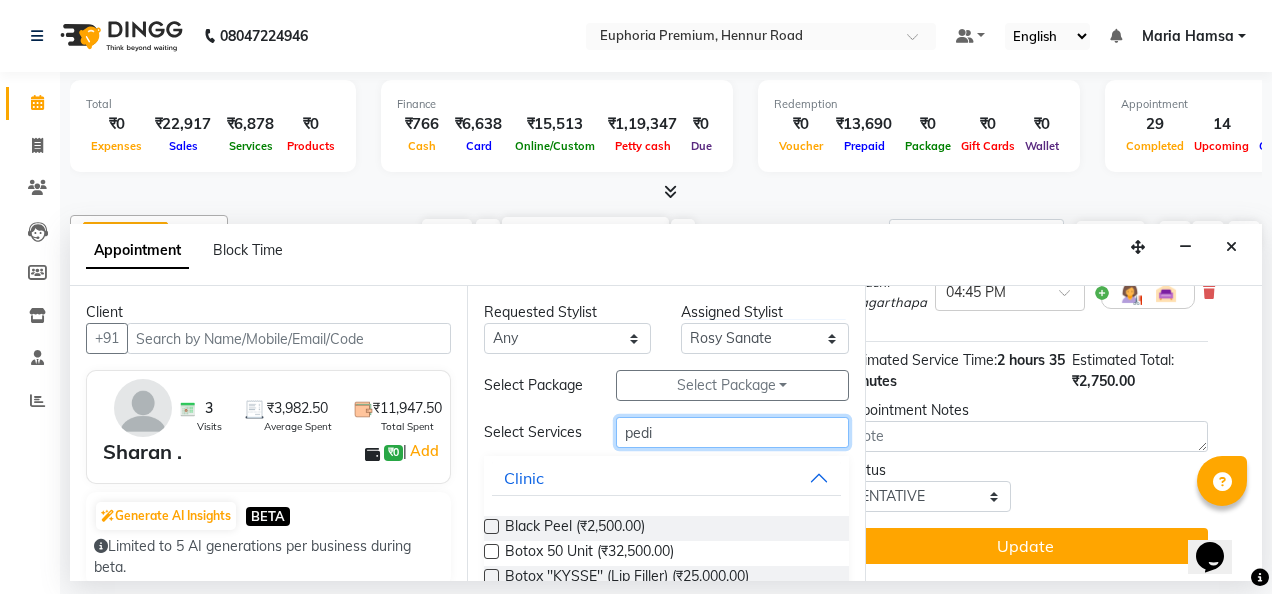 click on "pedi" at bounding box center [732, 432] 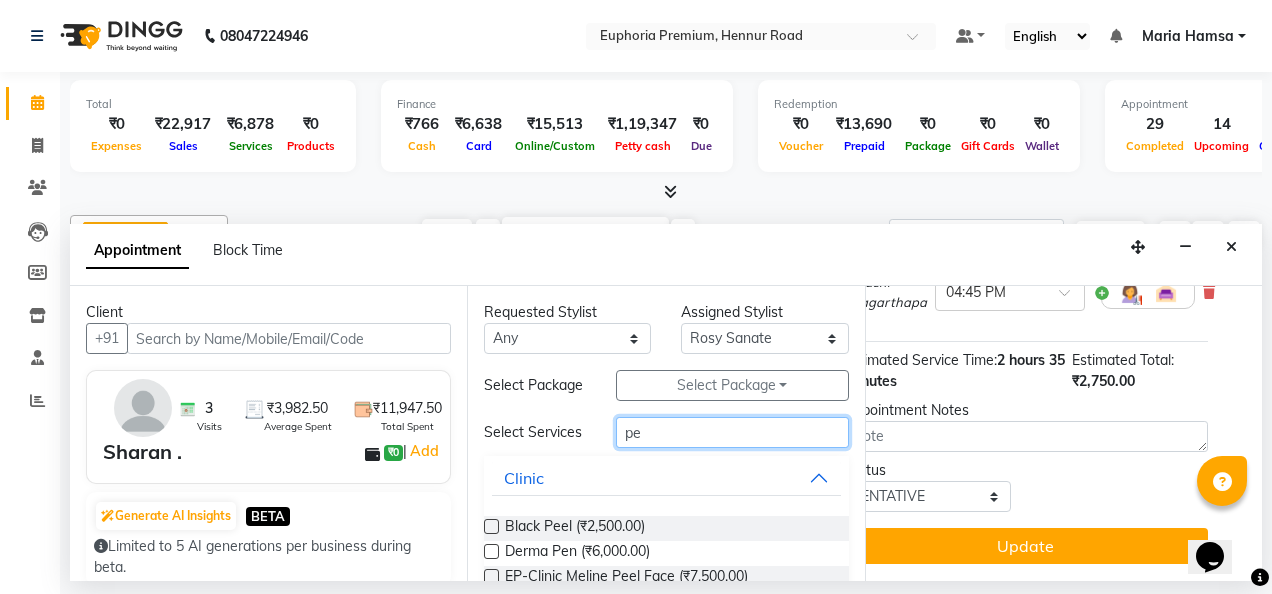 type on "p" 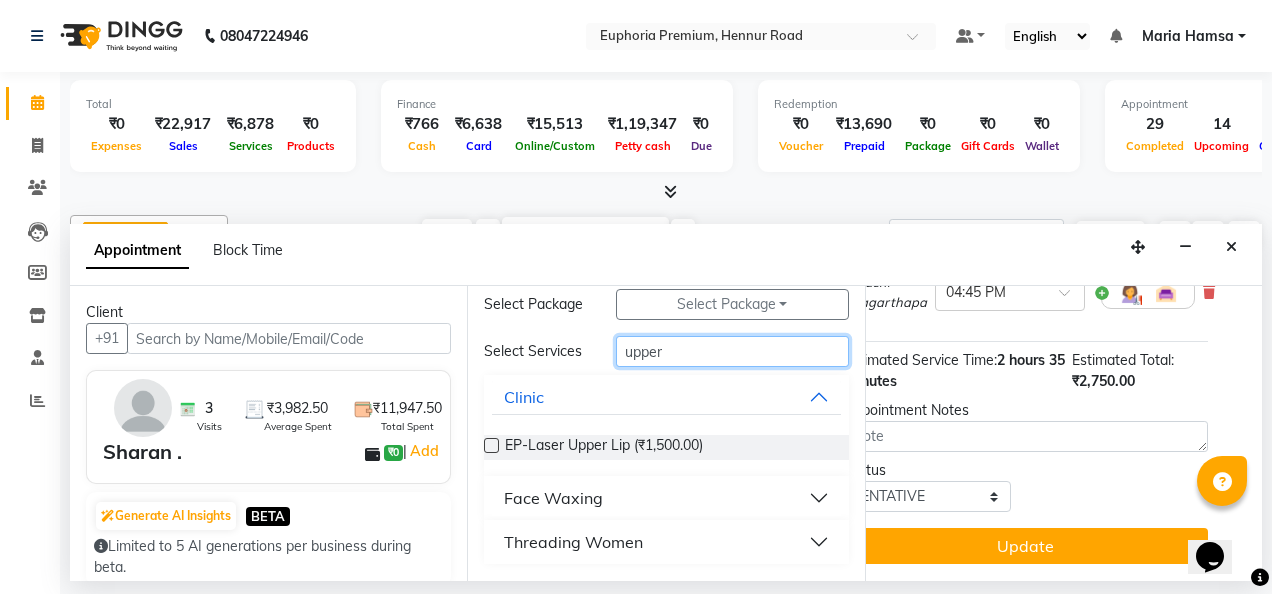 scroll, scrollTop: 102, scrollLeft: 0, axis: vertical 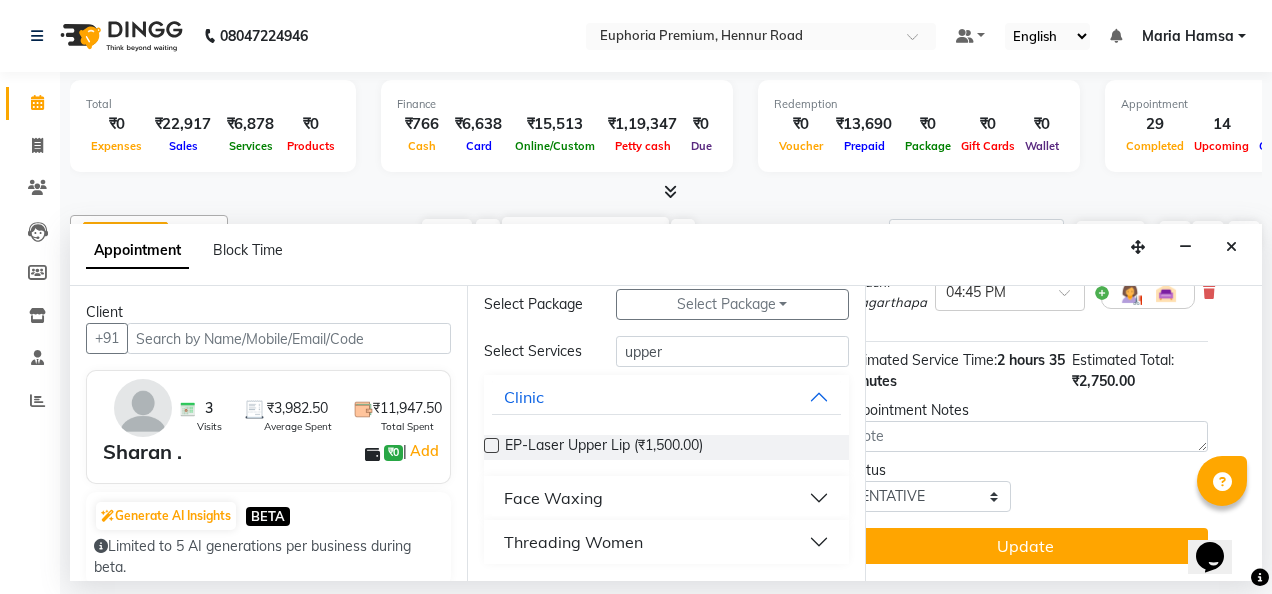 click on "Face Waxing" at bounding box center [553, 498] 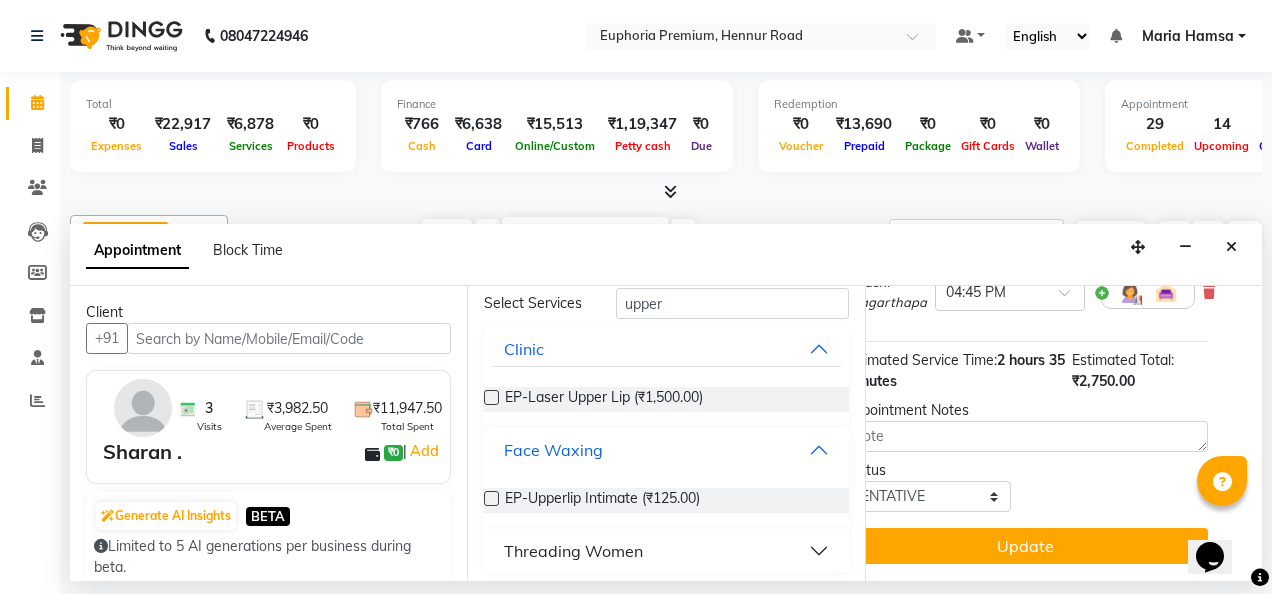 scroll, scrollTop: 130, scrollLeft: 0, axis: vertical 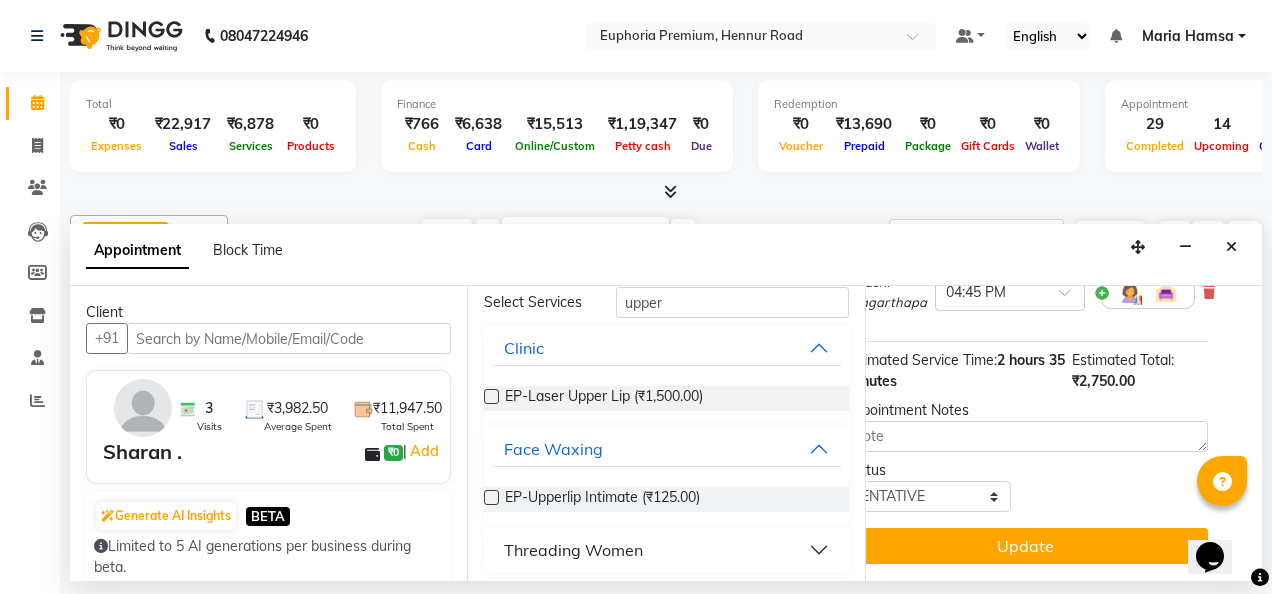 click at bounding box center [491, 497] 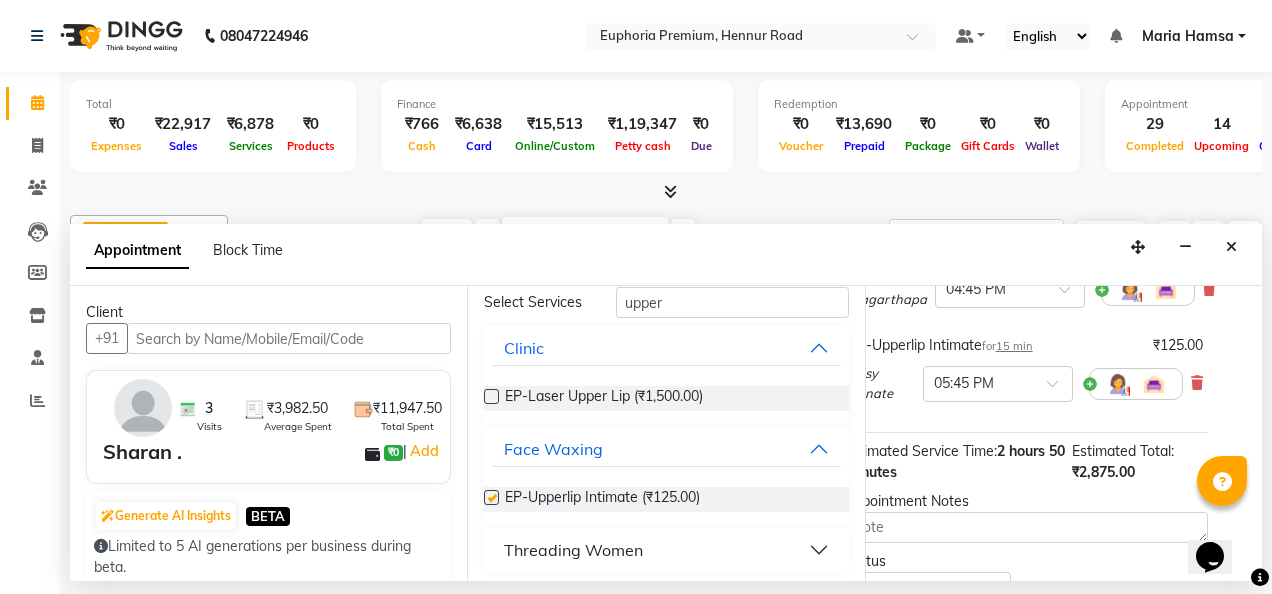 checkbox on "false" 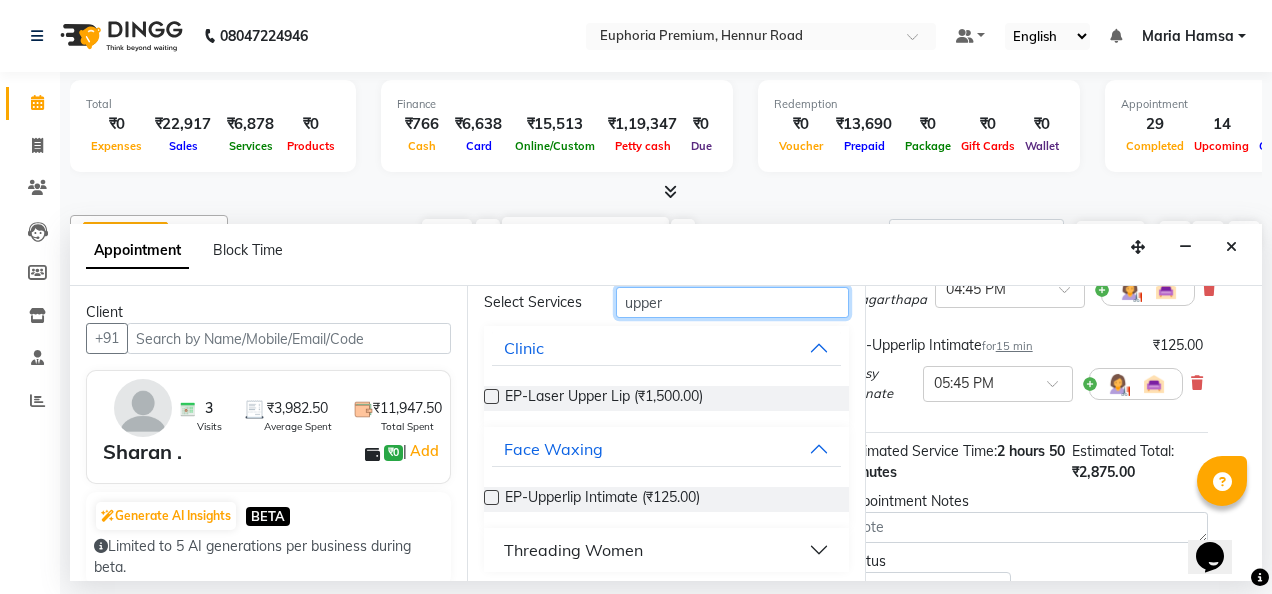 click on "upper" at bounding box center [732, 302] 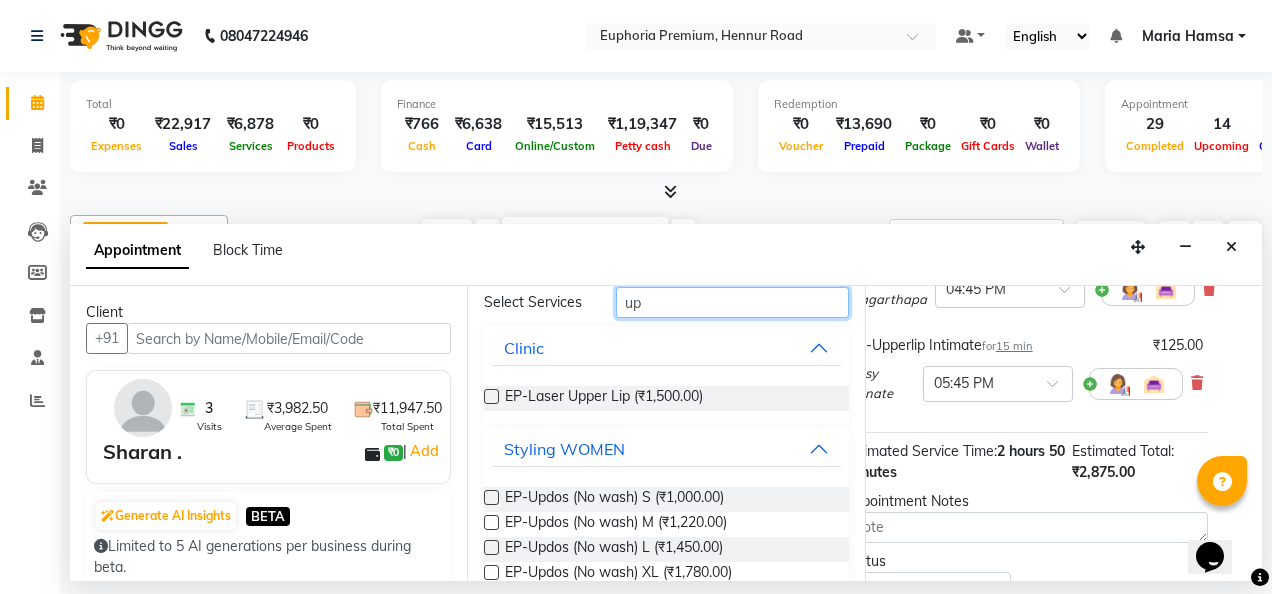 type on "u" 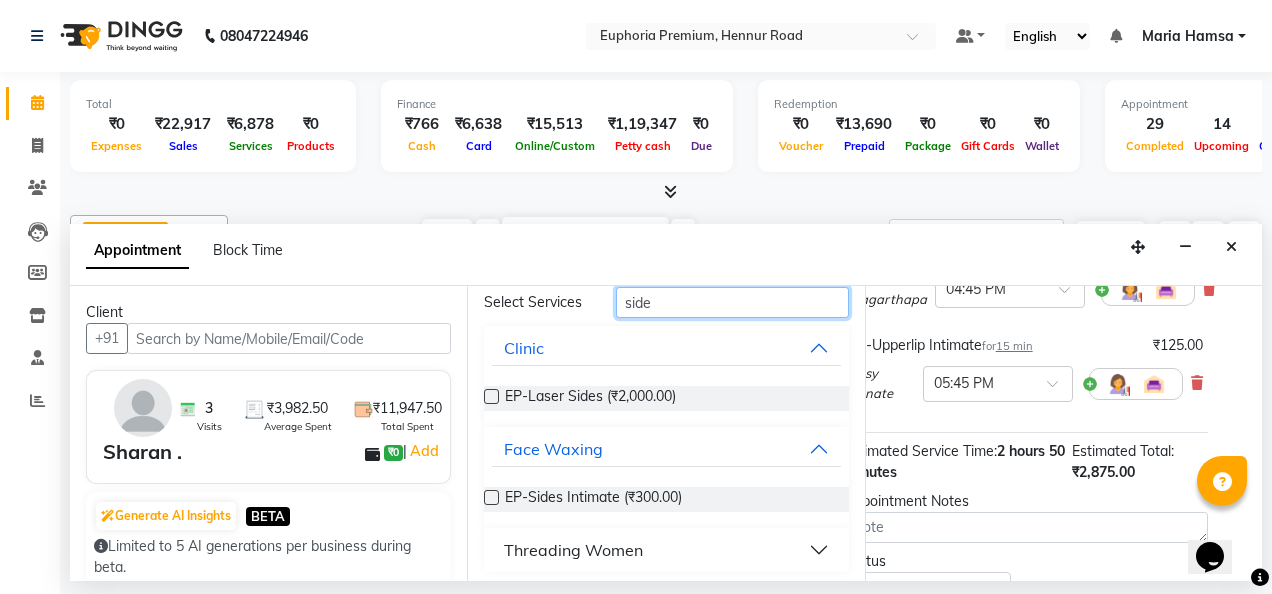 type on "side" 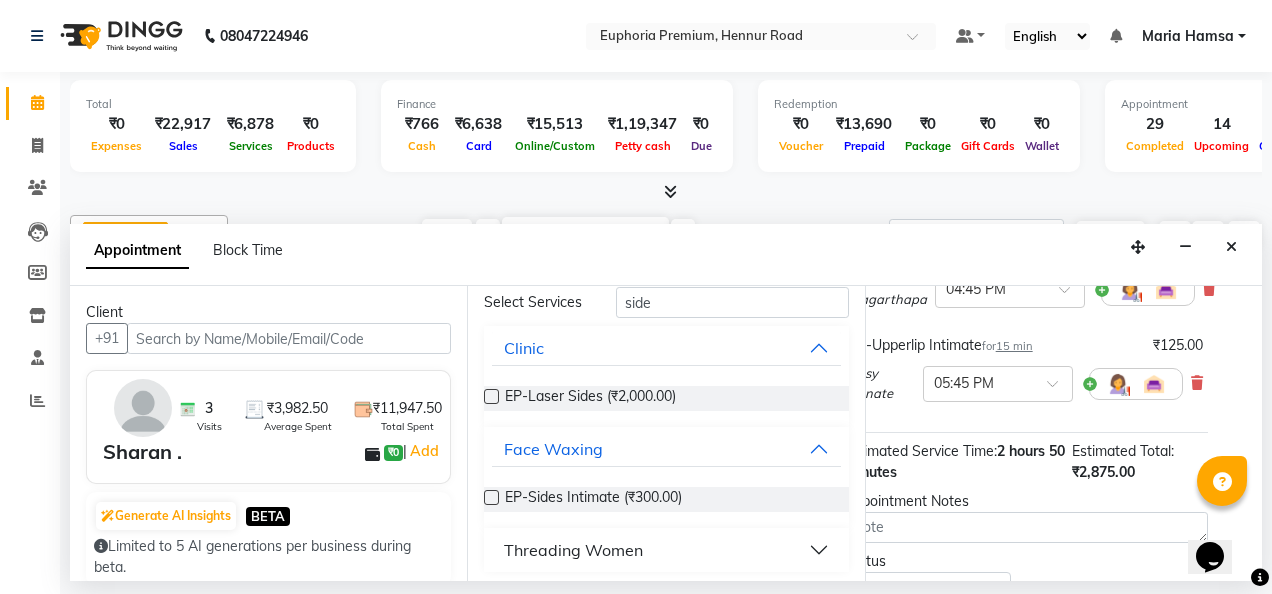 click at bounding box center (491, 497) 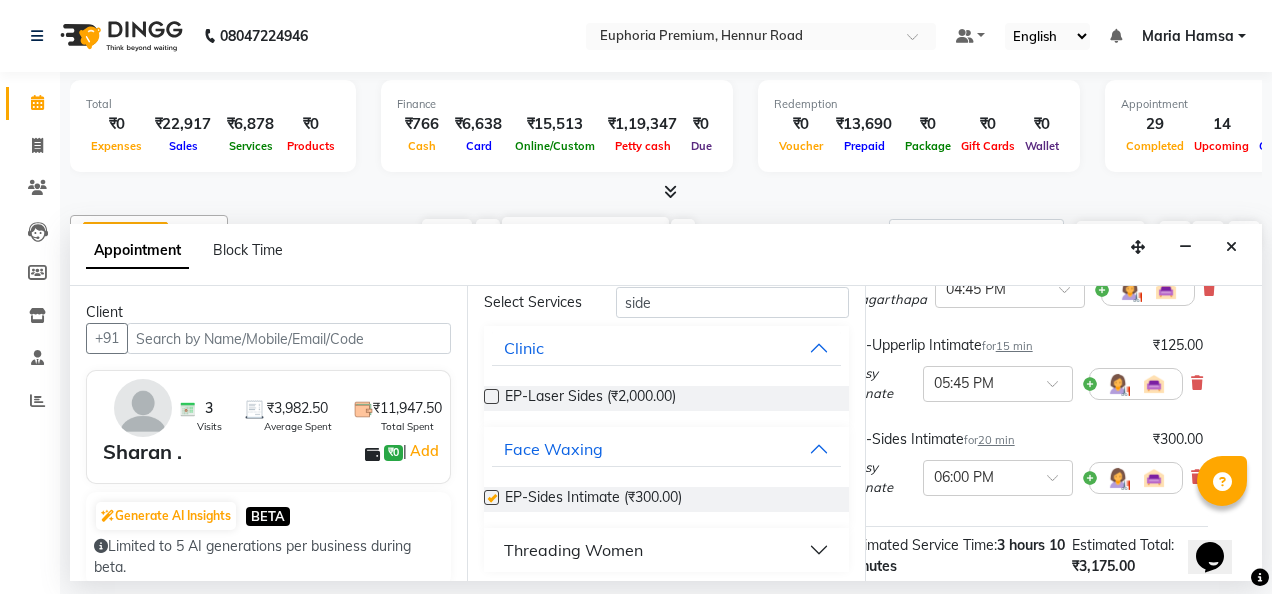 checkbox on "false" 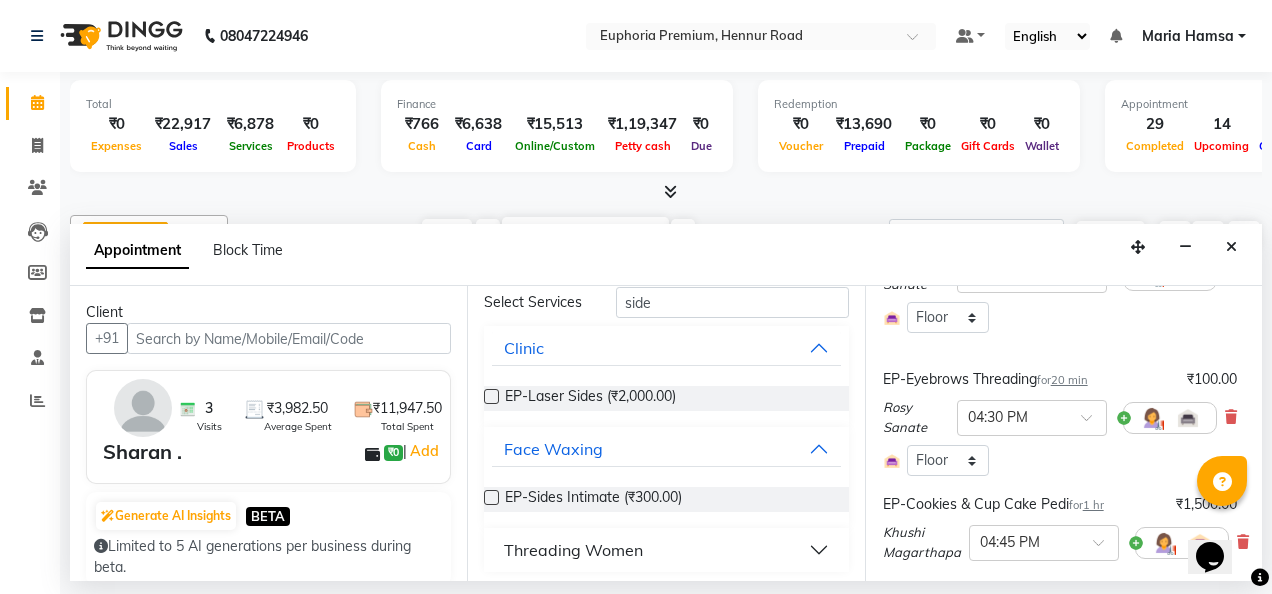 scroll, scrollTop: 216, scrollLeft: 3, axis: both 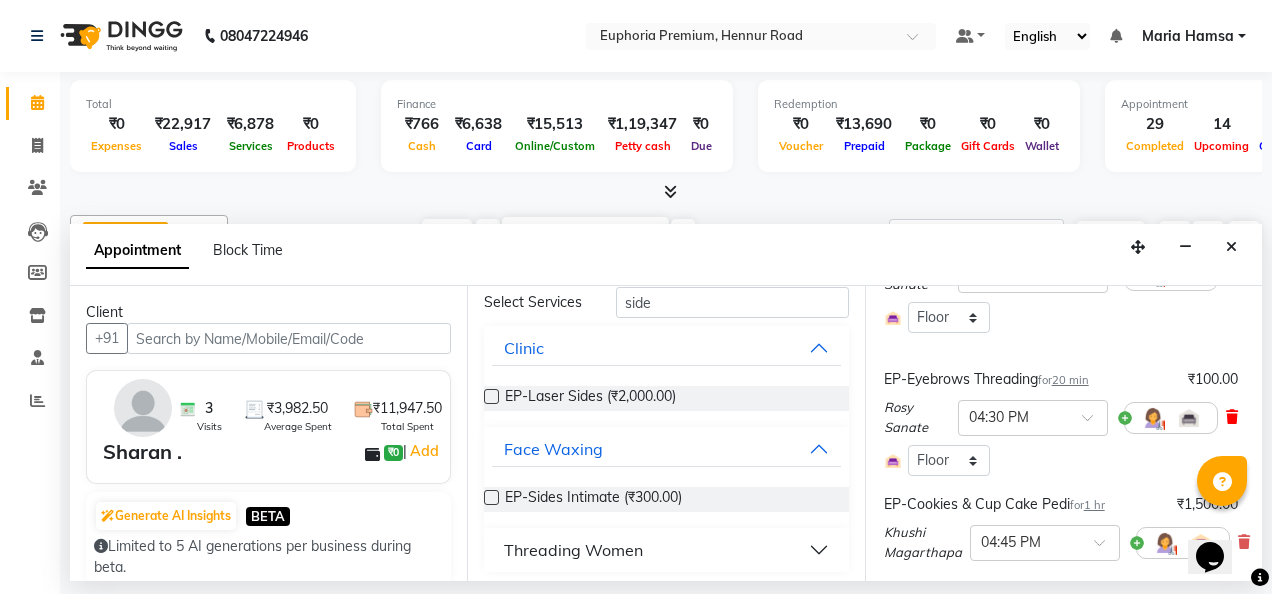 click at bounding box center (1232, 417) 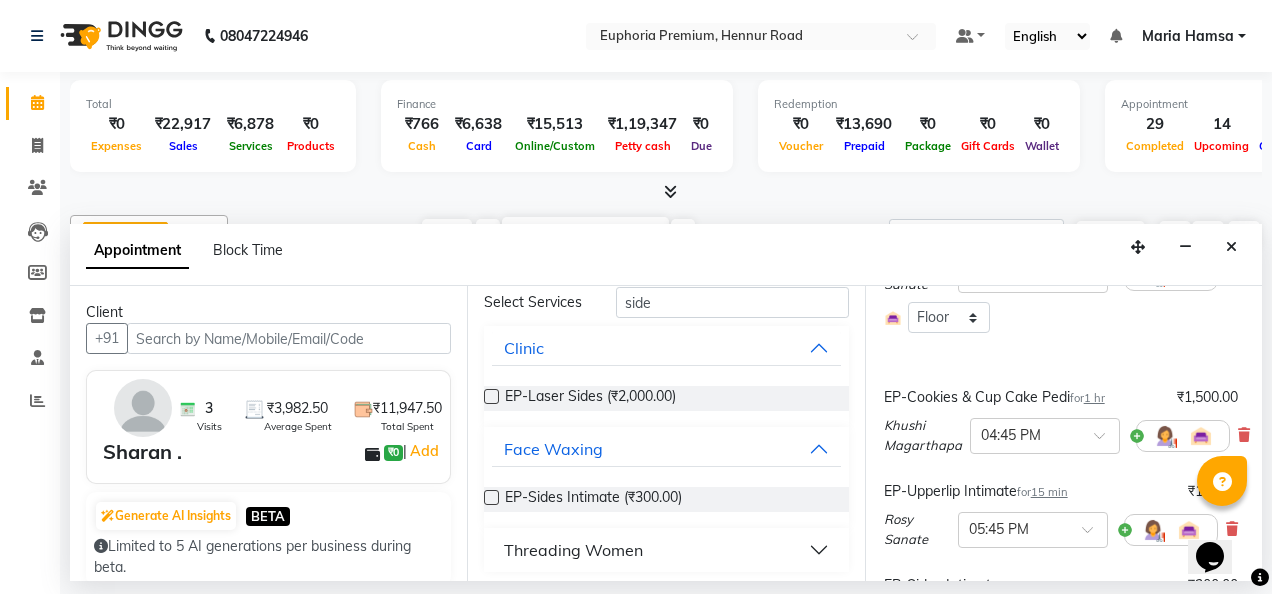 scroll, scrollTop: 0, scrollLeft: 0, axis: both 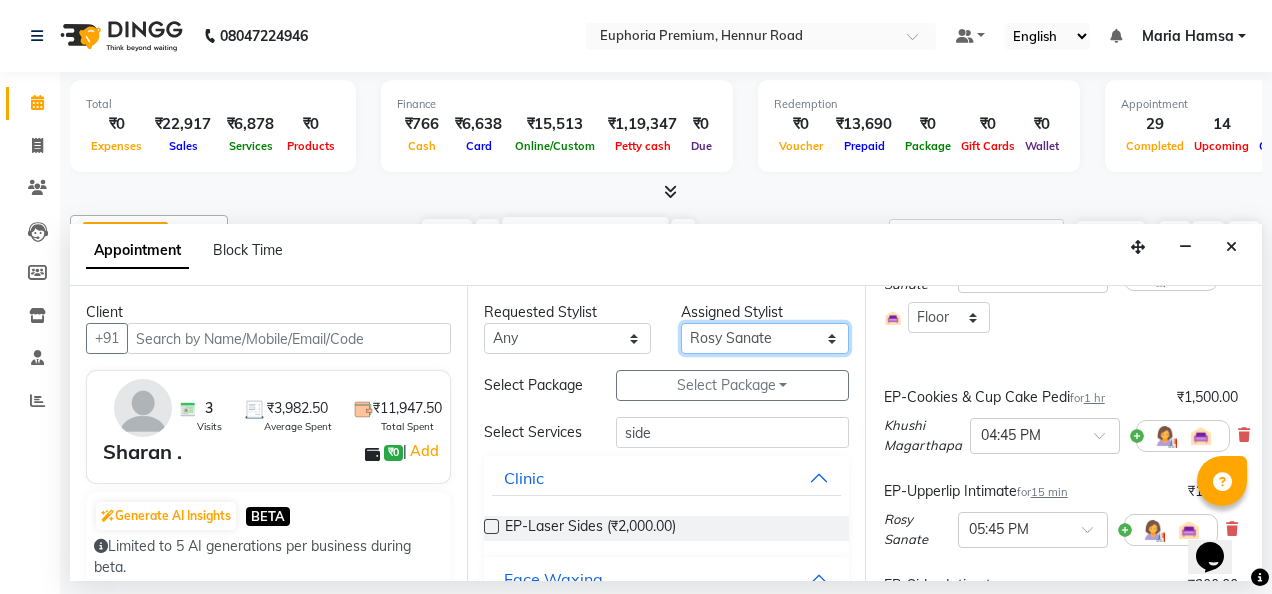 click on "Select Babu V Bharath N Binoy  Chandru Magar Chethan N  Chiinthian Moi ChonglianMoi MOI Daisy . Dhanya . Diya Khadka Fredrick Burrows Khushi Magarthapa Kishore K Maria Hamsa MRINALI MILI Pinky . Priya  K Rosy Sanate Savitha Vijayan Shalini Deivasigamani Shishi L Vijayalakshmi M VISHON BAIDYA" at bounding box center [764, 338] 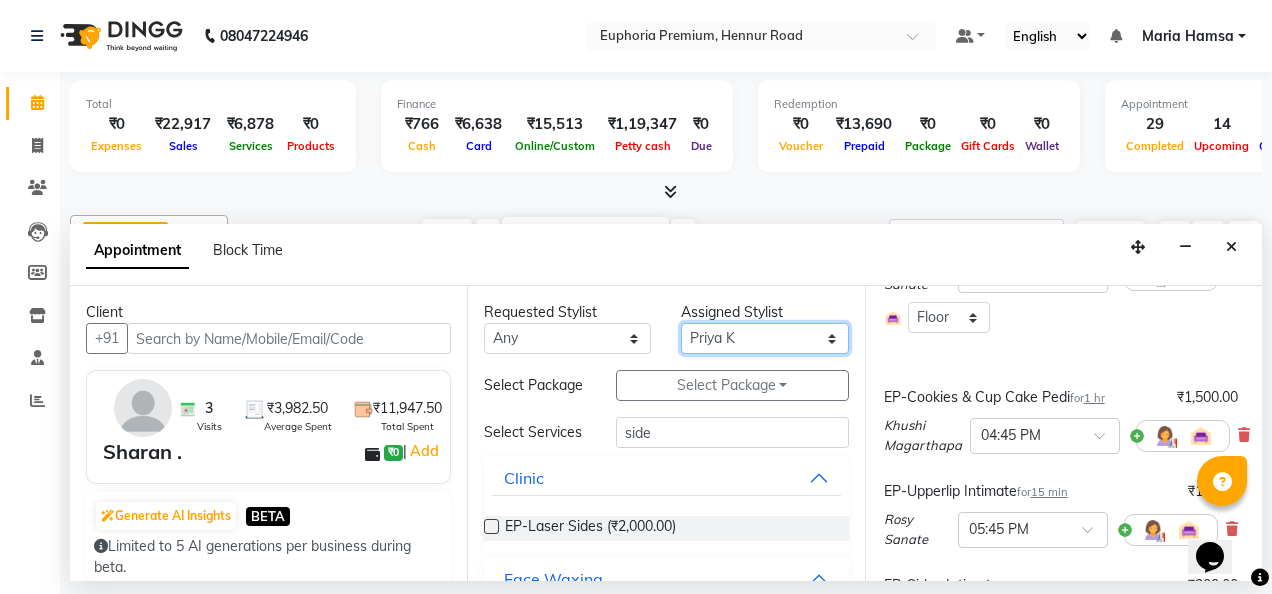 click on "Select Babu V Bharath N Binoy  Chandru Magar Chethan N  Chiinthian Moi ChonglianMoi MOI Daisy . Dhanya . Diya Khadka Fredrick Burrows Khushi Magarthapa Kishore K Maria Hamsa MRINALI MILI Pinky . Priya  K Rosy Sanate Savitha Vijayan Shalini Deivasigamani Shishi L Vijayalakshmi M VISHON BAIDYA" at bounding box center [764, 338] 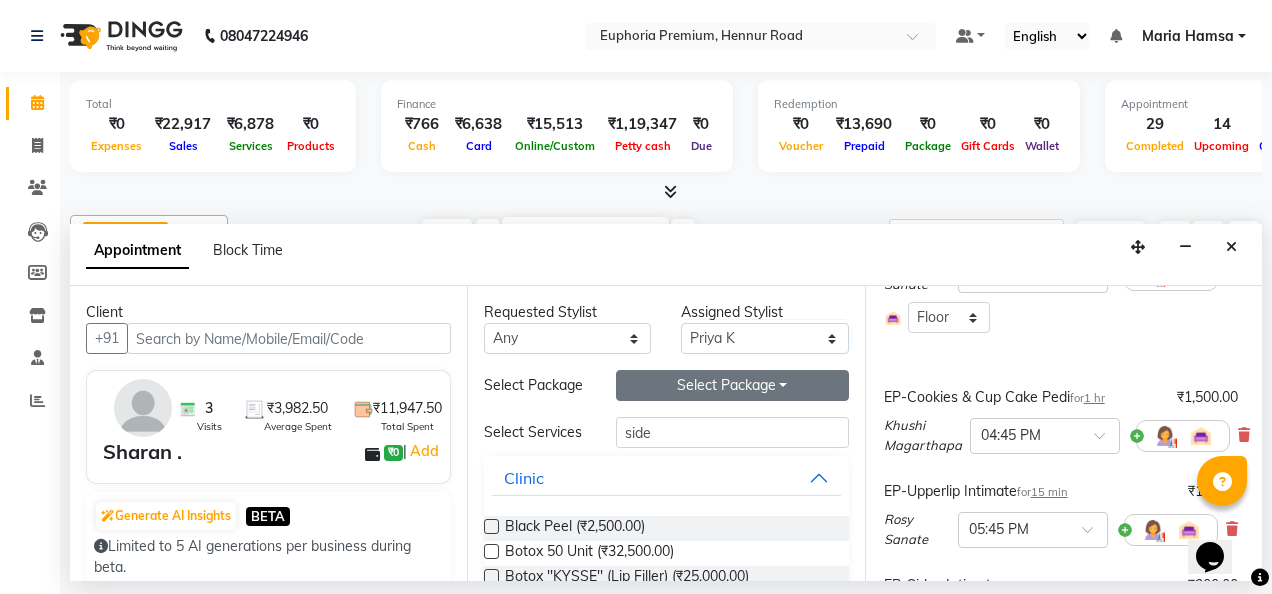 click on "Select Package  Toggle Dropdown" at bounding box center (732, 385) 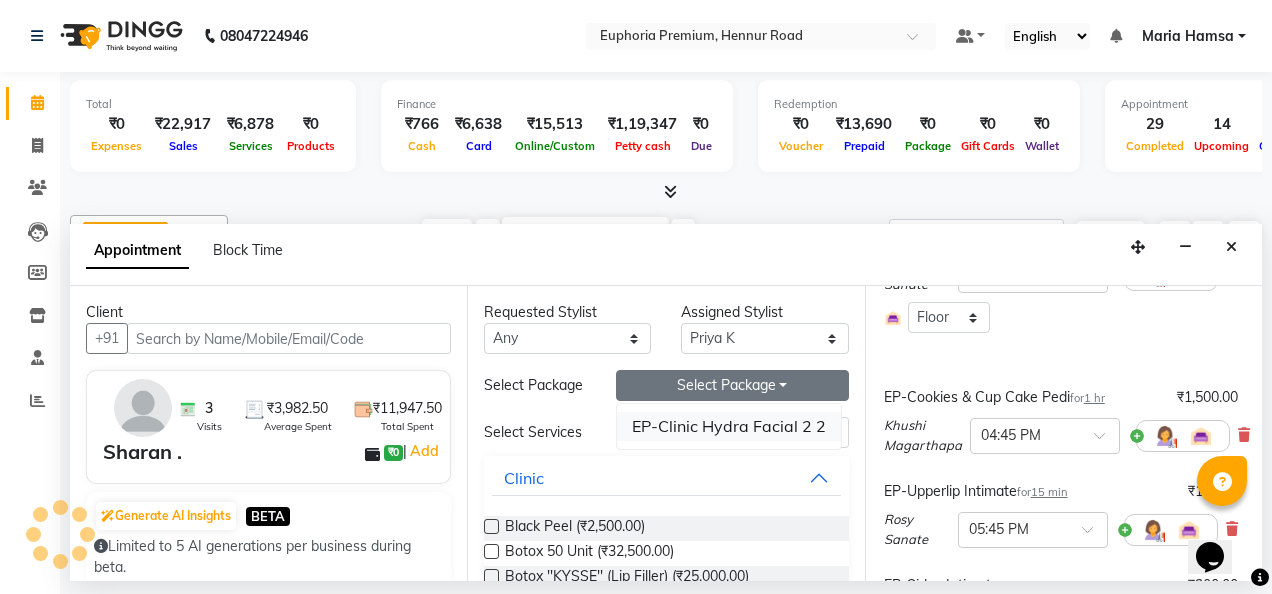 click on "EP-Clinic Hydra Facial 2 2" at bounding box center (729, 426) 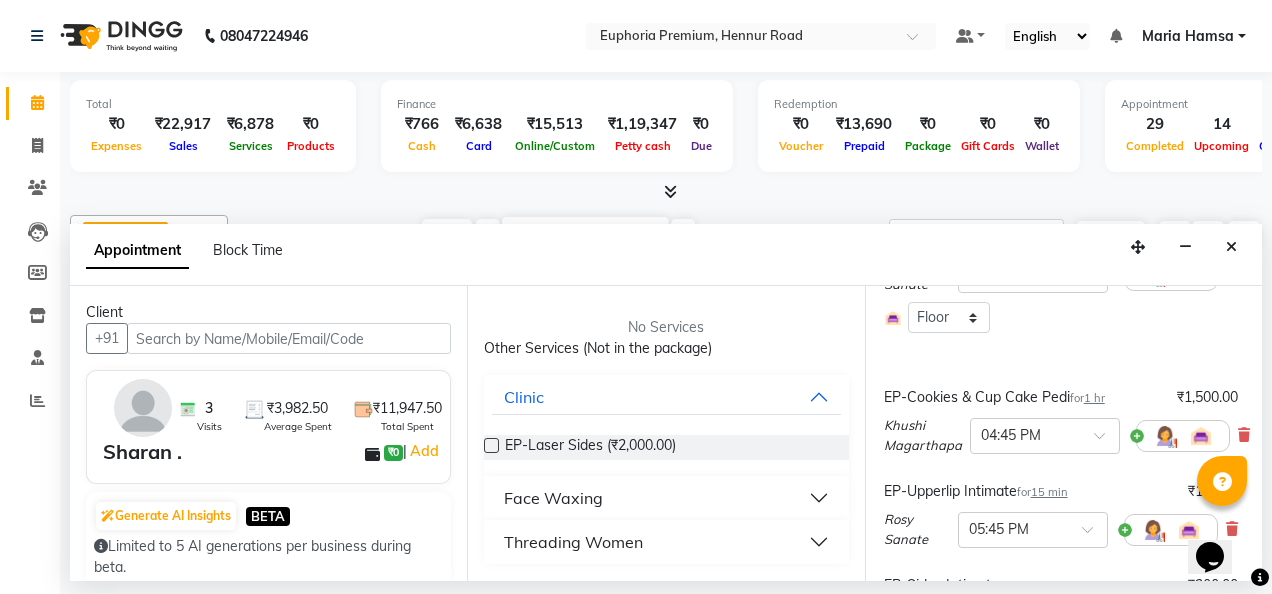 scroll, scrollTop: 0, scrollLeft: 0, axis: both 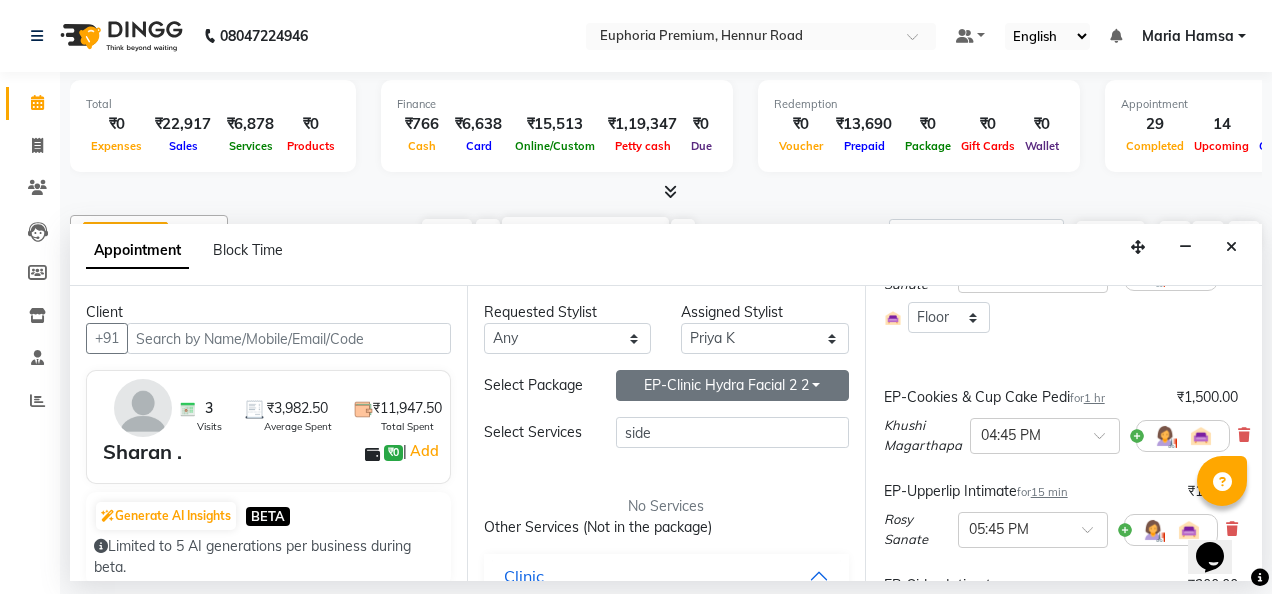 click on "EP-Clinic Hydra Facial 2 2" at bounding box center (732, 385) 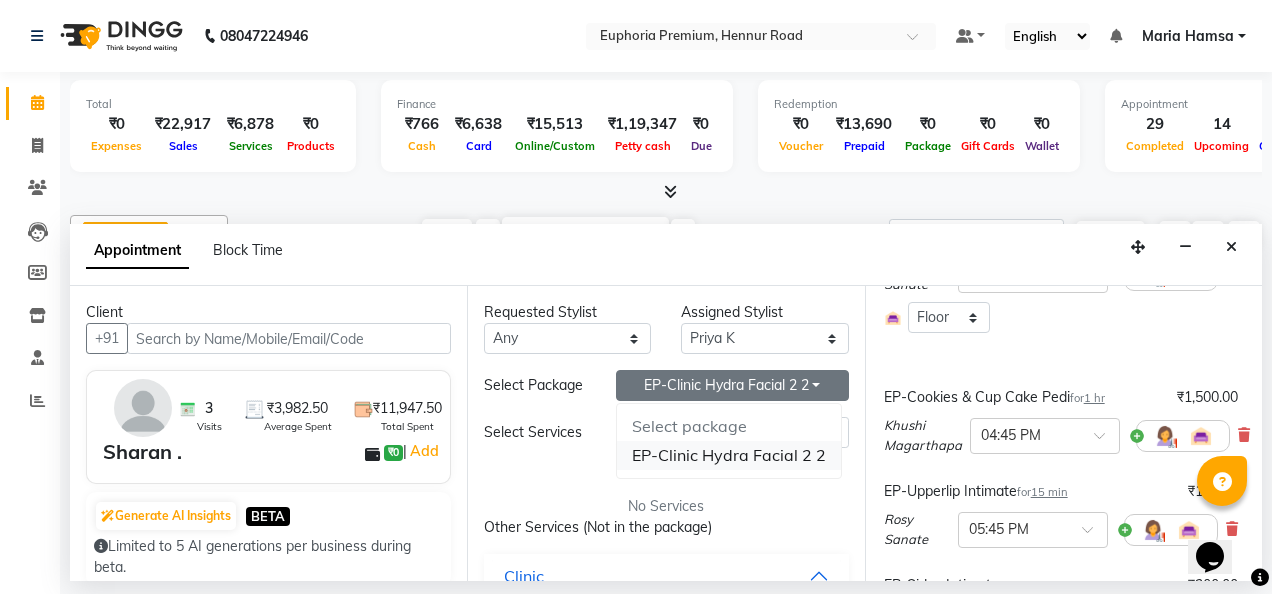 click on "EP-Clinic Hydra Facial 2 2" at bounding box center (729, 455) 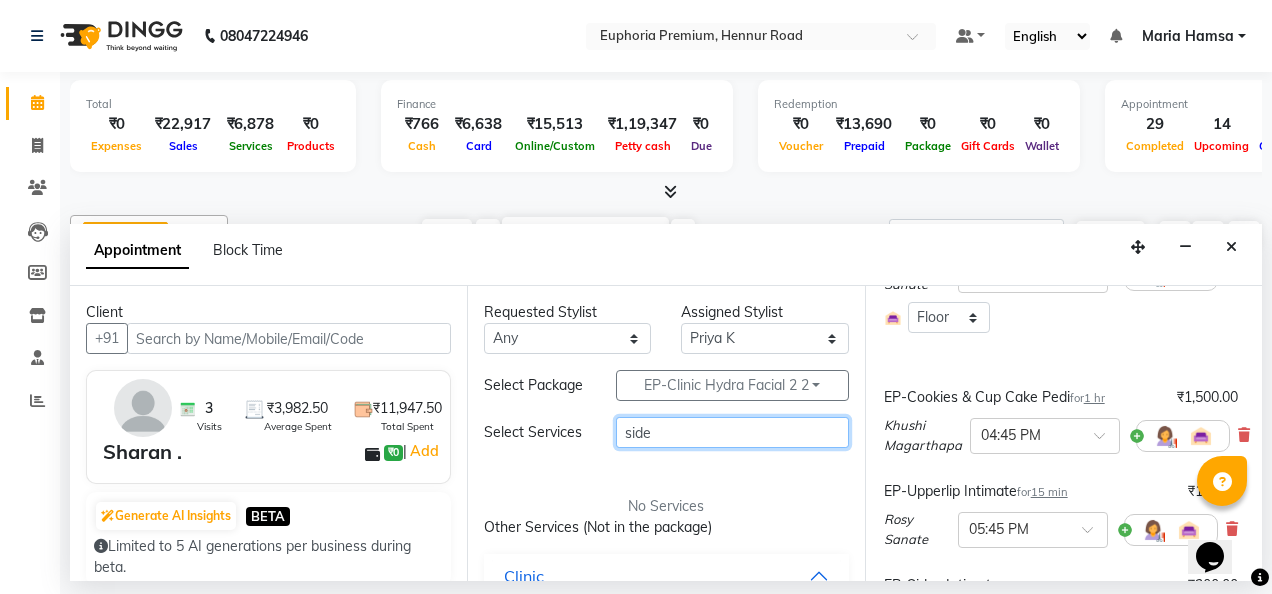 click on "side" at bounding box center (732, 432) 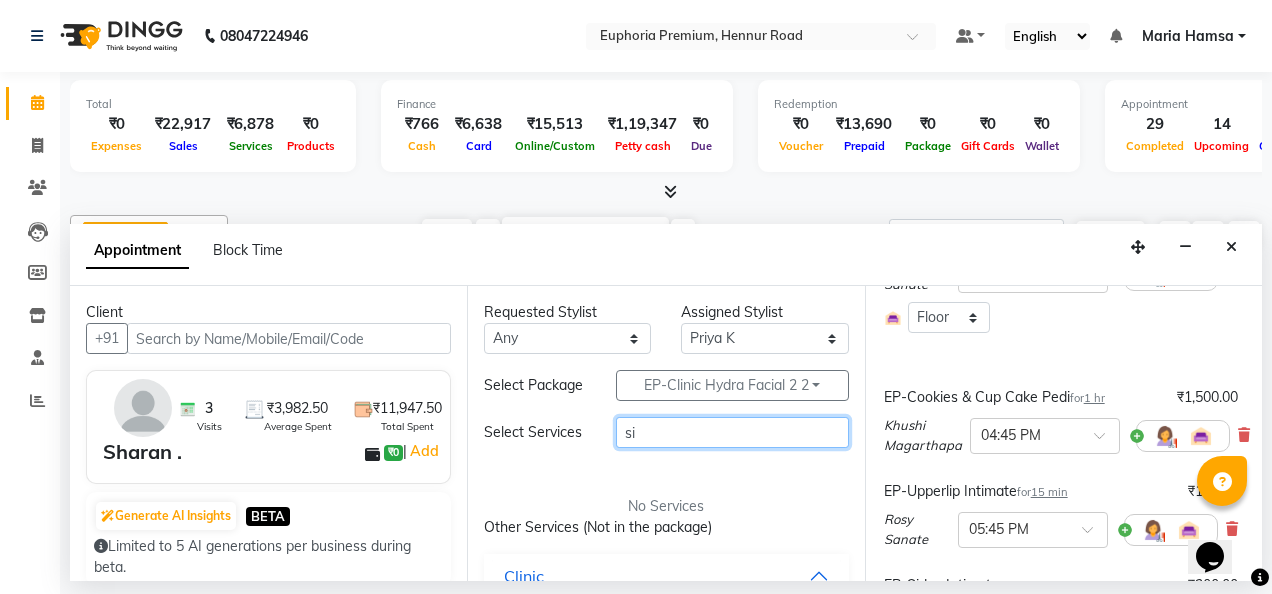 type on "s" 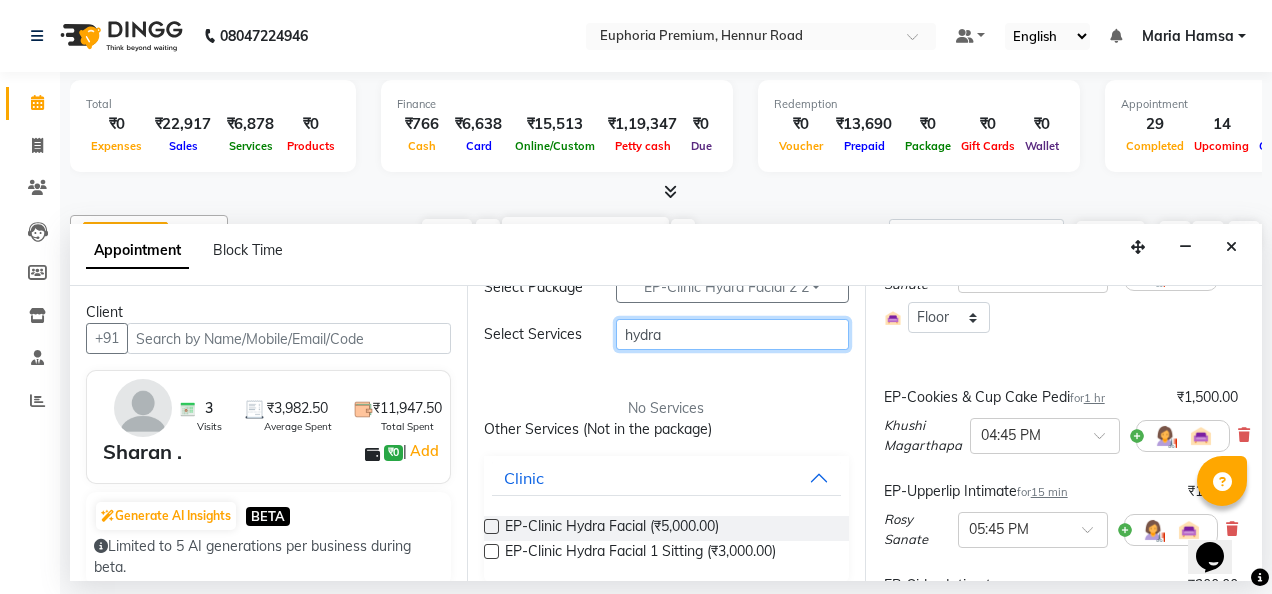 scroll, scrollTop: 136, scrollLeft: 0, axis: vertical 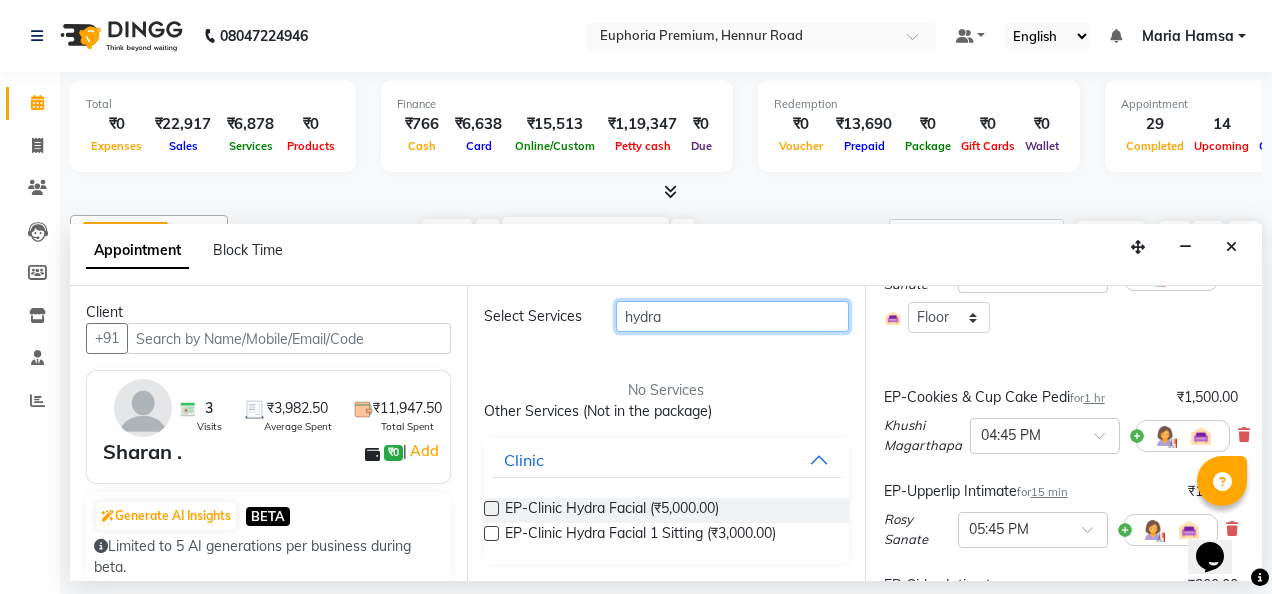 type on "hydra" 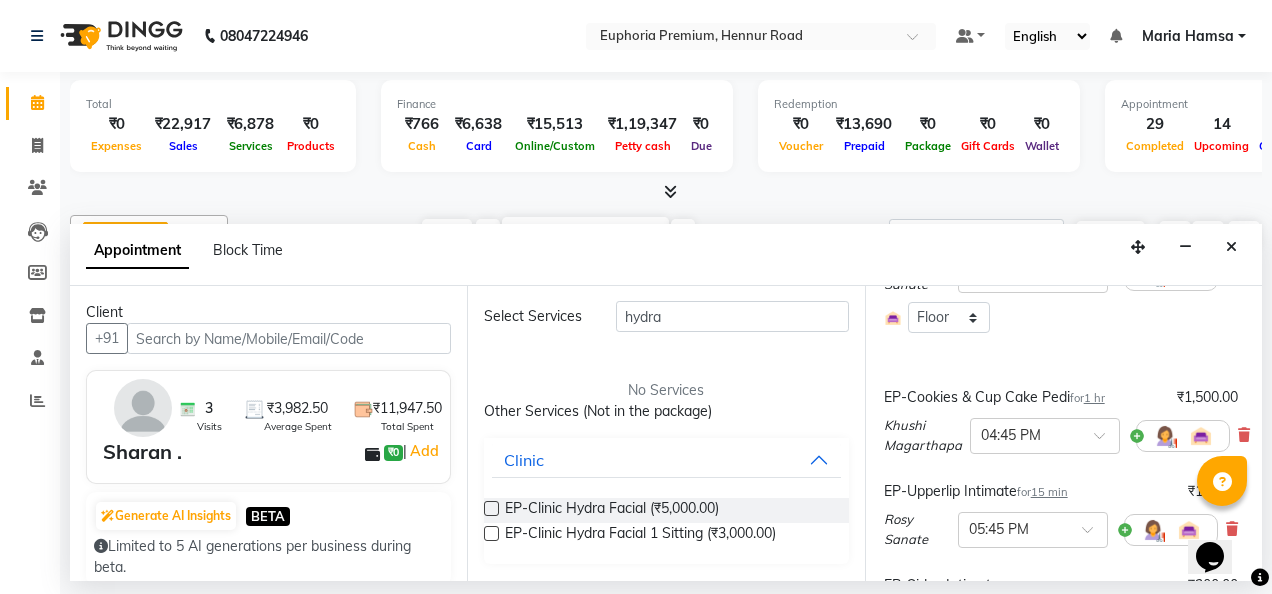 click at bounding box center [491, 508] 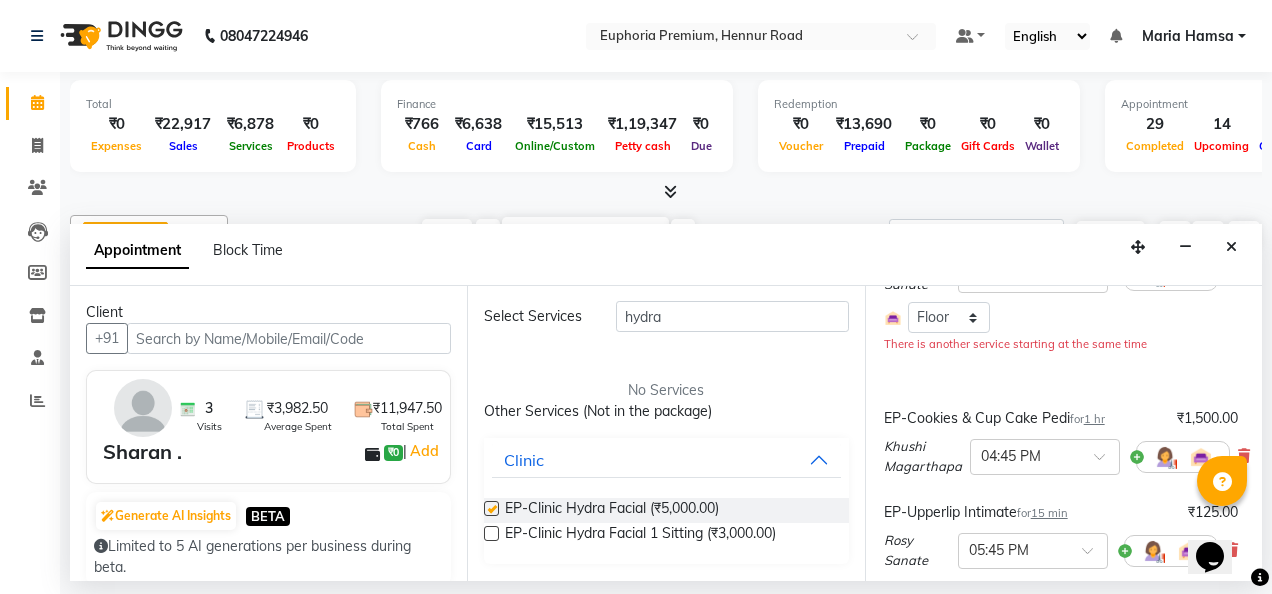 checkbox on "false" 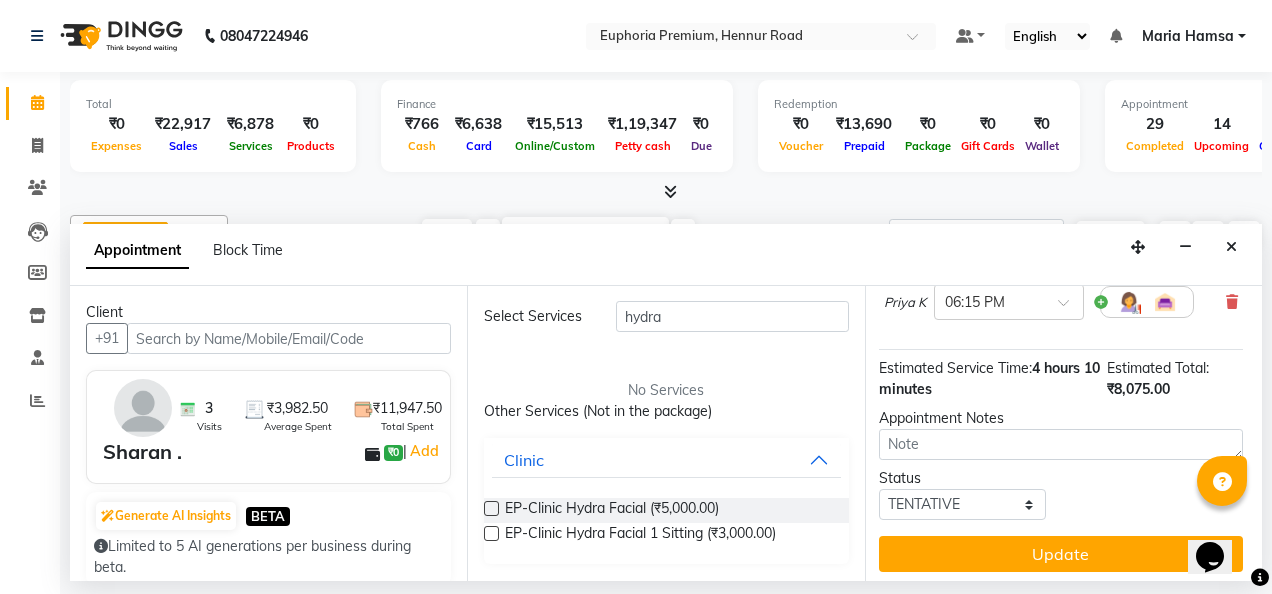 scroll, scrollTop: 672, scrollLeft: 3, axis: both 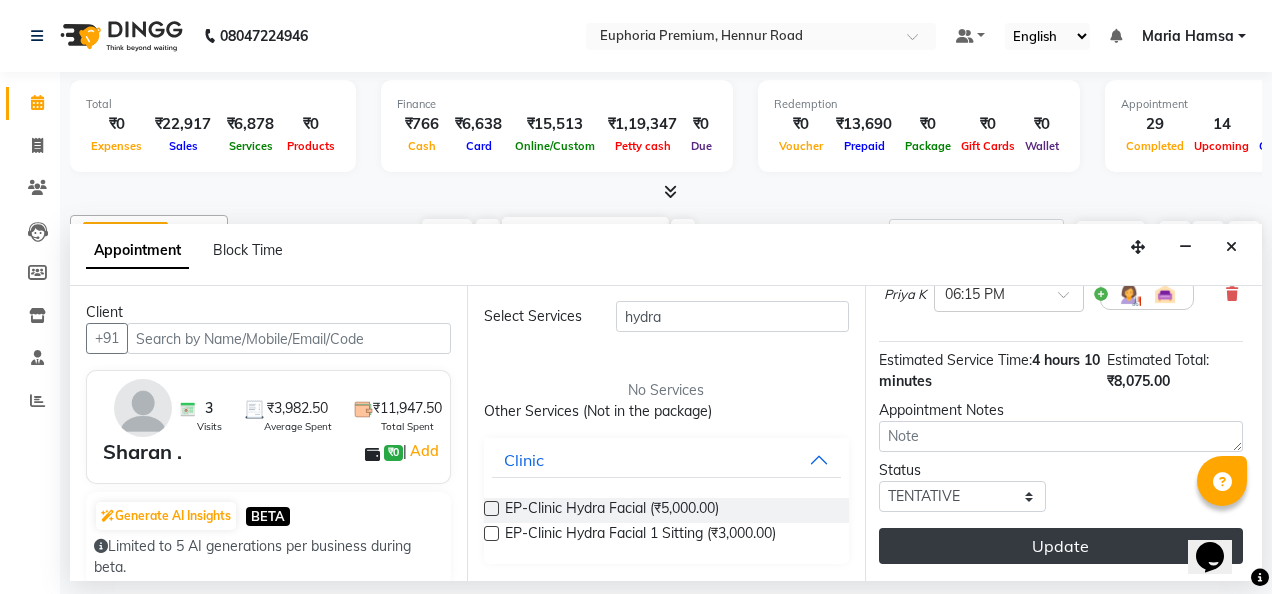 click on "Update" at bounding box center [1061, 546] 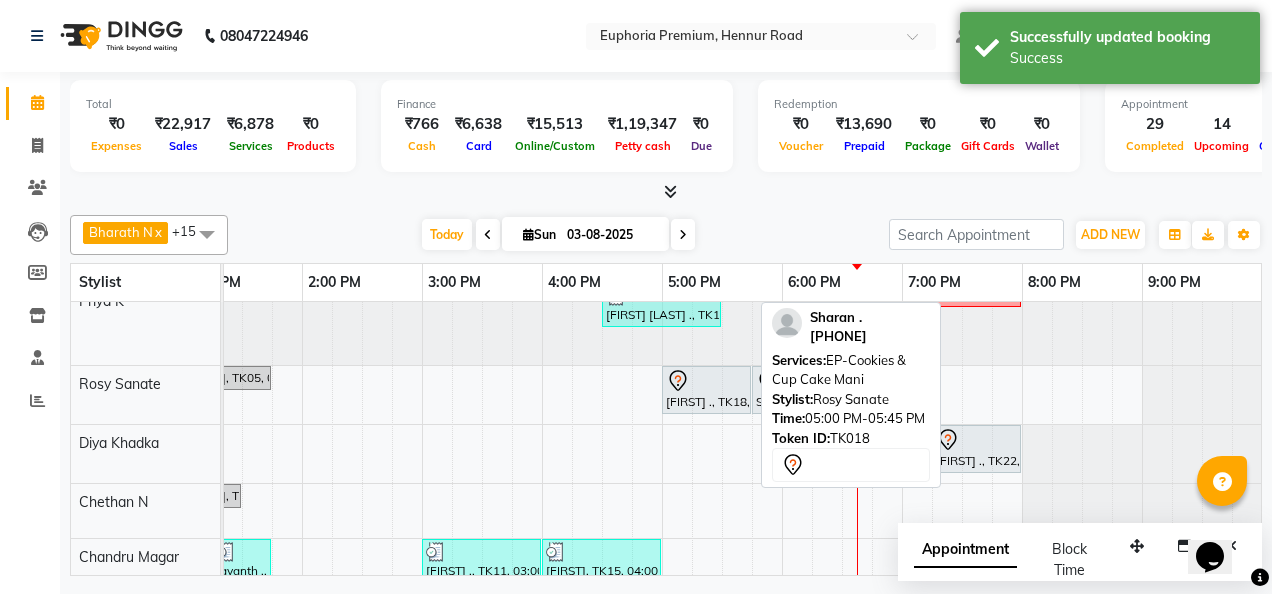 click 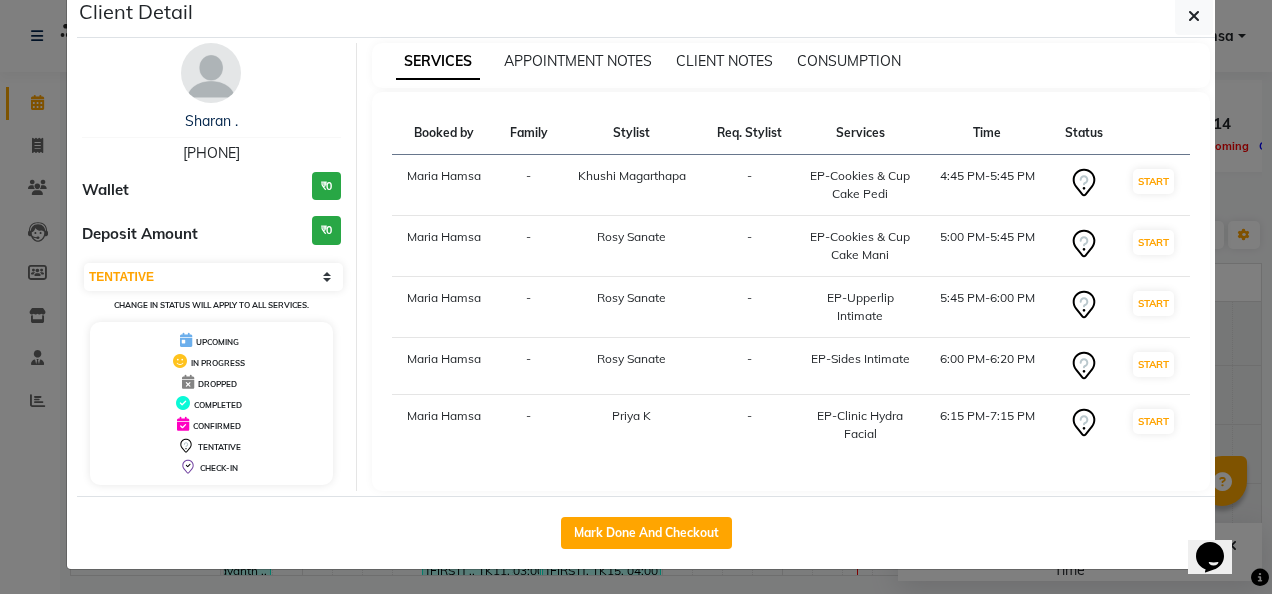 scroll, scrollTop: 0, scrollLeft: 0, axis: both 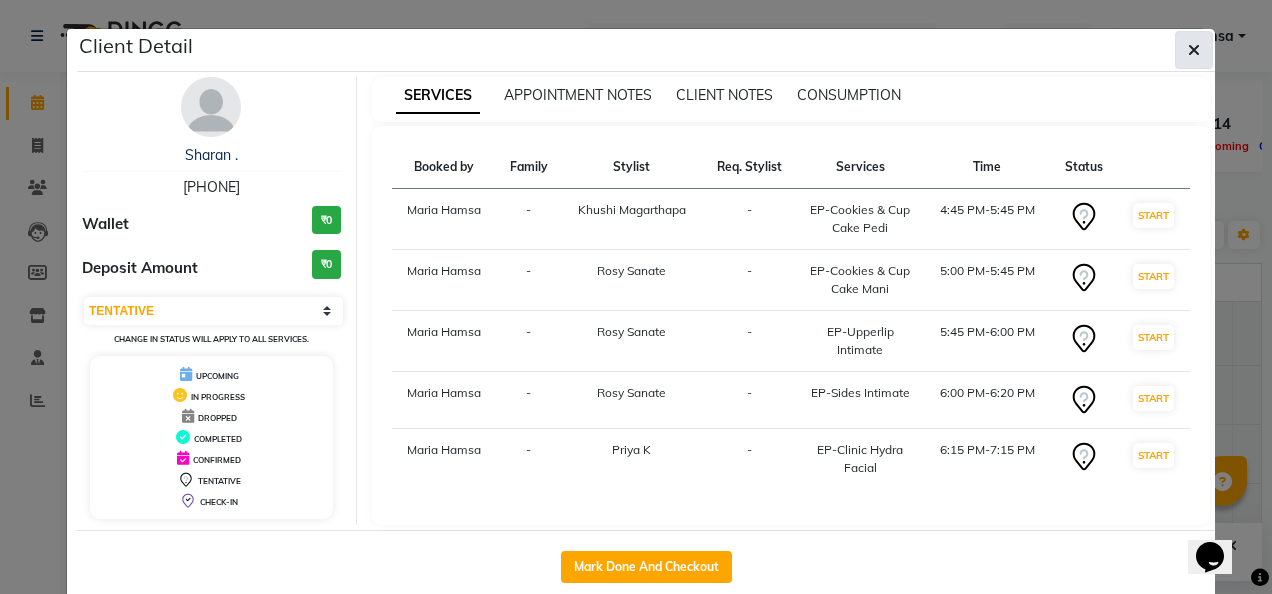 click 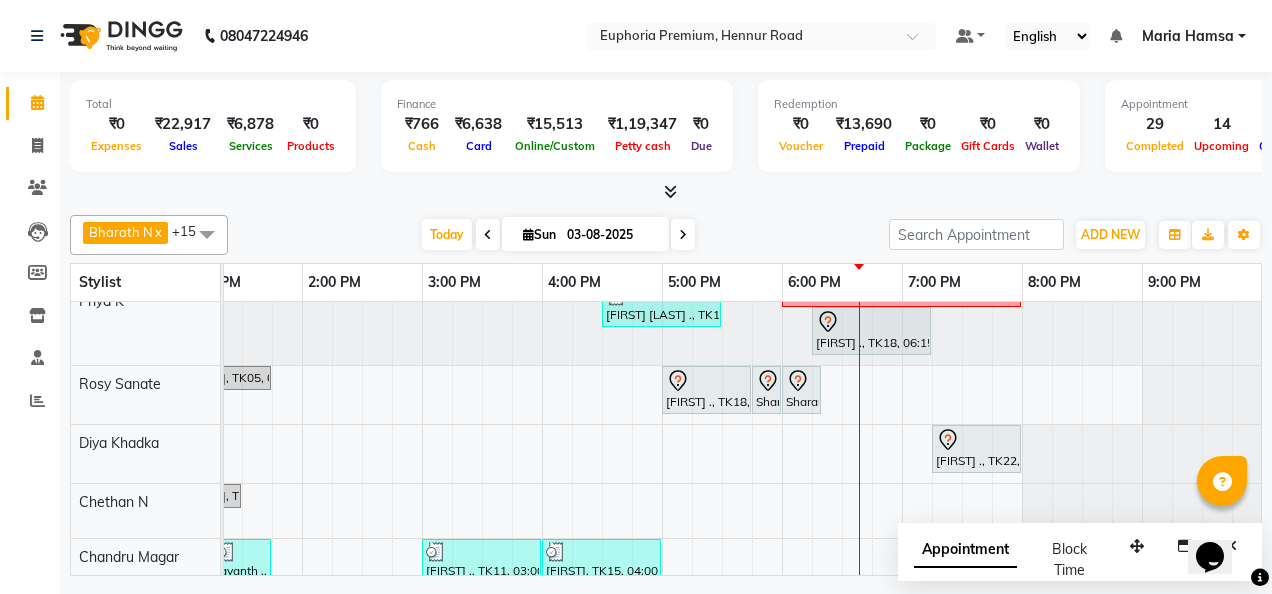 scroll, scrollTop: 542, scrollLeft: 642, axis: both 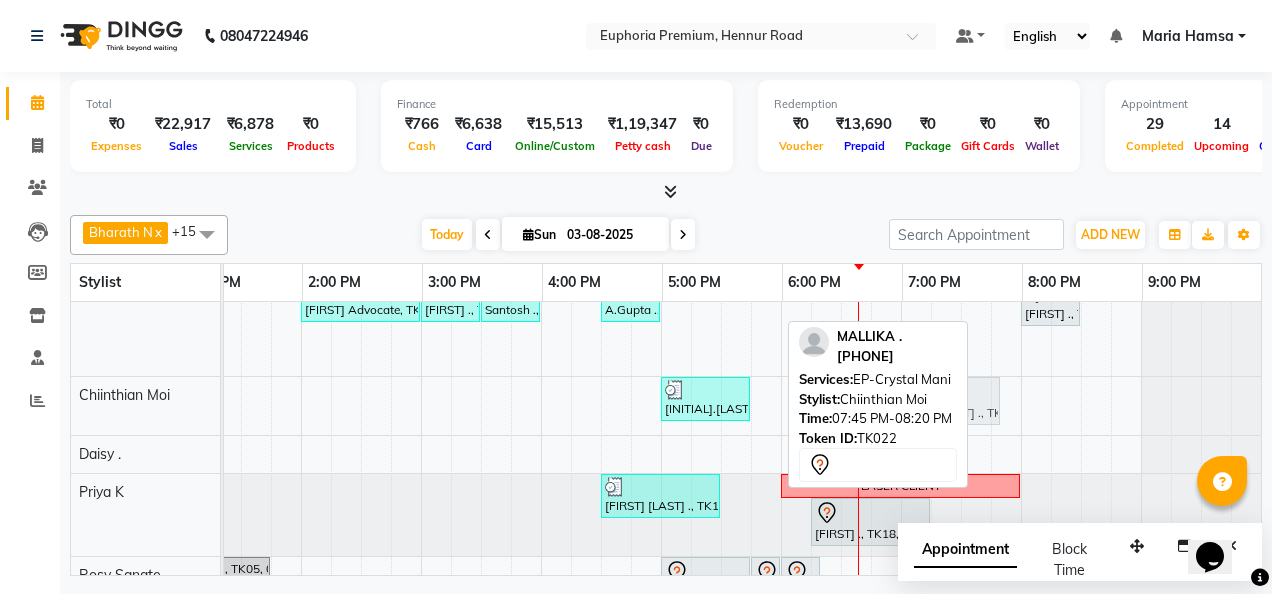 drag, startPoint x: 1001, startPoint y: 392, endPoint x: 948, endPoint y: 393, distance: 53.009434 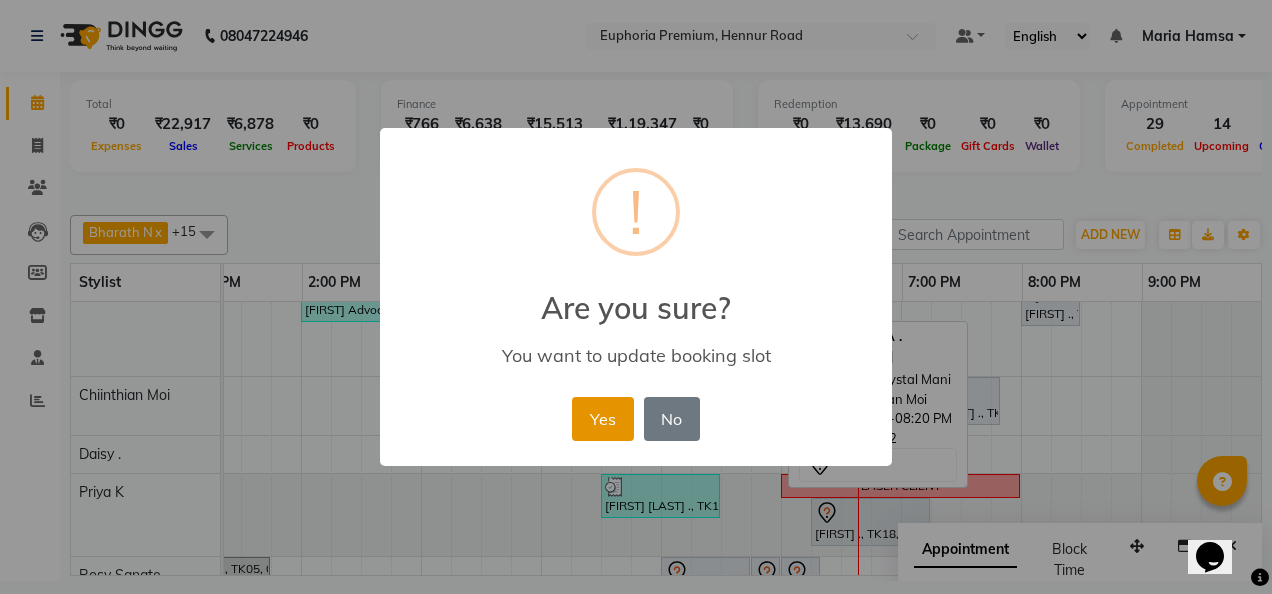 click on "Yes" at bounding box center [602, 419] 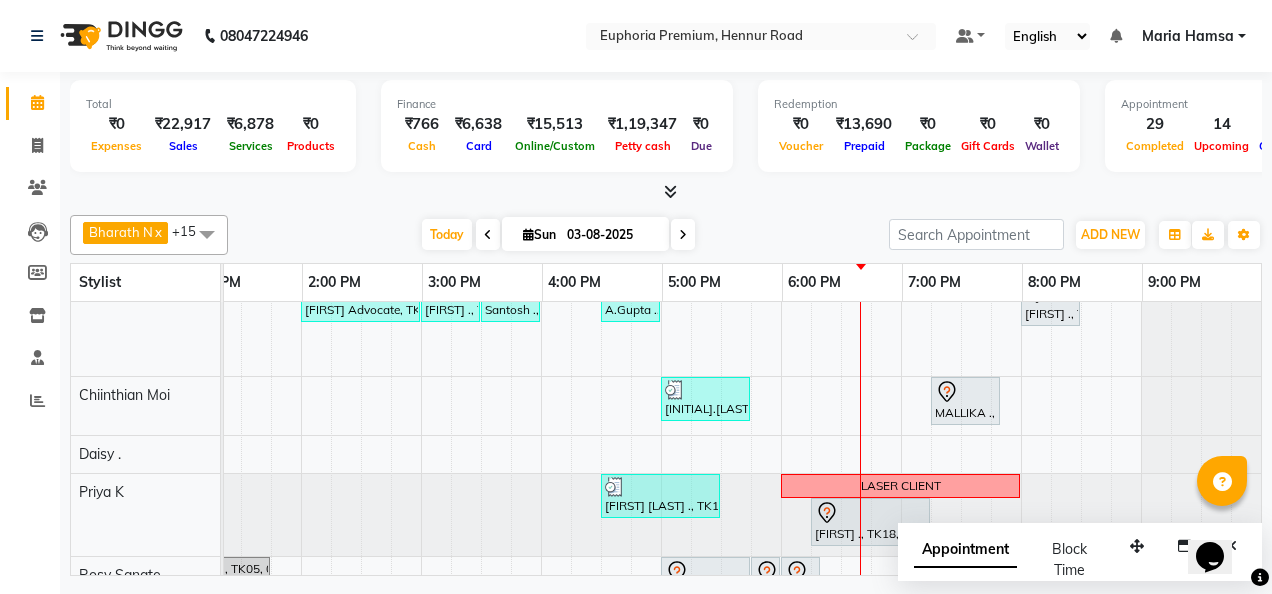 scroll, scrollTop: 304, scrollLeft: 656, axis: both 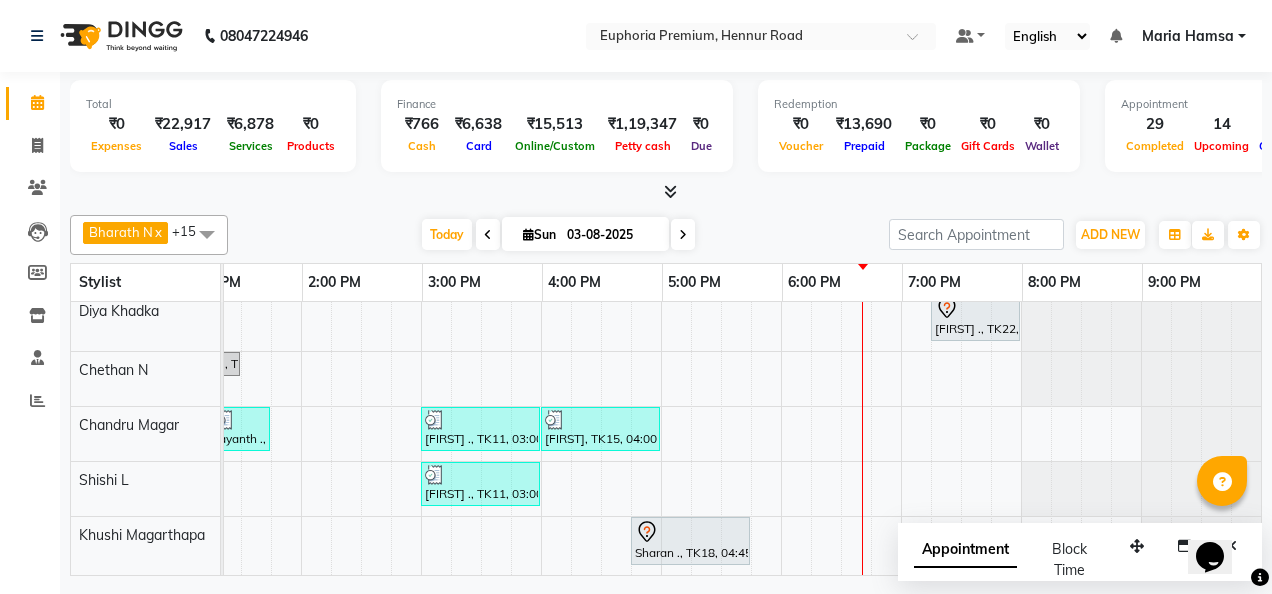 click on "Opens Chat This icon Opens the chat window." at bounding box center [1220, 522] 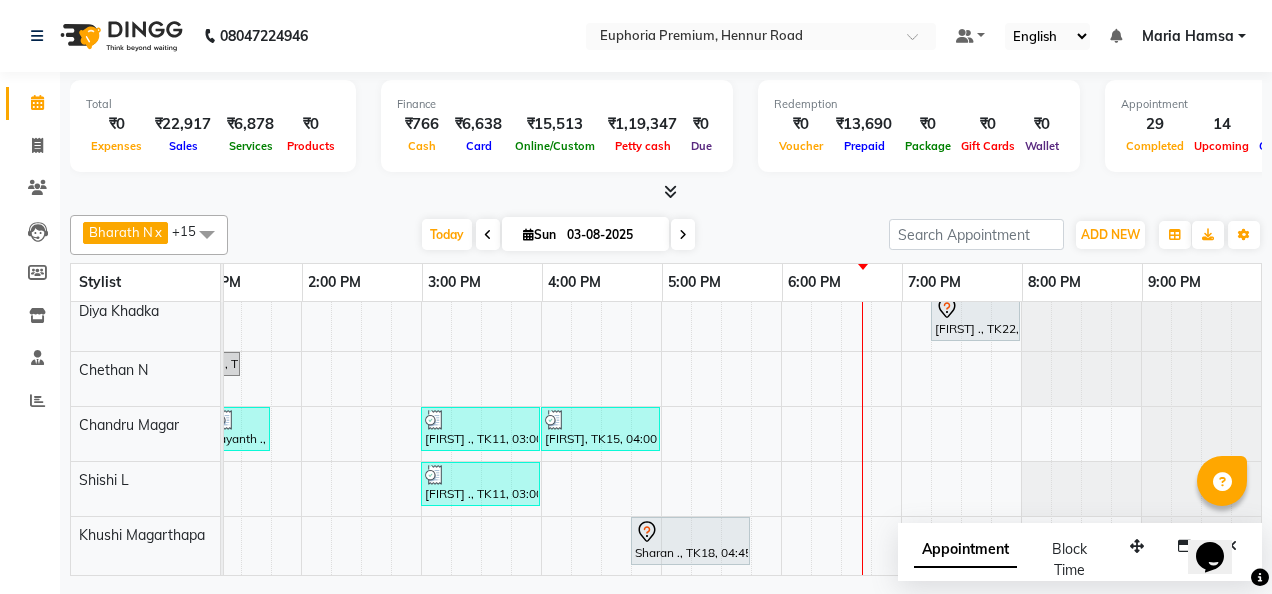 click on "Opens Chat This icon Opens the chat window." at bounding box center (1220, 522) 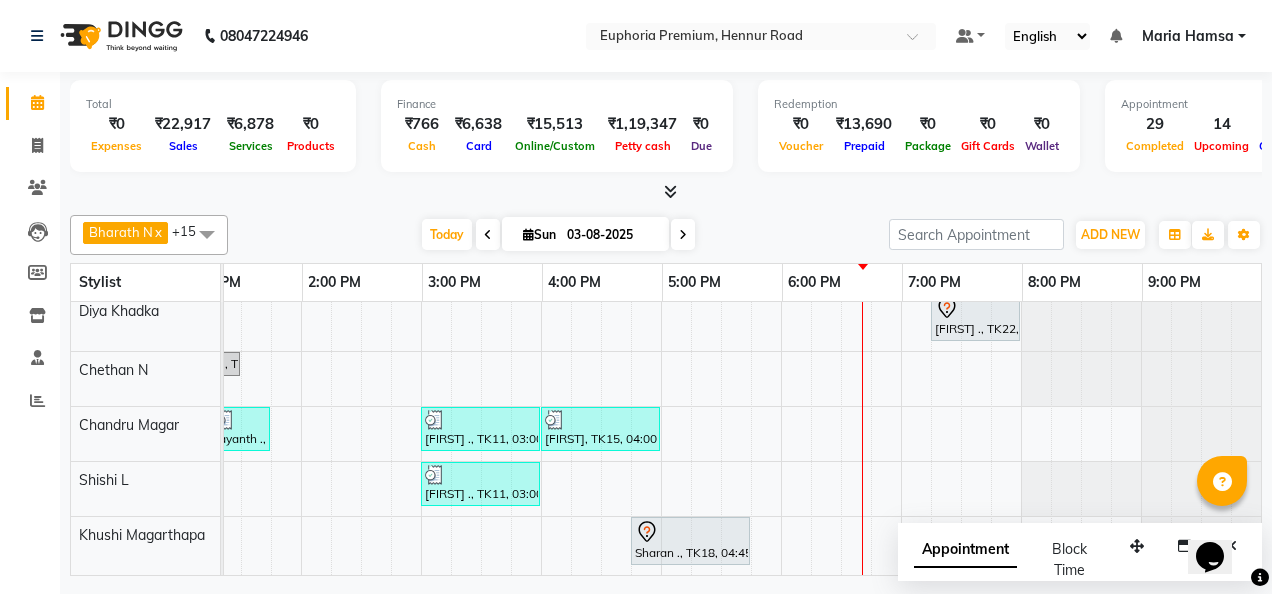 click on "Appointment Block Time" at bounding box center [1080, 564] 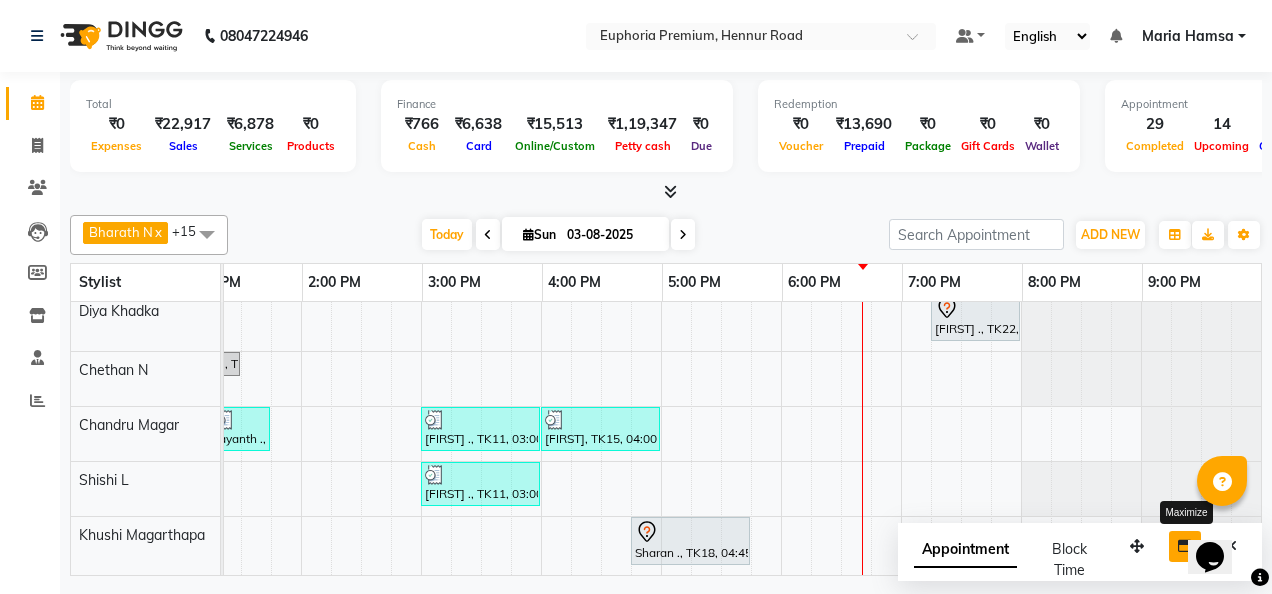 click at bounding box center [1185, 546] 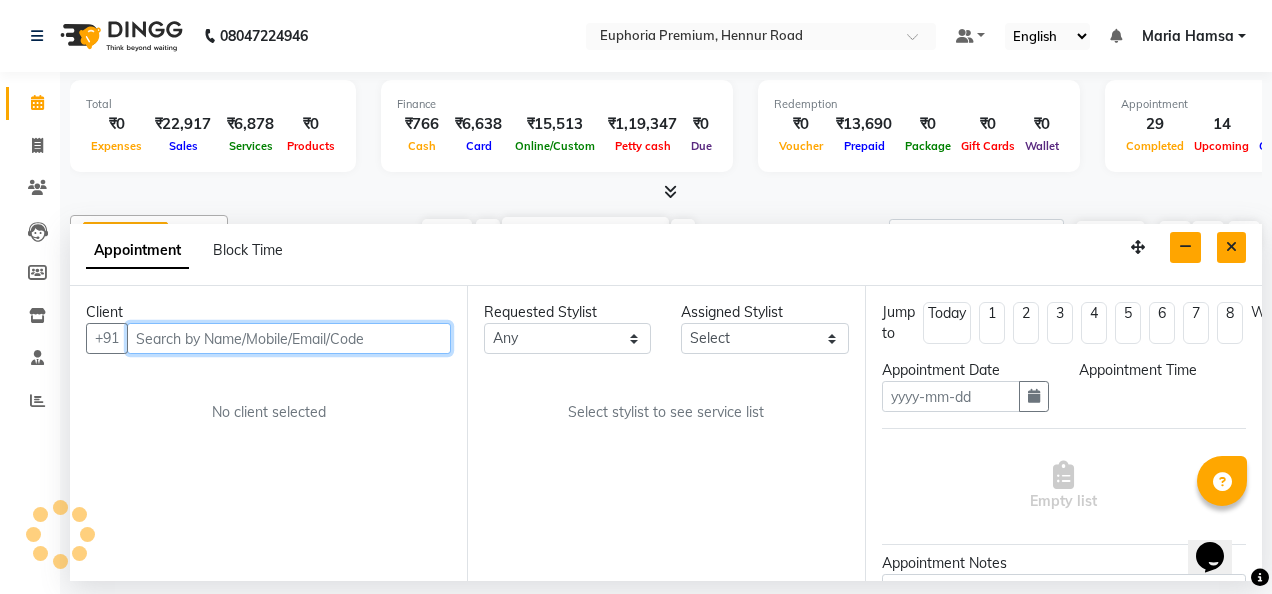 type on "03-08-2025" 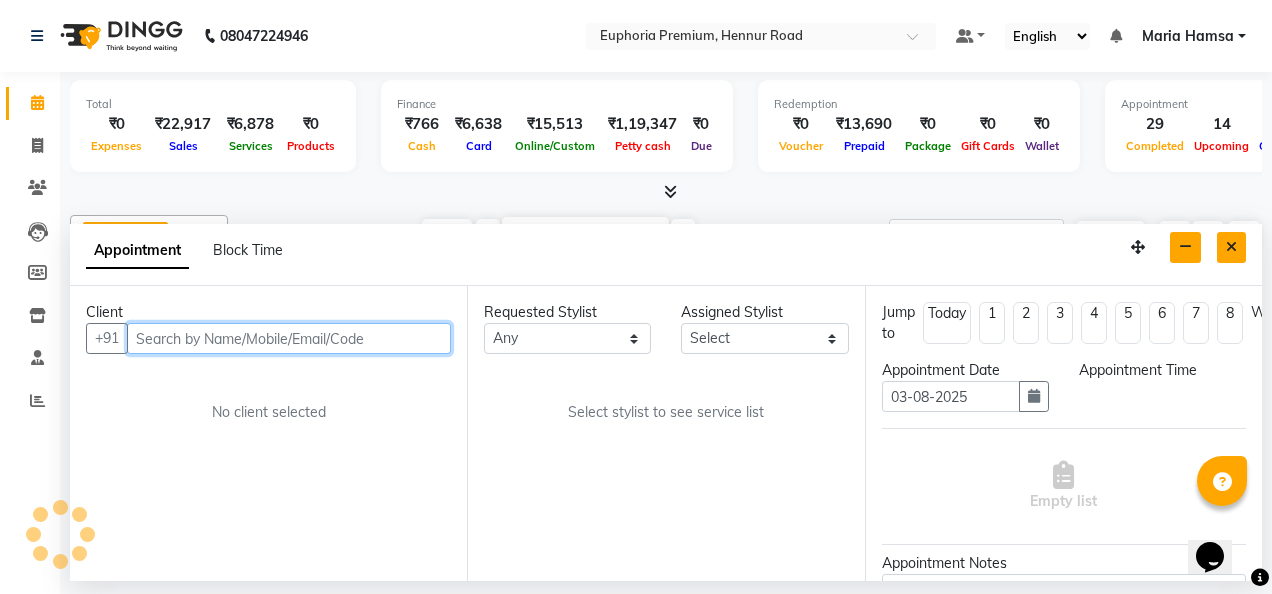 select 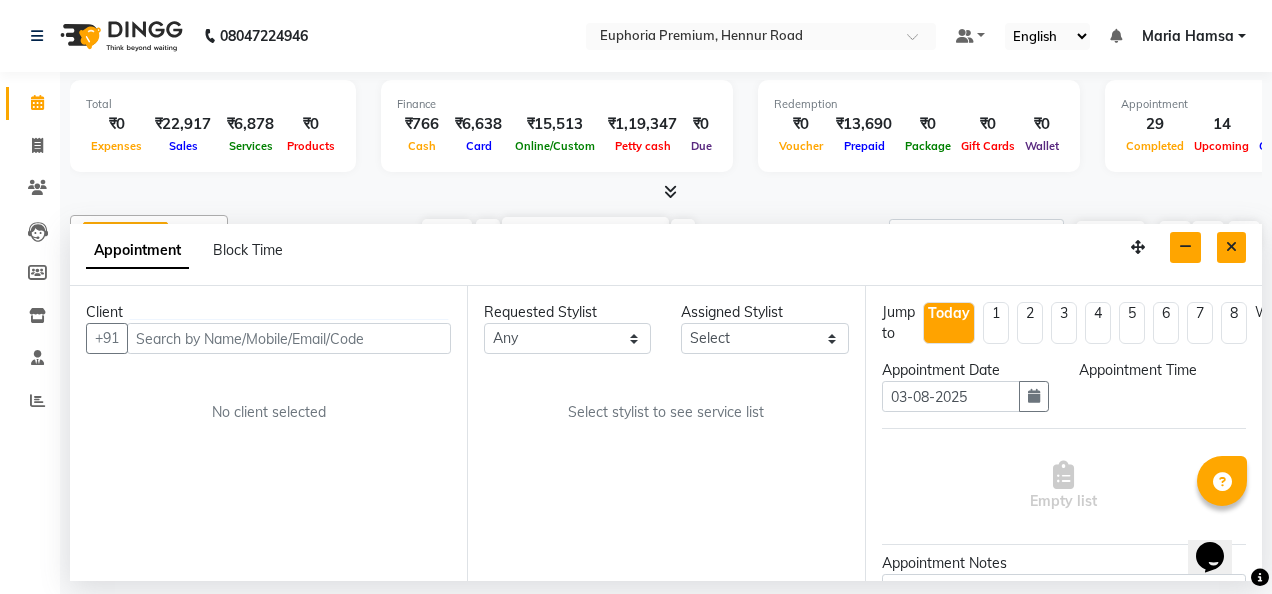 click at bounding box center [1231, 247] 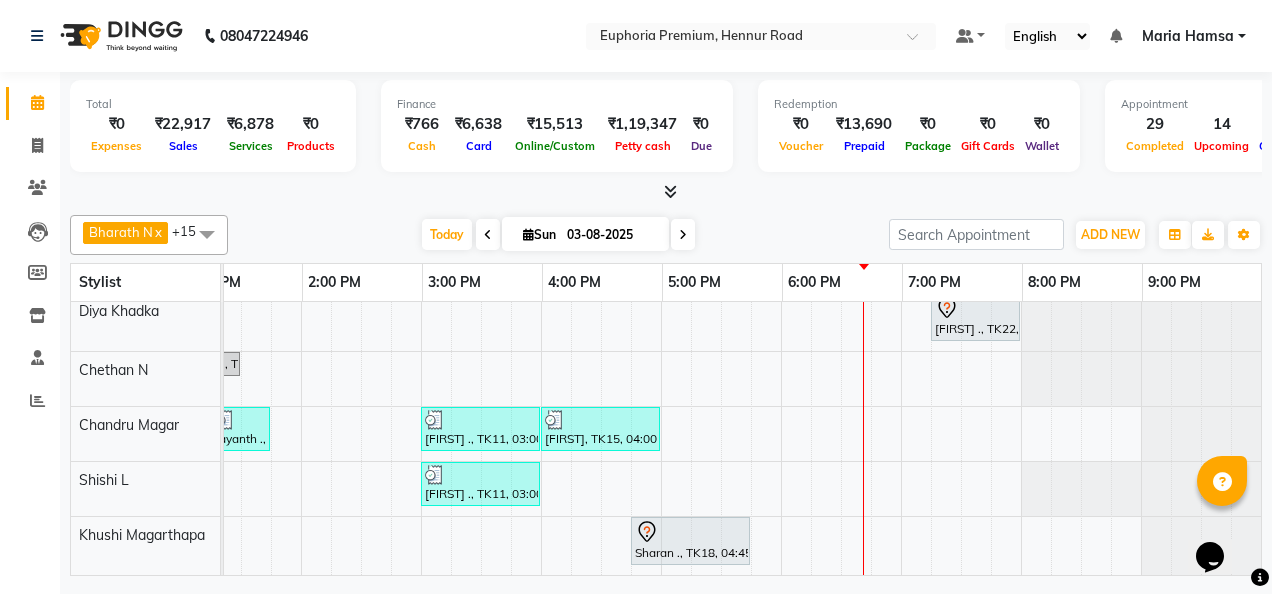scroll, scrollTop: 468, scrollLeft: 656, axis: both 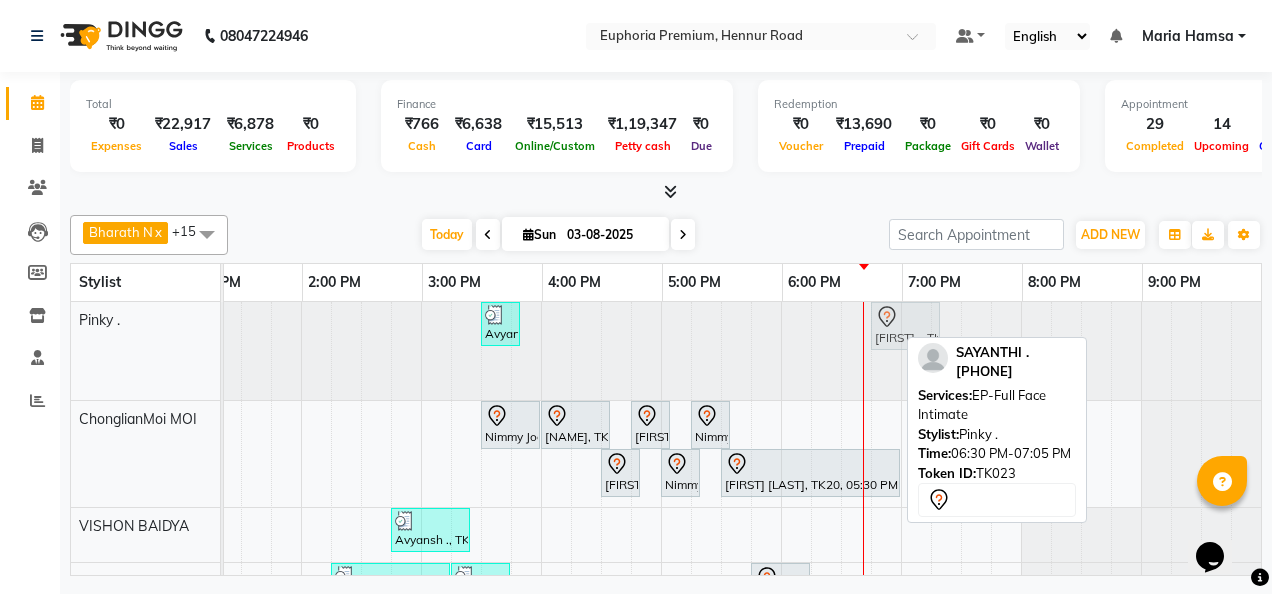 drag, startPoint x: 868, startPoint y: 329, endPoint x: 889, endPoint y: 327, distance: 21.095022 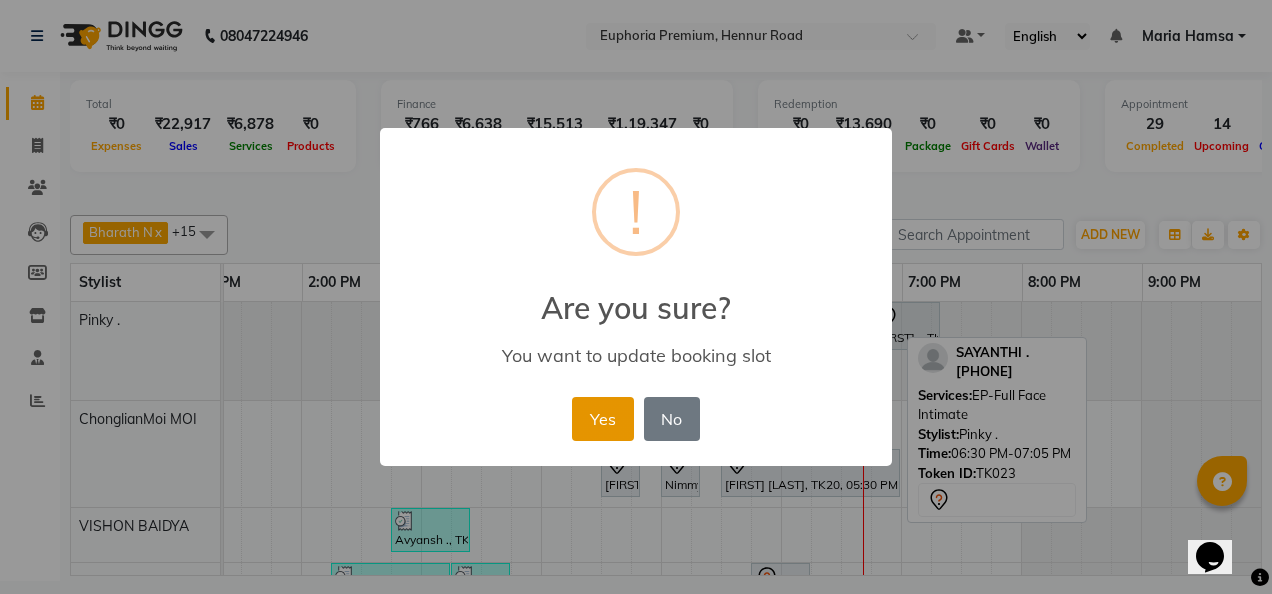 click on "Yes" at bounding box center [602, 419] 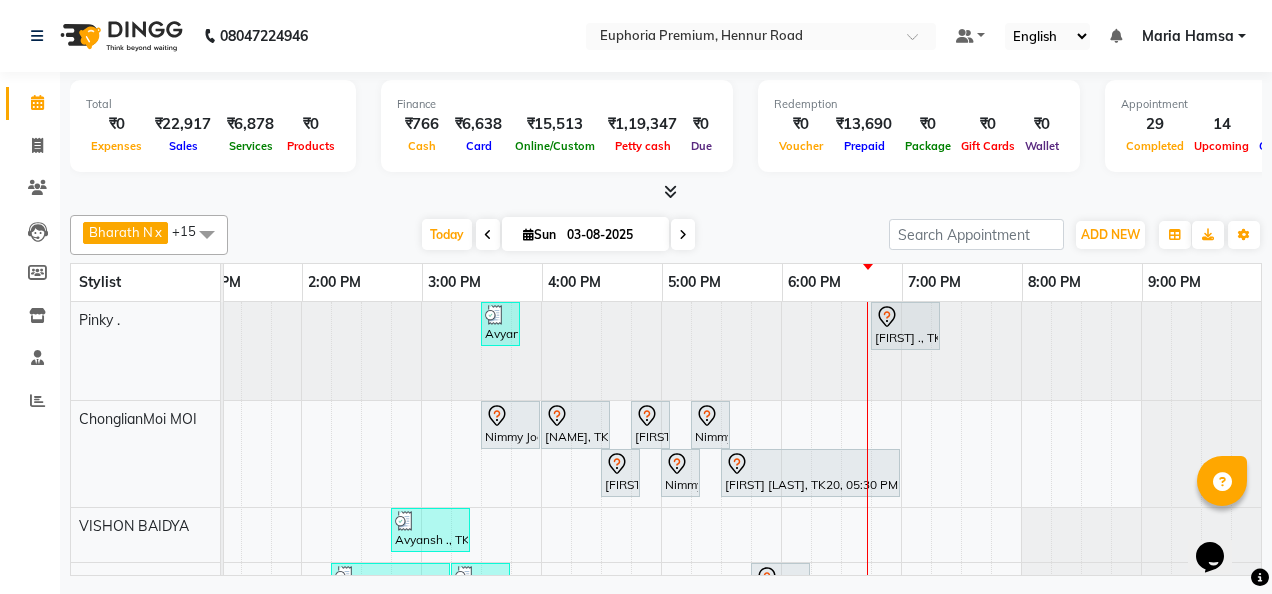 scroll, scrollTop: 152, scrollLeft: 656, axis: both 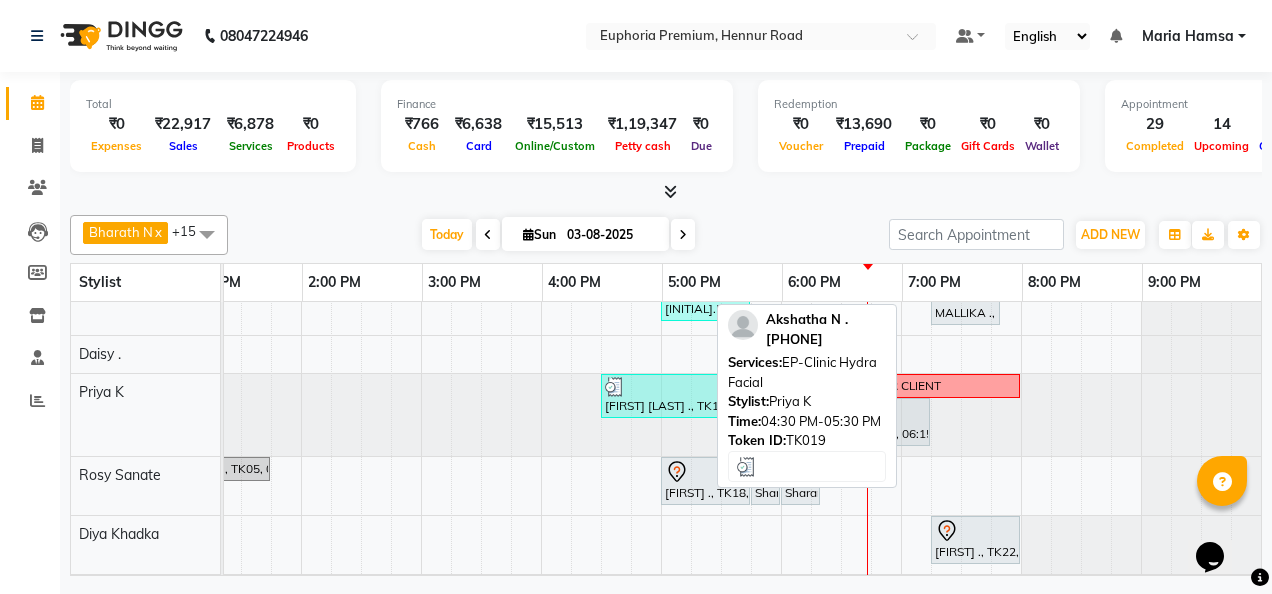 click at bounding box center [660, 387] 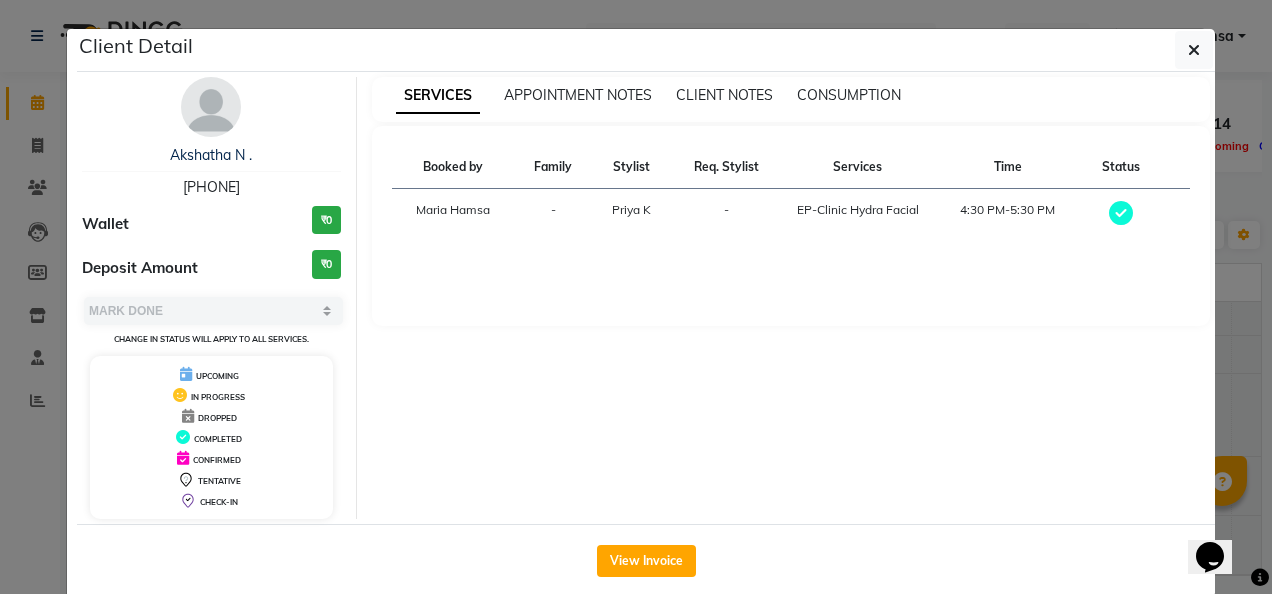 click on "[PHONE]" at bounding box center [211, 187] 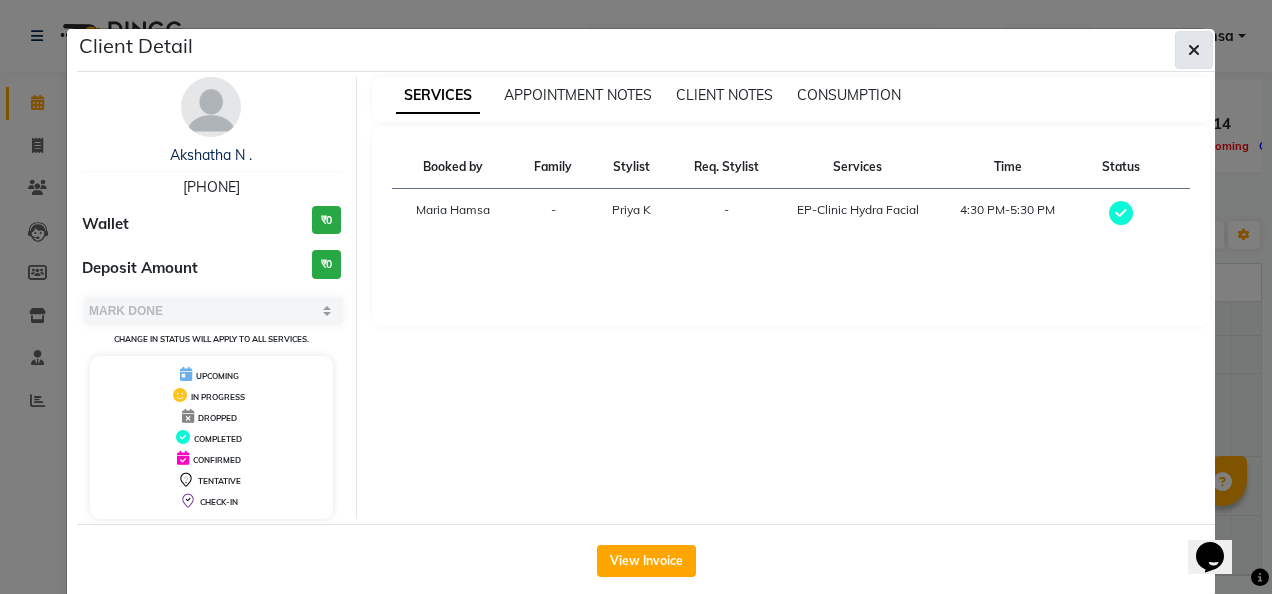 click 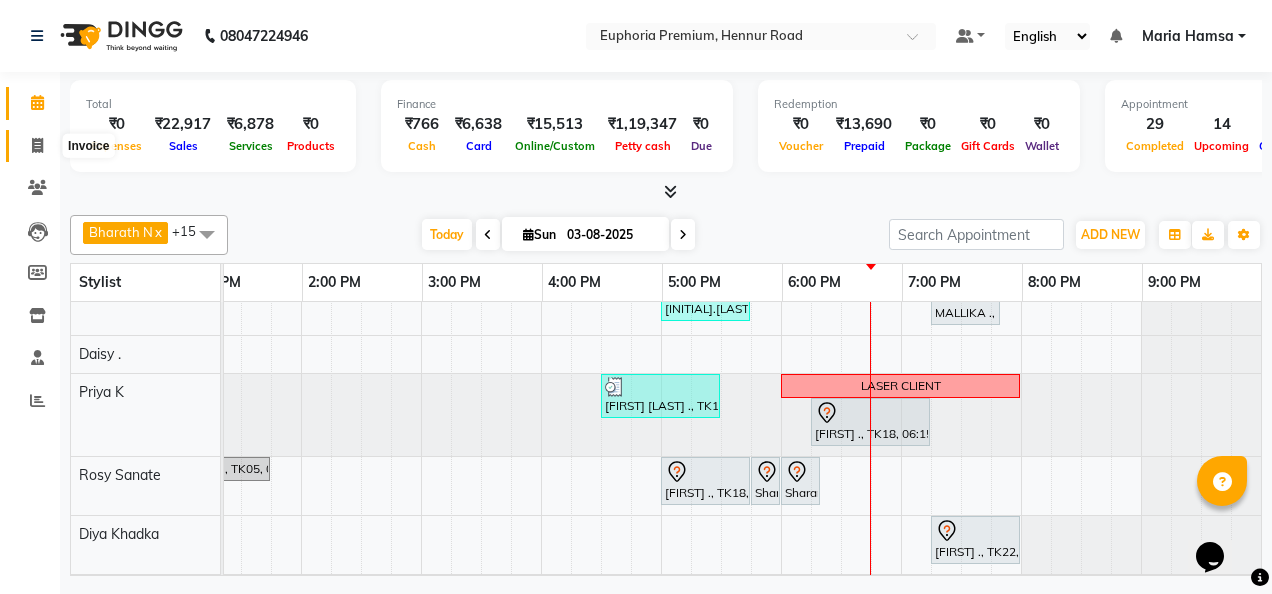 click 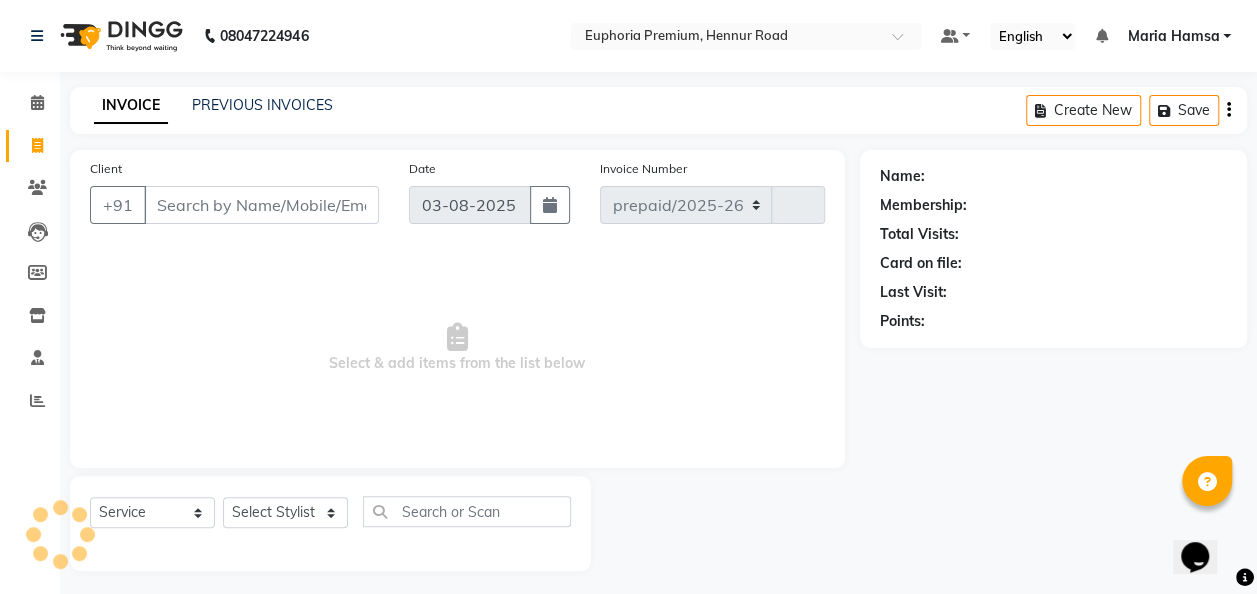 select on "7925" 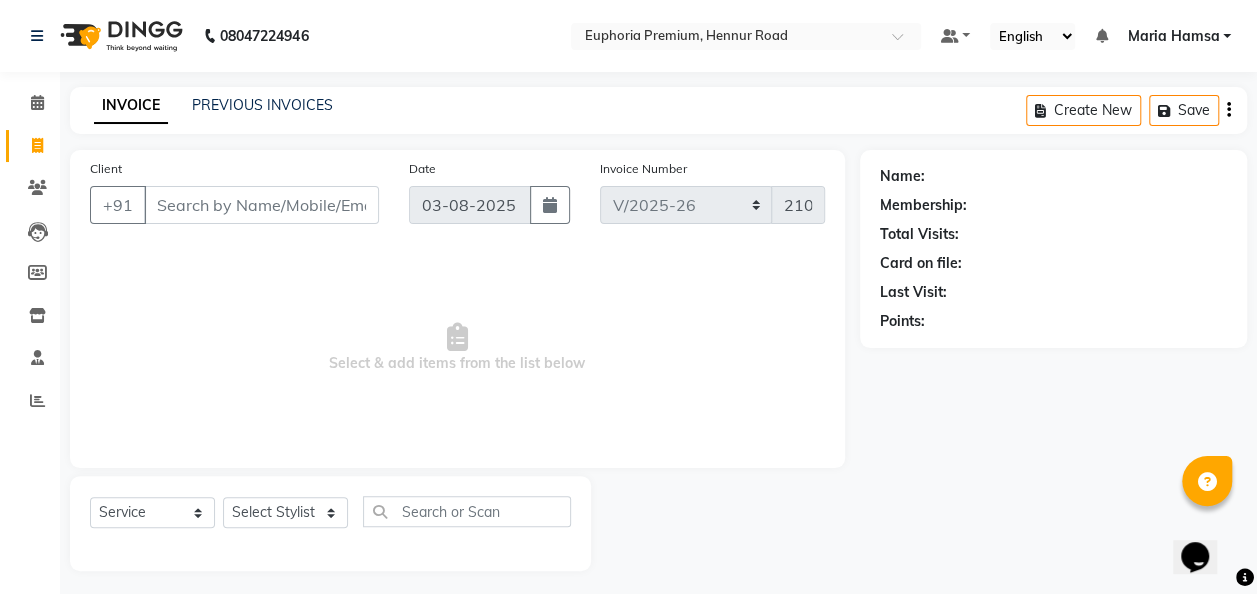 click on "Client" at bounding box center (261, 205) 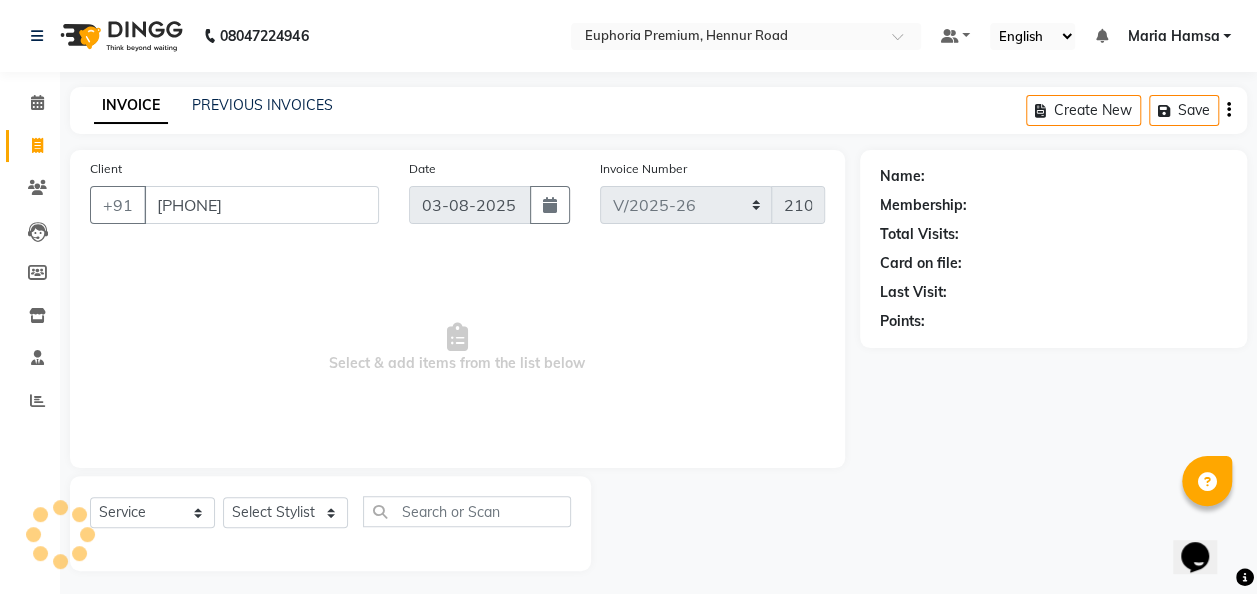 type on "[PHONE]" 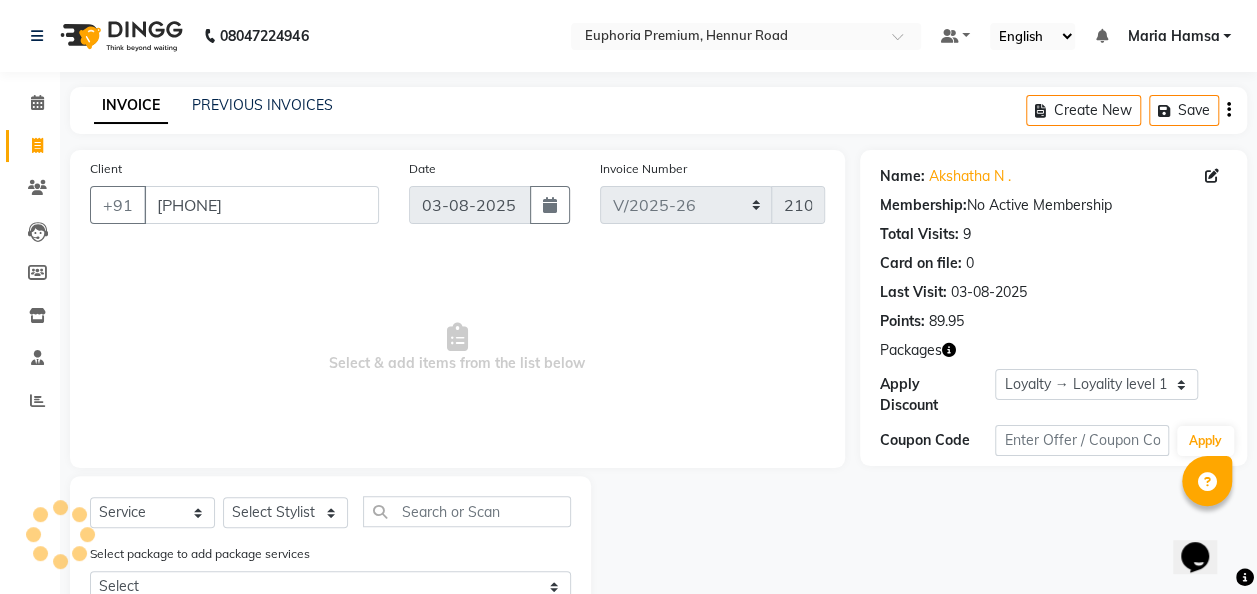 scroll, scrollTop: 73, scrollLeft: 0, axis: vertical 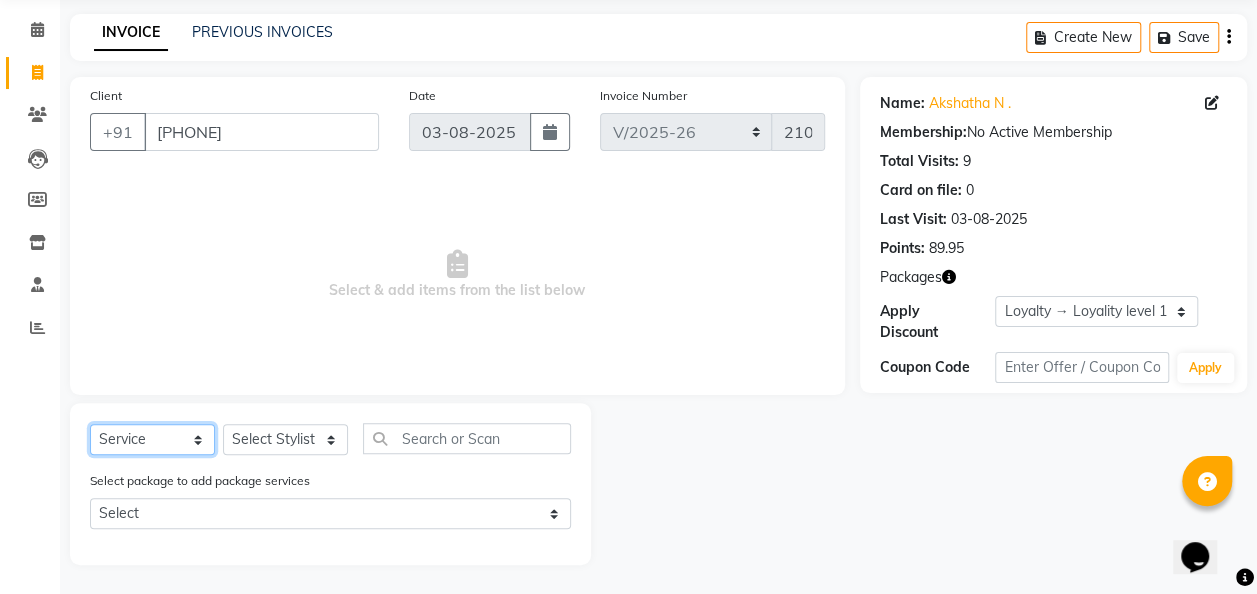 click on "Select  Service  Product  Membership  Package Voucher Prepaid Gift Card" 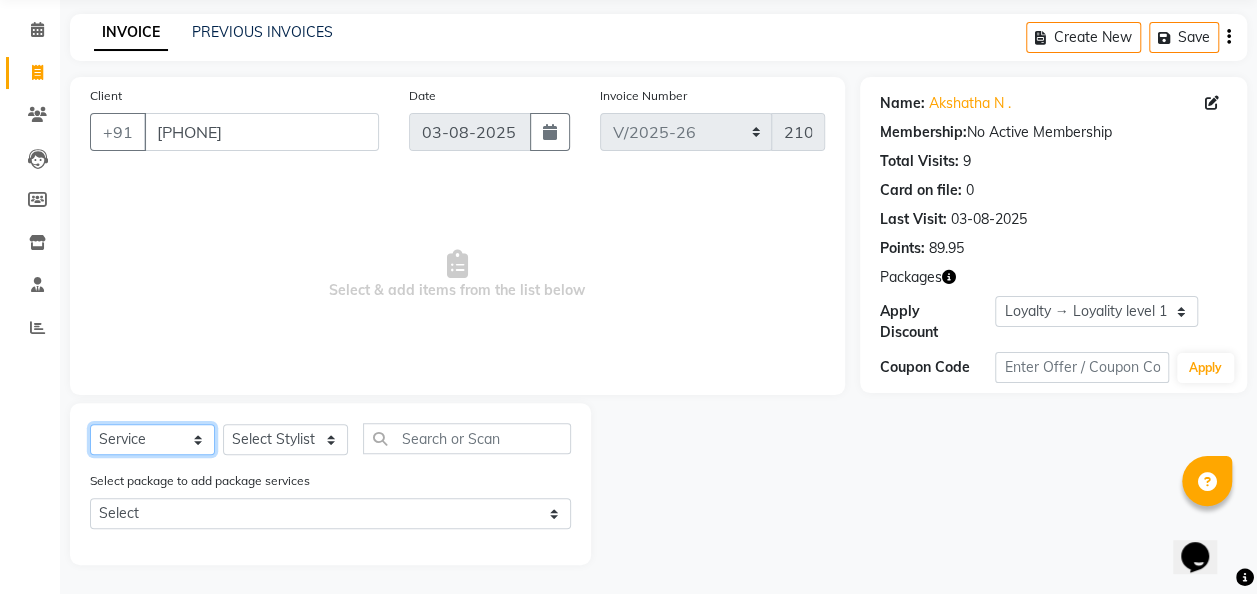 select on "package" 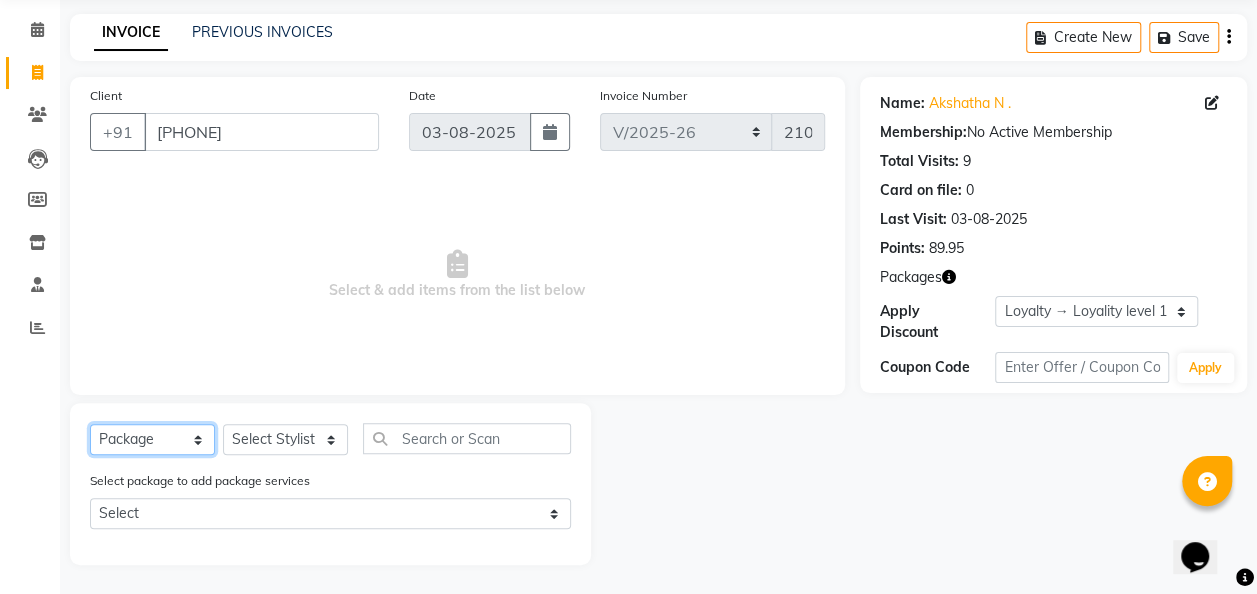 click on "Select  Service  Product  Membership  Package Voucher Prepaid Gift Card" 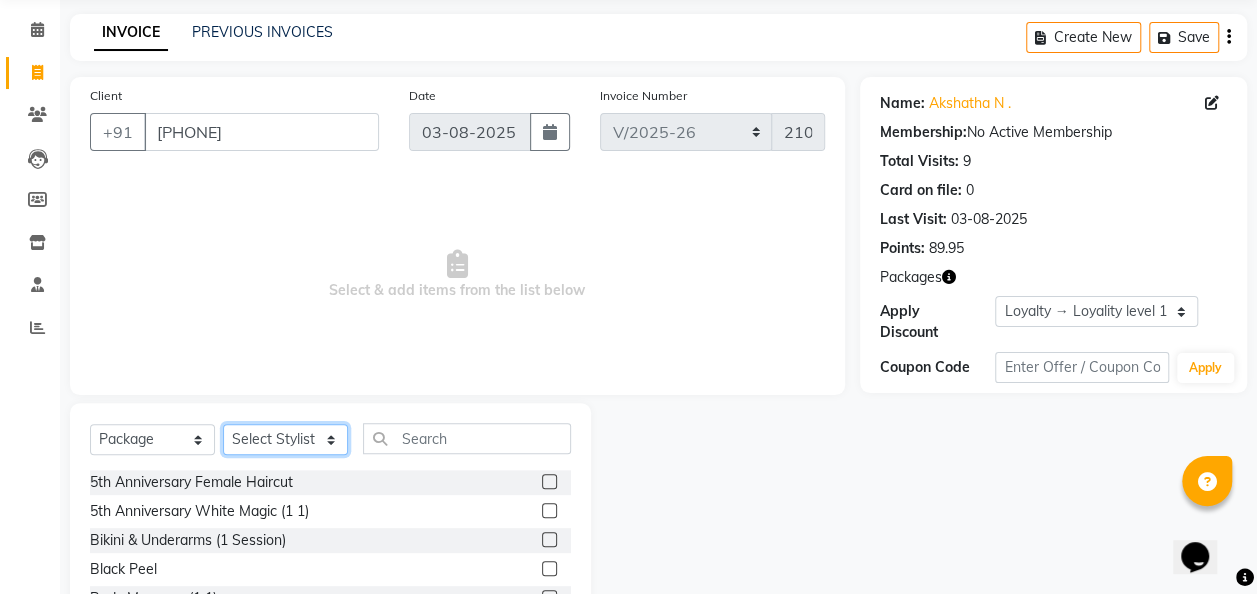 click on "Select Stylist Admin Babu V Bharath N Binoy  Chandru Magar Chethan N  Chiinthian Moi ChonglianMoi MOI Daisy . Dhanya . Dingg Diya Khadka Fredrick Burrows Khushi Magarthapa Kishore K Maria Hamsa Mary Vanita  MRINALI MILI Pinky . Priya  K Rosy Sanate Savitha Vijayan Shalini Deivasigamani Shishi L Vijayalakshmi M VISHON BAIDYA" 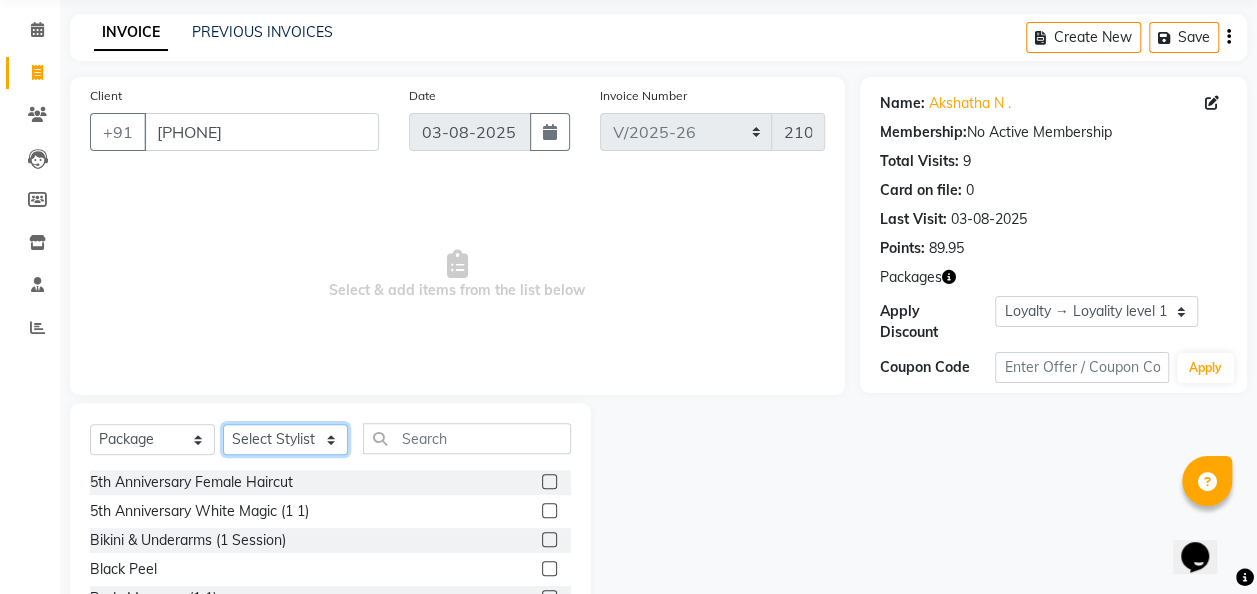 select on "71627" 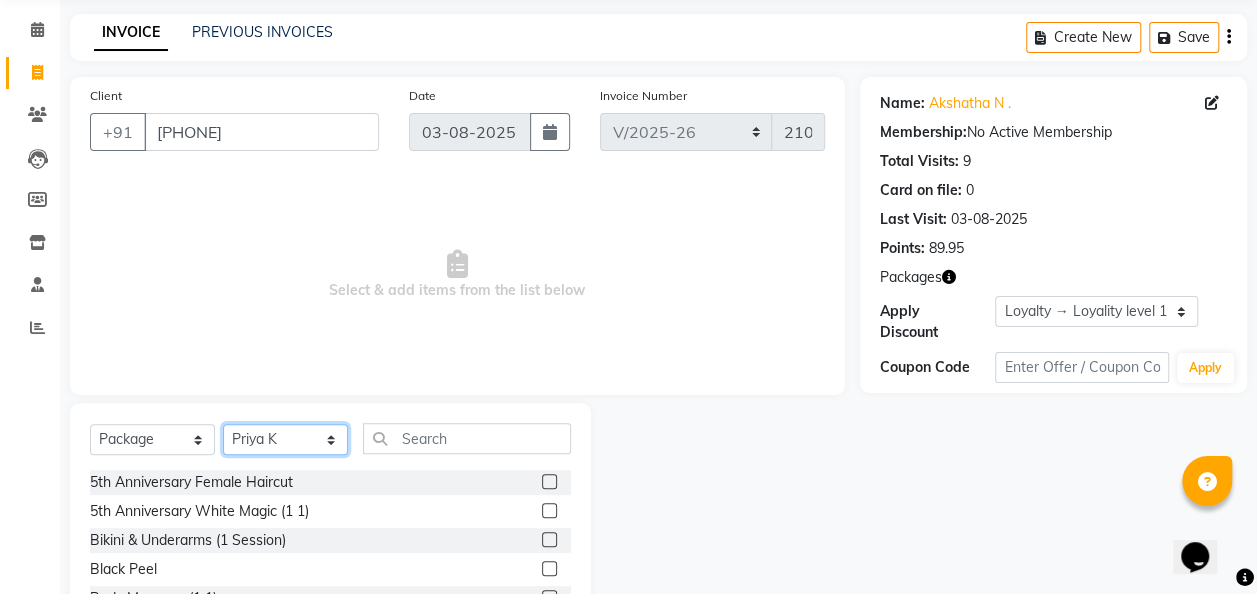click on "Select Stylist Admin Babu V Bharath N Binoy  Chandru Magar Chethan N  Chiinthian Moi ChonglianMoi MOI Daisy . Dhanya . Dingg Diya Khadka Fredrick Burrows Khushi Magarthapa Kishore K Maria Hamsa Mary Vanita  MRINALI MILI Pinky . Priya  K Rosy Sanate Savitha Vijayan Shalini Deivasigamani Shishi L Vijayalakshmi M VISHON BAIDYA" 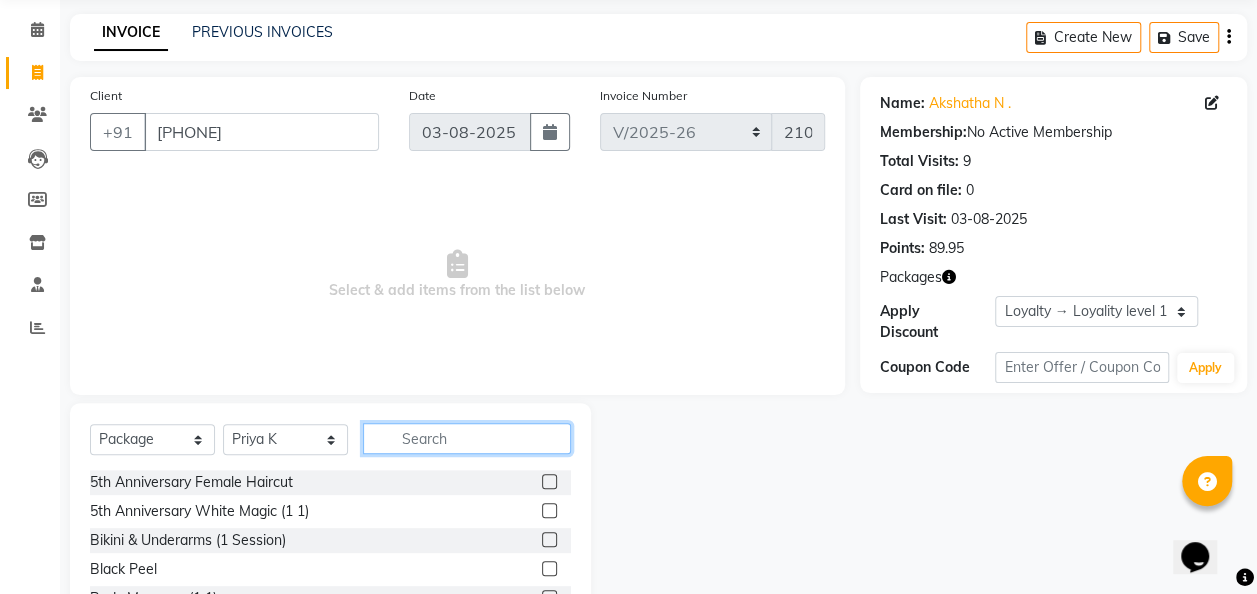 click 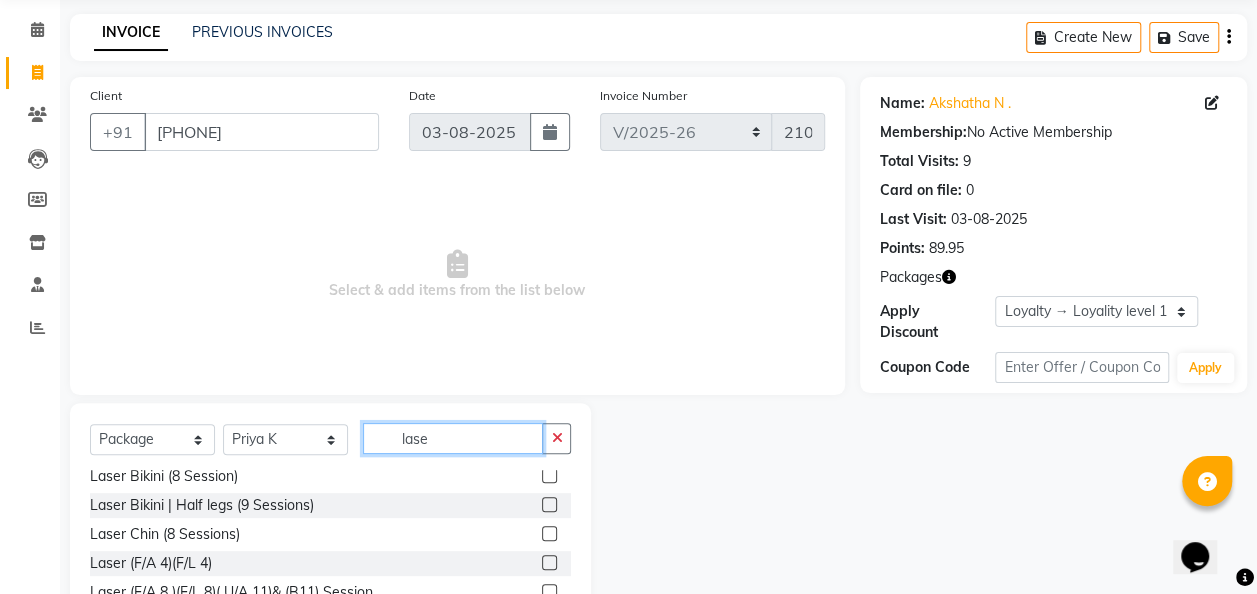 scroll, scrollTop: 94, scrollLeft: 0, axis: vertical 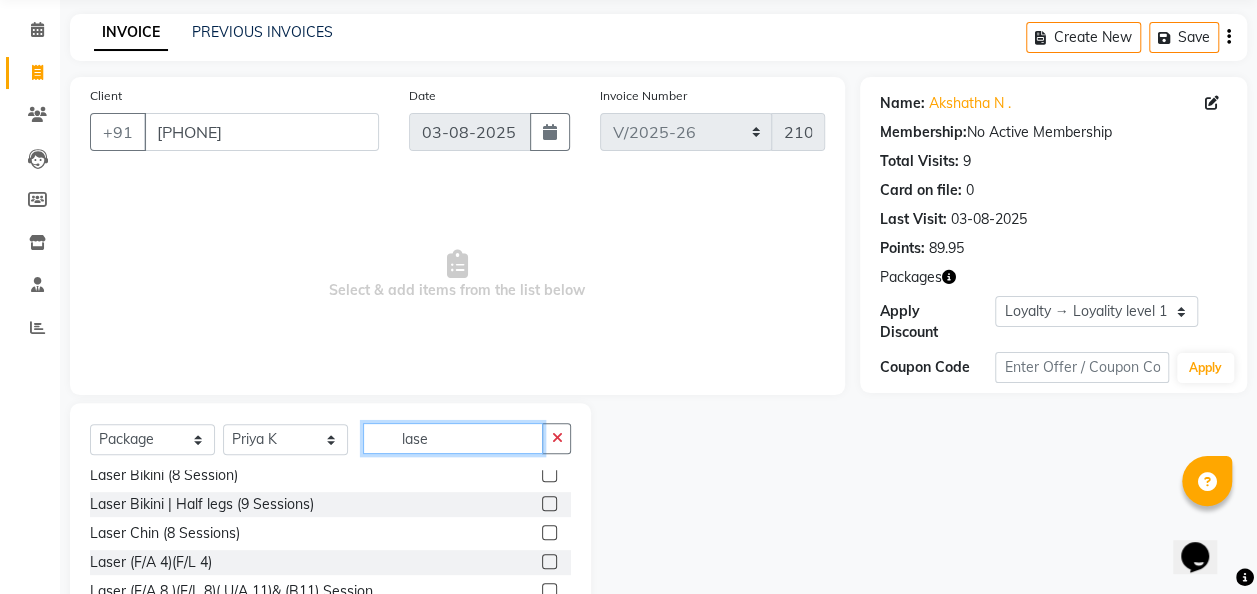 type on "lase" 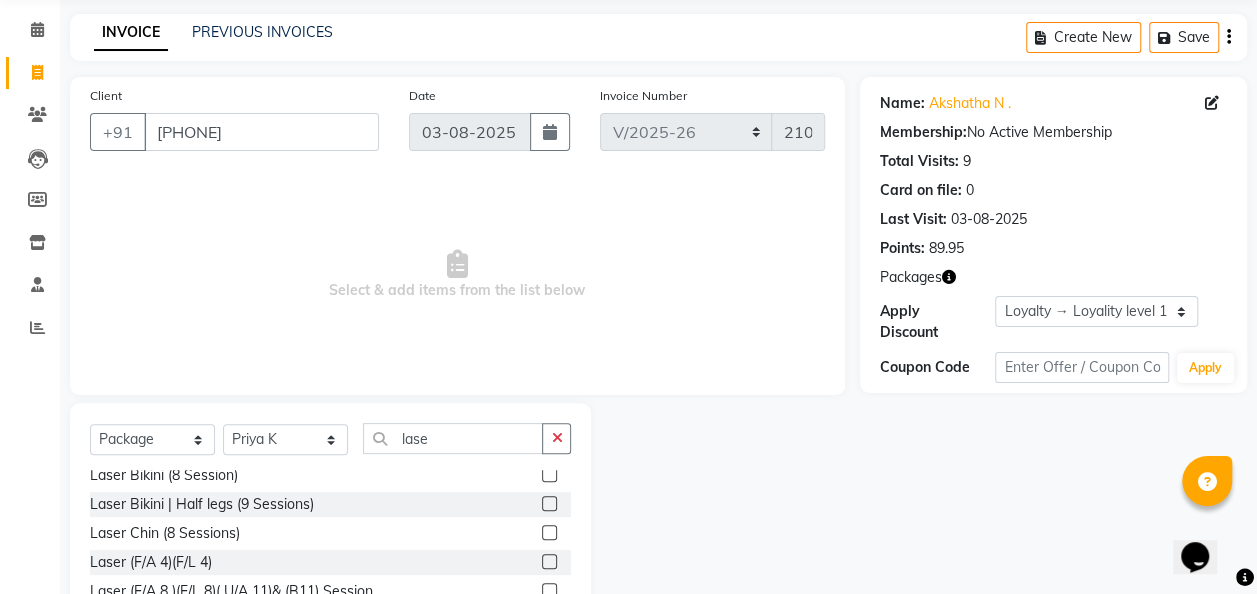 click 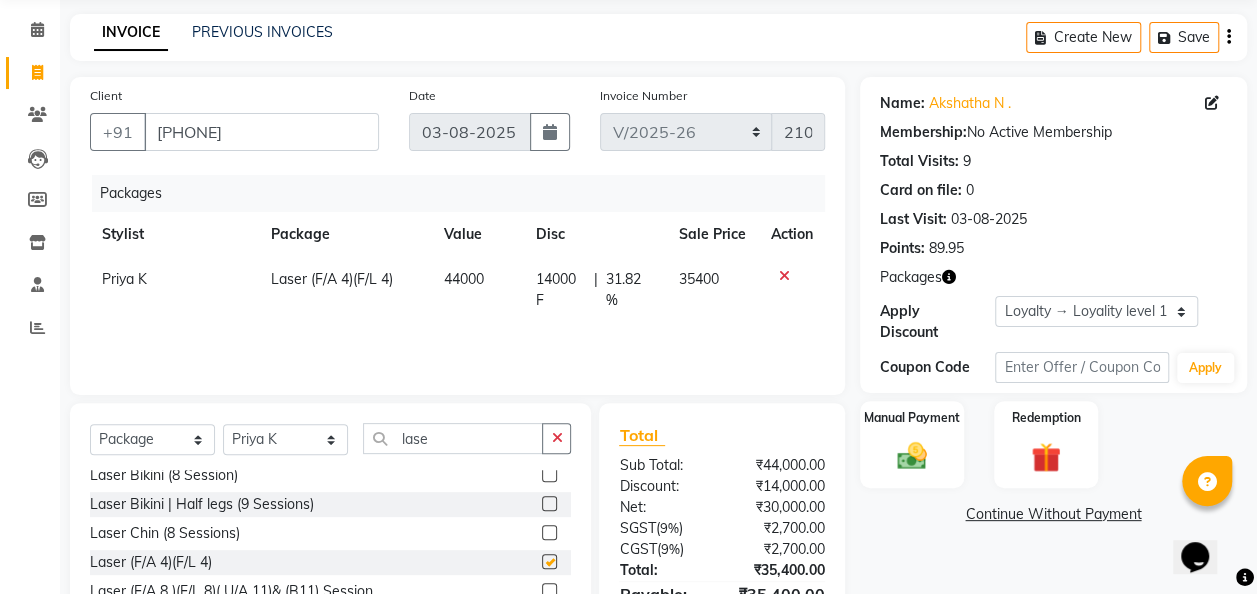 checkbox on "false" 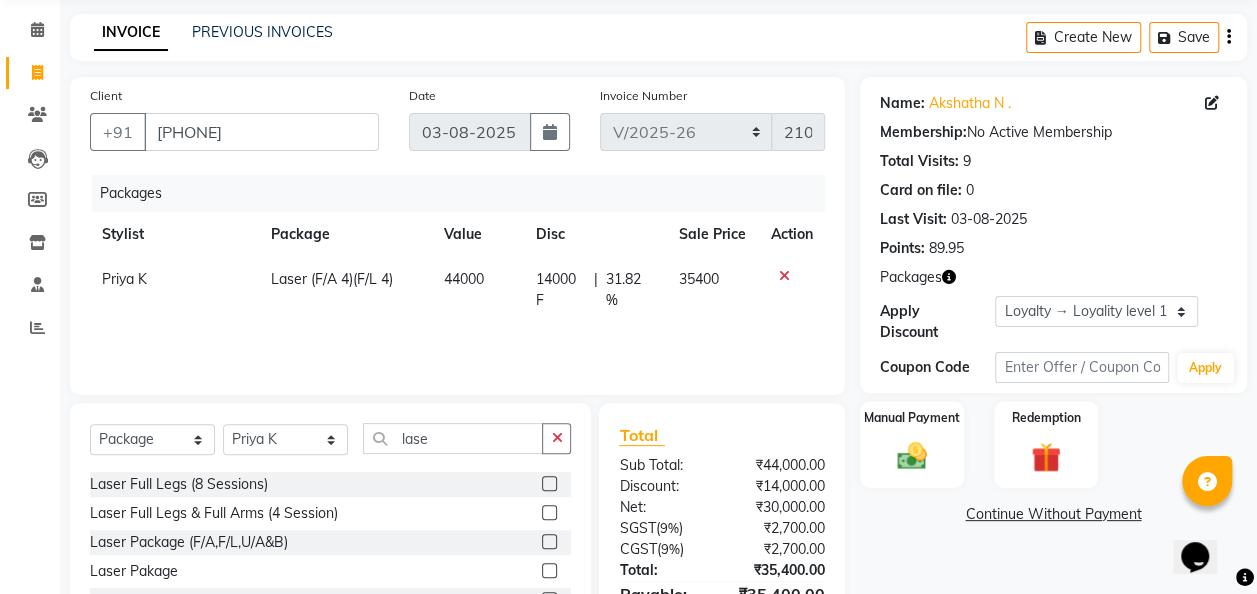 scroll, scrollTop: 638, scrollLeft: 0, axis: vertical 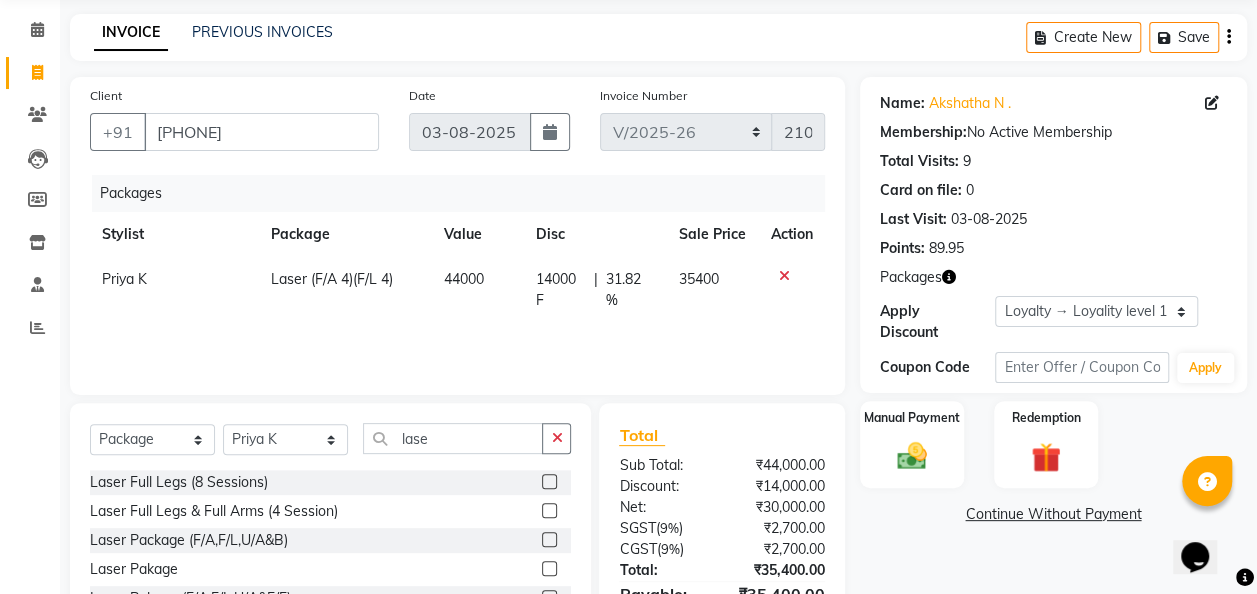 click 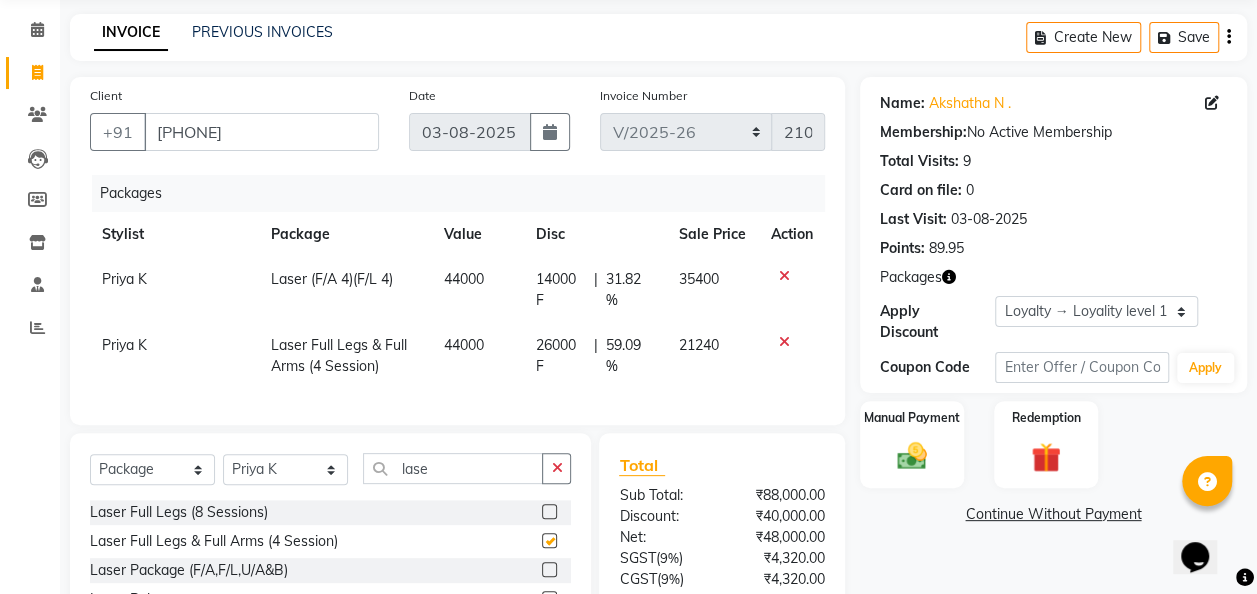 checkbox on "false" 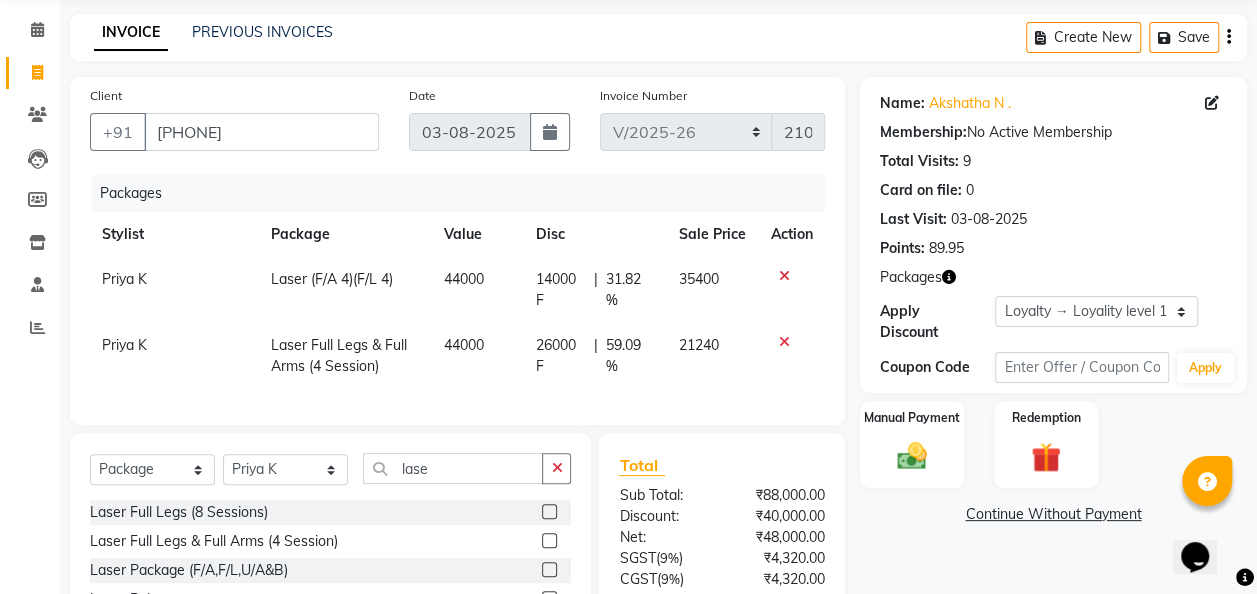 click 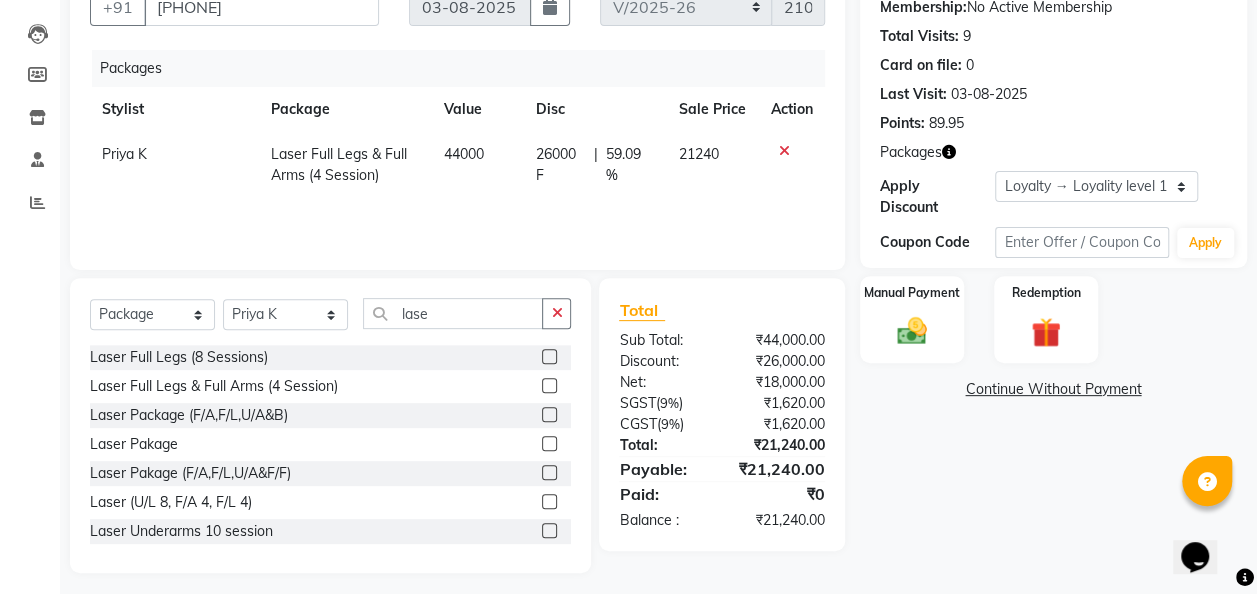 scroll, scrollTop: 201, scrollLeft: 0, axis: vertical 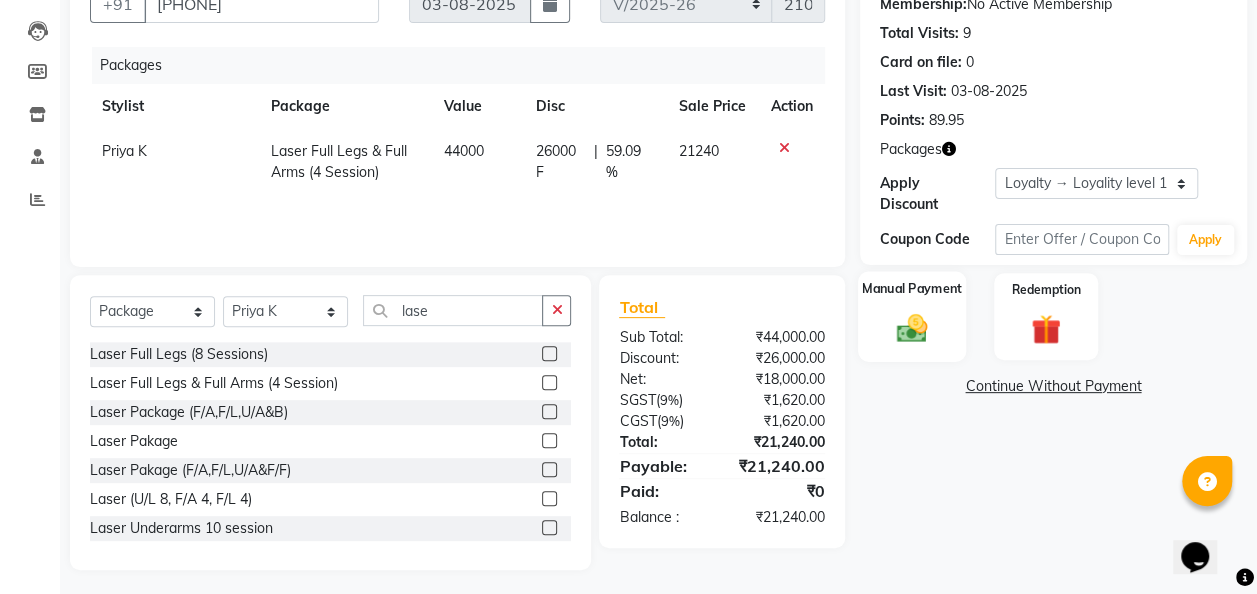 click 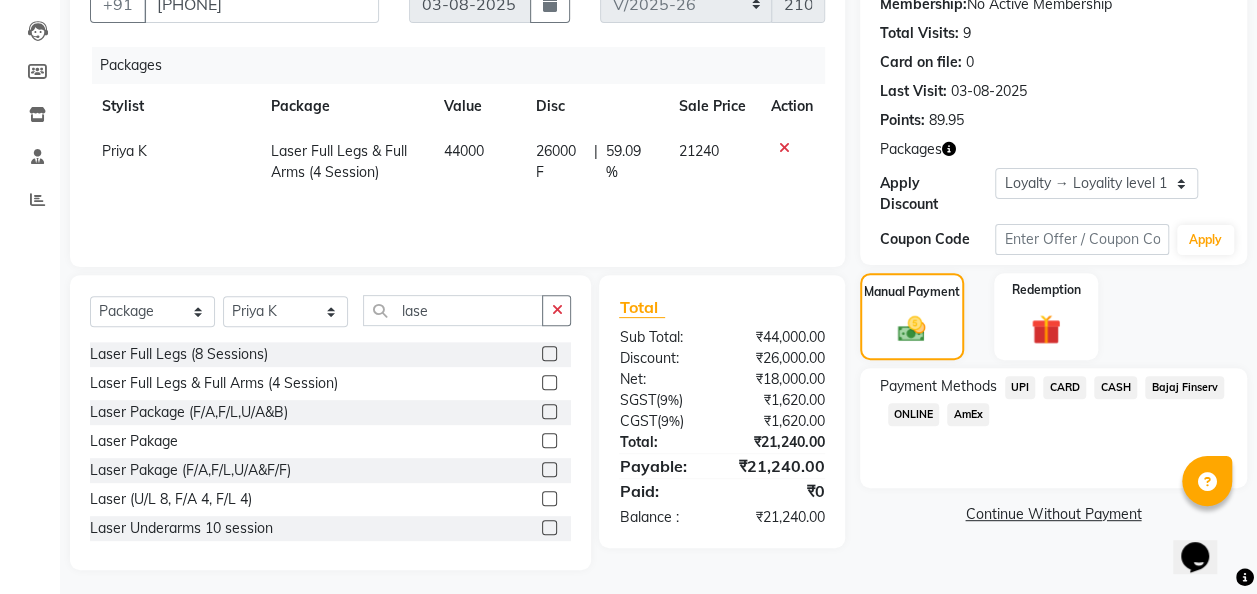 click on "UPI" 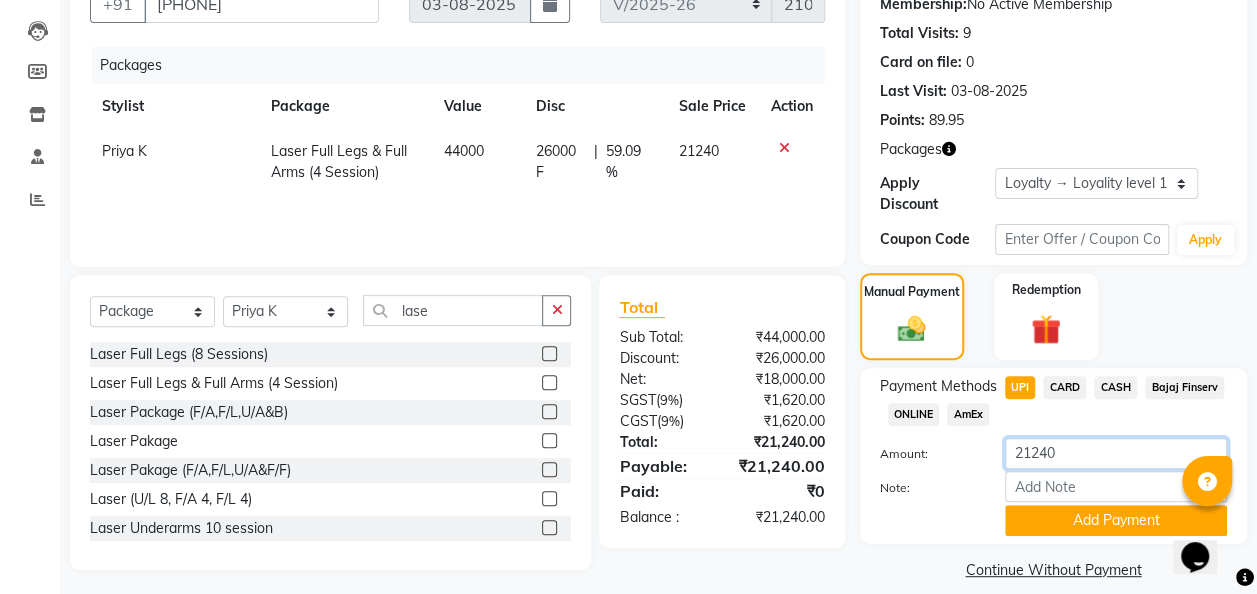 click on "21240" 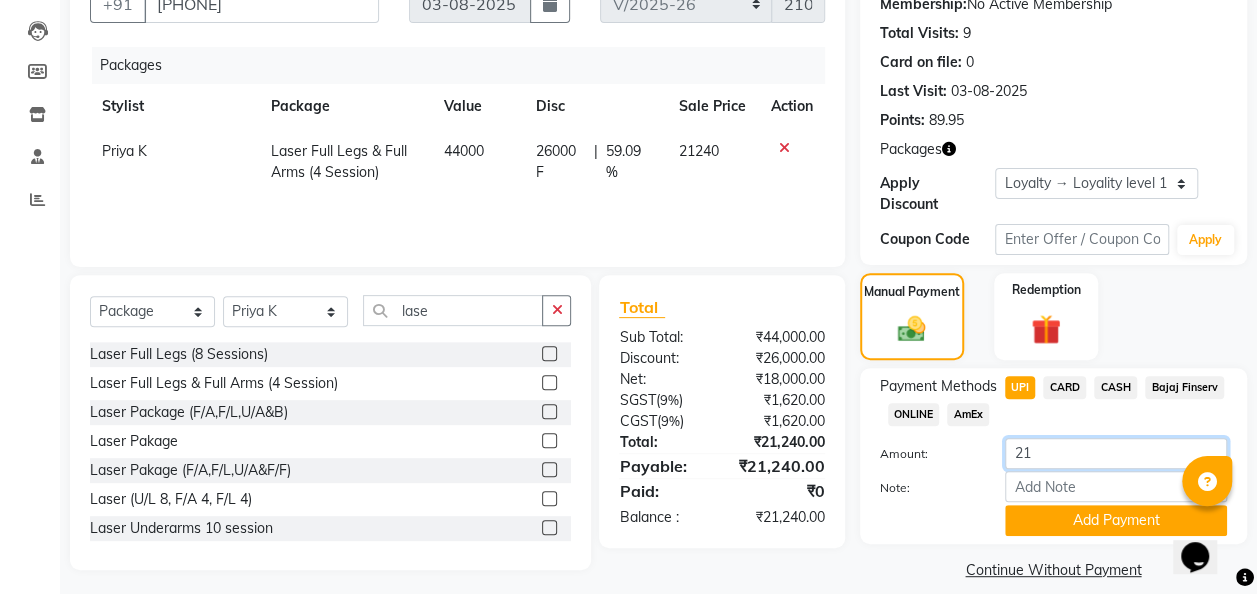 type on "2" 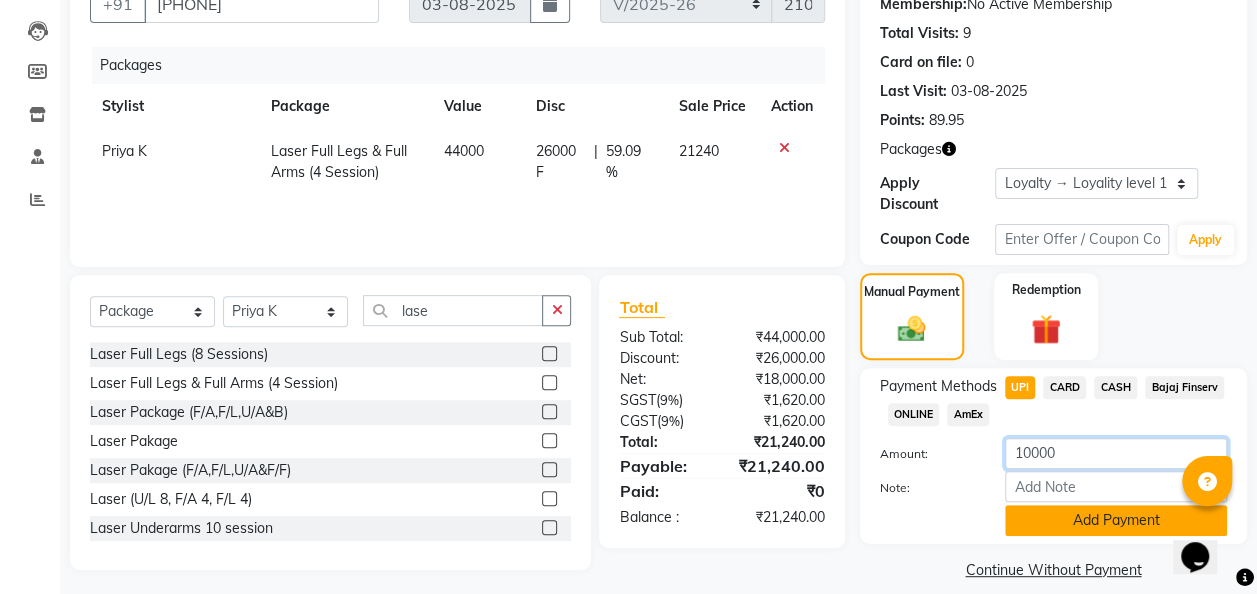 type on "10000" 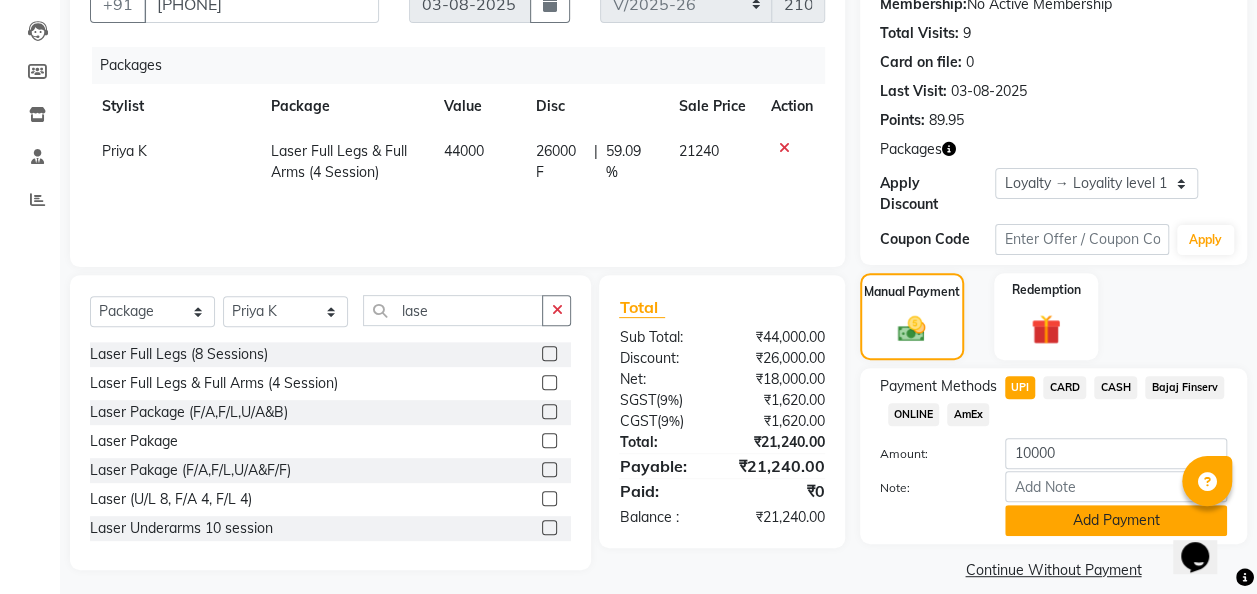 click on "Add Payment" 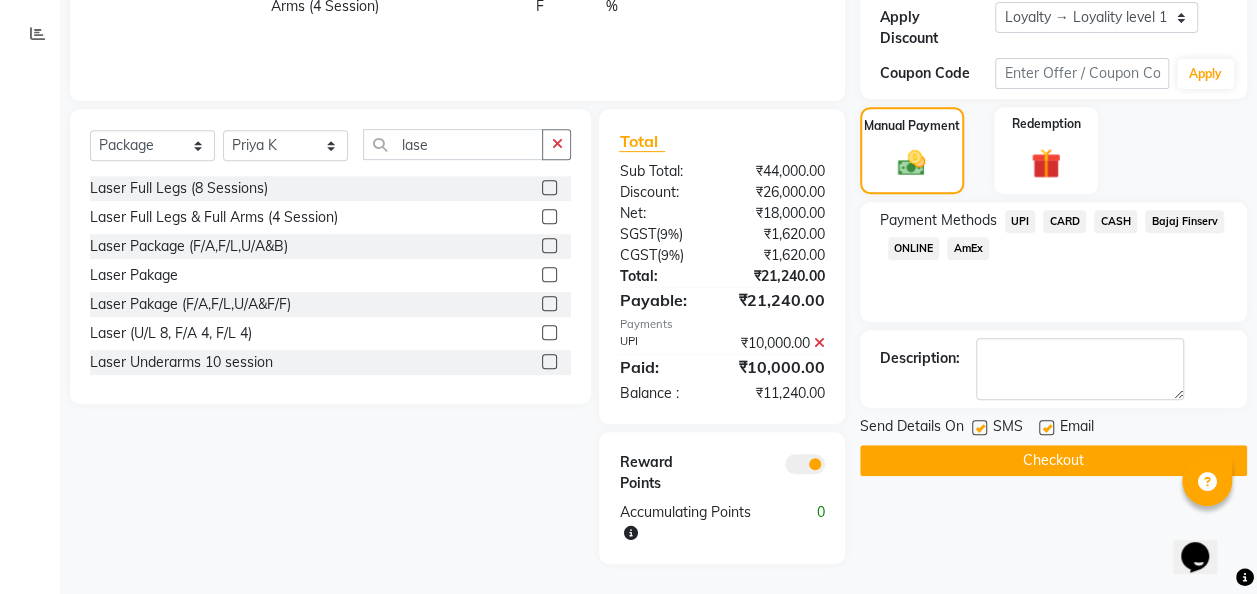 scroll, scrollTop: 381, scrollLeft: 0, axis: vertical 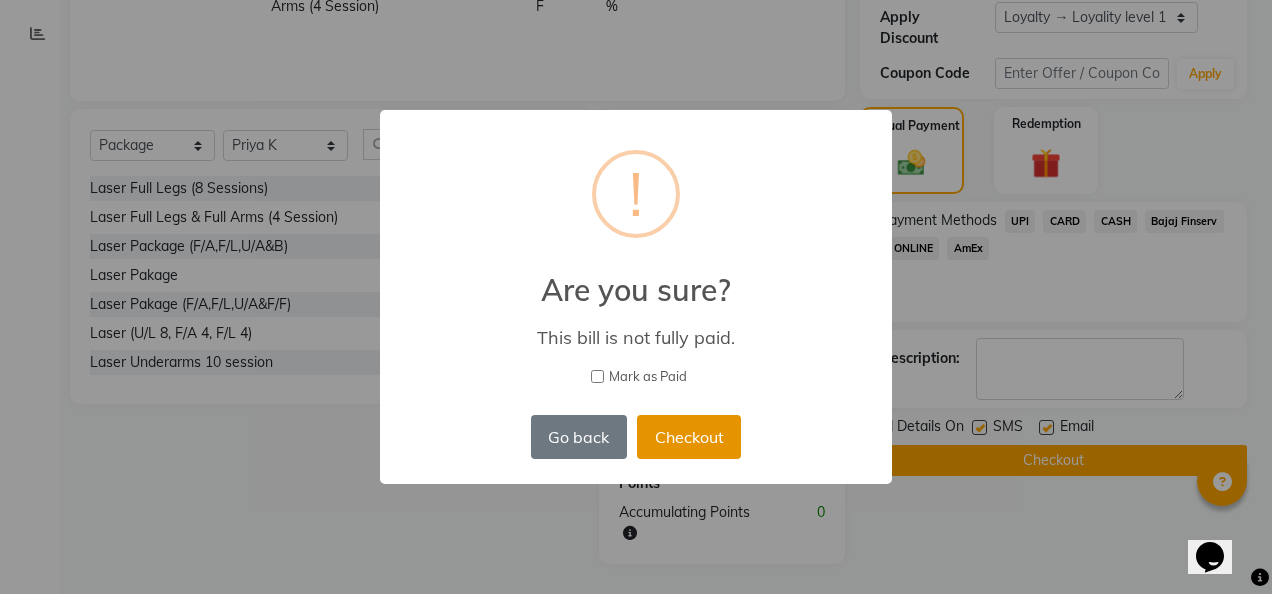 click on "Checkout" at bounding box center [689, 437] 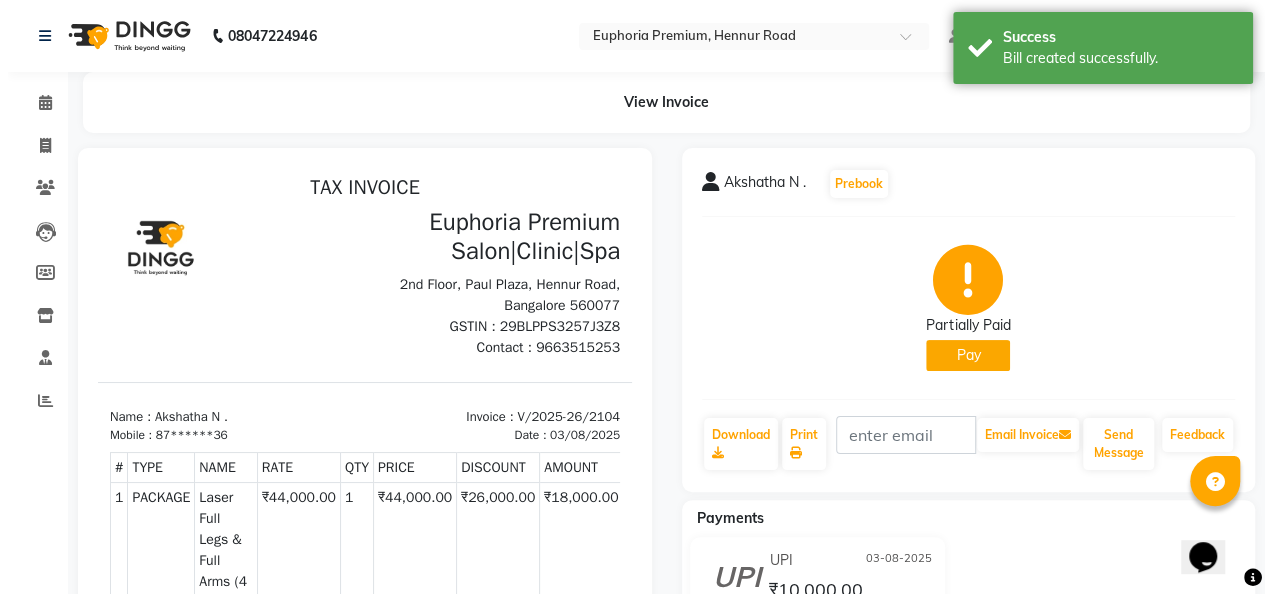 scroll, scrollTop: 0, scrollLeft: 0, axis: both 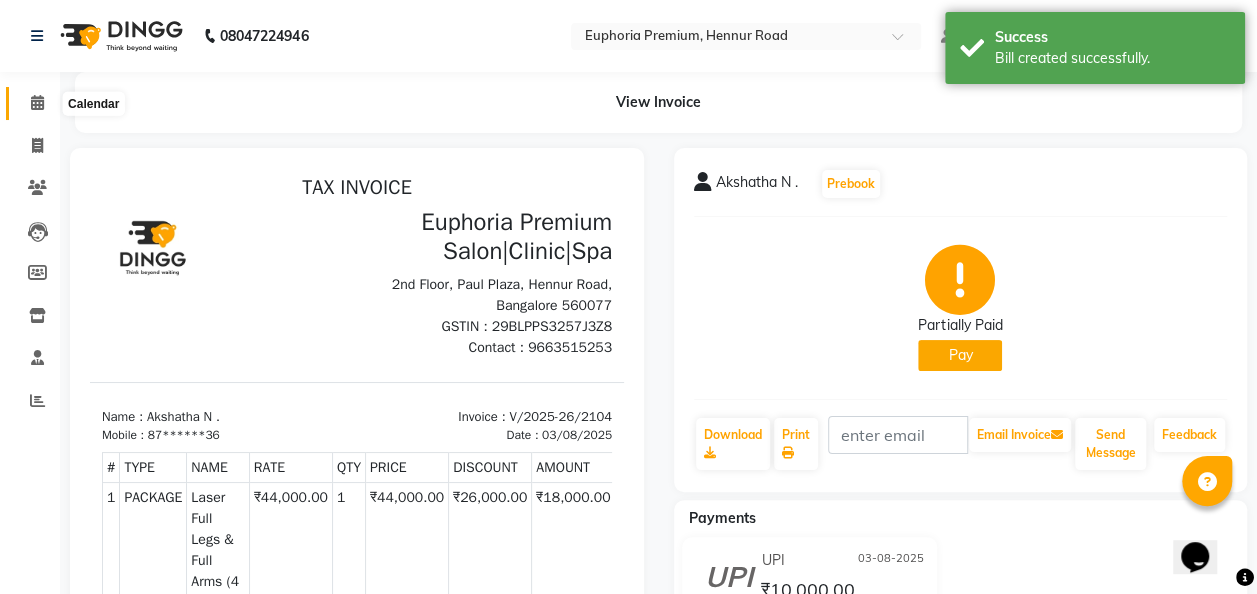 click 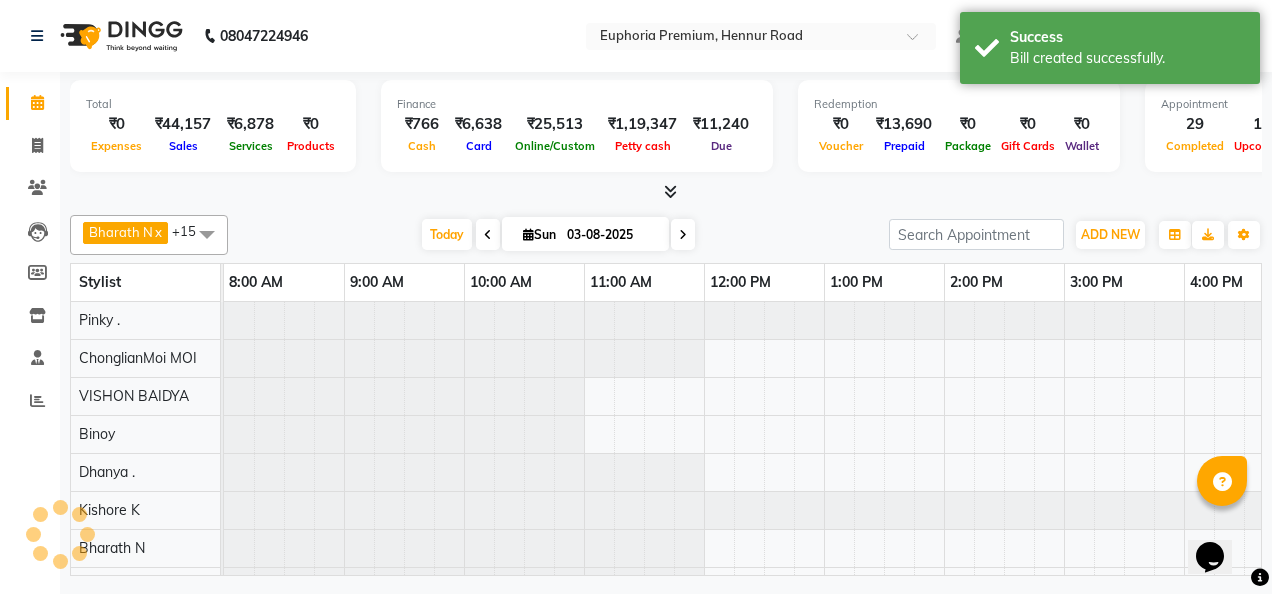 scroll, scrollTop: 0, scrollLeft: 0, axis: both 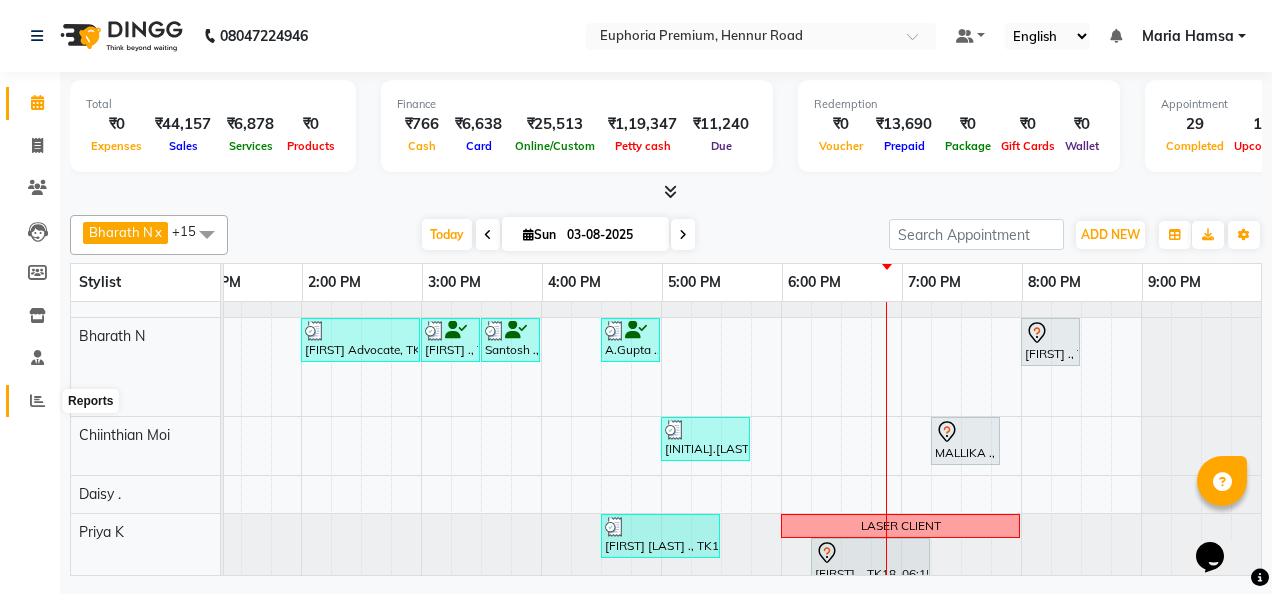 click 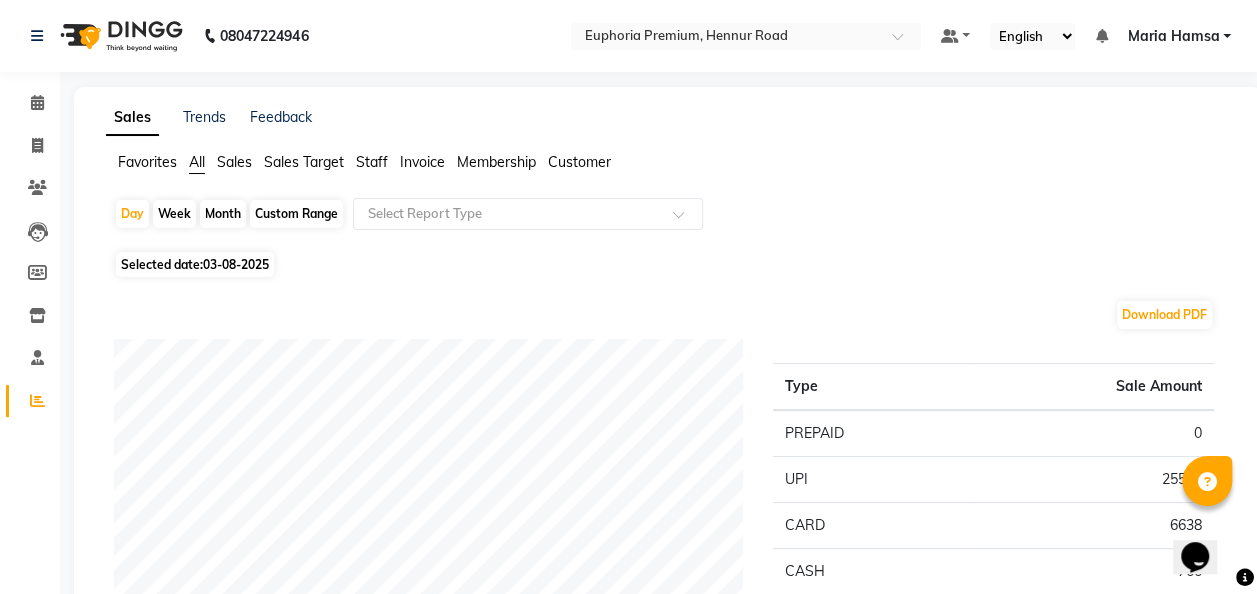 click on "Staff" 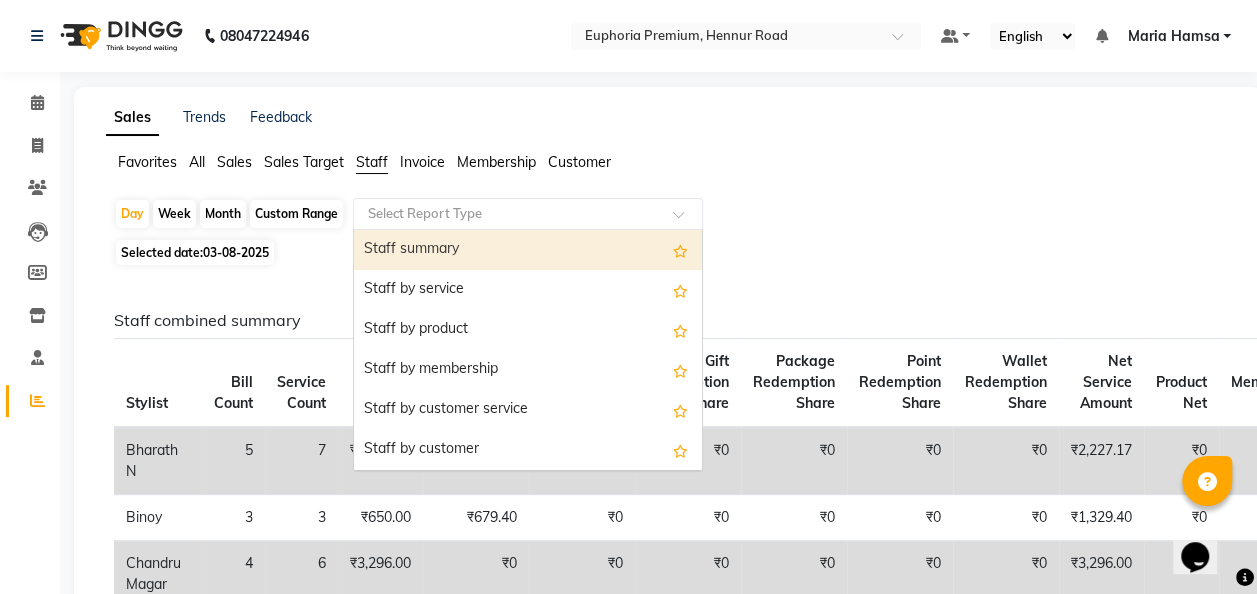 click 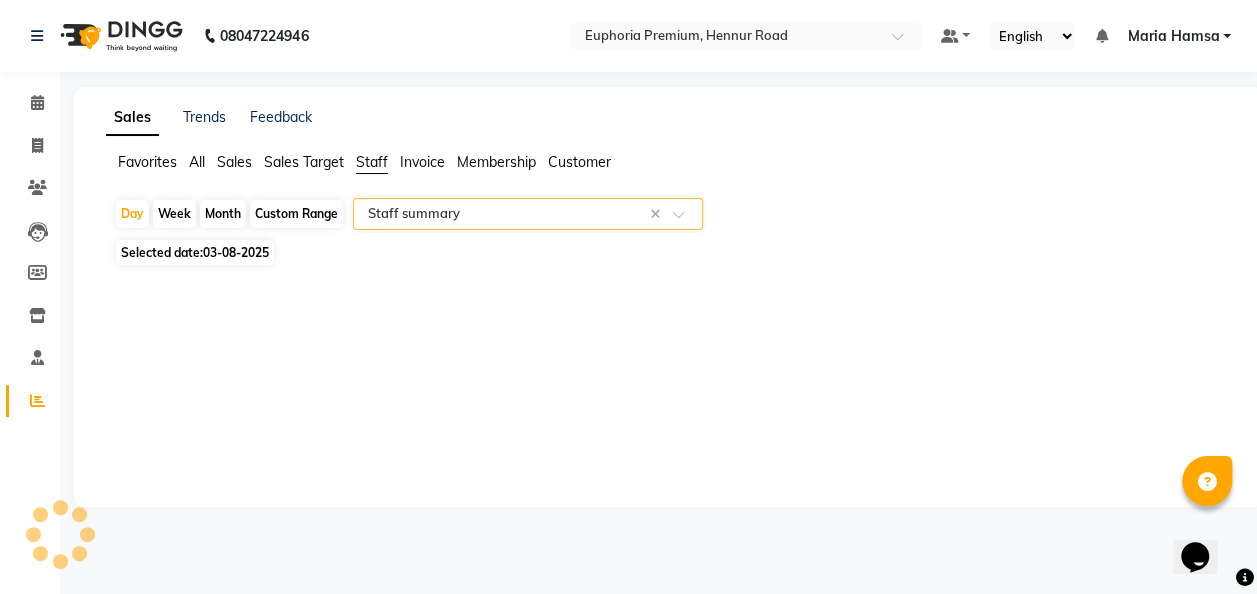 select on "full_report" 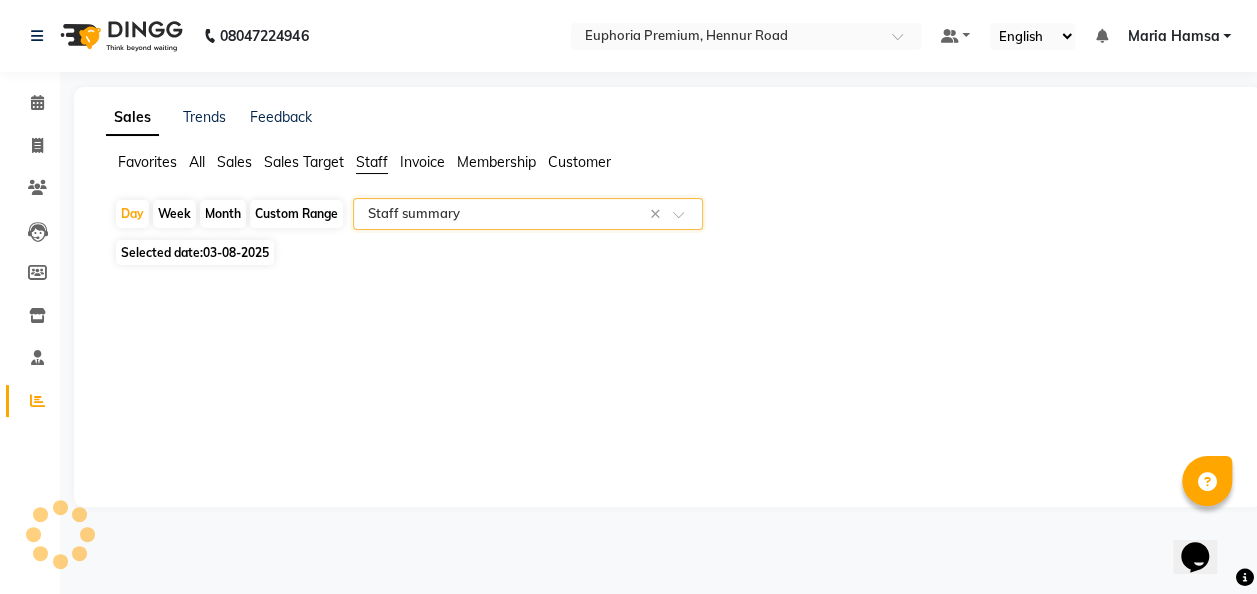 select on "csv" 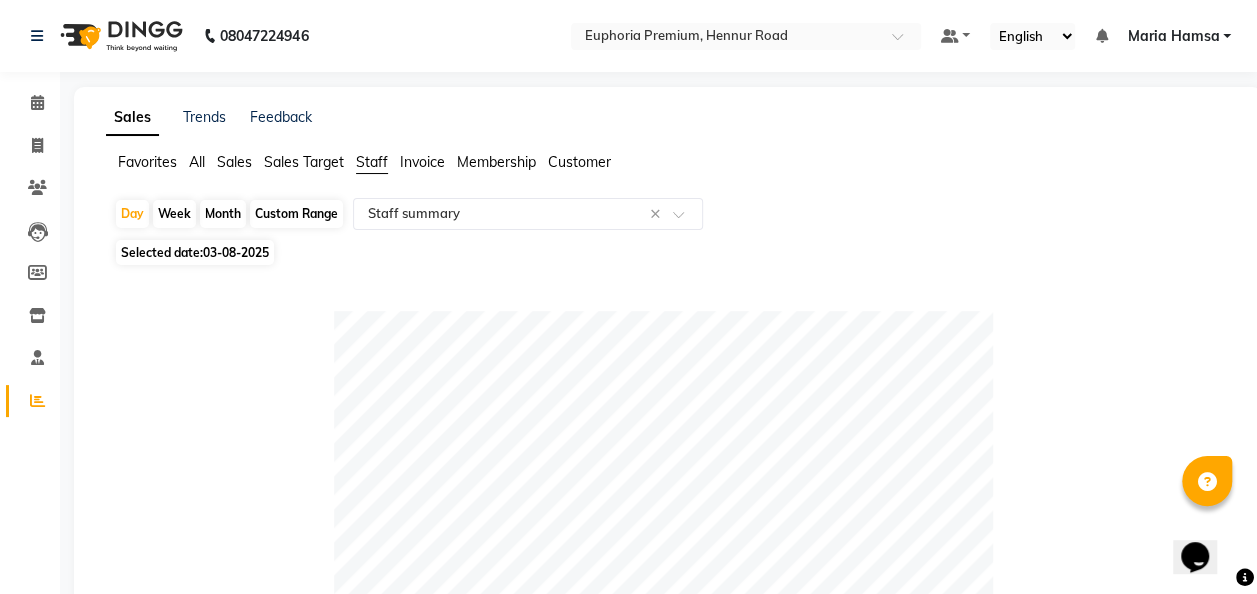 click on "Custom Range" 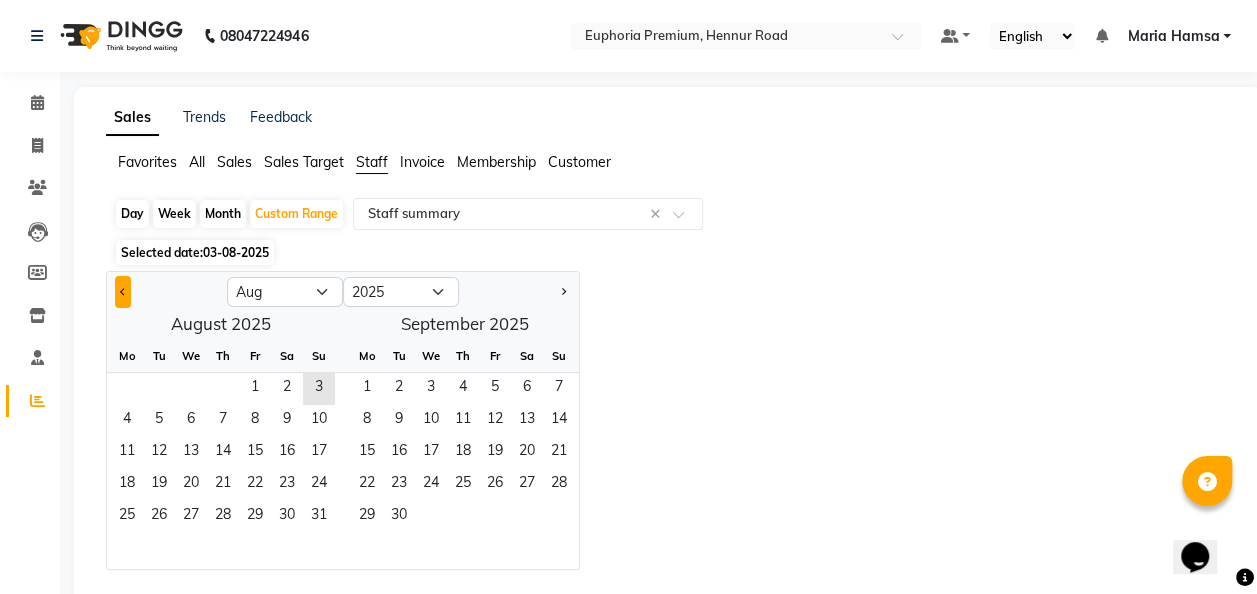 click 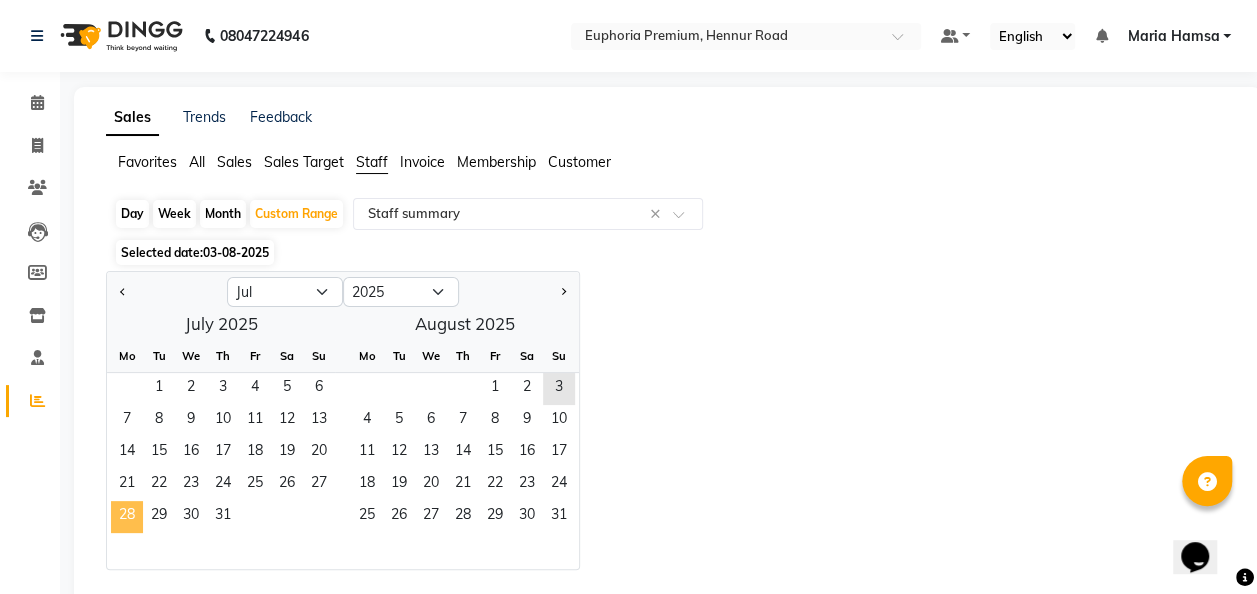 click on "28" 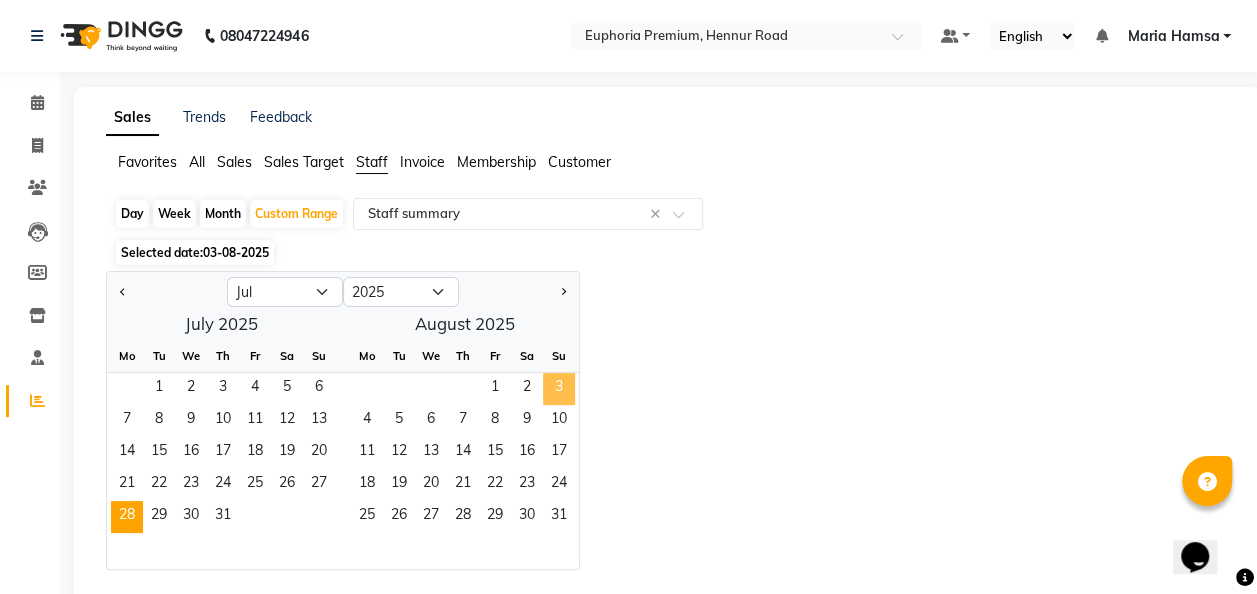 click on "3" 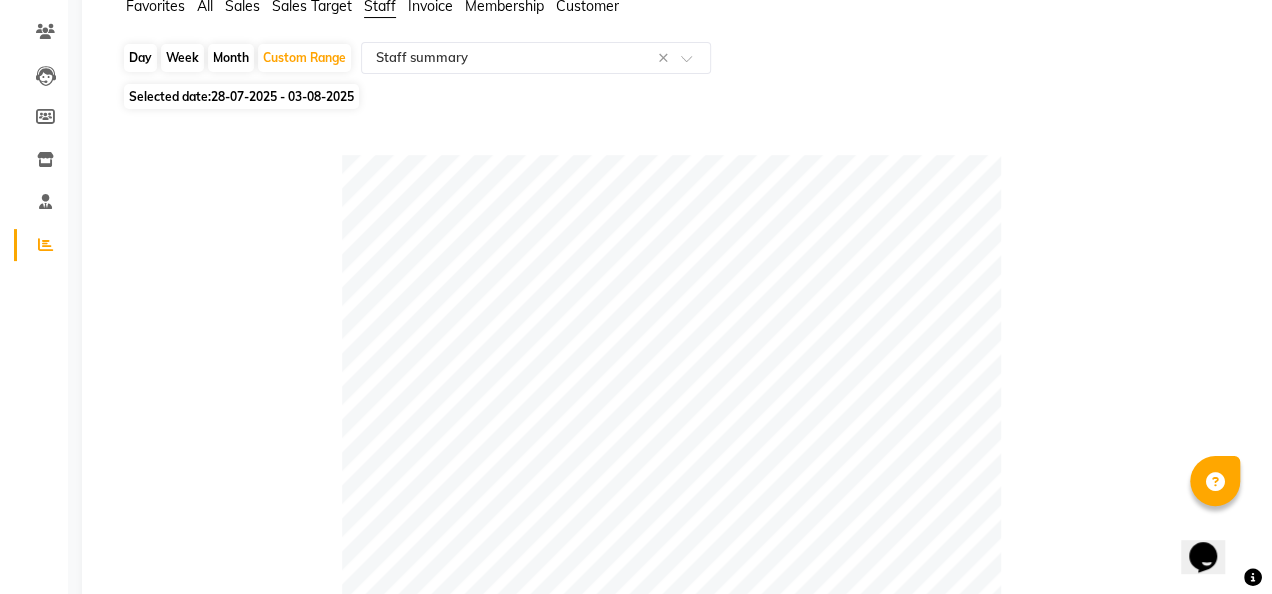 scroll, scrollTop: 0, scrollLeft: 0, axis: both 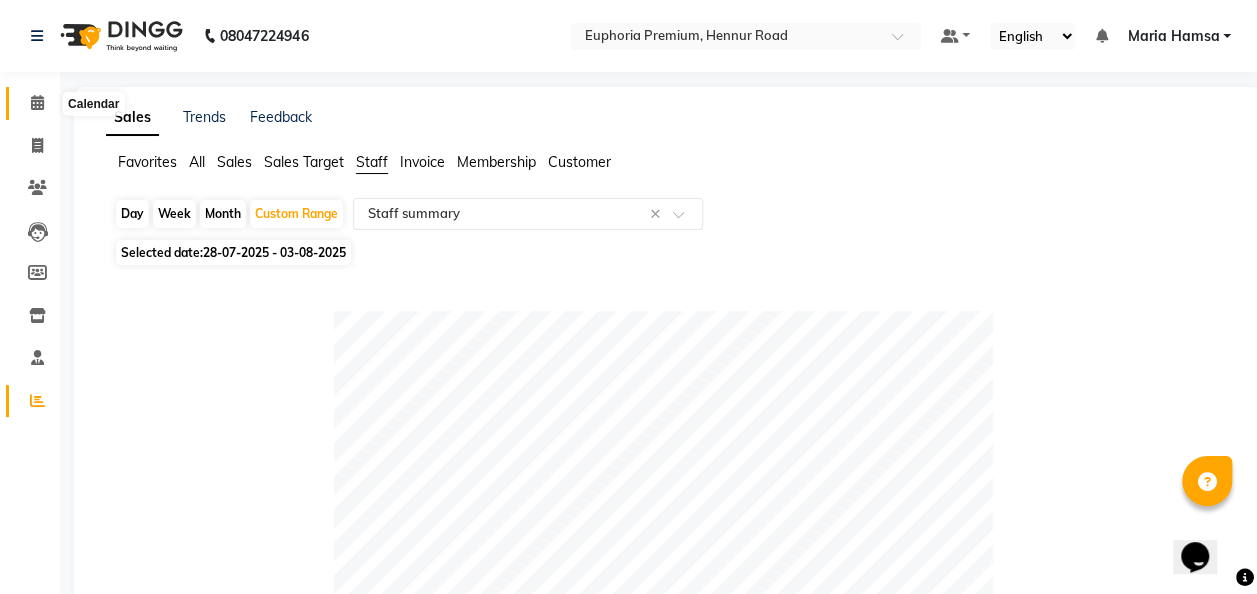 click 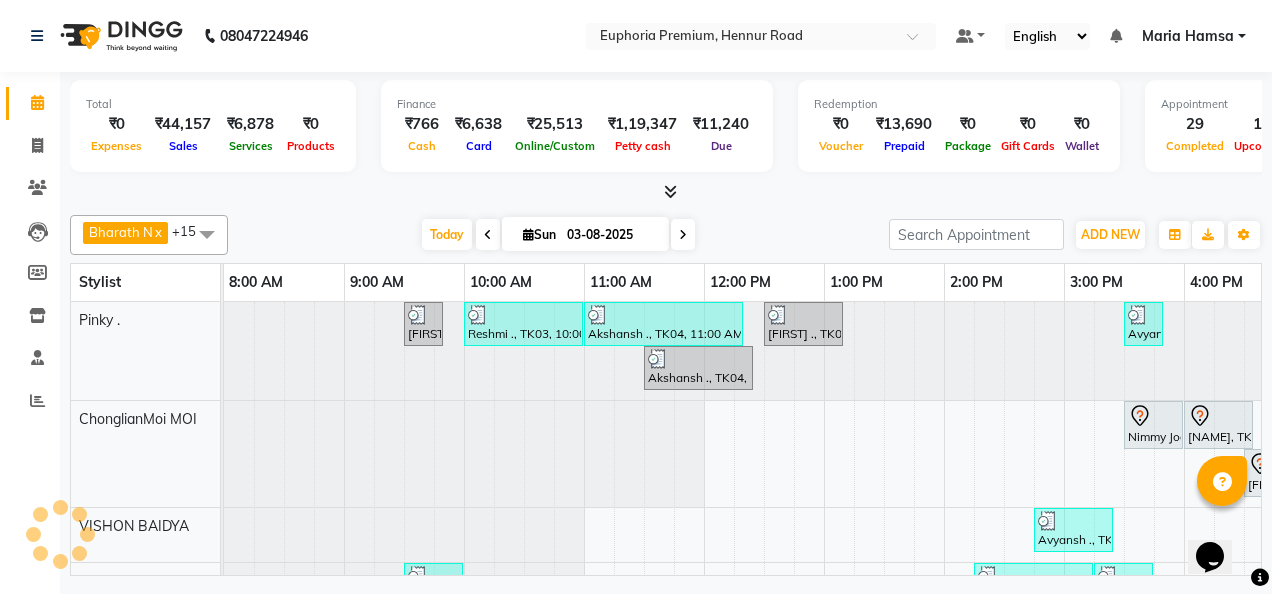 scroll, scrollTop: 0, scrollLeft: 0, axis: both 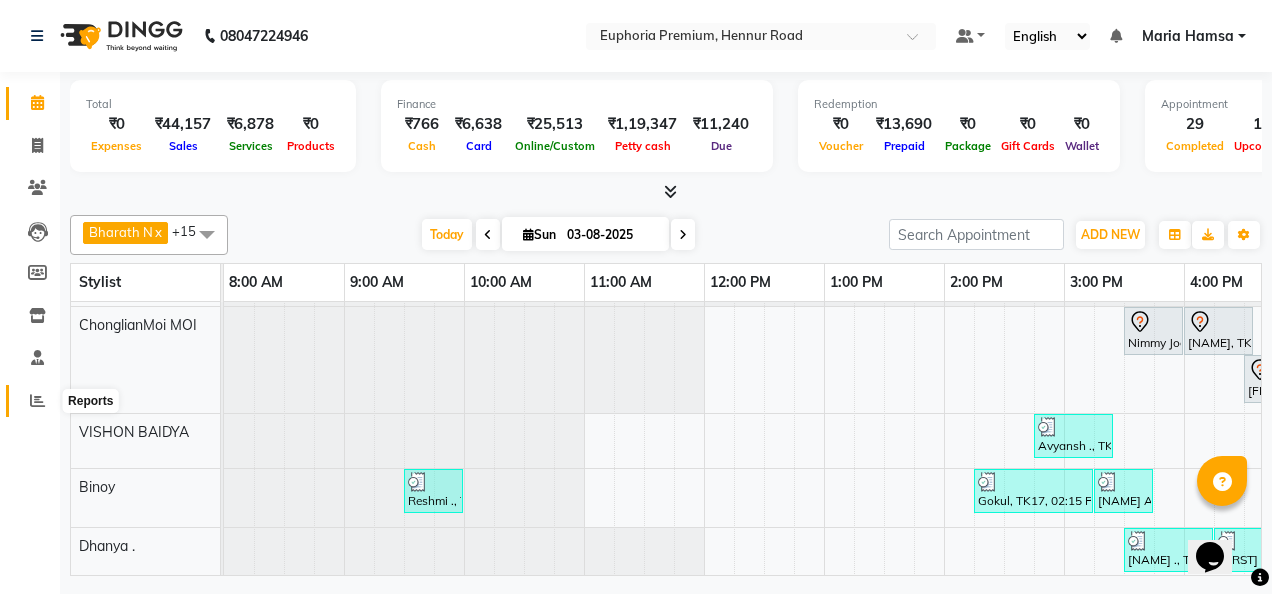 click 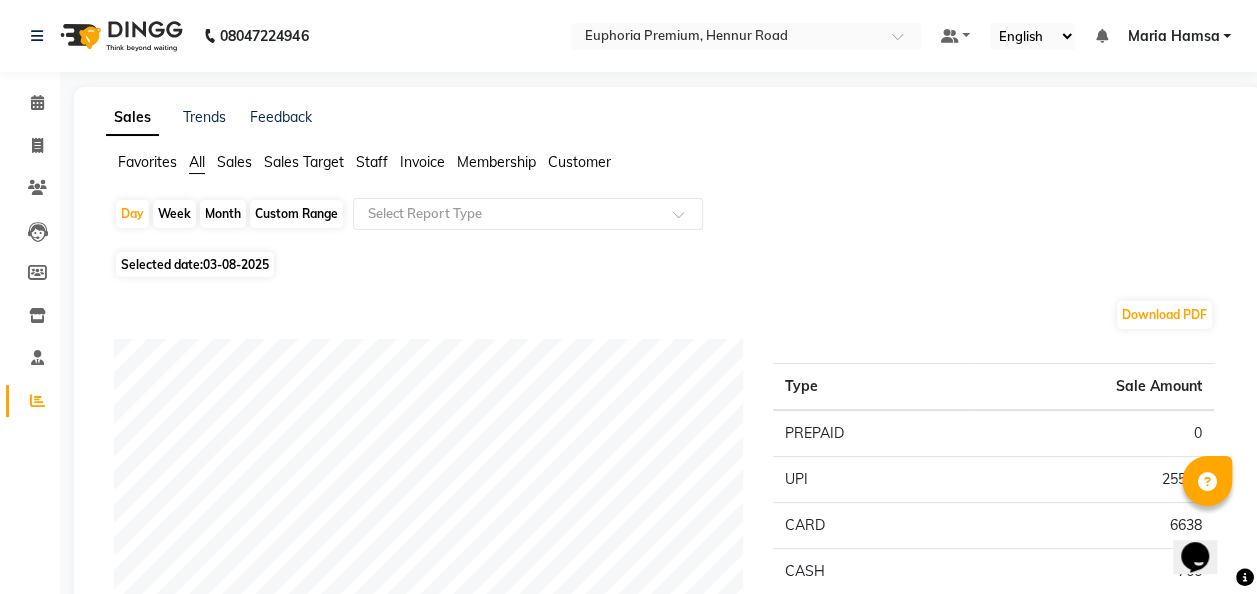 click on "Staff" 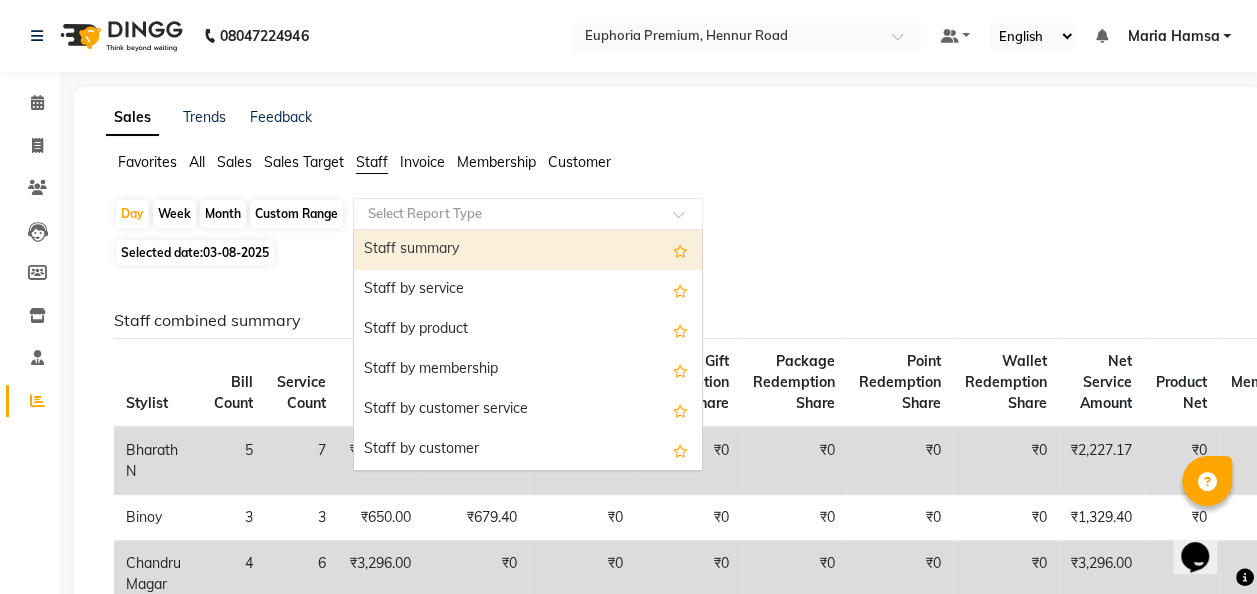 click 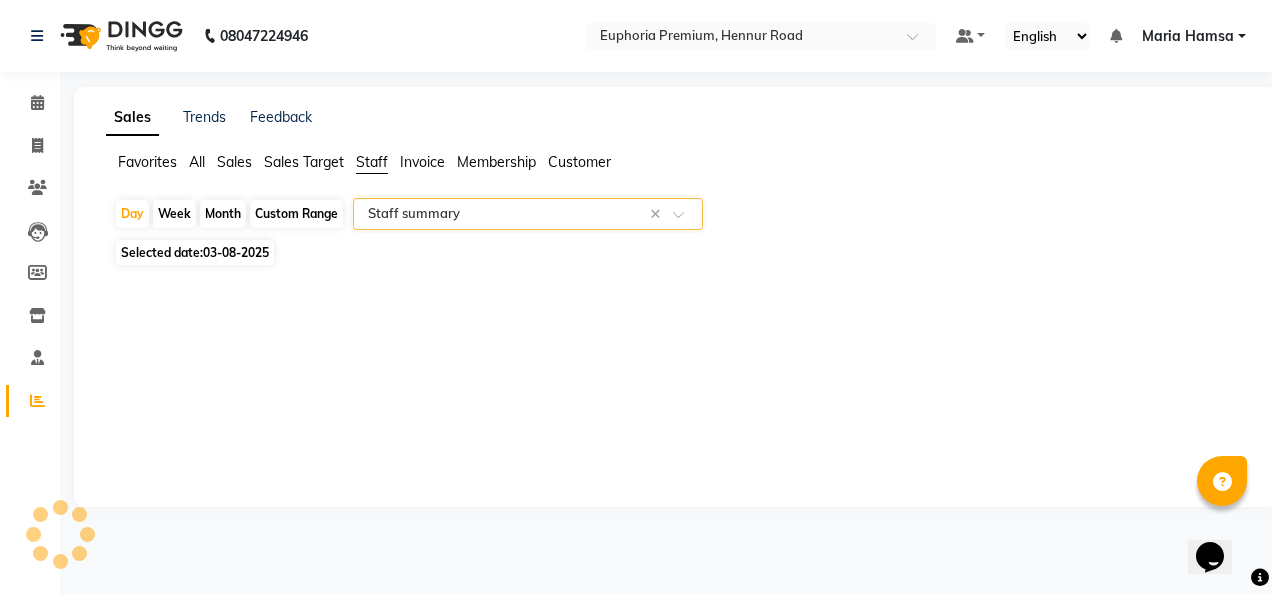 select on "full_report" 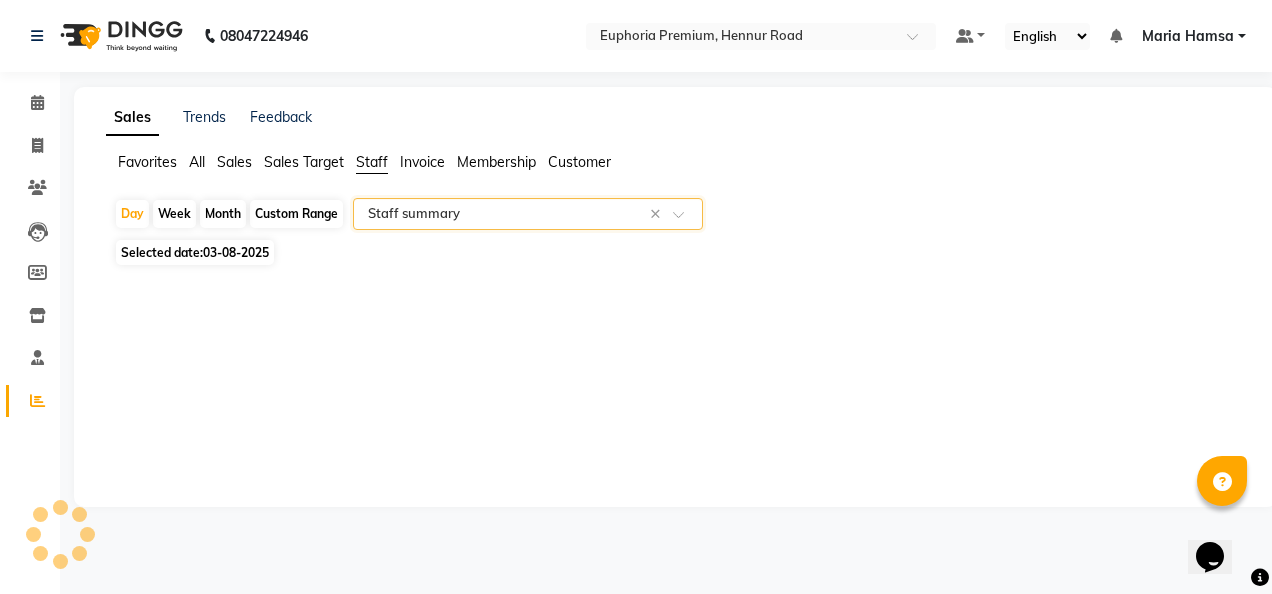 select on "csv" 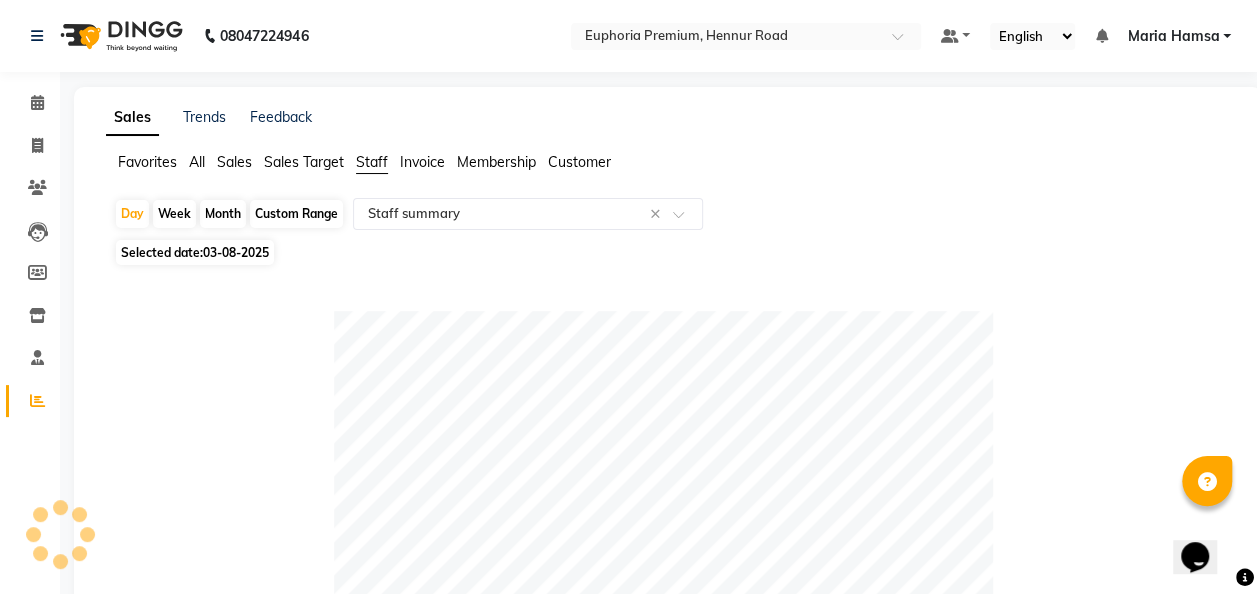 click on "Custom Range" 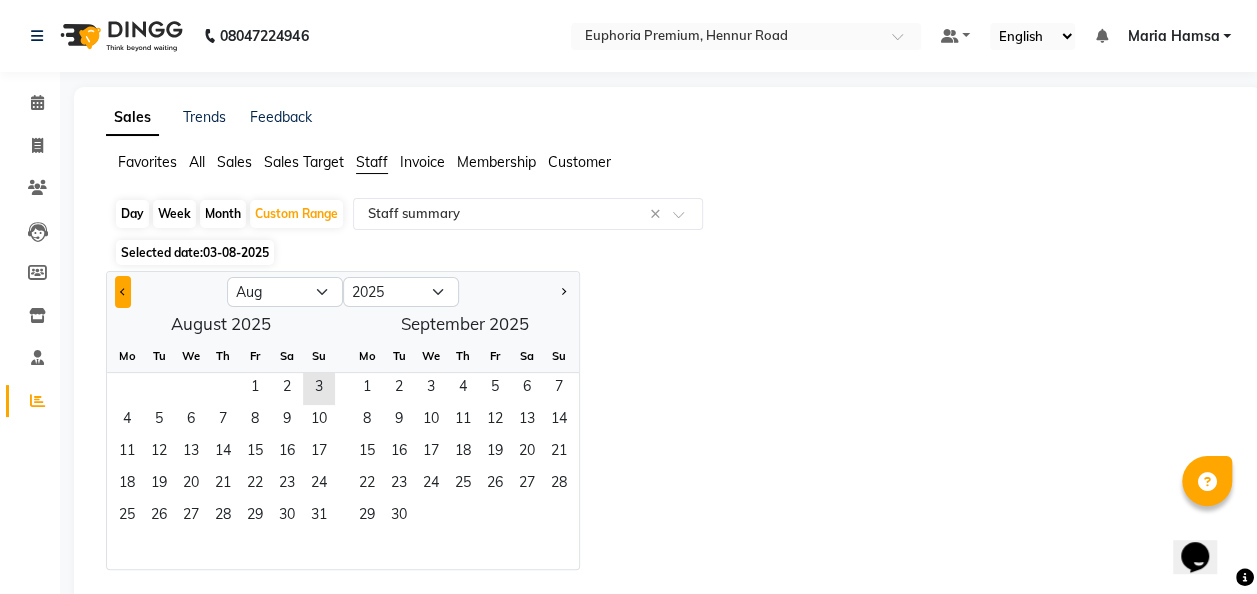 click 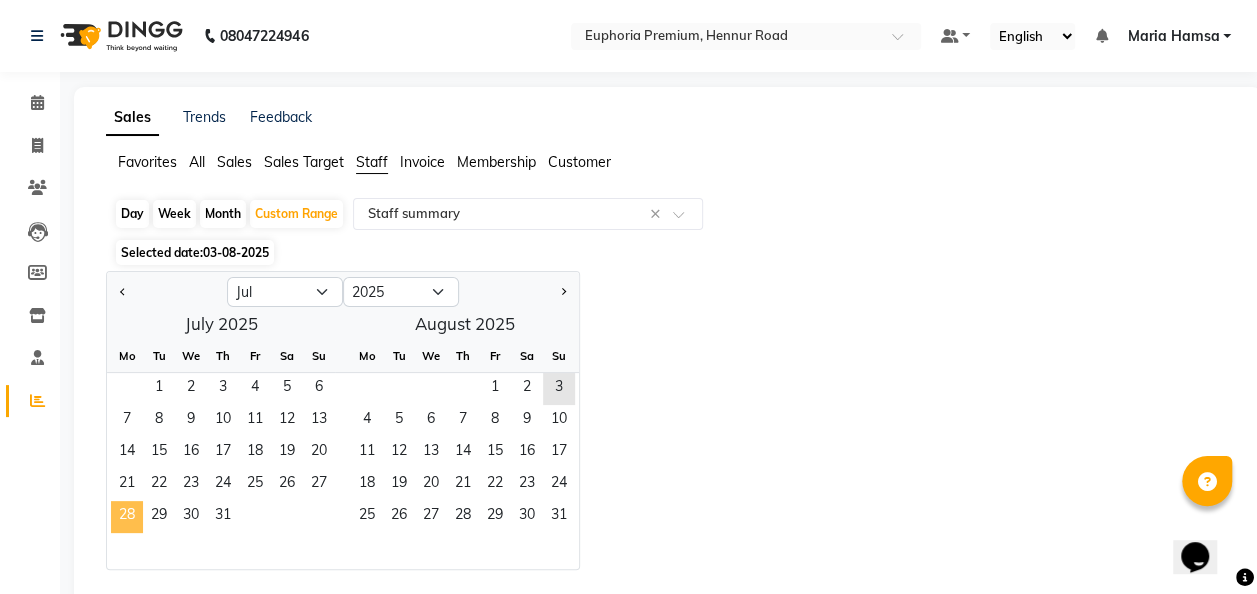 click on "28" 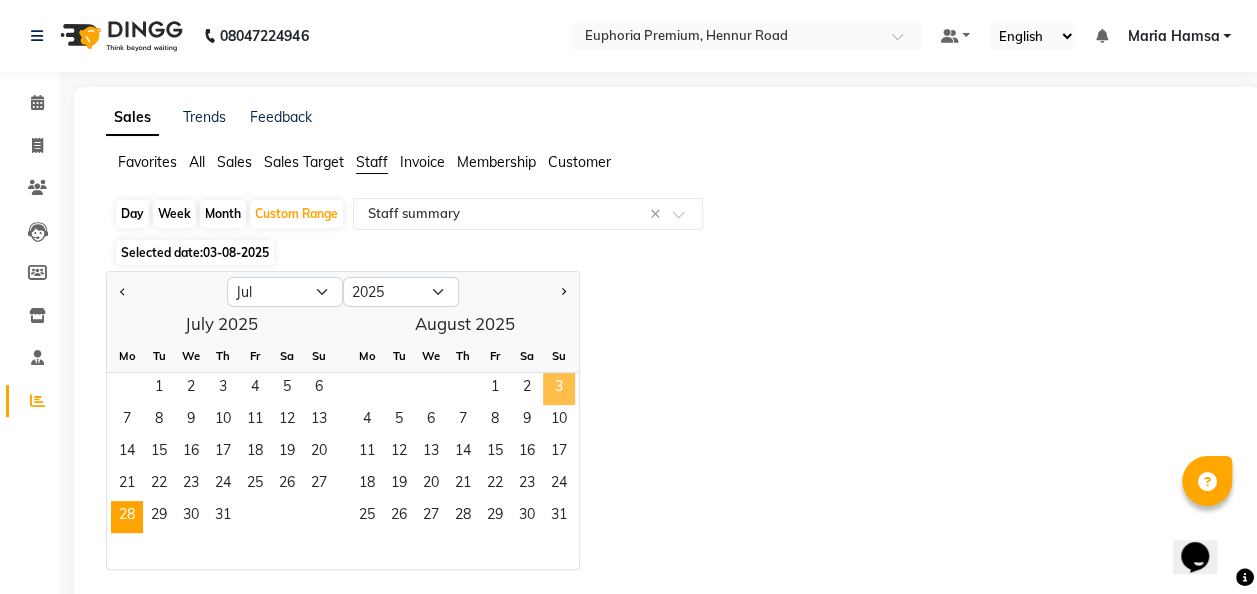 click on "3" 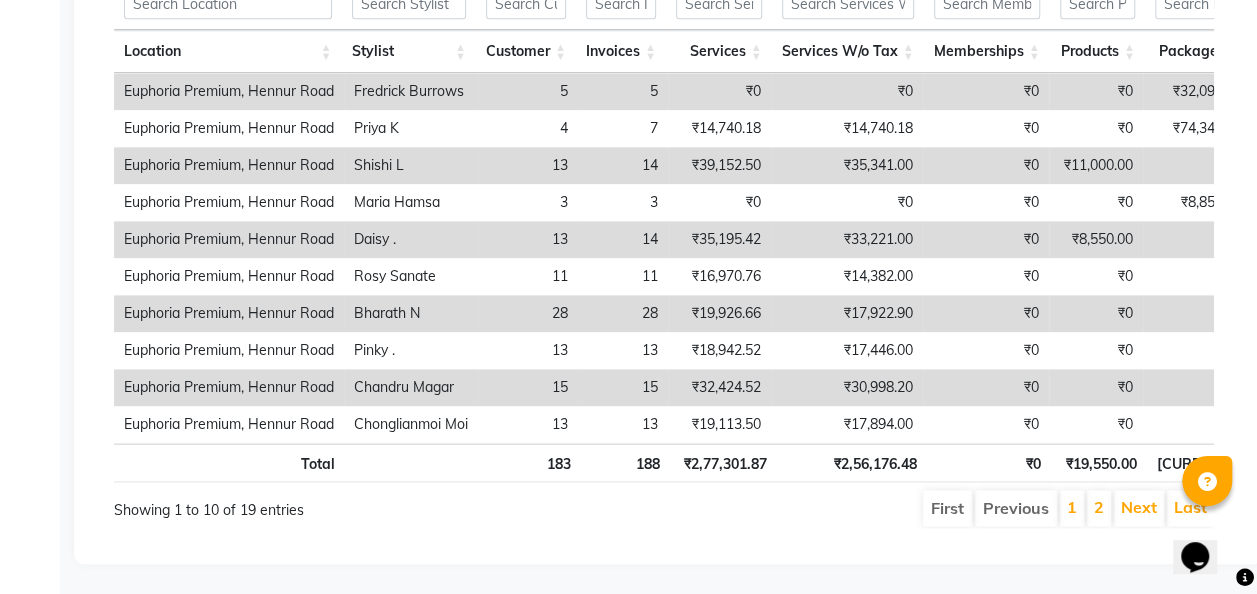scroll, scrollTop: 1124, scrollLeft: 0, axis: vertical 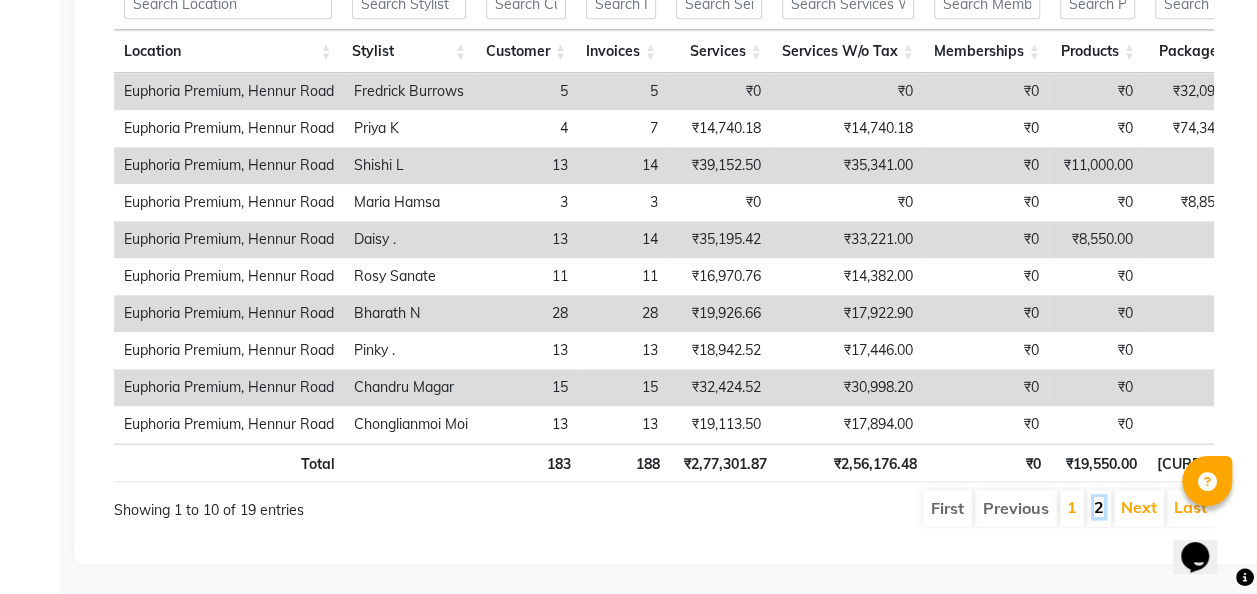 click on "2" at bounding box center (1099, 507) 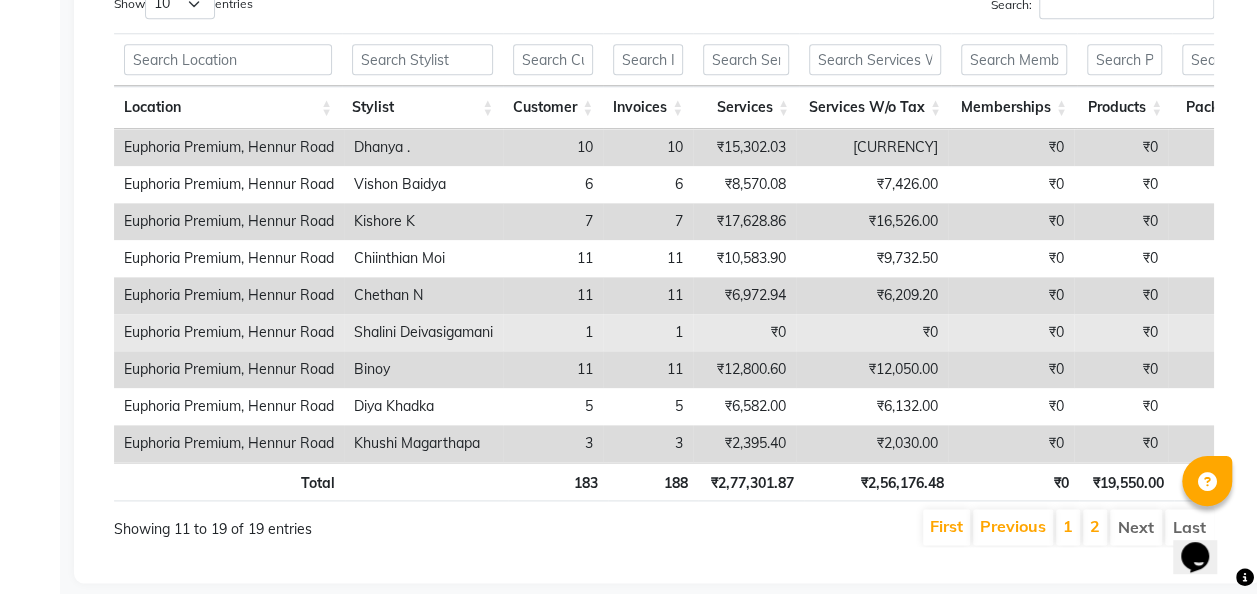 scroll, scrollTop: 1038, scrollLeft: 0, axis: vertical 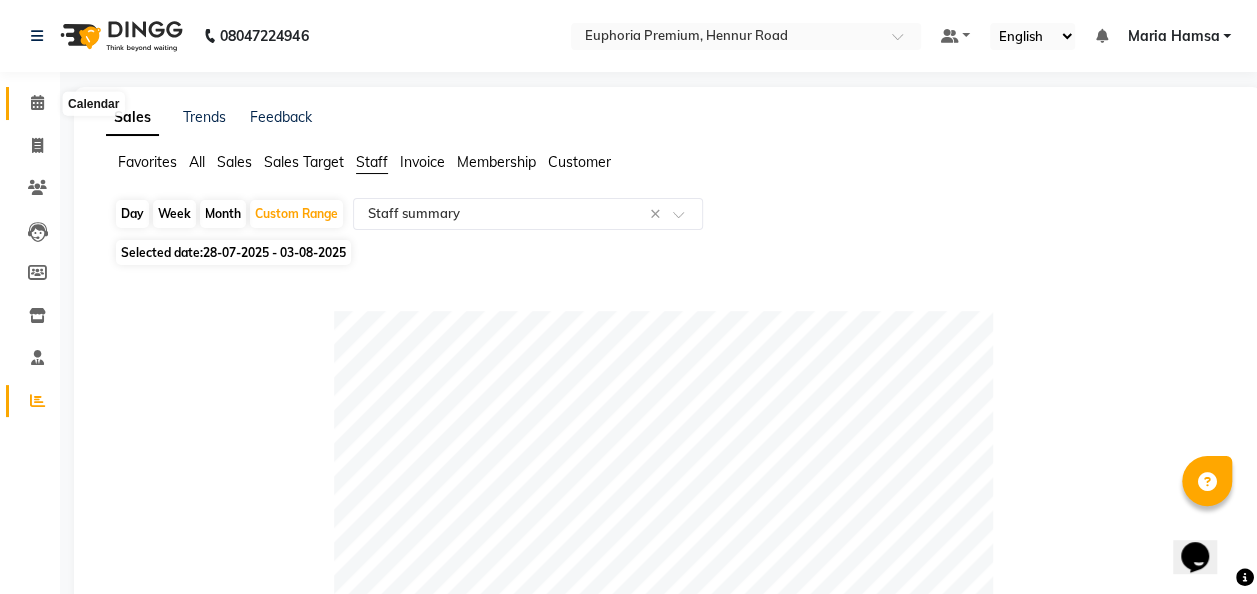 click 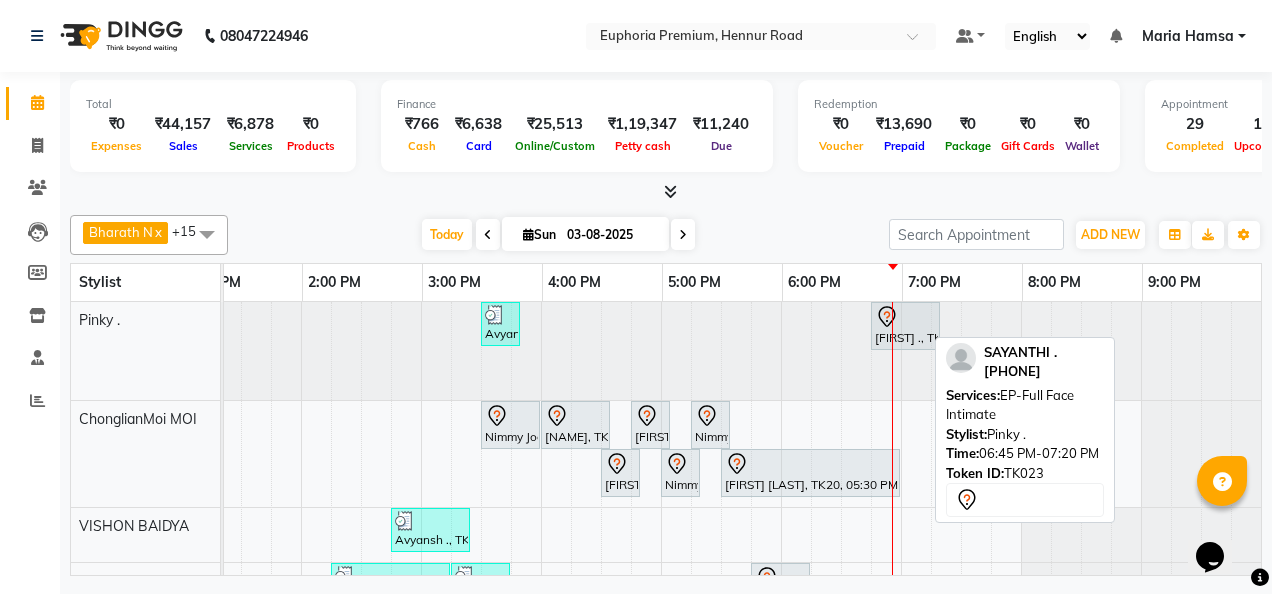 click on "[FIRST] ., TK23, 06:45 PM-07:20 PM, EP-Full Face Intimate" at bounding box center (905, 326) 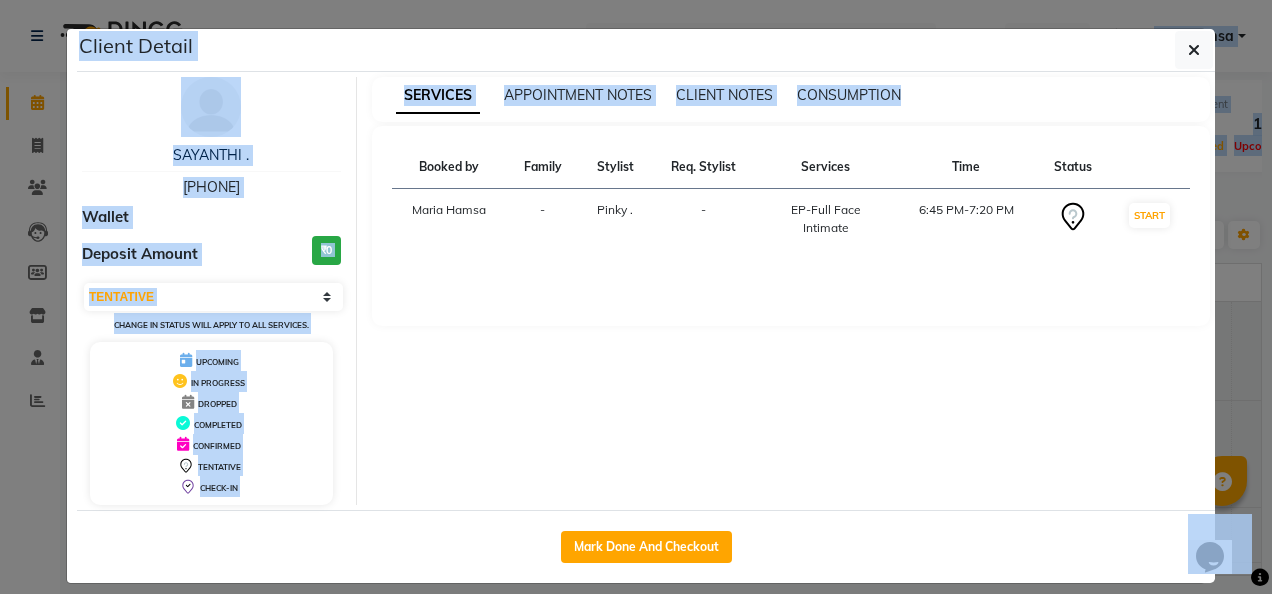 drag, startPoint x: 868, startPoint y: 330, endPoint x: 1153, endPoint y: -36, distance: 463.87607 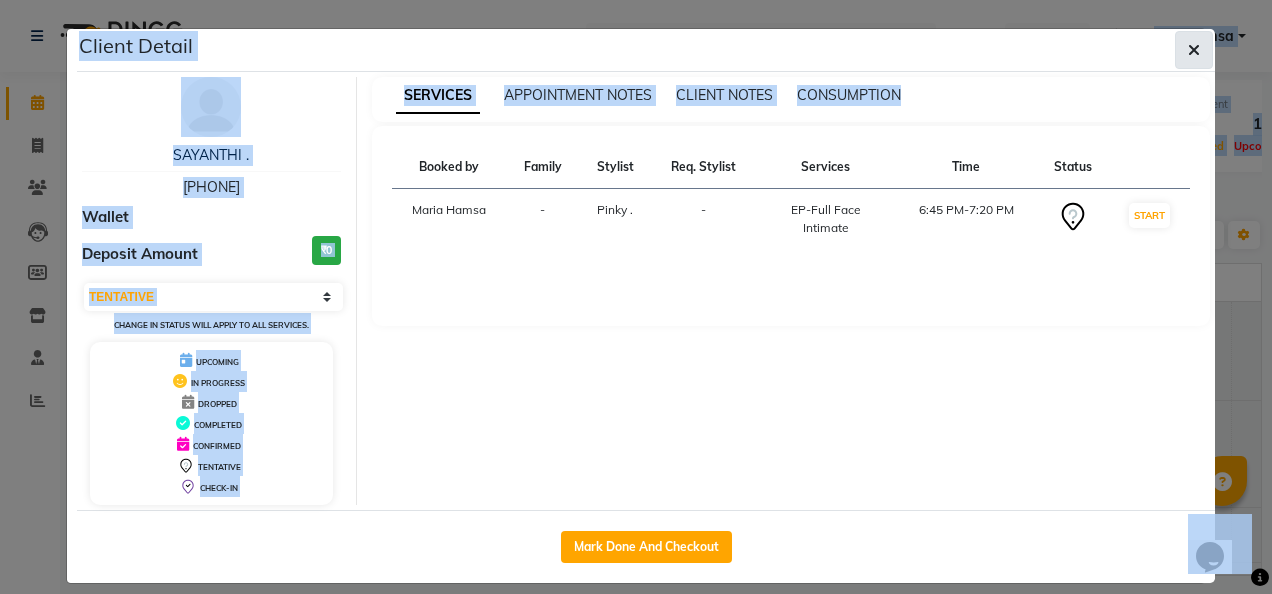 click 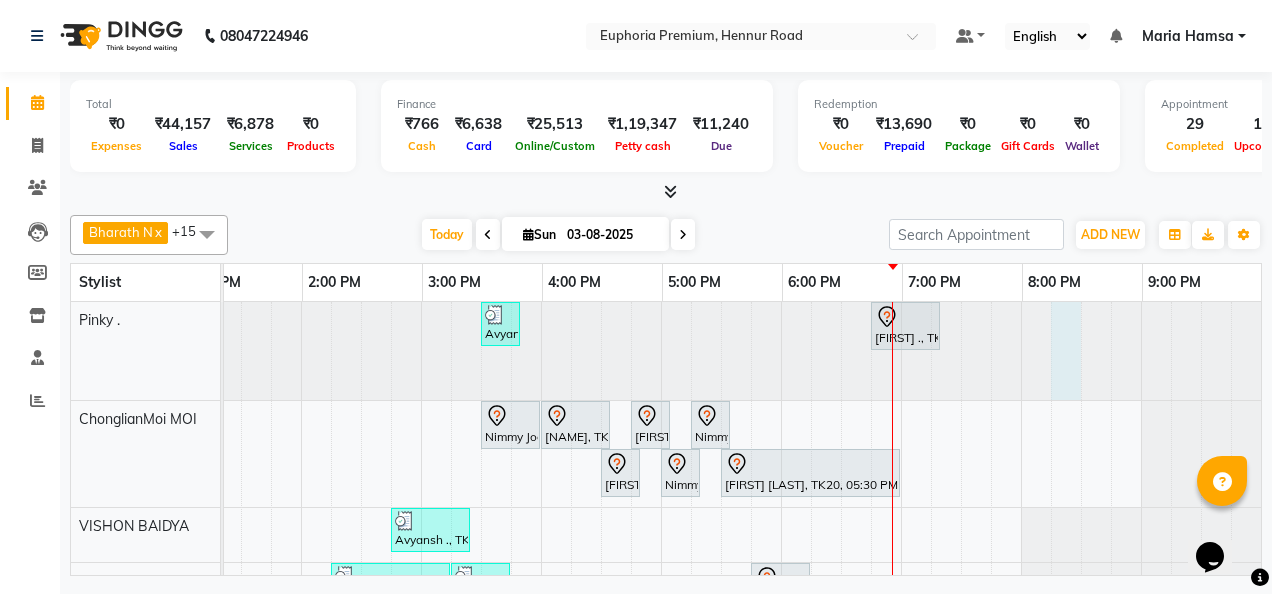 click at bounding box center (421, 351) 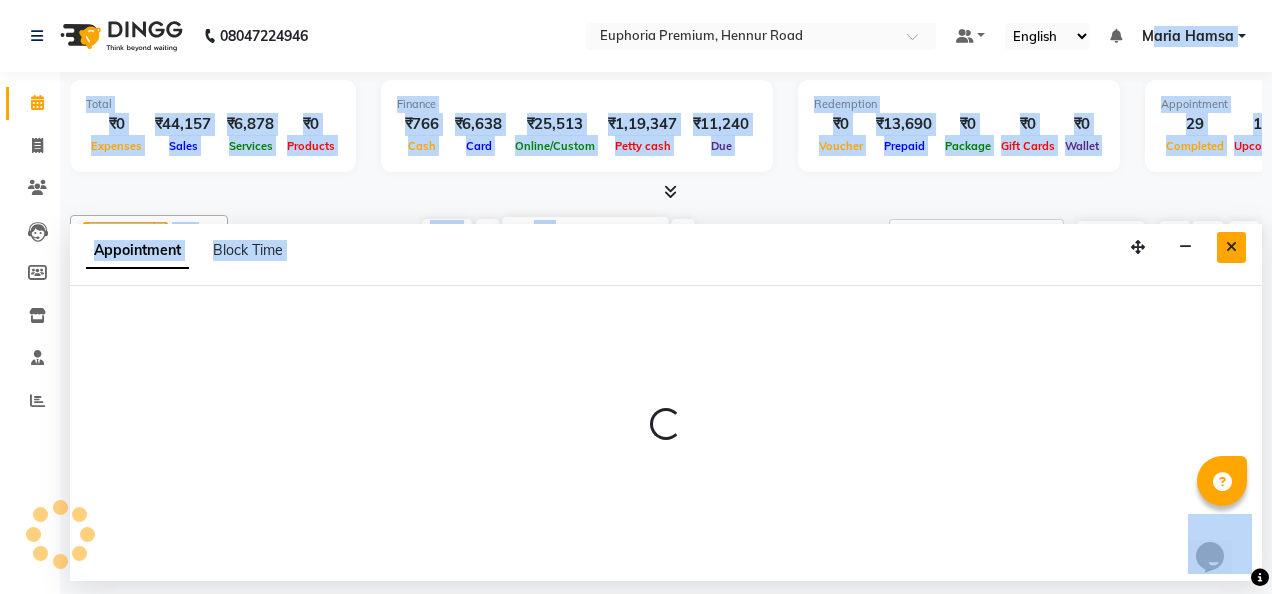 select on "71596" 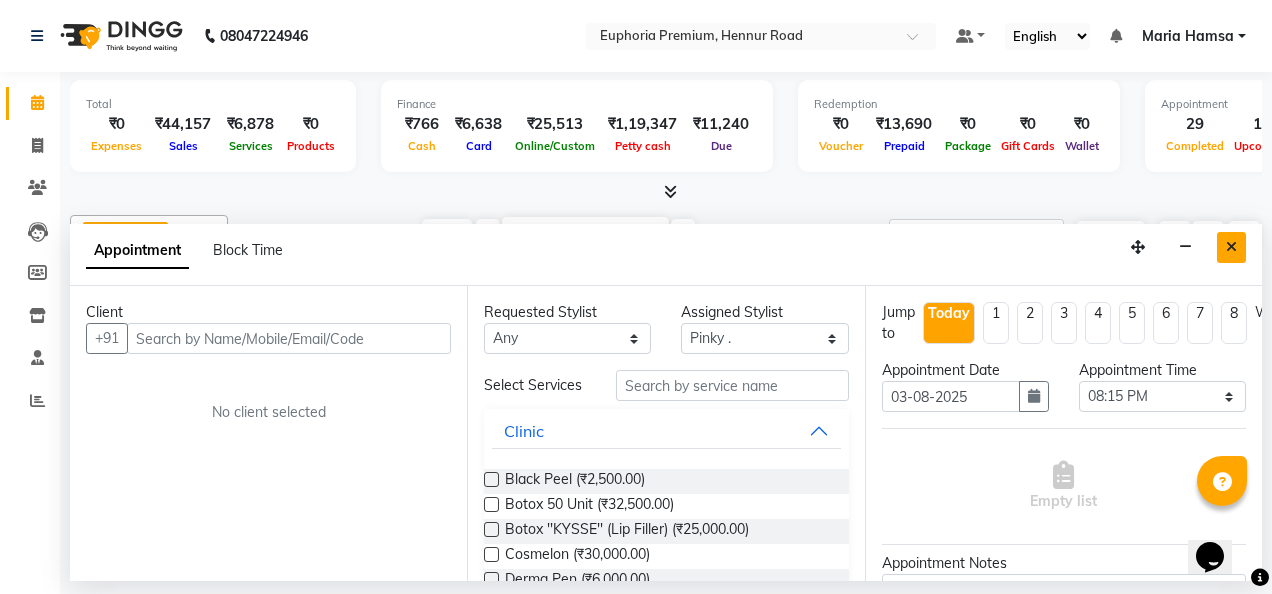 click at bounding box center (1231, 247) 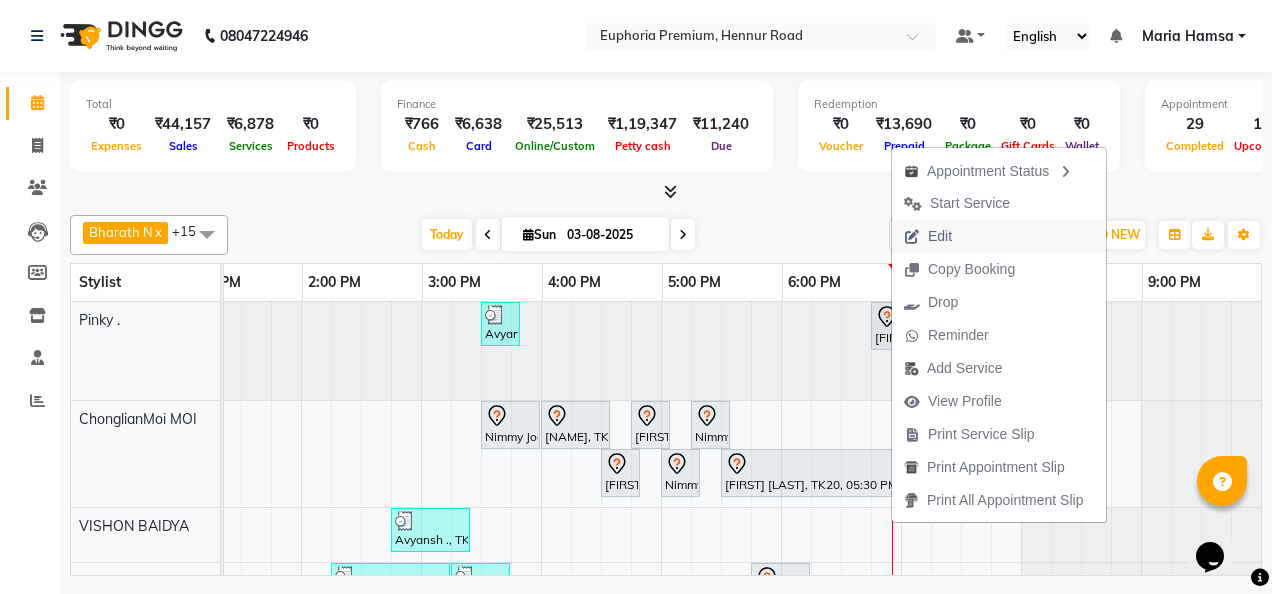 click on "Edit" at bounding box center [928, 236] 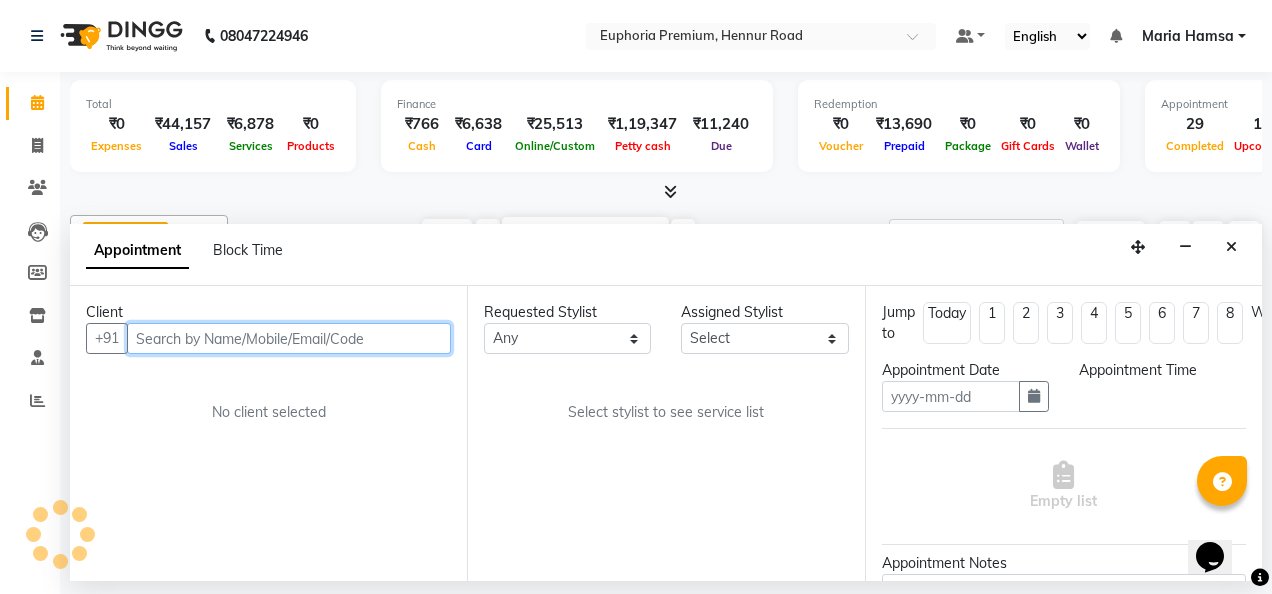 type on "03-08-2025" 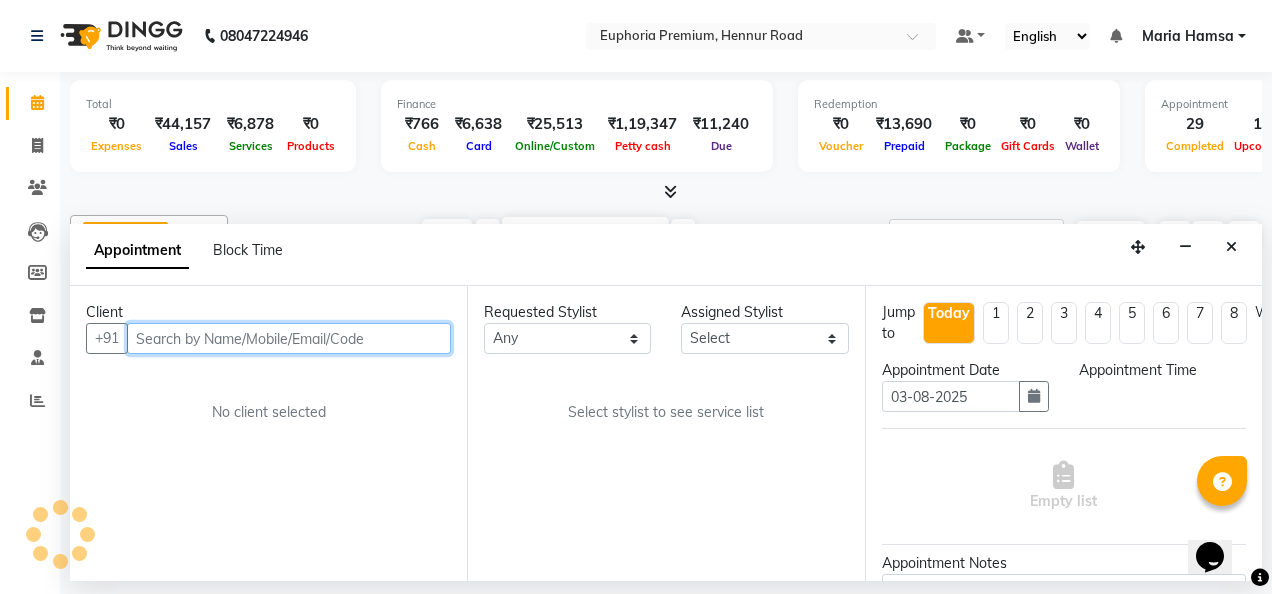 select on "71596" 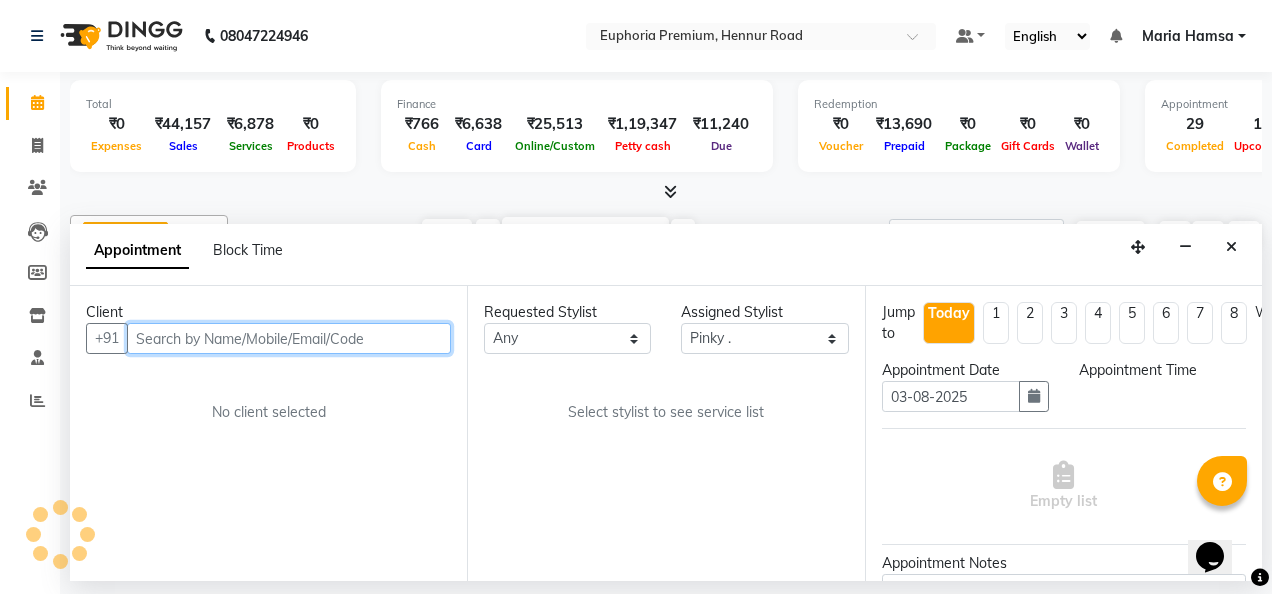 select on "1125" 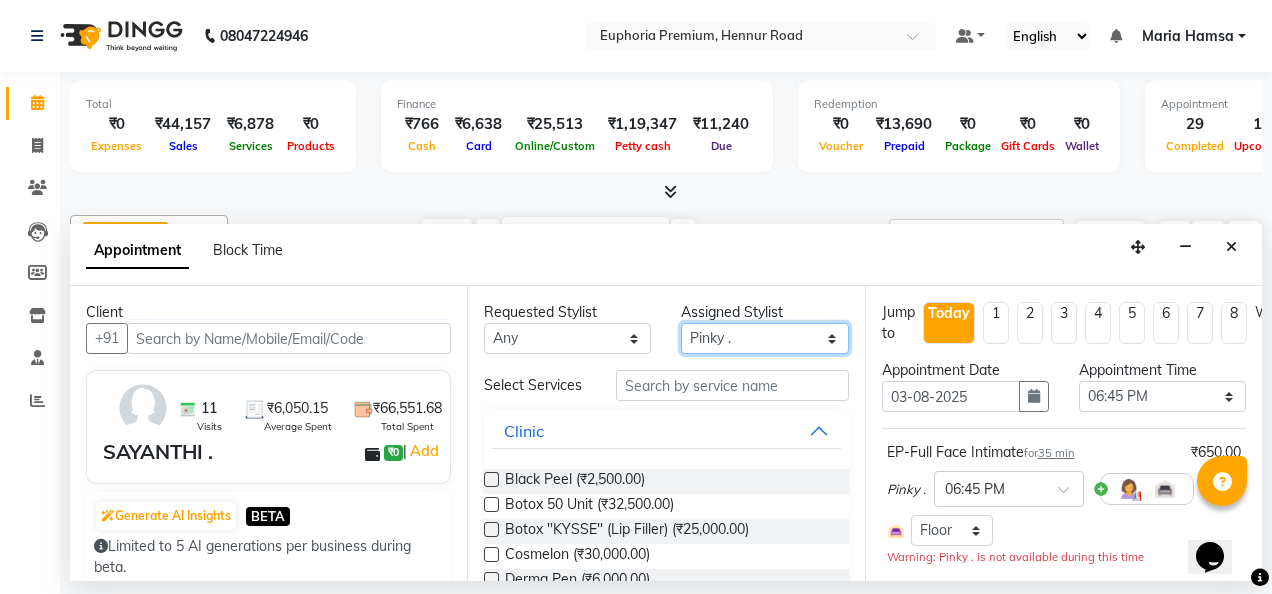 click on "Select Babu V Bharath N Binoy  Chandru Magar Chethan N  Chiinthian Moi ChonglianMoi MOI Daisy . Dhanya . Diya Khadka Fredrick Burrows Khushi Magarthapa Kishore K Maria Hamsa MRINALI MILI Pinky . Priya  K Rosy Sanate Savitha Vijayan Shalini Deivasigamani Shishi L Vijayalakshmi M VISHON BAIDYA" at bounding box center (764, 338) 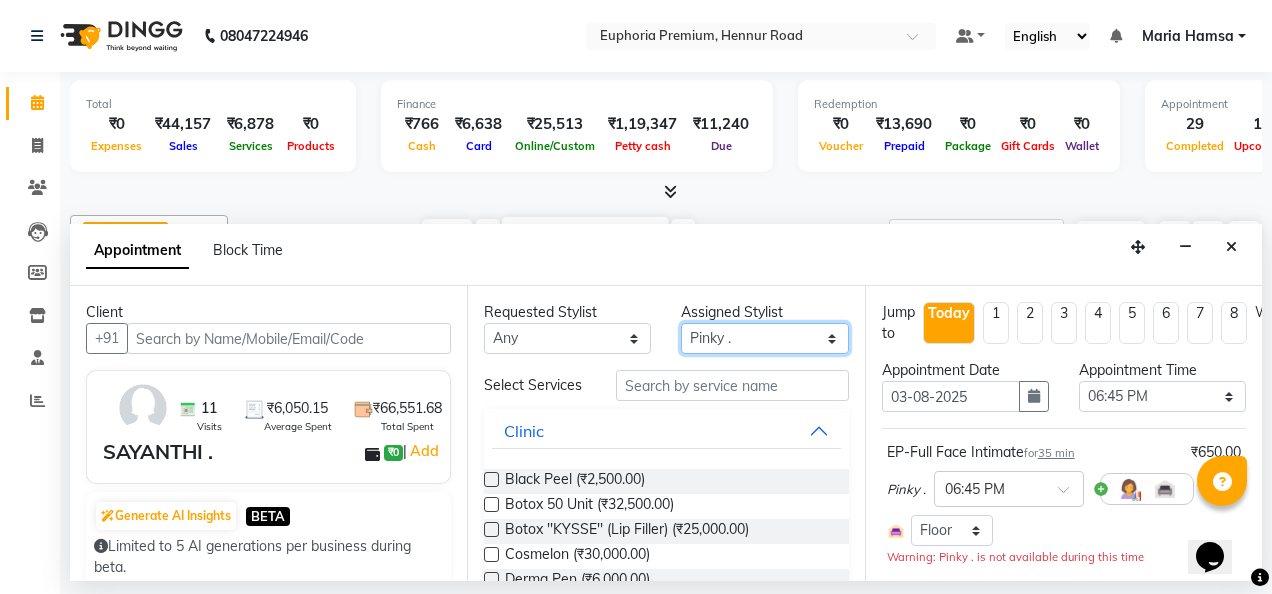 select on "86606" 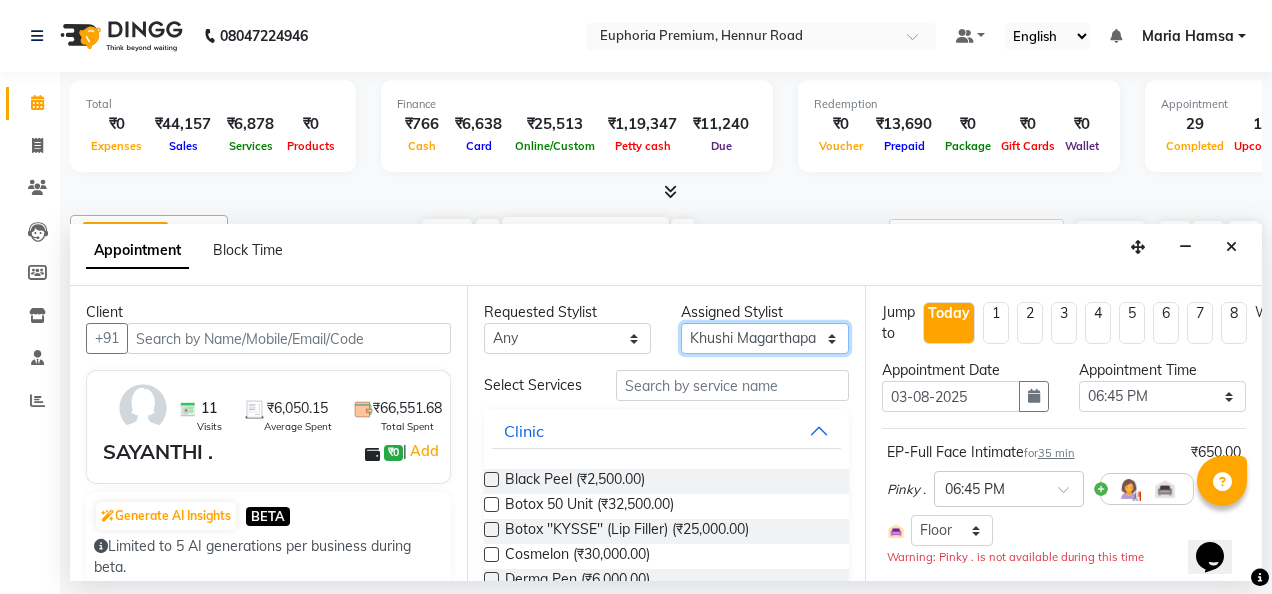 click on "Select Babu V Bharath N Binoy  Chandru Magar Chethan N  Chiinthian Moi ChonglianMoi MOI Daisy . Dhanya . Diya Khadka Fredrick Burrows Khushi Magarthapa Kishore K Maria Hamsa MRINALI MILI Pinky . Priya  K Rosy Sanate Savitha Vijayan Shalini Deivasigamani Shishi L Vijayalakshmi M VISHON BAIDYA" at bounding box center (764, 338) 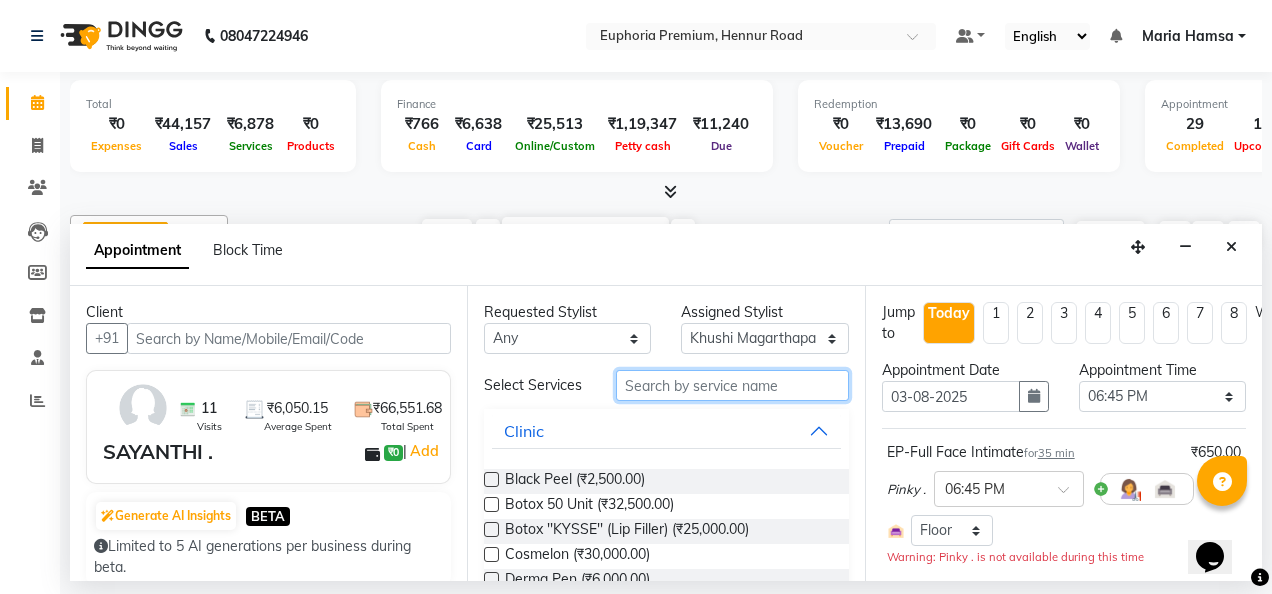 click at bounding box center [732, 385] 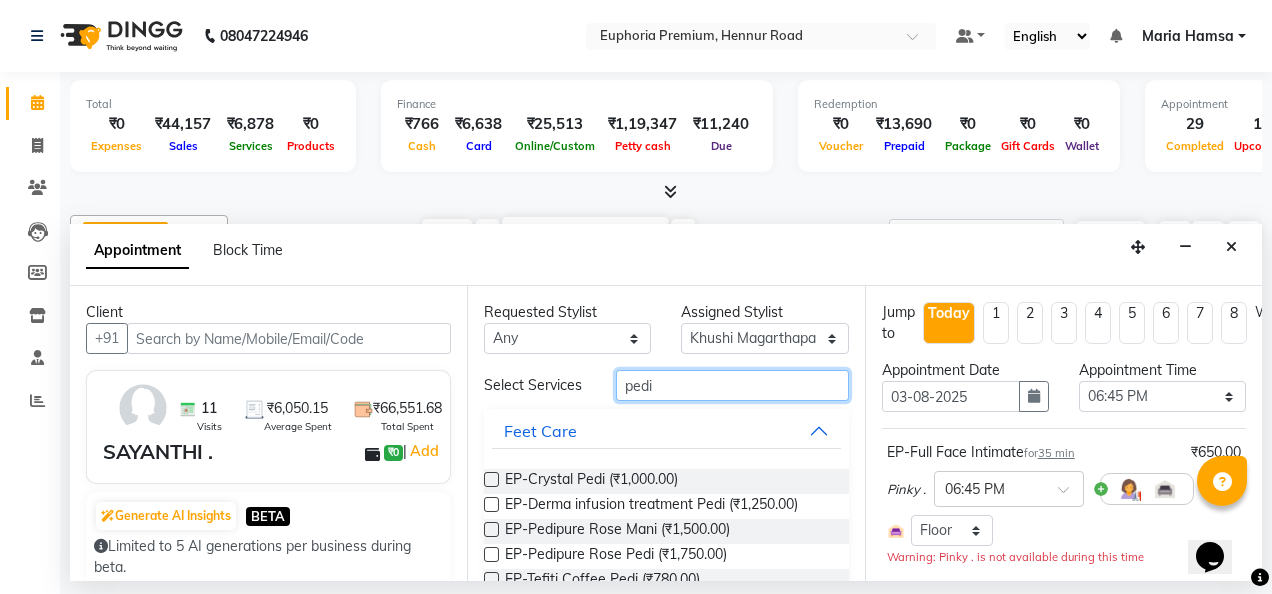type on "pedi" 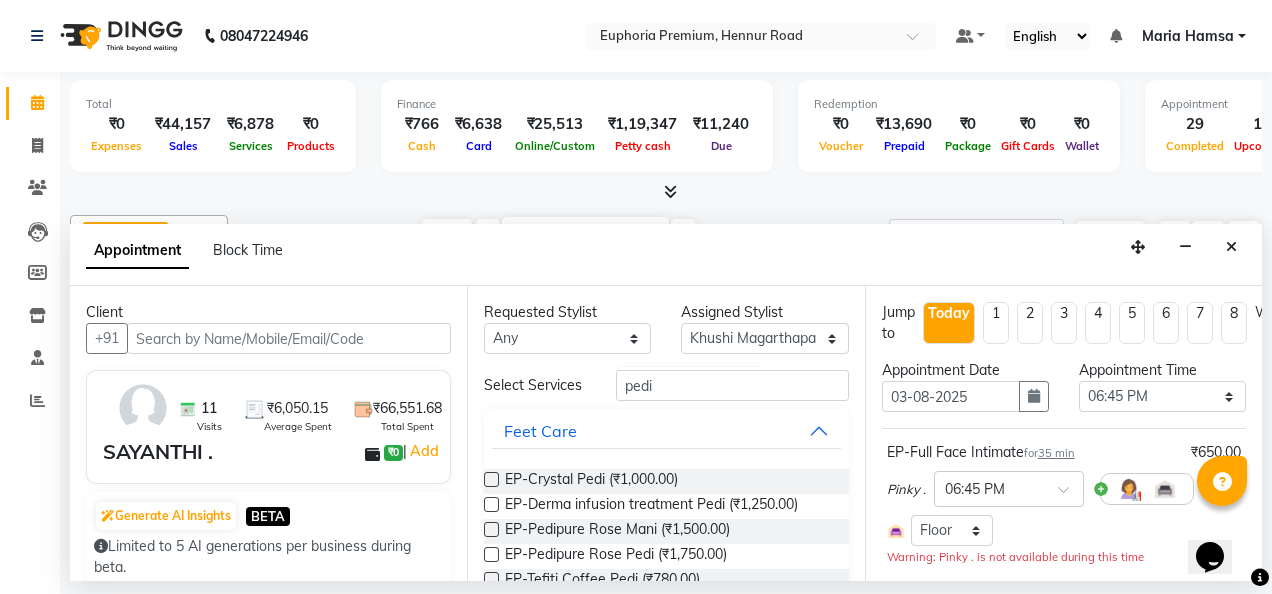 click at bounding box center (491, 529) 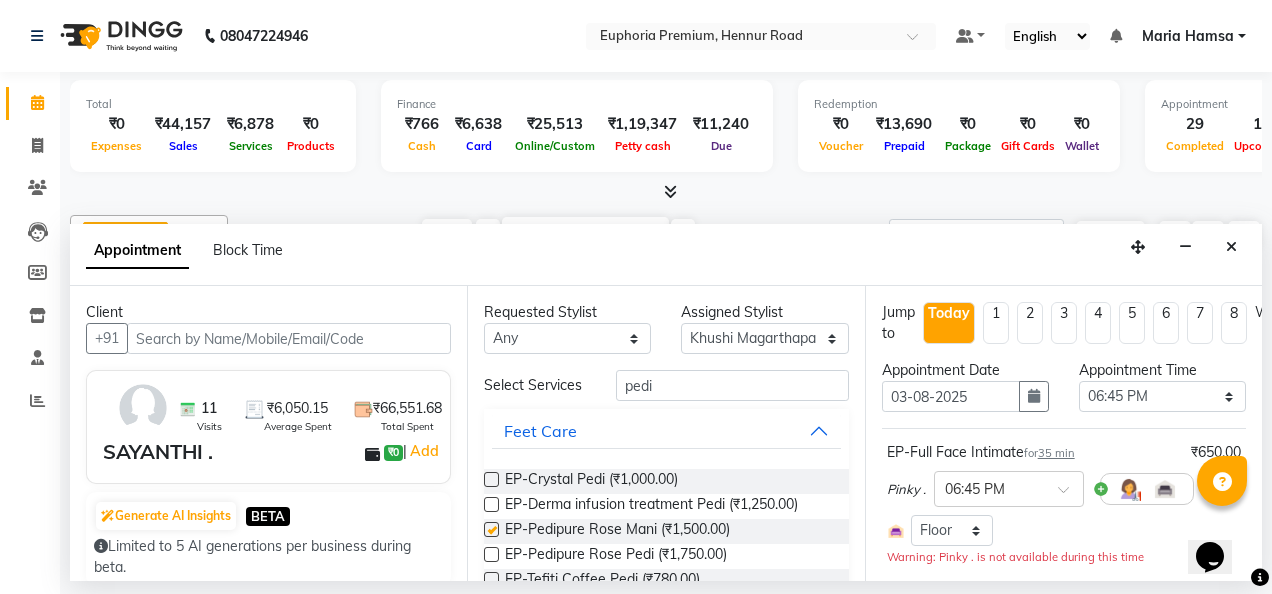 checkbox on "false" 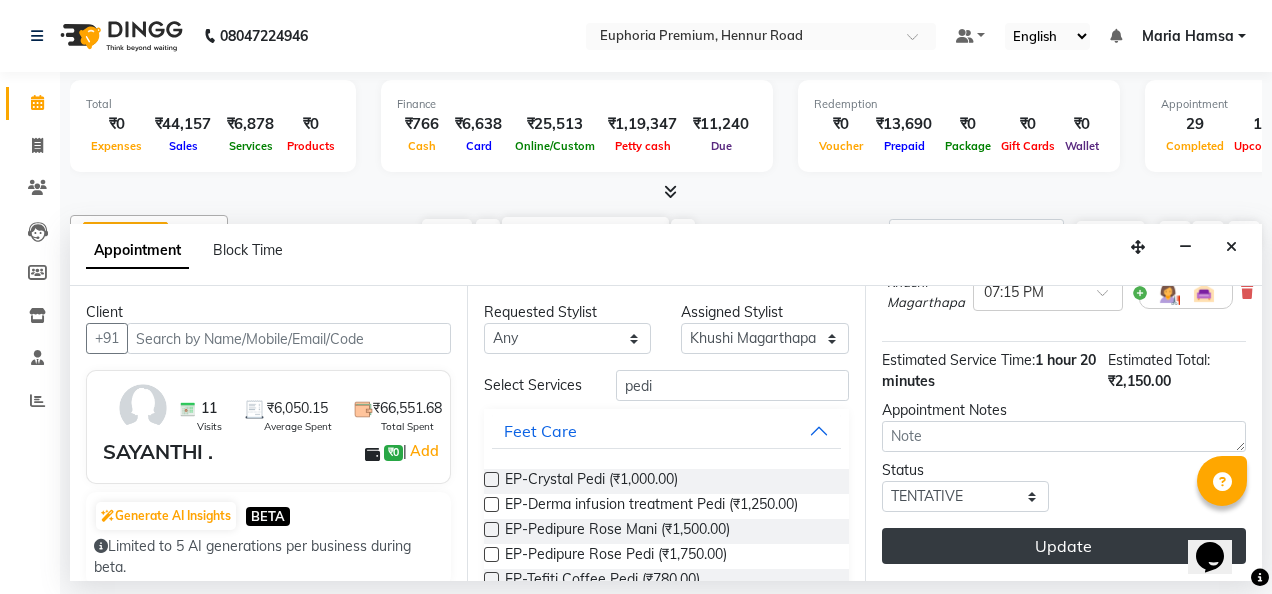 click on "Update" at bounding box center (1064, 546) 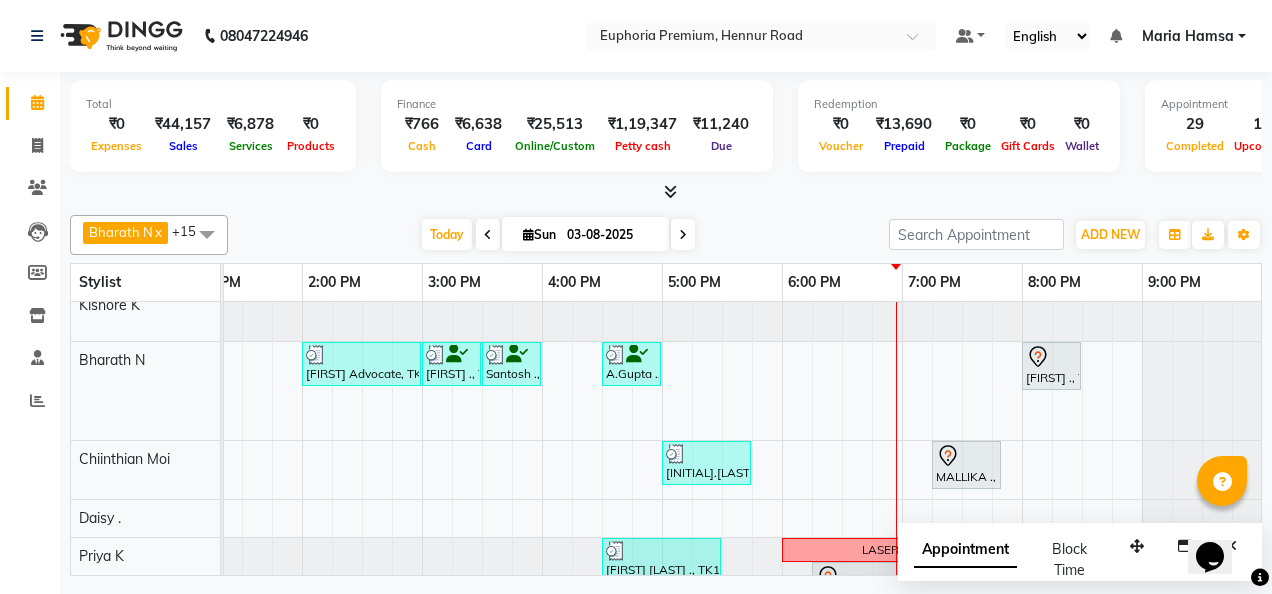 scroll, scrollTop: 262, scrollLeft: 642, axis: both 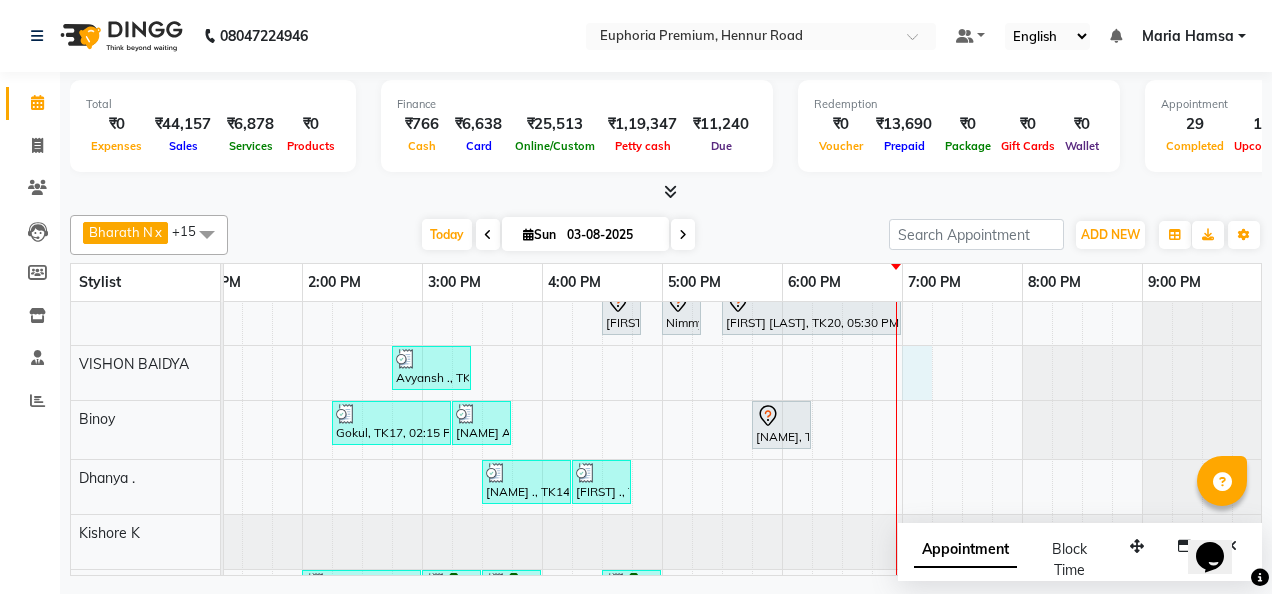 click on "Reshmi ., TK03, 09:30 AM-09:50 AM, EP-Full Arms Catridge Wax     Reshmi ., TK03, 10:00 AM-11:00 AM, EP-Full Arms Cream Wax,EP-Half Legs Cream Wax,EP-Under Arms Intimate     Akshansh ., TK04, 11:00 AM-12:20 PM, EP-Full Arms Catridge Wax,EP-Under Arms Intimate,EP-Eyebrows Threading,EP-Upperlip Threading     Akshansh ., TK04, 12:30 PM-01:10 PM, EP-Pedipure Rose Pedi     Avyansh ., TK11, 03:30 PM-03:50 PM, EP-Eyebrows Threading             SAYANTHI ., TK23, 06:45 PM-07:20 PM, EP-Full Face Intimate     Akshansh ., TK04, 11:30 AM-12:25 PM, EP-Pedipure Rose Pedi             Nimmy Joesph, TK20, 03:30 PM-04:00 PM, EP-Brightening Masque             Nimmy Joesph, TK20, 04:00 PM-04:35 PM, EP-Full Face Intimate             Nimmy Joesph, TK20, 04:45 PM-05:05 PM, EP-Full Legs Cream Wax             Nimmy Joesph, TK20, 05:15 PM-05:35 PM, EP-Eyebrows Threading             Nimmy Joesph, TK20, 04:30 PM-04:50 PM, EP-Full Arms Cream Wax             Nimmy Joesph, TK20, 05:00 PM-05:20 PM, EP-Under Arms Intimate" at bounding box center (422, 665) 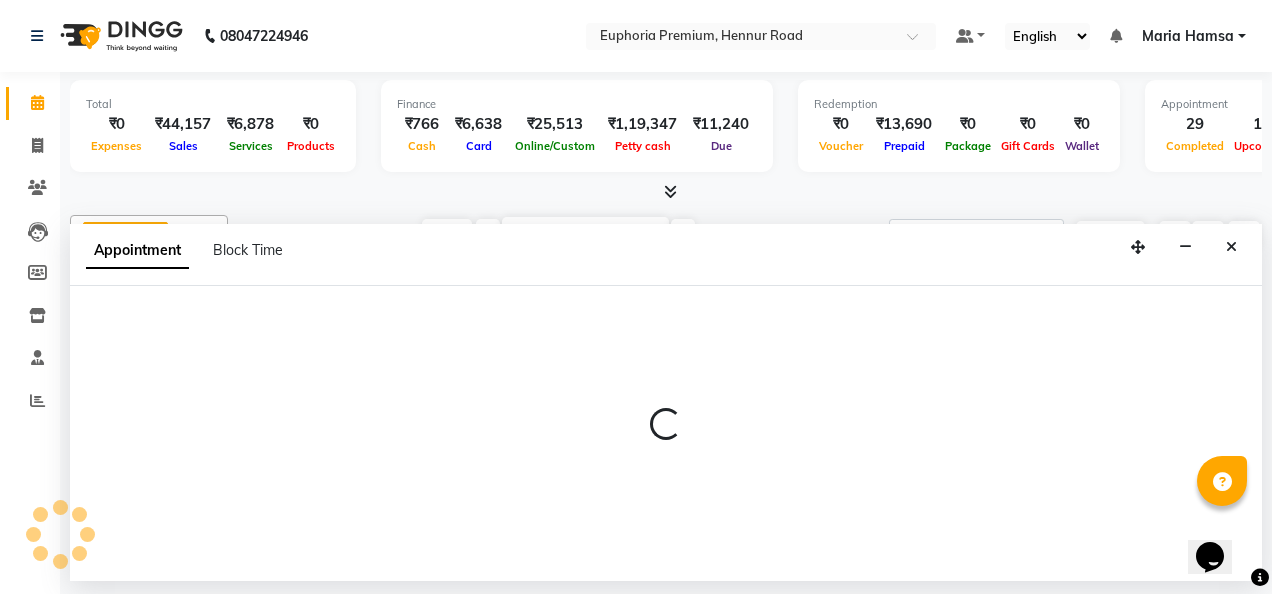 select on "71598" 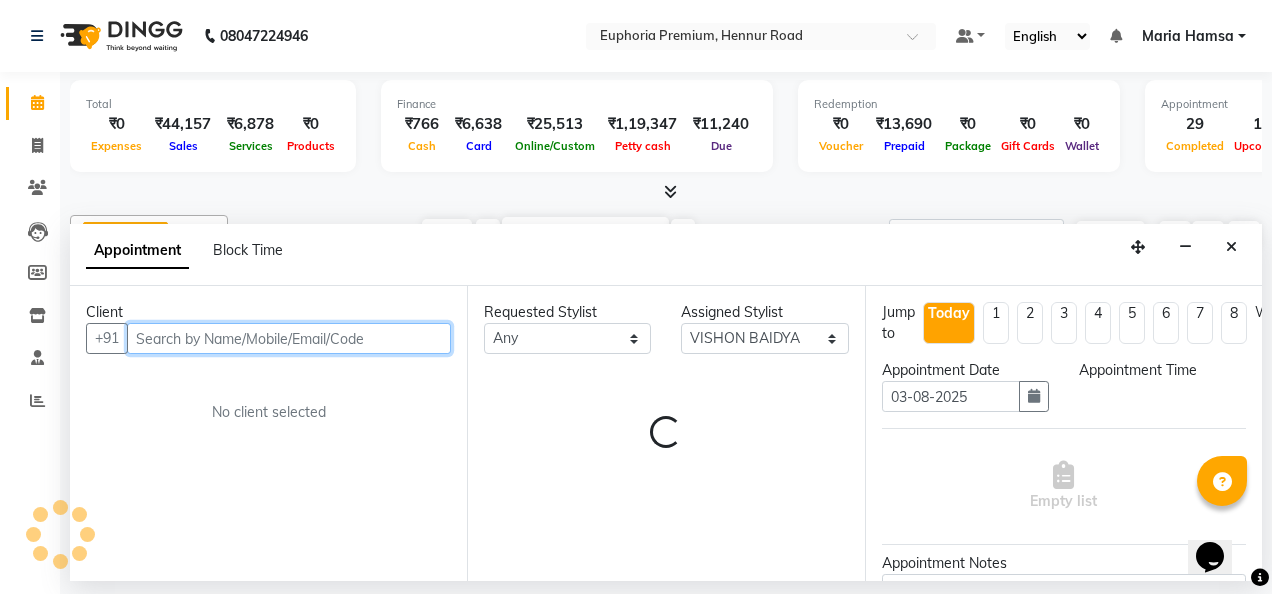 select on "1140" 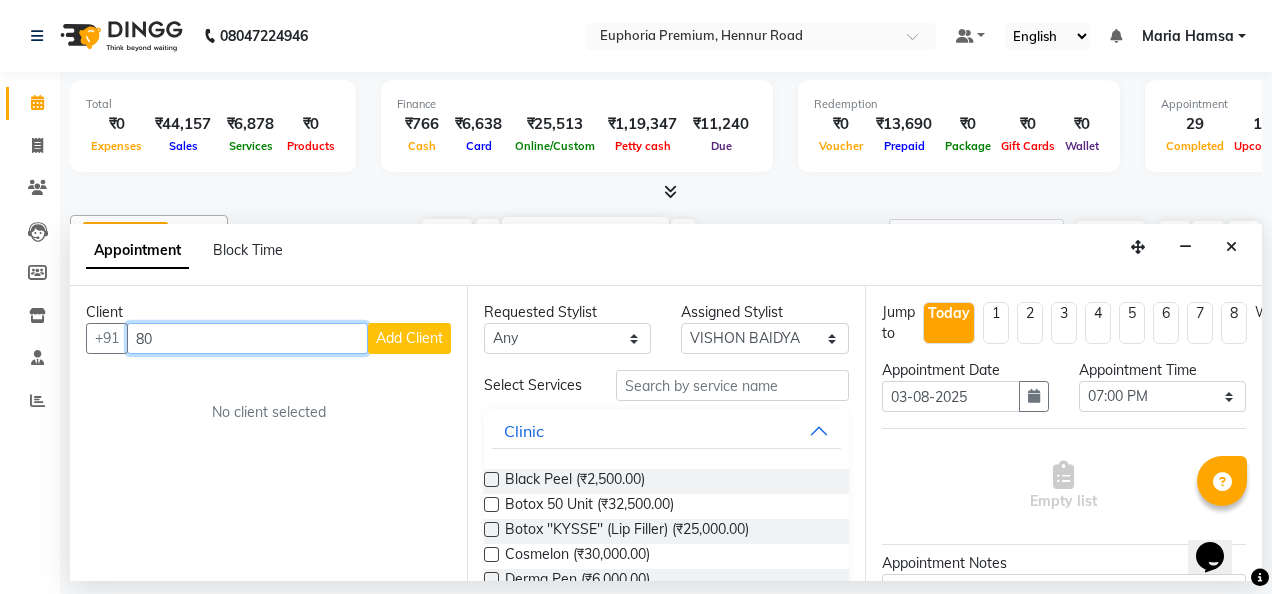 type on "8" 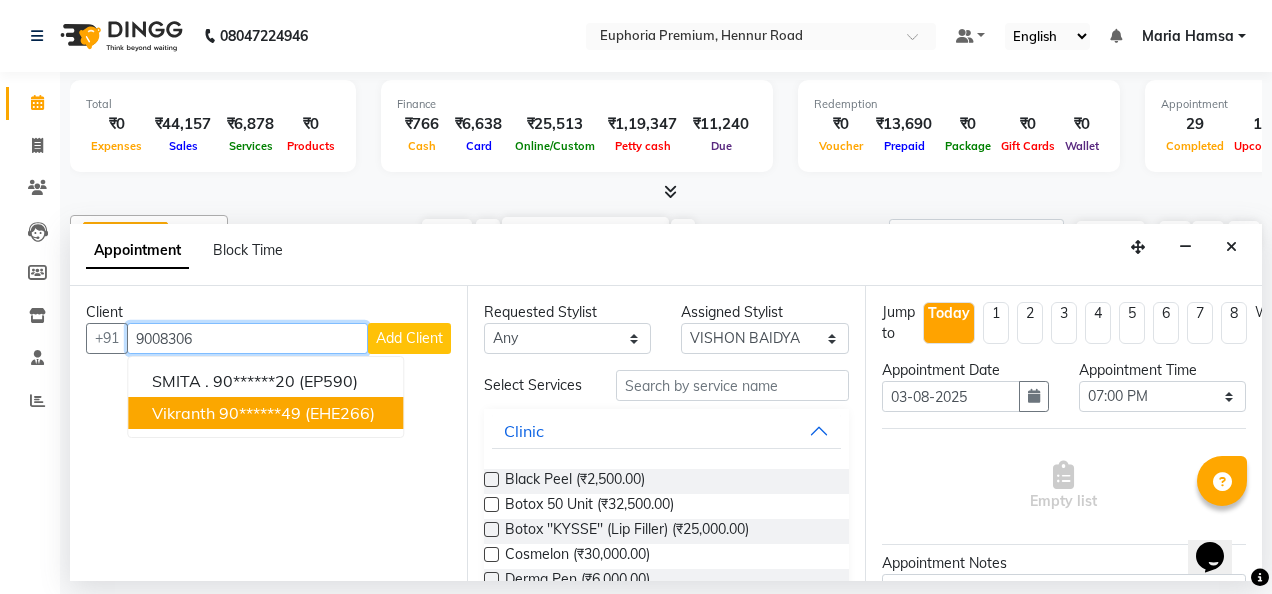 click on "90******49" at bounding box center [260, 413] 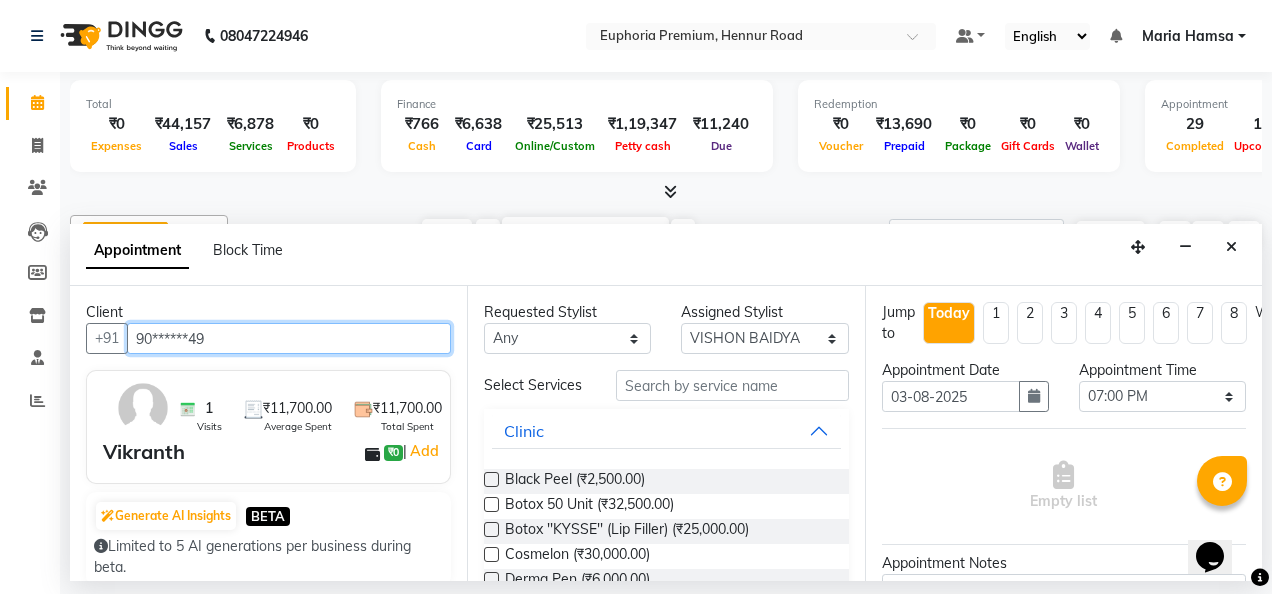 type on "90******49" 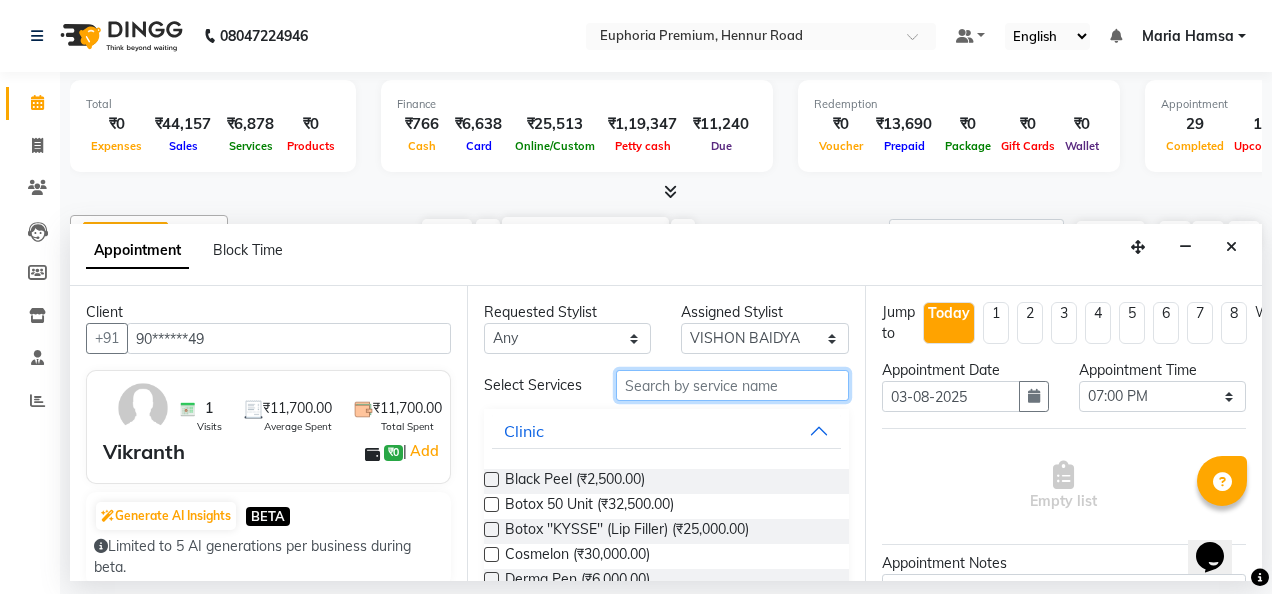 click at bounding box center [732, 385] 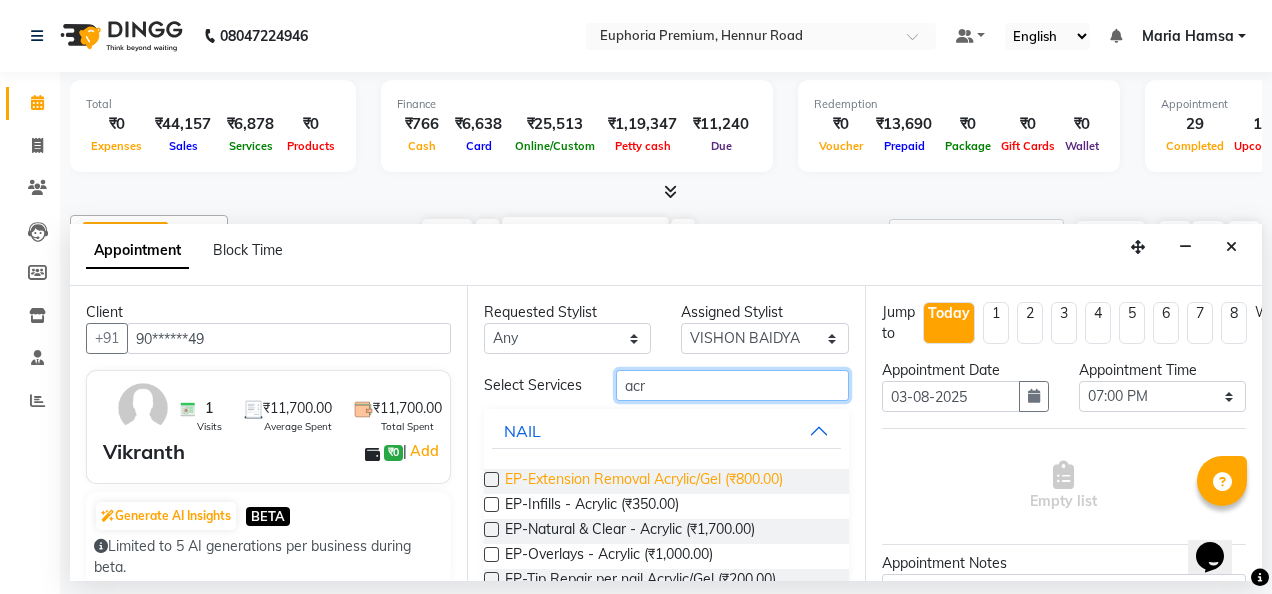 type on "acr" 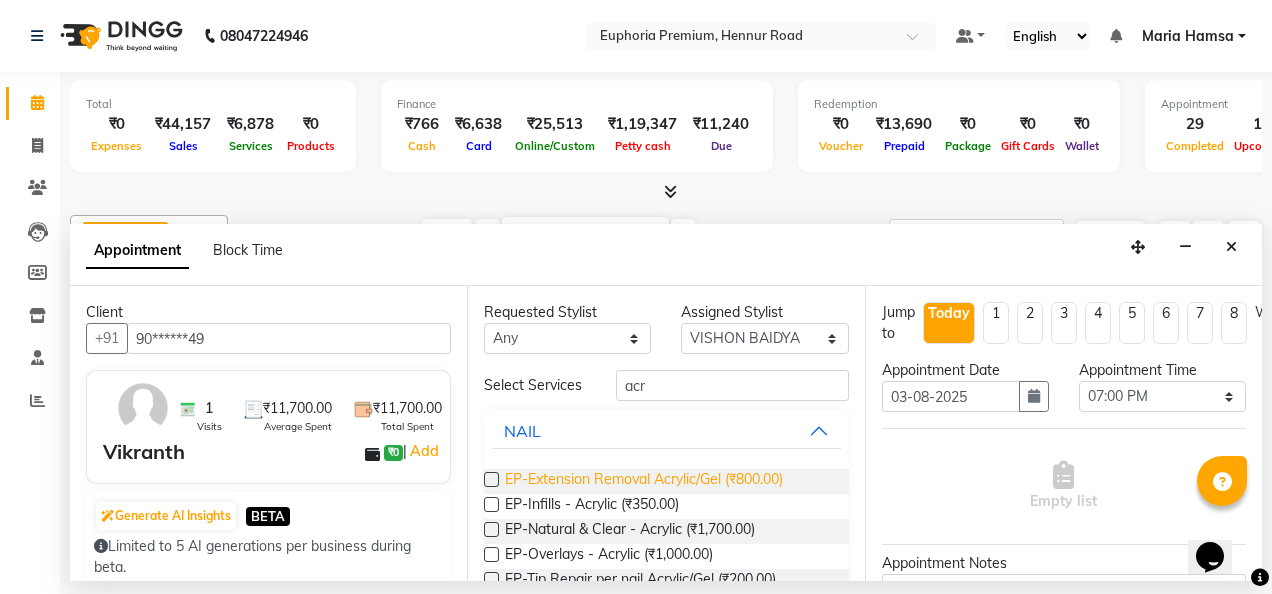 click on "EP-Extension Removal Acrylic/Gel (₹800.00)" at bounding box center [644, 481] 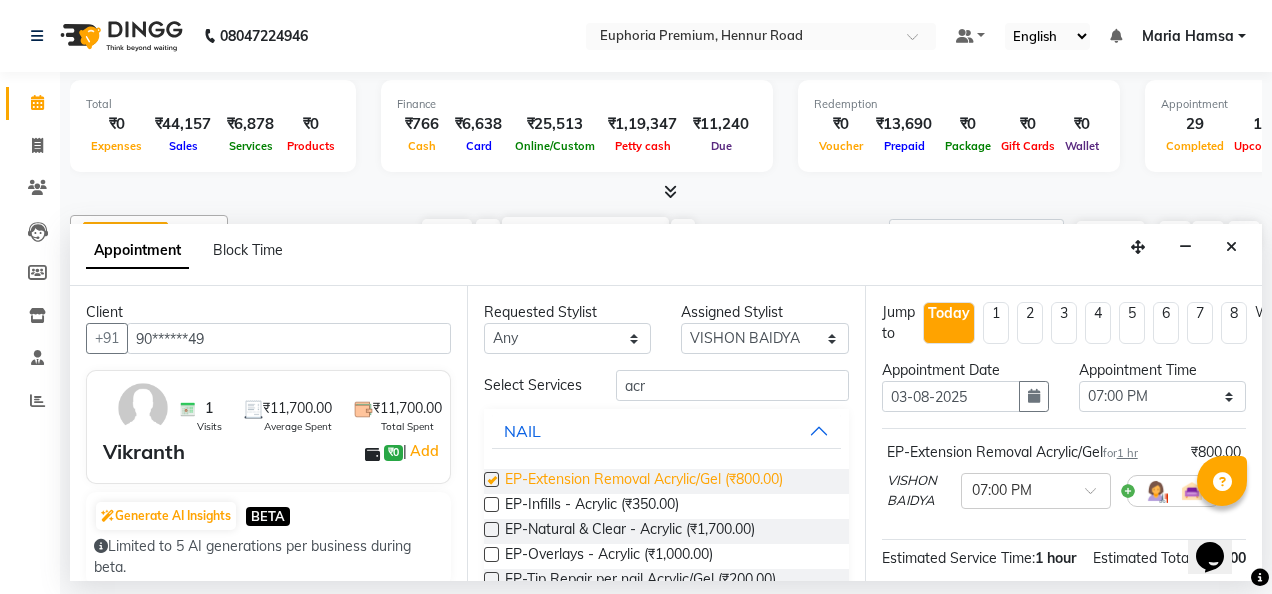 checkbox on "false" 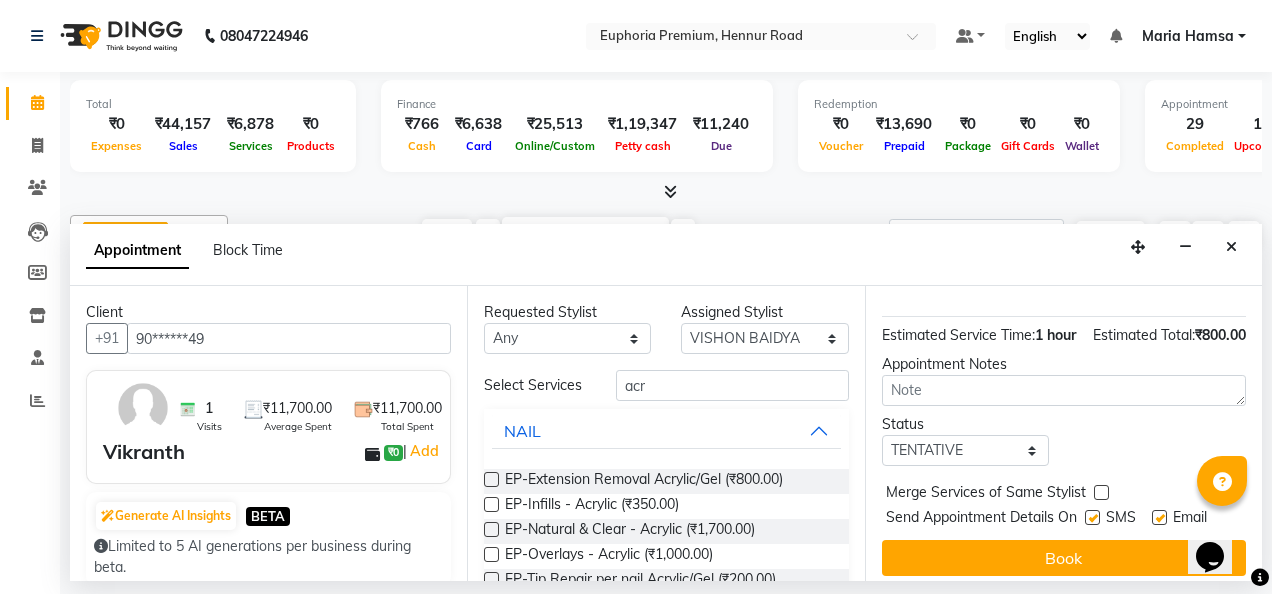 scroll, scrollTop: 269, scrollLeft: 0, axis: vertical 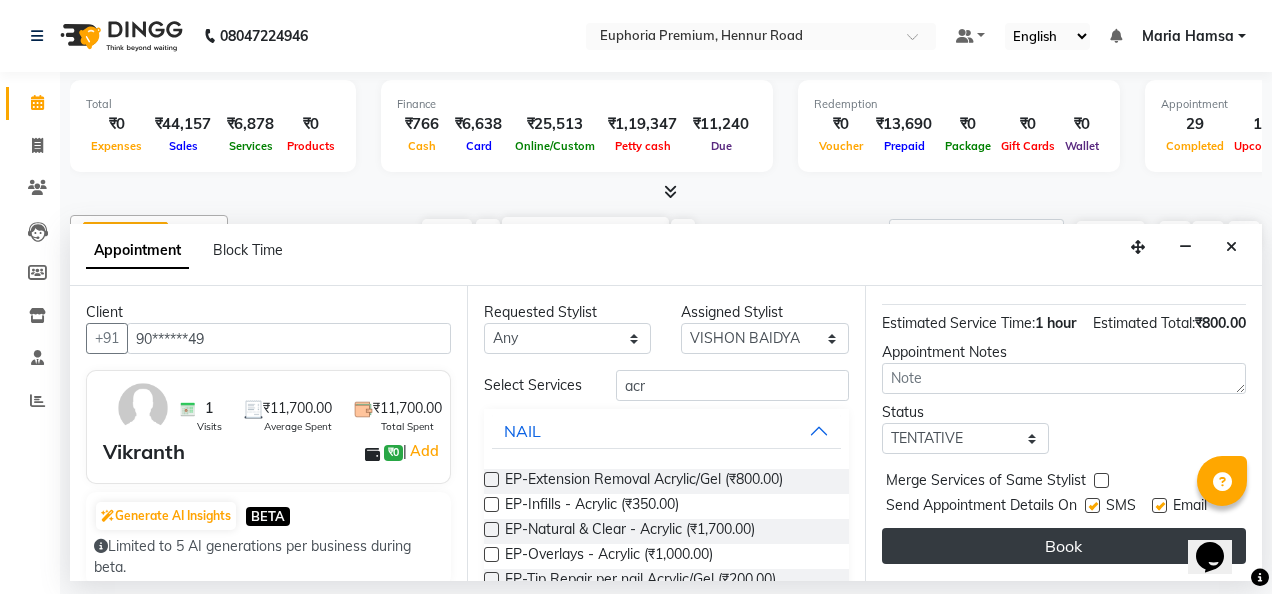 click on "Book" at bounding box center [1064, 546] 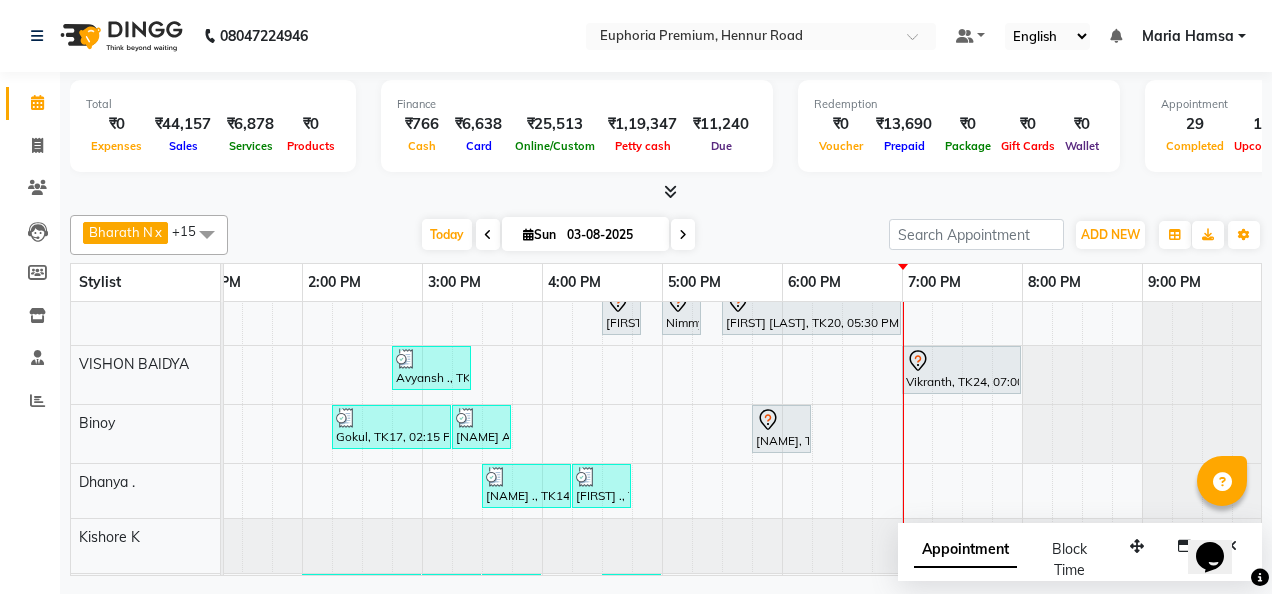 scroll, scrollTop: 122, scrollLeft: 642, axis: both 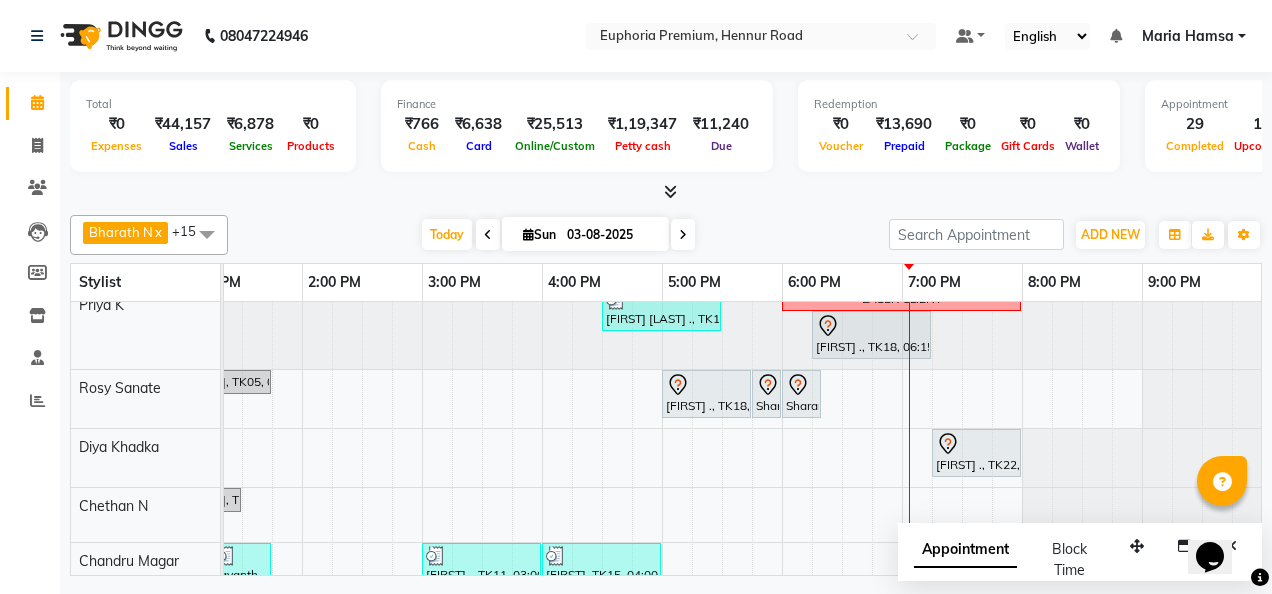 click on "Reshmi ., TK03, 09:30 AM-09:50 AM, EP-Full Arms Catridge Wax     Reshmi ., TK03, 10:00 AM-11:00 AM, EP-Full Arms Cream Wax,EP-Half Legs Cream Wax,EP-Under Arms Intimate     Akshansh ., TK04, 11:00 AM-12:20 PM, EP-Full Arms Catridge Wax,EP-Under Arms Intimate,EP-Eyebrows Threading,EP-Upperlip Threading     Akshansh ., TK04, 12:30 PM-01:10 PM, EP-Pedipure Rose Pedi     Avyansh ., TK11, 03:30 PM-03:50 PM, EP-Eyebrows Threading             SAYANTHI ., TK23, 06:45 PM-07:20 PM, EP-Full Face Intimate     Akshansh ., TK04, 11:30 AM-12:25 PM, EP-Pedipure Rose Pedi             Nimmy Joesph, TK20, 03:30 PM-04:00 PM, EP-Brightening Masque             Nimmy Joesph, TK20, 04:00 PM-04:35 PM, EP-Full Face Intimate             Nimmy Joesph, TK20, 04:45 PM-05:05 PM, EP-Full Legs Cream Wax             Nimmy Joesph, TK20, 05:15 PM-05:35 PM, EP-Eyebrows Threading             Nimmy Joesph, TK20, 04:30 PM-04:50 PM, EP-Full Arms Cream Wax             Nimmy Joesph, TK20, 05:00 PM-05:20 PM, EP-Under Arms Intimate" at bounding box center (422, 184) 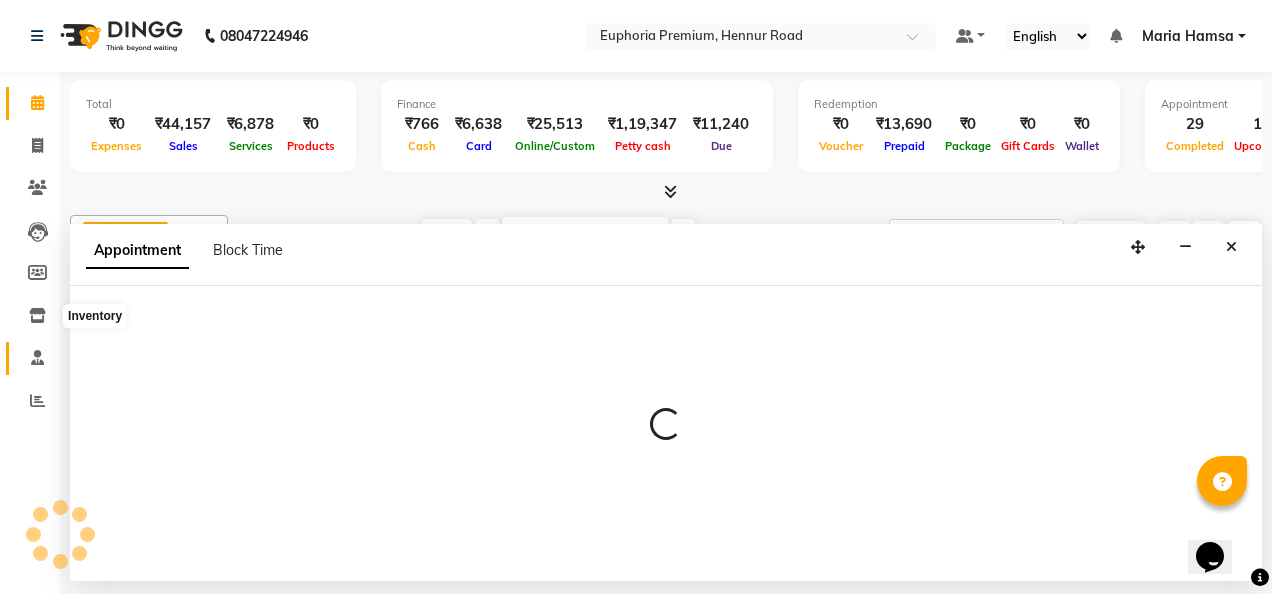 select on "71634" 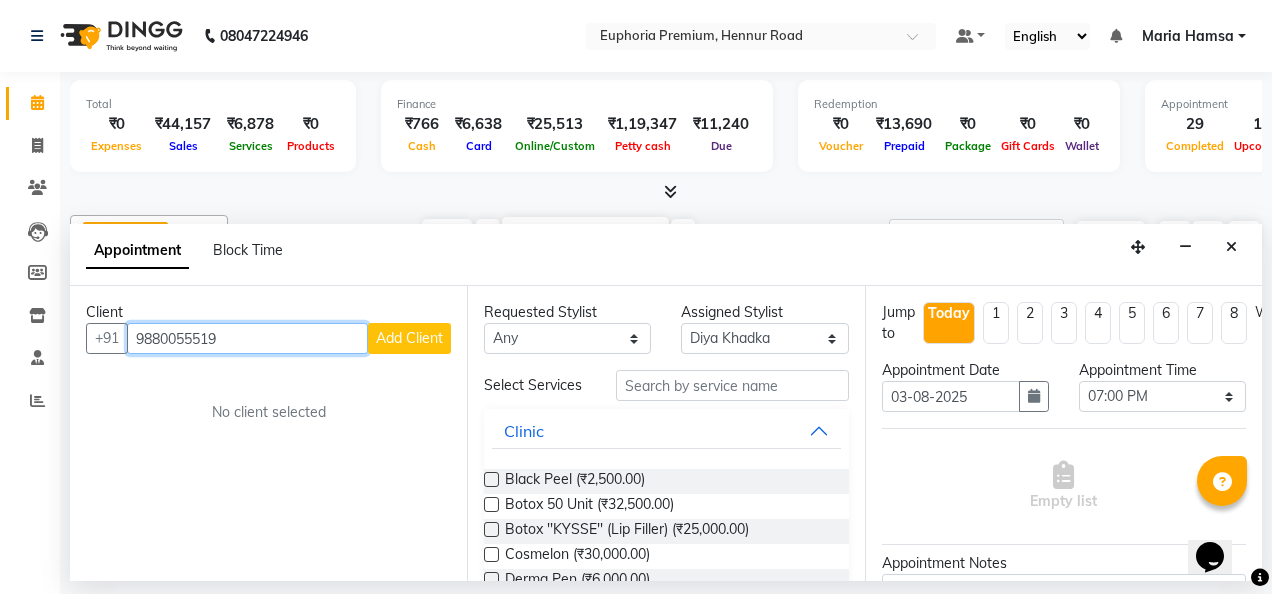 type on "[PHONE]" 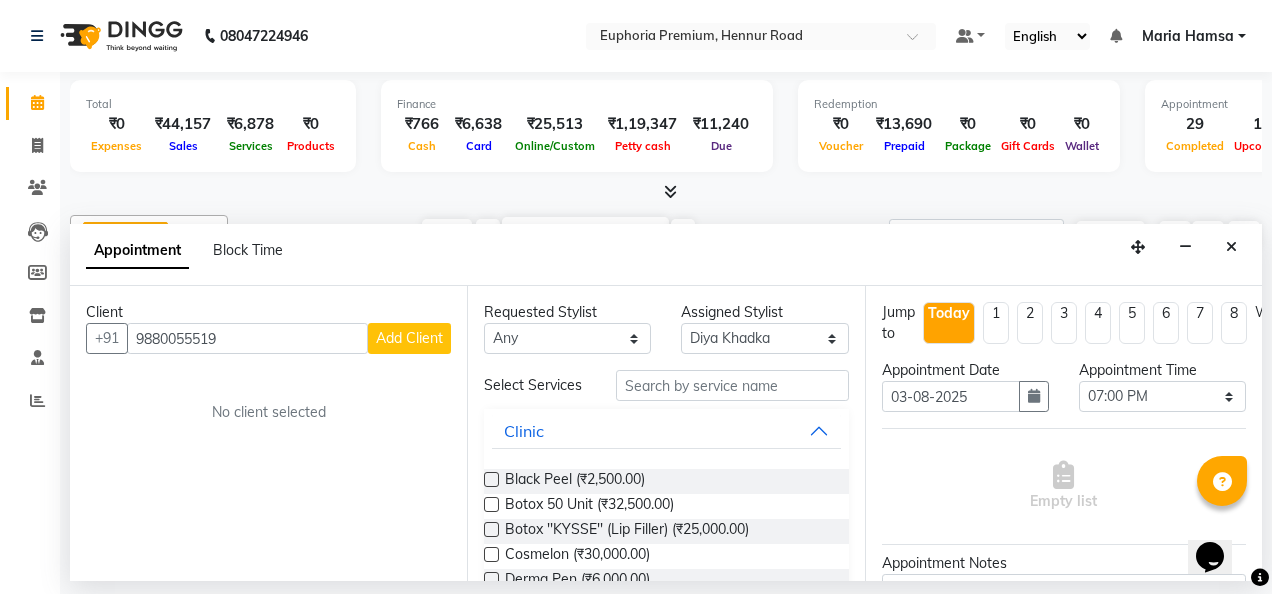 click on "Add Client" at bounding box center [409, 338] 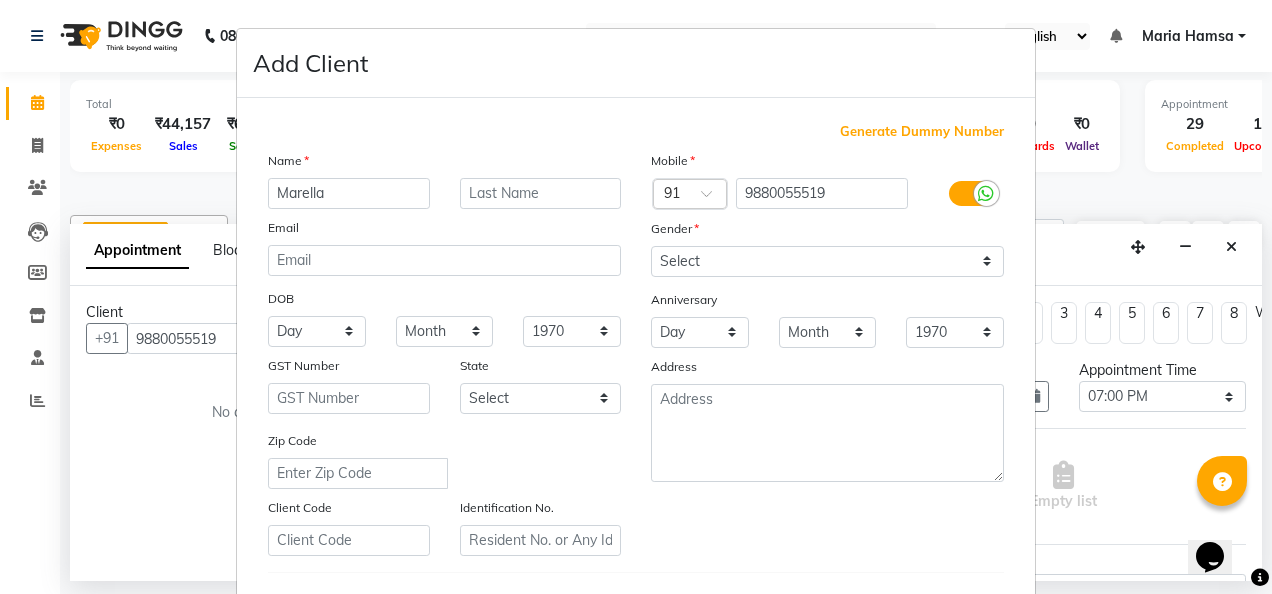 type on "[FIRST]" 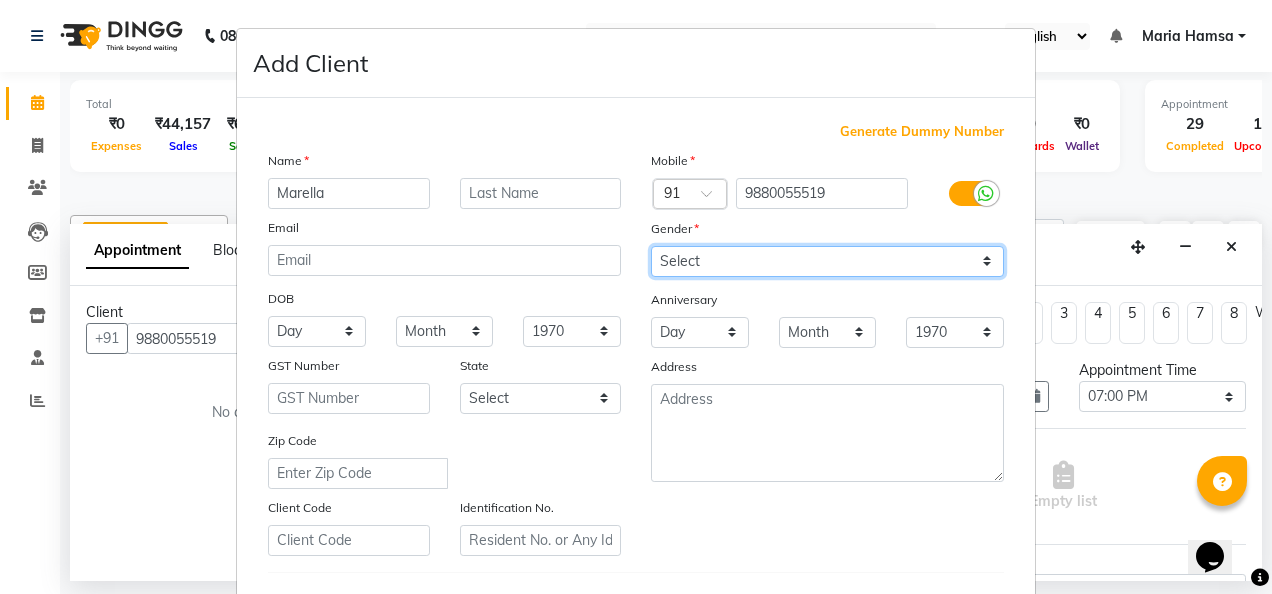 click on "Select Male Female Other Prefer Not To Say" at bounding box center [827, 261] 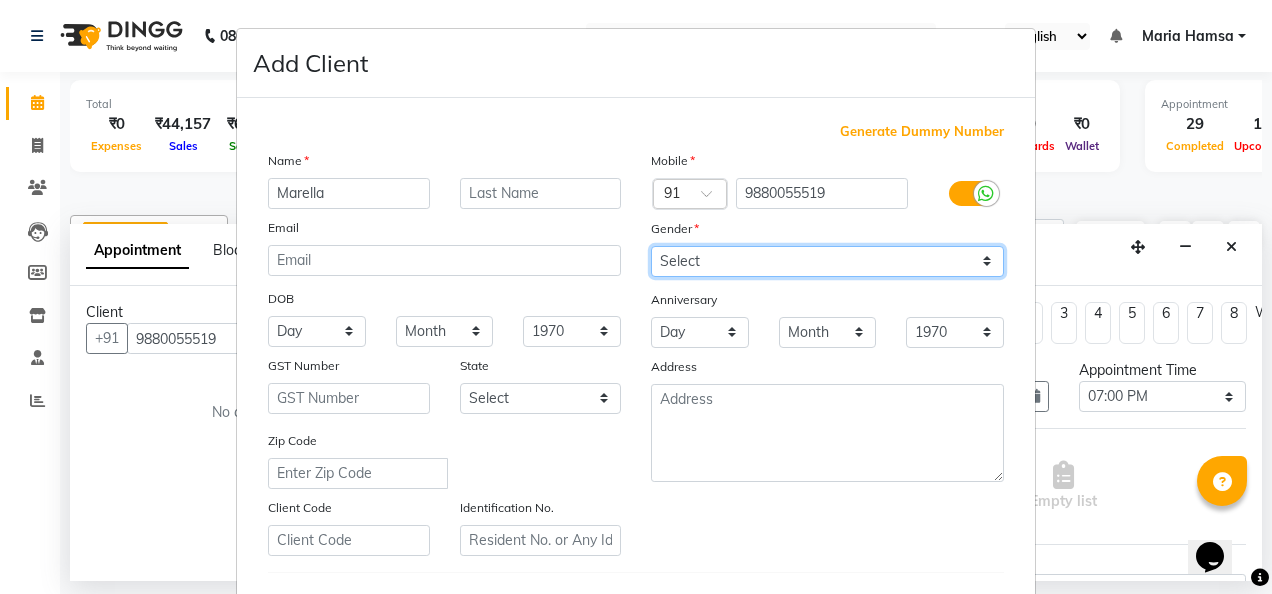 select on "female" 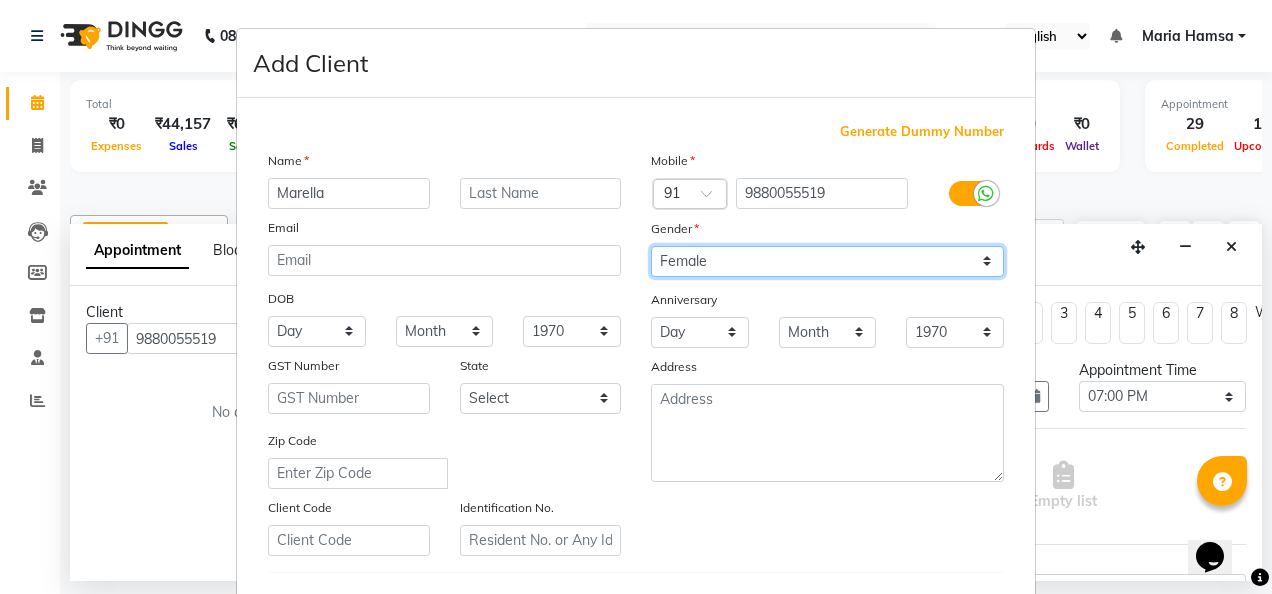 click on "Select Male Female Other Prefer Not To Say" at bounding box center [827, 261] 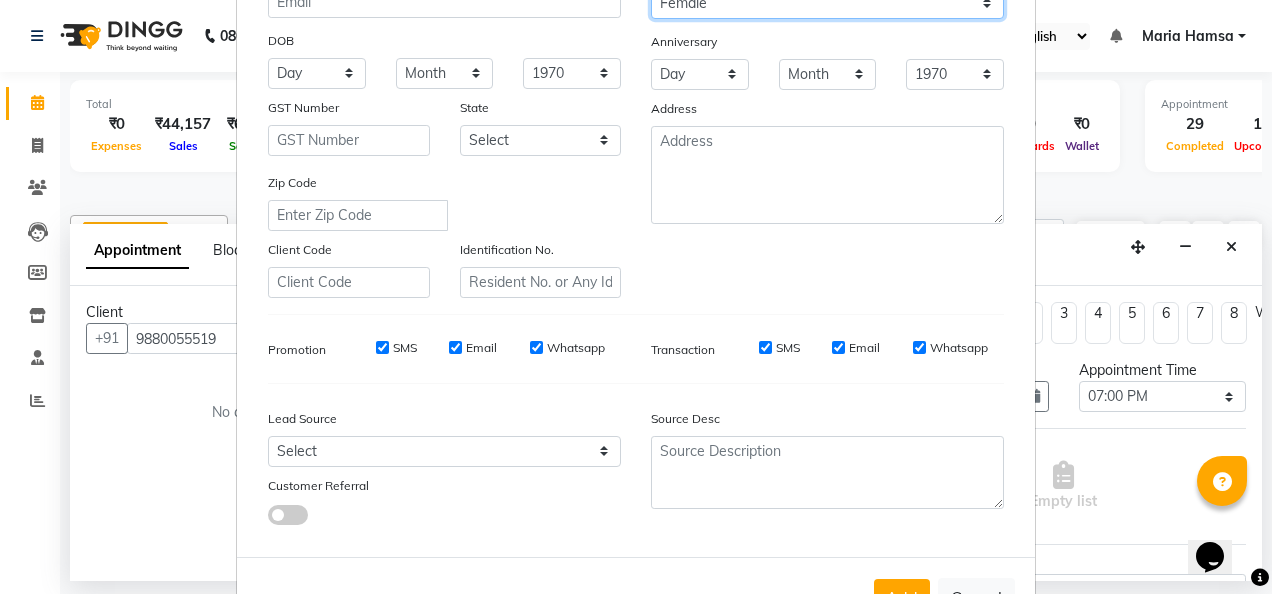 scroll, scrollTop: 326, scrollLeft: 0, axis: vertical 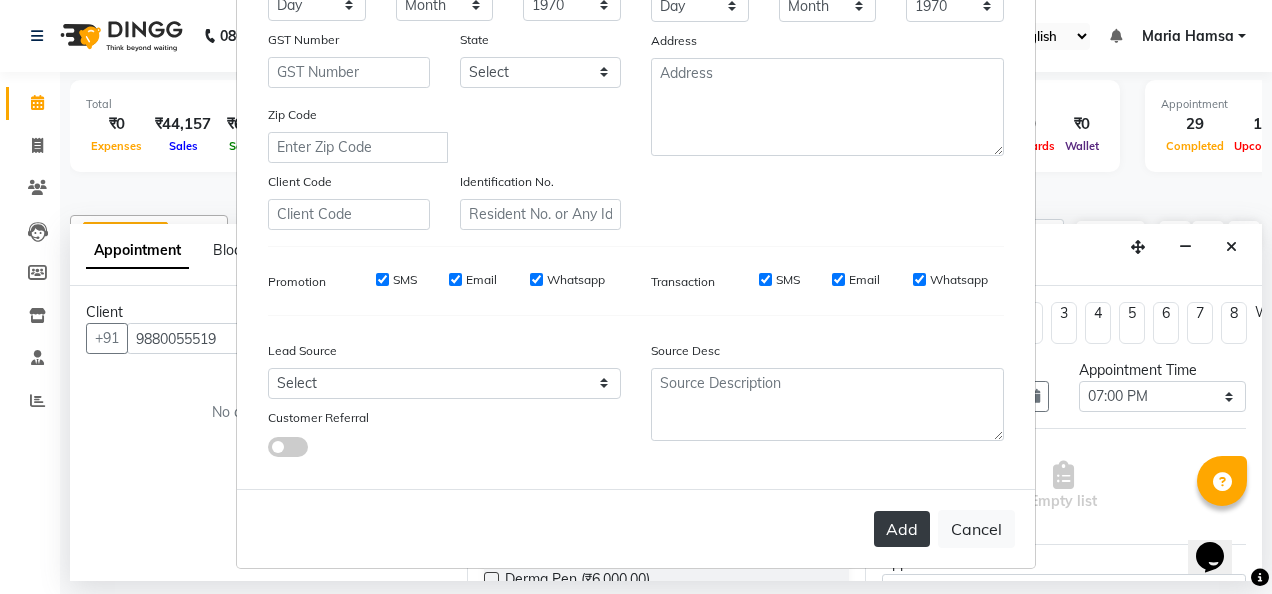 click on "Add" at bounding box center (902, 529) 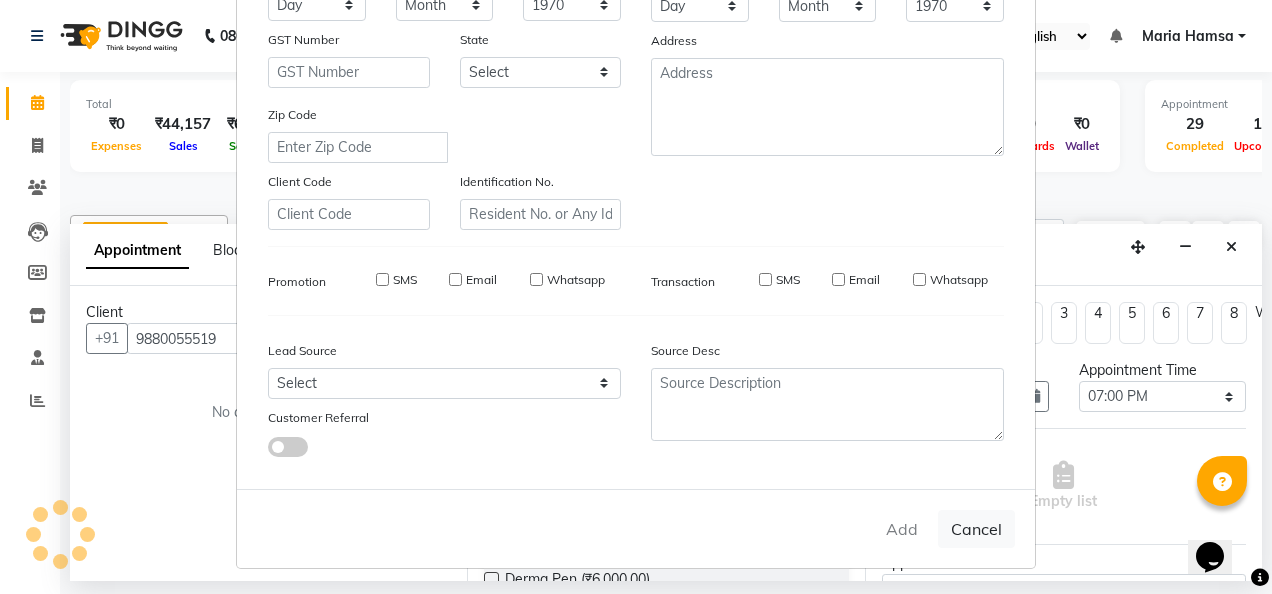 type on "98******19" 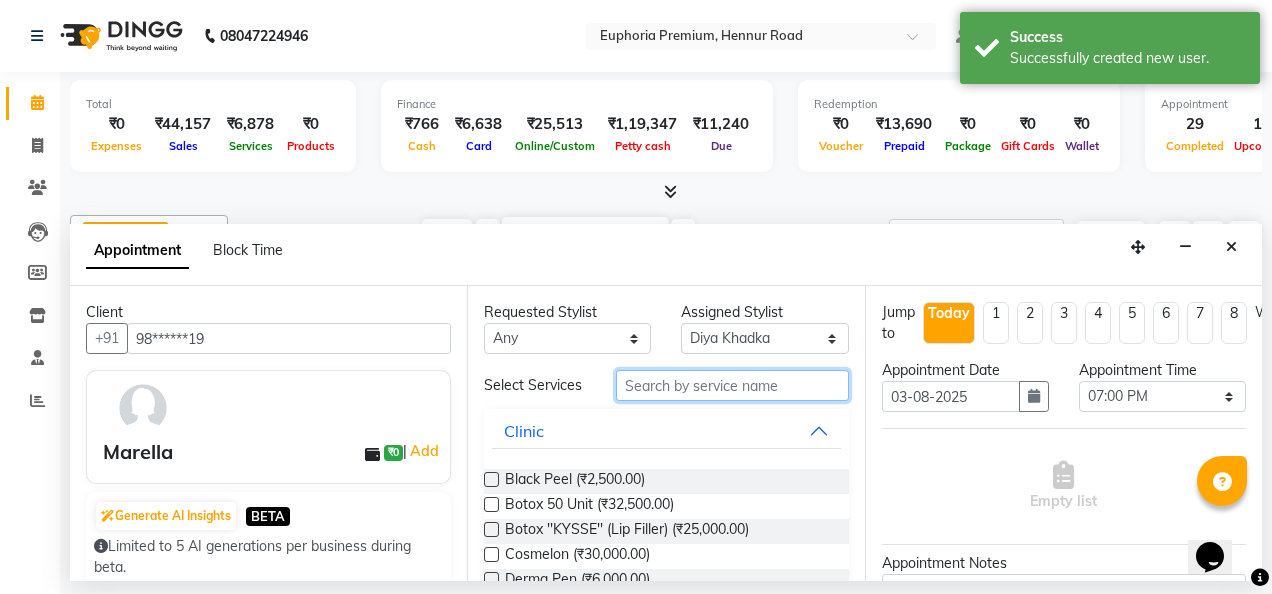 click at bounding box center [732, 385] 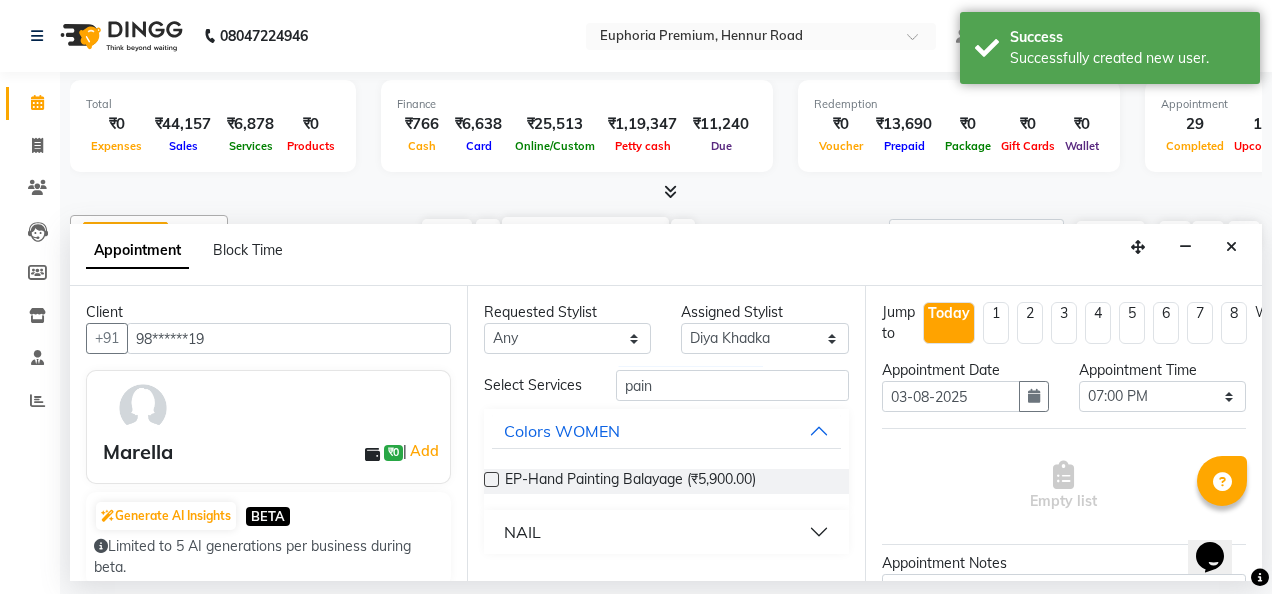 click on "NAIL" at bounding box center [522, 532] 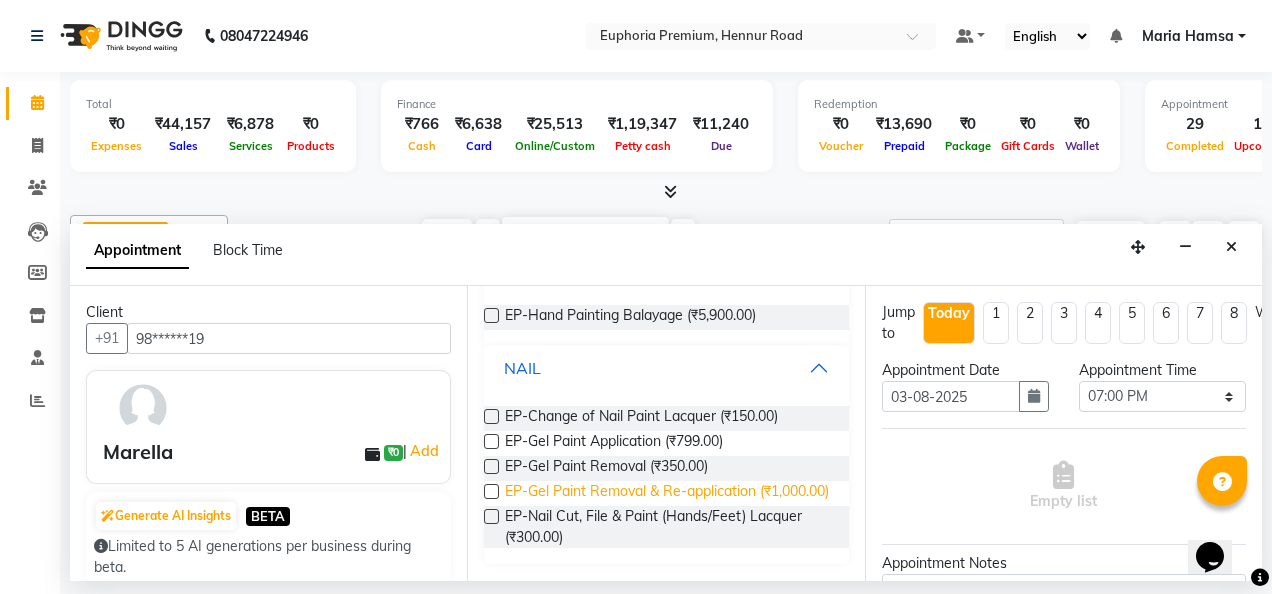 scroll, scrollTop: 190, scrollLeft: 0, axis: vertical 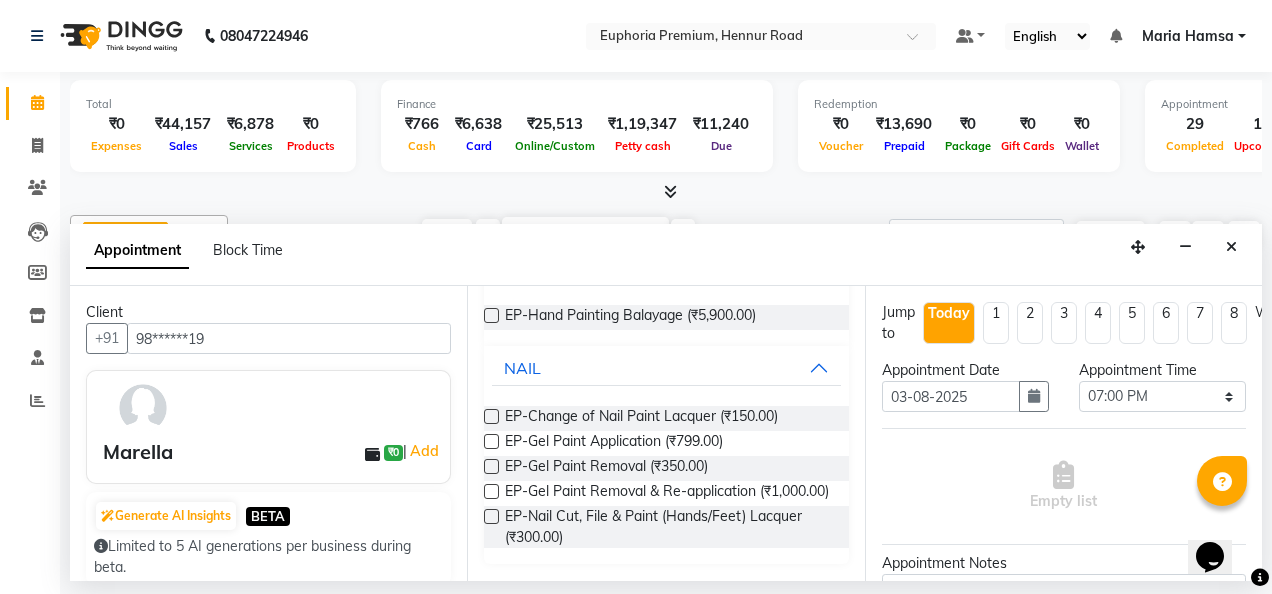click at bounding box center (491, 416) 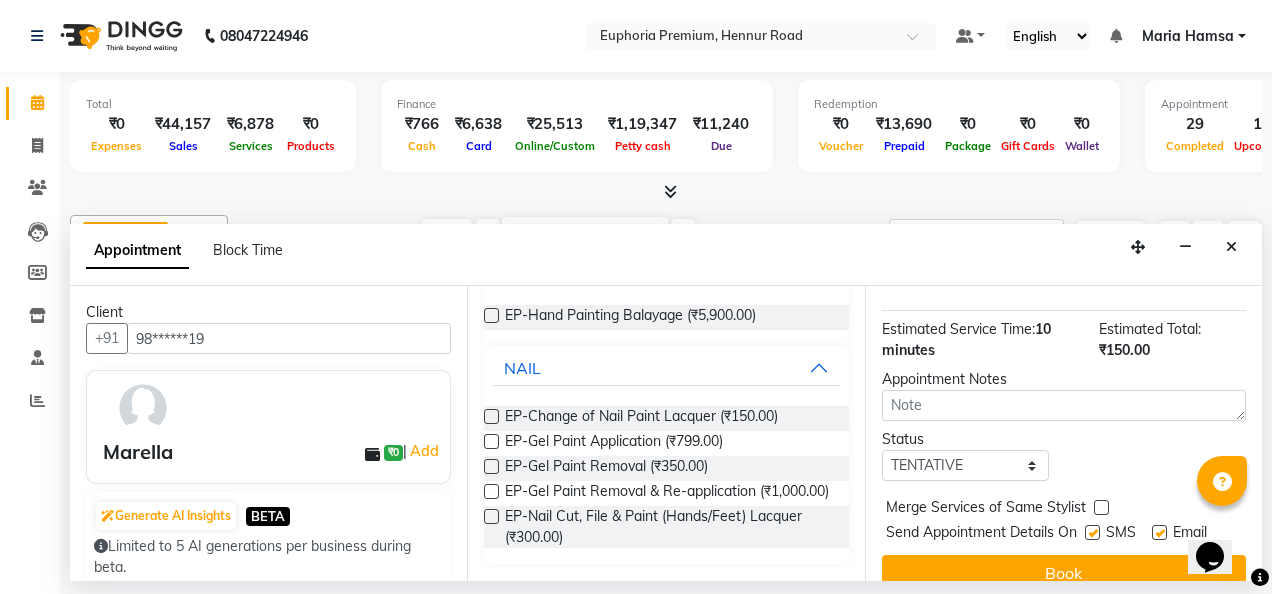 scroll, scrollTop: 269, scrollLeft: 0, axis: vertical 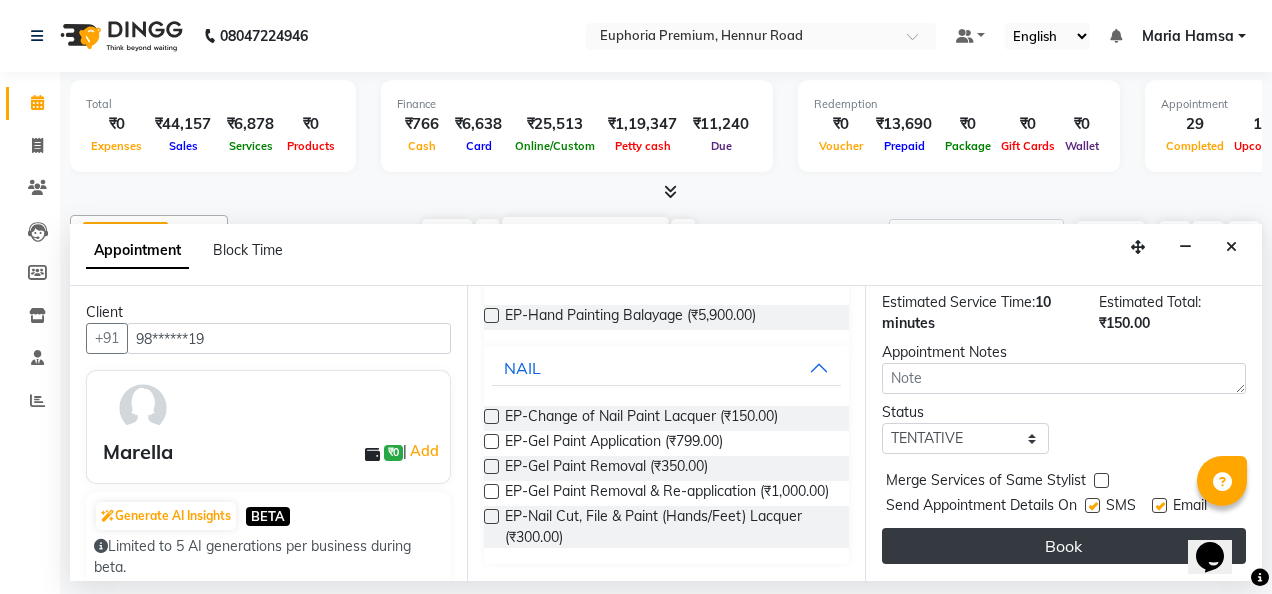 click on "Book" at bounding box center [1064, 546] 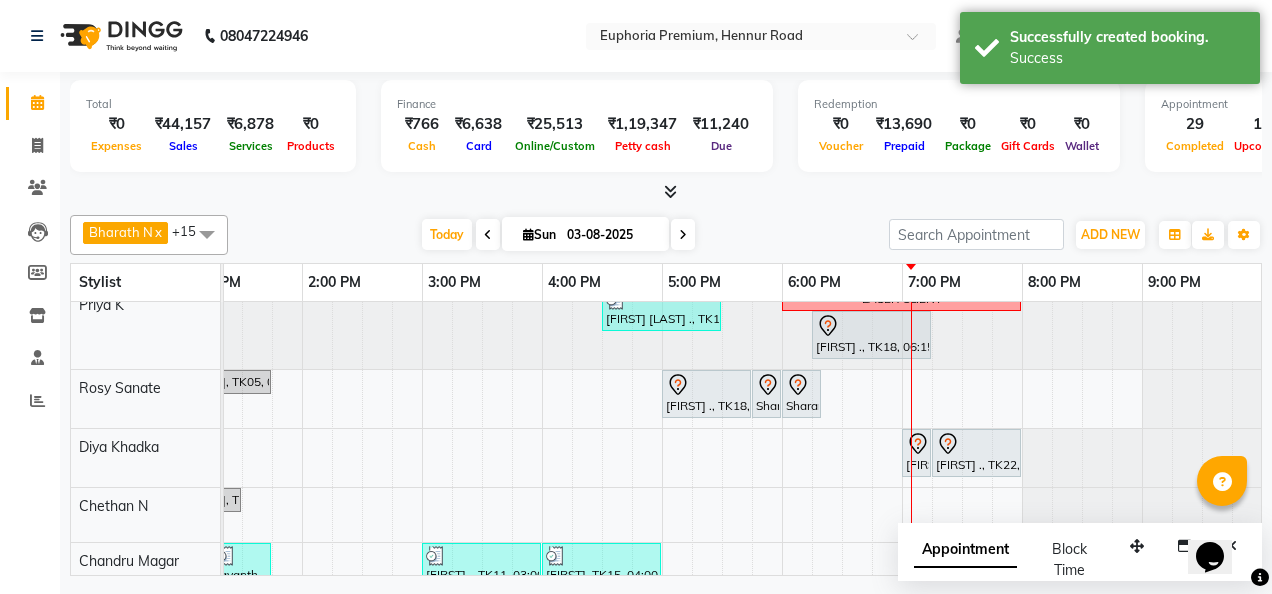 scroll, scrollTop: 541, scrollLeft: 642, axis: both 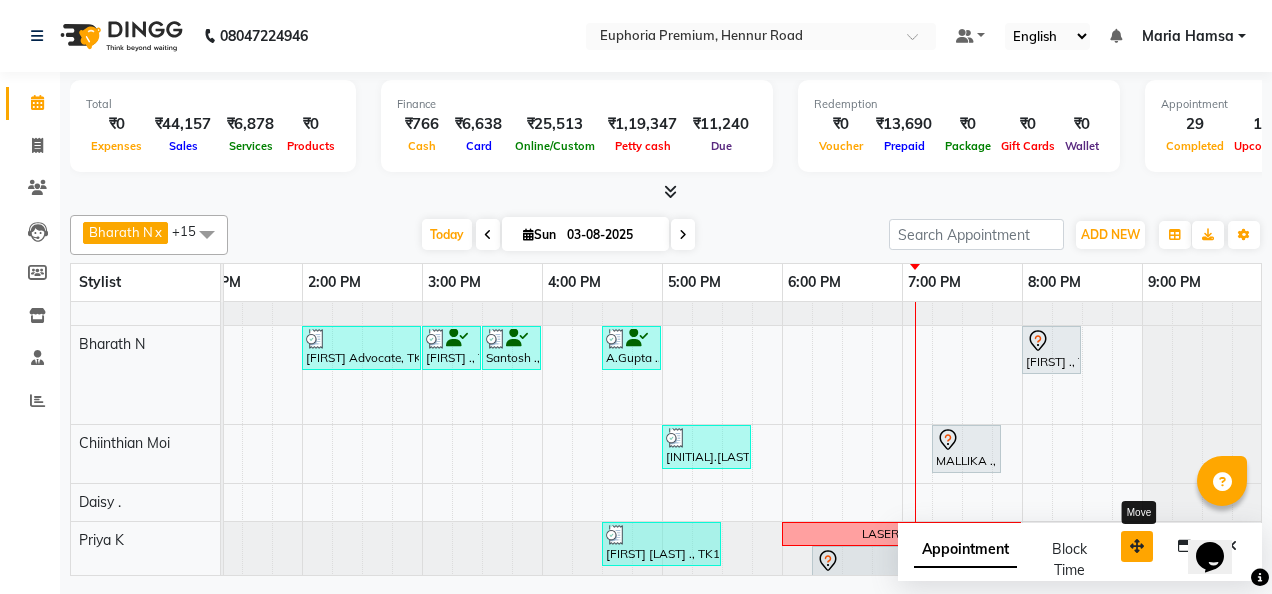 click at bounding box center (1137, 546) 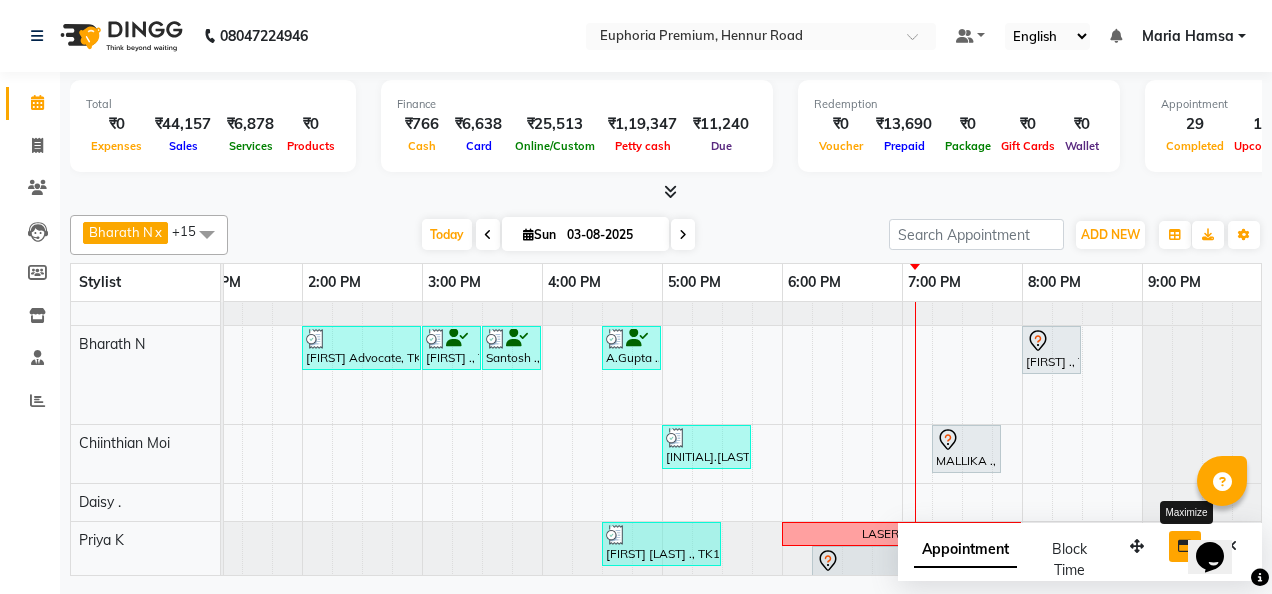 click at bounding box center (1185, 546) 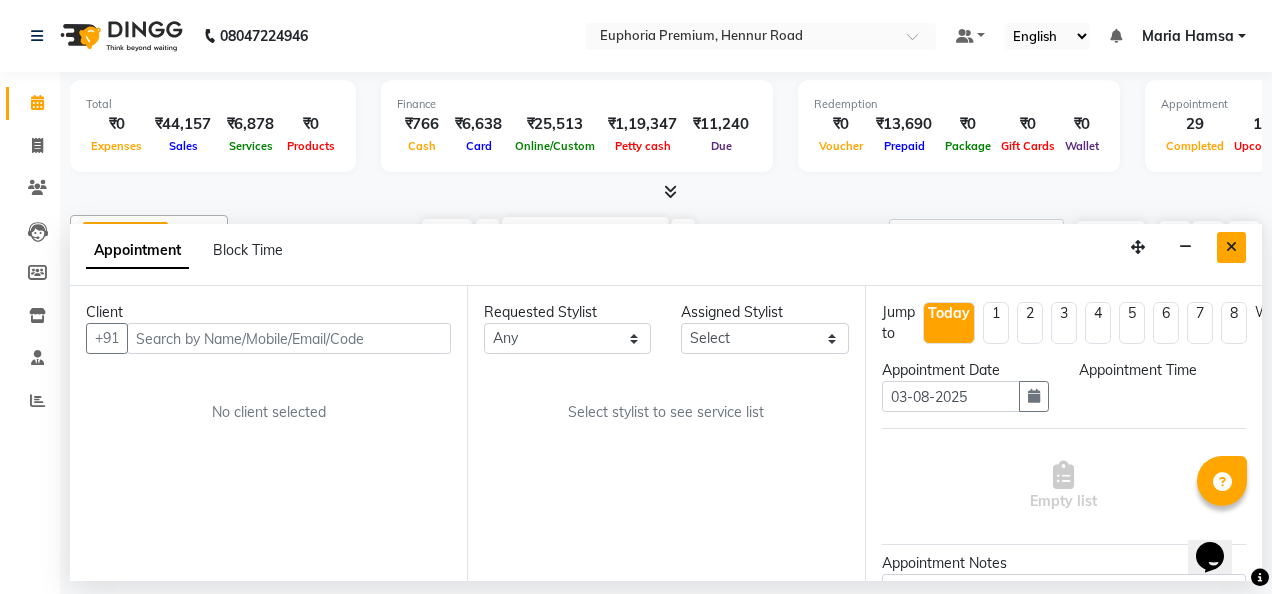 click at bounding box center [1231, 247] 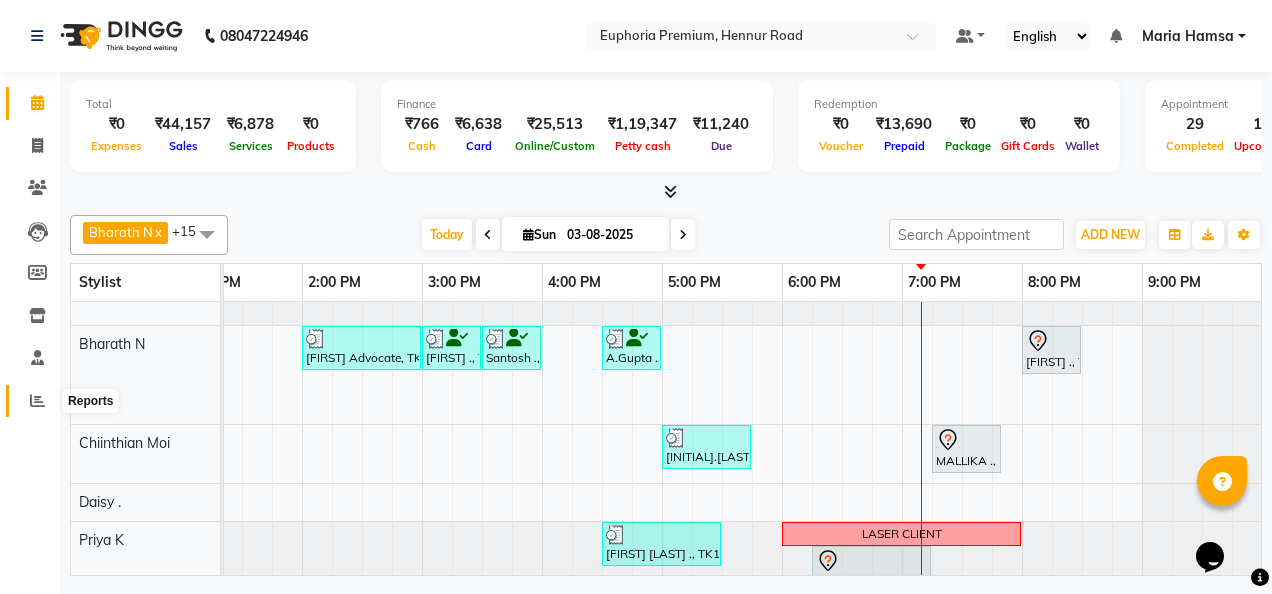 click 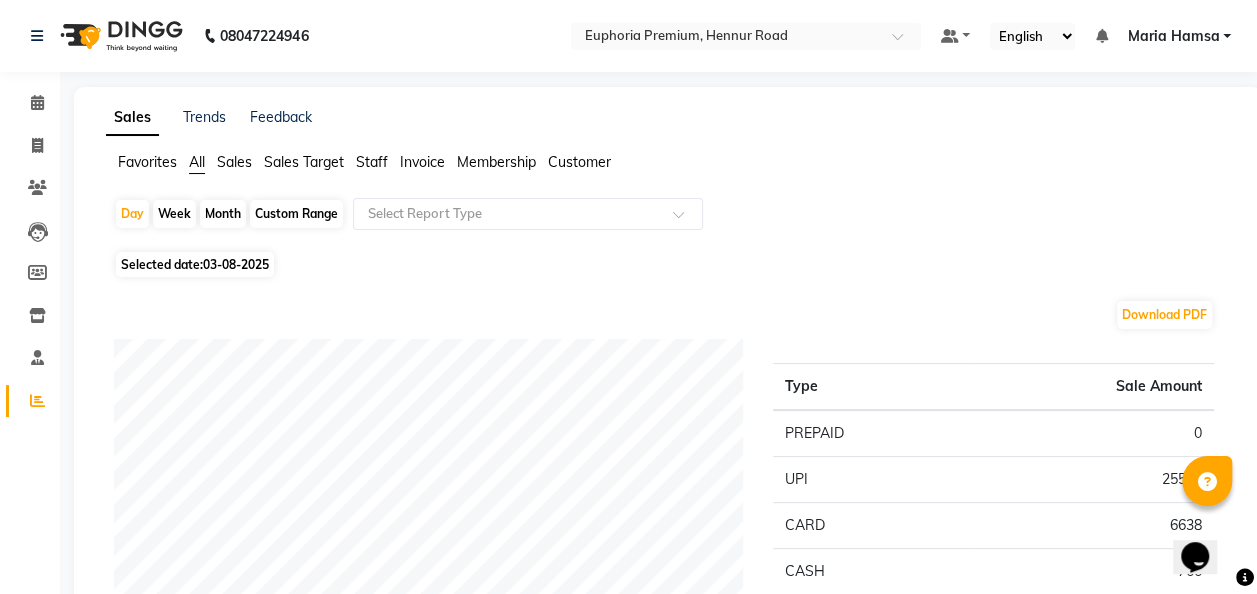 click on "Staff" 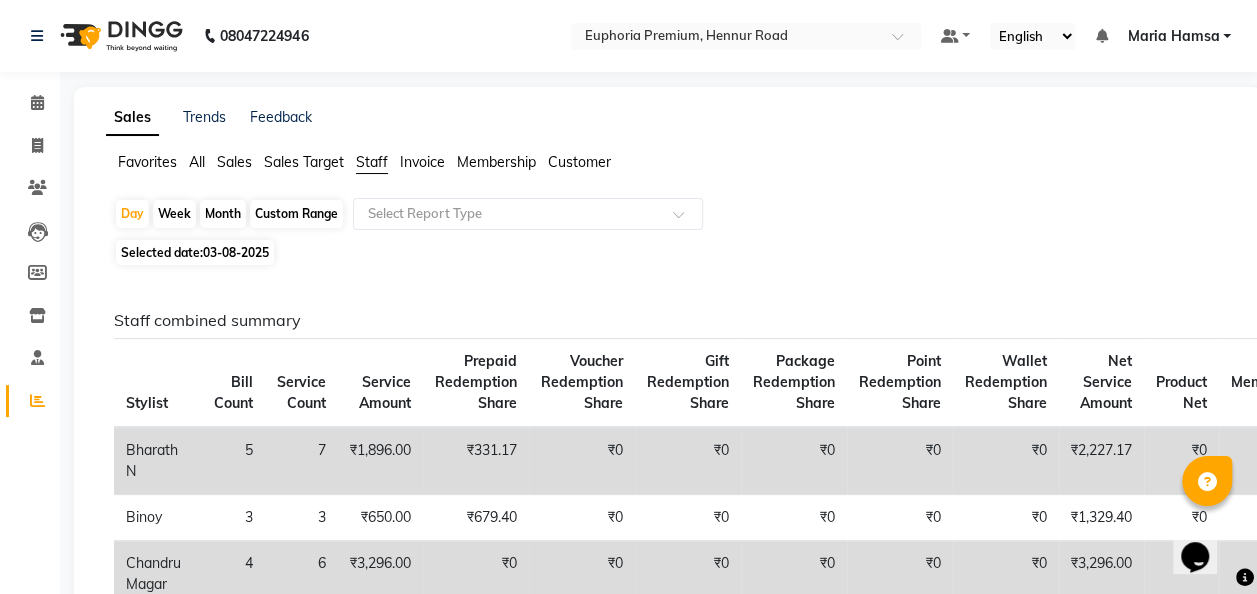 click on "Custom Range" 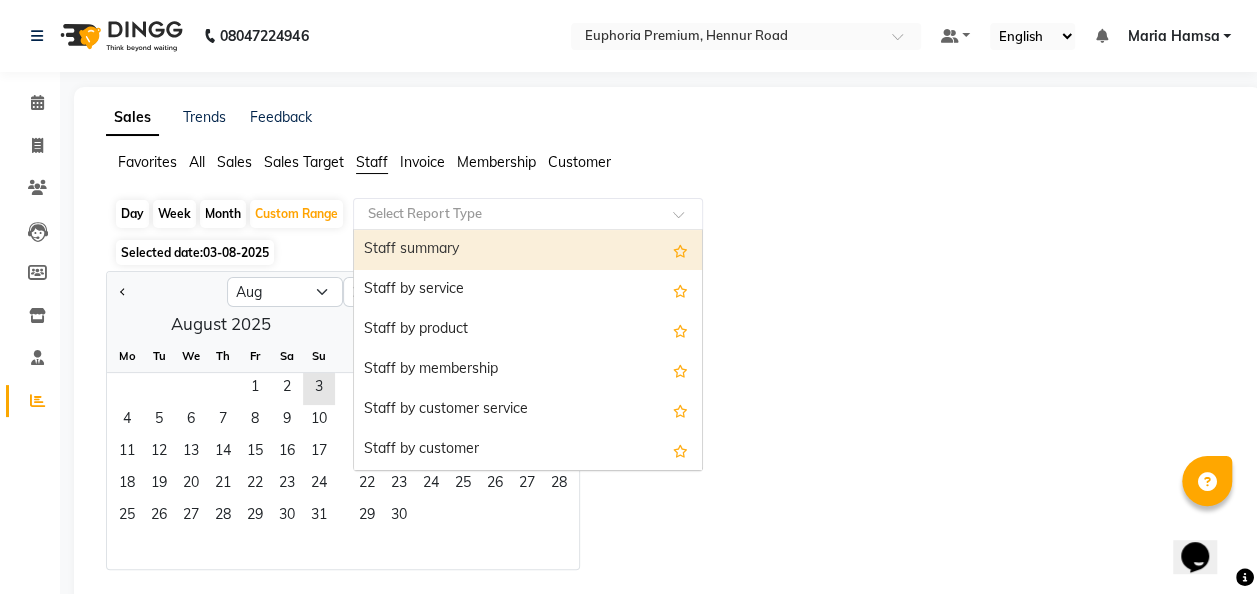 click 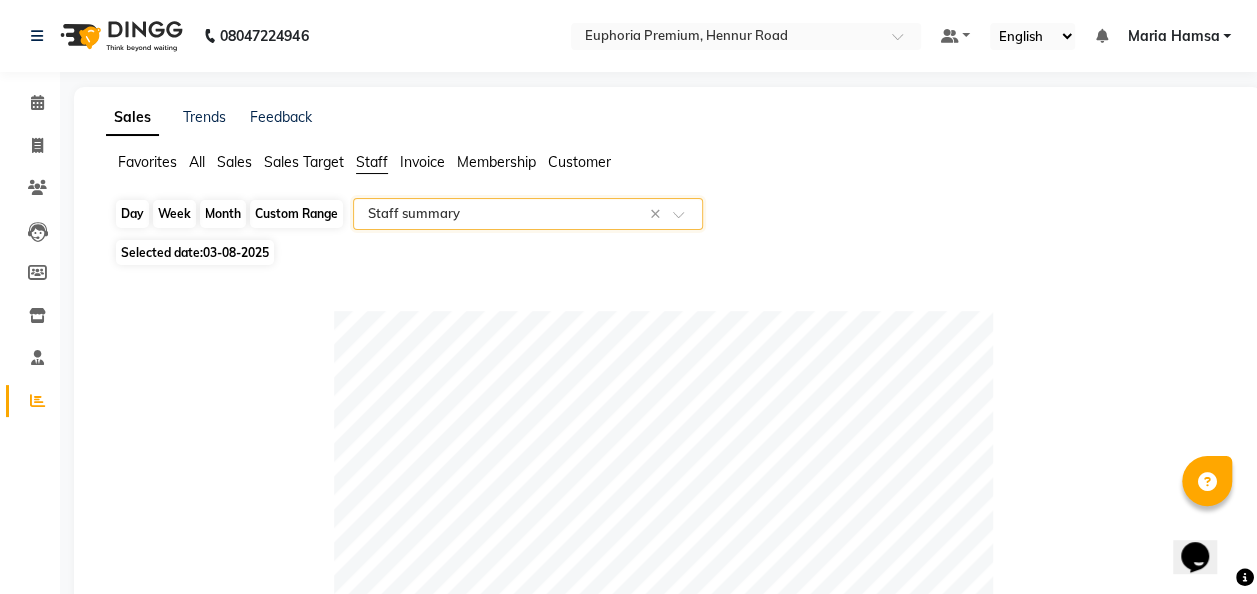 click on "Custom Range" 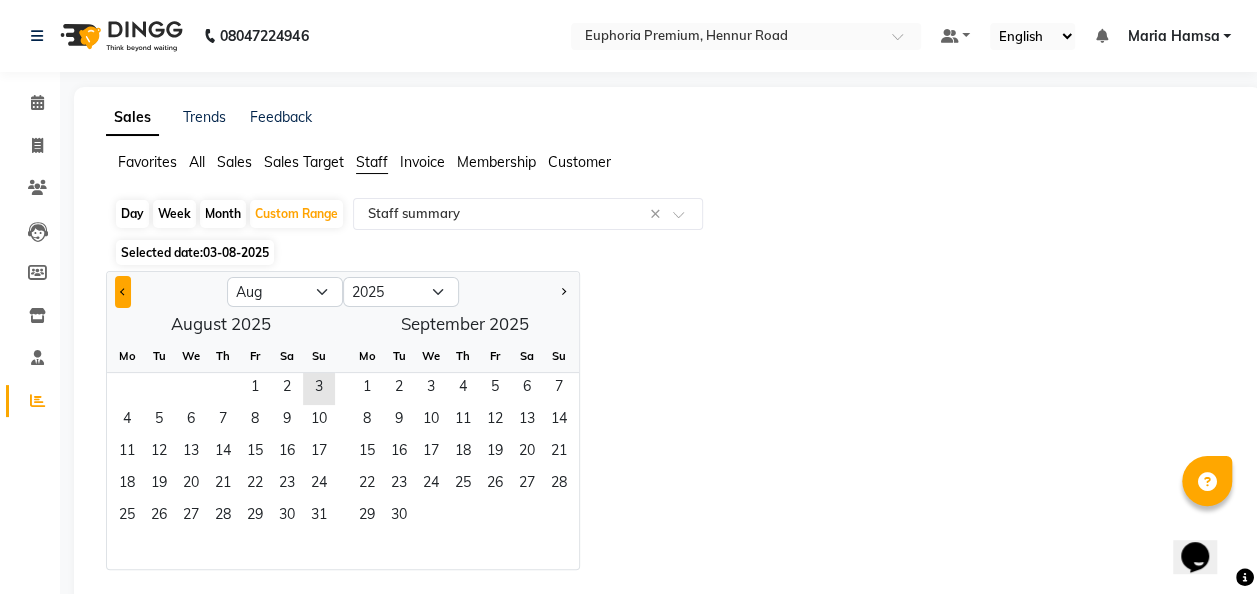 click 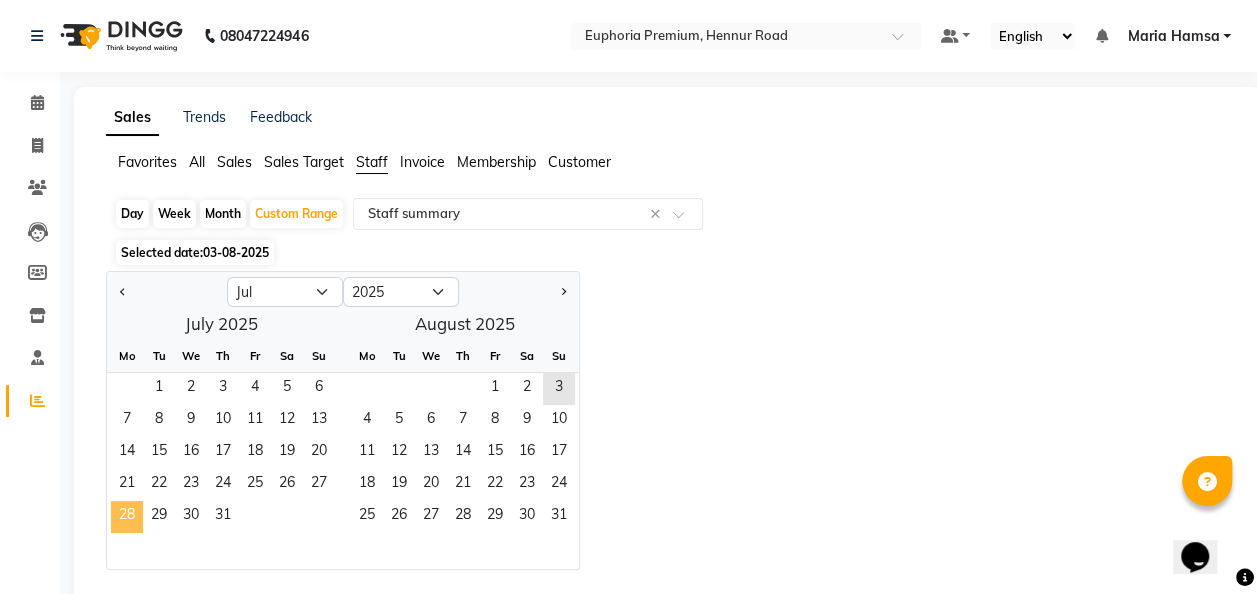 click on "28" 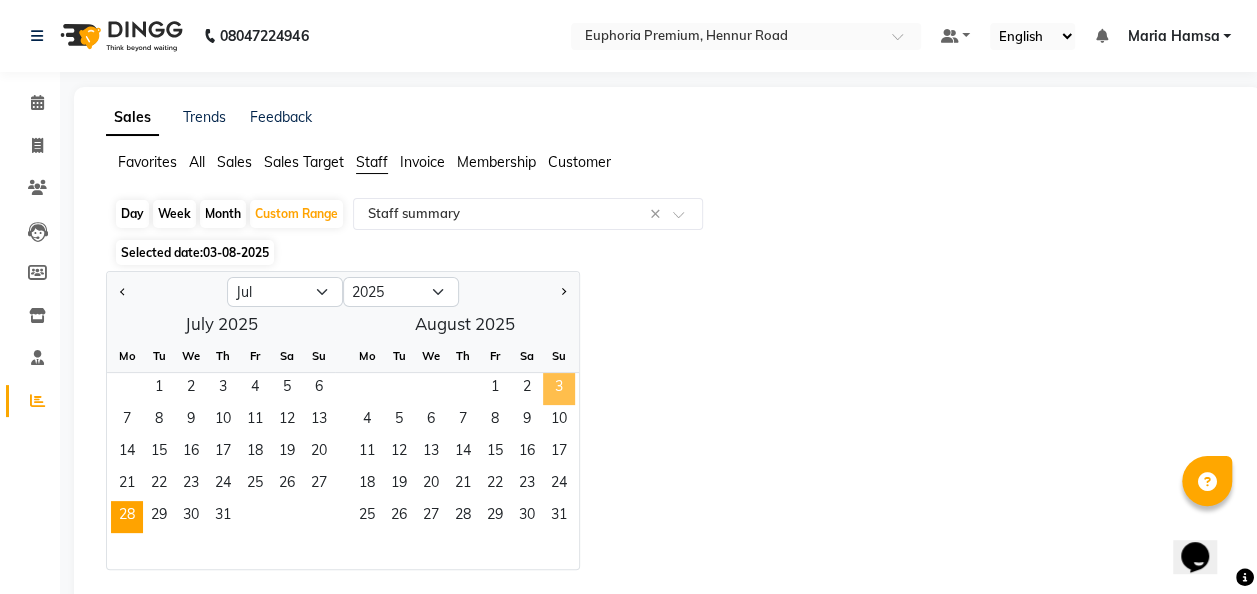 click on "3" 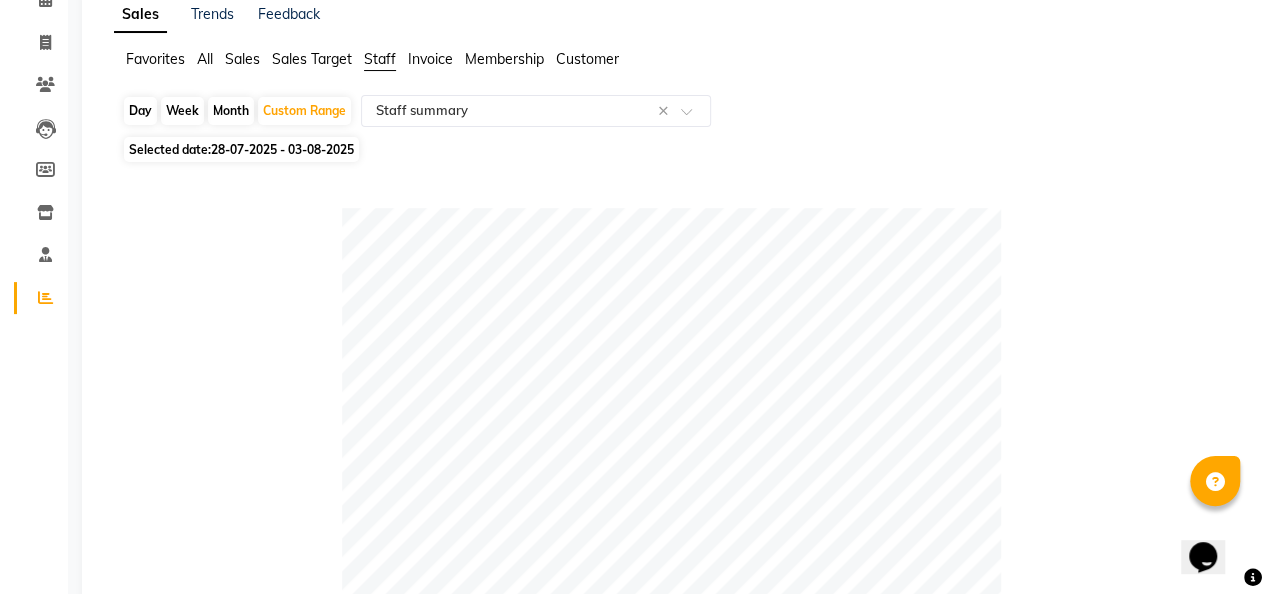 scroll, scrollTop: 0, scrollLeft: 0, axis: both 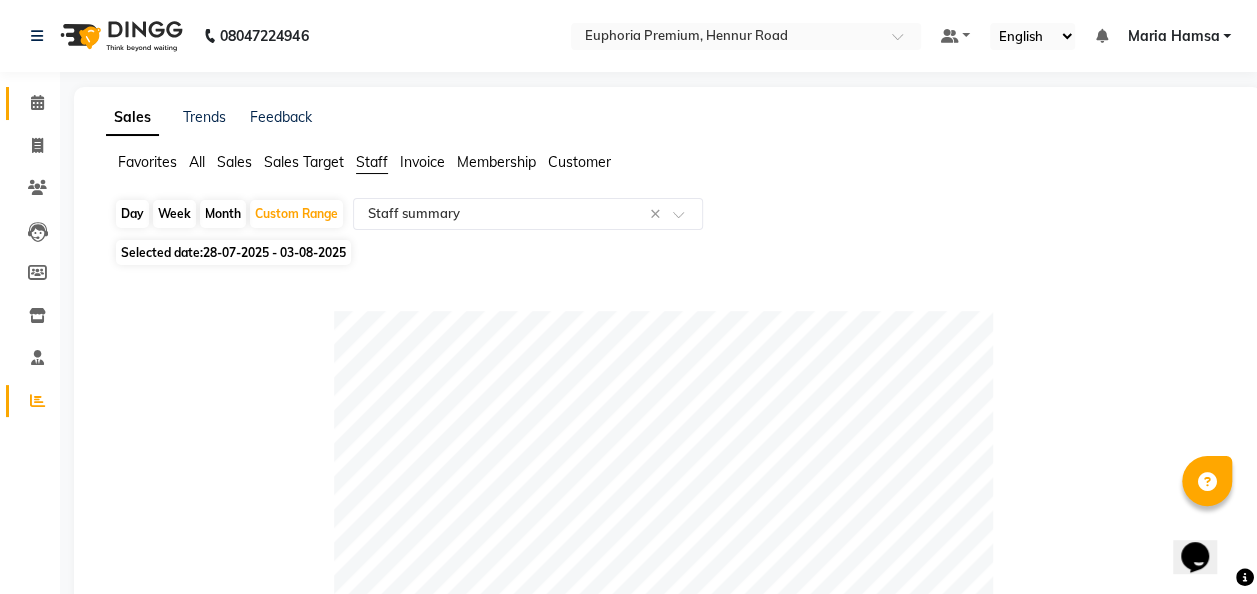 click on "Calendar" 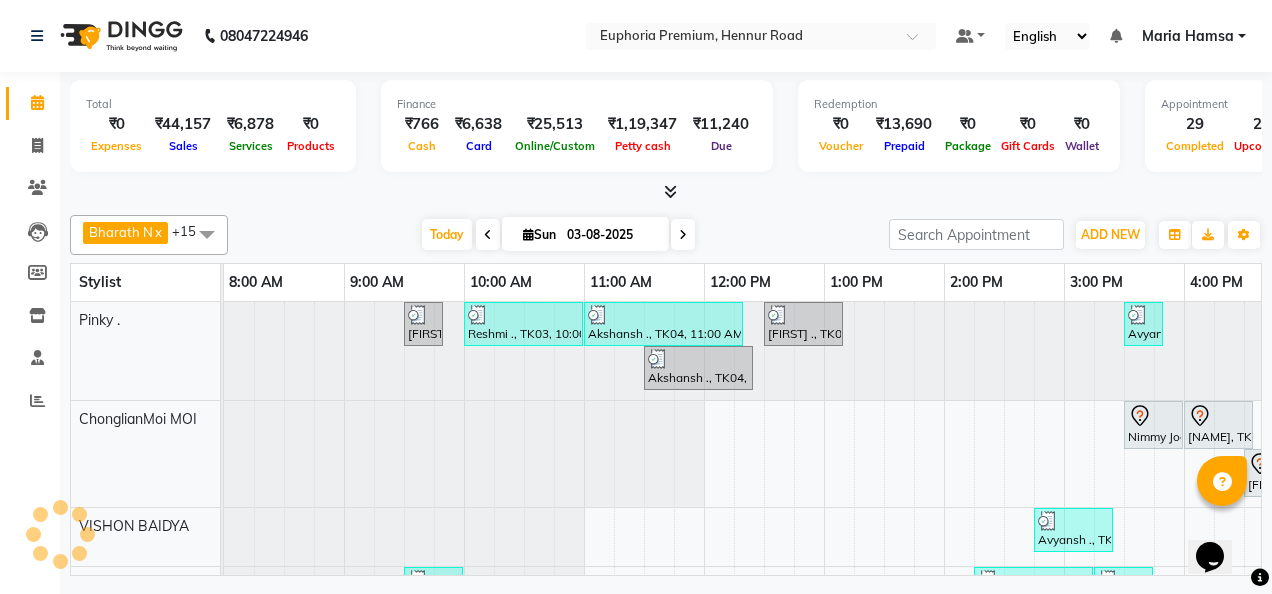 scroll, scrollTop: 0, scrollLeft: 0, axis: both 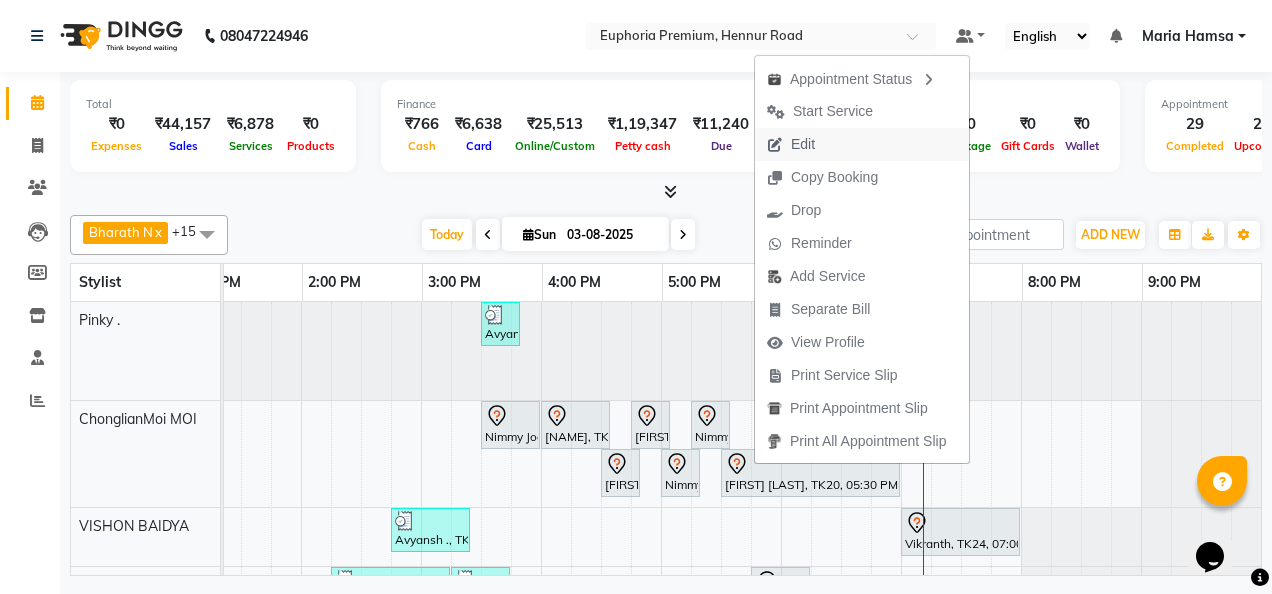 click on "Edit" at bounding box center (791, 144) 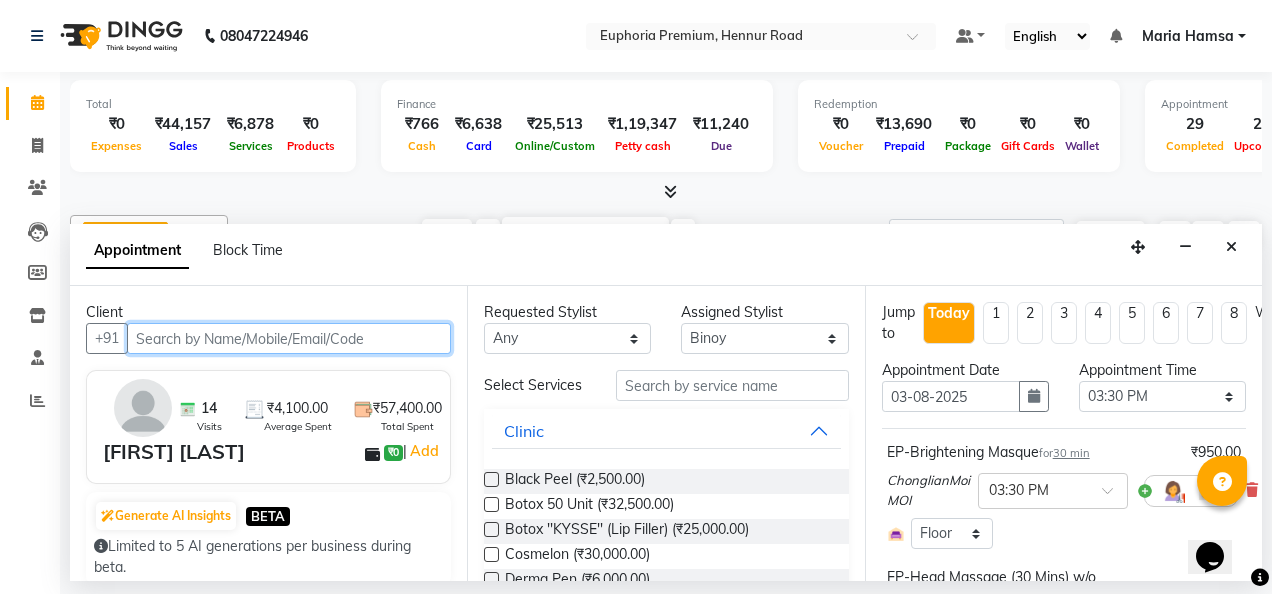 scroll, scrollTop: 0, scrollLeft: 642, axis: horizontal 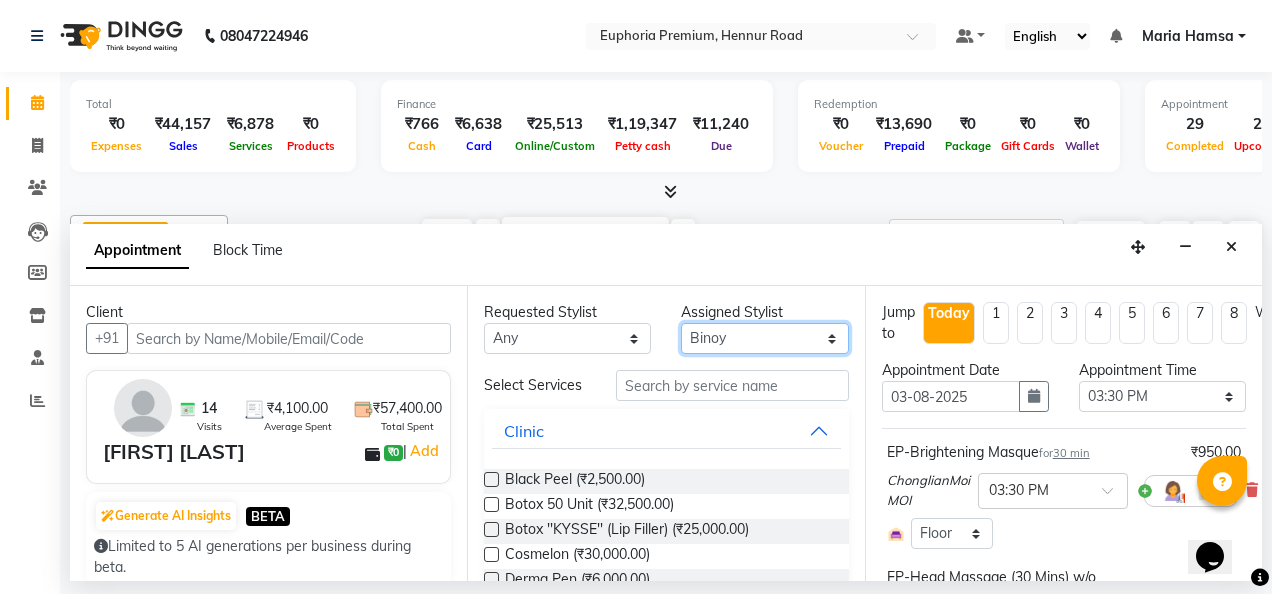 click on "Select Babu V Bharath N Binoy  Chandru Magar Chethan N  Chiinthian Moi ChonglianMoi MOI Daisy . Dhanya . Diya Khadka Fredrick Burrows Khushi Magarthapa Kishore K Maria Hamsa MRINALI MILI Pinky . Priya  K Rosy Sanate Savitha Vijayan Shalini Deivasigamani Shishi L Vijayalakshmi M VISHON BAIDYA" at bounding box center [764, 338] 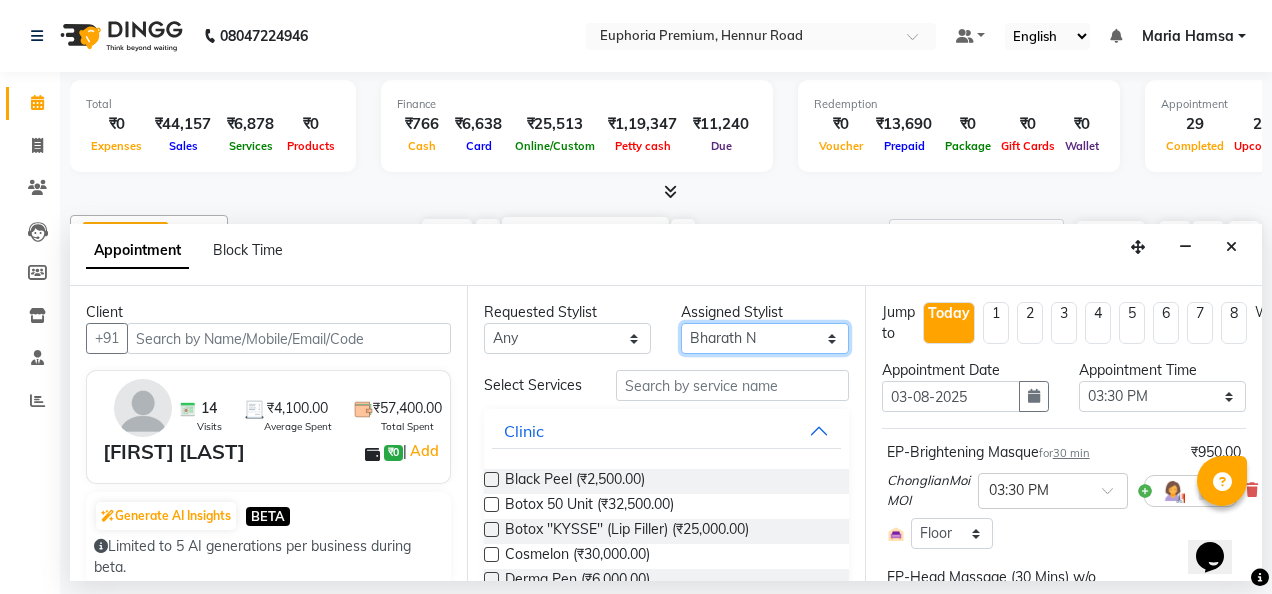 click on "Select Babu V Bharath N Binoy  Chandru Magar Chethan N  Chiinthian Moi ChonglianMoi MOI Daisy . Dhanya . Diya Khadka Fredrick Burrows Khushi Magarthapa Kishore K Maria Hamsa MRINALI MILI Pinky . Priya  K Rosy Sanate Savitha Vijayan Shalini Deivasigamani Shishi L Vijayalakshmi M VISHON BAIDYA" at bounding box center (764, 338) 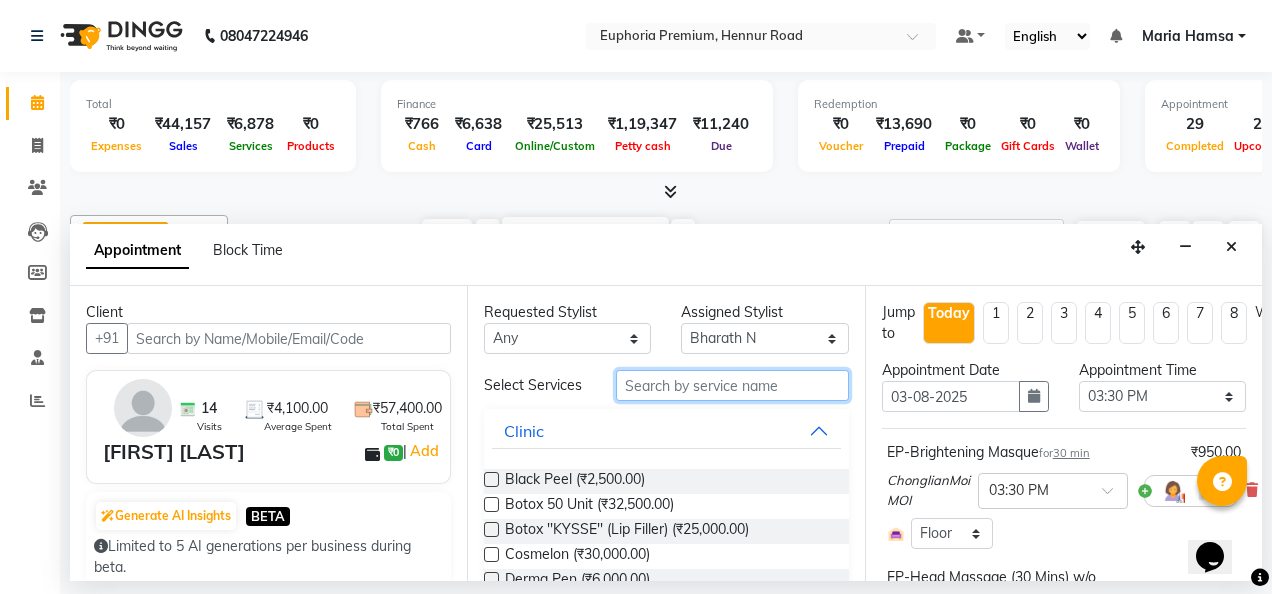 click at bounding box center [732, 385] 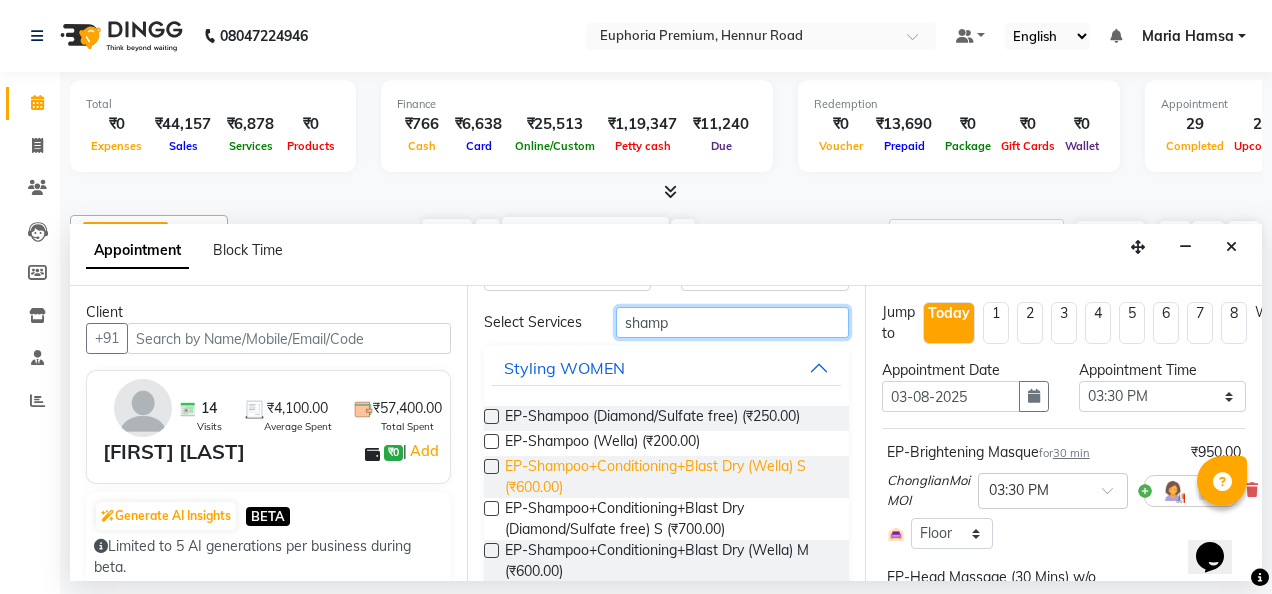 scroll, scrollTop: 78, scrollLeft: 0, axis: vertical 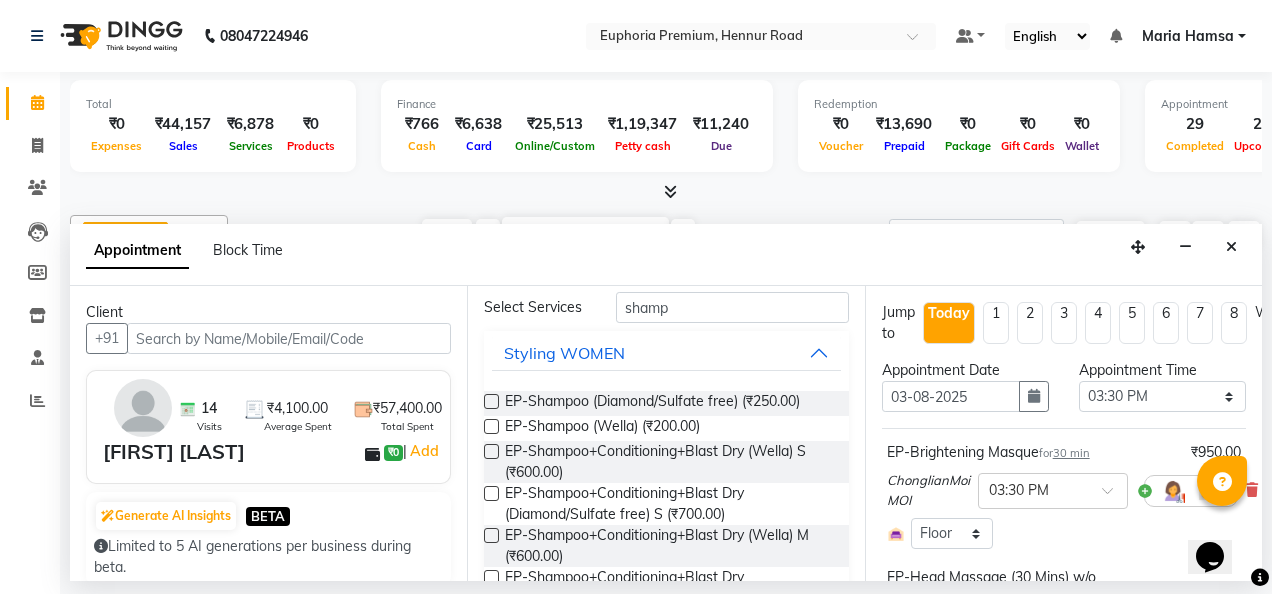click at bounding box center [491, 451] 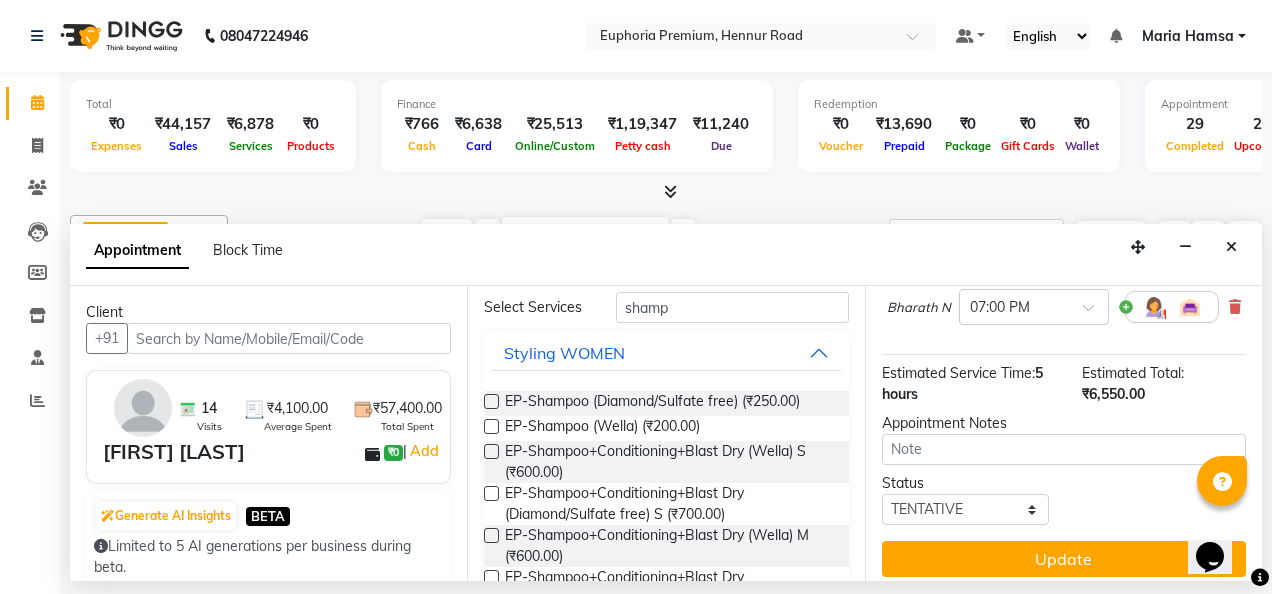 scroll, scrollTop: 1250, scrollLeft: 0, axis: vertical 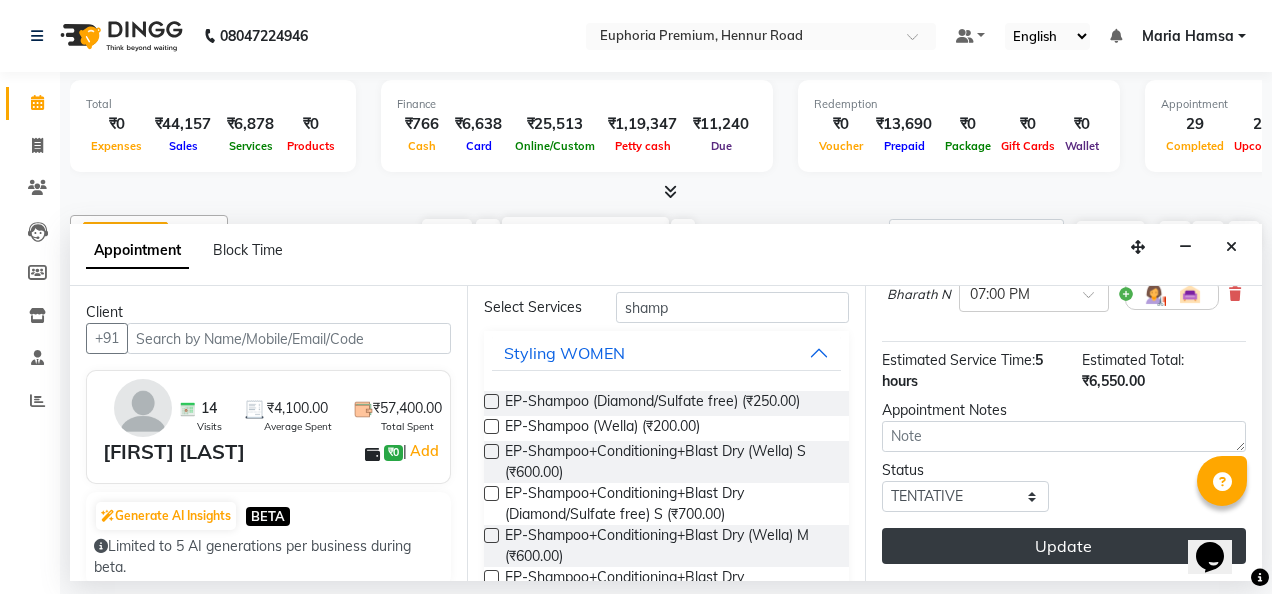 click on "Update" at bounding box center (1064, 546) 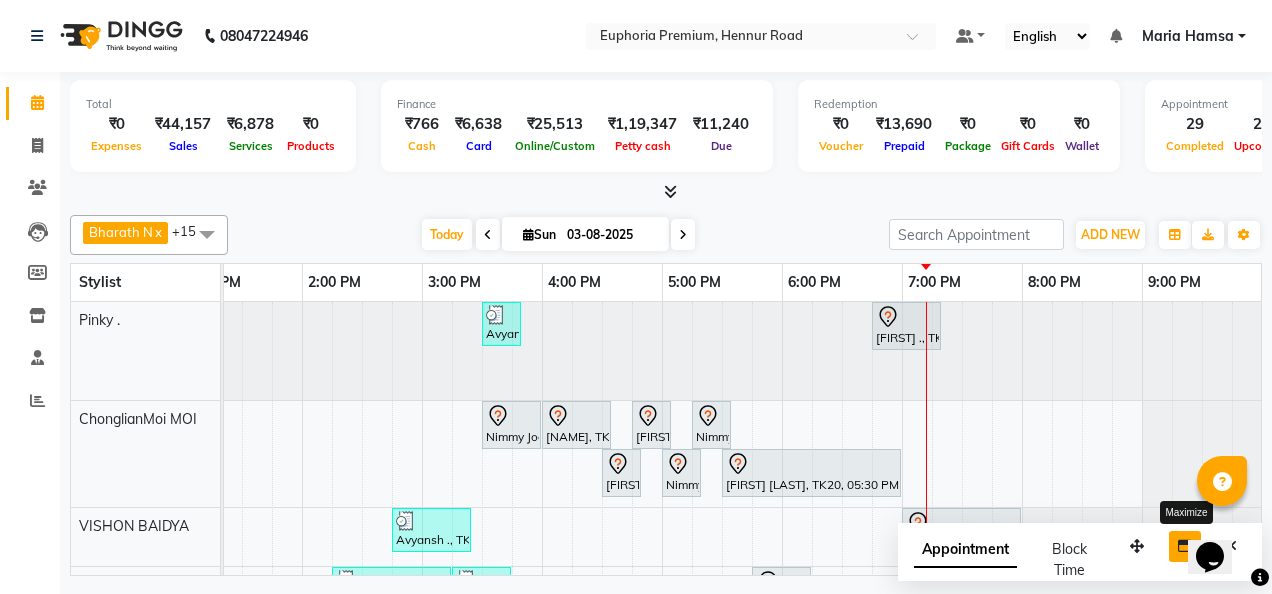 click at bounding box center (1185, 546) 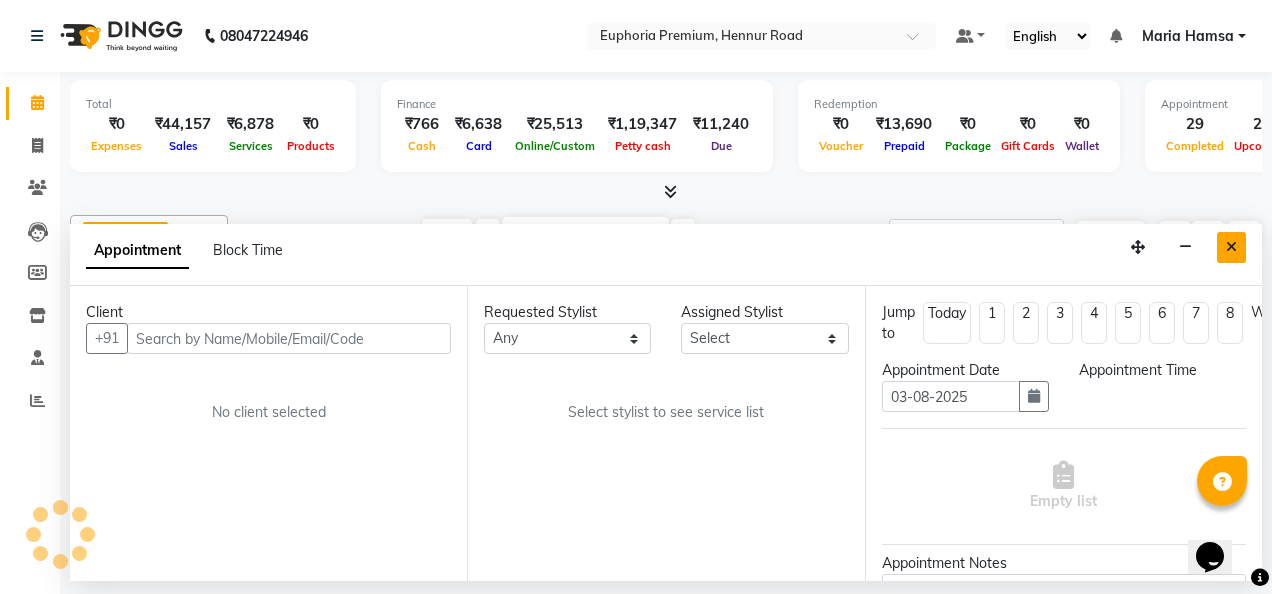 click at bounding box center (1231, 247) 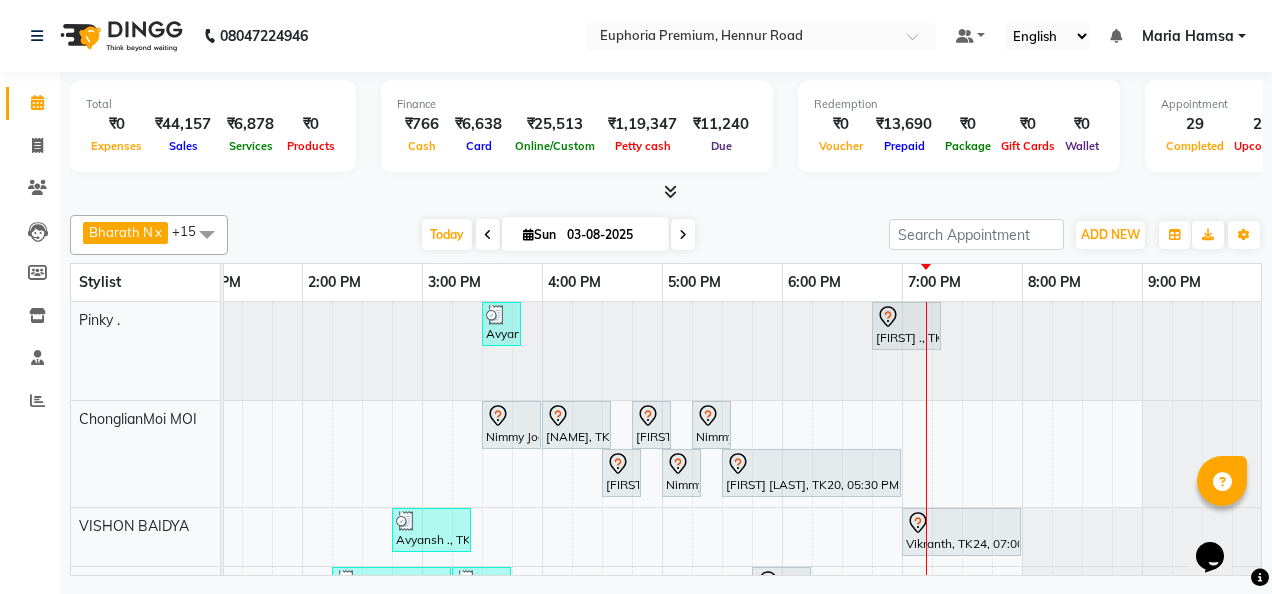 scroll, scrollTop: 182, scrollLeft: 642, axis: both 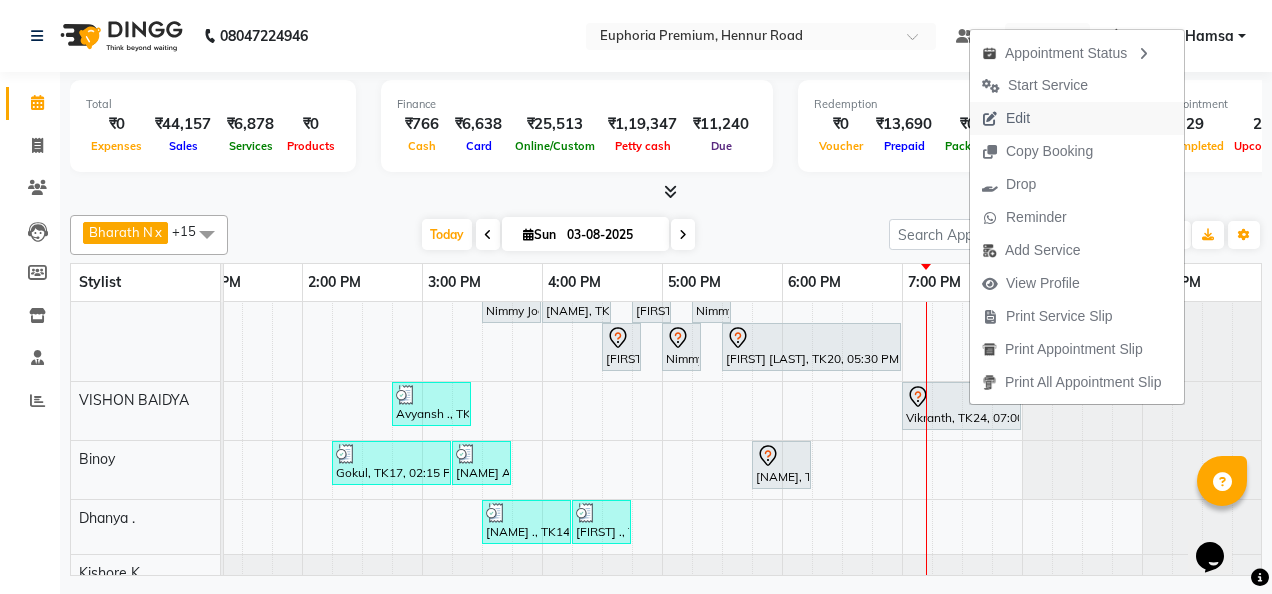 click on "Edit" at bounding box center (1018, 118) 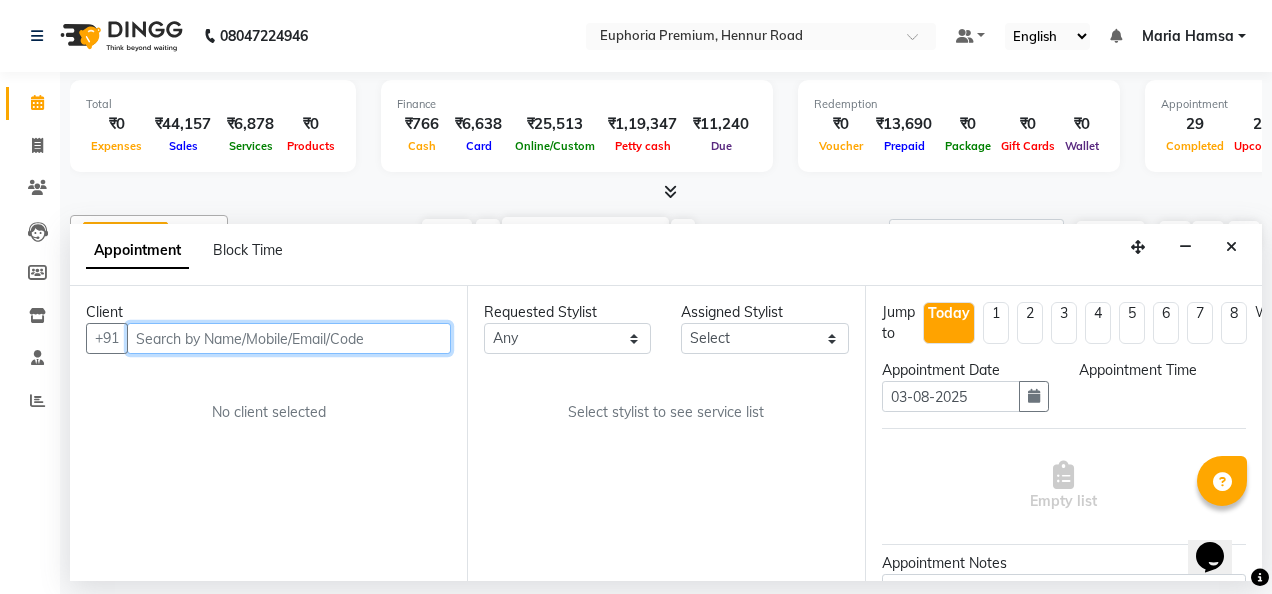 scroll, scrollTop: 0, scrollLeft: 0, axis: both 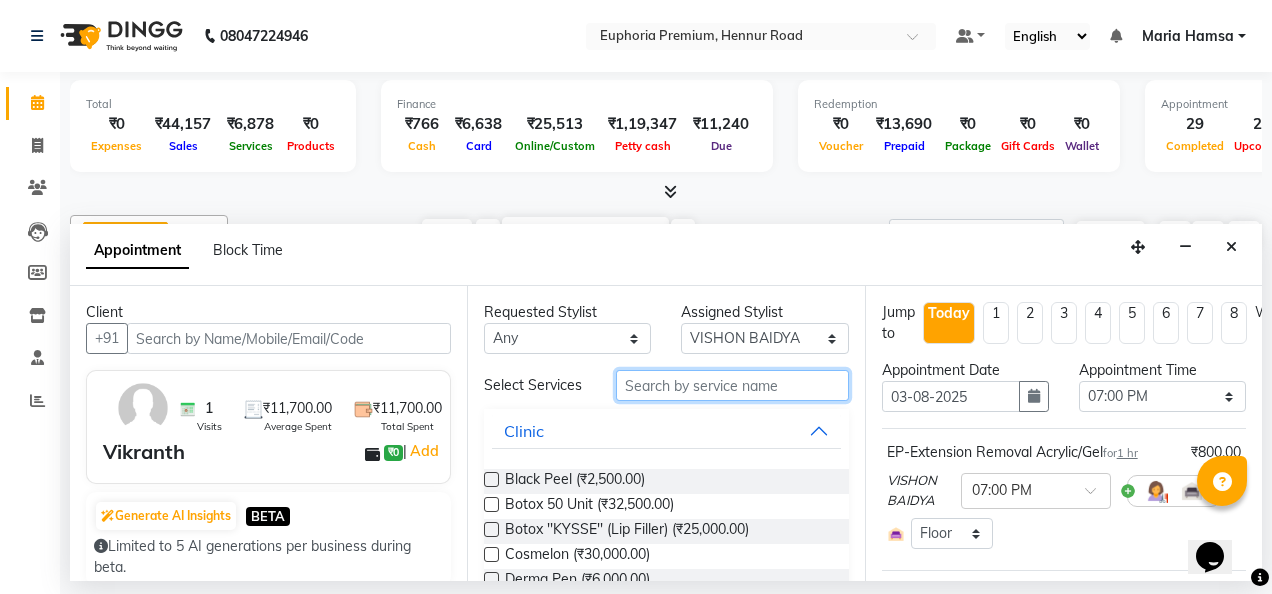 click at bounding box center [732, 385] 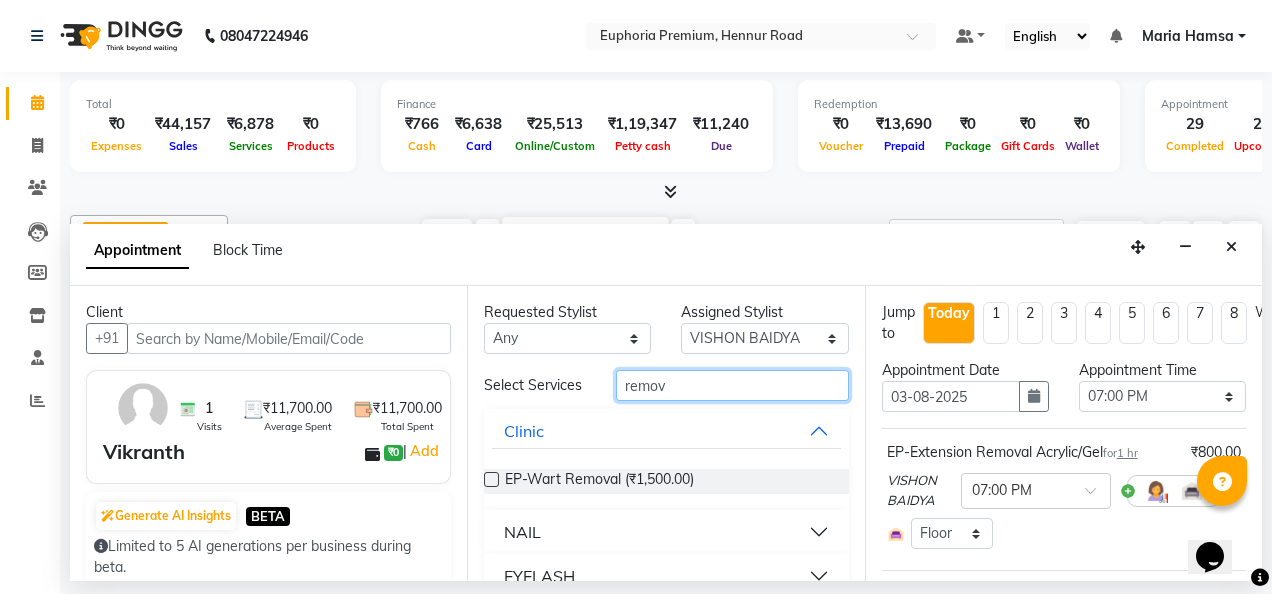 scroll, scrollTop: 44, scrollLeft: 0, axis: vertical 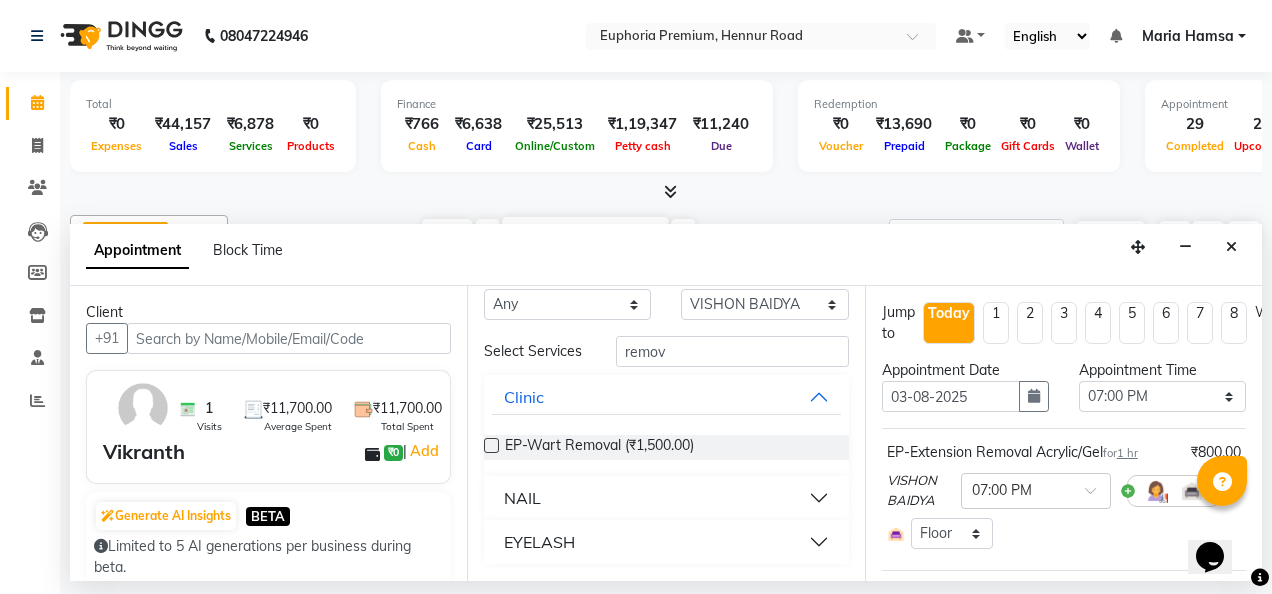 click on "NAIL" at bounding box center [522, 498] 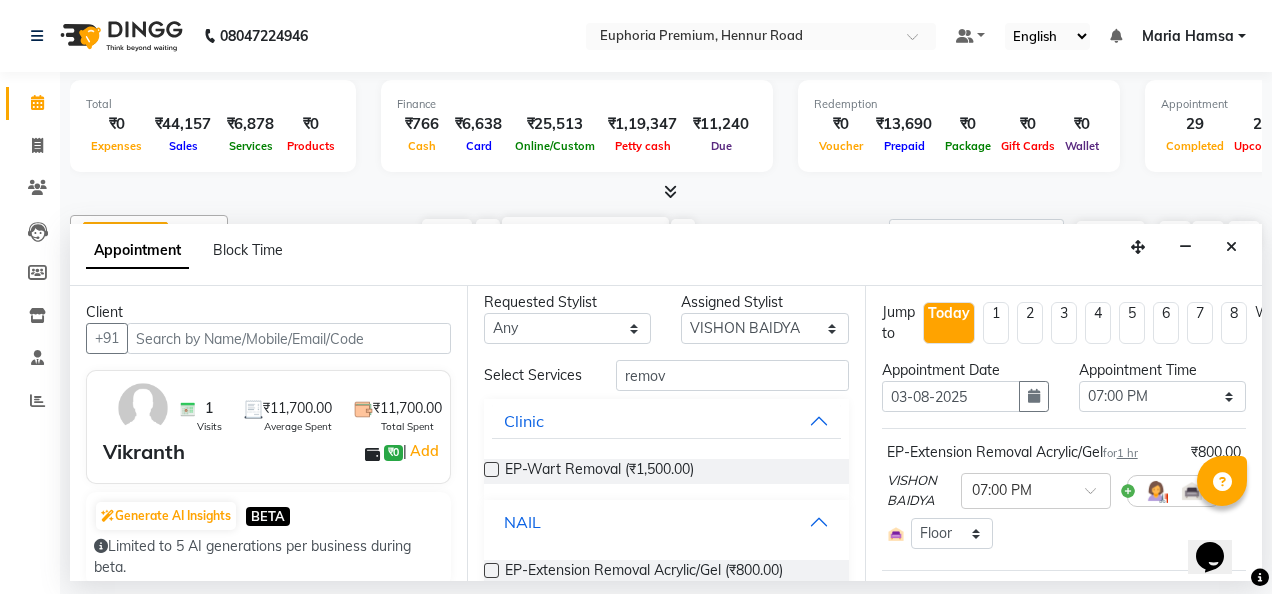 scroll, scrollTop: 0, scrollLeft: 0, axis: both 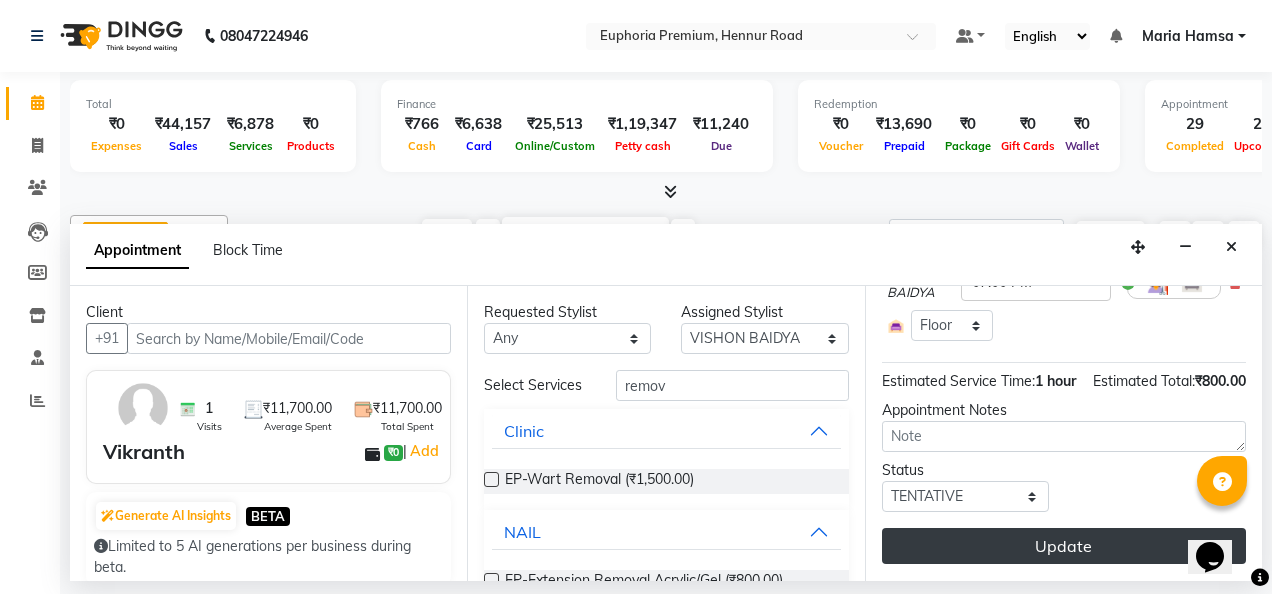 click on "Update" at bounding box center (1064, 546) 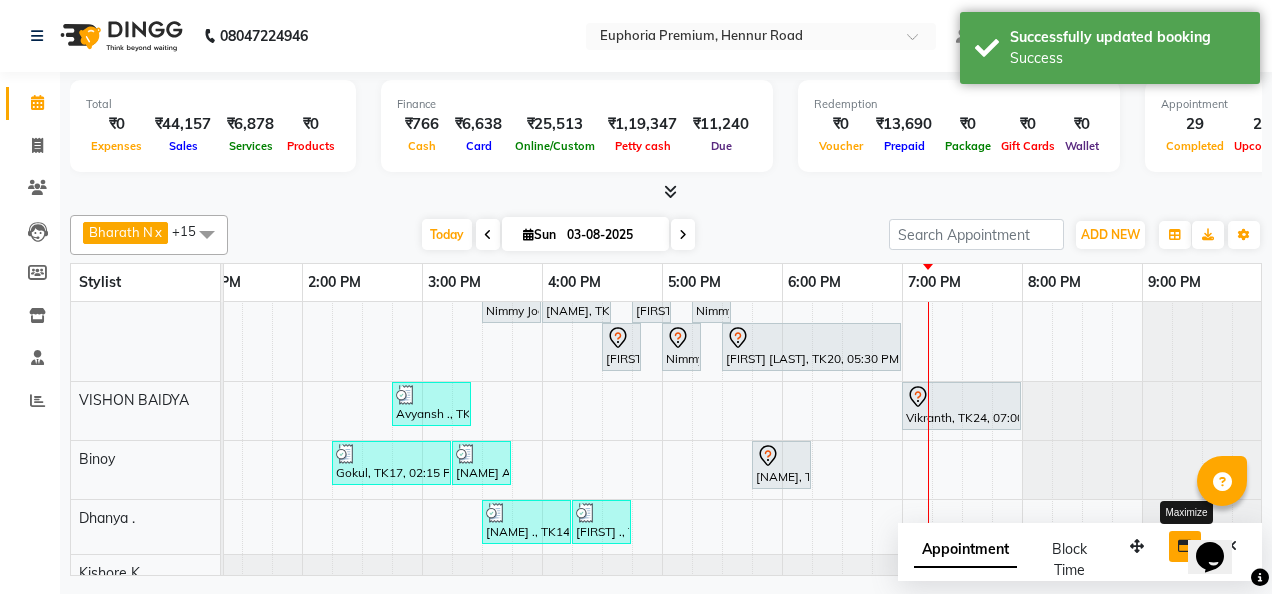 click at bounding box center [1185, 546] 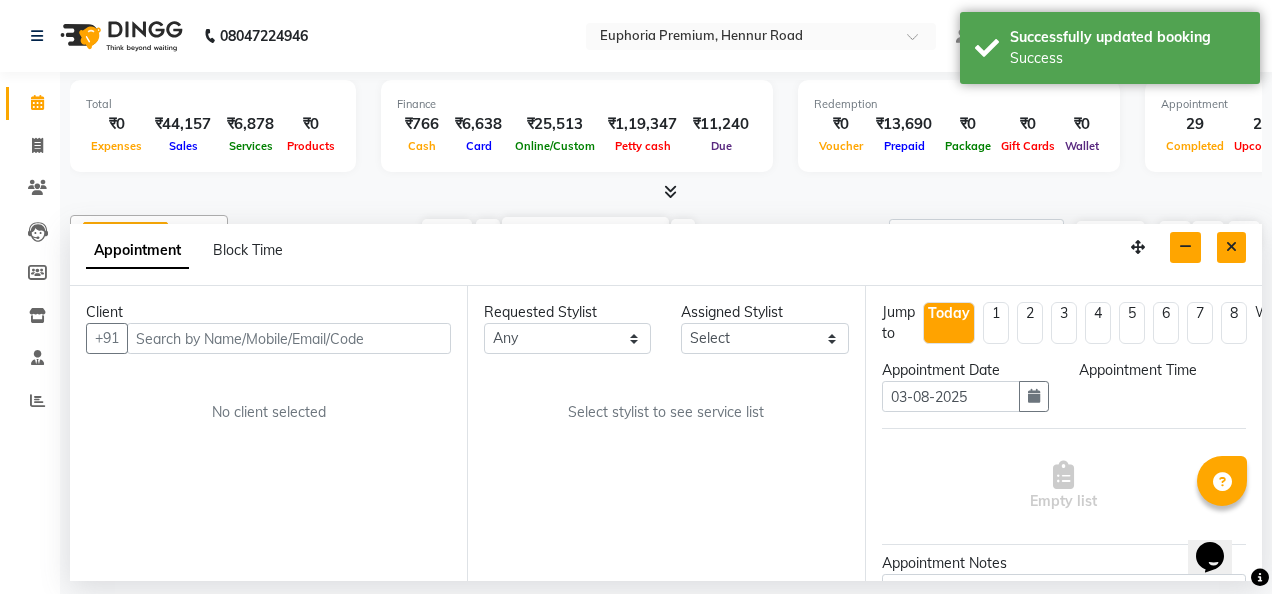 click at bounding box center [1231, 247] 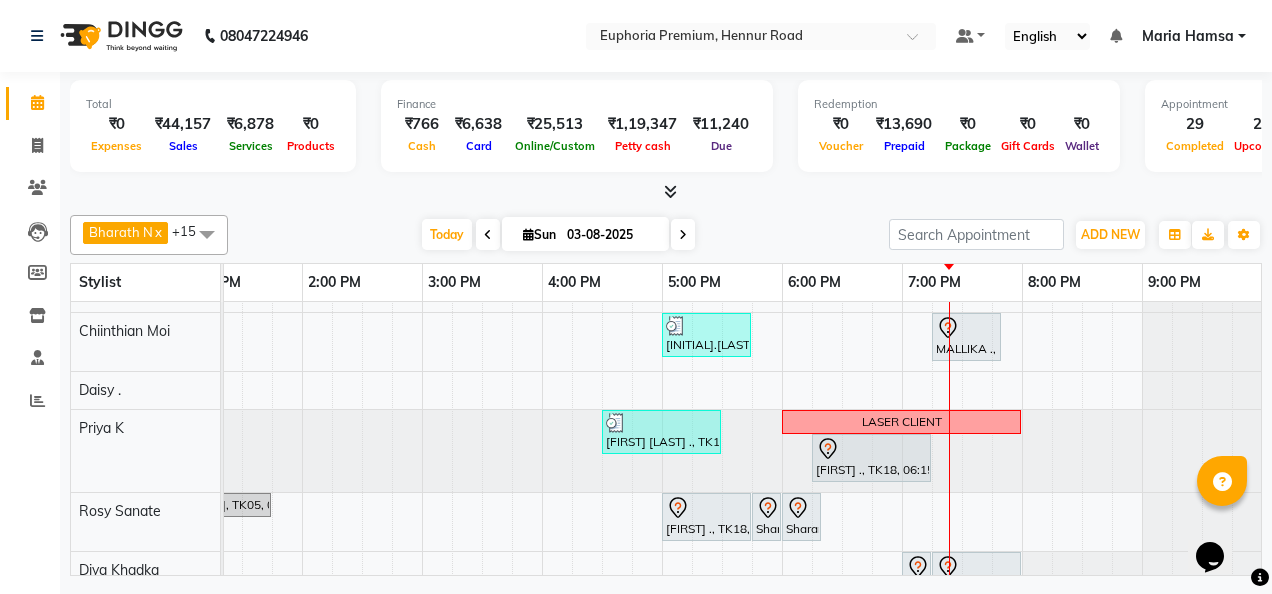 scroll, scrollTop: 641, scrollLeft: 642, axis: both 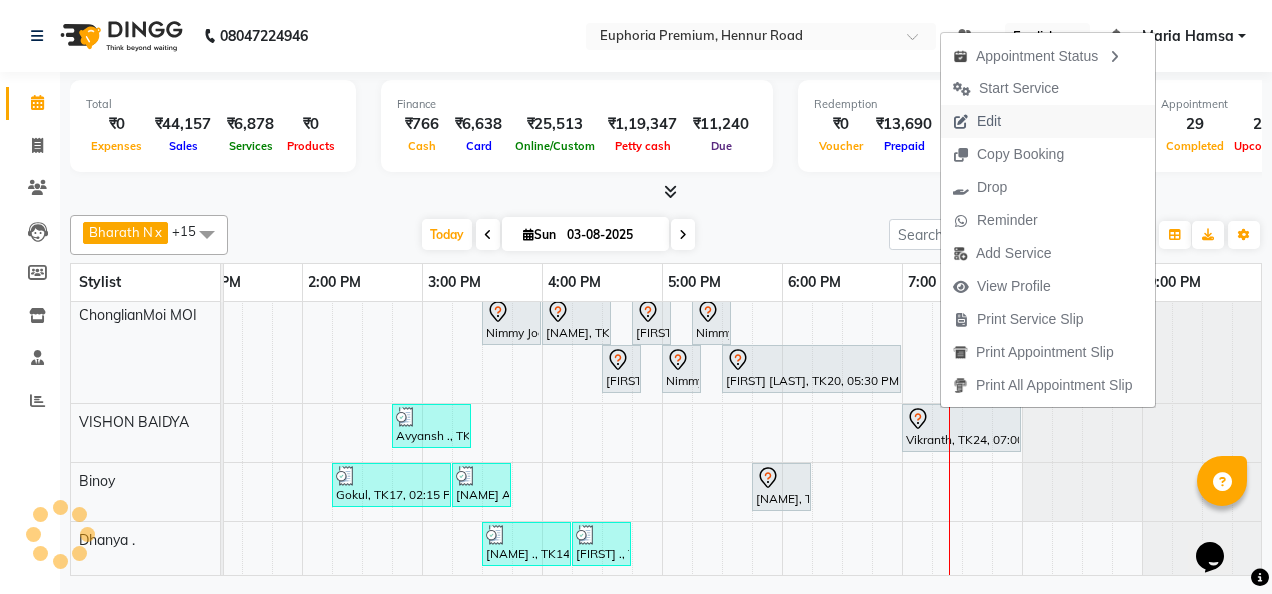 click on "Edit" at bounding box center (1048, 121) 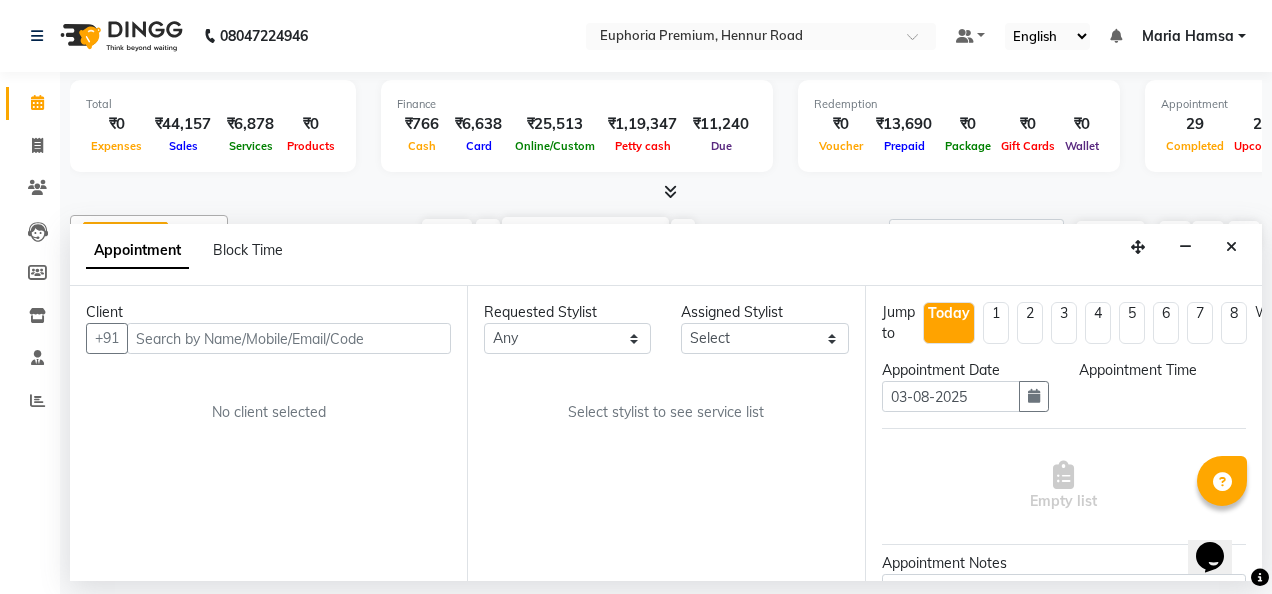 scroll, scrollTop: 0, scrollLeft: 0, axis: both 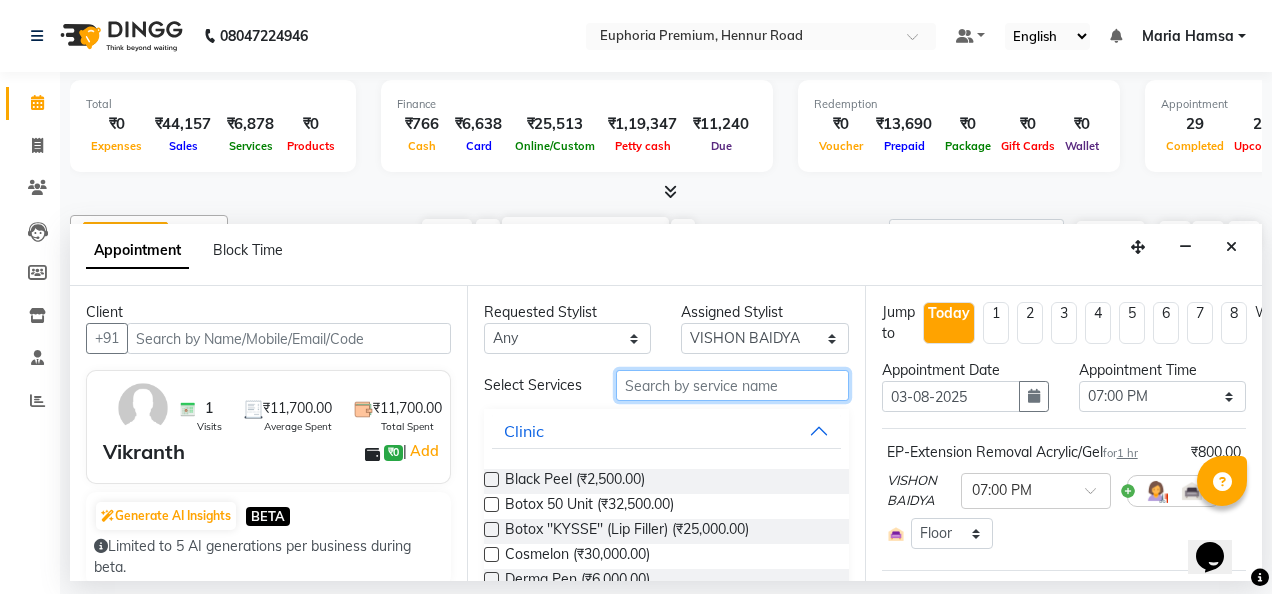 click at bounding box center [732, 385] 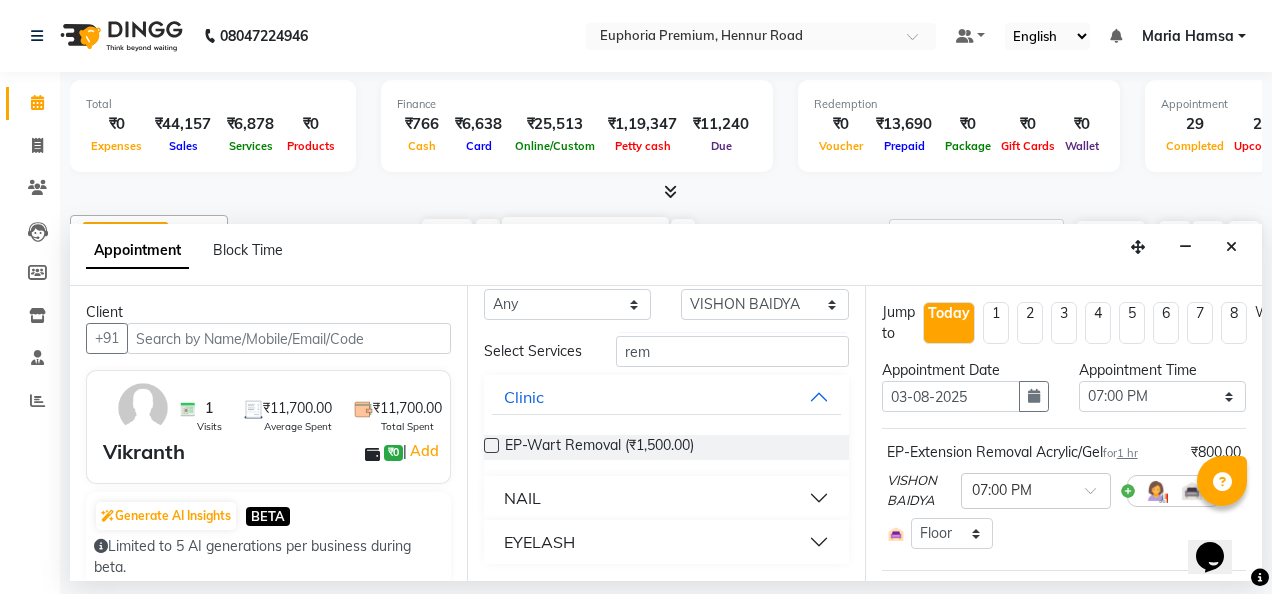 click on "NAIL" at bounding box center (666, 498) 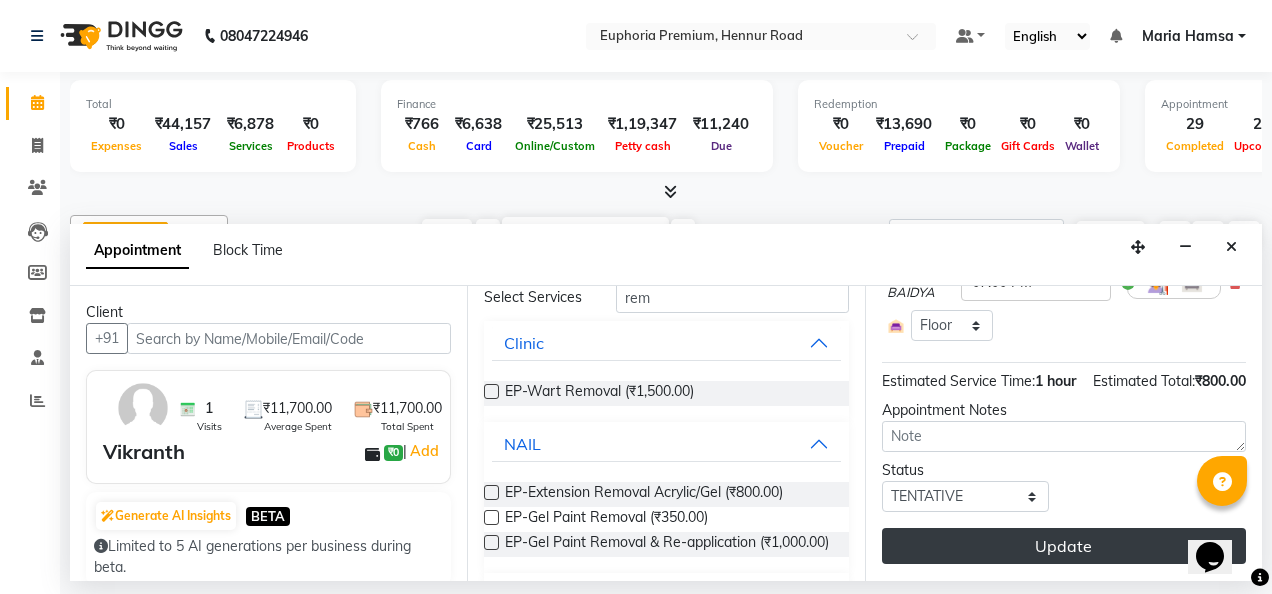 click on "Update" at bounding box center (1064, 546) 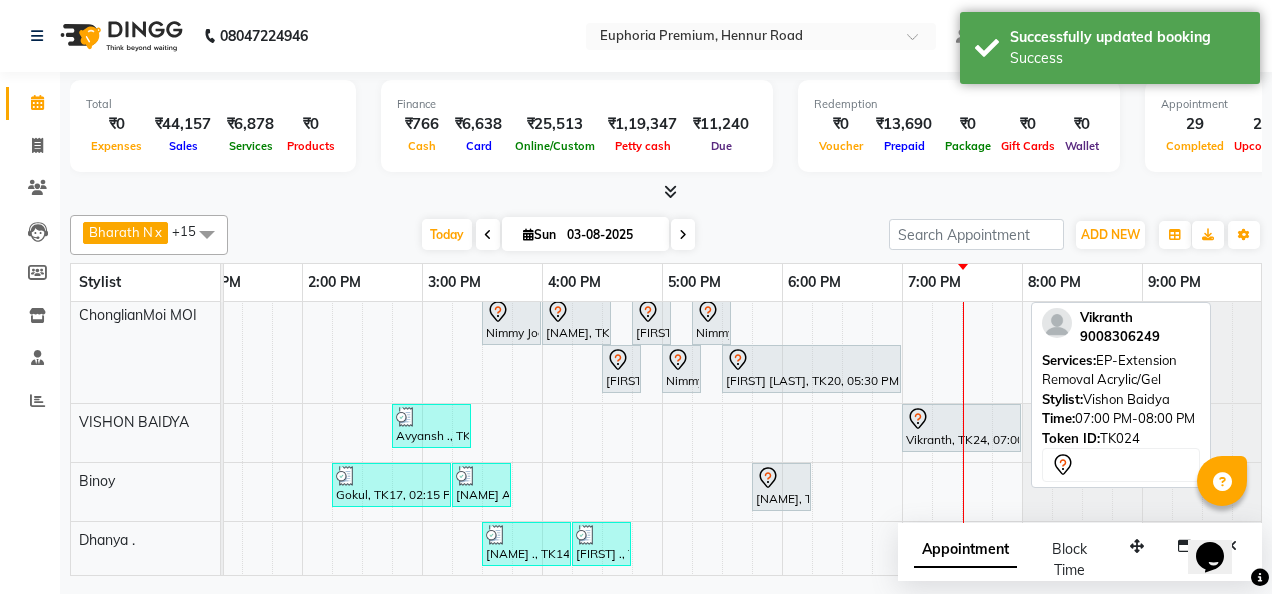 click on "[FIRST], TK24, 07:00 PM-08:00 PM, EP-Extension Removal Acrylic/Gel" at bounding box center (961, 428) 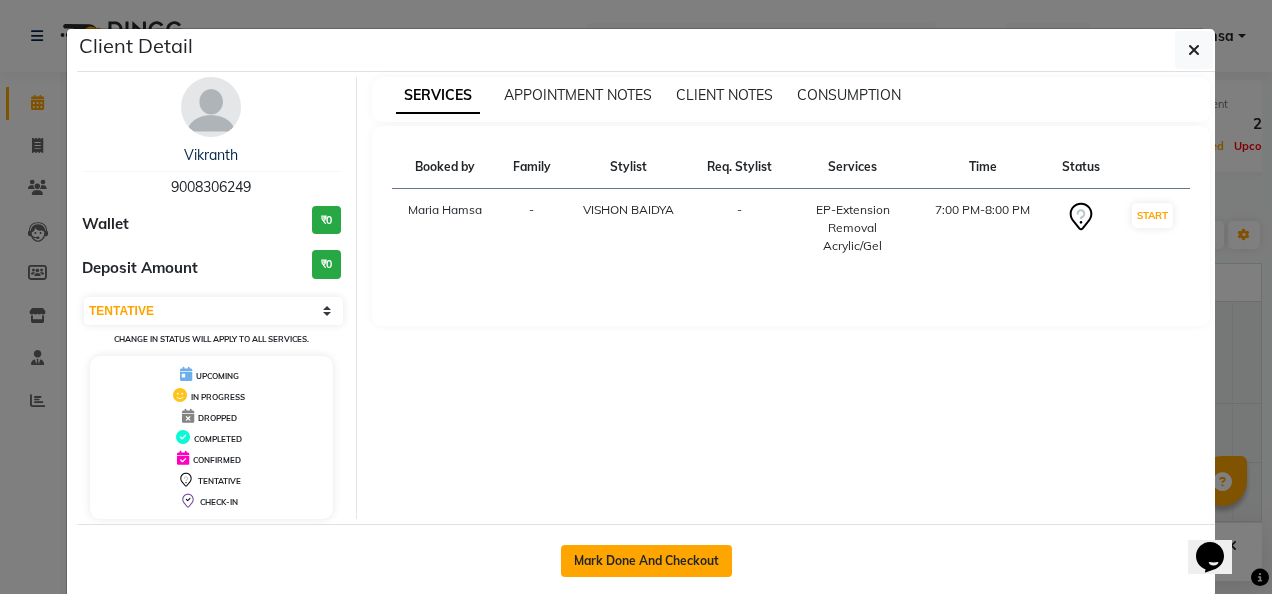 click on "Mark Done And Checkout" 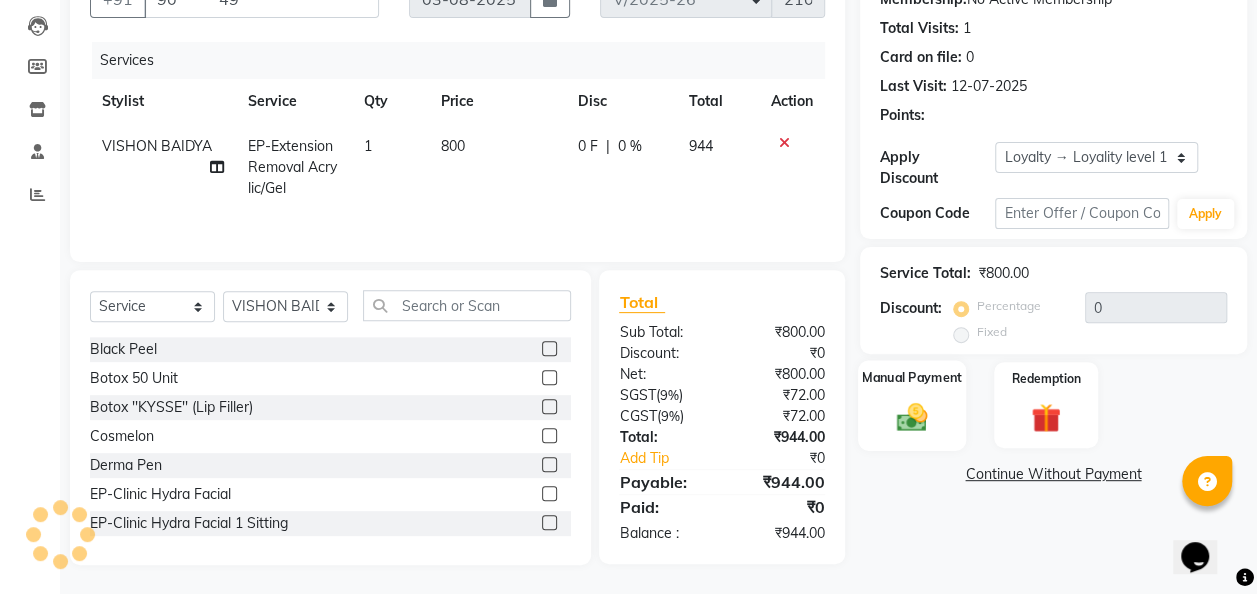 click 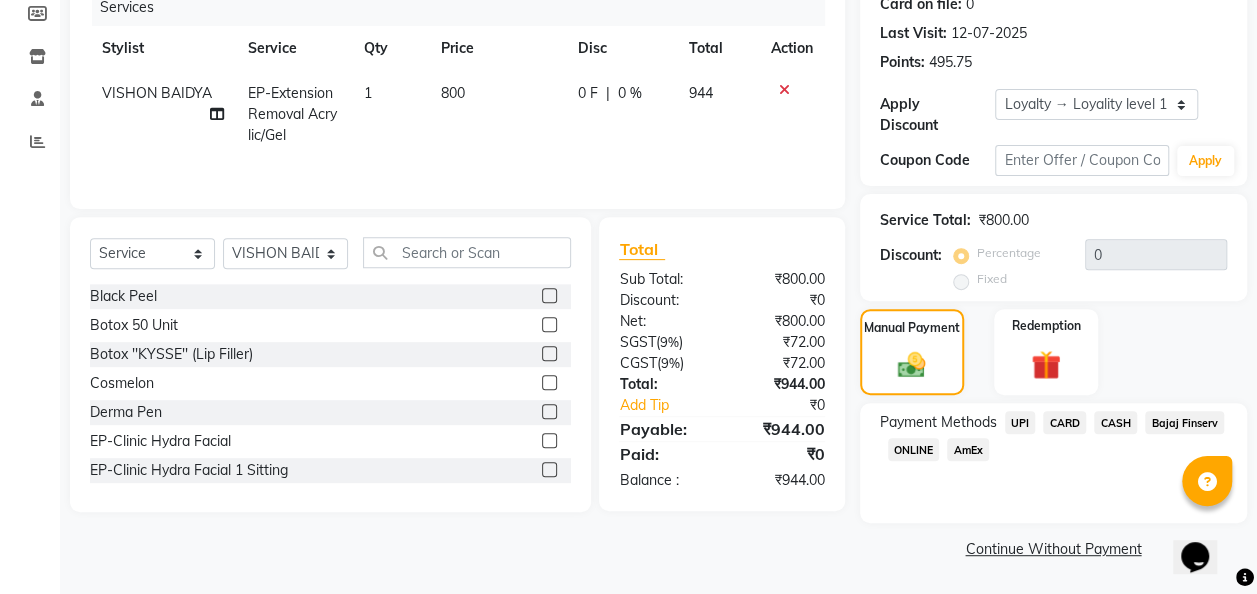 click on "UPI" 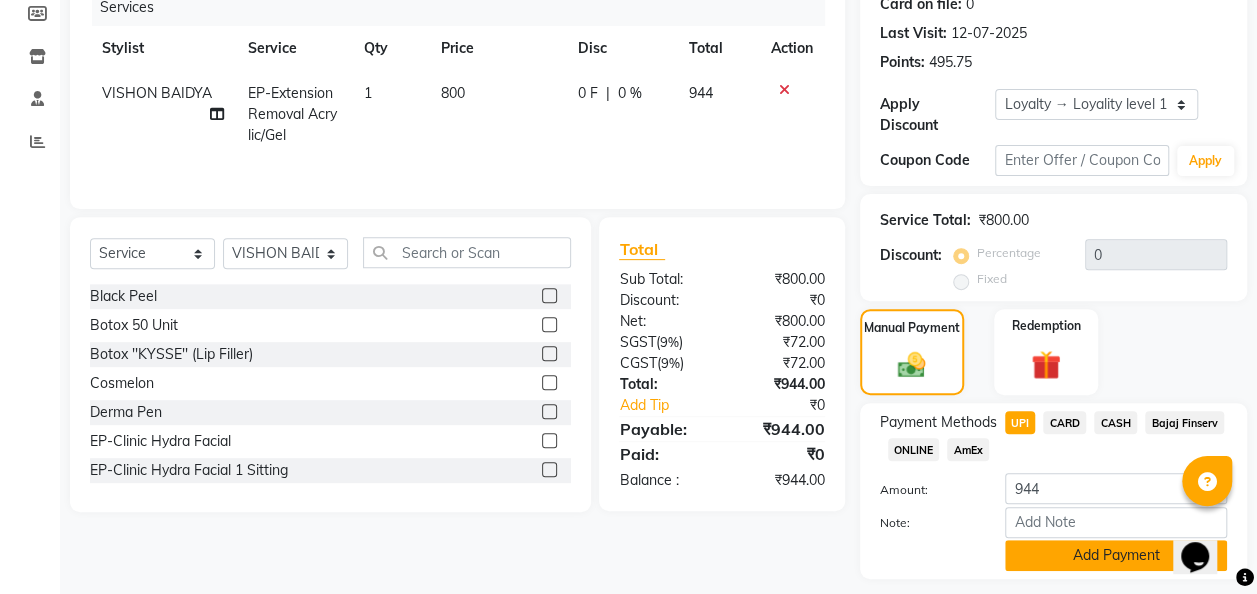 click on "Add Payment" 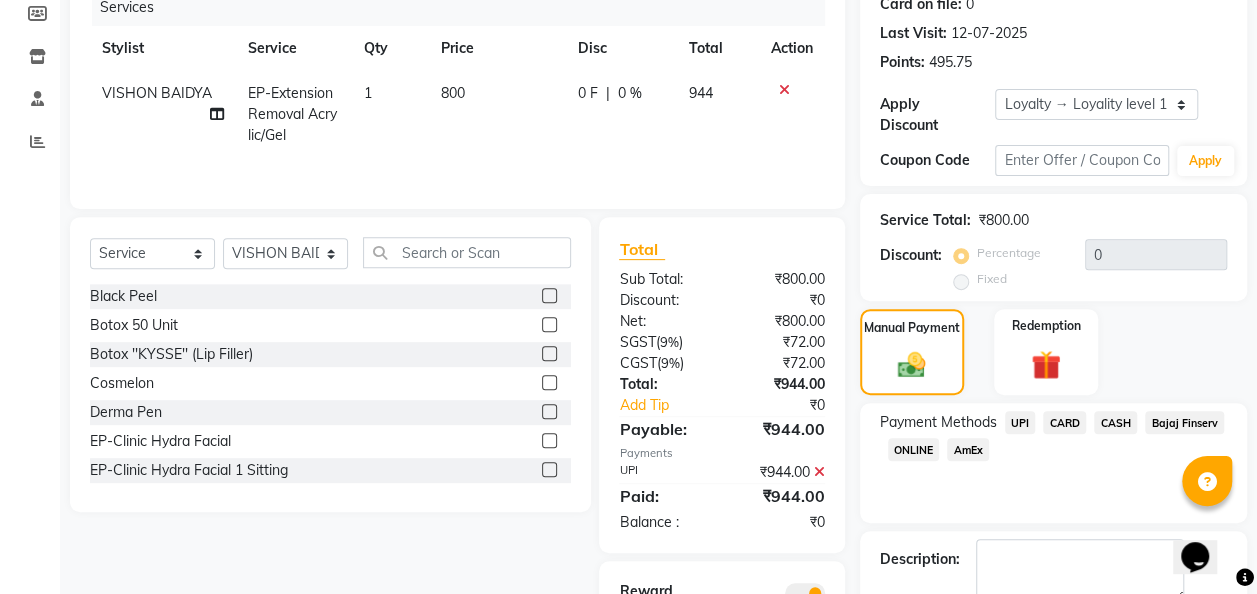 click on "UPI" 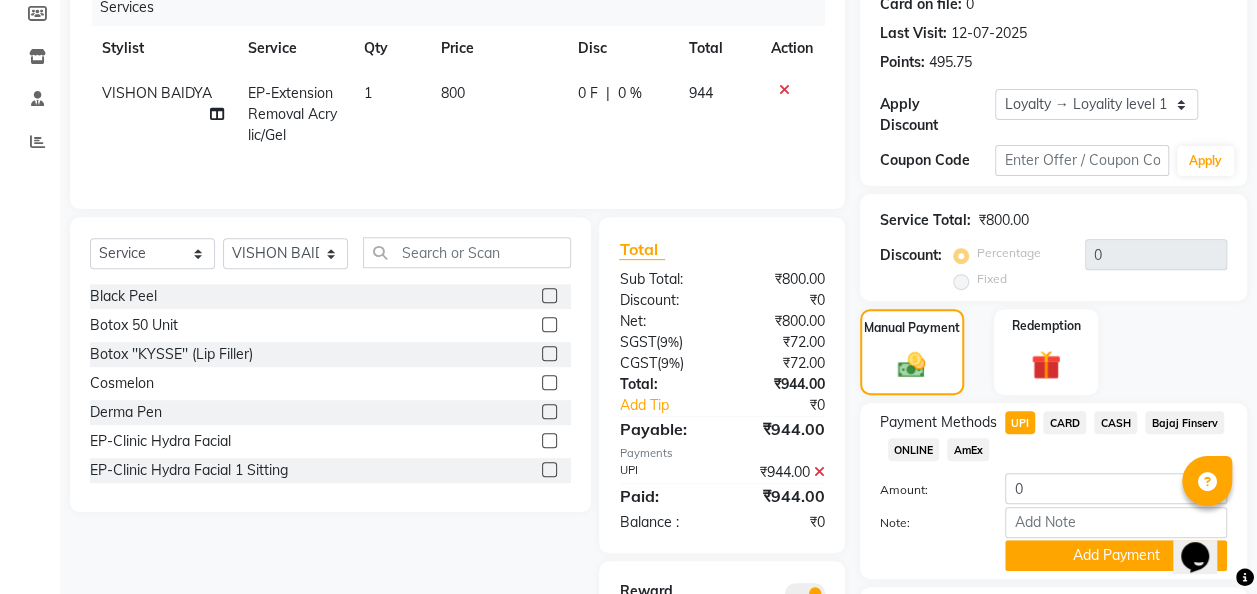 scroll, scrollTop: 426, scrollLeft: 0, axis: vertical 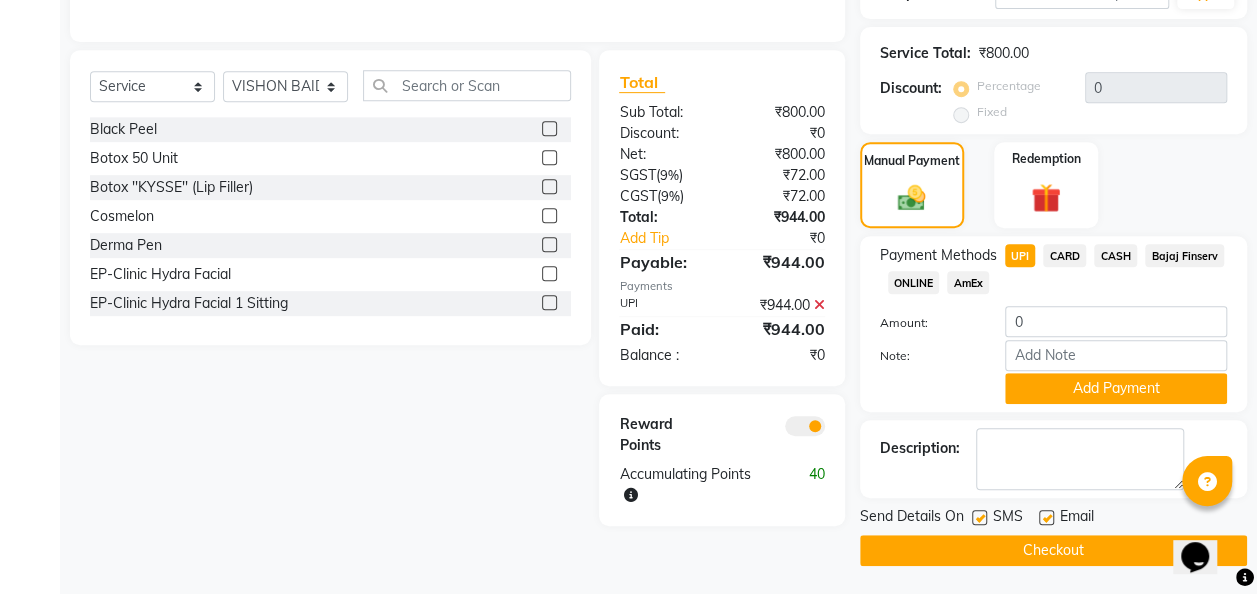 click on "Checkout" 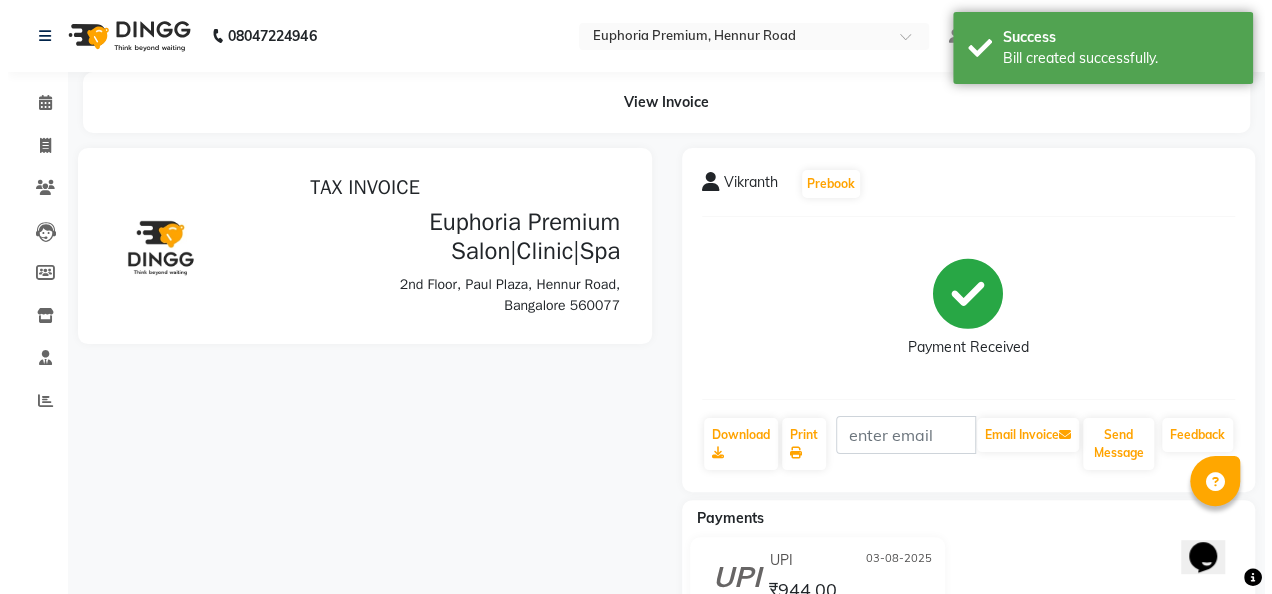 scroll, scrollTop: 0, scrollLeft: 0, axis: both 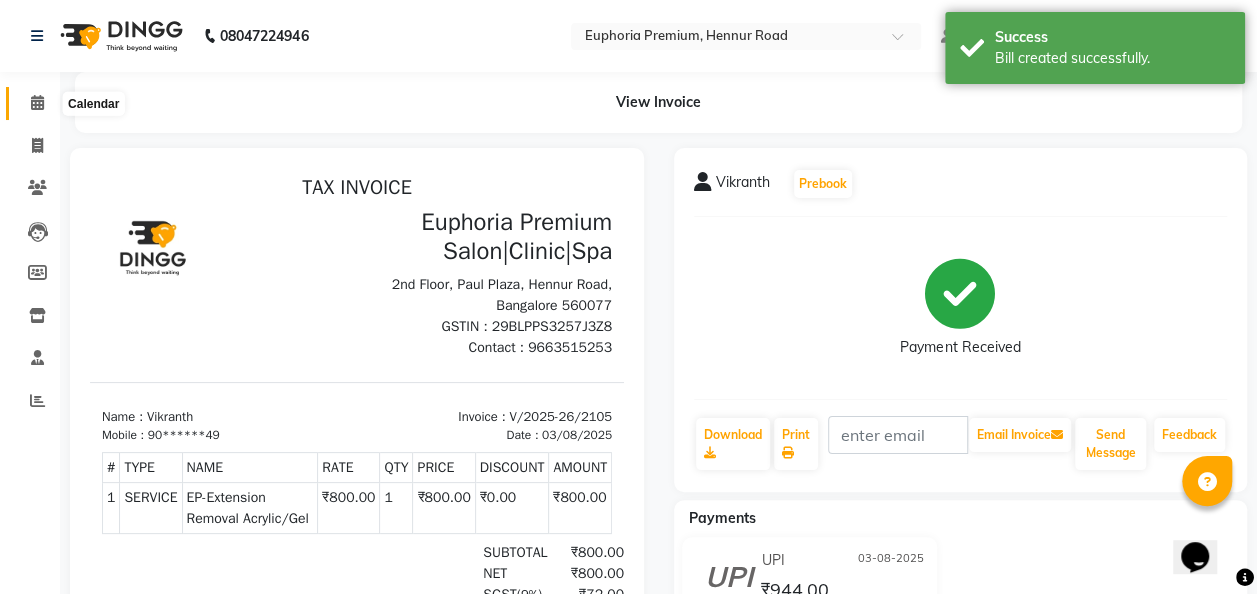 click 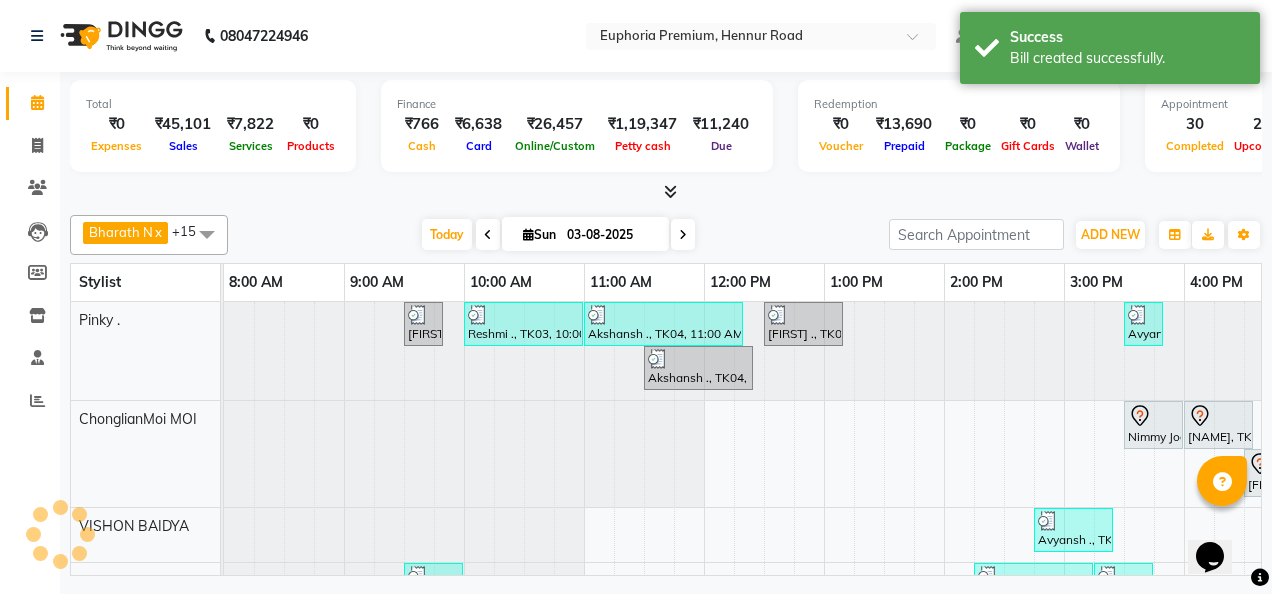 scroll, scrollTop: 0, scrollLeft: 0, axis: both 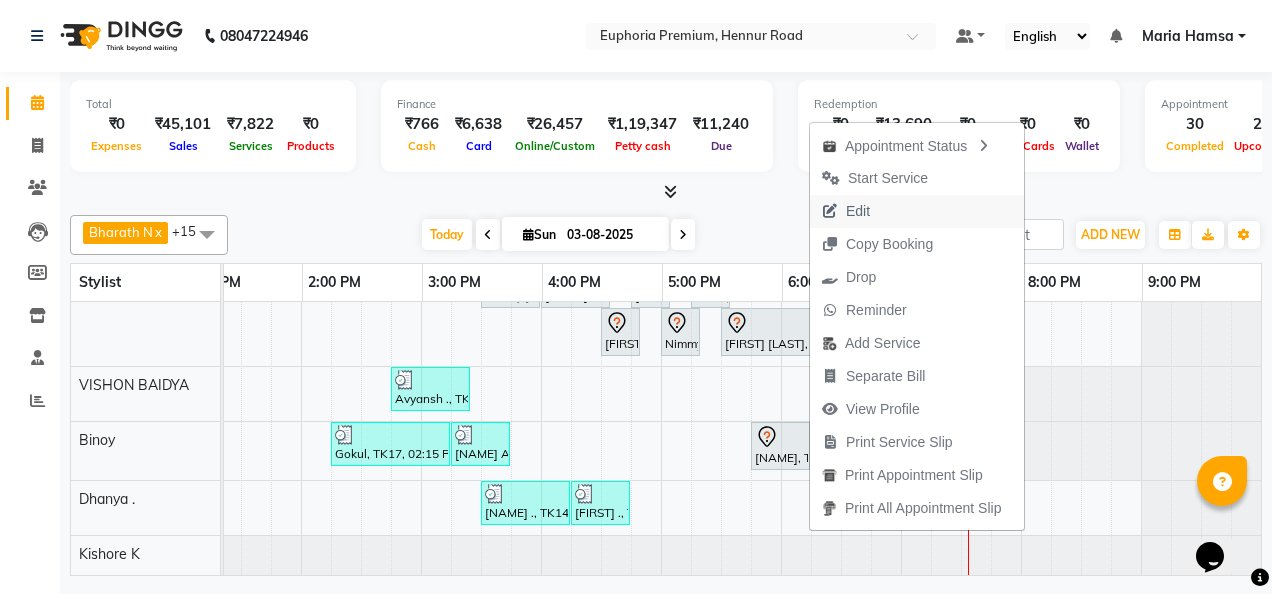 click on "Edit" at bounding box center [858, 211] 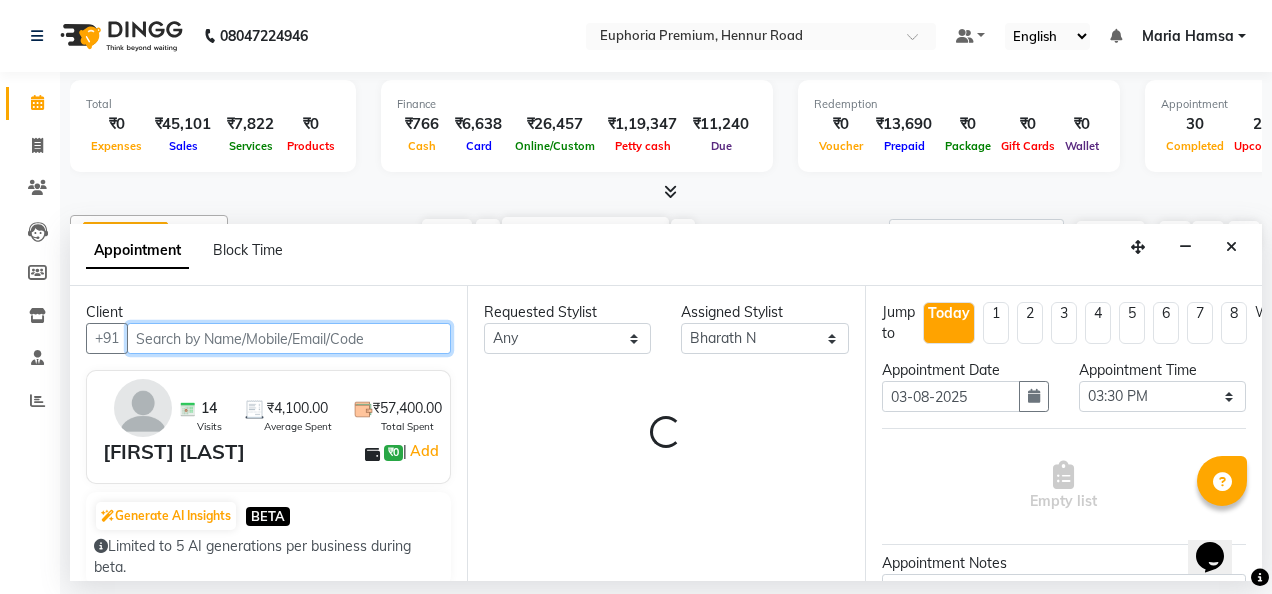 scroll, scrollTop: 0, scrollLeft: 642, axis: horizontal 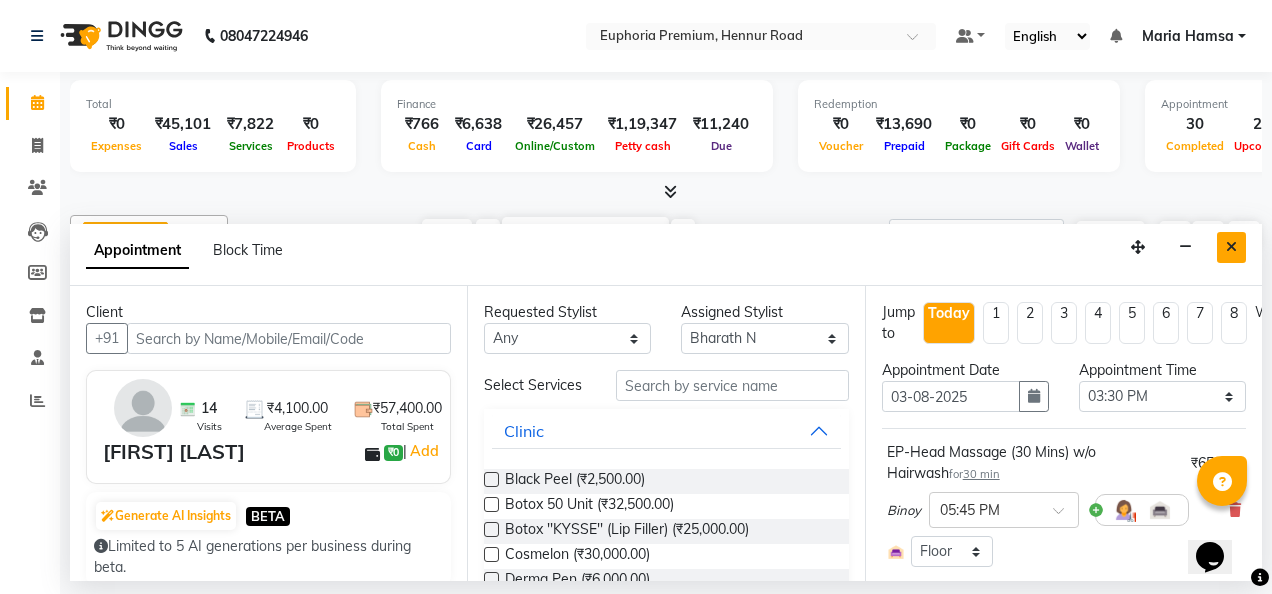 click at bounding box center (1231, 247) 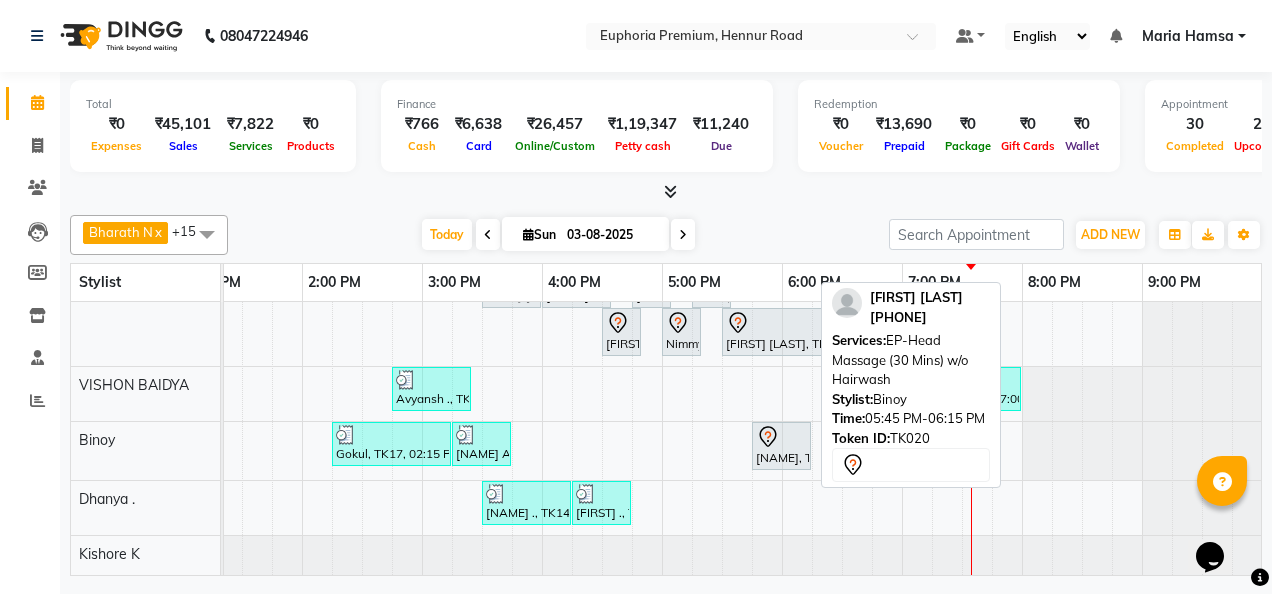 click on "[FIRST] [LAST], TK20, 05:45 PM-06:15 PM, EP-Head Massage (30 Mins) w/o Hairwash" at bounding box center [781, 446] 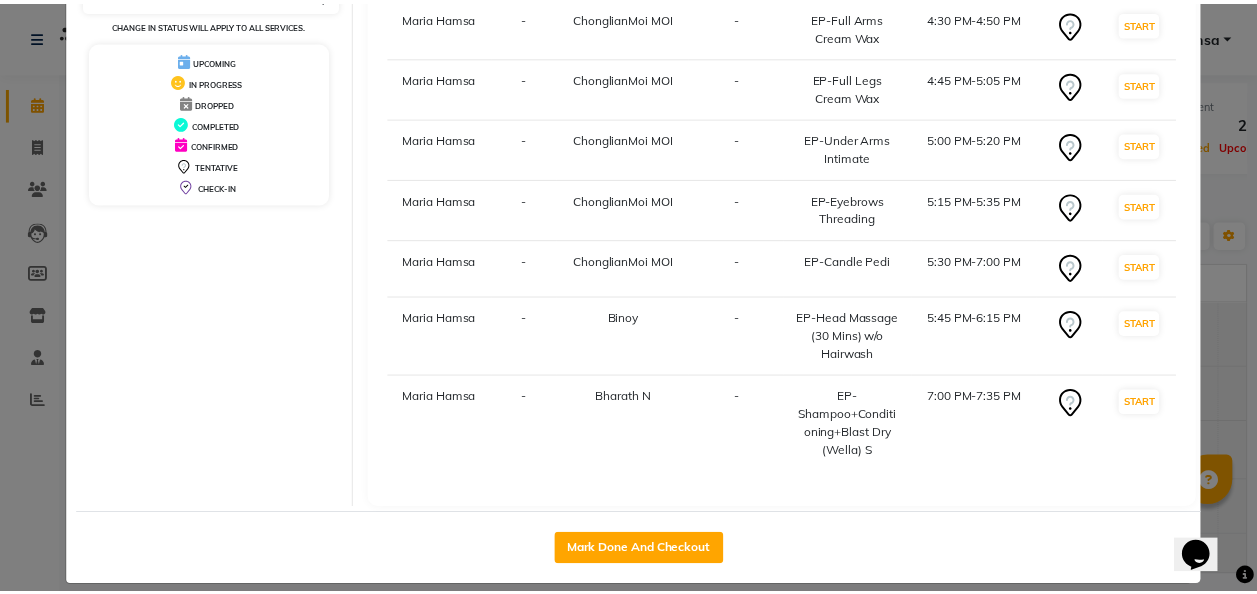 scroll, scrollTop: 330, scrollLeft: 0, axis: vertical 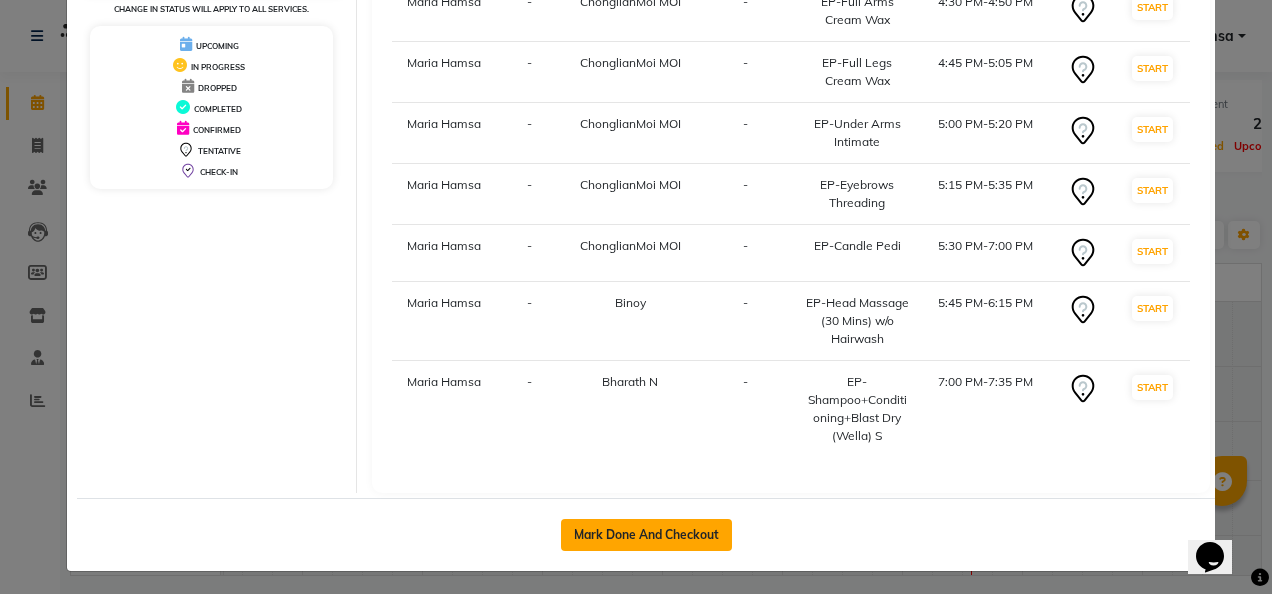 click on "Mark Done And Checkout" 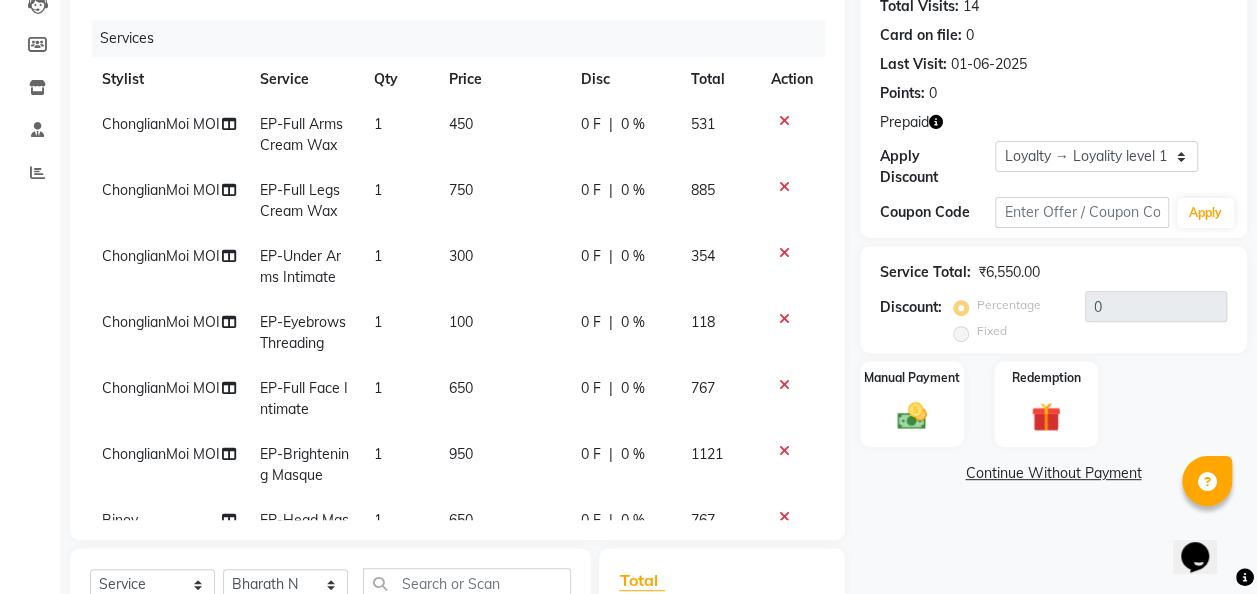 scroll, scrollTop: 230, scrollLeft: 0, axis: vertical 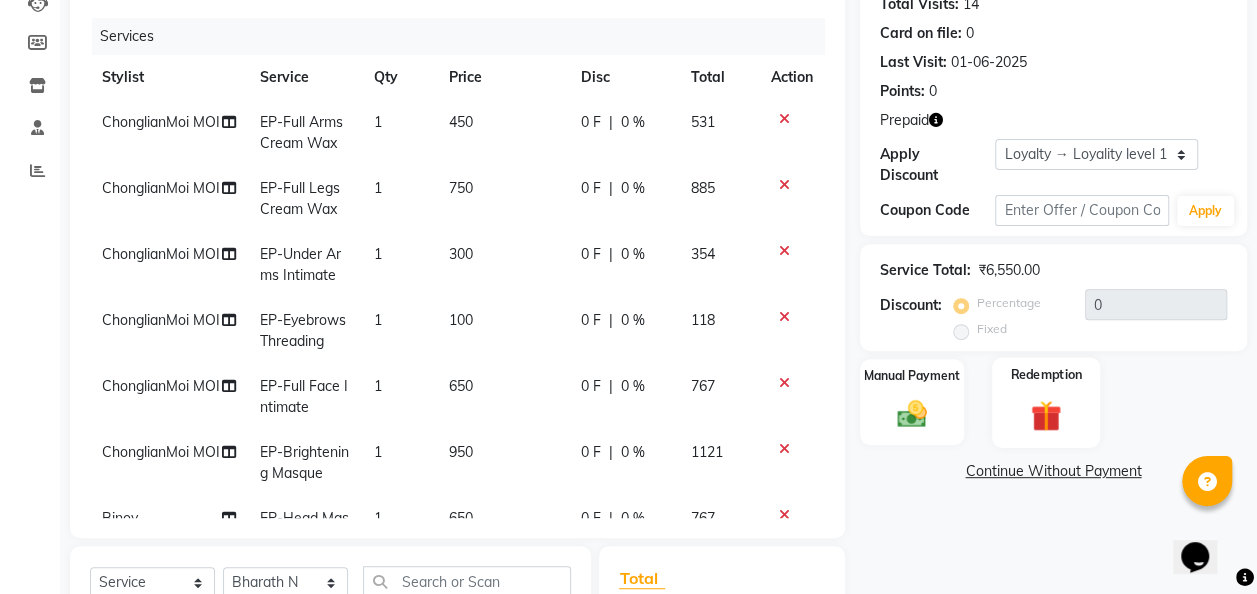 click 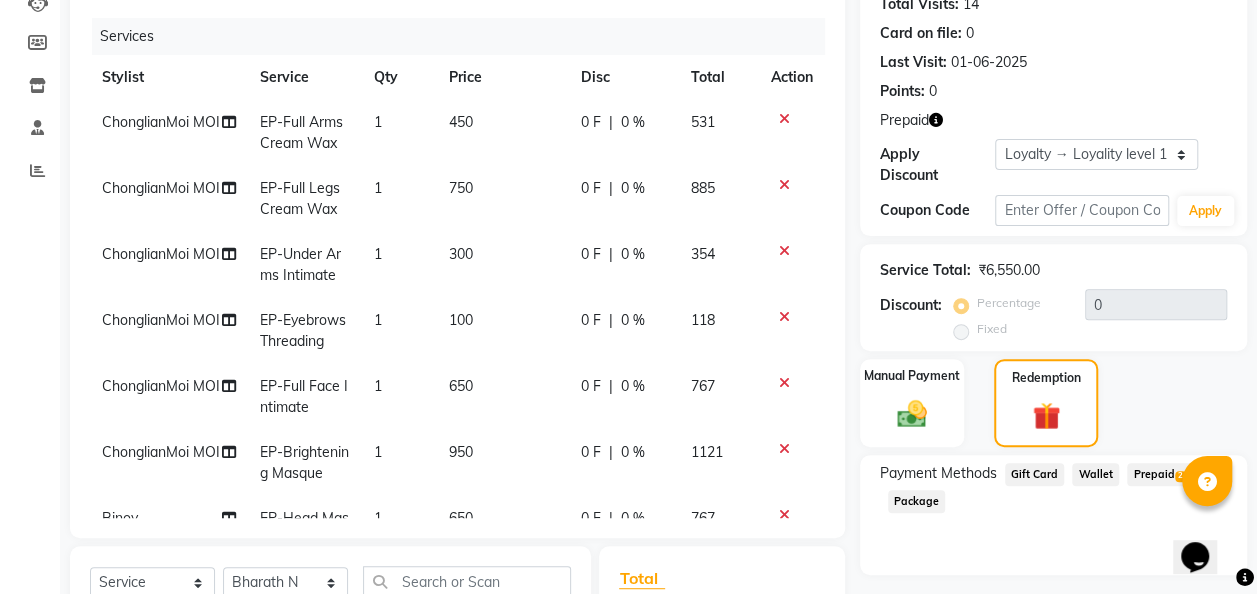 click on "Prepaid  2" 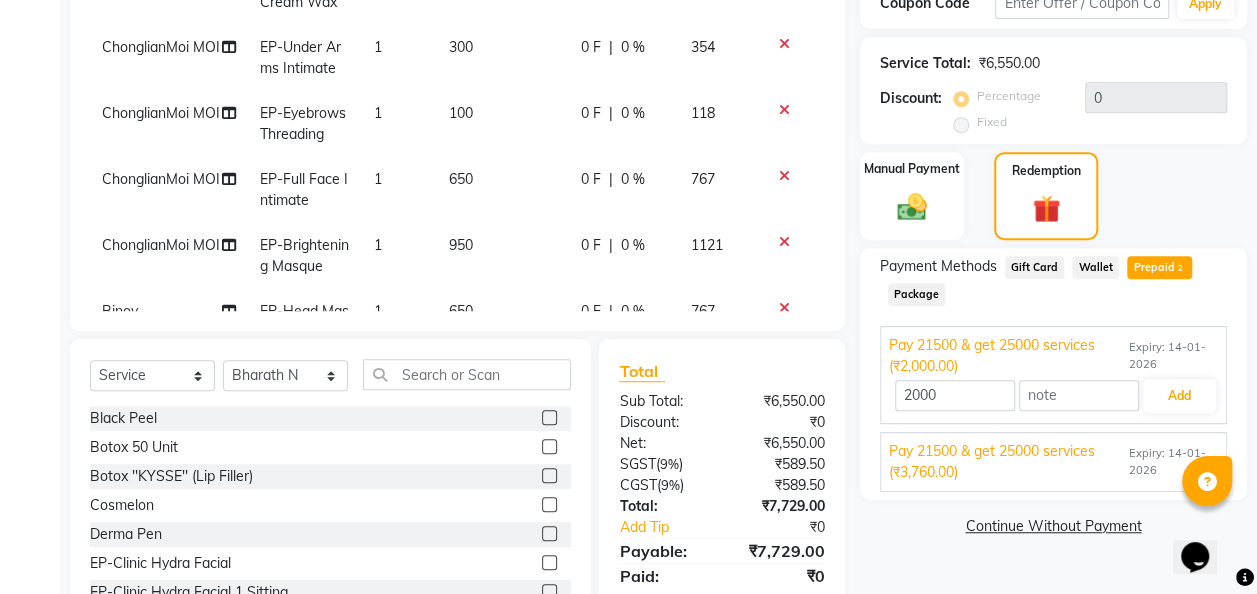 scroll, scrollTop: 438, scrollLeft: 0, axis: vertical 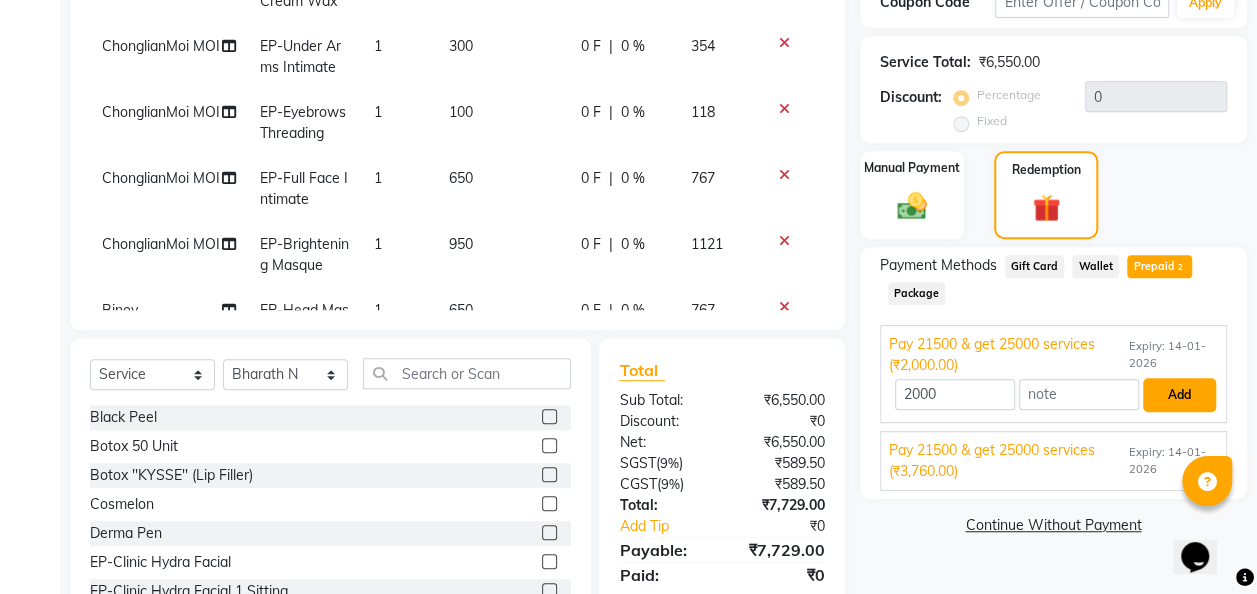 click on "Add" at bounding box center [1179, 395] 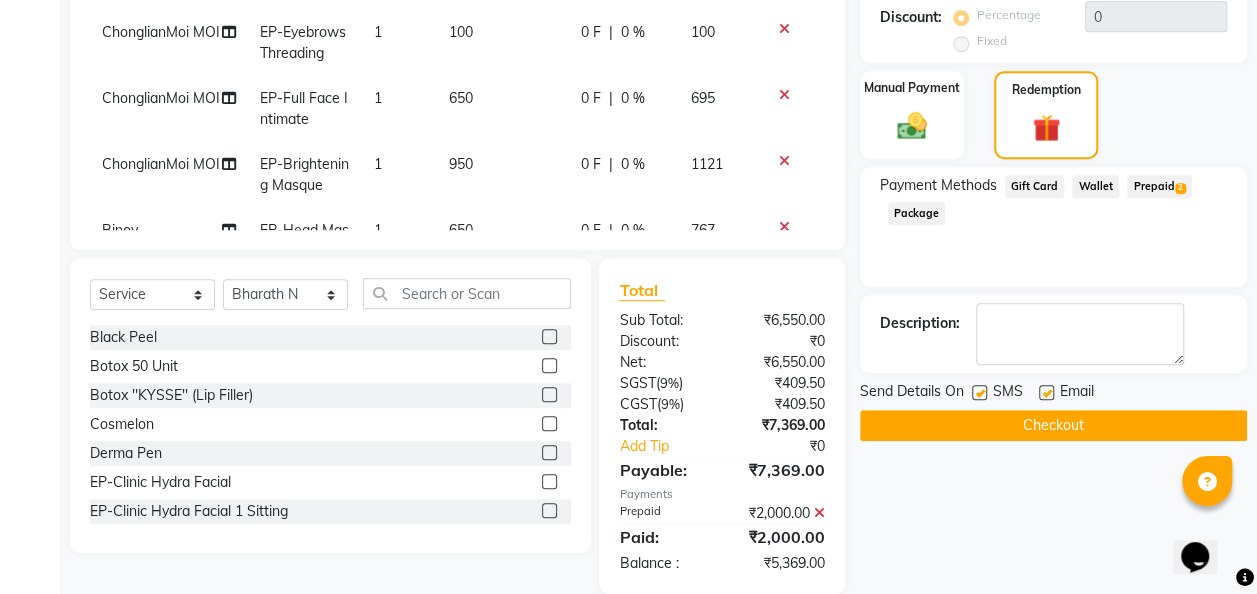 scroll, scrollTop: 535, scrollLeft: 0, axis: vertical 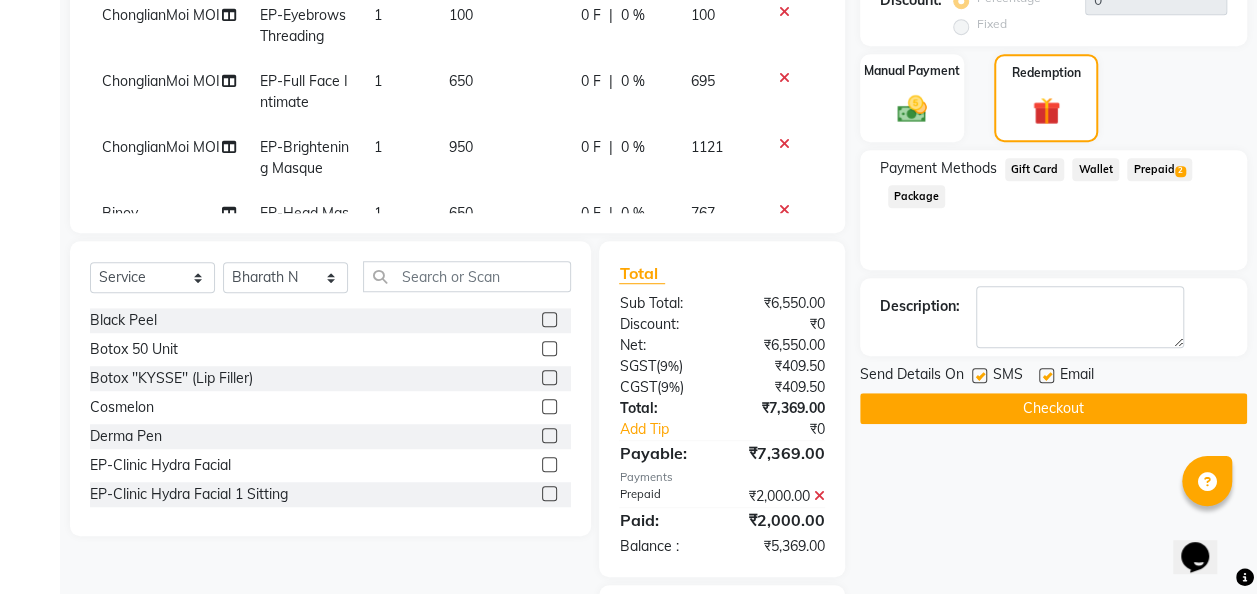 click on "Prepaid  2" 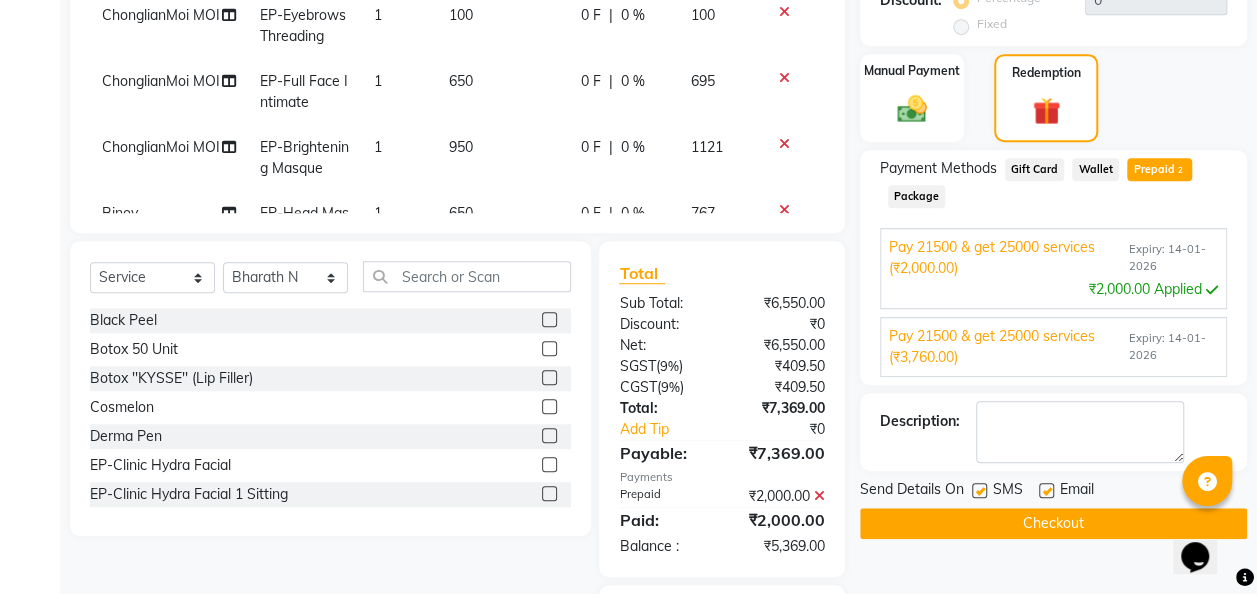 click on "Expiry: 14-01-2026" at bounding box center (1173, 347) 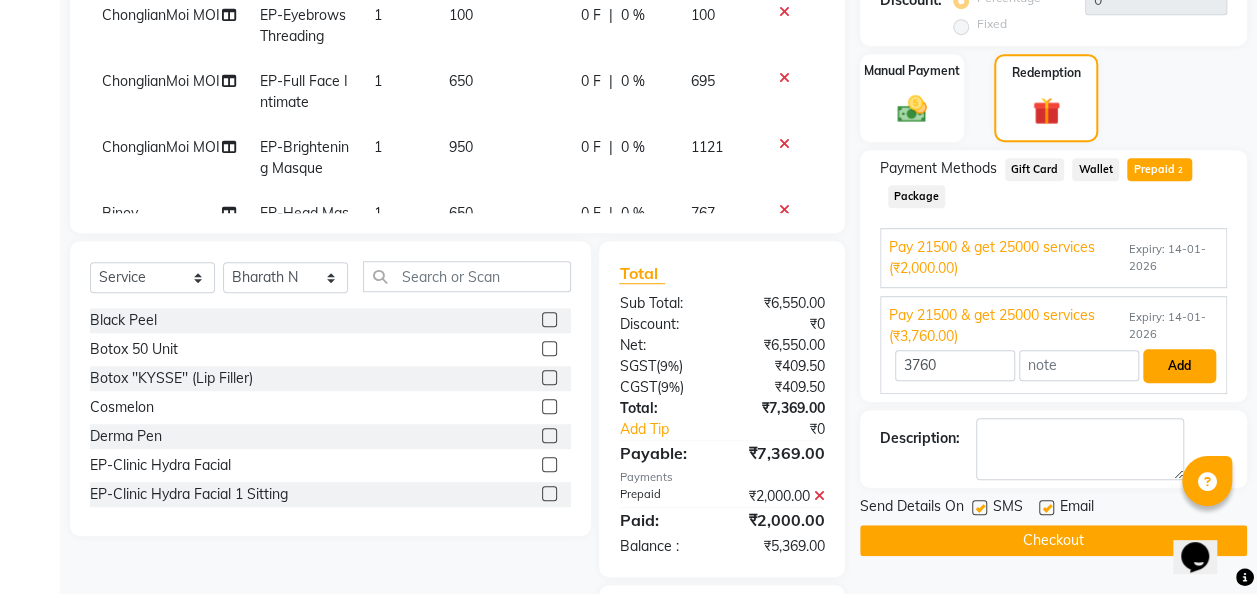 click on "Add" at bounding box center [1179, 366] 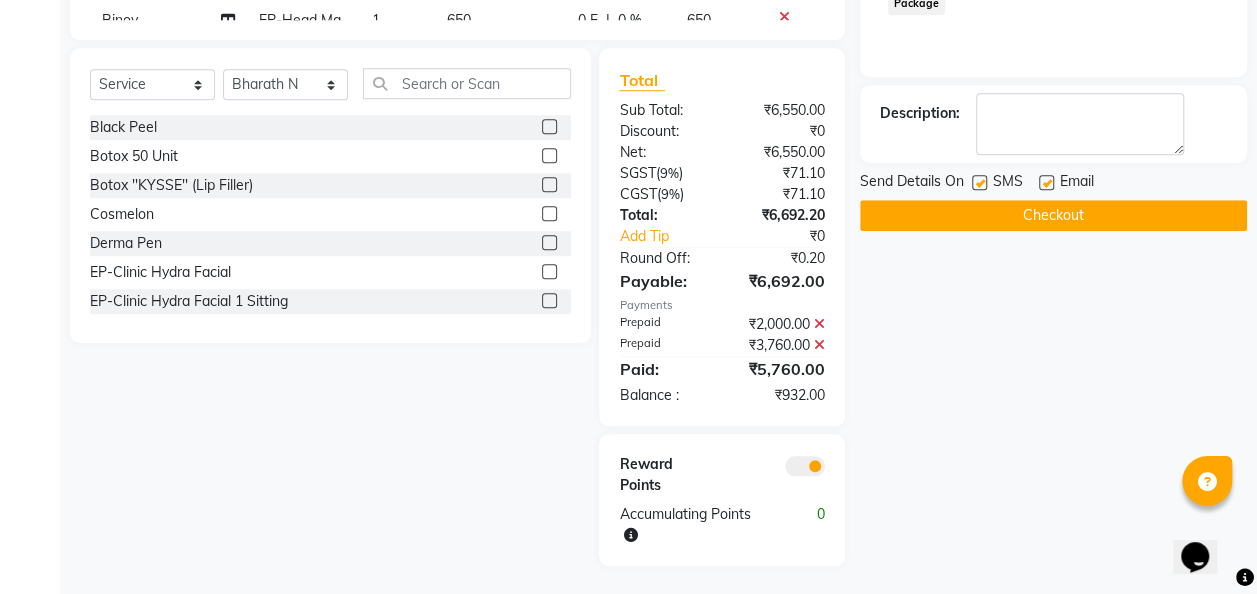 scroll, scrollTop: 598, scrollLeft: 0, axis: vertical 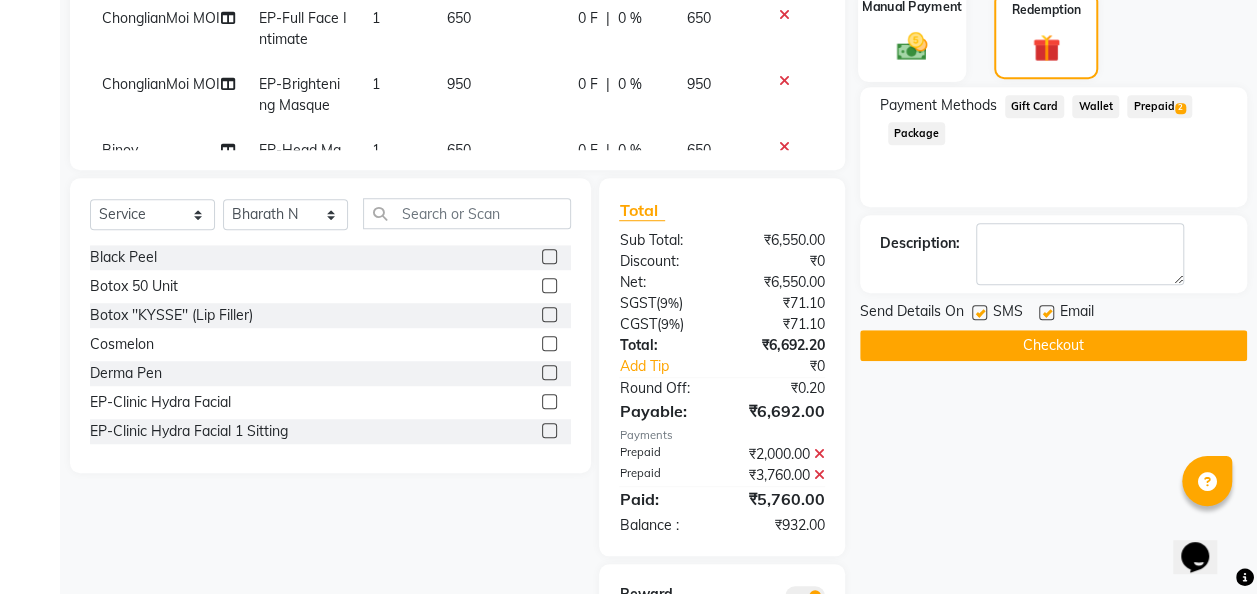 click 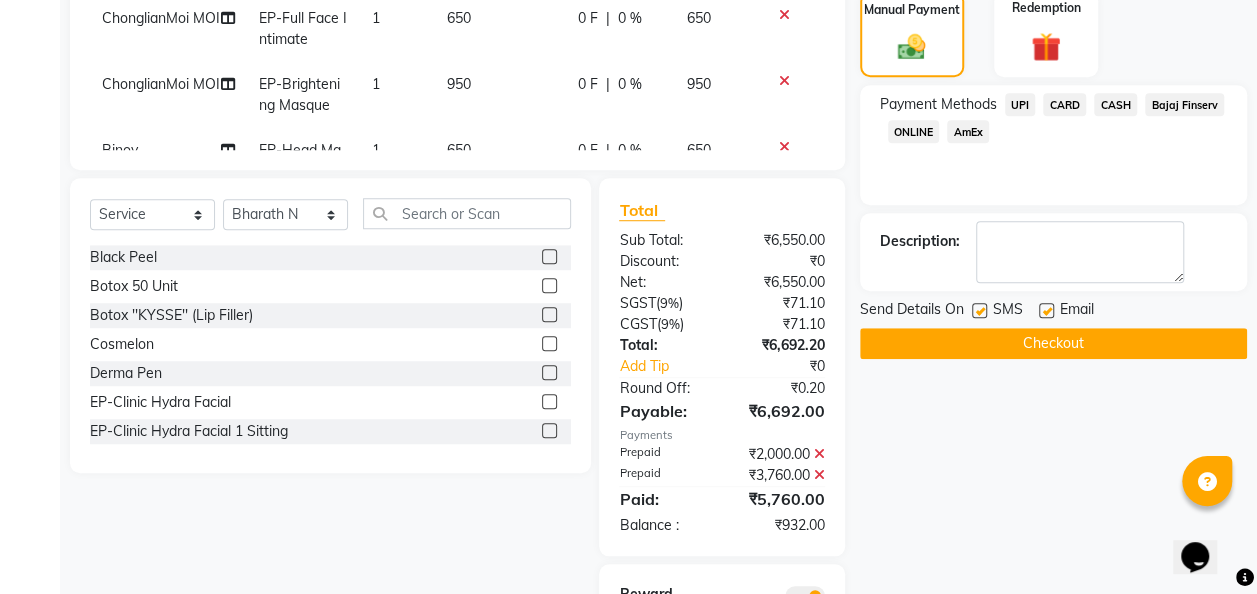 click on "UPI" 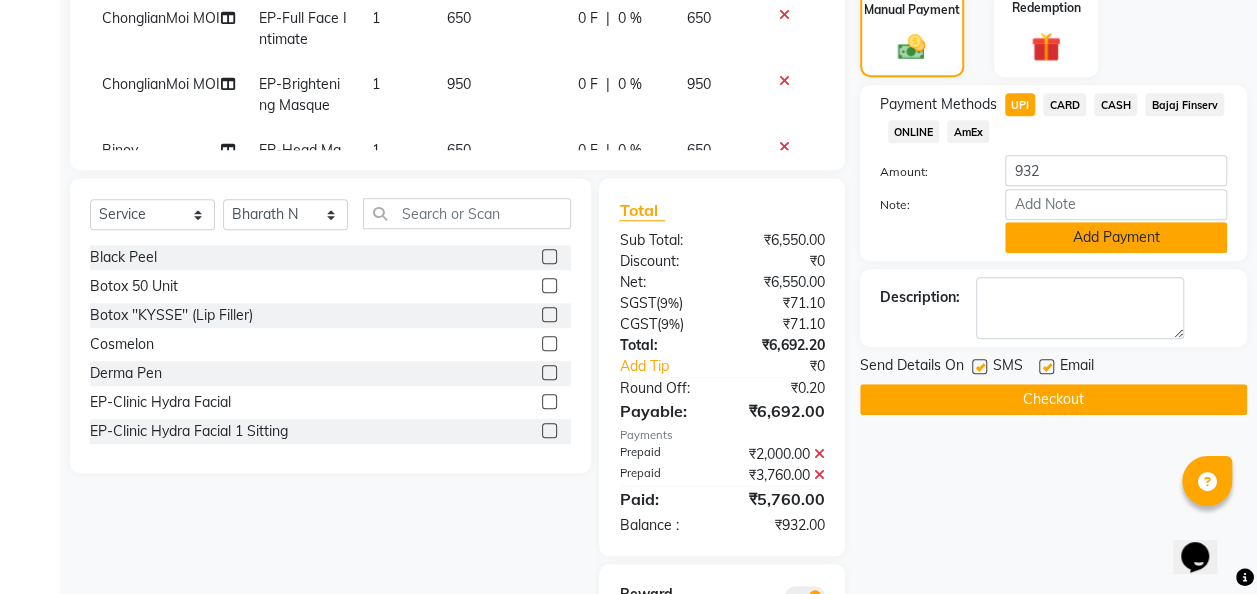 click on "Add Payment" 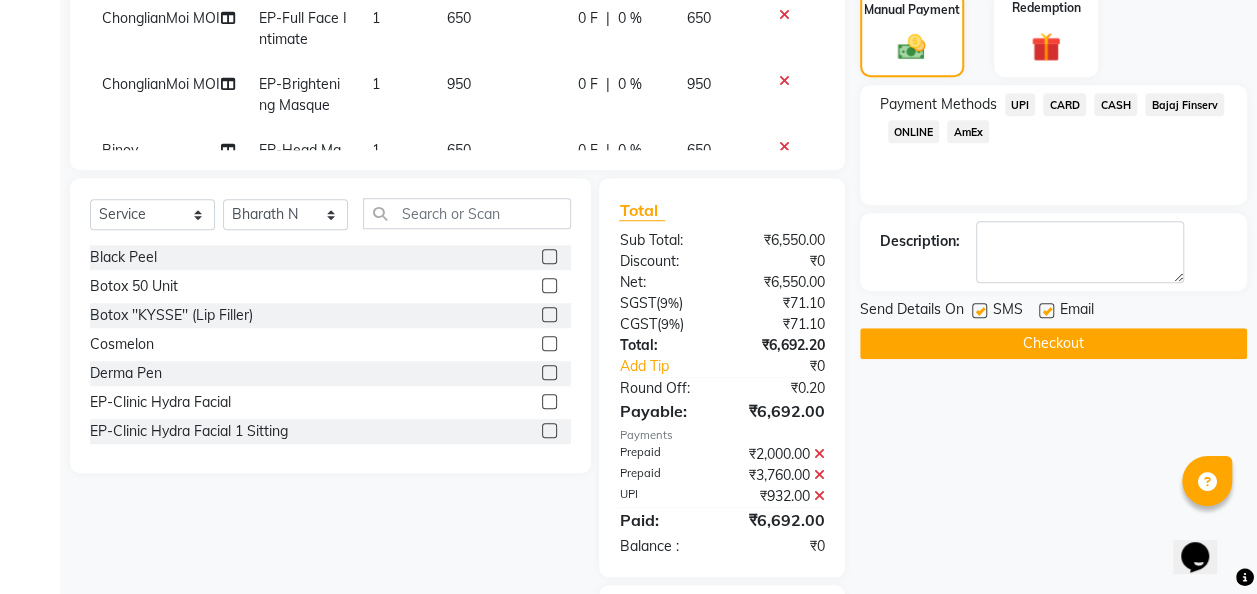 click on "Checkout" 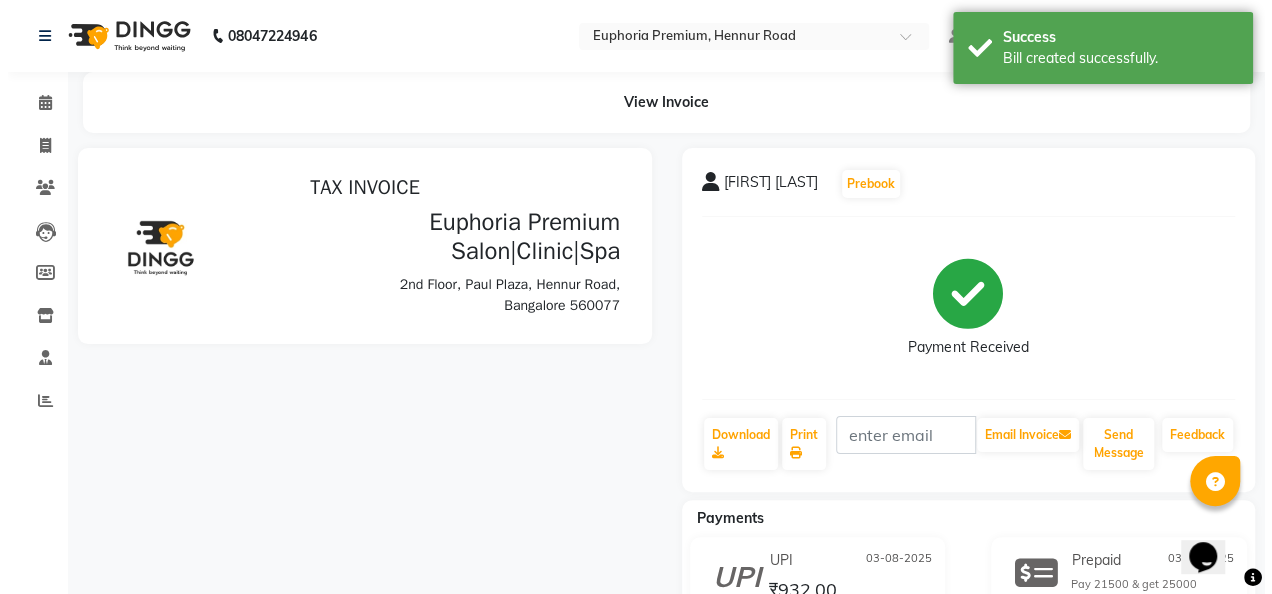 scroll, scrollTop: 0, scrollLeft: 0, axis: both 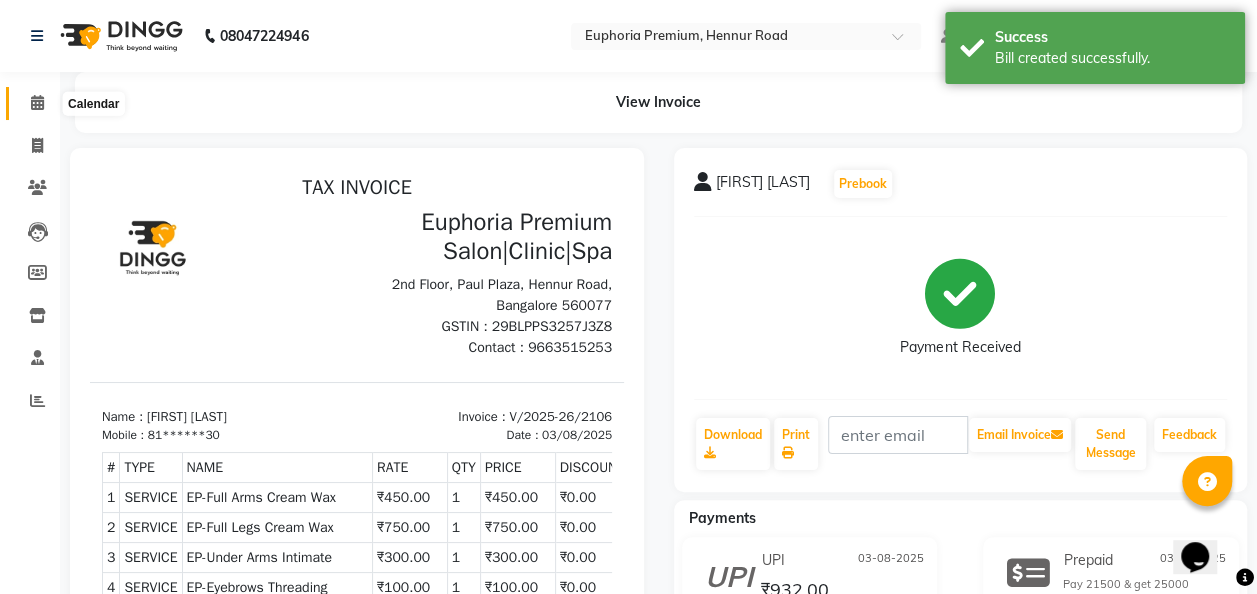 click 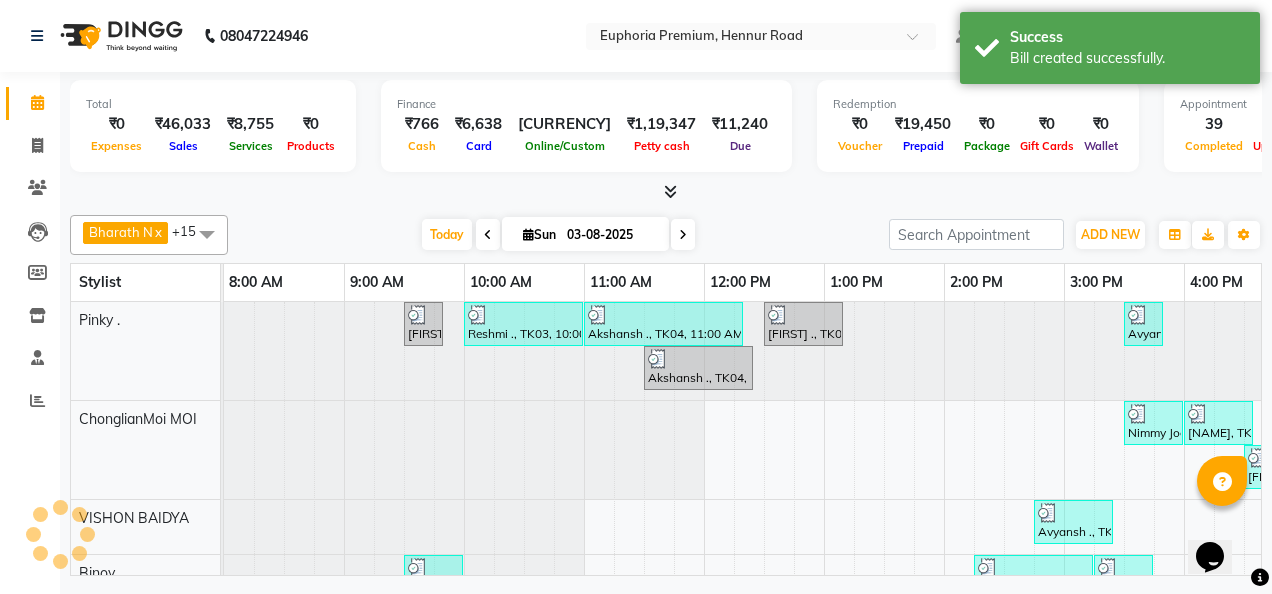 scroll, scrollTop: 0, scrollLeft: 0, axis: both 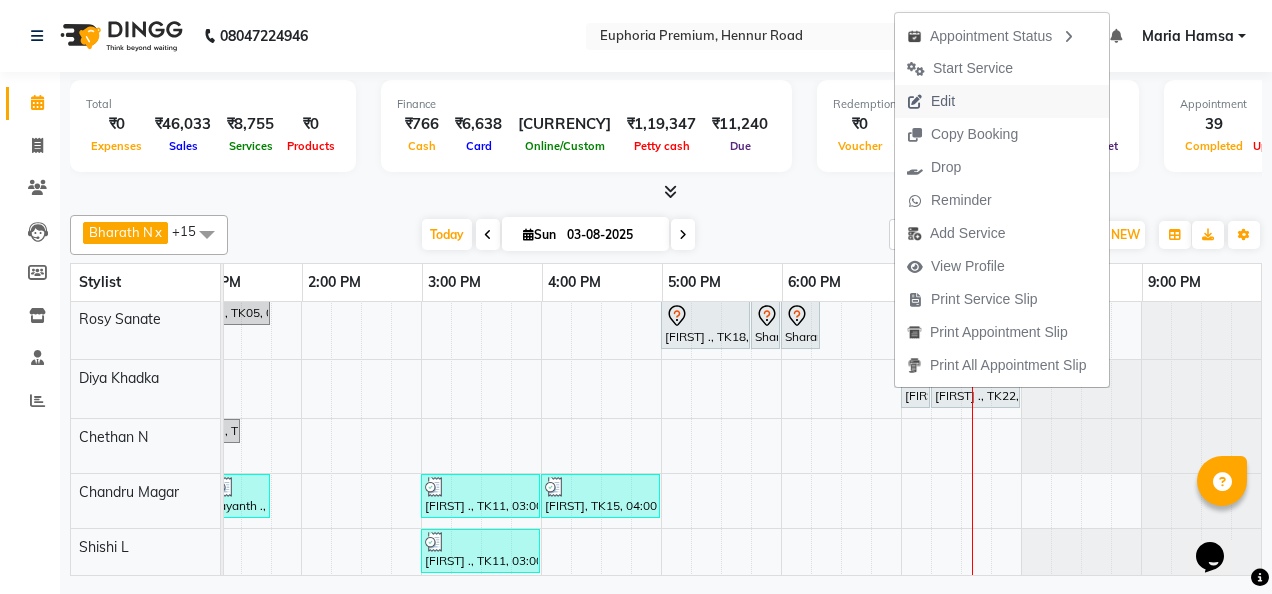 click on "Edit" at bounding box center [943, 101] 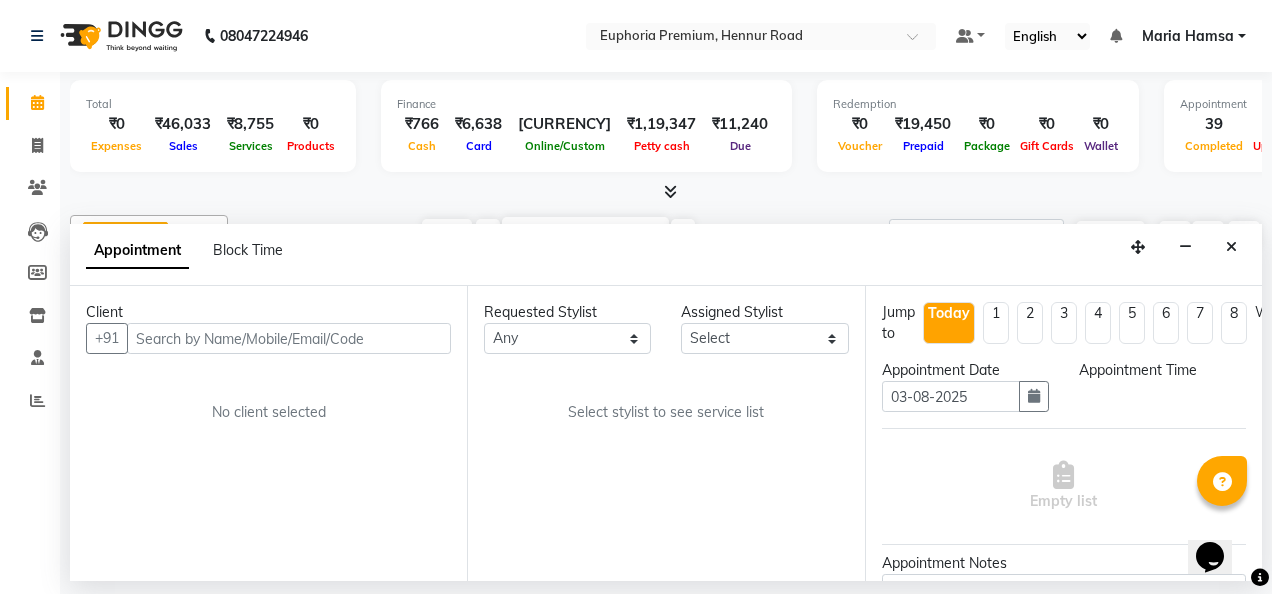 scroll, scrollTop: 0, scrollLeft: 642, axis: horizontal 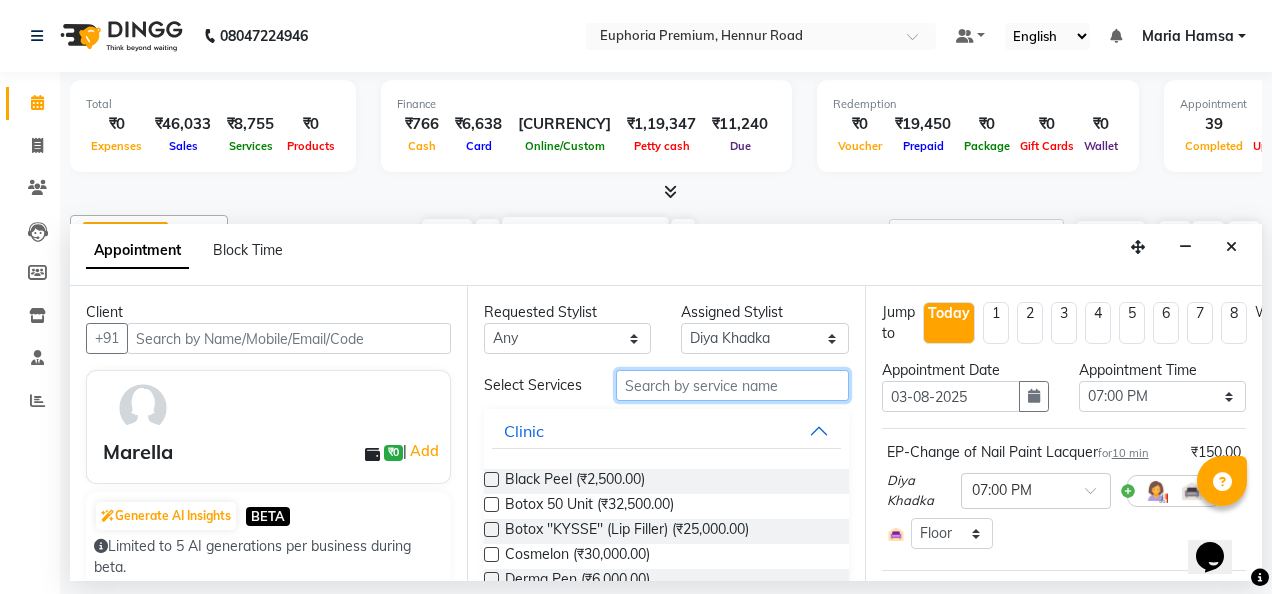 click at bounding box center [732, 385] 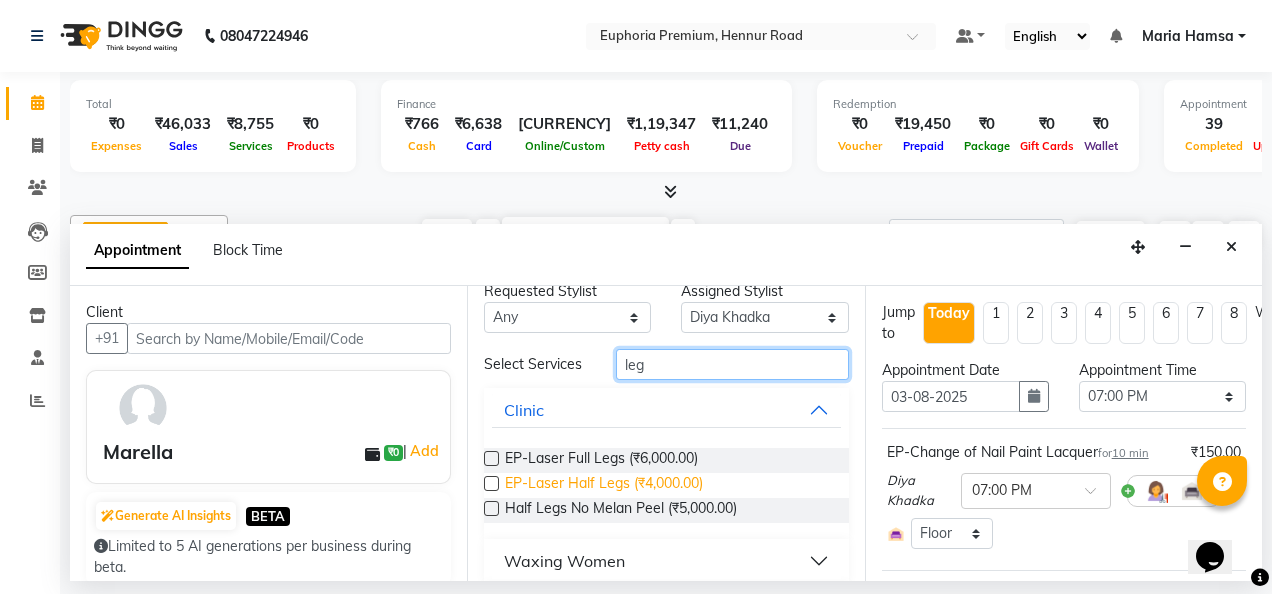 scroll, scrollTop: 0, scrollLeft: 0, axis: both 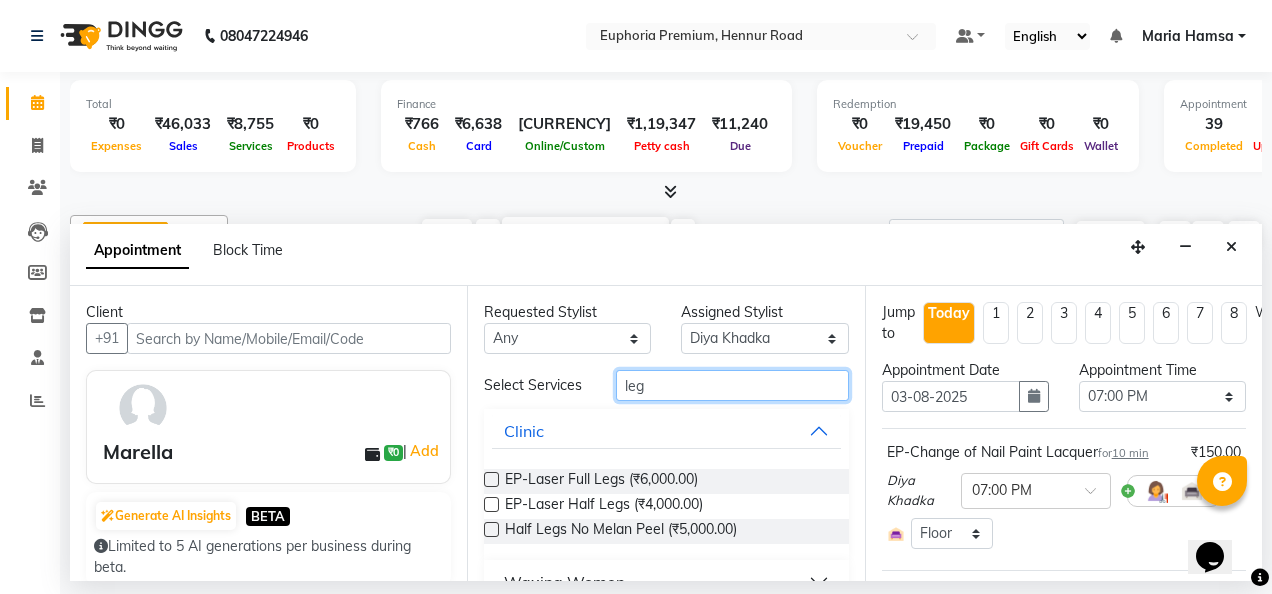 click on "leg" at bounding box center [732, 385] 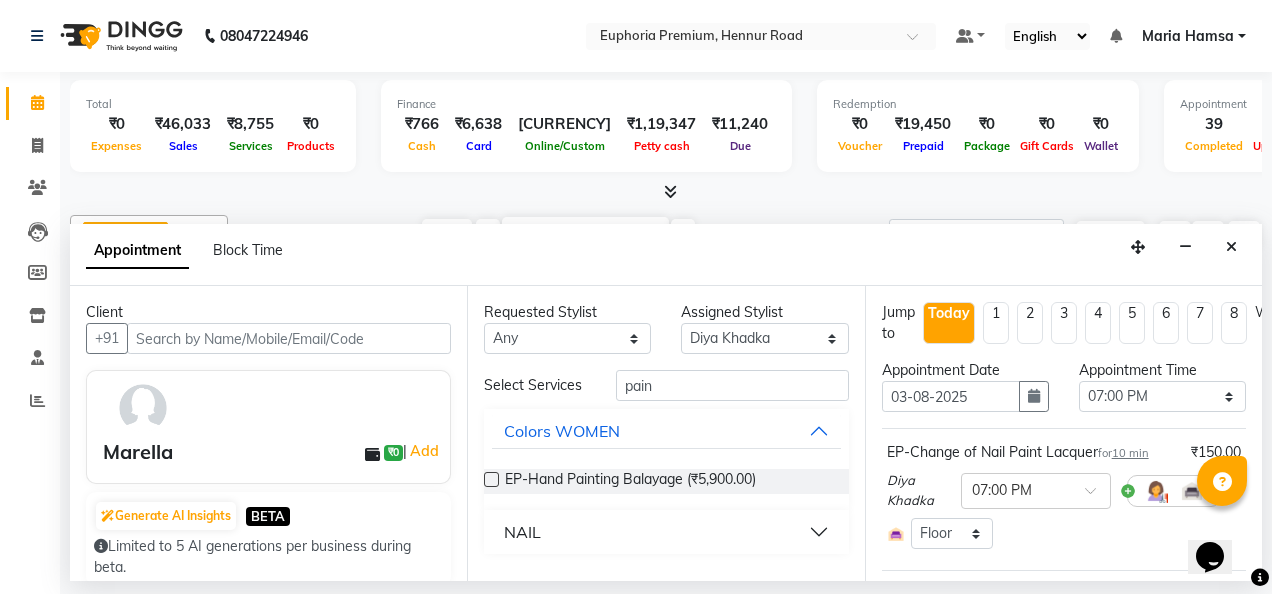 click on "NAIL" at bounding box center (666, 532) 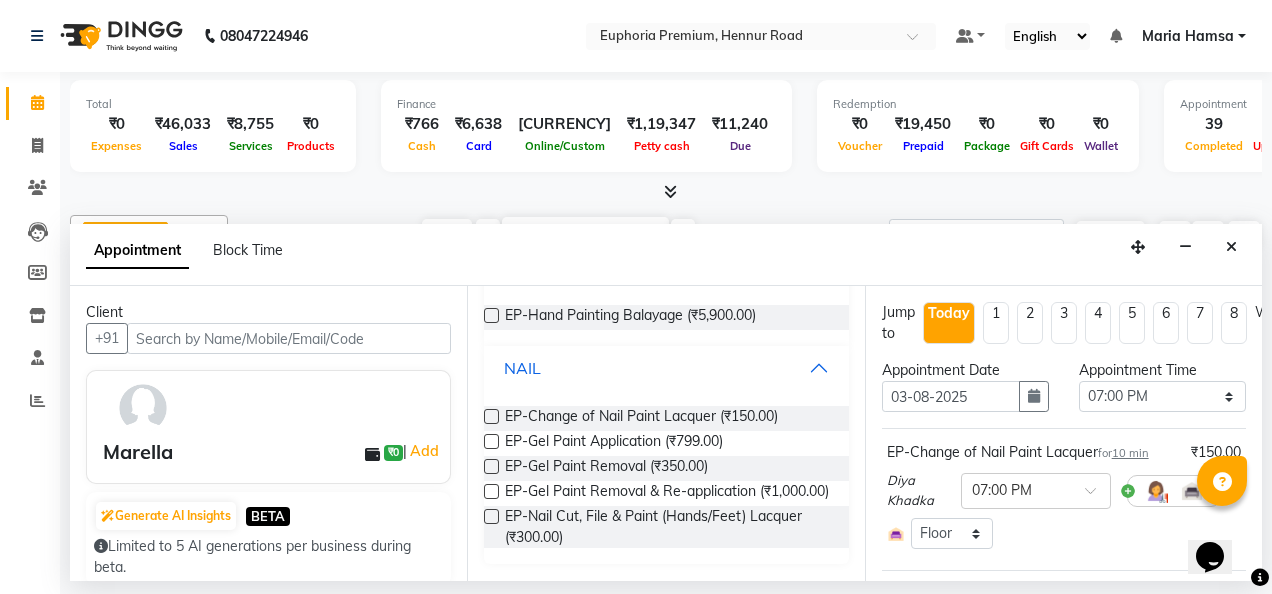 scroll, scrollTop: 190, scrollLeft: 0, axis: vertical 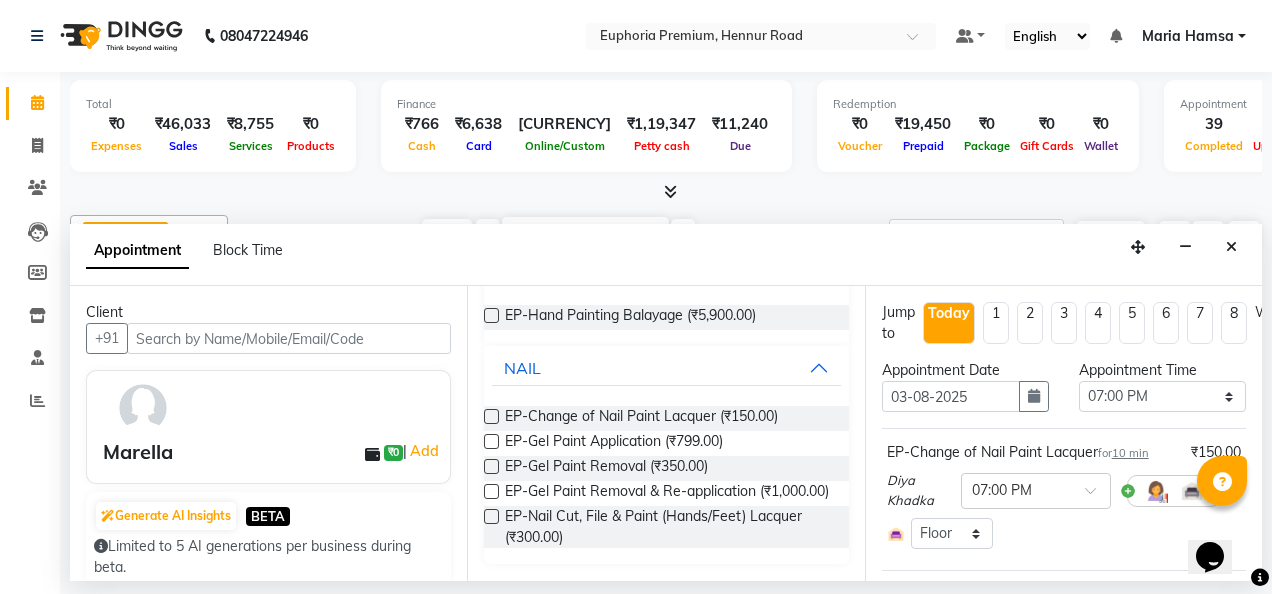 click at bounding box center (491, 416) 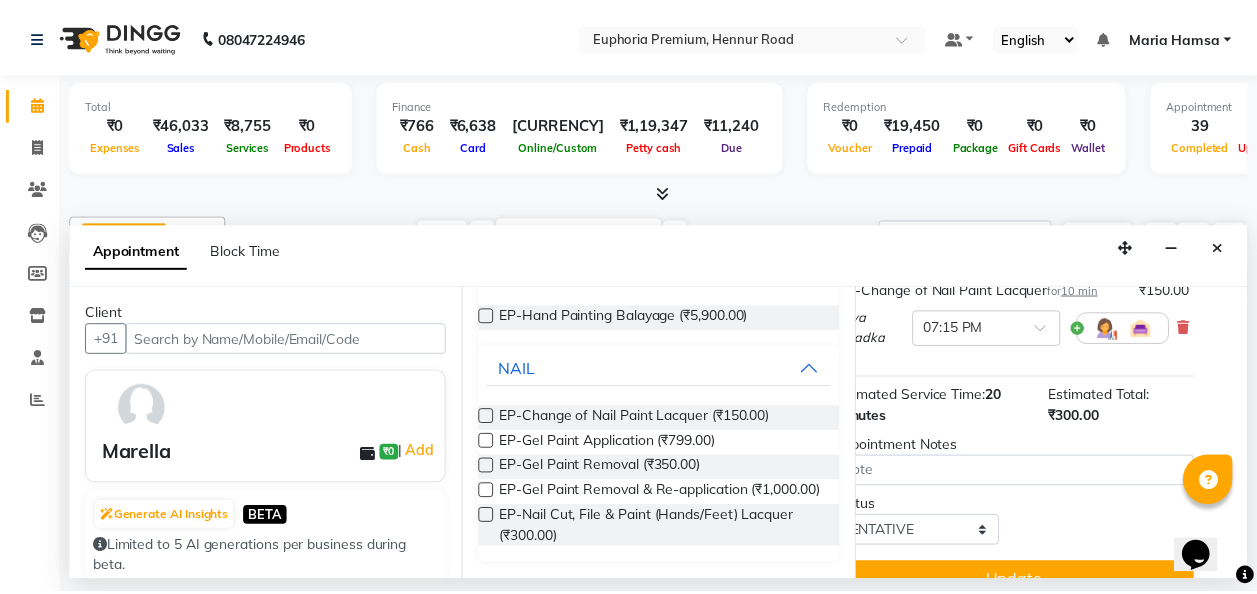 scroll, scrollTop: 336, scrollLeft: 41, axis: both 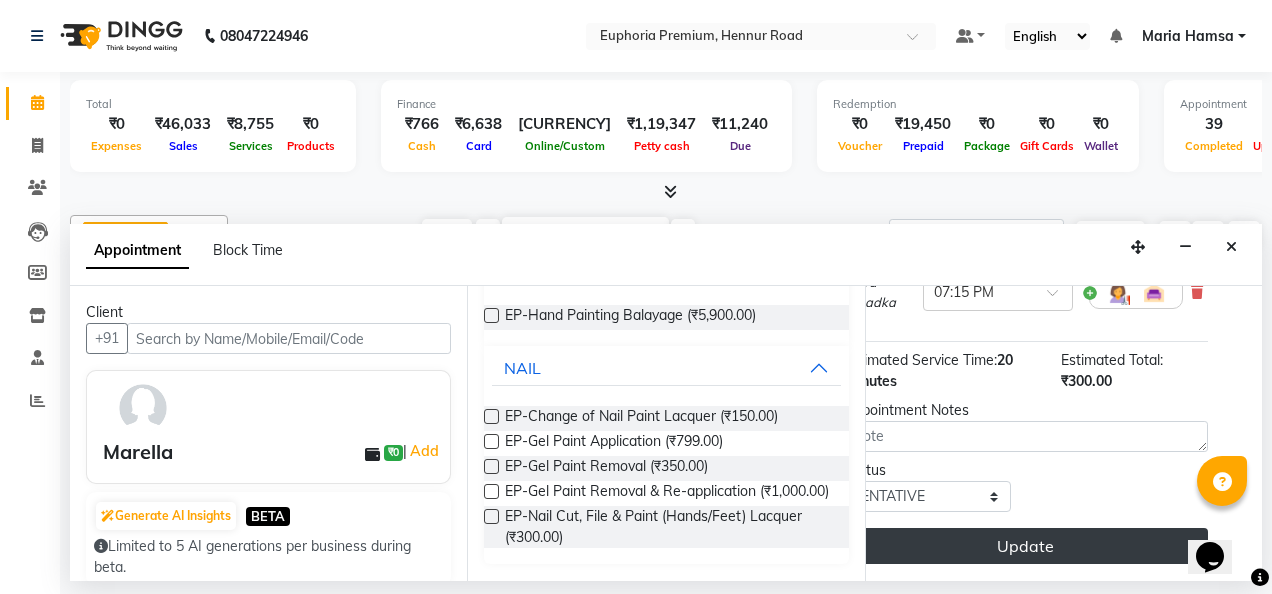click on "Update" at bounding box center [1026, 546] 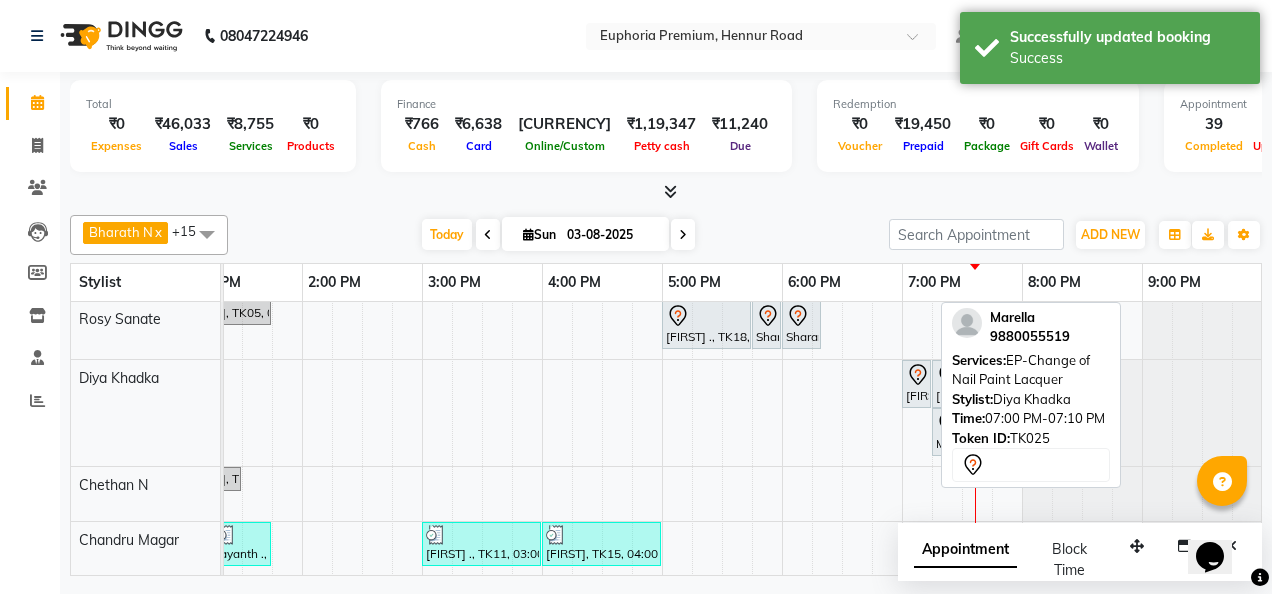 click on "[FIRST], TK25, 07:00 PM-07:10 PM, EP-Change of Nail Paint Lacquer" at bounding box center [916, 384] 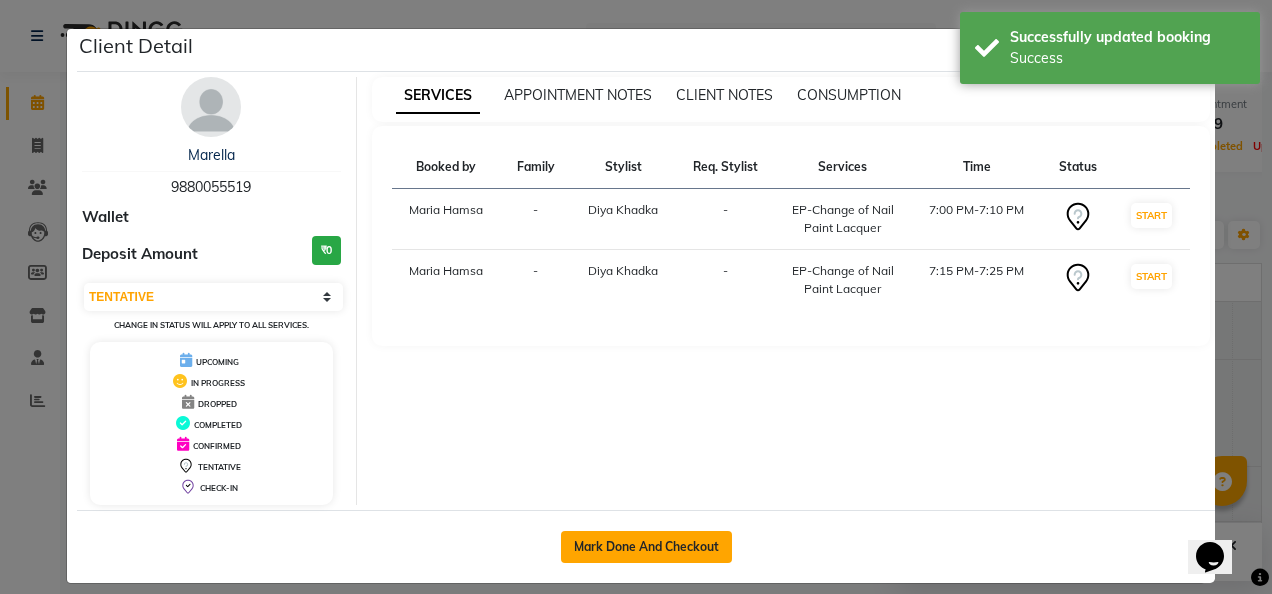 click on "Mark Done And Checkout" 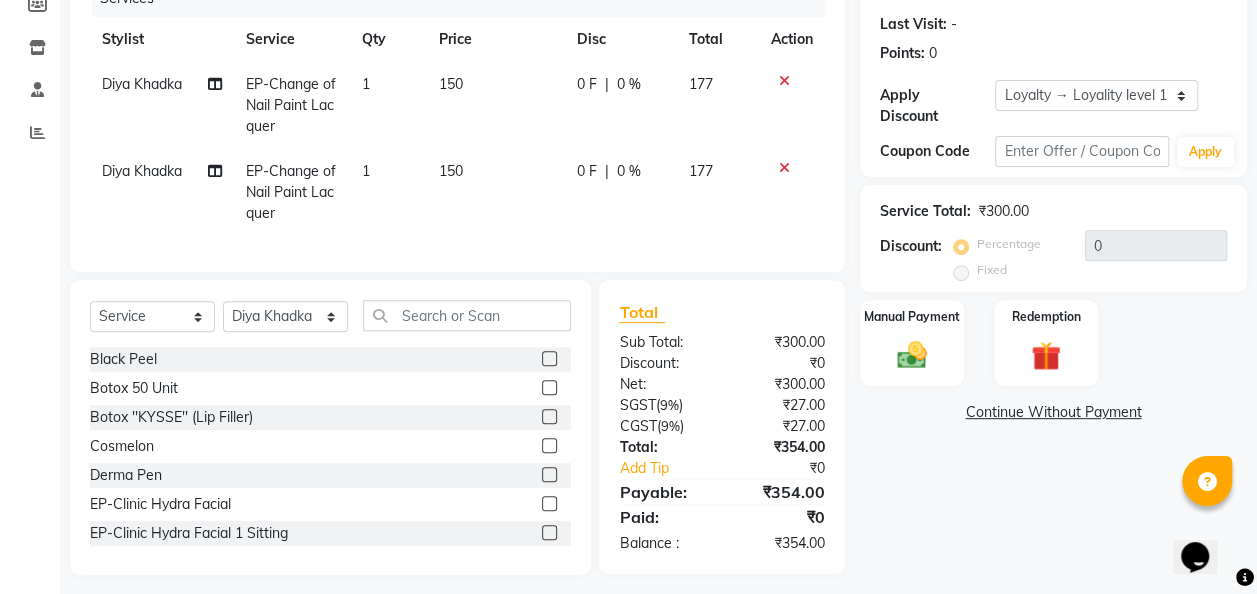 scroll, scrollTop: 294, scrollLeft: 0, axis: vertical 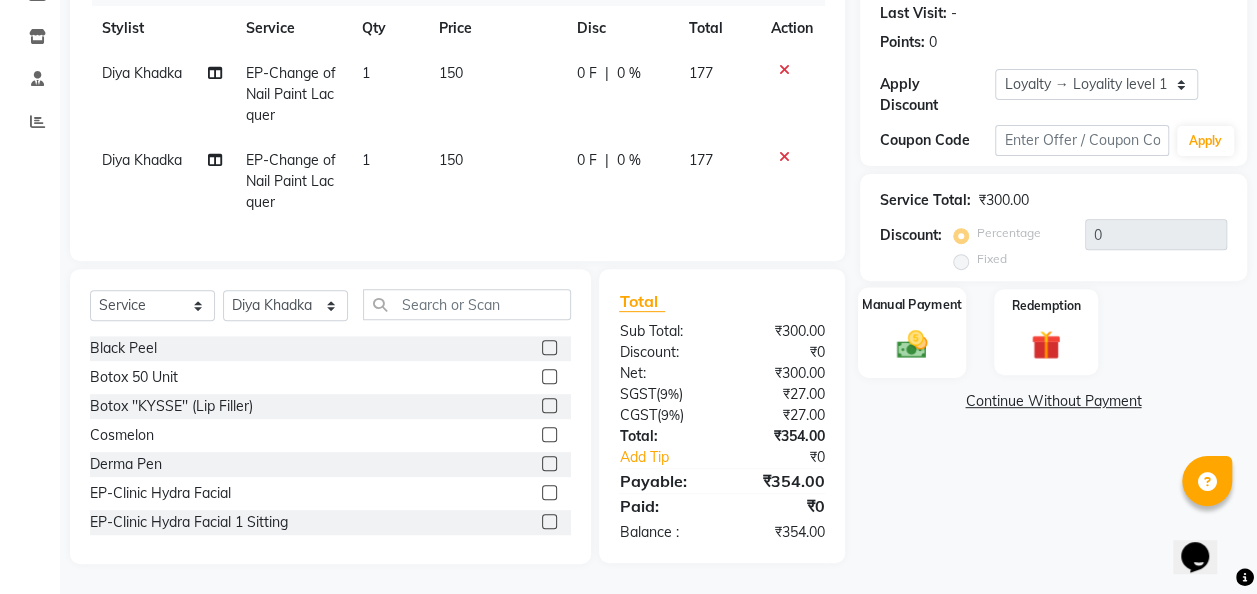 click 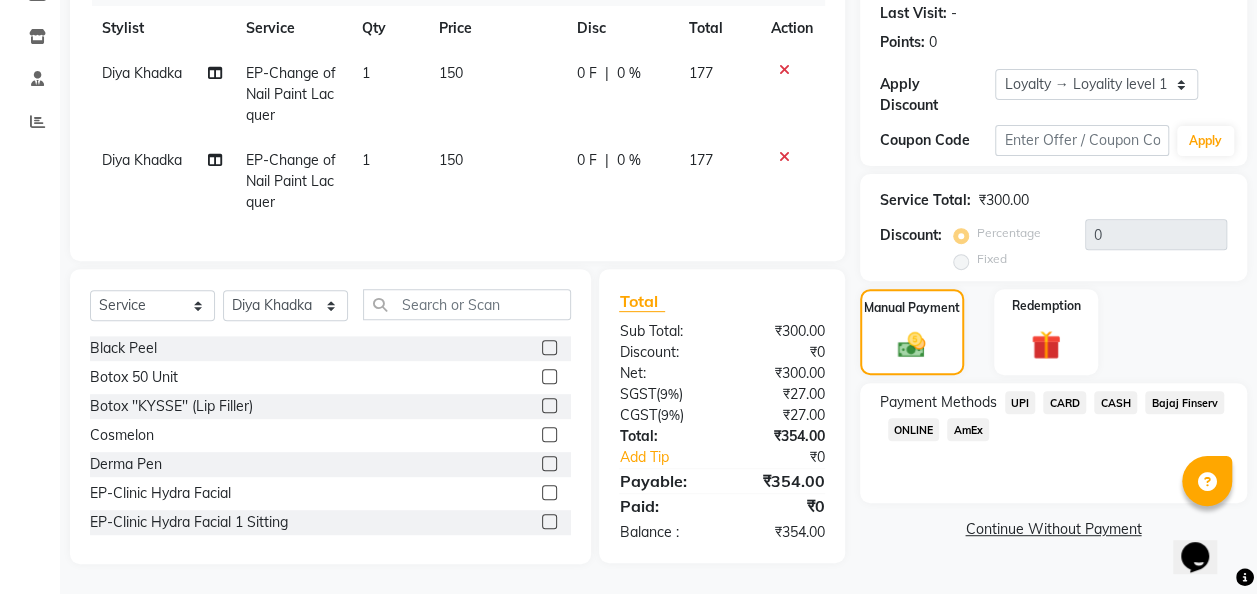 click on "UPI" 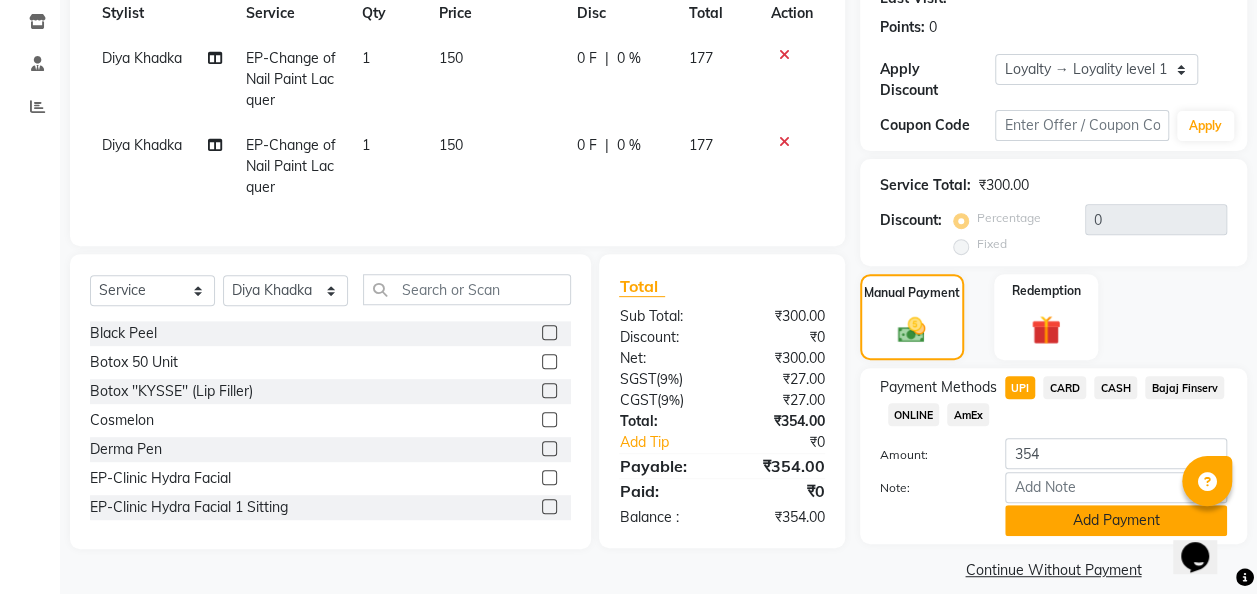 click on "Add Payment" 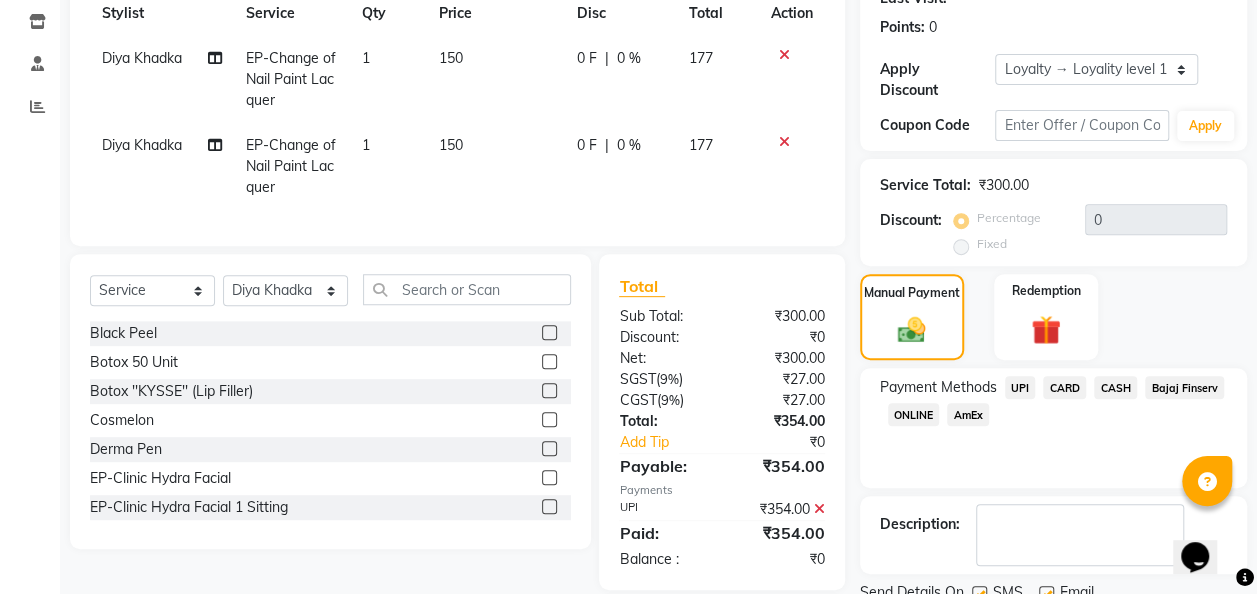 scroll, scrollTop: 474, scrollLeft: 0, axis: vertical 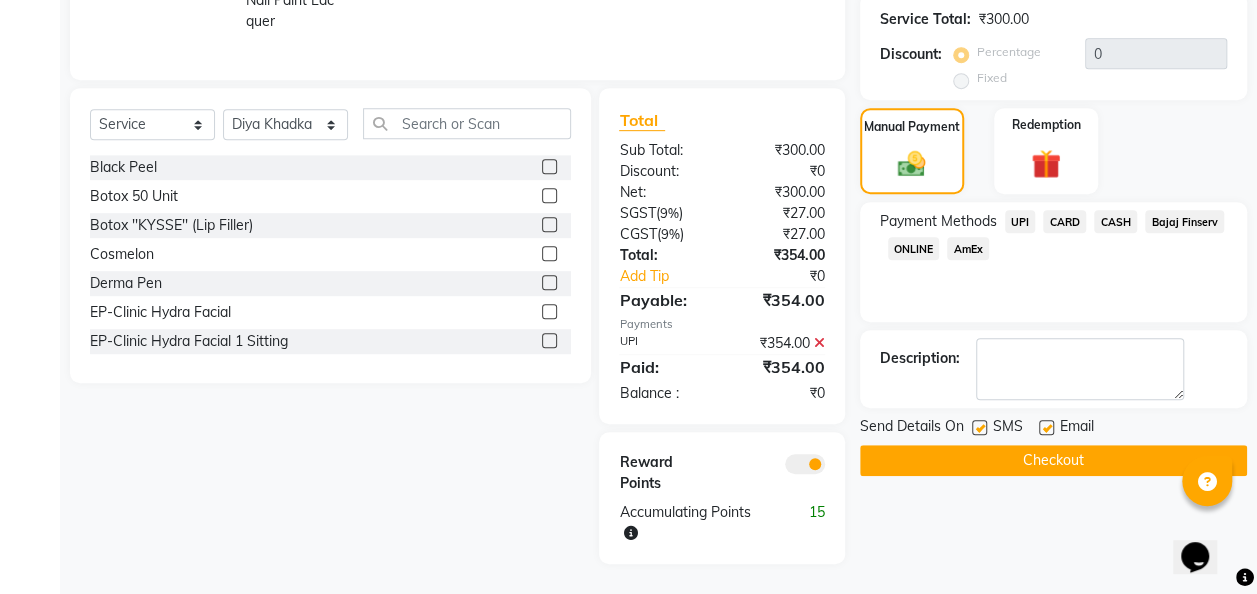 click on "Checkout" 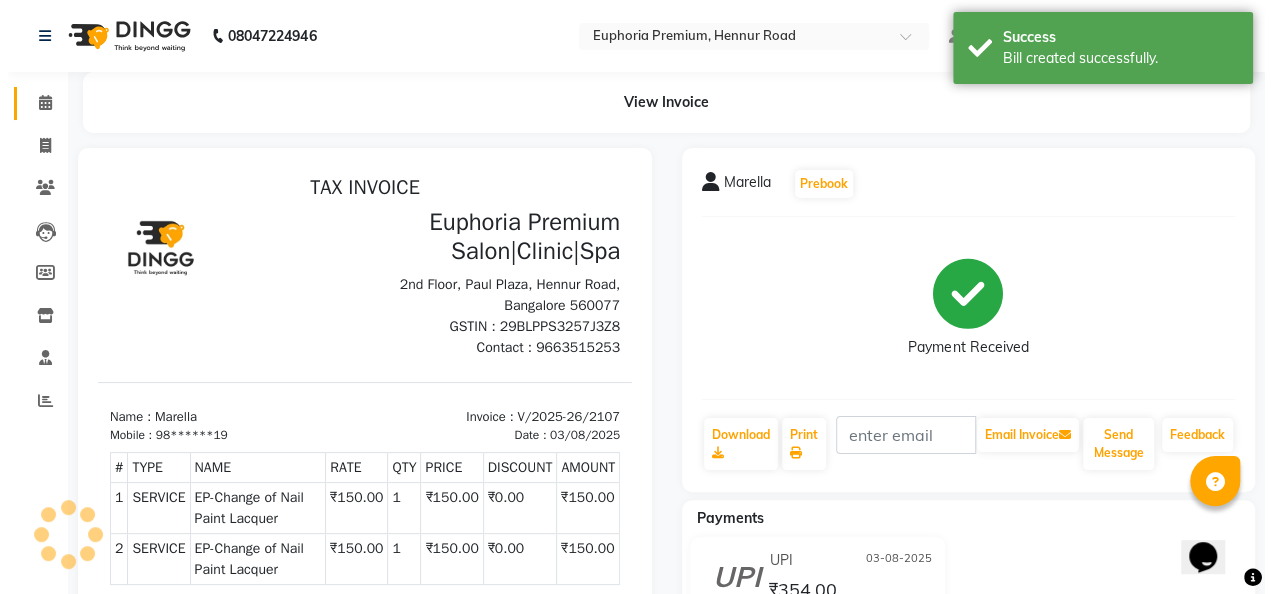 scroll, scrollTop: 0, scrollLeft: 0, axis: both 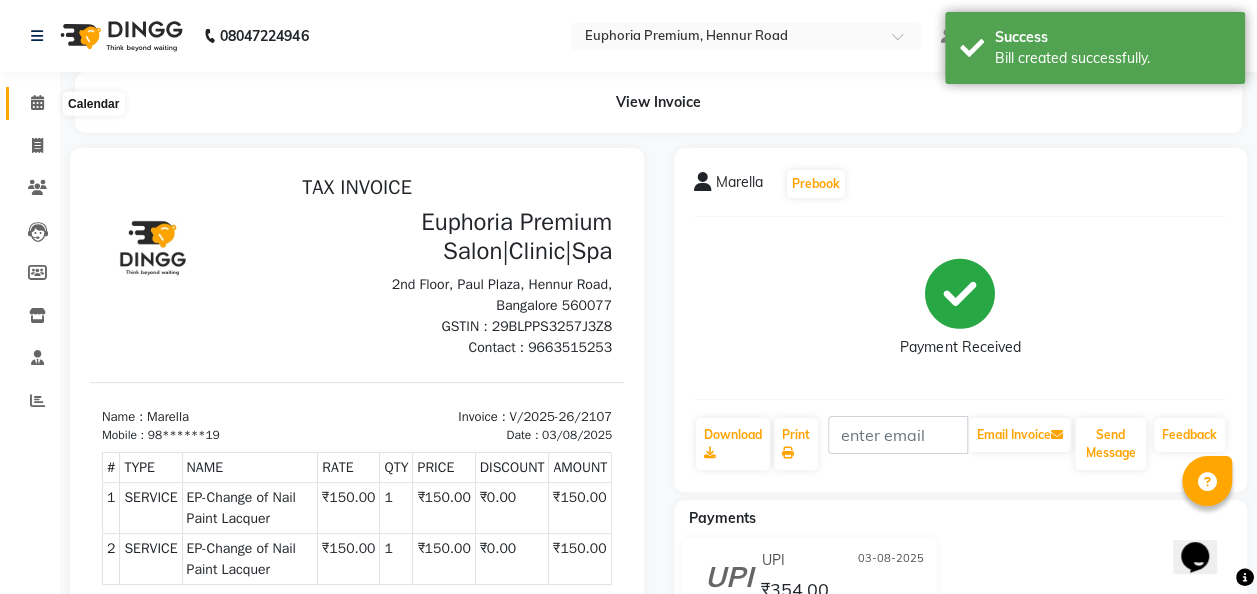 click 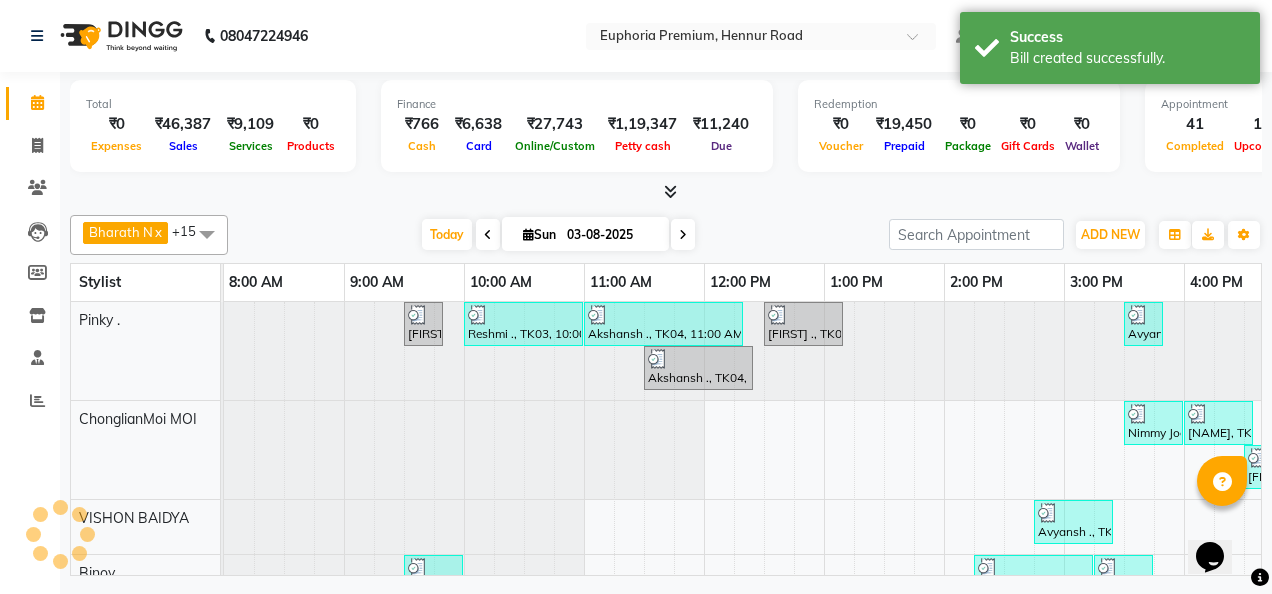 scroll, scrollTop: 0, scrollLeft: 0, axis: both 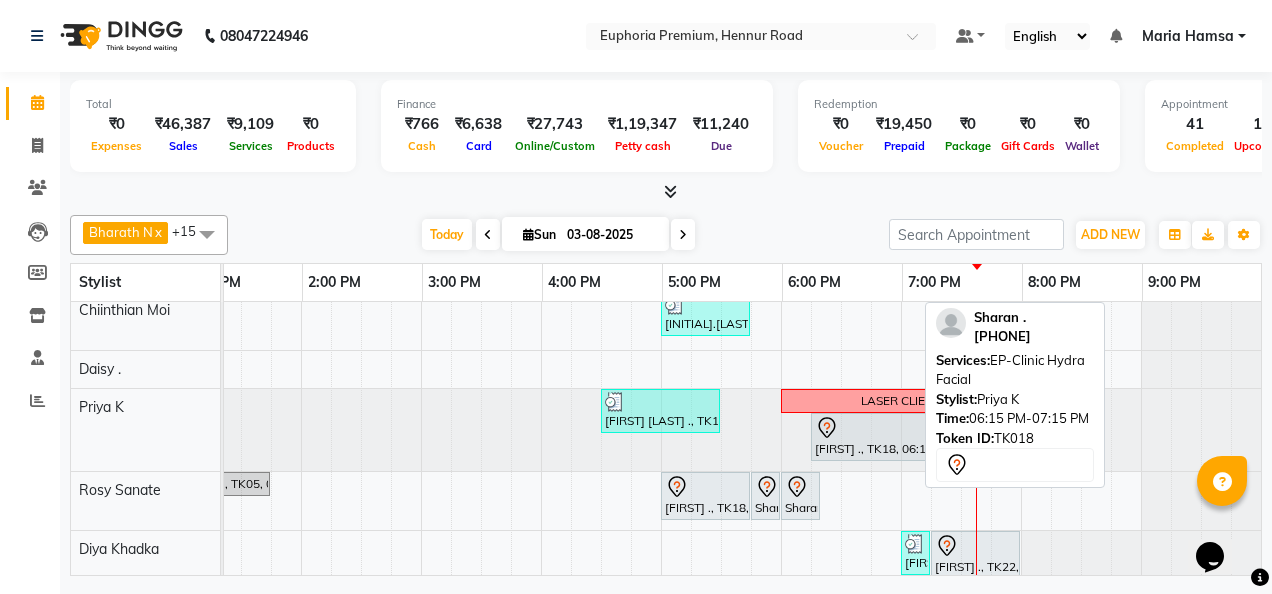 click on "[FIRST] ., TK18, 06:15 PM-07:15 PM, EP-Clinic Hydra Facial" at bounding box center (870, 437) 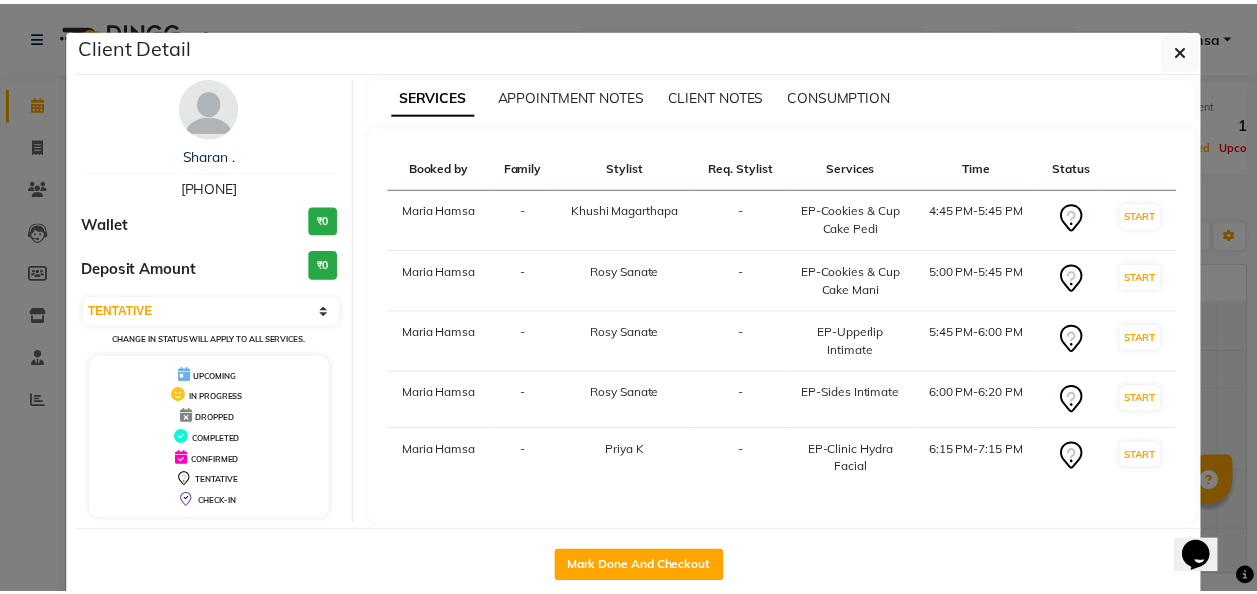 scroll, scrollTop: 34, scrollLeft: 0, axis: vertical 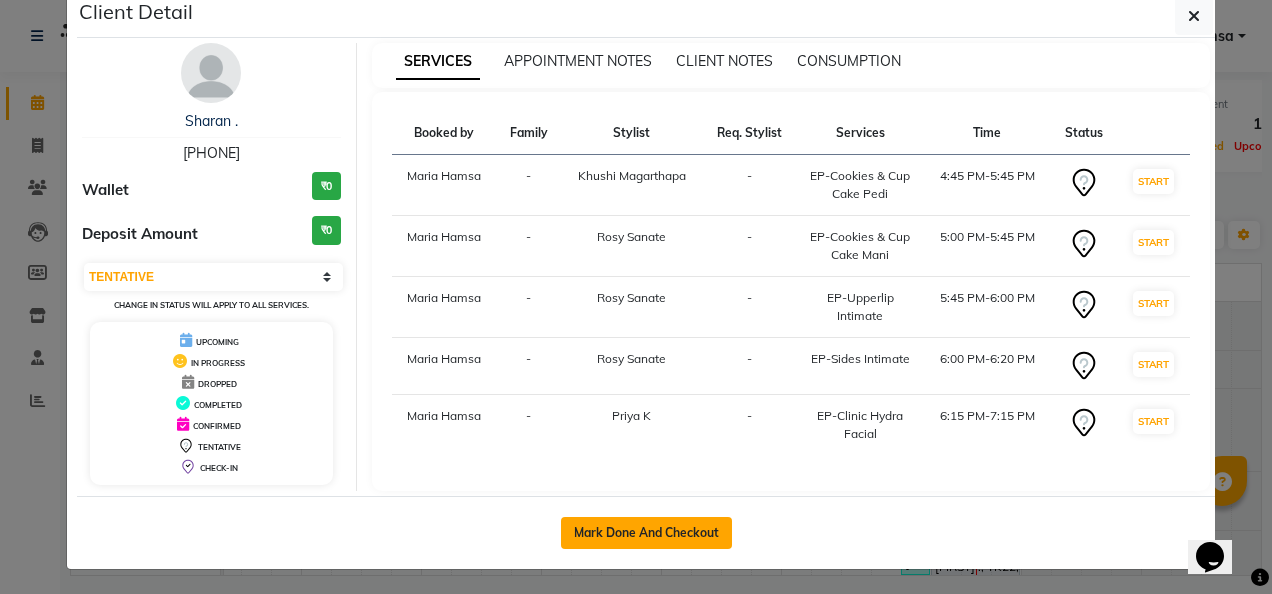 click on "Mark Done And Checkout" 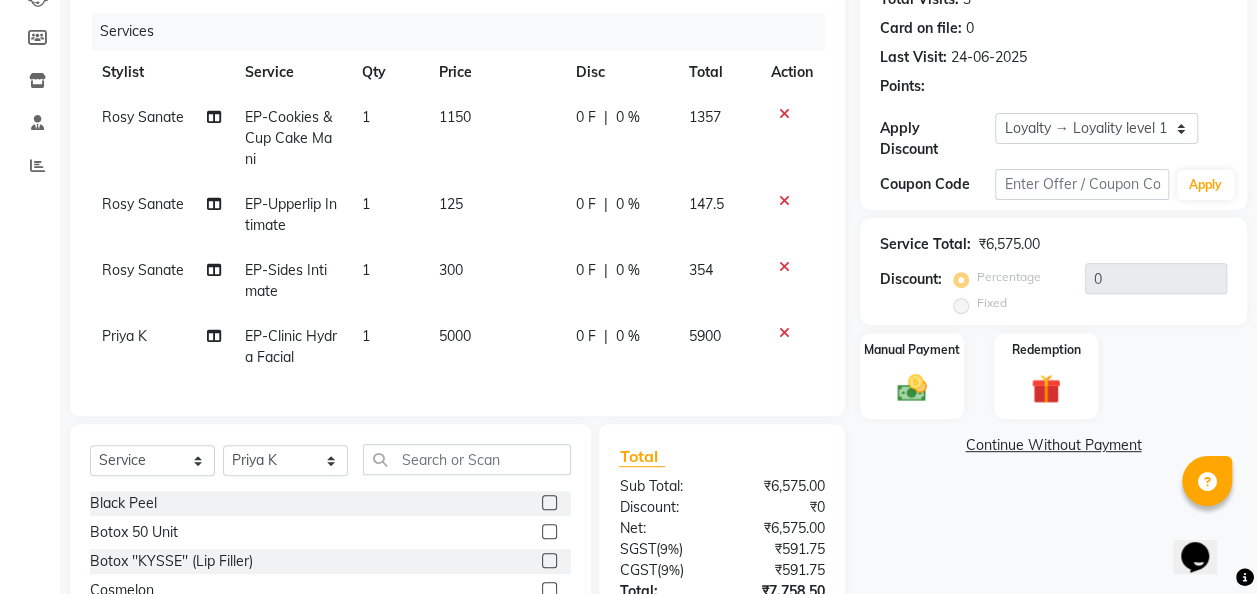 scroll, scrollTop: 280, scrollLeft: 0, axis: vertical 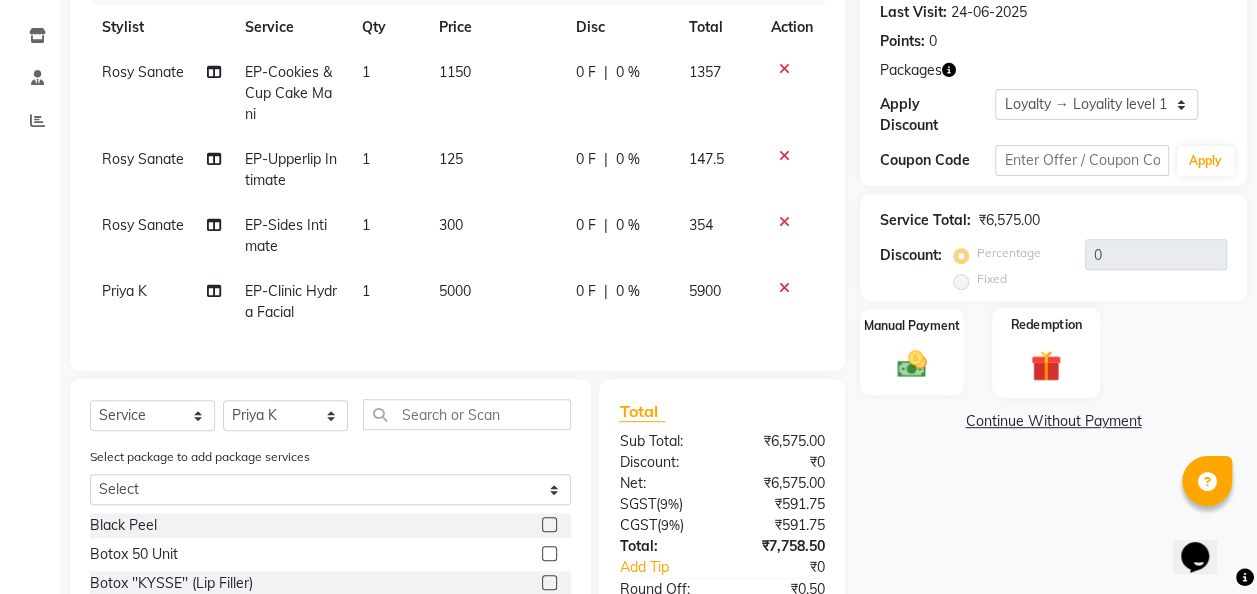 click 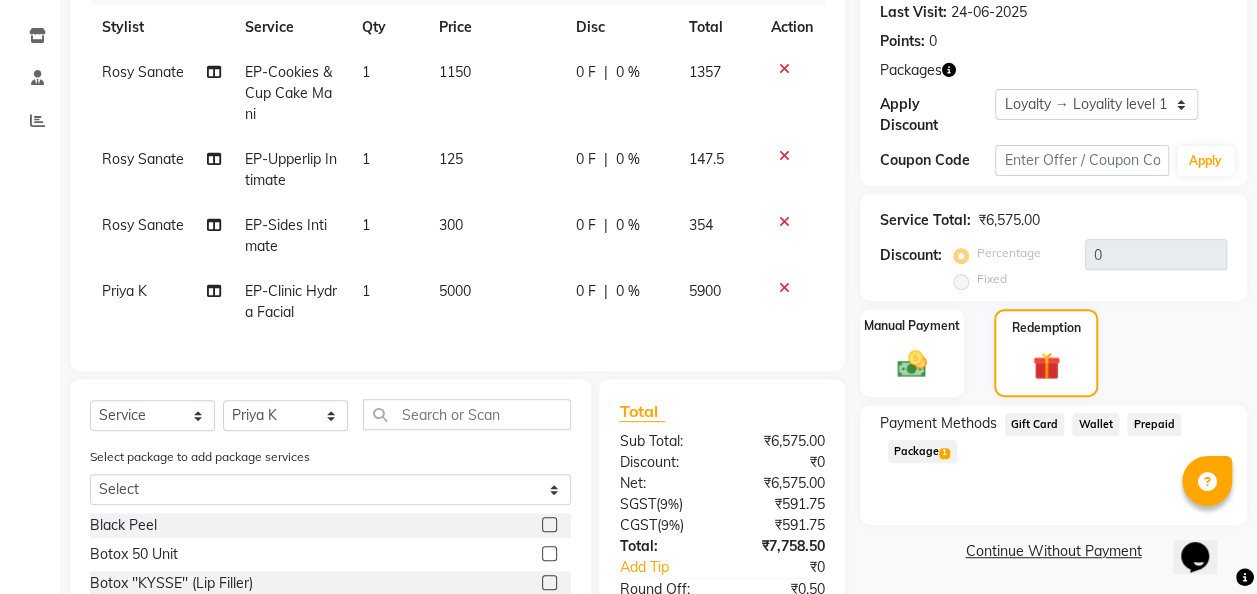 click on "Package  1" 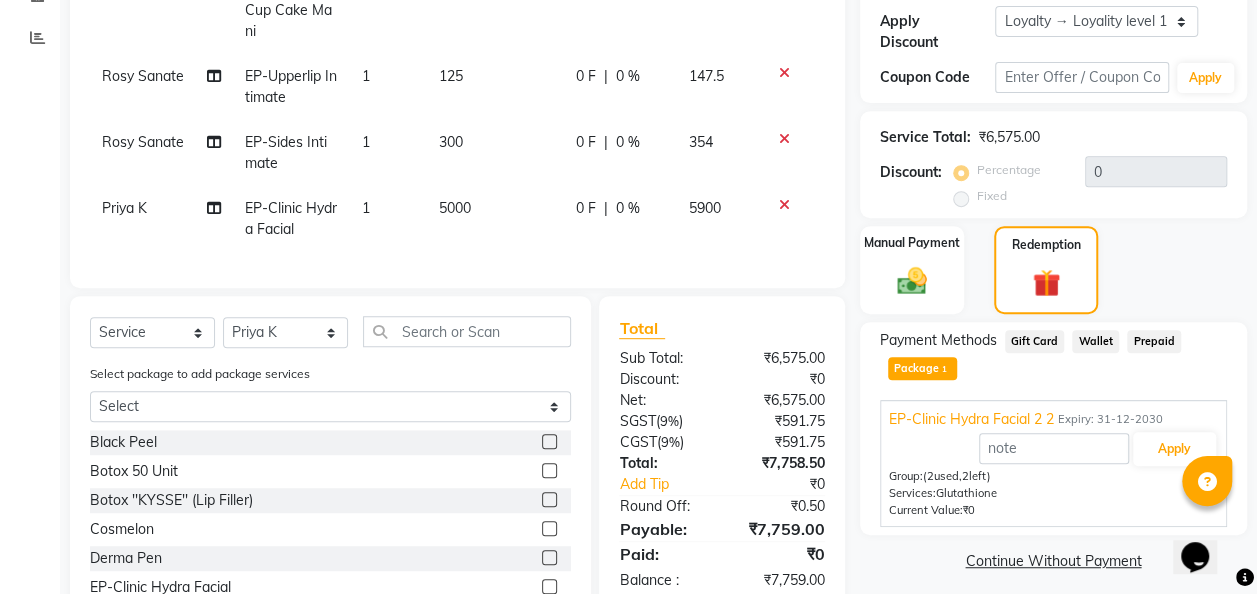 scroll, scrollTop: 364, scrollLeft: 0, axis: vertical 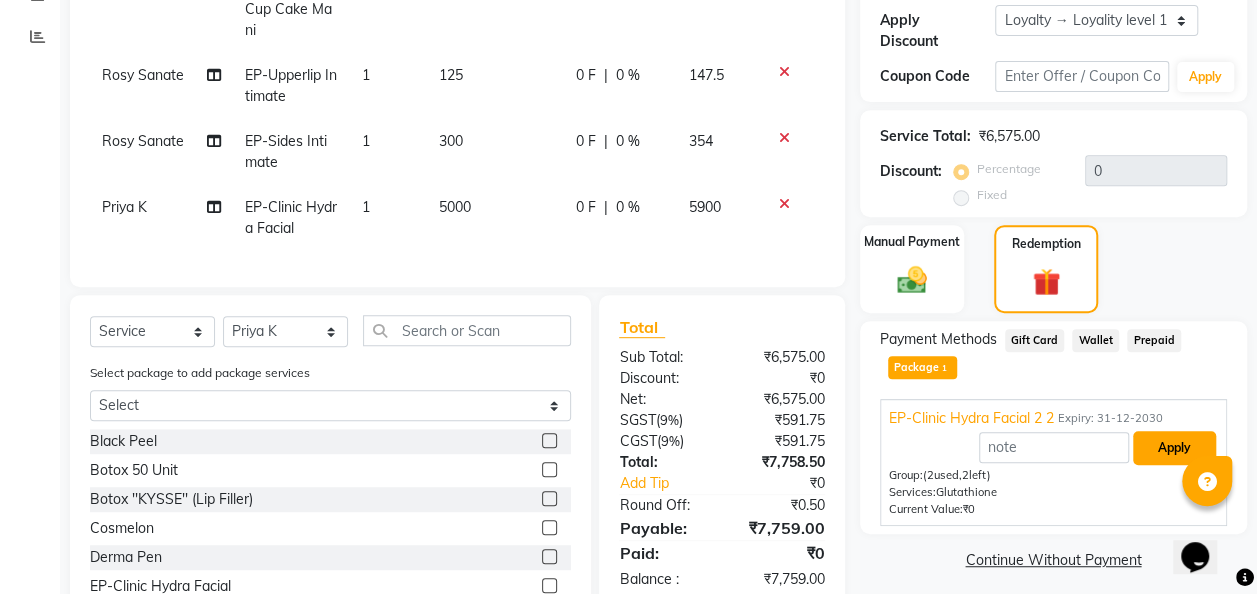 click on "Apply" at bounding box center [1174, 448] 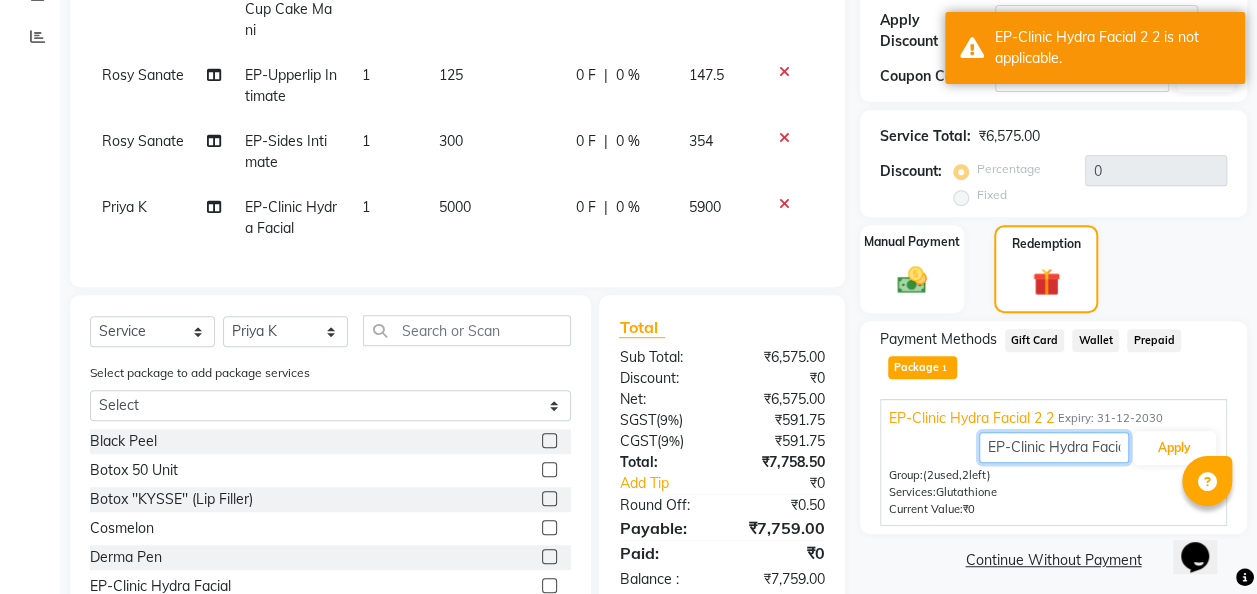 click on "EP-Clinic Hydra Facial 2 2" at bounding box center (1054, 447) 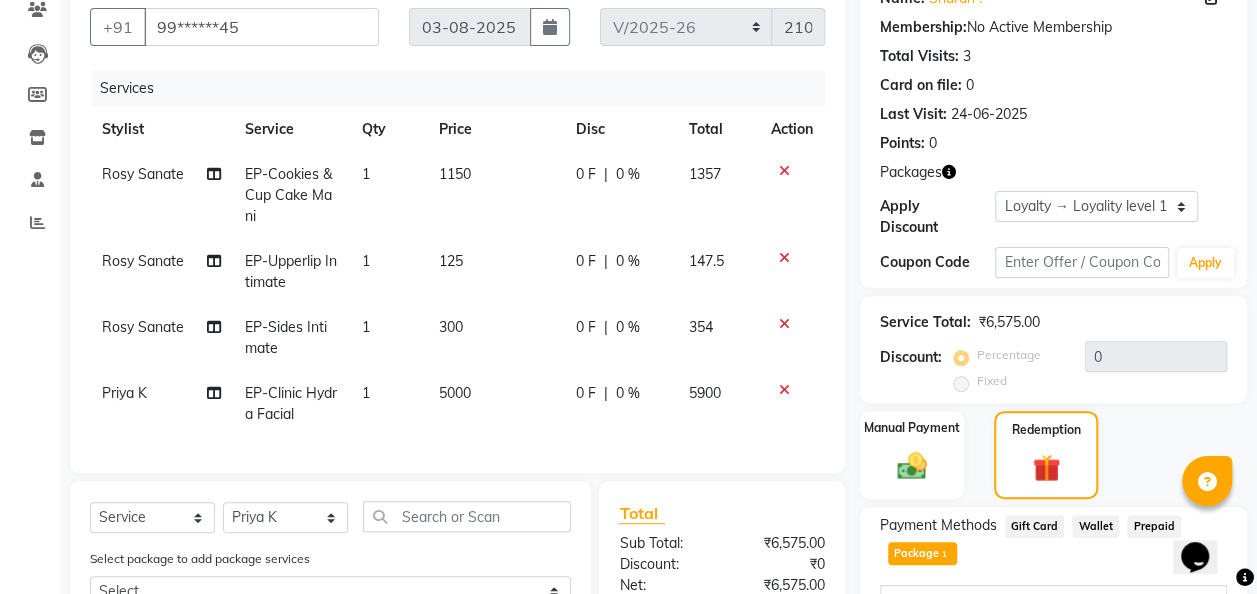 scroll, scrollTop: 169, scrollLeft: 0, axis: vertical 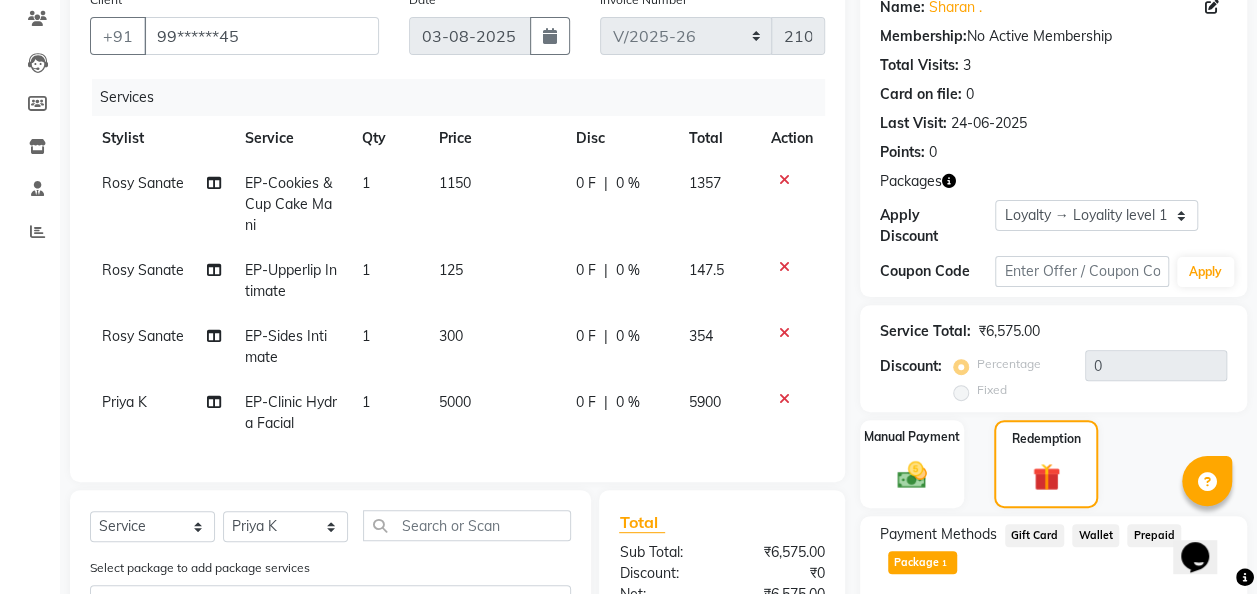 click on "125" 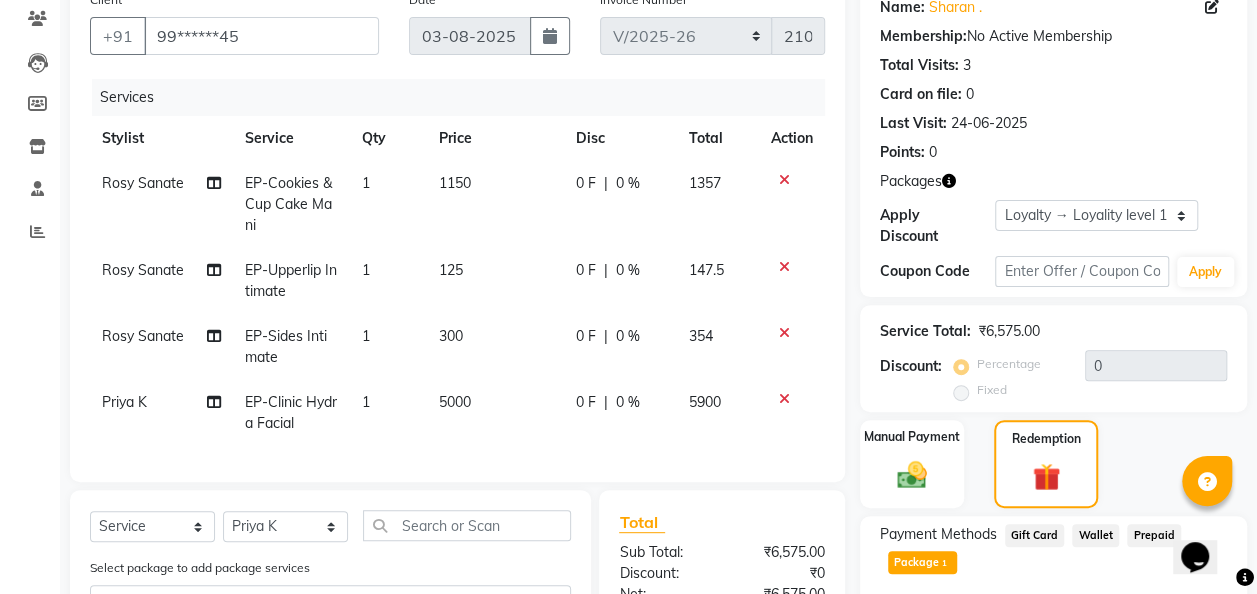 click on "125" 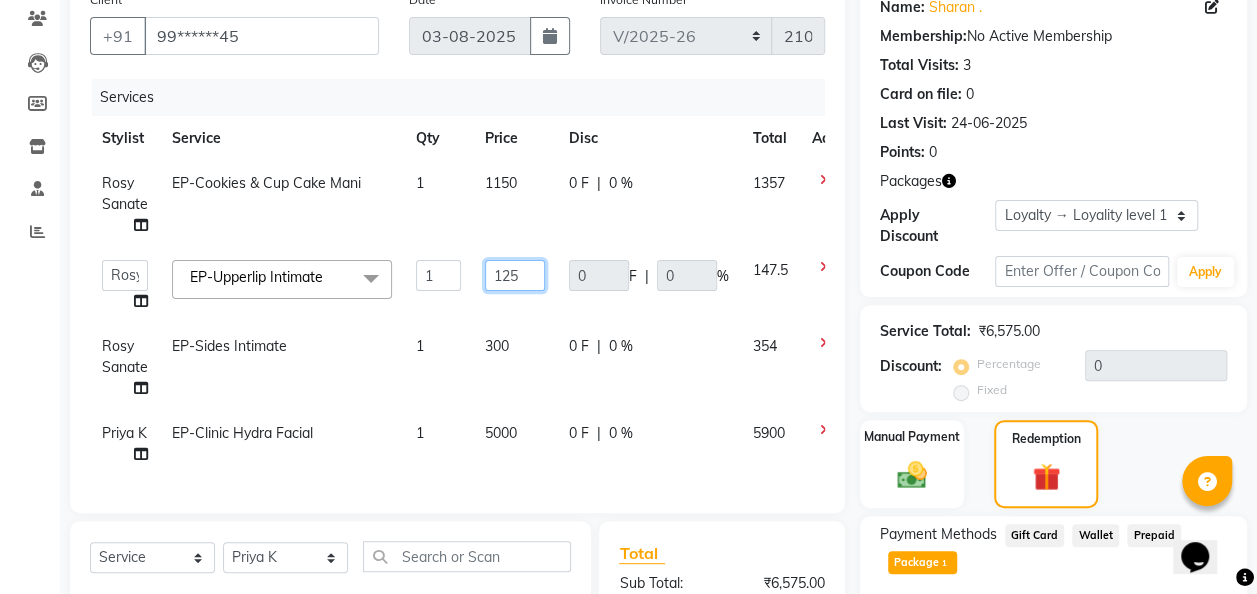 click on "125" 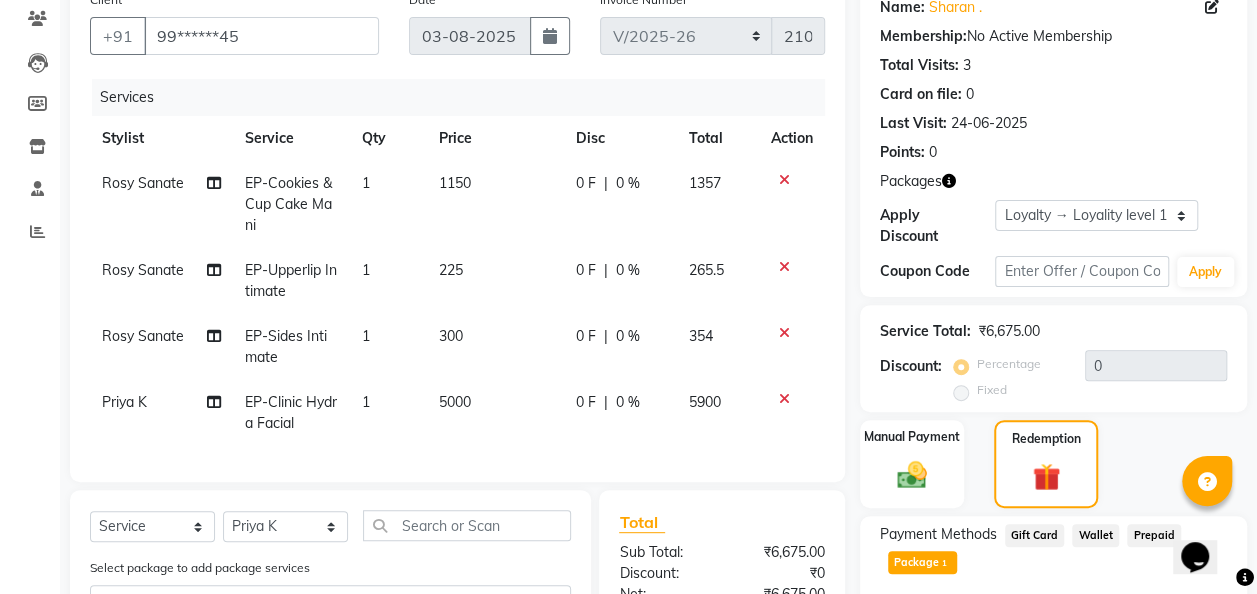 click on "Rosy Sanate EP-Sides Intimate 1 300 0 F | 0 % 354" 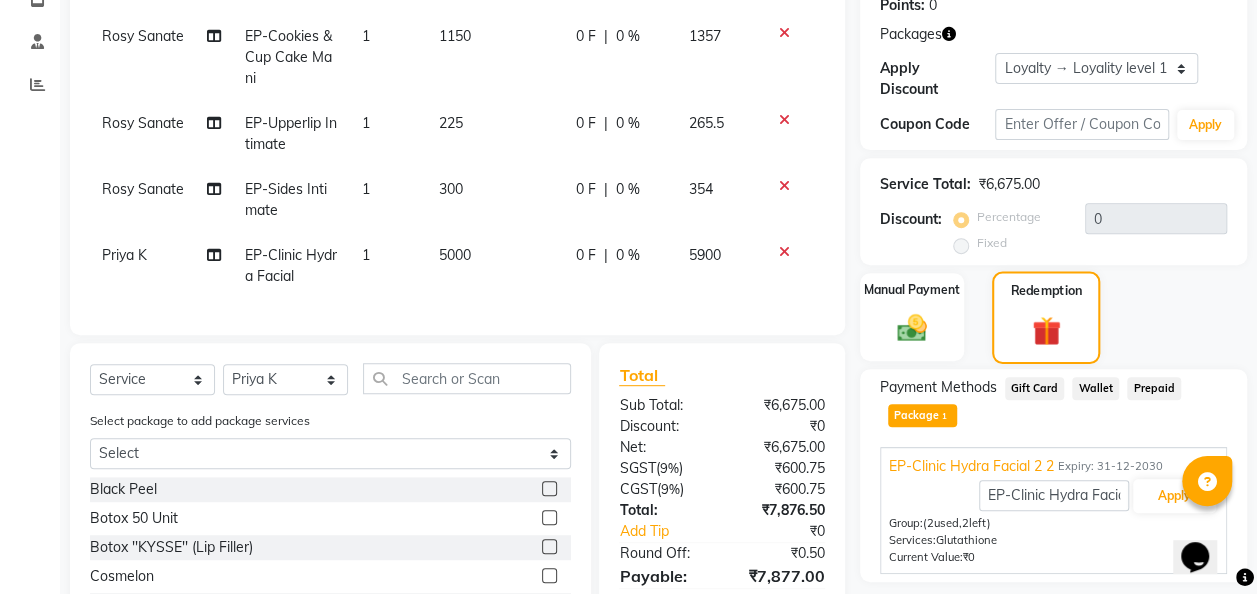 scroll, scrollTop: 336, scrollLeft: 0, axis: vertical 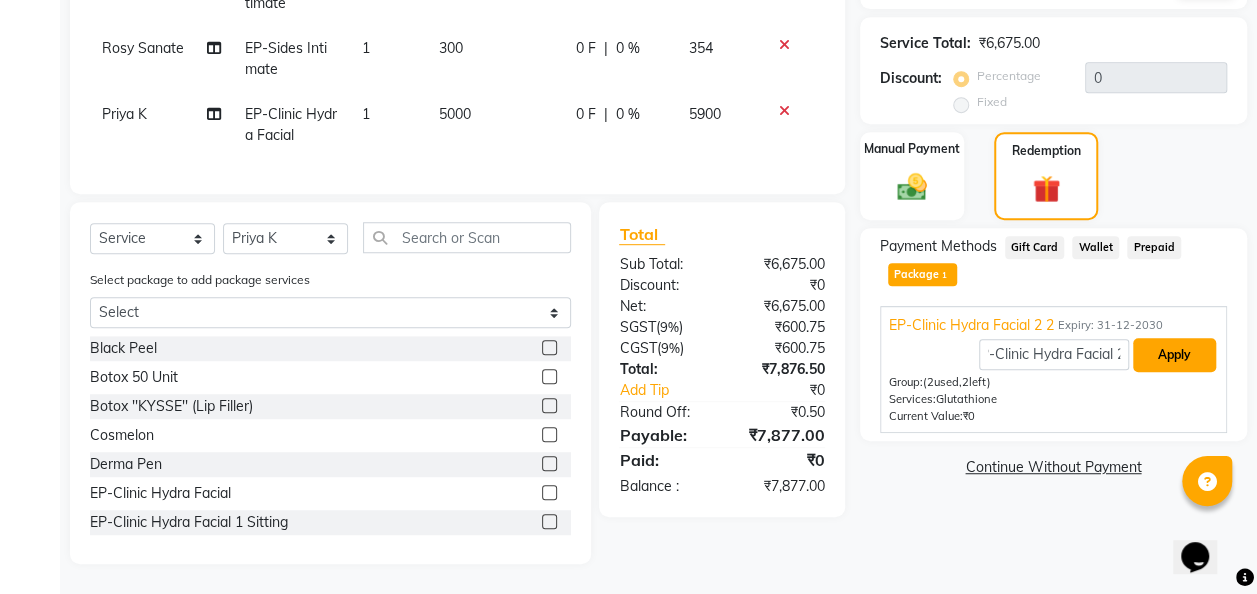 click on "Apply" at bounding box center (1174, 355) 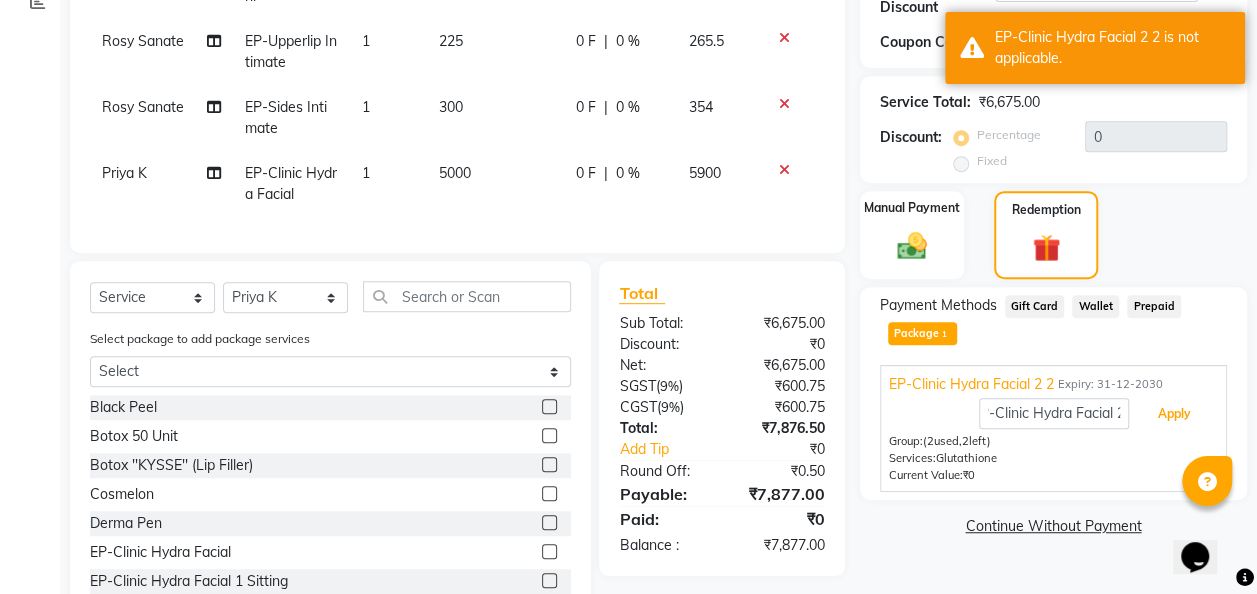 scroll, scrollTop: 306, scrollLeft: 0, axis: vertical 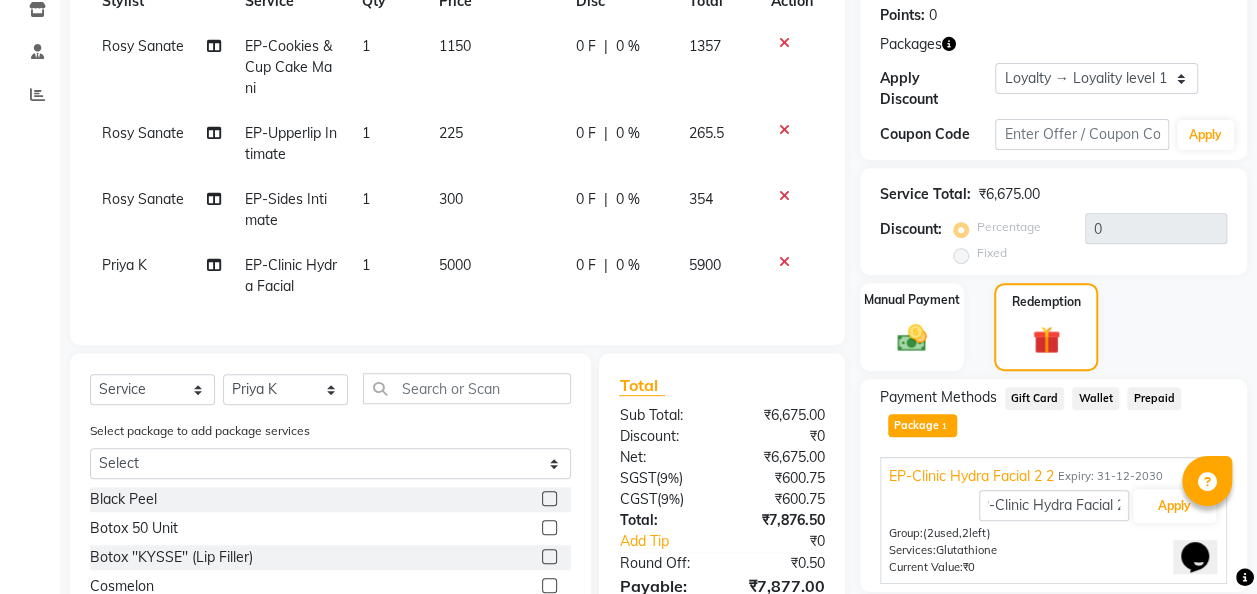 click 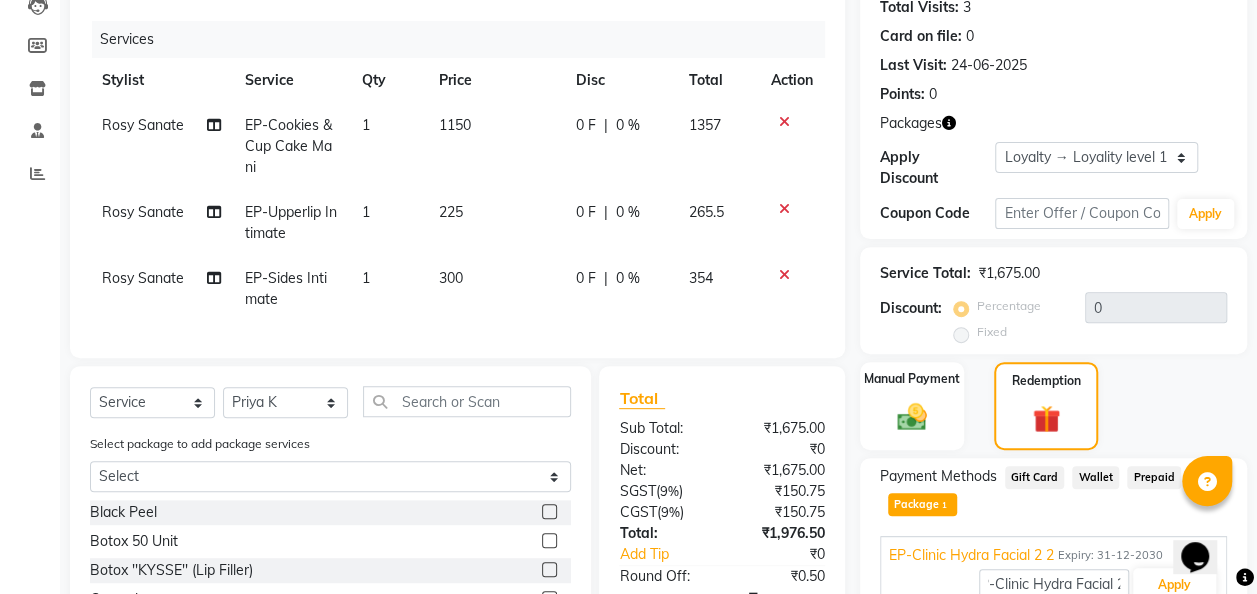 scroll, scrollTop: 406, scrollLeft: 0, axis: vertical 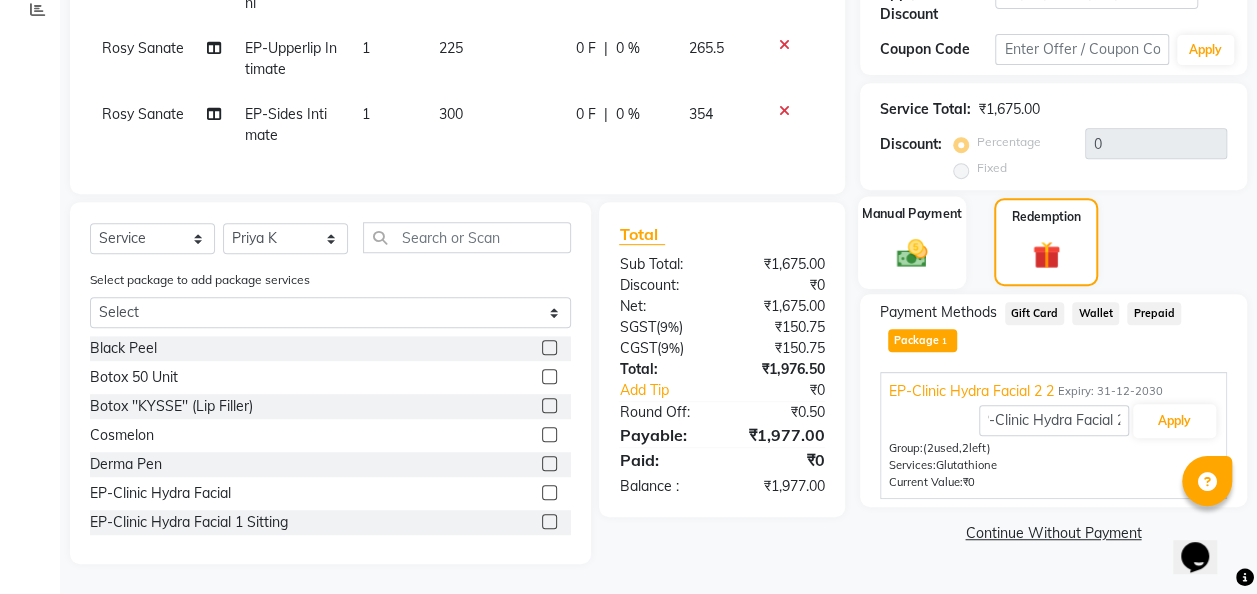 click 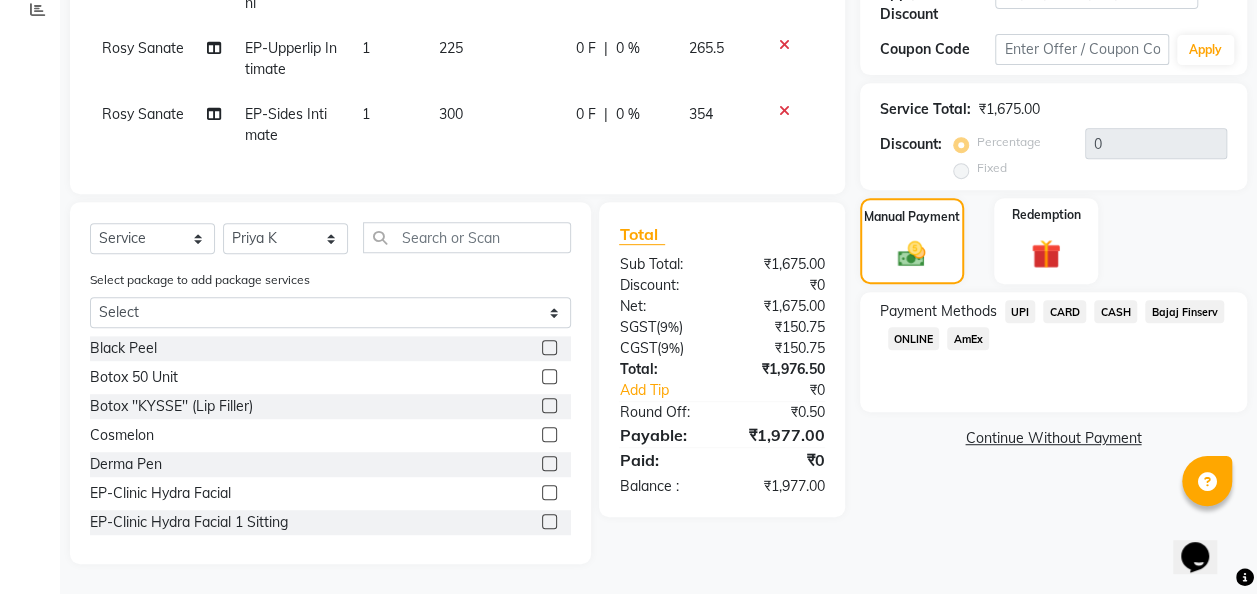 click on "UPI" 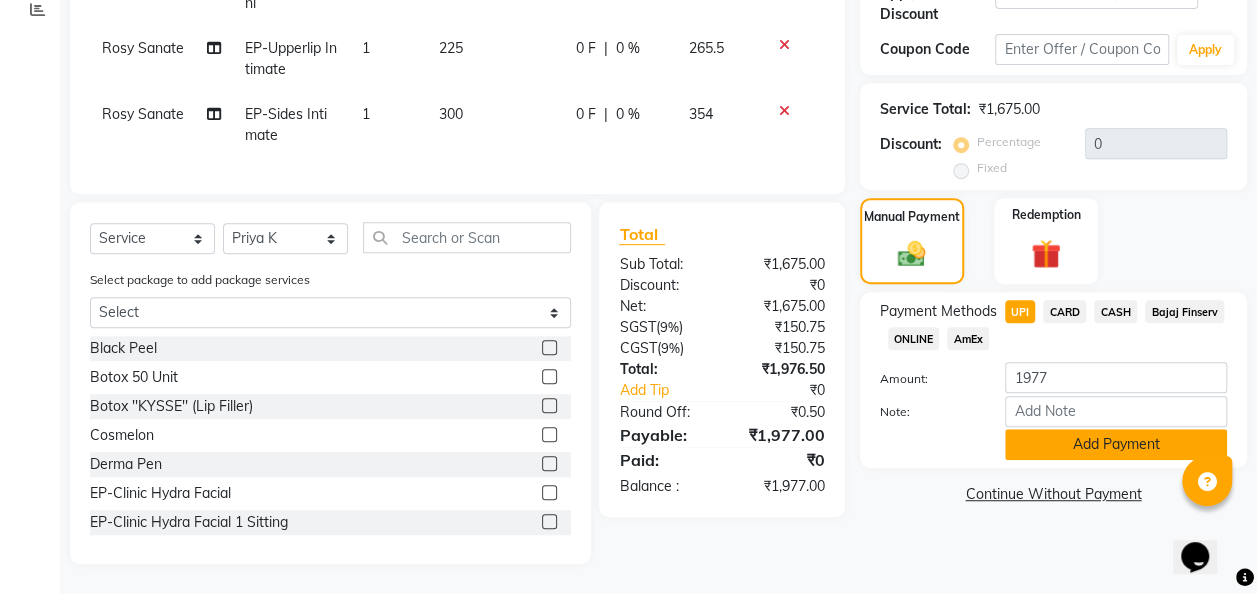 click on "Add Payment" 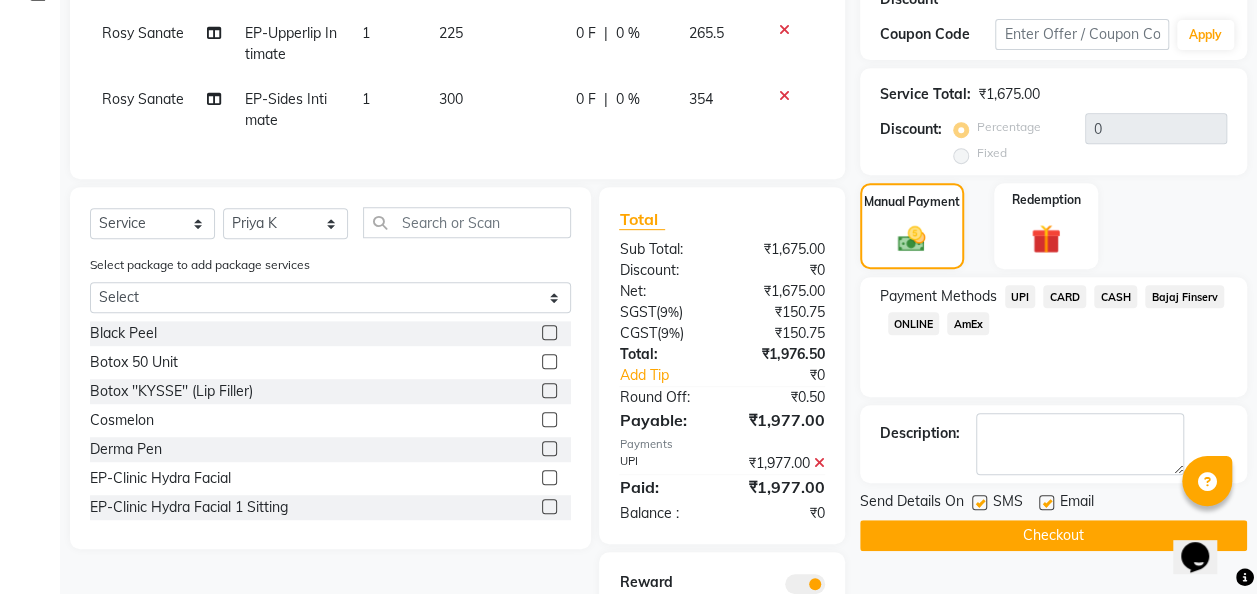 scroll, scrollTop: 521, scrollLeft: 0, axis: vertical 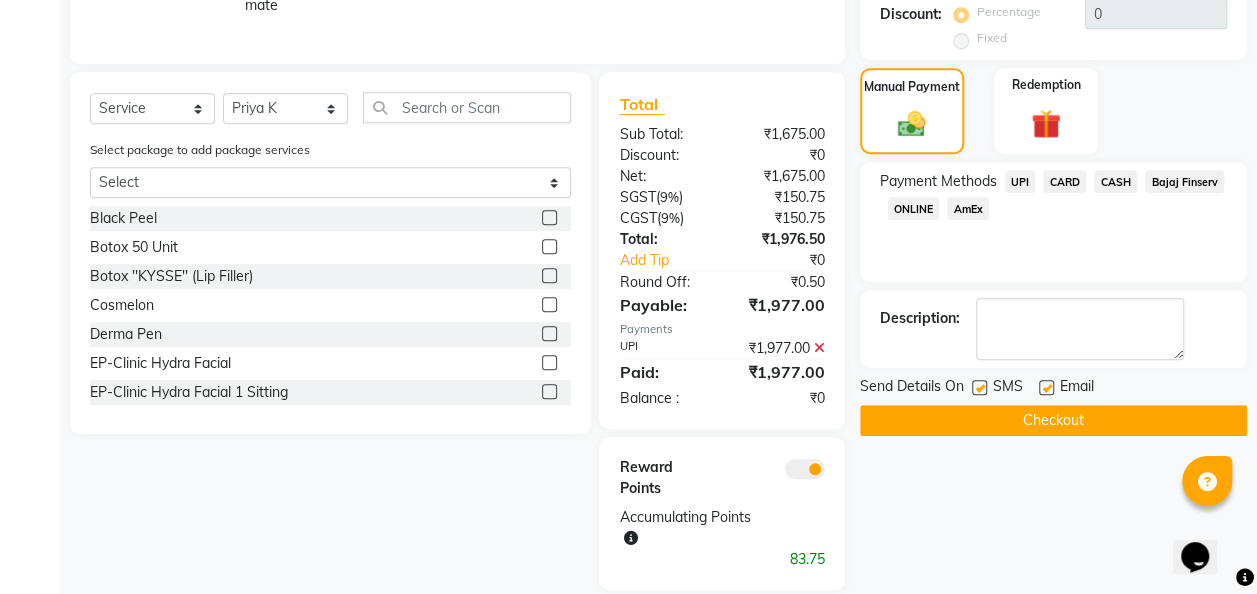 click on "Checkout" 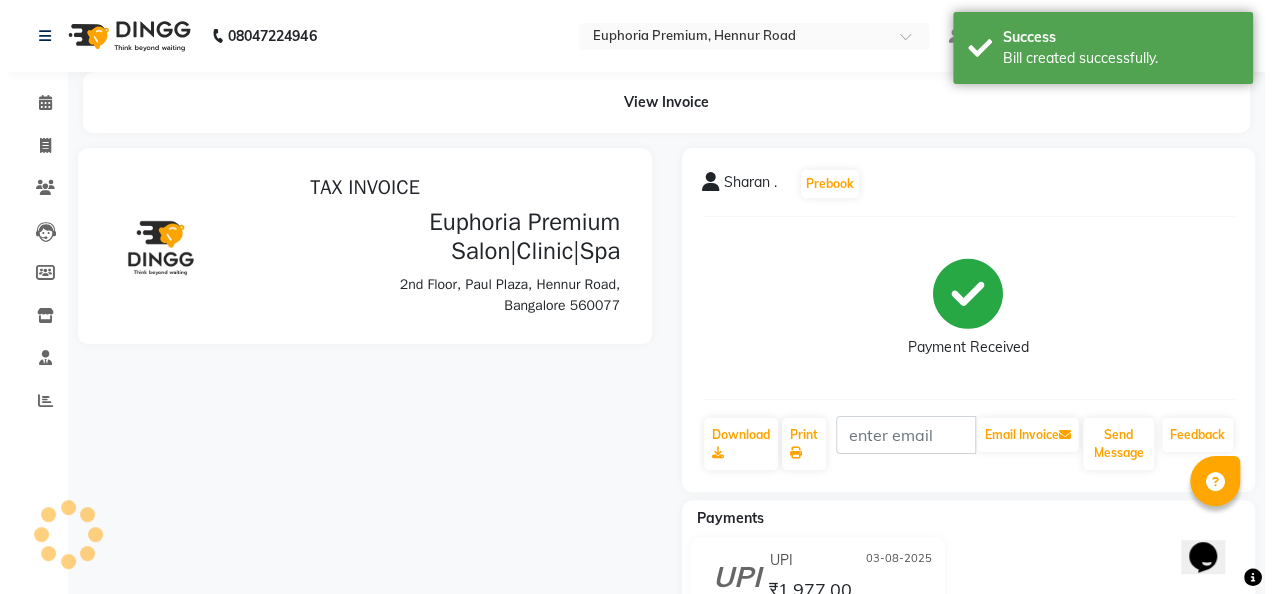 scroll, scrollTop: 0, scrollLeft: 0, axis: both 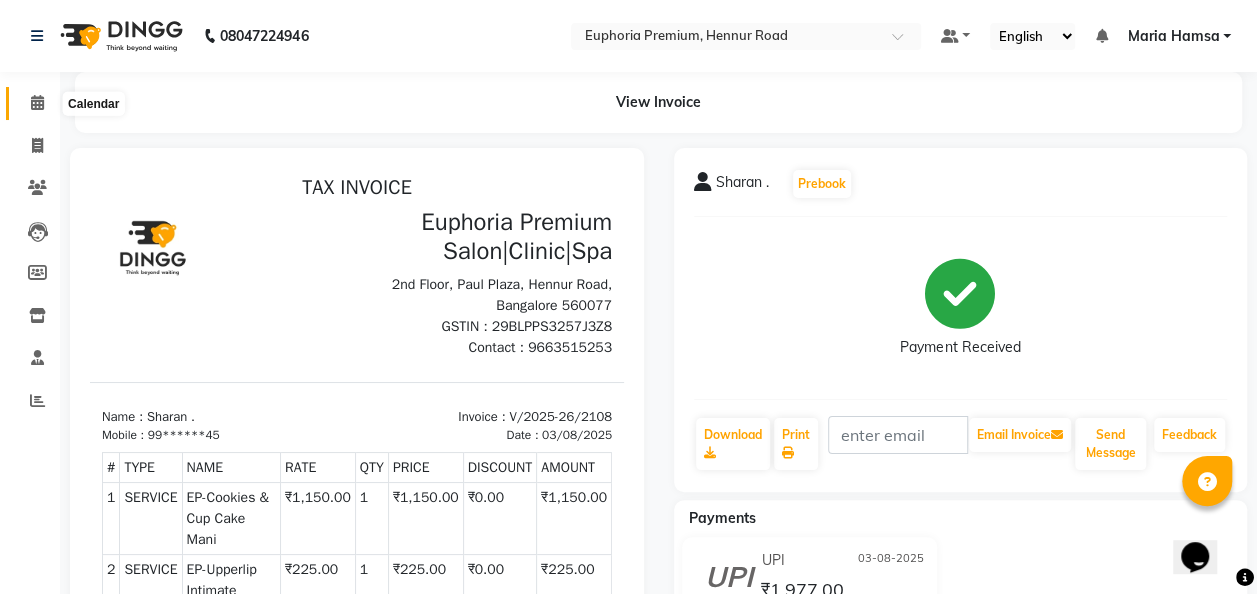 click 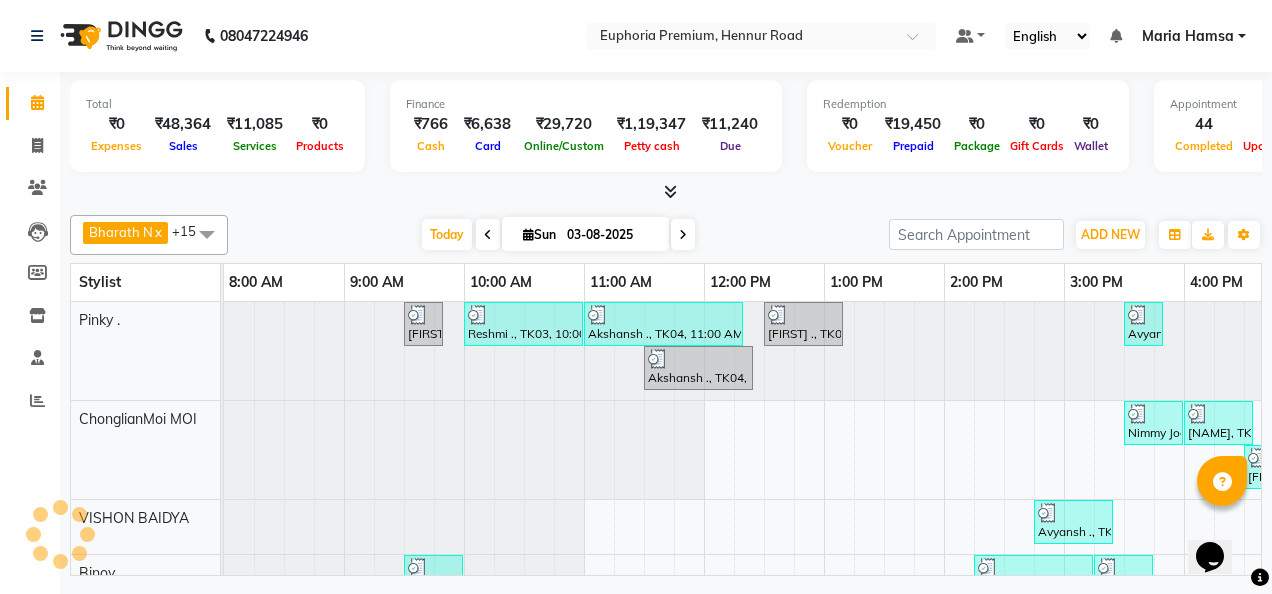 scroll, scrollTop: 0, scrollLeft: 0, axis: both 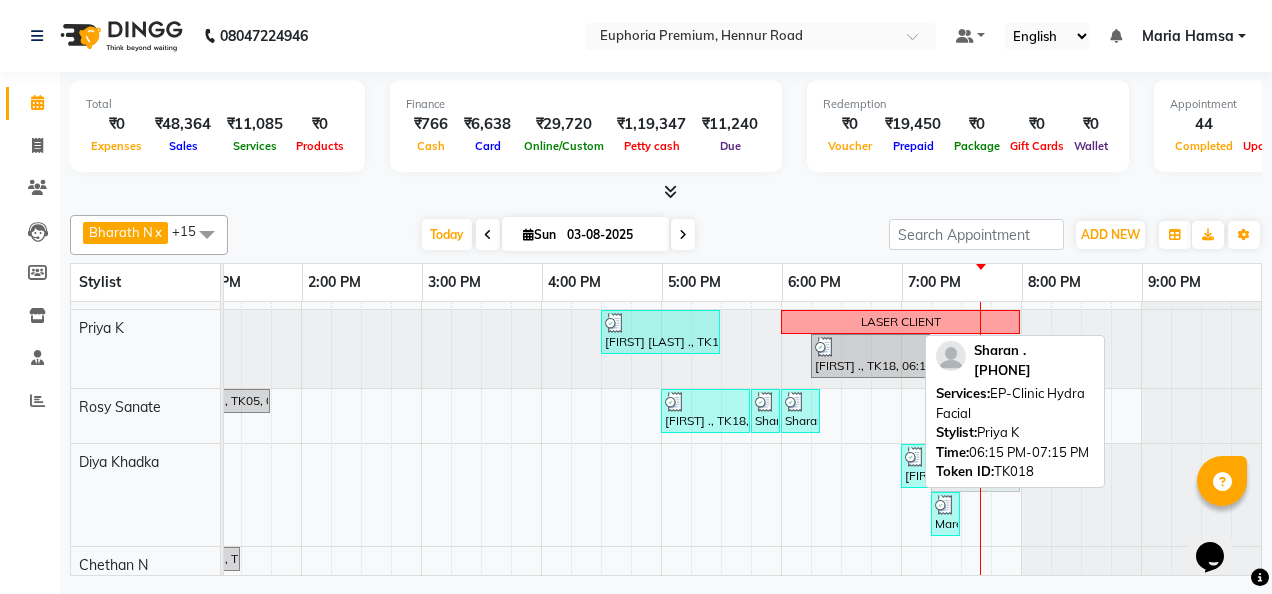 click at bounding box center [870, 347] 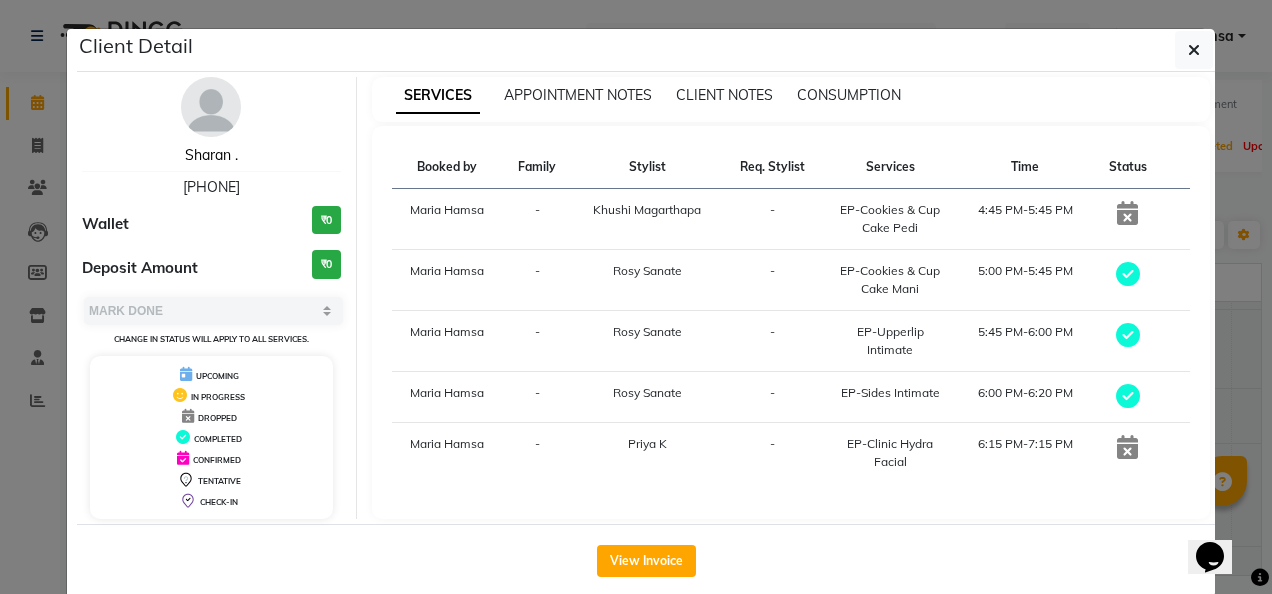 click on "Sharan ." at bounding box center [211, 155] 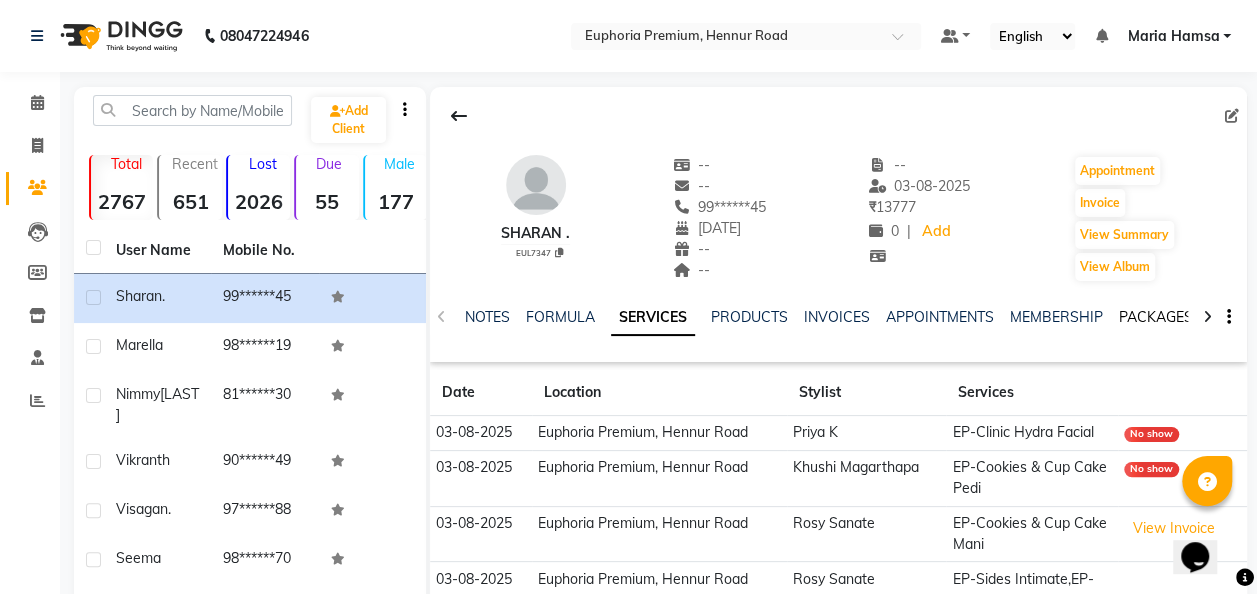 click on "PACKAGES" 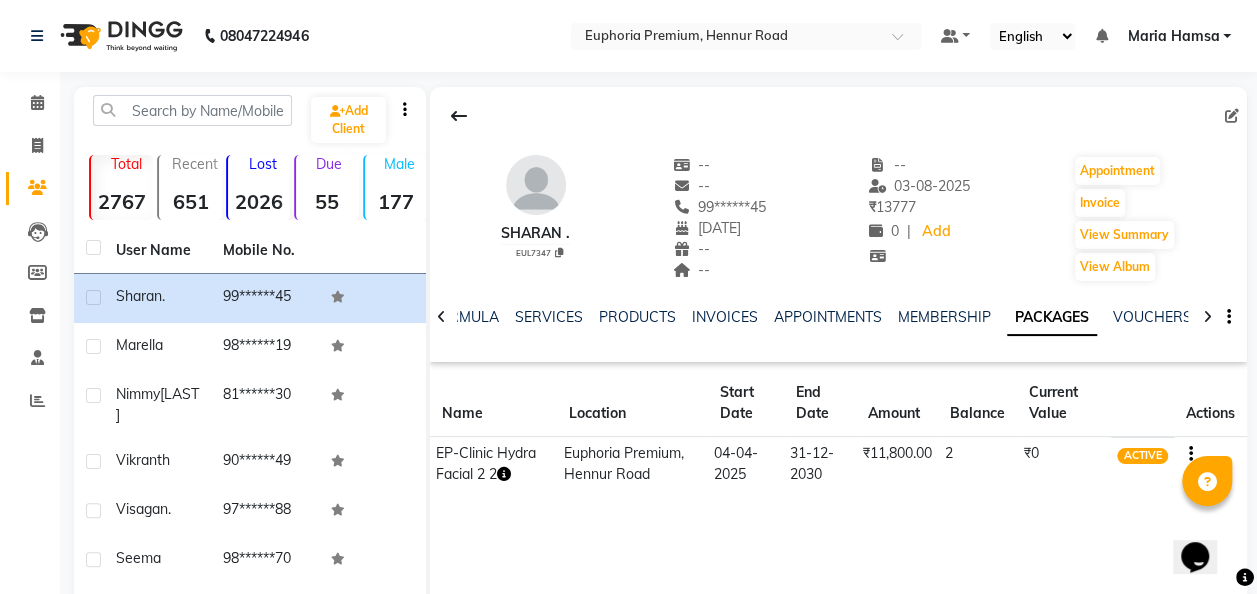 click 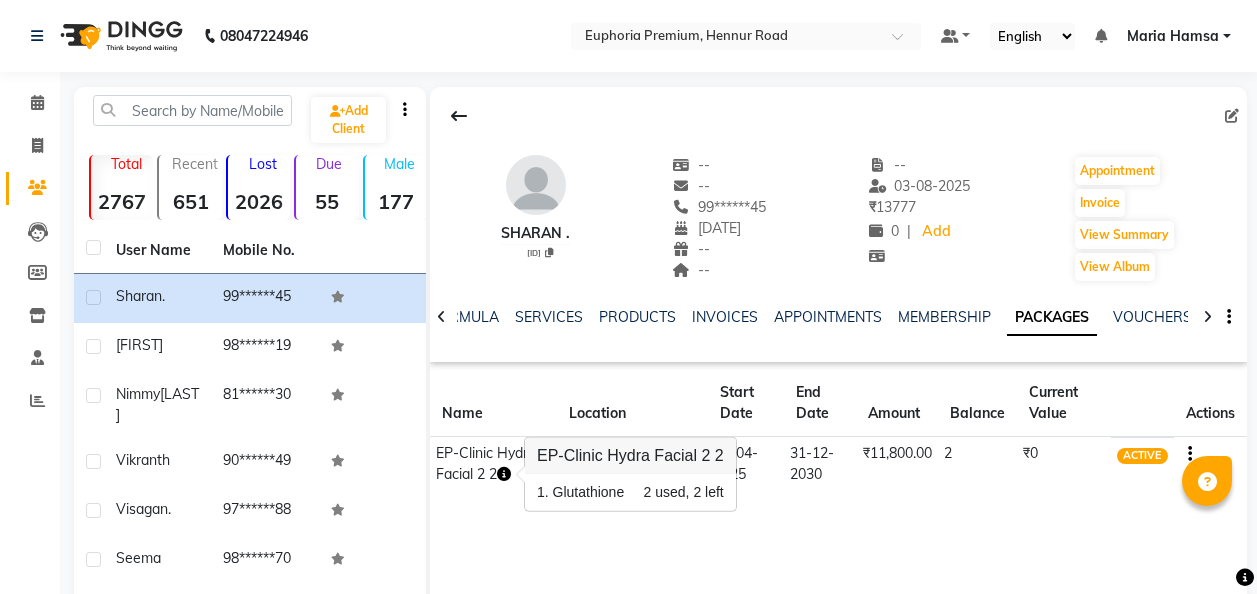 scroll, scrollTop: 0, scrollLeft: 0, axis: both 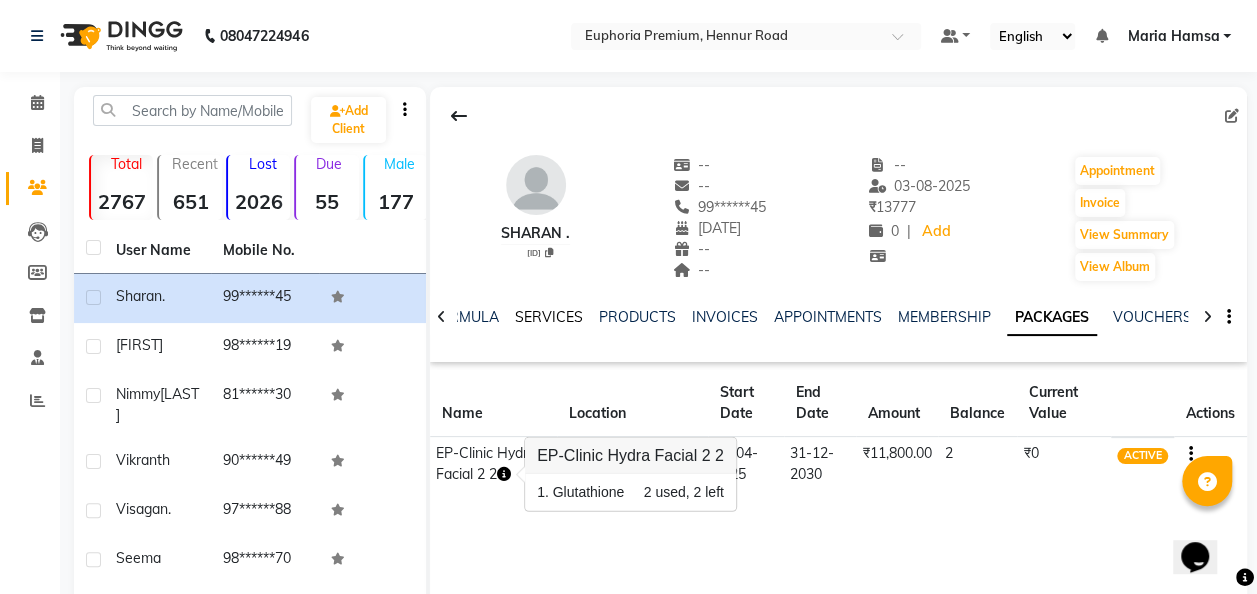 click on "SERVICES" 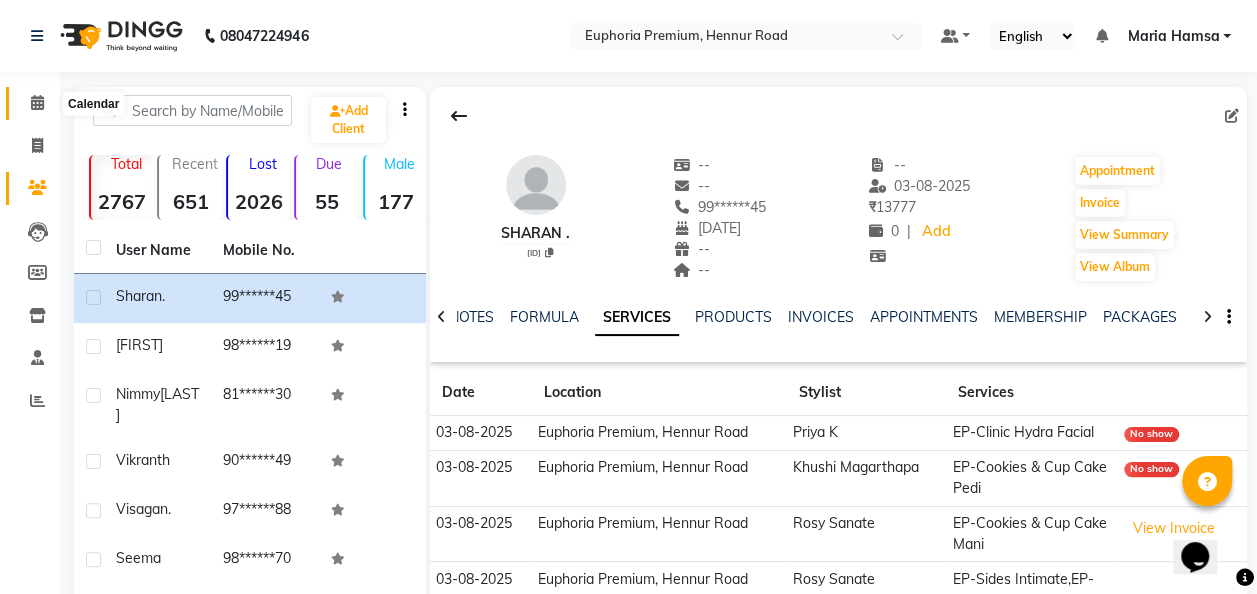 click 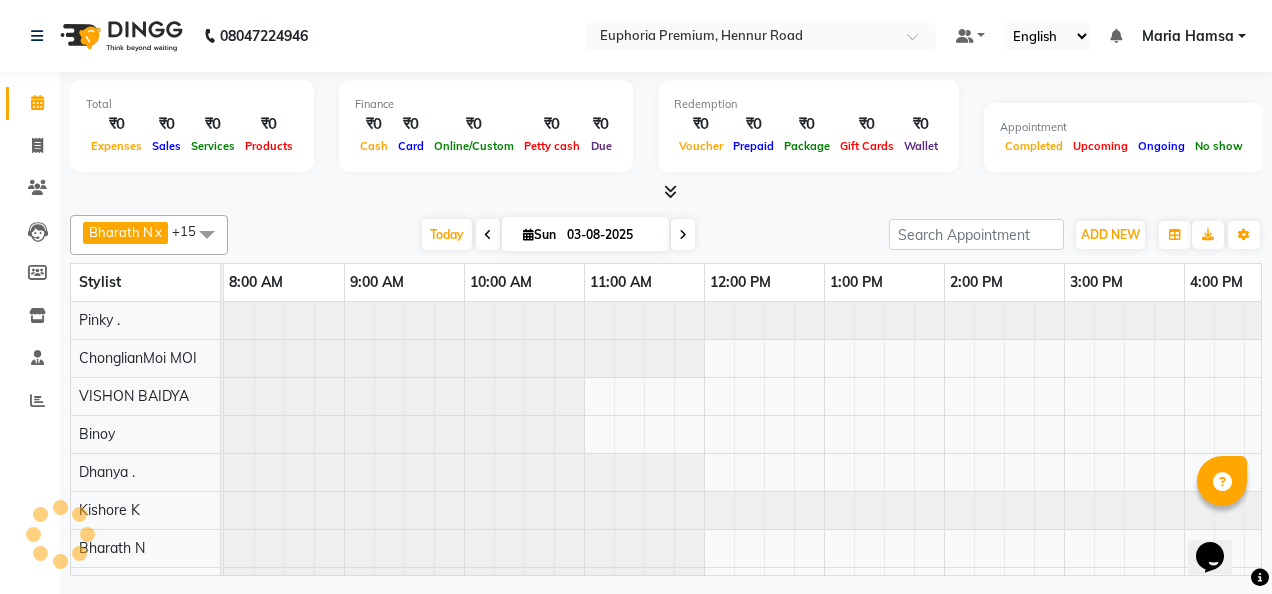 scroll, scrollTop: 0, scrollLeft: 0, axis: both 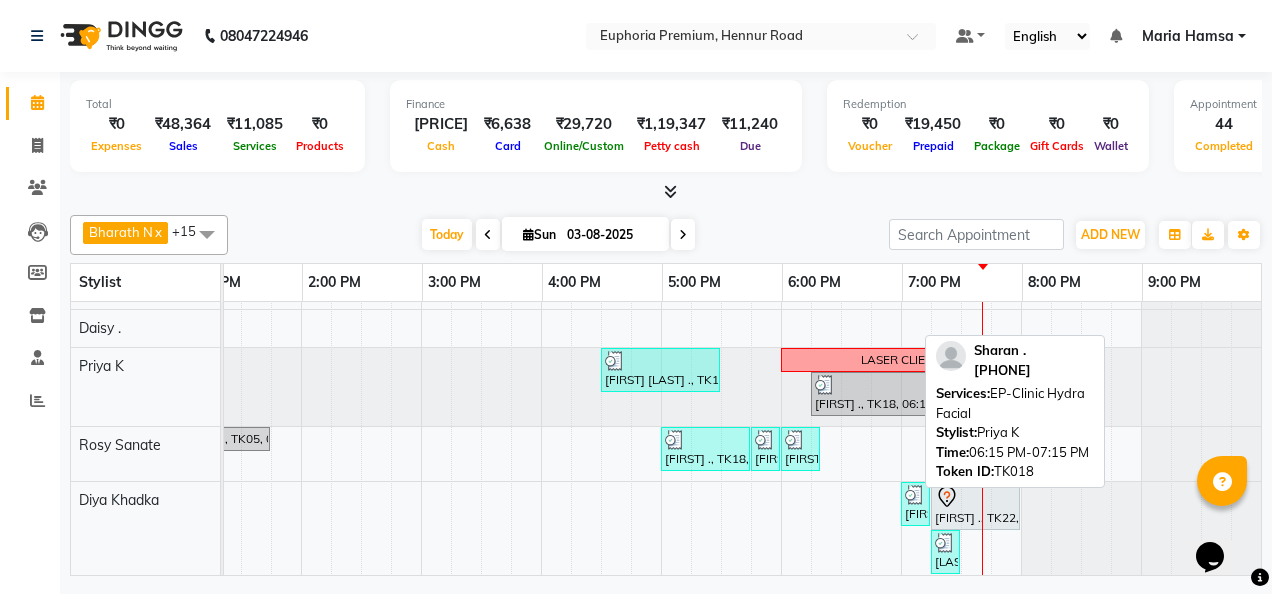 click on "[FIRST] ., TK18, 06:15 PM-07:15 PM, EP-Clinic Hydra Facial" at bounding box center [870, 394] 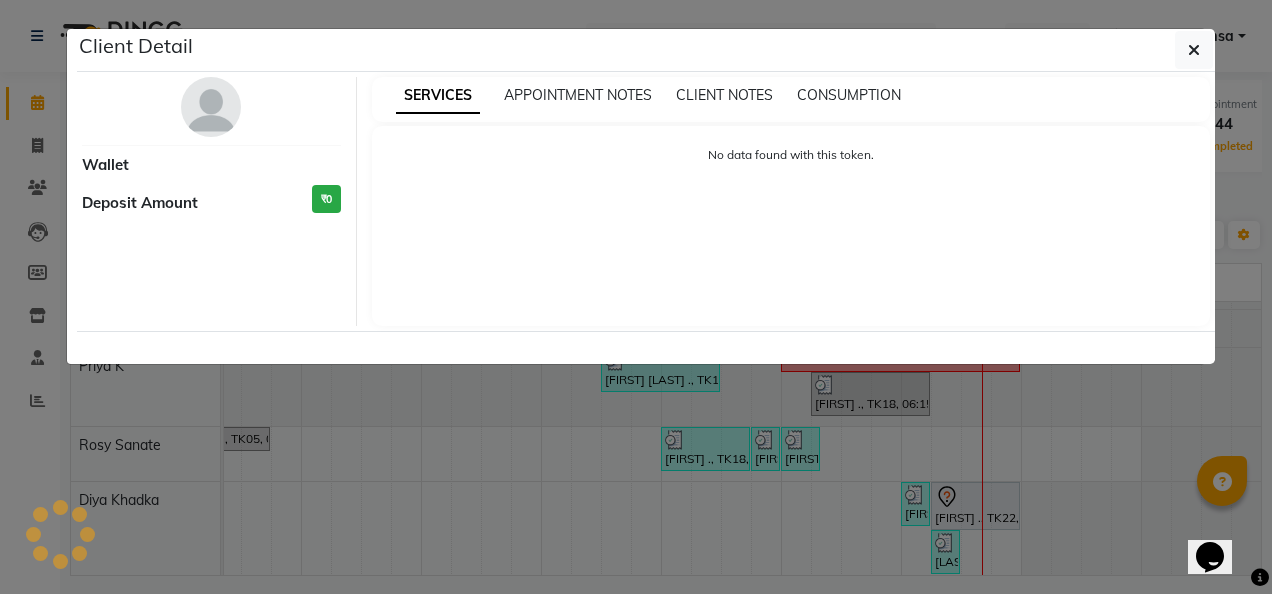 select on "3" 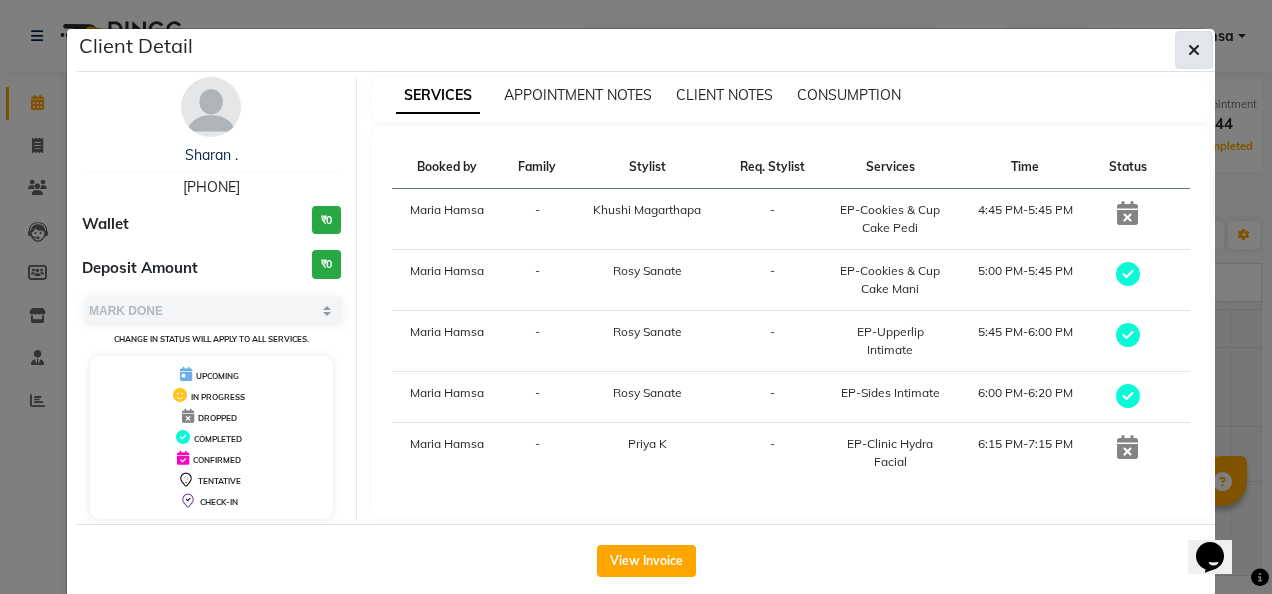 click 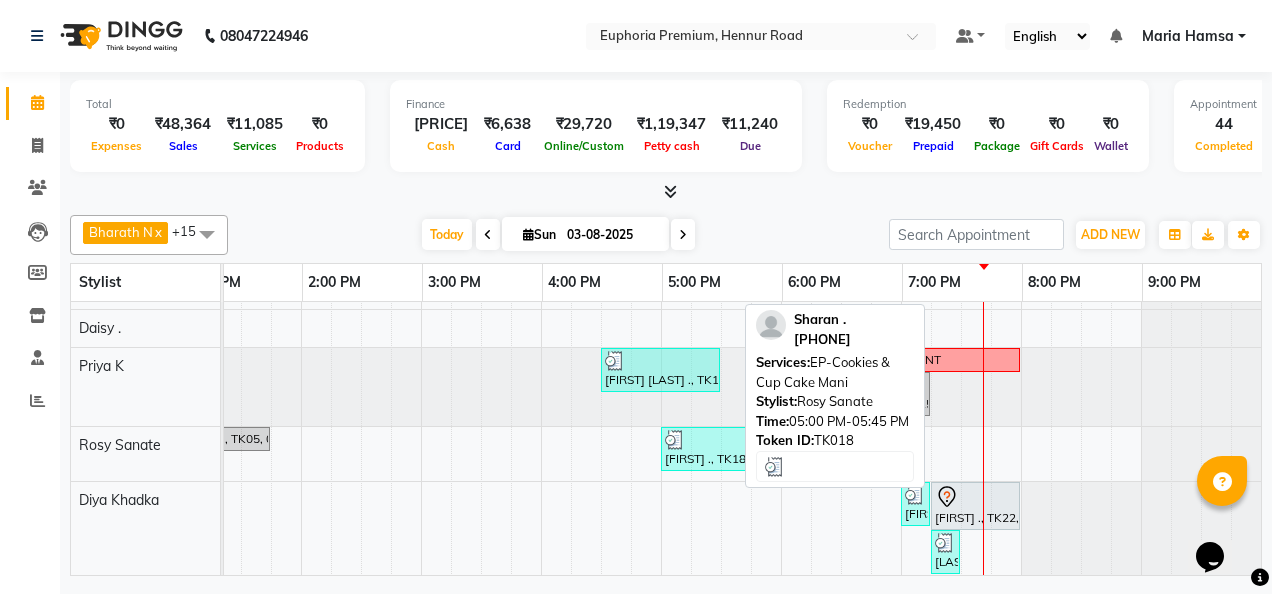 click at bounding box center [705, 440] 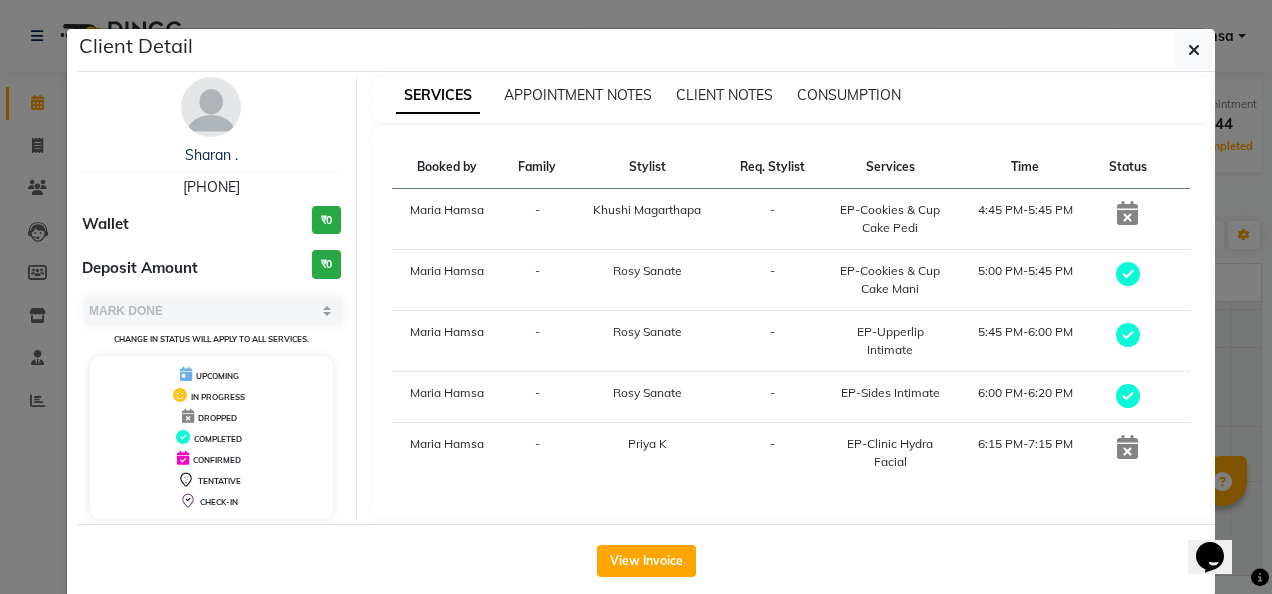 click on "[PHONE]" at bounding box center (211, 187) 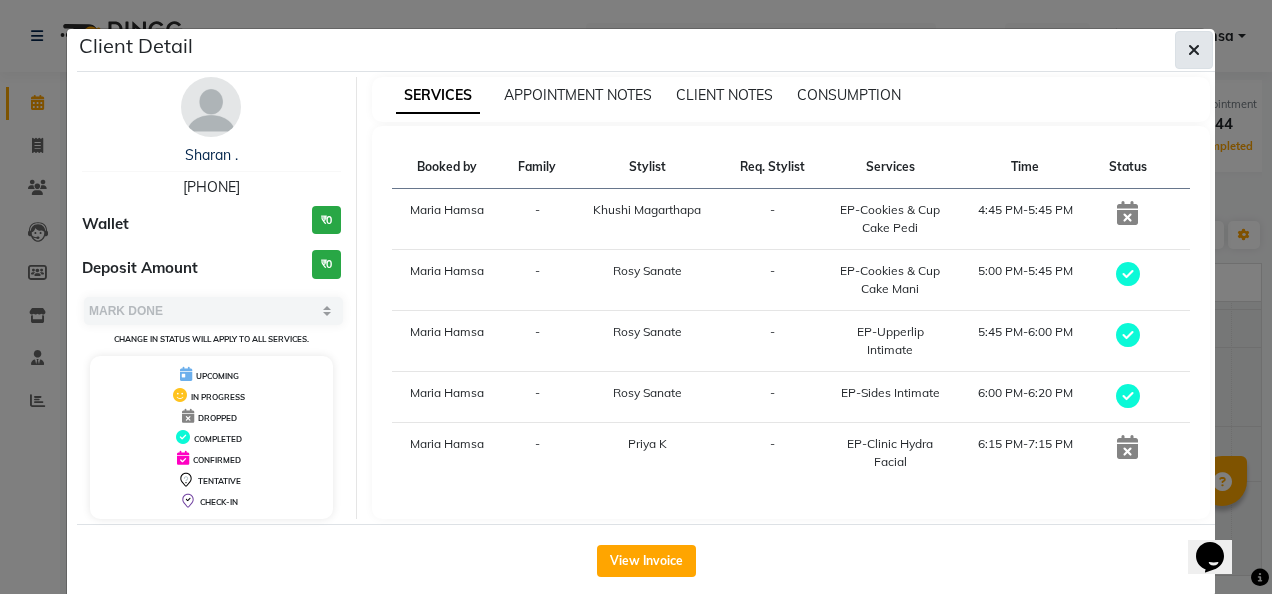 click 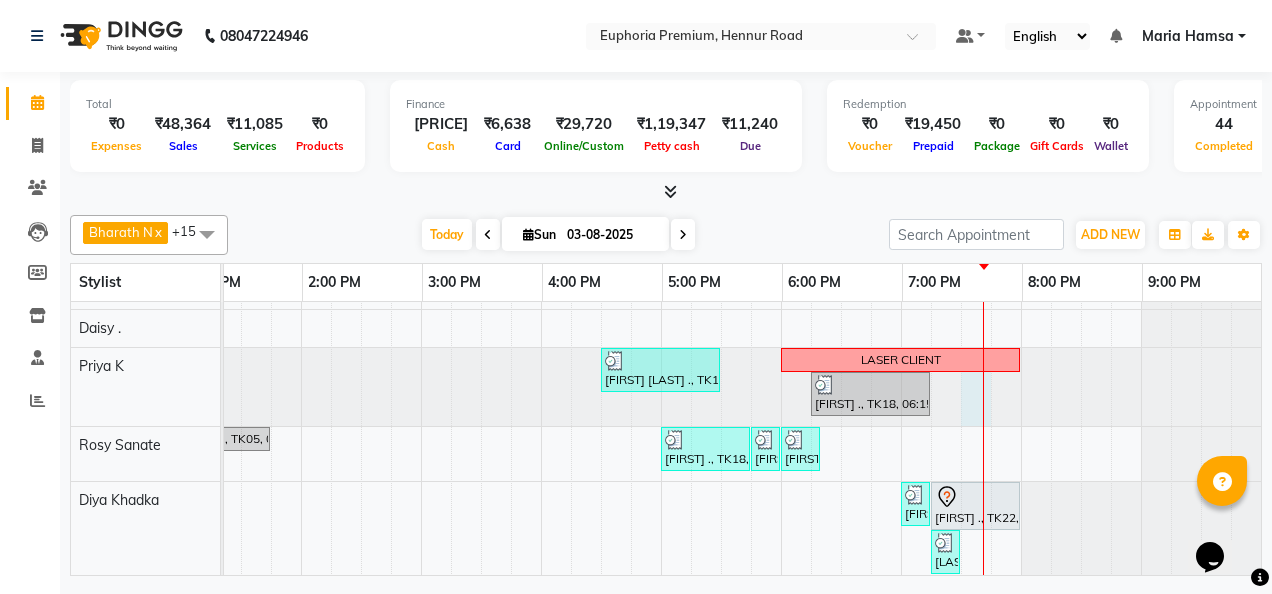 click at bounding box center (-419, 387) 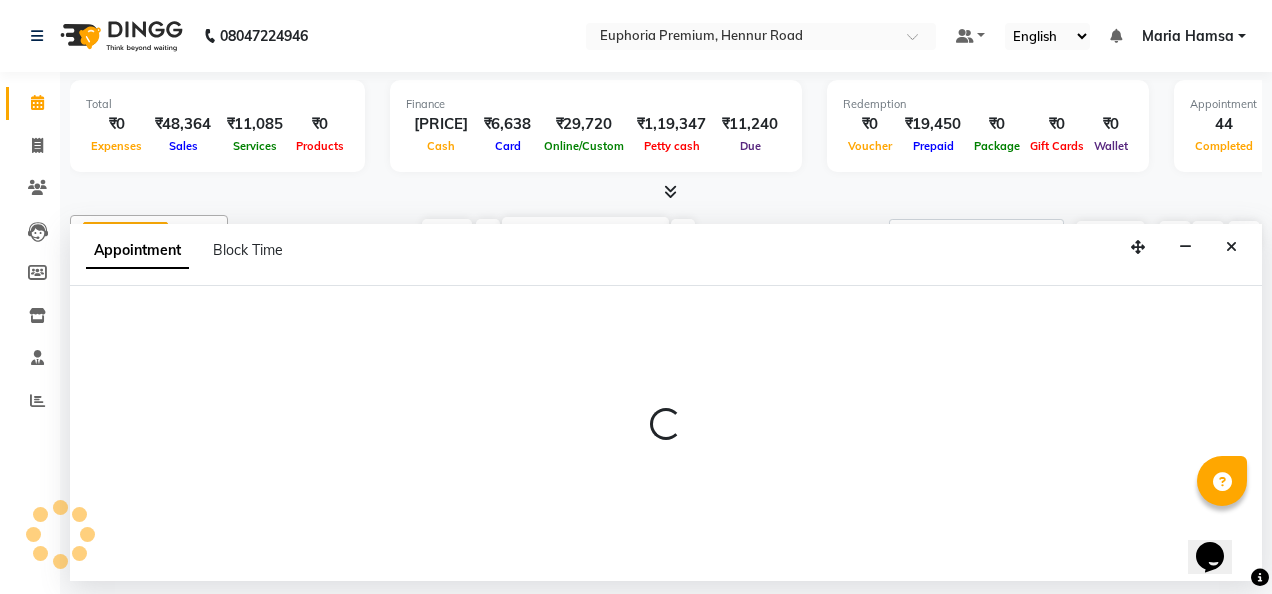 select on "71627" 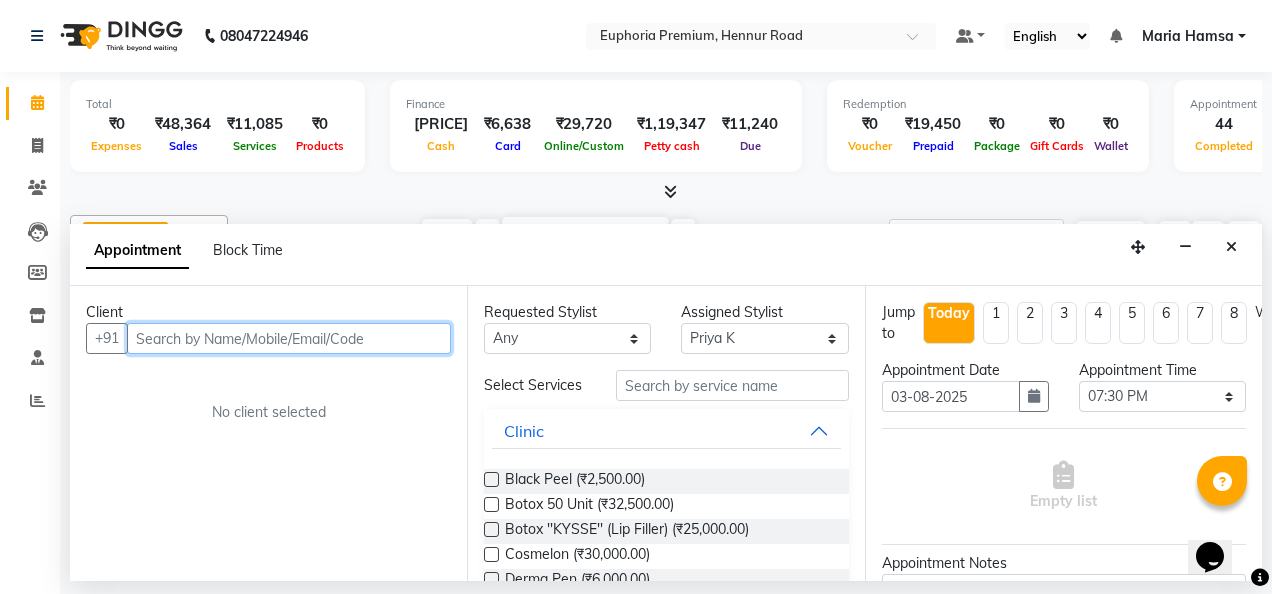 click at bounding box center (289, 338) 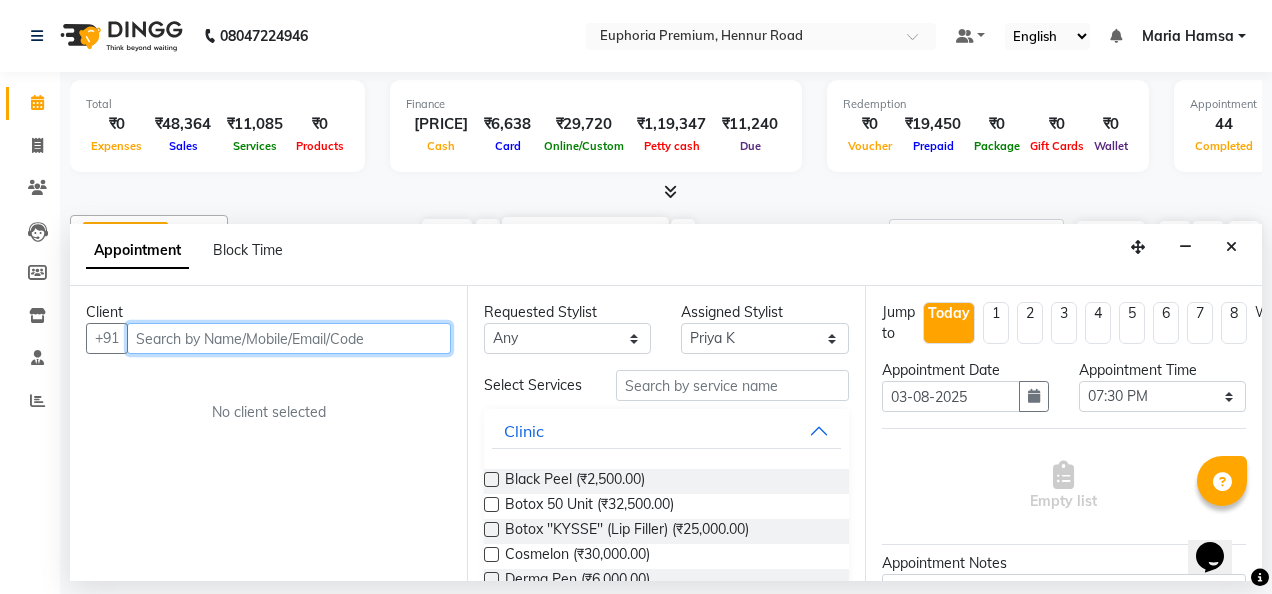 paste on "[PHONE]" 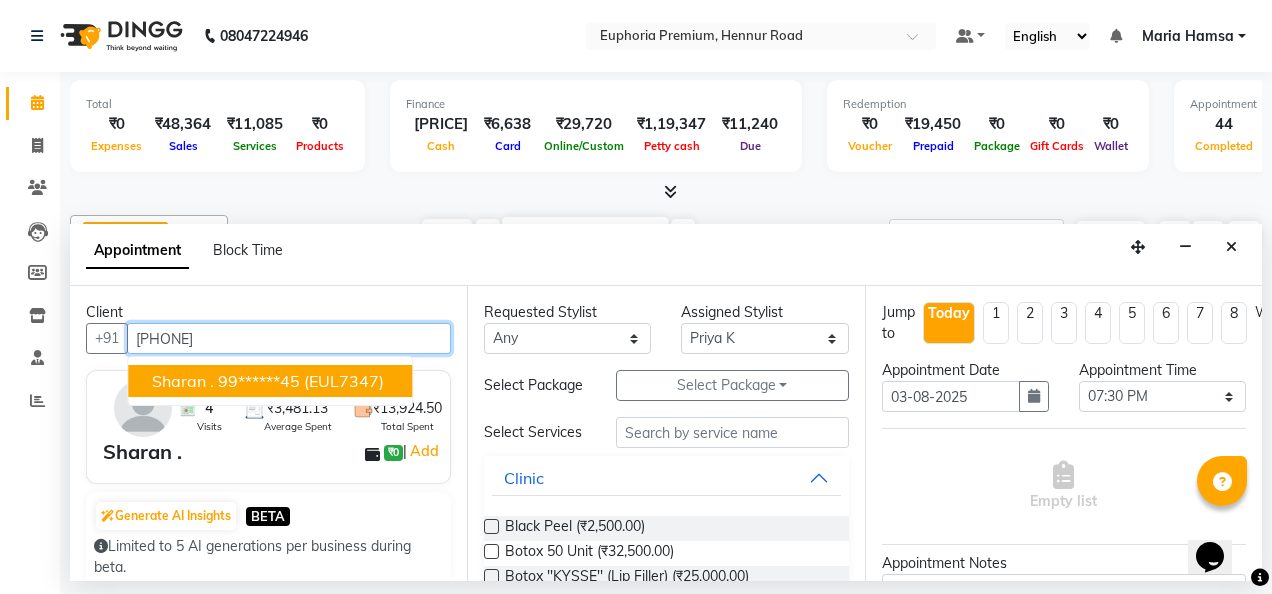 click on "99******45" at bounding box center [259, 381] 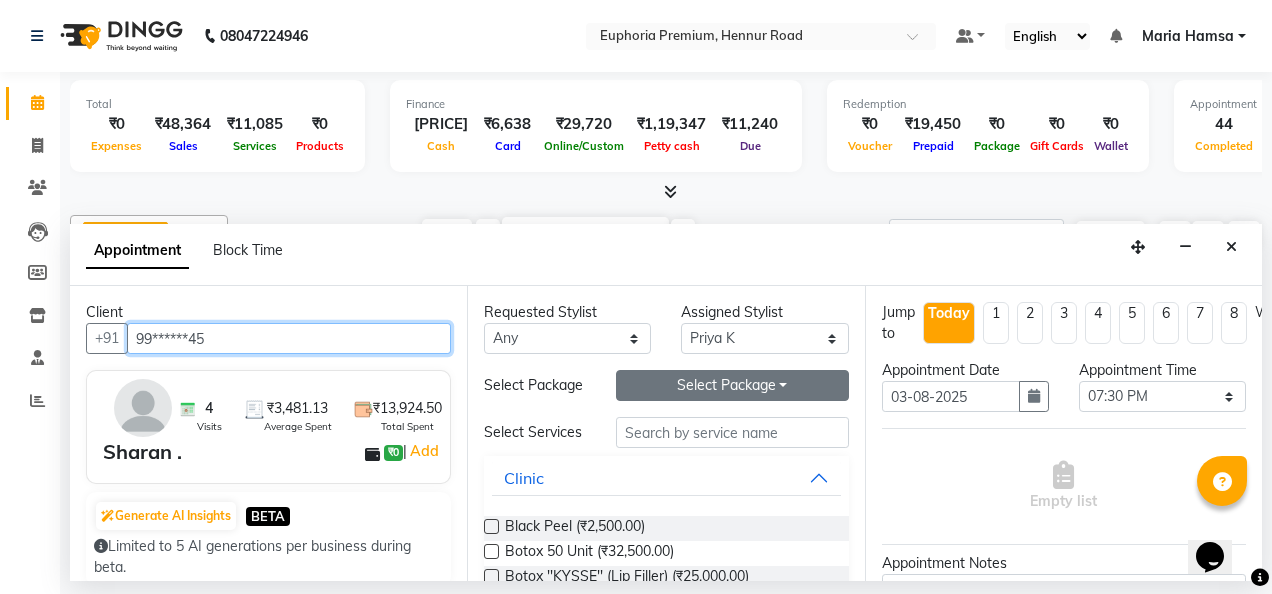 type on "99******45" 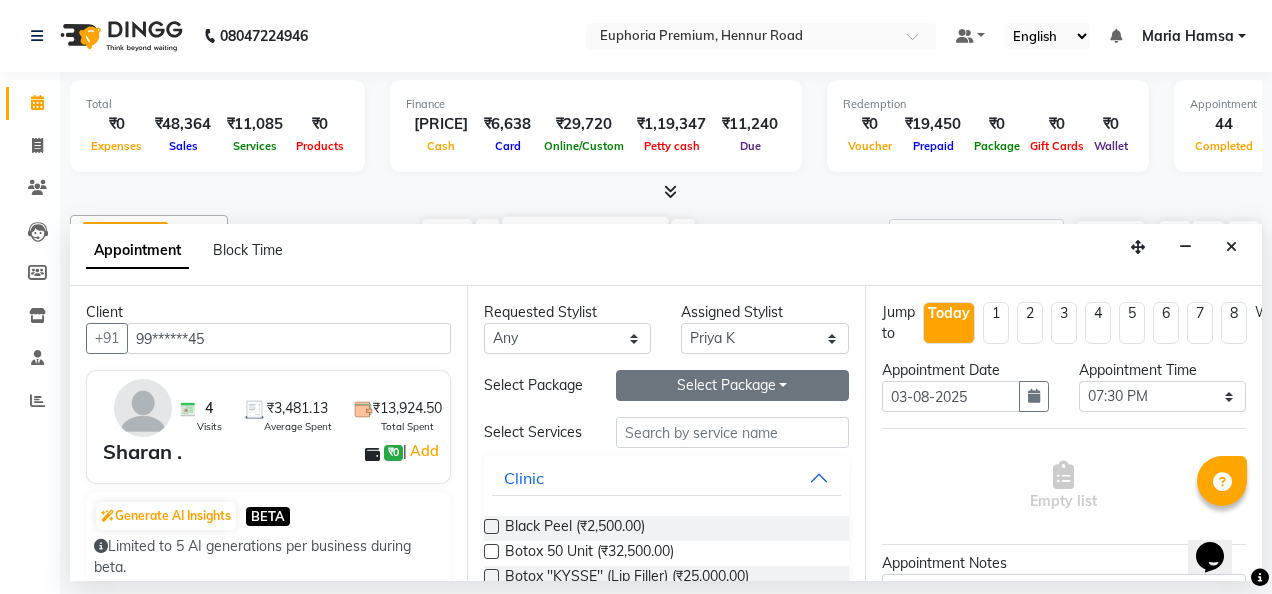 click on "Select Package  Toggle Dropdown" at bounding box center [732, 385] 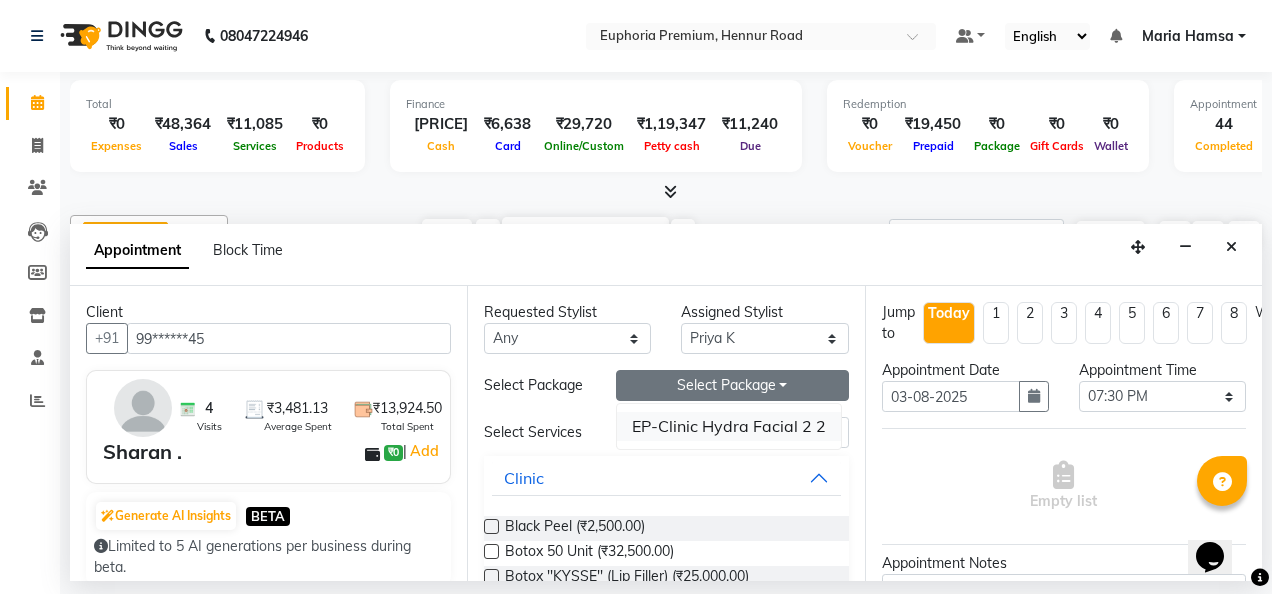 click on "EP-Clinic Hydra Facial 2 2" at bounding box center (729, 426) 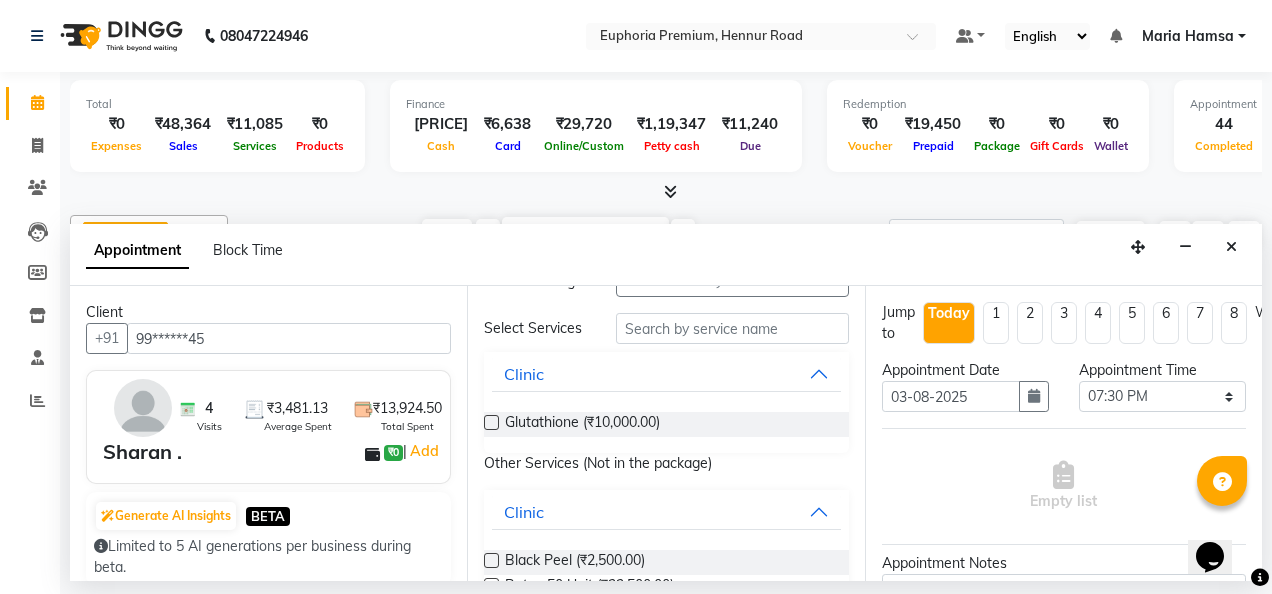 scroll, scrollTop: 105, scrollLeft: 0, axis: vertical 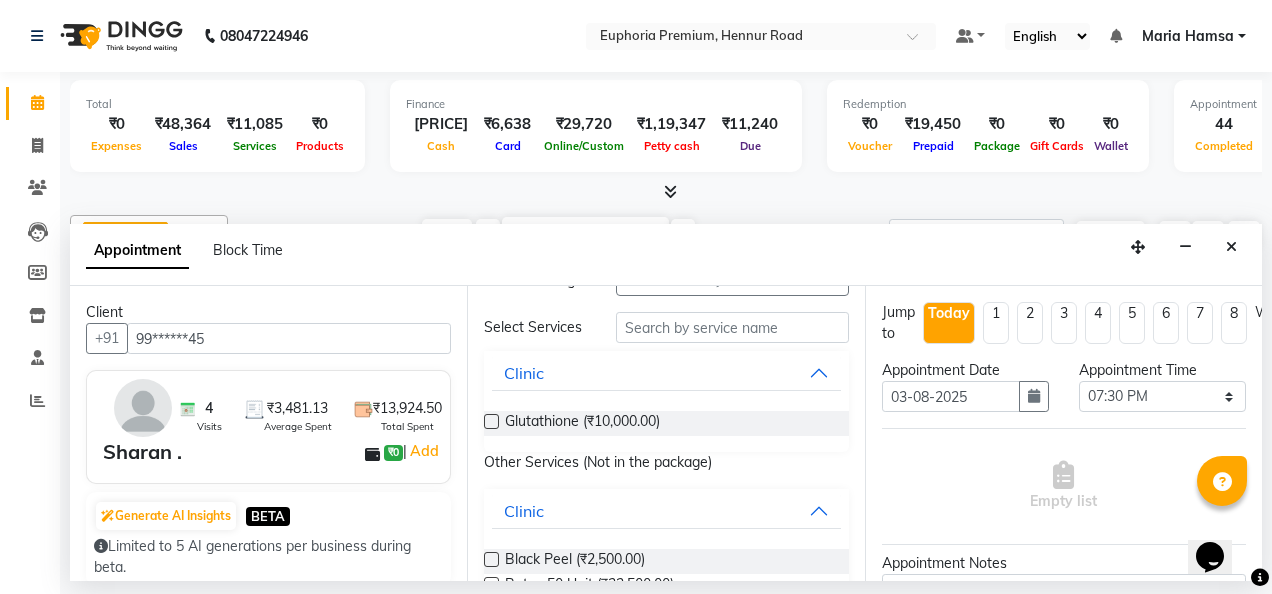 click at bounding box center [491, 421] 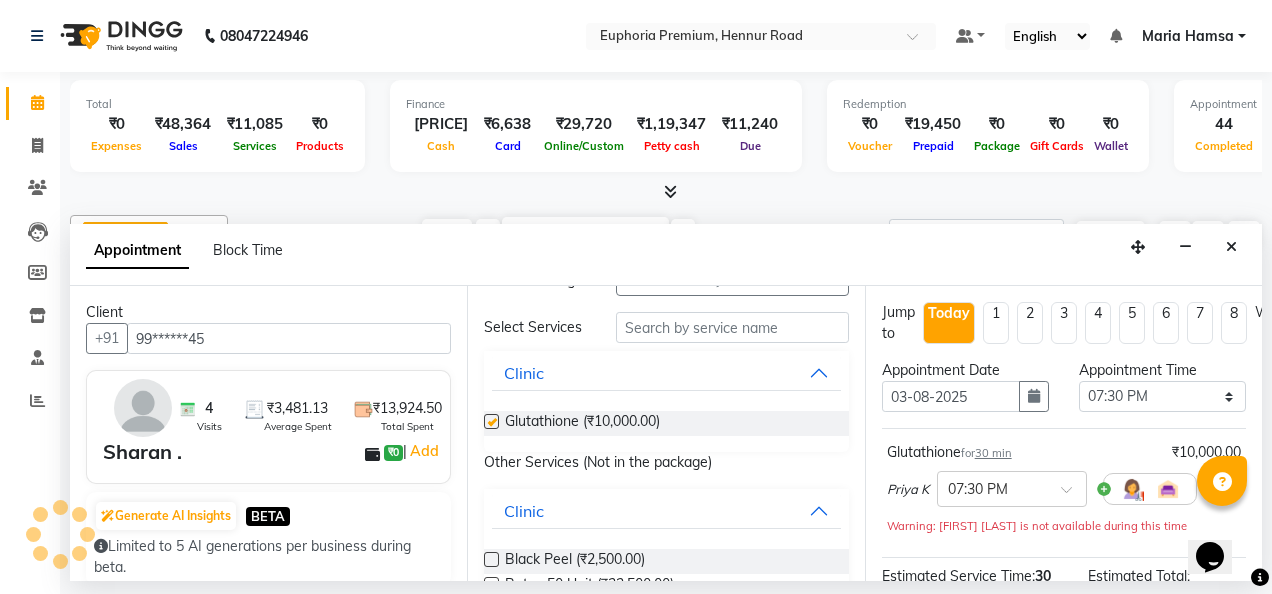 checkbox on "false" 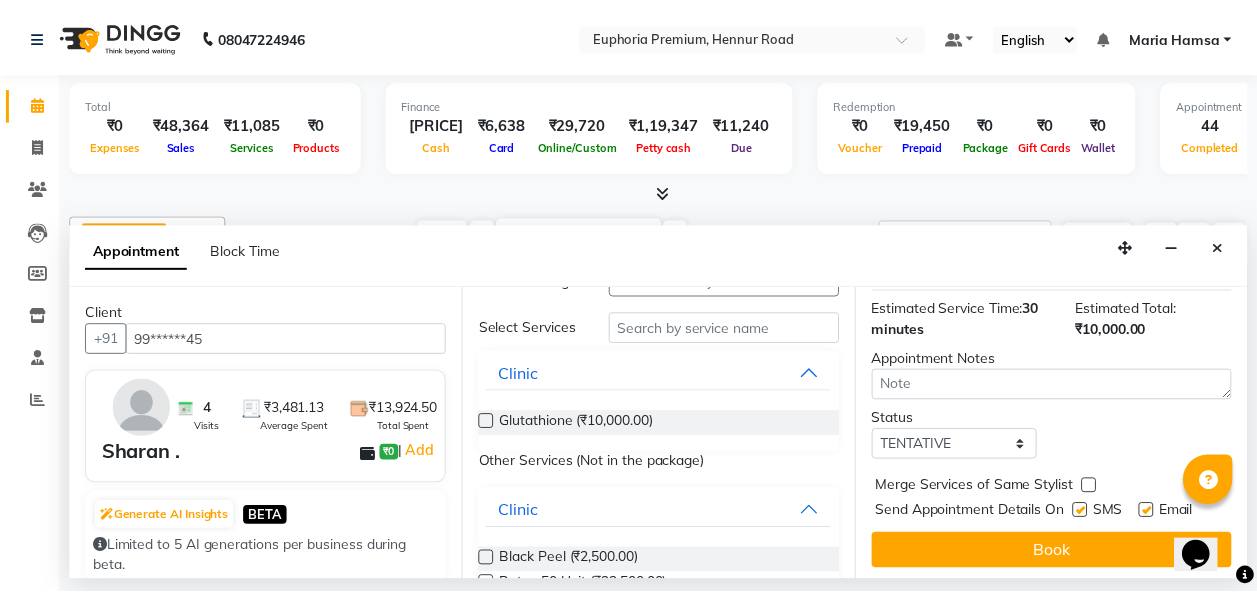 scroll, scrollTop: 287, scrollLeft: 0, axis: vertical 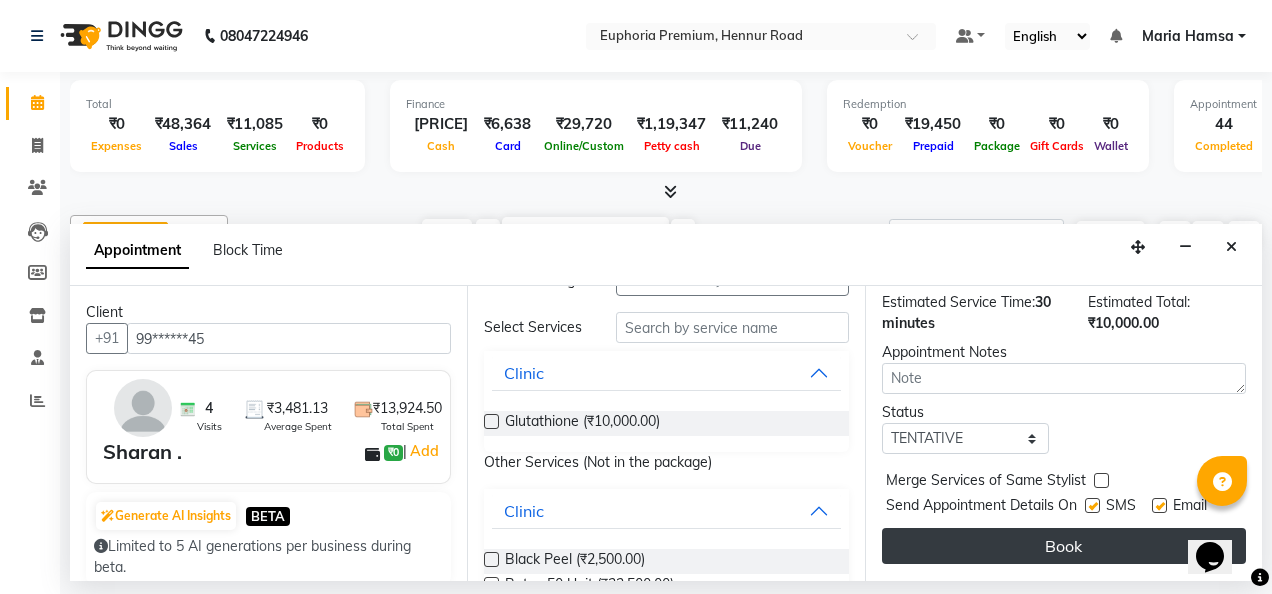 click on "Book" at bounding box center [1064, 546] 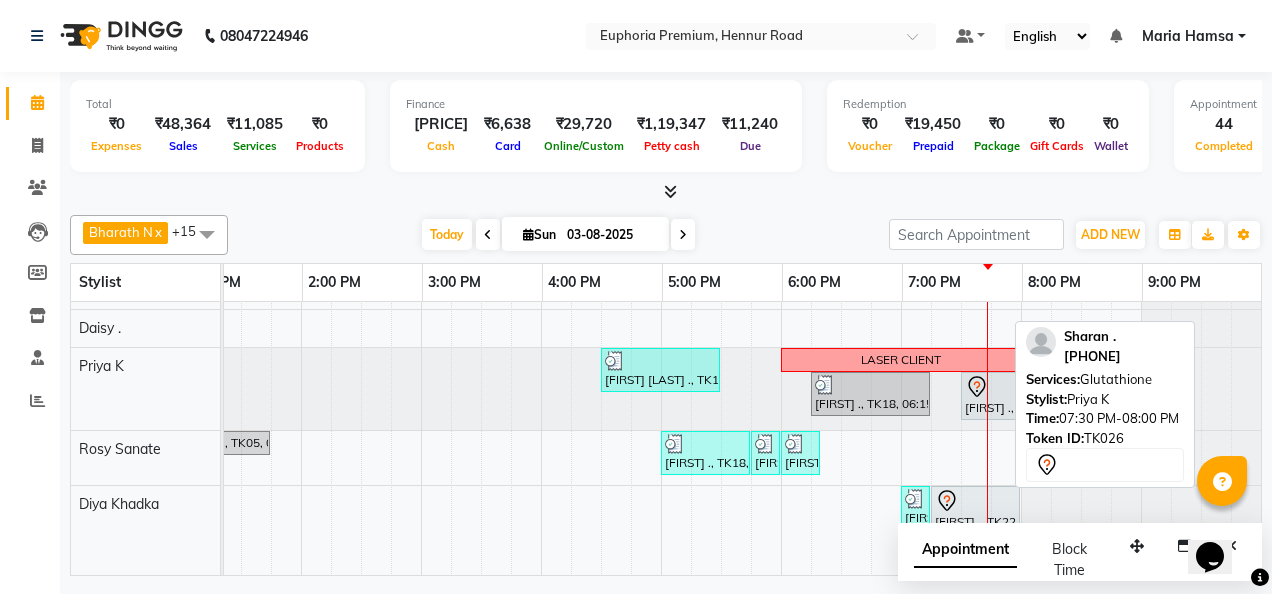 click on "[FIRST] ., TK26, 07:30 PM-08:00 PM, Glutathione" at bounding box center (990, 396) 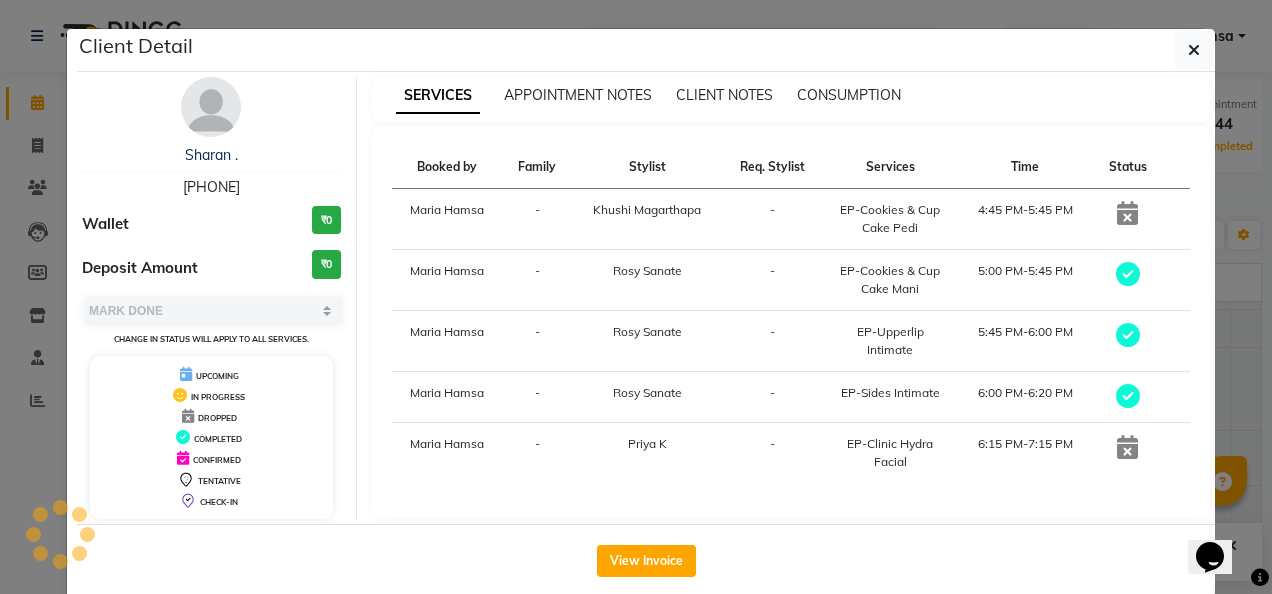 select on "7" 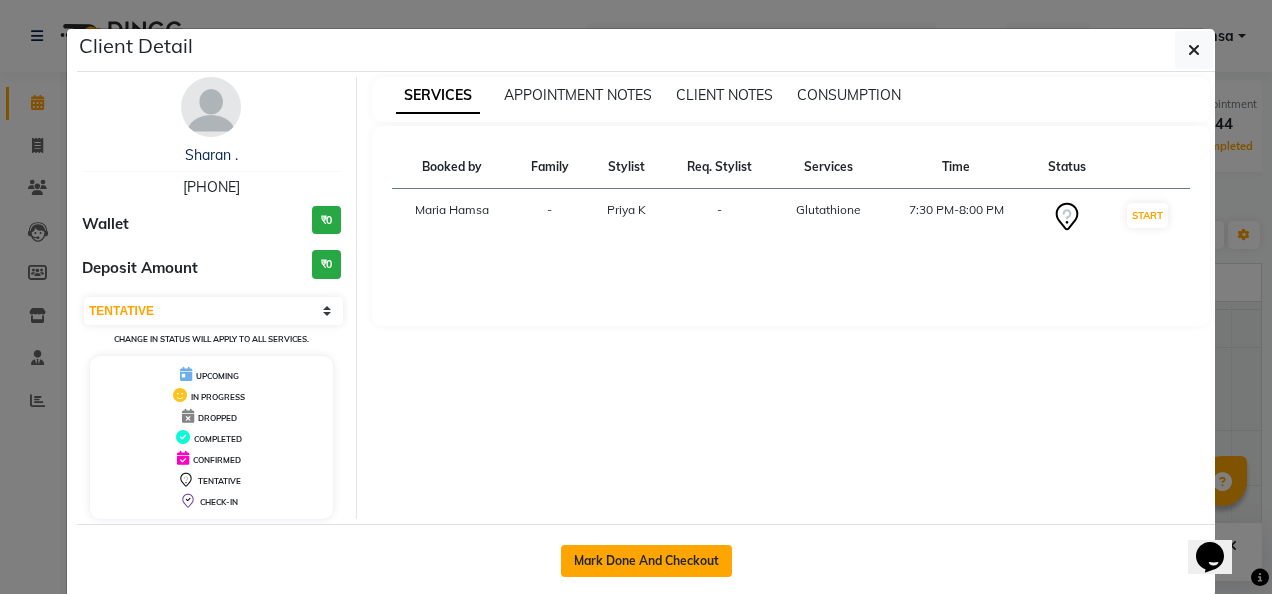 click on "Mark Done And Checkout" 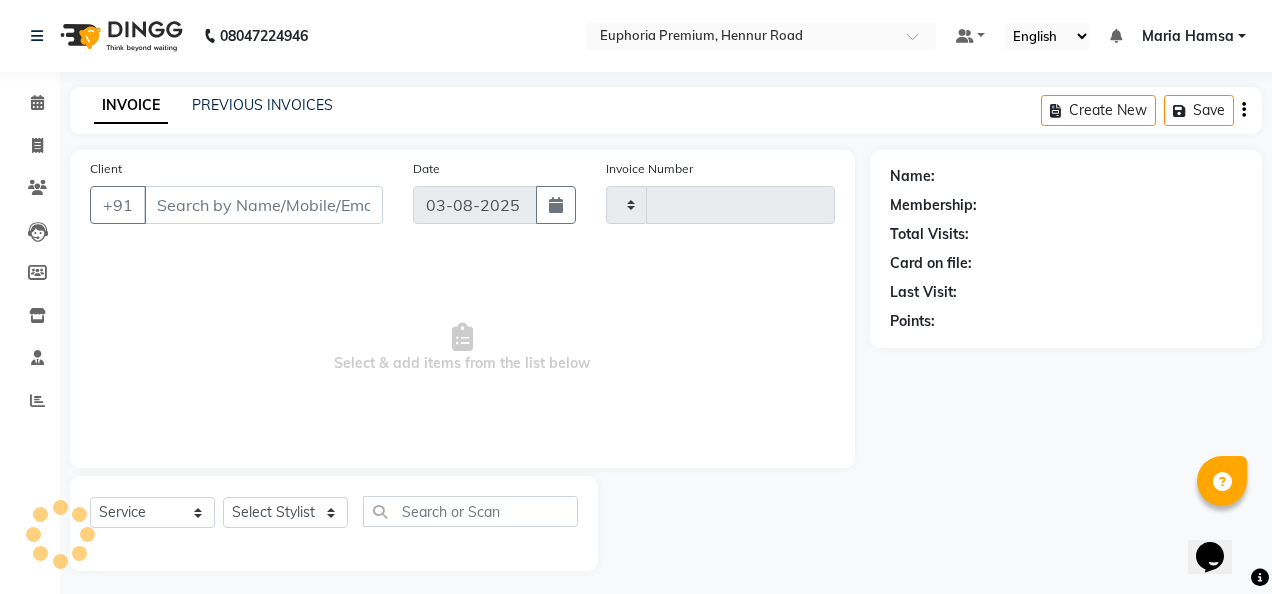 type on "2109" 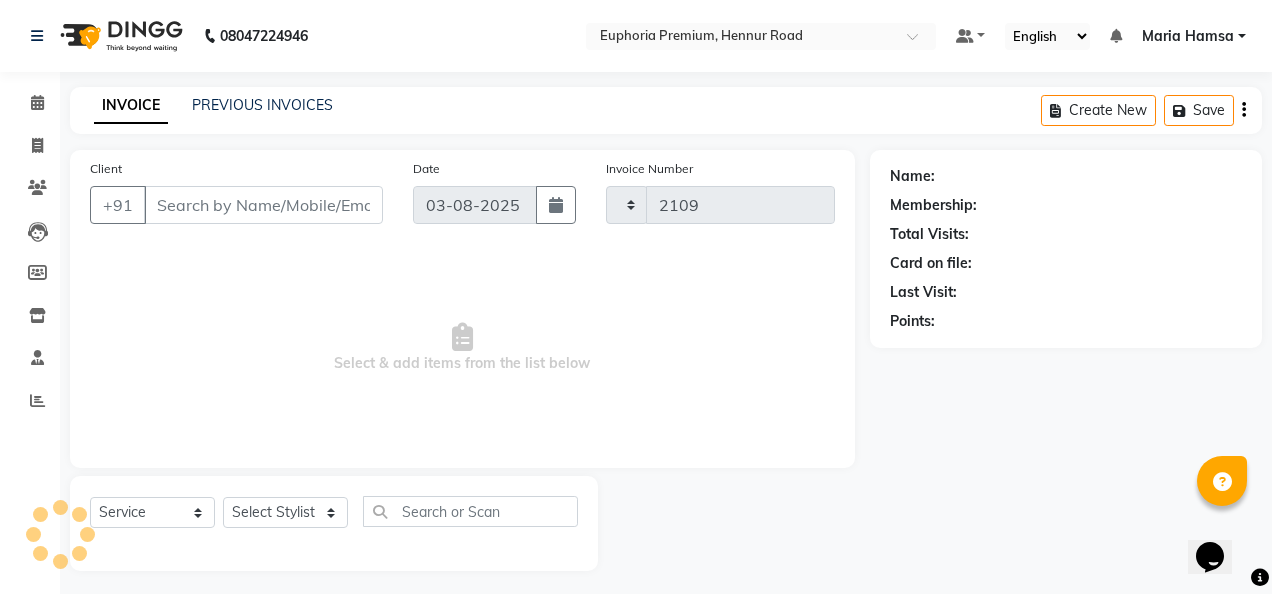 select on "7925" 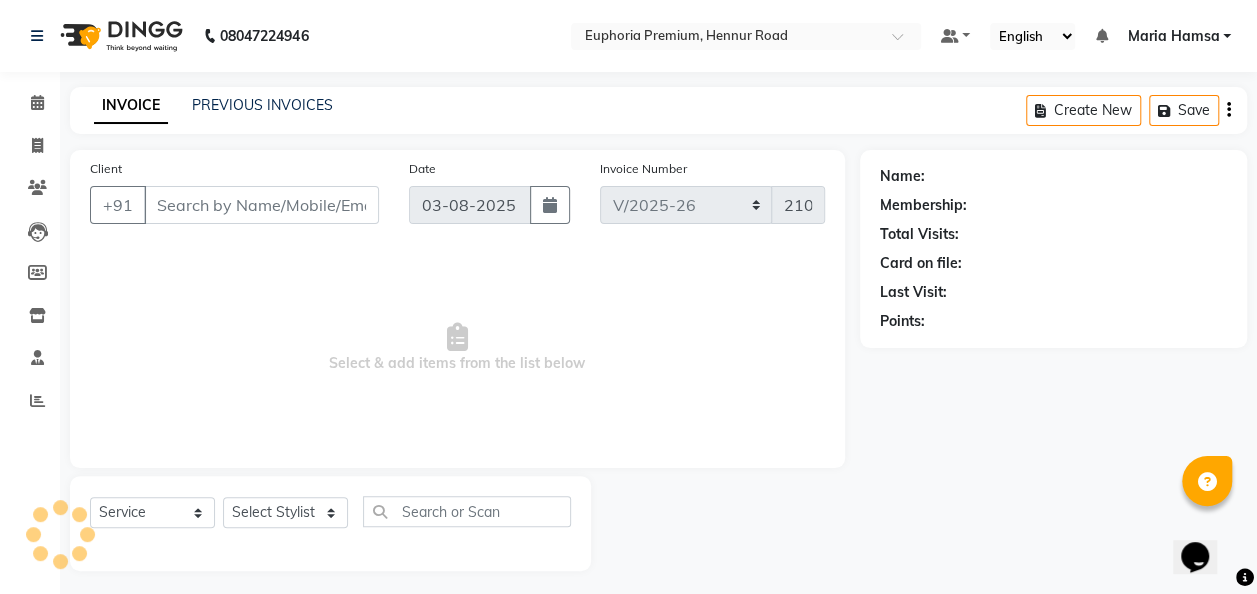 type on "99******45" 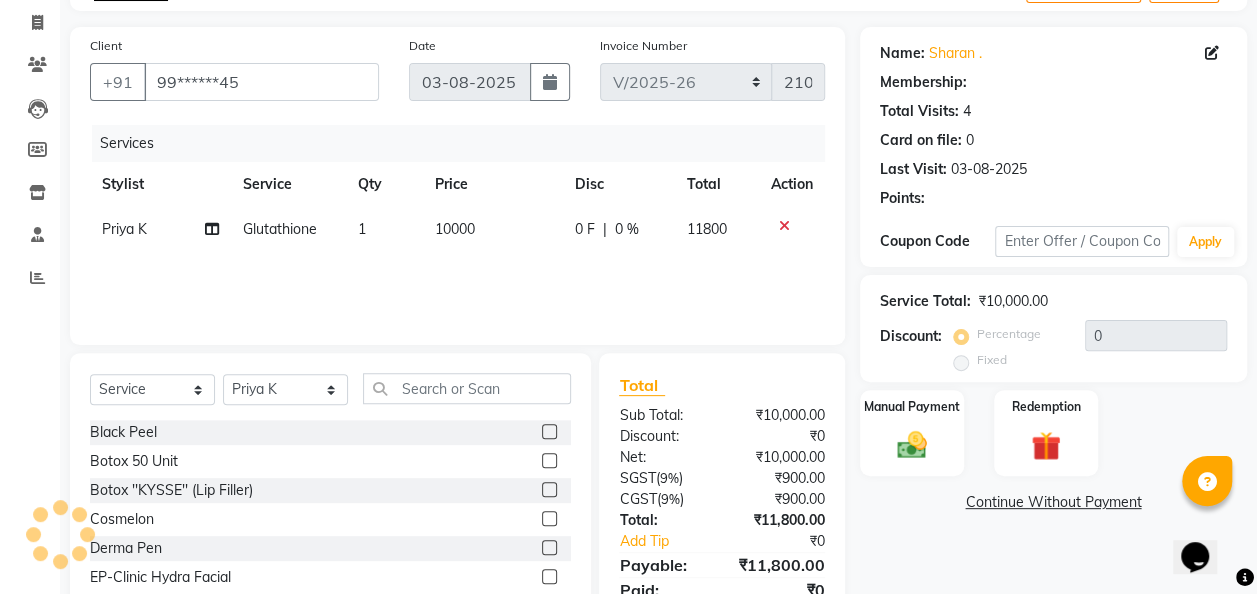 select on "1: Object" 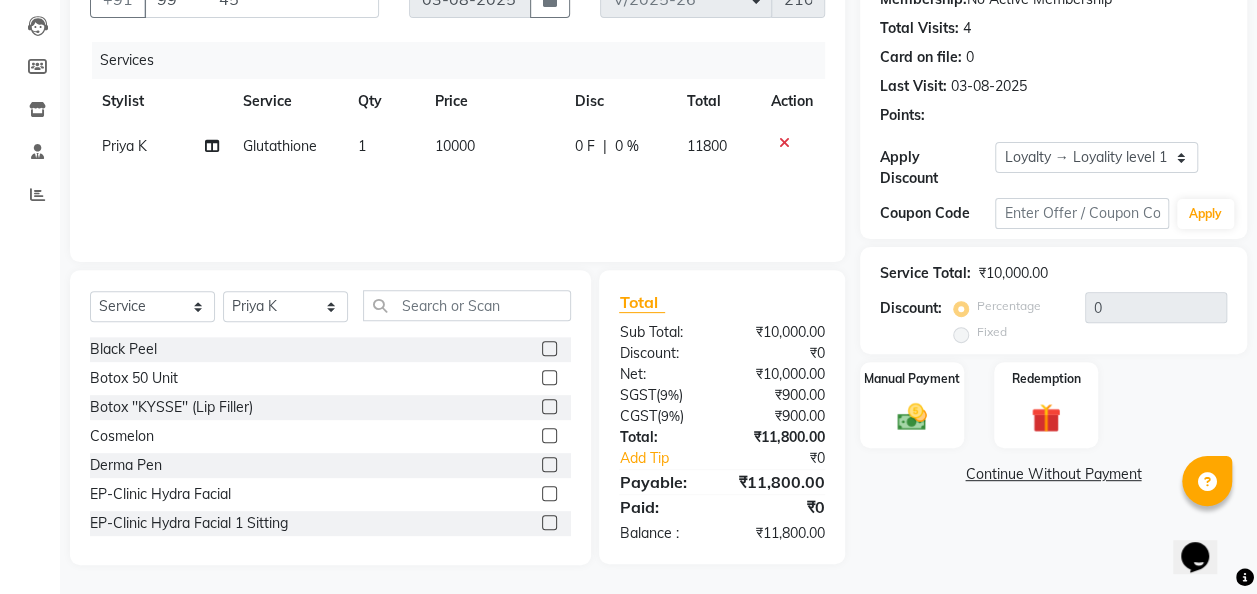 scroll, scrollTop: 213, scrollLeft: 0, axis: vertical 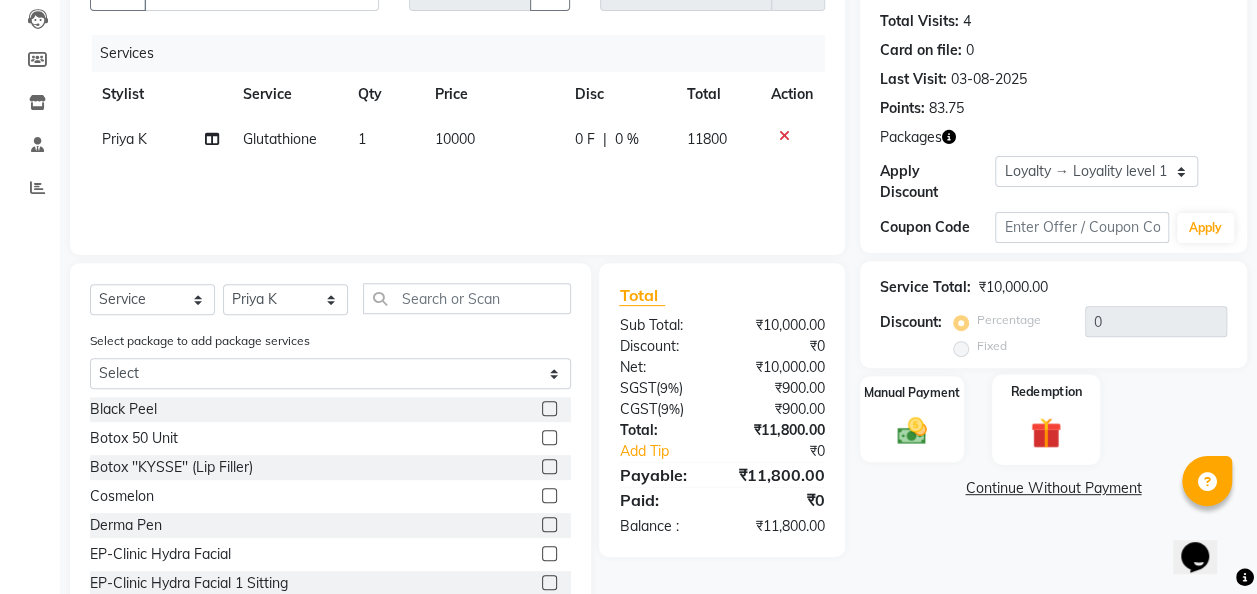 click 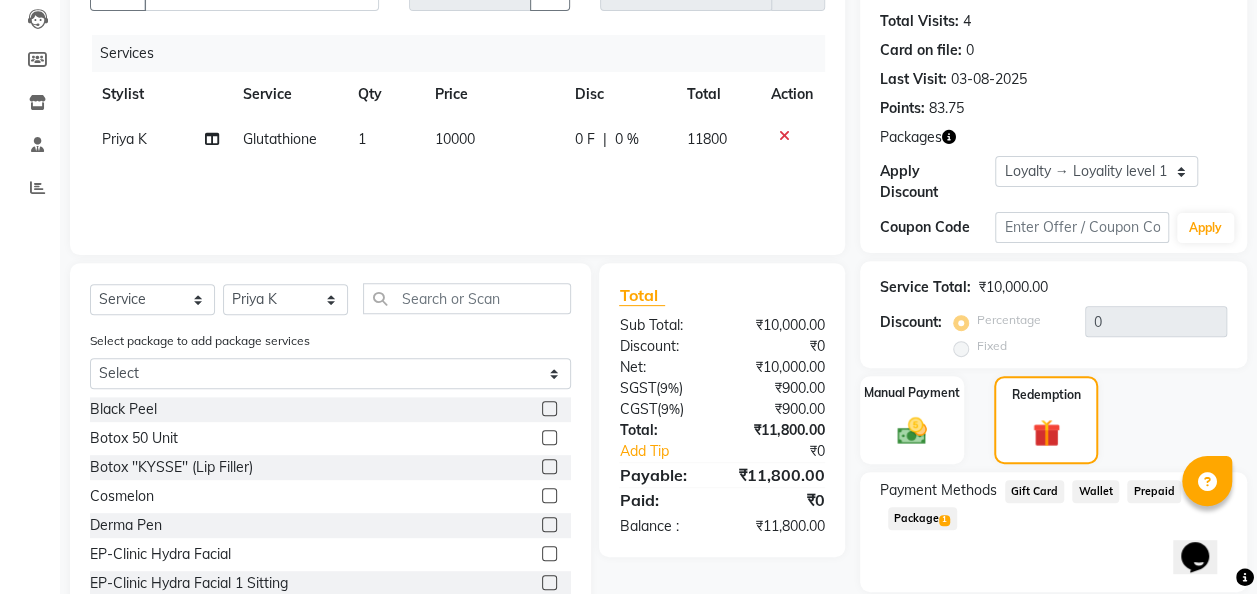 click on "Package  1" 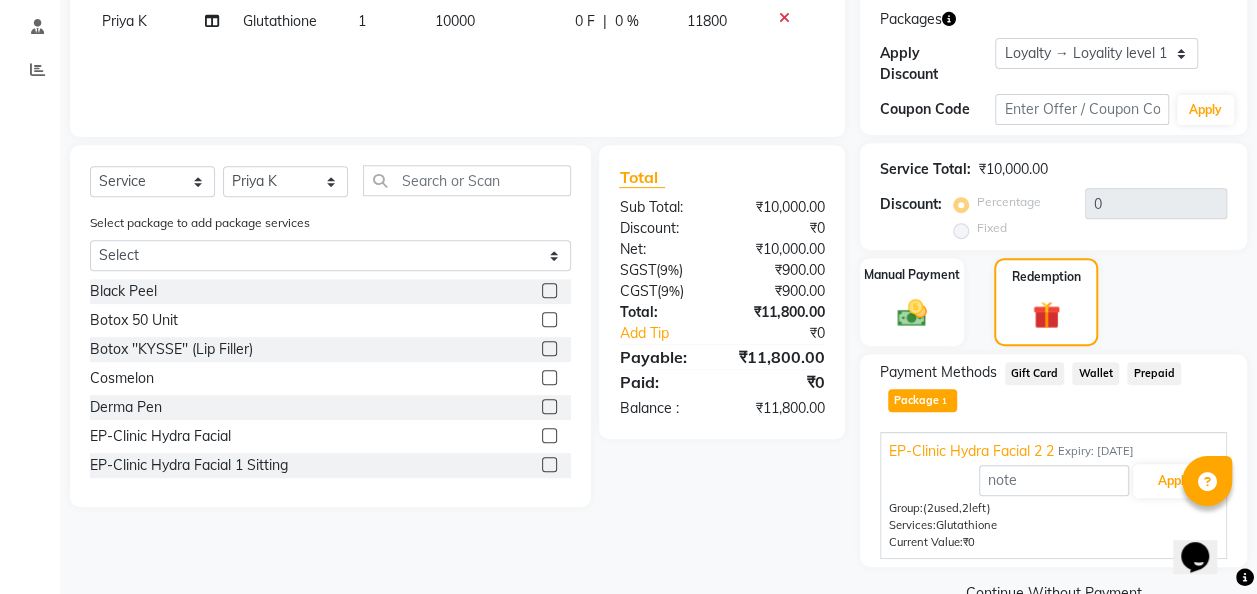 scroll, scrollTop: 374, scrollLeft: 0, axis: vertical 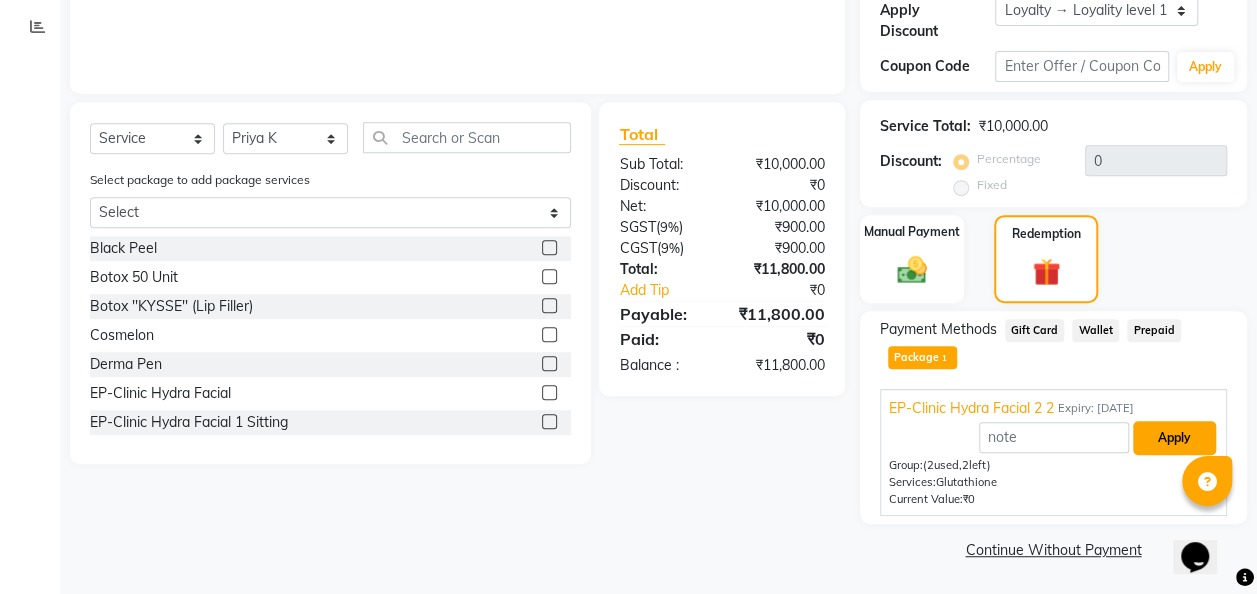 click on "Apply" at bounding box center (1174, 438) 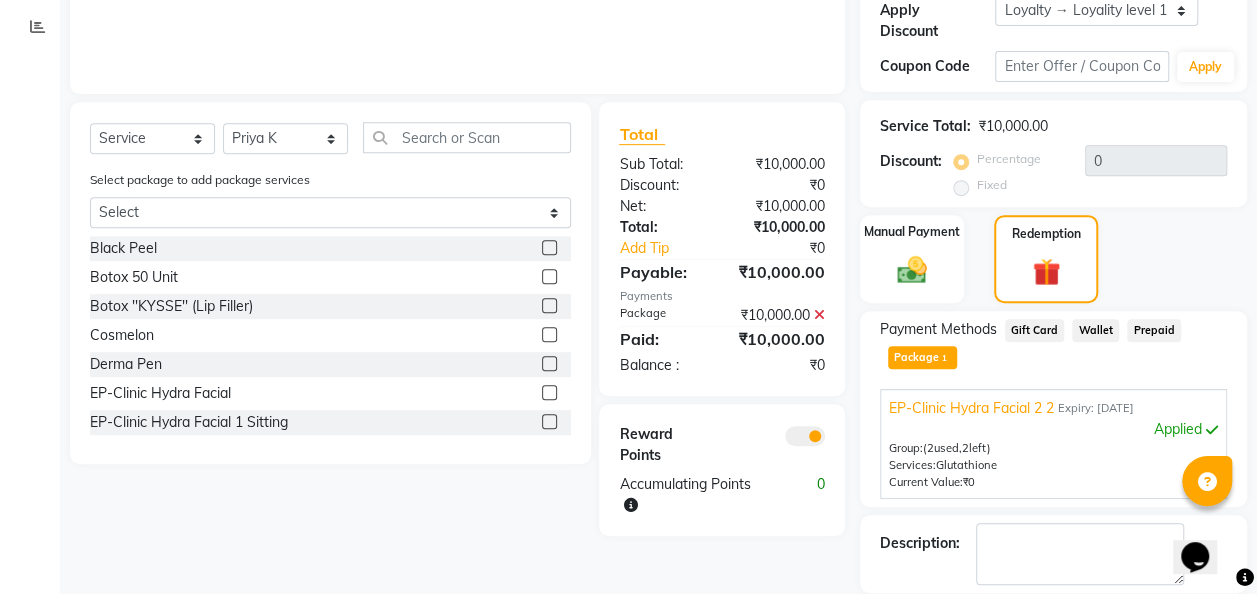 scroll, scrollTop: 469, scrollLeft: 0, axis: vertical 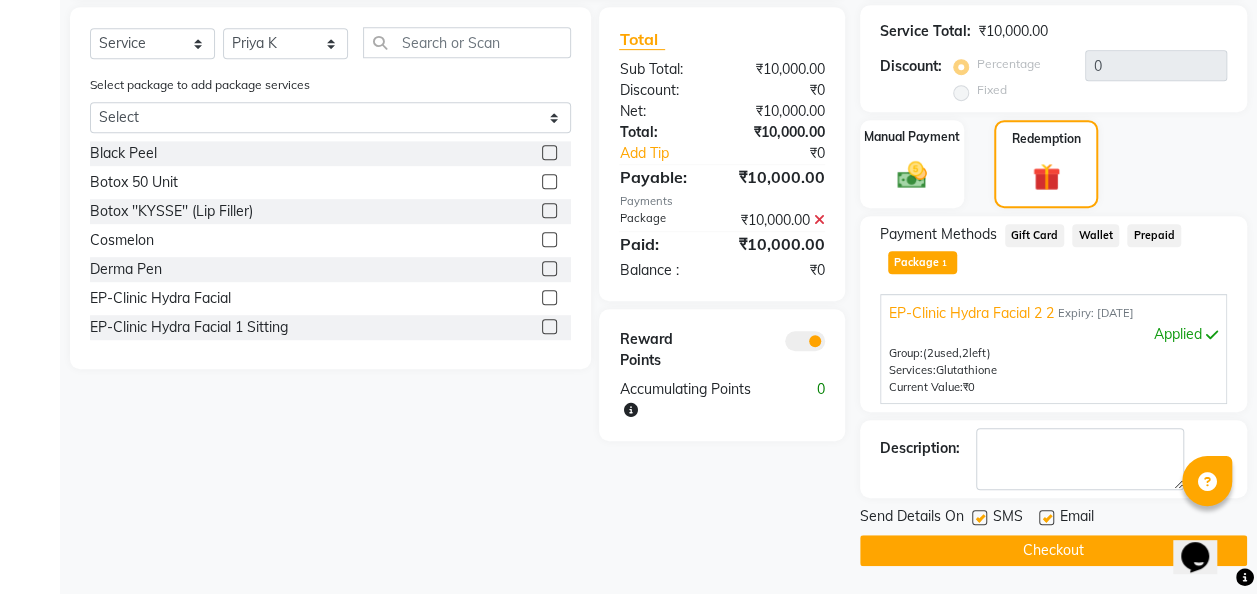 click on "Checkout" 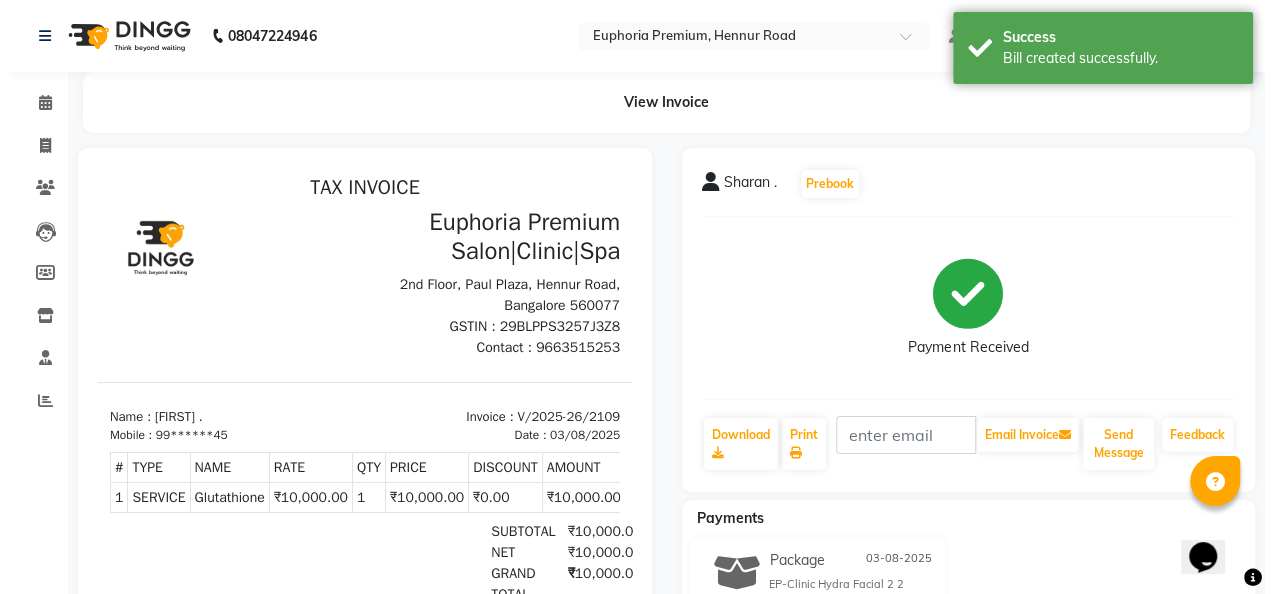 scroll, scrollTop: 0, scrollLeft: 0, axis: both 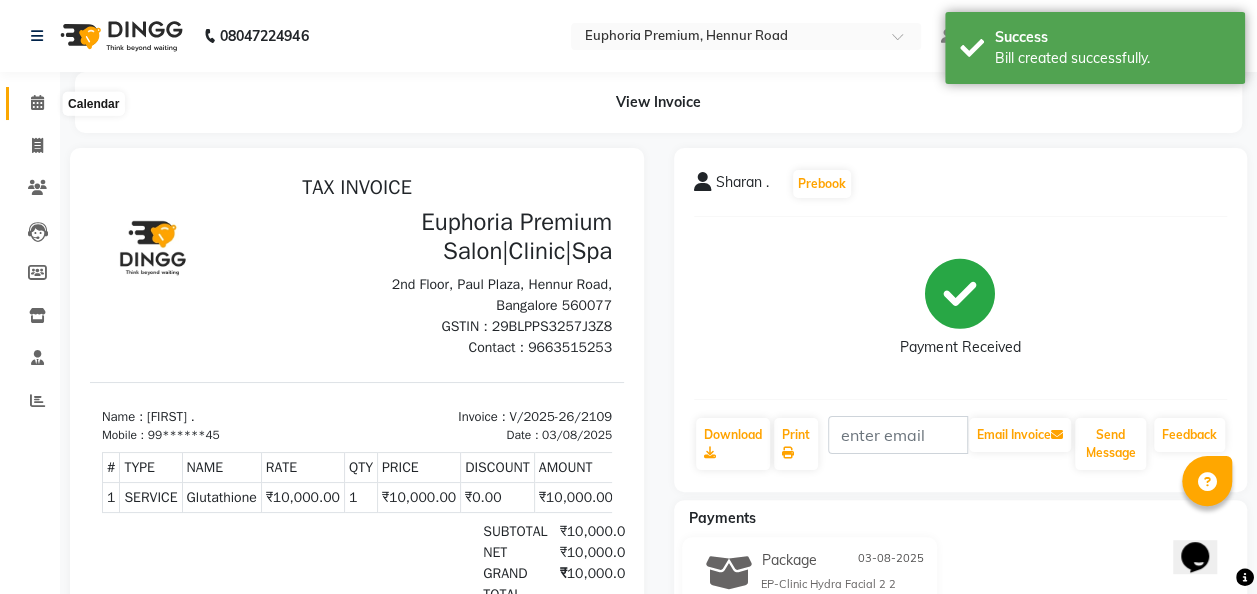 click 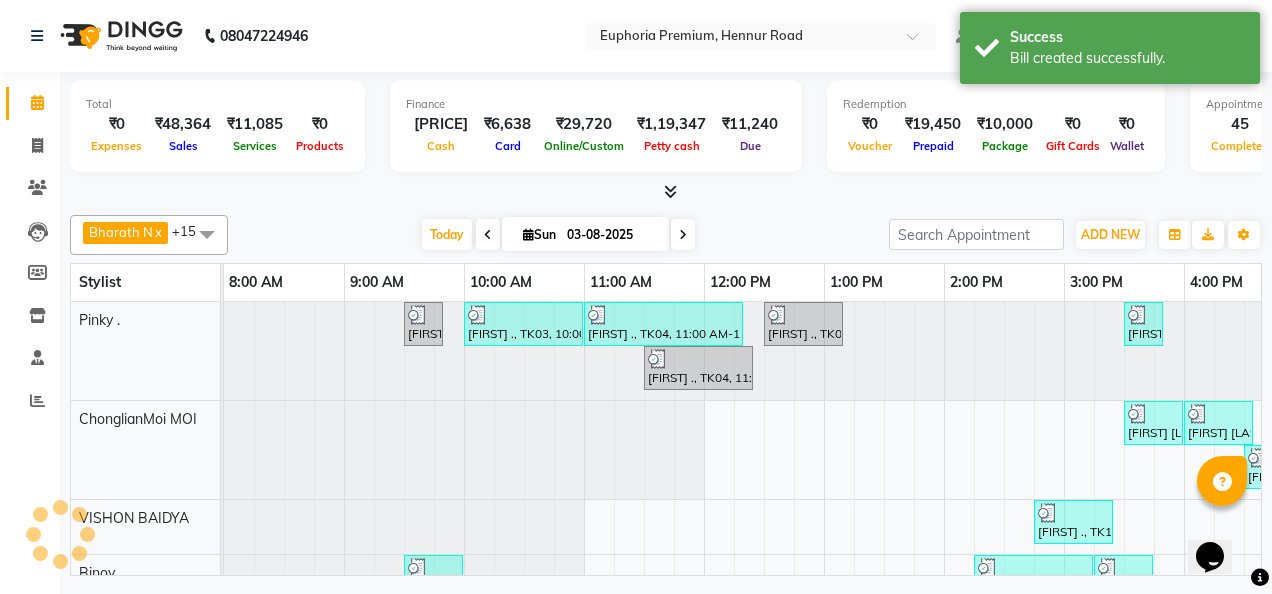 scroll, scrollTop: 0, scrollLeft: 0, axis: both 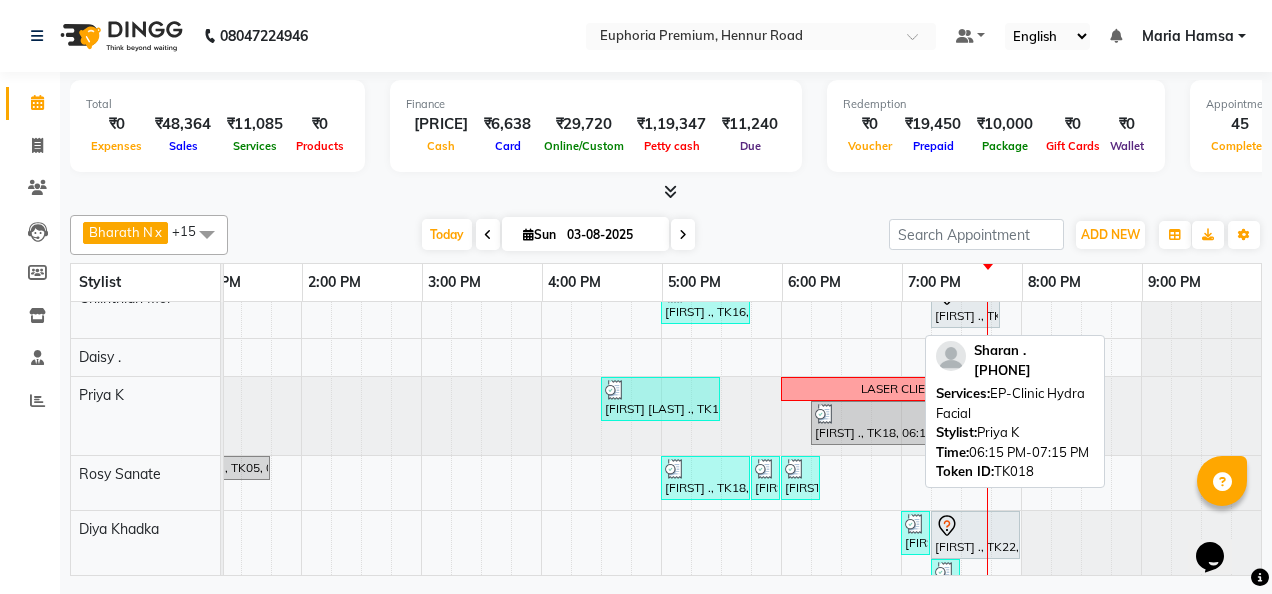 click on "[FIRST] ., TK18, 06:15 PM-07:15 PM, EP-Clinic Hydra Facial" at bounding box center [870, 423] 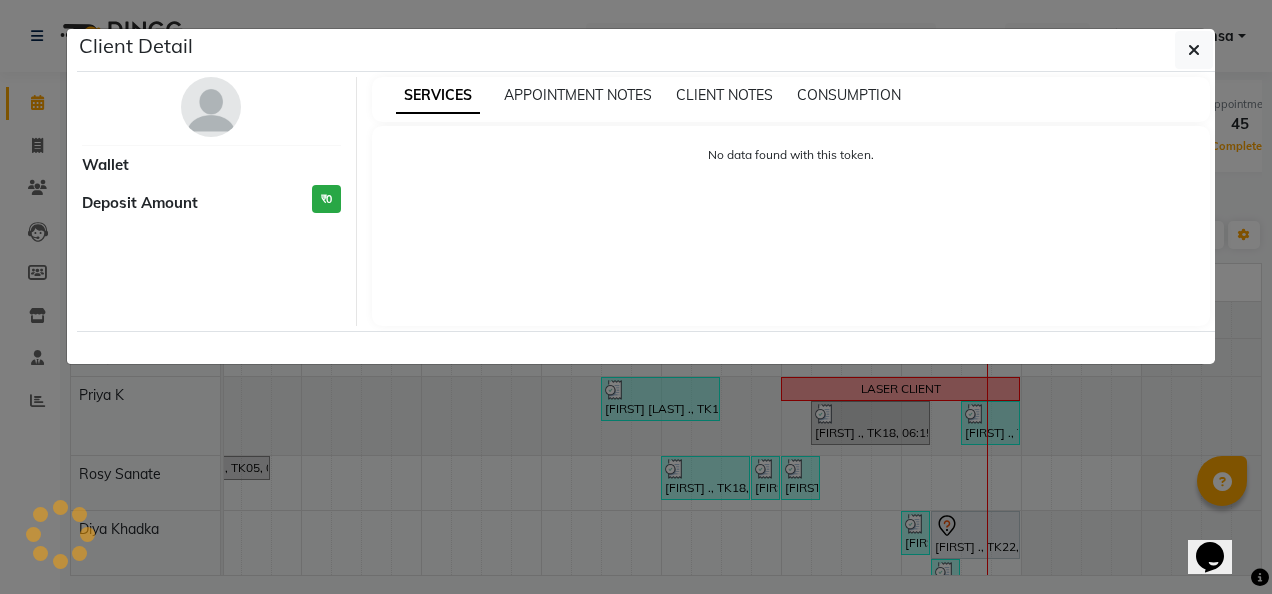 select on "3" 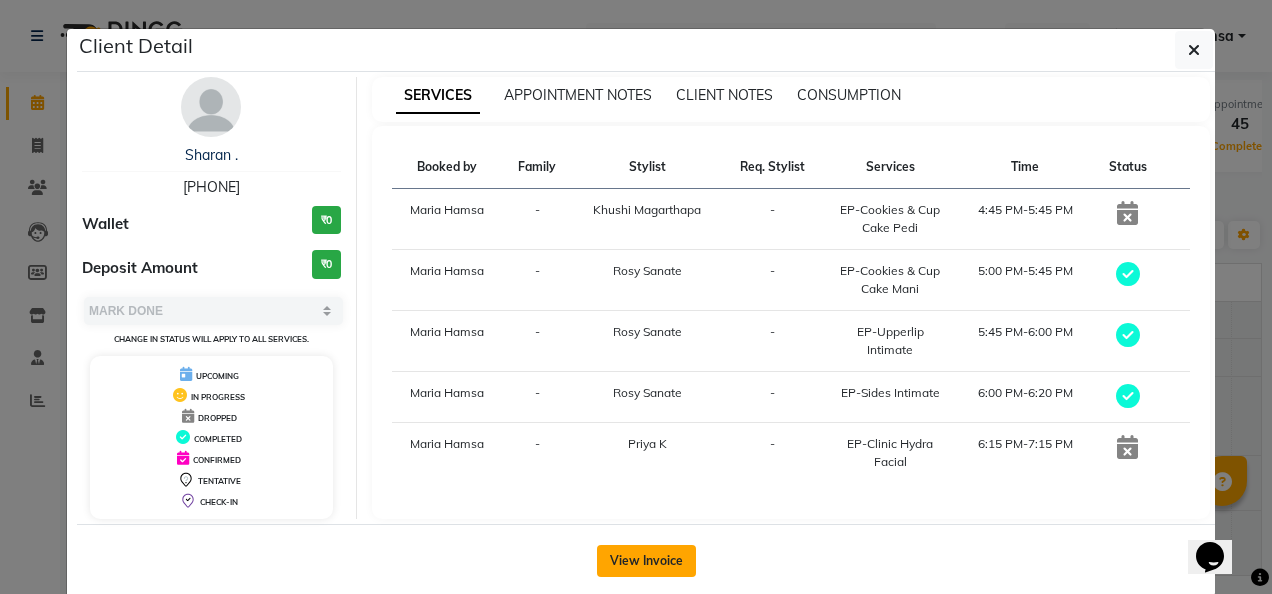 click on "View Invoice" 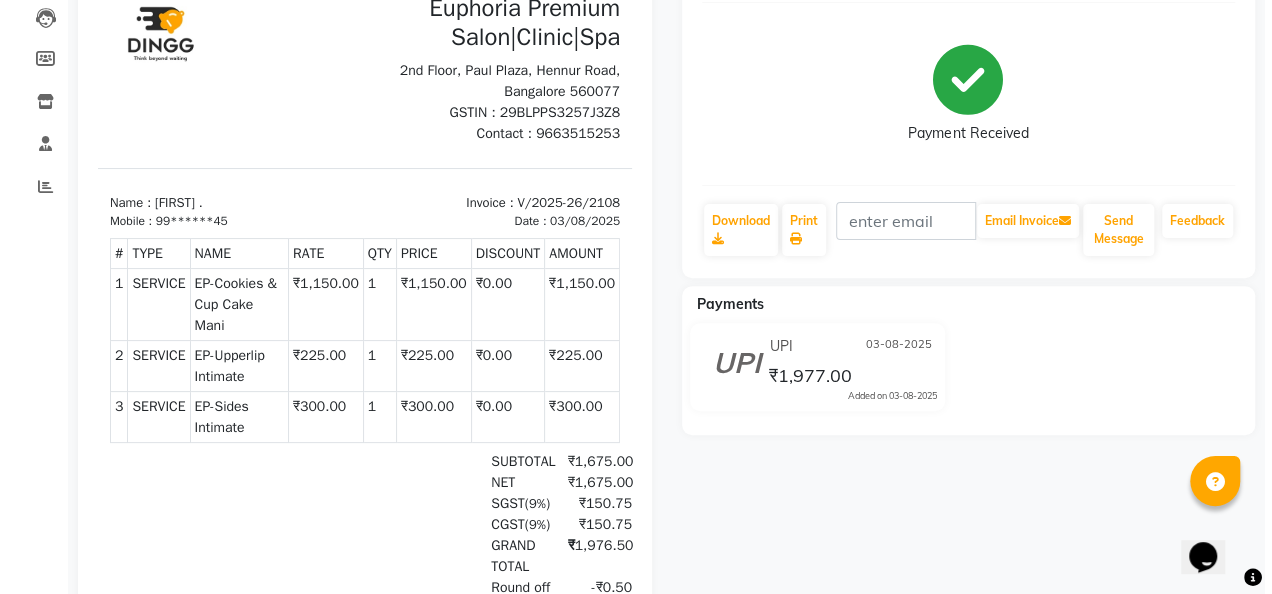scroll, scrollTop: 0, scrollLeft: 0, axis: both 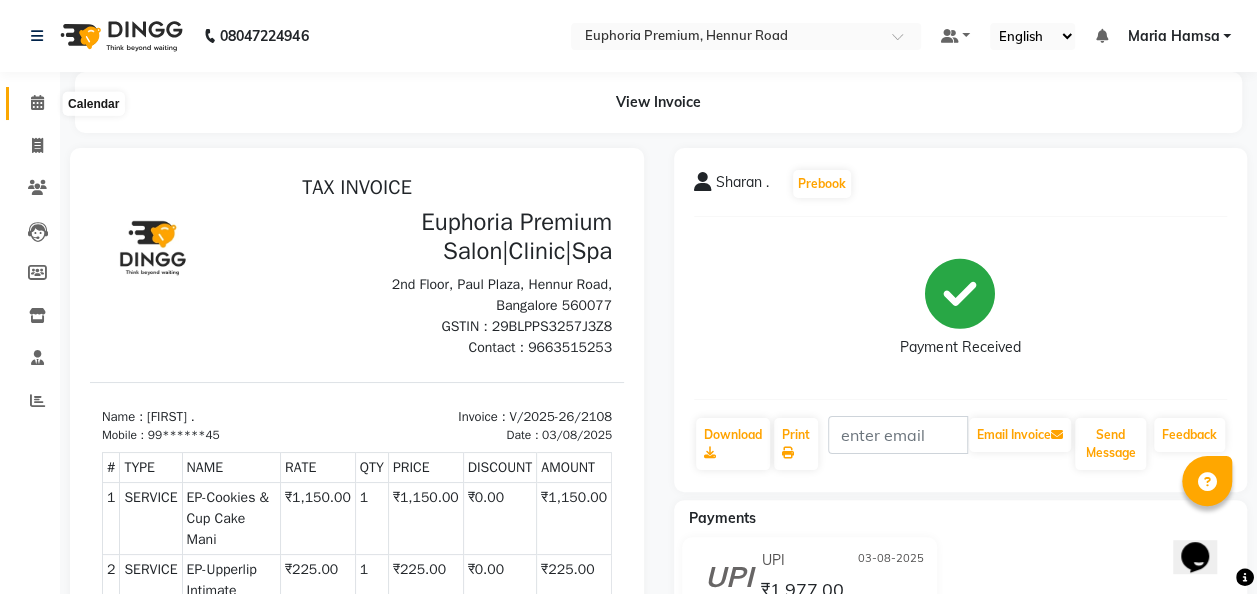 click 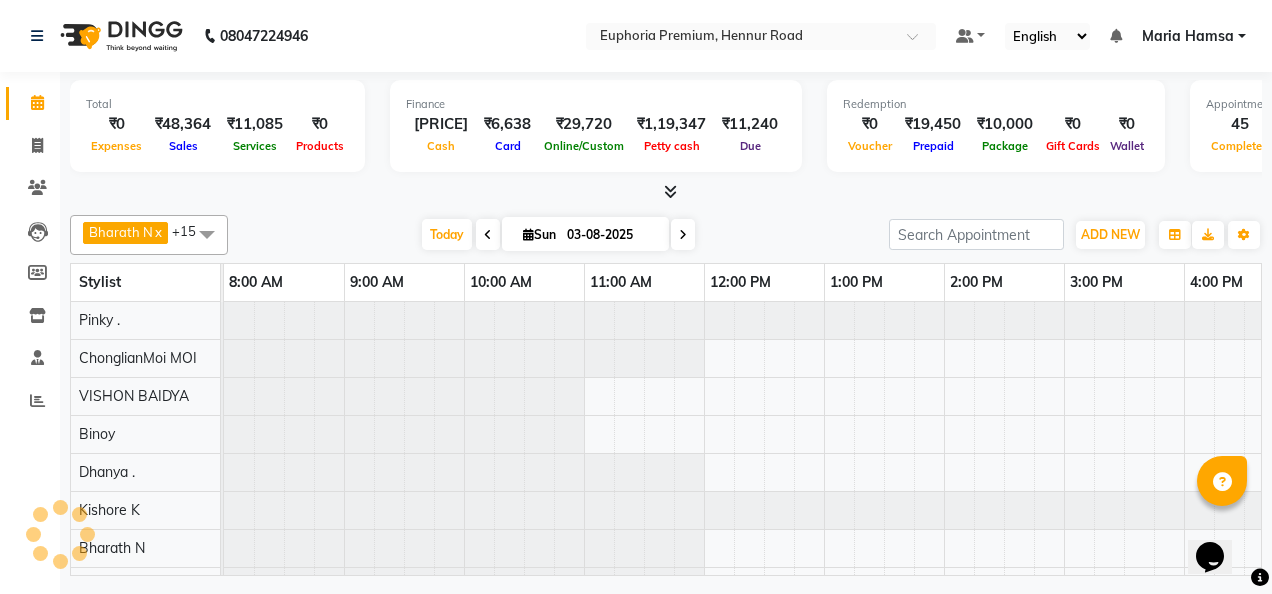 scroll, scrollTop: 0, scrollLeft: 0, axis: both 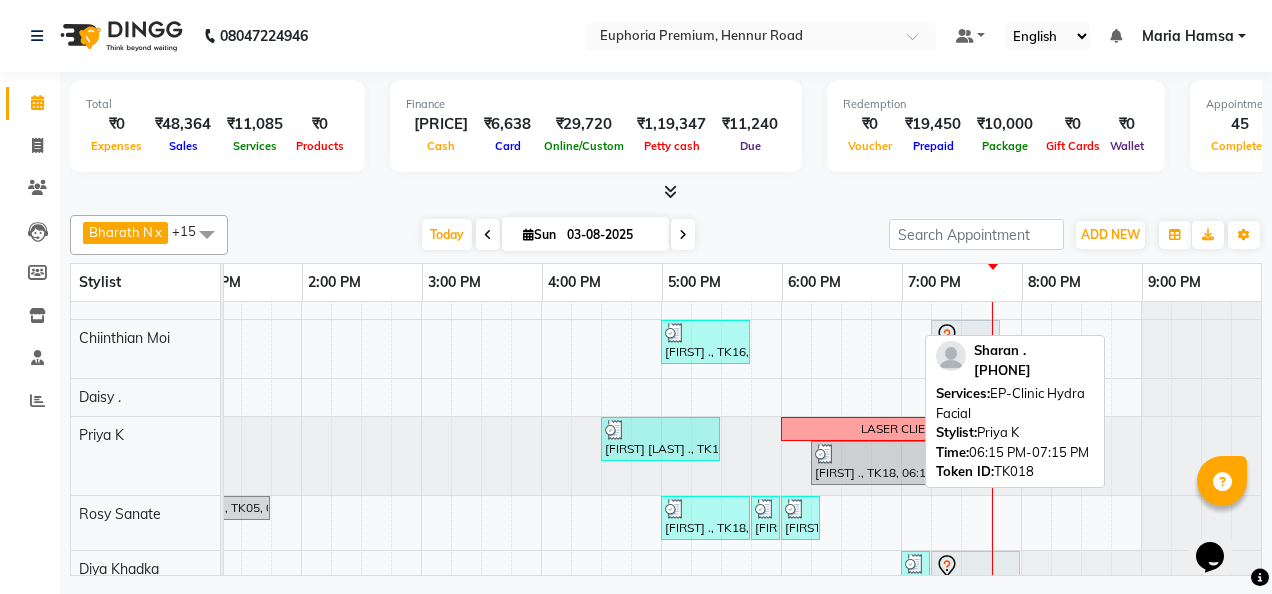 click on "[FIRST] ., TK18, 06:15 PM-07:15 PM, EP-Clinic Hydra Facial" at bounding box center (870, 463) 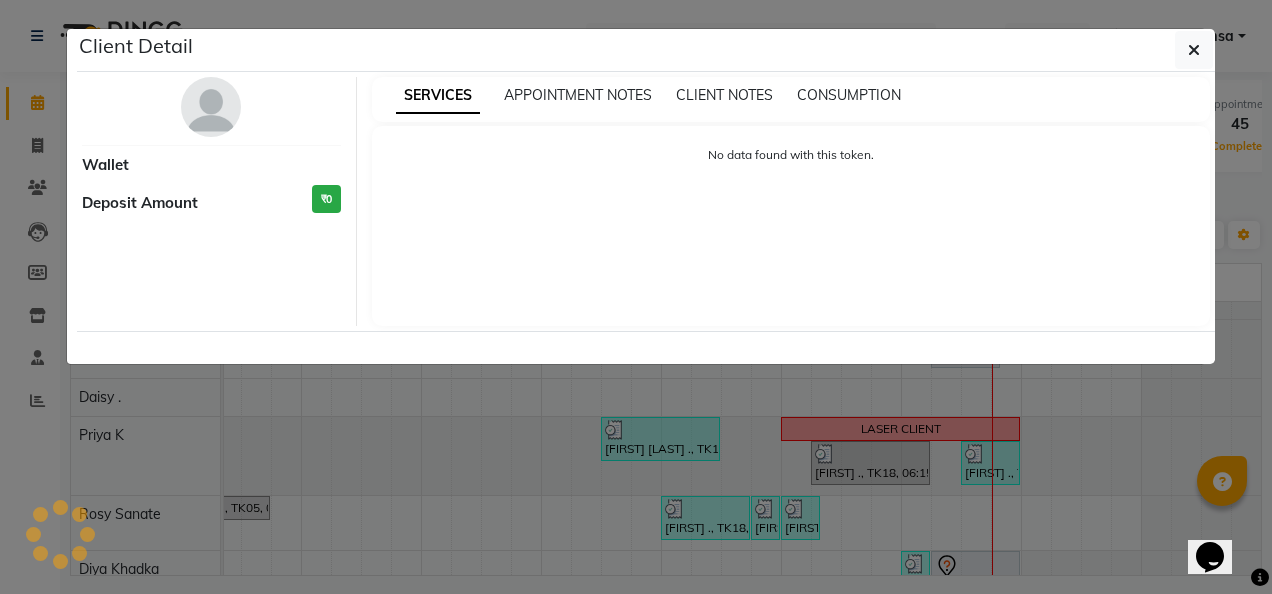 select on "3" 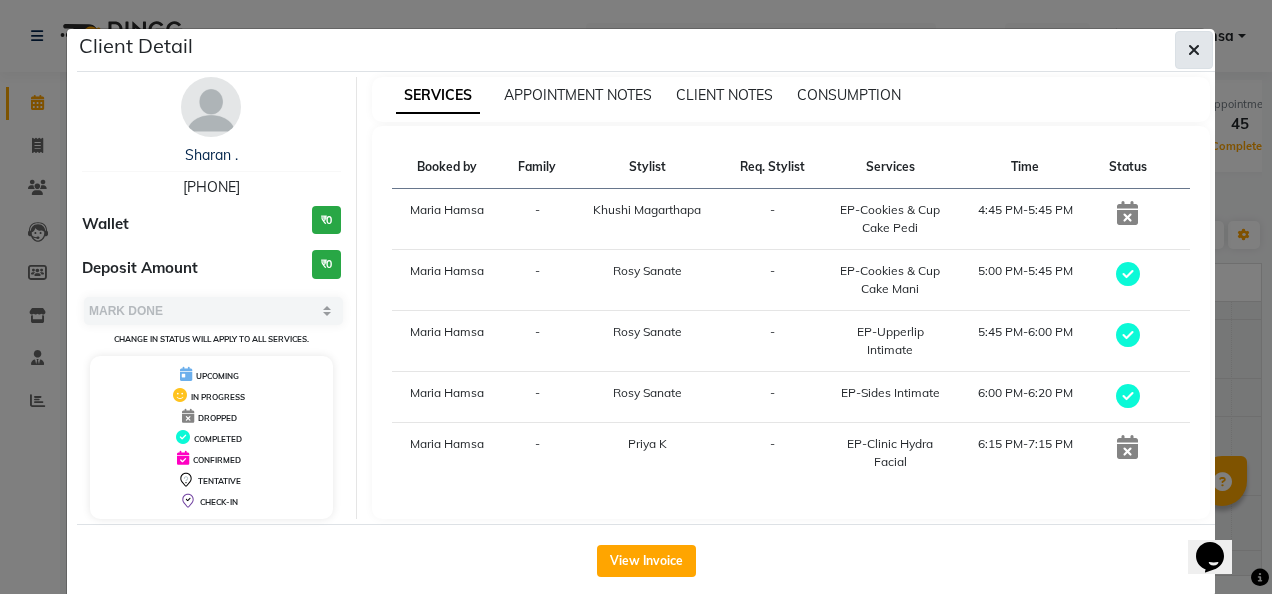 click 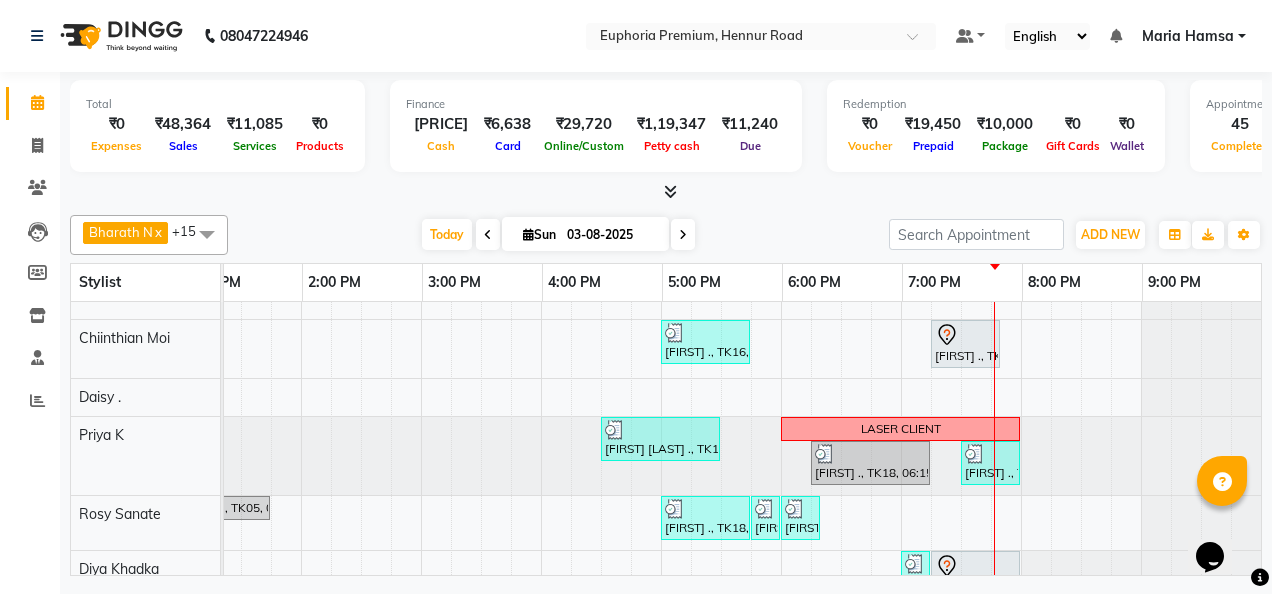 scroll, scrollTop: 716, scrollLeft: 655, axis: both 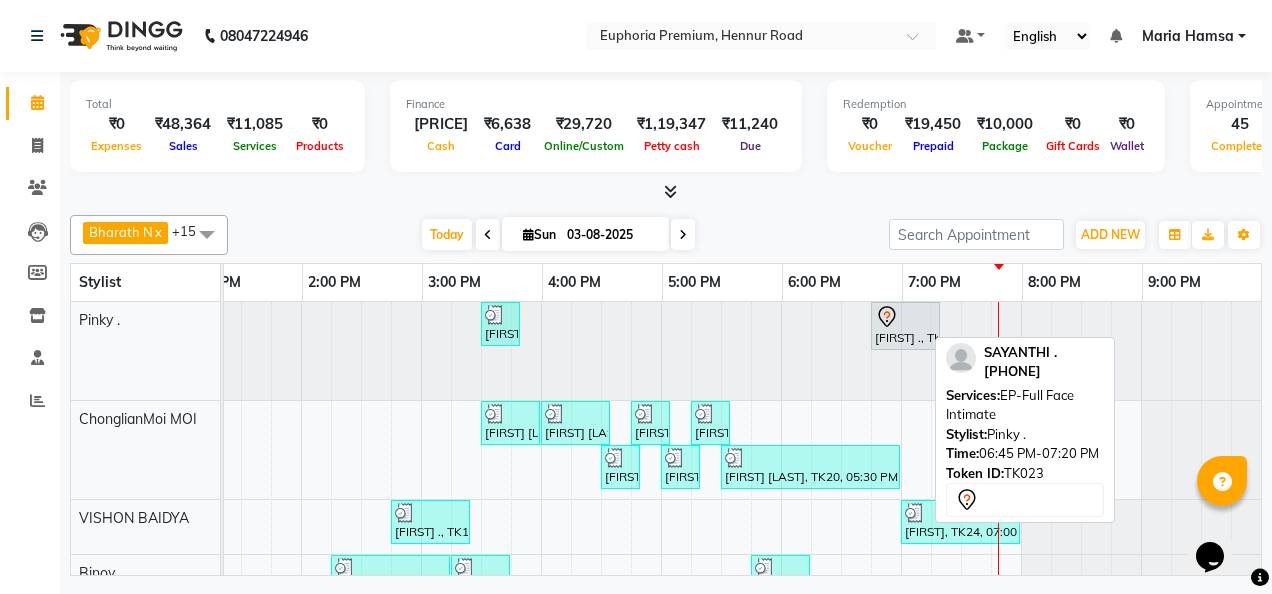 click 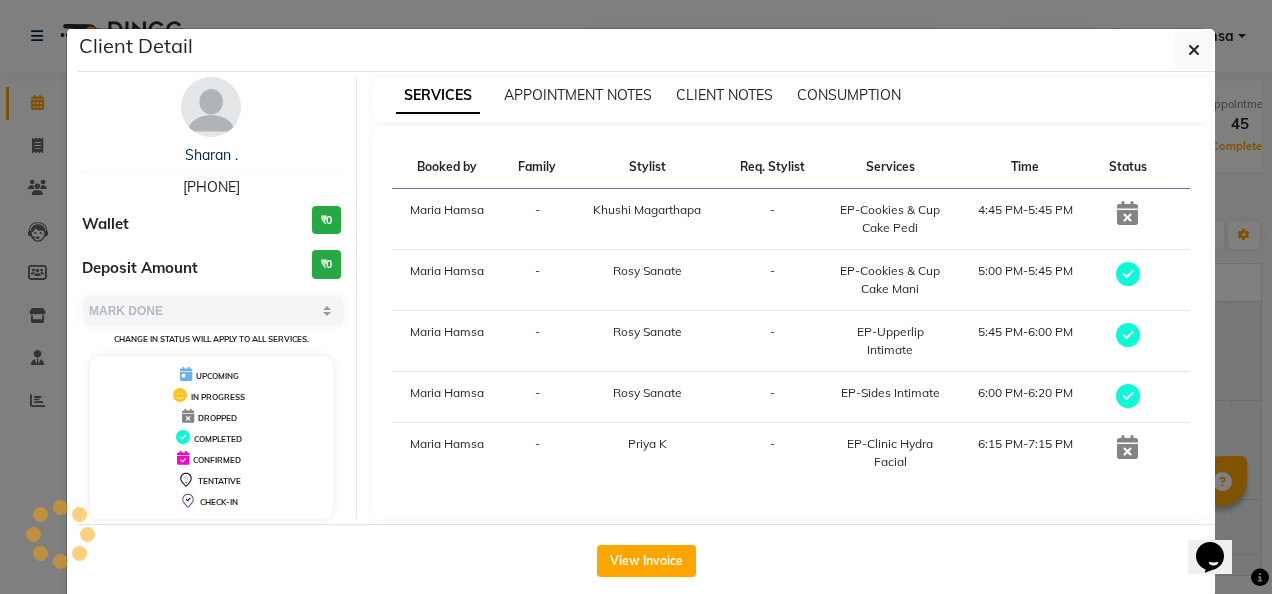 select on "7" 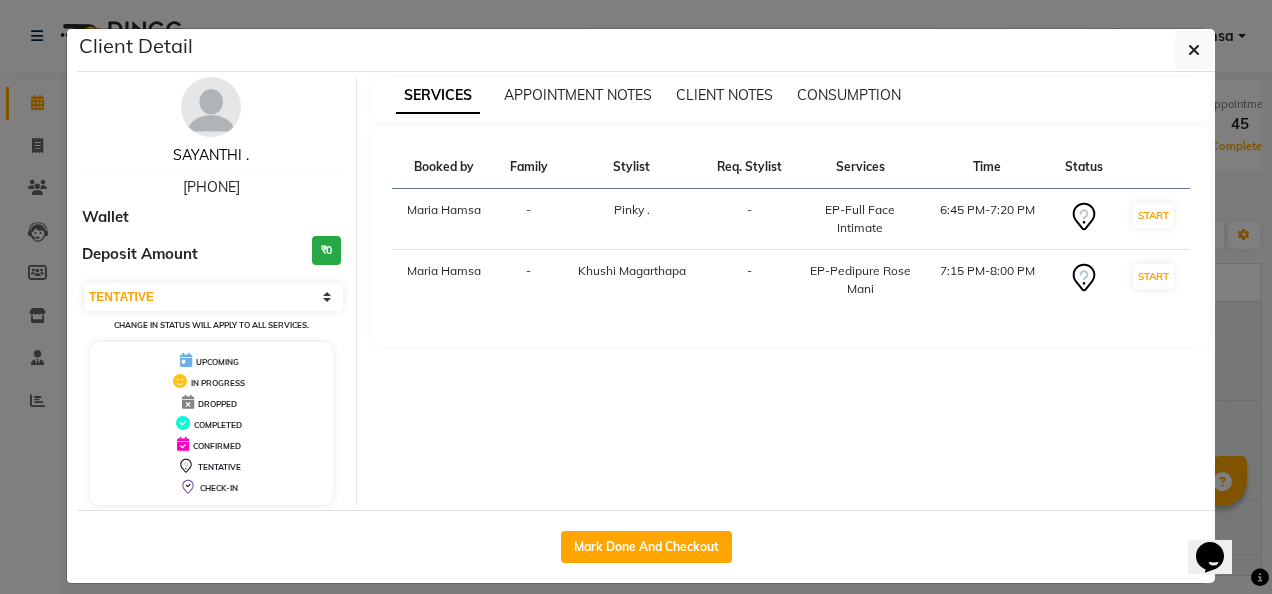 click on "SAYANTHI ." at bounding box center (211, 155) 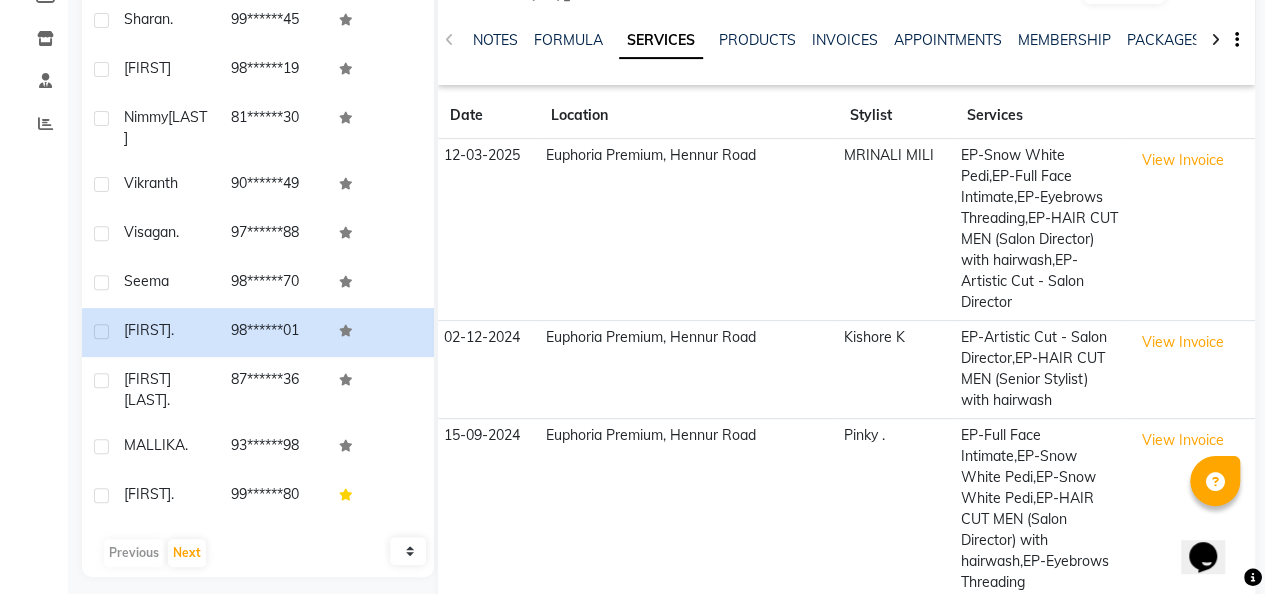 scroll, scrollTop: 278, scrollLeft: 0, axis: vertical 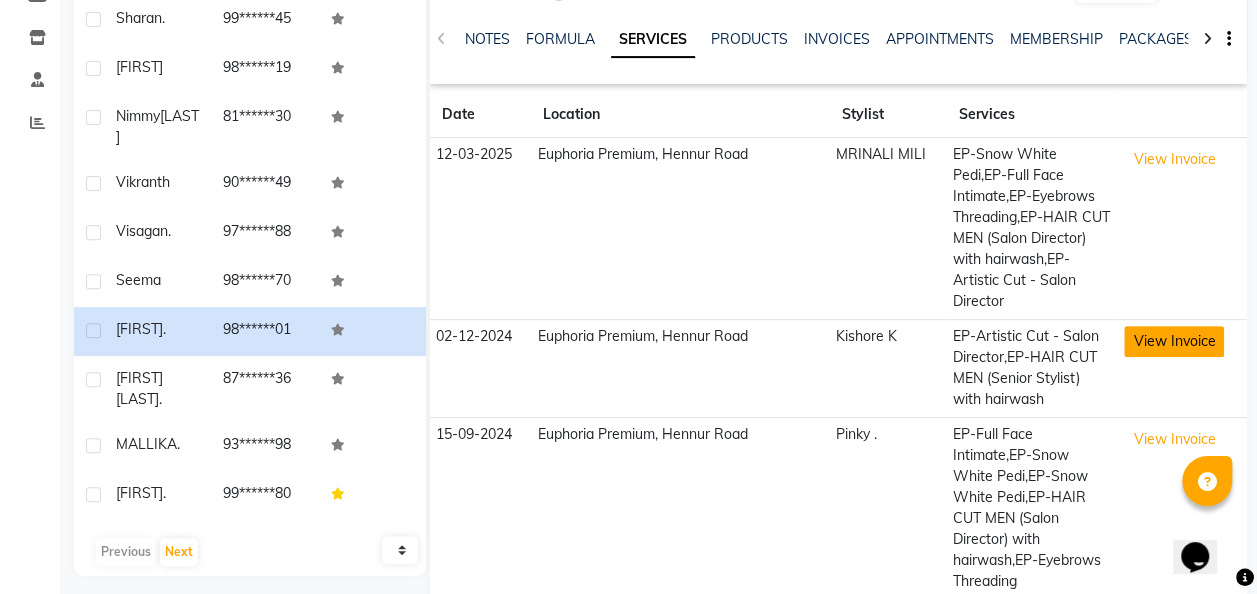 click on "View Invoice" 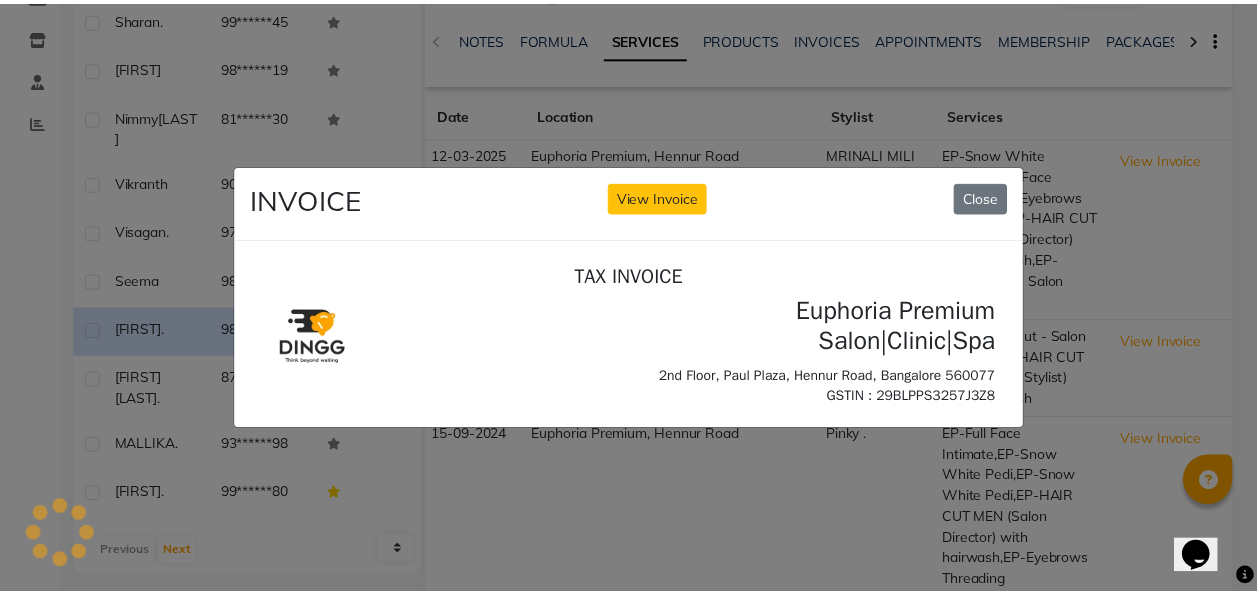 scroll, scrollTop: 0, scrollLeft: 0, axis: both 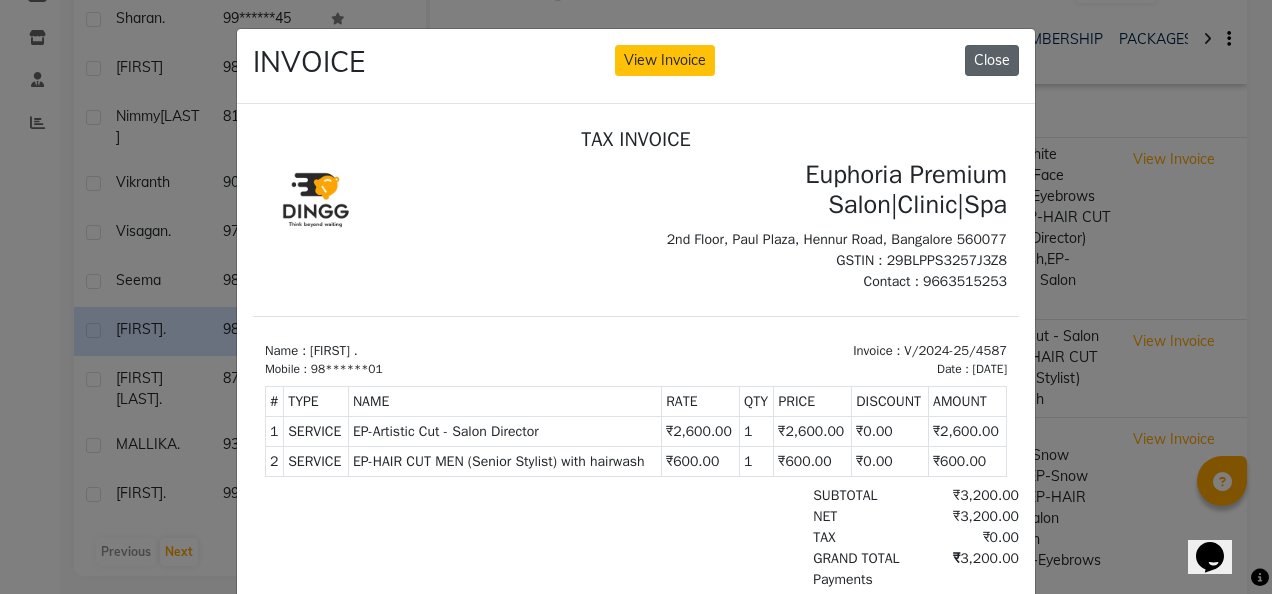 click on "Close" 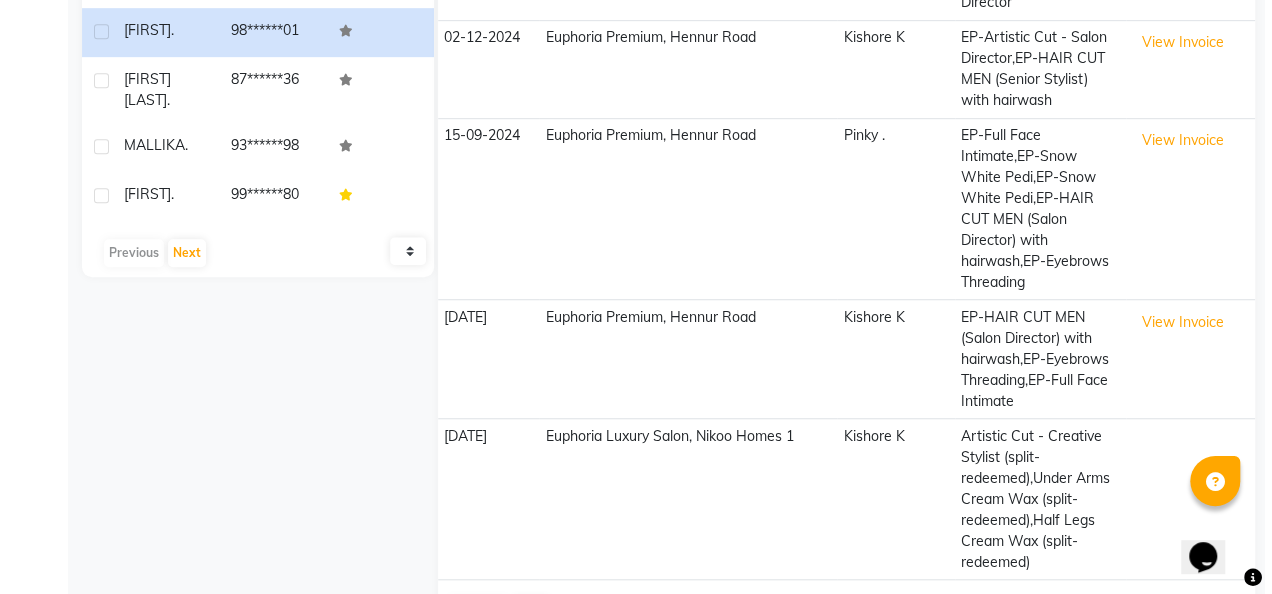 scroll, scrollTop: 582, scrollLeft: 0, axis: vertical 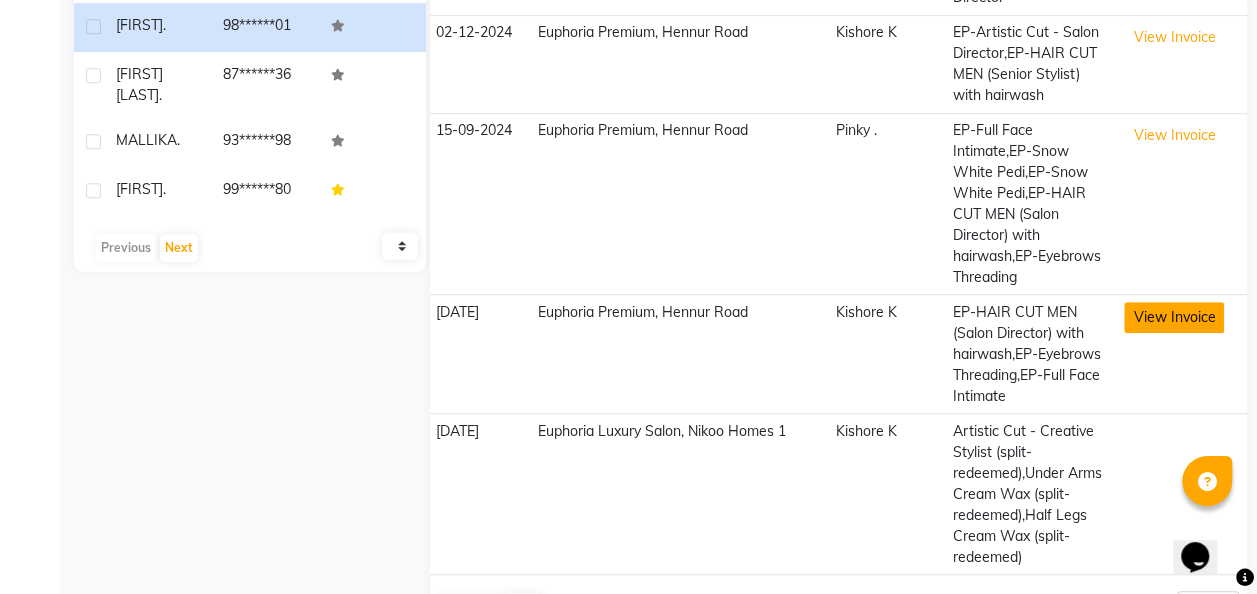 click on "View Invoice" 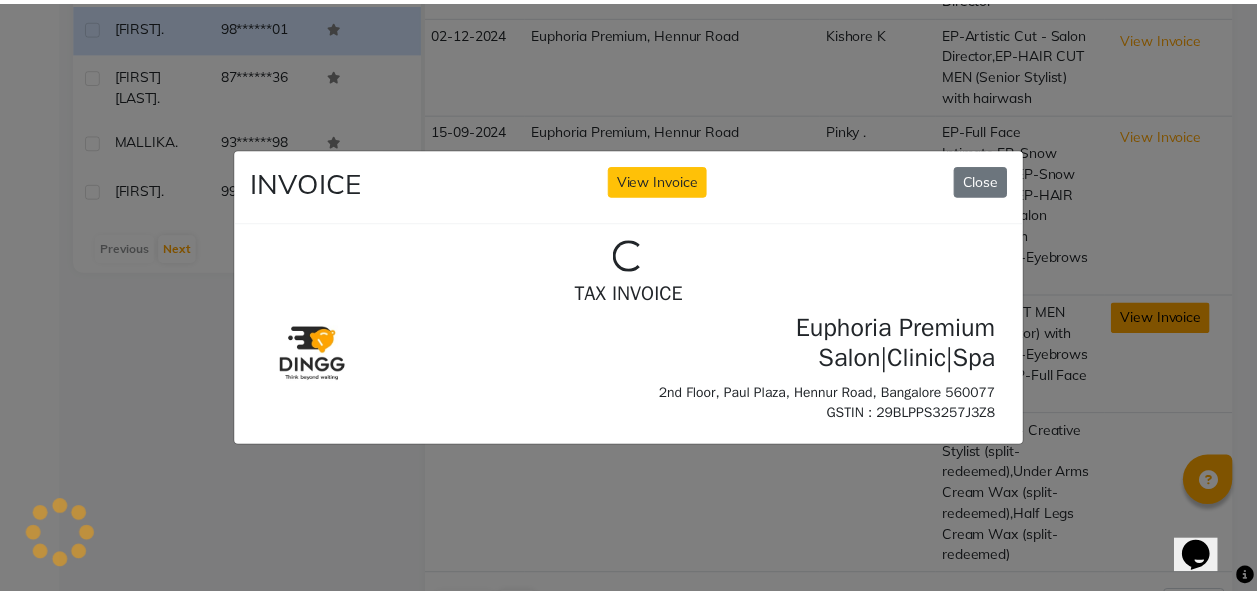 scroll, scrollTop: 0, scrollLeft: 0, axis: both 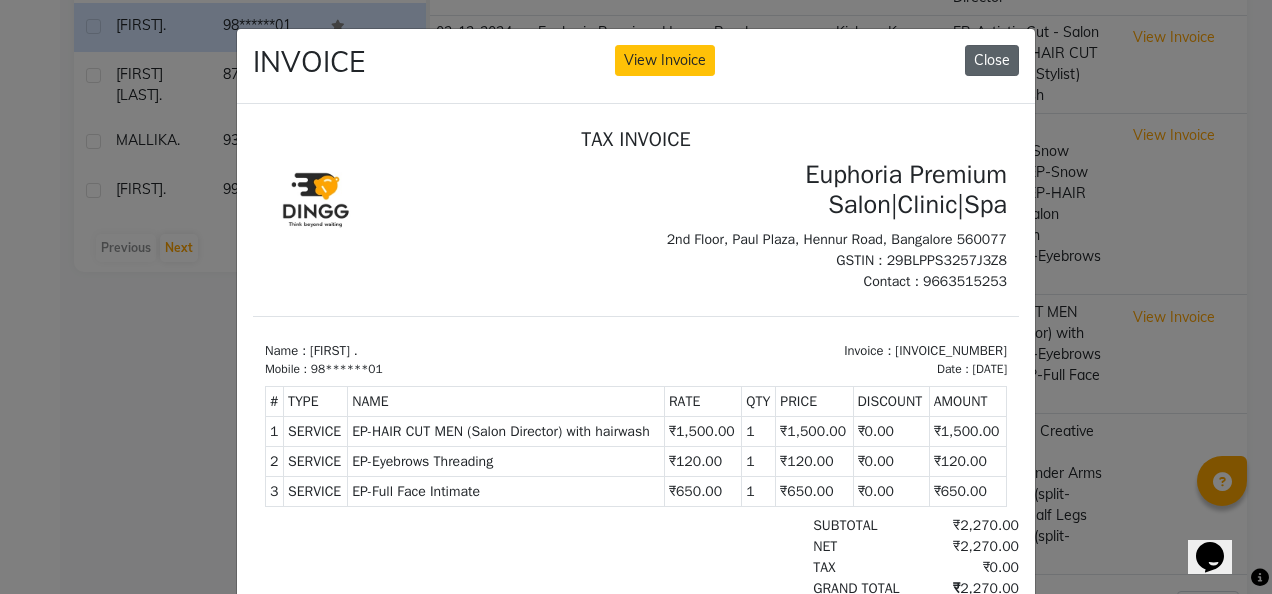 click on "Close" 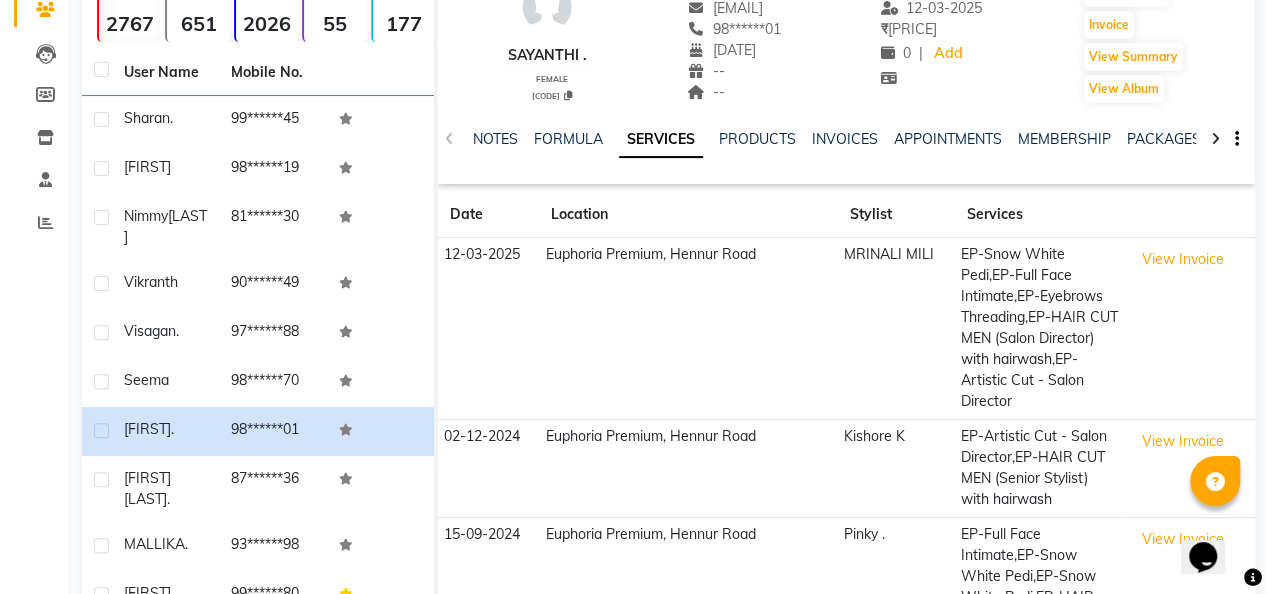 scroll, scrollTop: 0, scrollLeft: 0, axis: both 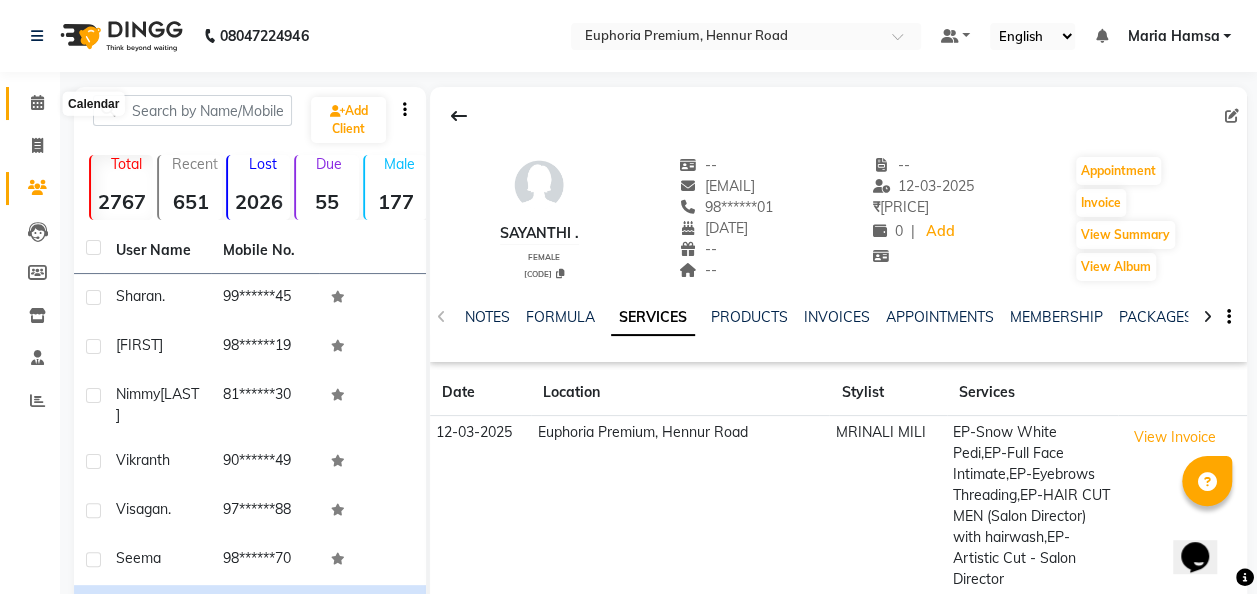click 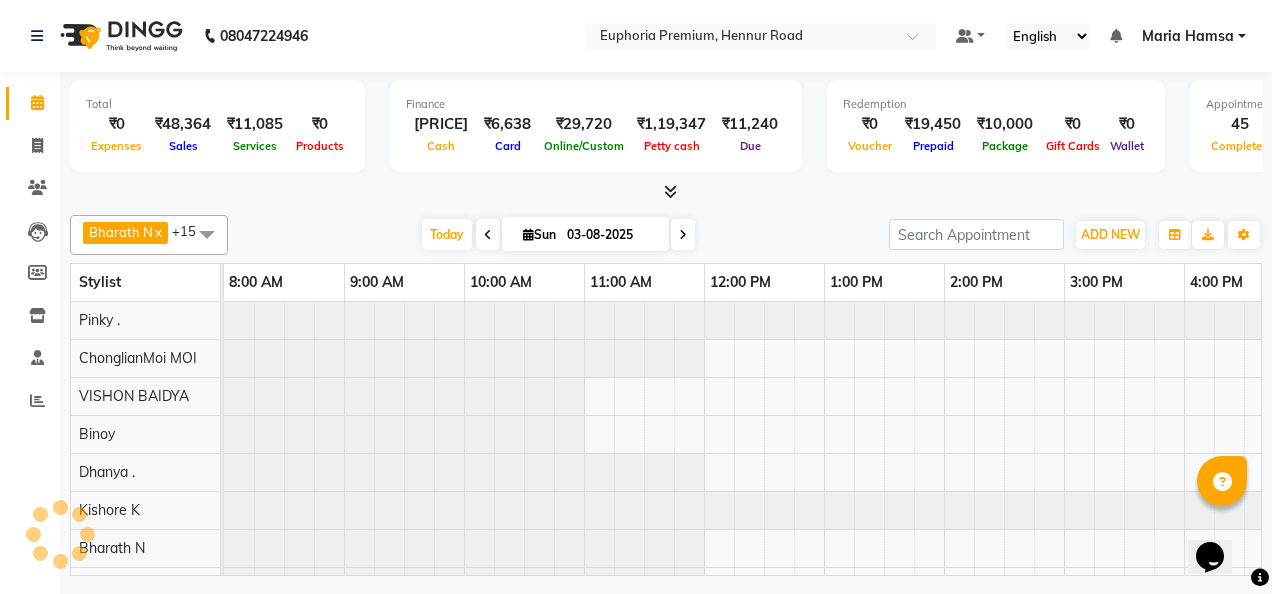 scroll, scrollTop: 0, scrollLeft: 0, axis: both 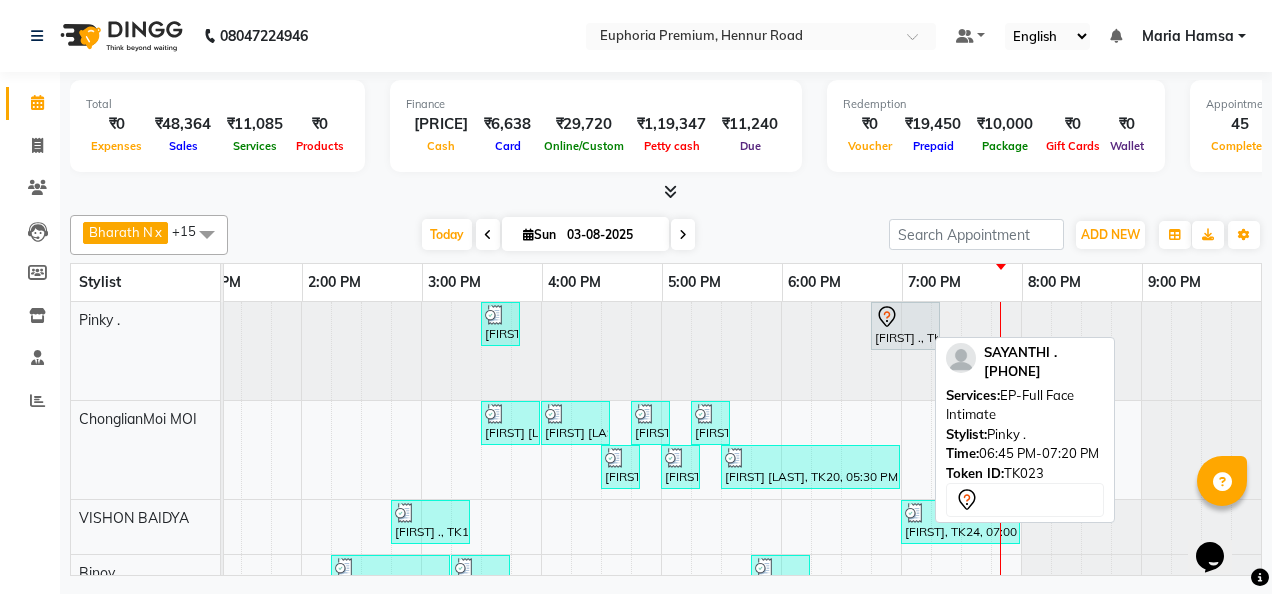 click at bounding box center (905, 317) 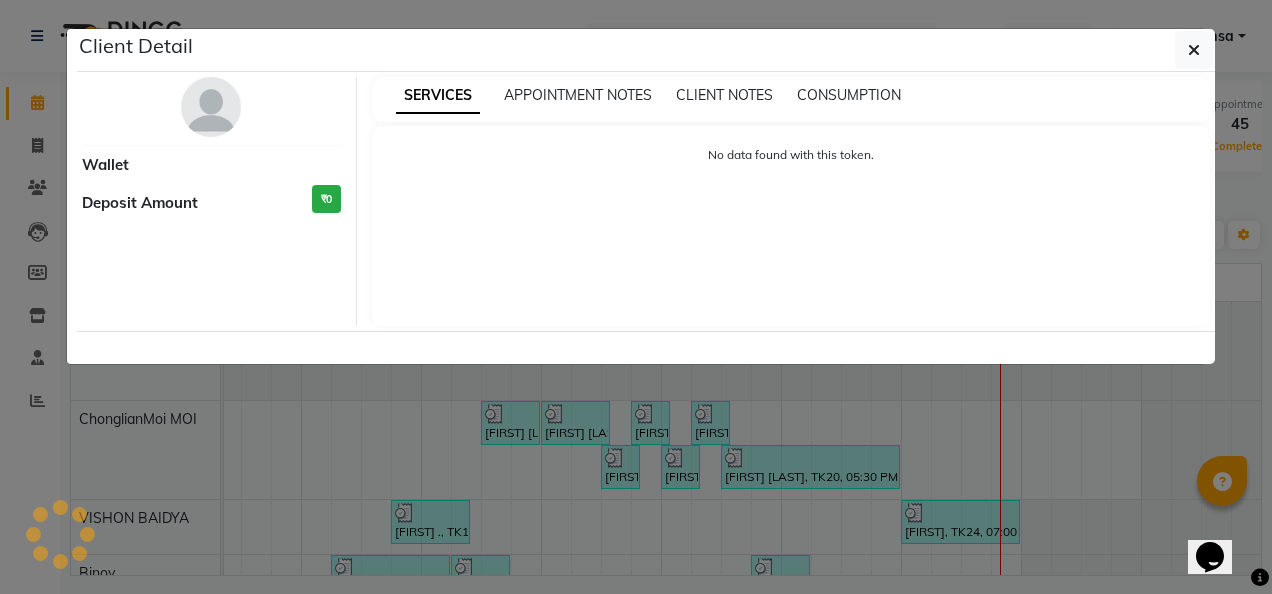 select on "7" 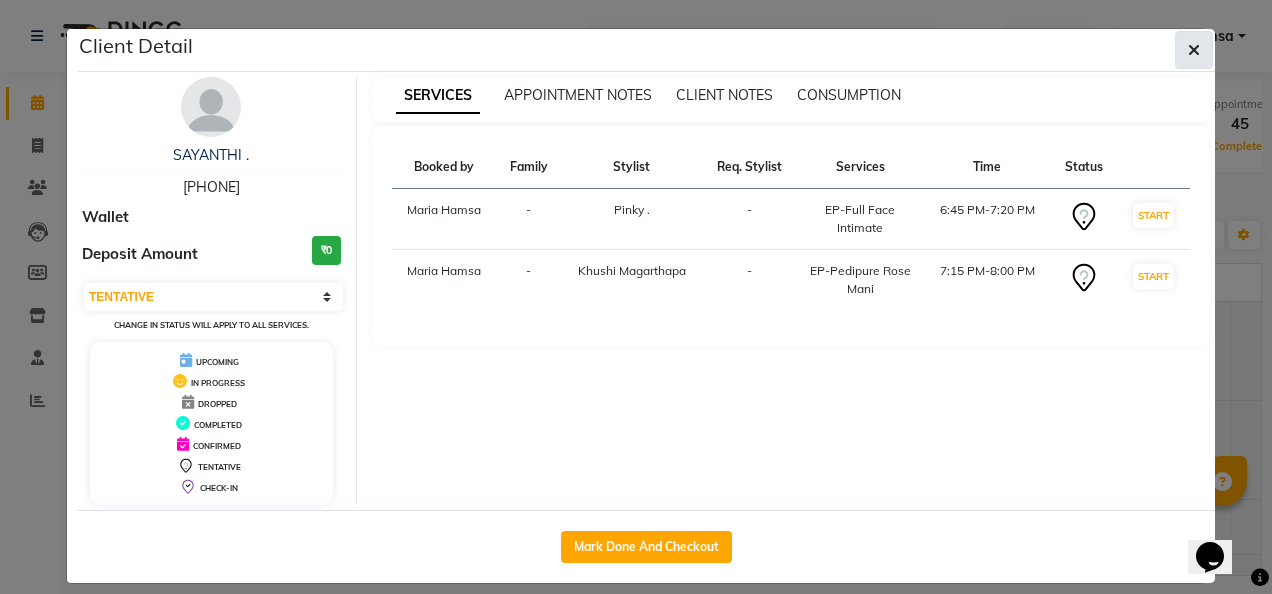 click 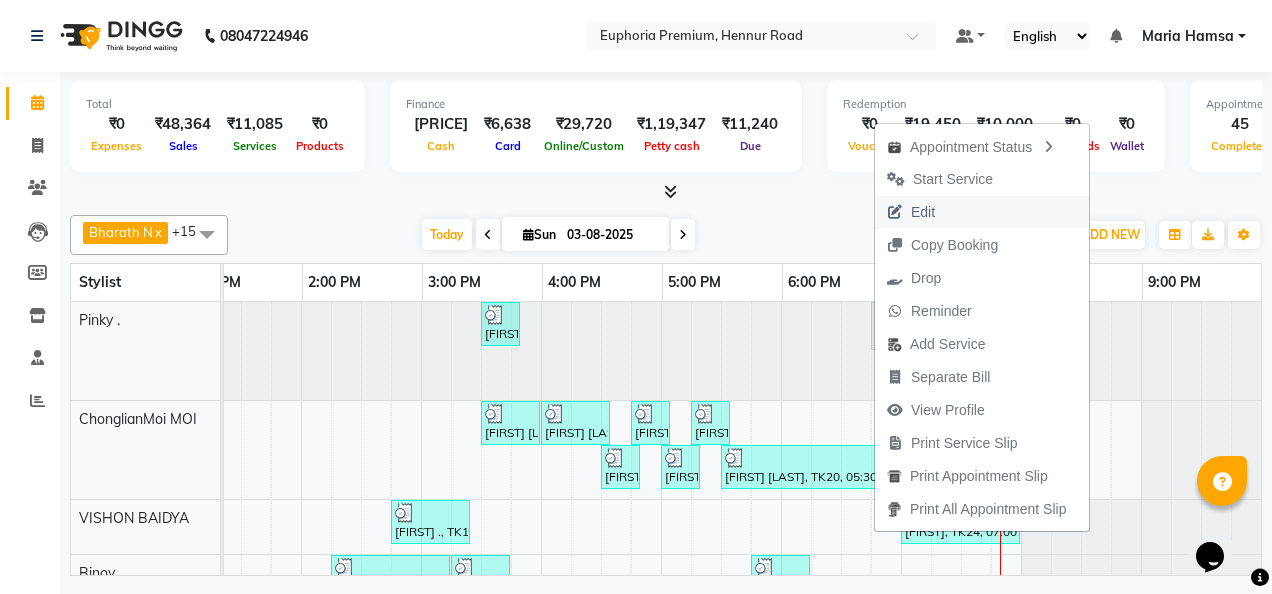 click on "Edit" at bounding box center [982, 212] 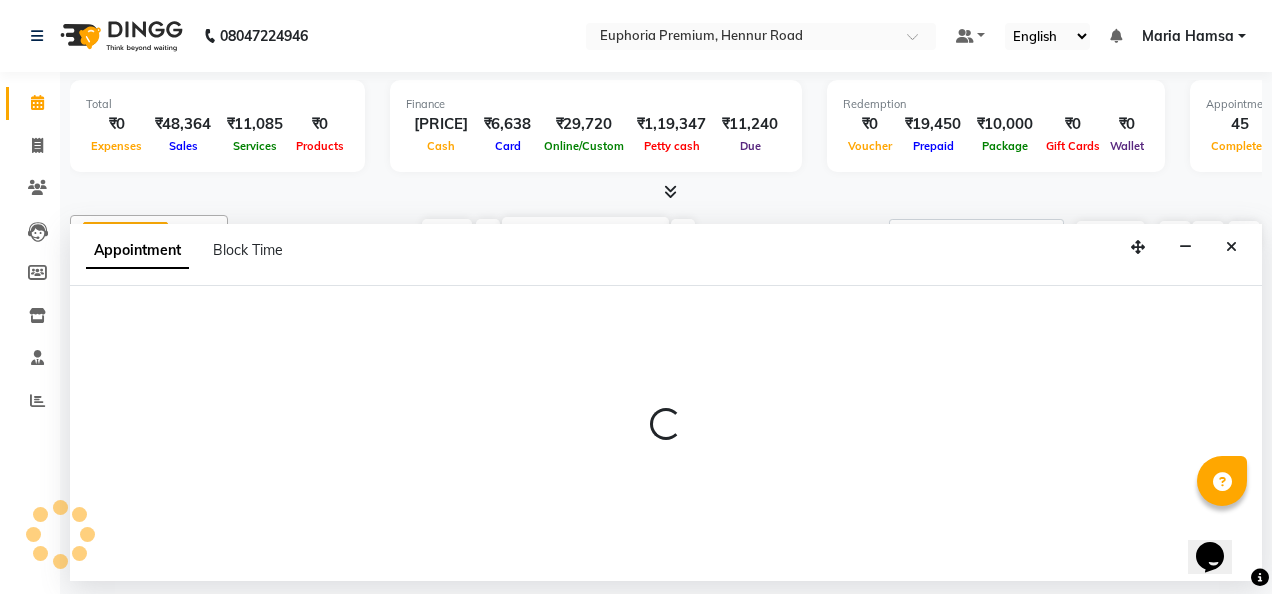 select on "tentative" 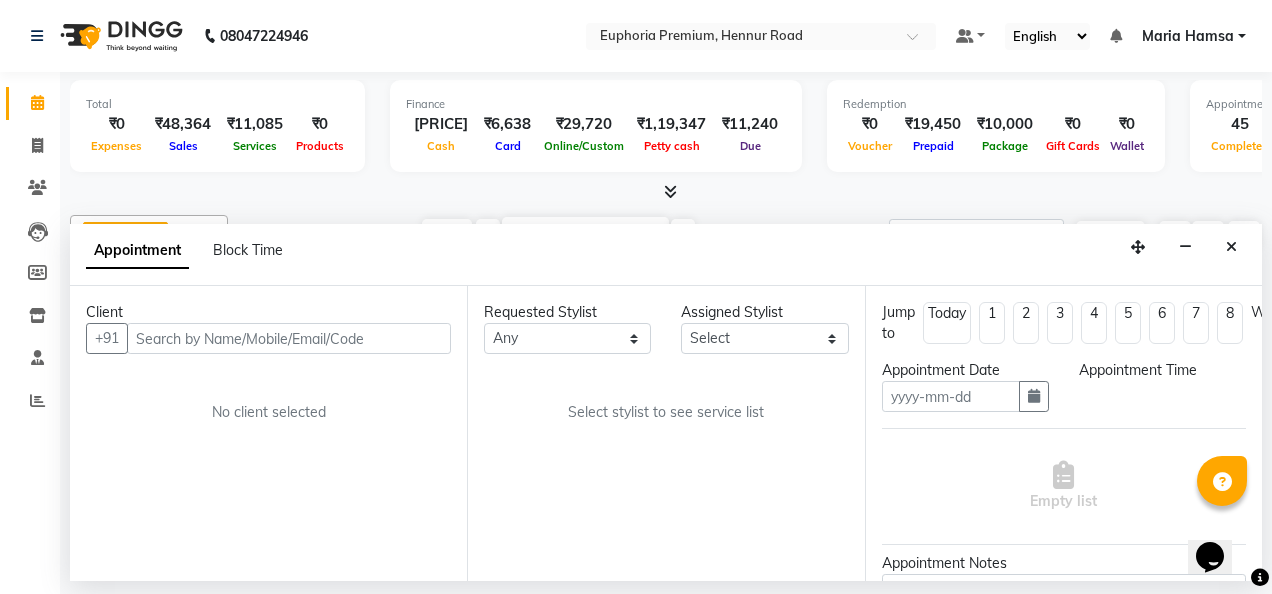 type on "03-08-2025" 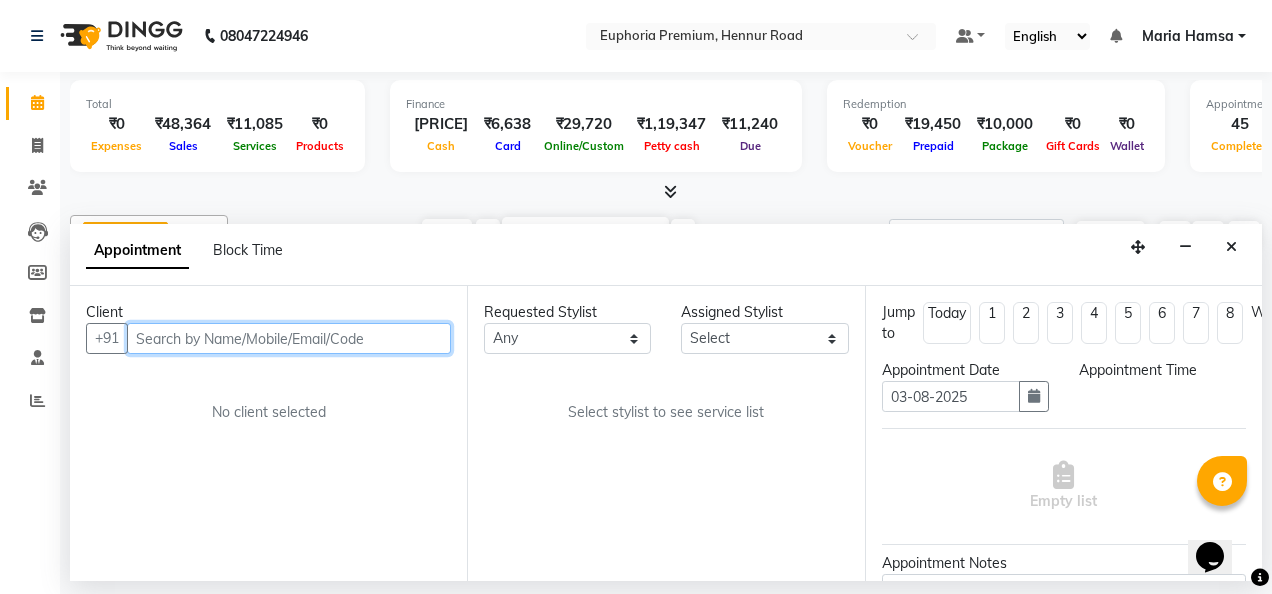 select on "1125" 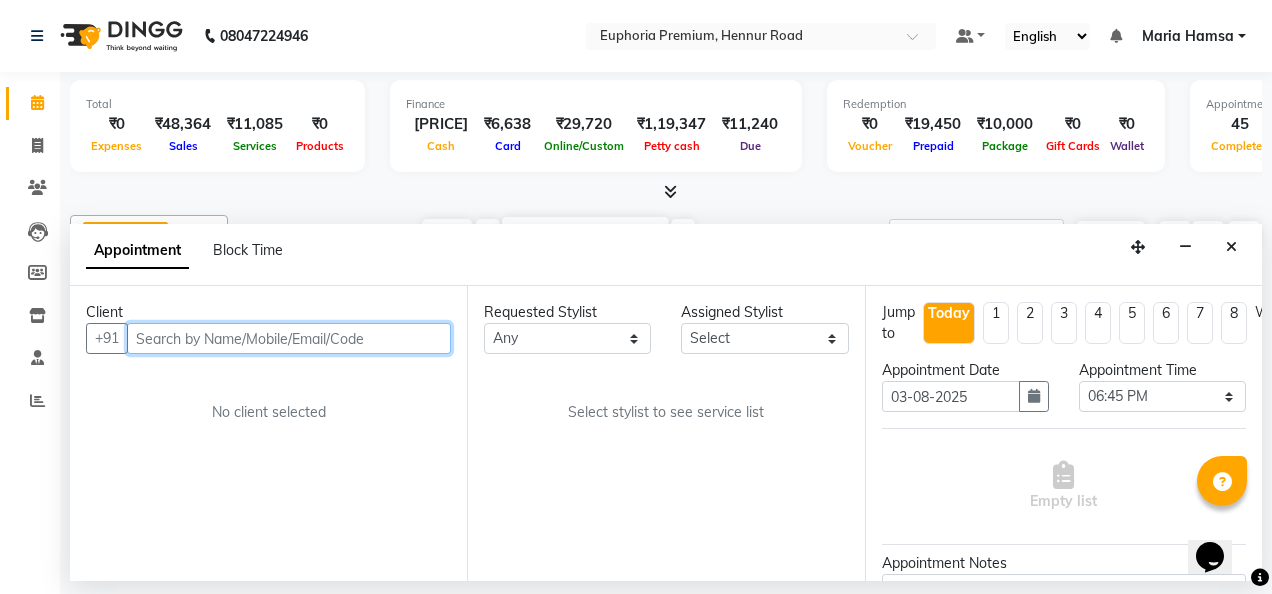 scroll, scrollTop: 0, scrollLeft: 642, axis: horizontal 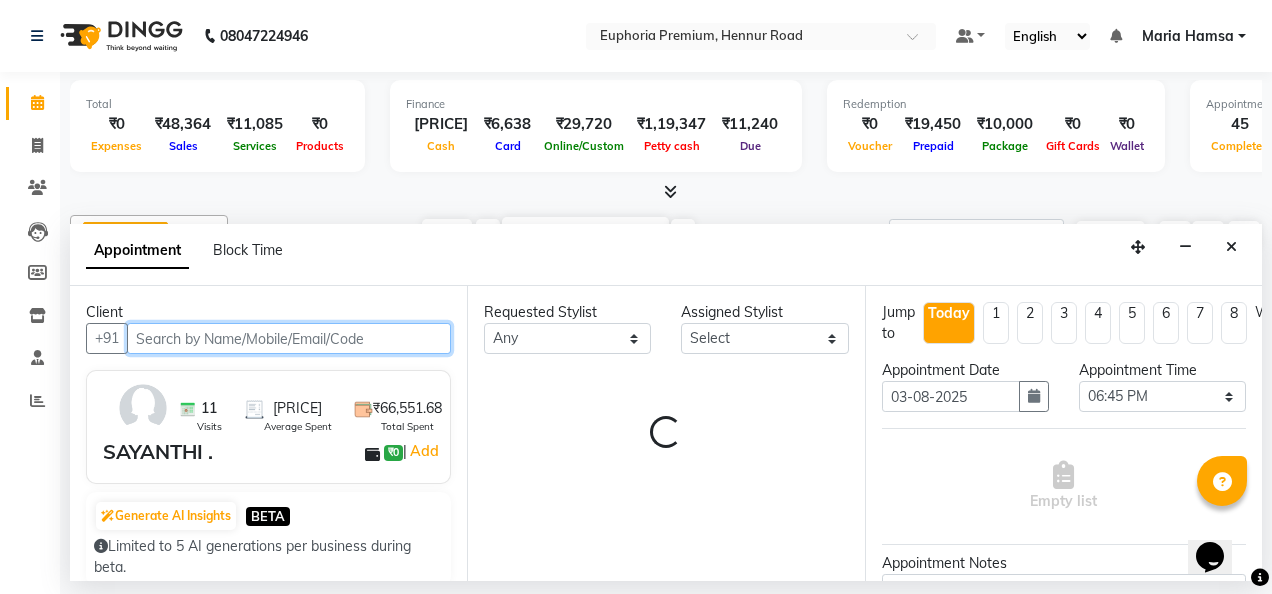 select on "86606" 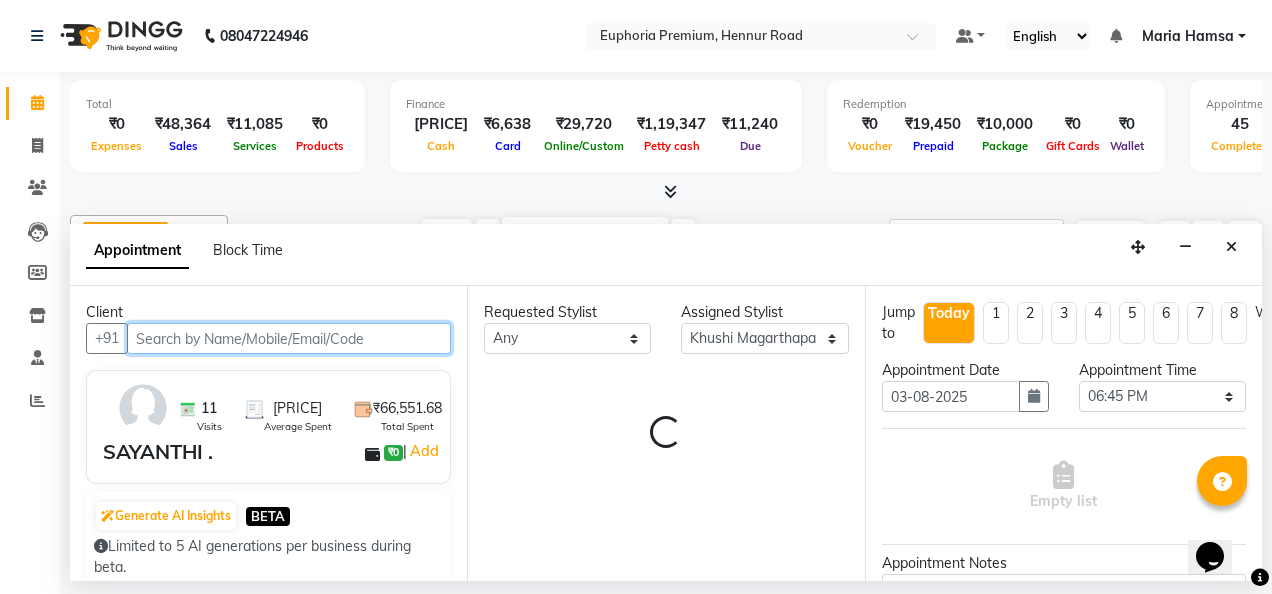 select on "4006" 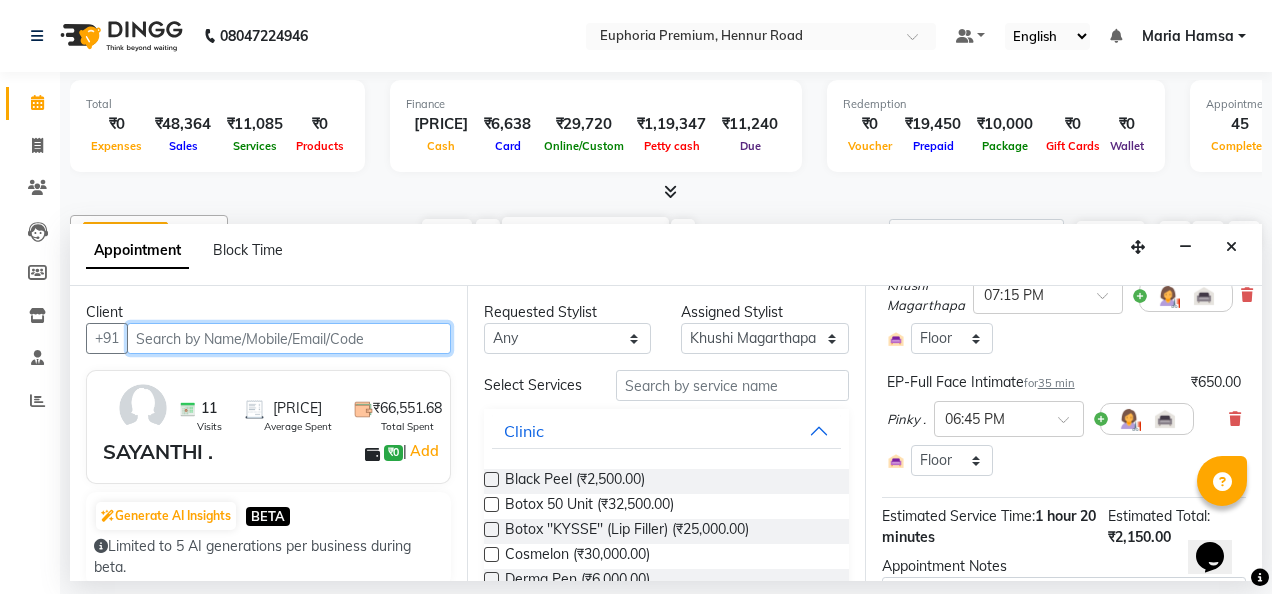 scroll, scrollTop: 194, scrollLeft: 0, axis: vertical 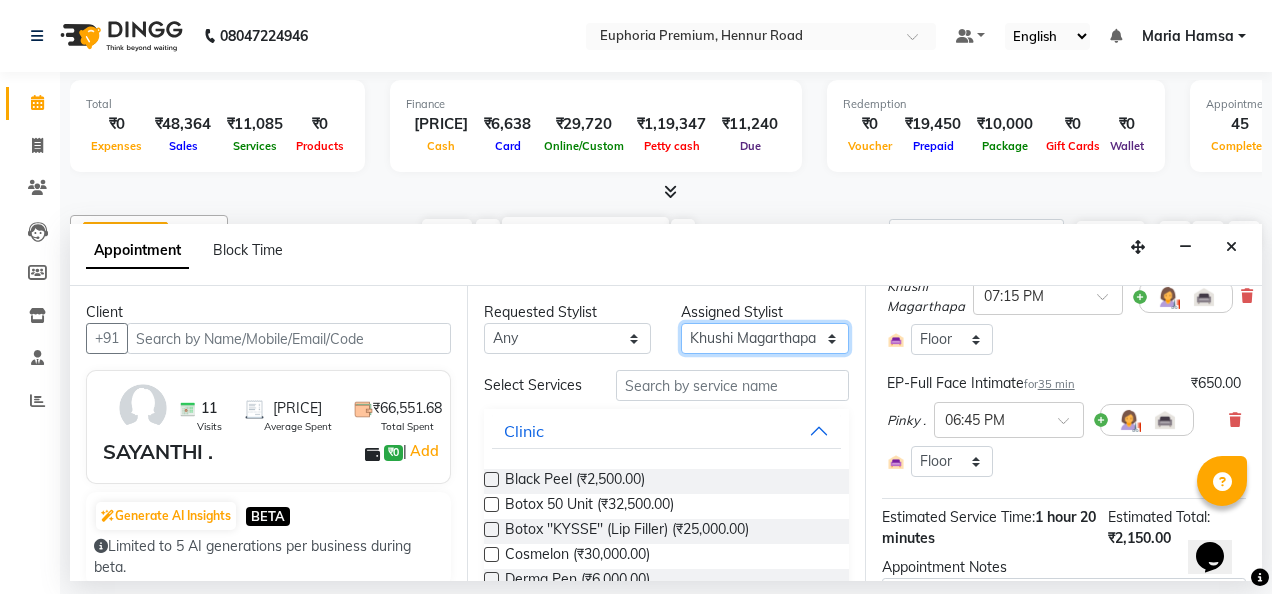 click on "Select Babu V Bharath N Binoy  Chandru Magar Chethan N  Chiinthian Moi ChonglianMoi MOI Daisy . Dhanya . Diya Khadka Fredrick Burrows Khushi Magarthapa Kishore K Maria Hamsa MRINALI MILI Pinky . Priya  K Rosy Sanate Savitha Vijayan Shalini Deivasigamani Shishi L Vijayalakshmi M VISHON BAIDYA" at bounding box center [764, 338] 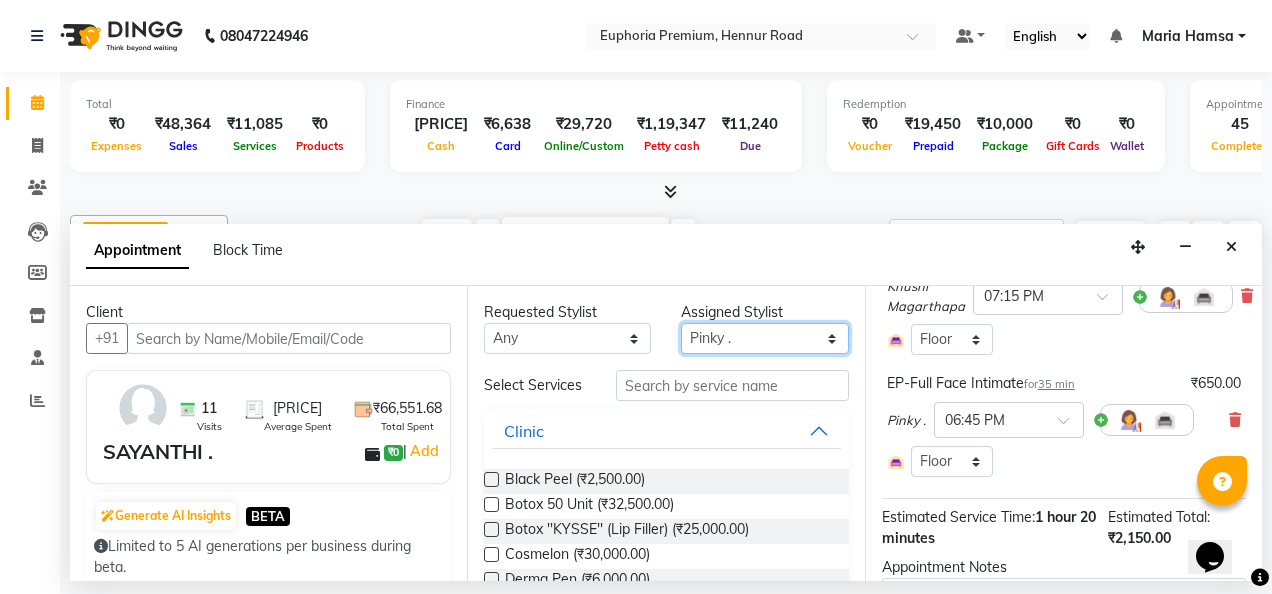 click on "Select Babu V Bharath N Binoy  Chandru Magar Chethan N  Chiinthian Moi ChonglianMoi MOI Daisy . Dhanya . Diya Khadka Fredrick Burrows Khushi Magarthapa Kishore K Maria Hamsa MRINALI MILI Pinky . Priya  K Rosy Sanate Savitha Vijayan Shalini Deivasigamani Shishi L Vijayalakshmi M VISHON BAIDYA" at bounding box center (764, 338) 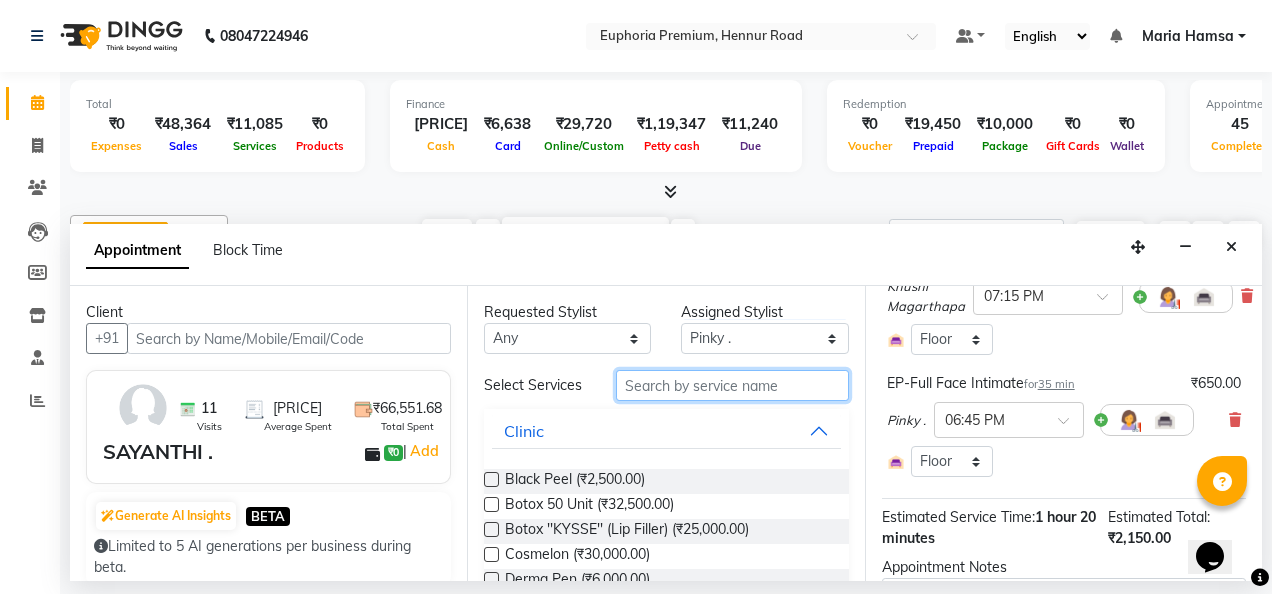 click at bounding box center [732, 385] 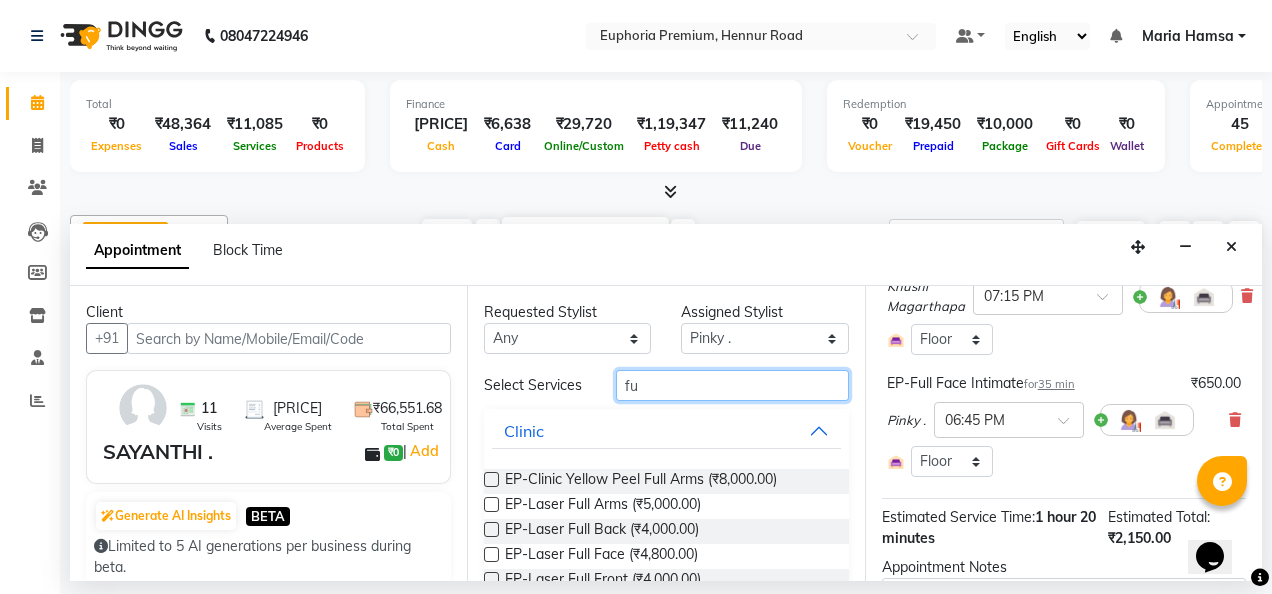 type on "f" 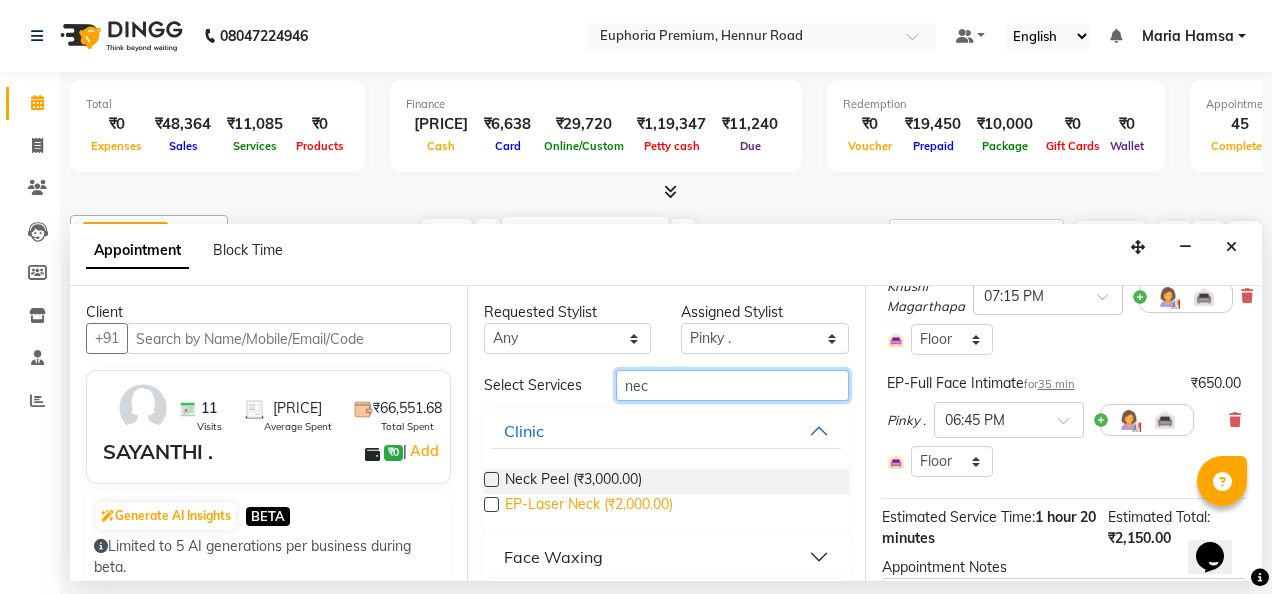 scroll, scrollTop: 131, scrollLeft: 0, axis: vertical 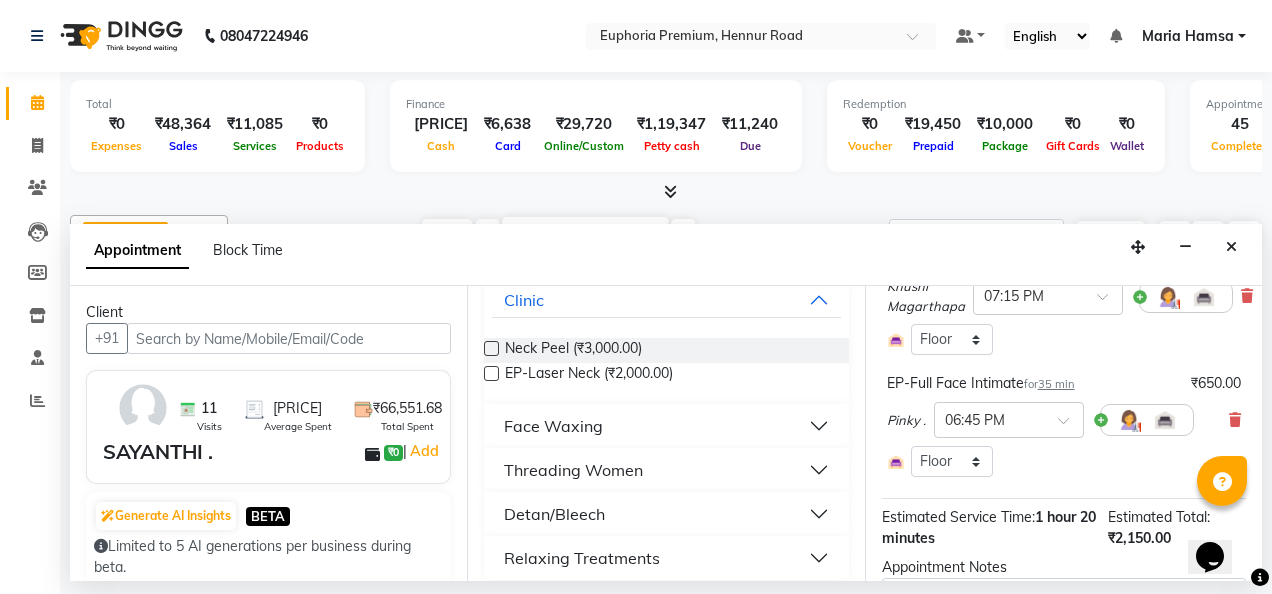 type on "nec" 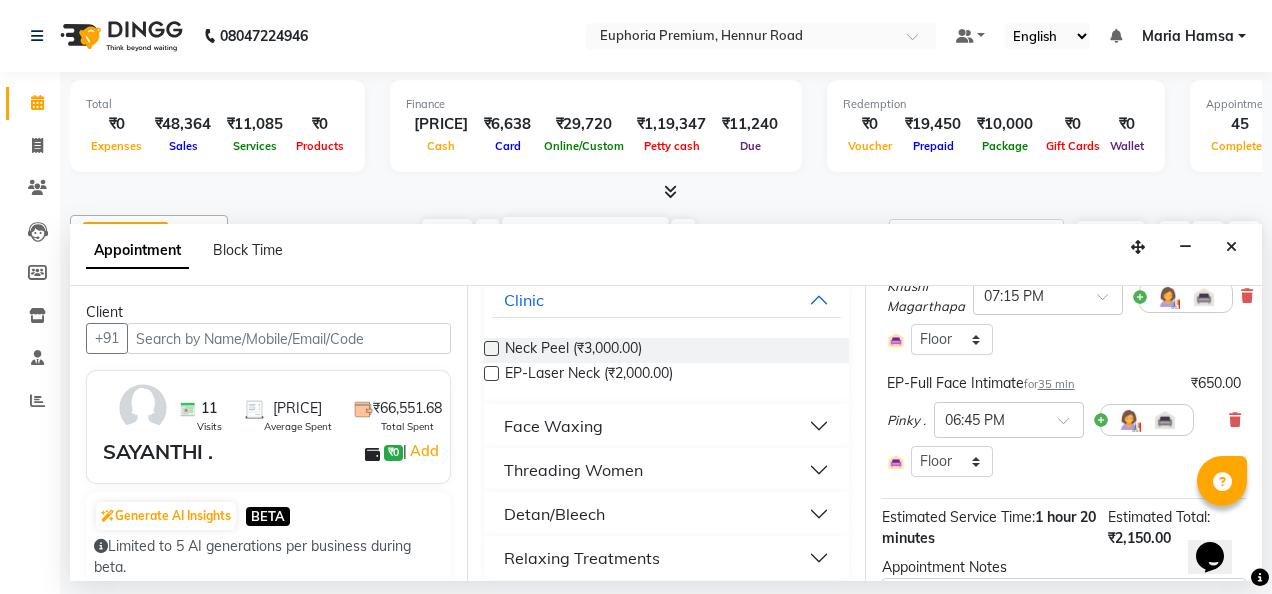click on "Face Waxing" at bounding box center (553, 426) 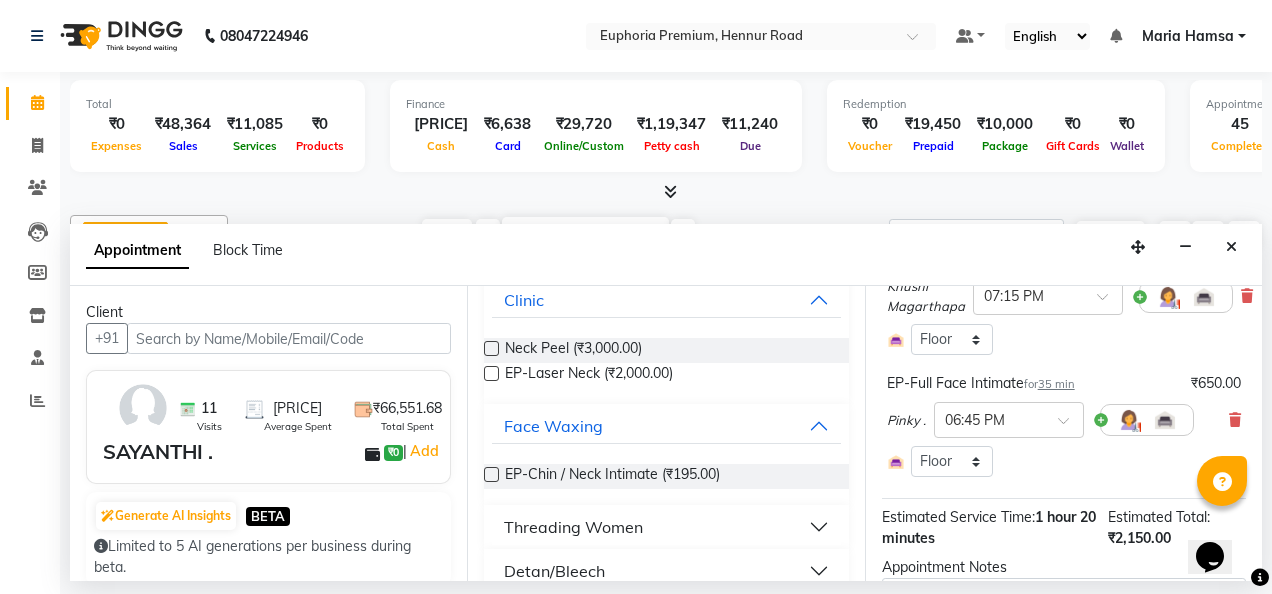 click at bounding box center (491, 474) 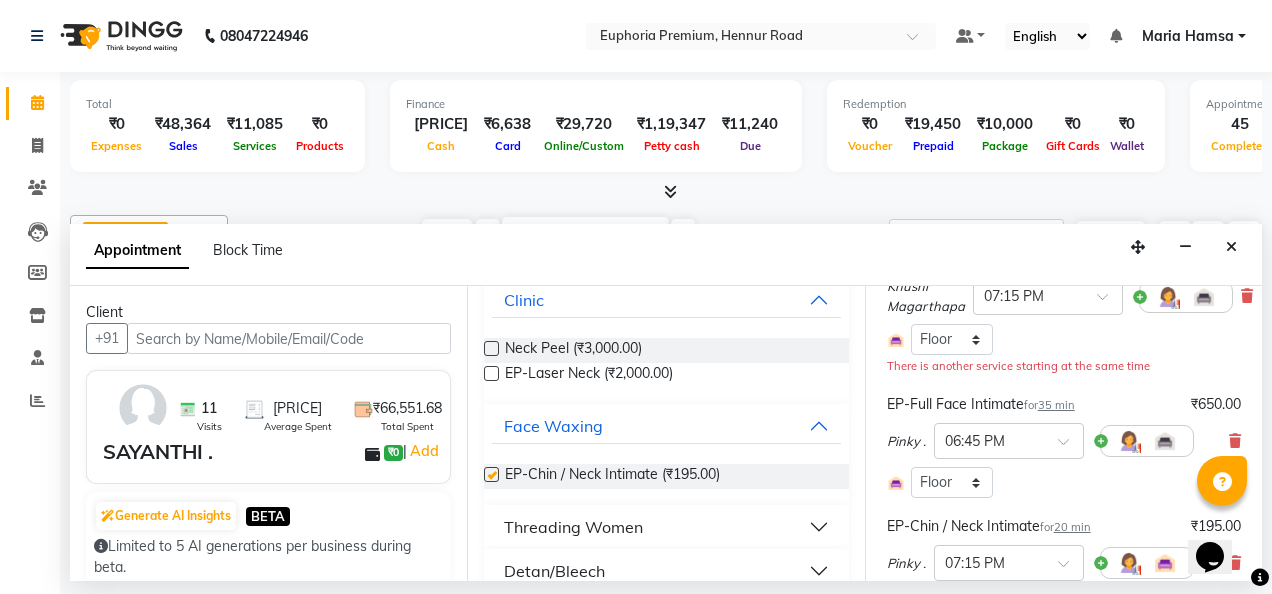 checkbox on "false" 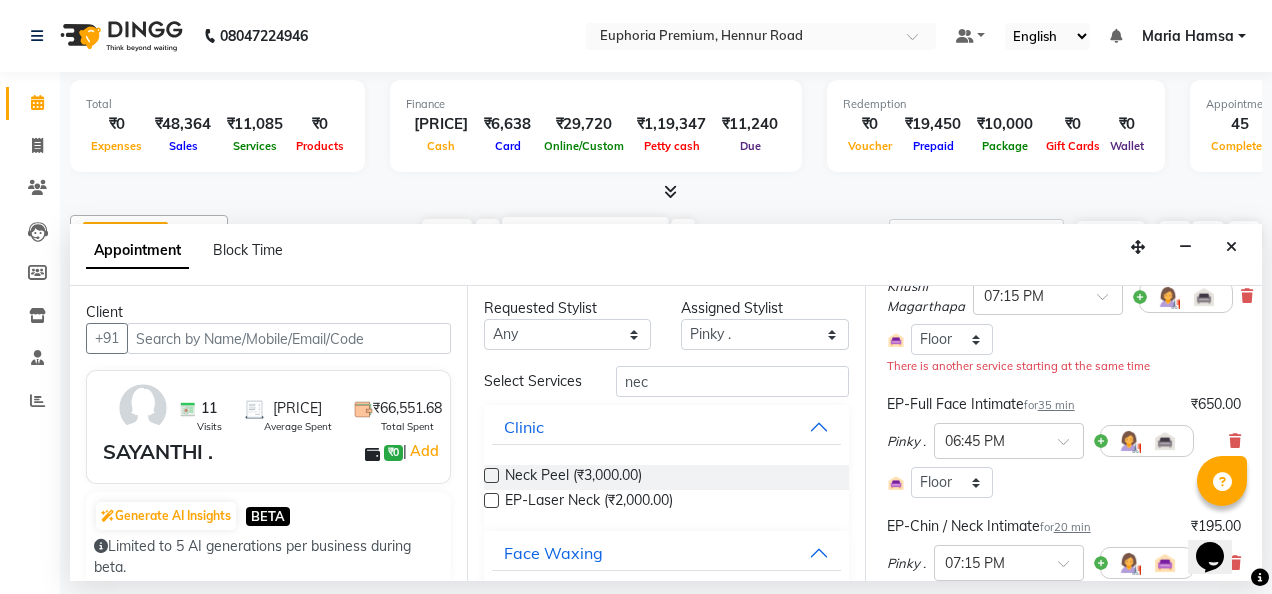 scroll, scrollTop: 0, scrollLeft: 0, axis: both 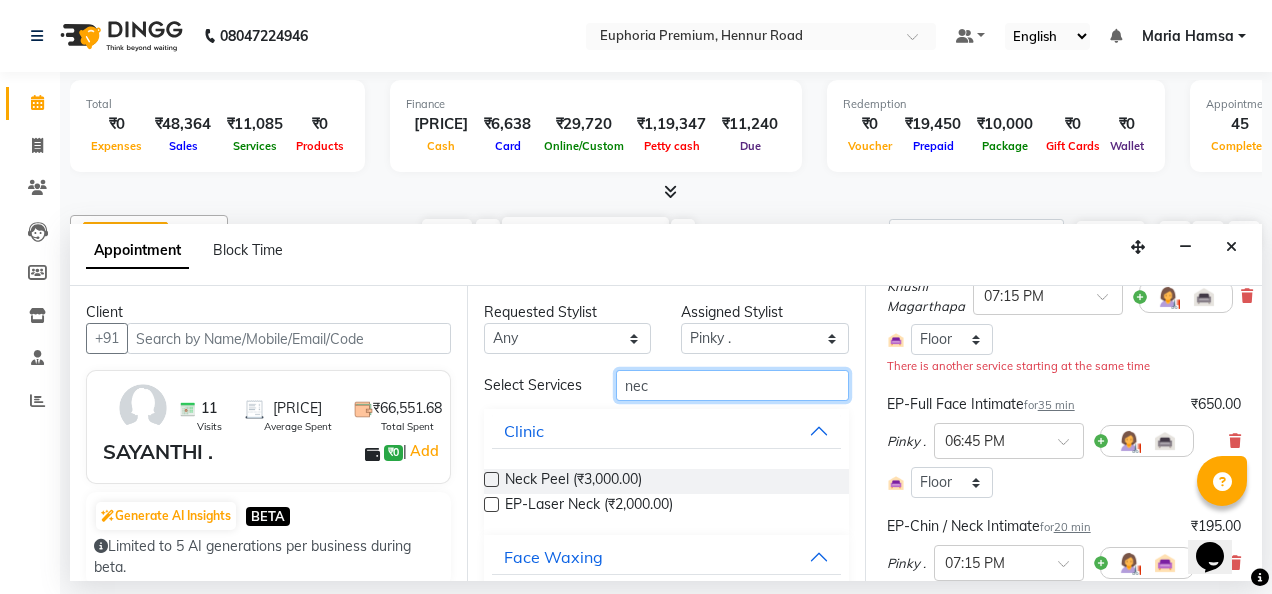 click on "nec" at bounding box center [732, 385] 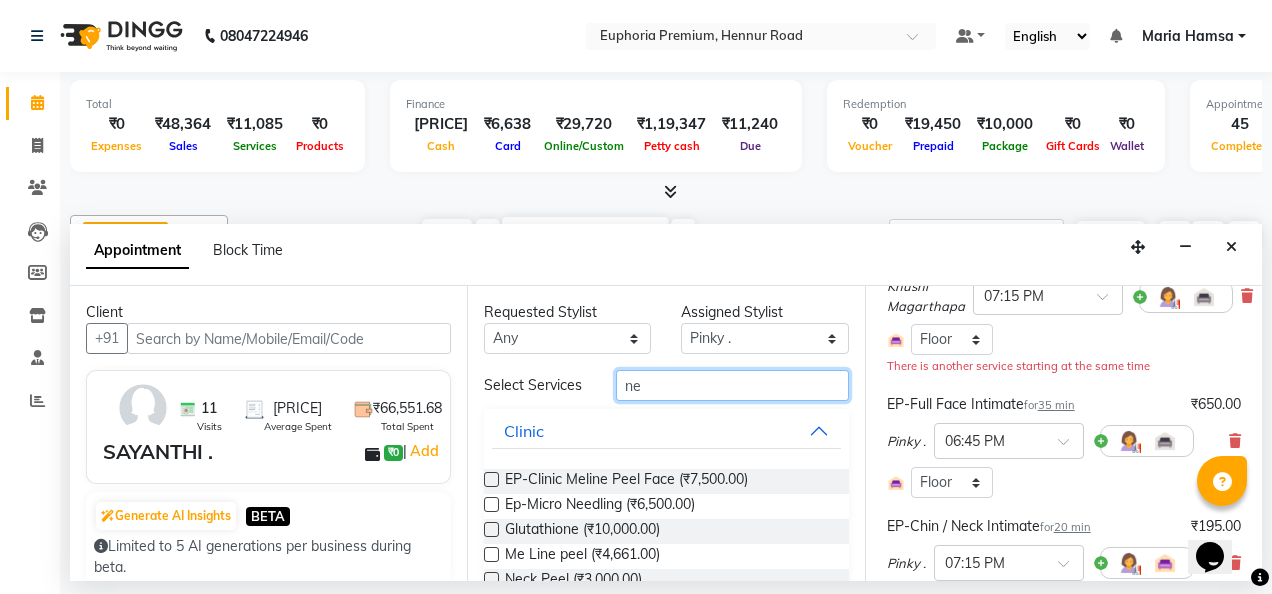type on "n" 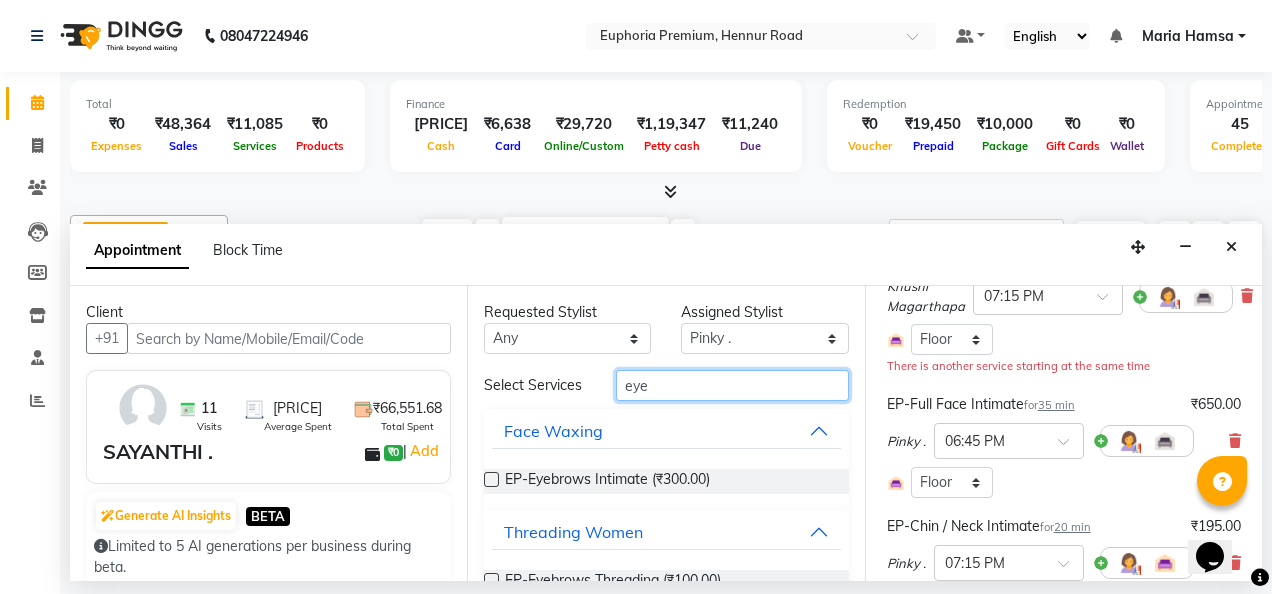 type on "eye" 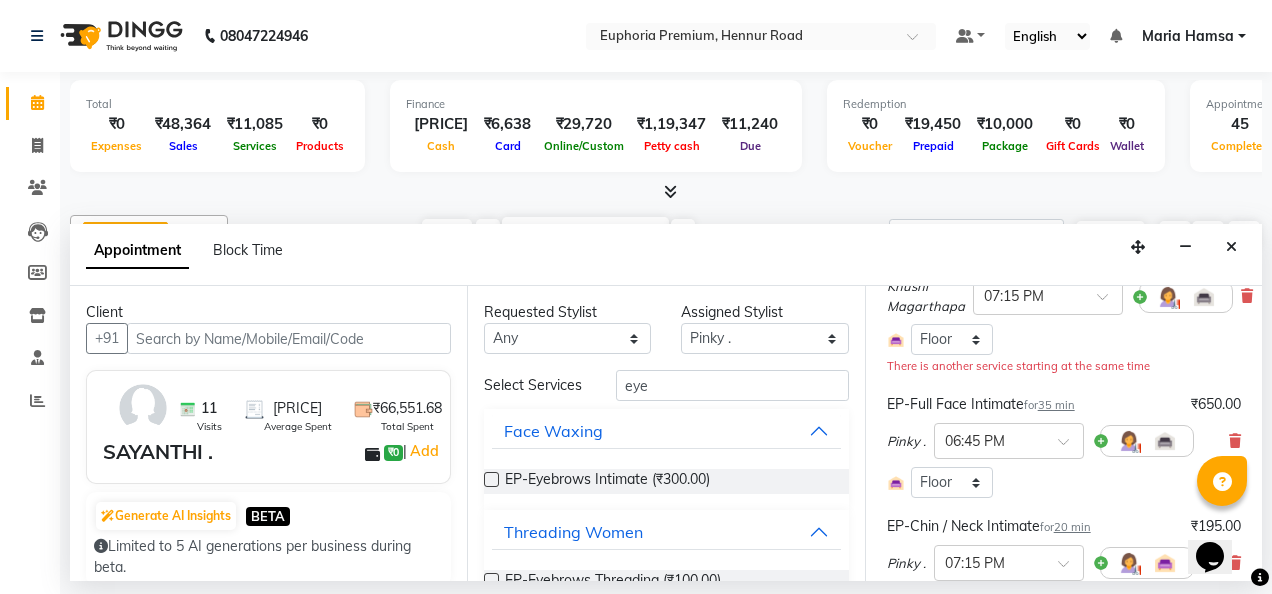 click at bounding box center (491, 479) 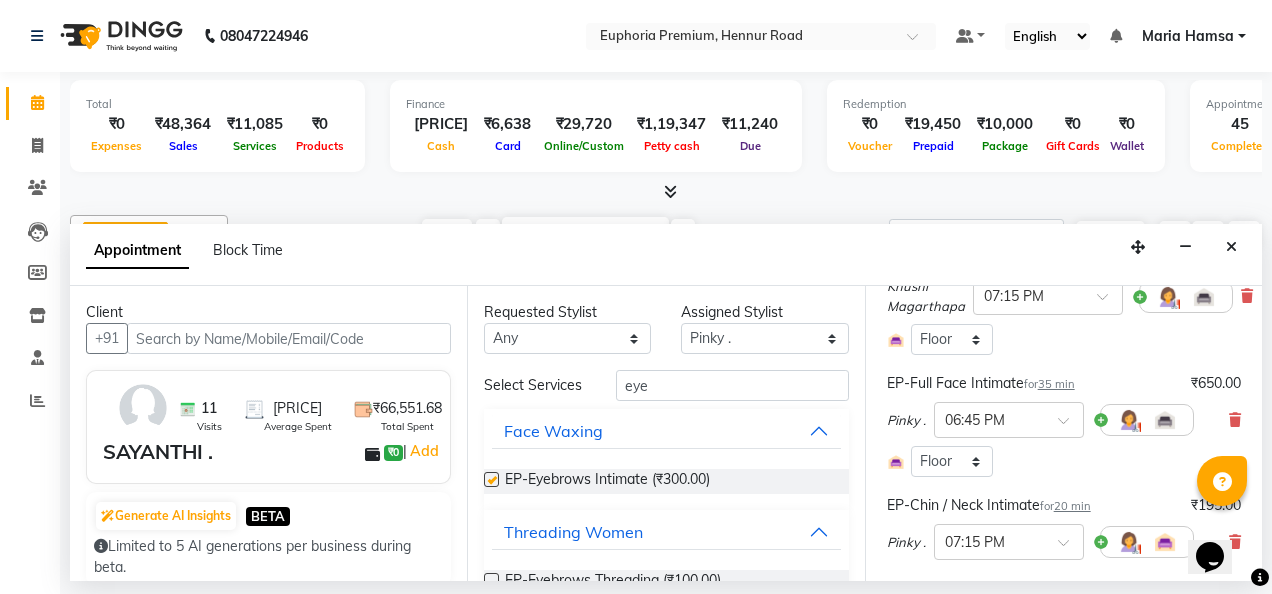 checkbox on "false" 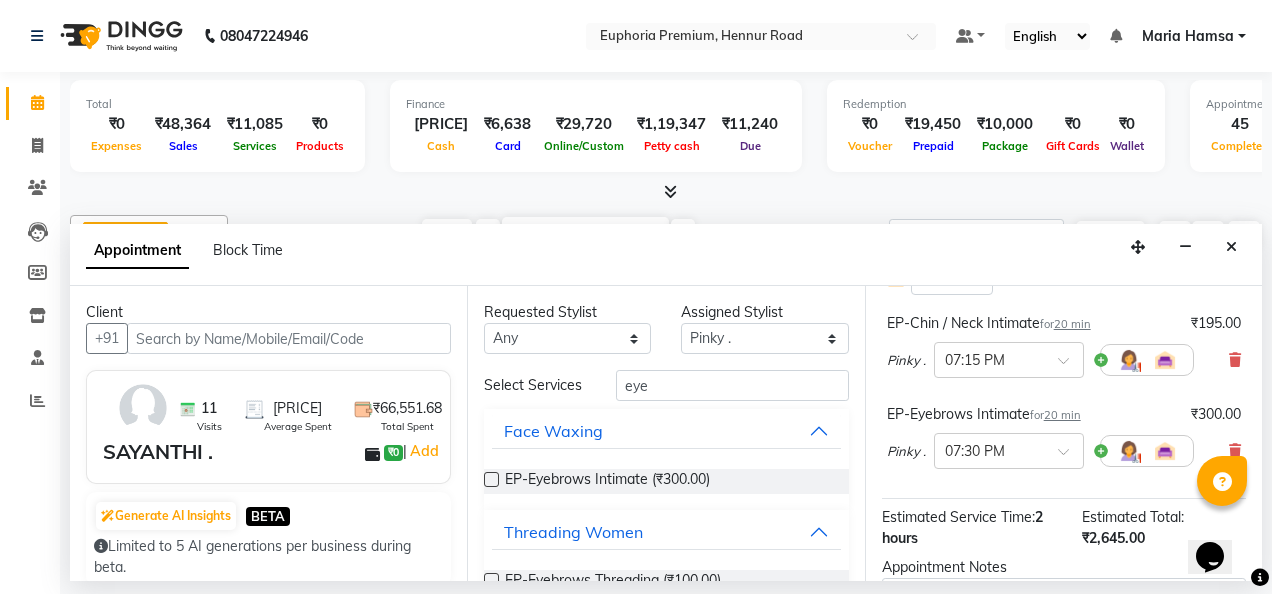 scroll, scrollTop: 379, scrollLeft: 0, axis: vertical 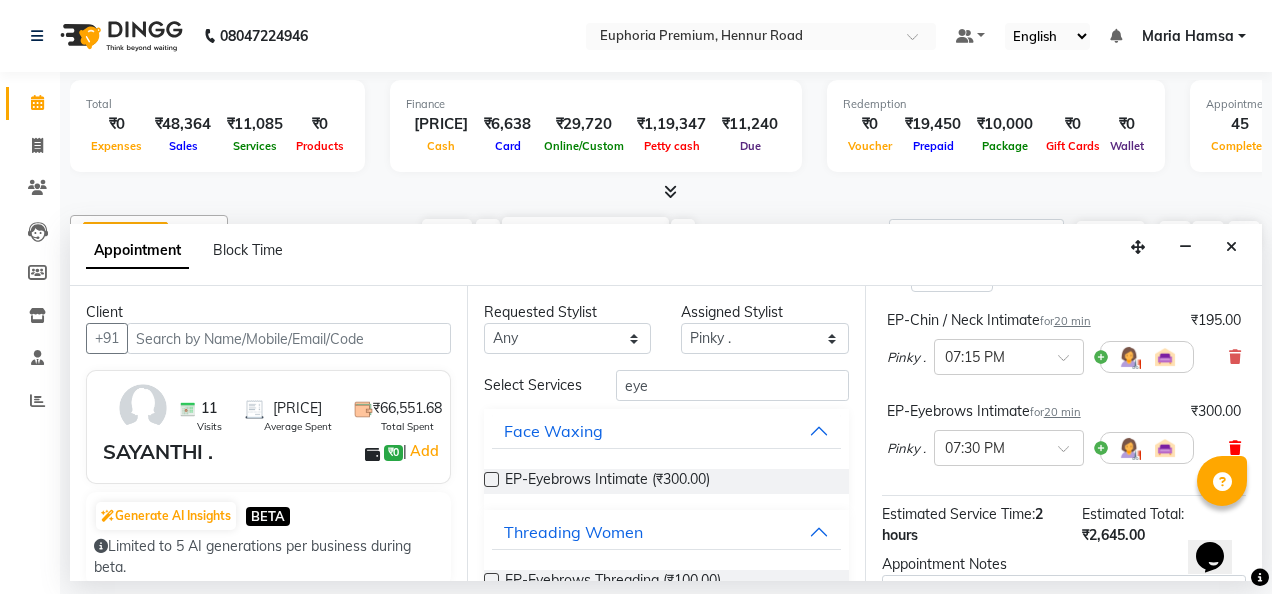 click at bounding box center (1235, 448) 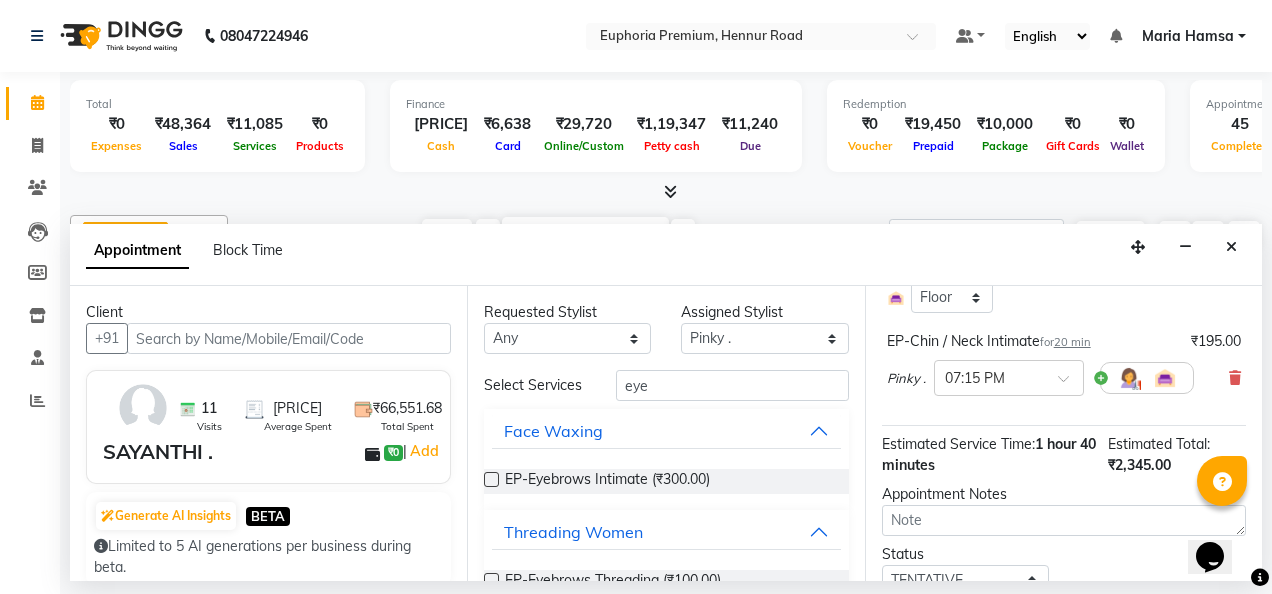 scroll, scrollTop: 400, scrollLeft: 0, axis: vertical 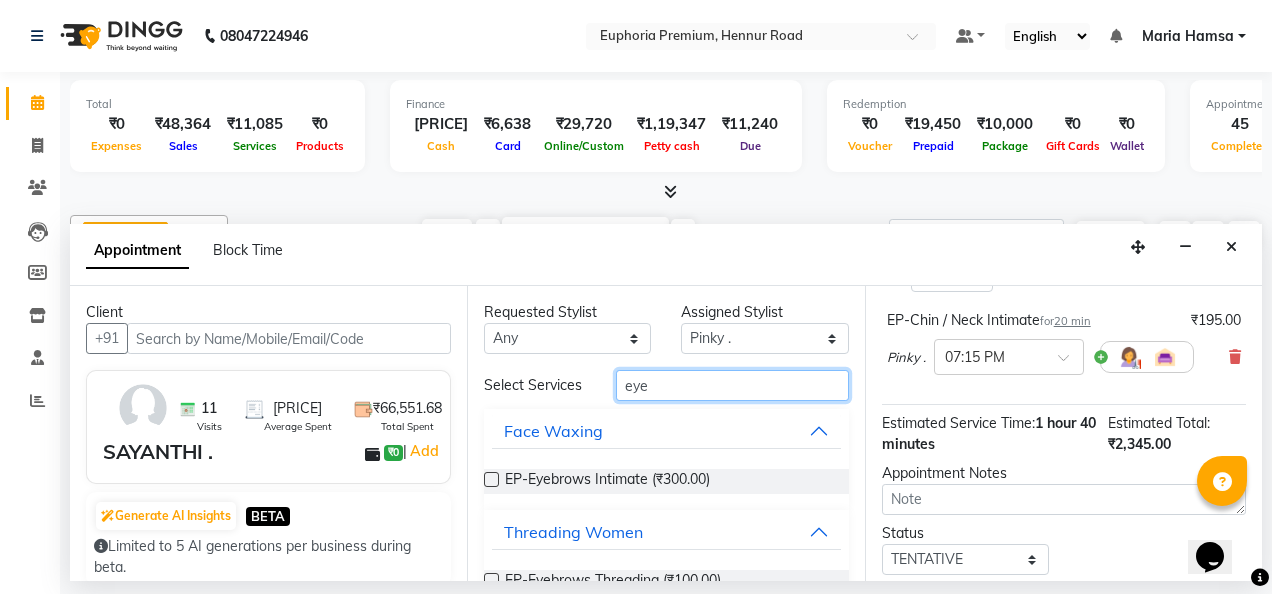click on "eye" at bounding box center [732, 385] 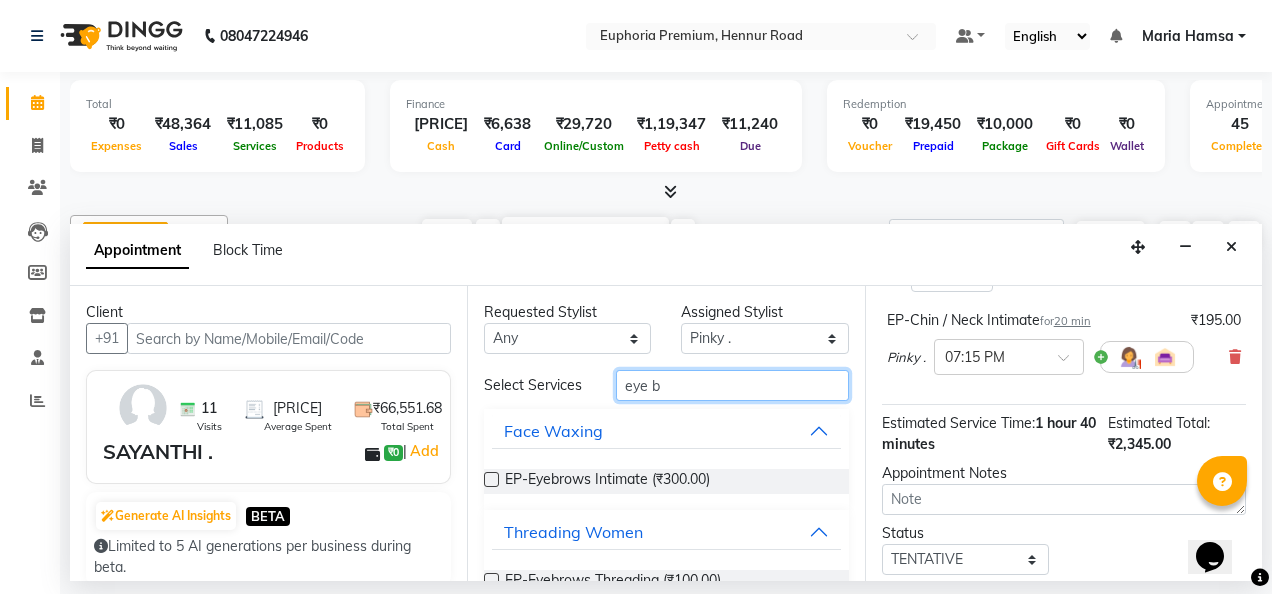 scroll, scrollTop: 83, scrollLeft: 0, axis: vertical 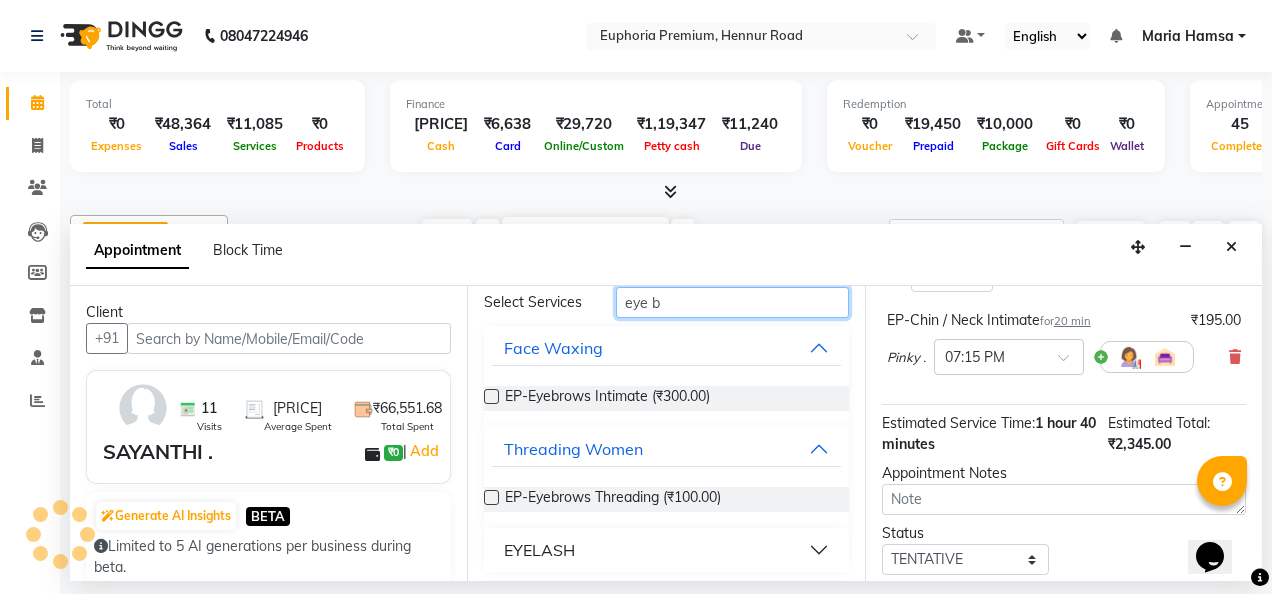 type on "eye b" 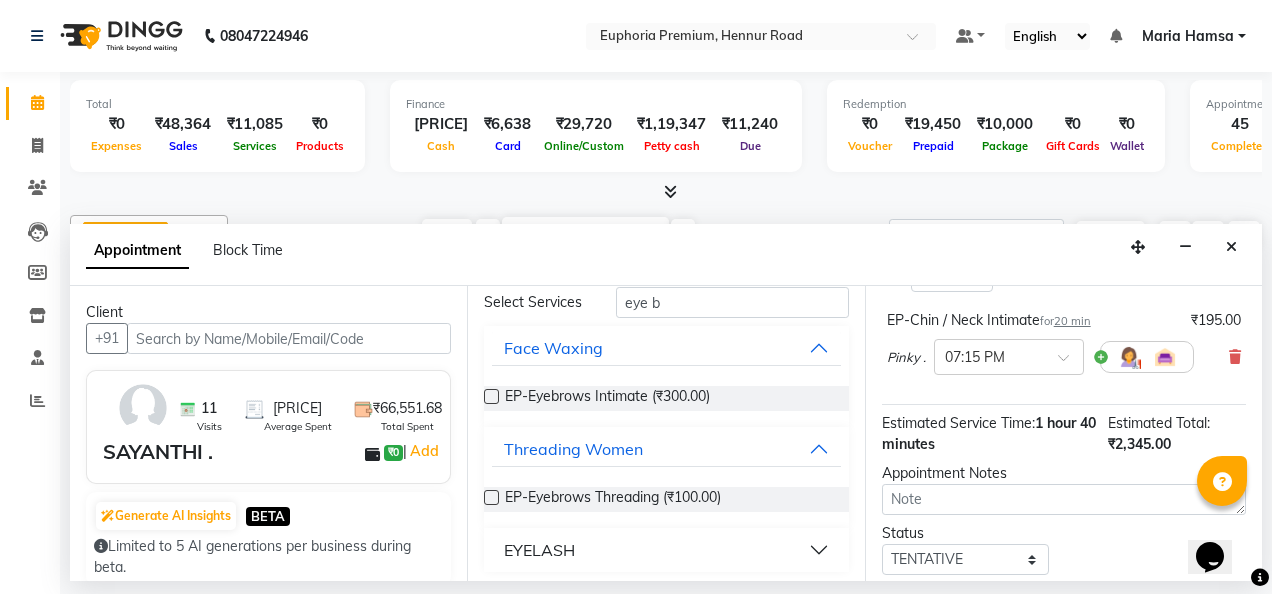 click at bounding box center [491, 497] 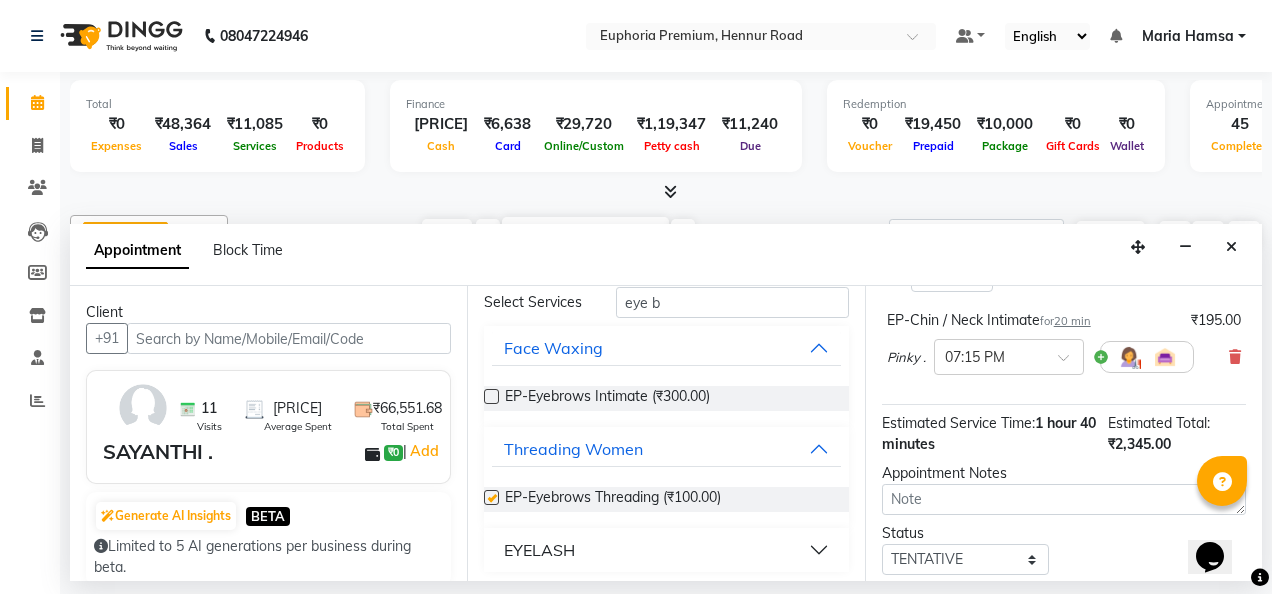 scroll, scrollTop: 379, scrollLeft: 0, axis: vertical 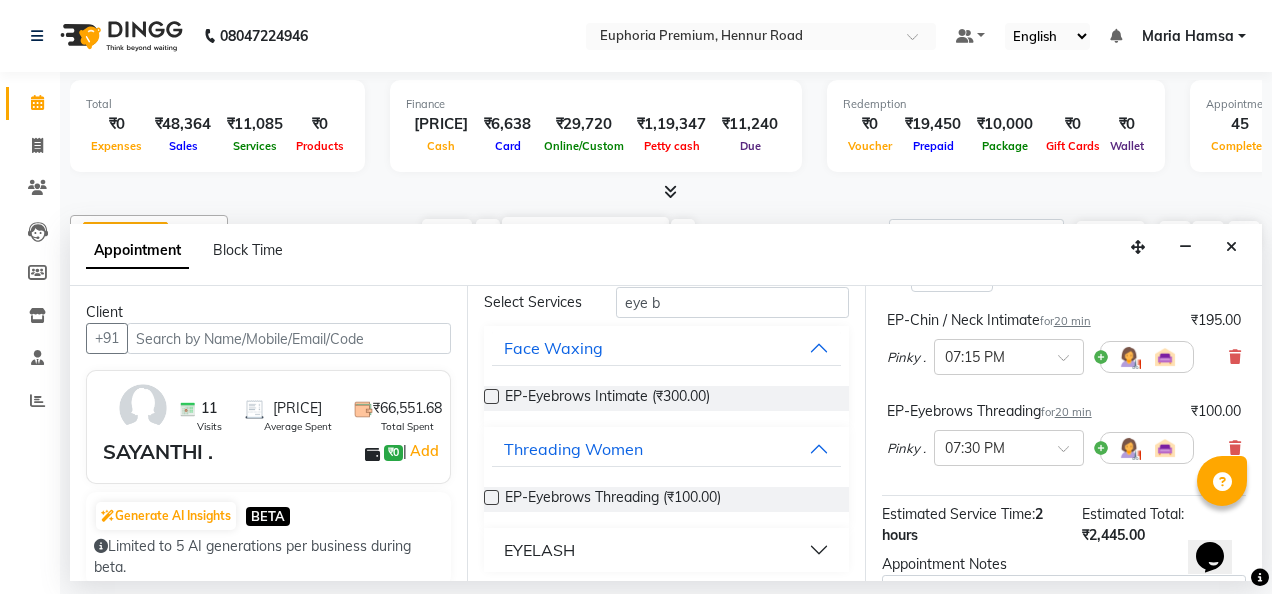 checkbox on "false" 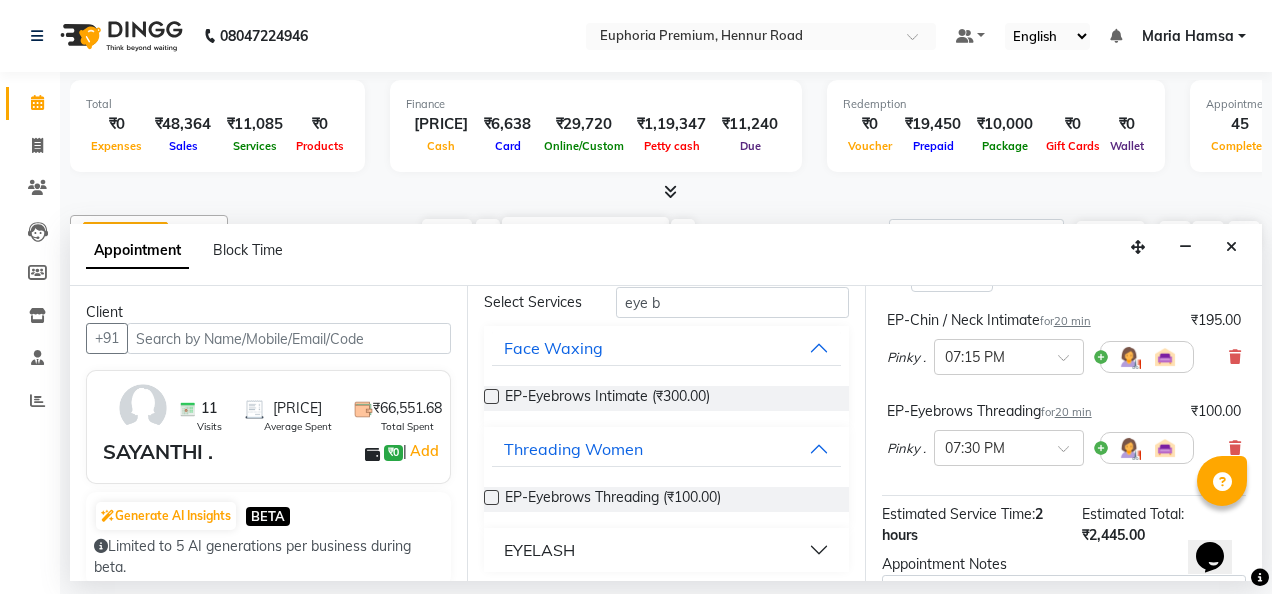 scroll, scrollTop: 546, scrollLeft: 0, axis: vertical 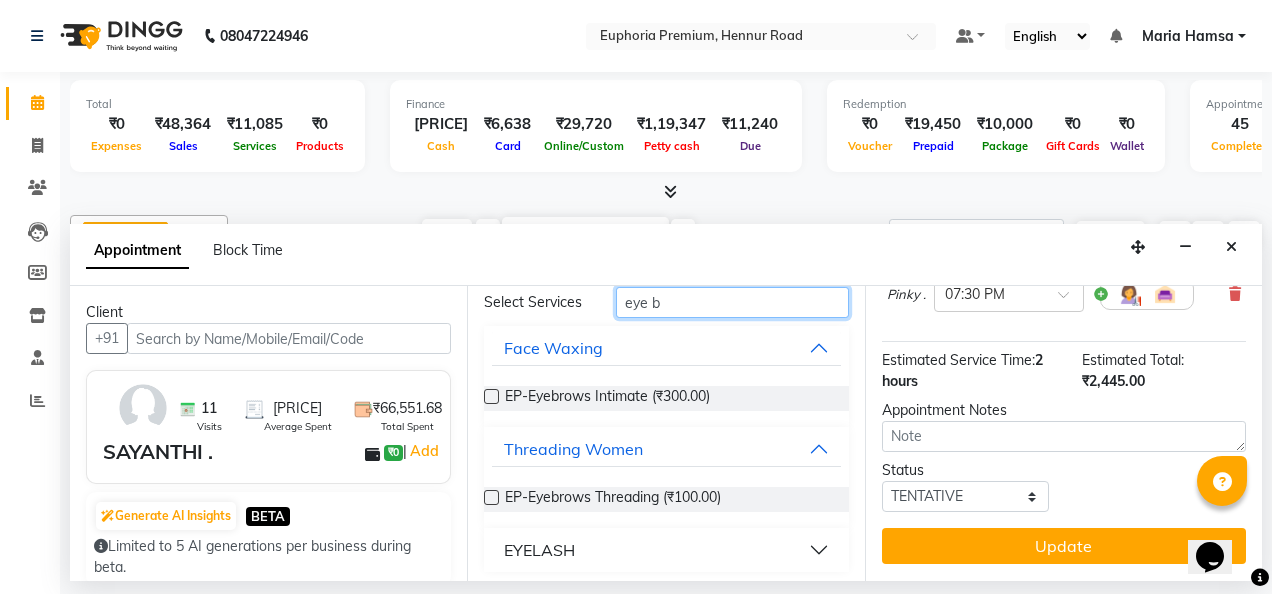click on "eye b" at bounding box center [732, 302] 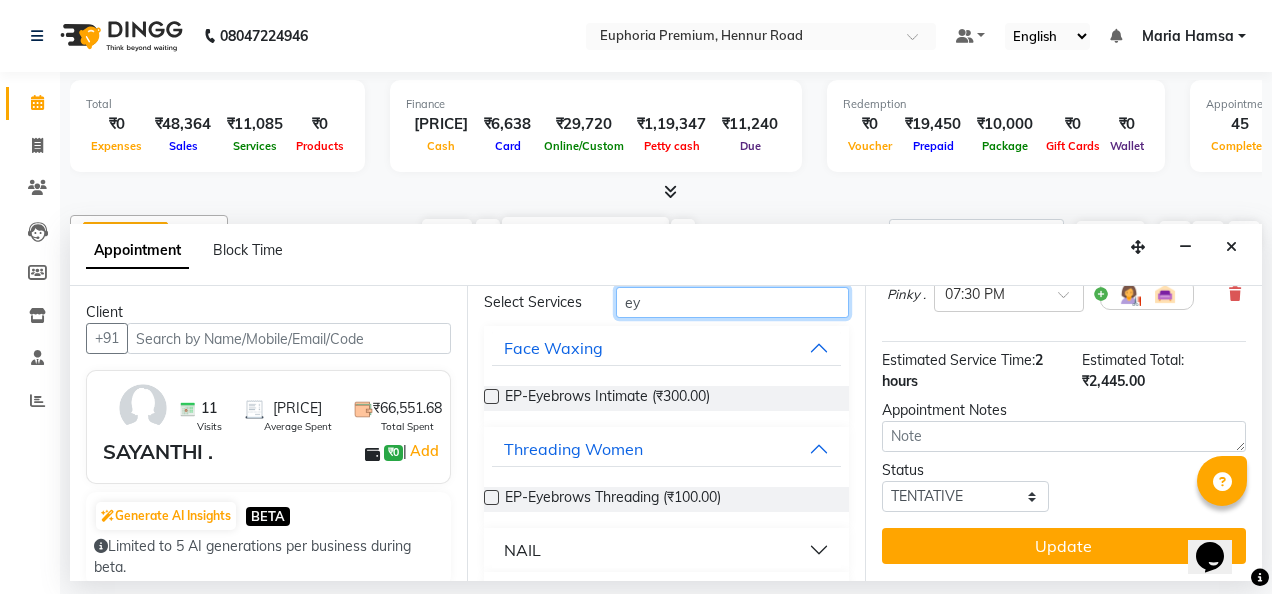 type on "e" 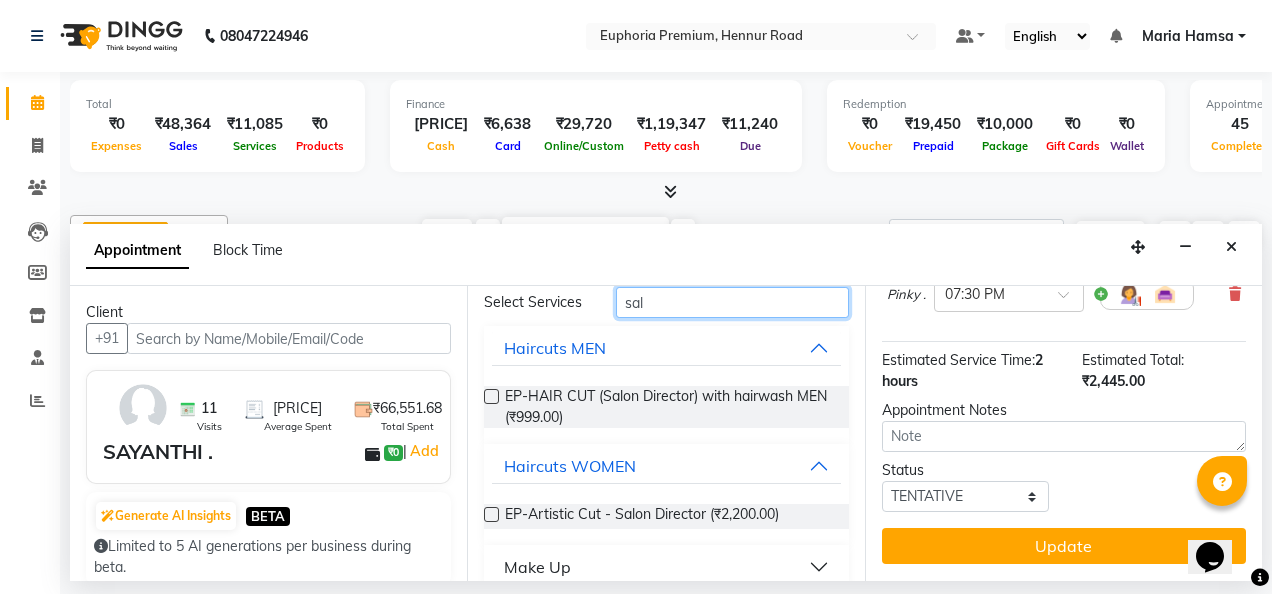 scroll, scrollTop: 118, scrollLeft: 0, axis: vertical 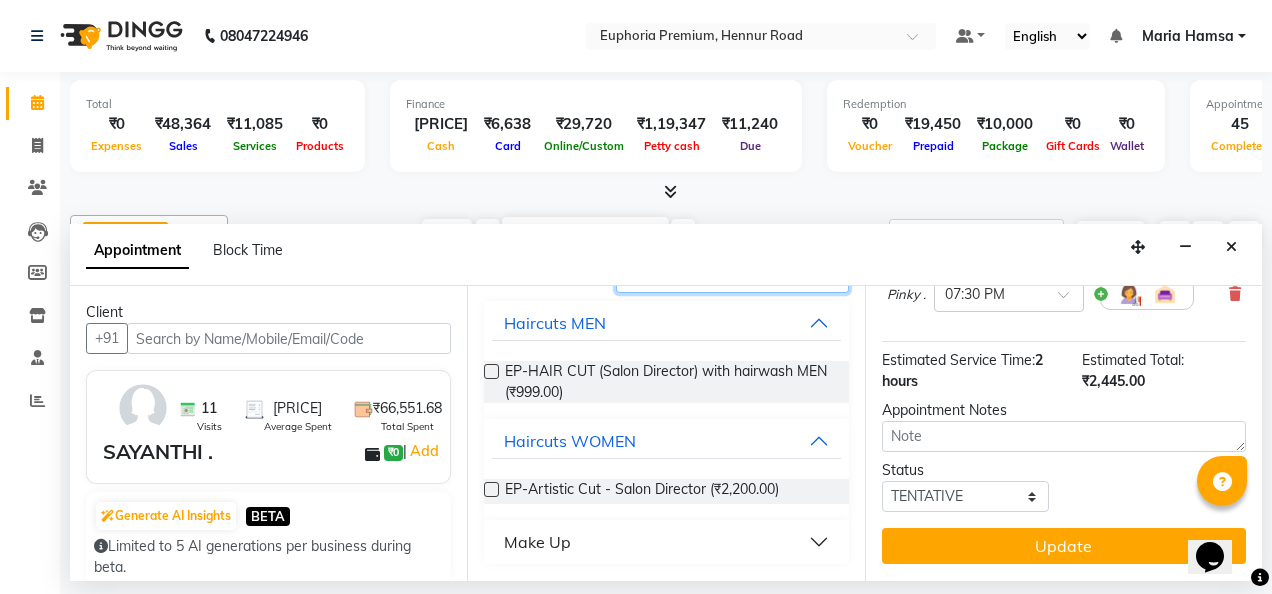 type on "sal" 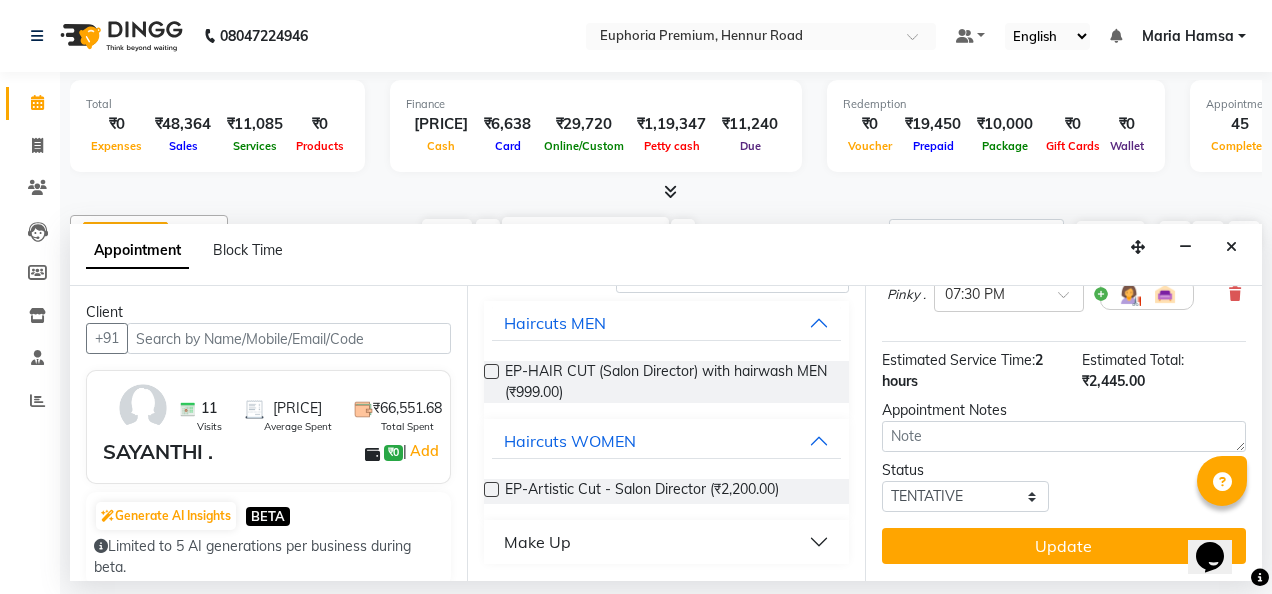 click at bounding box center (491, 371) 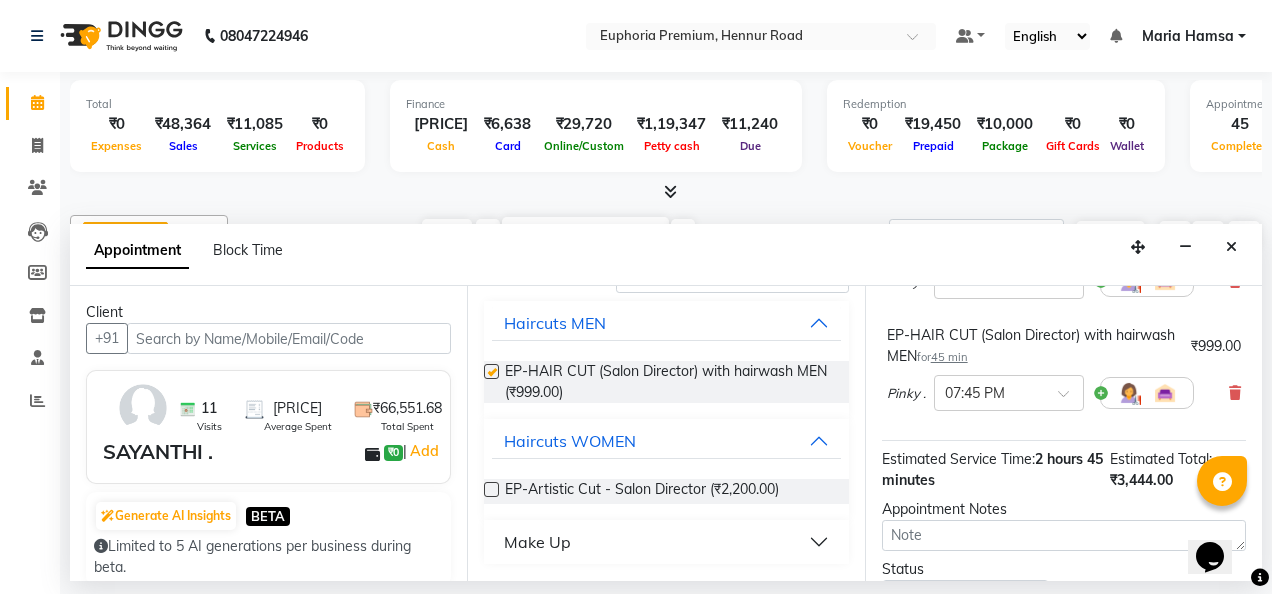 checkbox on "false" 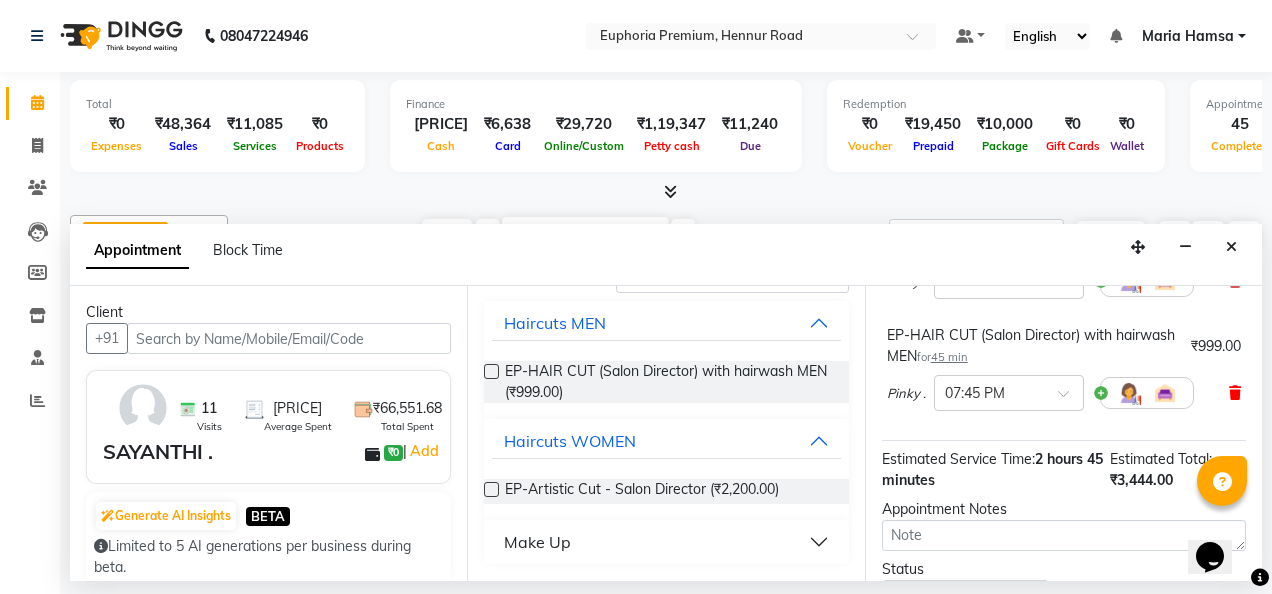 click at bounding box center (1235, 393) 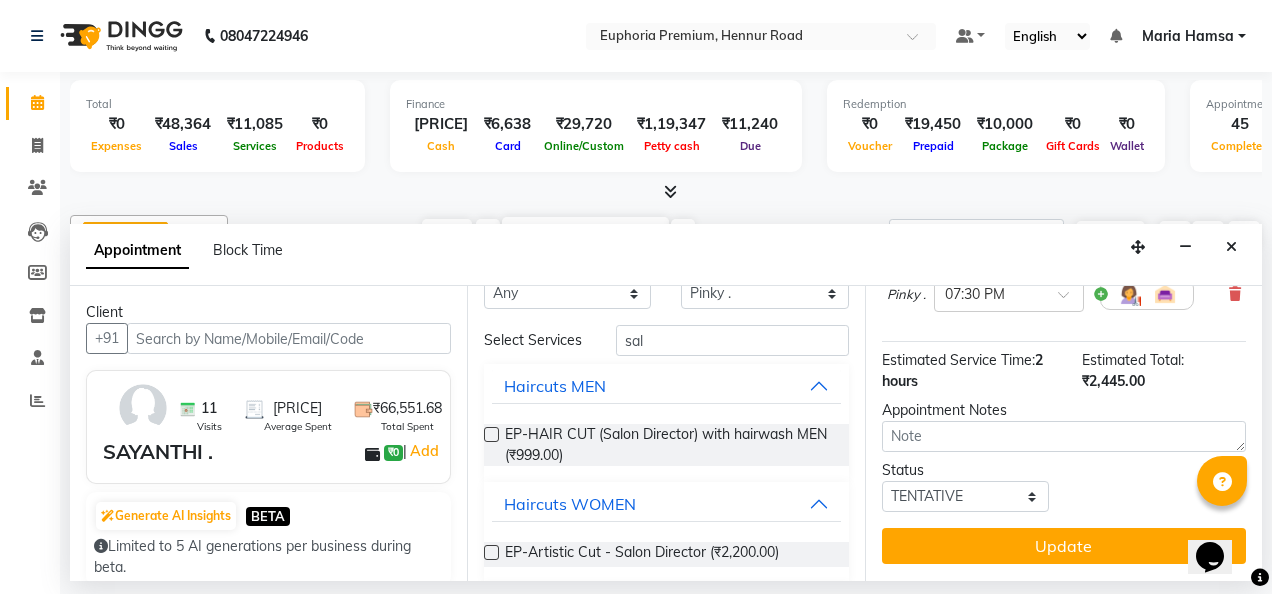 scroll, scrollTop: 0, scrollLeft: 0, axis: both 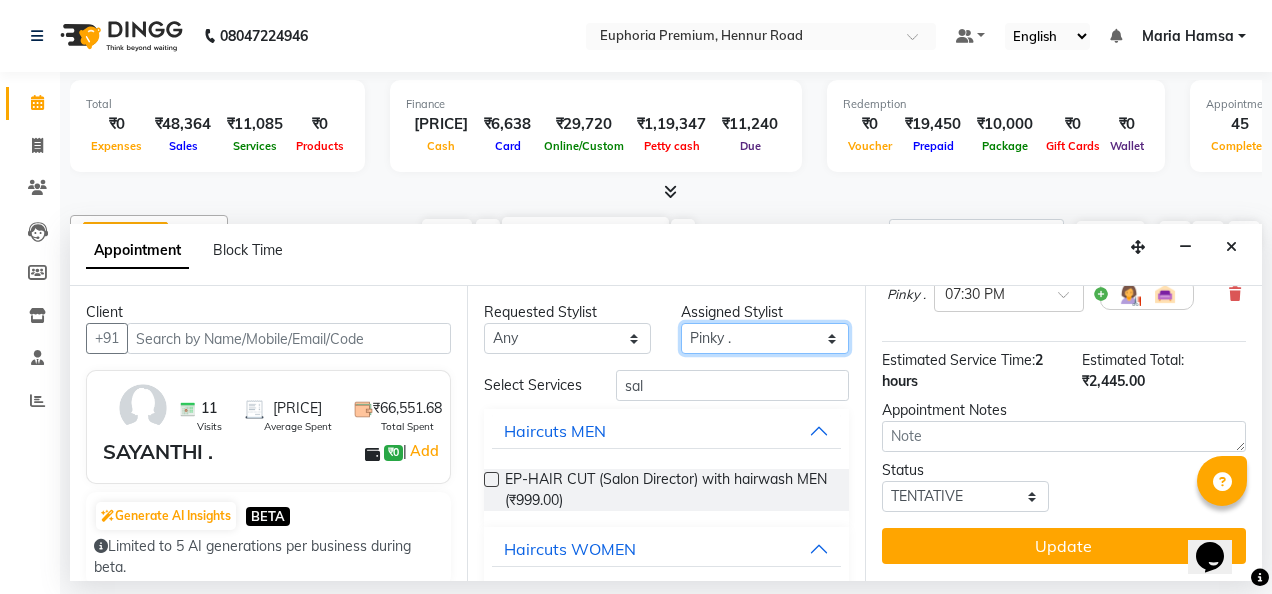 click on "Select Babu V Bharath N Binoy  Chandru Magar Chethan N  Chiinthian Moi ChonglianMoi MOI Daisy . Dhanya . Diya Khadka Fredrick Burrows Khushi Magarthapa Kishore K Maria Hamsa MRINALI MILI Pinky . Priya  K Rosy Sanate Savitha Vijayan Shalini Deivasigamani Shishi L Vijayalakshmi M VISHON BAIDYA" at bounding box center (764, 338) 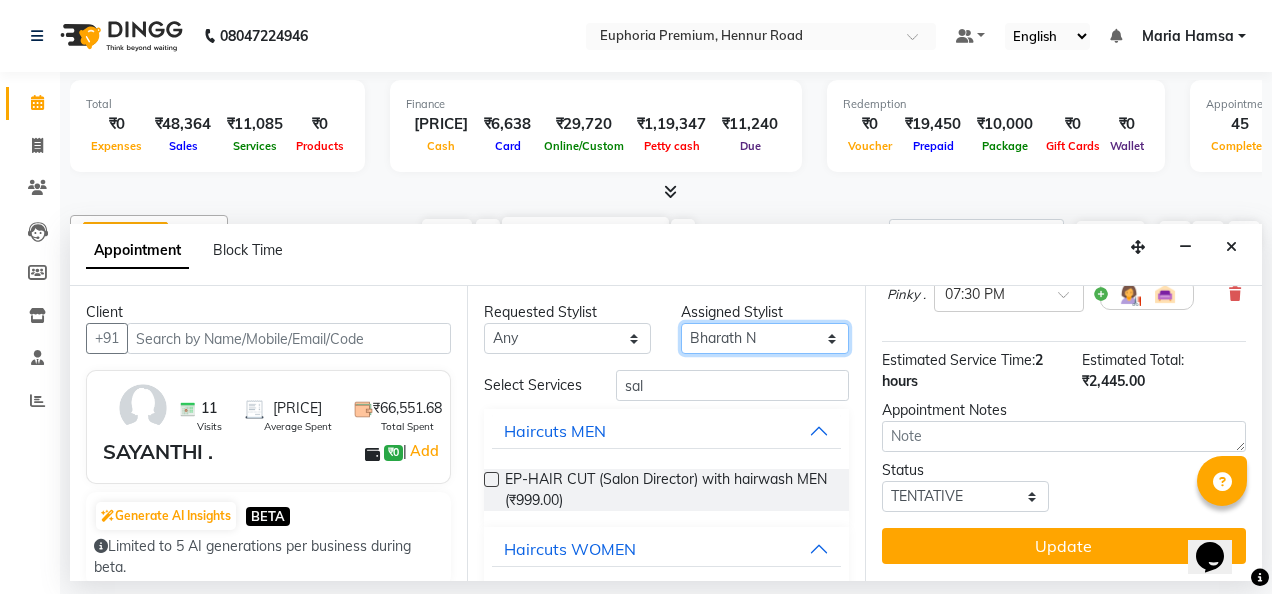 click on "Select Babu V Bharath N Binoy  Chandru Magar Chethan N  Chiinthian Moi ChonglianMoi MOI Daisy . Dhanya . Diya Khadka Fredrick Burrows Khushi Magarthapa Kishore K Maria Hamsa MRINALI MILI Pinky . Priya  K Rosy Sanate Savitha Vijayan Shalini Deivasigamani Shishi L Vijayalakshmi M VISHON BAIDYA" at bounding box center (764, 338) 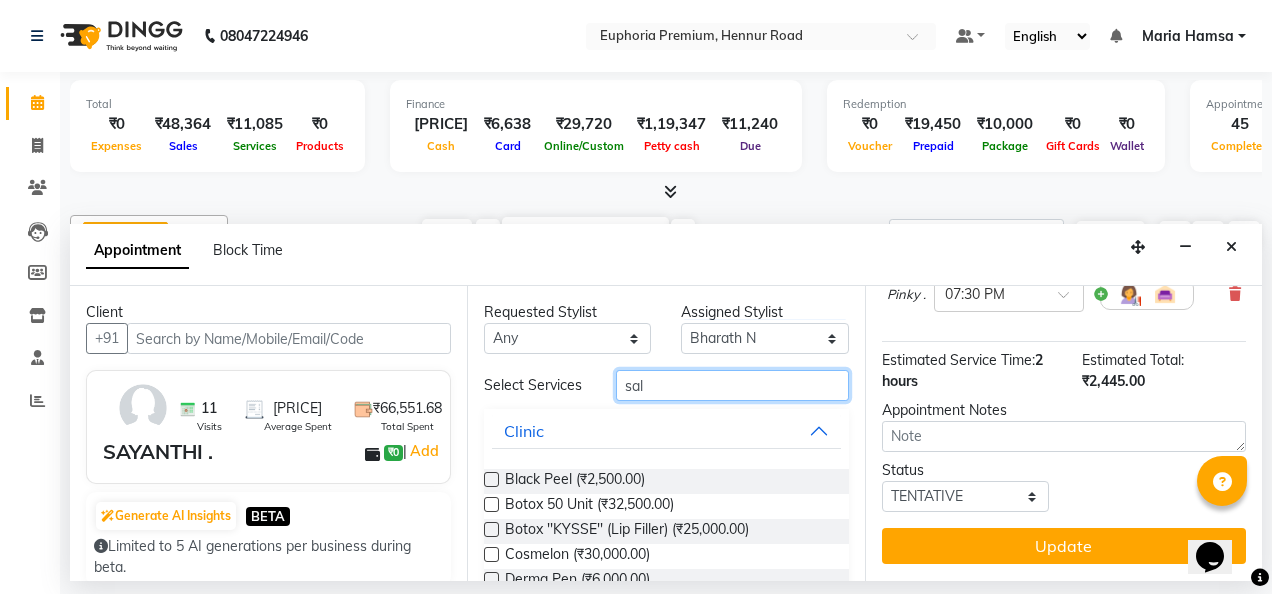 click on "sal" at bounding box center [732, 385] 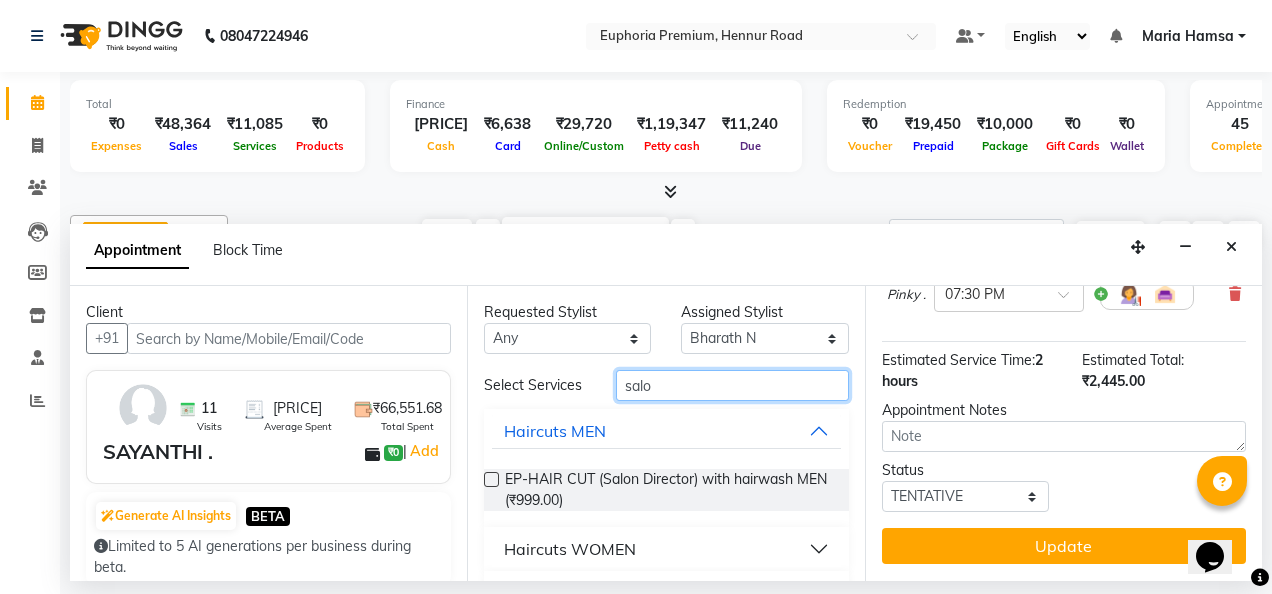 type on "salo" 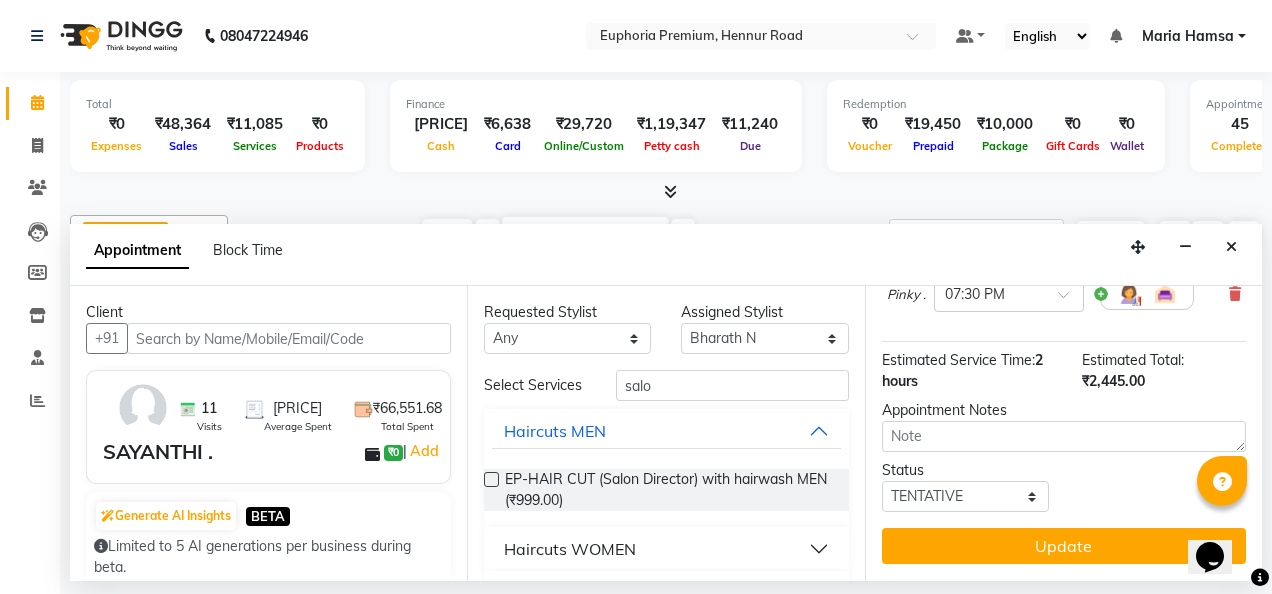 click at bounding box center (491, 479) 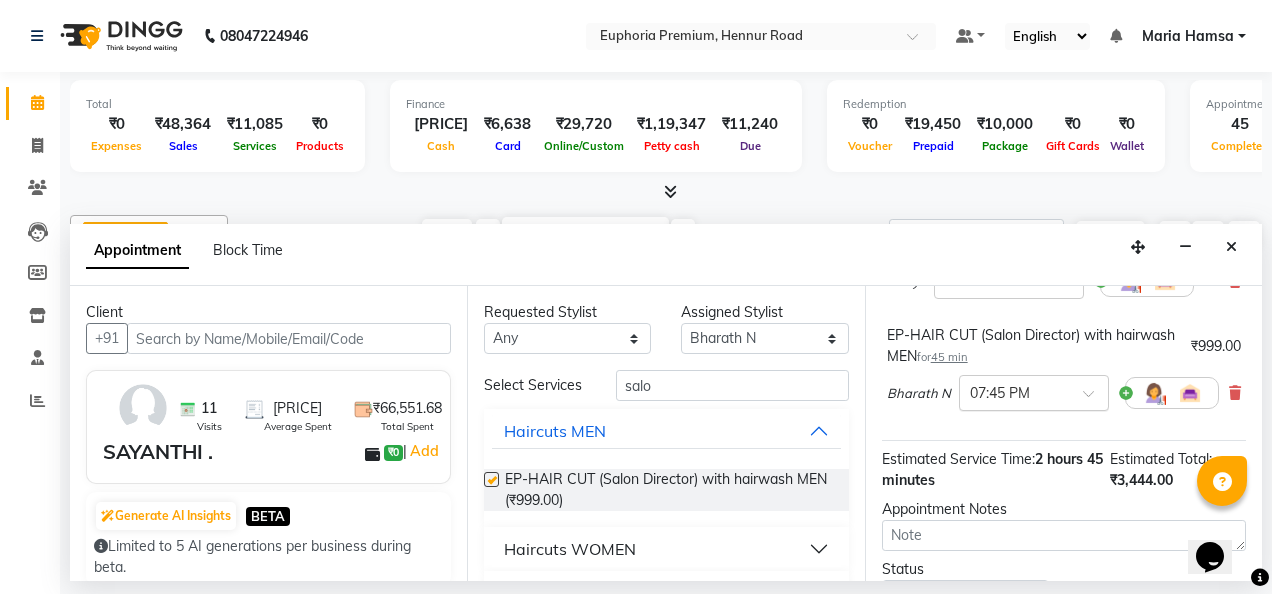 checkbox on "false" 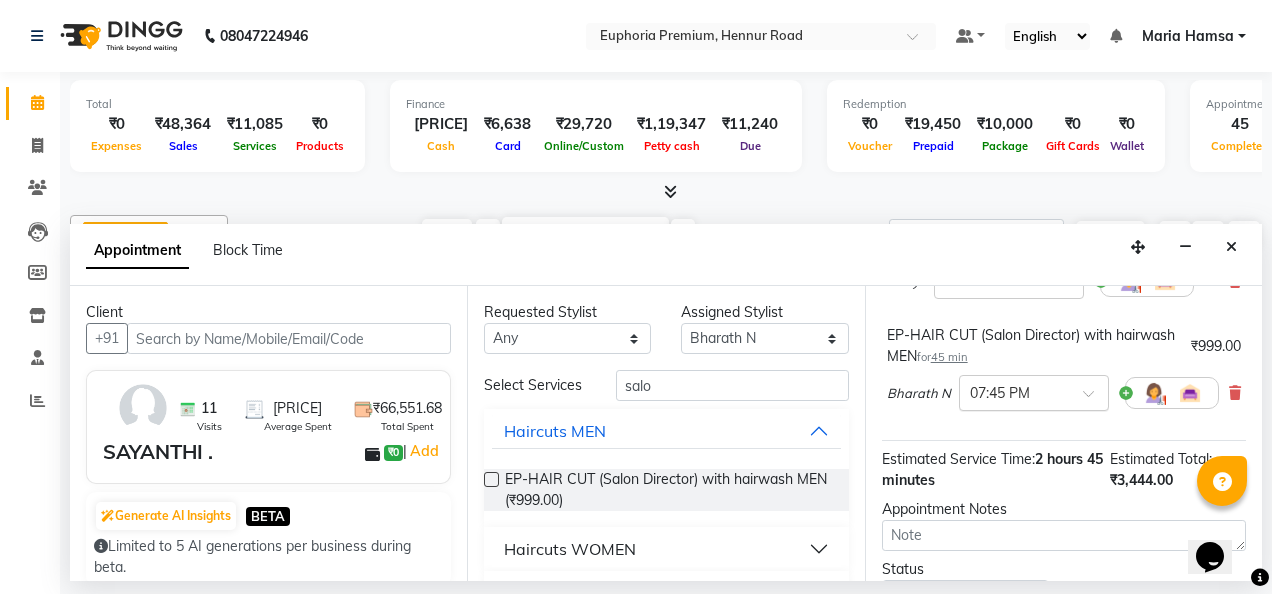 scroll, scrollTop: 661, scrollLeft: 0, axis: vertical 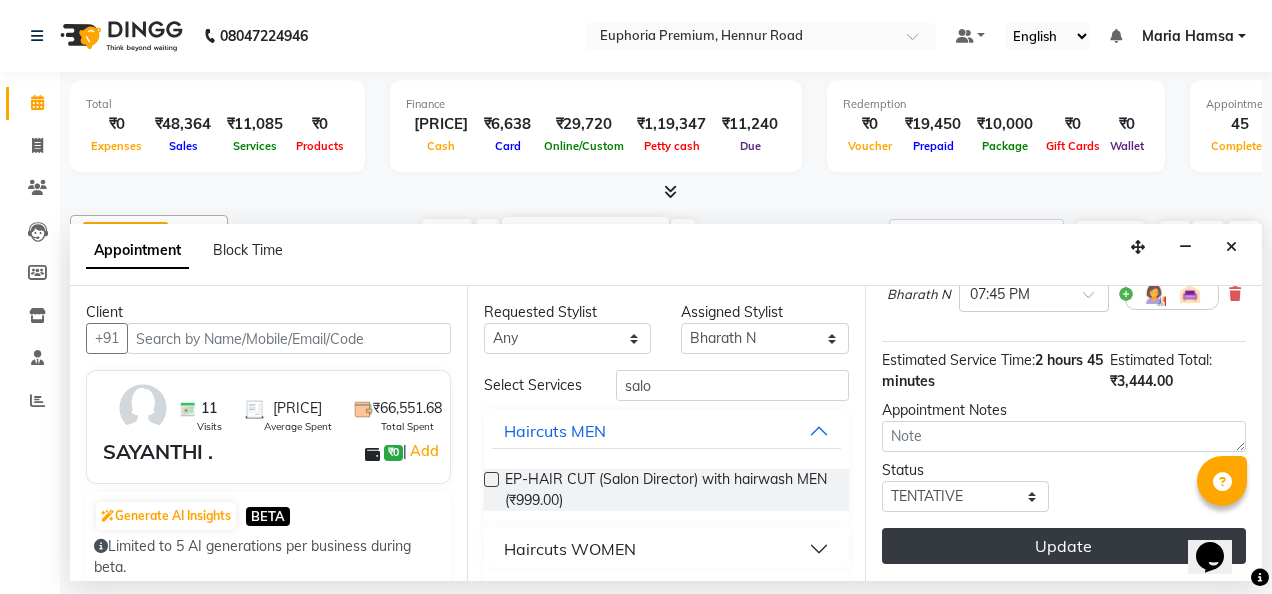 click on "Update" at bounding box center [1064, 546] 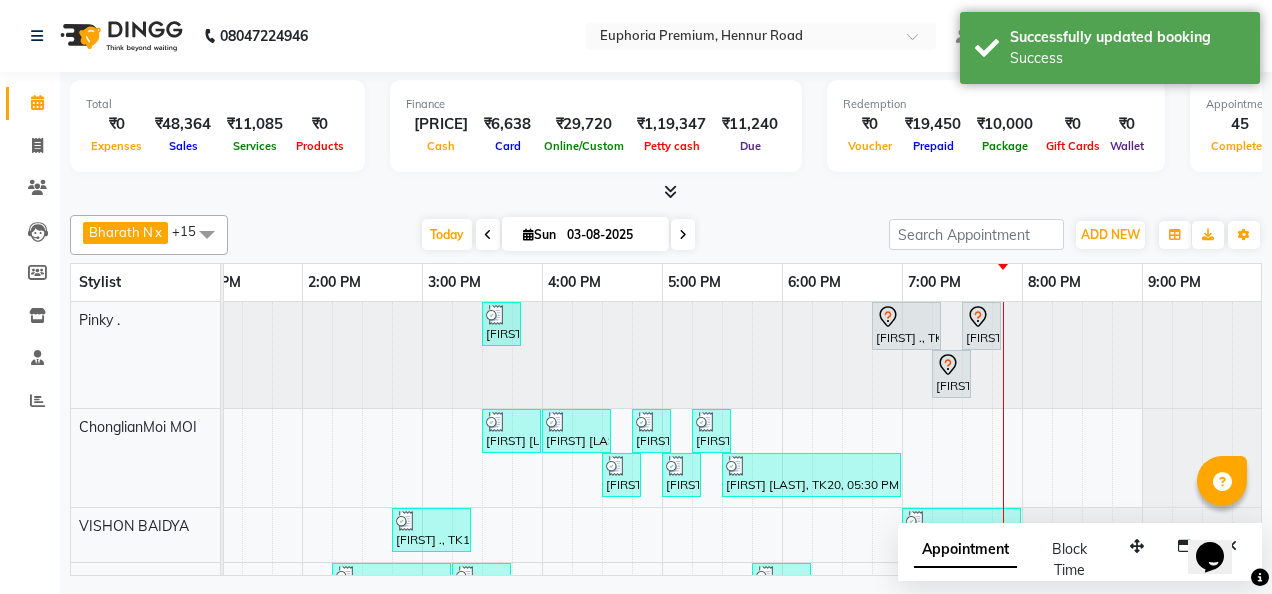 scroll, scrollTop: 143, scrollLeft: 642, axis: both 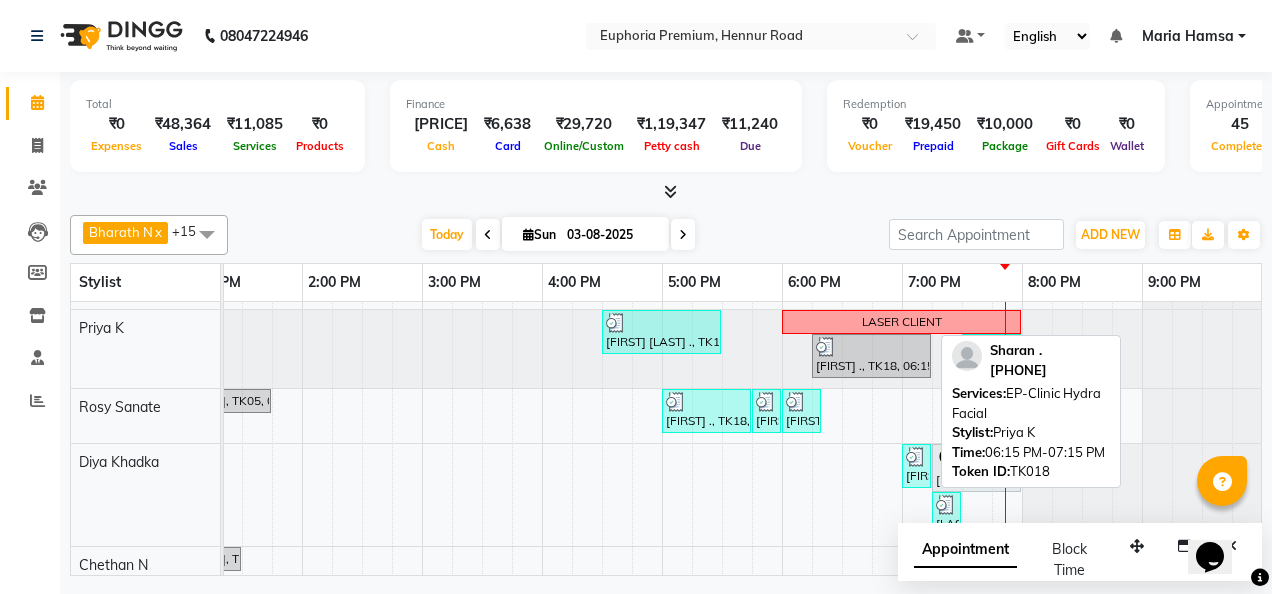 click on "[FIRST] ., TK18, 06:15 PM-07:15 PM, EP-Clinic Hydra Facial" at bounding box center [871, 356] 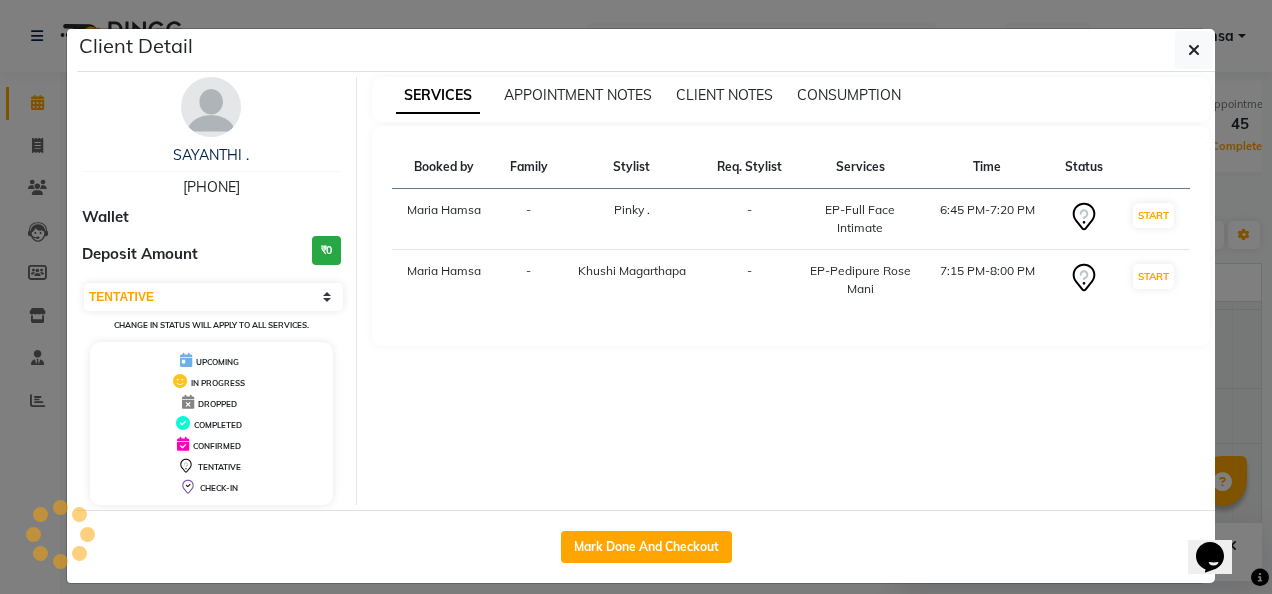 select on "3" 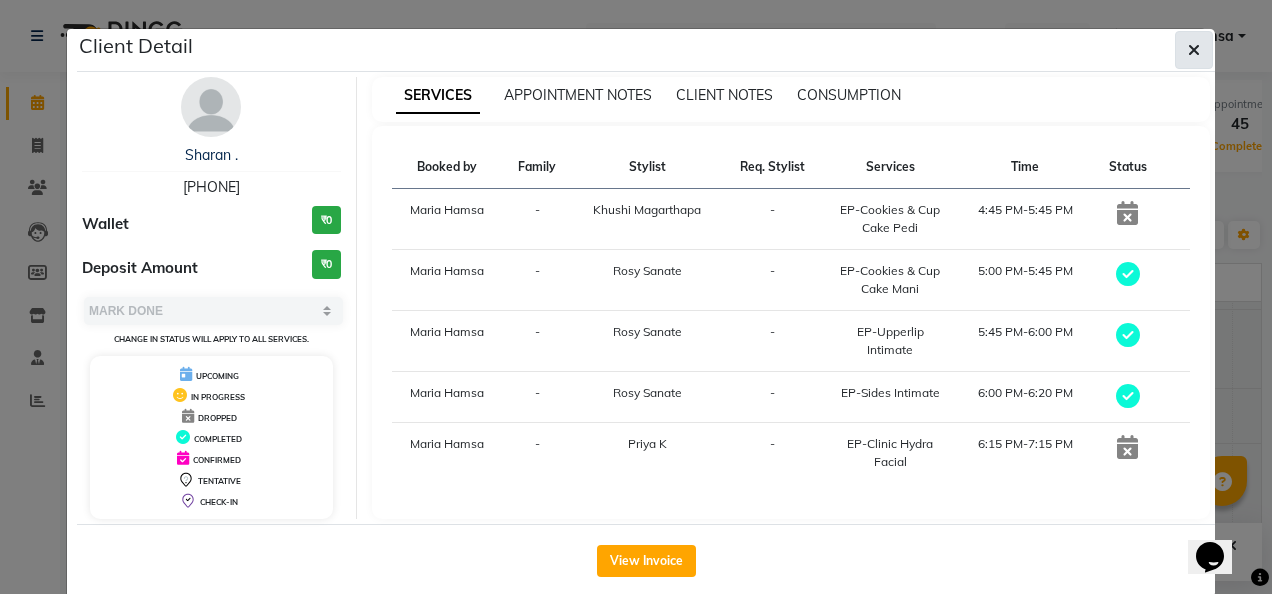 click 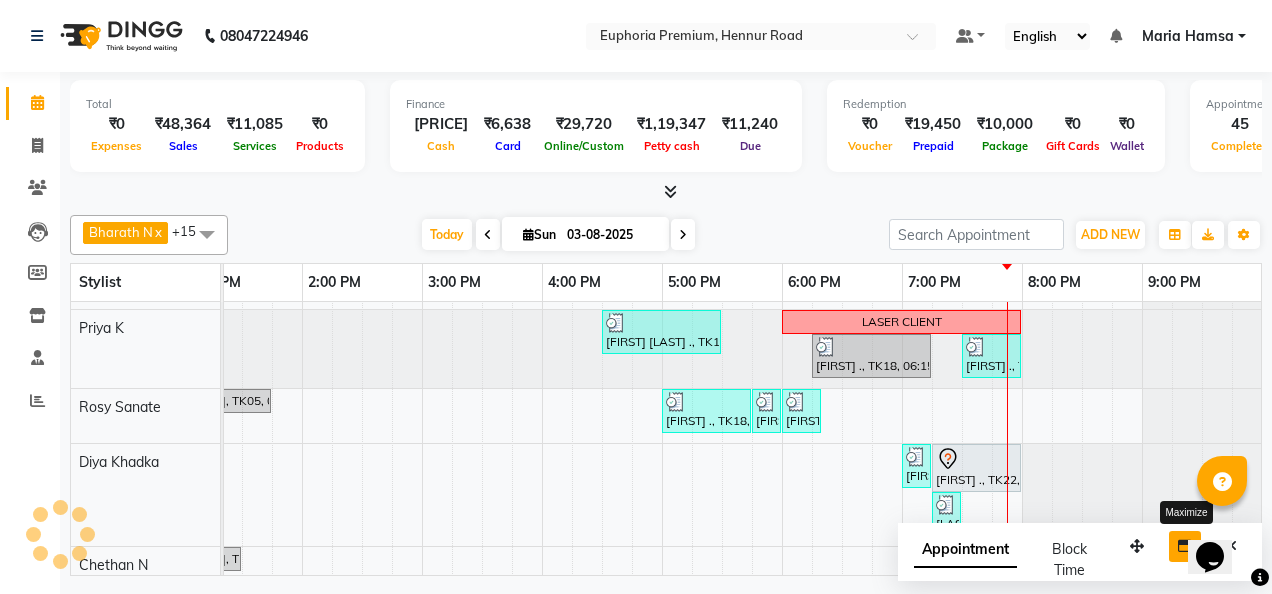 click at bounding box center (1185, 546) 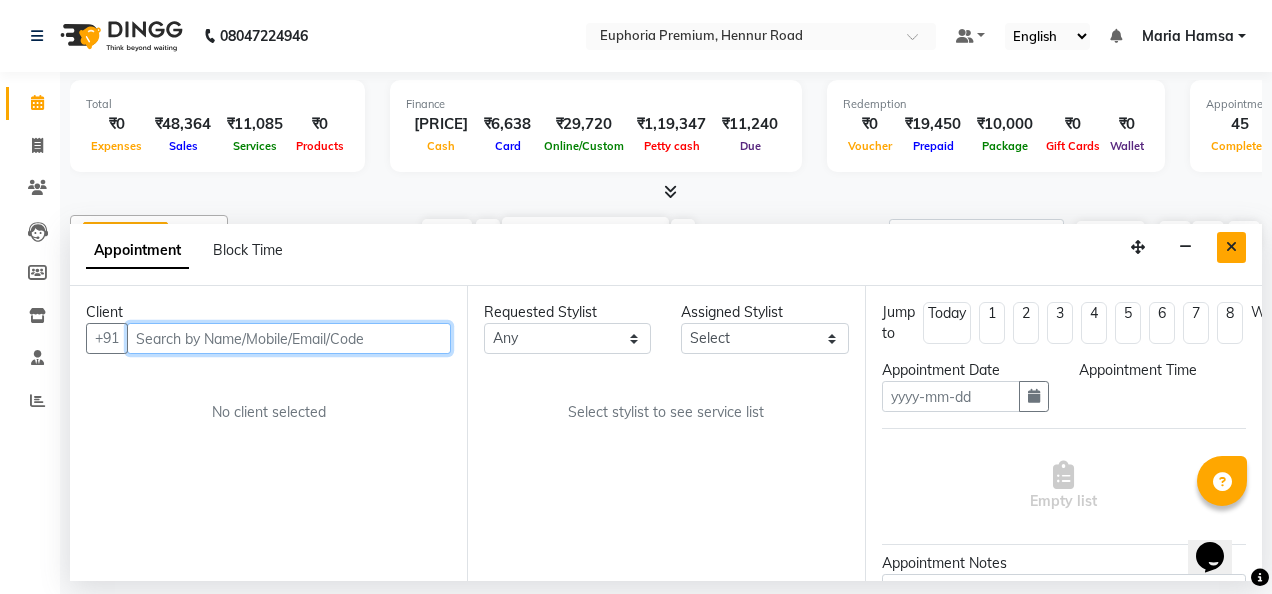 type on "03-08-2025" 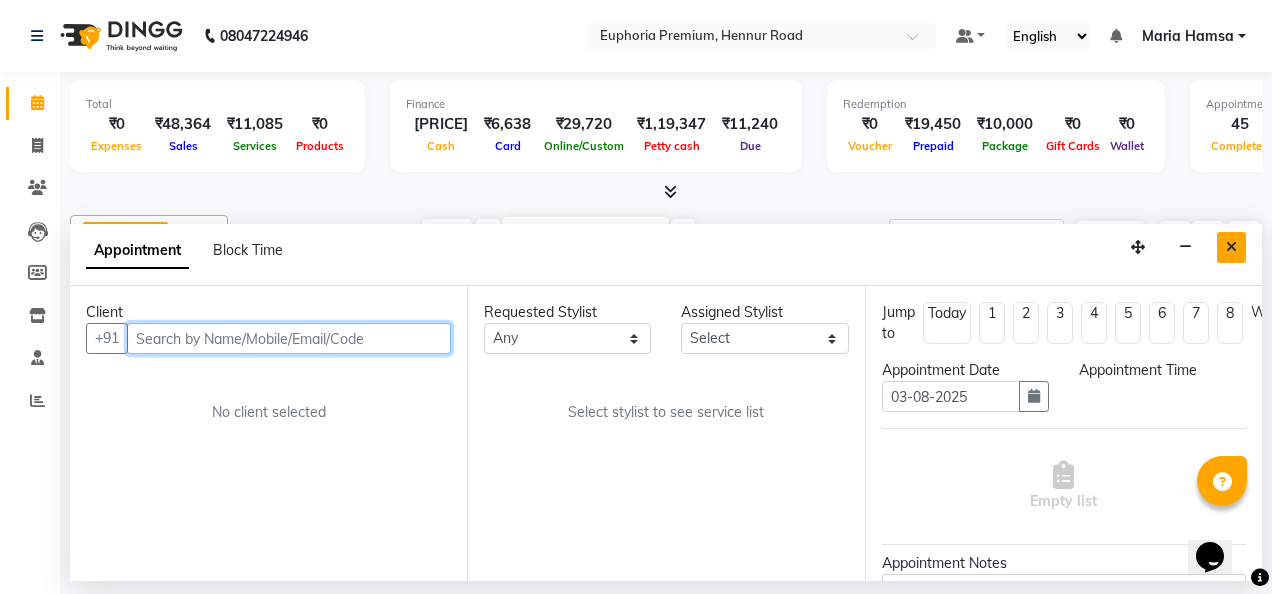 select 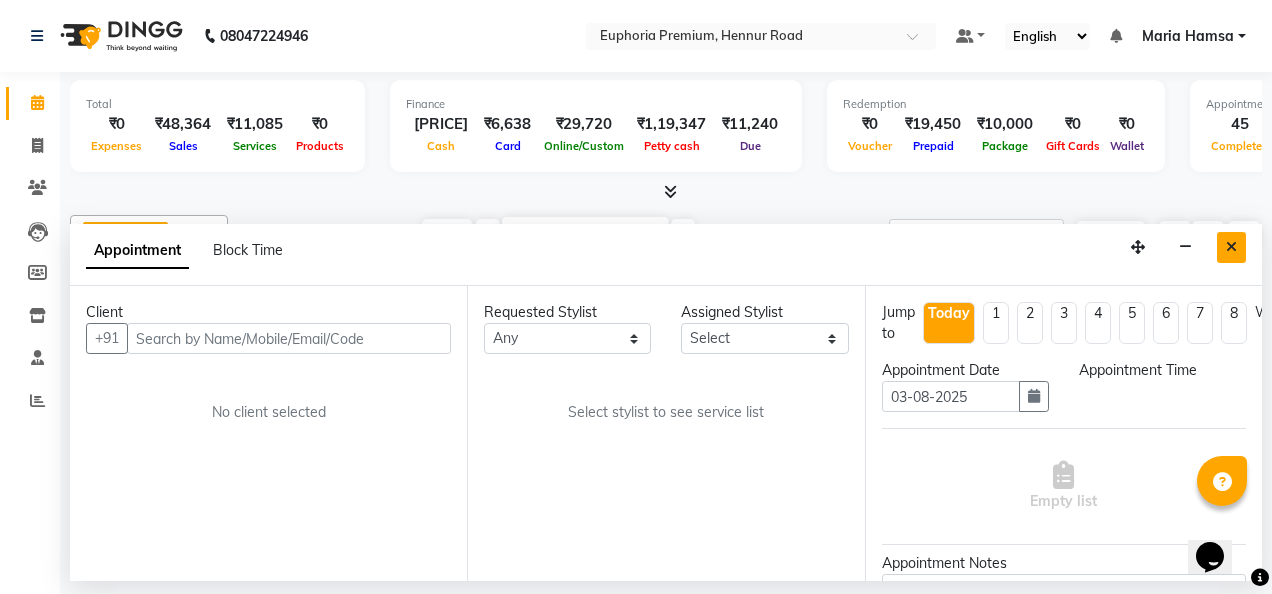 click at bounding box center (1231, 247) 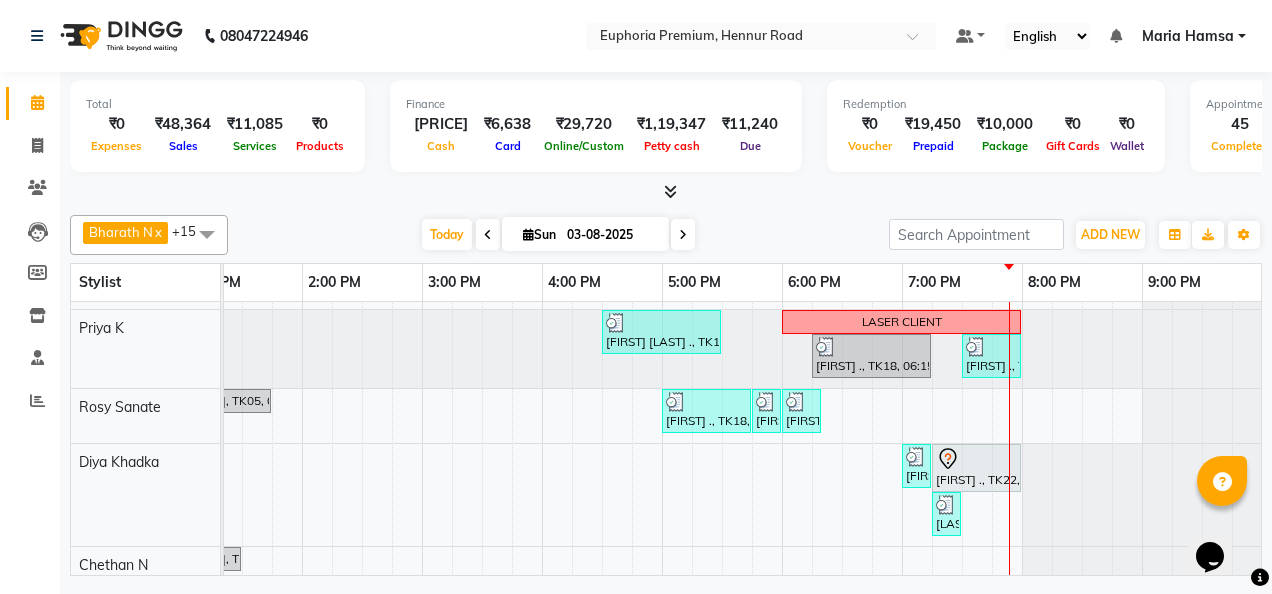 click at bounding box center [488, 235] 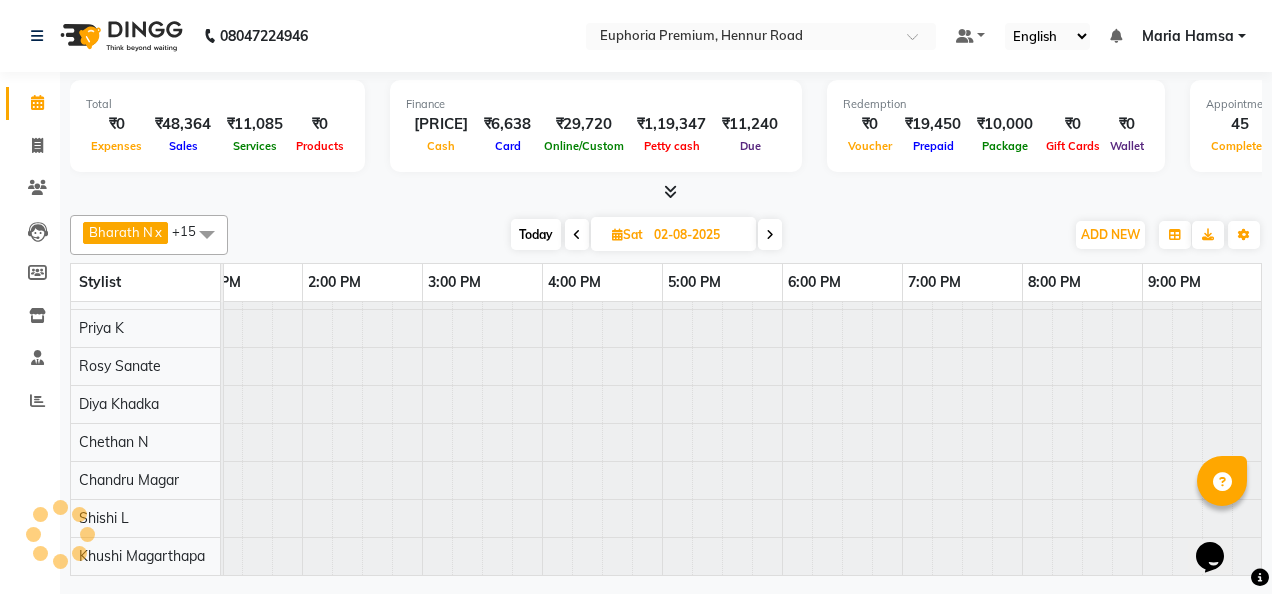 scroll, scrollTop: 0, scrollLeft: 0, axis: both 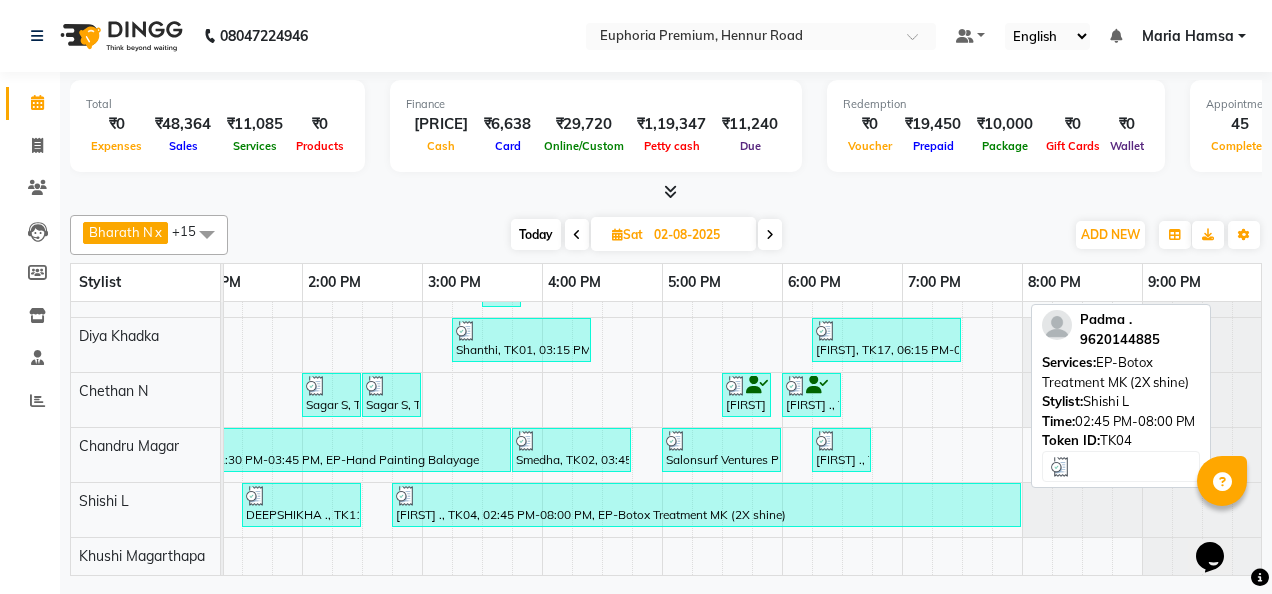 click at bounding box center [706, 496] 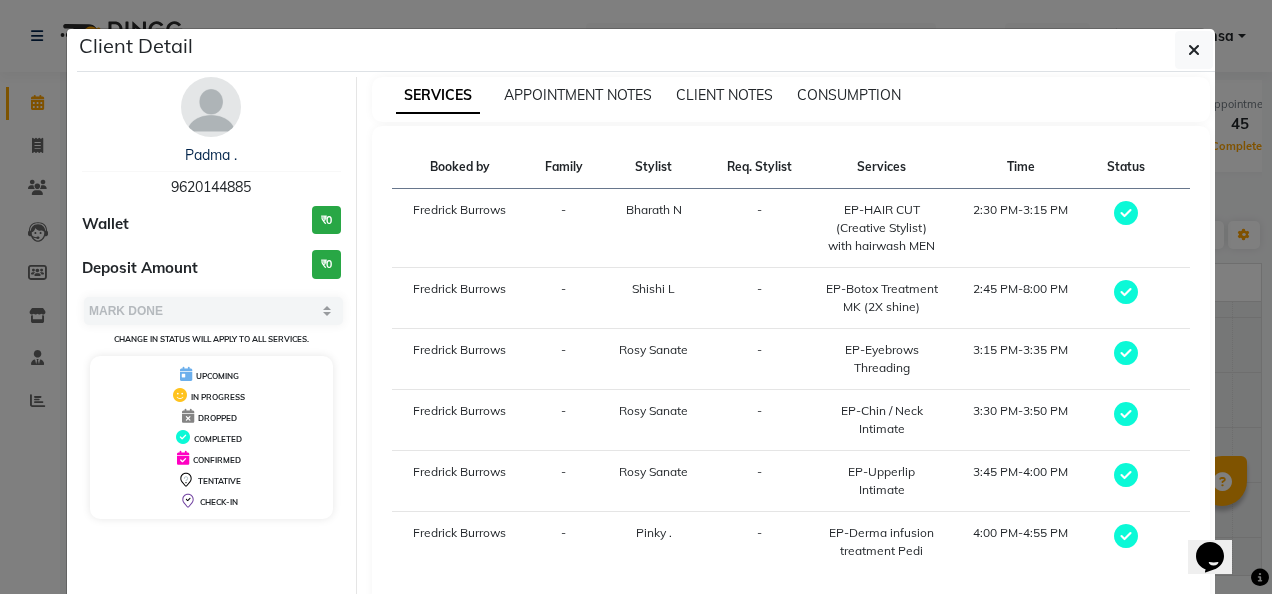 click on "9620144885" at bounding box center (211, 187) 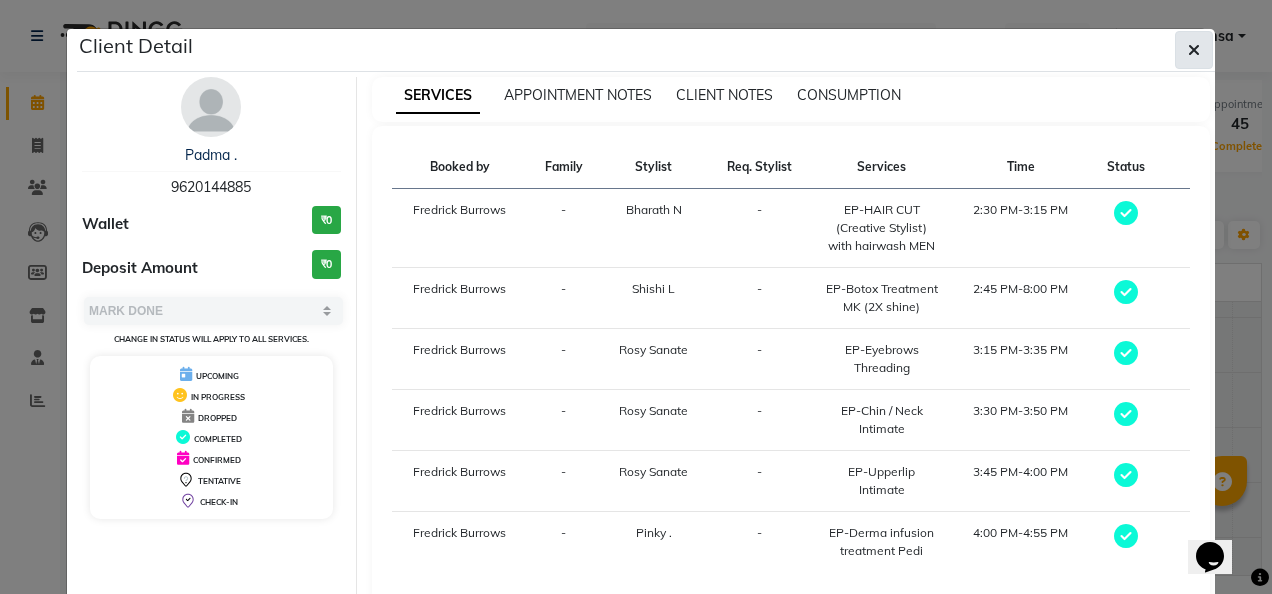click 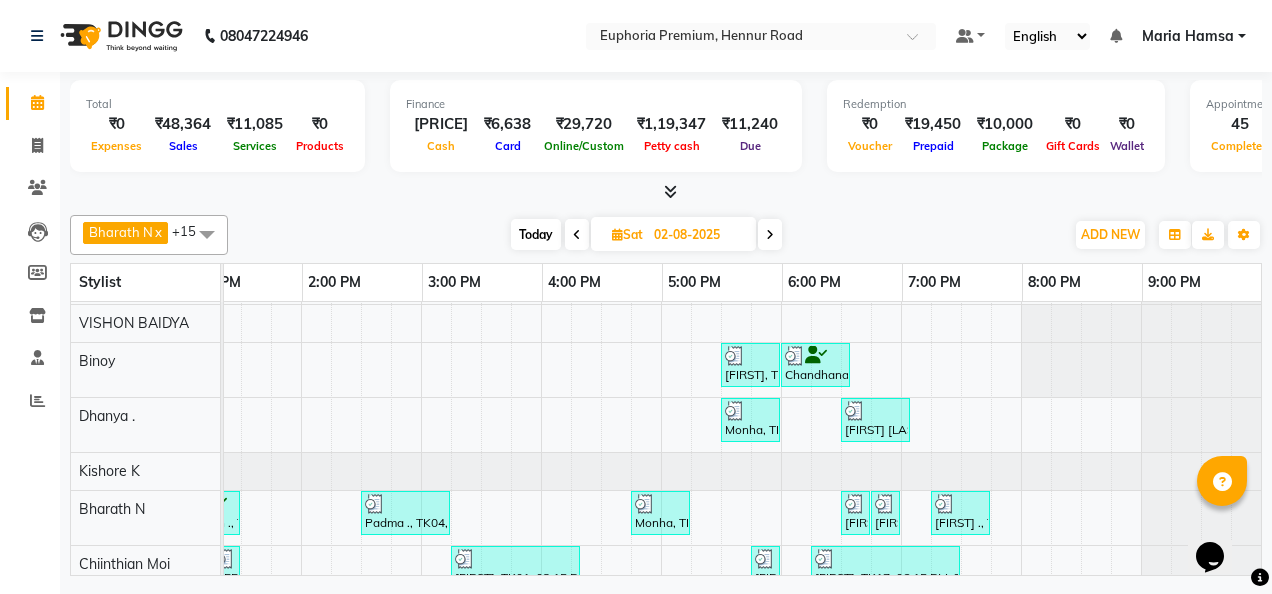 click on "Today" at bounding box center (536, 234) 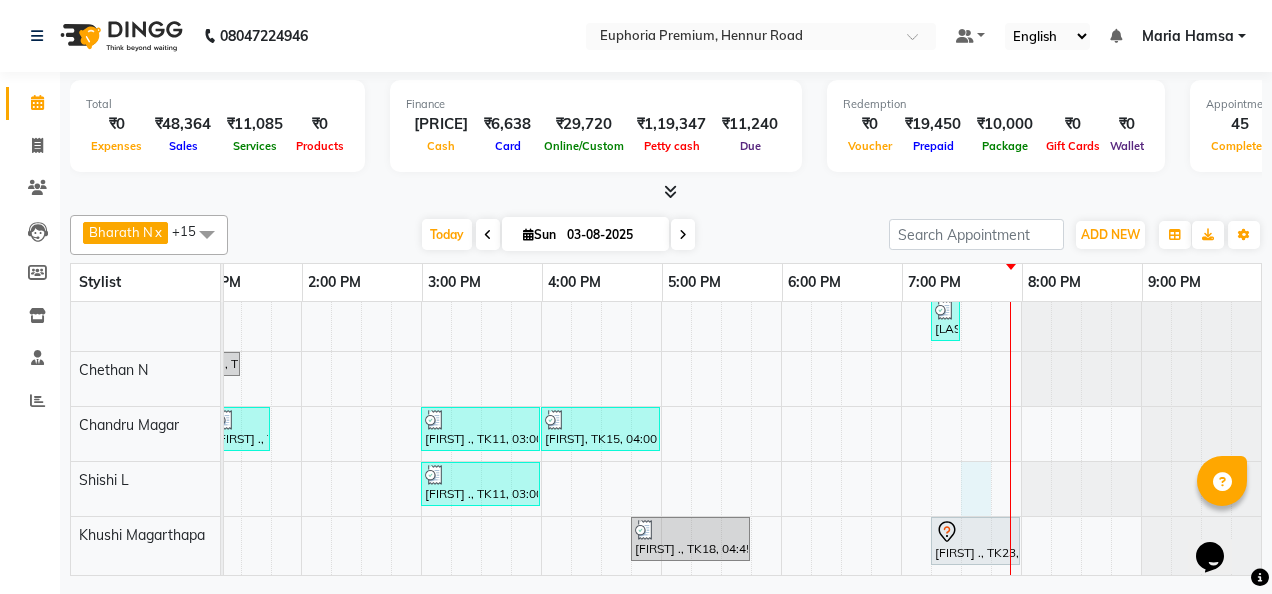 click on "[FIRST] ., TK03, 09:30 AM-09:50 AM, EP-Full Arms Catridge Wax     [FIRST] ., TK03, 10:00 AM-11:00 AM, EP-Full Arms Cream Wax,EP-Half Legs Cream Wax,EP-Under Arms Intimate     [FIRST] ., TK04, 11:00 AM-12:20 PM, EP-Full Arms Catridge Wax,EP-Under Arms Intimate,EP-Eyebrows Threading,EP-Upperlip Threading     [FIRST] ., TK04, 12:30 PM-01:10 PM, EP-Pedipure Rose Pedi     [FIRST] ., TK11, 03:30 PM-03:50 PM, EP-Eyebrows Threading             [FIRST] ., TK23, 06:45 PM-07:20 PM, EP-Full Face Intimate             [FIRST] ., TK23, 07:30 PM-07:50 PM, EP-Eyebrows Threading     [FIRST] ., TK04, 11:30 AM-12:25 PM, EP-Pedipure Rose Pedi             [FIRST] ., TK23, 07:15 PM-07:35 PM, EP-Chin / Neck Intimate     [FIRST] [LAST], TK20, 03:30 PM-04:00 PM, EP-Brightening Masque     [FIRST] [LAST], TK20, 04:00 PM-04:35 PM, EP-Full Face Intimate     [FIRST] [LAST], TK20, 04:45 PM-05:05 PM, EP-Full Legs Cream Wax     [FIRST] [LAST], TK20, 05:15 PM-05:35 PM, EP-Eyebrows Threading" at bounding box center (421, 30) 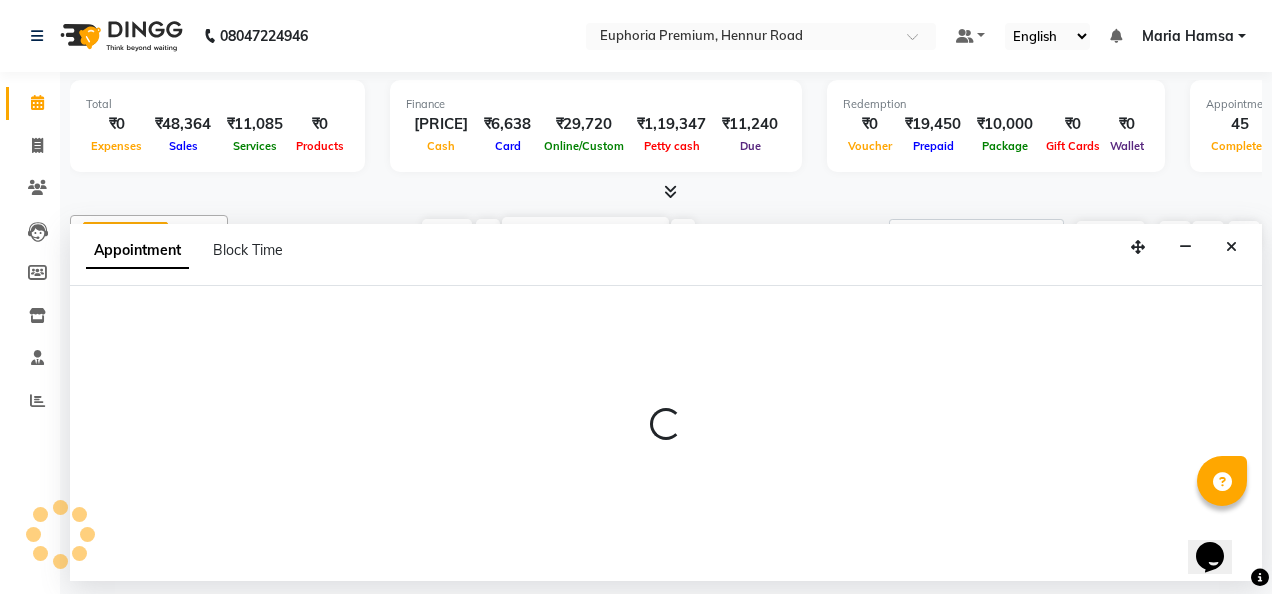 select on "78117" 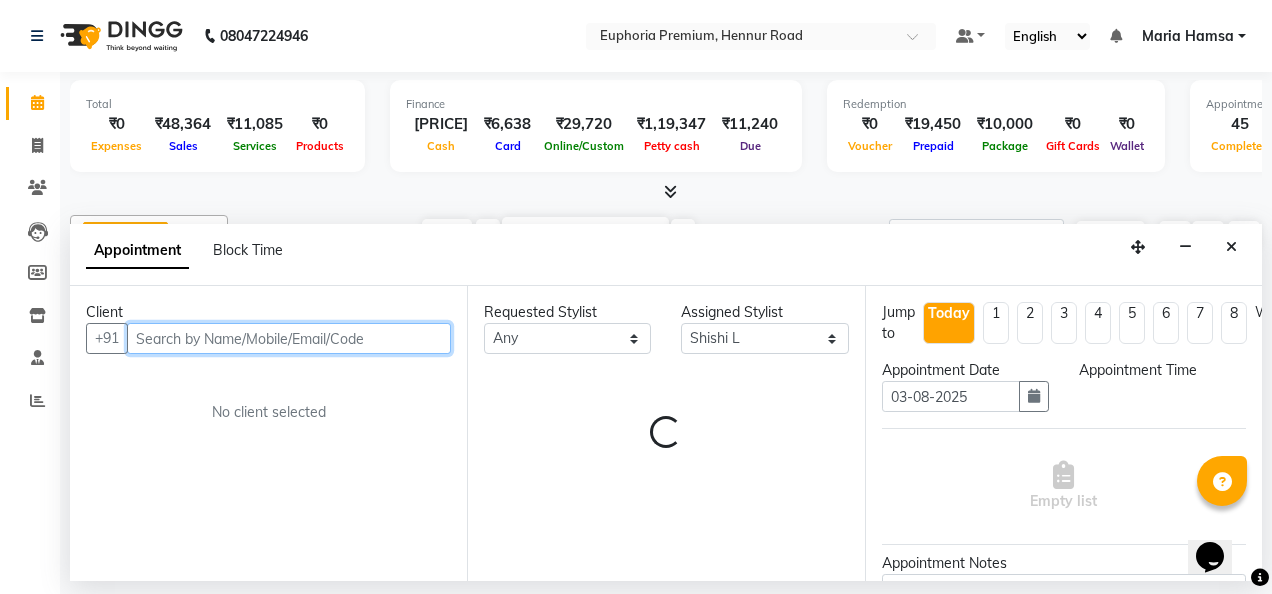 select on "1170" 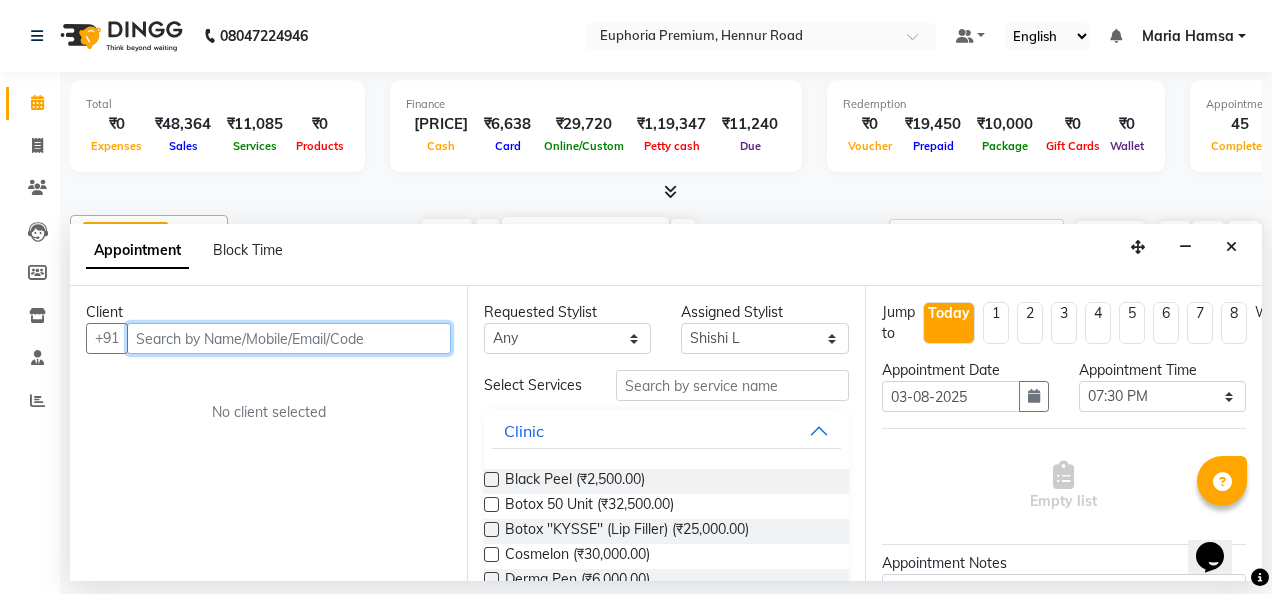 click at bounding box center (289, 338) 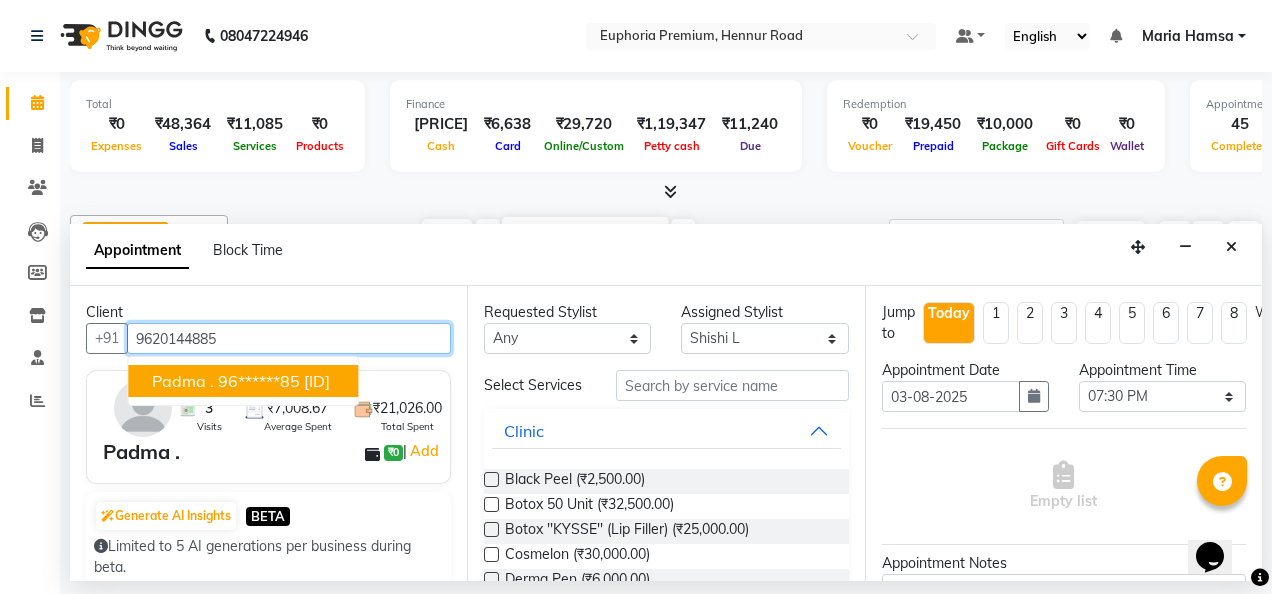 click on "96******85" at bounding box center (259, 381) 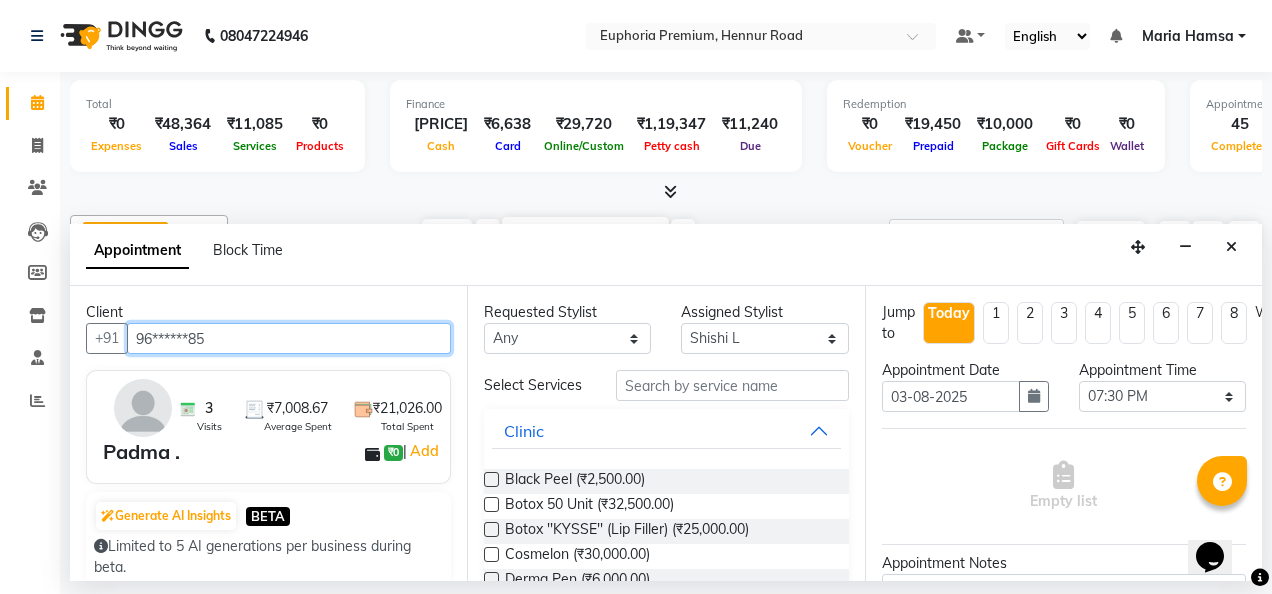 type on "96******85" 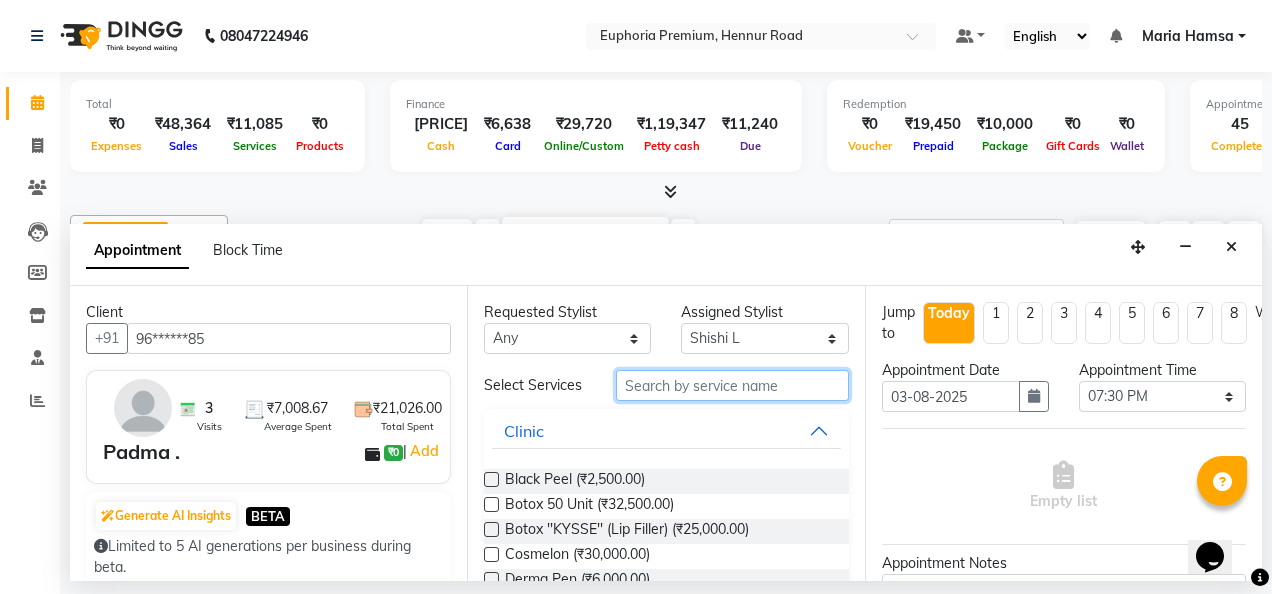 click at bounding box center (732, 385) 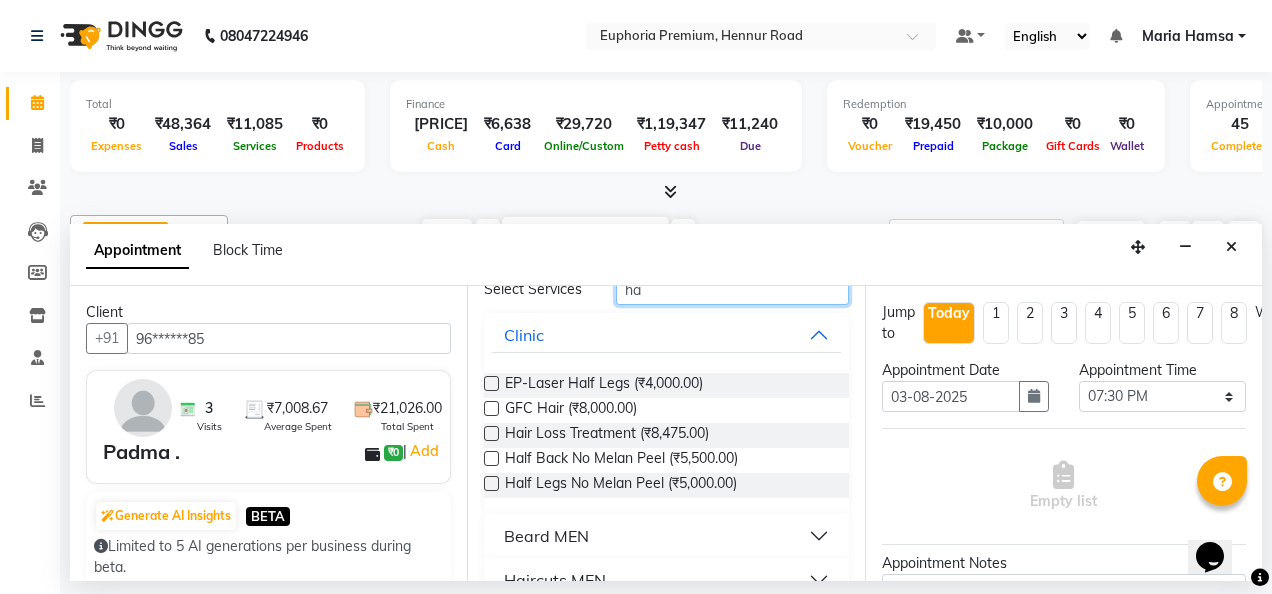 type on "h" 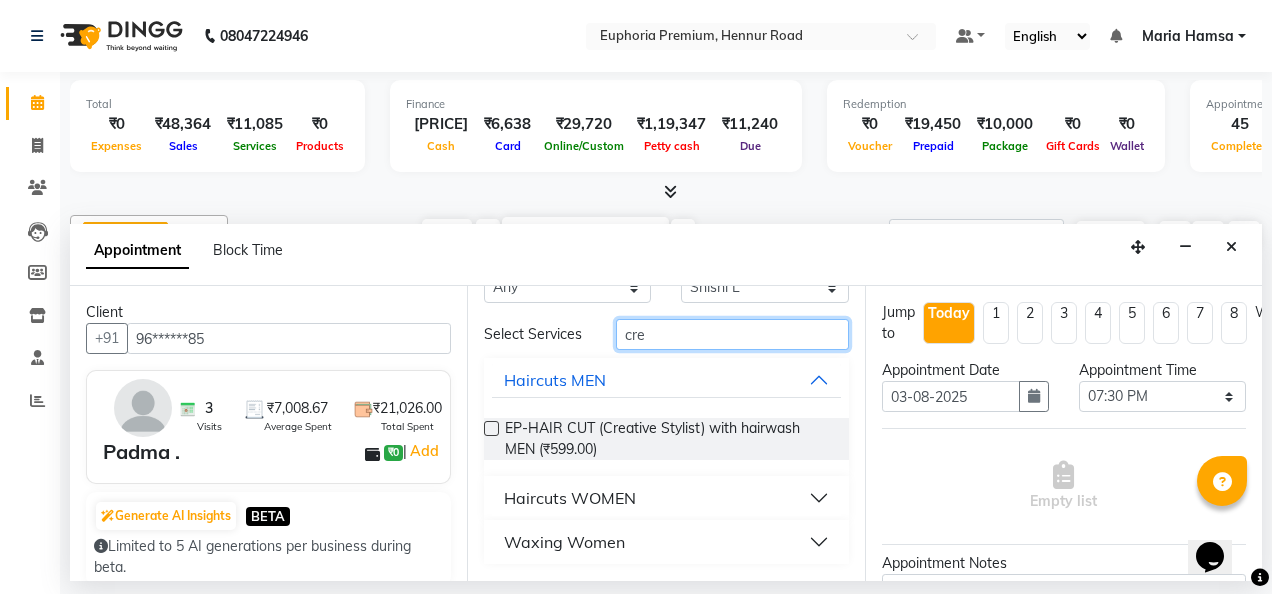 type on "cre" 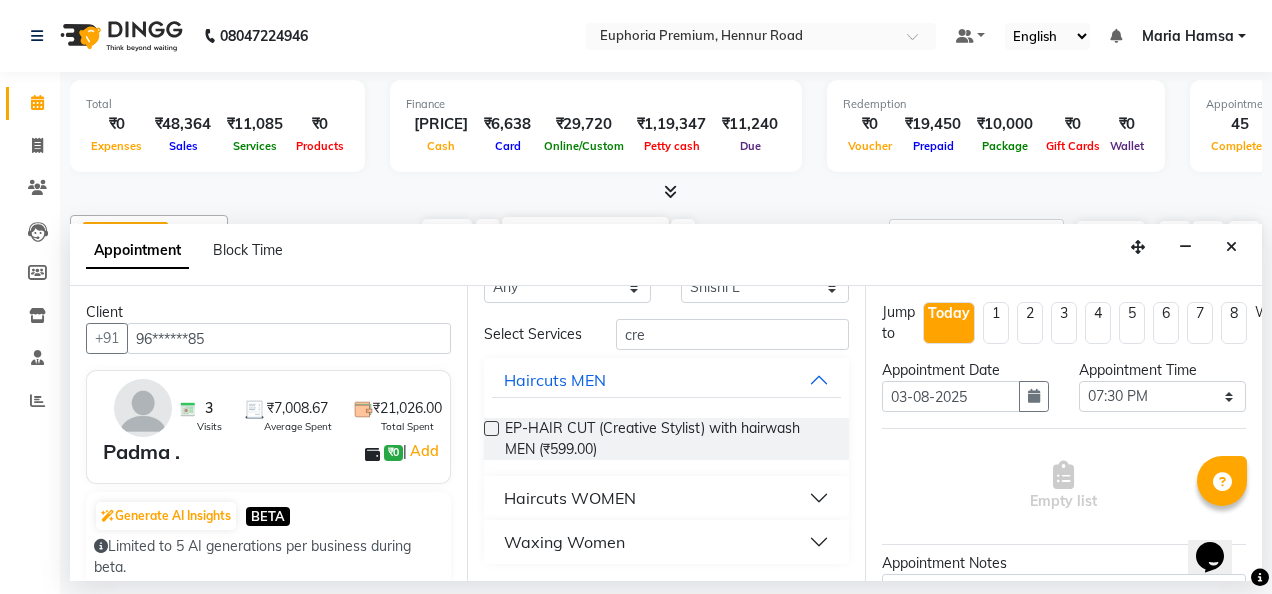 click on "Haircuts WOMEN" at bounding box center [570, 498] 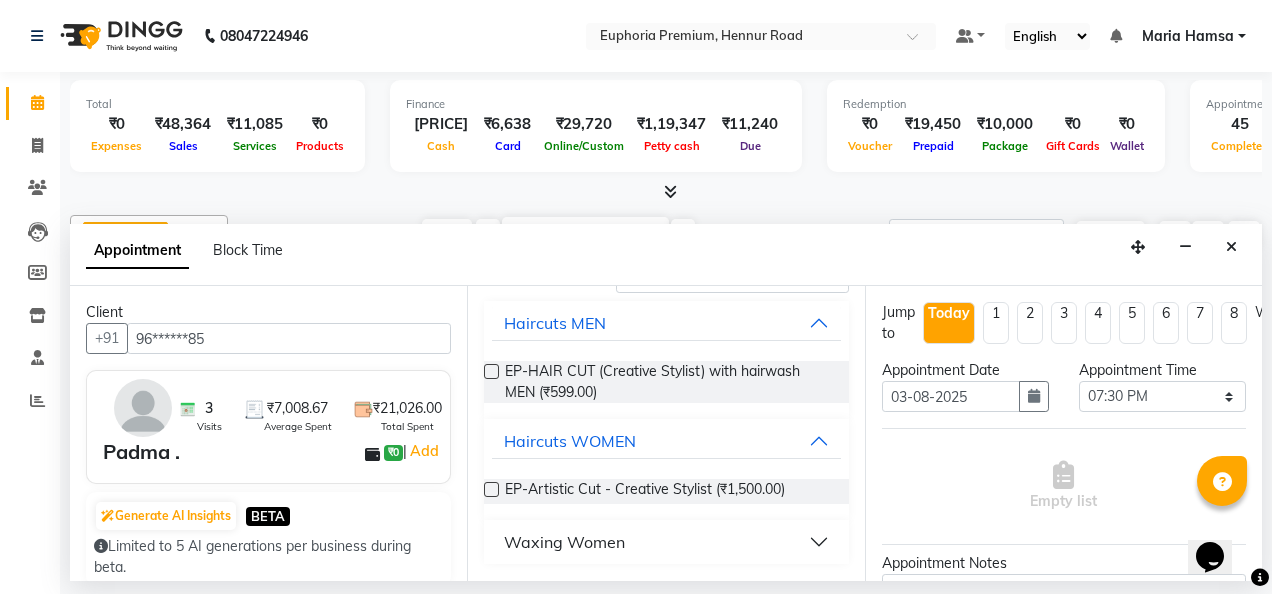 click at bounding box center (491, 489) 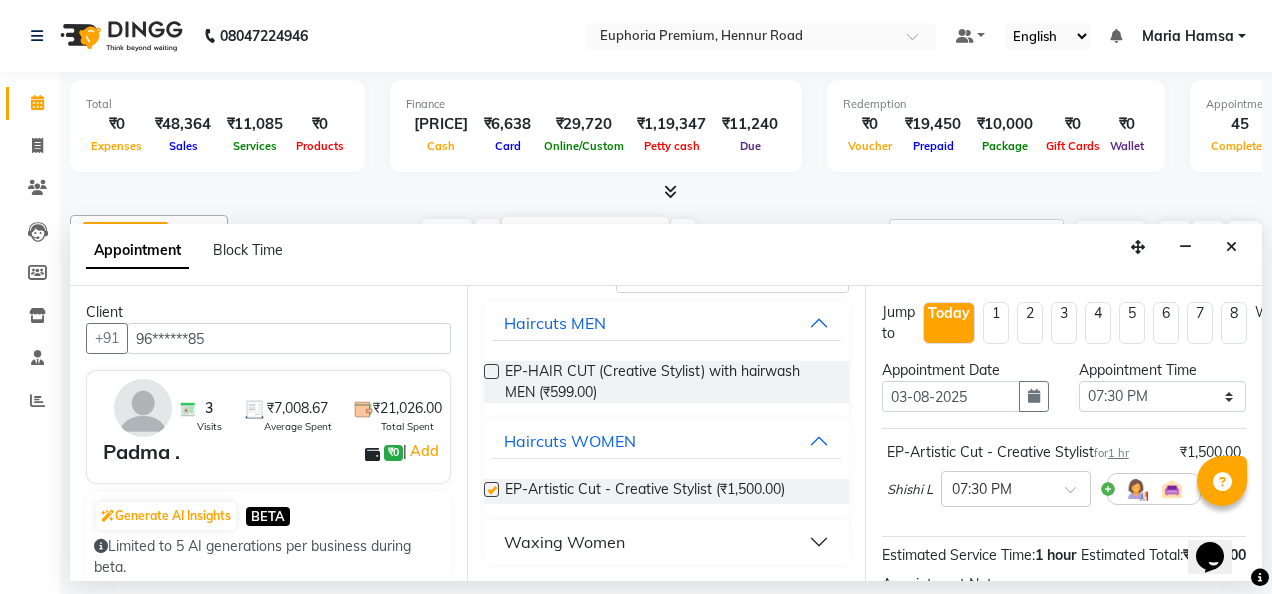checkbox on "false" 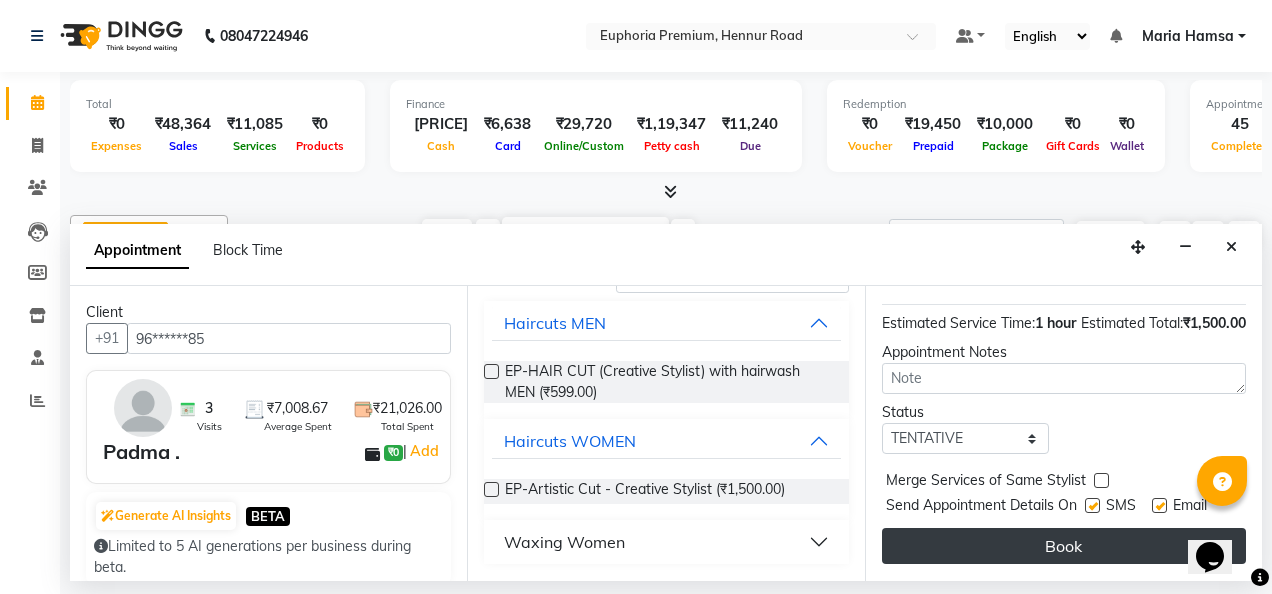 click on "Book" at bounding box center (1064, 546) 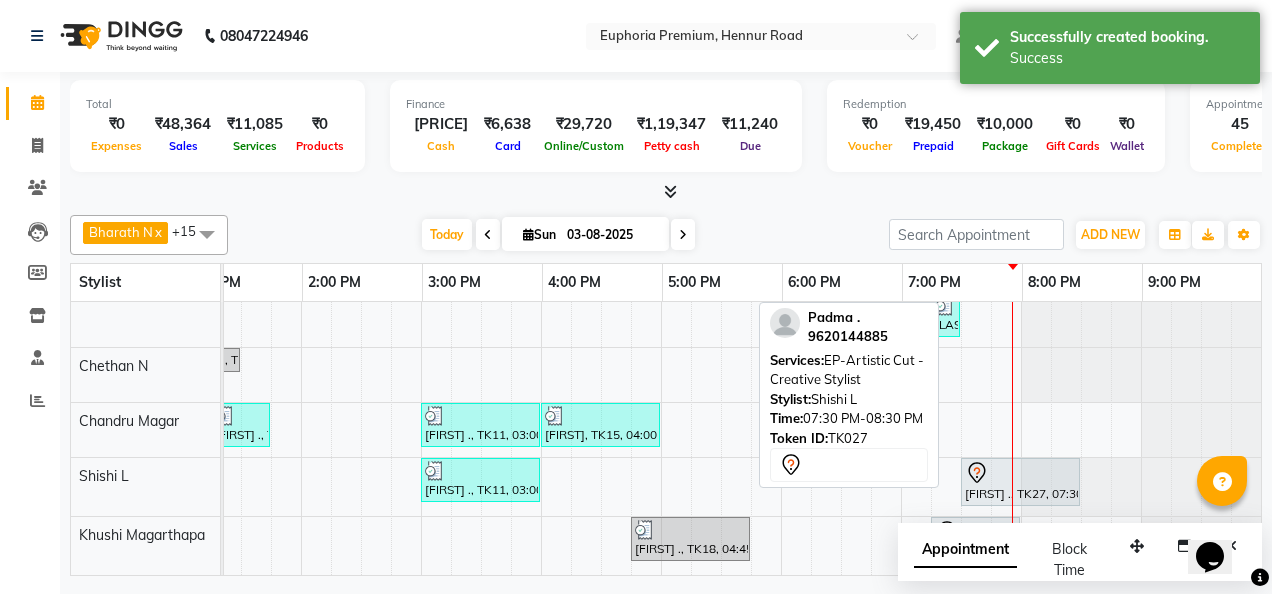 click 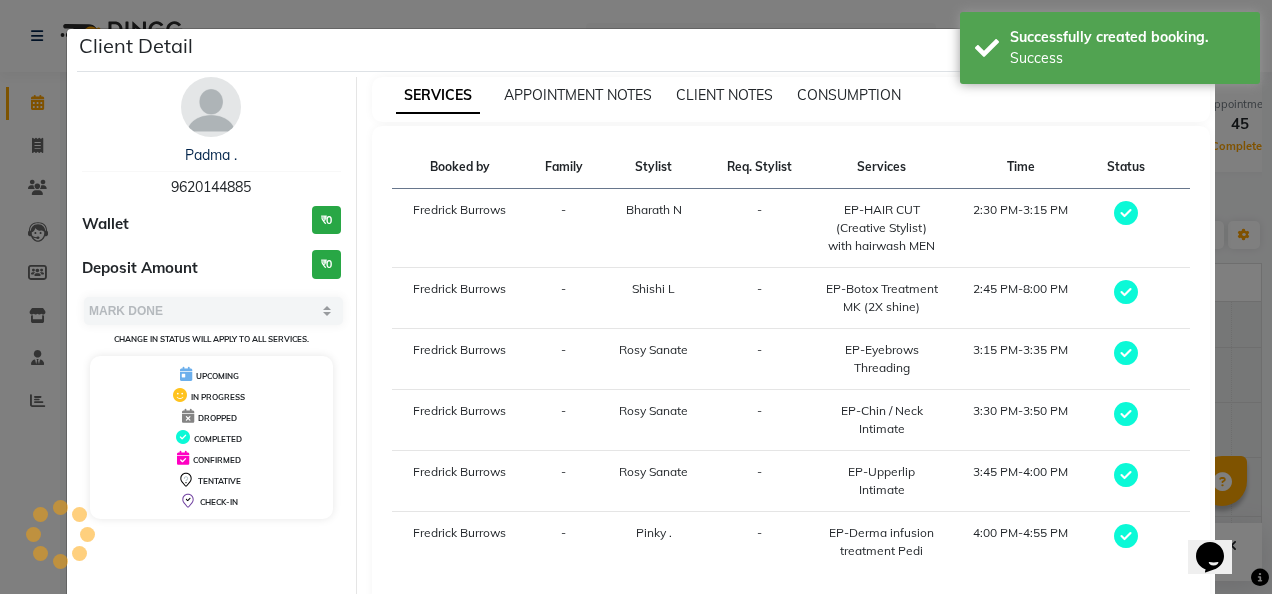 select on "7" 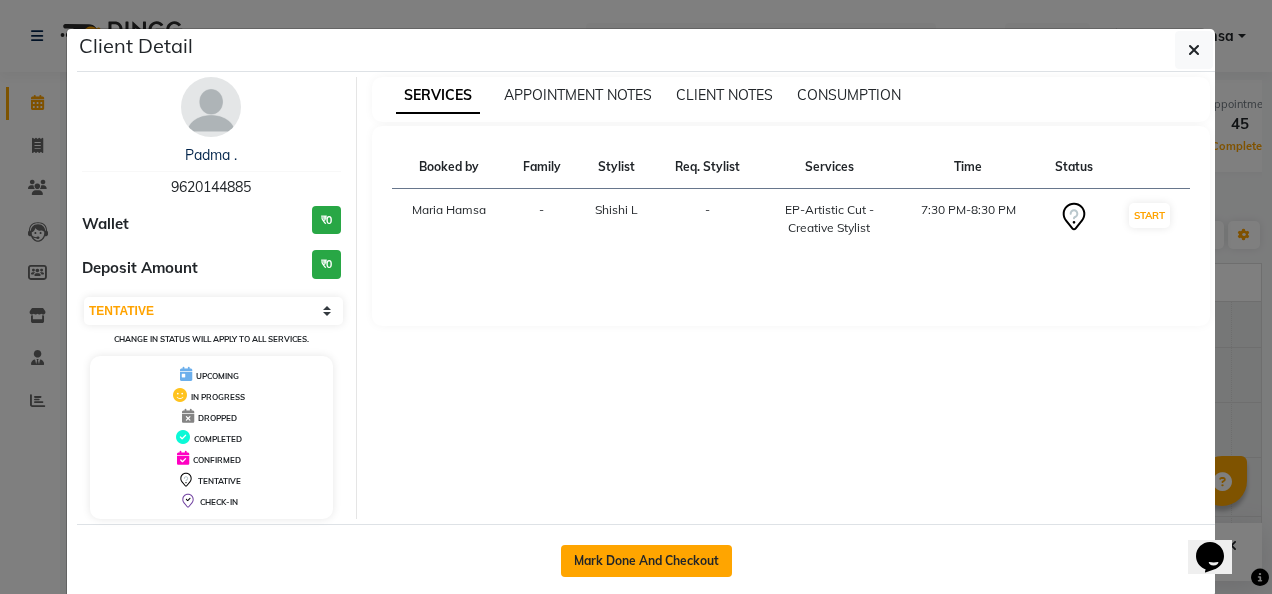 click on "Mark Done And Checkout" 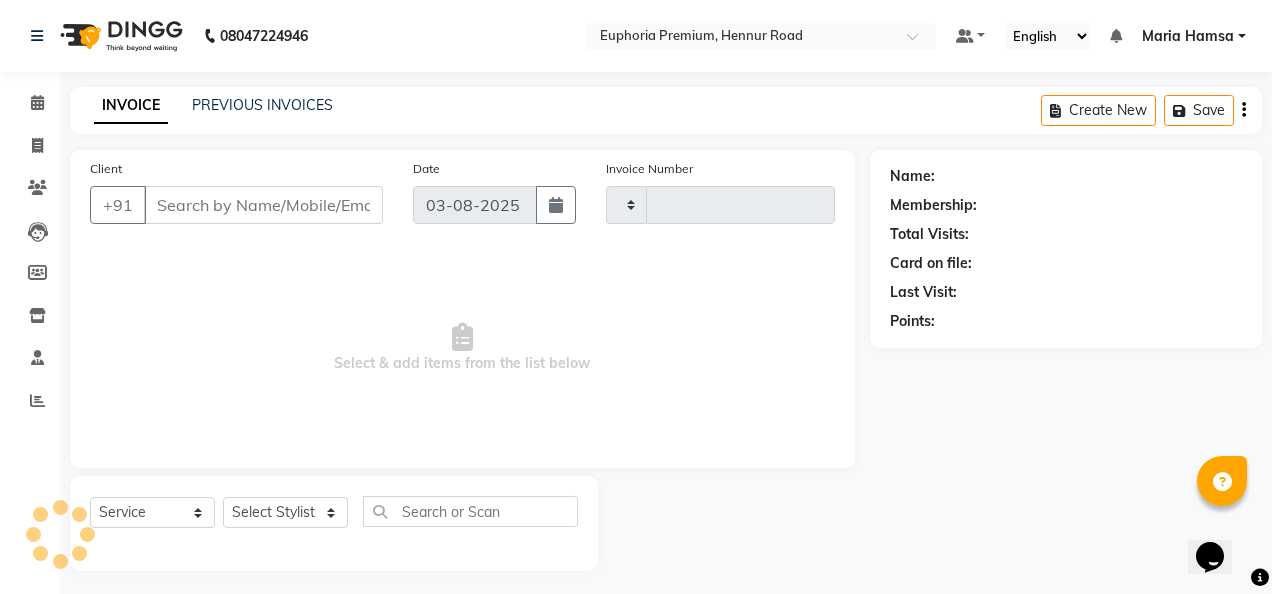 type on "2110" 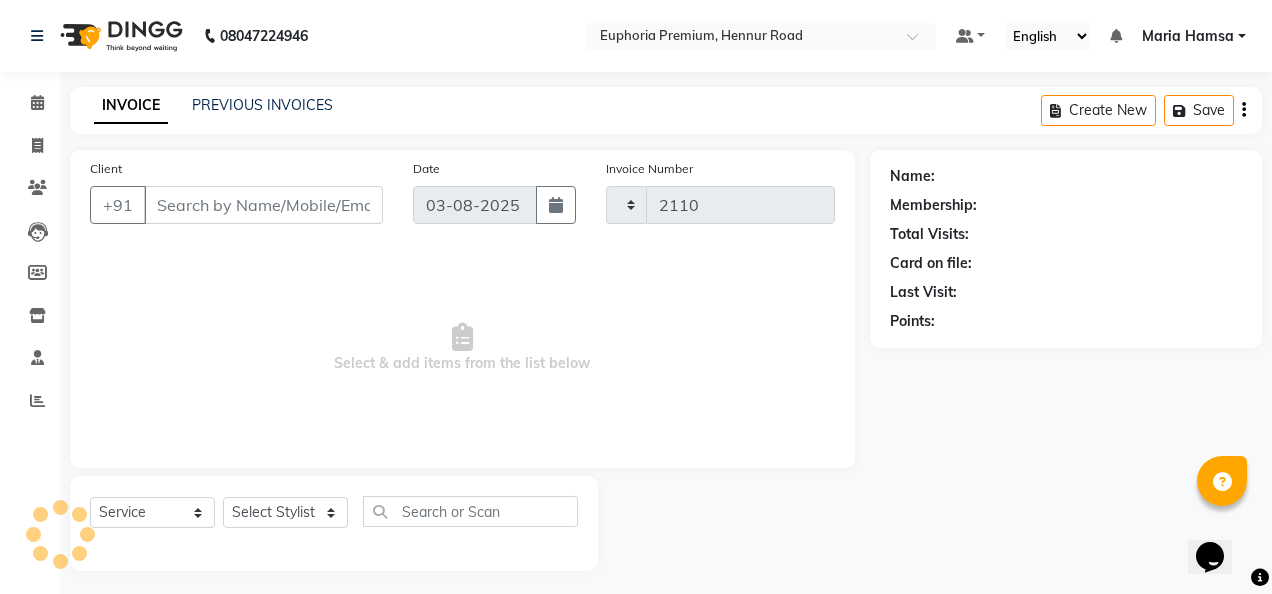 select on "7925" 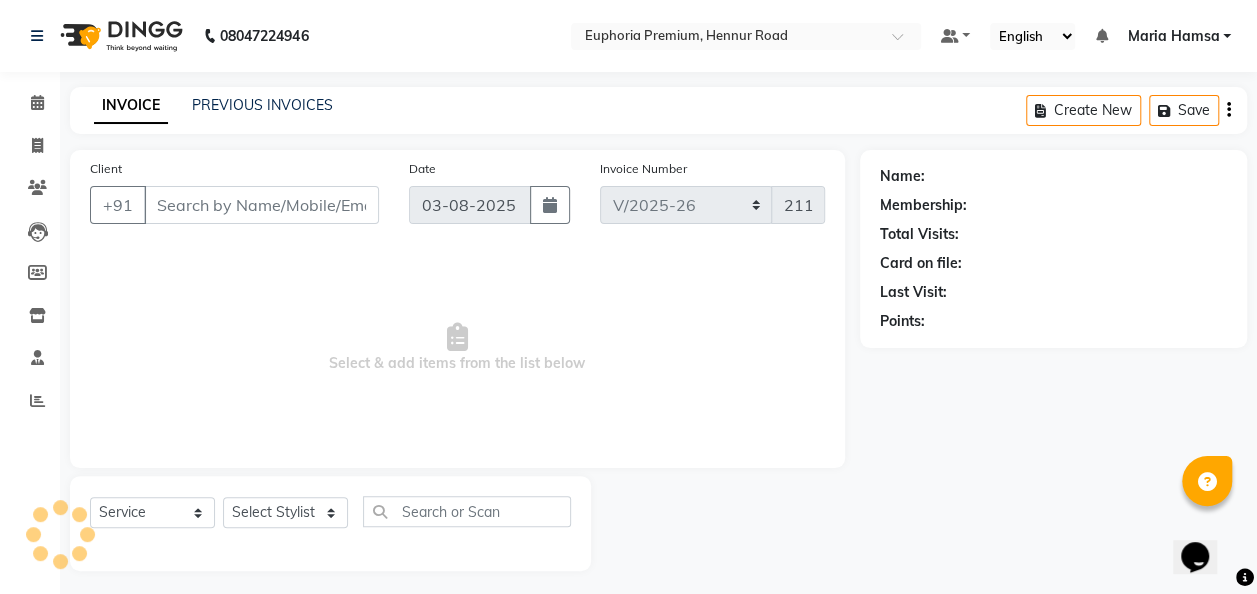type on "96******85" 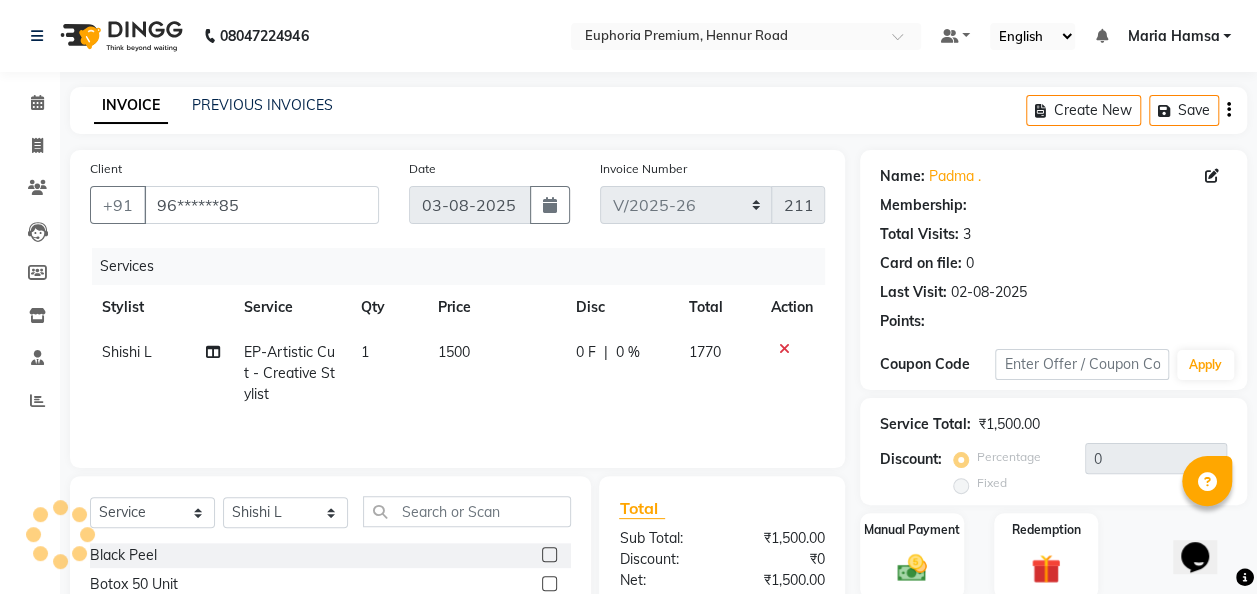 select on "1: Object" 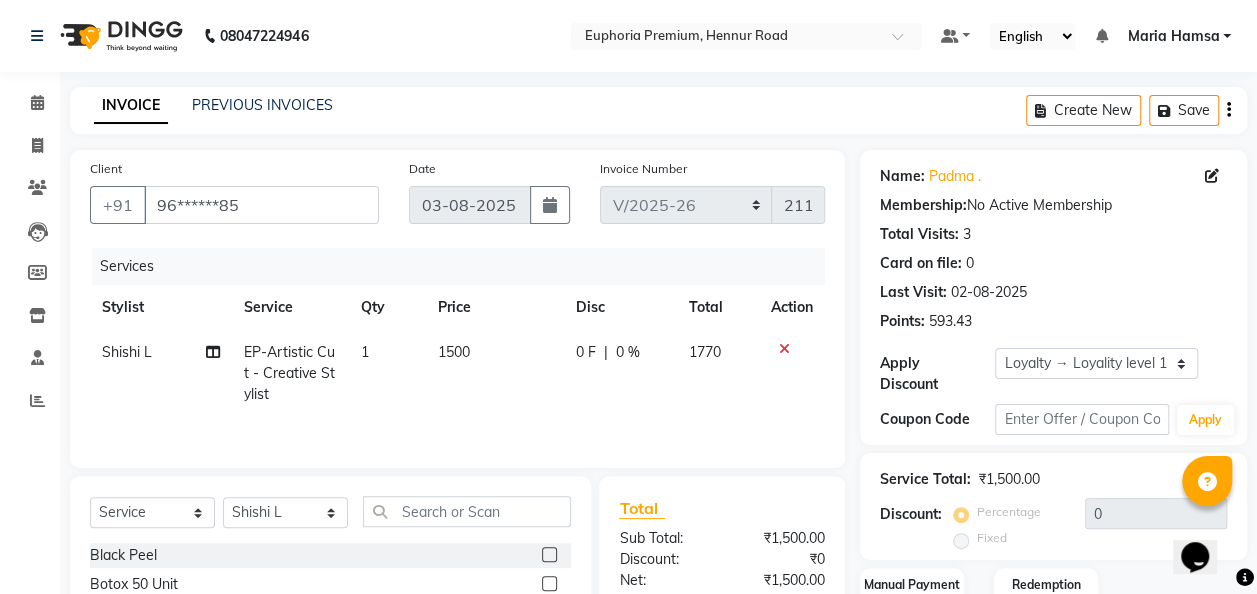 click on "1500" 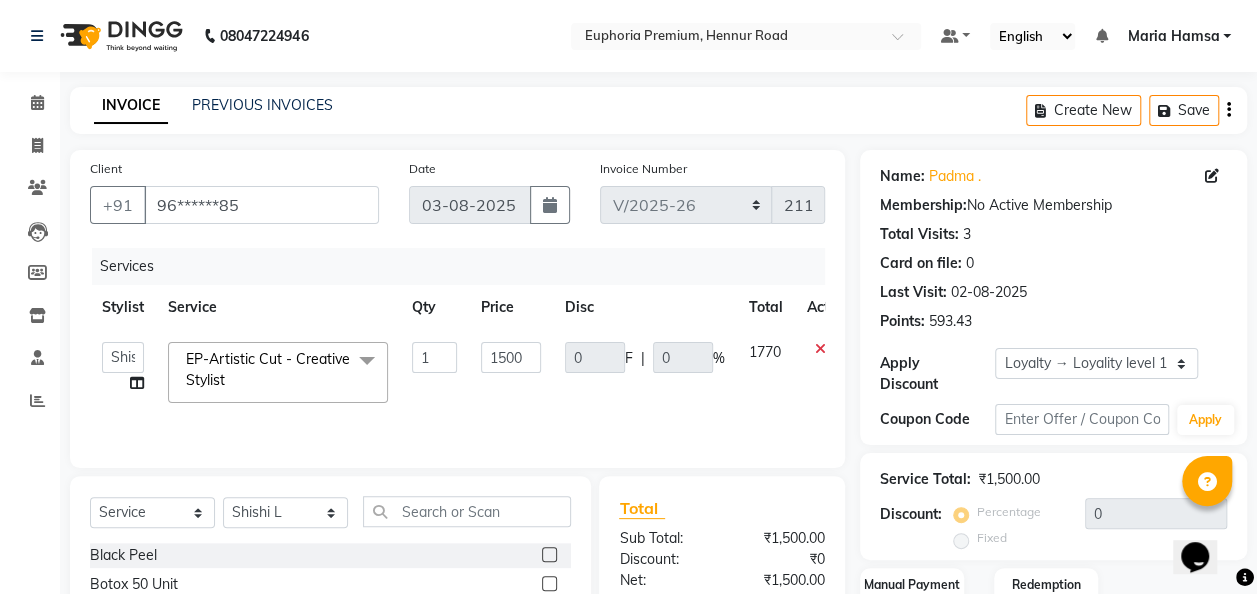 click on "1" 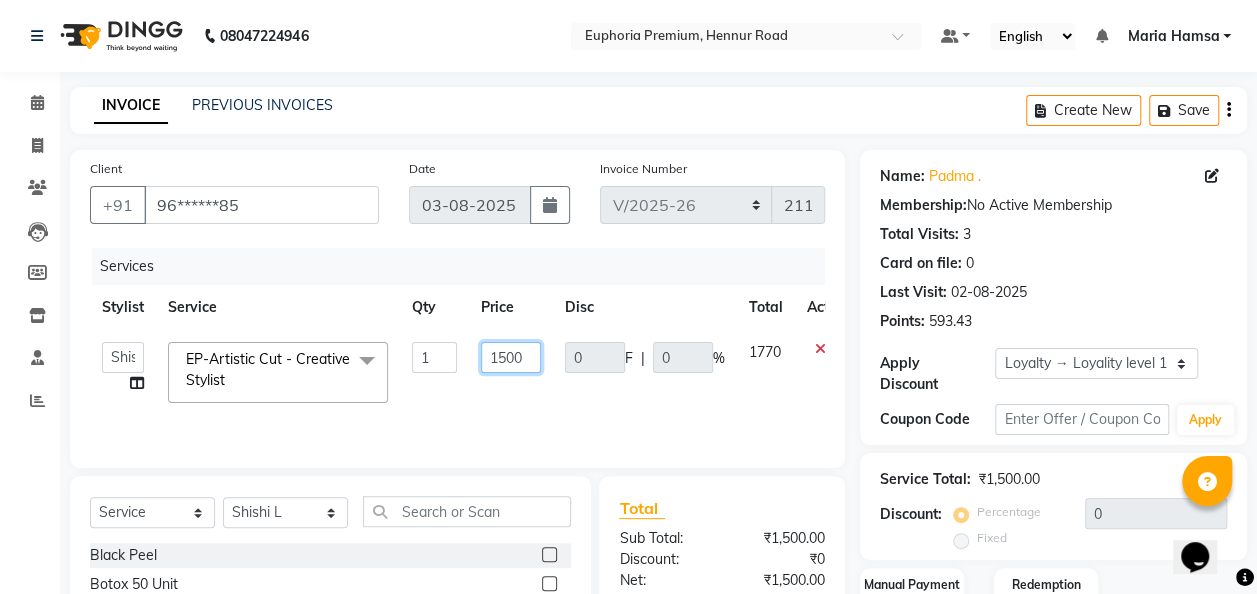 click on "1500" 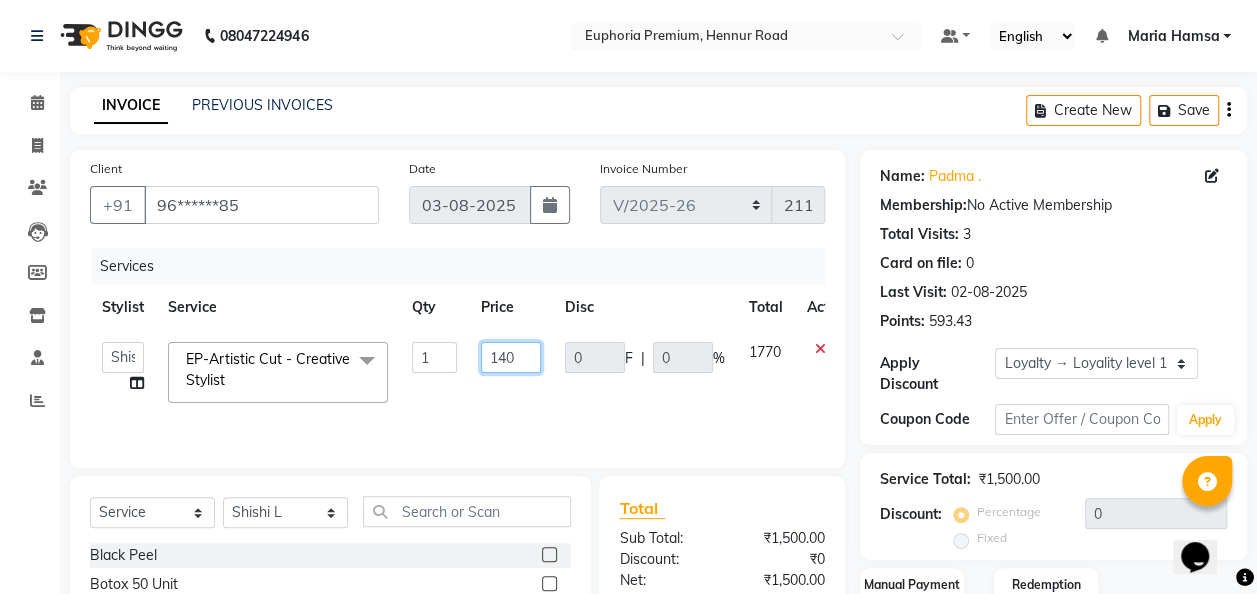 type on "1400" 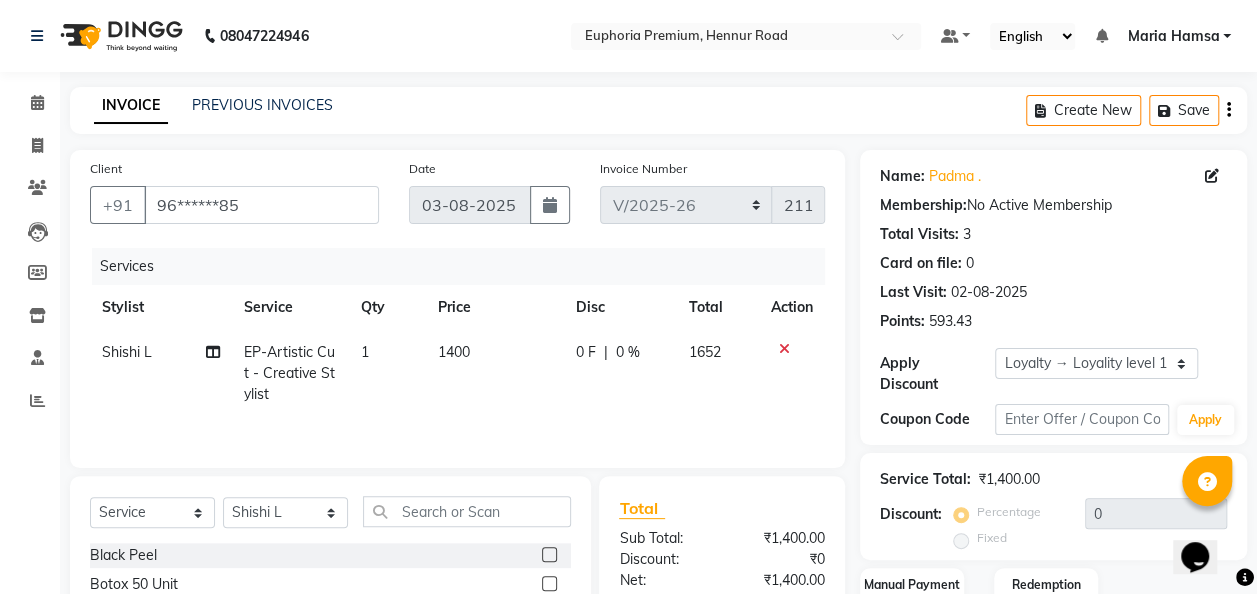 click on "0 F | 0 %" 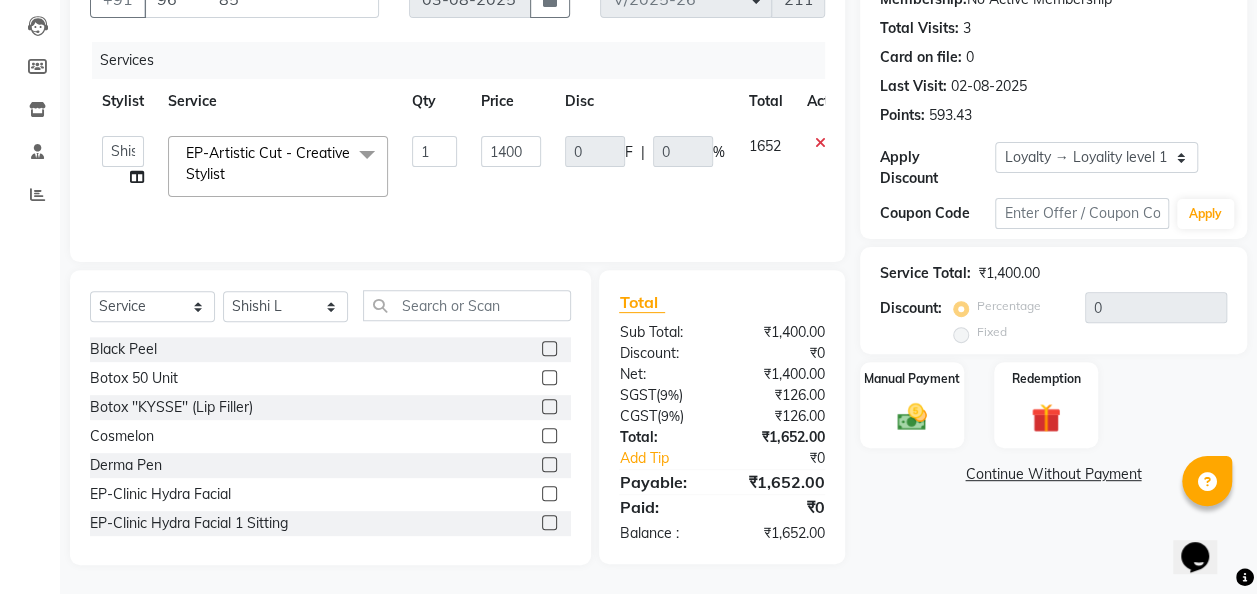 scroll, scrollTop: 206, scrollLeft: 0, axis: vertical 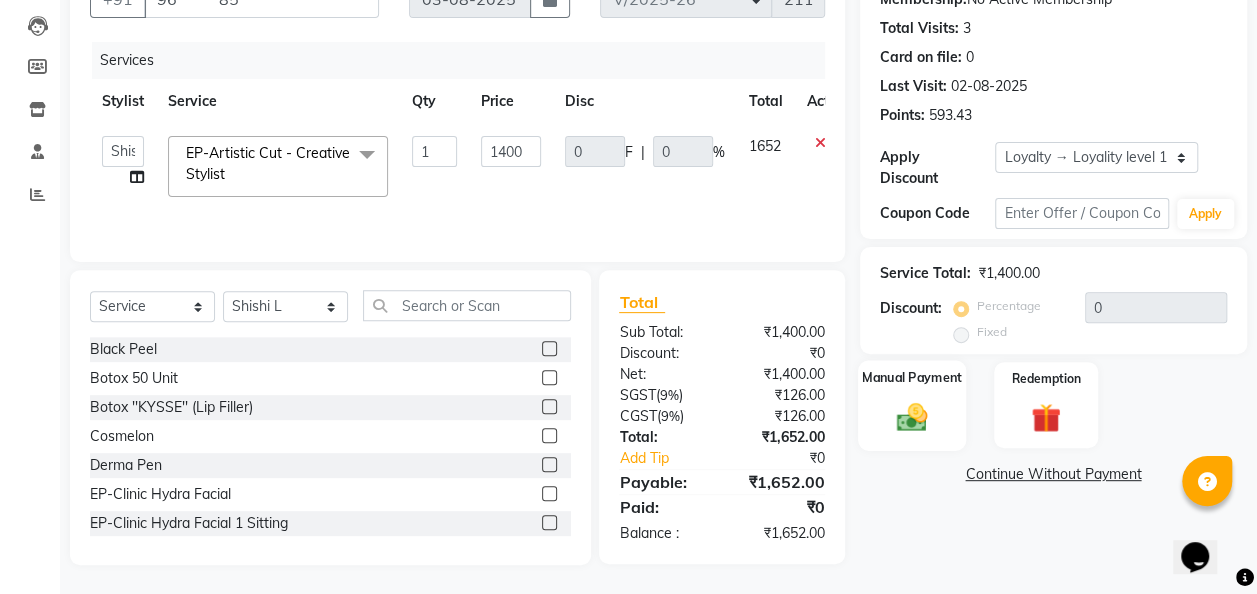 click on "Manual Payment" 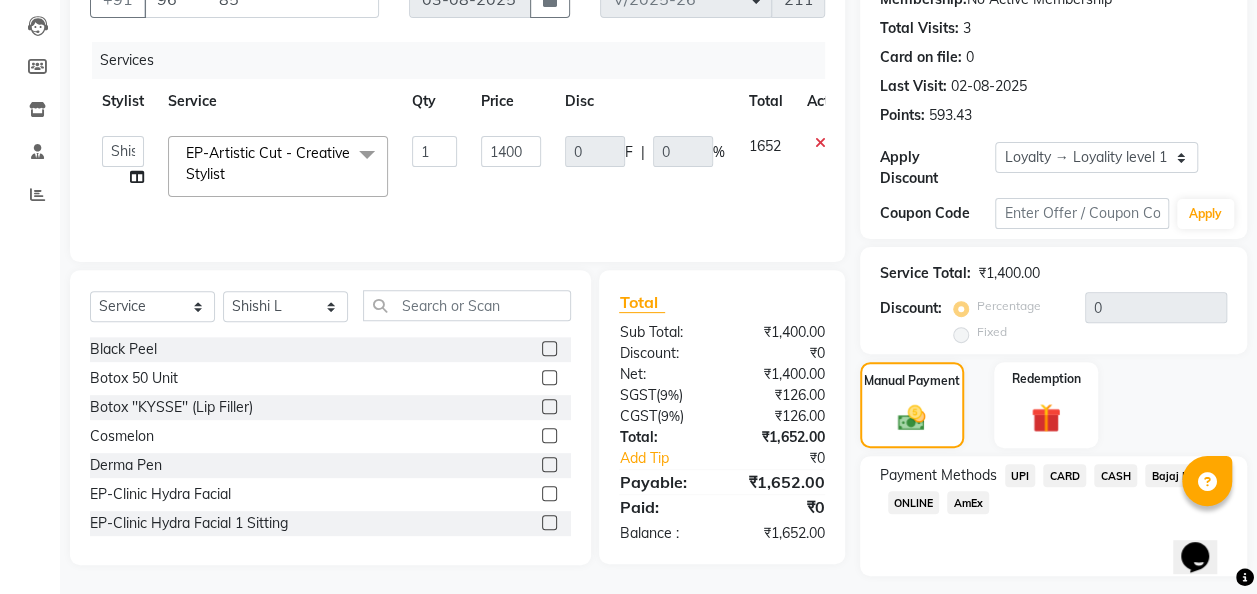 click on "UPI" 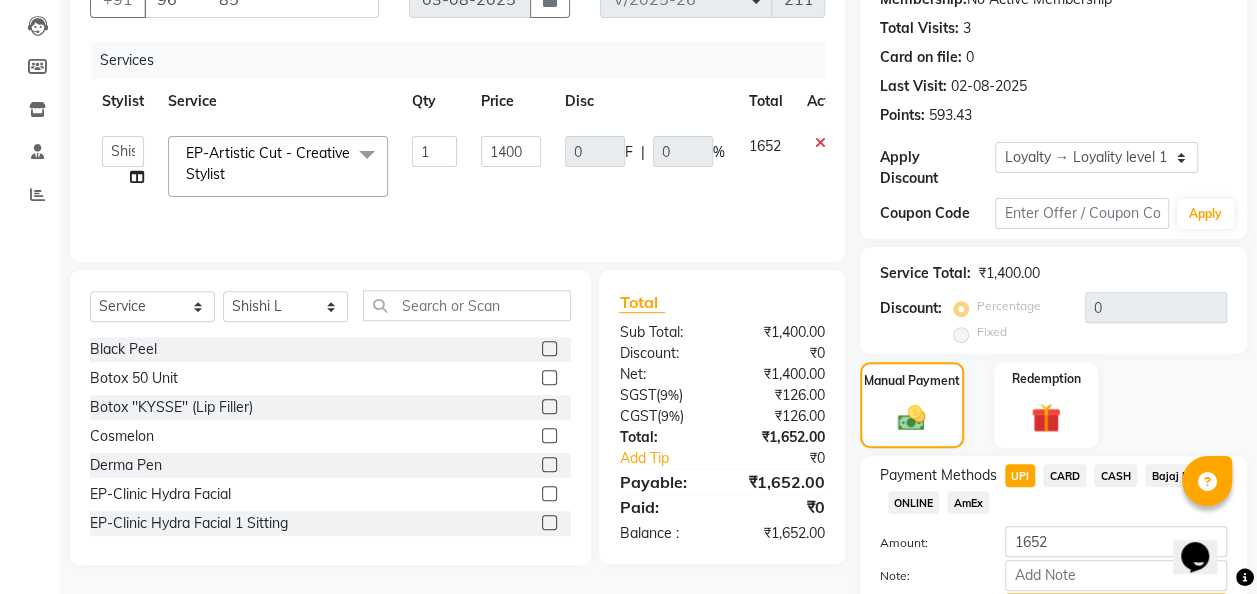 scroll, scrollTop: 314, scrollLeft: 0, axis: vertical 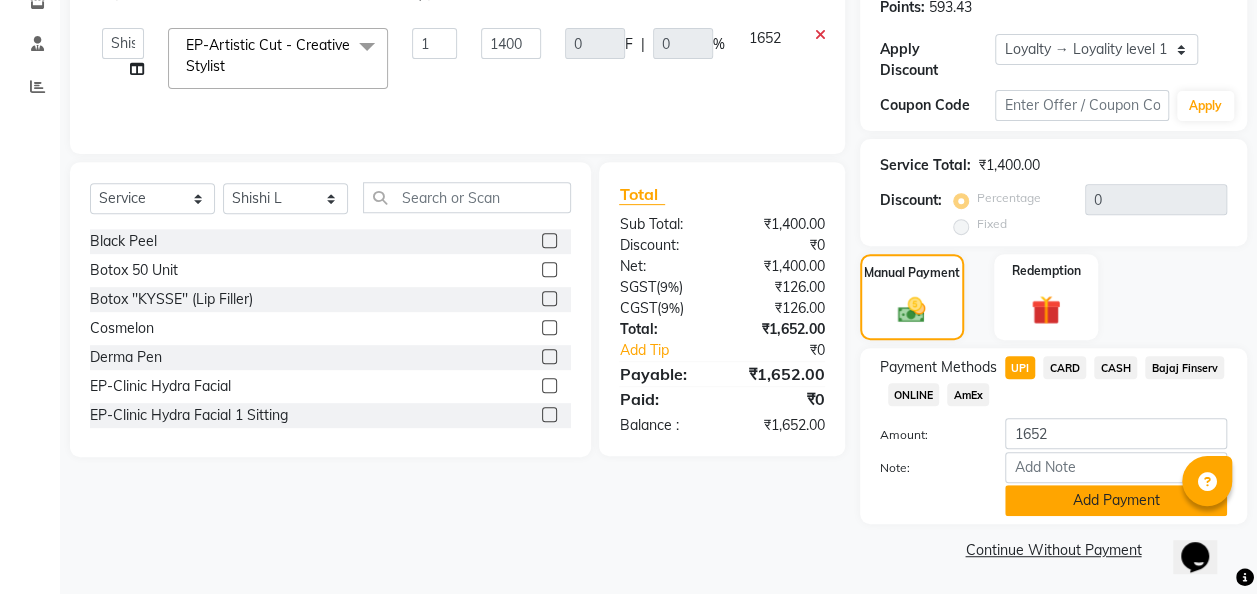 click on "Add Payment" 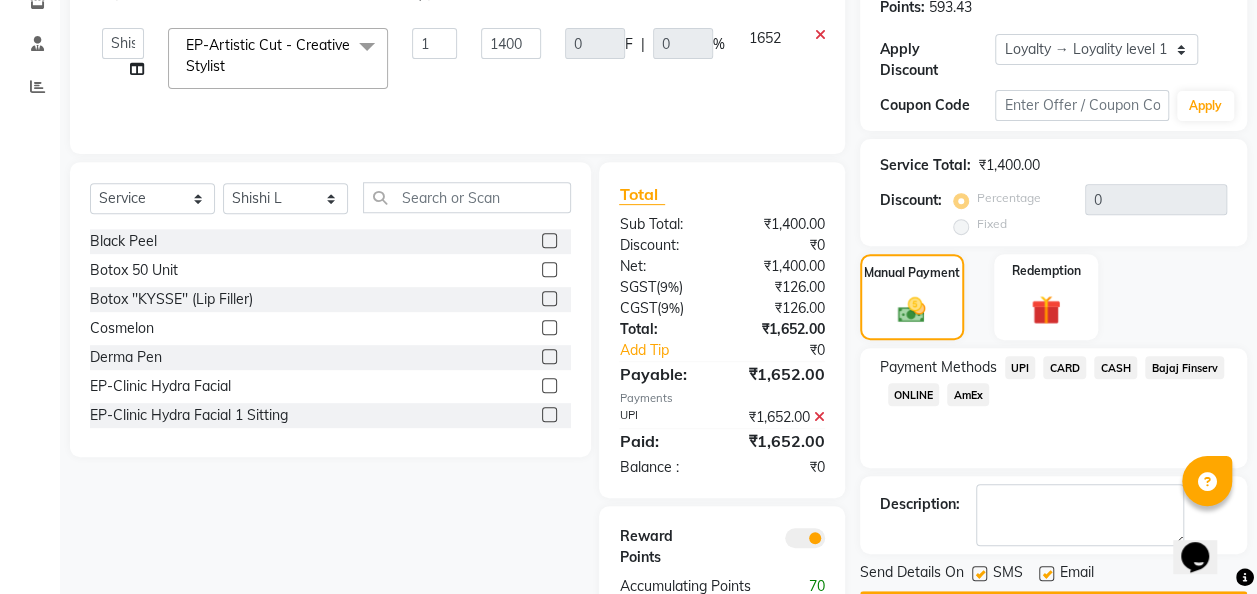 scroll, scrollTop: 386, scrollLeft: 0, axis: vertical 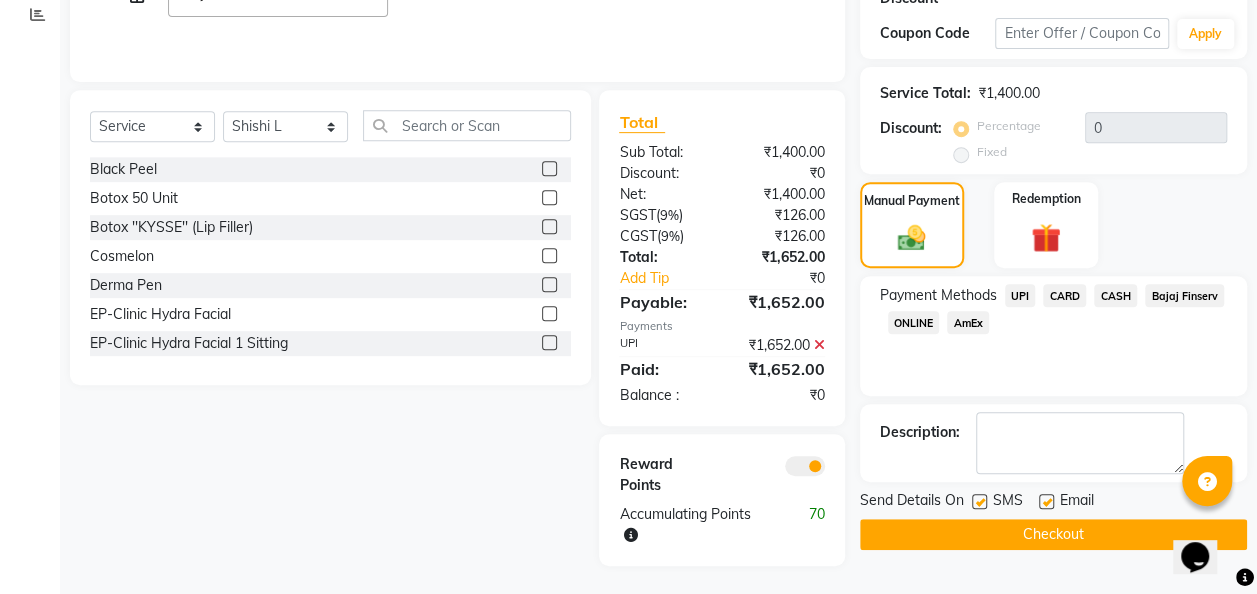 click on "Checkout" 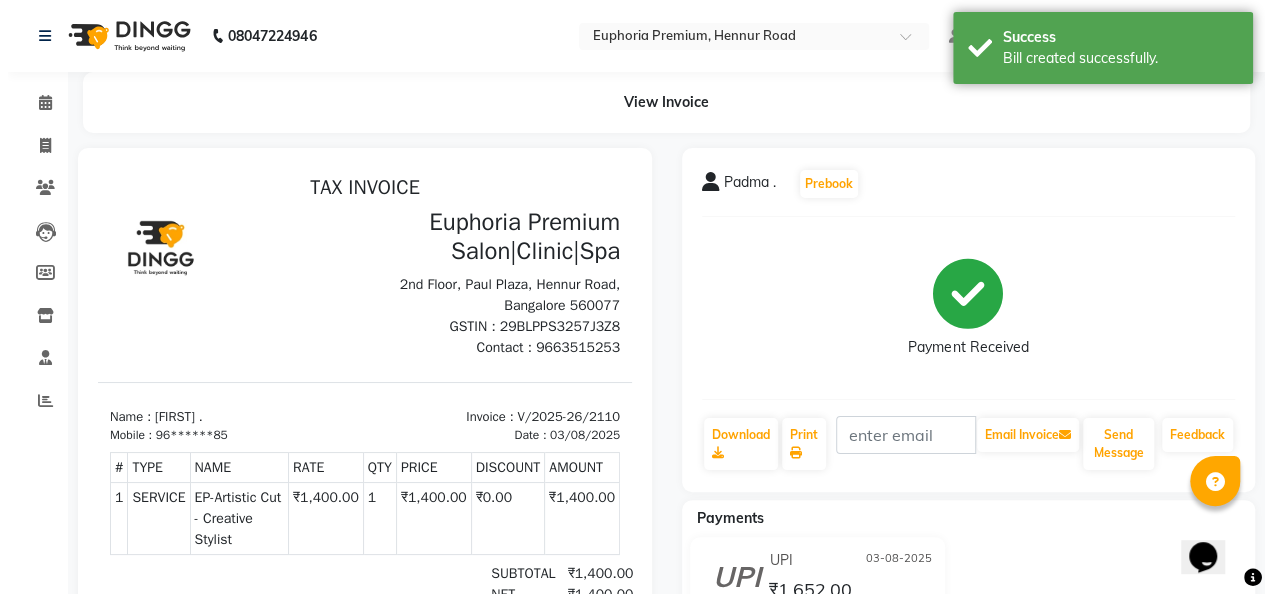 scroll, scrollTop: 0, scrollLeft: 0, axis: both 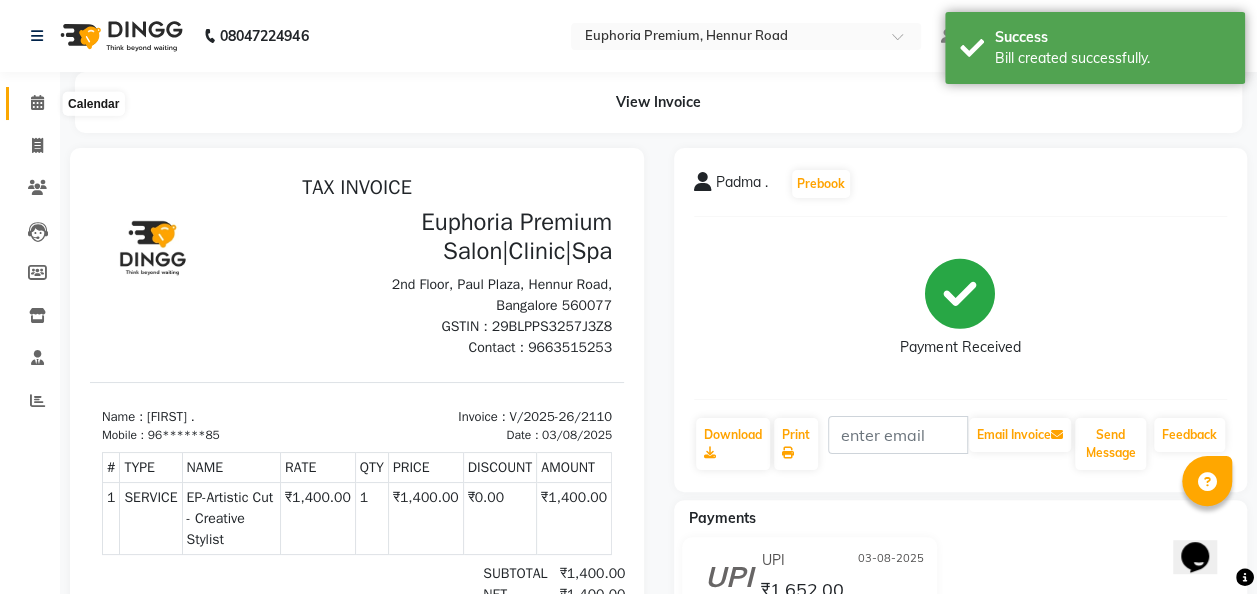click 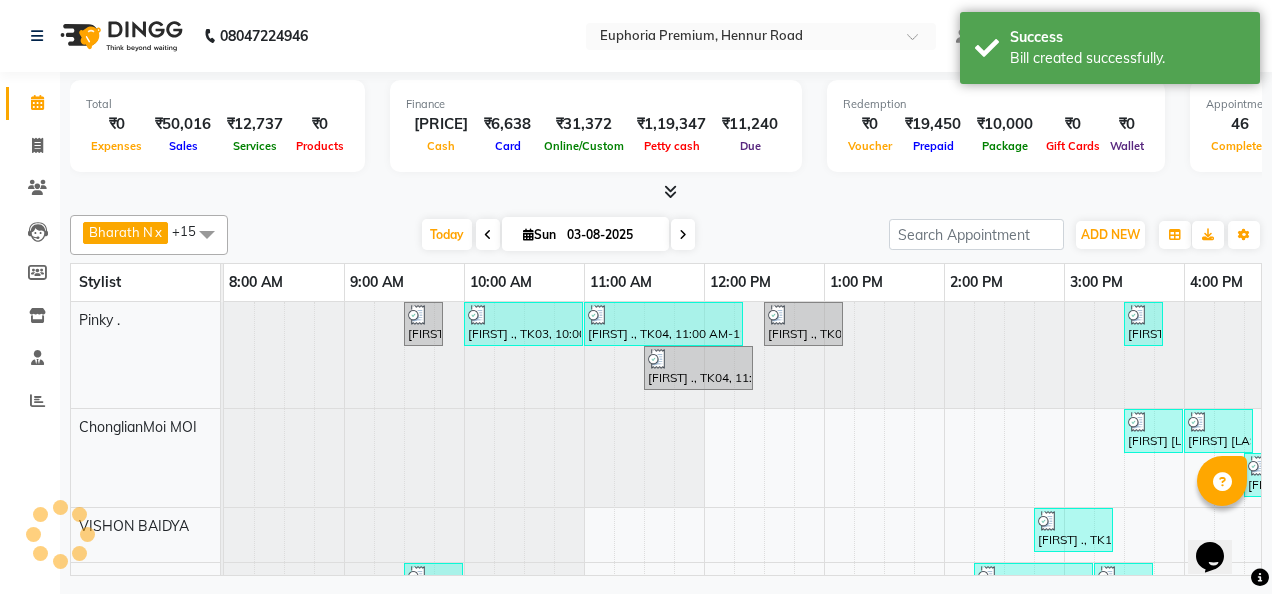 scroll, scrollTop: 0, scrollLeft: 0, axis: both 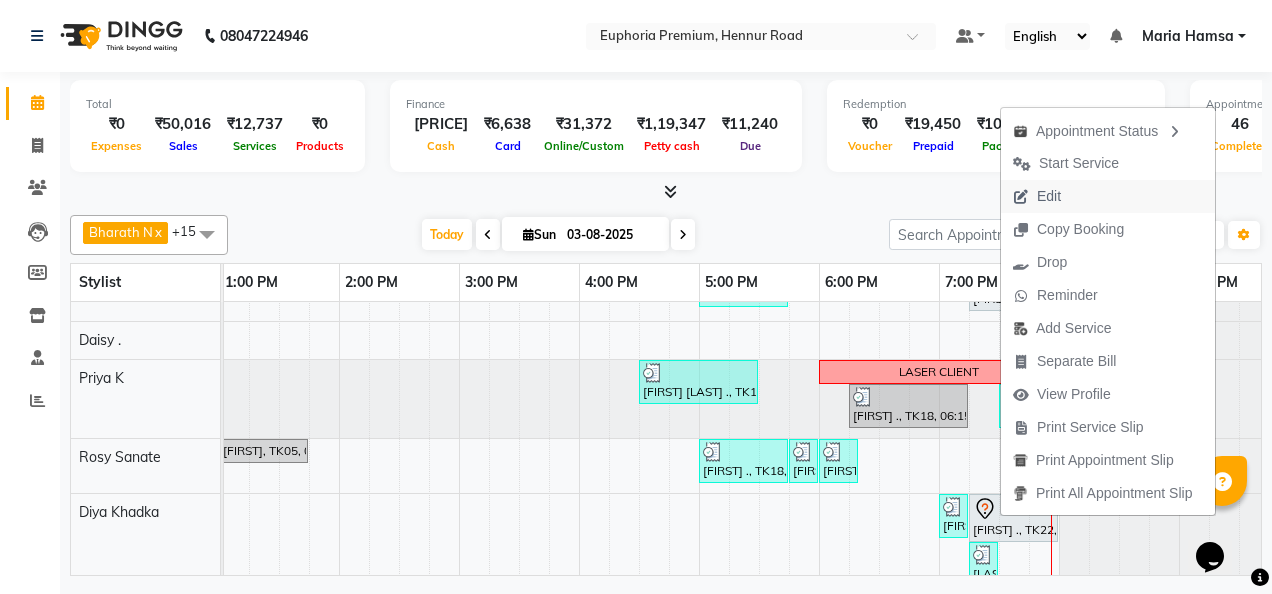 click on "Edit" at bounding box center [1049, 196] 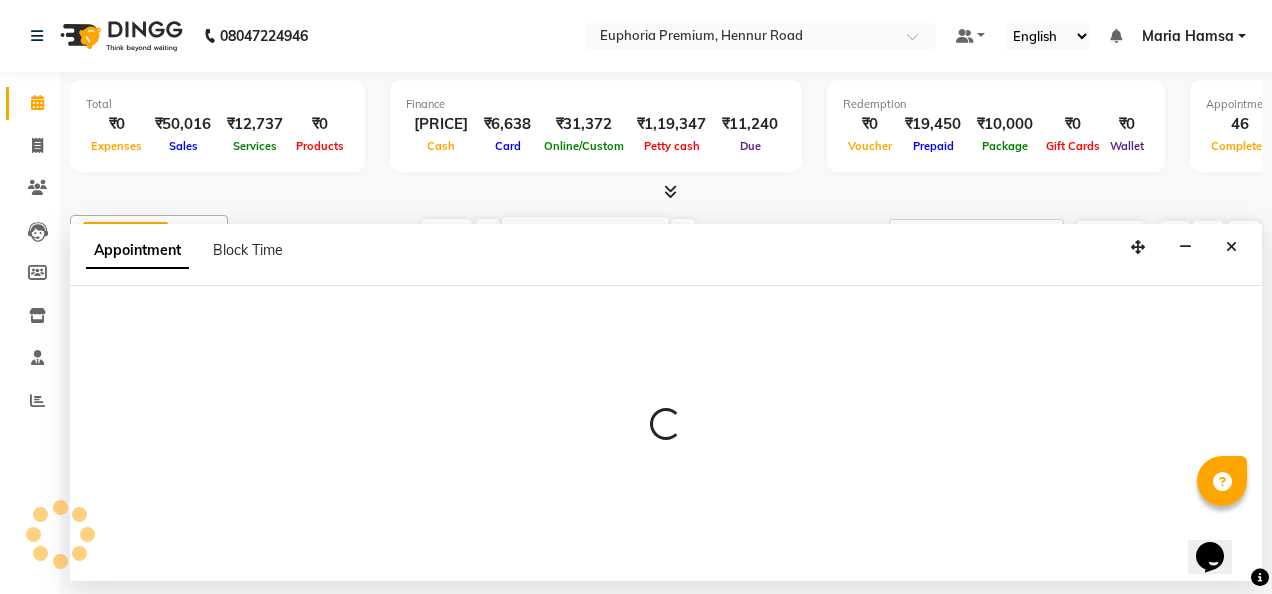 select on "tentative" 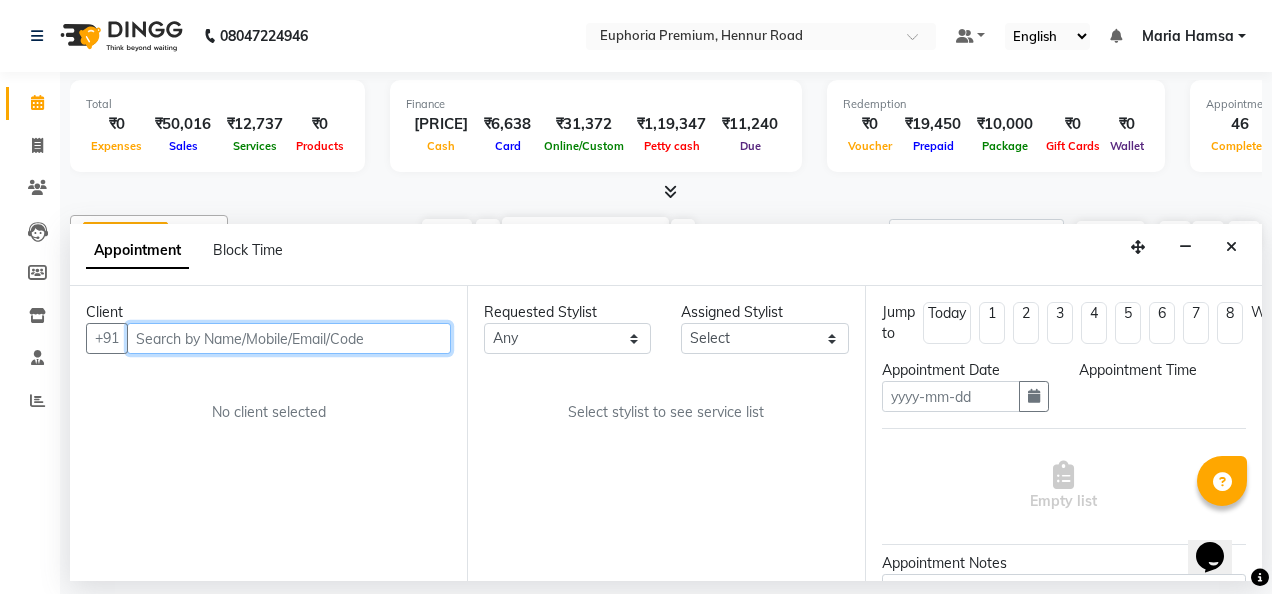 type on "03-08-2025" 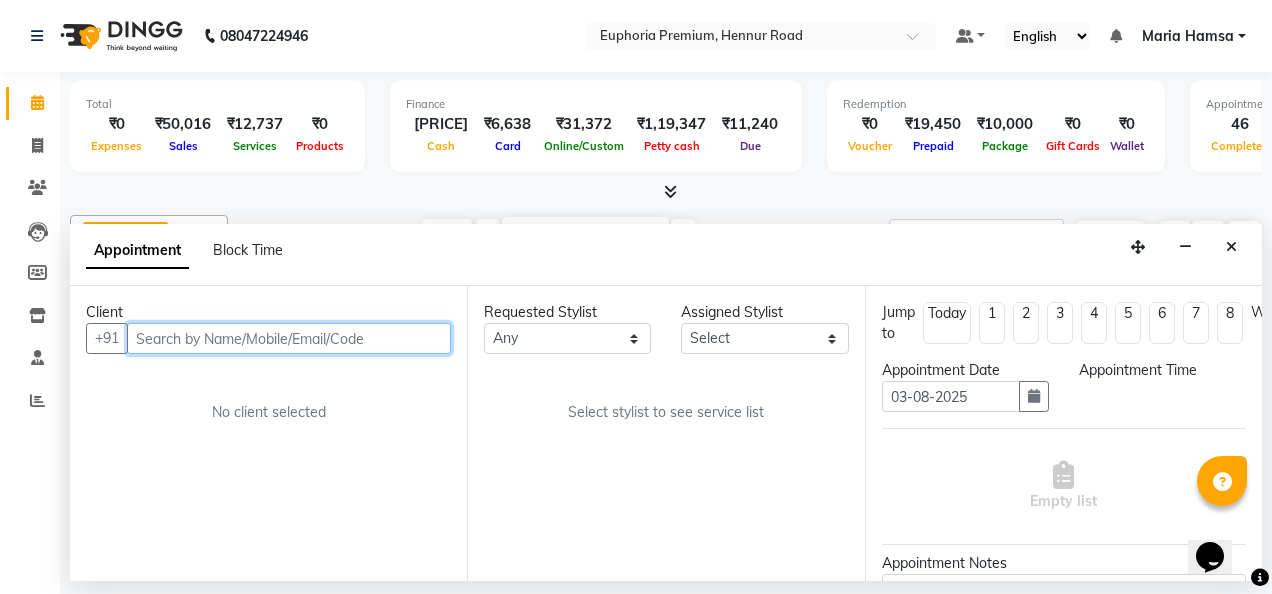 select on "1155" 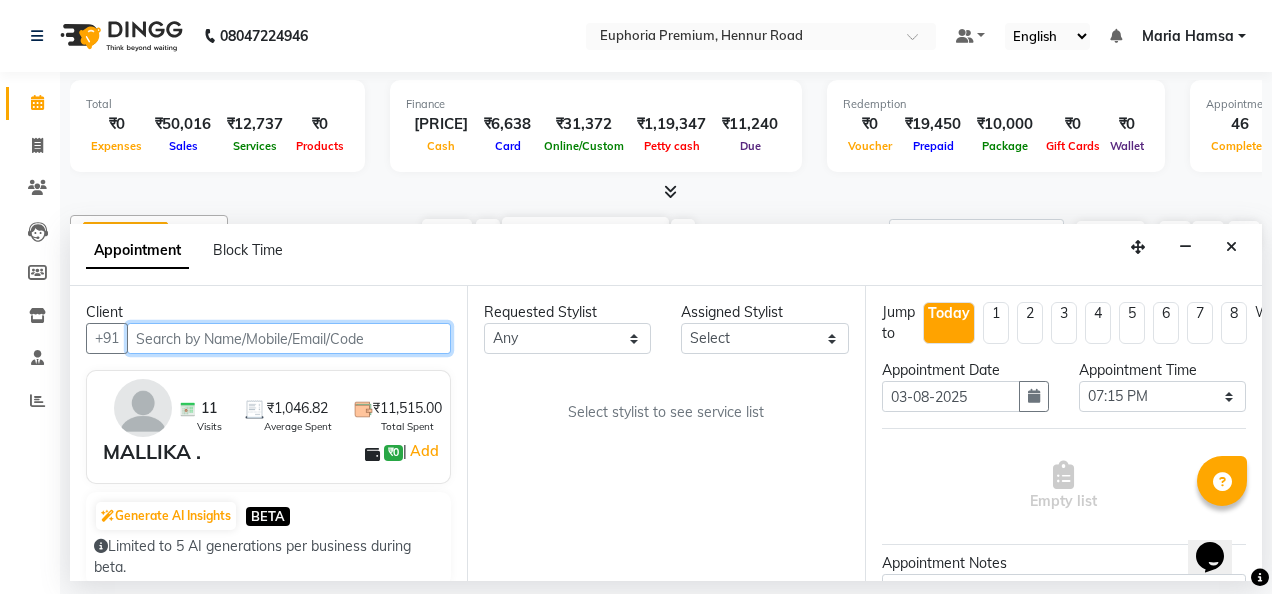 select on "71621" 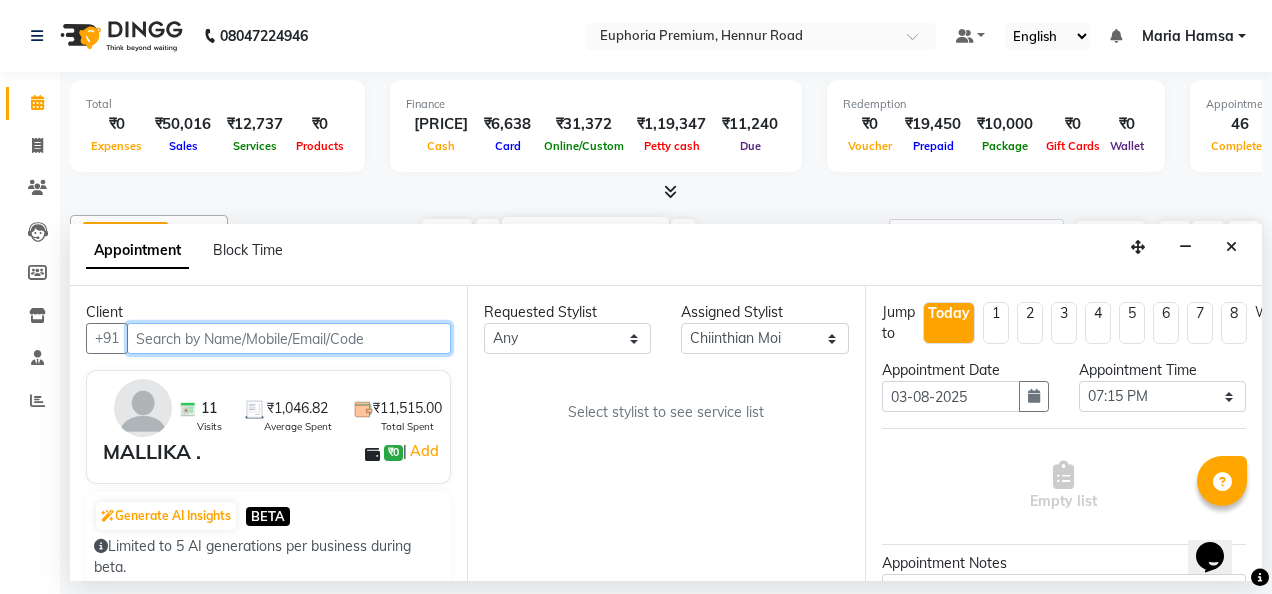 select on "4006" 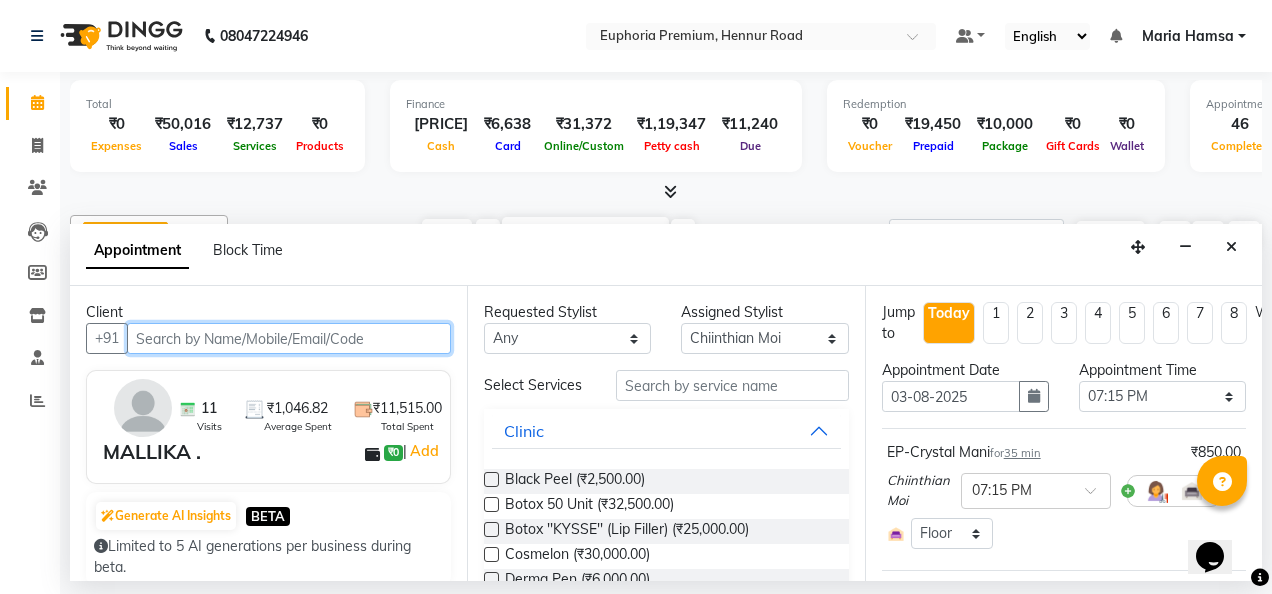 select on "4006" 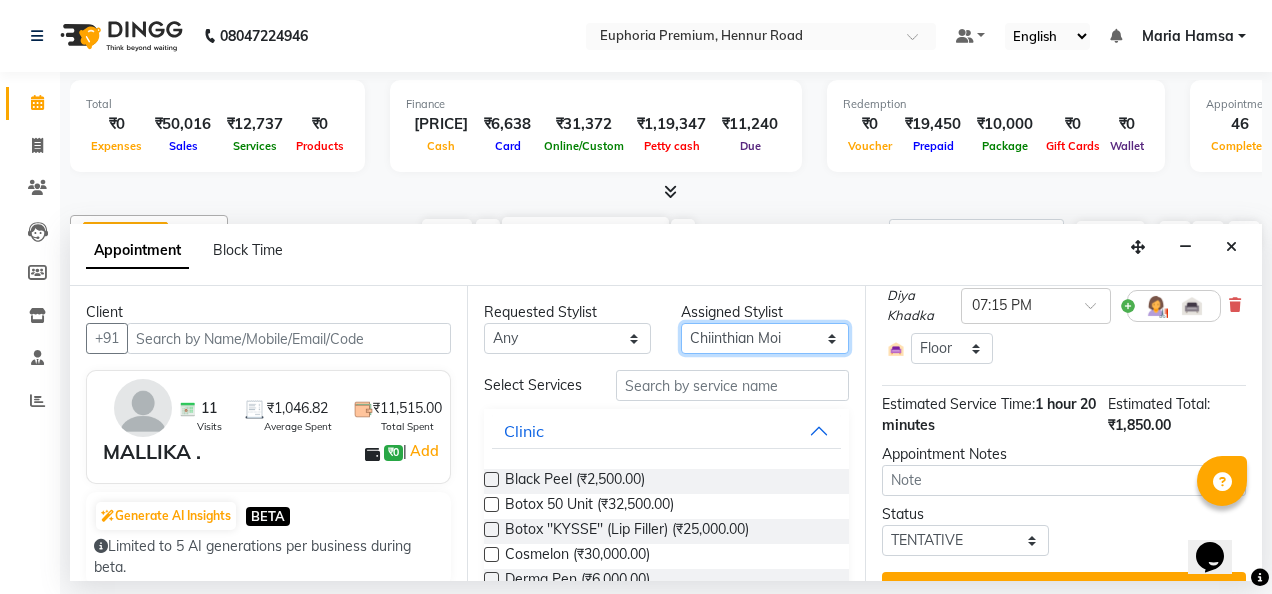 click on "Select Babu V Bharath N Binoy  Chandru Magar Chethan N  Chiinthian Moi ChonglianMoi MOI Daisy . Dhanya . Diya Khadka Fredrick Burrows Khushi Magarthapa Kishore K Maria Hamsa MRINALI MILI Pinky . Priya  K Rosy Sanate Savitha Vijayan Shalini Deivasigamani Shishi L Vijayalakshmi M VISHON BAIDYA" at bounding box center [764, 338] 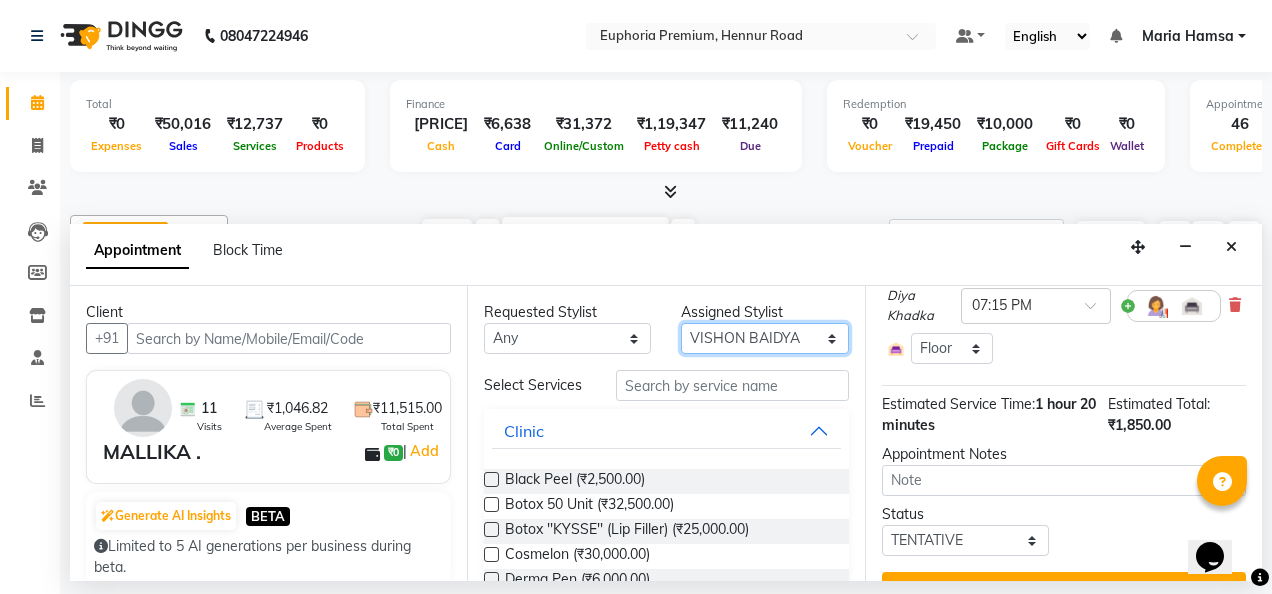 click on "Select Babu V Bharath N Binoy  Chandru Magar Chethan N  Chiinthian Moi ChonglianMoi MOI Daisy . Dhanya . Diya Khadka Fredrick Burrows Khushi Magarthapa Kishore K Maria Hamsa MRINALI MILI Pinky . Priya  K Rosy Sanate Savitha Vijayan Shalini Deivasigamani Shishi L Vijayalakshmi M VISHON BAIDYA" at bounding box center (764, 338) 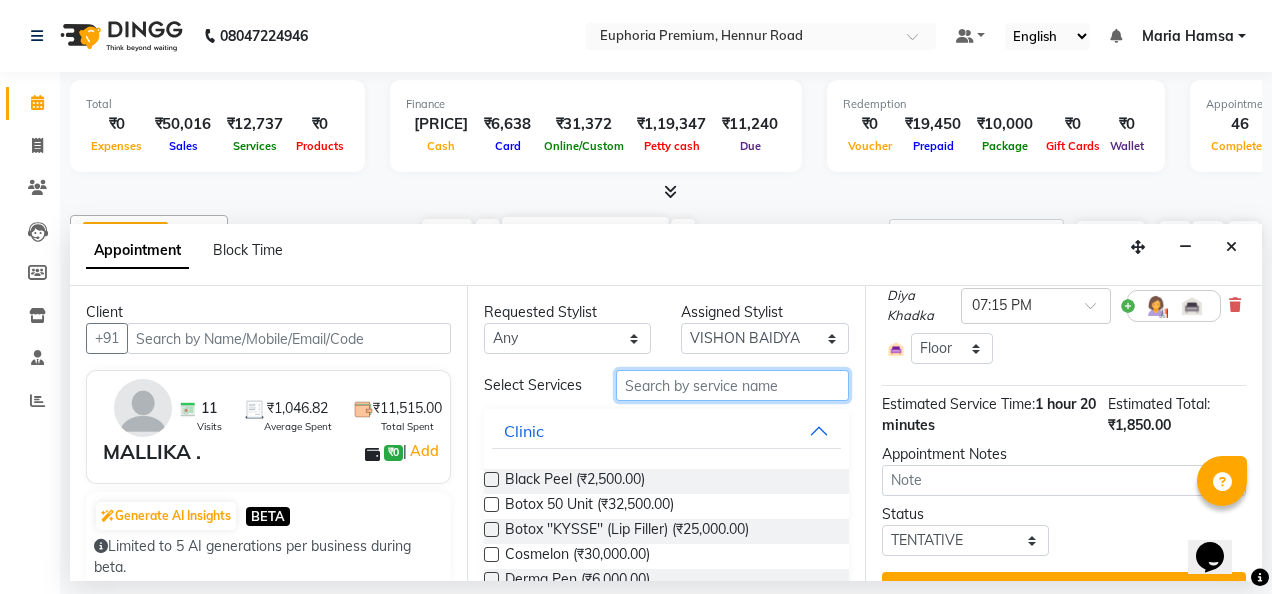 click at bounding box center (732, 385) 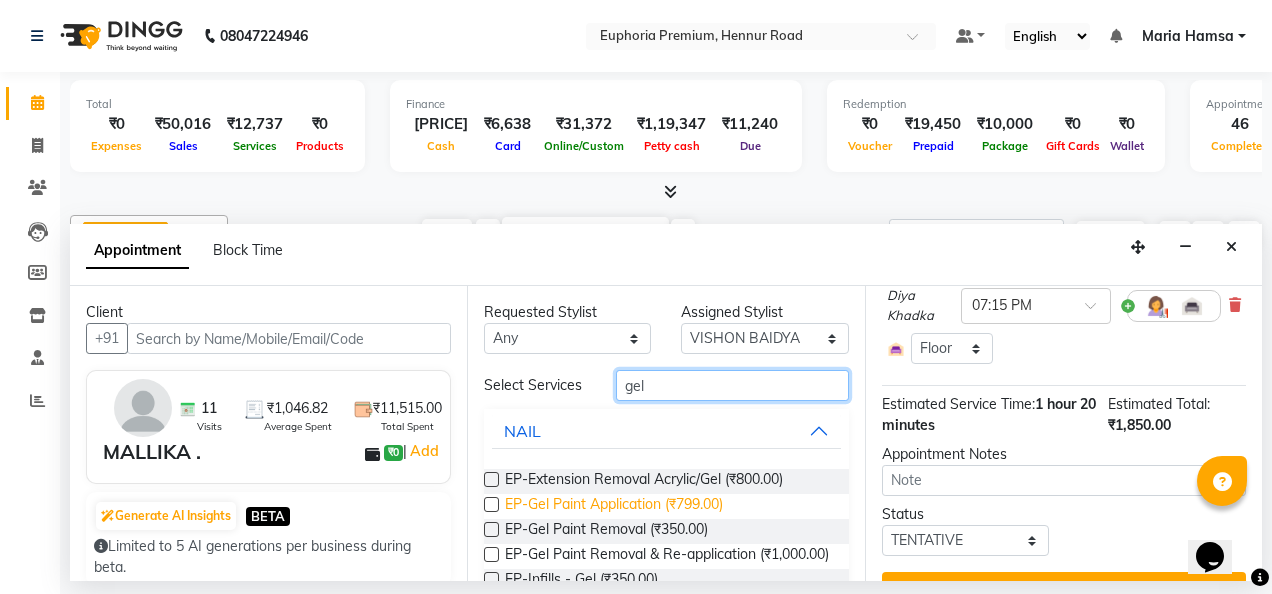 type on "gel" 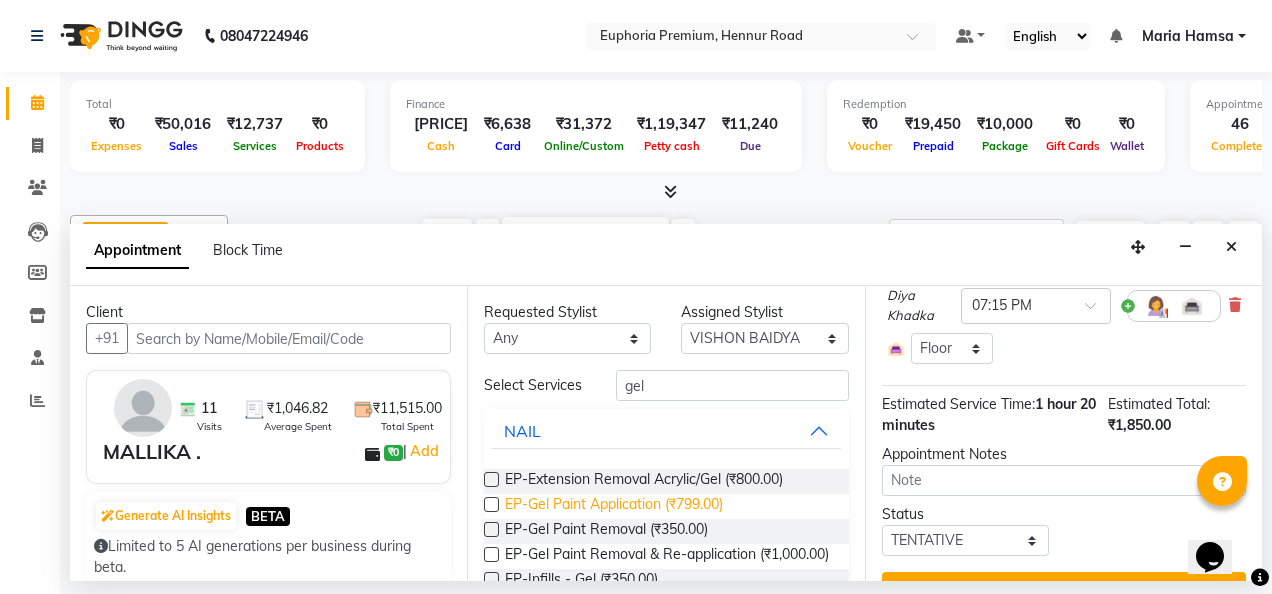 click on "EP-Gel Paint Application (₹799.00)" at bounding box center (614, 506) 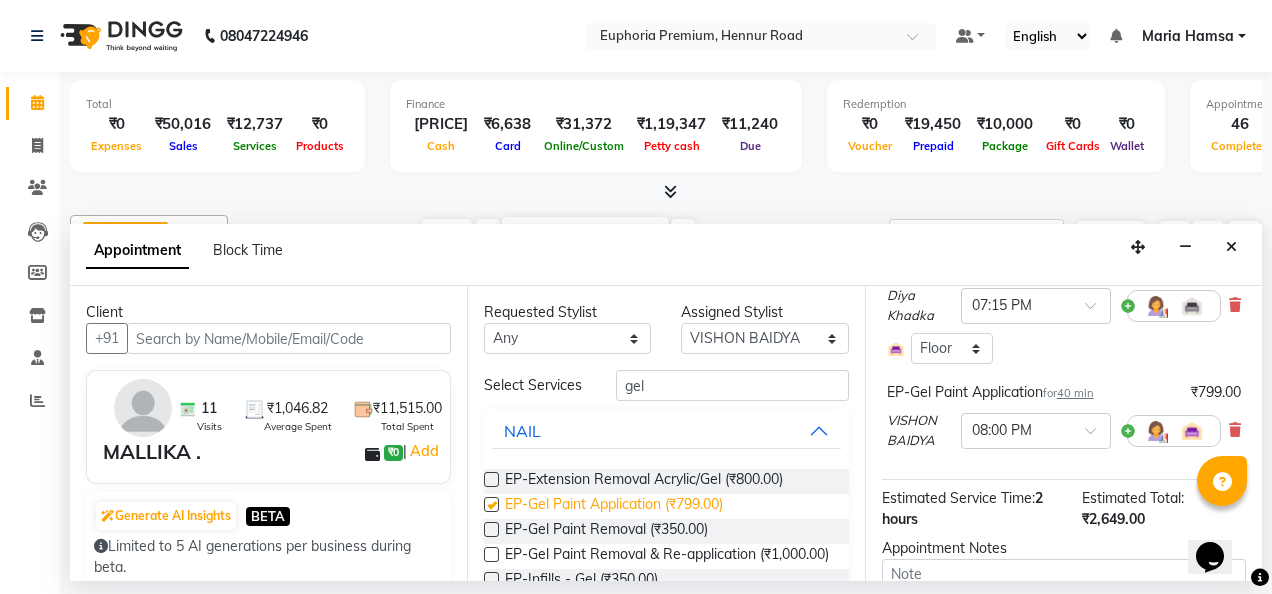 checkbox on "false" 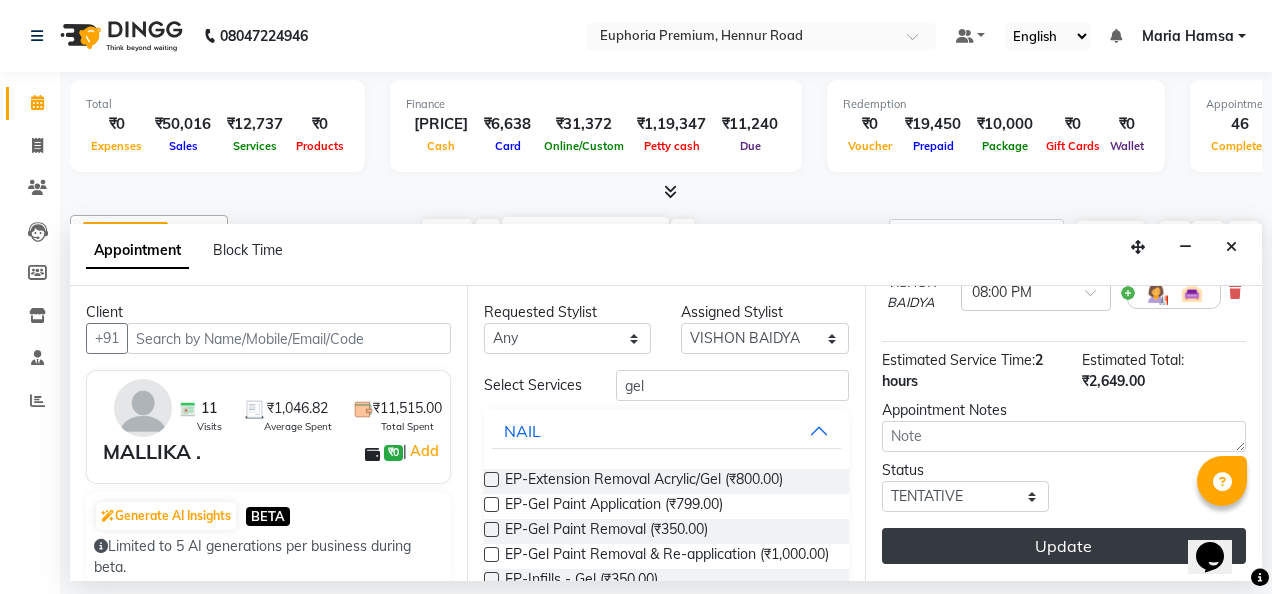 click on "Update" at bounding box center [1064, 546] 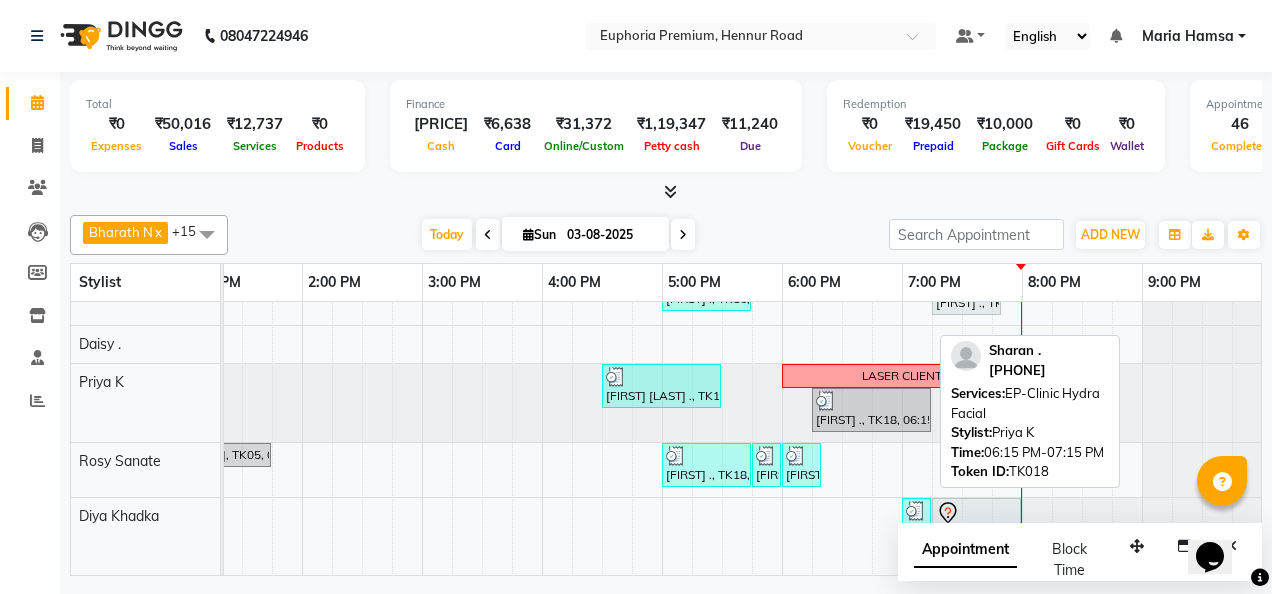 click on "[FIRST] ., TK18, 06:15 PM-07:15 PM, EP-Clinic Hydra Facial" at bounding box center (871, 410) 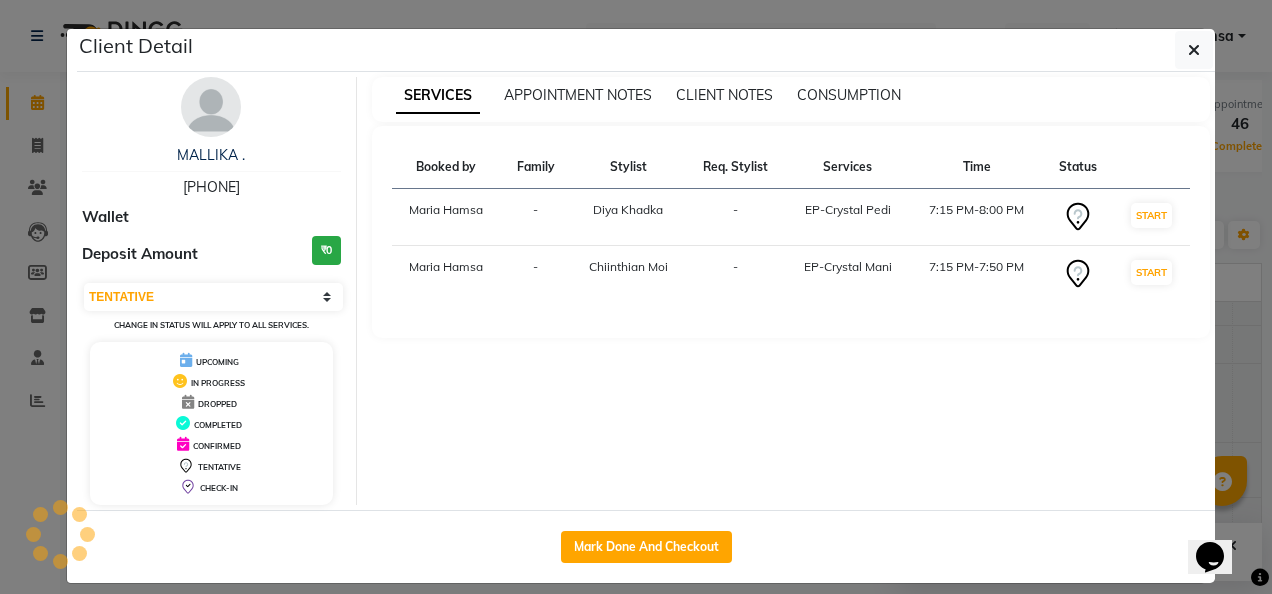select on "3" 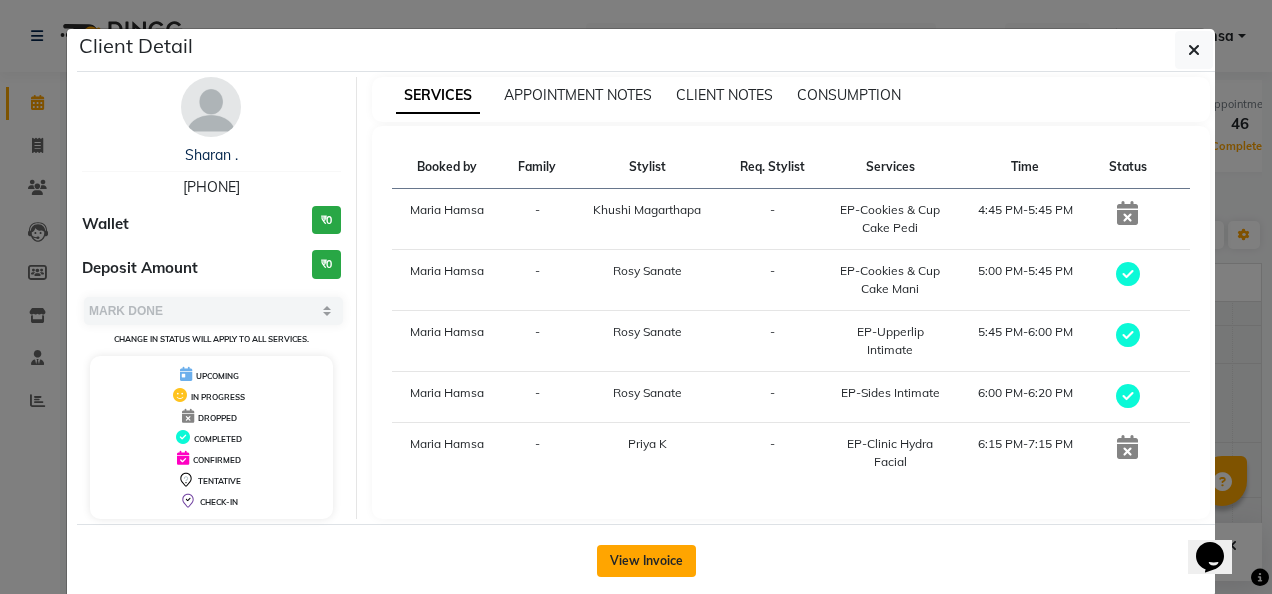 click on "View Invoice" 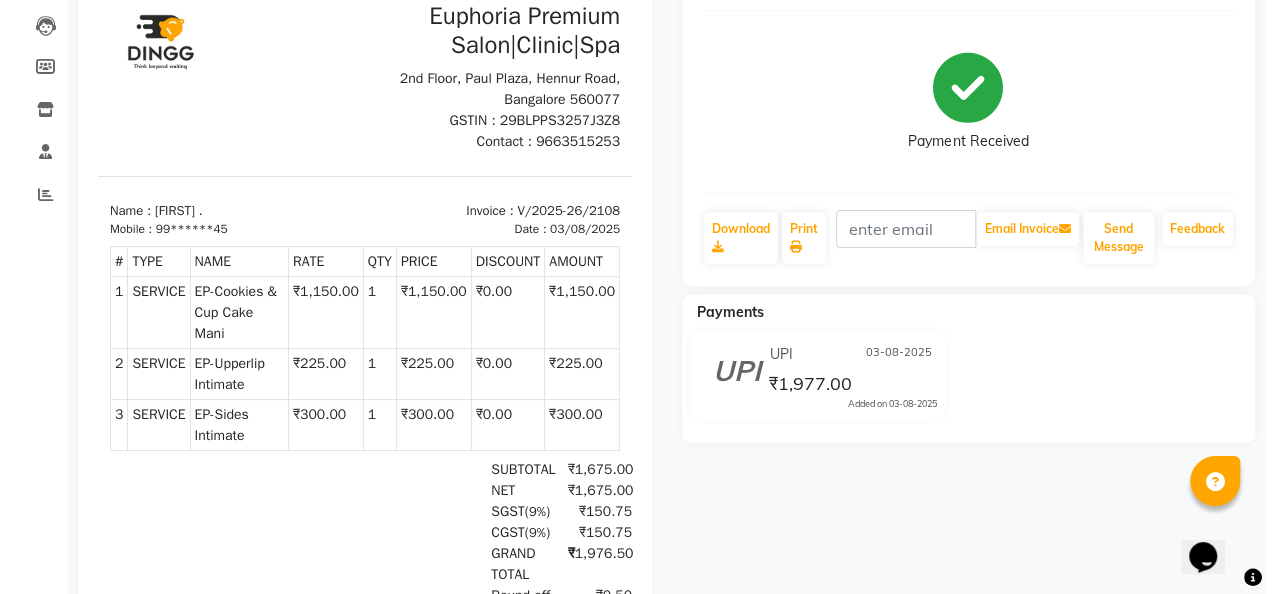 scroll, scrollTop: 0, scrollLeft: 0, axis: both 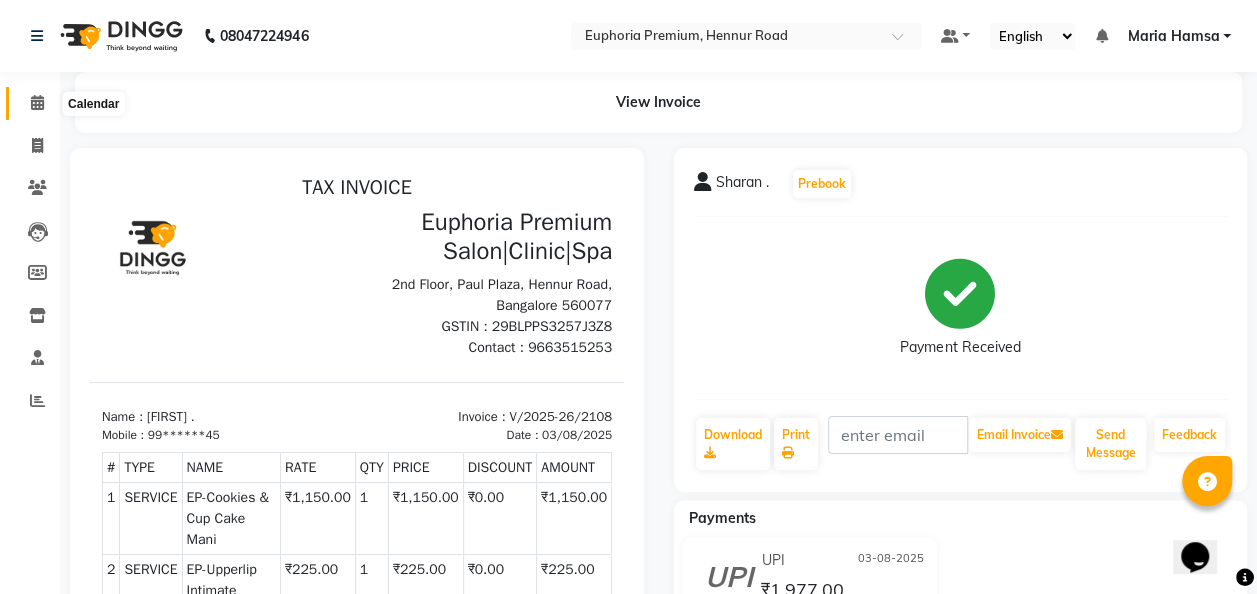 click 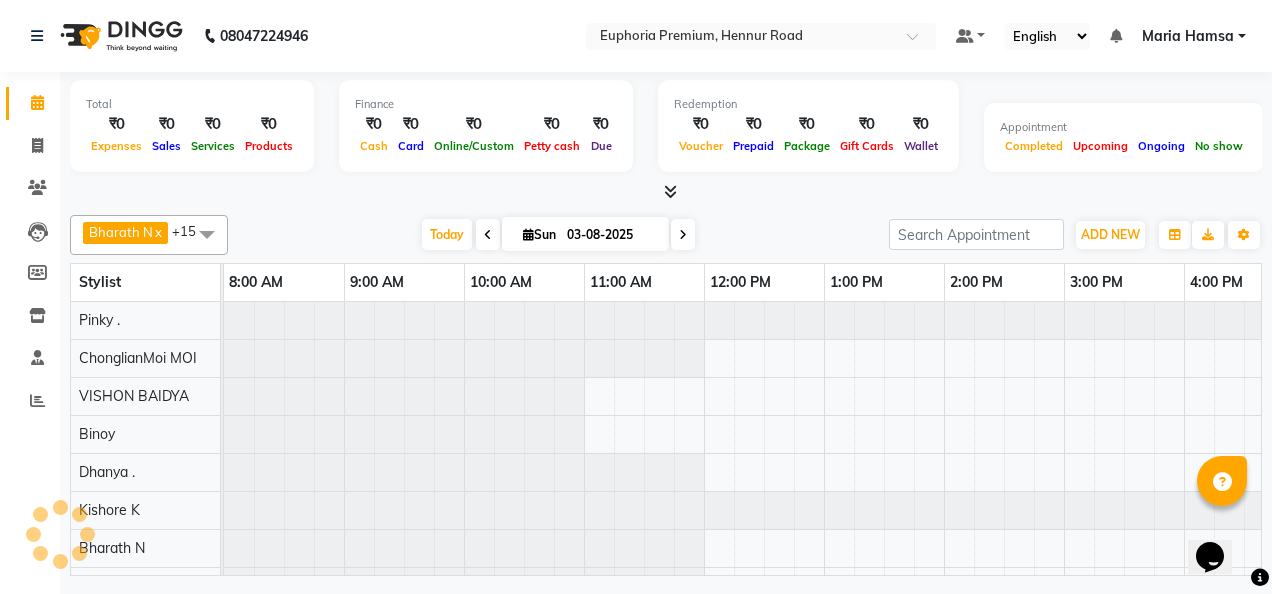 scroll, scrollTop: 0, scrollLeft: 0, axis: both 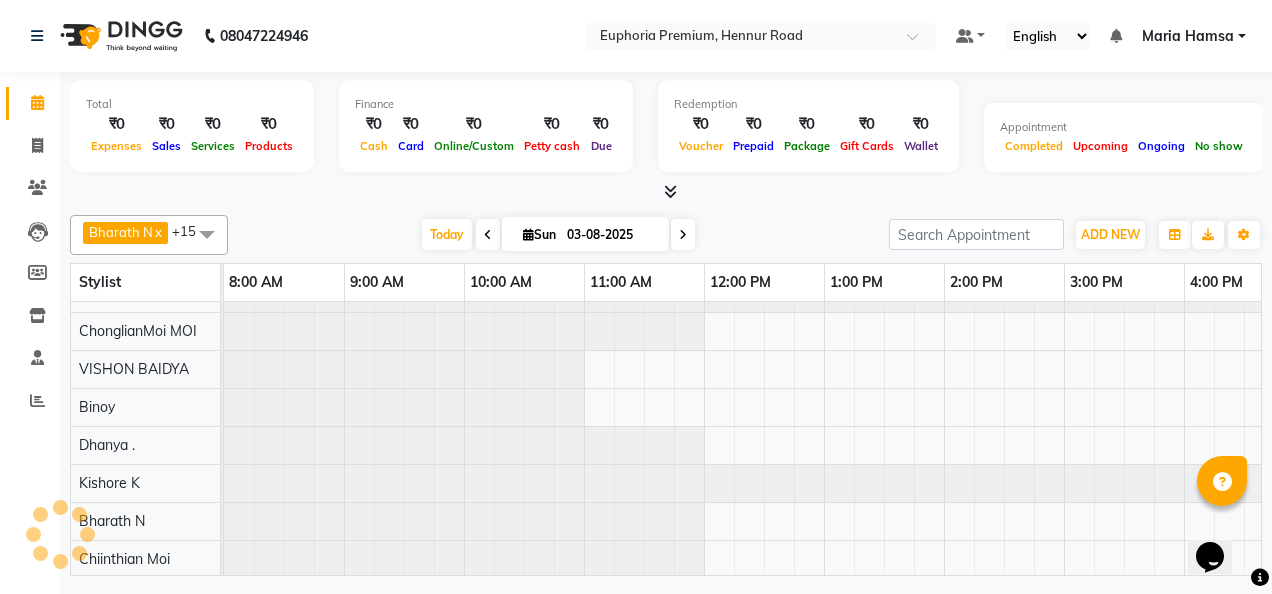click 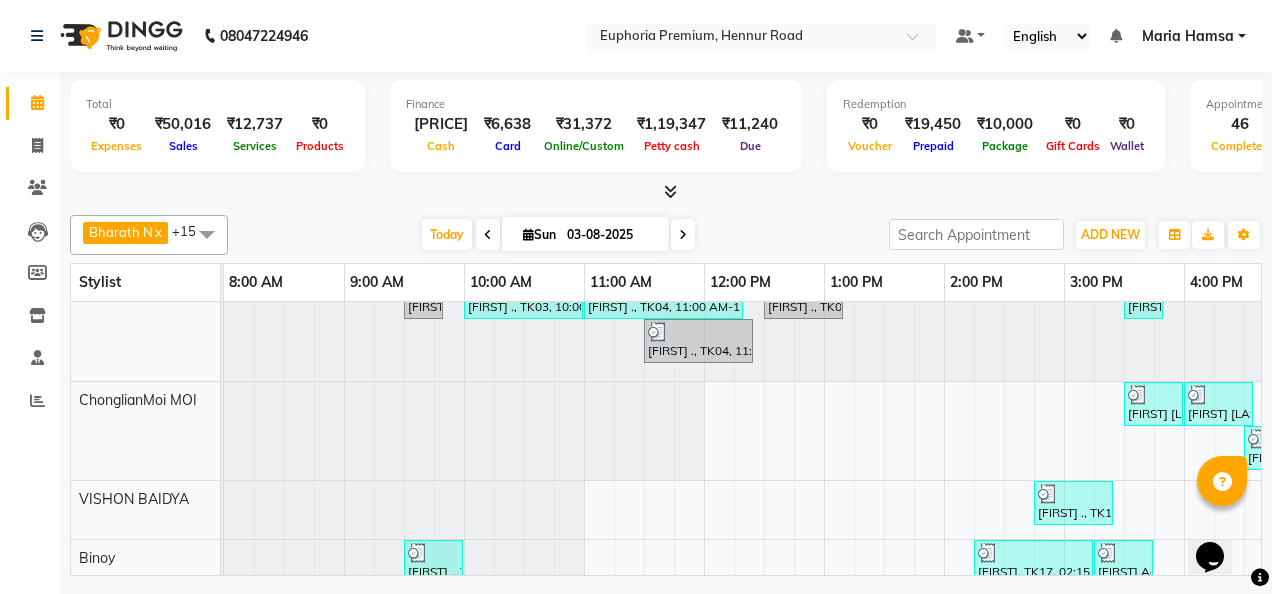 scroll, scrollTop: 27, scrollLeft: 421, axis: both 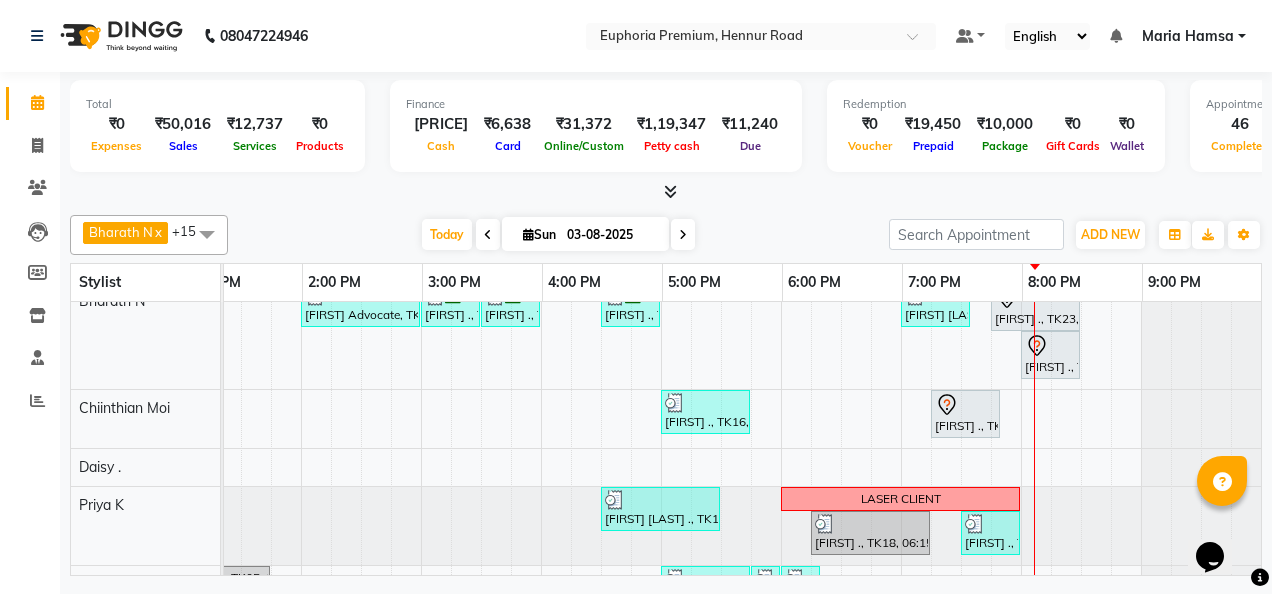 click at bounding box center [670, 191] 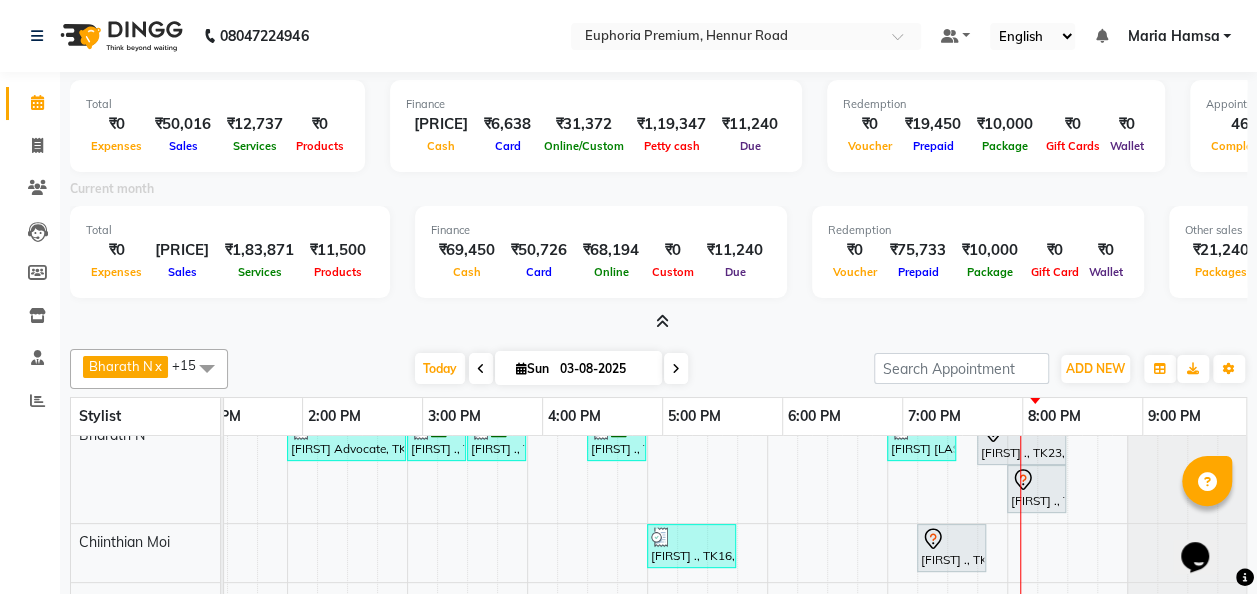 click at bounding box center (658, 322) 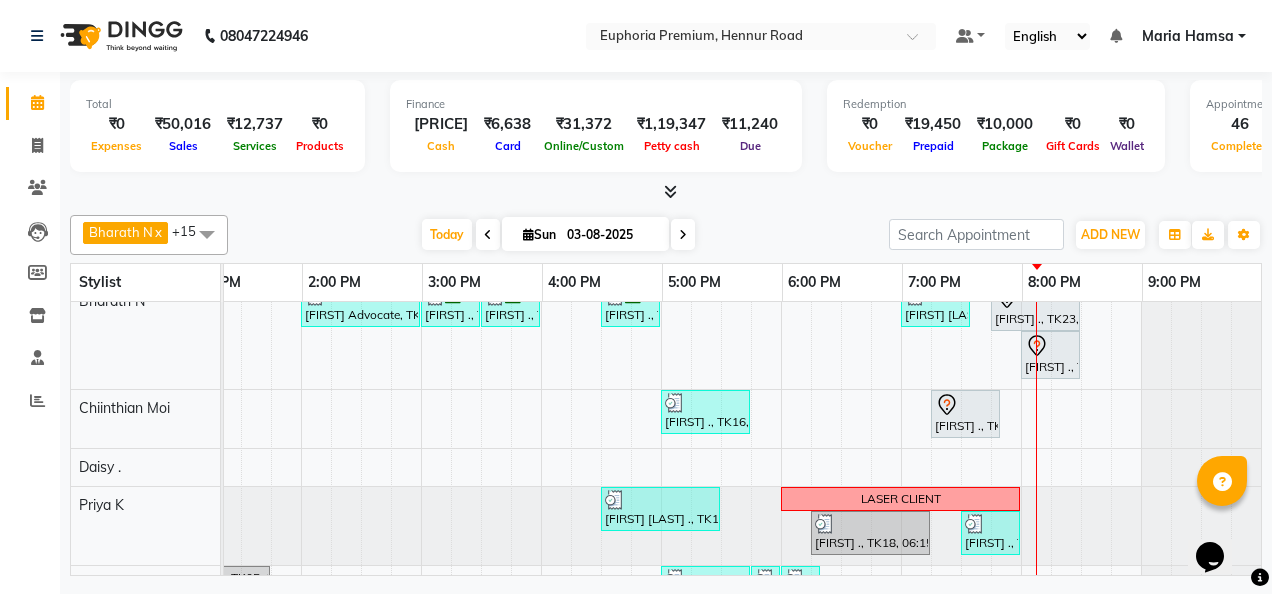 scroll, scrollTop: 583, scrollLeft: 657, axis: both 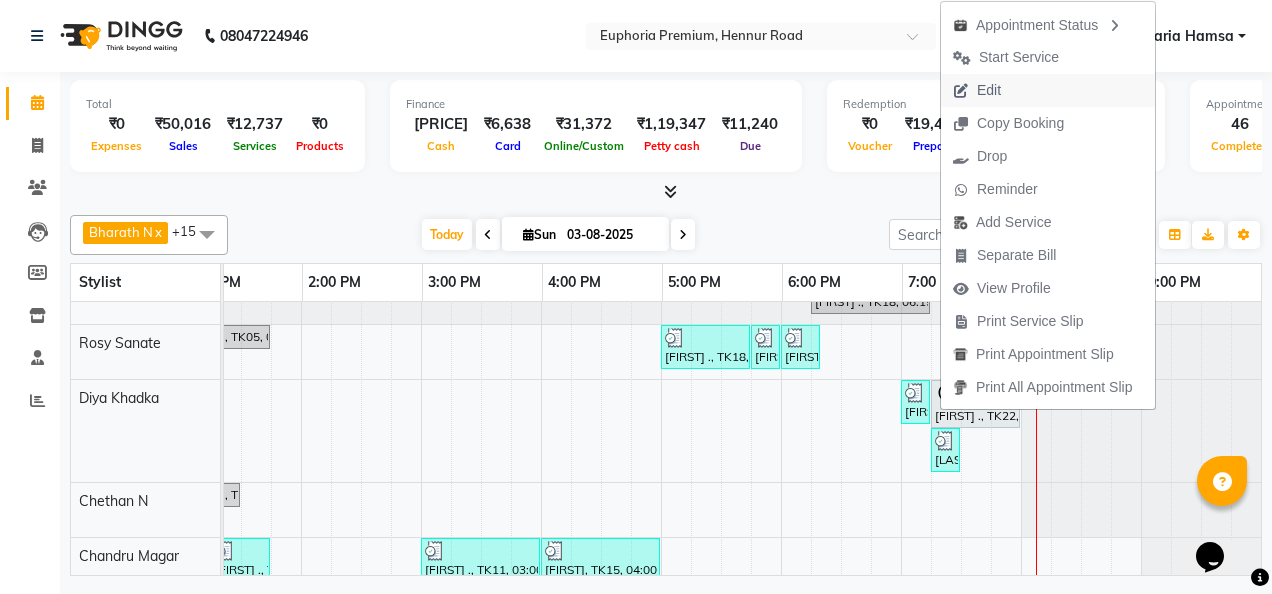 click on "Edit" at bounding box center [977, 90] 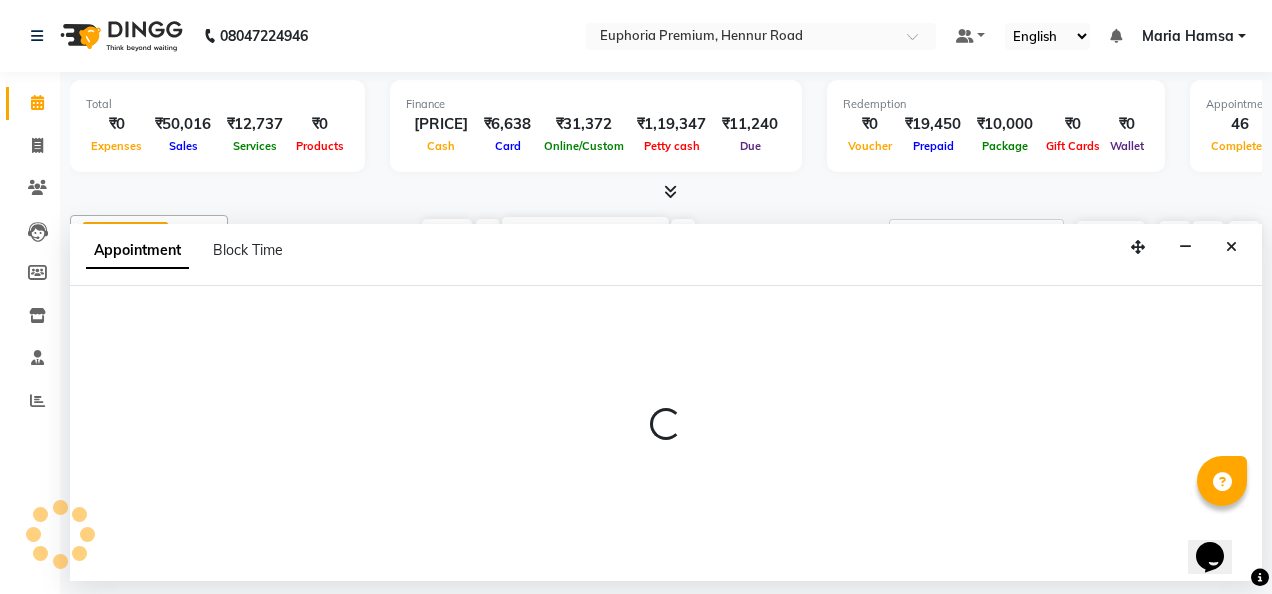 select on "tentative" 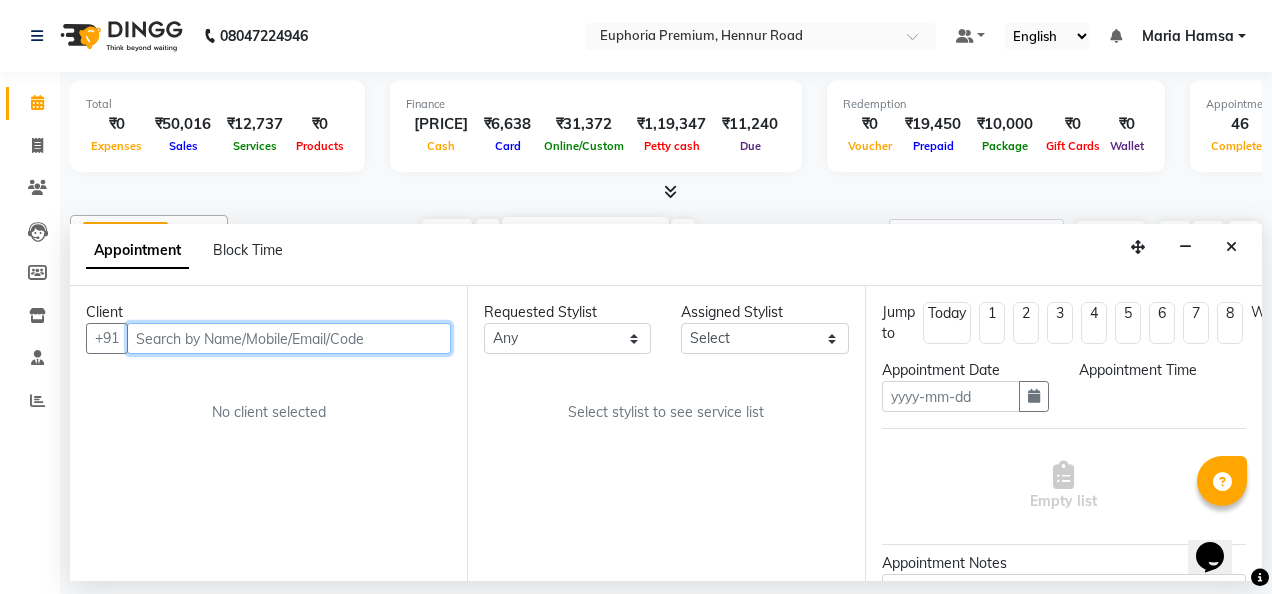 type on "03-08-2025" 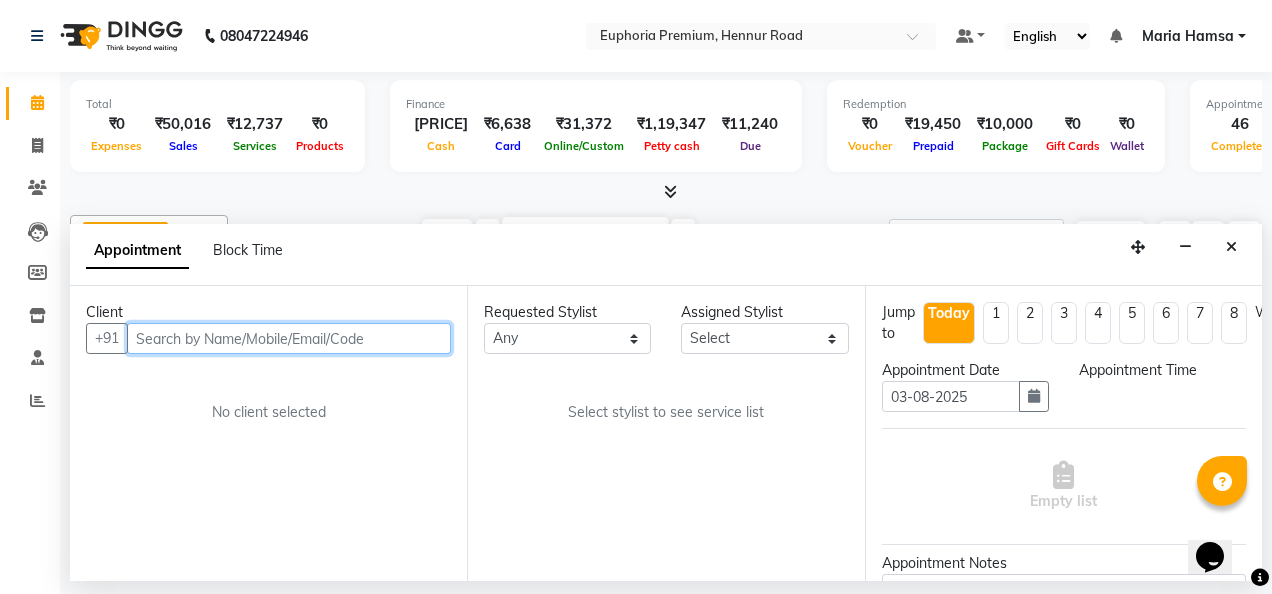 scroll, scrollTop: 0, scrollLeft: 642, axis: horizontal 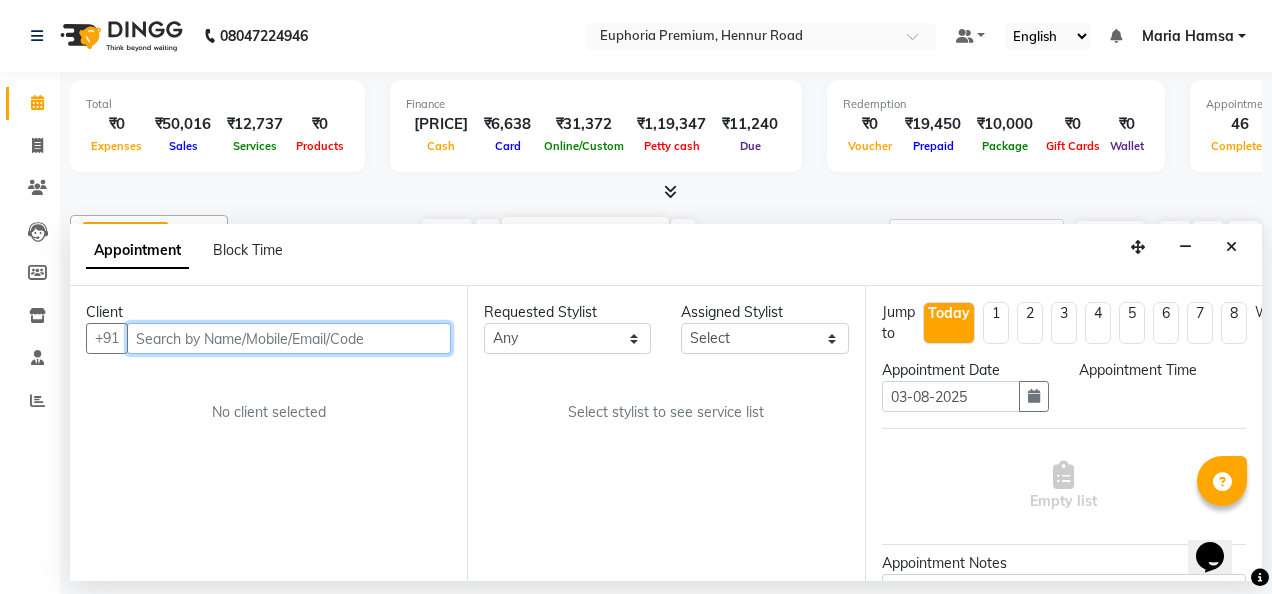 select on "1155" 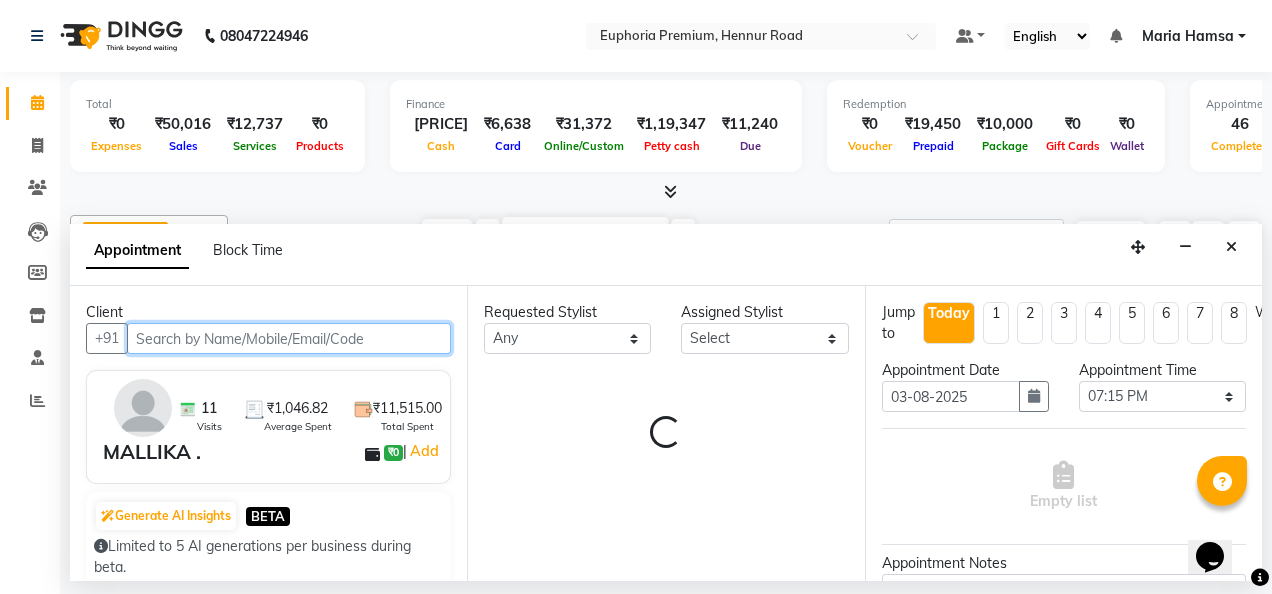 select on "71598" 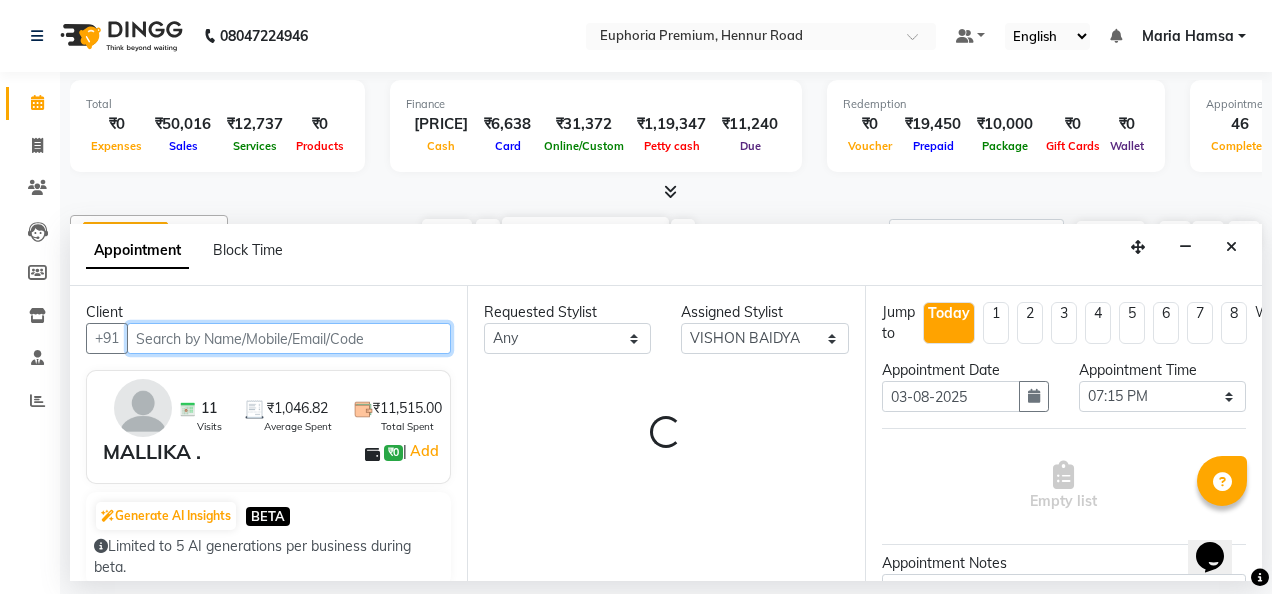 select 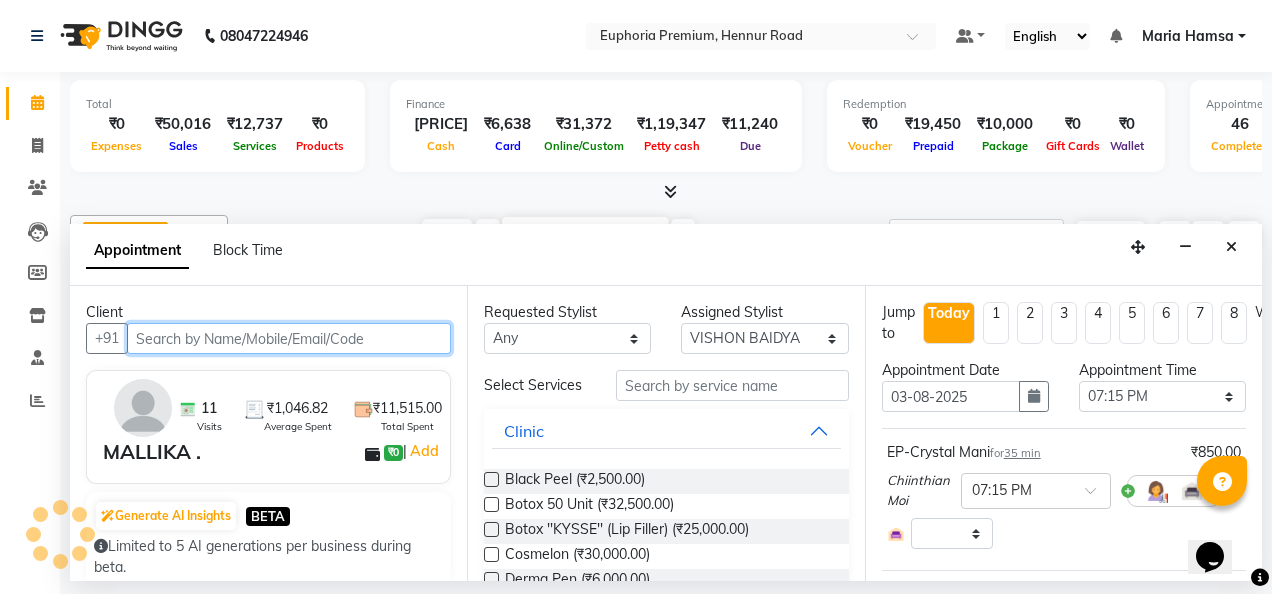 select 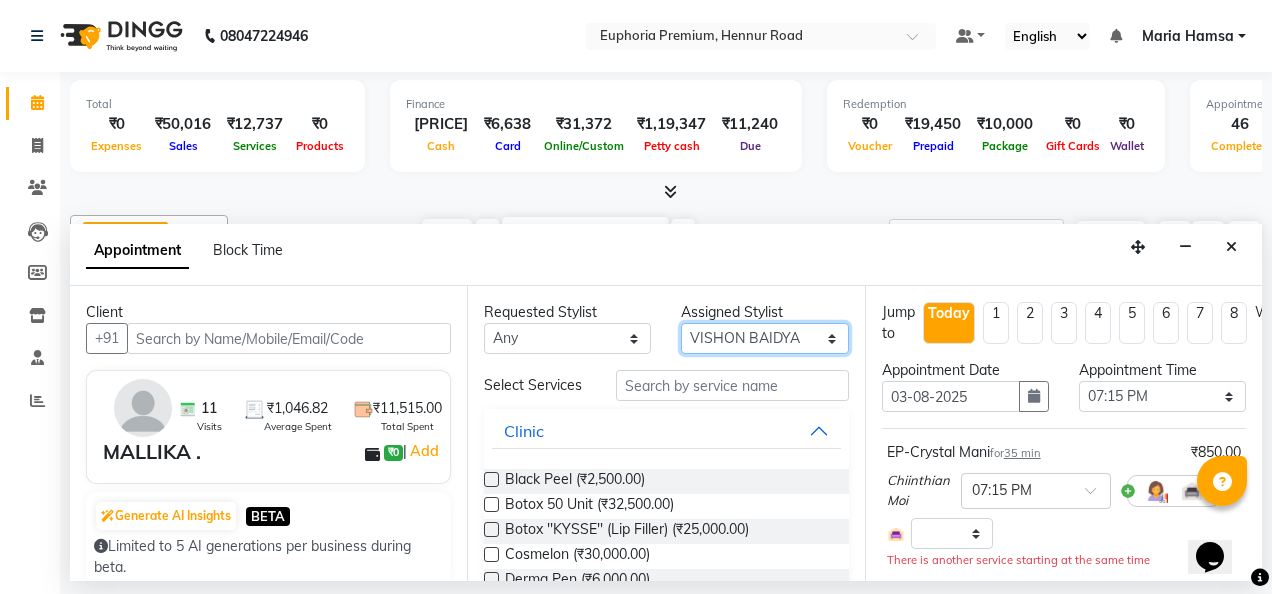 click on "Select Babu V Bharath N Binoy  Chandru Magar Chethan N  Chiinthian Moi ChonglianMoi MOI Daisy . Dhanya . Diya Khadka Fredrick Burrows Khushi Magarthapa Kishore K Maria Hamsa MRINALI MILI Pinky . Priya  K Rosy Sanate Savitha Vijayan Shalini Deivasigamani Shishi L Vijayalakshmi M VISHON BAIDYA" at bounding box center (764, 338) 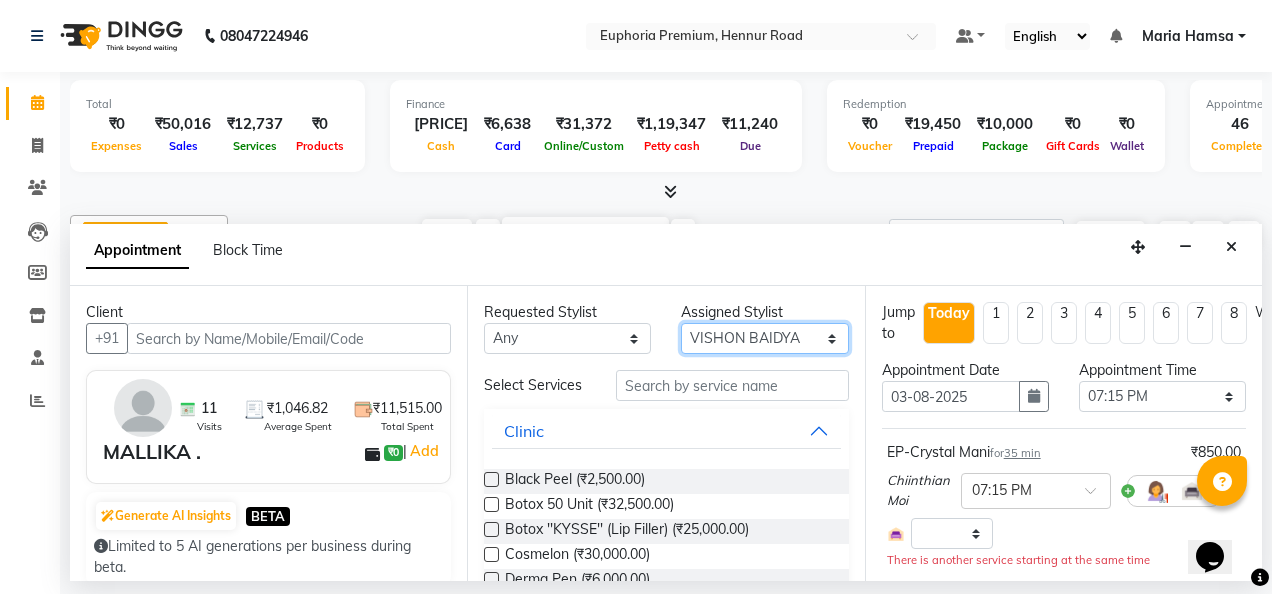select on "71634" 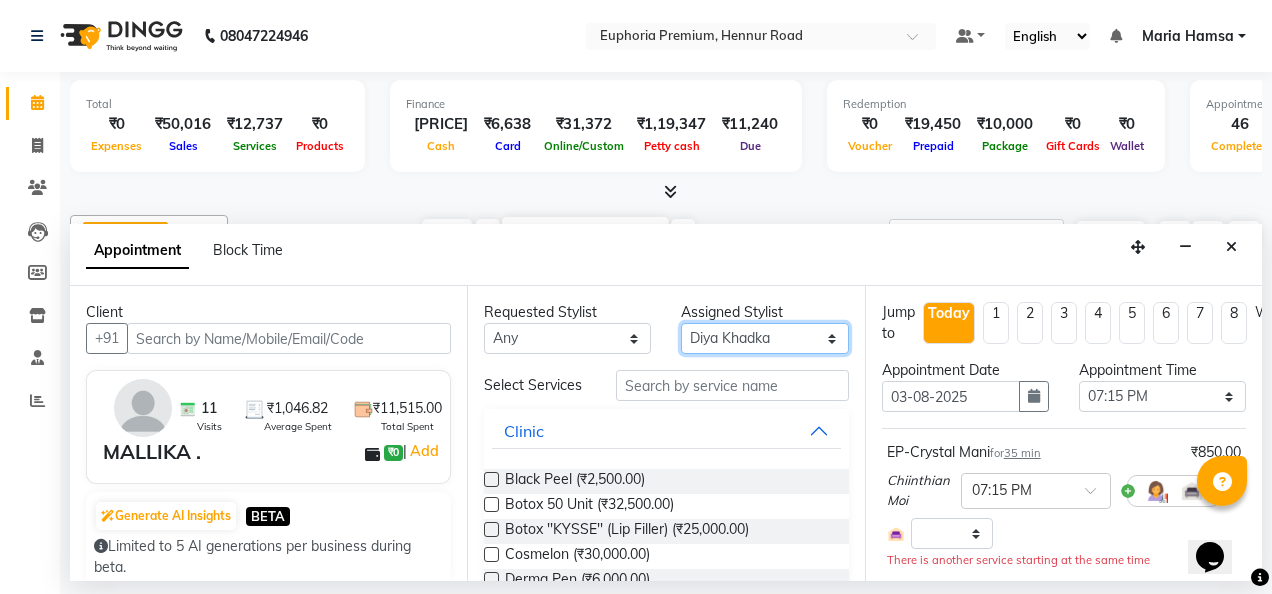 click on "Select Babu V Bharath N Binoy  Chandru Magar Chethan N  Chiinthian Moi ChonglianMoi MOI Daisy . Dhanya . Diya Khadka Fredrick Burrows Khushi Magarthapa Kishore K Maria Hamsa MRINALI MILI Pinky . Priya  K Rosy Sanate Savitha Vijayan Shalini Deivasigamani Shishi L Vijayalakshmi M VISHON BAIDYA" at bounding box center (764, 338) 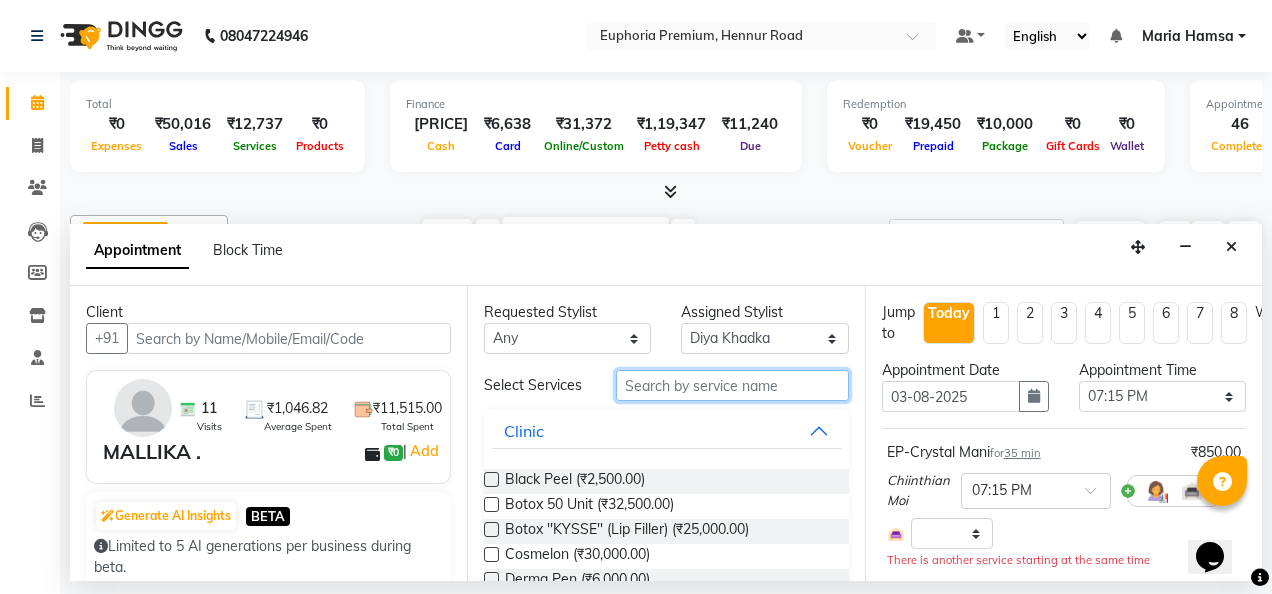 click at bounding box center (732, 385) 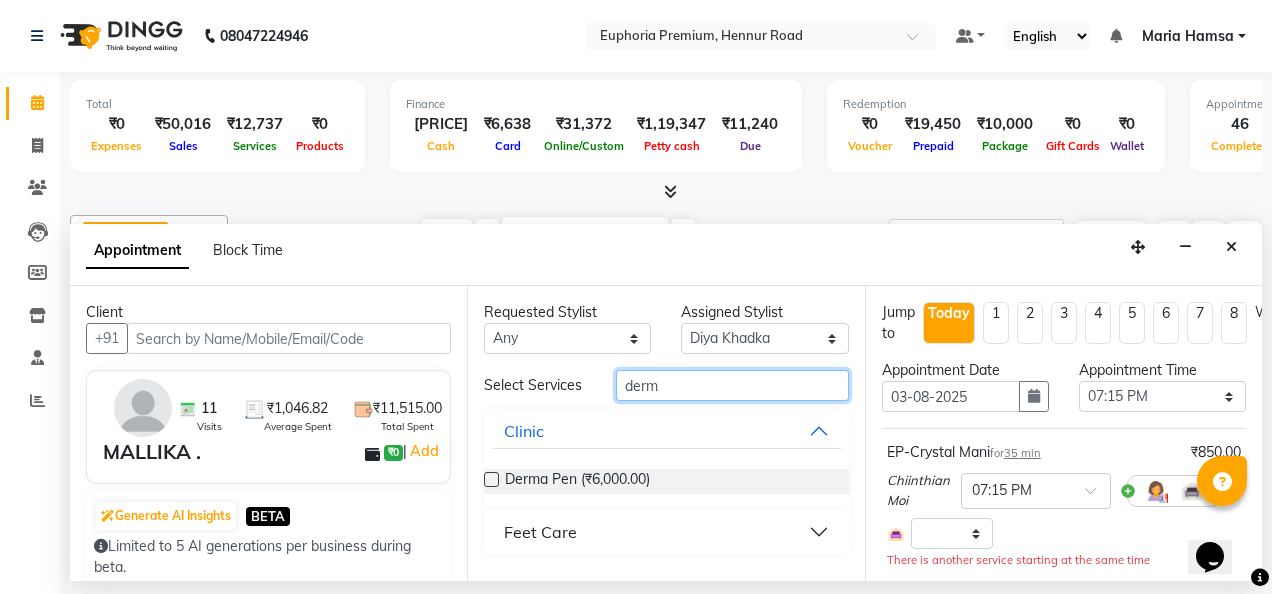 type on "derm" 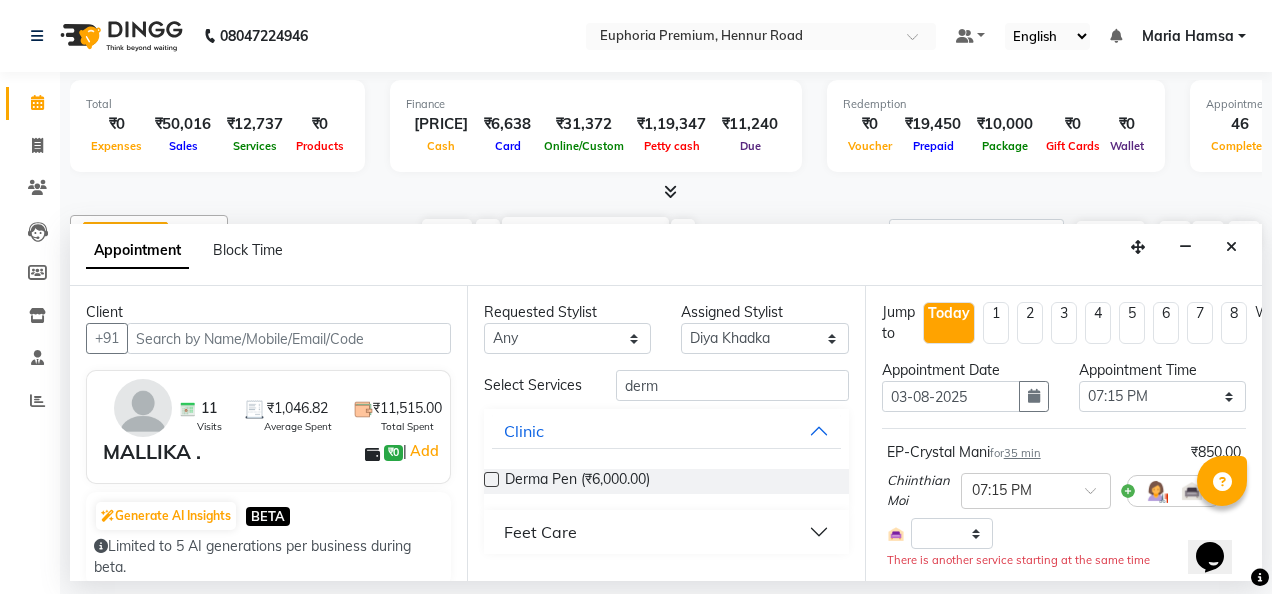 click on "Feet Care" at bounding box center (540, 532) 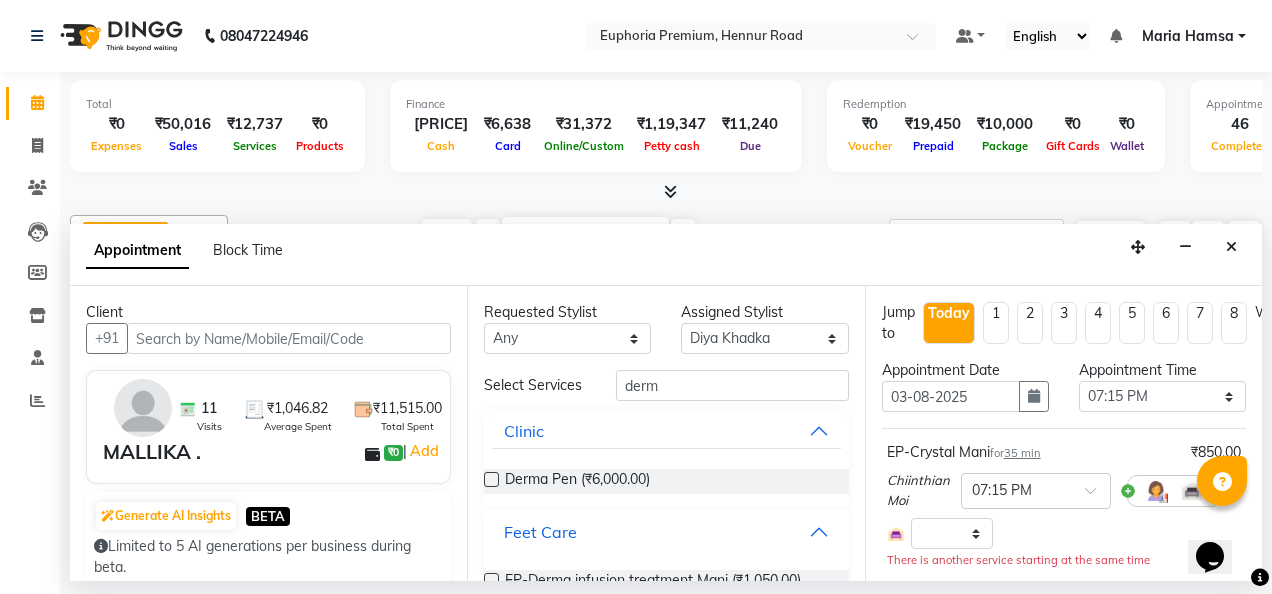 scroll, scrollTop: 82, scrollLeft: 0, axis: vertical 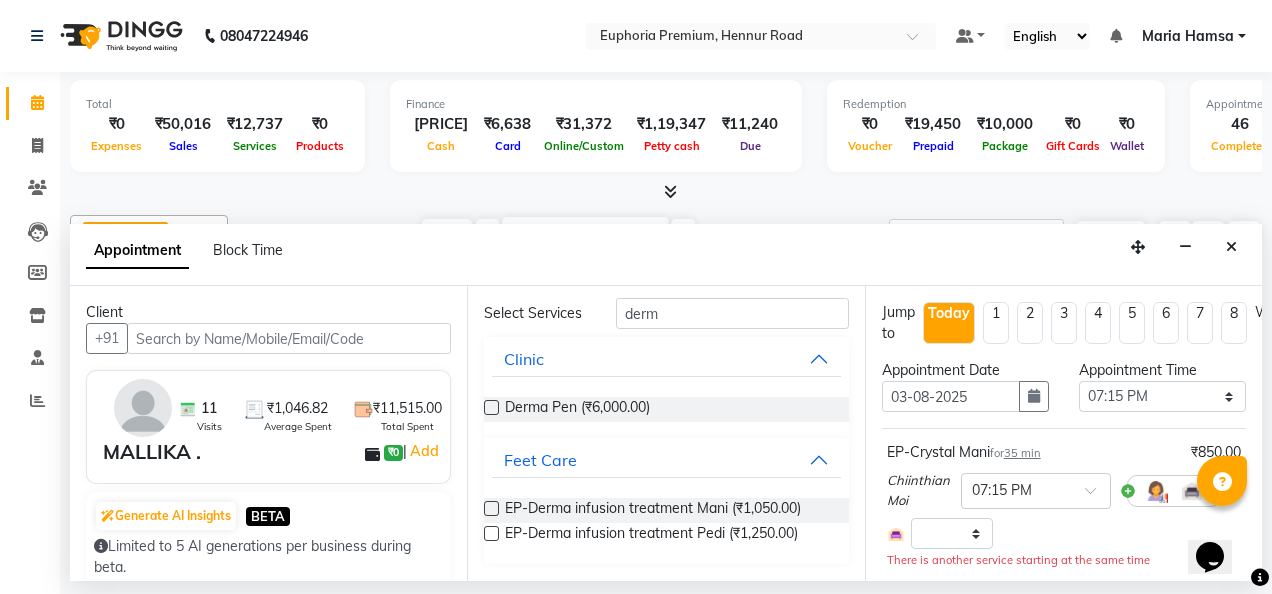click at bounding box center (491, 508) 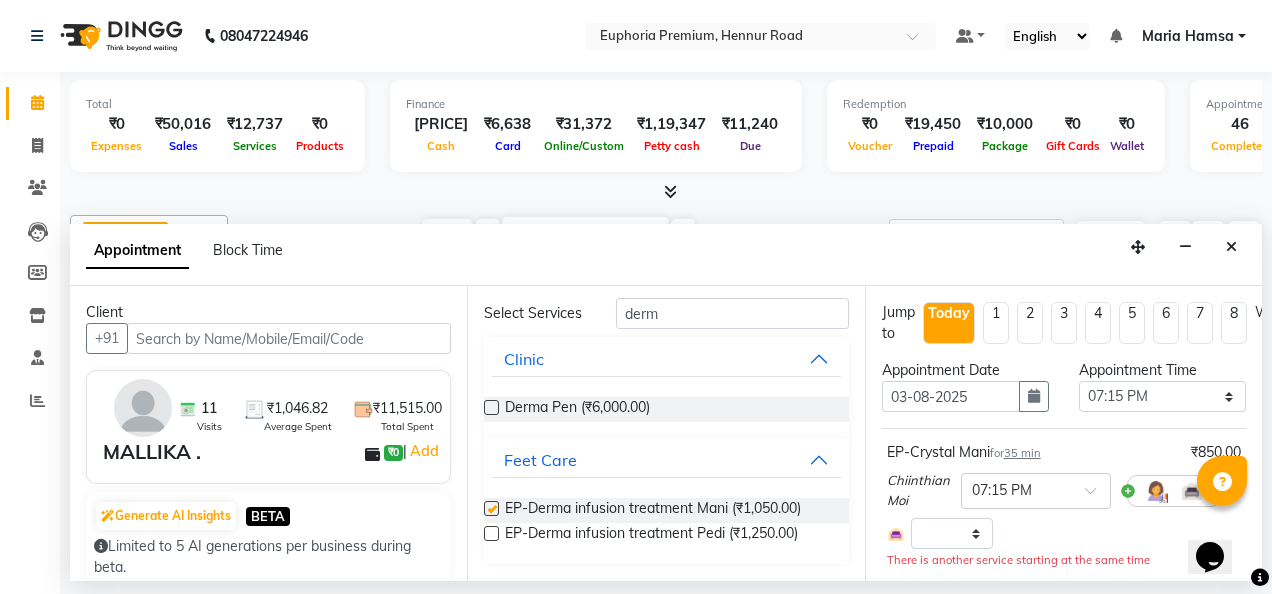 checkbox on "false" 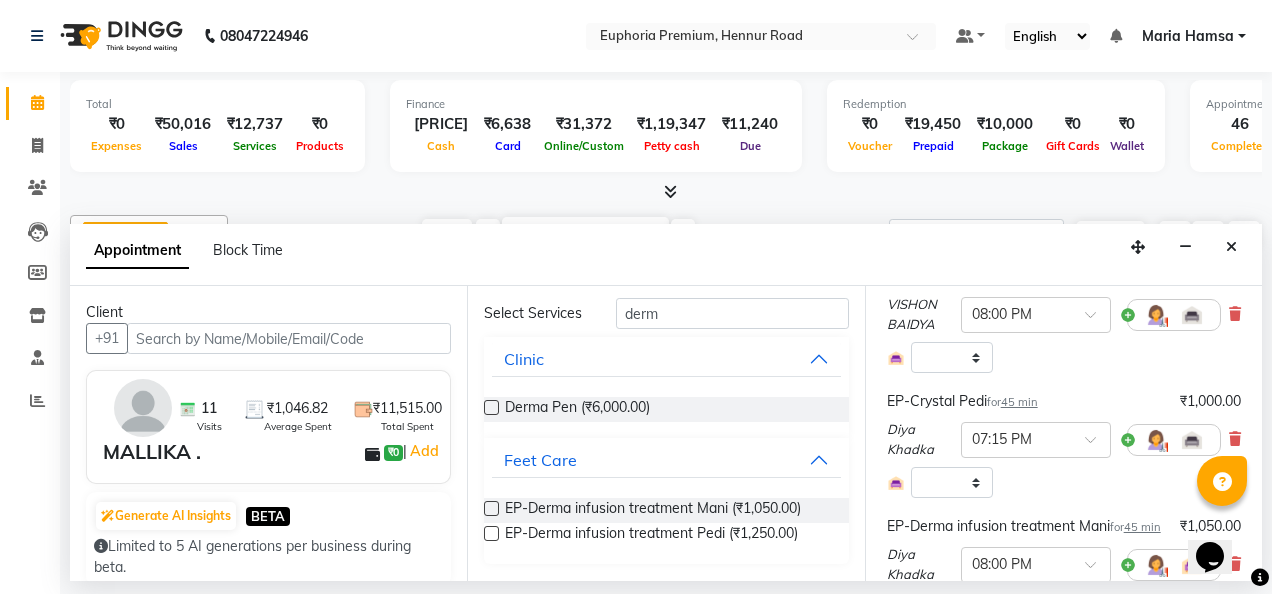 scroll, scrollTop: 391, scrollLeft: 0, axis: vertical 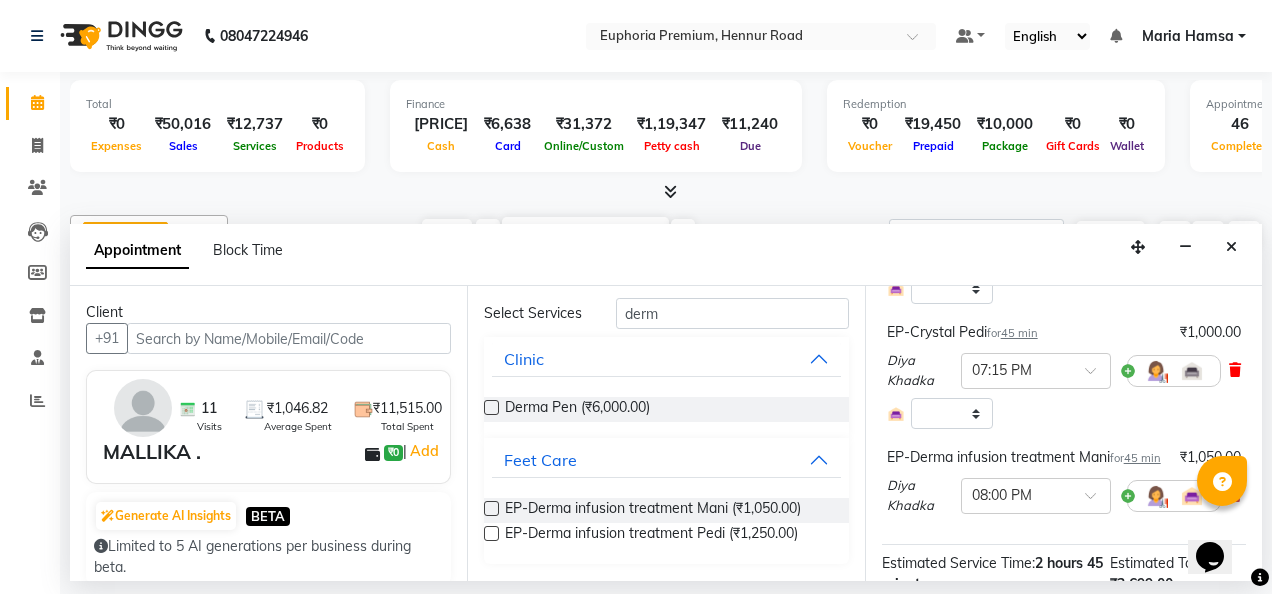 click at bounding box center [1235, 370] 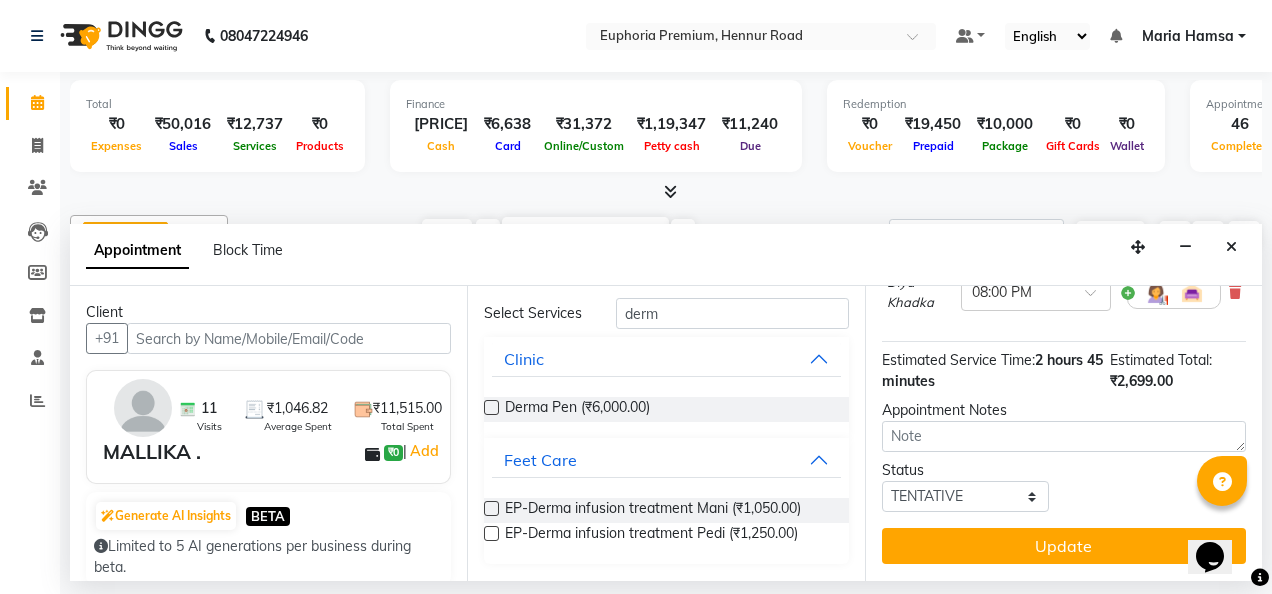 scroll, scrollTop: 521, scrollLeft: 0, axis: vertical 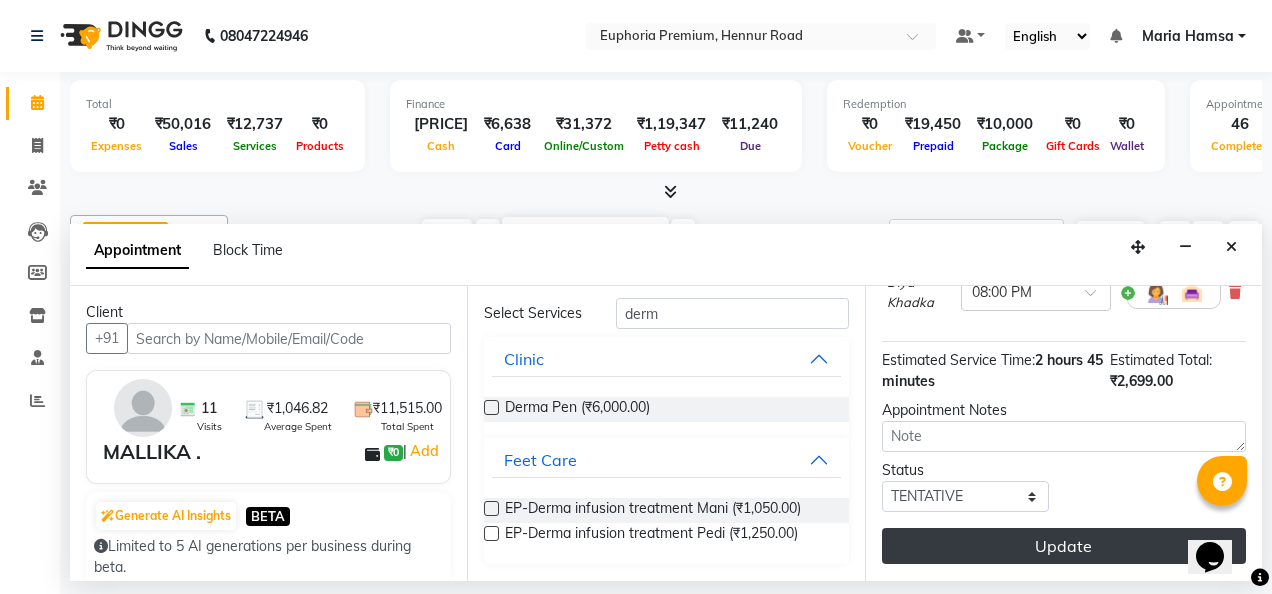 click on "Update" at bounding box center (1064, 546) 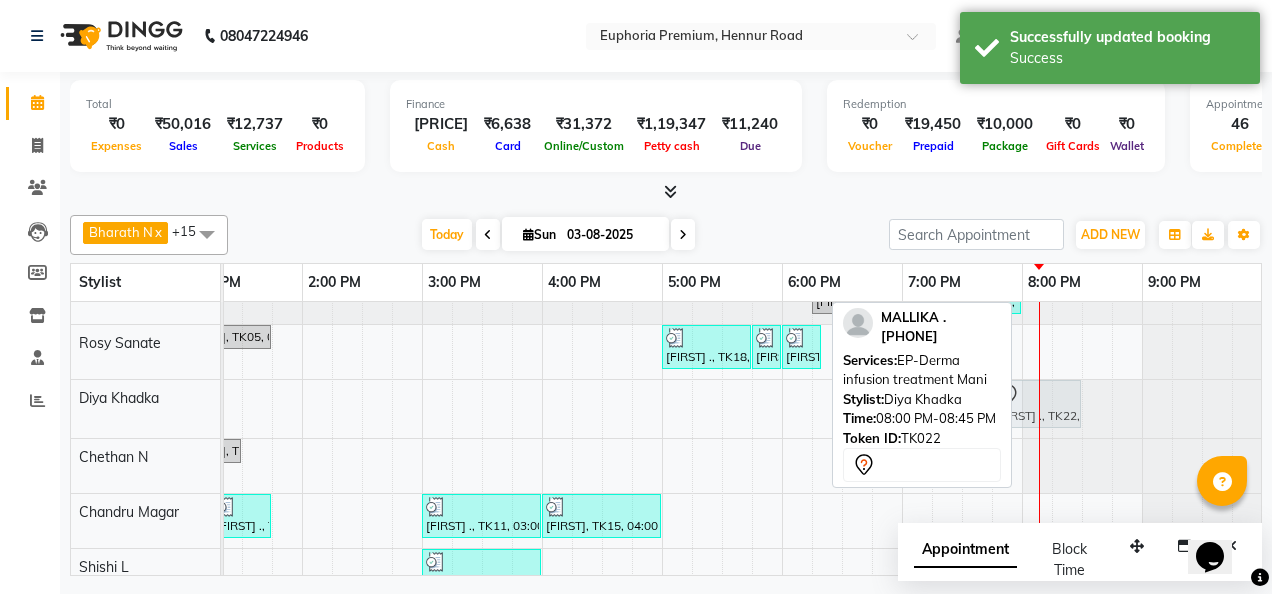 drag, startPoint x: 1060, startPoint y: 390, endPoint x: 1018, endPoint y: 398, distance: 42.755116 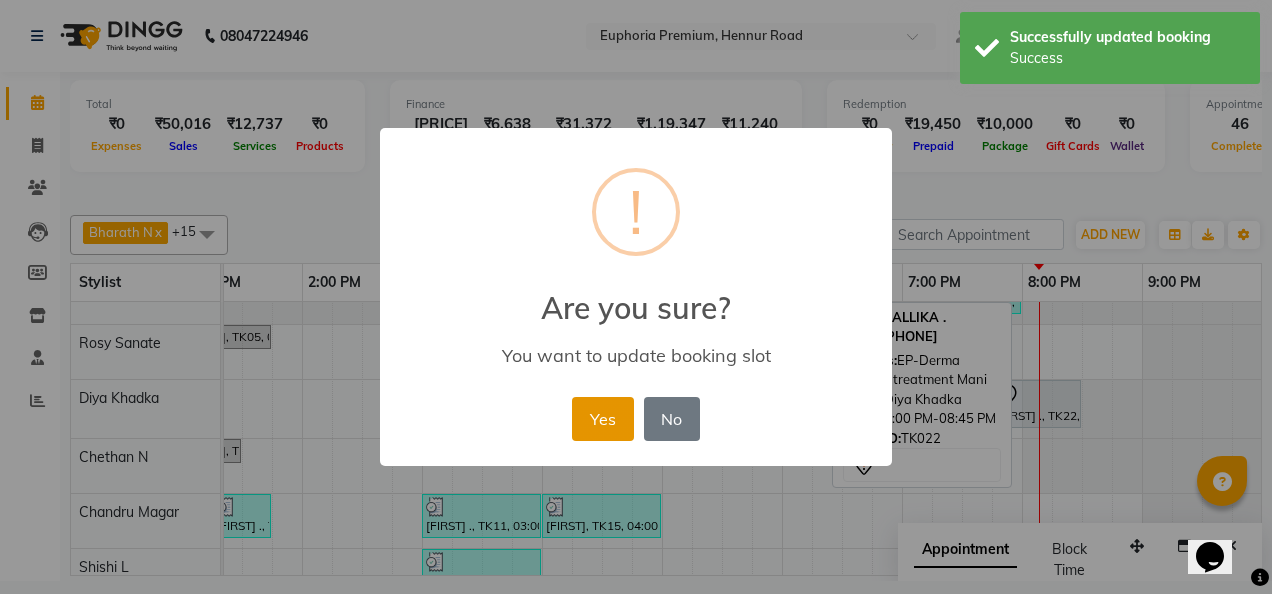 click on "Yes" at bounding box center (602, 419) 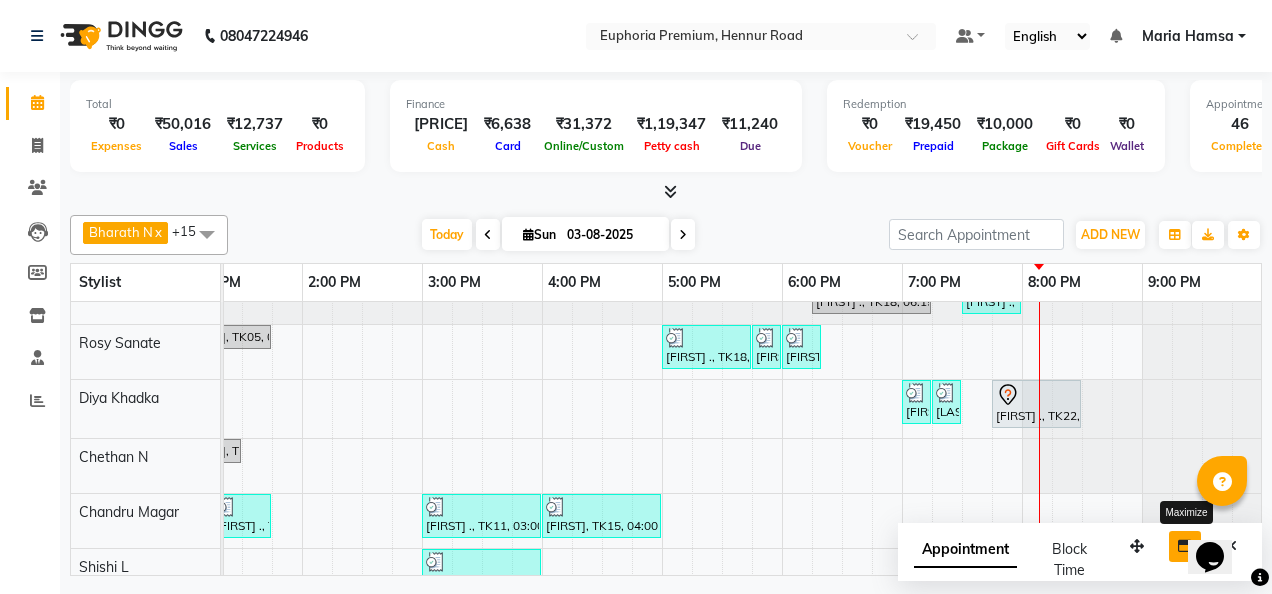 click at bounding box center (1185, 546) 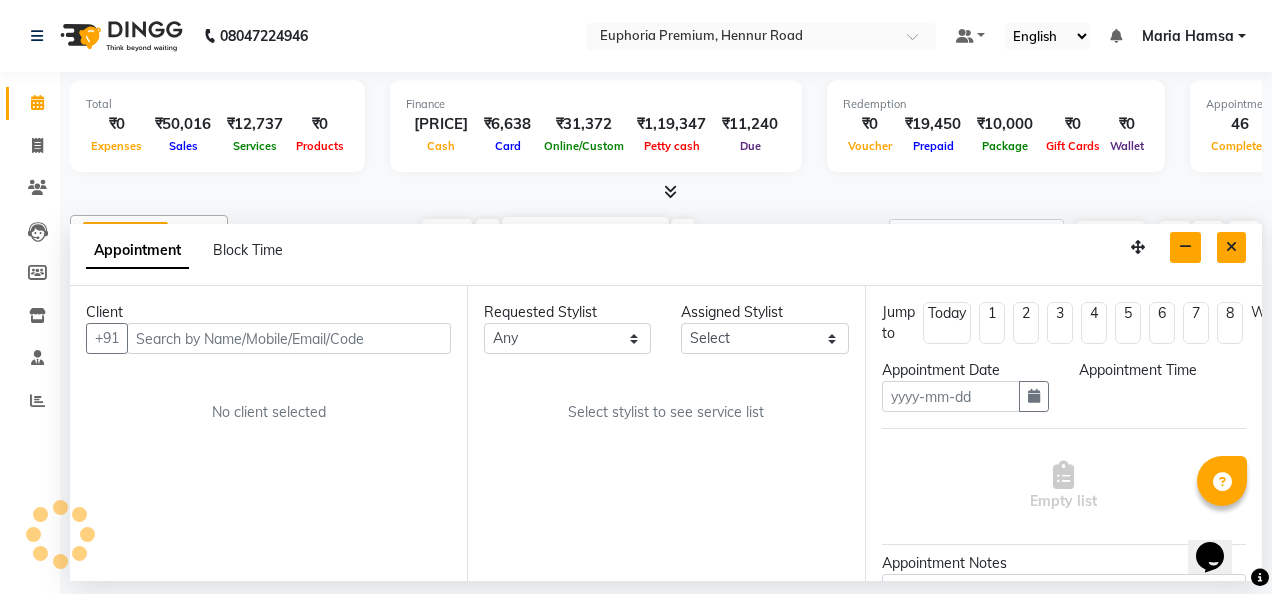 click at bounding box center (1231, 247) 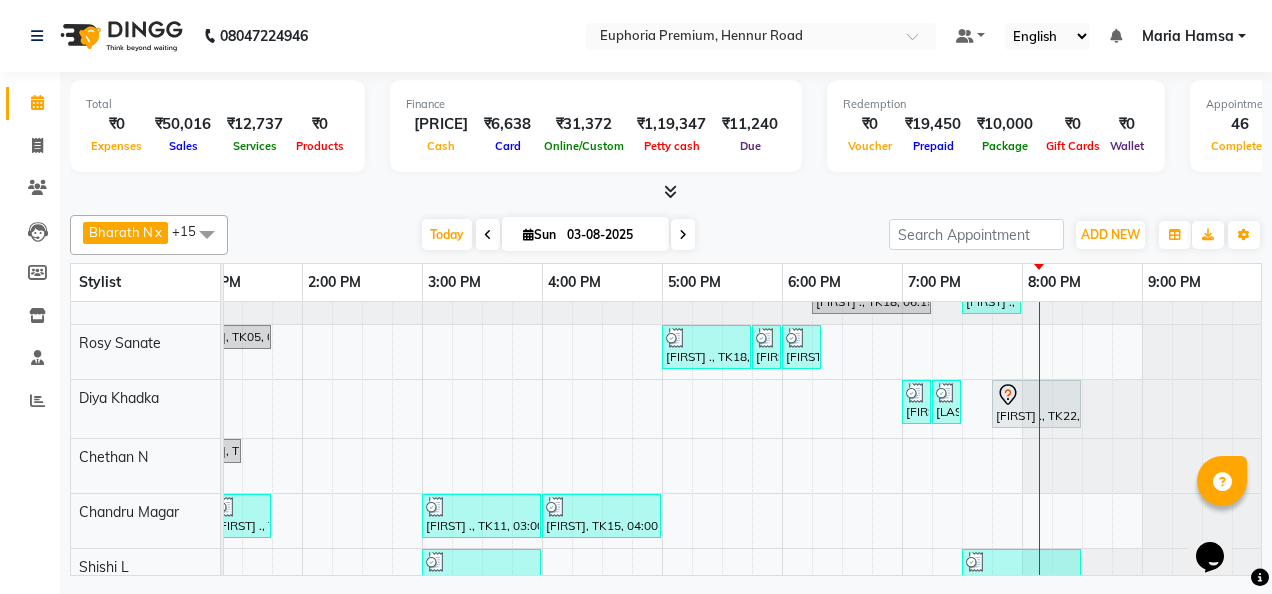 scroll, scrollTop: 763, scrollLeft: 642, axis: both 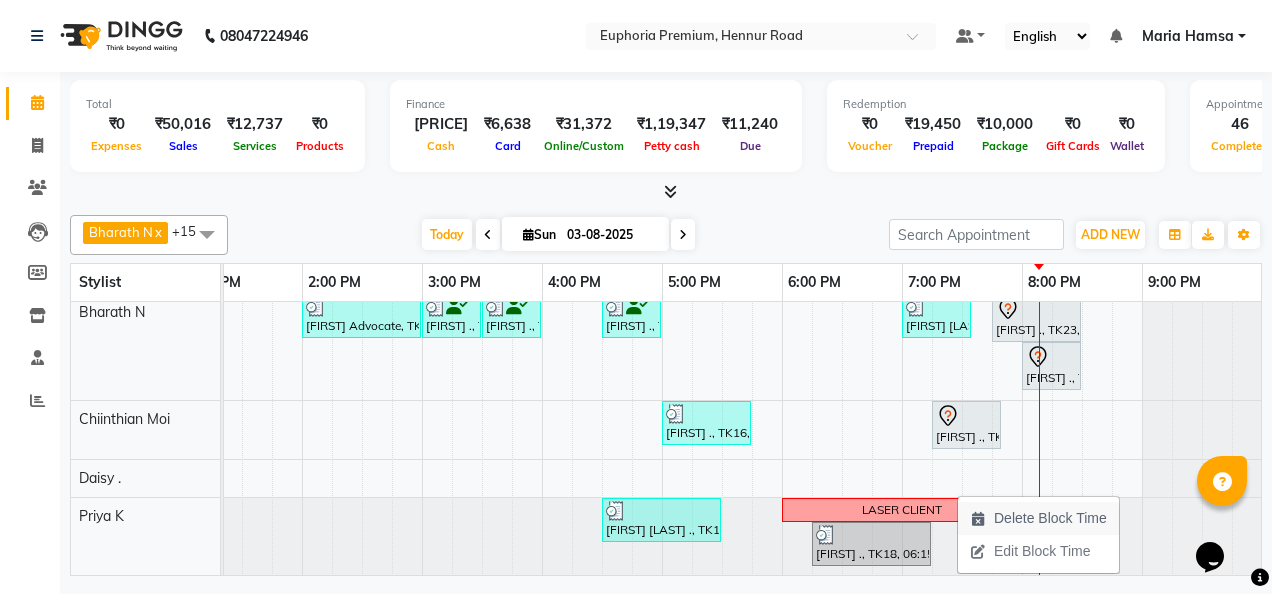 click on "Delete Block Time" at bounding box center [1050, 518] 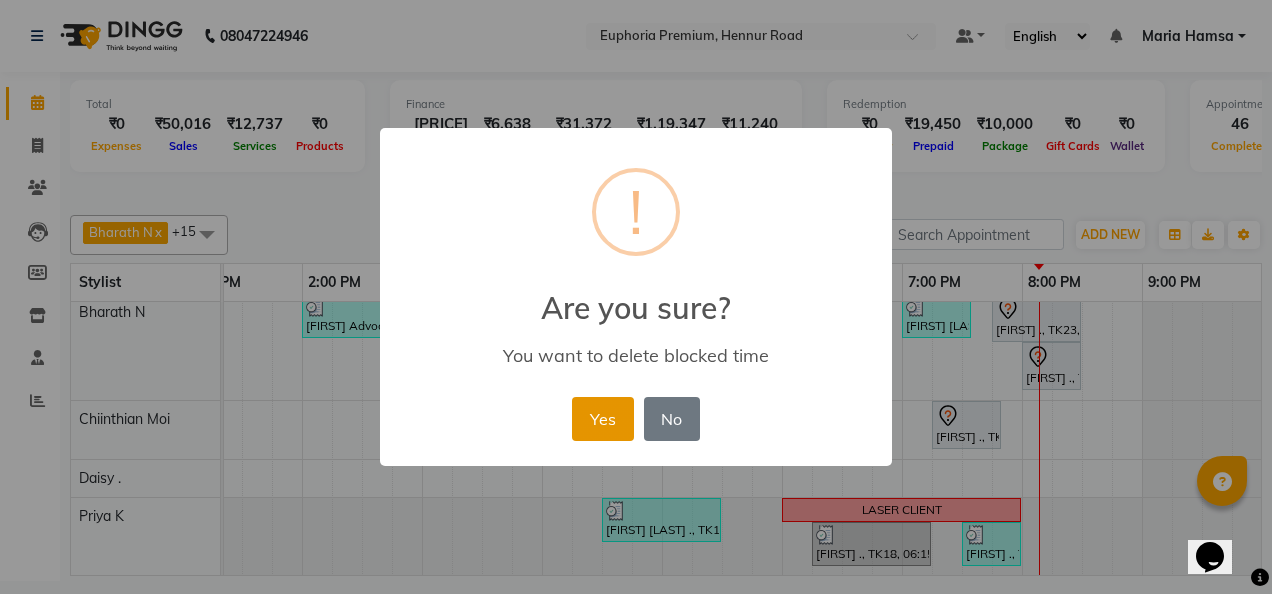 click on "Yes" at bounding box center (602, 419) 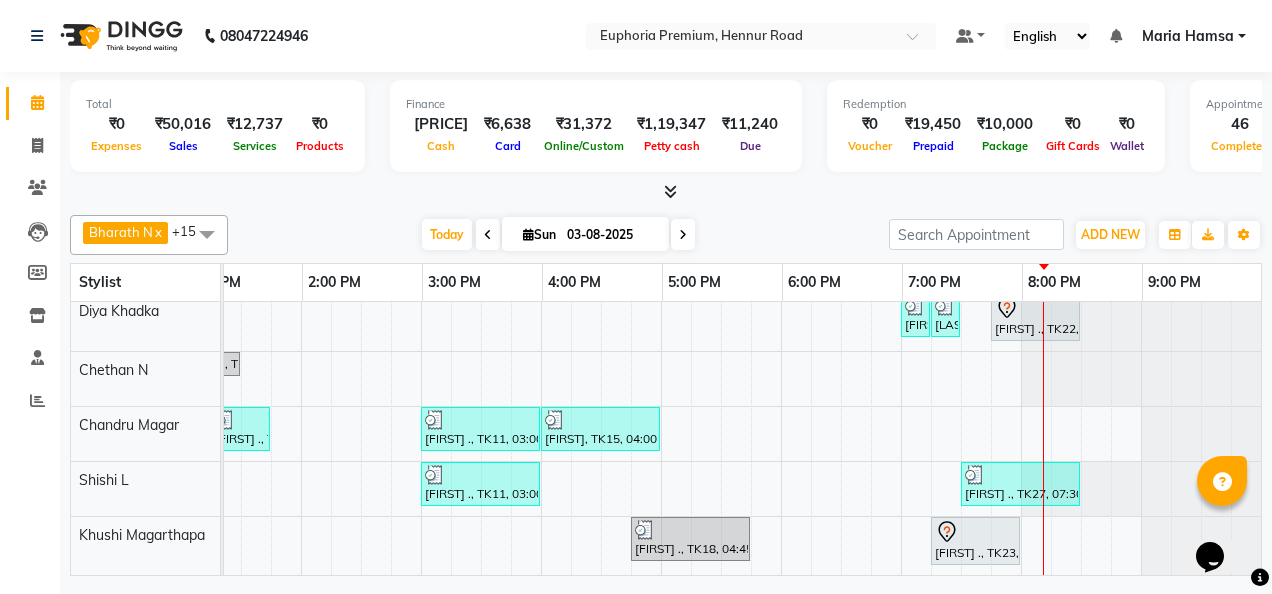 click on "Cash" at bounding box center (441, 146) 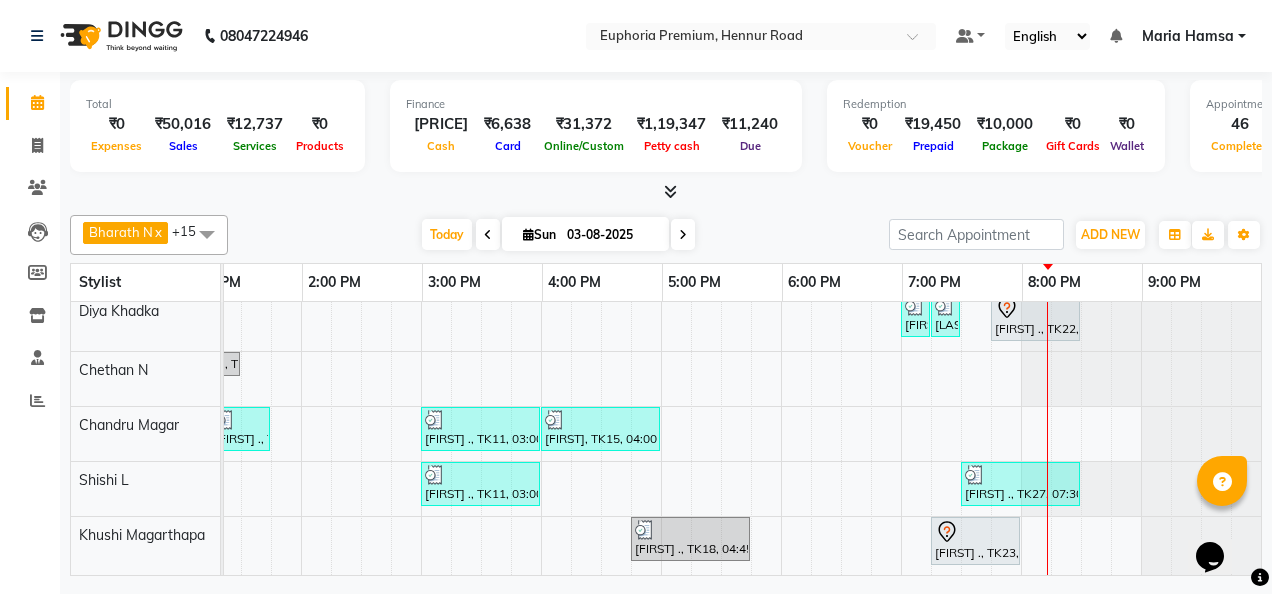 scroll, scrollTop: 723, scrollLeft: 657, axis: both 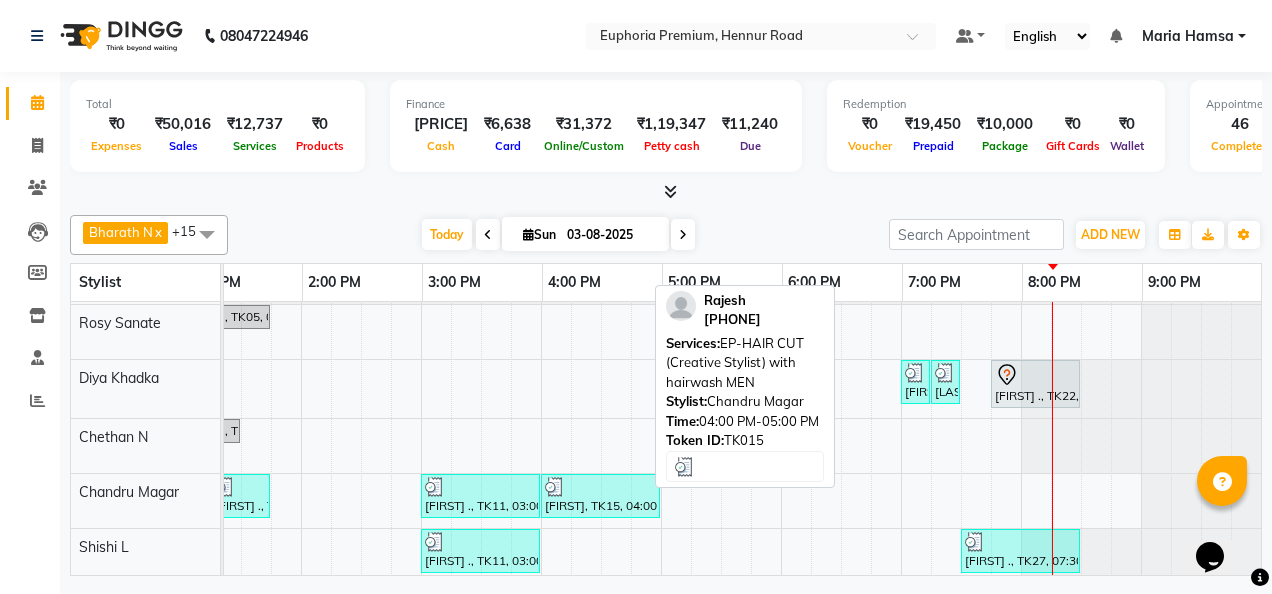 click on "[FIRST], TK15, 04:00 PM-05:00 PM, EP-HAIR CUT (Creative Stylist) with hairwash MEN" at bounding box center [600, 496] 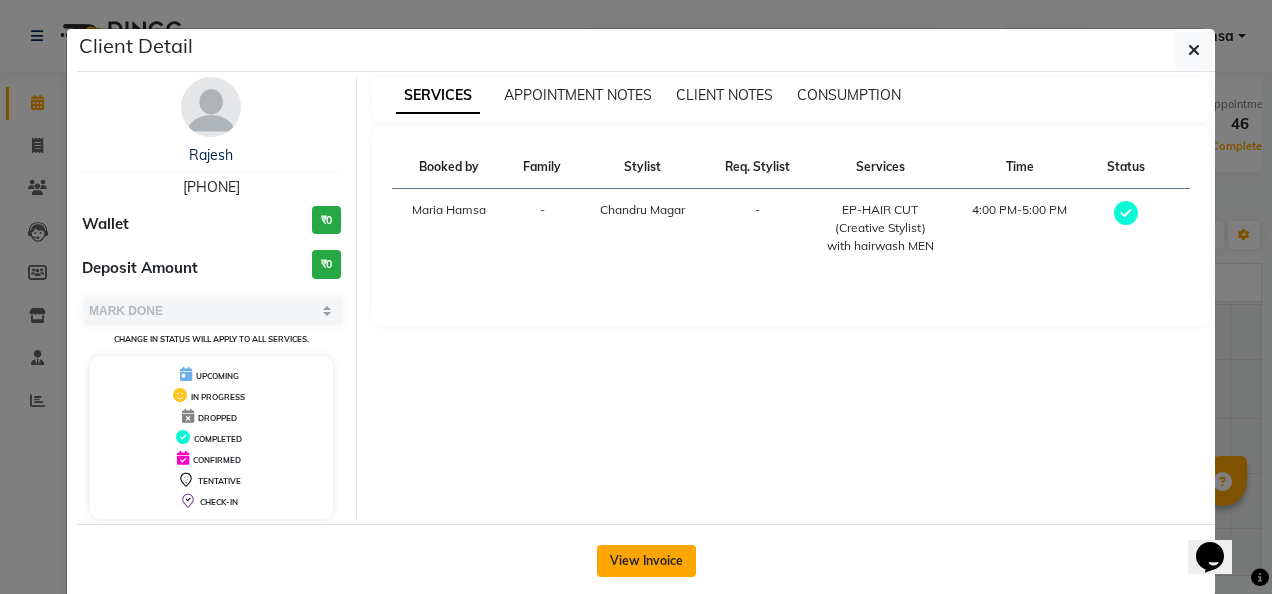 click on "View Invoice" 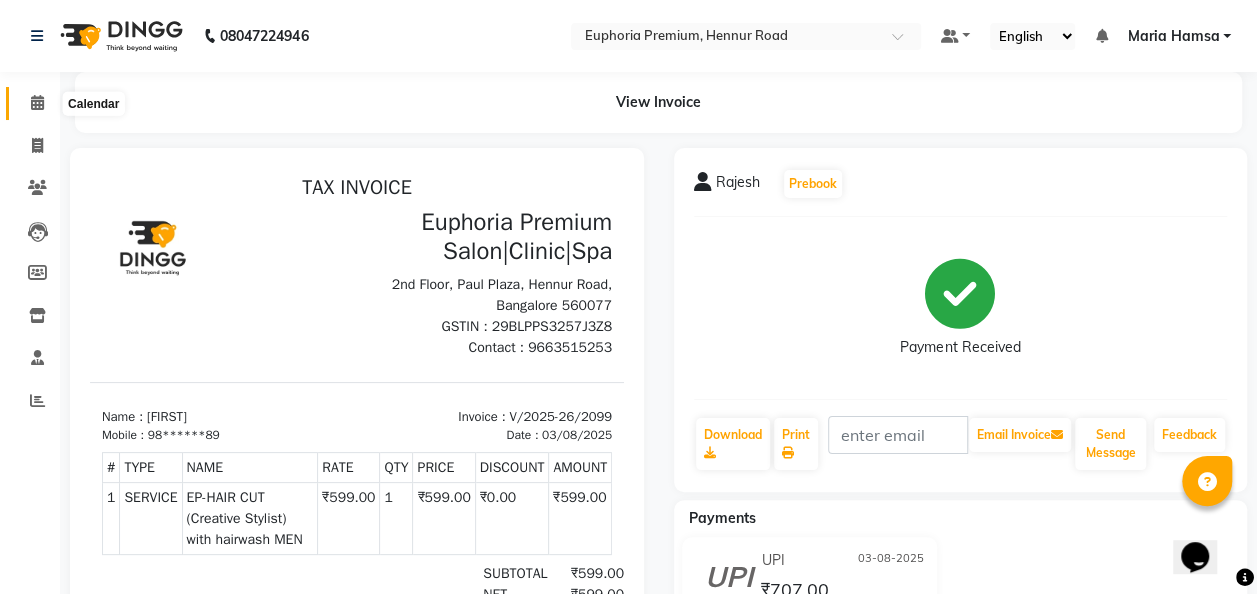 click 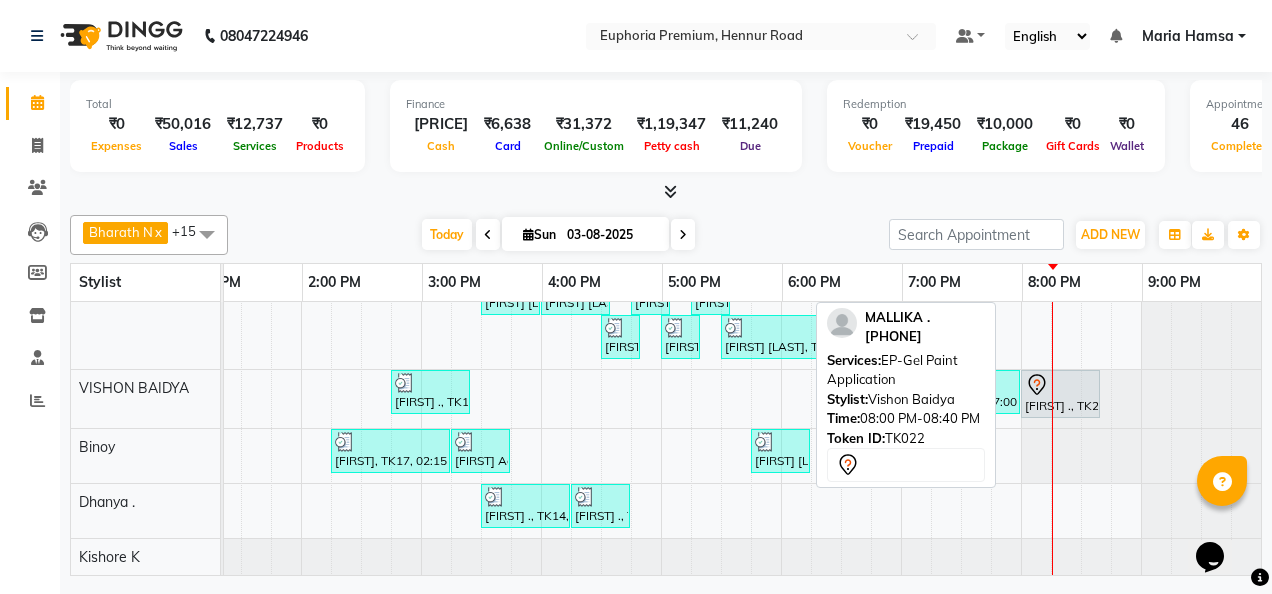 click 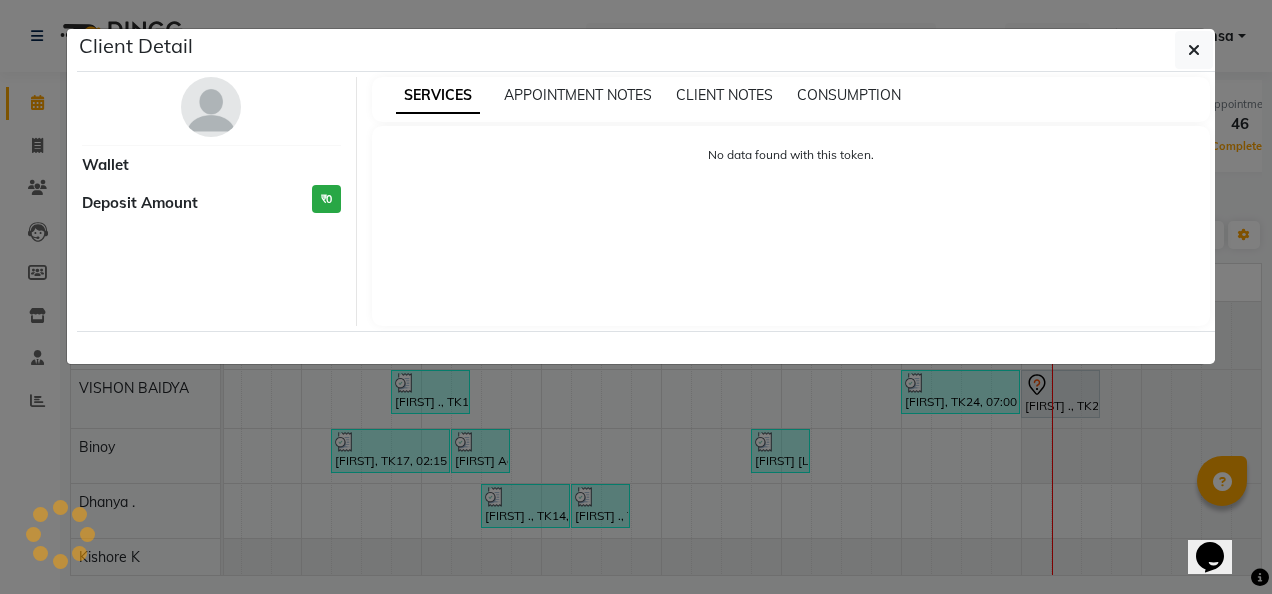 select on "7" 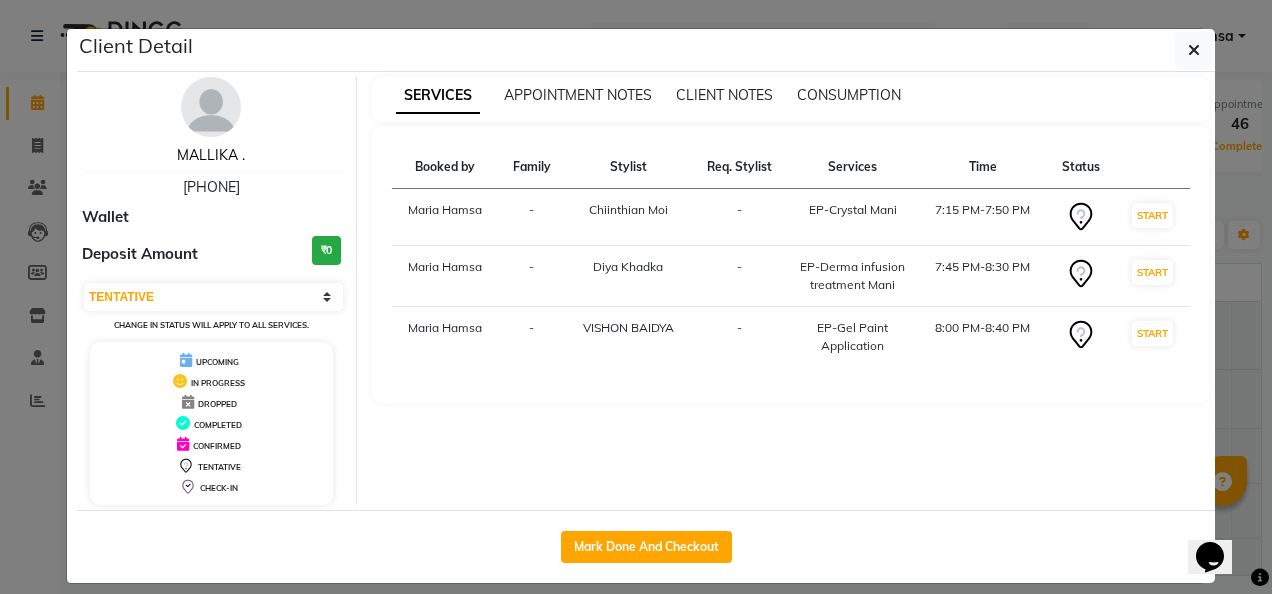 click on "MALLIKA ." at bounding box center [211, 155] 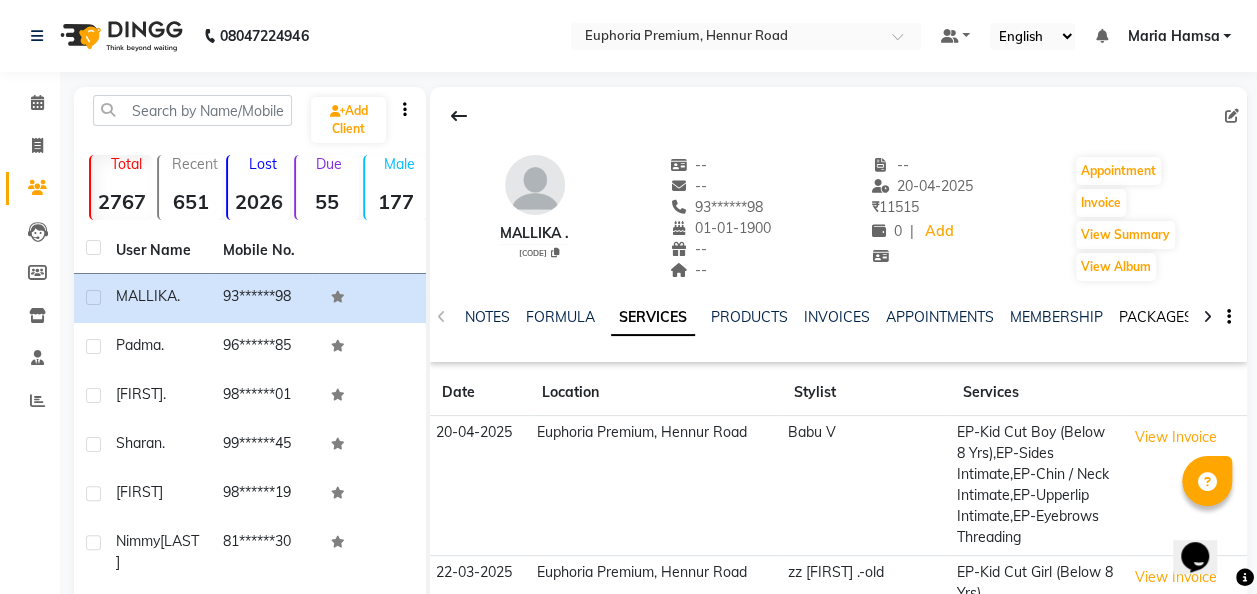 click on "PACKAGES" 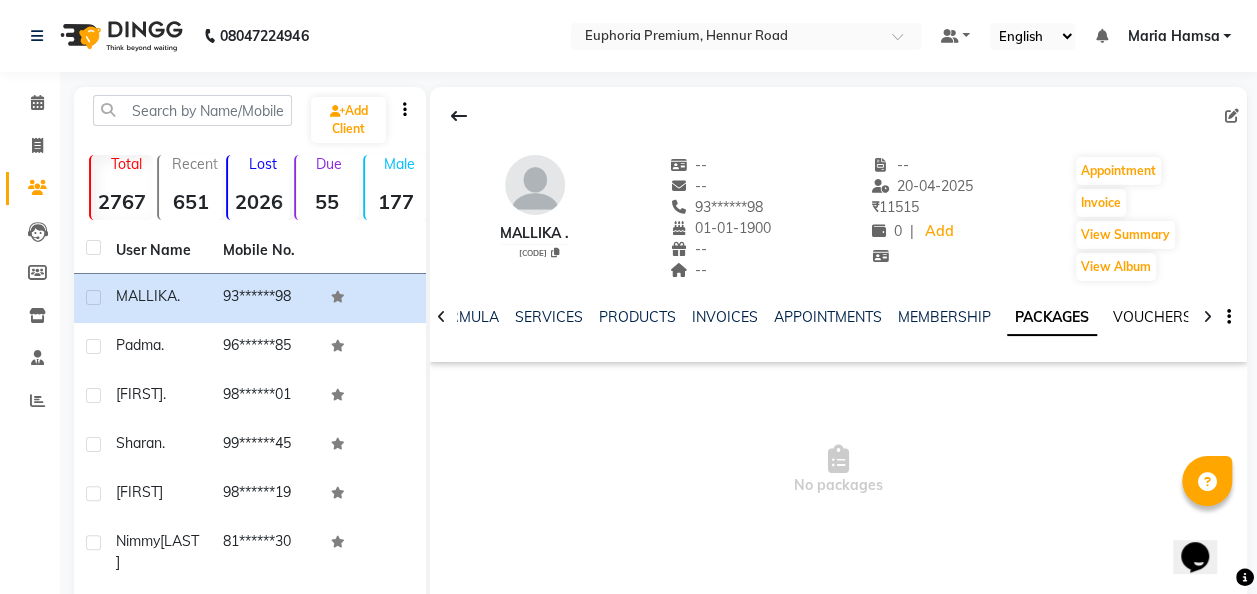 click on "VOUCHERS" 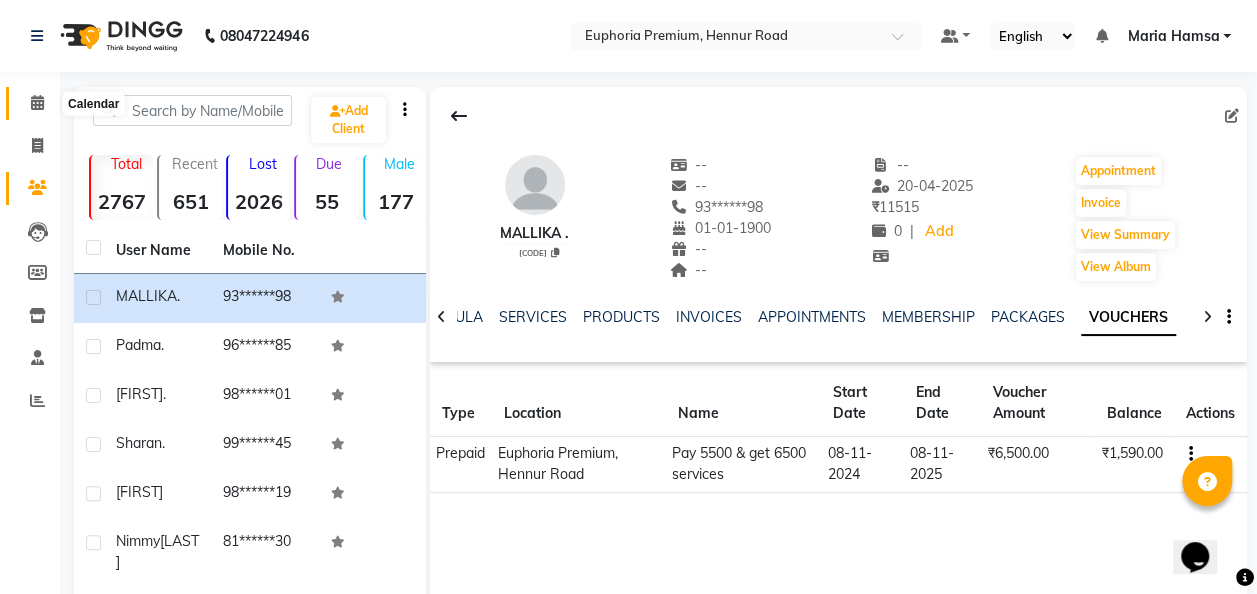 click 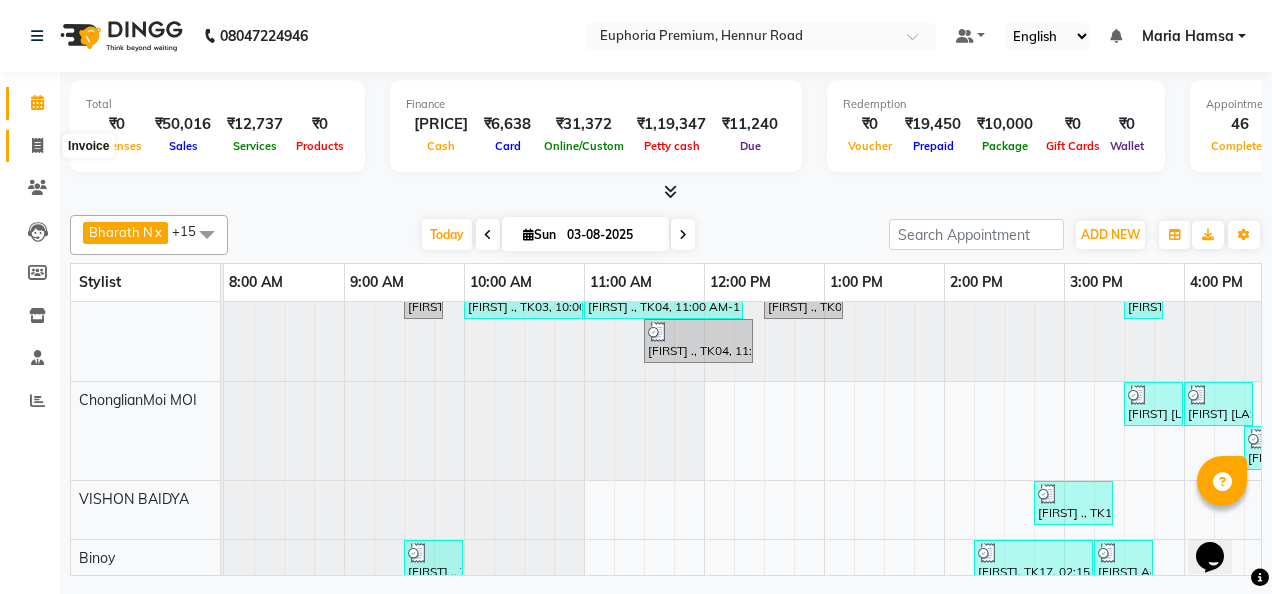 click 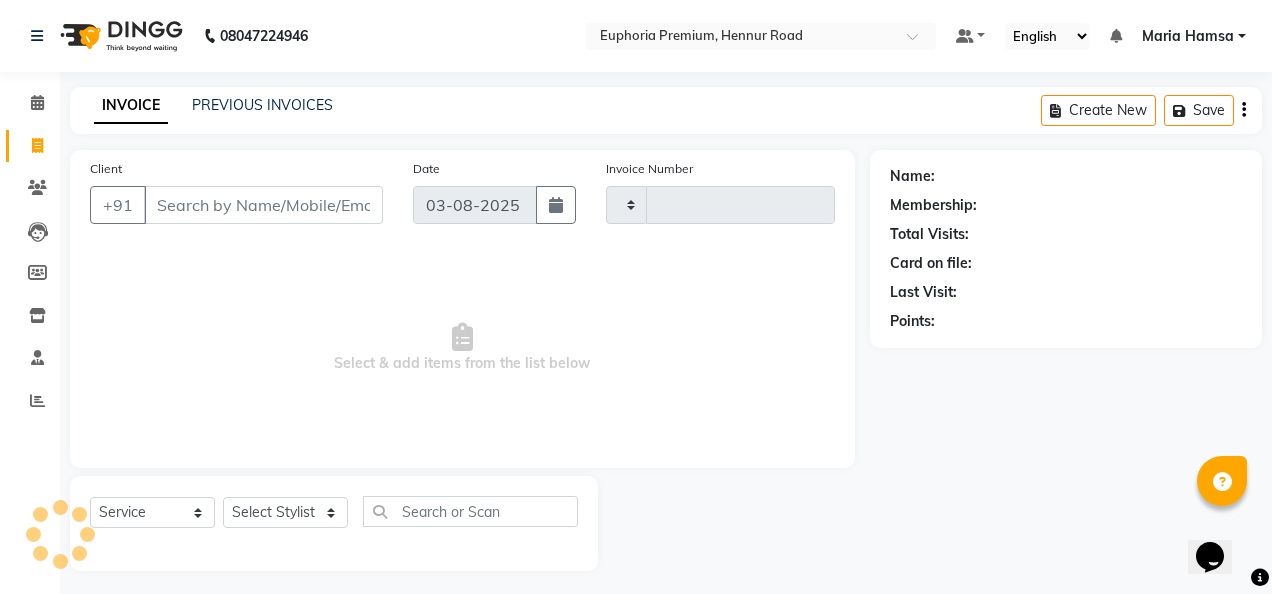 type on "2111" 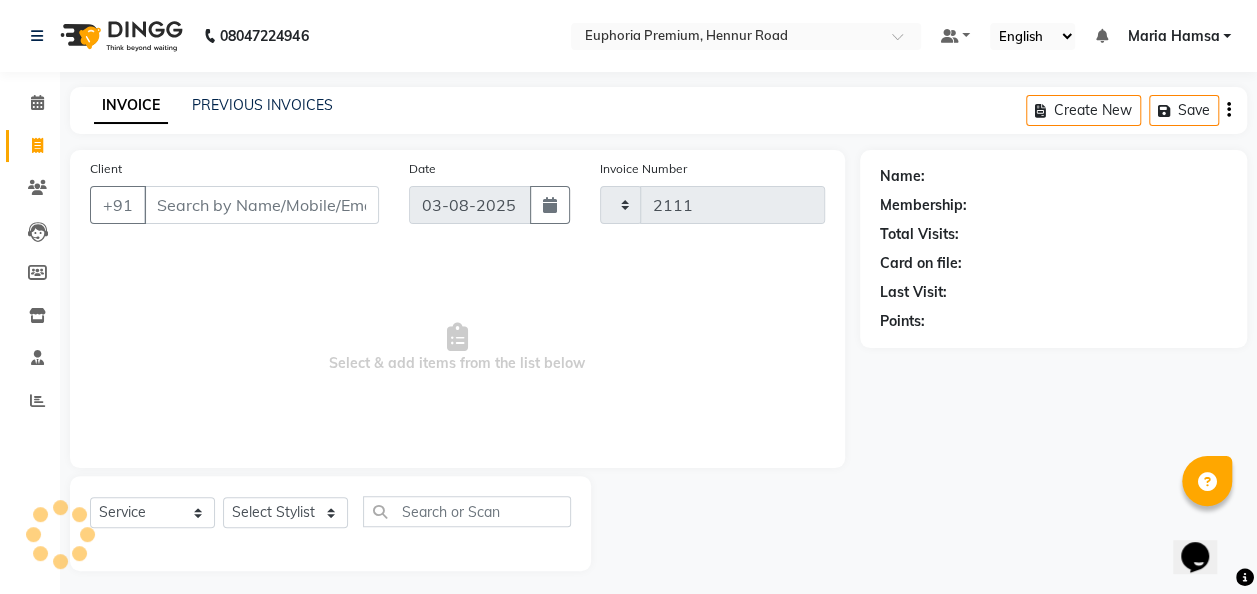 select on "7925" 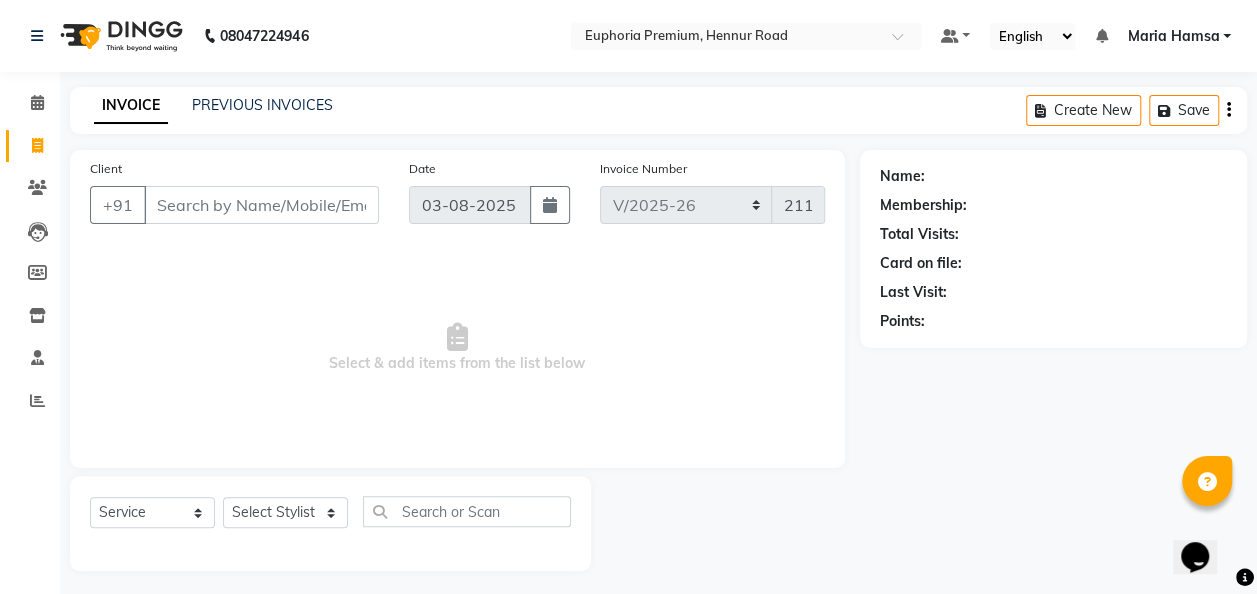 click on "INVOICE PREVIOUS INVOICES Create New   Save" 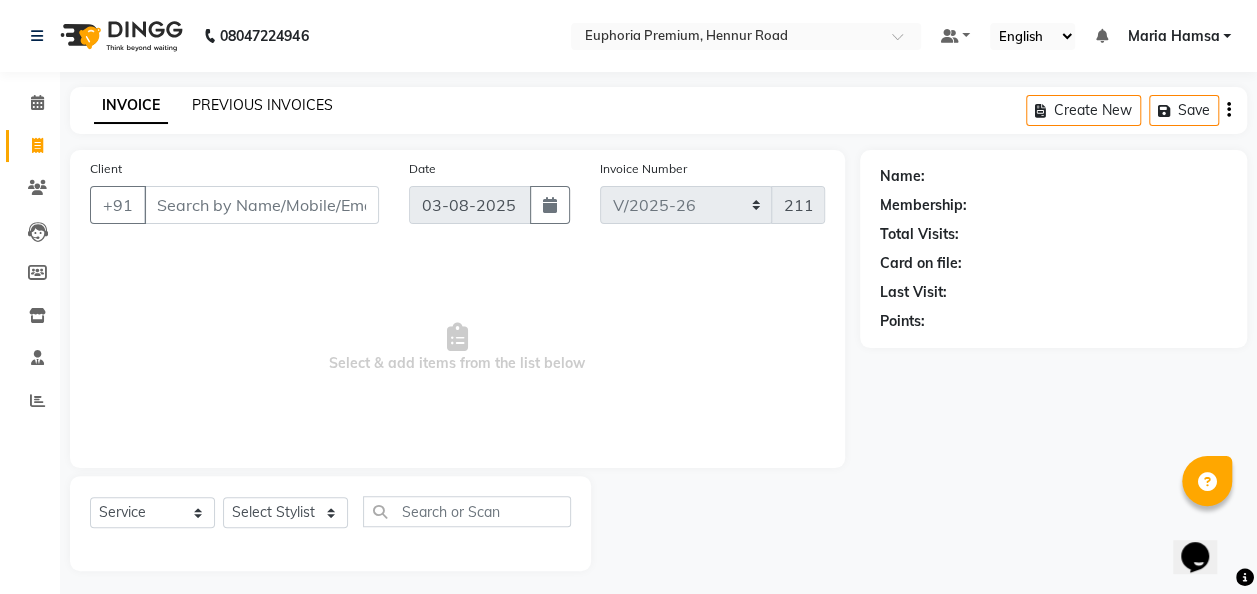 click on "PREVIOUS INVOICES" 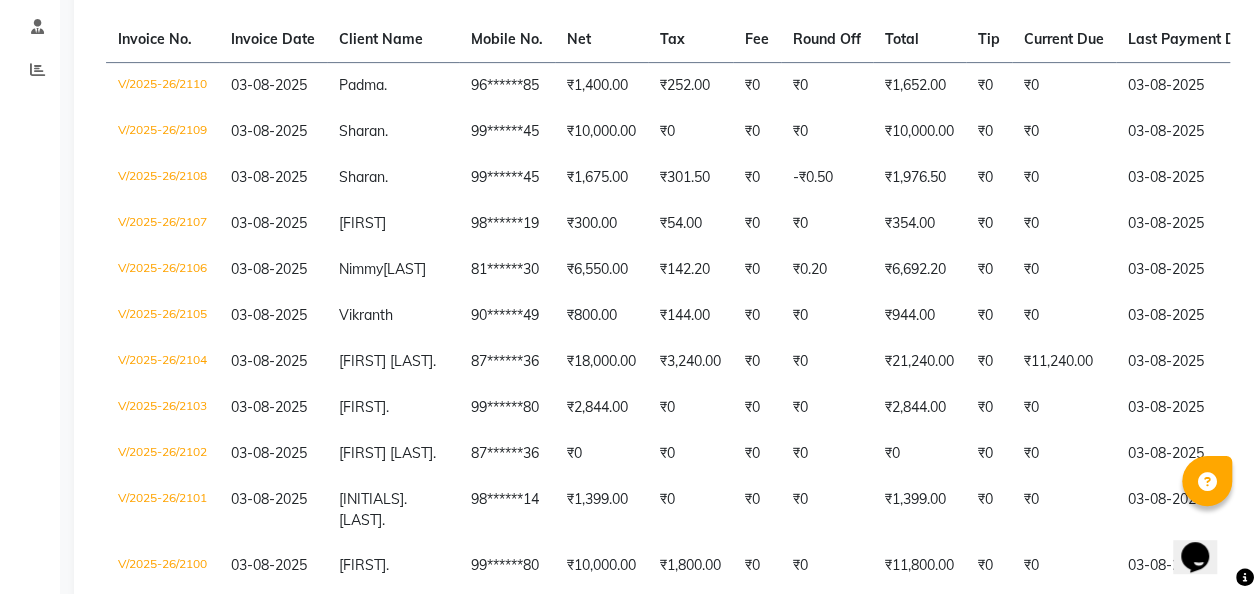 scroll, scrollTop: 328, scrollLeft: 0, axis: vertical 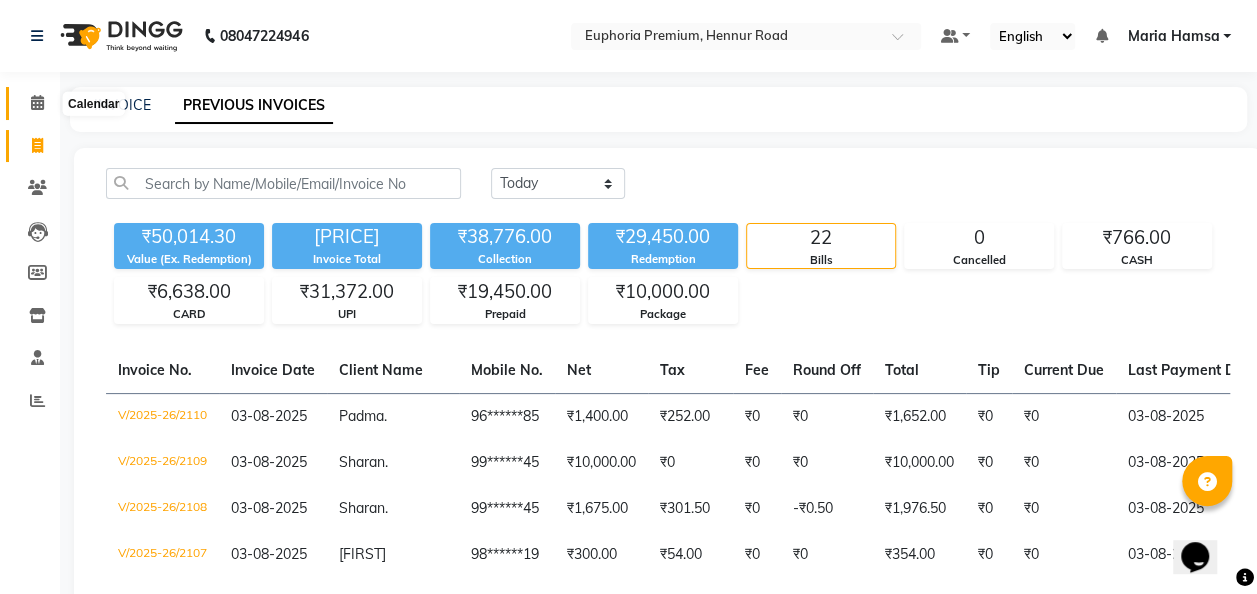 click 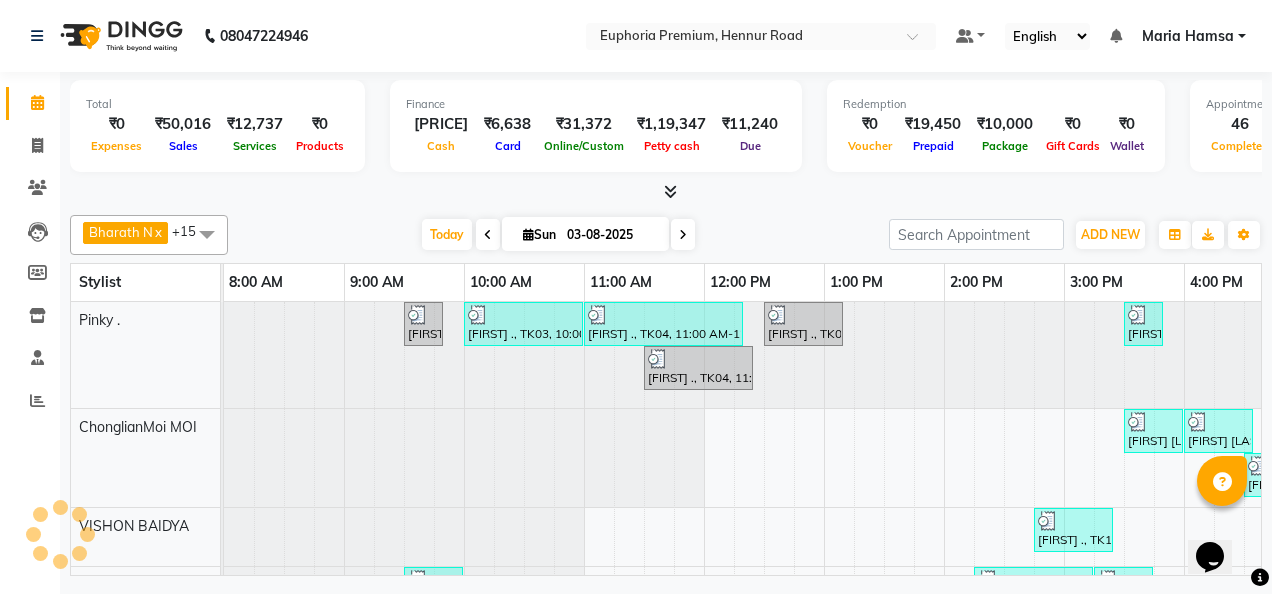 scroll, scrollTop: 0, scrollLeft: 0, axis: both 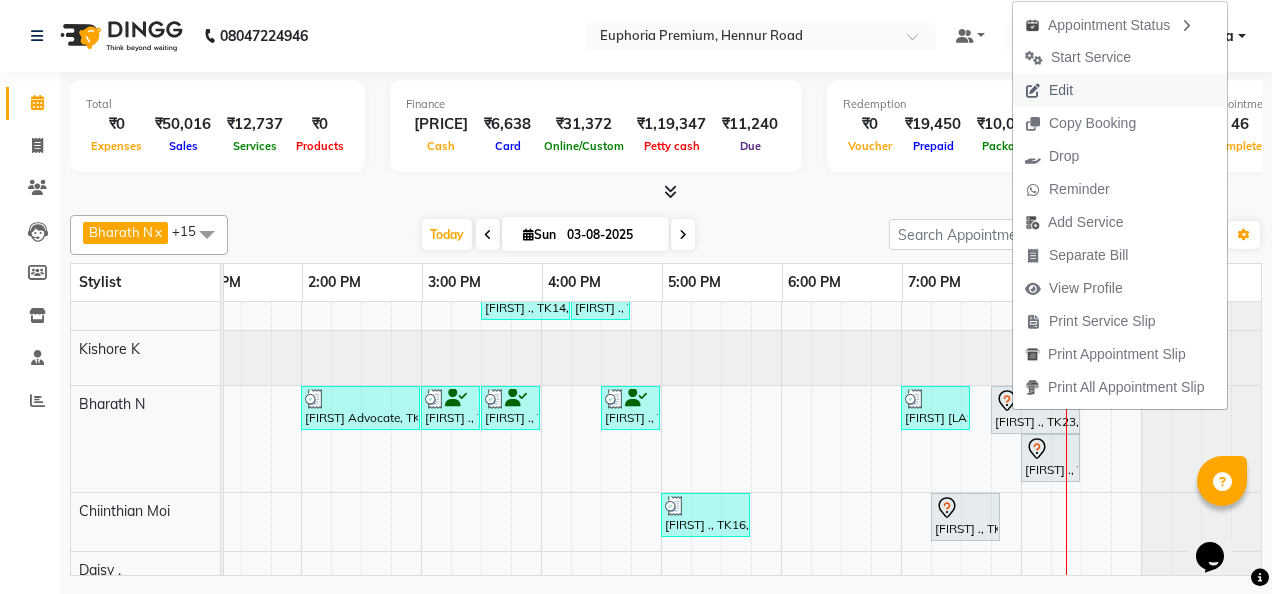 click on "Edit" at bounding box center [1061, 90] 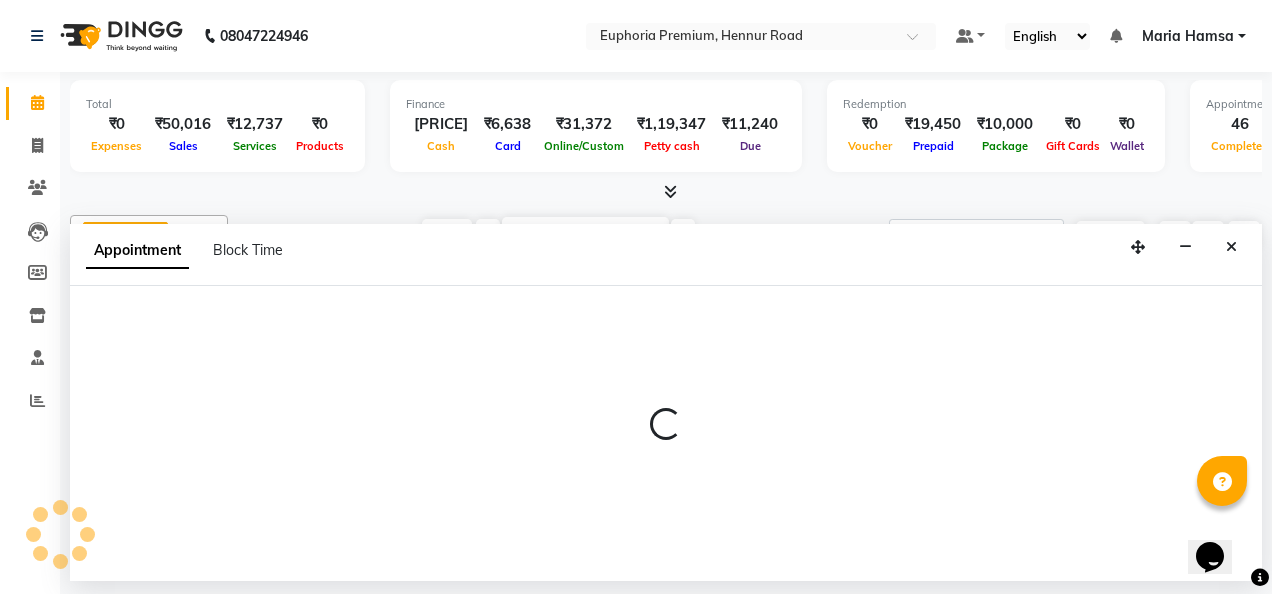 select on "tentative" 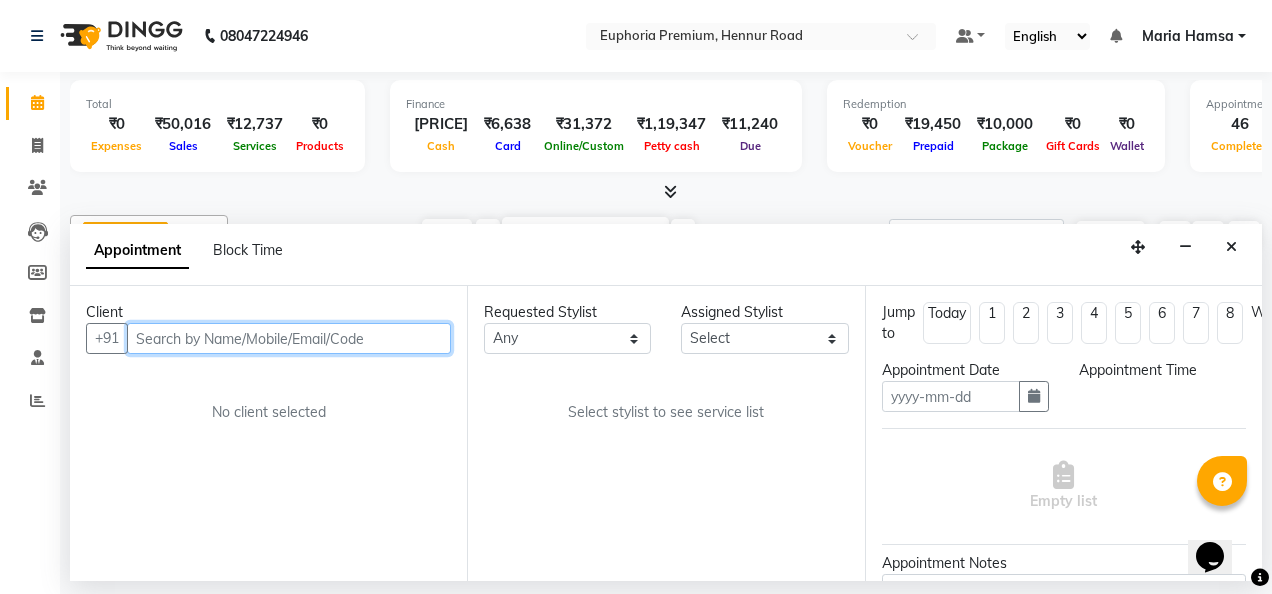 type on "03-08-2025" 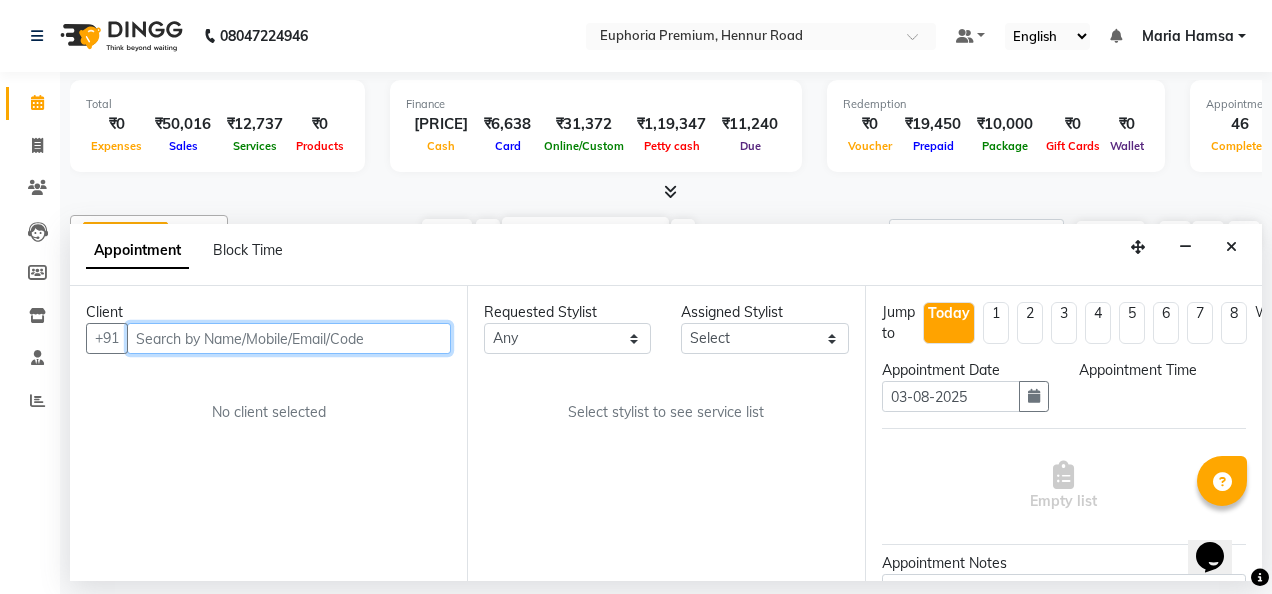 scroll, scrollTop: 0, scrollLeft: 0, axis: both 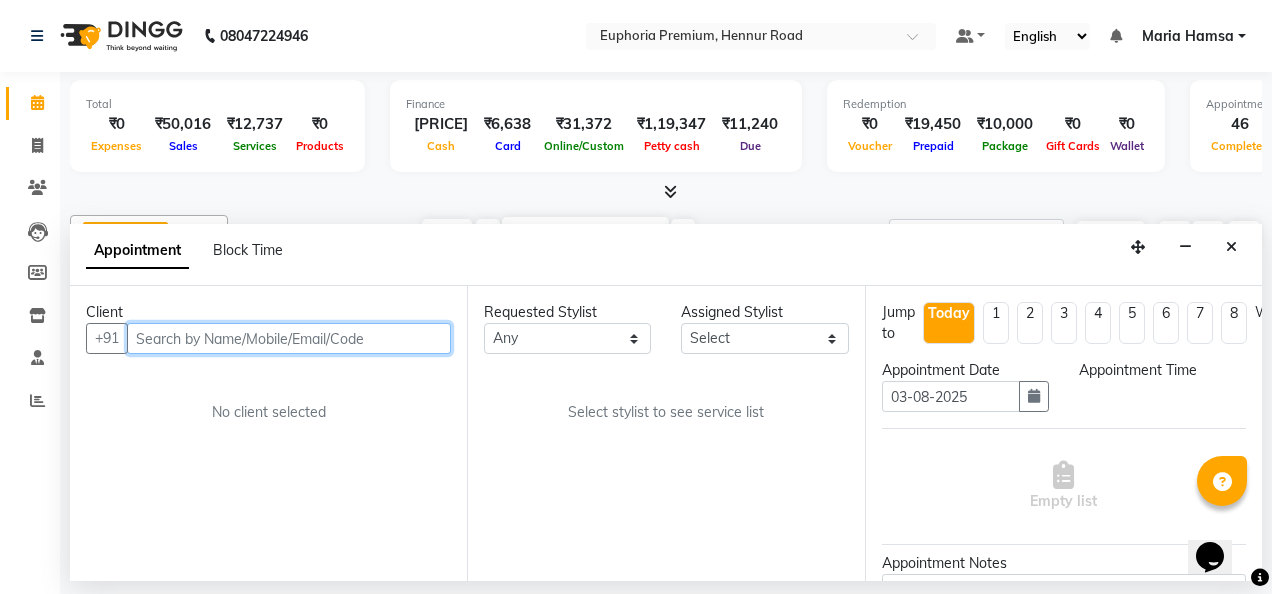 select on "1125" 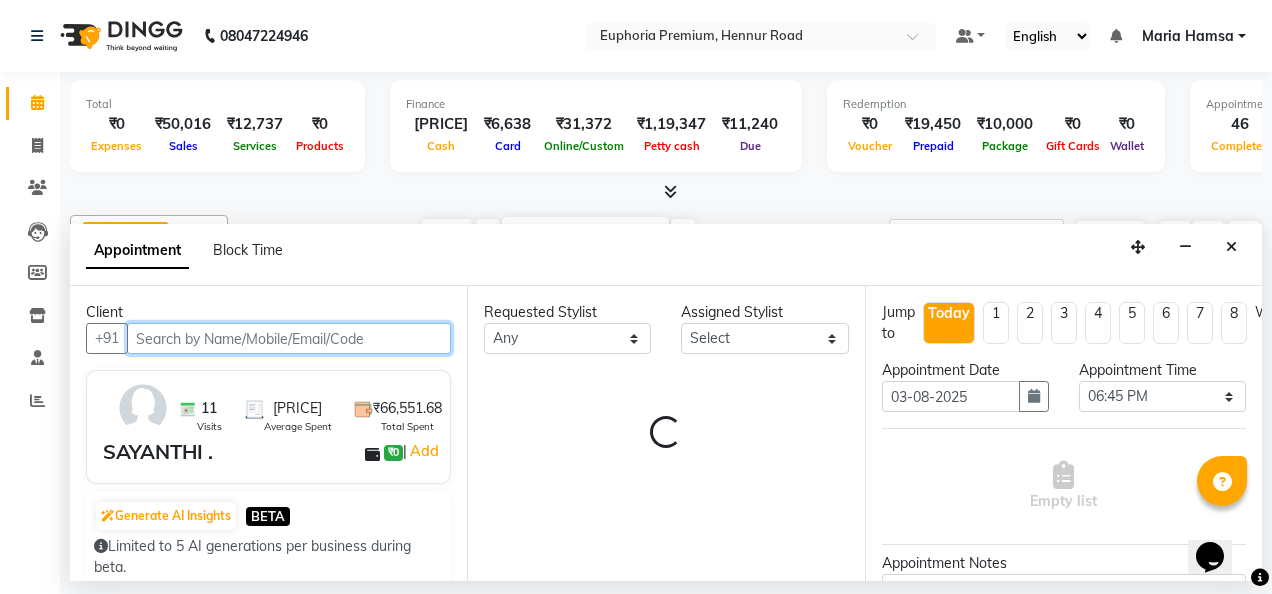select on "71614" 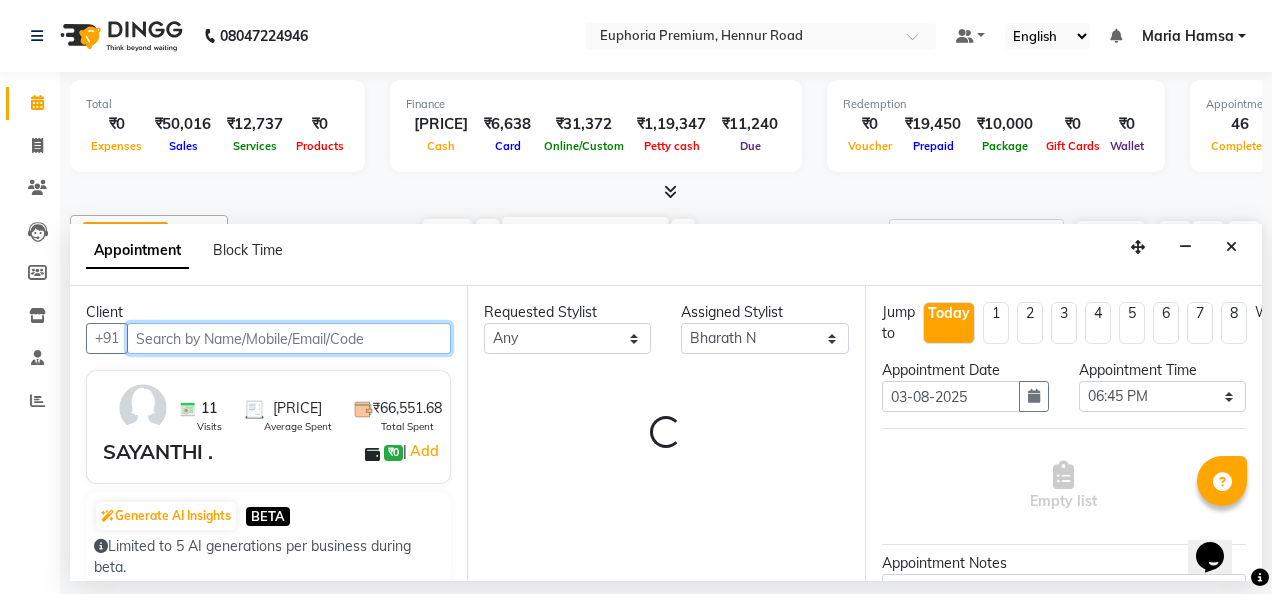 scroll, scrollTop: 0, scrollLeft: 642, axis: horizontal 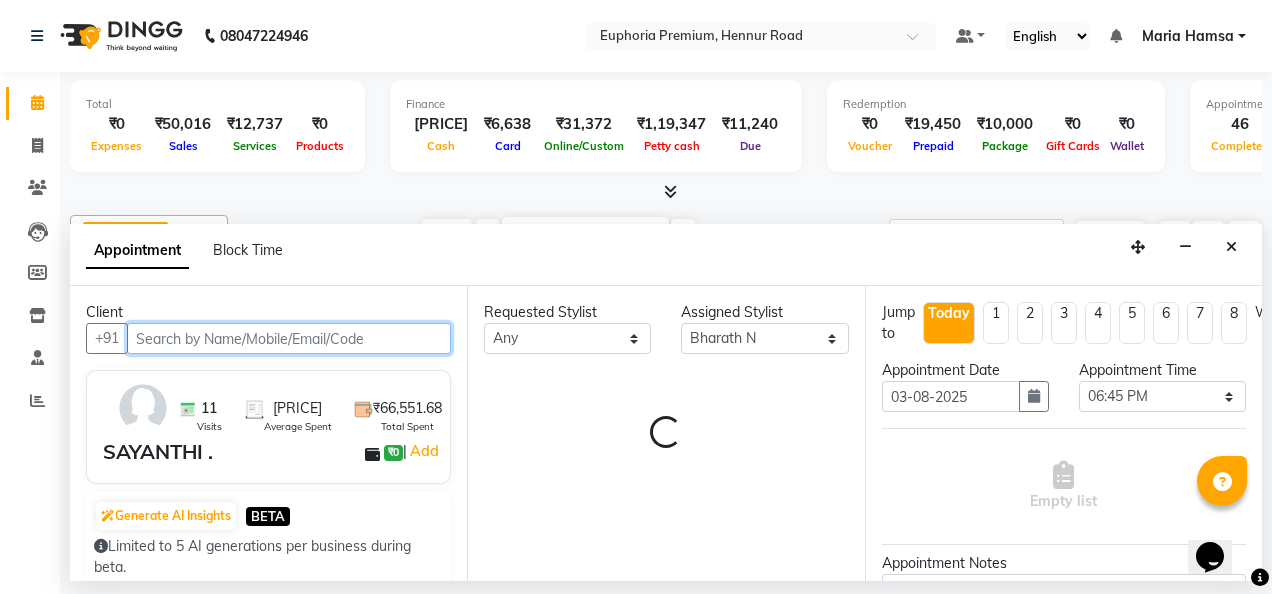 select on "4006" 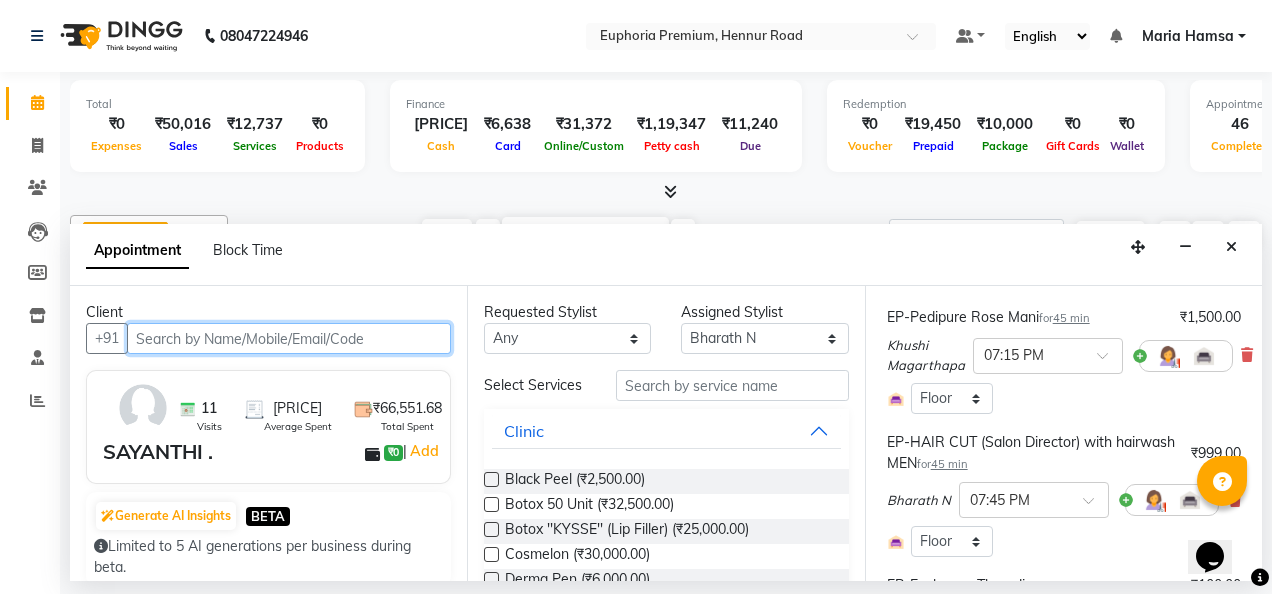 scroll, scrollTop: 368, scrollLeft: 0, axis: vertical 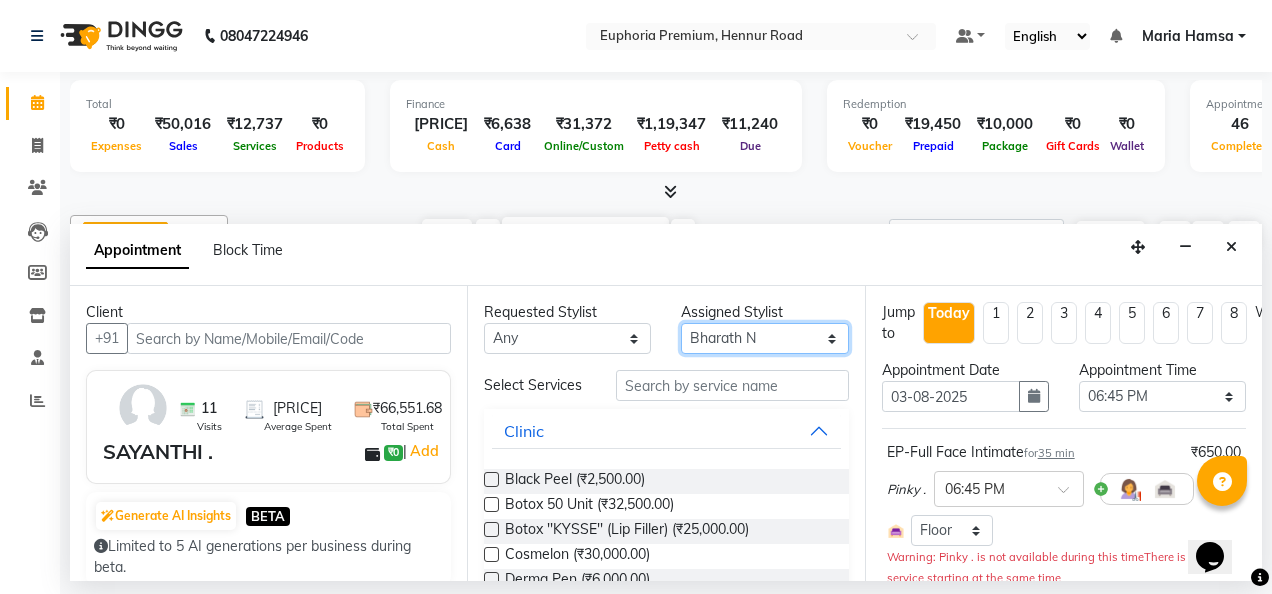 click on "Select Babu V Bharath N Binoy  Chandru Magar Chethan N  Chiinthian Moi ChonglianMoi MOI Daisy . Dhanya . Diya Khadka Fredrick Burrows Khushi Magarthapa Kishore K Maria Hamsa MRINALI MILI Pinky . Priya  K Rosy Sanate Savitha Vijayan Shalini Deivasigamani Shishi L Vijayalakshmi M VISHON BAIDYA" at bounding box center [764, 338] 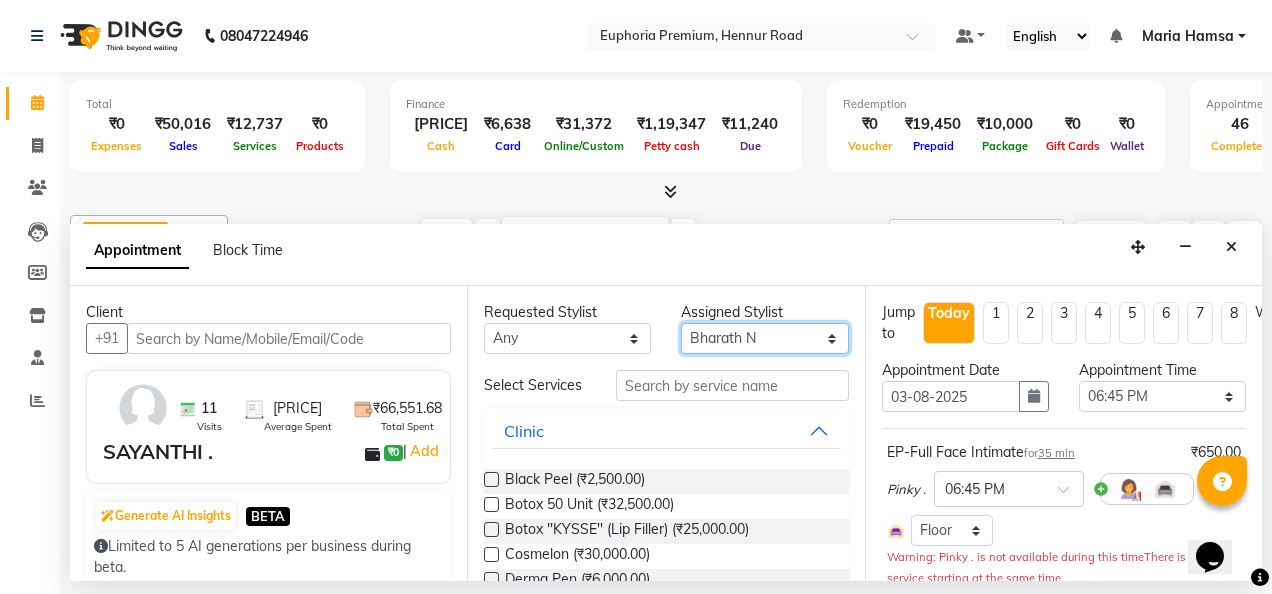 select on "71597" 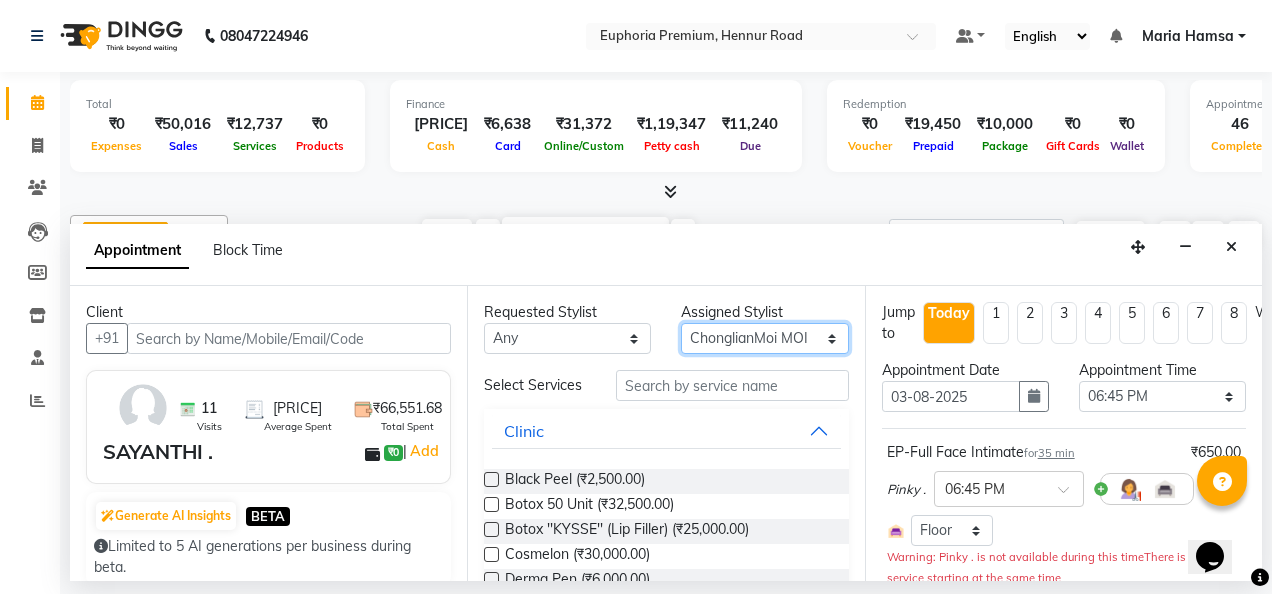 click on "Select Babu V Bharath N Binoy  Chandru Magar Chethan N  Chiinthian Moi ChonglianMoi MOI Daisy . Dhanya . Diya Khadka Fredrick Burrows Khushi Magarthapa Kishore K Maria Hamsa MRINALI MILI Pinky . Priya  K Rosy Sanate Savitha Vijayan Shalini Deivasigamani Shishi L Vijayalakshmi M VISHON BAIDYA" at bounding box center [764, 338] 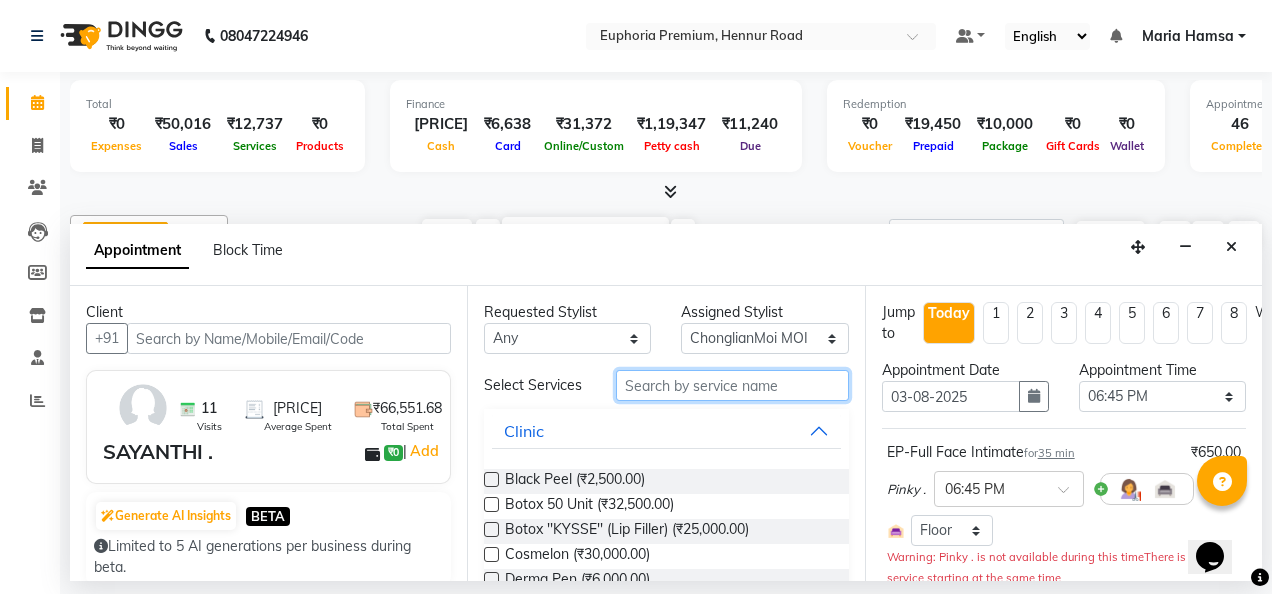 click at bounding box center (732, 385) 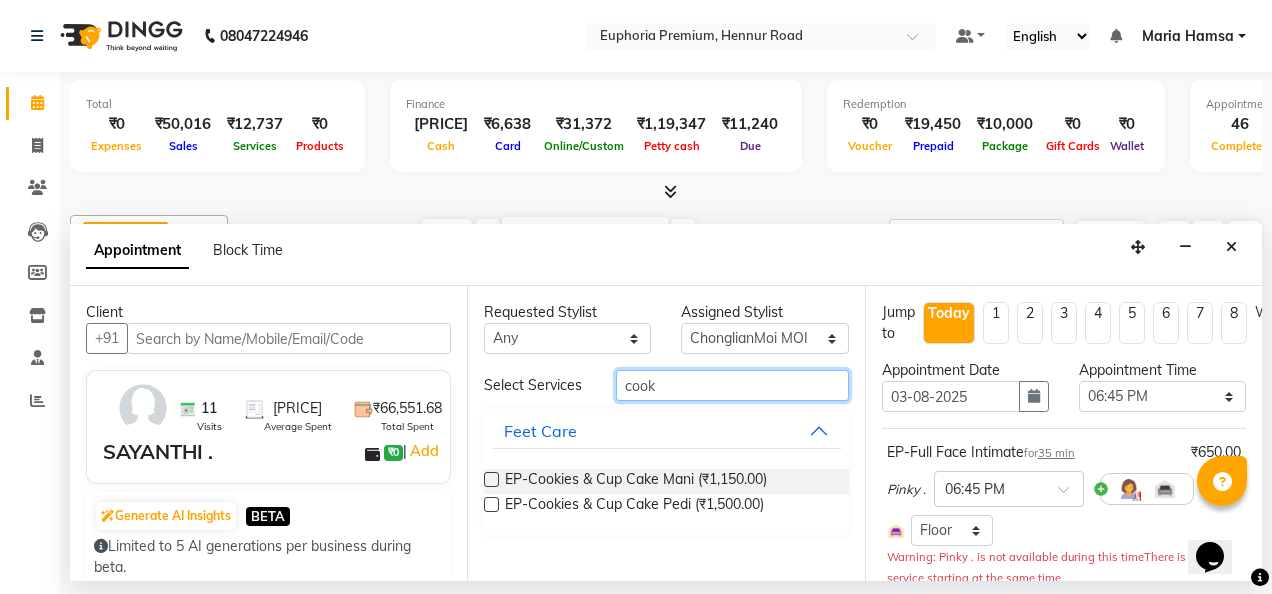 type on "cook" 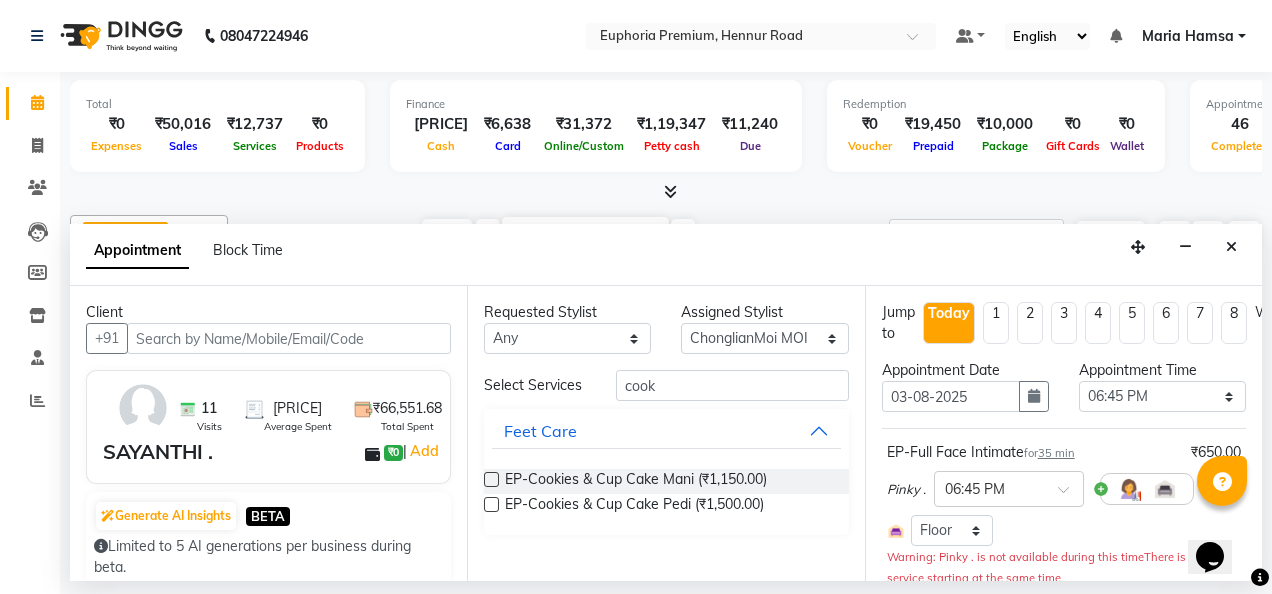 click at bounding box center (491, 504) 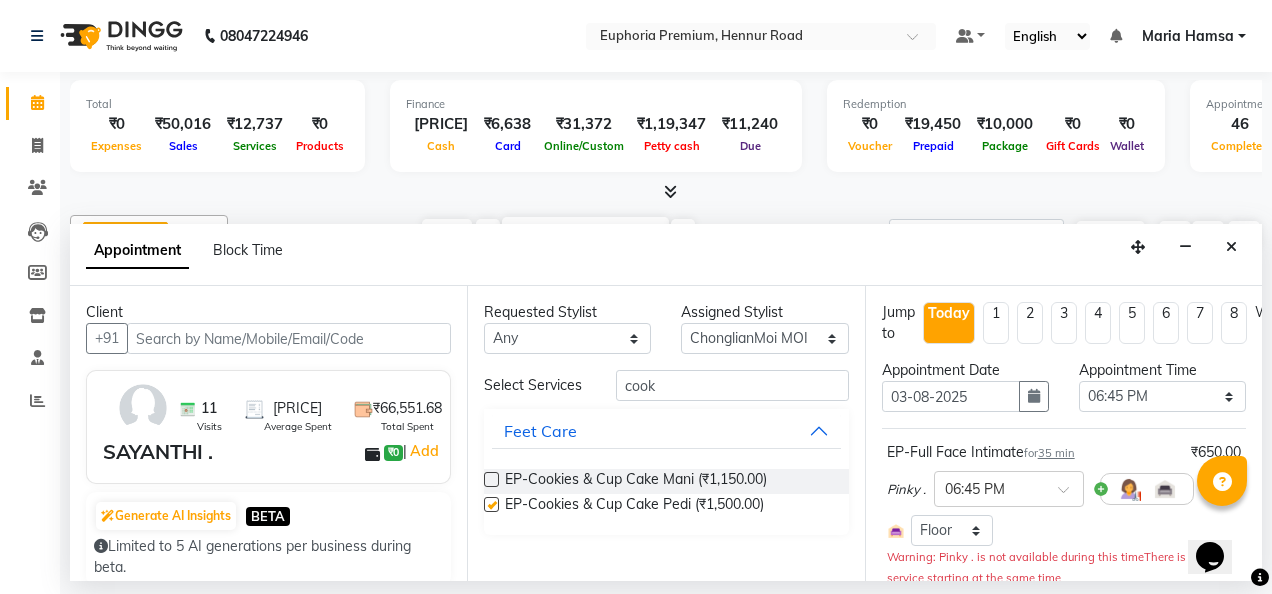checkbox on "false" 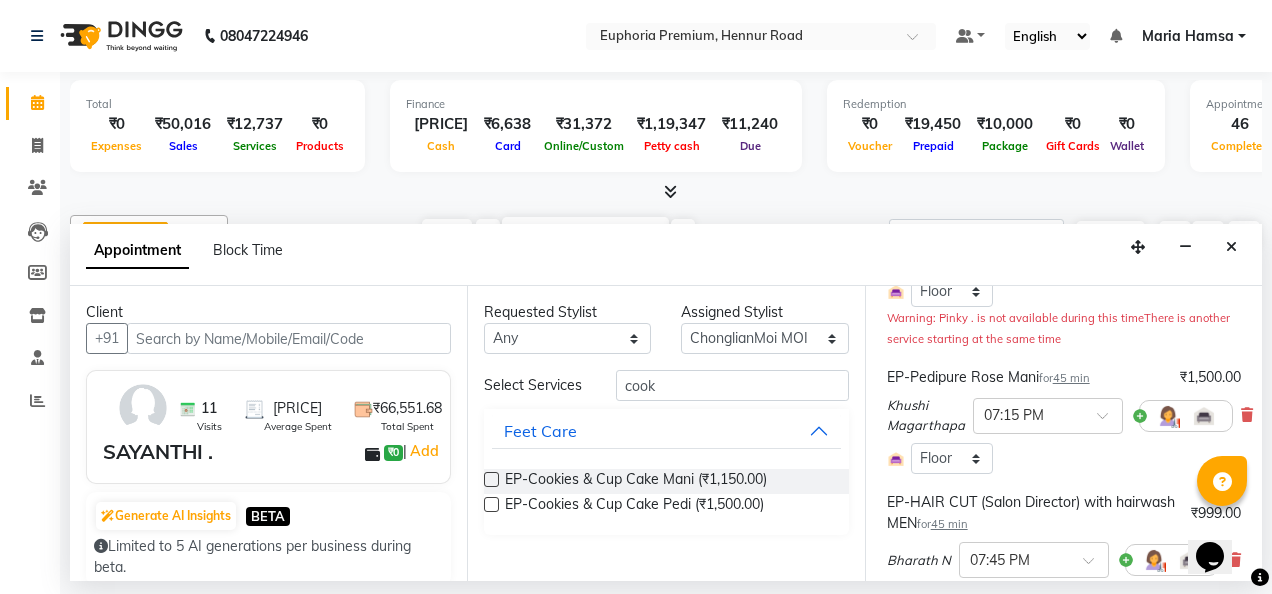 scroll, scrollTop: 247, scrollLeft: 0, axis: vertical 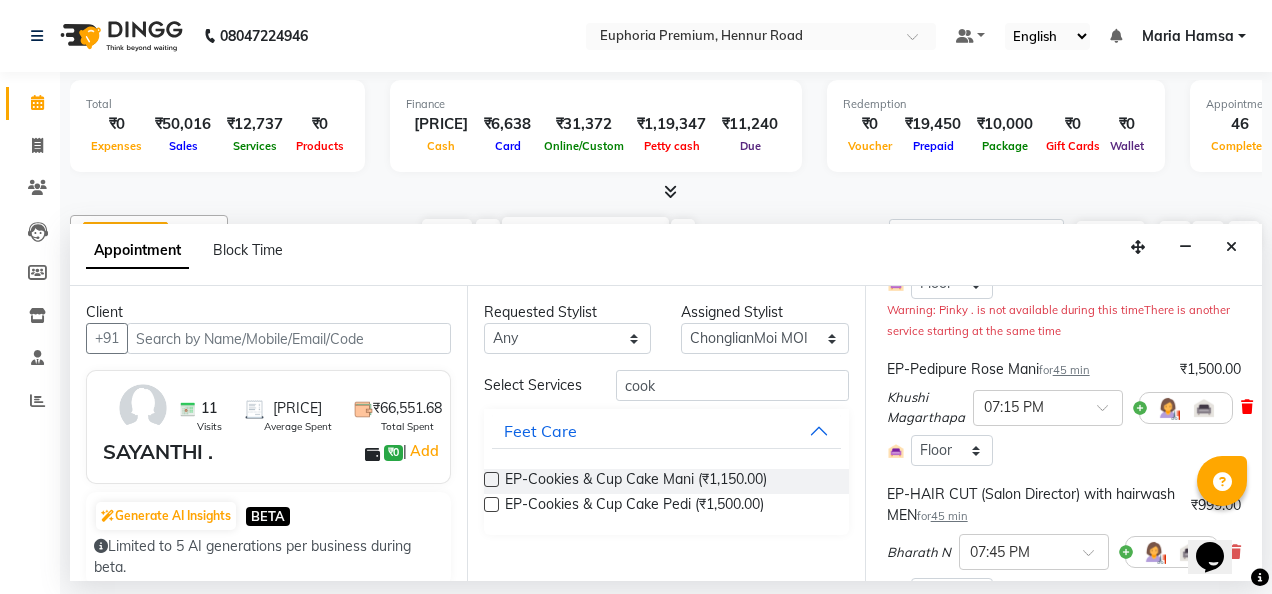 click at bounding box center [1247, 407] 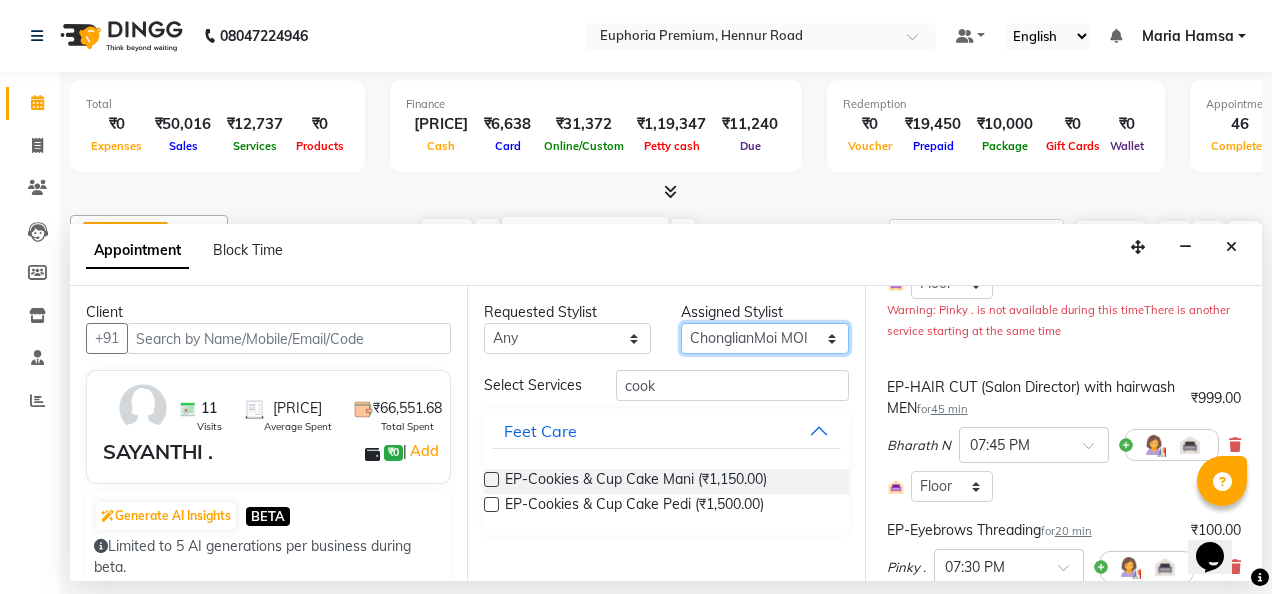 click on "Select Babu V Bharath N Binoy  Chandru Magar Chethan N  Chiinthian Moi ChonglianMoi MOI Daisy . Dhanya . Diya Khadka Fredrick Burrows Khushi Magarthapa Kishore K Maria Hamsa MRINALI MILI Pinky . Priya  K Rosy Sanate Savitha Vijayan Shalini Deivasigamani Shishi L Vijayalakshmi M VISHON BAIDYA" at bounding box center [764, 338] 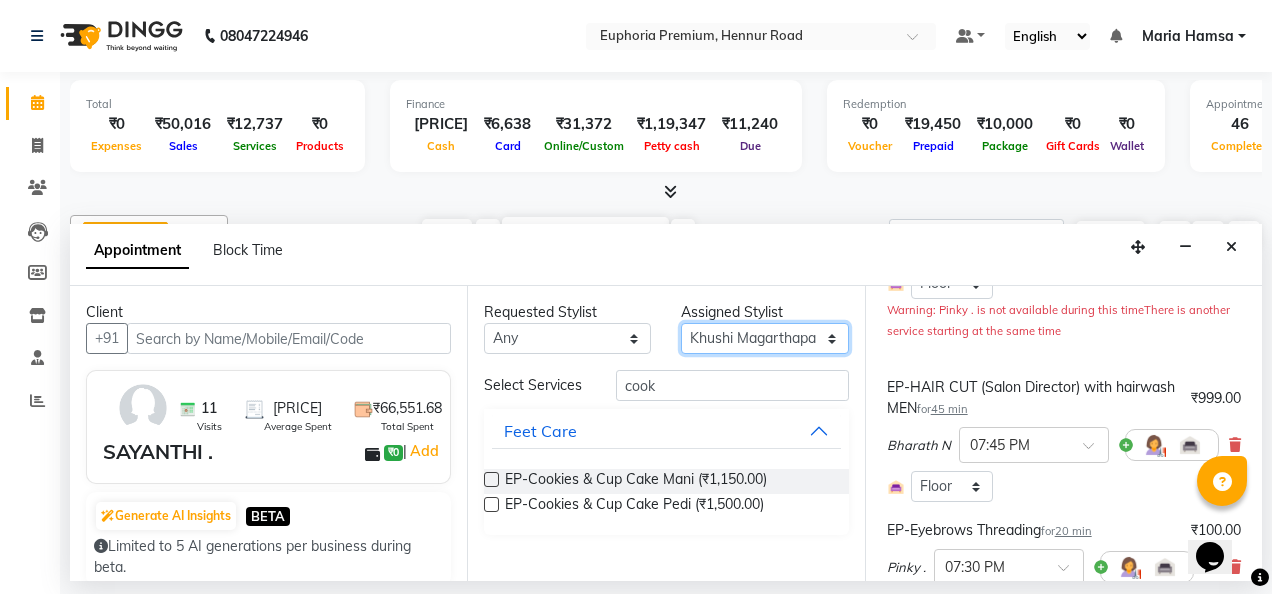 click on "Select Babu V Bharath N Binoy  Chandru Magar Chethan N  Chiinthian Moi ChonglianMoi MOI Daisy . Dhanya . Diya Khadka Fredrick Burrows Khushi Magarthapa Kishore K Maria Hamsa MRINALI MILI Pinky . Priya  K Rosy Sanate Savitha Vijayan Shalini Deivasigamani Shishi L Vijayalakshmi M VISHON BAIDYA" at bounding box center [764, 338] 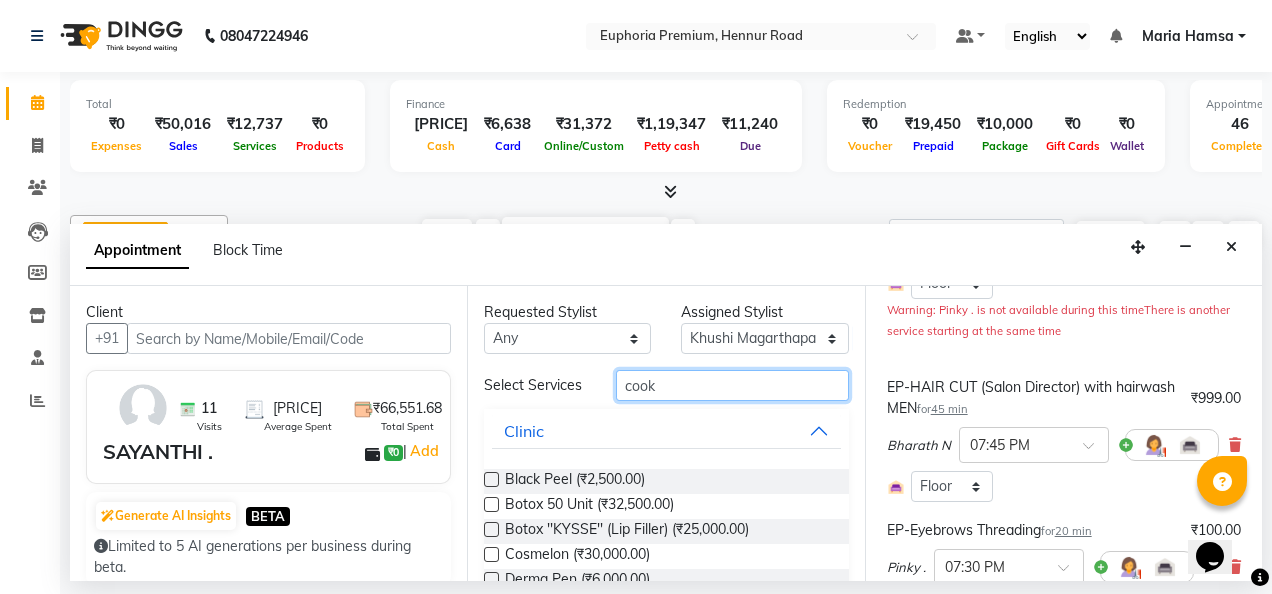 click on "cook" at bounding box center (732, 385) 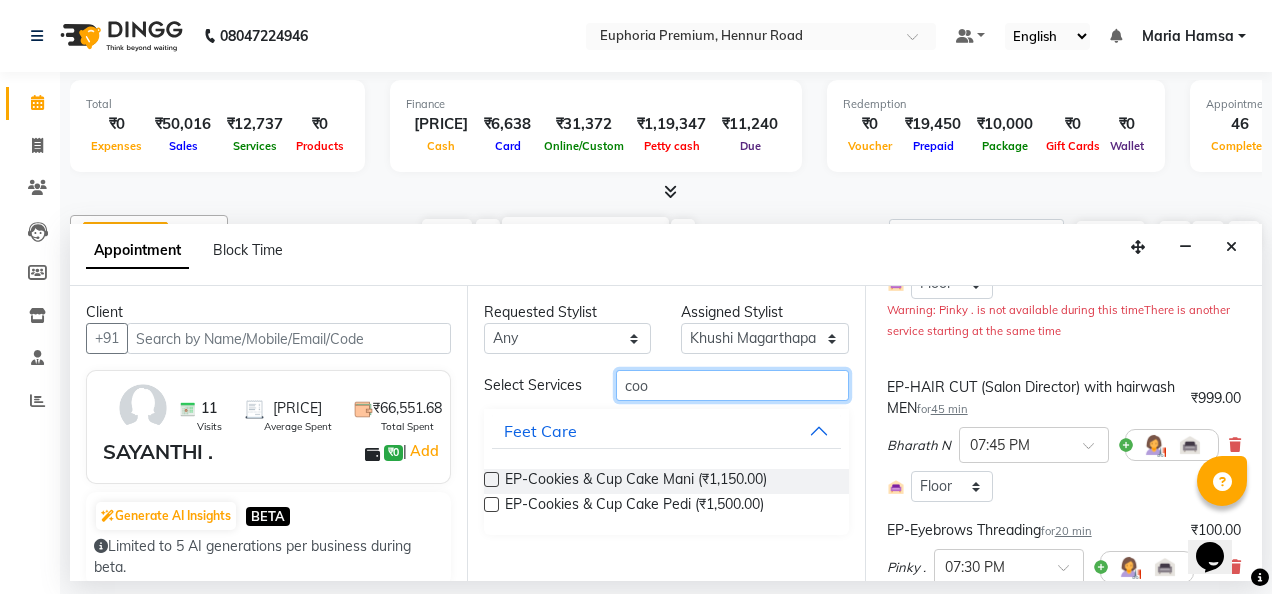 type on "cook" 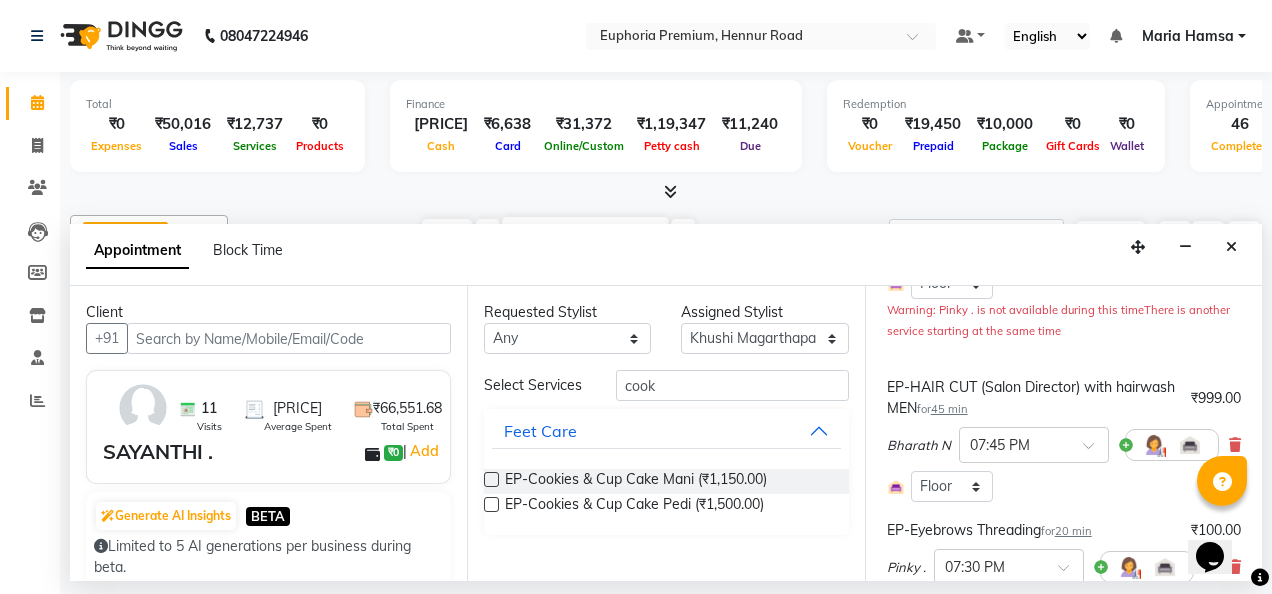 click at bounding box center [491, 504] 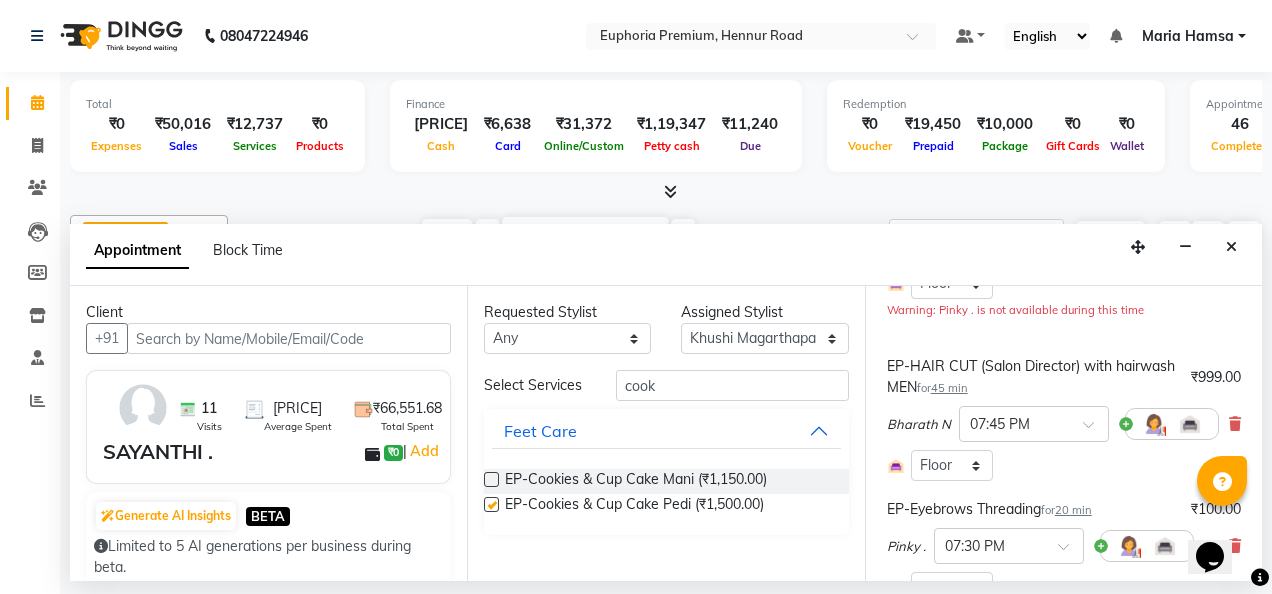 checkbox on "false" 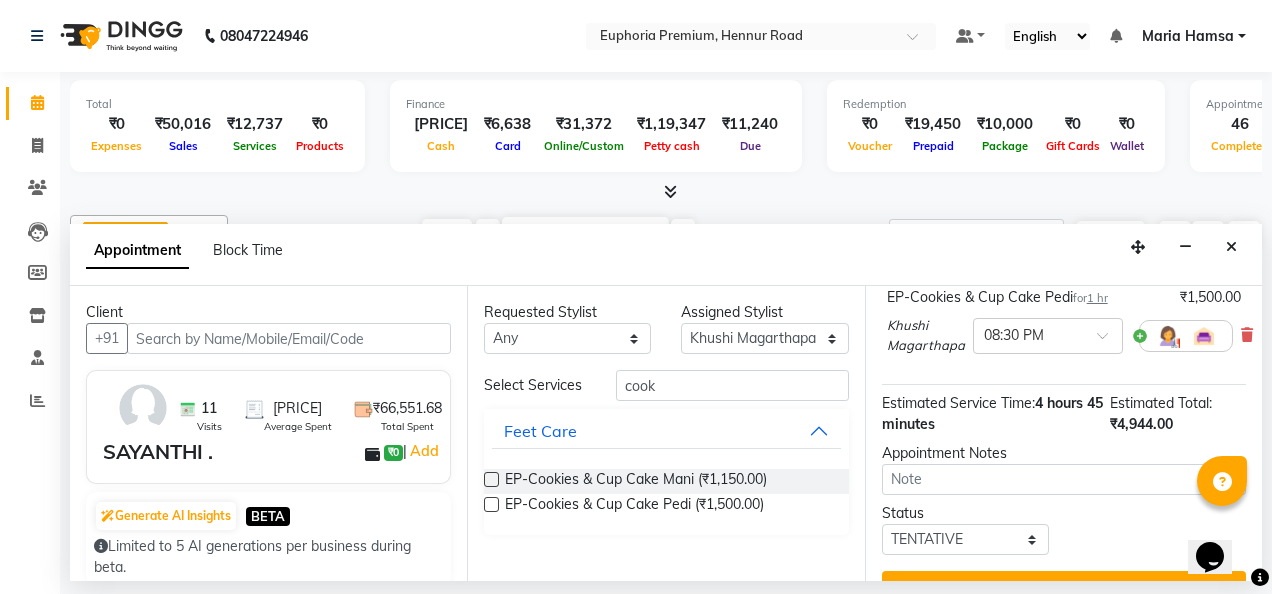 scroll, scrollTop: 856, scrollLeft: 0, axis: vertical 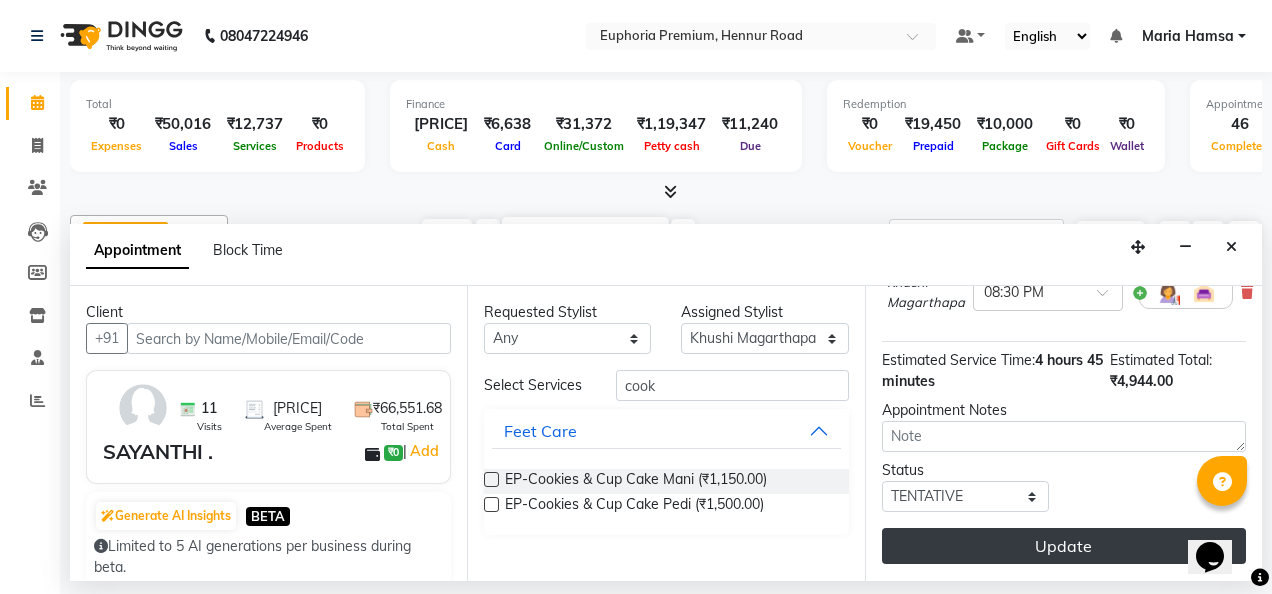 click on "Update" at bounding box center [1064, 546] 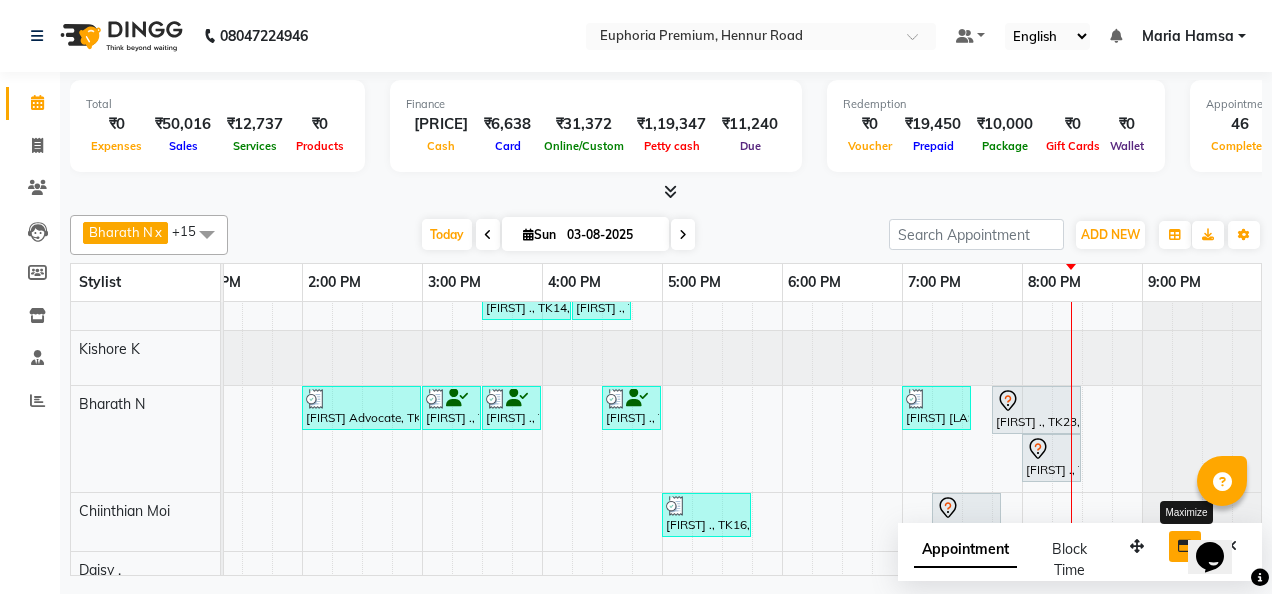 click at bounding box center [1185, 546] 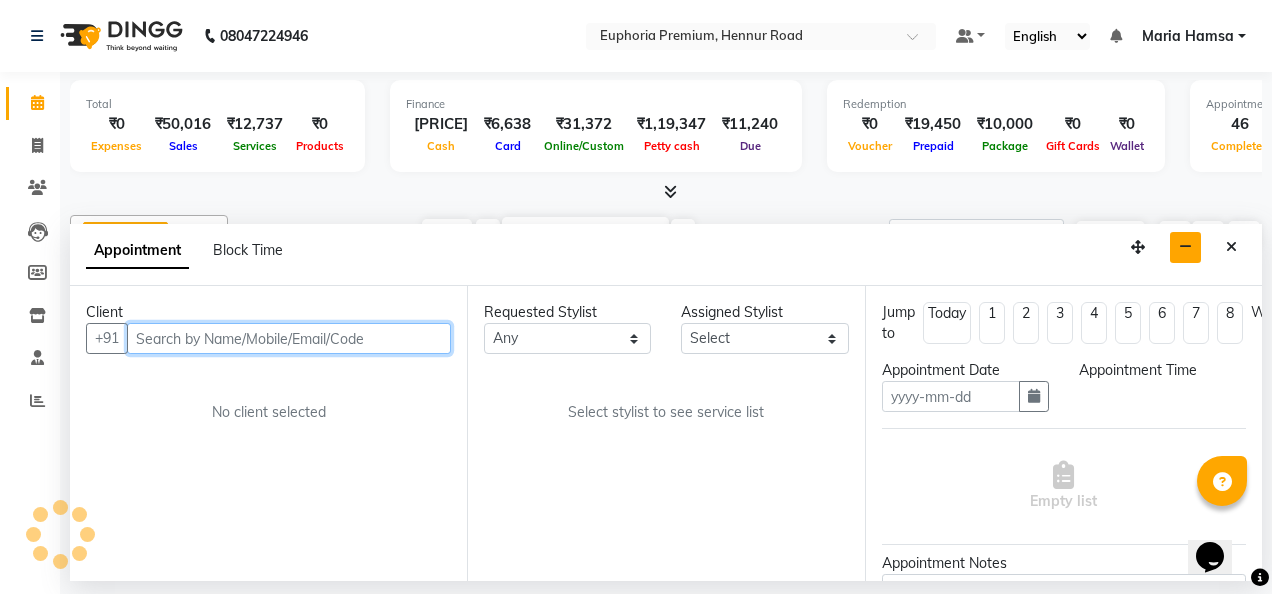 type on "03-08-2025" 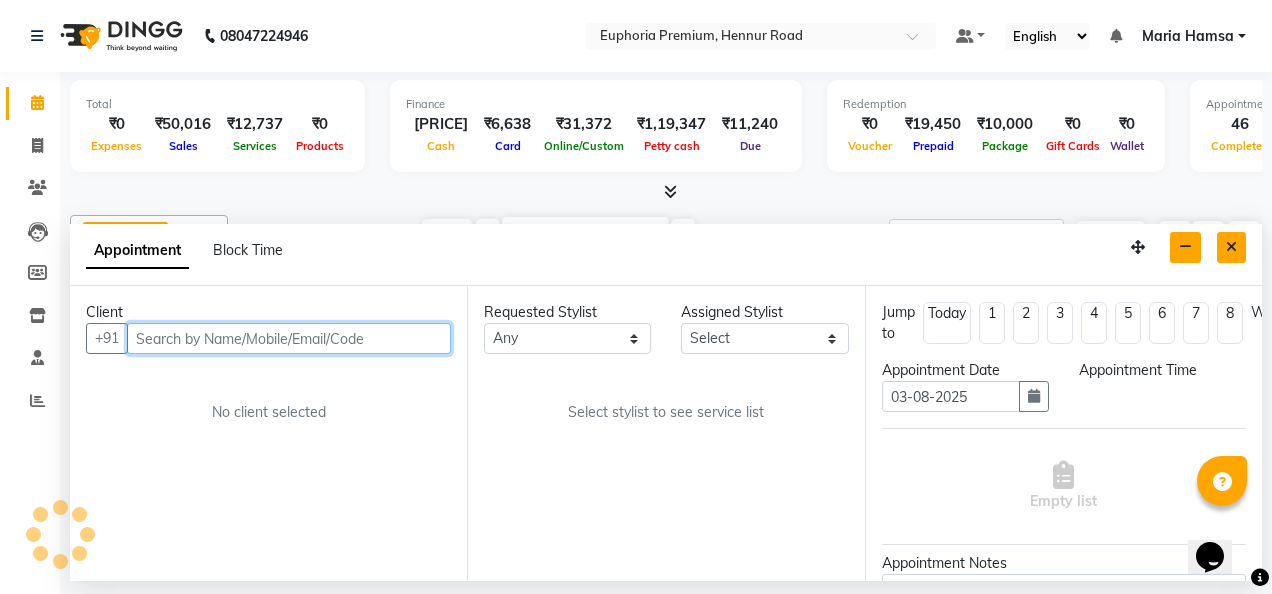 select 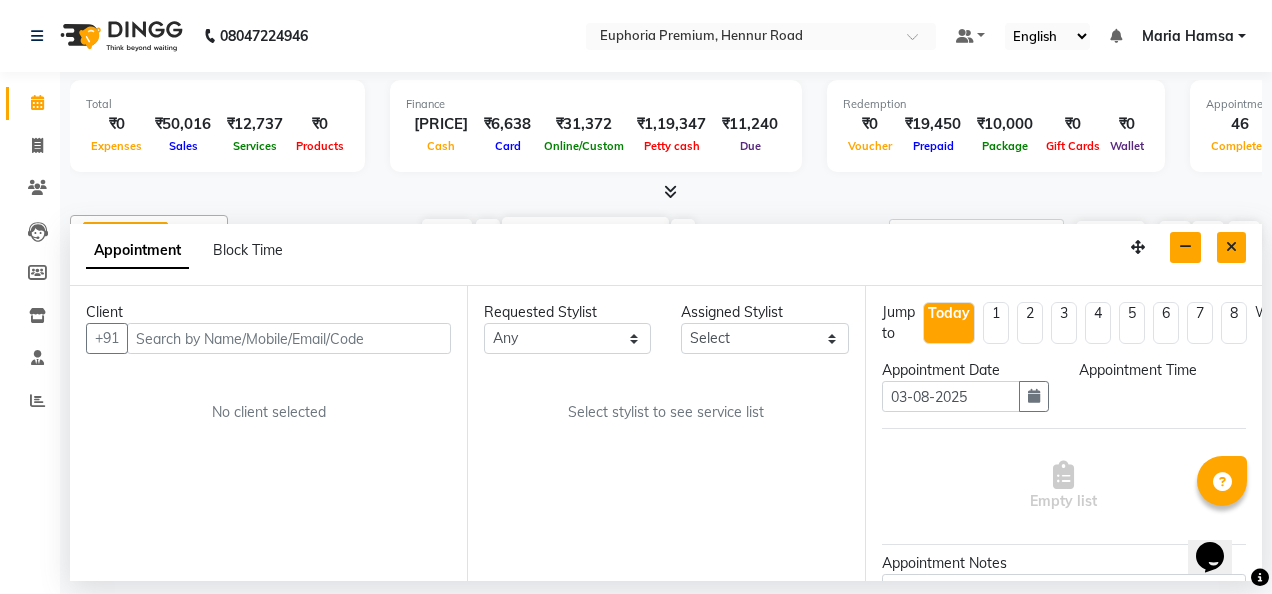 click at bounding box center [1231, 247] 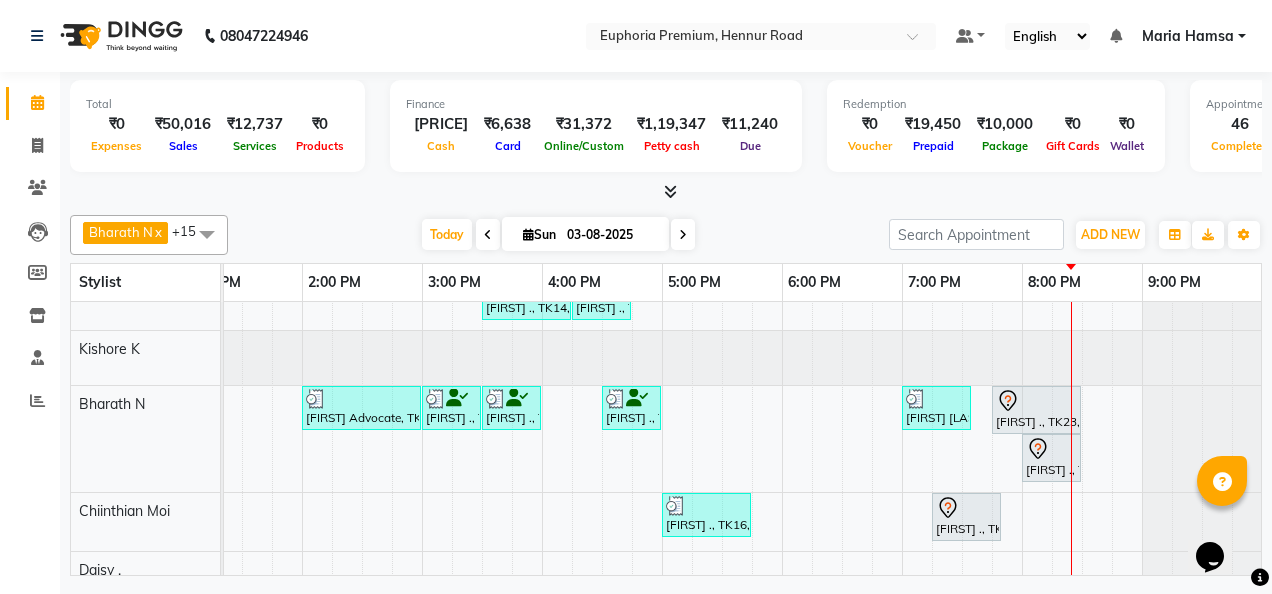 scroll, scrollTop: 166, scrollLeft: 642, axis: both 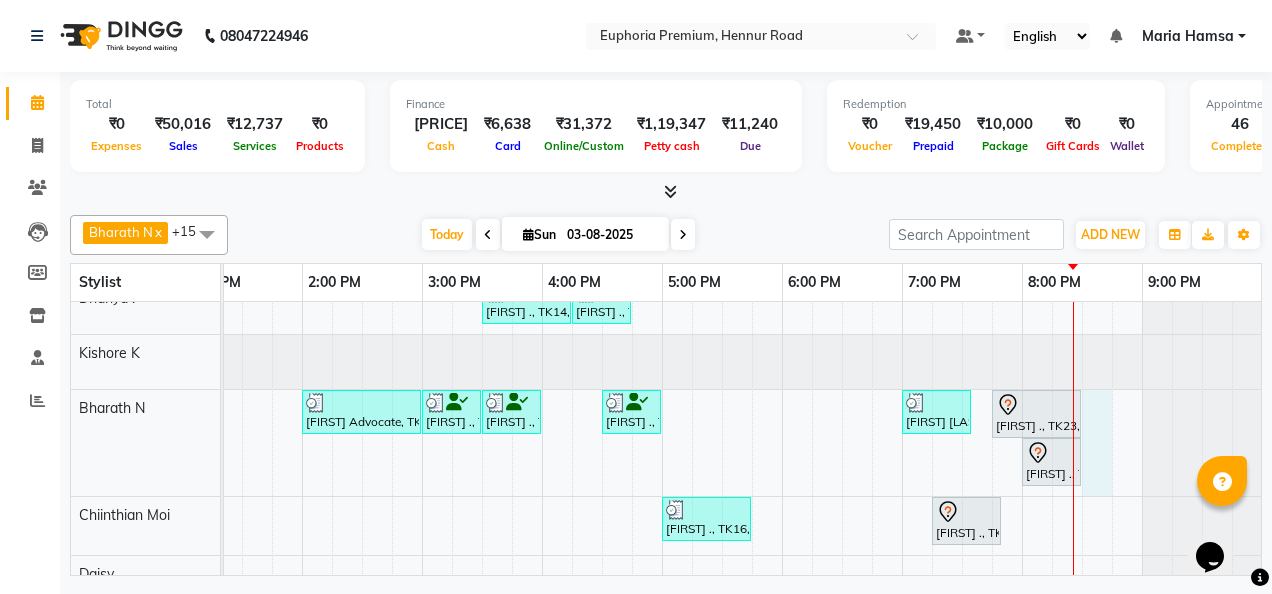 click on "[FIRST] ., TK03, 09:30 AM-09:50 AM, EP-Full Arms Catridge Wax     [FIRST] ., TK03, 10:00 AM-11:00 AM, EP-Full Arms Cream Wax,EP-Half Legs Cream Wax,EP-Under Arms Intimate     [FIRST] ., TK04, 11:00 AM-12:20 PM, EP-Full Arms Catridge Wax,EP-Under Arms Intimate,EP-Eyebrows Threading,EP-Upperlip Threading     [FIRST] ., TK04, 12:30 PM-01:10 PM, EP-Pedipure Rose Pedi     [FIRST] ., TK11, 03:30 PM-03:50 PM, EP-Eyebrows Threading             [FIRST] ., TK23, 06:45 PM-07:20 PM, EP-Full Face Intimate             [FIRST] ., TK23, 07:30 PM-07:50 PM, EP-Eyebrows Threading     [FIRST] ., TK04, 11:30 AM-12:25 PM, EP-Pedipure Rose Pedi             [FIRST] ., TK23, 07:15 PM-07:35 PM, EP-Chin / Neck Intimate     [FIRST] [LAST], TK20, 03:30 PM-04:00 PM, EP-Brightening Masque     [FIRST] [LAST], TK20, 04:00 PM-04:35 PM, EP-Full Face Intimate     [FIRST] [LAST], TK20, 04:45 PM-05:05 PM, EP-Full Legs Cream Wax     [FIRST] [LAST], TK20, 05:15 PM-05:35 PM, EP-Eyebrows Threading" at bounding box center (422, 473) 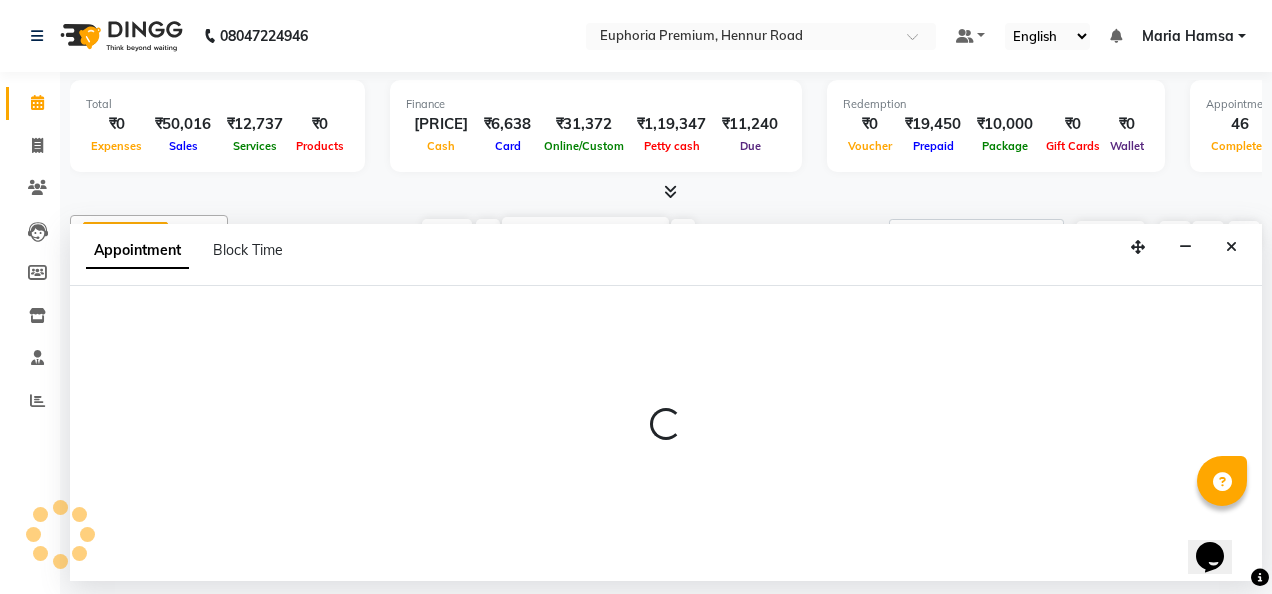 select on "71614" 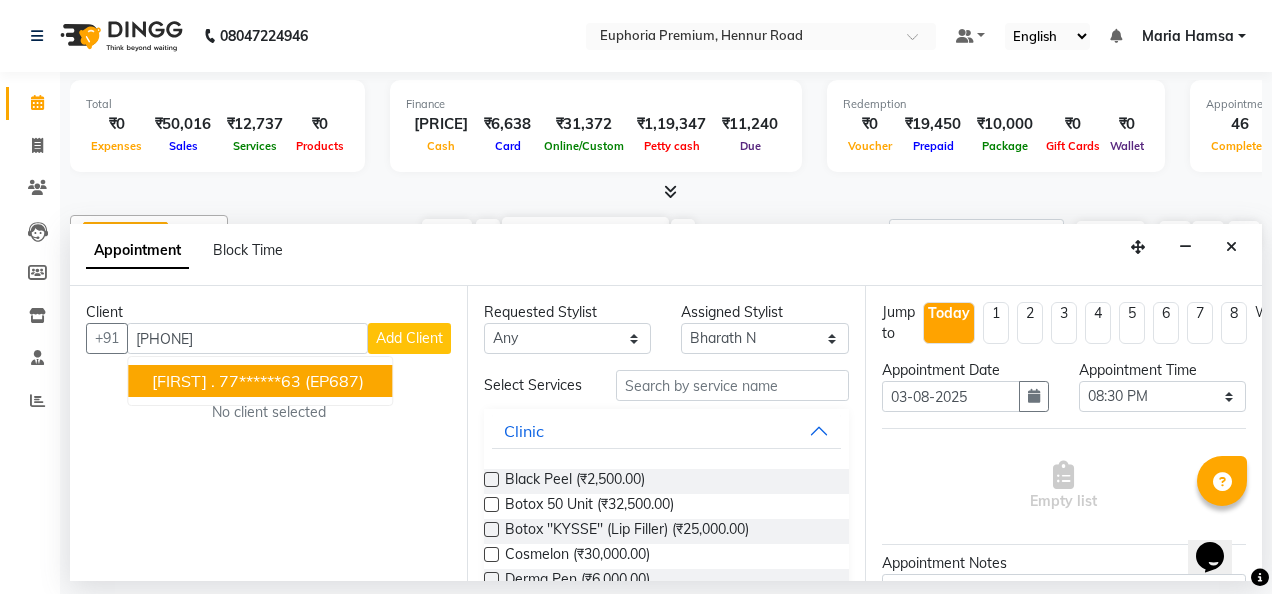 click on "77******63" at bounding box center [260, 381] 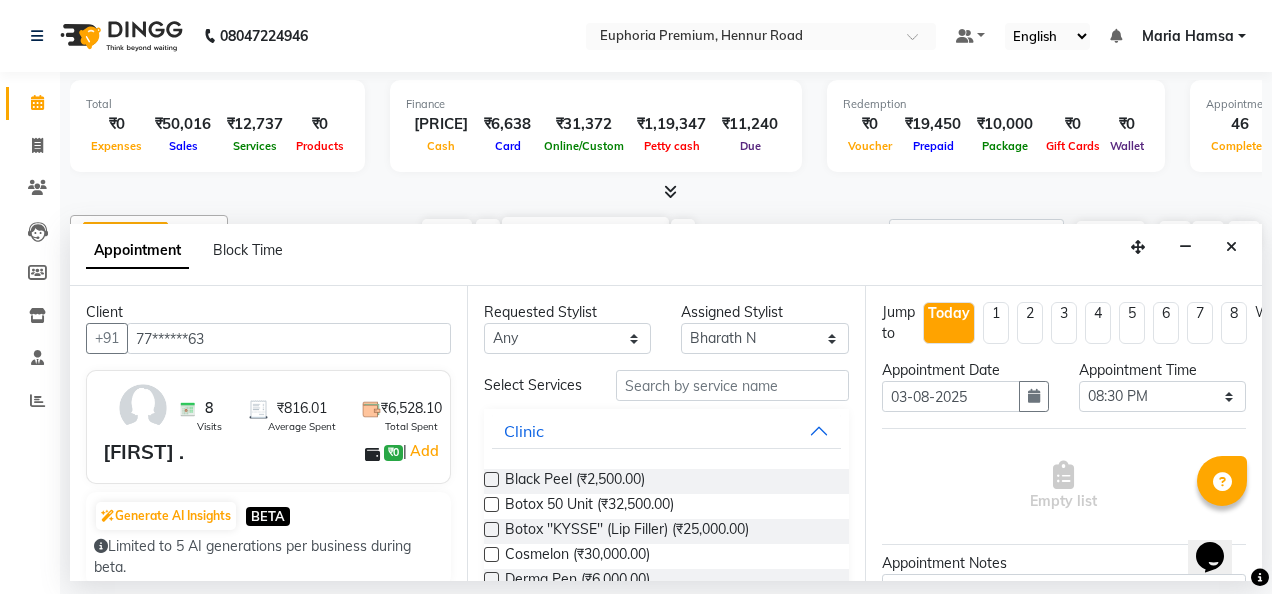type on "77******63" 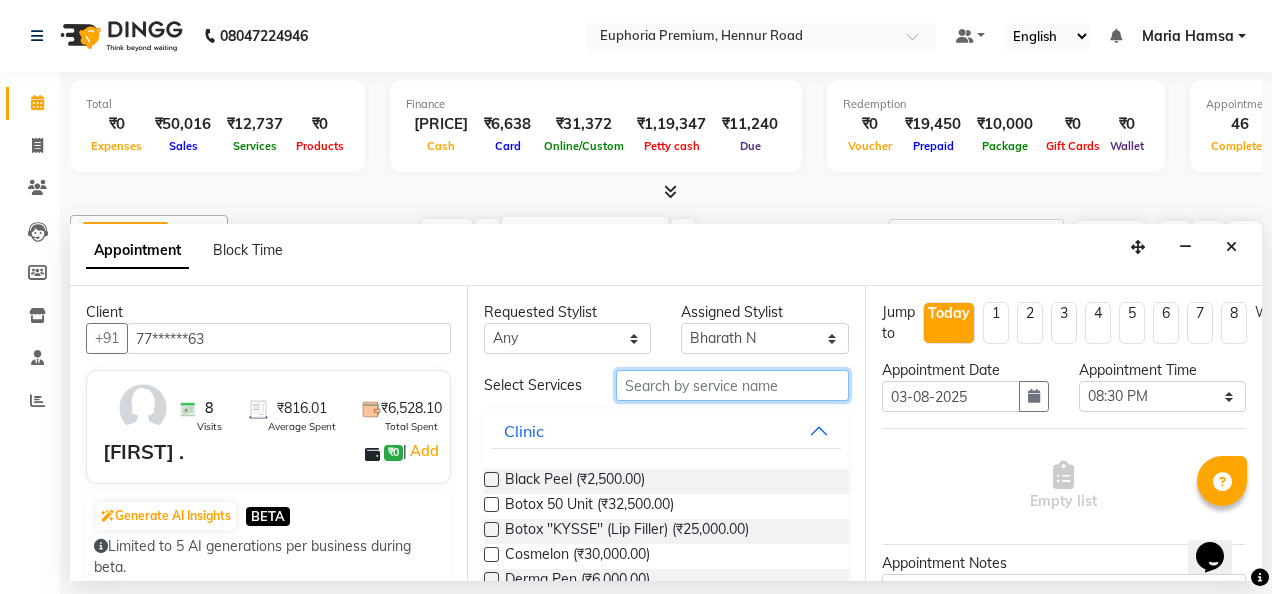 click at bounding box center (732, 385) 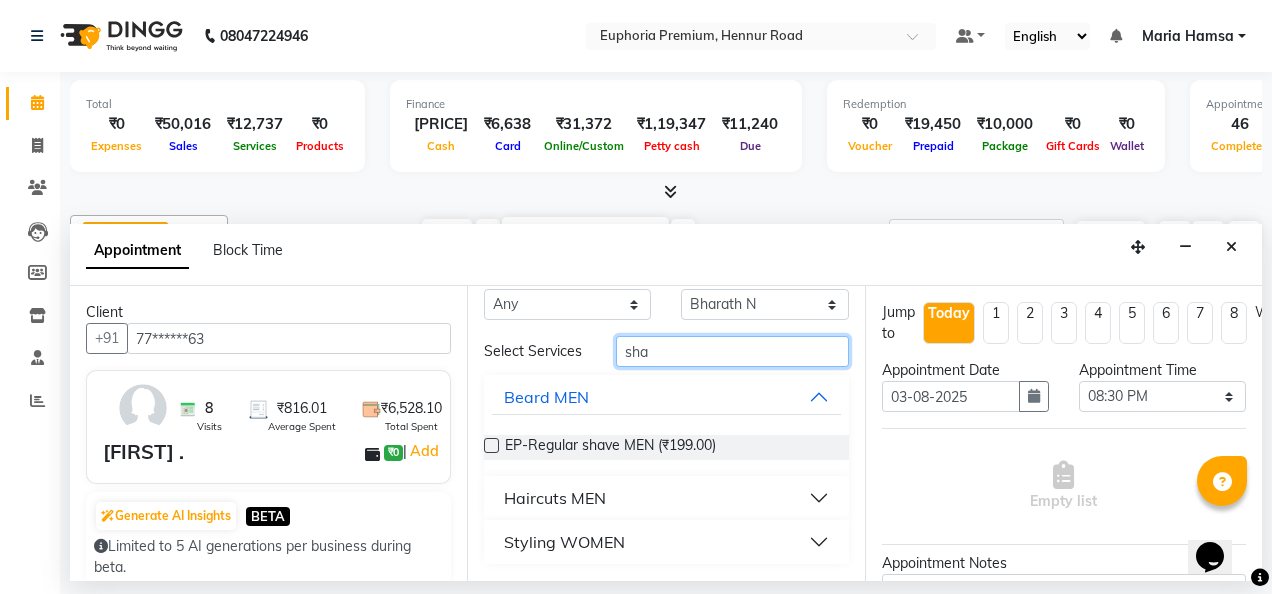 type on "sha" 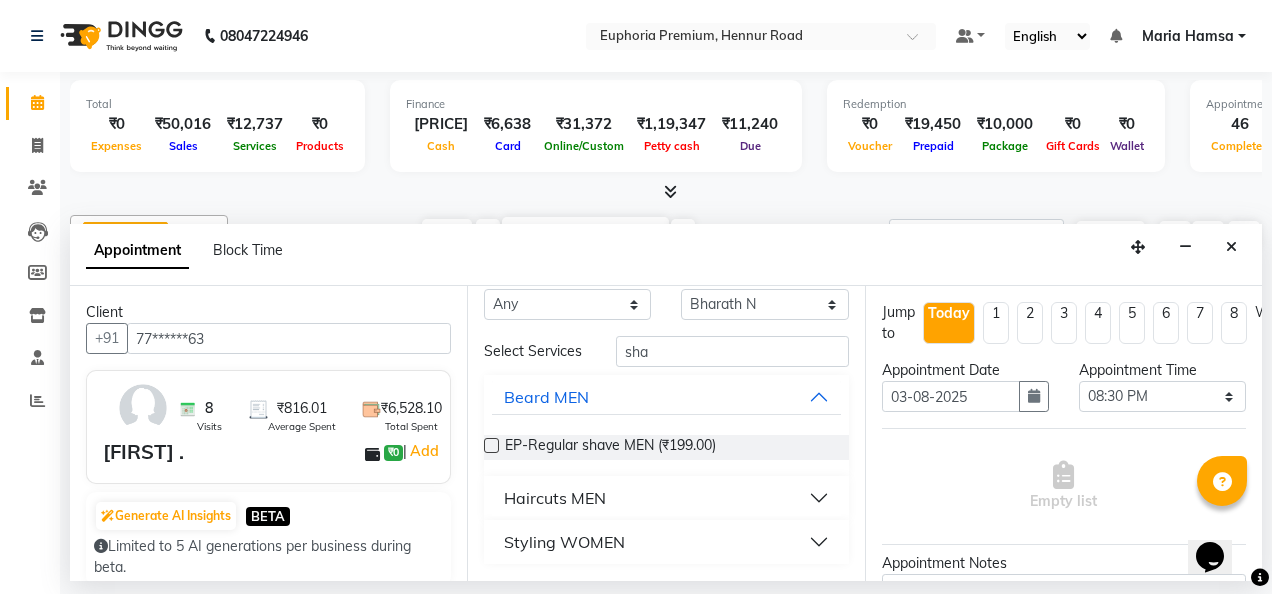 click on "Styling WOMEN" at bounding box center (564, 542) 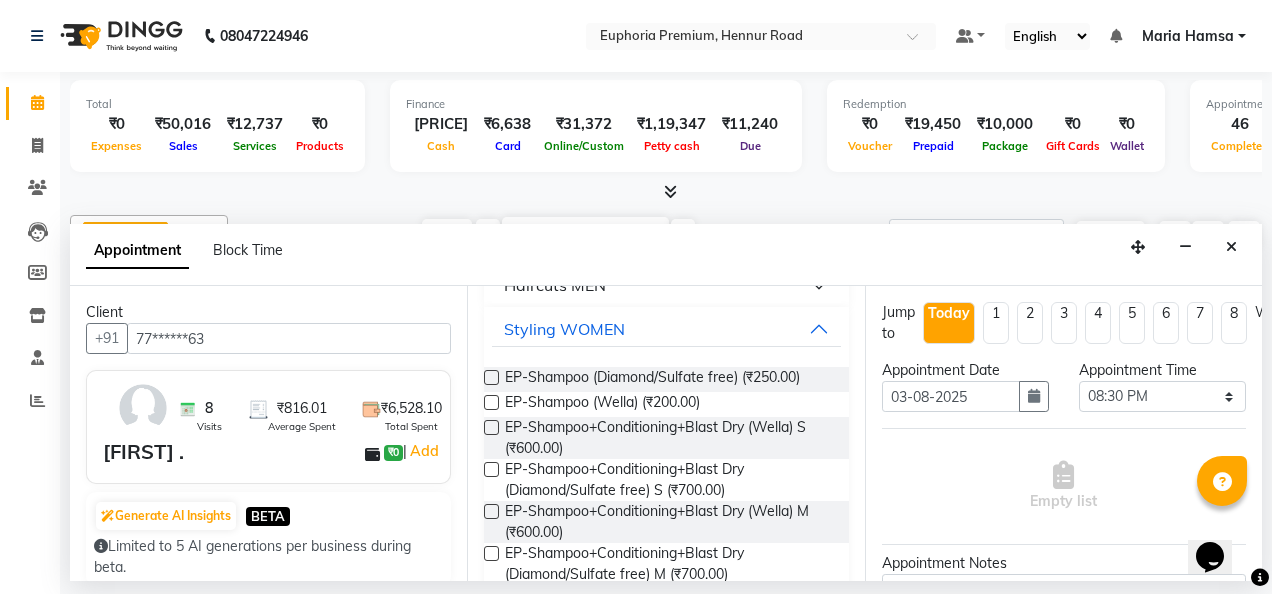 click at bounding box center [491, 469] 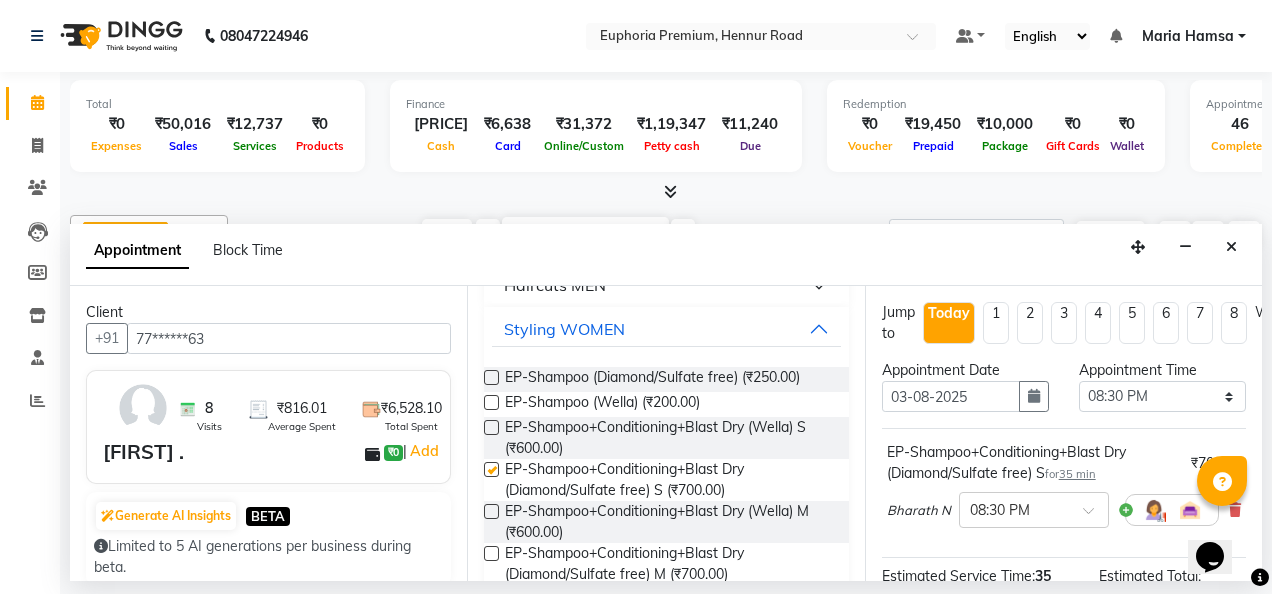 checkbox on "false" 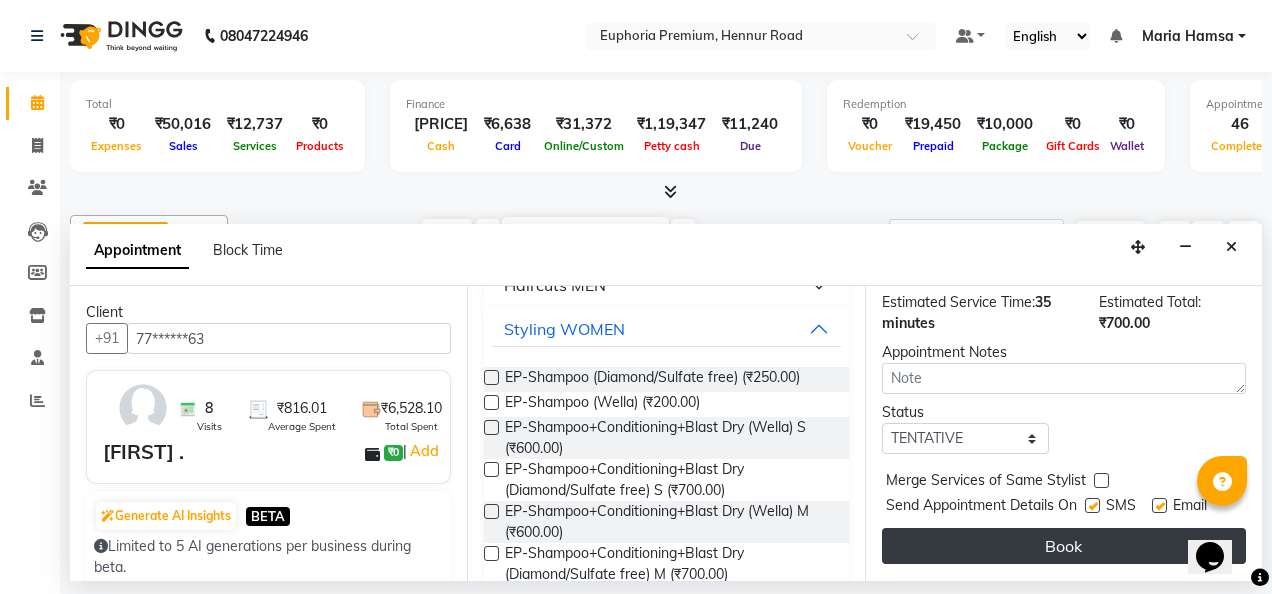 click on "Book" at bounding box center (1064, 546) 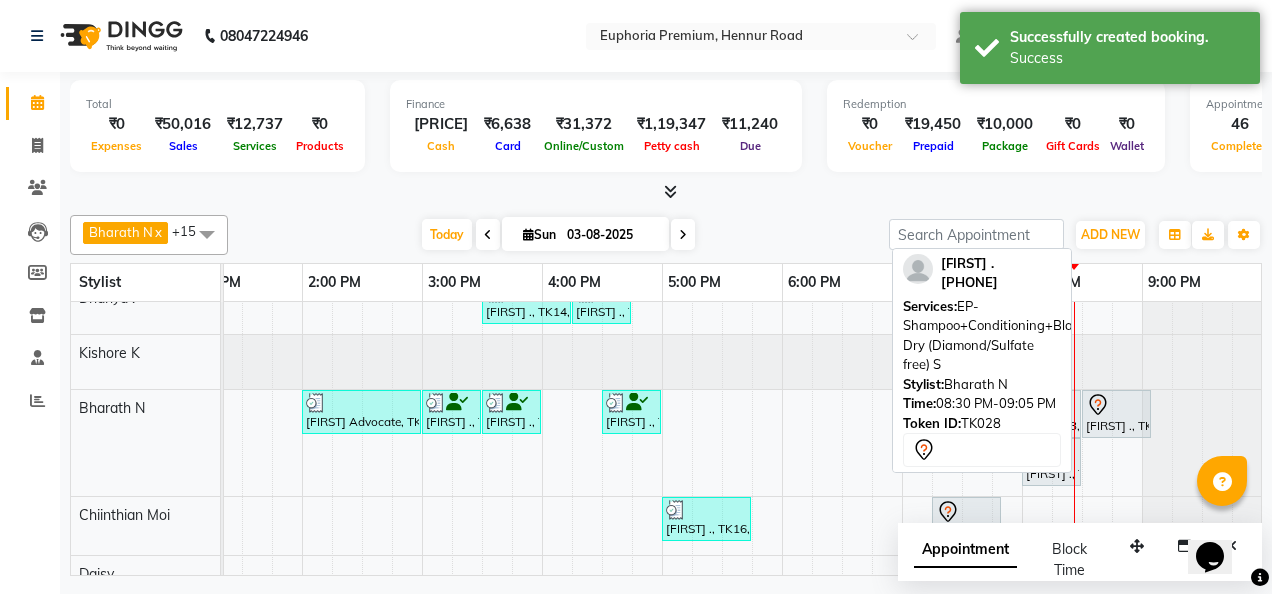 click 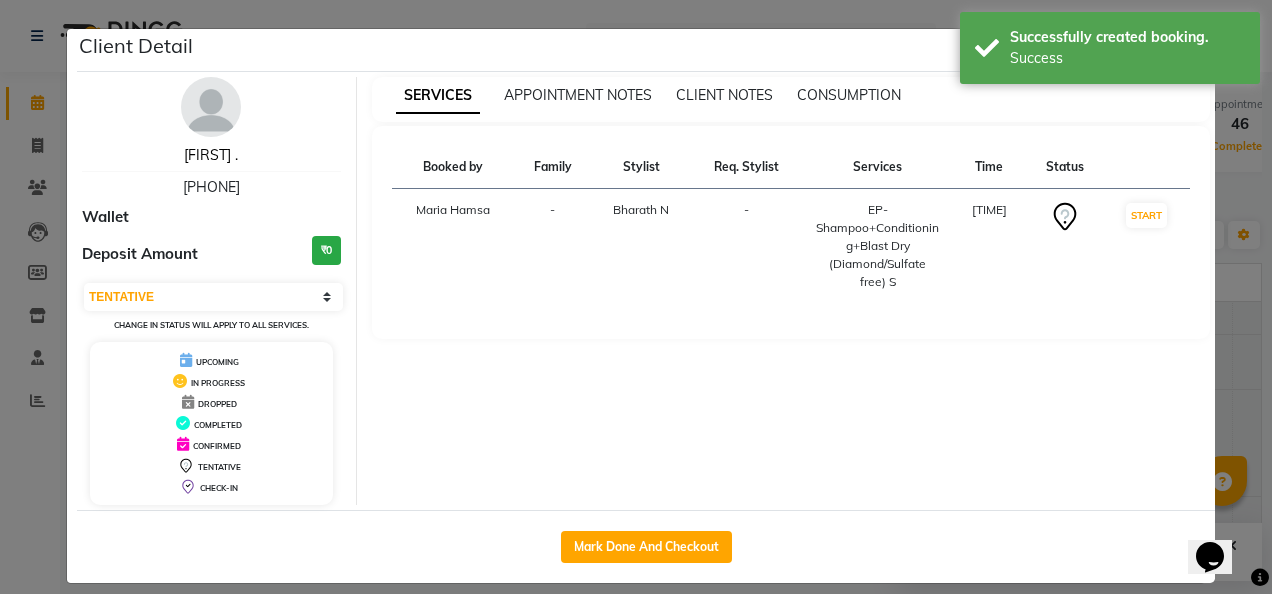 click on "[FIRST] ." at bounding box center [211, 155] 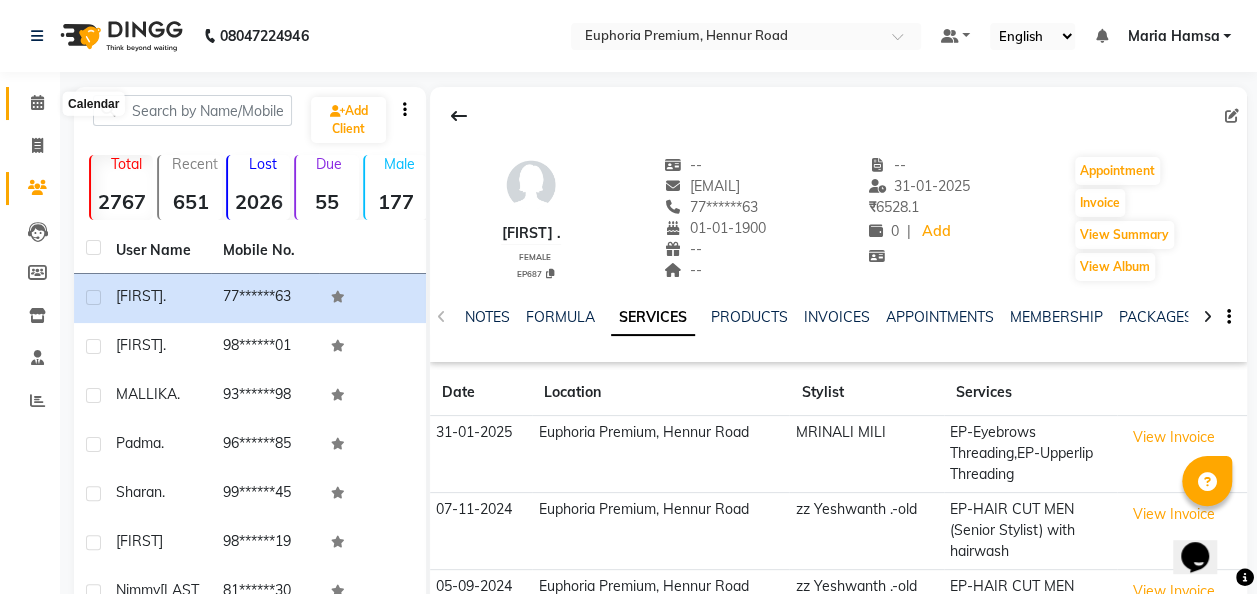 click 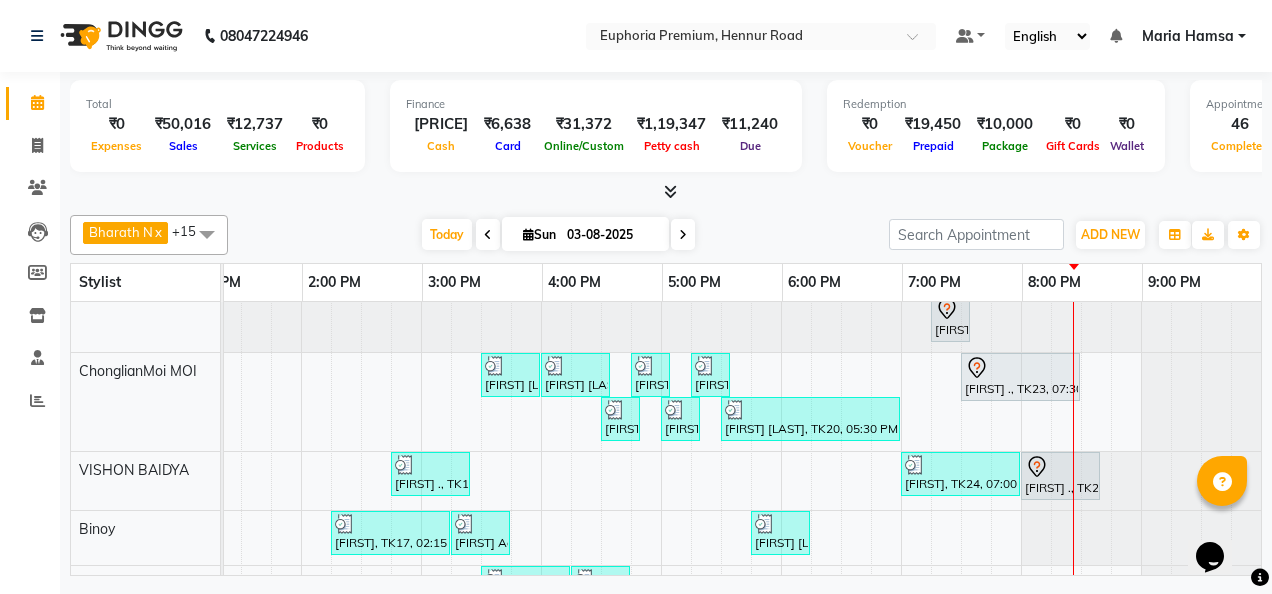 scroll, scrollTop: 97, scrollLeft: 657, axis: both 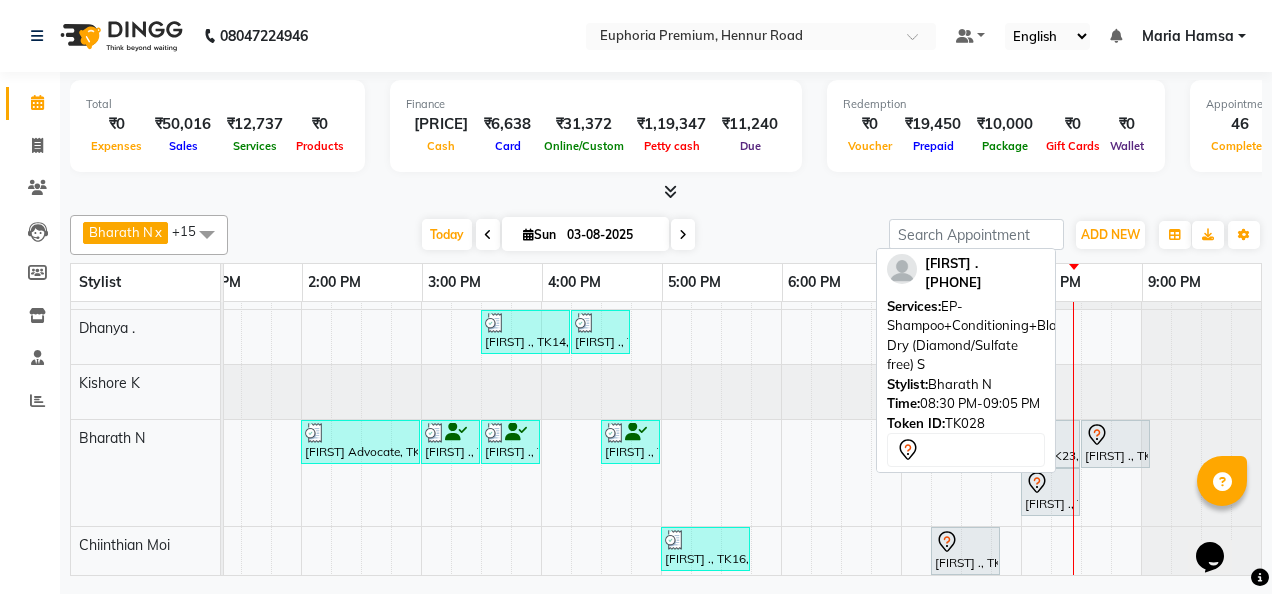 click 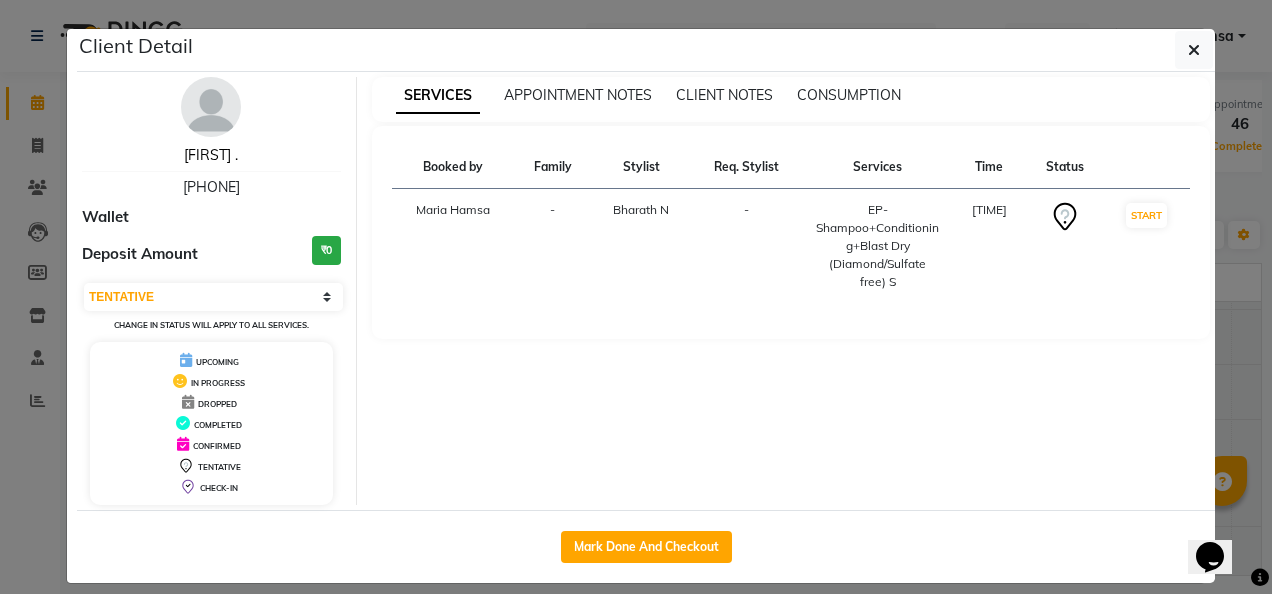 click on "[FIRST] ." at bounding box center (211, 155) 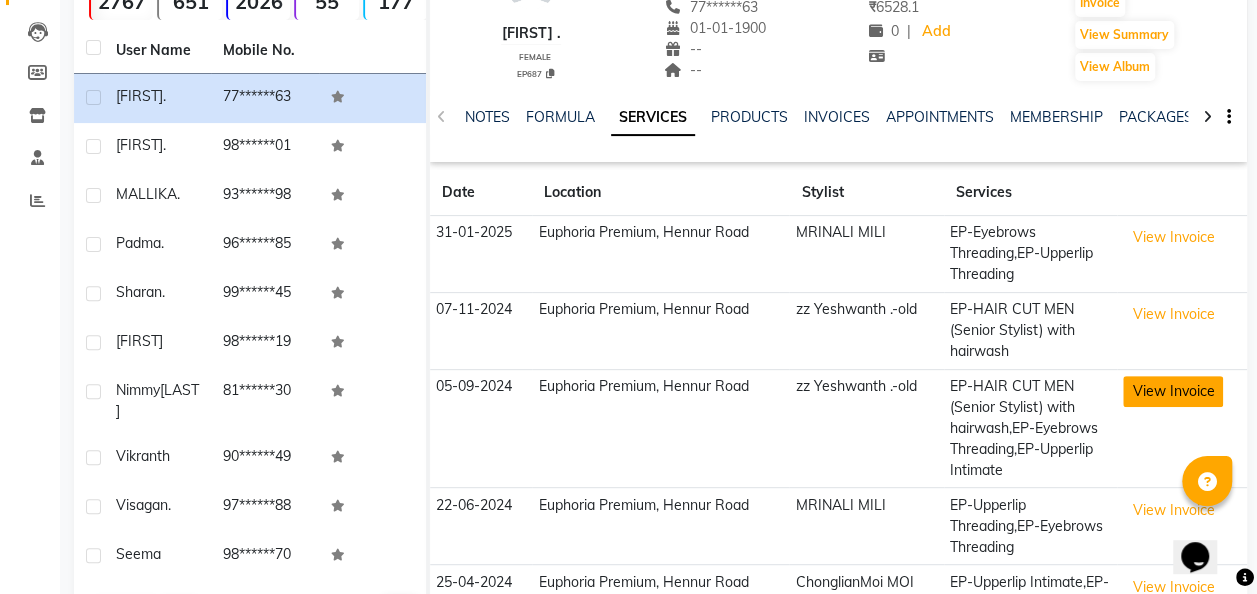 click on "View Invoice" 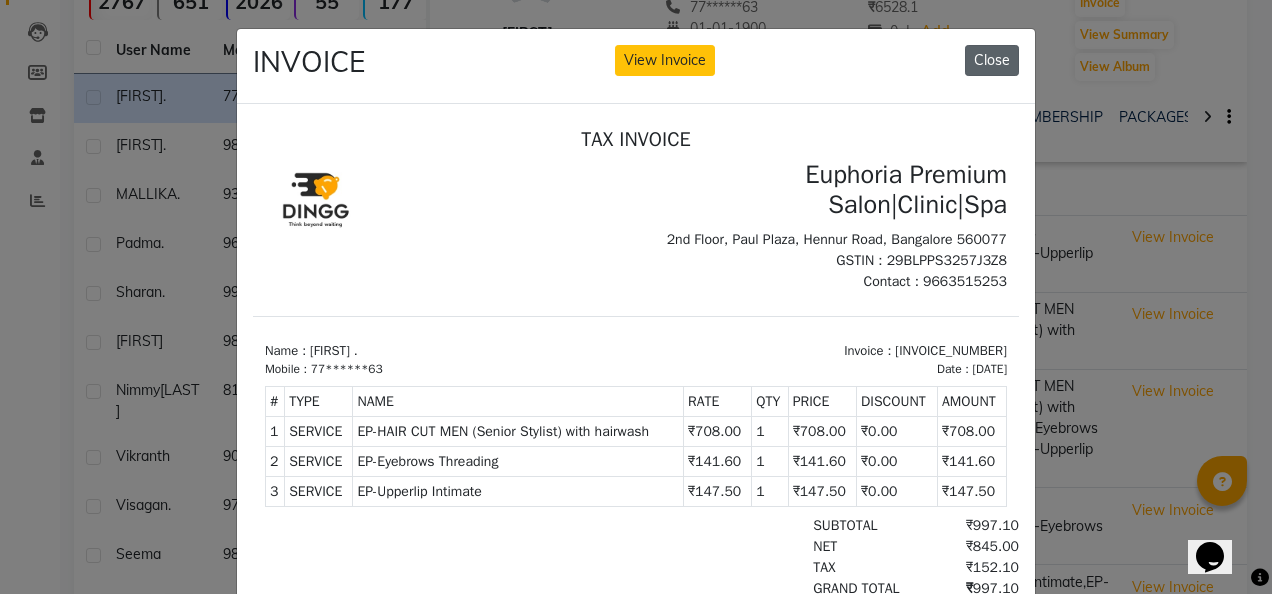 click on "Close" 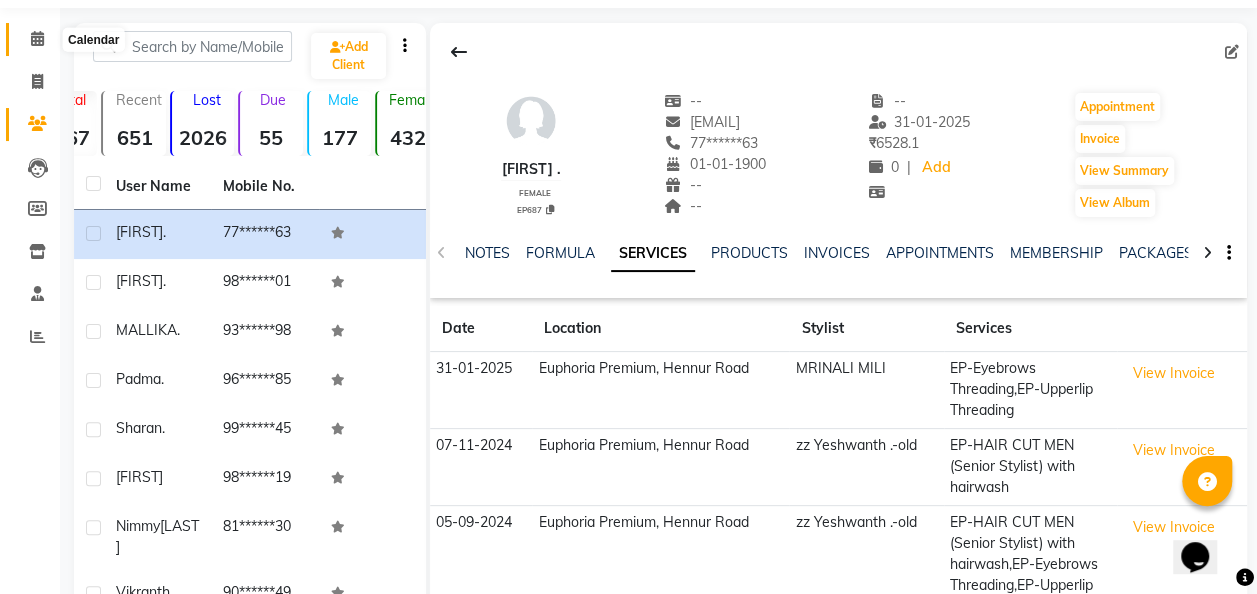 click 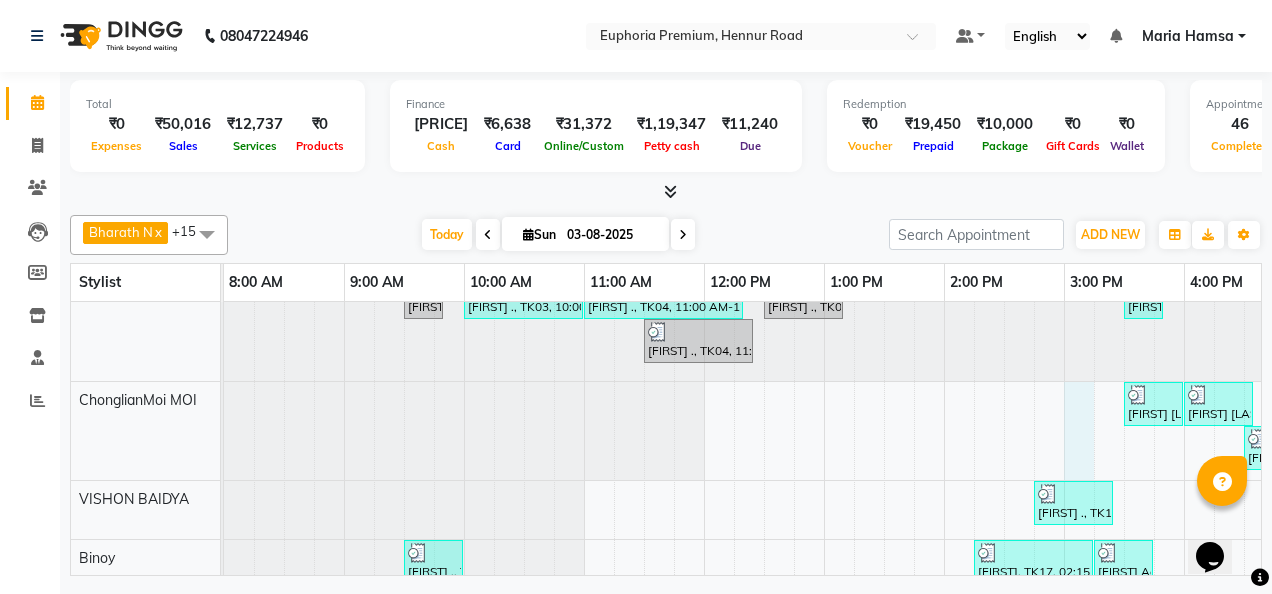 click on "[FIRST] ., TK03, 09:30 AM-09:50 AM, EP-Full Arms Catridge Wax     [FIRST] ., TK03, 10:00 AM-11:00 AM, EP-Full Arms Cream Wax,EP-Half Legs Cream Wax,EP-Under Arms Intimate     [FIRST] ., TK04, 11:00 AM-12:20 PM, EP-Full Arms Catridge Wax,EP-Under Arms Intimate,EP-Eyebrows Threading,EP-Upperlip Threading     [FIRST] ., TK04, 12:30 PM-01:10 PM, EP-Pedipure Rose Pedi     [FIRST] ., TK11, 03:30 PM-03:50 PM, EP-Eyebrows Threading             [FIRST] ., TK23, 06:45 PM-07:20 PM, EP-Full Face Intimate             [FIRST] ., TK23, 07:30 PM-07:50 PM, EP-Eyebrows Threading     [FIRST] ., TK04, 11:30 AM-12:25 PM, EP-Pedipure Rose Pedi             [FIRST] ., TK23, 07:15 PM-07:35 PM, EP-Chin / Neck Intimate     [FIRST] [LAST], TK20, 03:30 PM-04:00 PM, EP-Brightening Masque     [FIRST] [LAST], TK20, 04:00 PM-04:35 PM, EP-Full Face Intimate     [FIRST] [LAST], TK20, 04:45 PM-05:05 PM, EP-Full Legs Cream Wax     [FIRST] [LAST], TK20, 05:15 PM-05:35 PM, EP-Eyebrows Threading" at bounding box center [1064, 788] 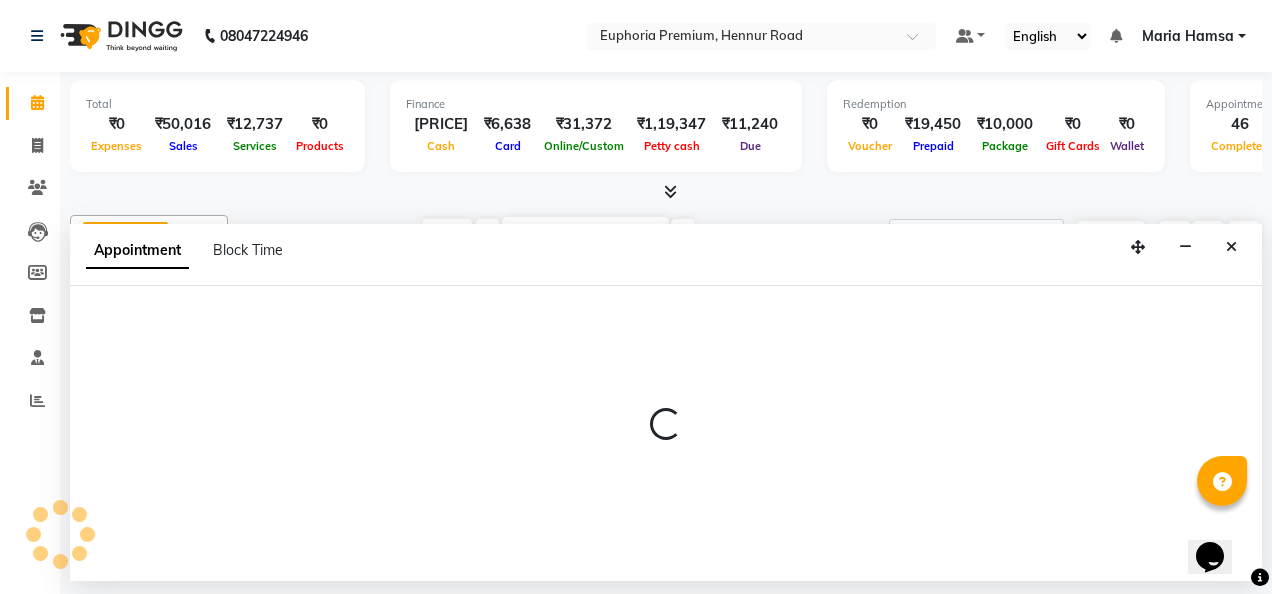select on "71597" 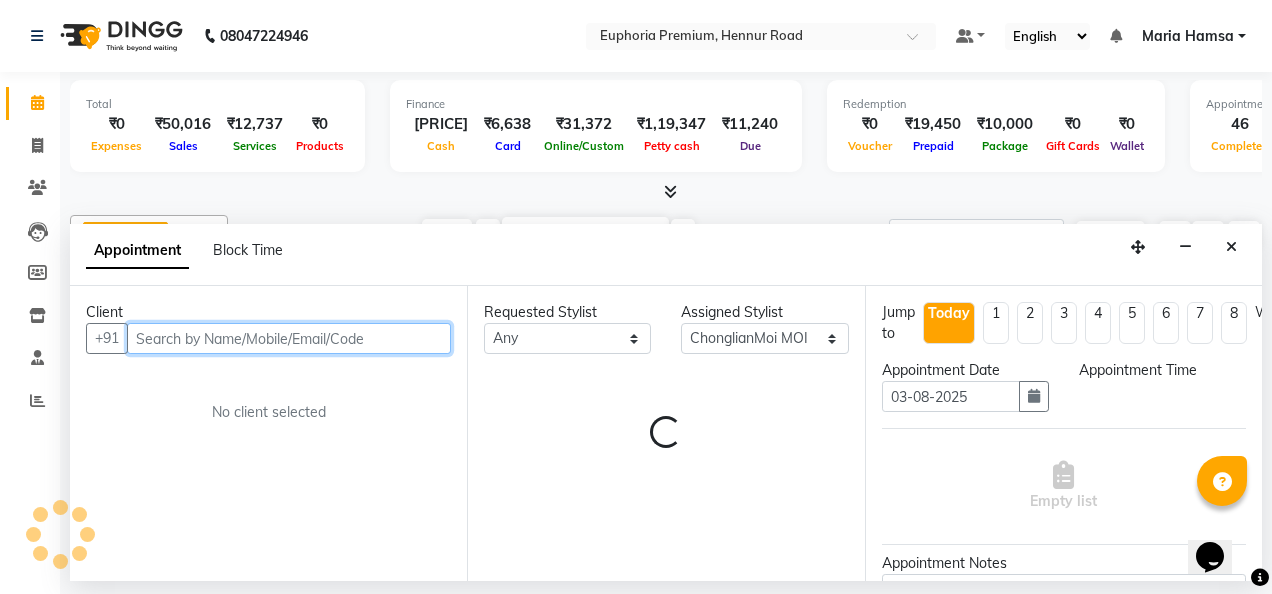 select on "900" 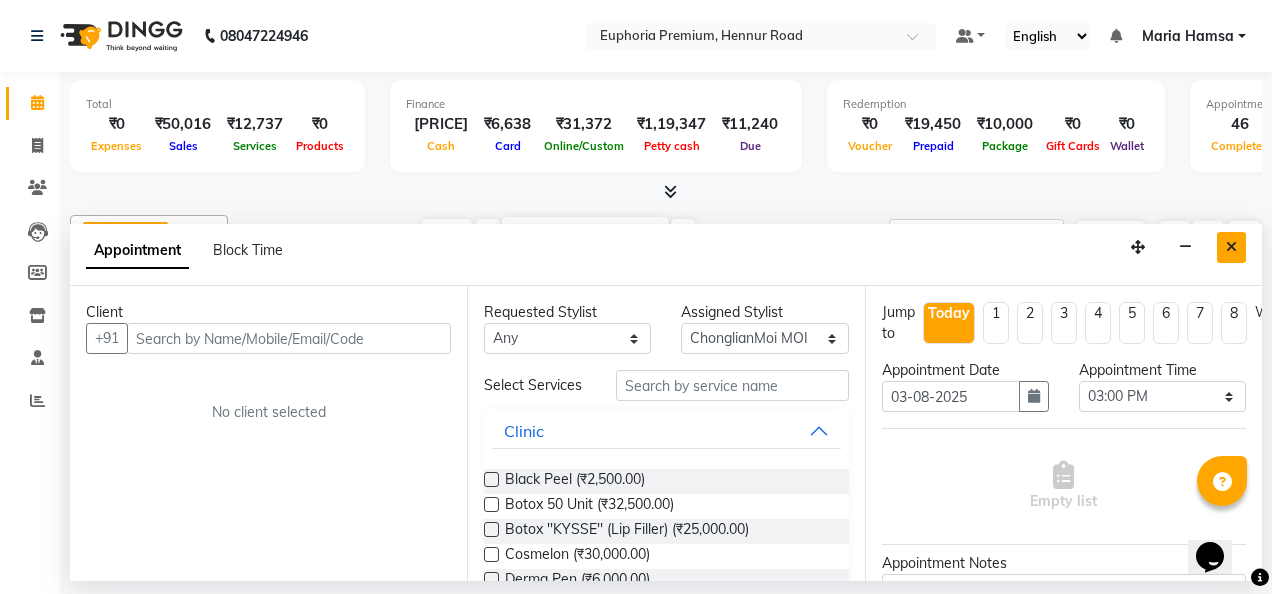 click at bounding box center [1231, 247] 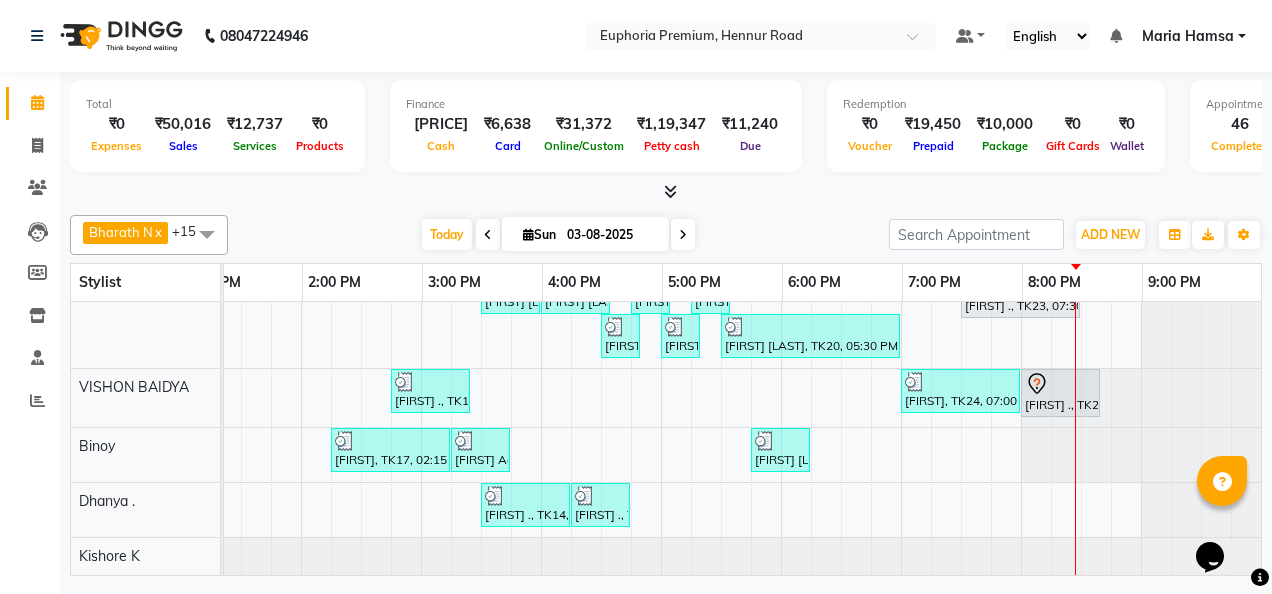 scroll, scrollTop: 159, scrollLeft: 657, axis: both 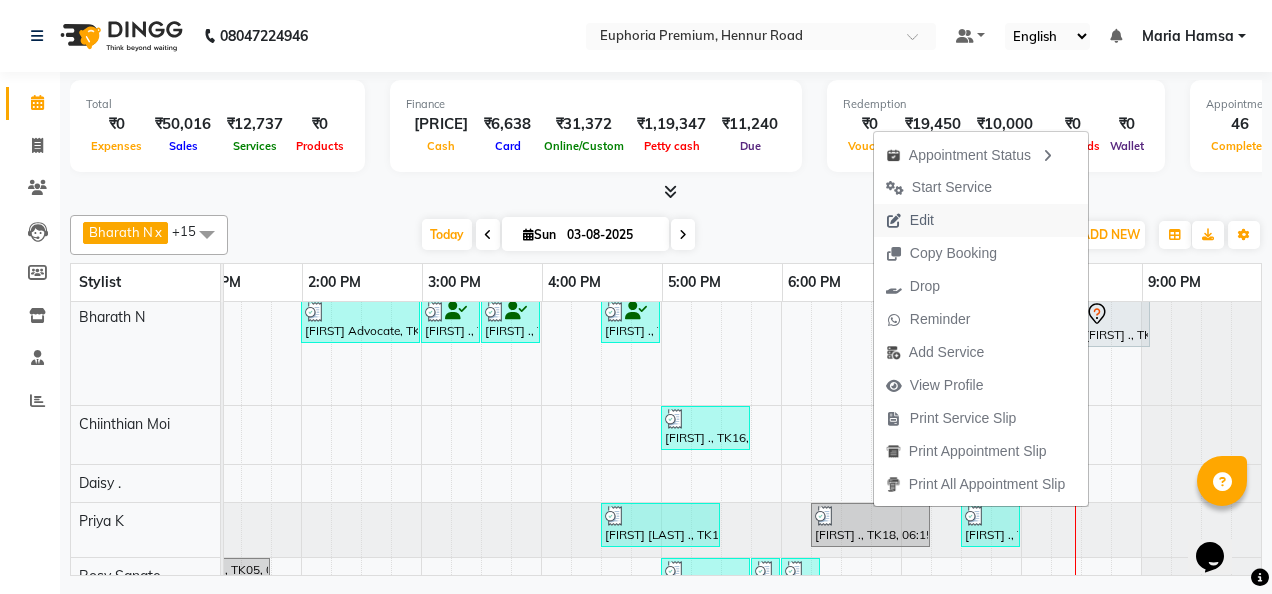 click on "Edit" at bounding box center (981, 220) 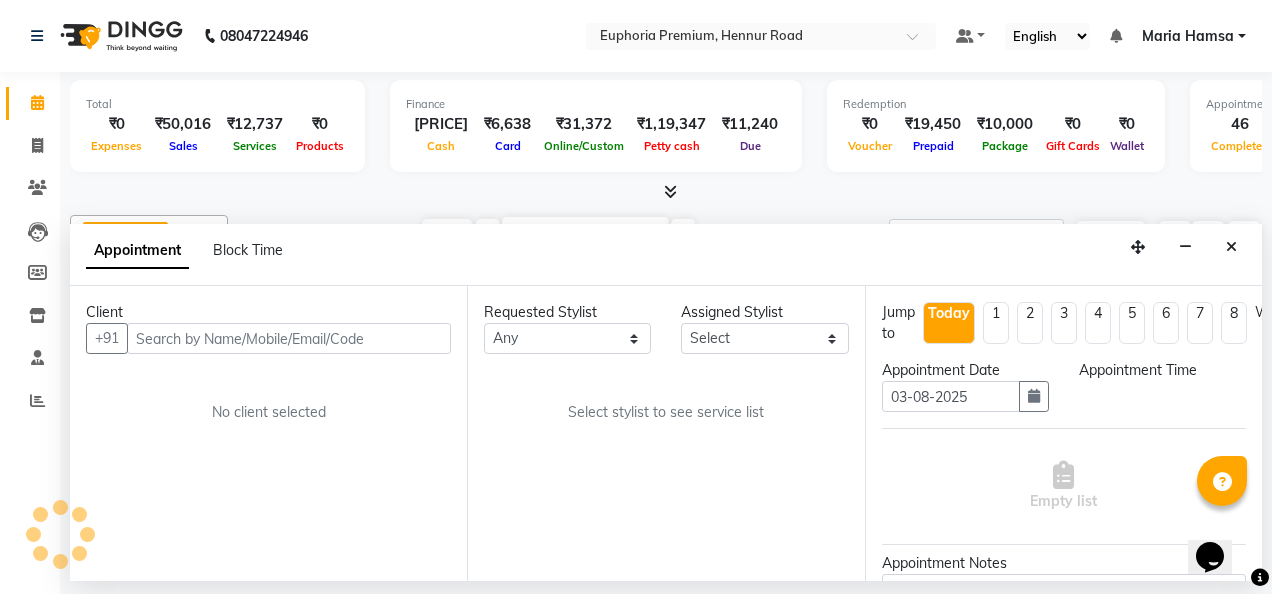 scroll, scrollTop: 0, scrollLeft: 642, axis: horizontal 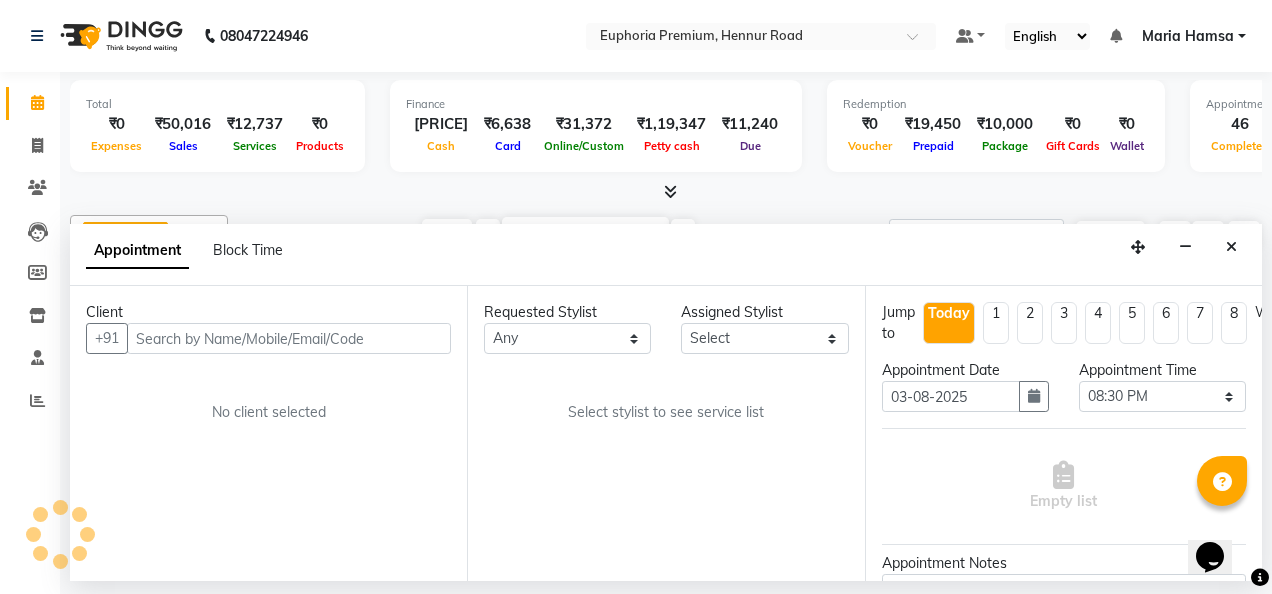 select on "71614" 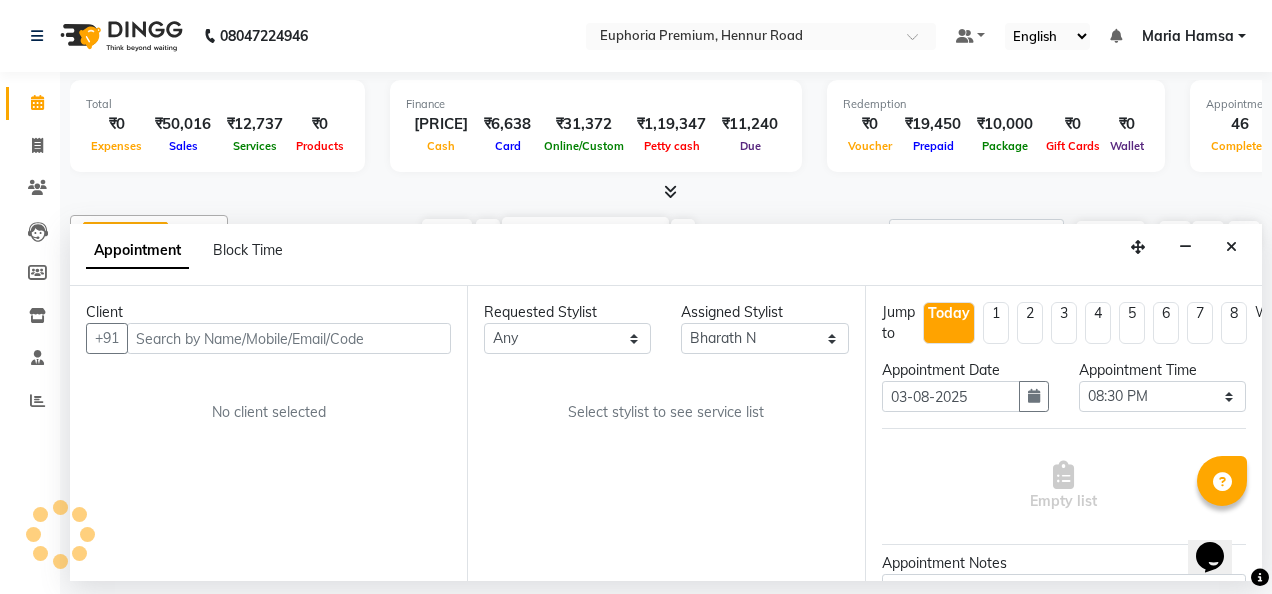select on "4006" 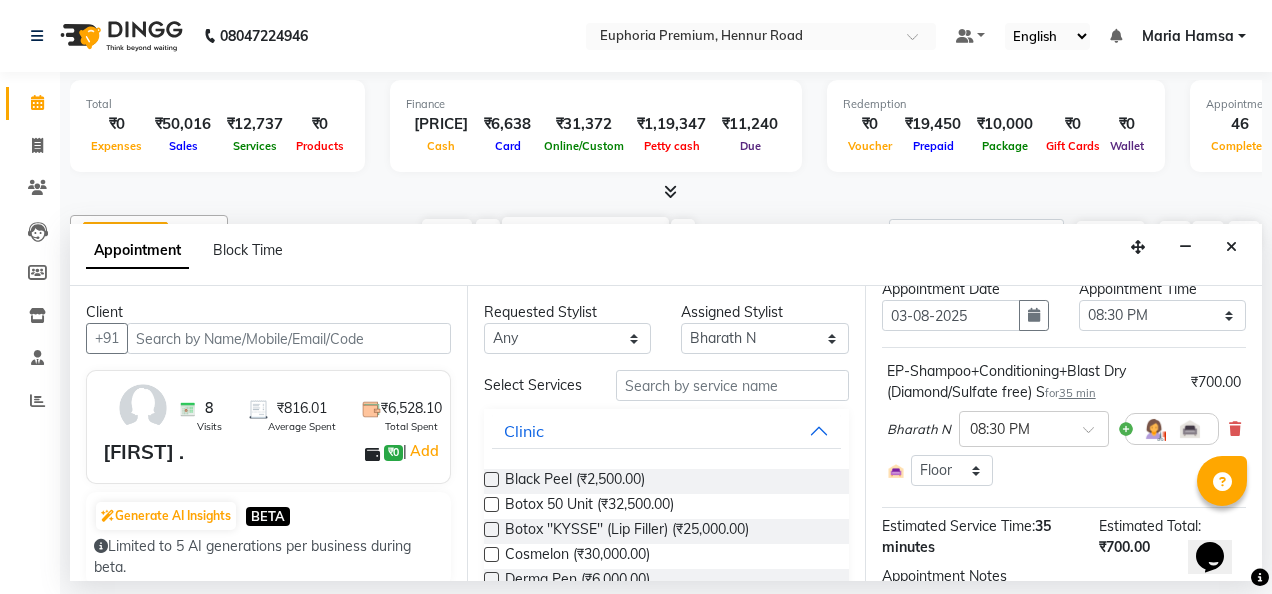 scroll, scrollTop: 85, scrollLeft: 0, axis: vertical 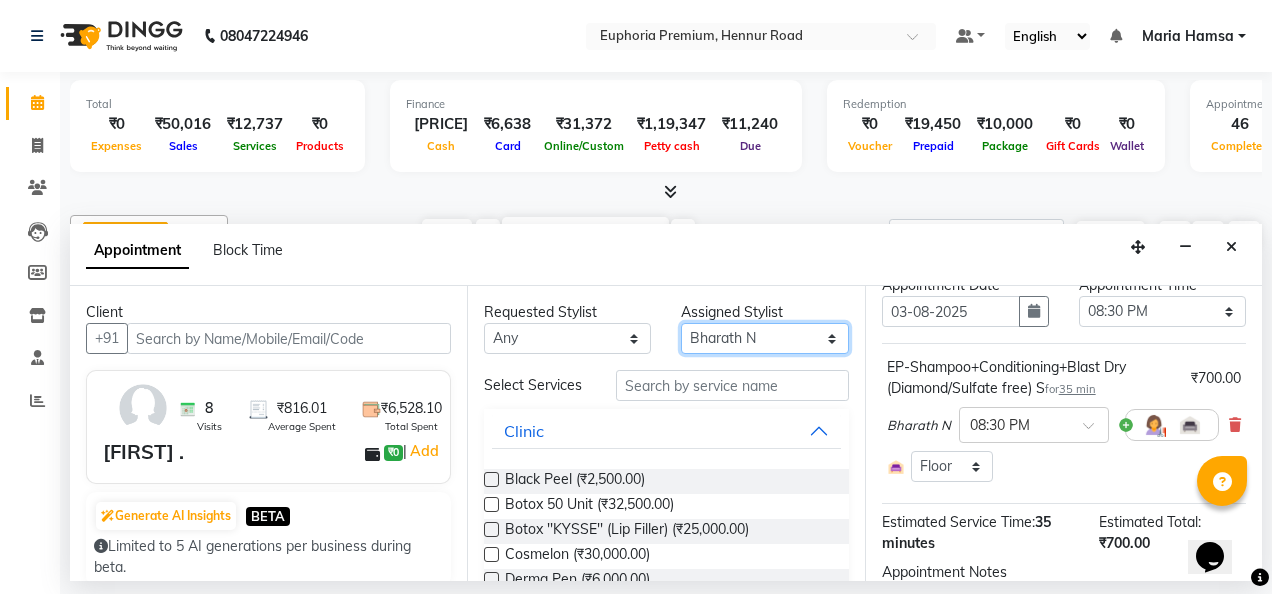 click on "Select Babu V Bharath N Binoy  Chandru Magar Chethan N  Chiinthian Moi ChonglianMoi MOI Daisy . Dhanya . Diya Khadka Fredrick Burrows Khushi Magarthapa Kishore K Maria Hamsa MRINALI MILI Pinky . Priya  K Rosy Sanate Savitha Vijayan Shalini Deivasigamani Shishi L Vijayalakshmi M VISHON BAIDYA" at bounding box center (764, 338) 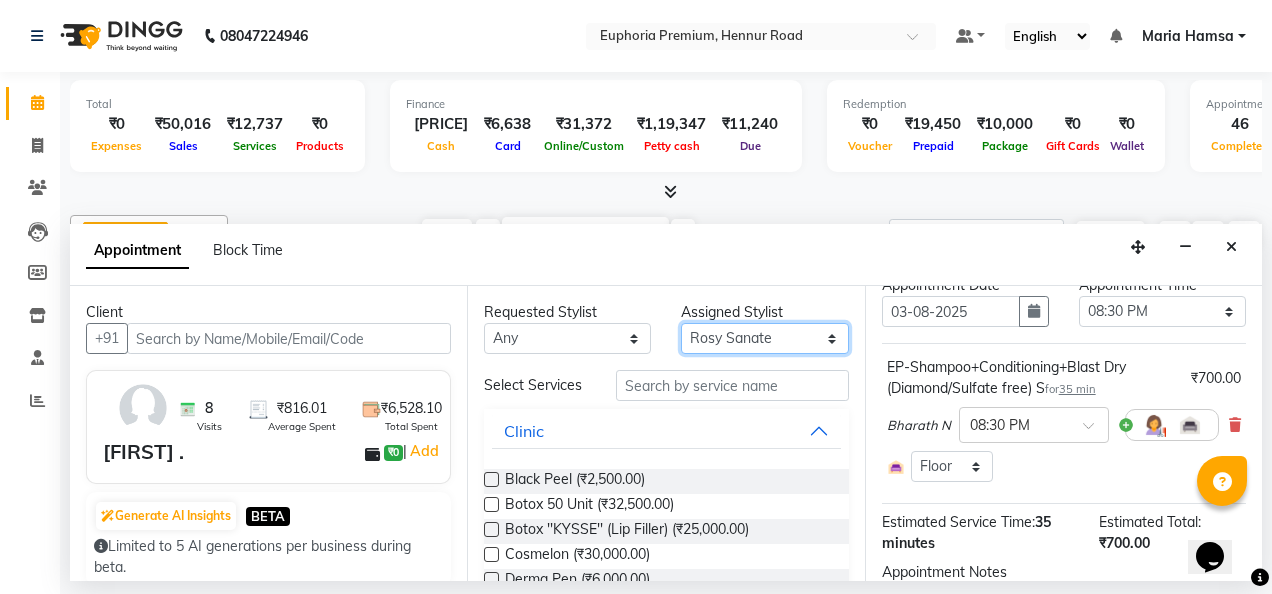 click on "Select Babu V Bharath N Binoy  Chandru Magar Chethan N  Chiinthian Moi ChonglianMoi MOI Daisy . Dhanya . Diya Khadka Fredrick Burrows Khushi Magarthapa Kishore K Maria Hamsa MRINALI MILI Pinky . Priya  K Rosy Sanate Savitha Vijayan Shalini Deivasigamani Shishi L Vijayalakshmi M VISHON BAIDYA" at bounding box center [764, 338] 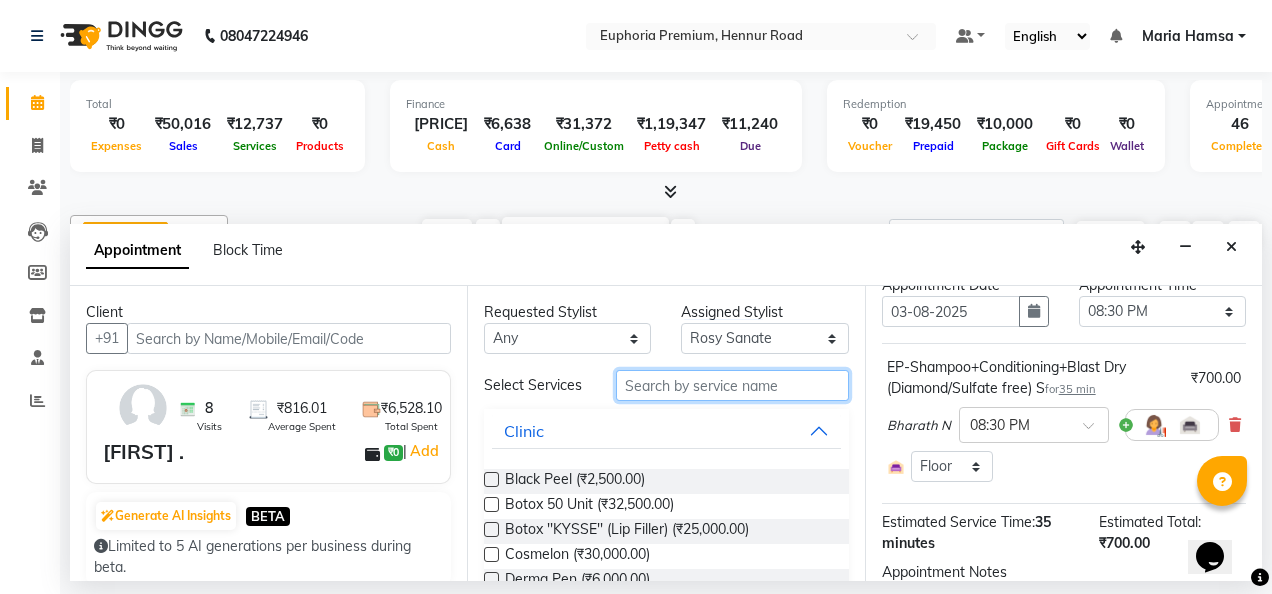 click at bounding box center (732, 385) 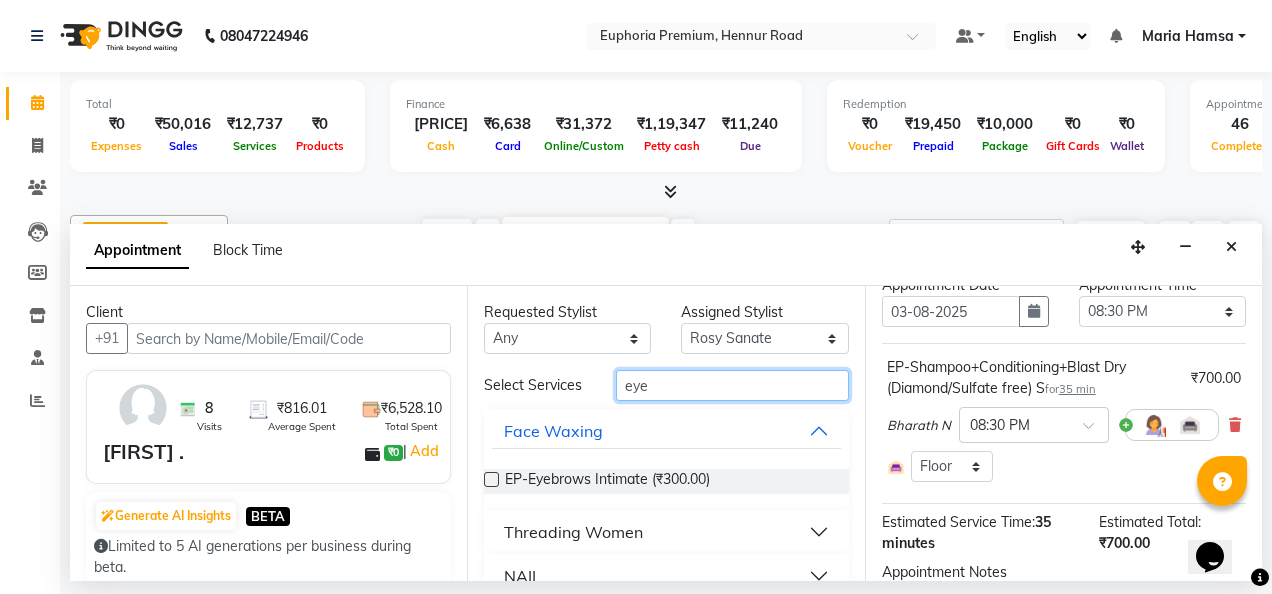 type on "eye" 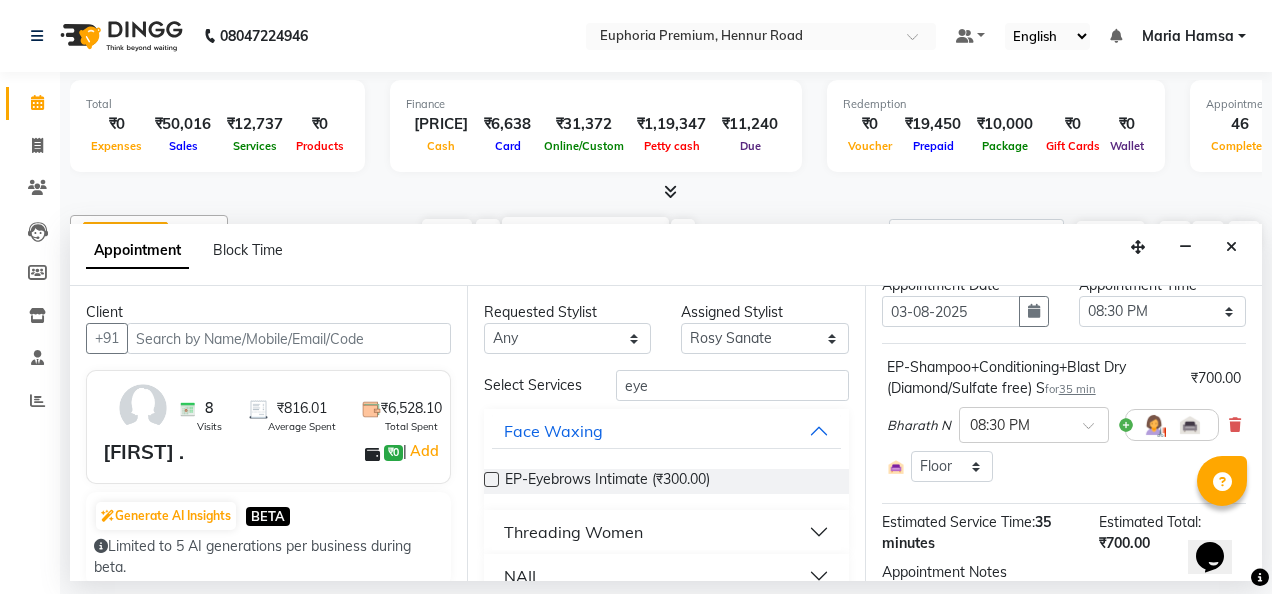 click on "Threading Women" at bounding box center [573, 532] 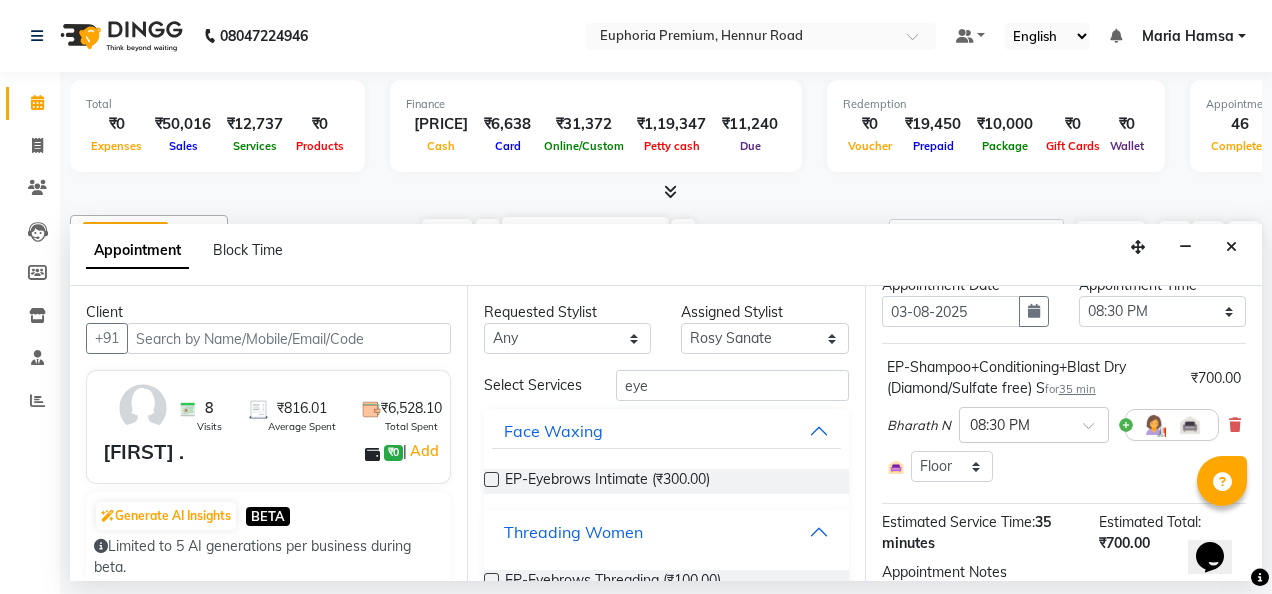 scroll, scrollTop: 102, scrollLeft: 0, axis: vertical 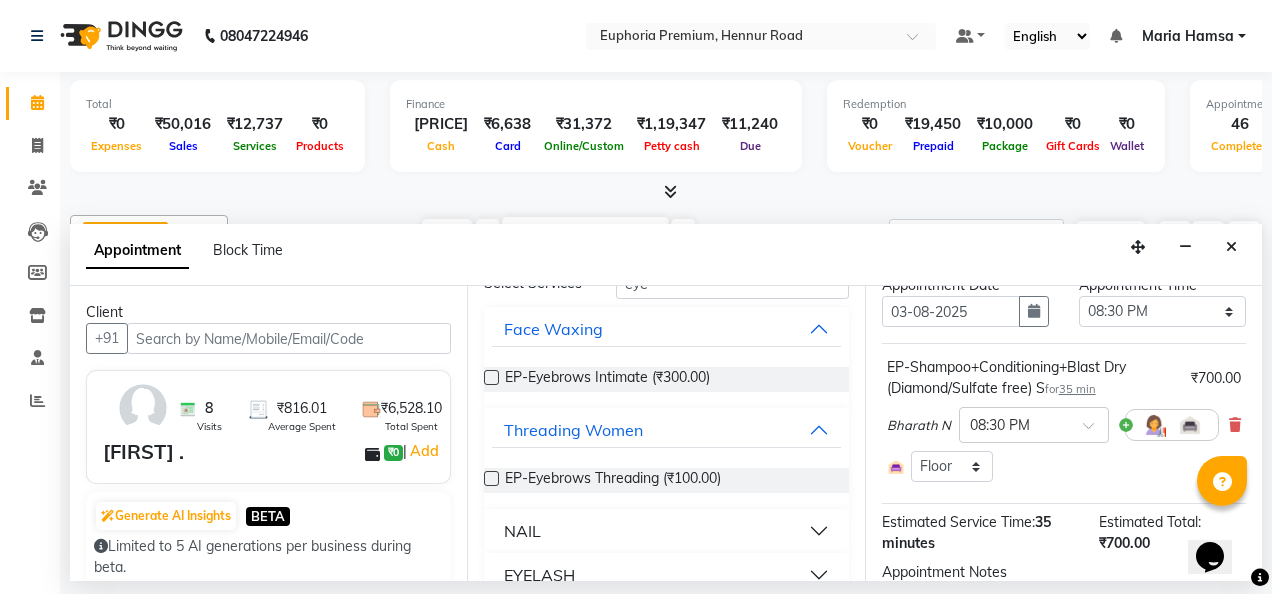 click at bounding box center (491, 478) 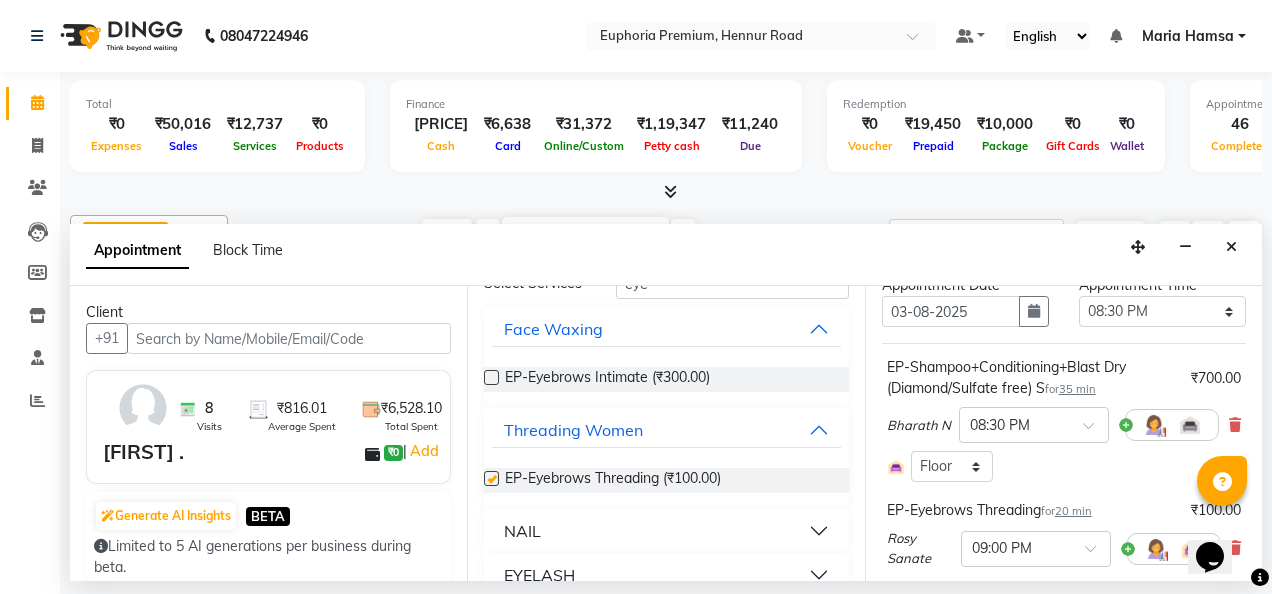 checkbox on "false" 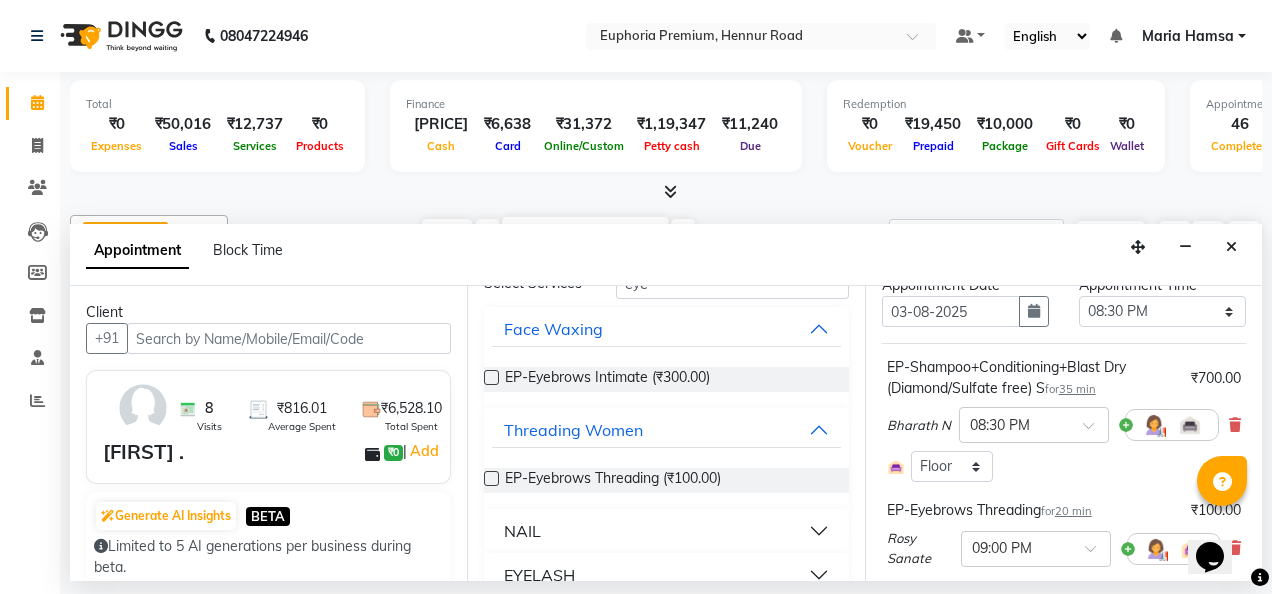 scroll, scrollTop: 166, scrollLeft: 0, axis: vertical 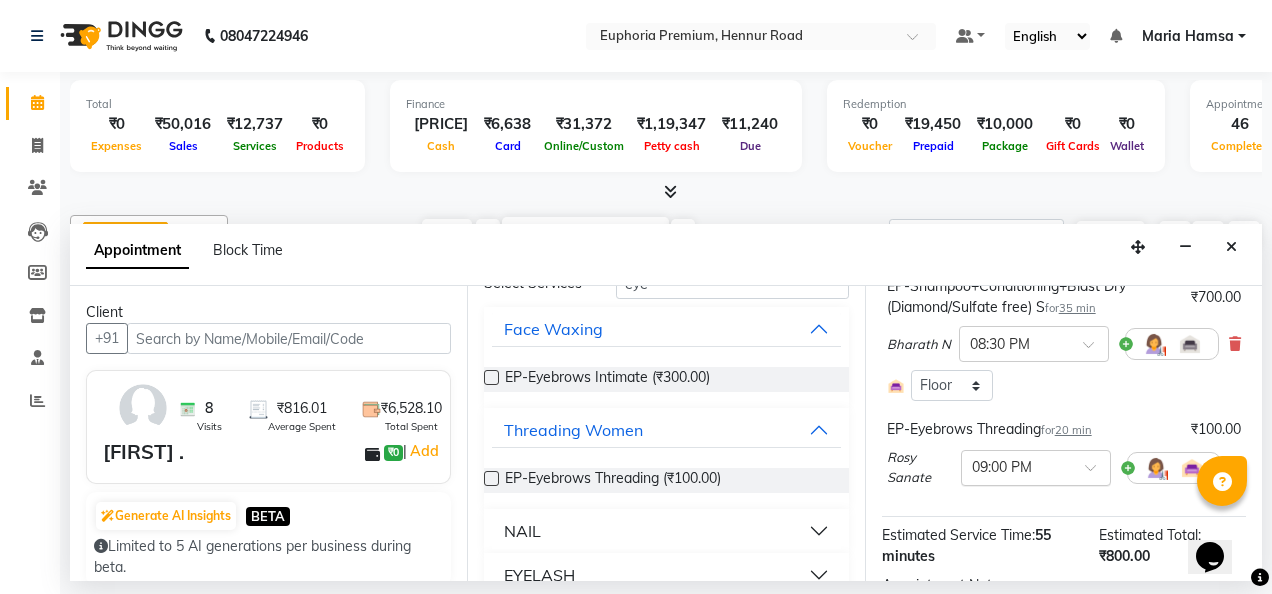 click at bounding box center (1016, 466) 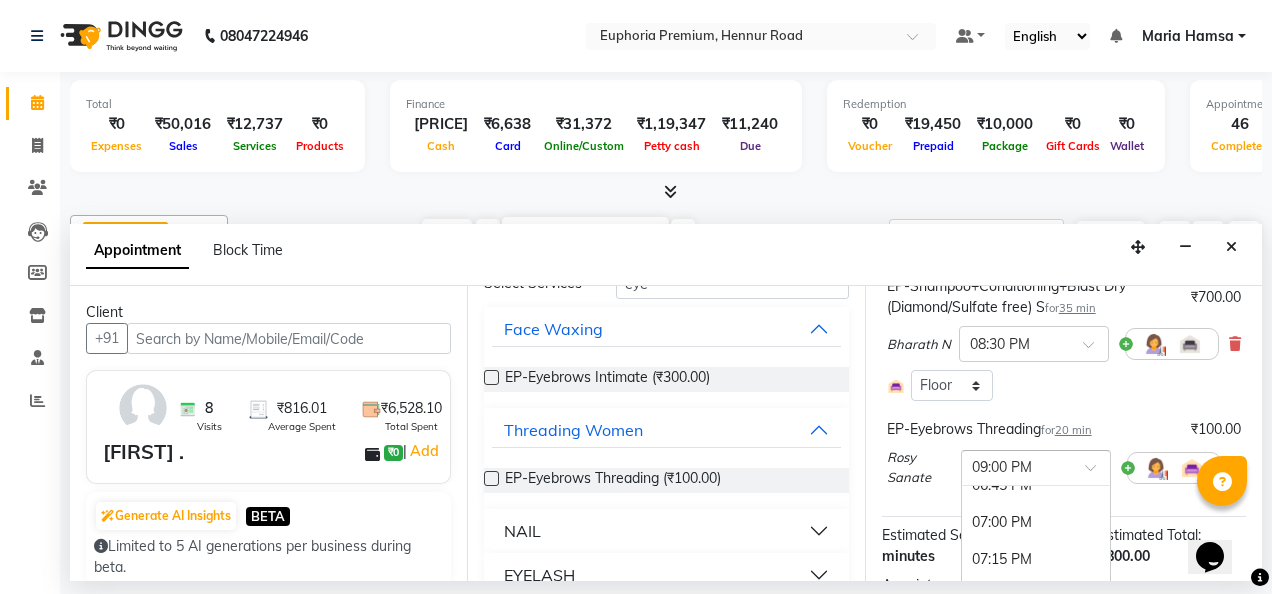 scroll, scrollTop: 1484, scrollLeft: 0, axis: vertical 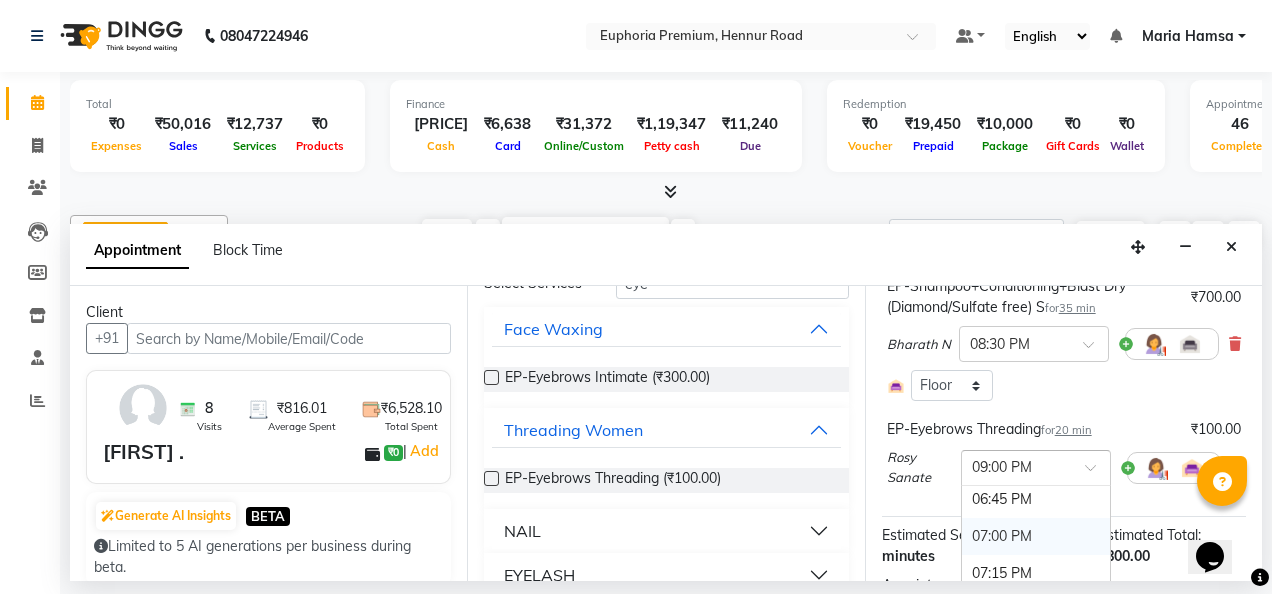 click on "07:00 PM" at bounding box center [1036, 536] 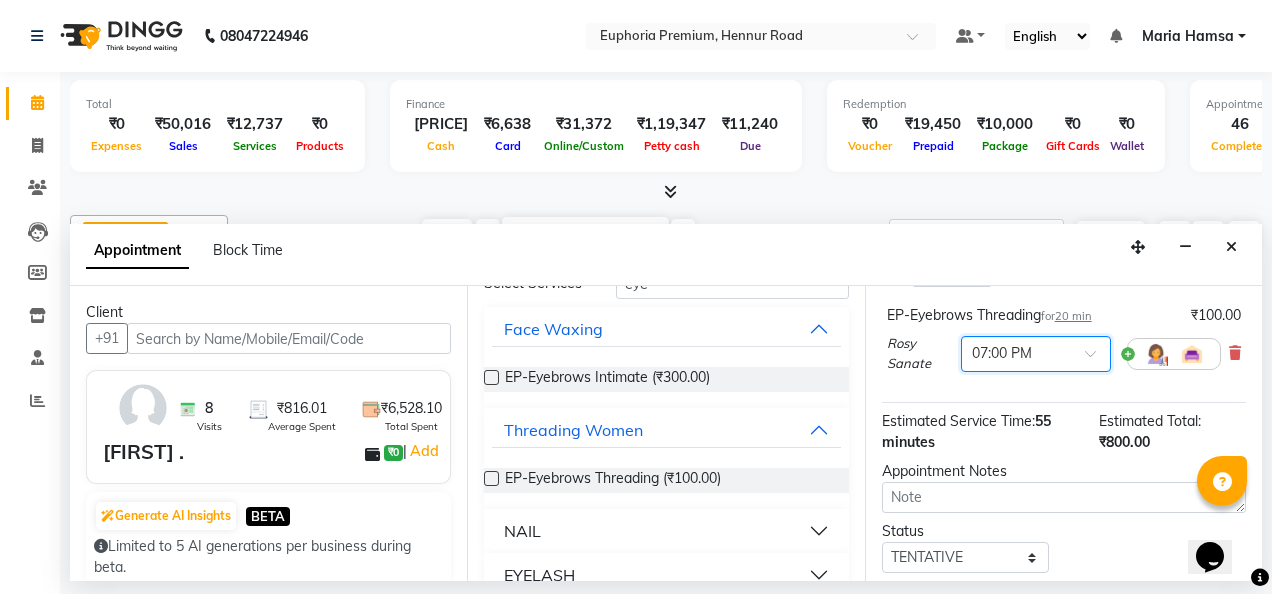 scroll, scrollTop: 357, scrollLeft: 0, axis: vertical 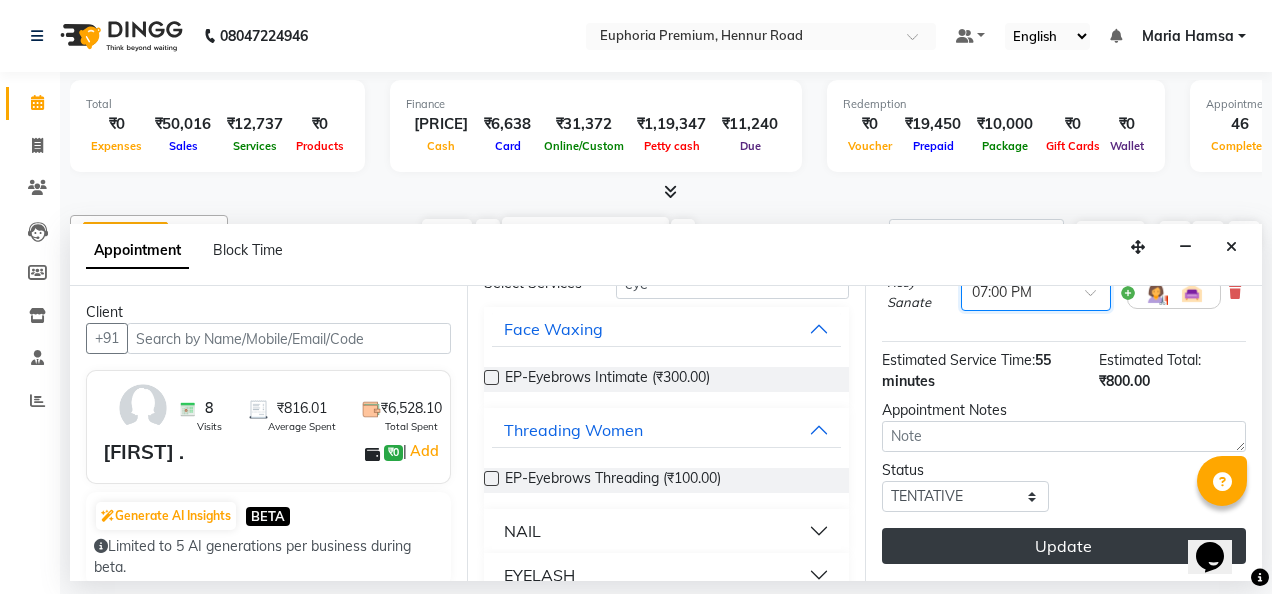 click on "Update" at bounding box center (1064, 546) 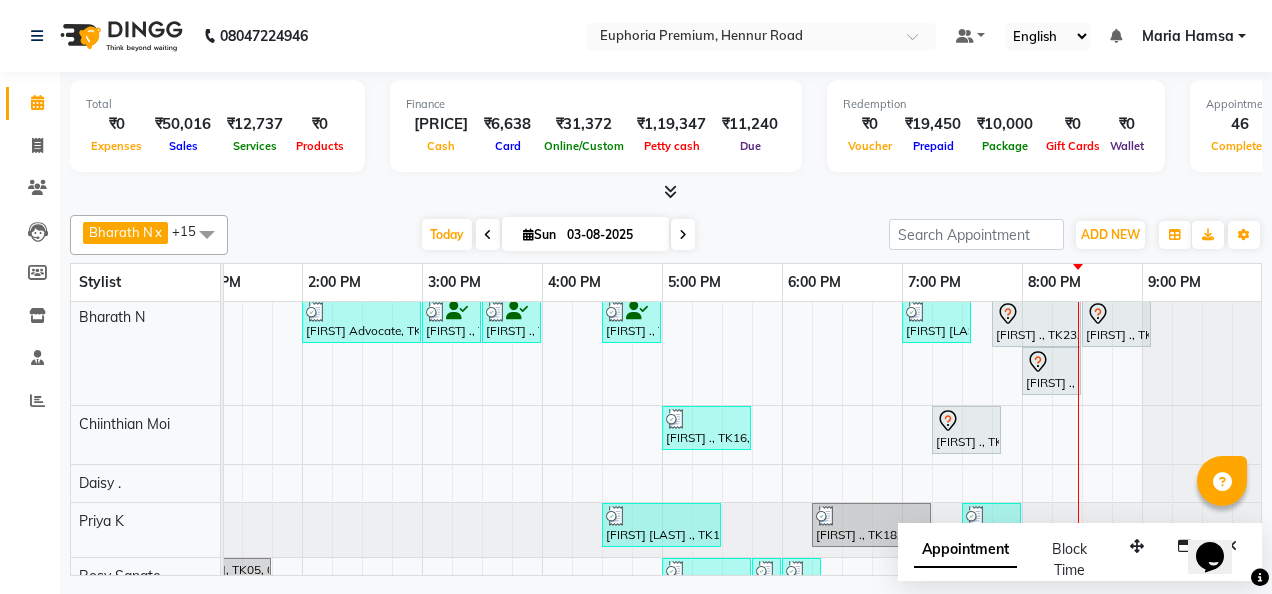 scroll, scrollTop: 377, scrollLeft: 642, axis: both 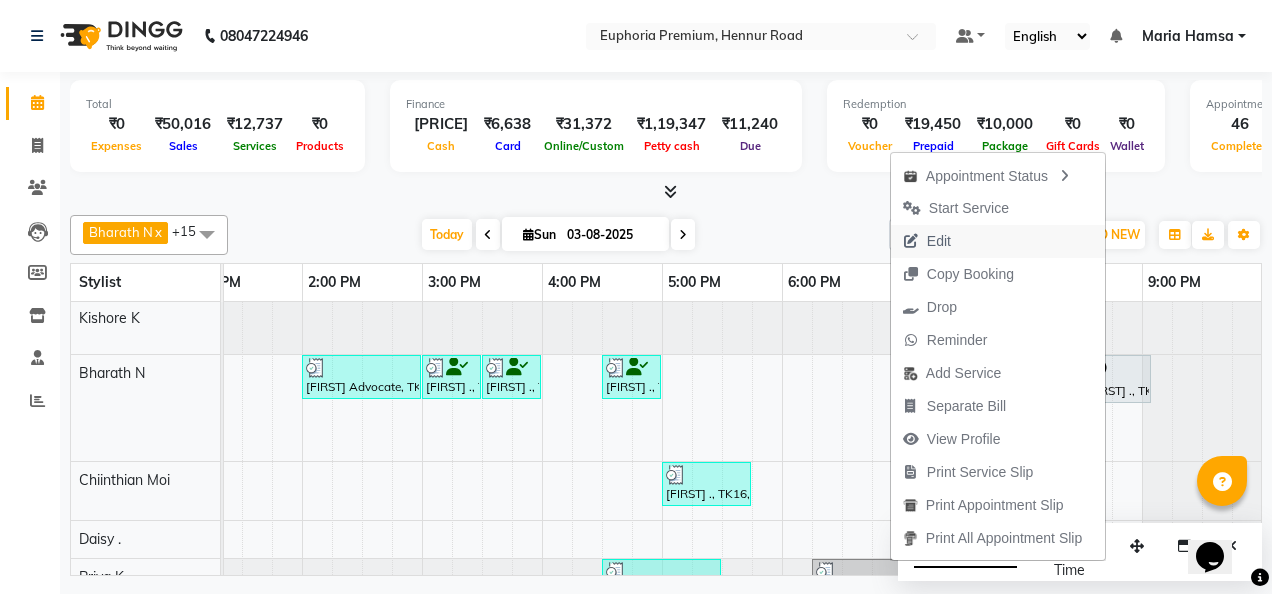 click on "Edit" at bounding box center [939, 241] 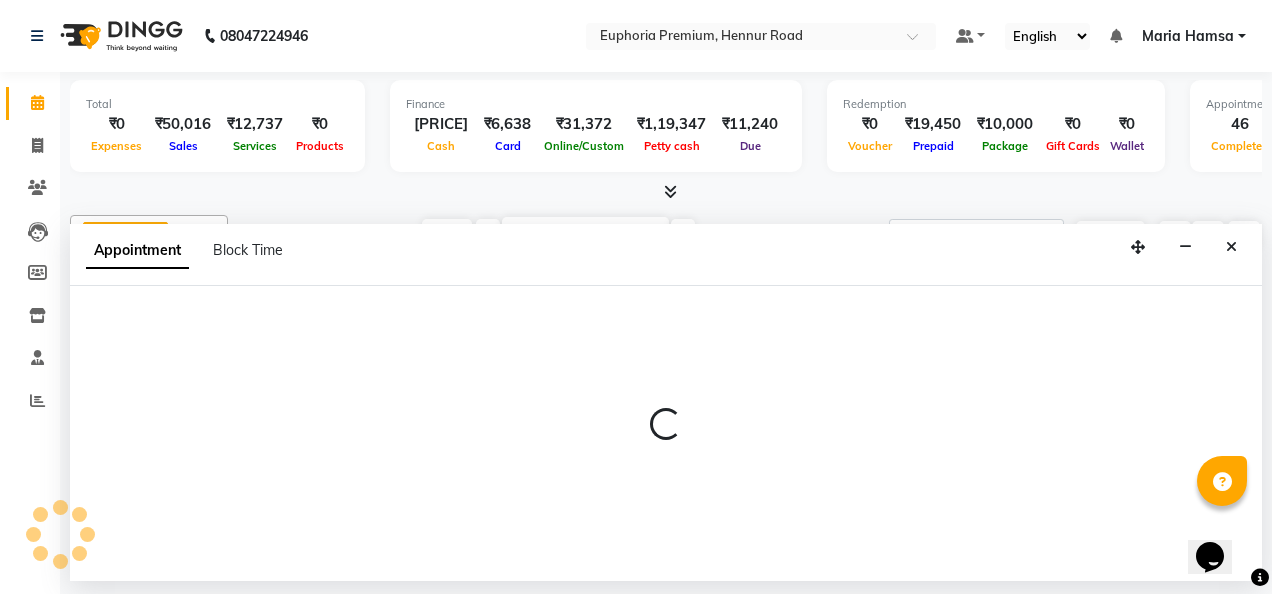 select on "tentative" 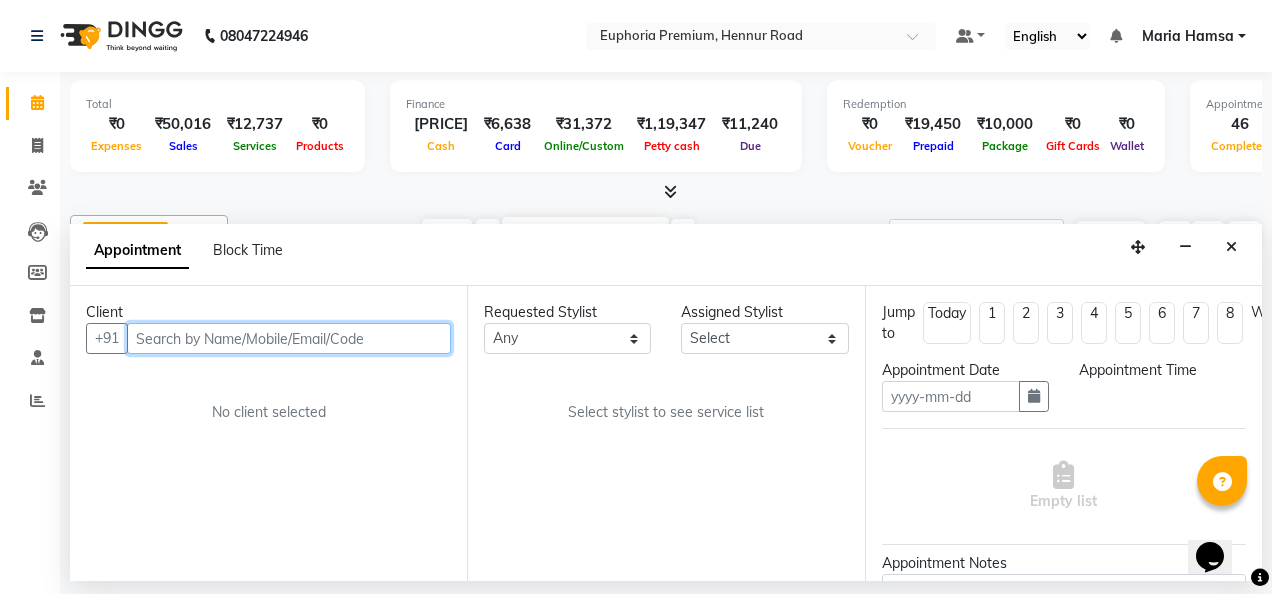 type on "03-08-2025" 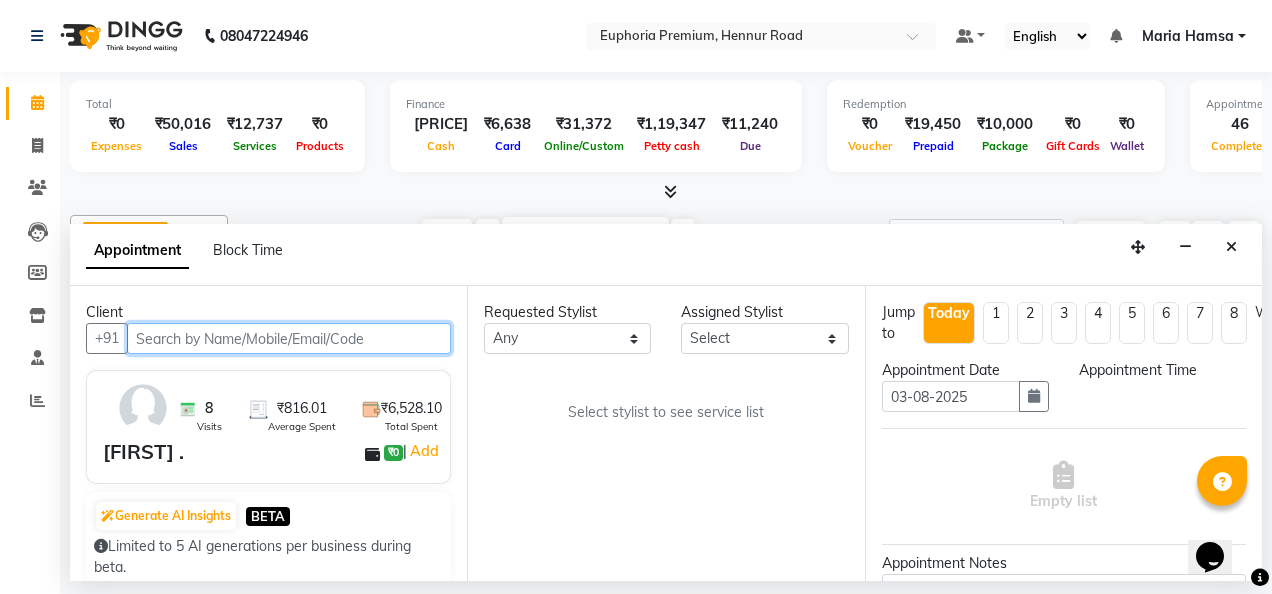 select on "1140" 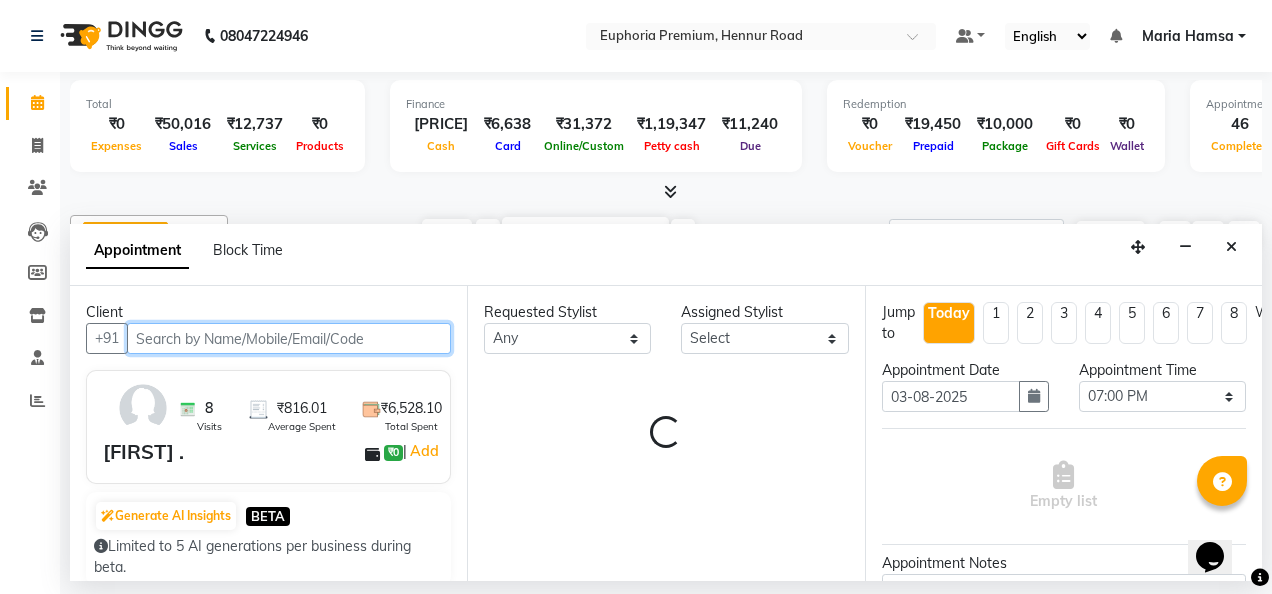 select on "71614" 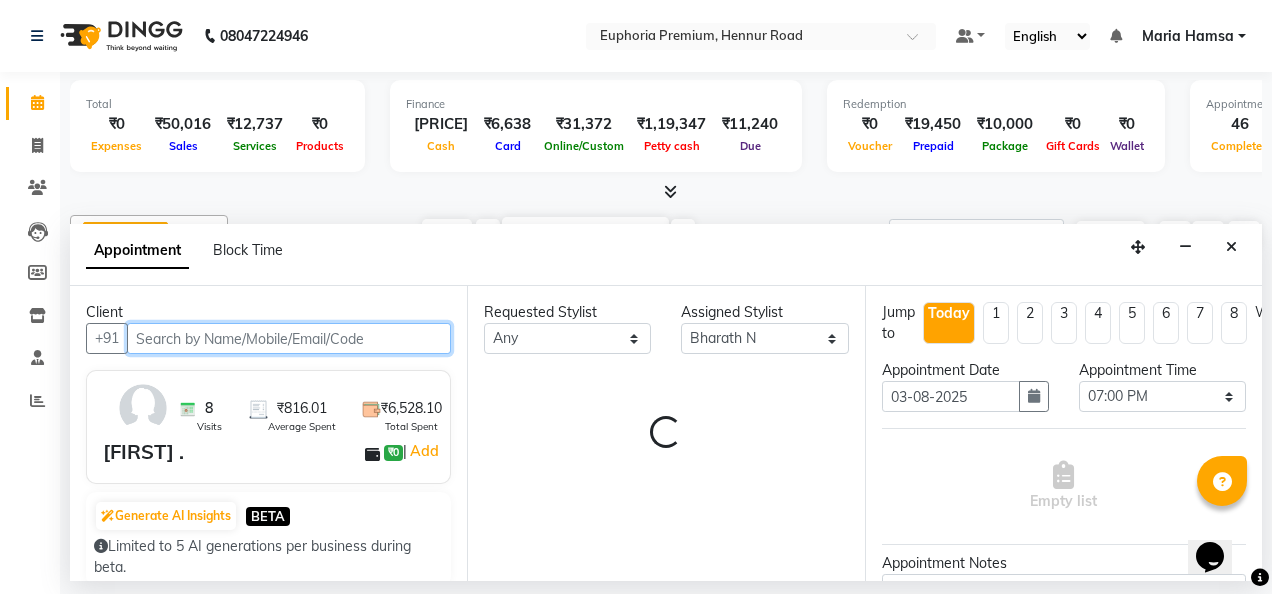 scroll, scrollTop: 0, scrollLeft: 642, axis: horizontal 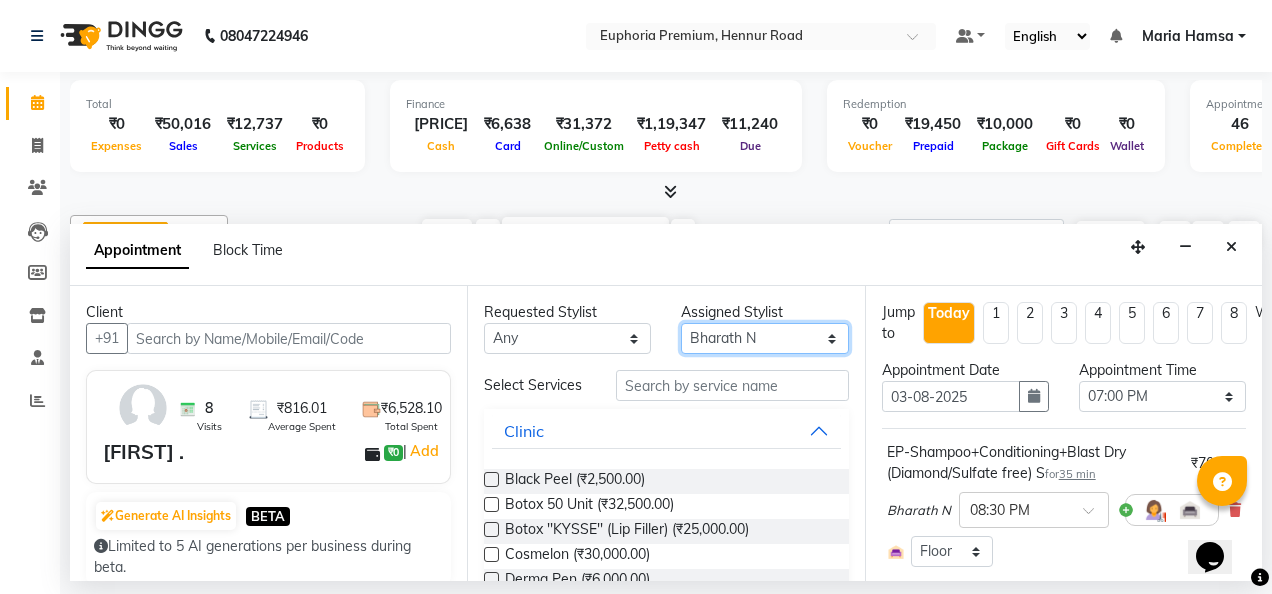 click on "Select Babu V Bharath N Binoy  Chandru Magar Chethan N  Chiinthian Moi ChonglianMoi MOI Daisy . Dhanya . Diya Khadka Fredrick Burrows Khushi Magarthapa Kishore K Maria Hamsa MRINALI MILI Pinky . Priya  K Rosy Sanate Savitha Vijayan Shalini Deivasigamani Shishi L Vijayalakshmi M VISHON BAIDYA" at bounding box center [764, 338] 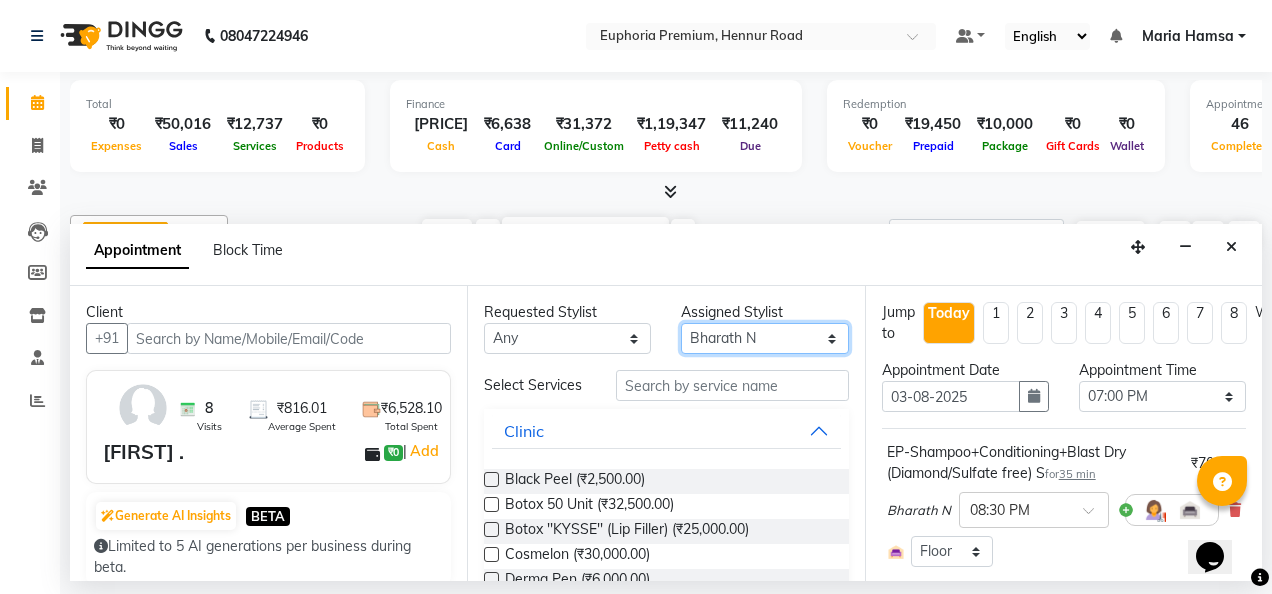 select on "71633" 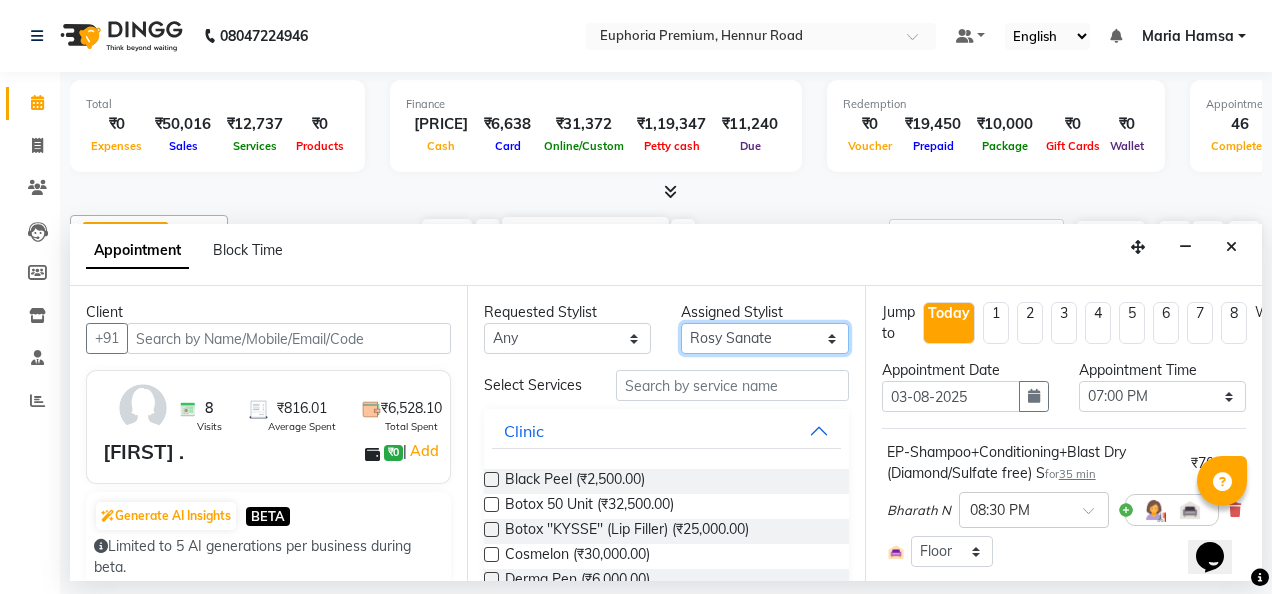 click on "Select Babu V Bharath N Binoy  Chandru Magar Chethan N  Chiinthian Moi ChonglianMoi MOI Daisy . Dhanya . Diya Khadka Fredrick Burrows Khushi Magarthapa Kishore K Maria Hamsa MRINALI MILI Pinky . Priya  K Rosy Sanate Savitha Vijayan Shalini Deivasigamani Shishi L Vijayalakshmi M VISHON BAIDYA" at bounding box center [764, 338] 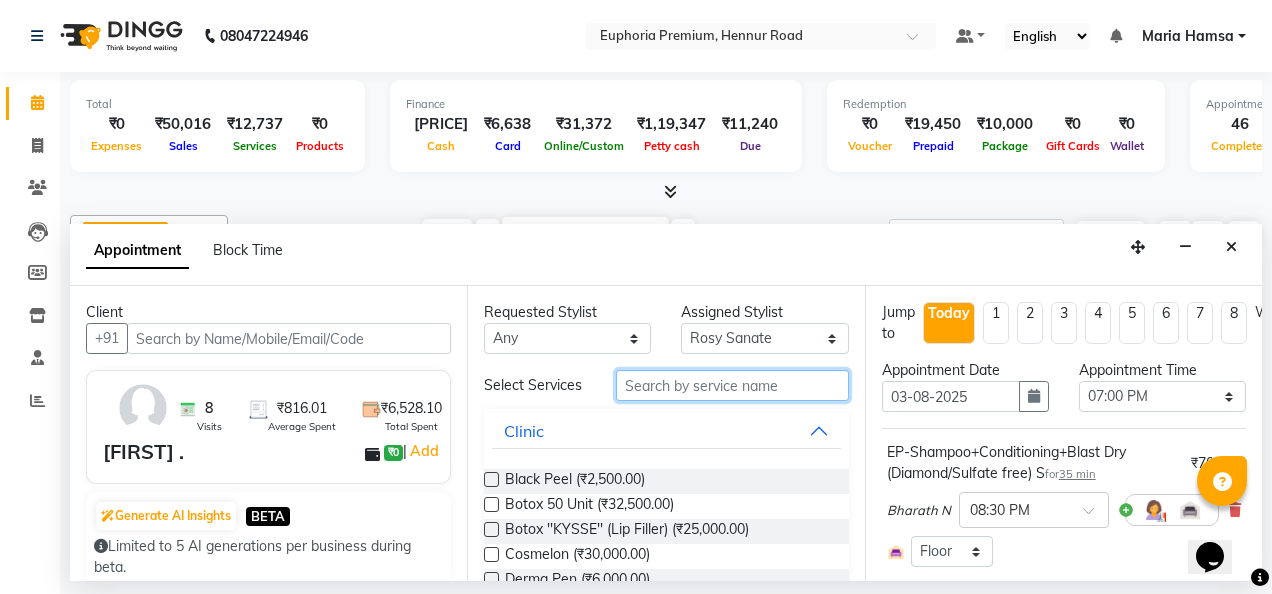 click at bounding box center (732, 385) 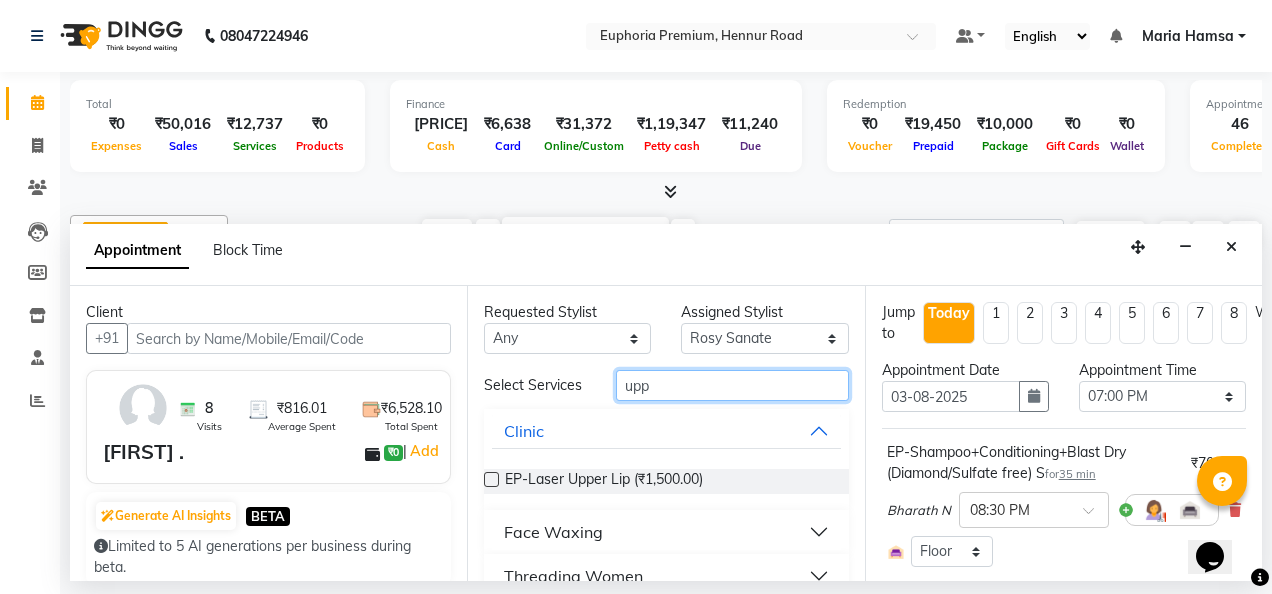 scroll, scrollTop: 44, scrollLeft: 0, axis: vertical 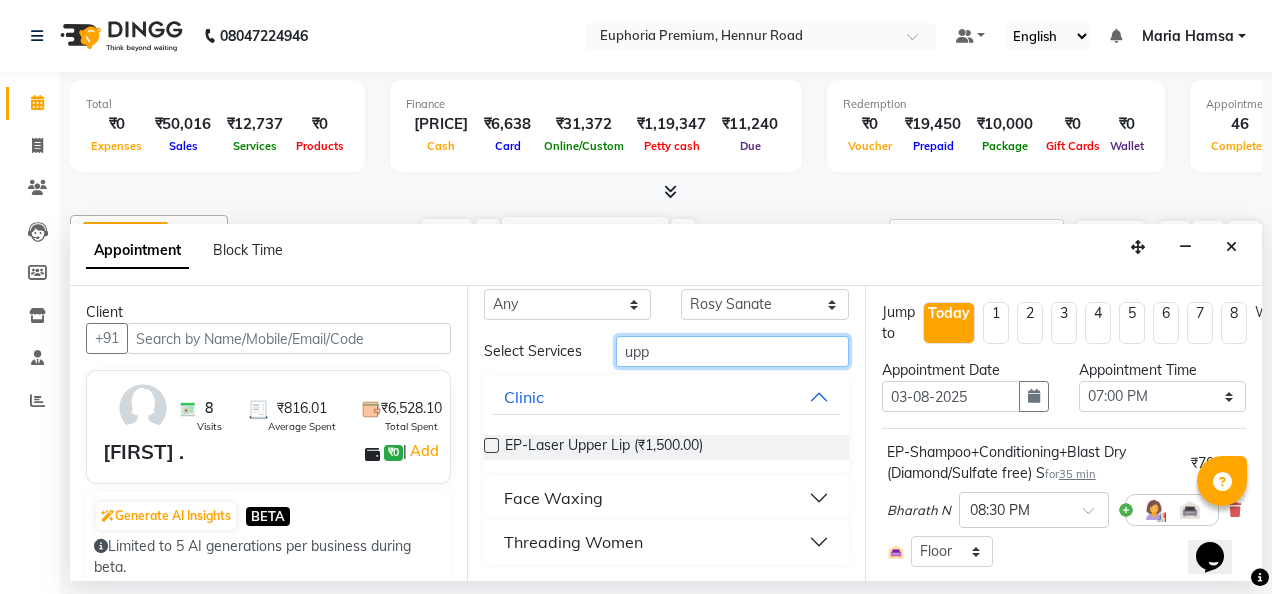 type on "upp" 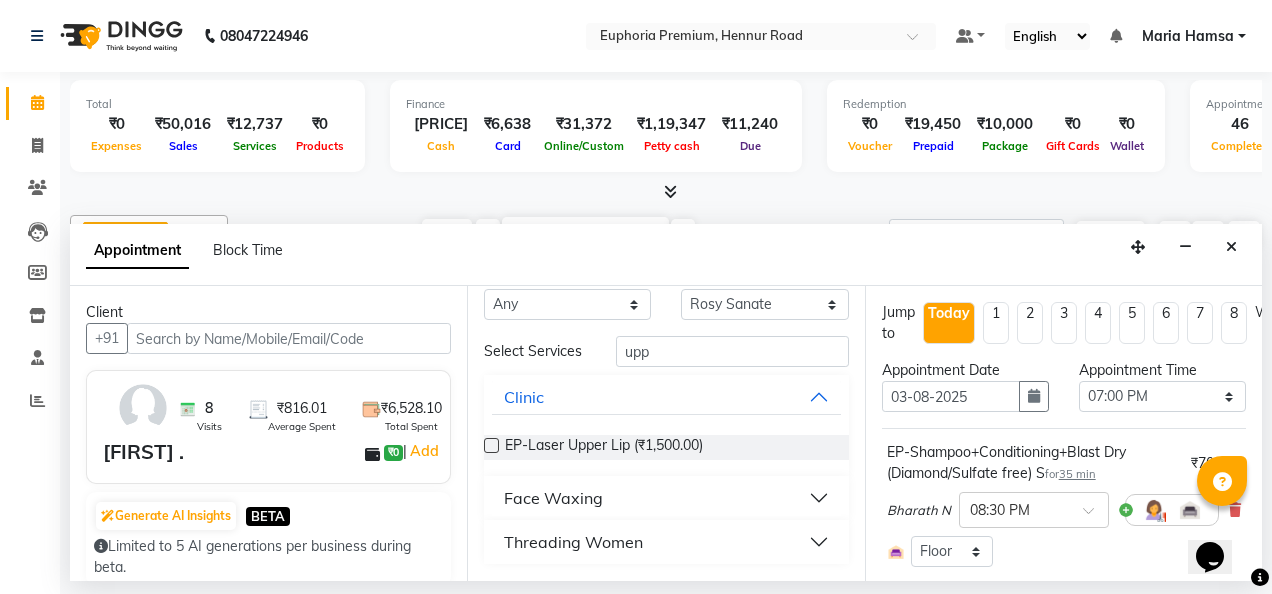 click on "Threading Women" at bounding box center [573, 542] 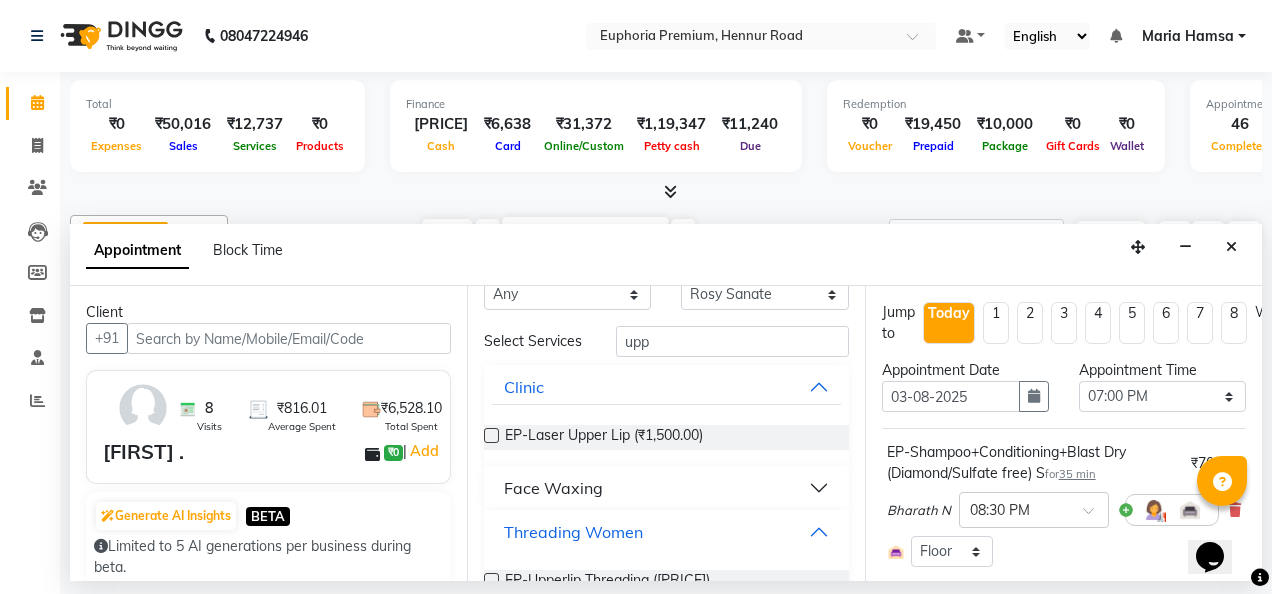 scroll, scrollTop: 100, scrollLeft: 0, axis: vertical 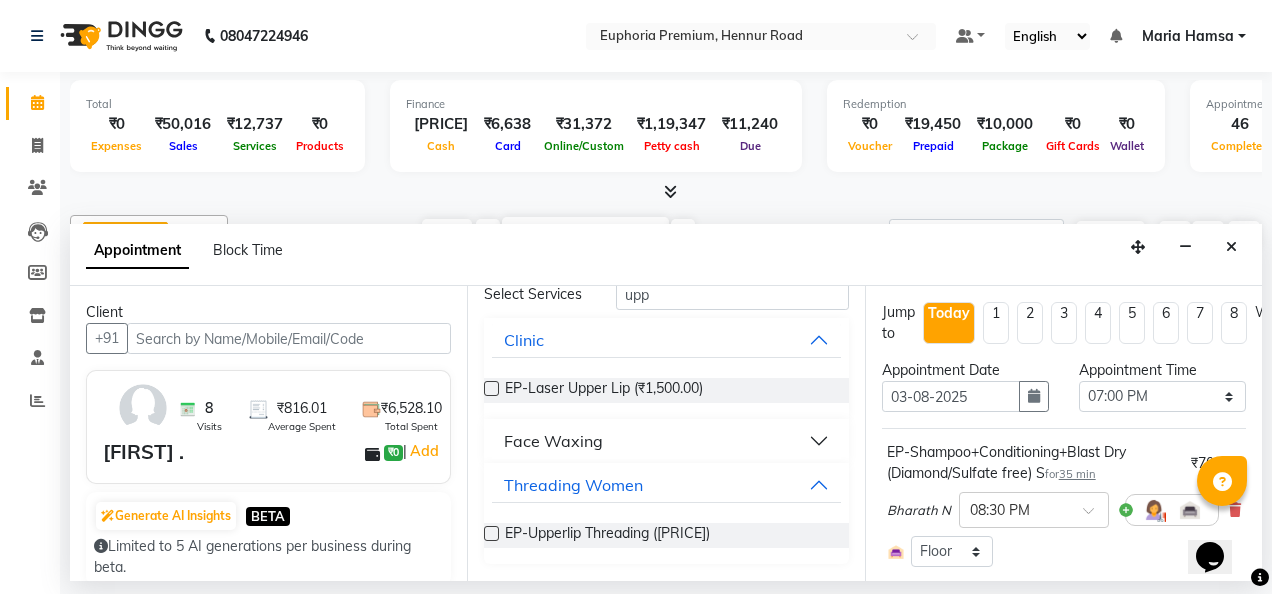 click at bounding box center (491, 533) 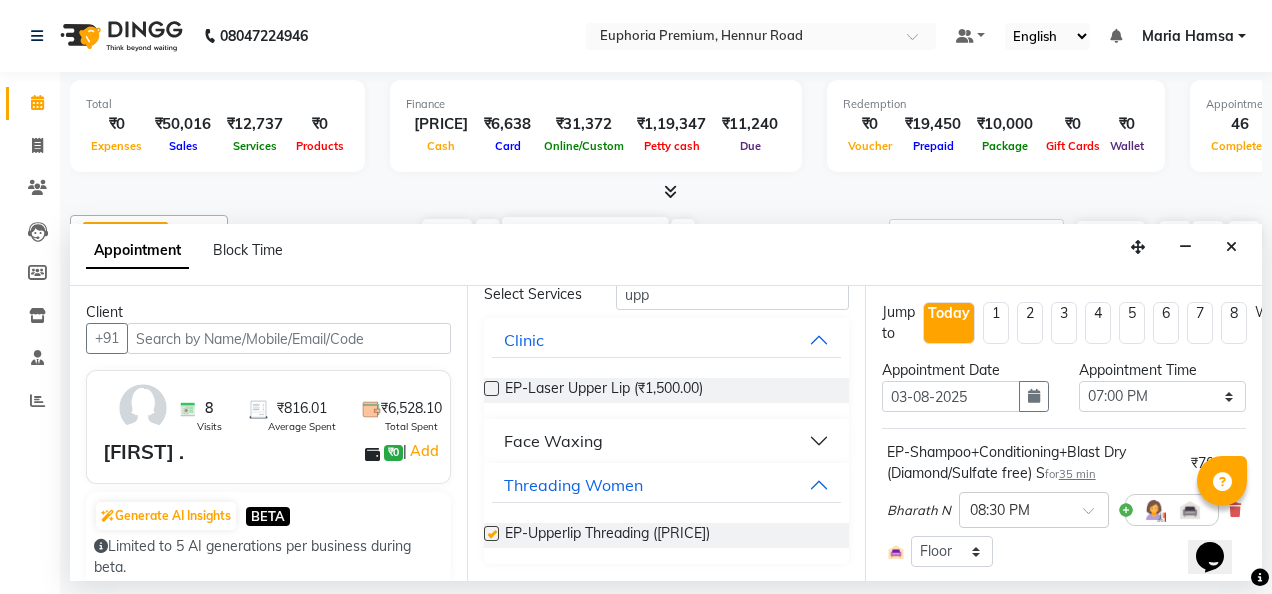 checkbox on "false" 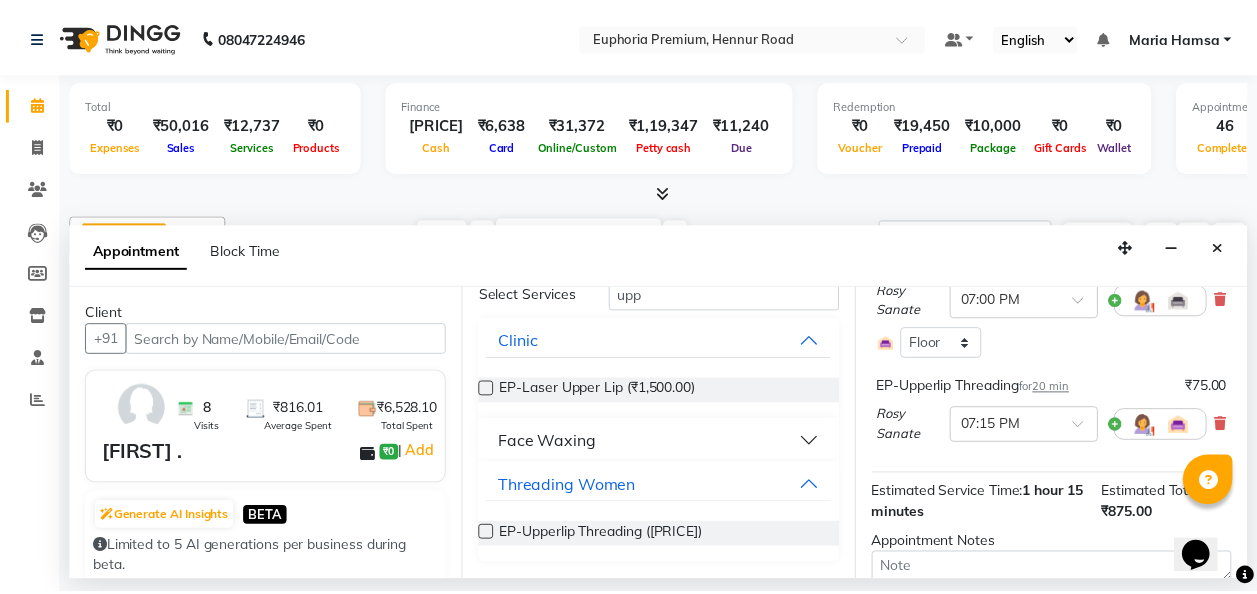 scroll, scrollTop: 482, scrollLeft: 0, axis: vertical 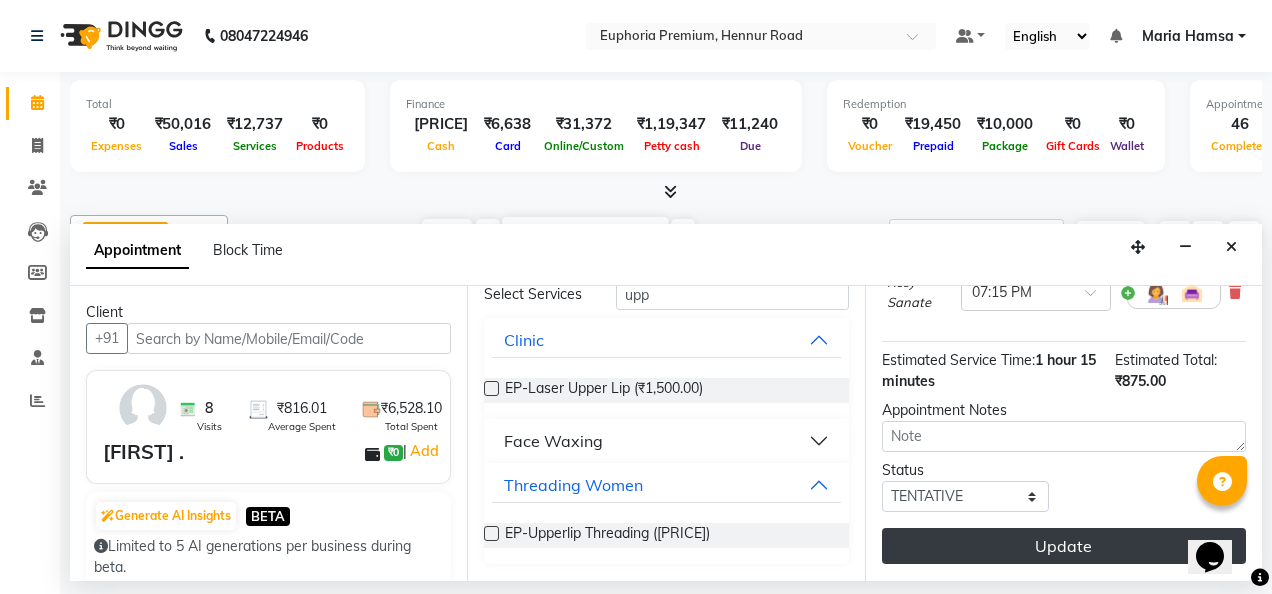 click on "Update" at bounding box center (1064, 546) 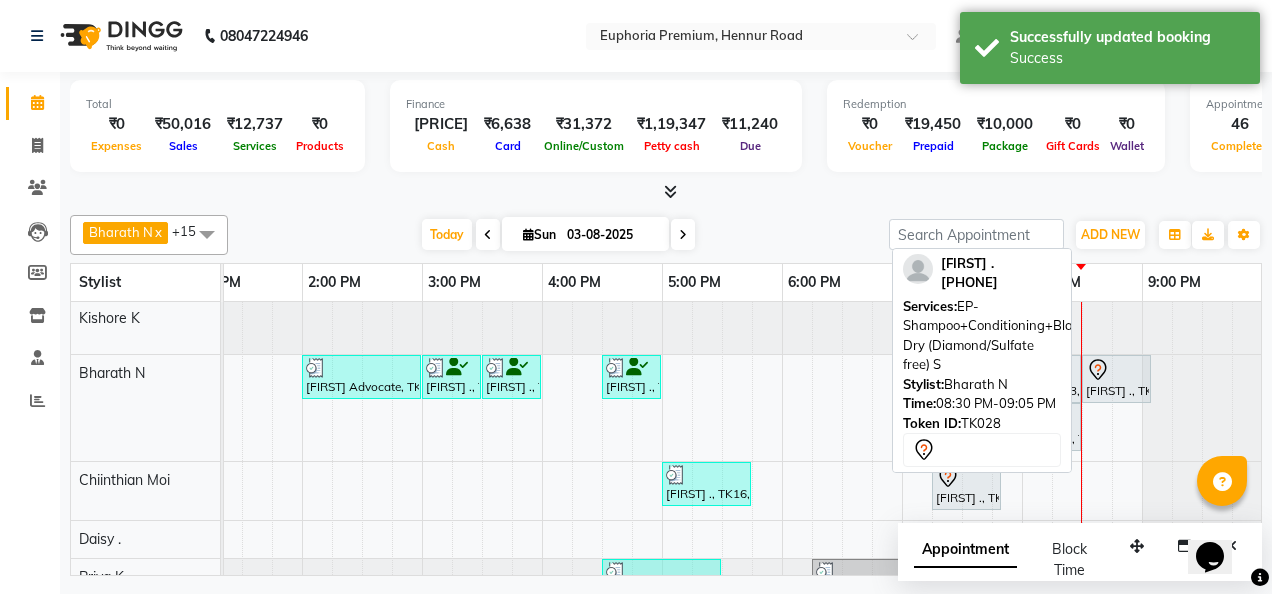 click at bounding box center [1116, 370] 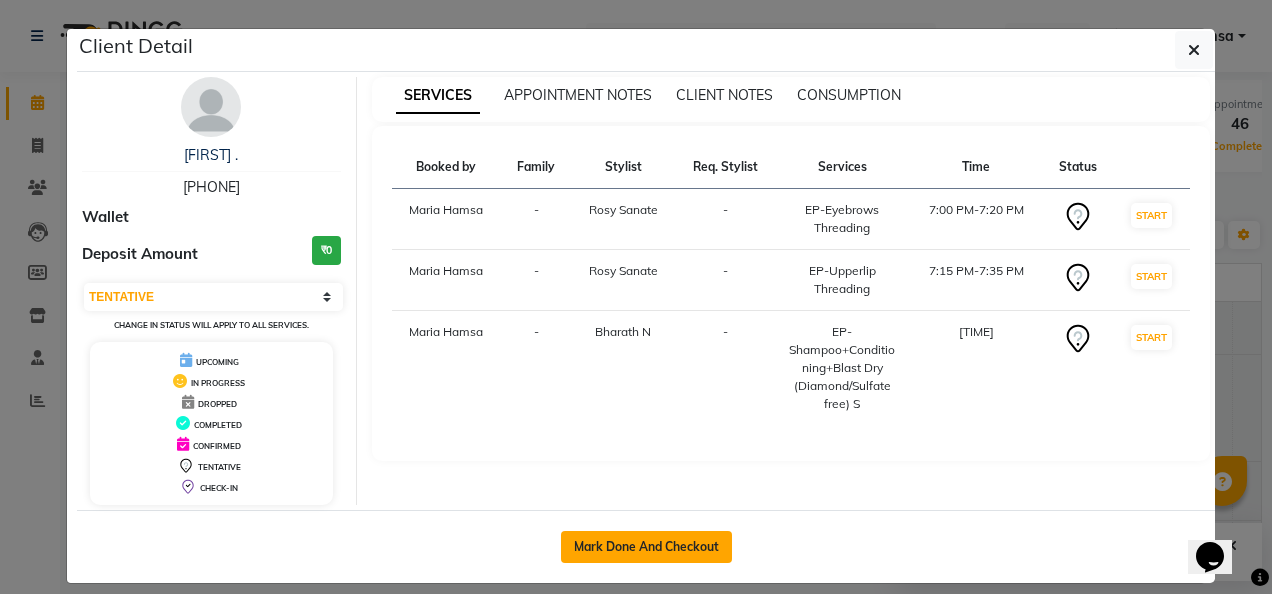 click on "Mark Done And Checkout" 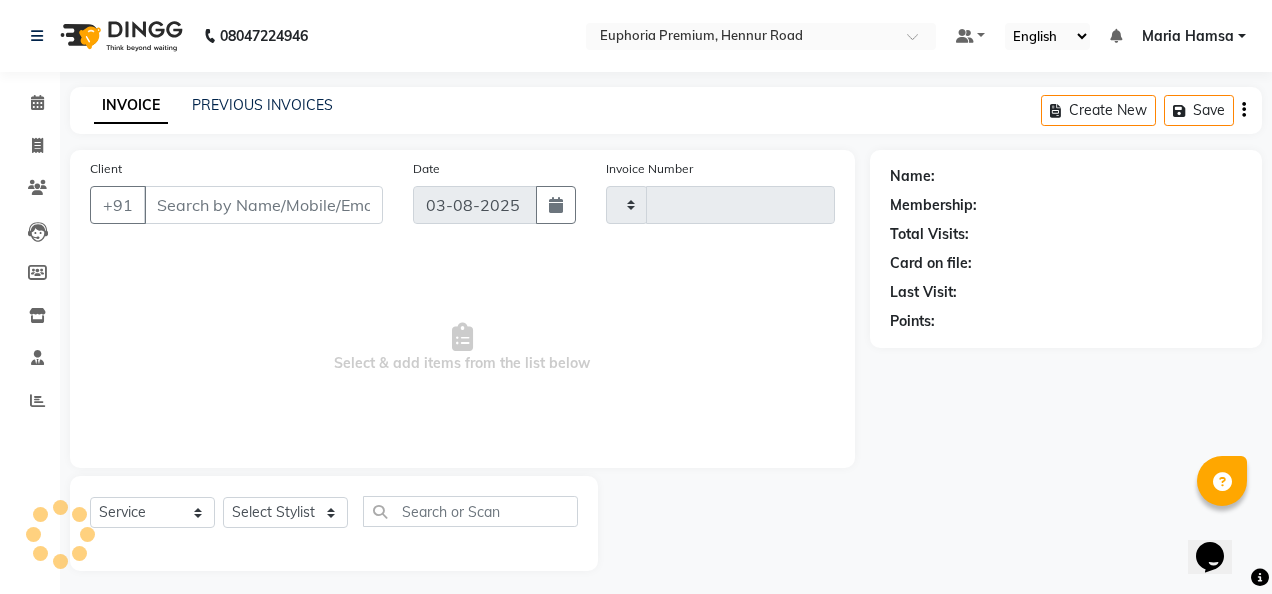 type on "2111" 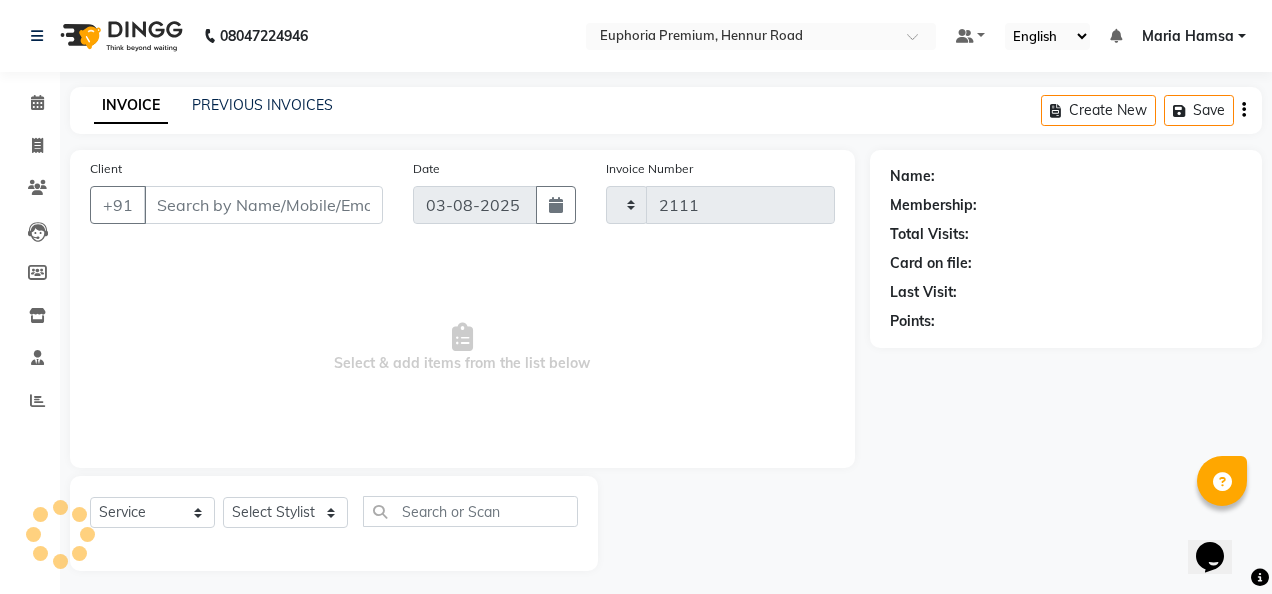 select on "7925" 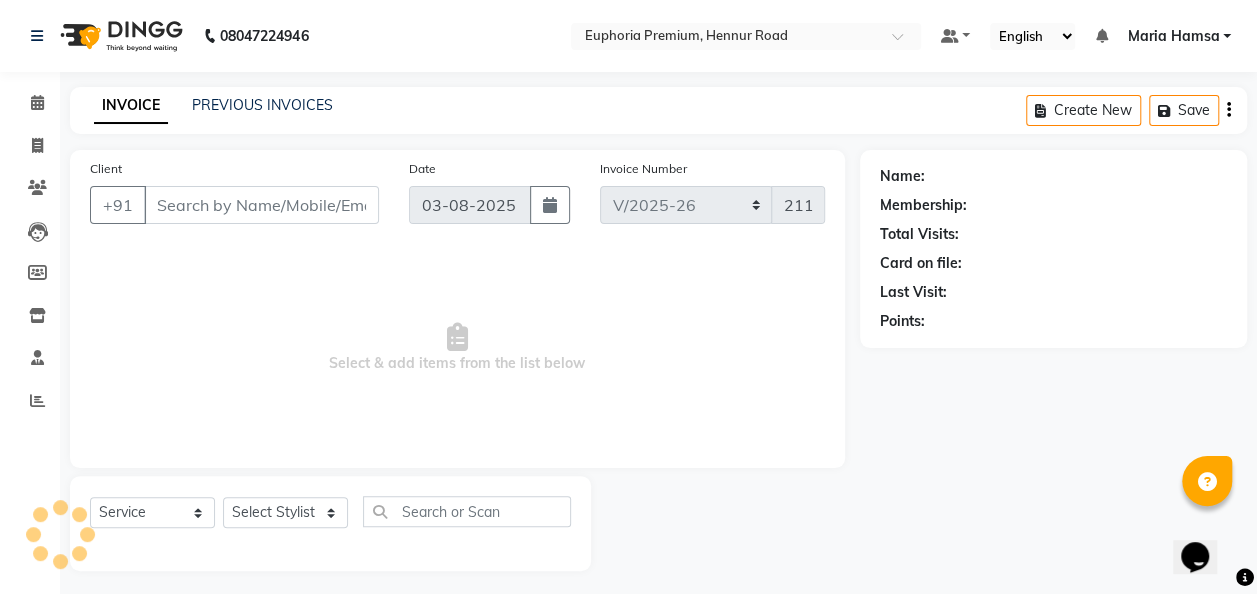 type on "77******63" 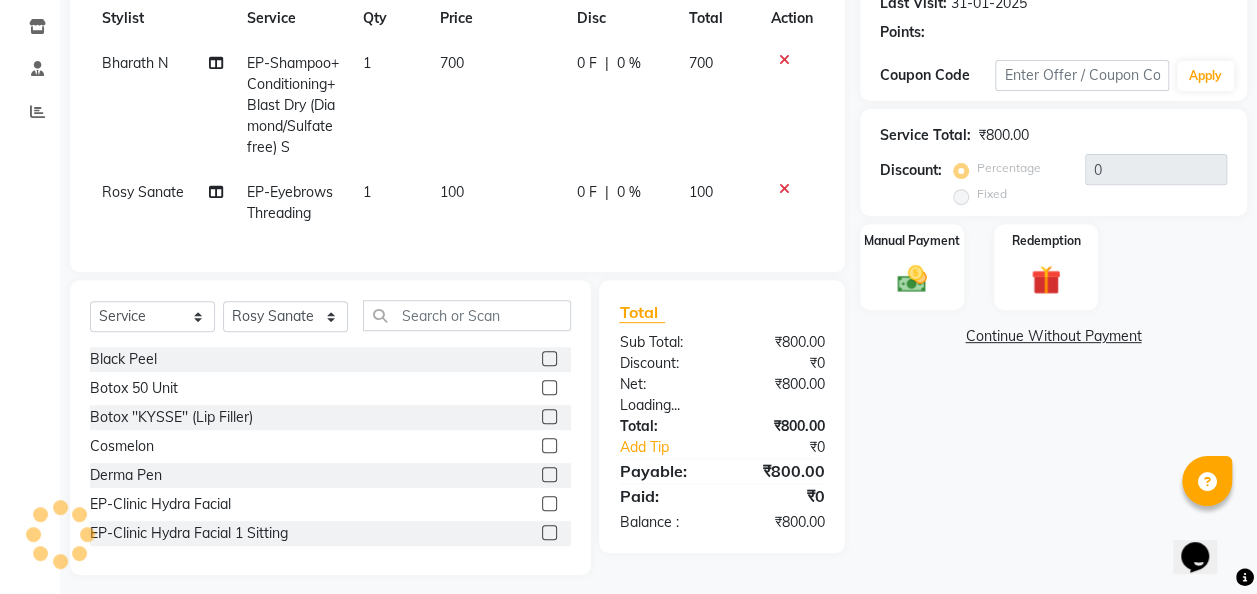 scroll, scrollTop: 314, scrollLeft: 0, axis: vertical 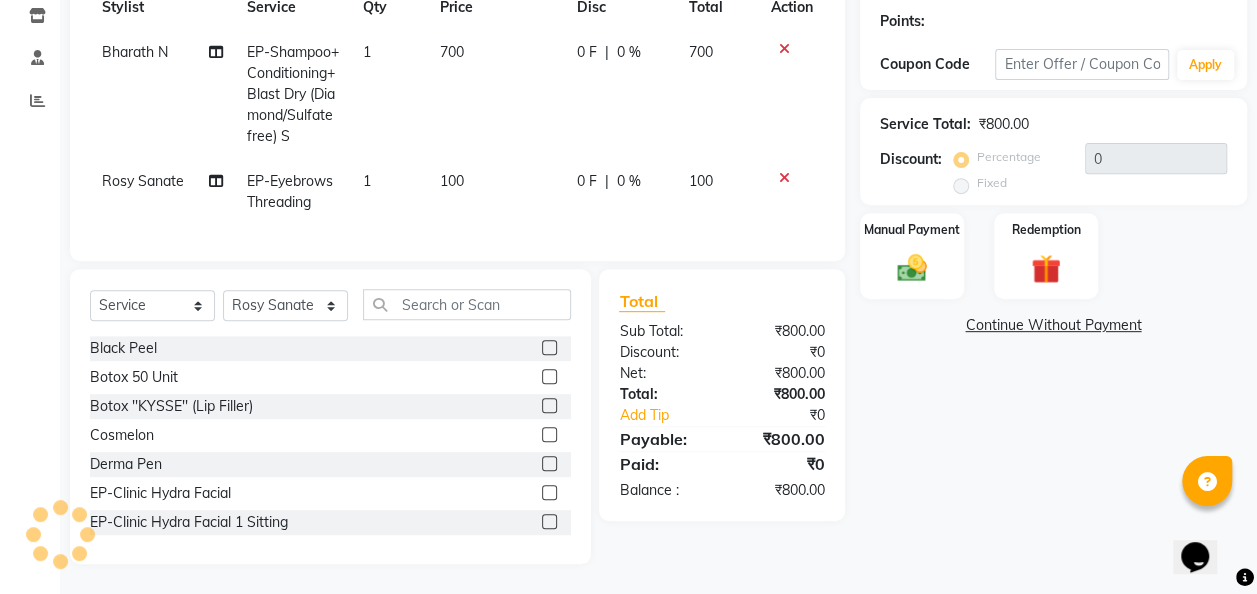 select on "1: Object" 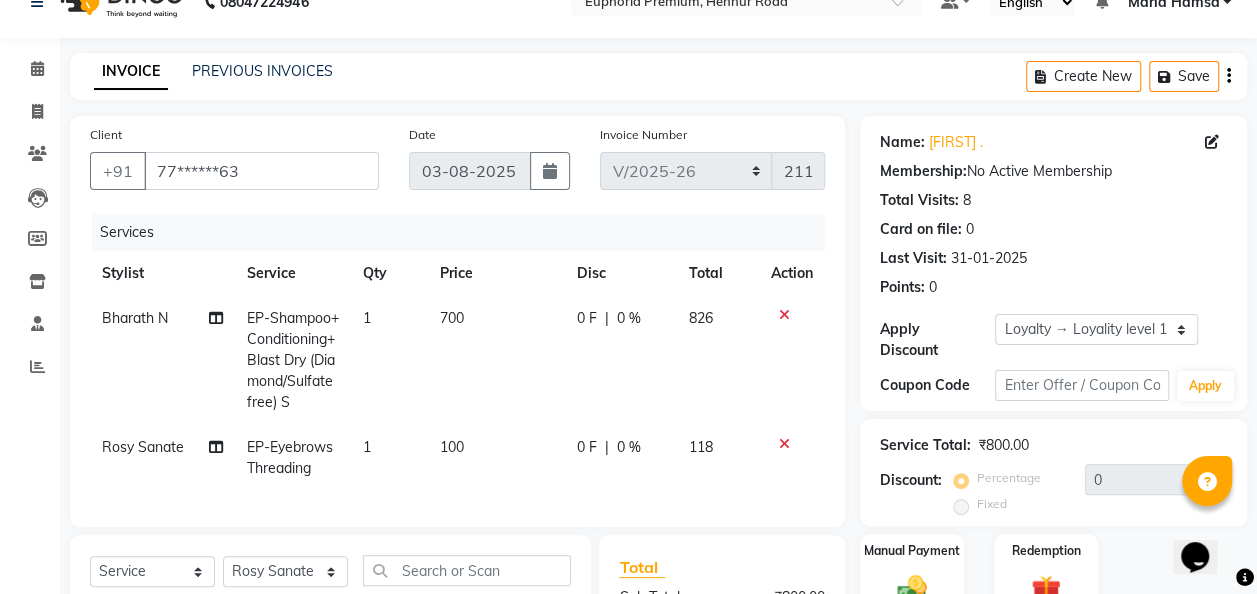 scroll, scrollTop: 32, scrollLeft: 0, axis: vertical 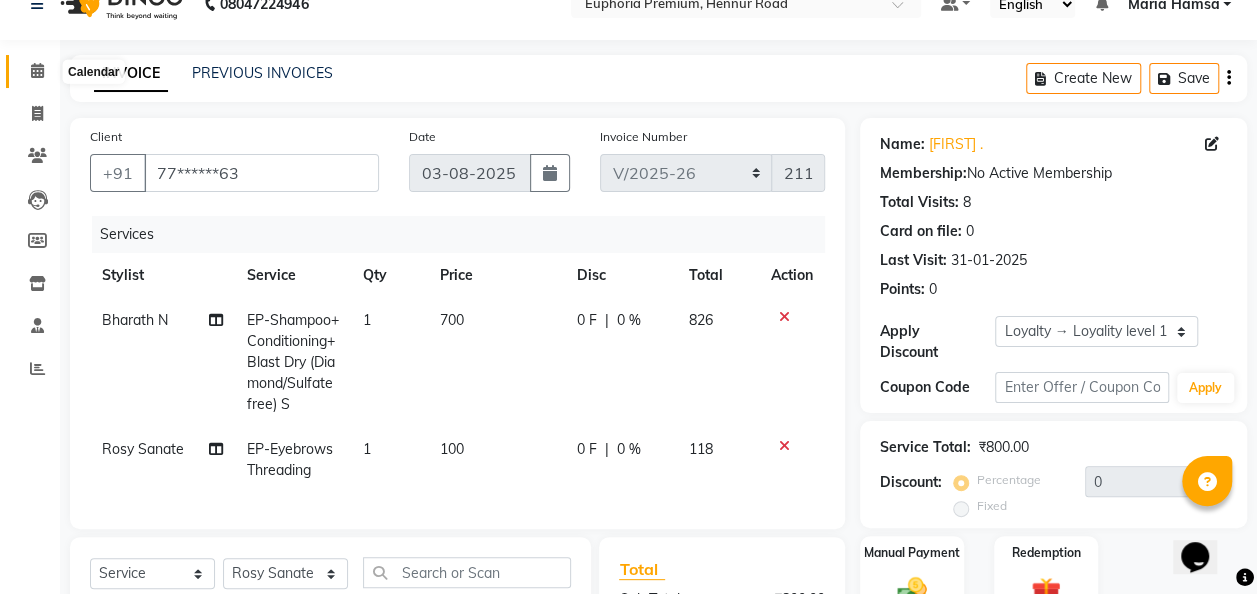 click 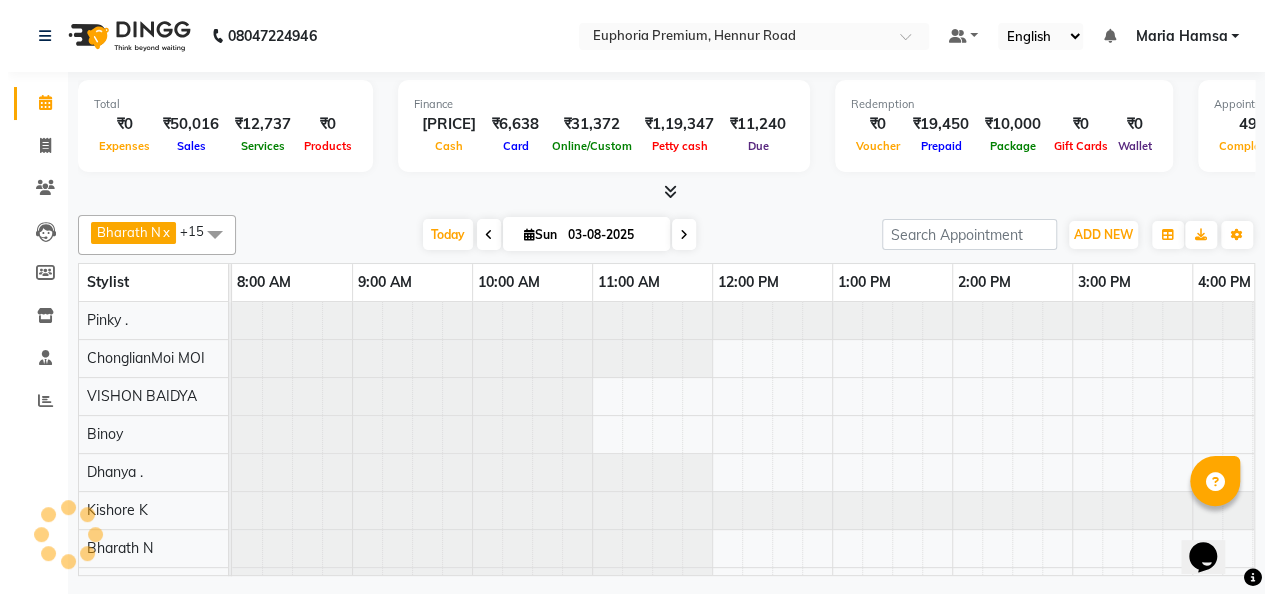 scroll, scrollTop: 0, scrollLeft: 0, axis: both 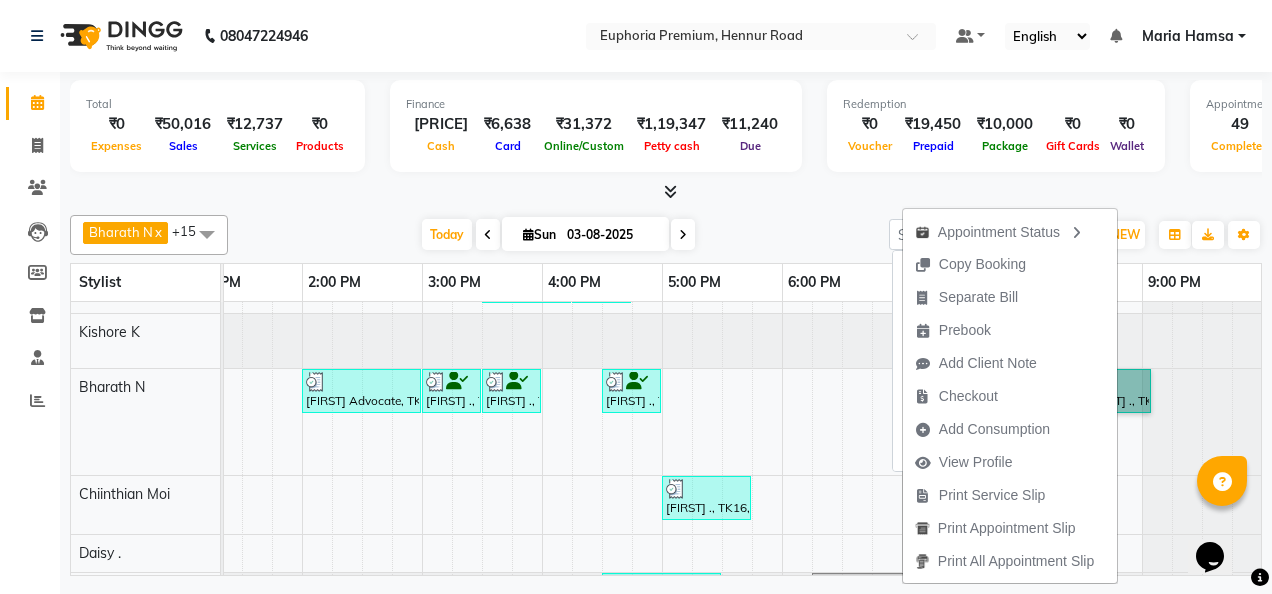 click on "[FIRST] ., TK28, 08:30 PM-09:05 PM, EP-Shampoo+Conditioning+Blast Dry (Diamond/Sulfate free) S" at bounding box center (1116, 391) 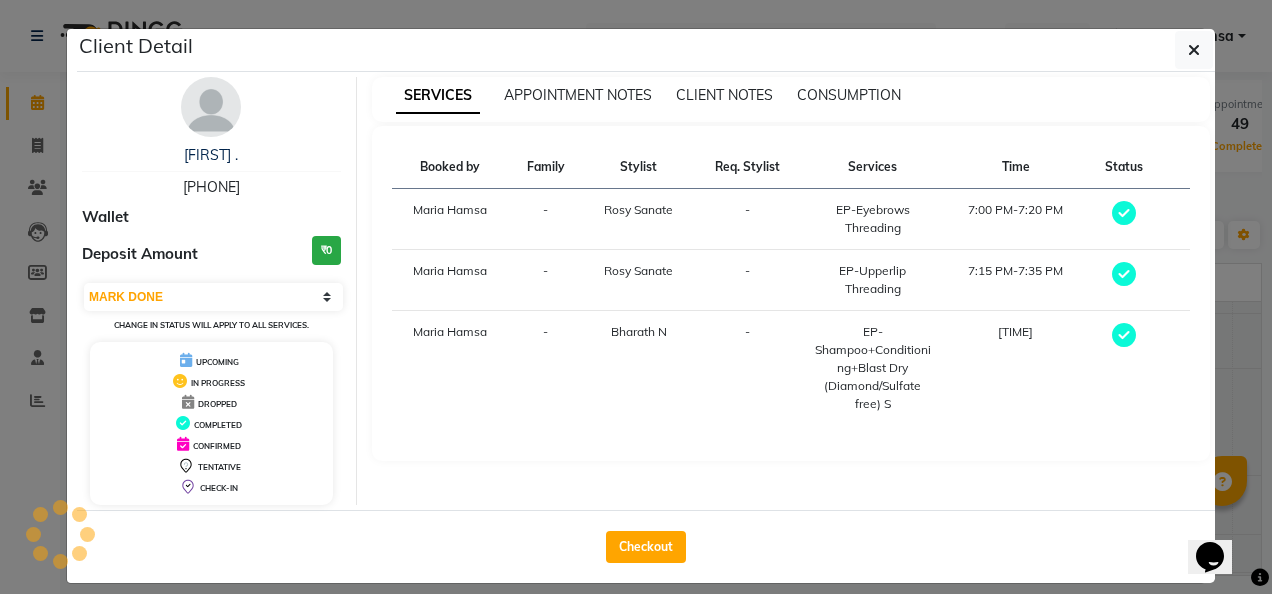 click on "Select MARK DONE UPCOMING Change in status will apply to all services." at bounding box center (211, 307) 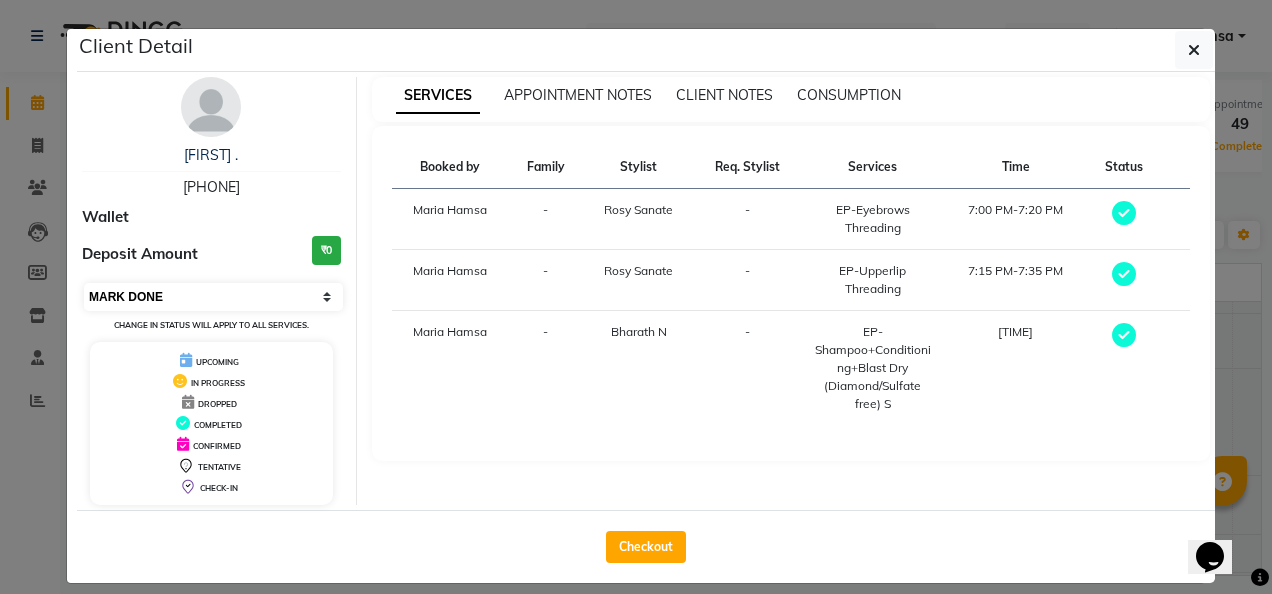 click on "Select MARK DONE UPCOMING" at bounding box center [213, 297] 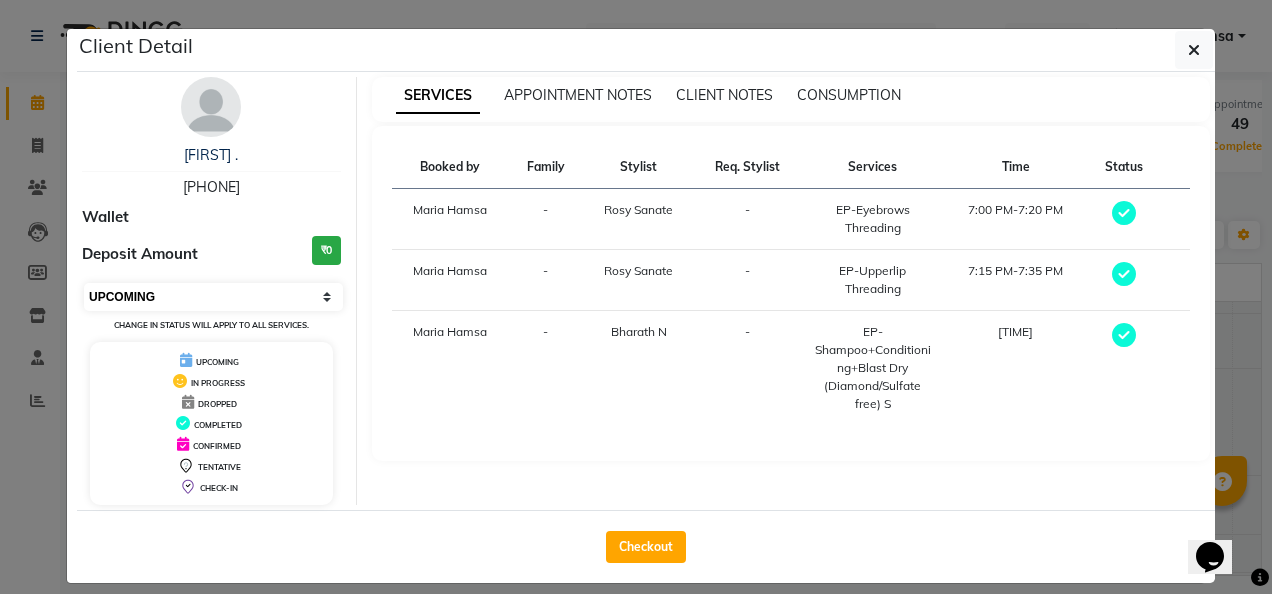 click on "Select MARK DONE UPCOMING" at bounding box center [213, 297] 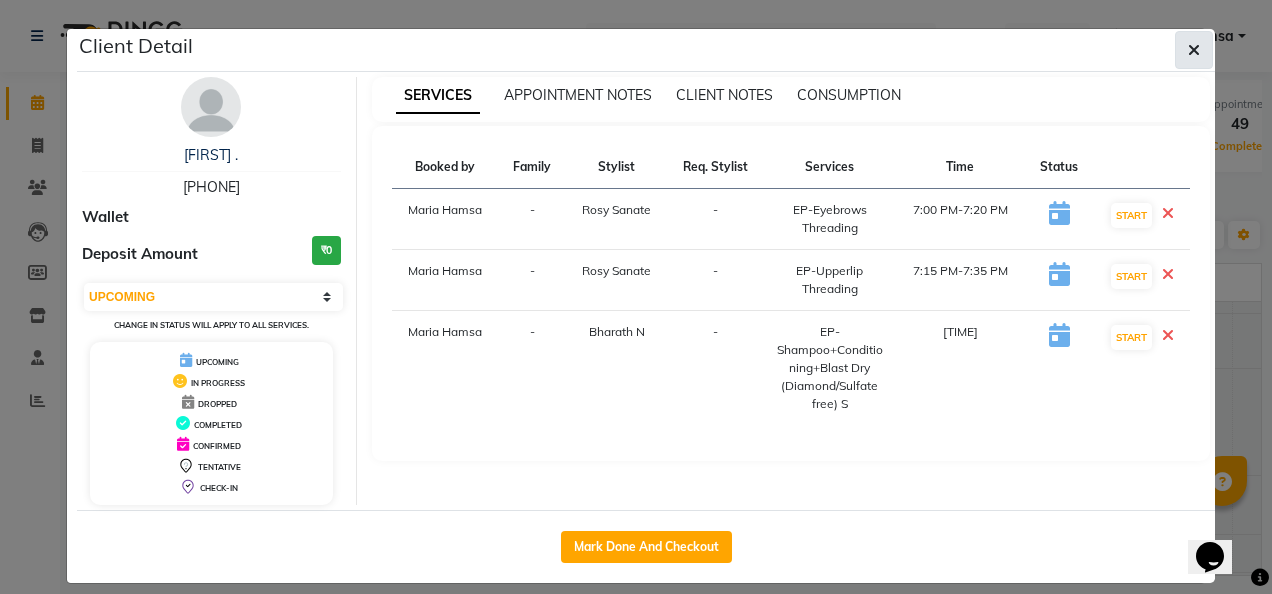 click 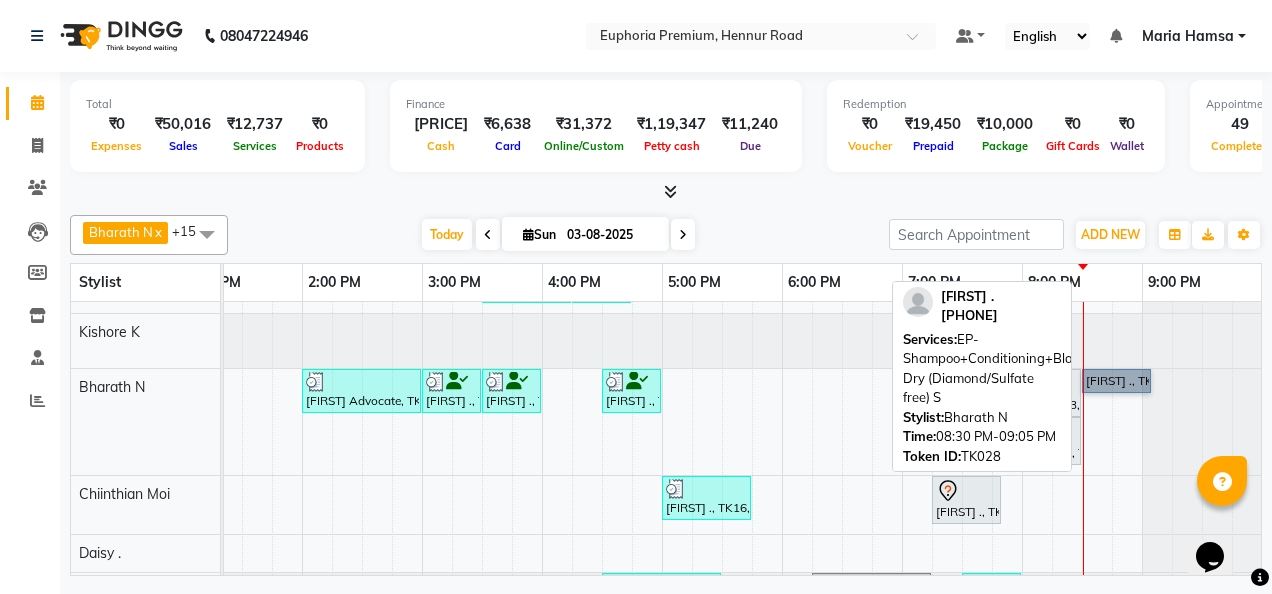 click on "[FIRST] ., TK28, 08:30 PM-09:05 PM, EP-Shampoo+Conditioning+Blast Dry (Diamond/Sulfate free) S" at bounding box center (1116, 381) 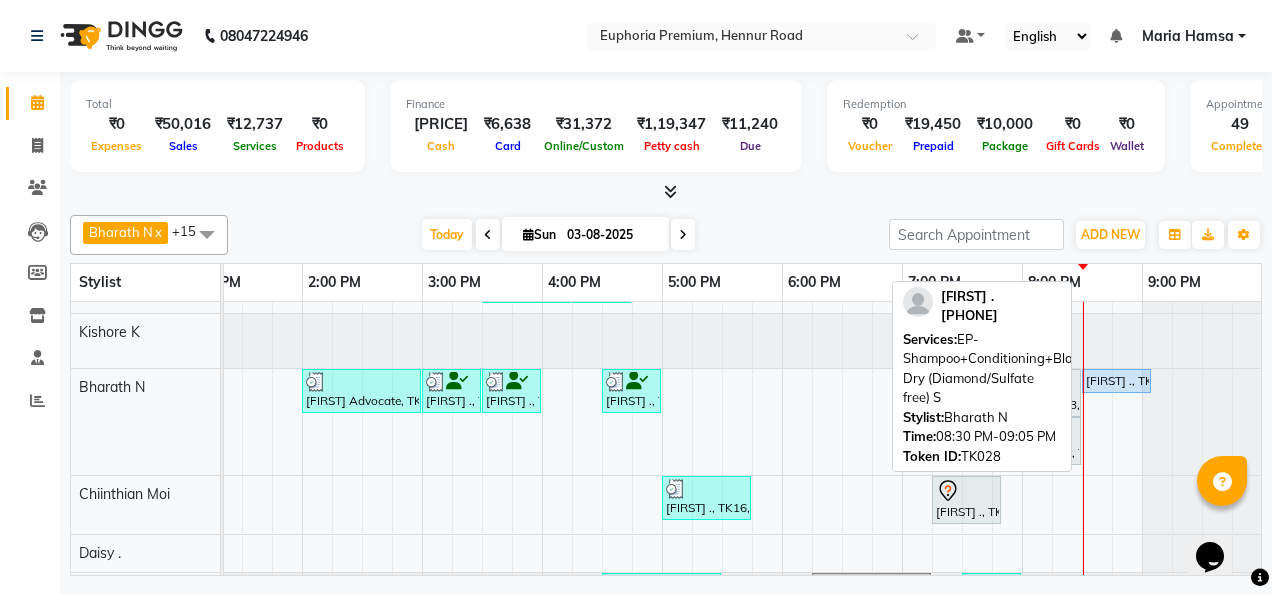 select on "5" 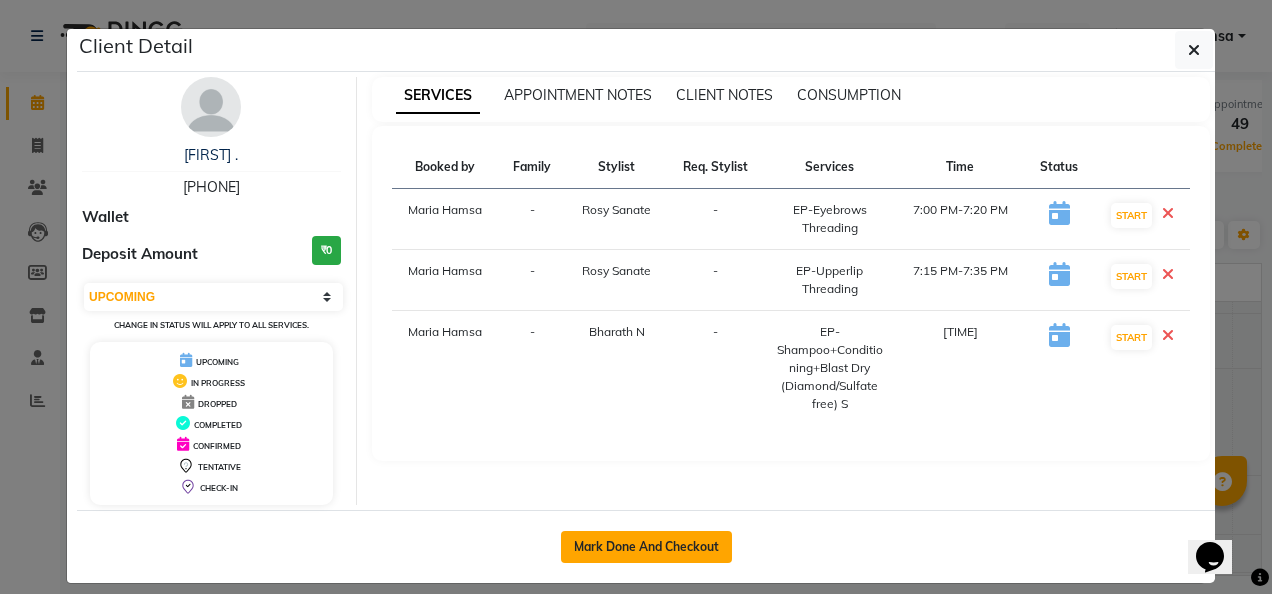 click on "Mark Done And Checkout" 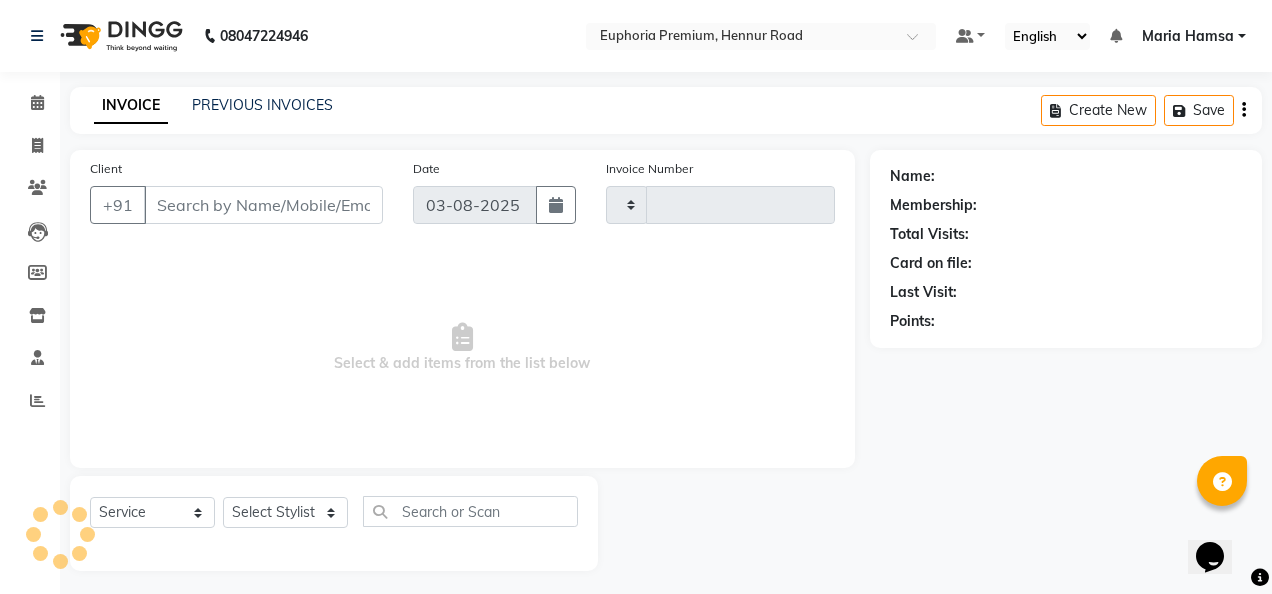 type on "2111" 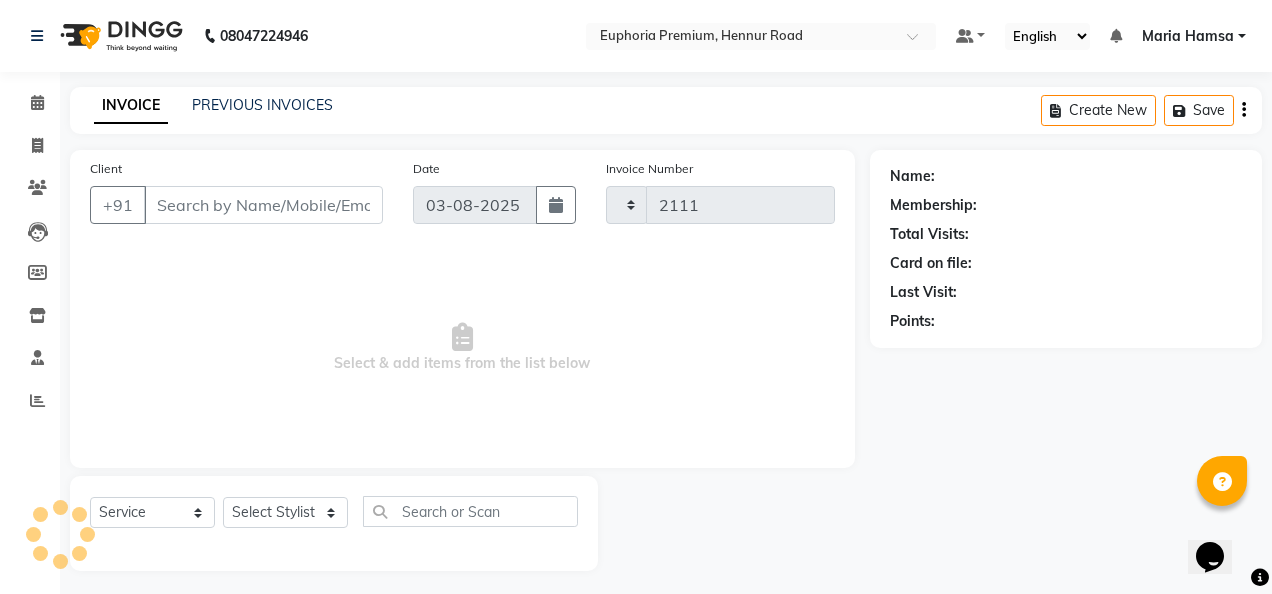 select on "7925" 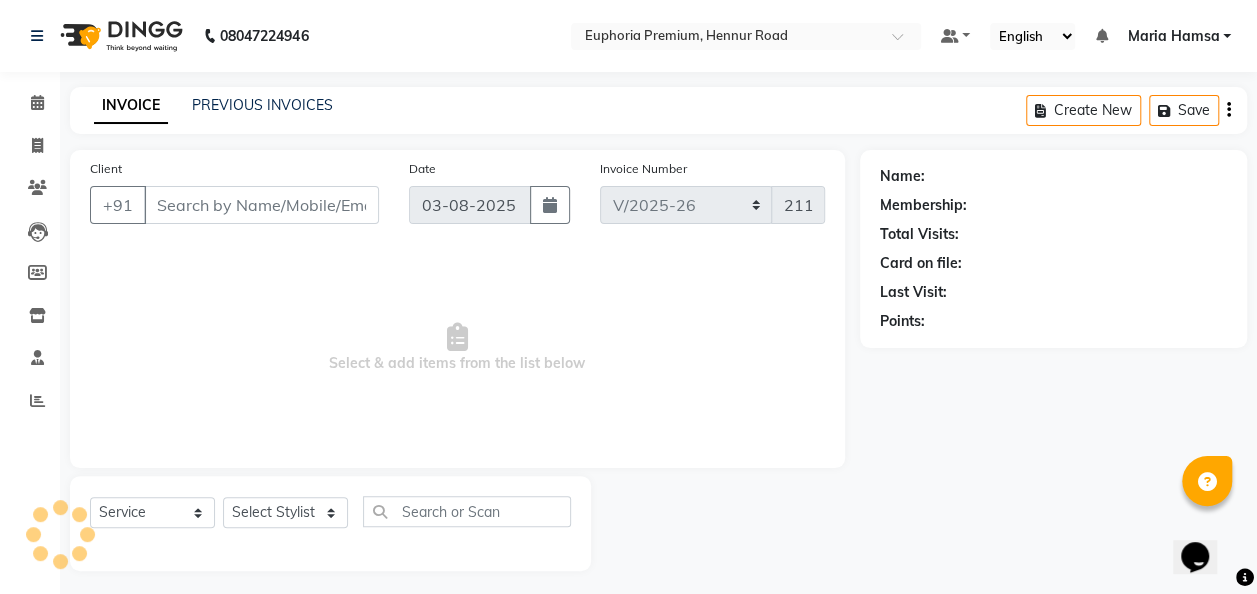 type on "77******63" 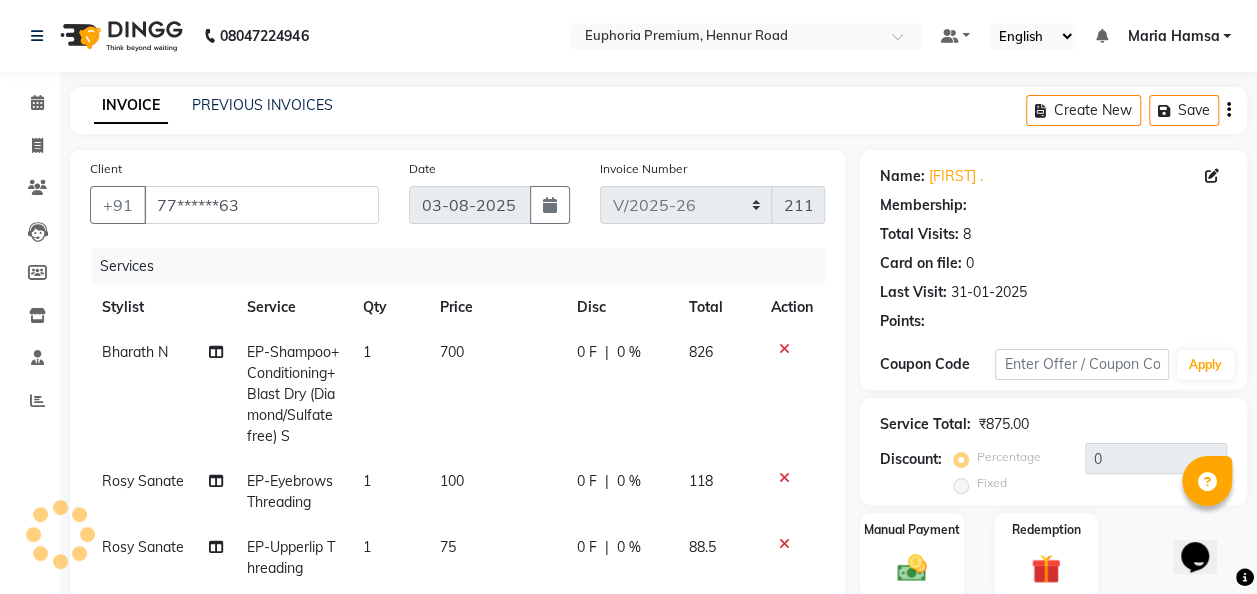select on "1: Object" 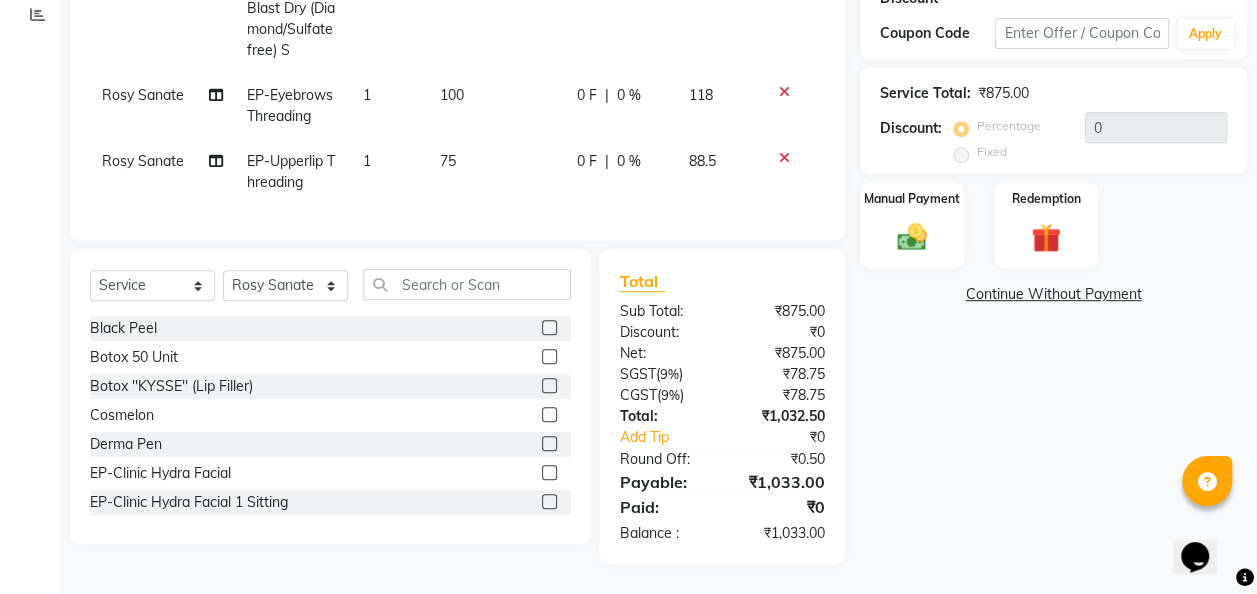 scroll, scrollTop: 400, scrollLeft: 0, axis: vertical 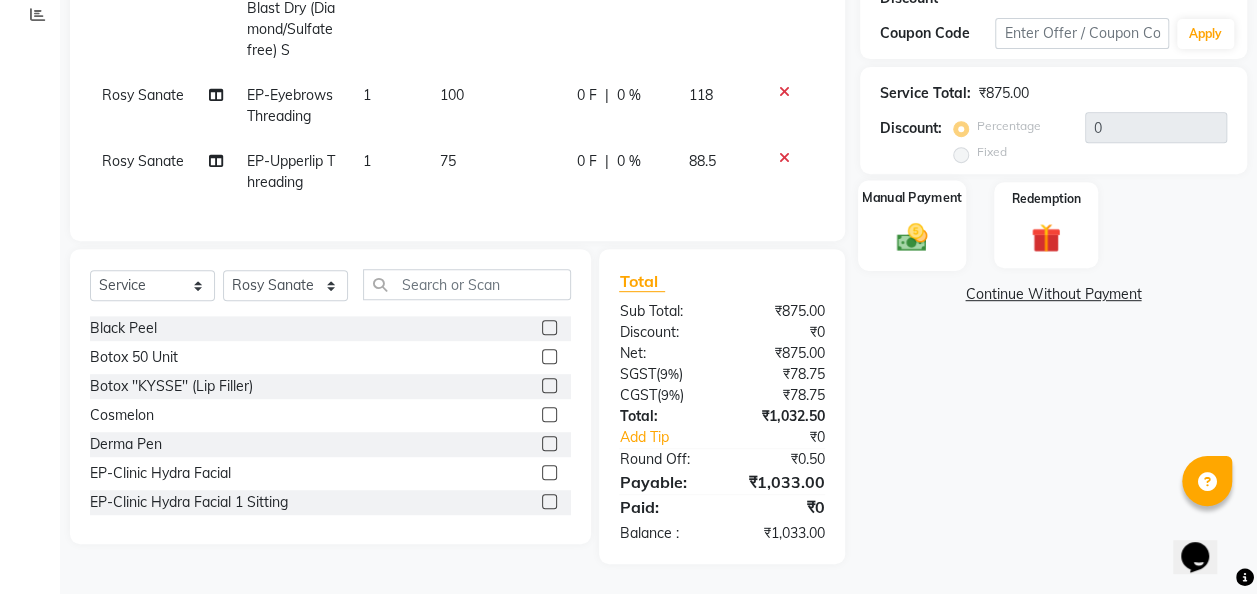 click 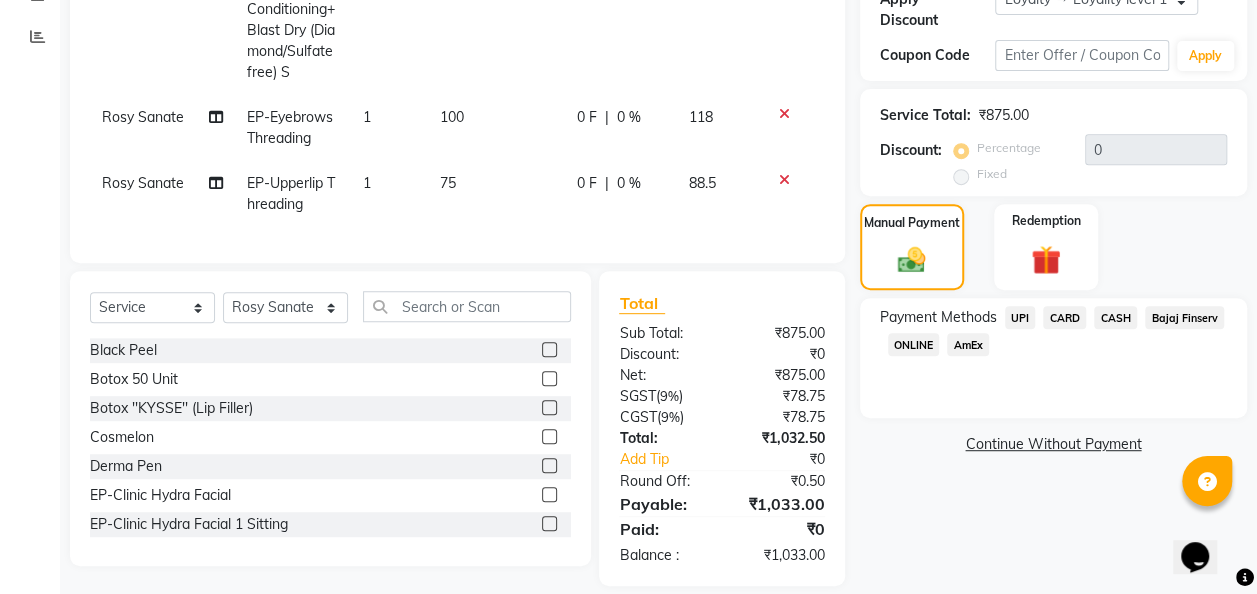scroll, scrollTop: 400, scrollLeft: 0, axis: vertical 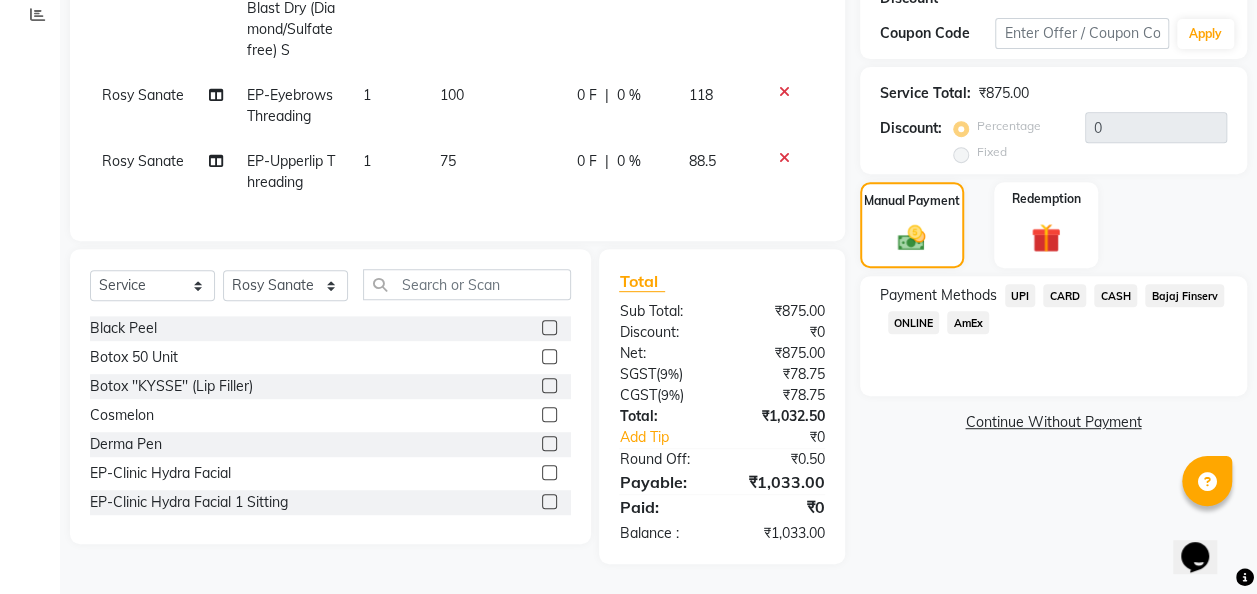click on "UPI" 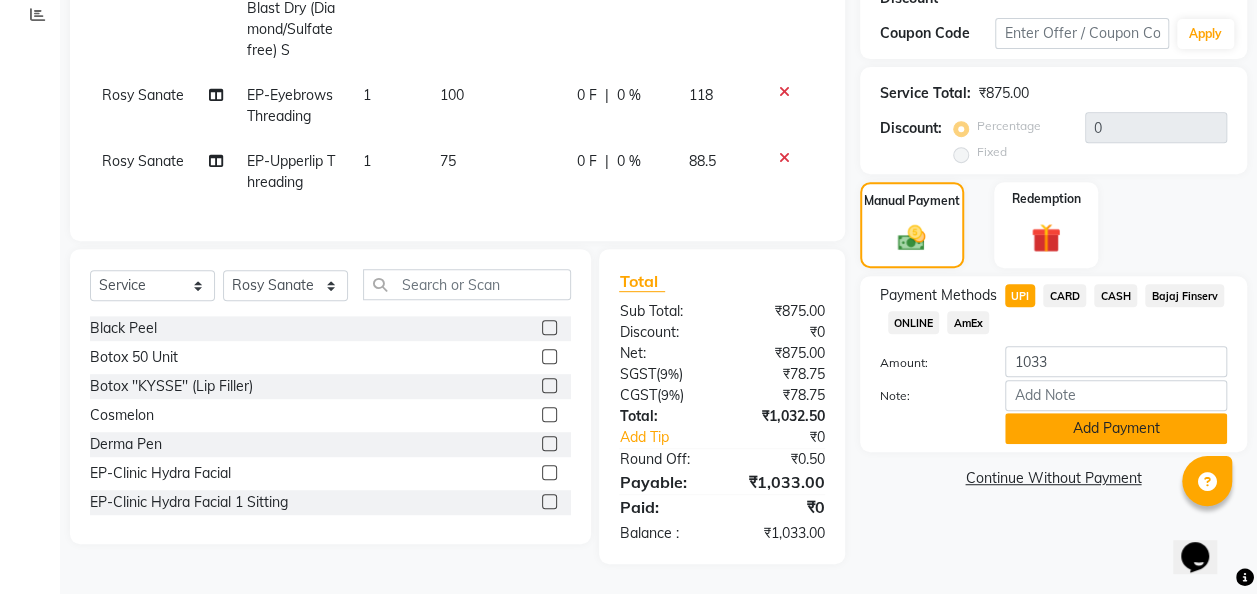 click on "Add Payment" 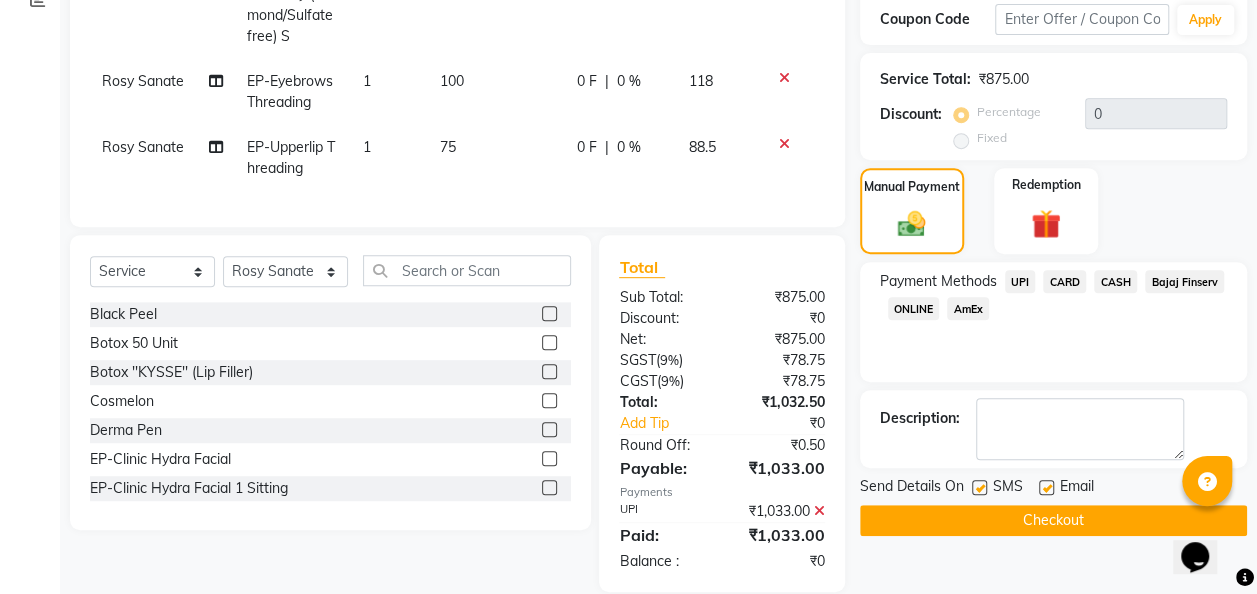 click on "Checkout" 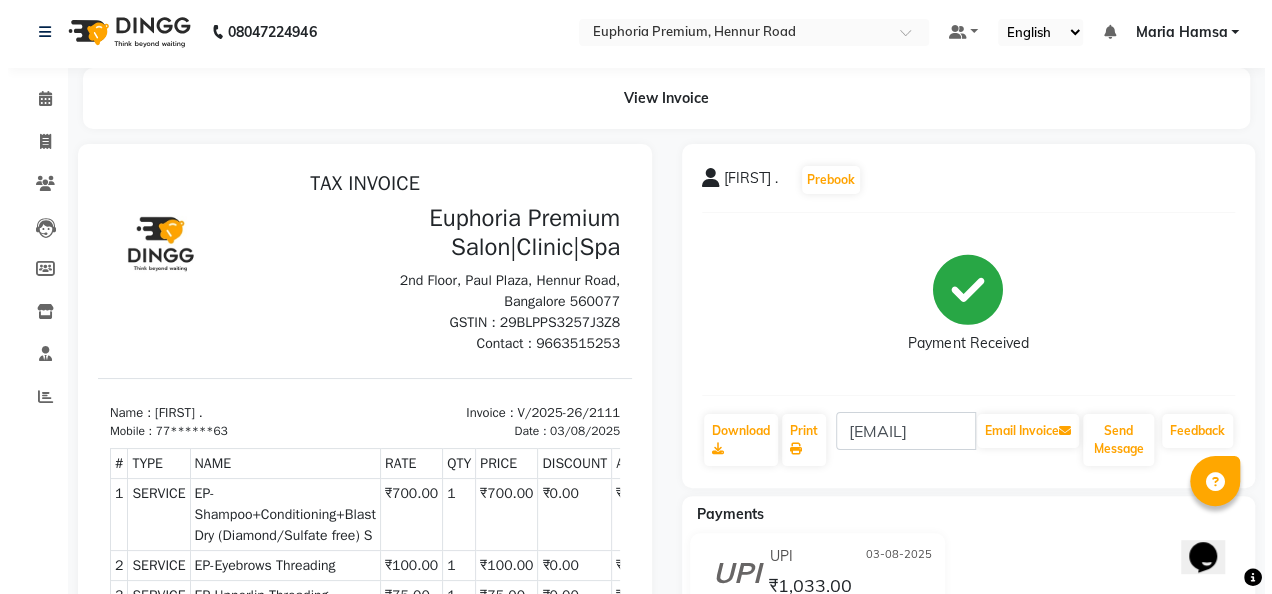 scroll, scrollTop: 0, scrollLeft: 0, axis: both 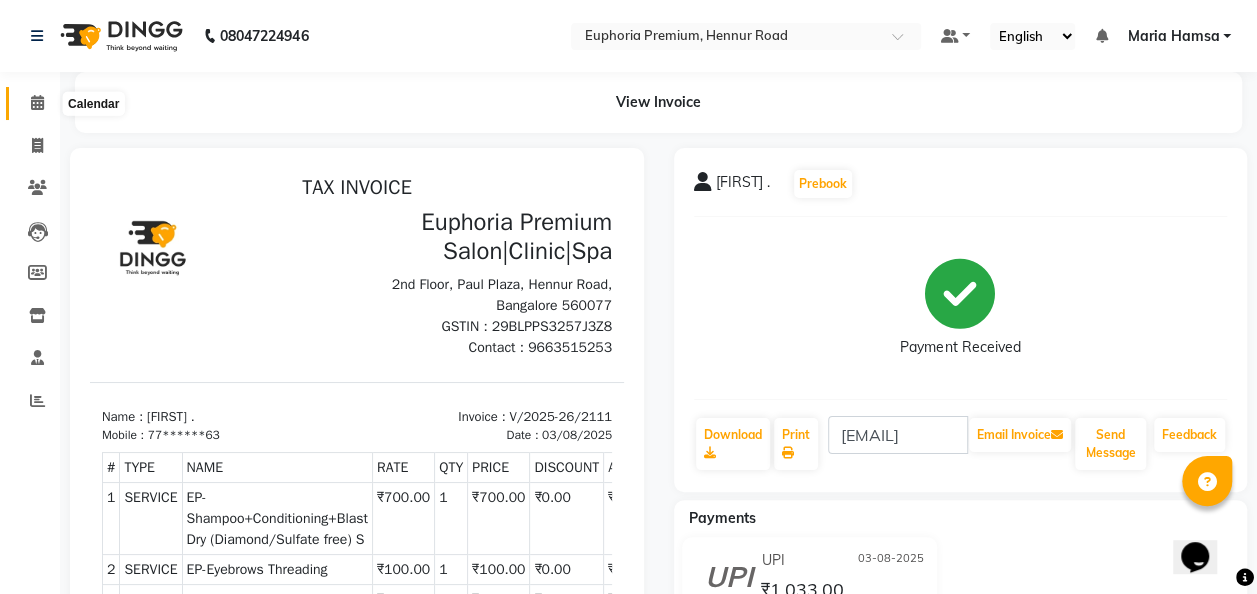 click 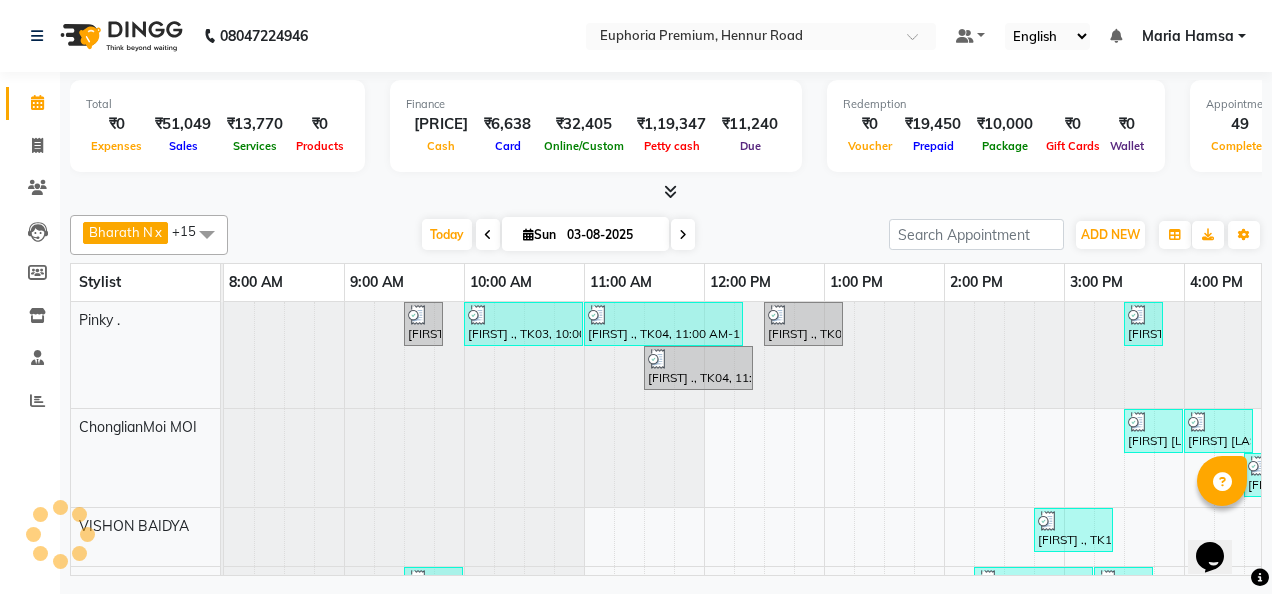 scroll, scrollTop: 0, scrollLeft: 0, axis: both 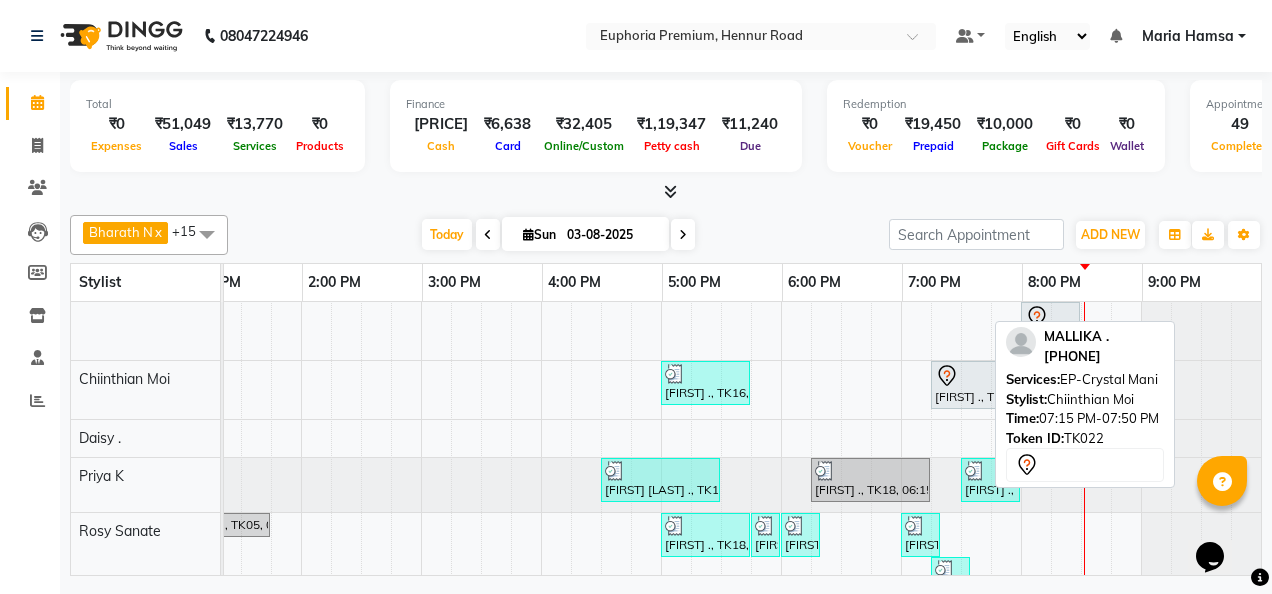click on "[FIRST] ., TK22, 07:15 PM-07:50 PM, EP-Crystal Mani" at bounding box center (965, 385) 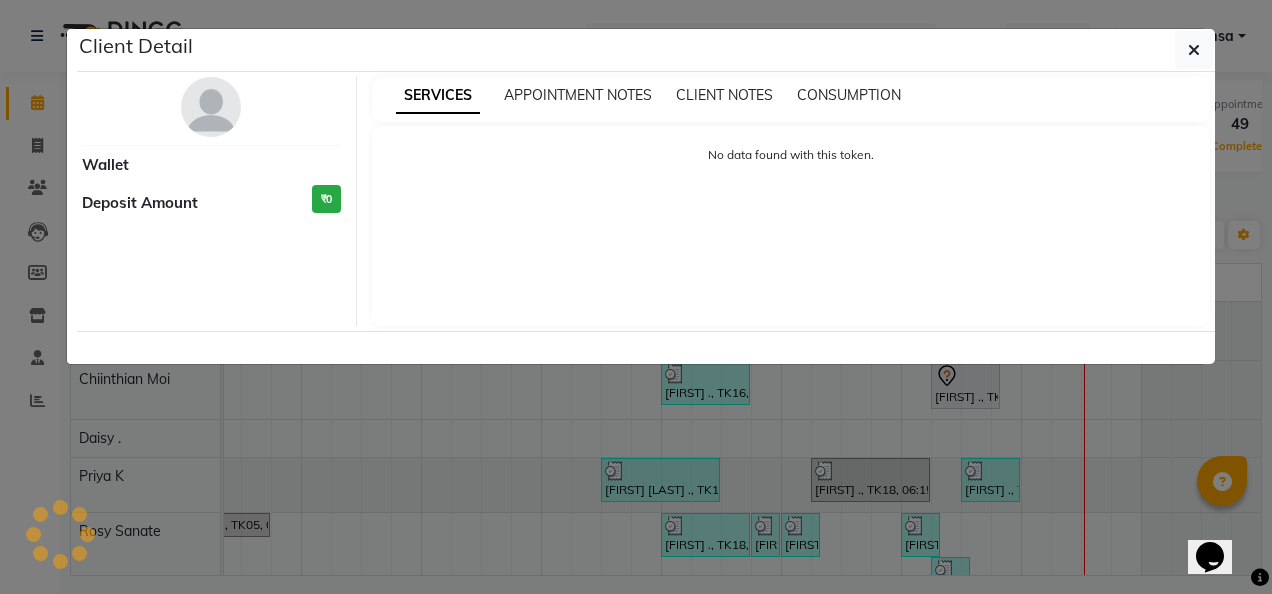 select on "7" 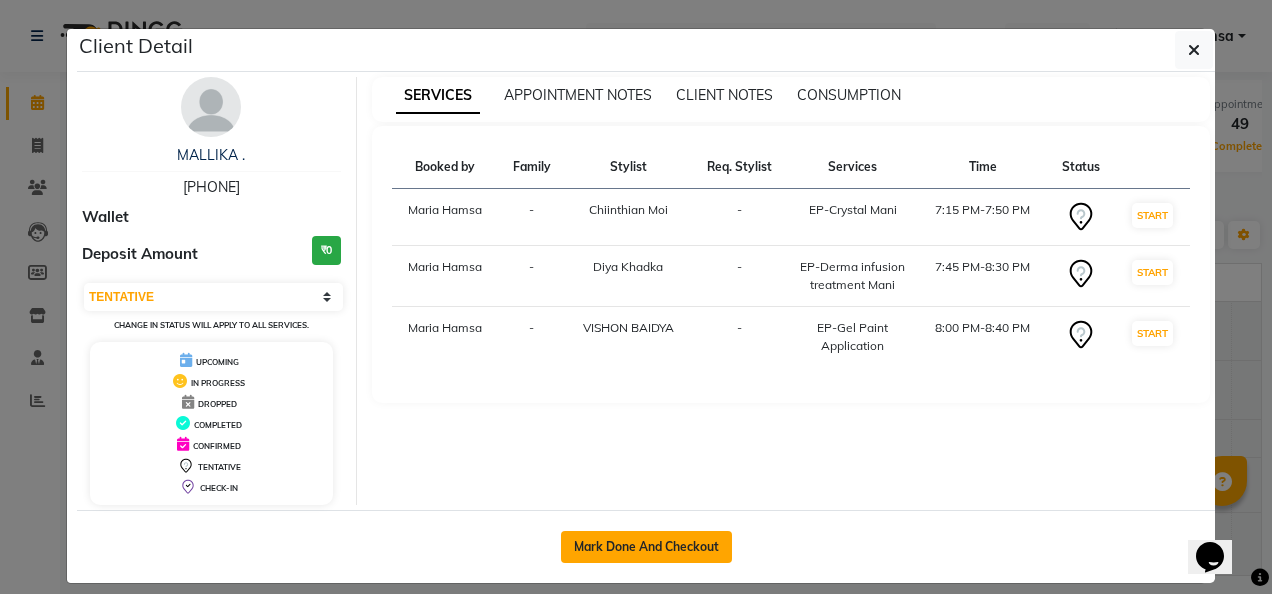 click on "Mark Done And Checkout" 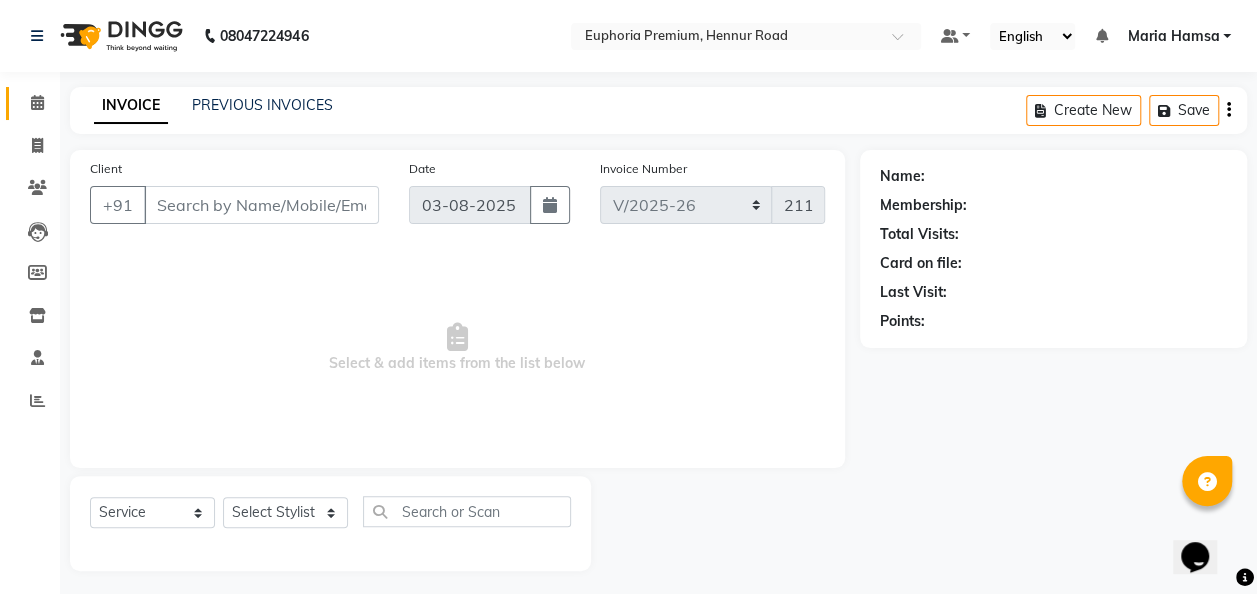 type on "93******98" 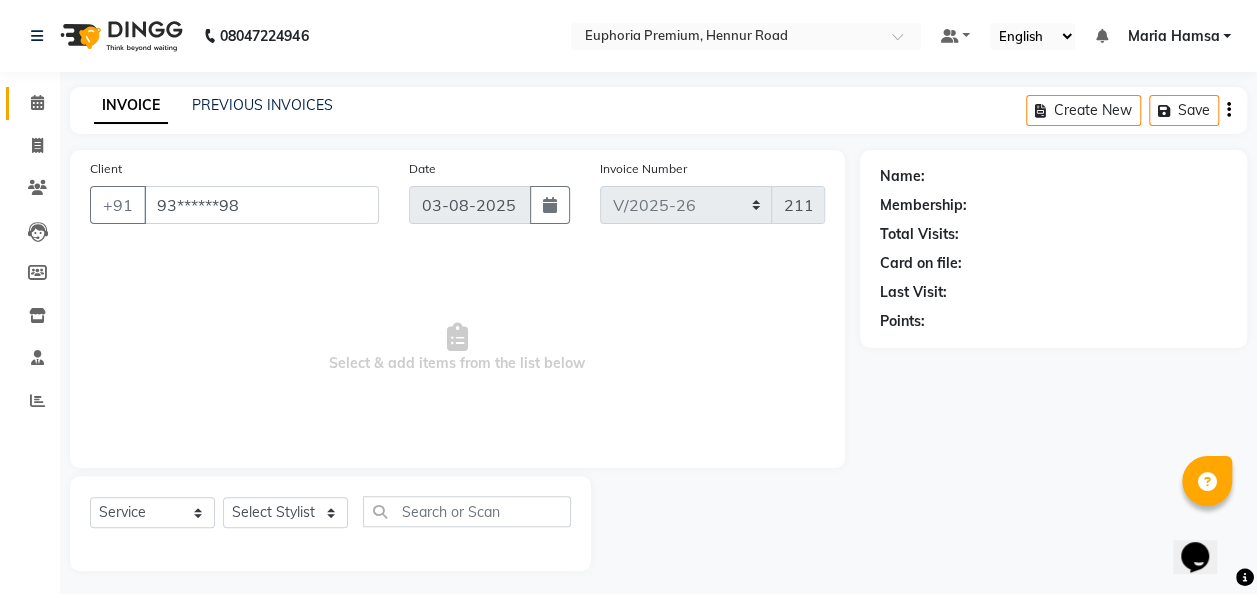 select on "71634" 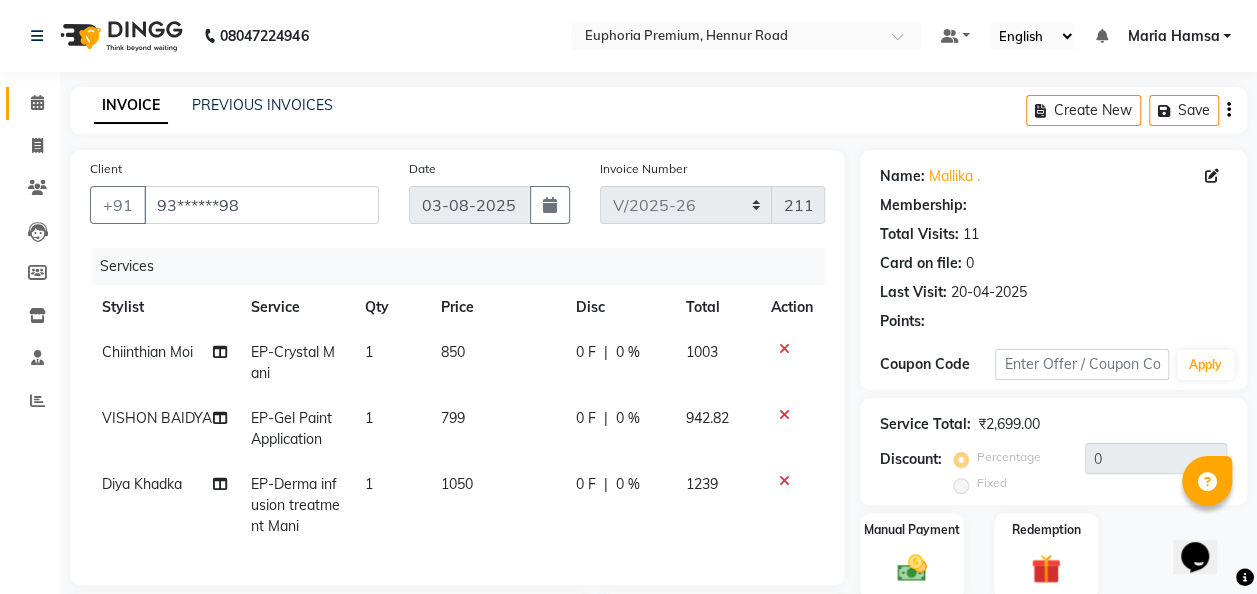 select on "1: Object" 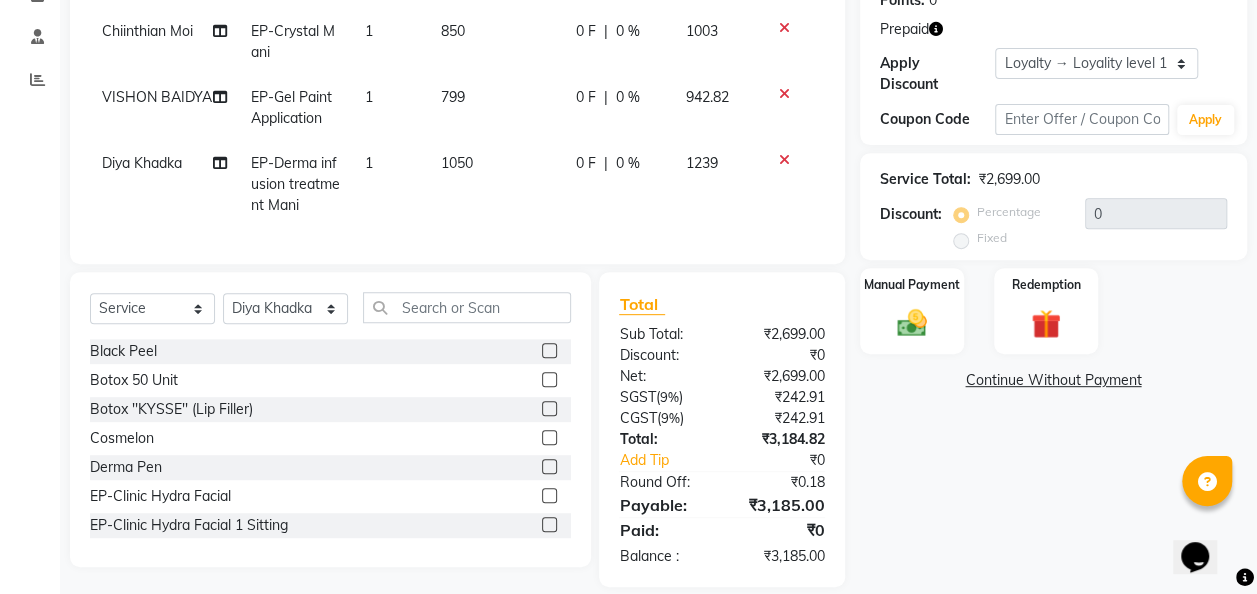 scroll, scrollTop: 358, scrollLeft: 0, axis: vertical 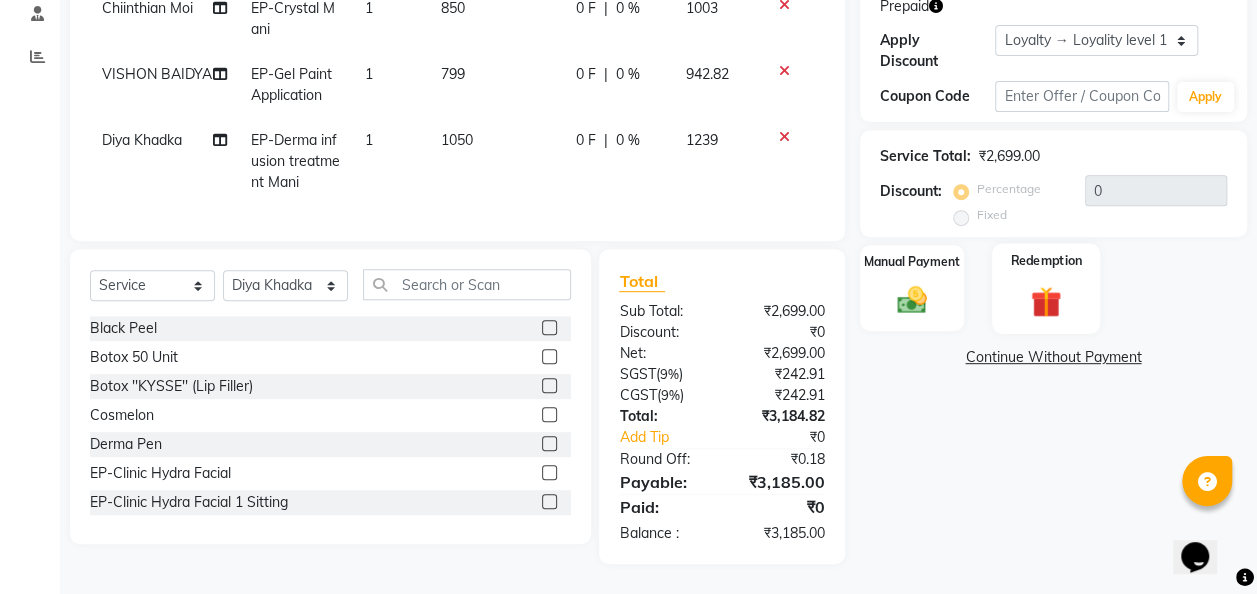 click 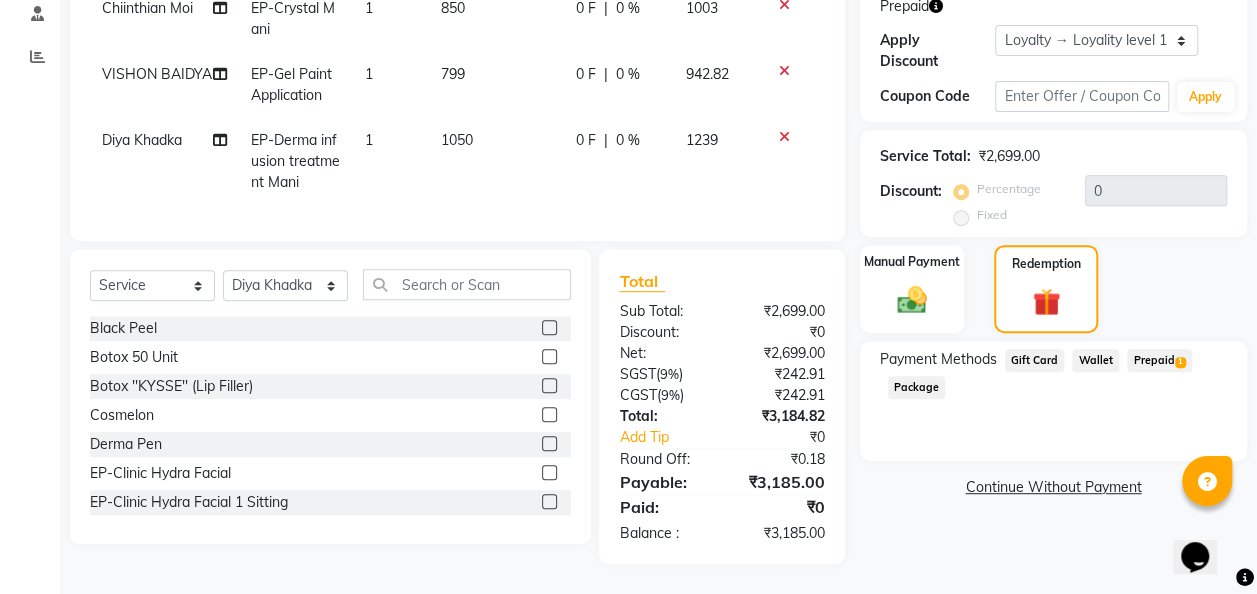 click on "Prepaid  1" 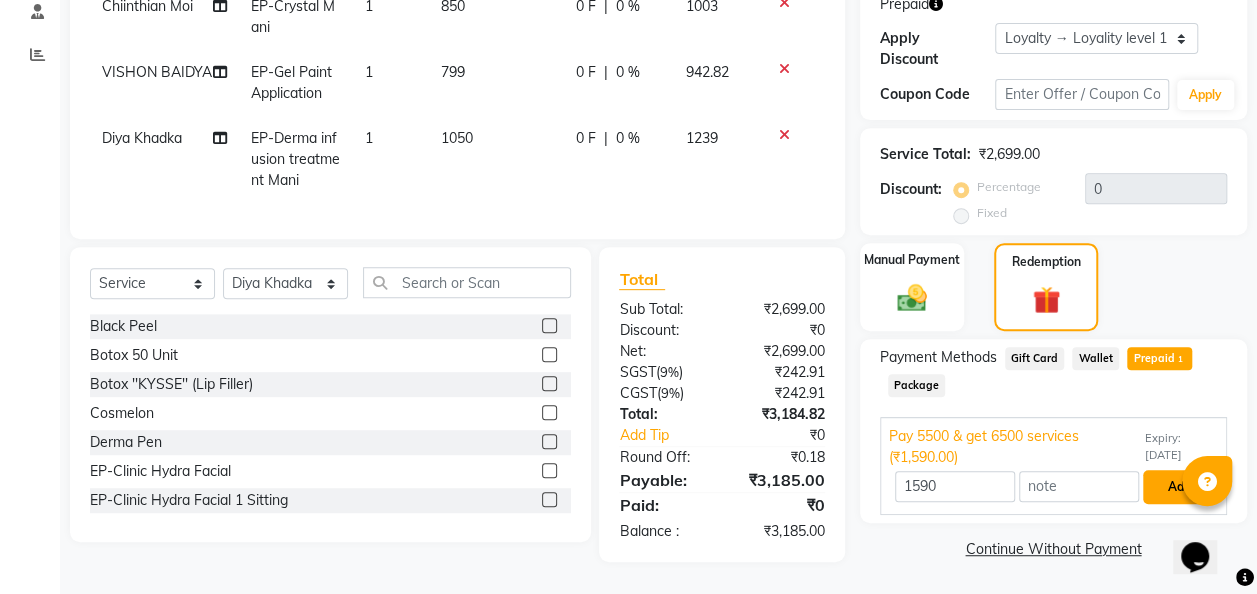 click on "Add" at bounding box center [1179, 487] 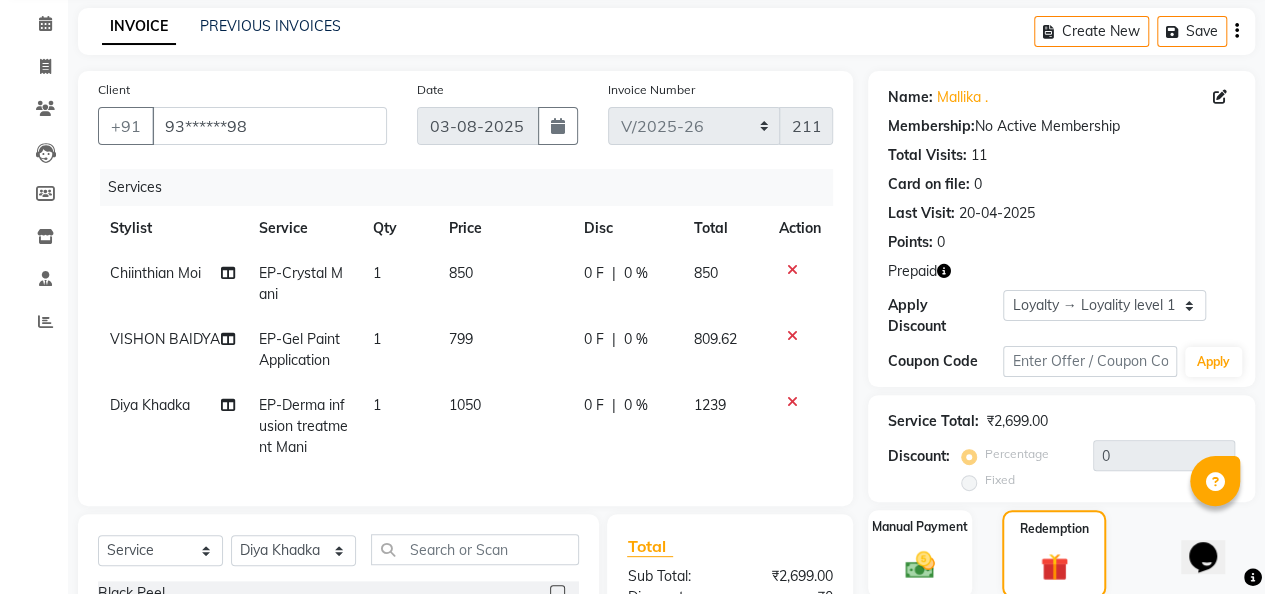 scroll, scrollTop: 0, scrollLeft: 0, axis: both 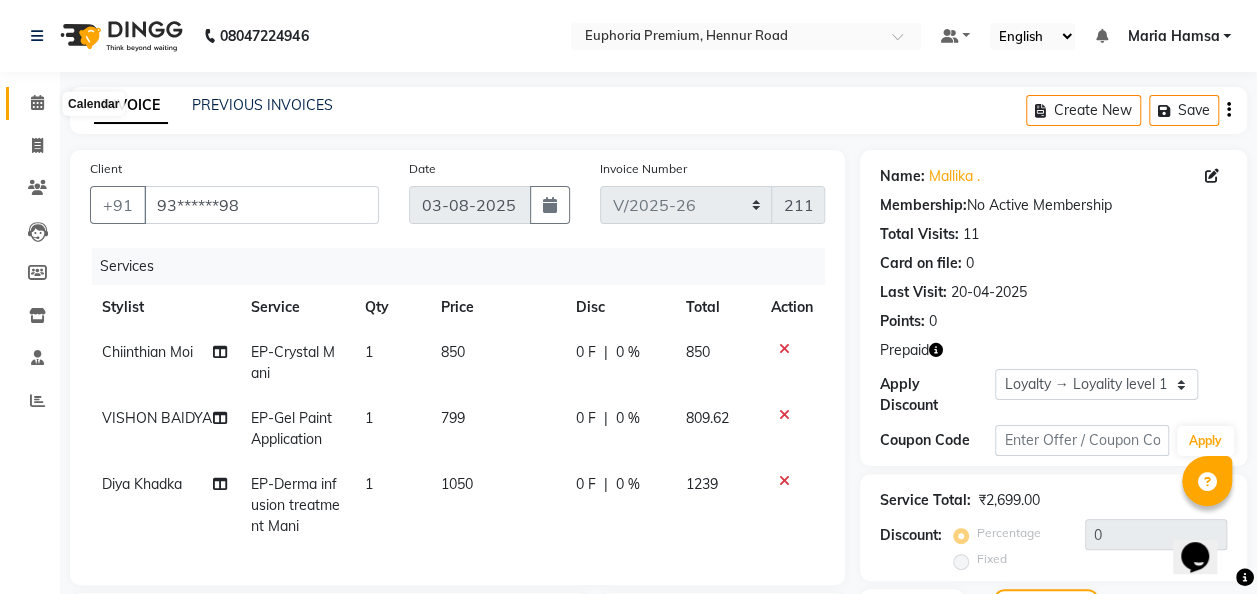 click 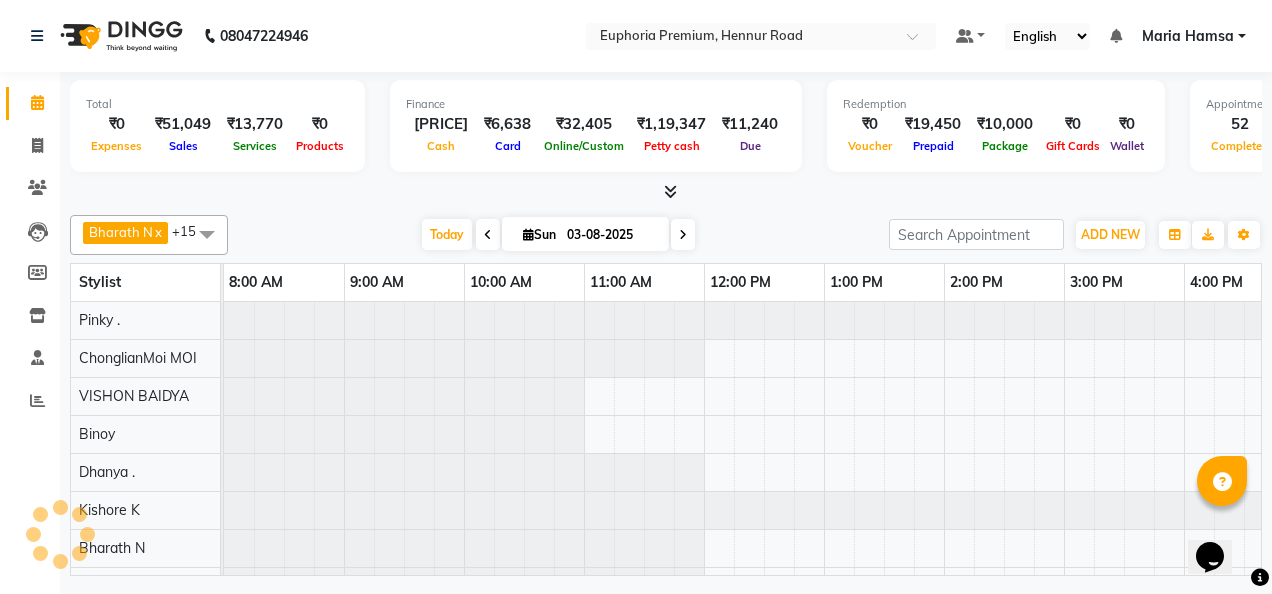 scroll, scrollTop: 0, scrollLeft: 0, axis: both 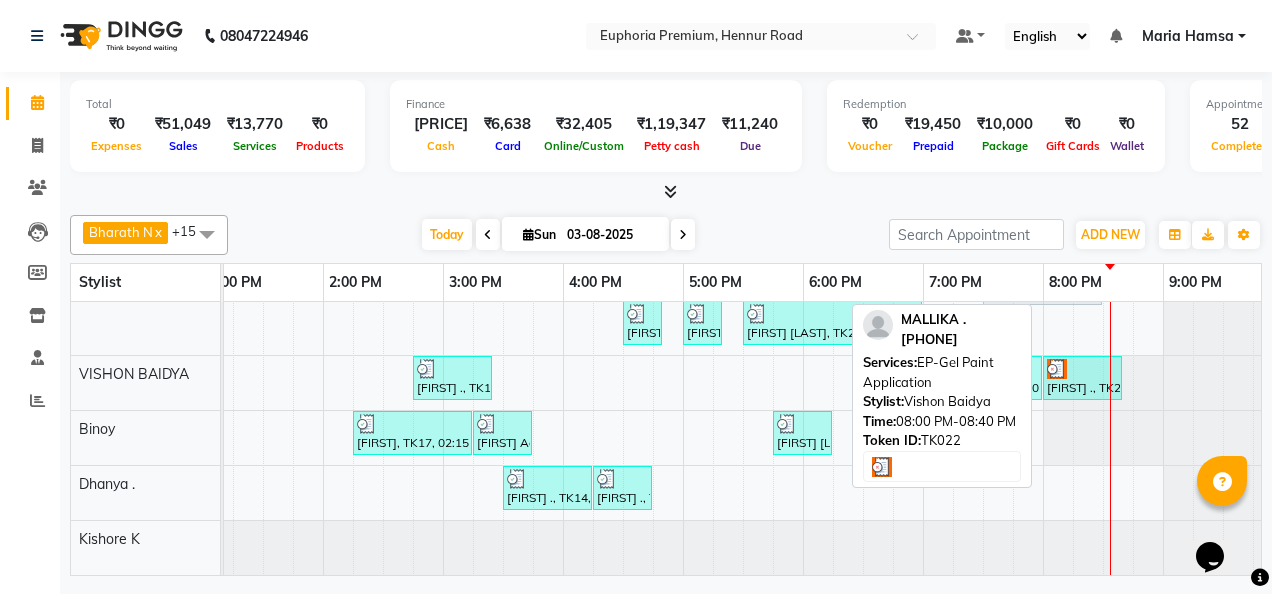click on "[FIRST] ., TK22, 08:00 PM-08:40 PM, EP-Gel Paint Application" at bounding box center (1082, 378) 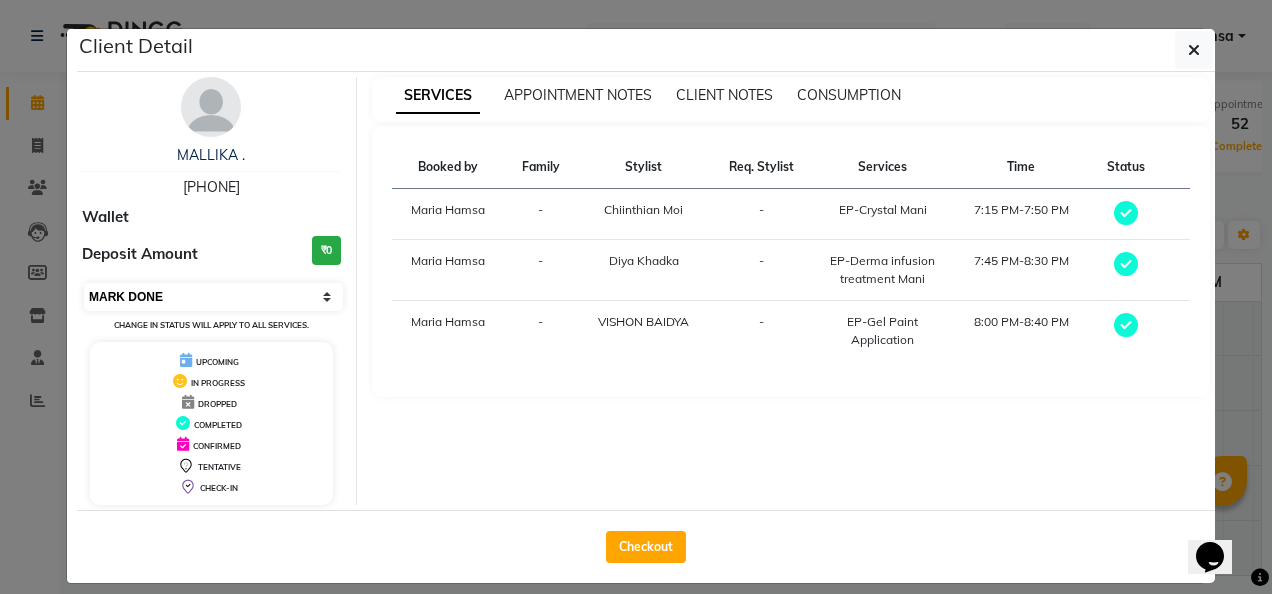 click on "Select MARK DONE UPCOMING" at bounding box center (213, 297) 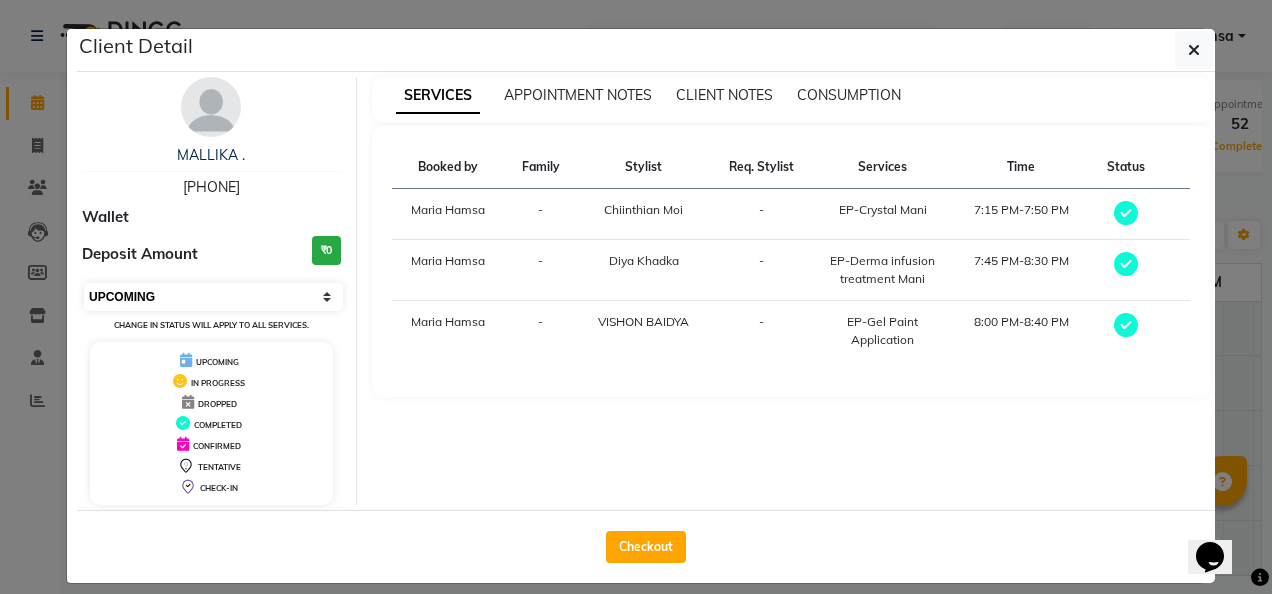 click on "Select MARK DONE UPCOMING" at bounding box center (213, 297) 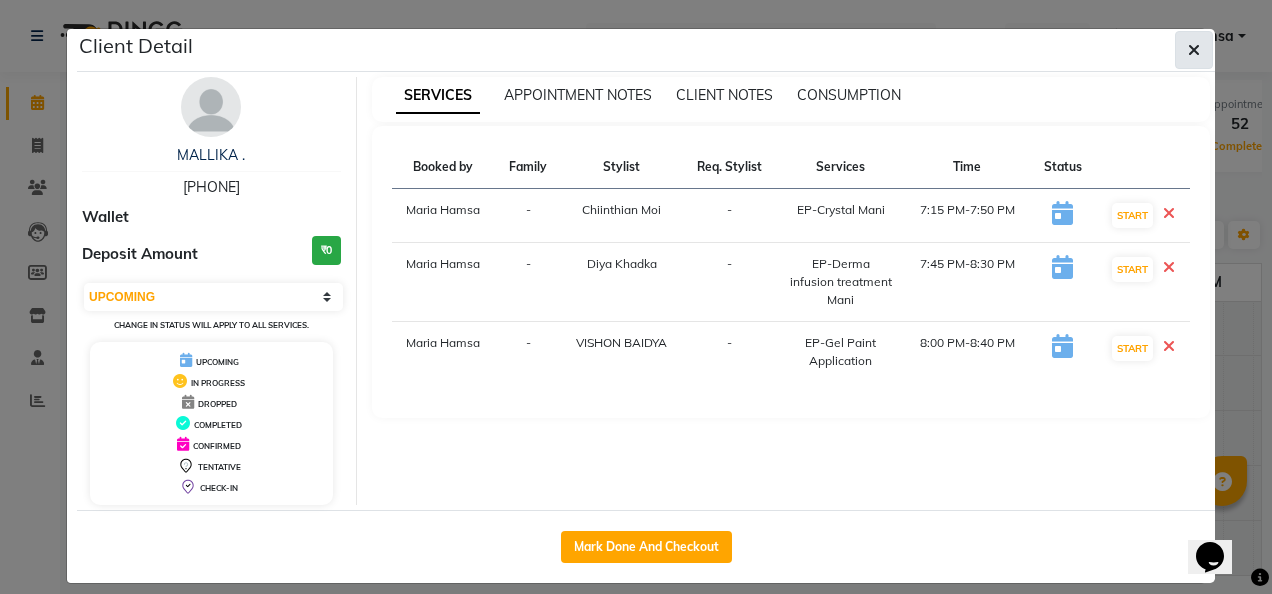 click 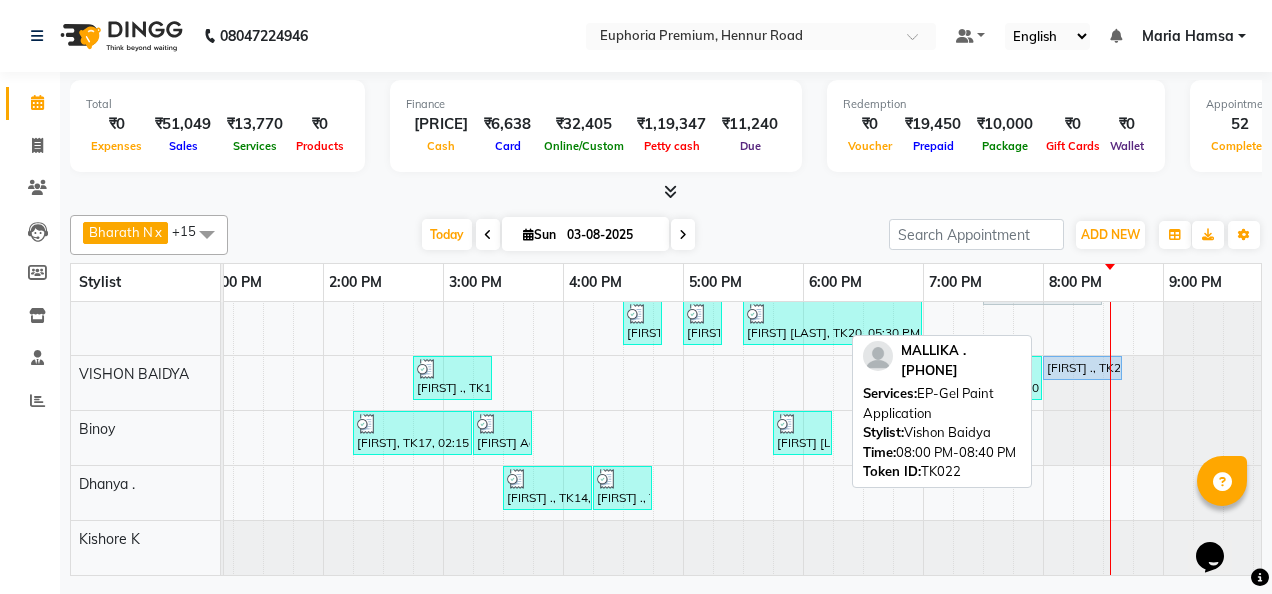 click on "[FIRST] ., TK22, 08:00 PM-08:40 PM, EP-Gel Paint Application" at bounding box center [1082, 368] 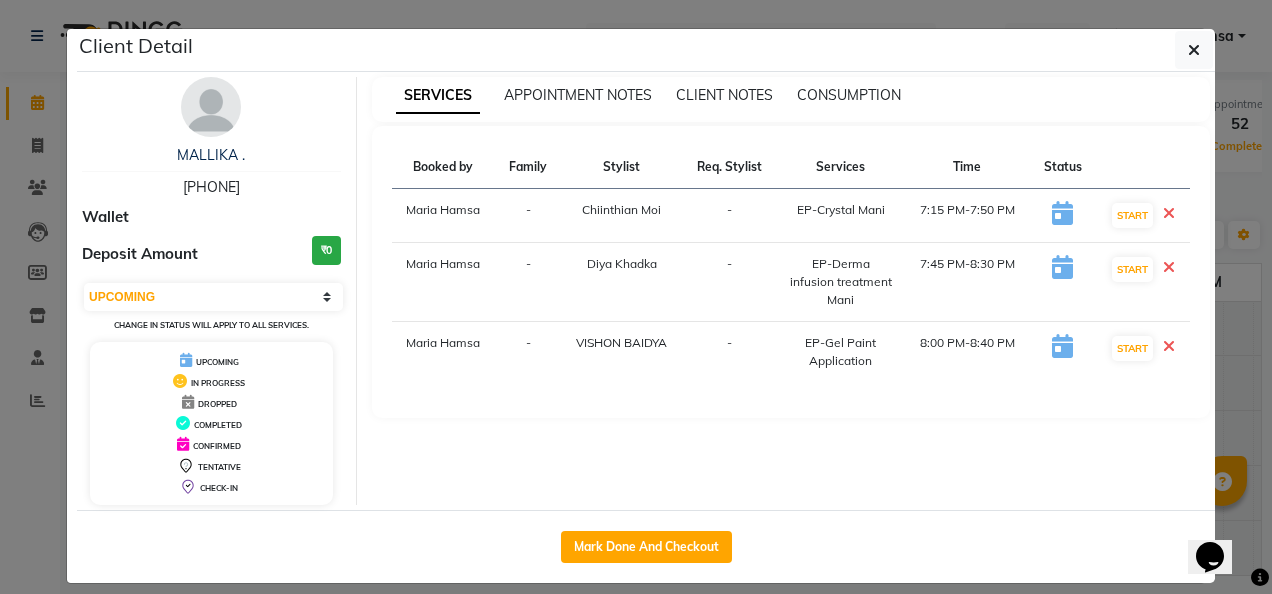 click on "[PHONE]" at bounding box center [211, 187] 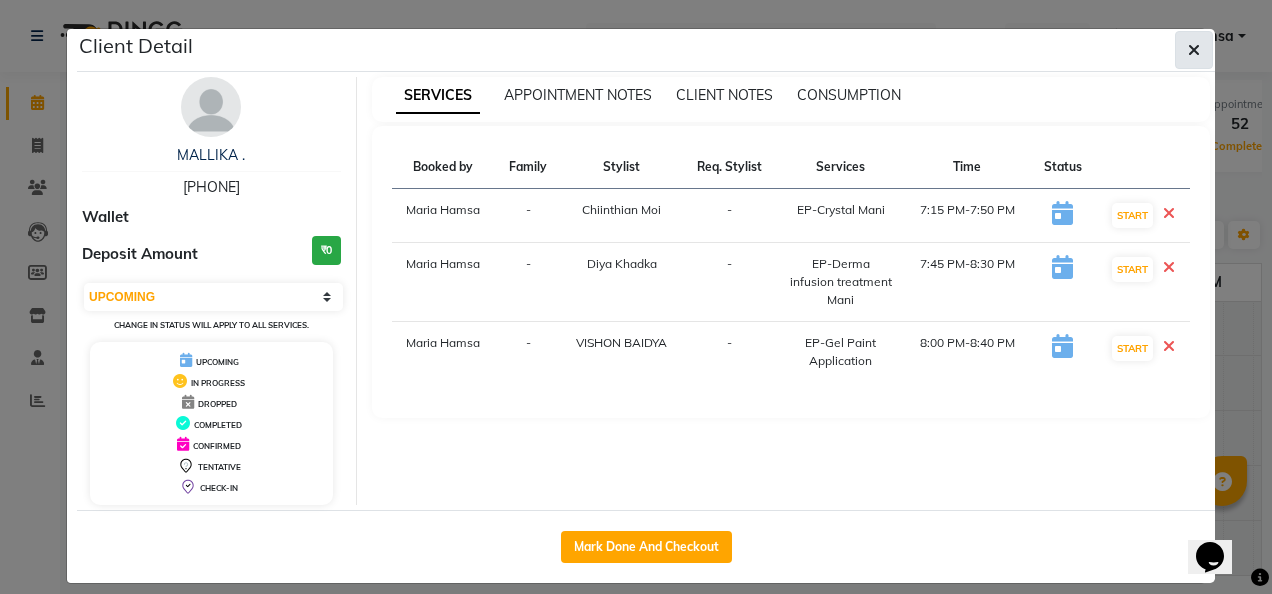click 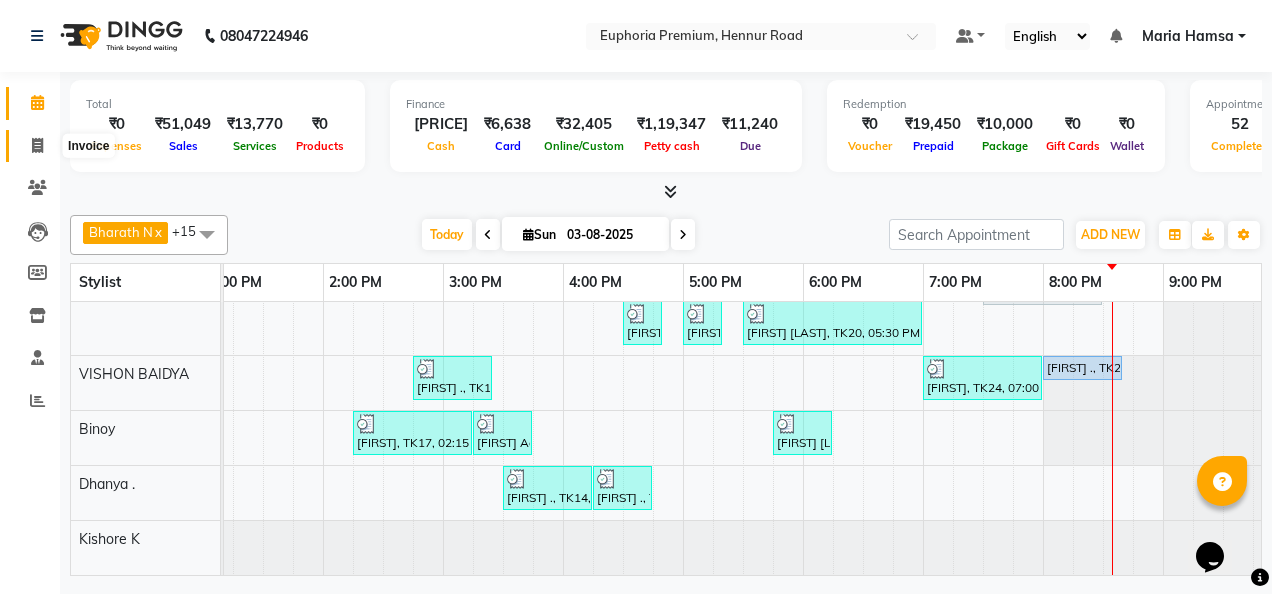click 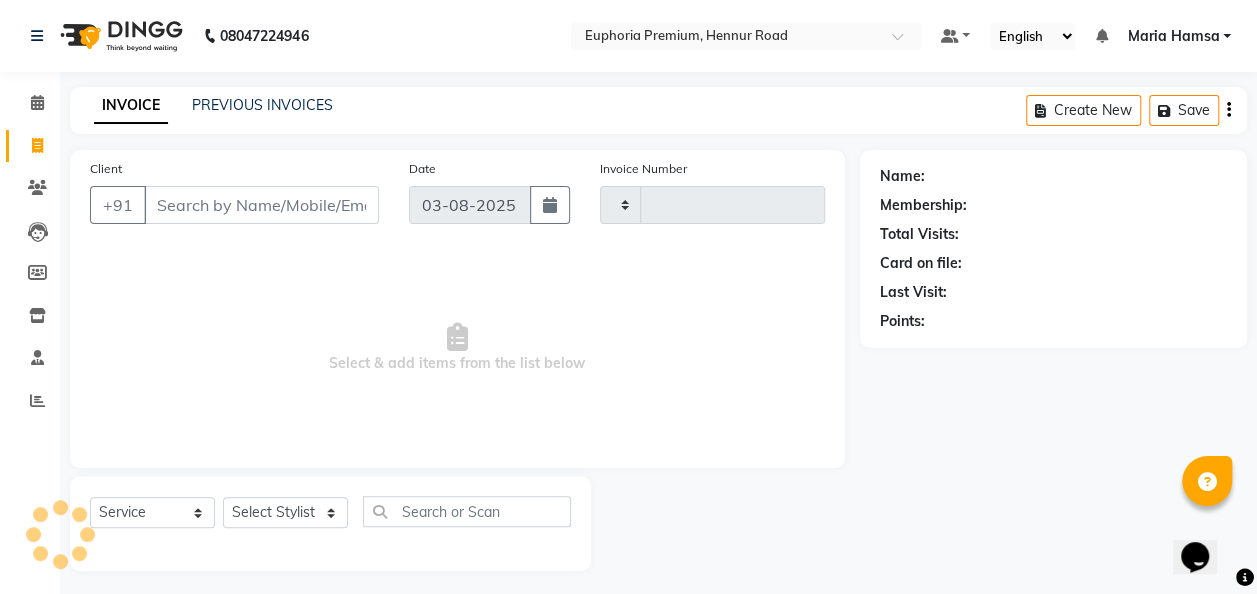 type on "2112" 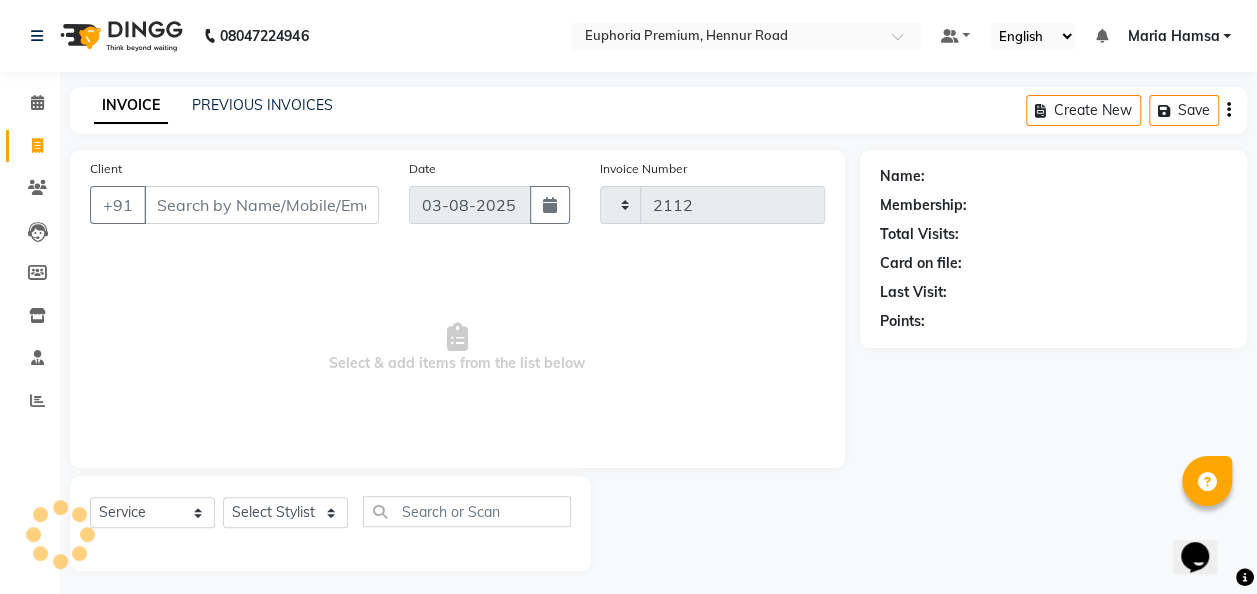 select on "7925" 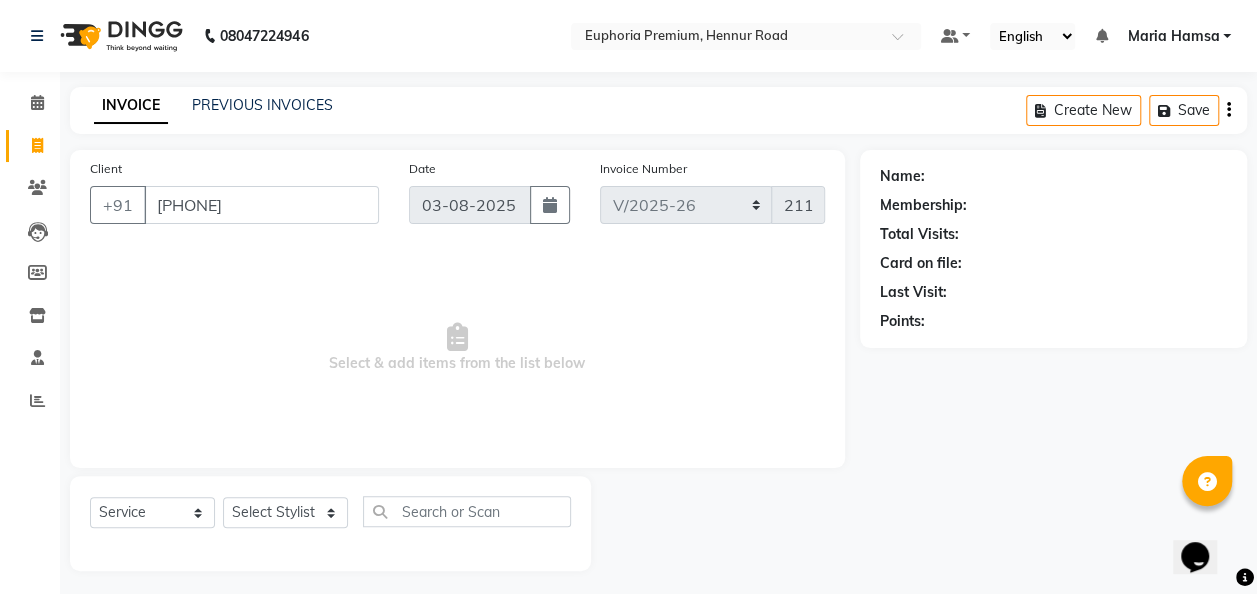 type on "[PHONE]" 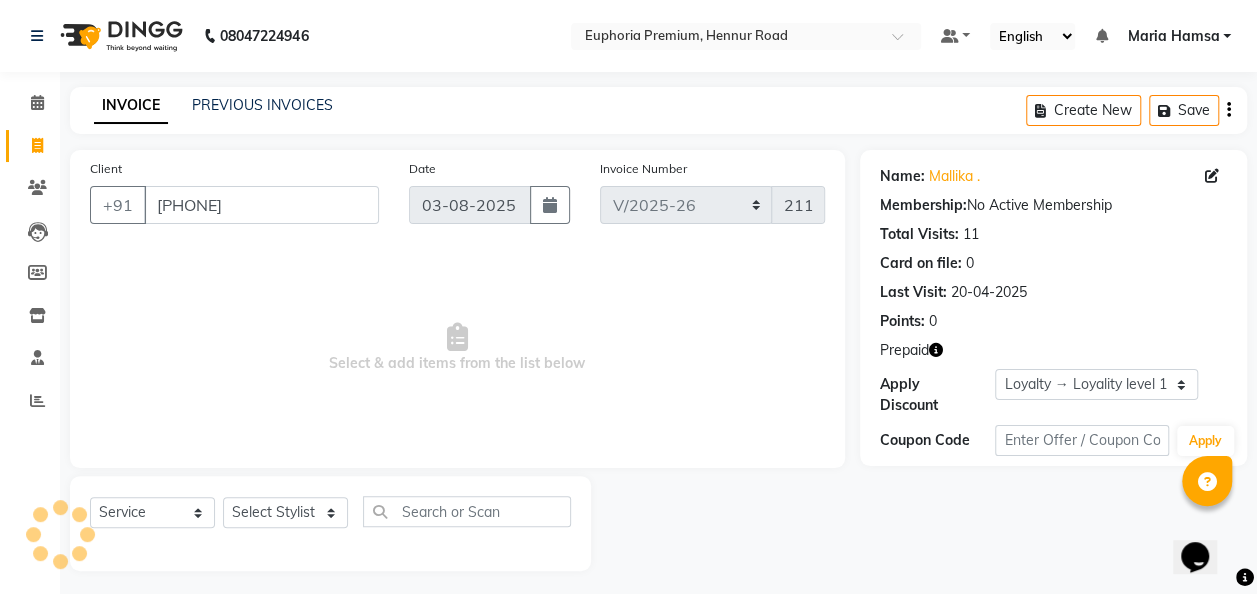 scroll, scrollTop: 6, scrollLeft: 0, axis: vertical 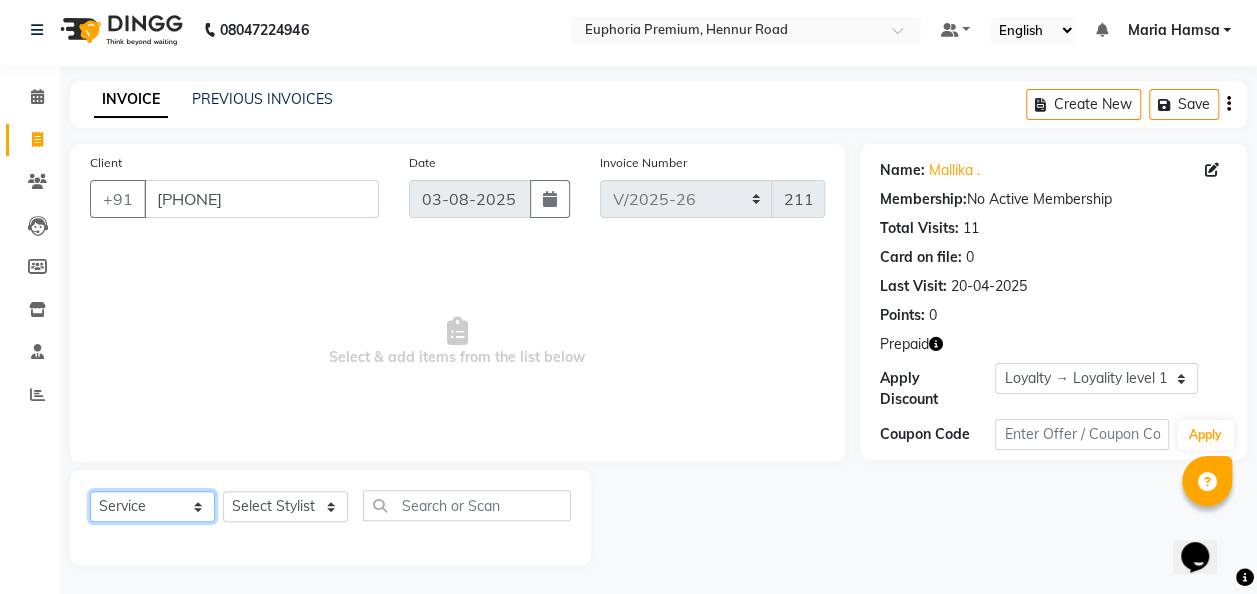 click on "Select  Service  Product  Membership  Package Voucher Prepaid Gift Card" 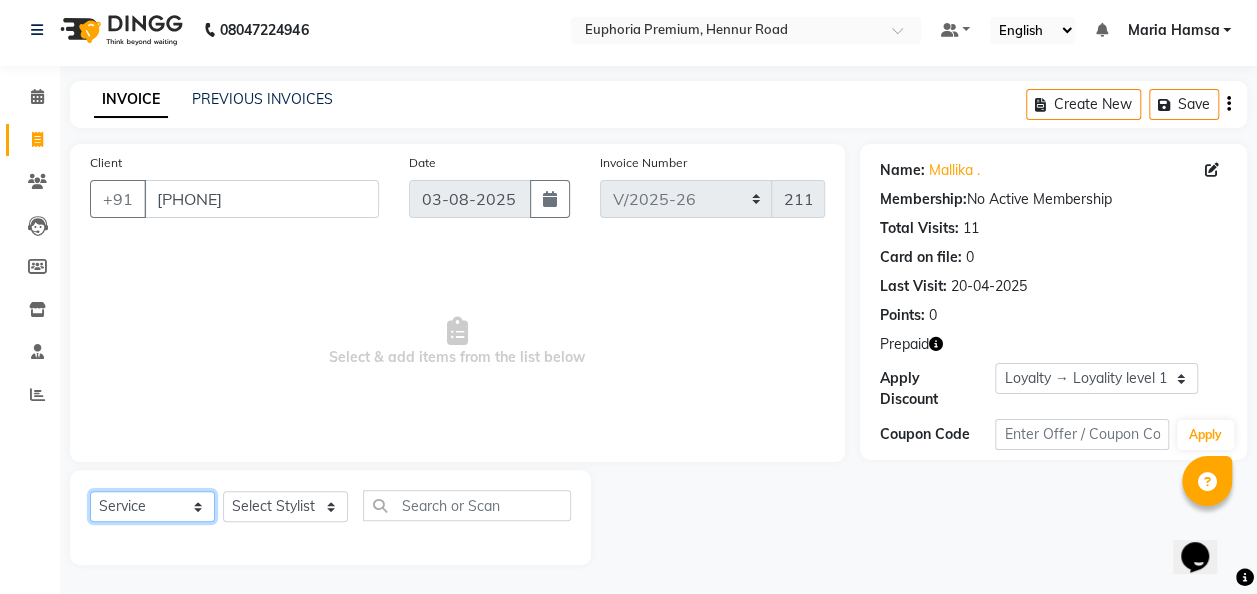 select on "P" 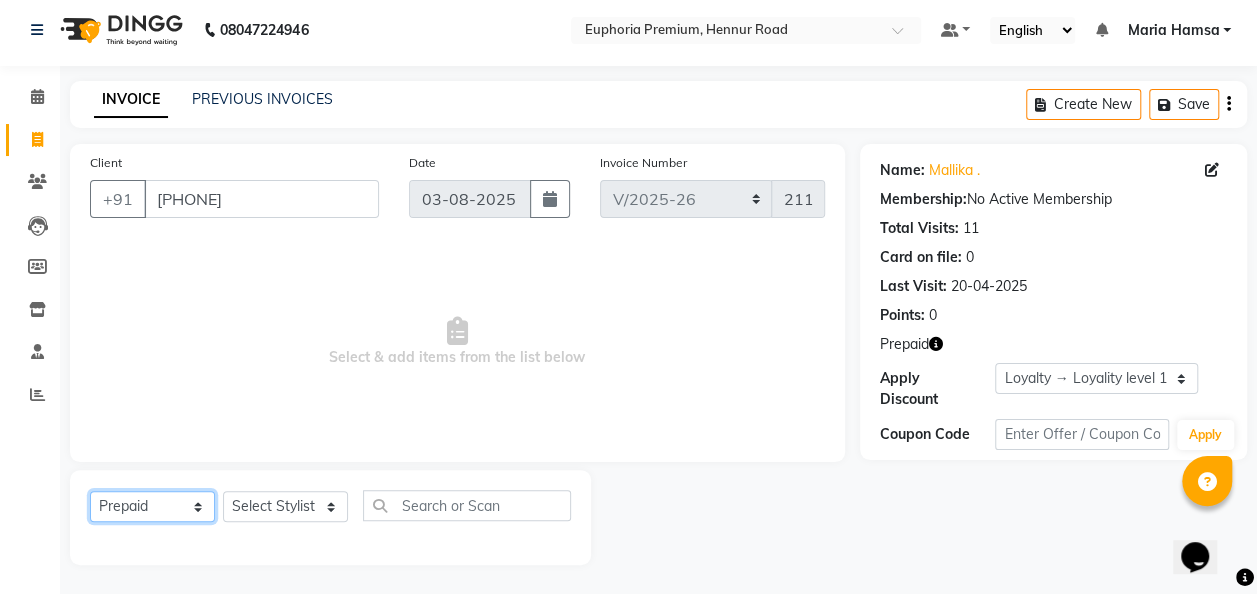click on "Select  Service  Product  Membership  Package Voucher Prepaid Gift Card" 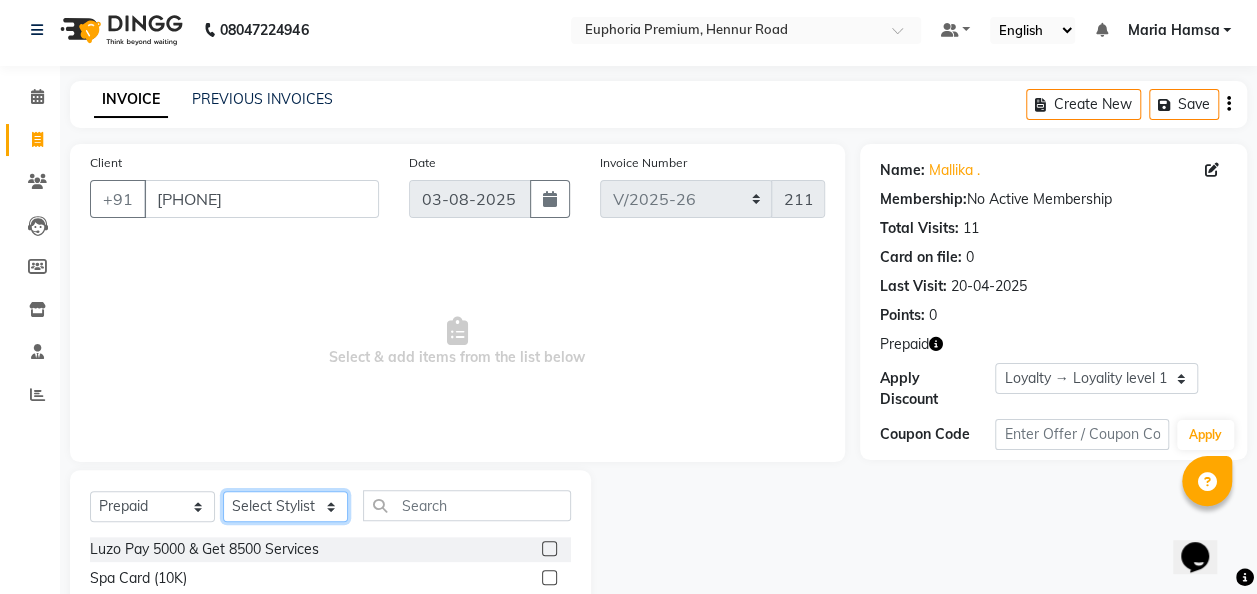 click on "Select Stylist Admin Babu V Bharath N Binoy  Chandru Magar Chethan N  Chiinthian Moi ChonglianMoi MOI Daisy . Dhanya . Dingg Diya Khadka Fredrick Burrows Khushi Magarthapa Kishore K Maria Hamsa Mary Vanita  MRINALI MILI Pinky . Priya  K Rosy Sanate Savitha Vijayan Shalini Deivasigamani Shishi L Vijayalakshmi M VISHON BAIDYA" 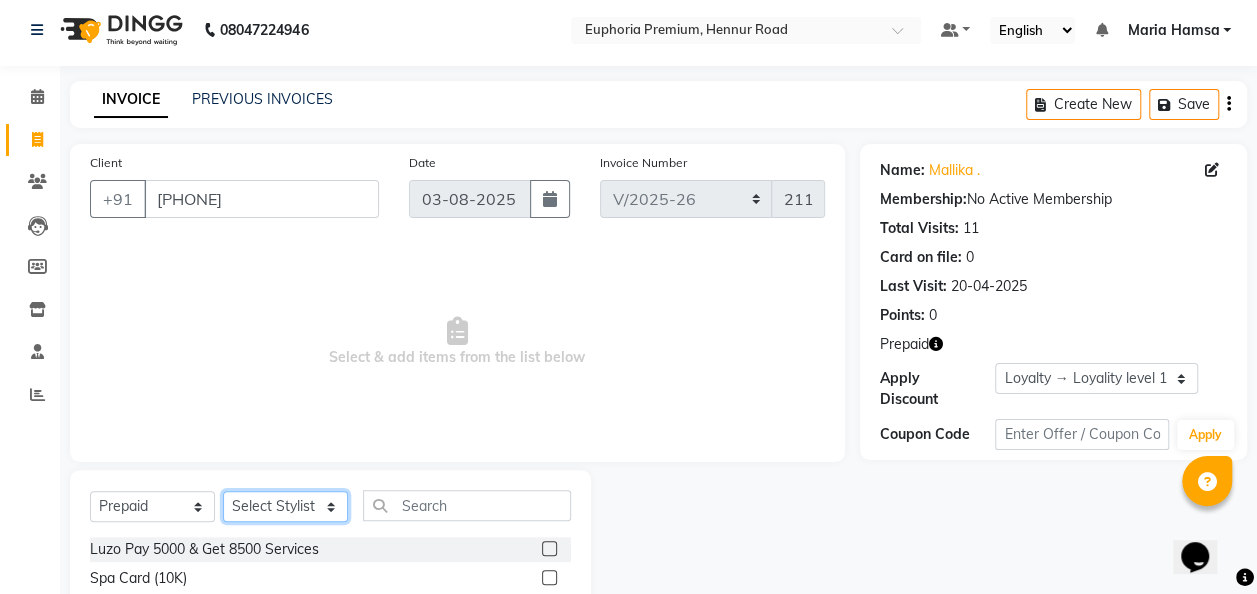select on "85112" 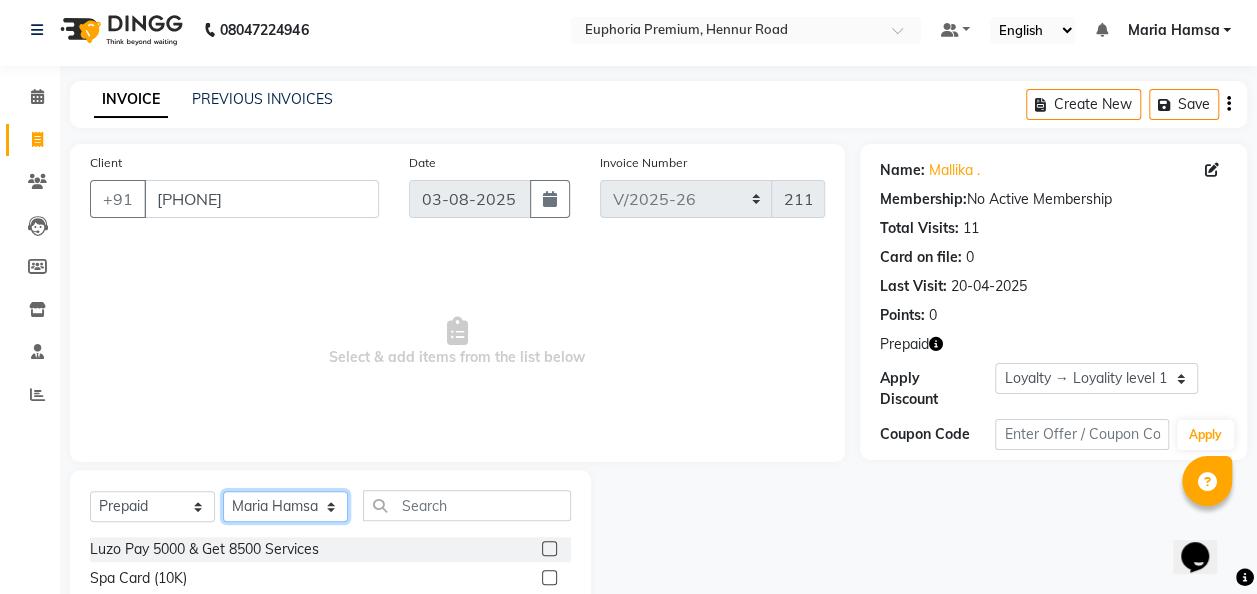 click on "Select Stylist Admin Babu V Bharath N Binoy  Chandru Magar Chethan N  Chiinthian Moi ChonglianMoi MOI Daisy . Dhanya . Dingg Diya Khadka Fredrick Burrows Khushi Magarthapa Kishore K Maria Hamsa Mary Vanita  MRINALI MILI Pinky . Priya  K Rosy Sanate Savitha Vijayan Shalini Deivasigamani Shishi L Vijayalakshmi M VISHON BAIDYA" 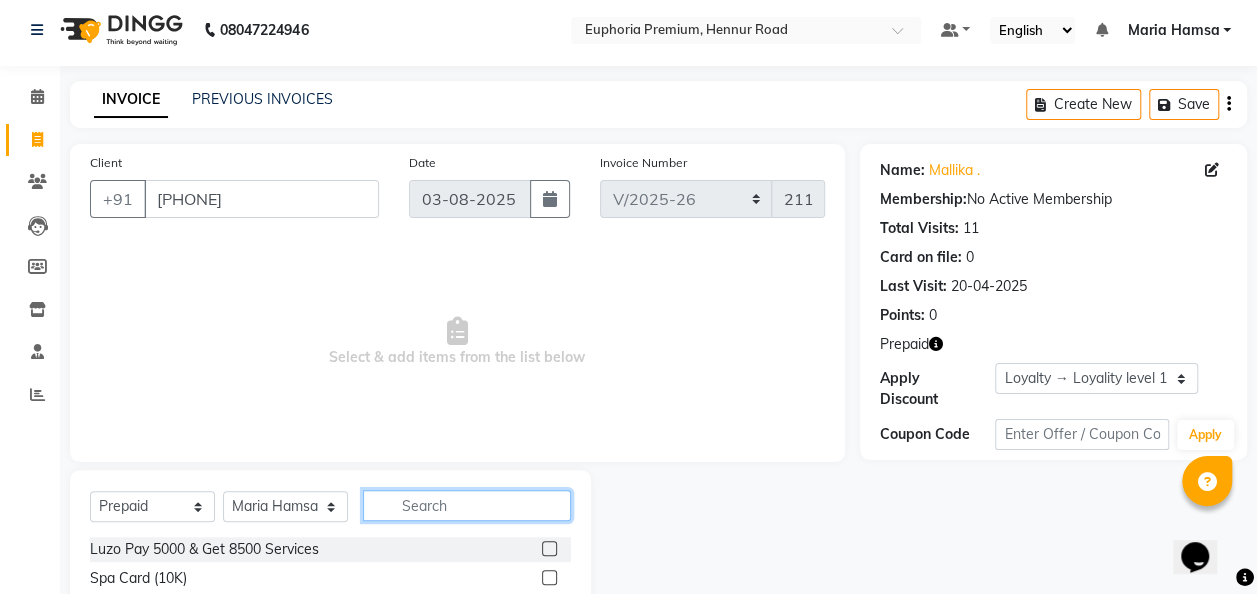 click 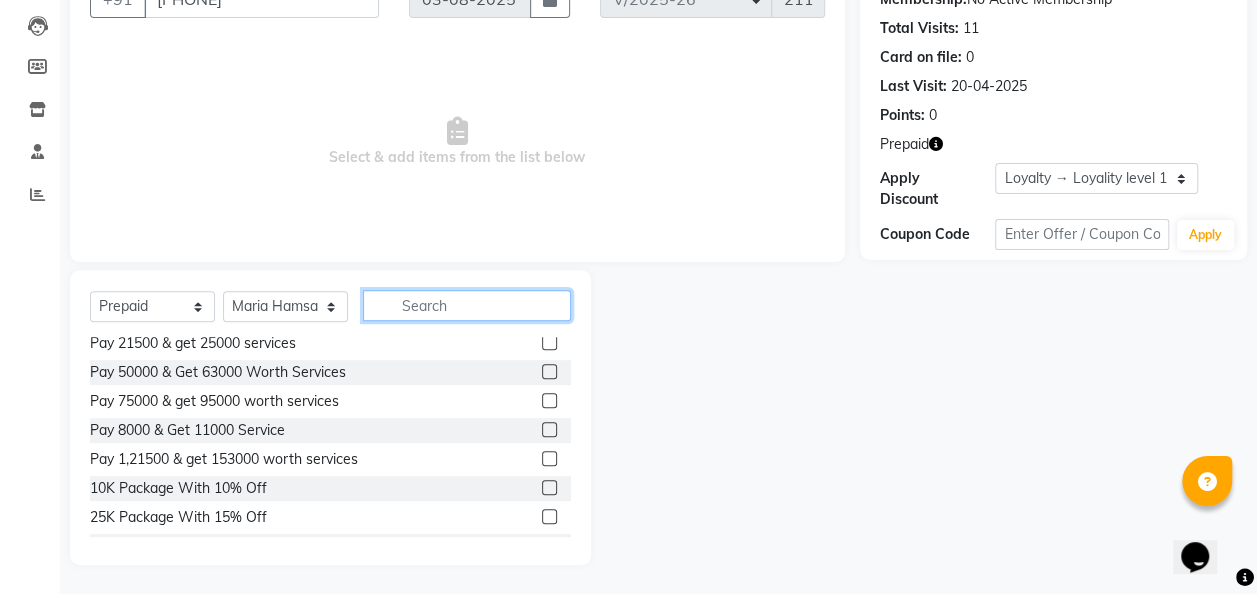 scroll, scrollTop: 176, scrollLeft: 0, axis: vertical 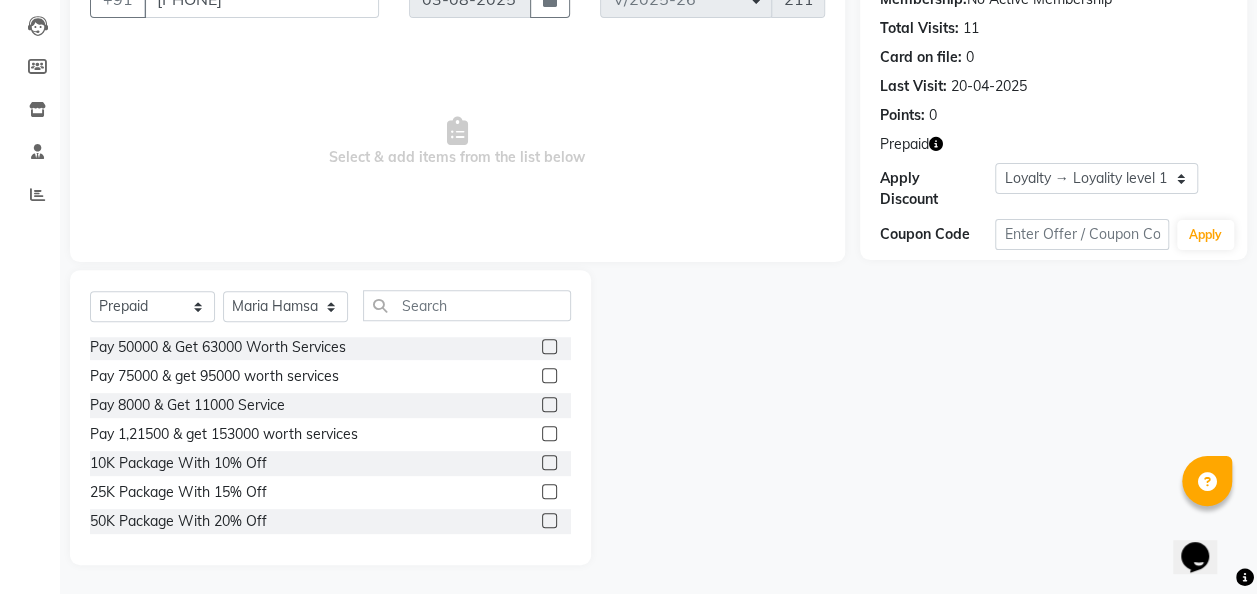 click on "10K Package With 10% Off" 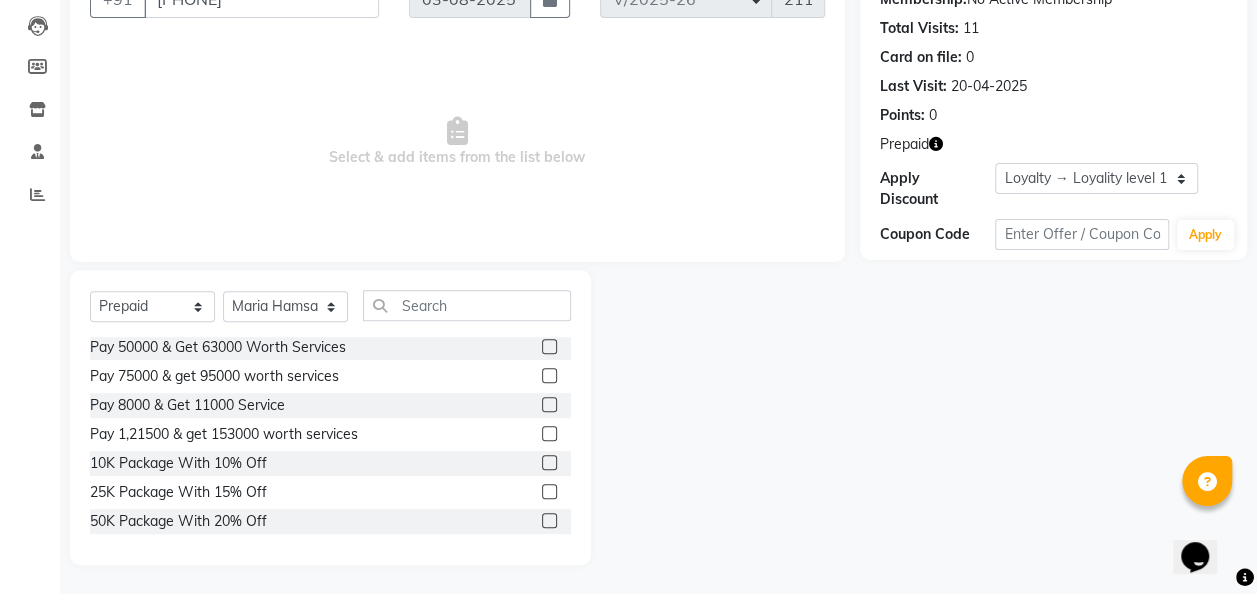 click 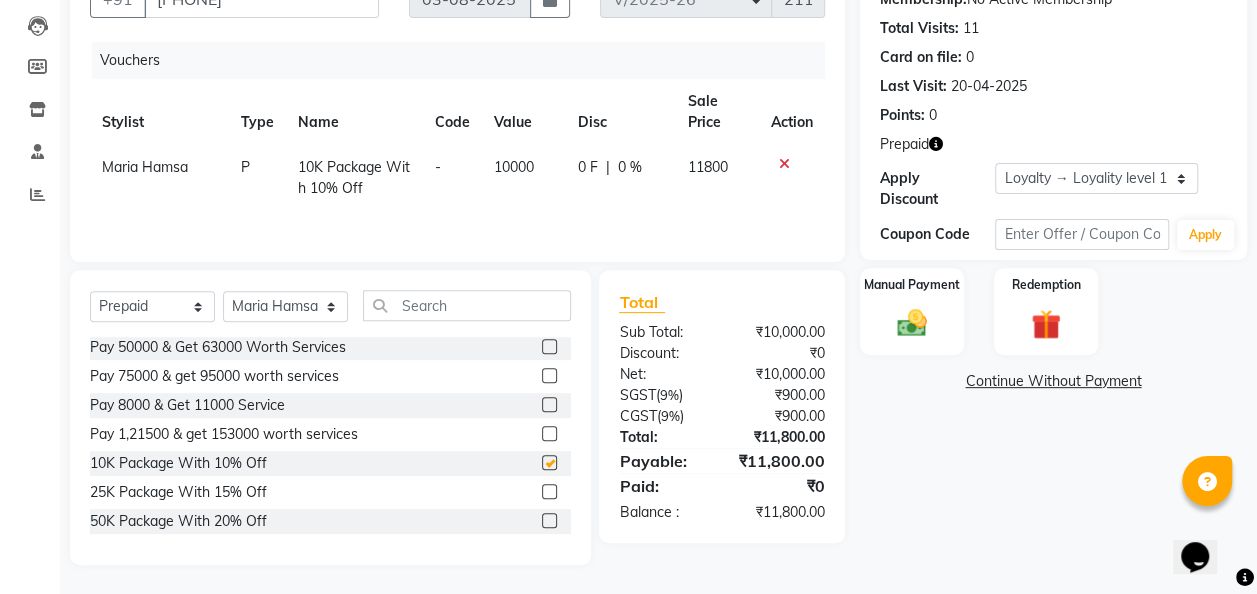 checkbox on "false" 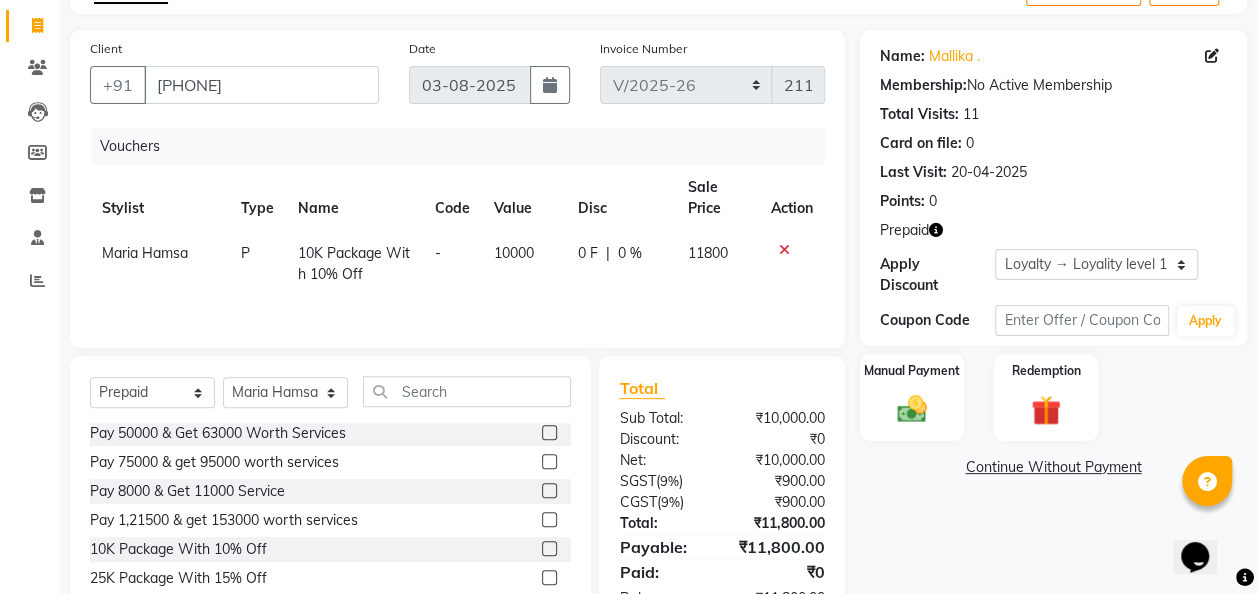scroll, scrollTop: 118, scrollLeft: 0, axis: vertical 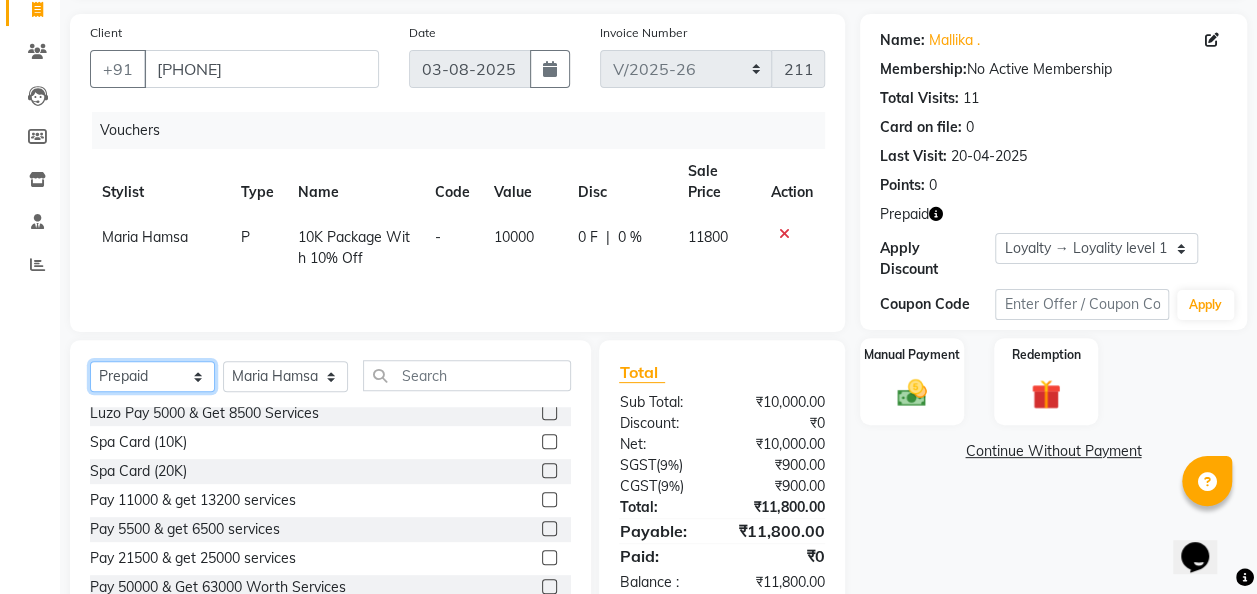 click on "Select  Service  Product  Membership  Package Voucher Prepaid Gift Card" 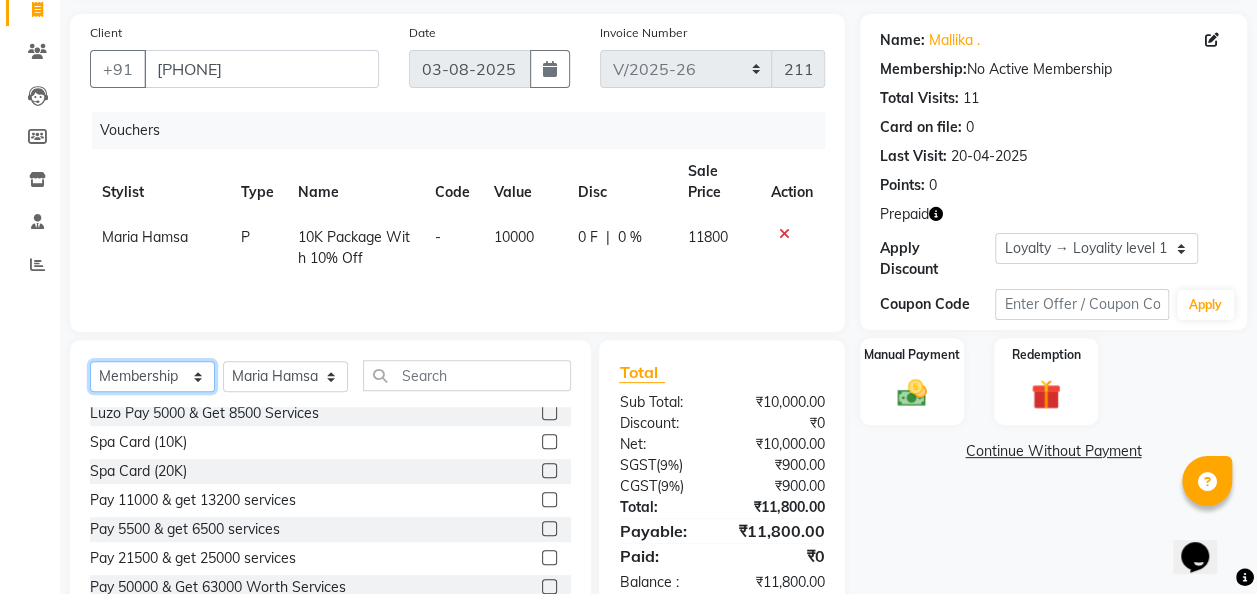 click on "Select  Service  Product  Membership  Package Voucher Prepaid Gift Card" 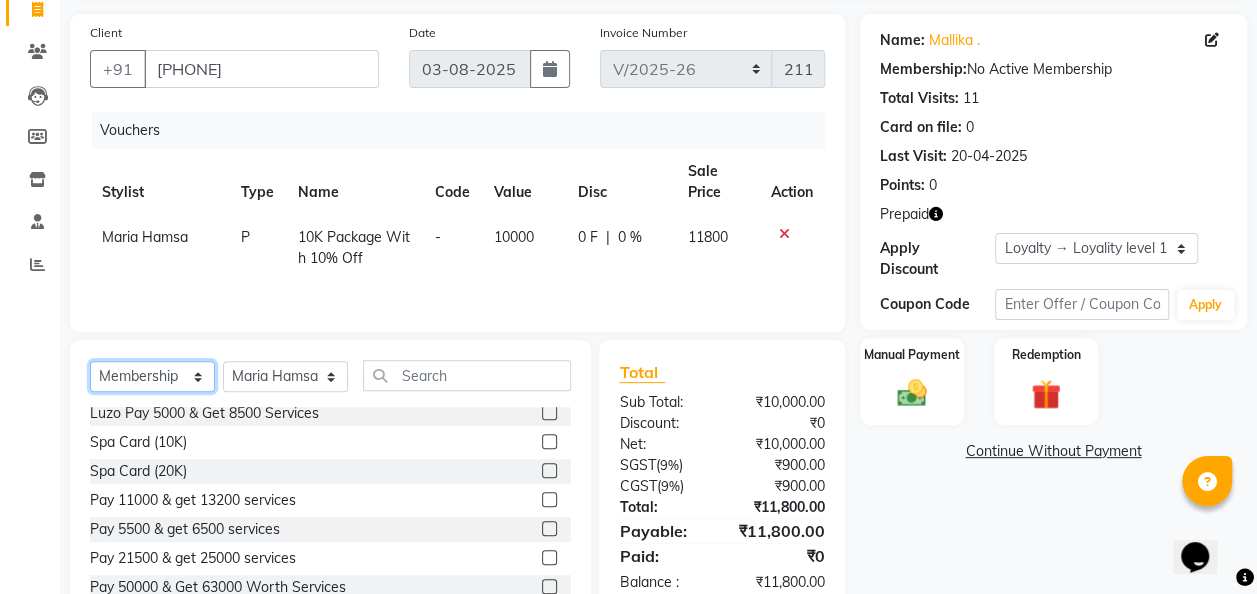 scroll, scrollTop: 0, scrollLeft: 0, axis: both 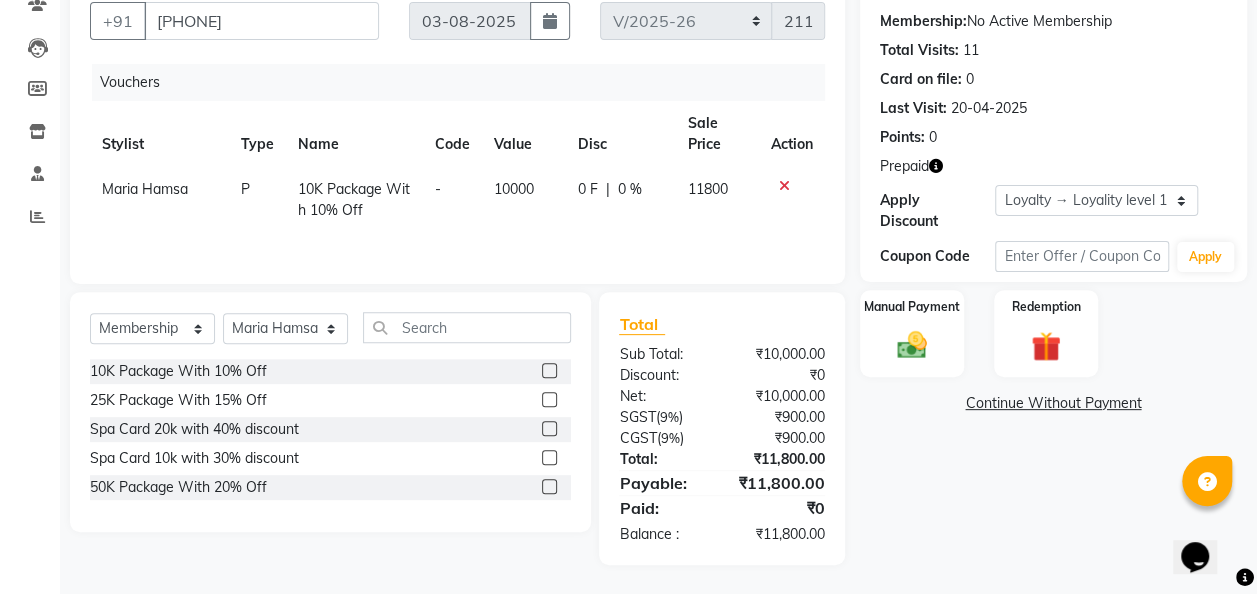 click 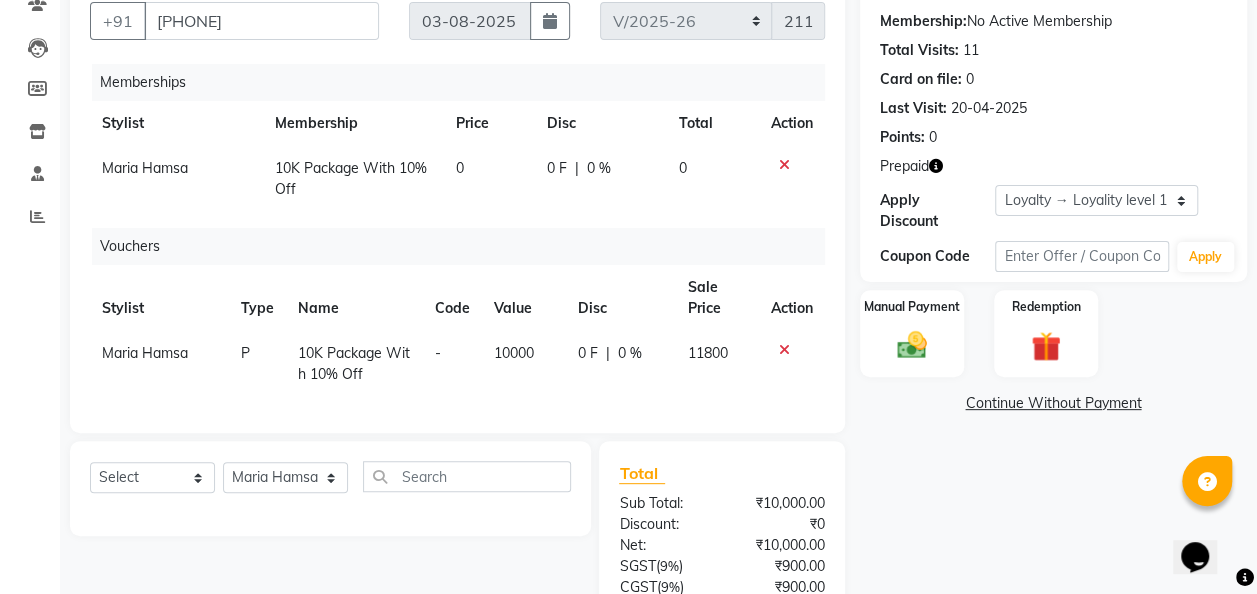 click on "Value" 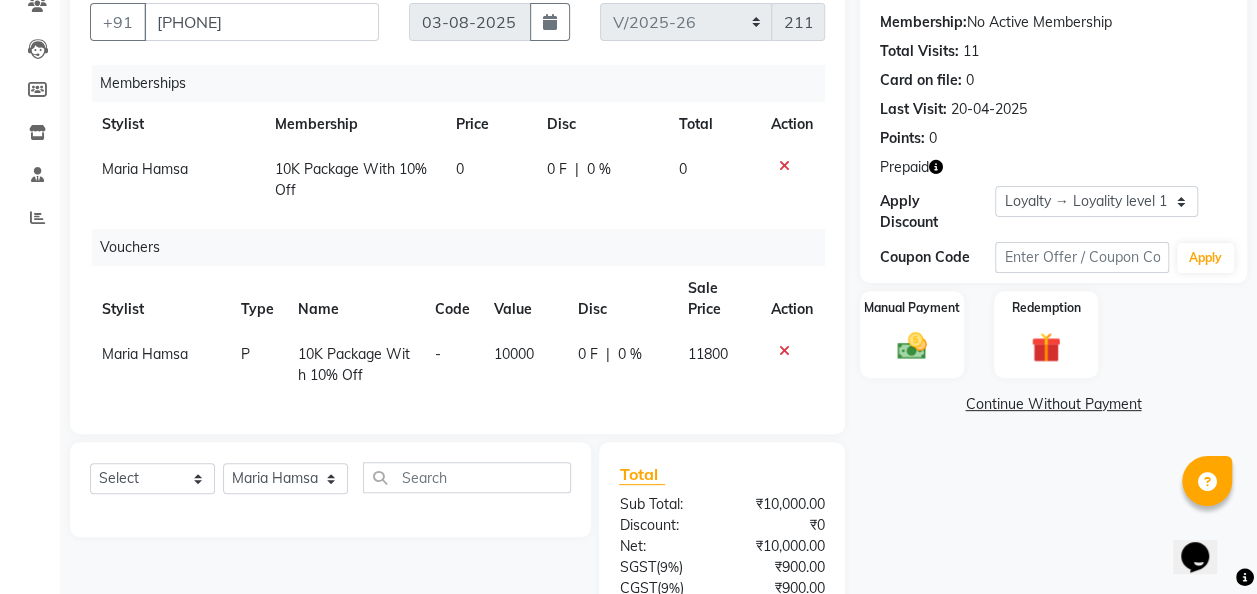 scroll, scrollTop: 182, scrollLeft: 0, axis: vertical 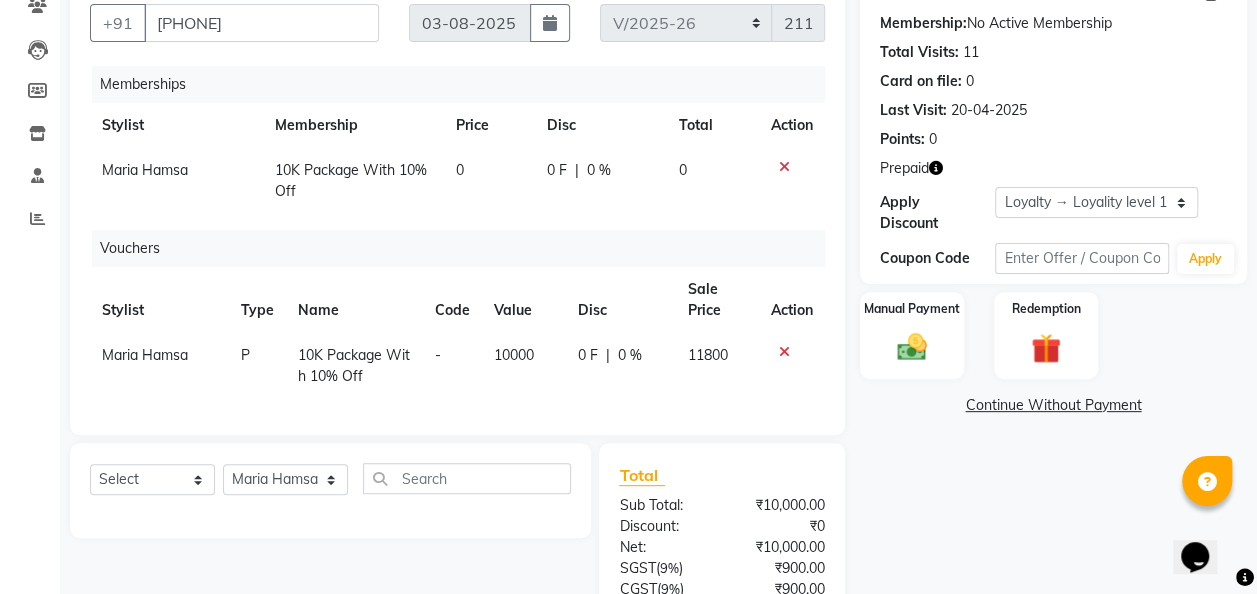 click 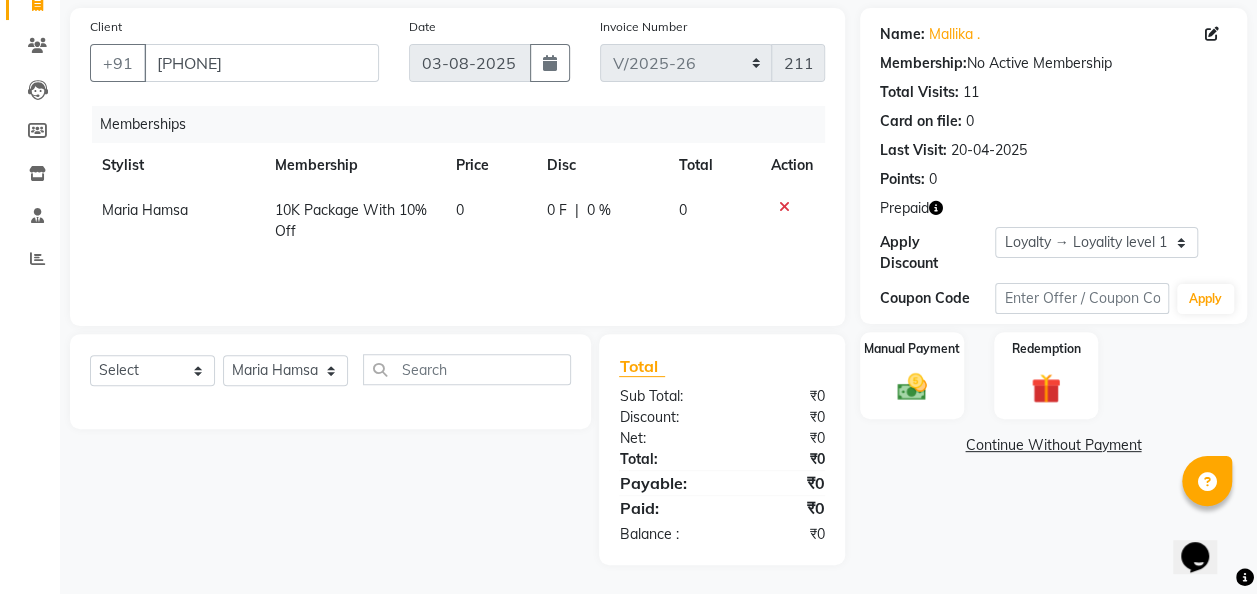 click 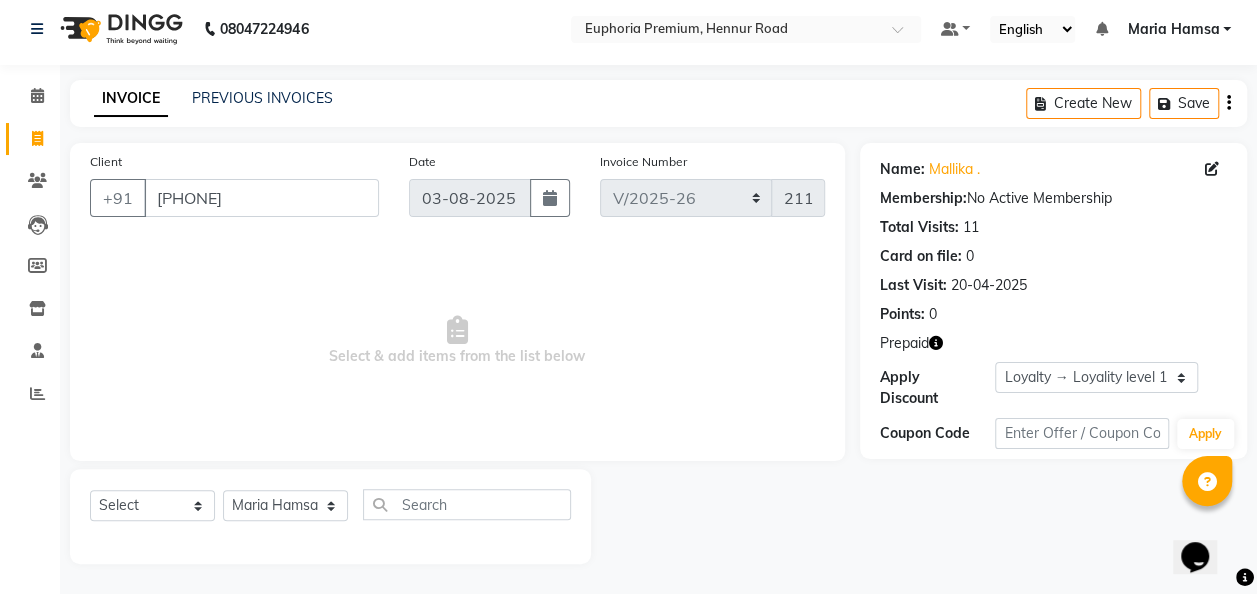 scroll, scrollTop: 6, scrollLeft: 0, axis: vertical 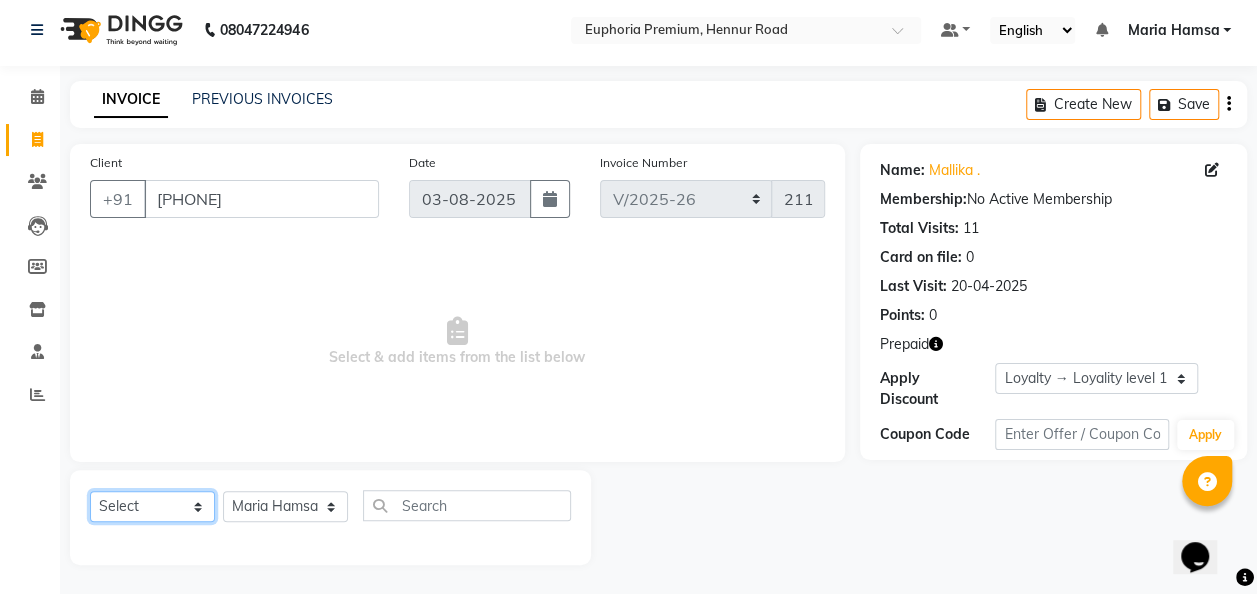 click on "Select  Service  Product  Membership  Package Voucher Prepaid Gift Card" 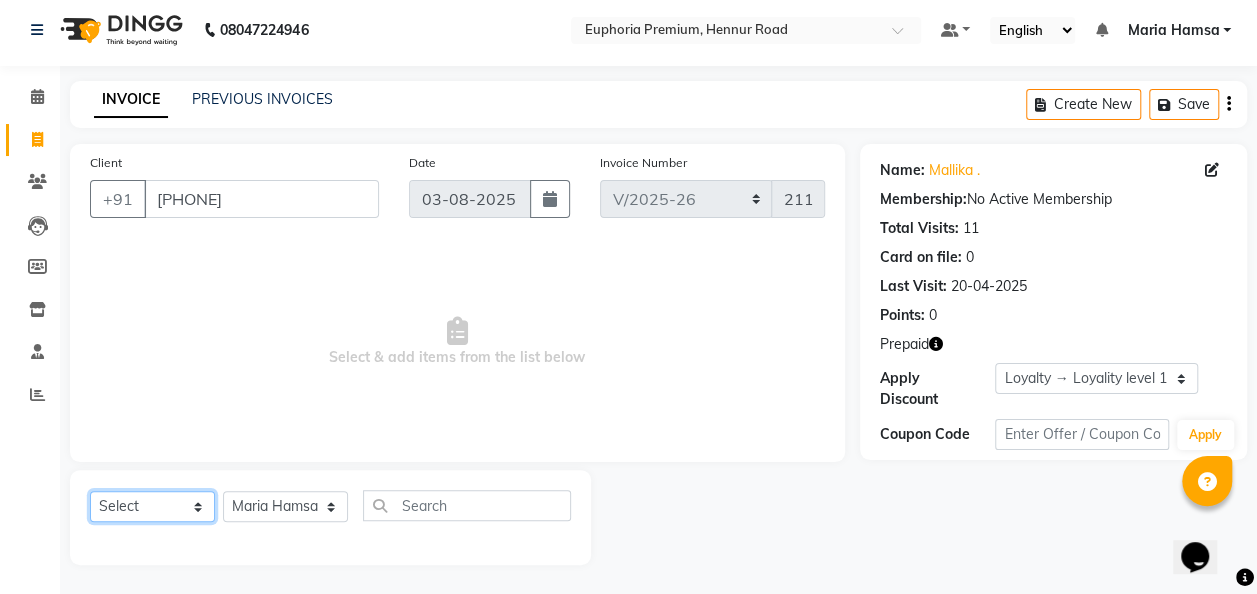 select on "P" 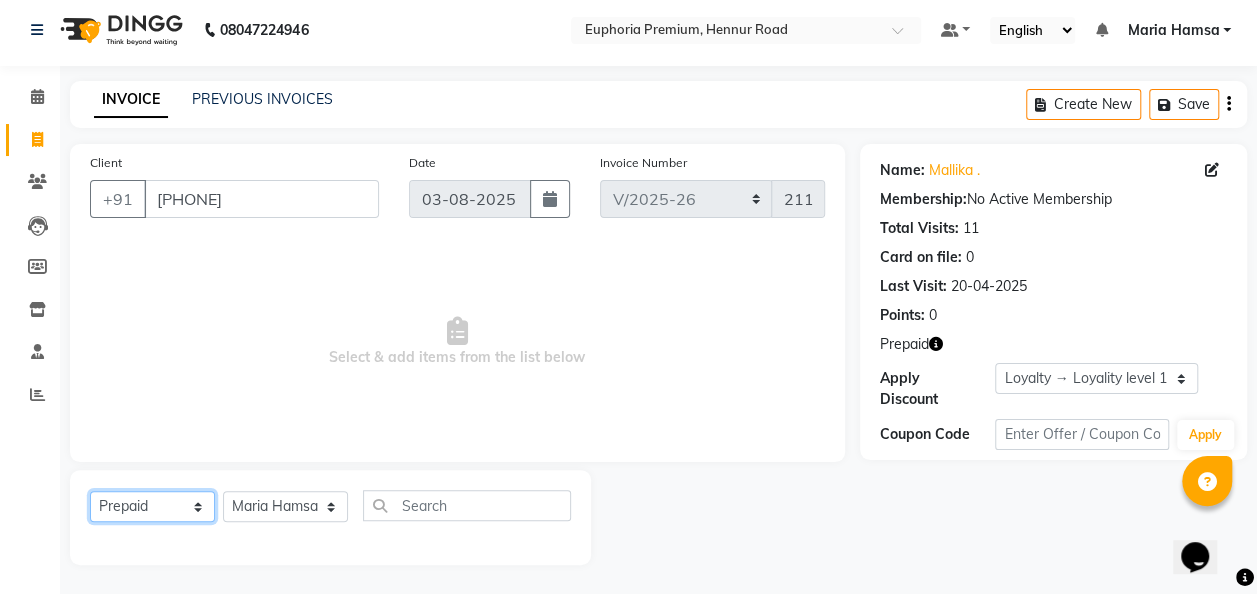 click on "Select  Service  Product  Membership  Package Voucher Prepaid Gift Card" 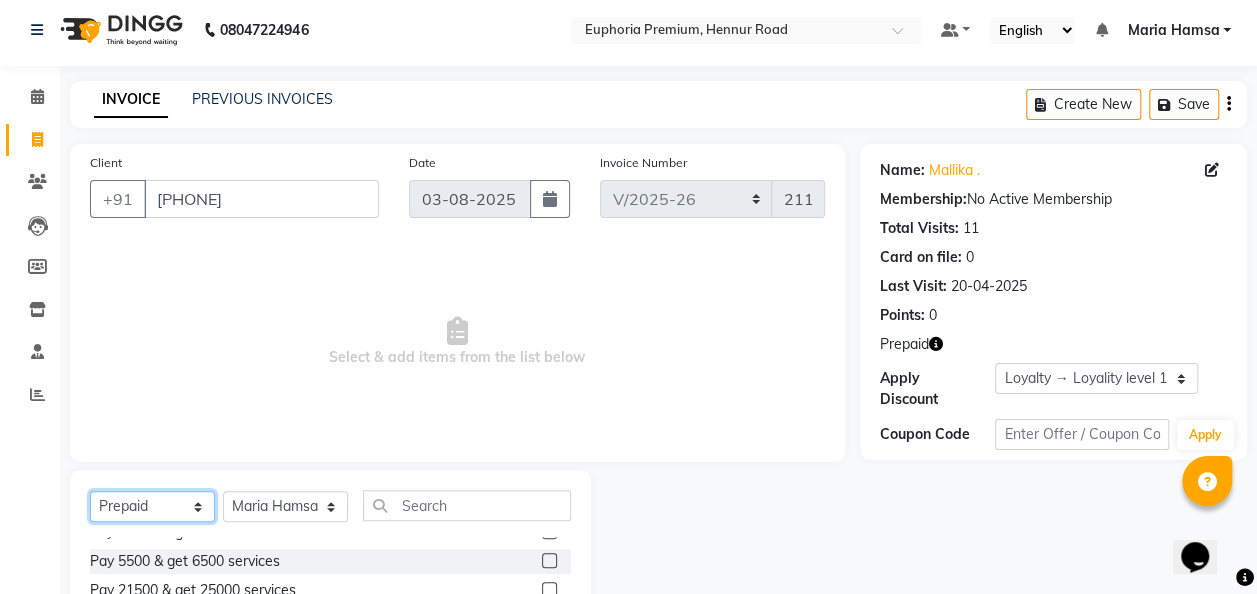 scroll, scrollTop: 156, scrollLeft: 0, axis: vertical 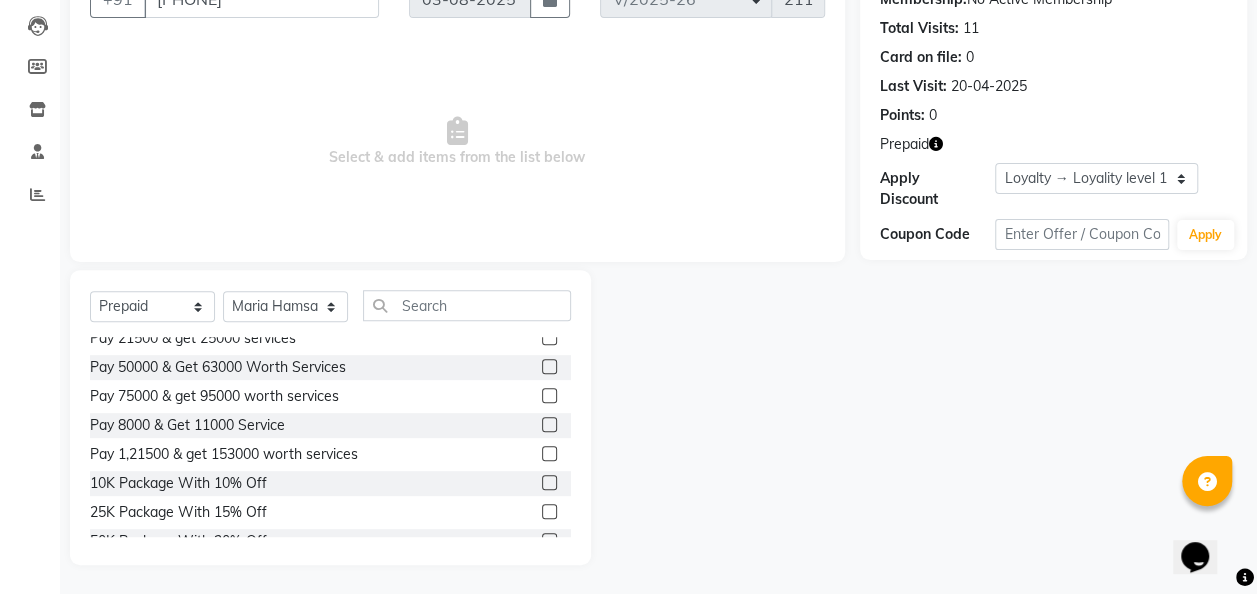 click 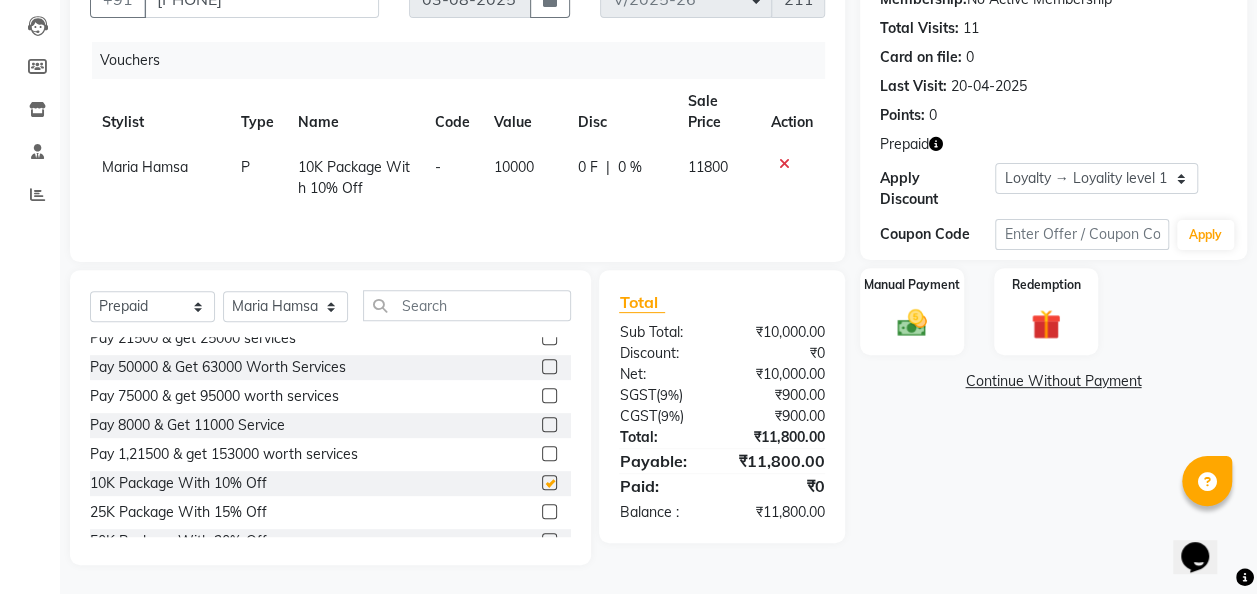 checkbox on "false" 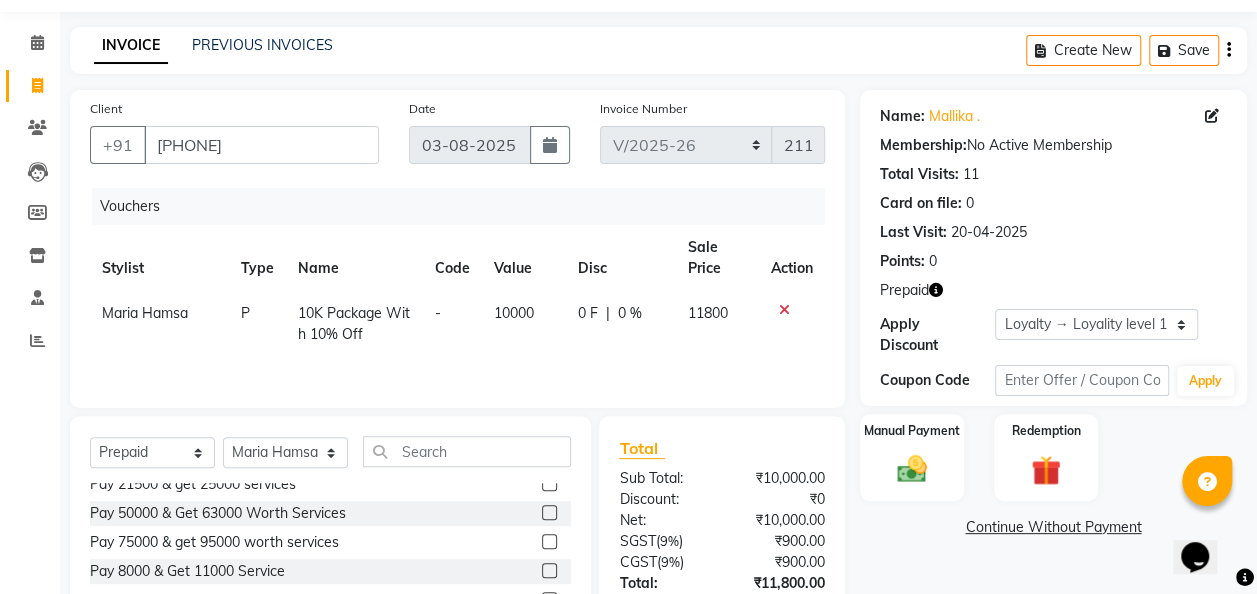 scroll, scrollTop: 86, scrollLeft: 0, axis: vertical 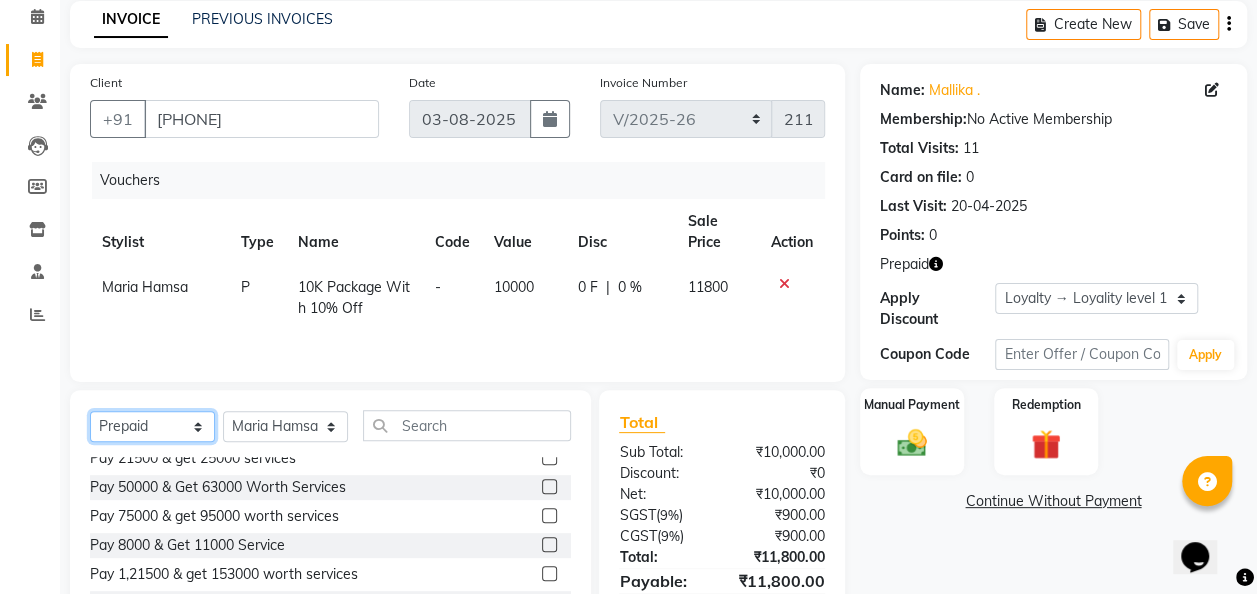 click on "Select  Service  Product  Membership  Package Voucher Prepaid Gift Card" 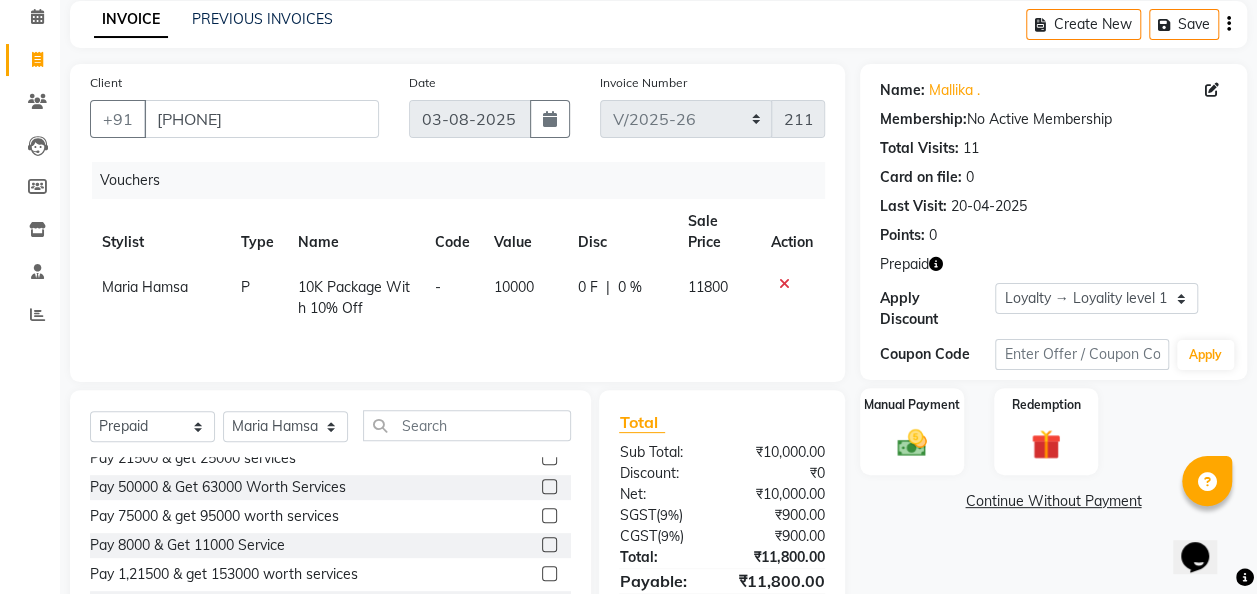 click on "Client +91 [PHONE] Date [DATE] Invoice Number prepaid/2025-26 V/2025 V/2025-26 2112 Vouchers Stylist Type Name Code Value Disc Sale Price Action [FIRST] [LAST] P 10K Package With 10% Off - 10000 0 F | 0 % 11800" 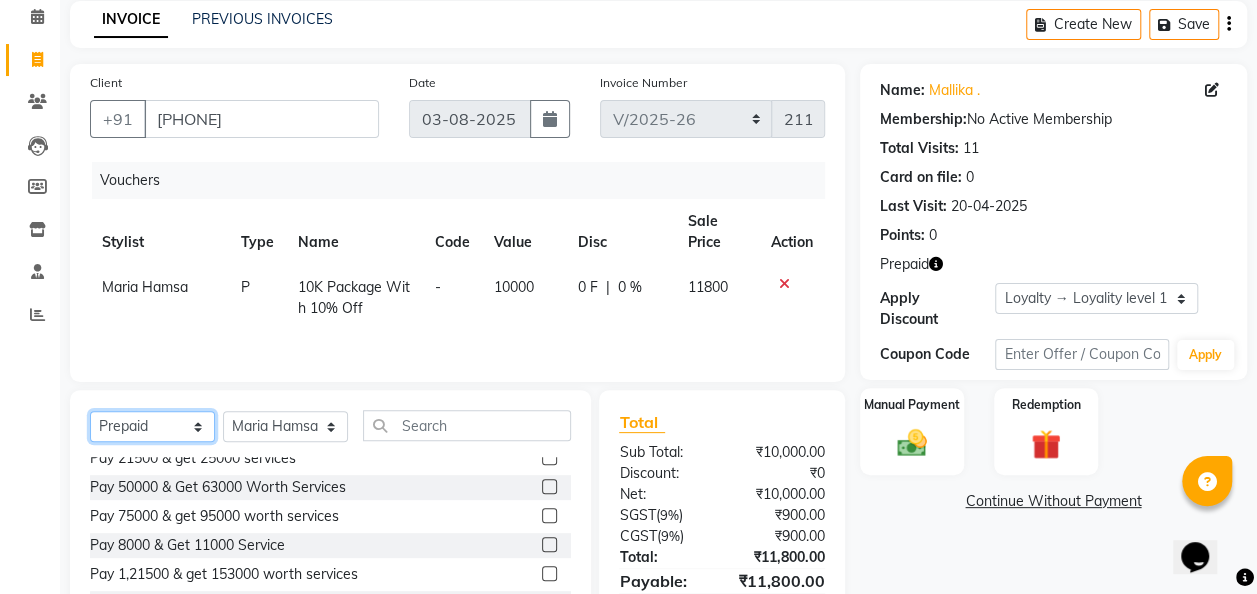 click on "Select  Service  Product  Membership  Package Voucher Prepaid Gift Card" 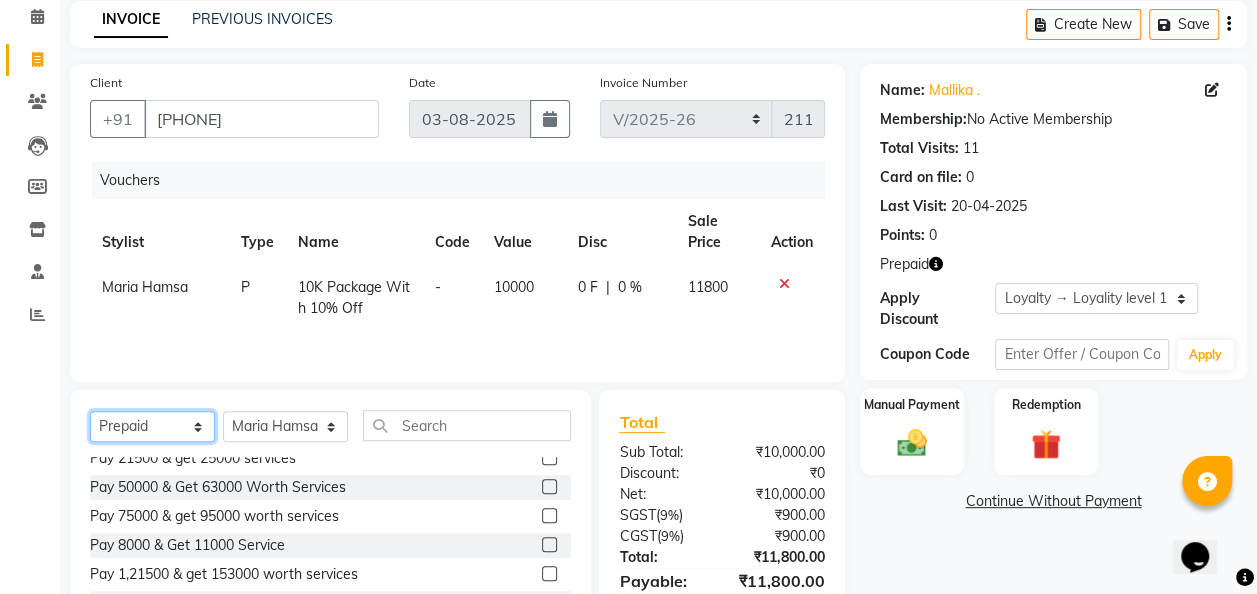 click on "Select  Service  Product  Membership  Package Voucher Prepaid Gift Card" 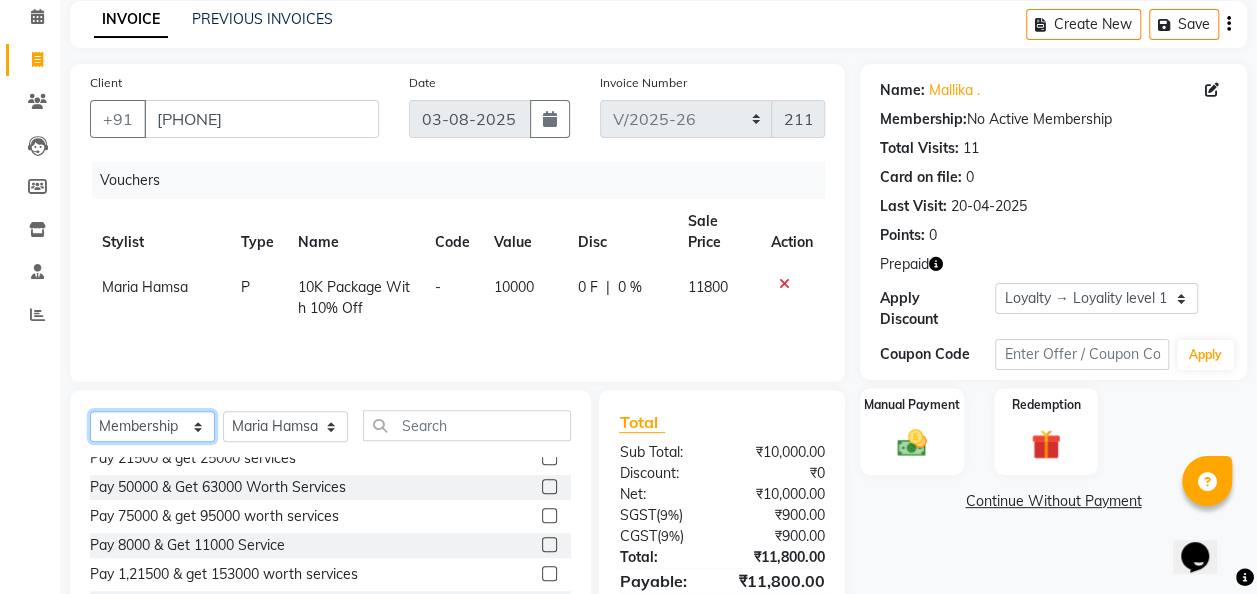 click on "Select  Service  Product  Membership  Package Voucher Prepaid Gift Card" 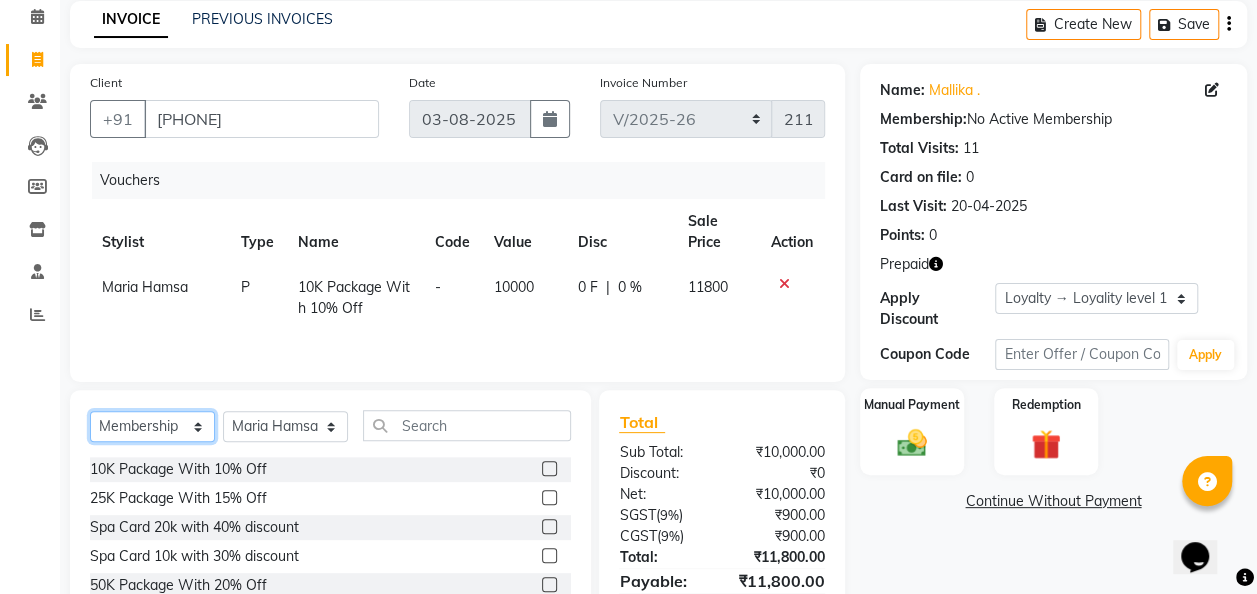 scroll, scrollTop: 0, scrollLeft: 0, axis: both 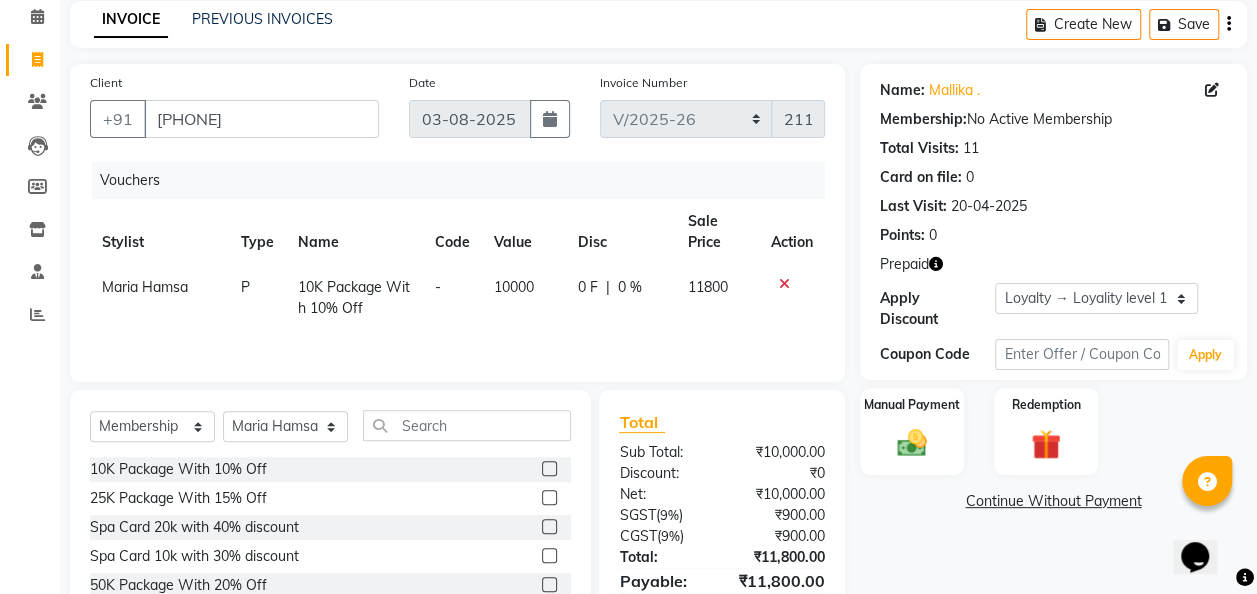 click 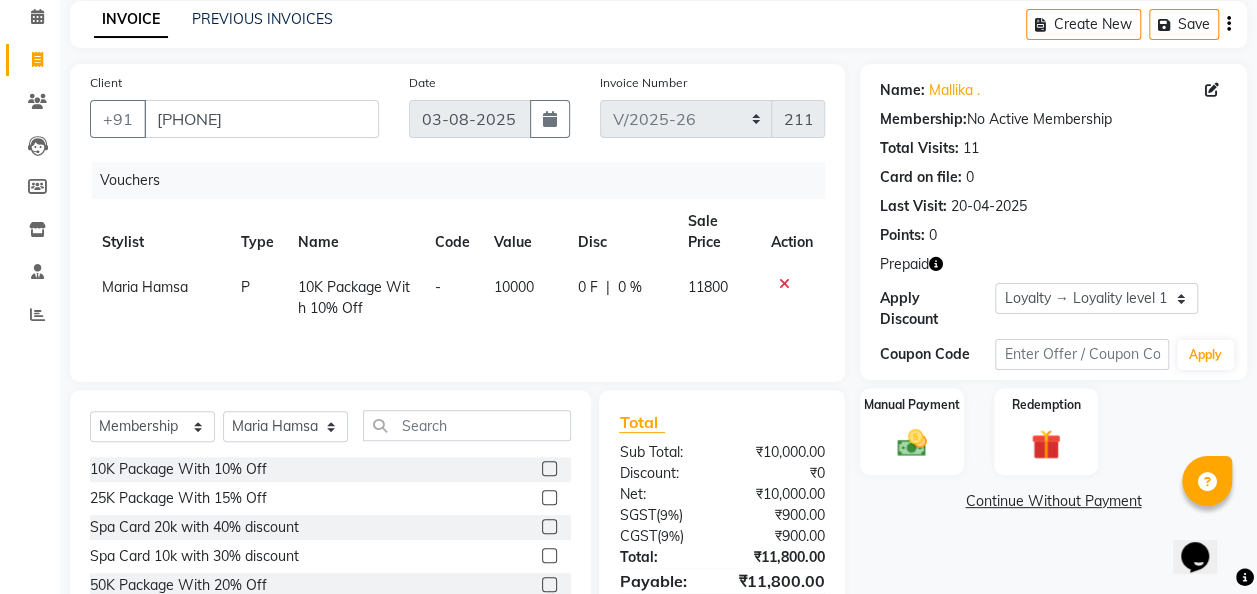 click 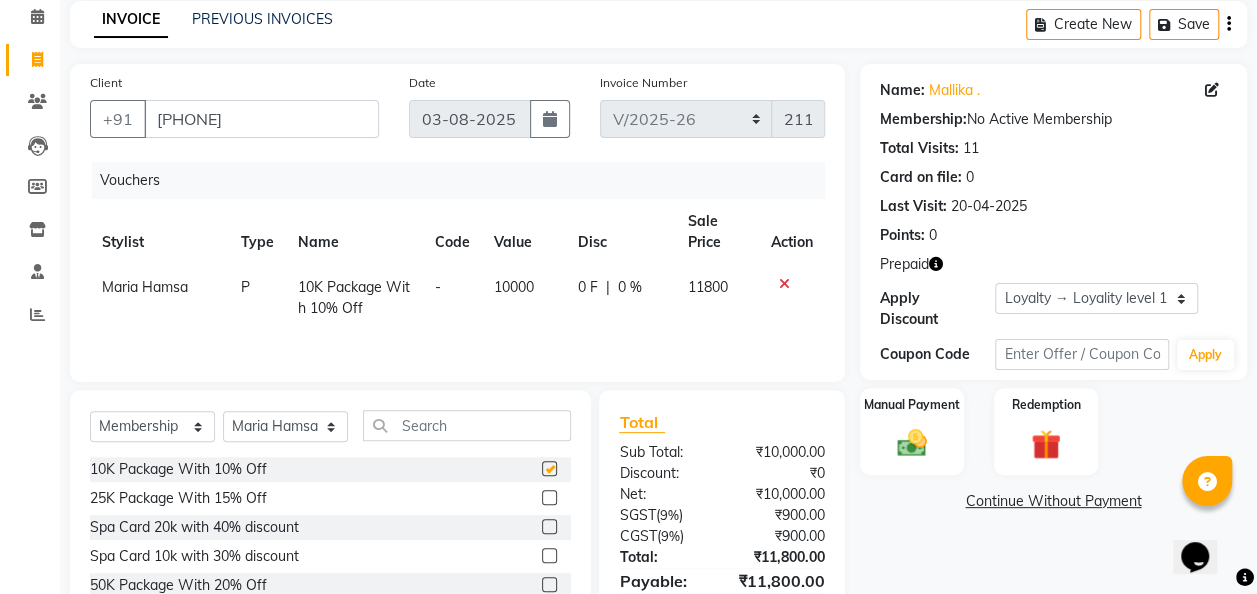select on "select" 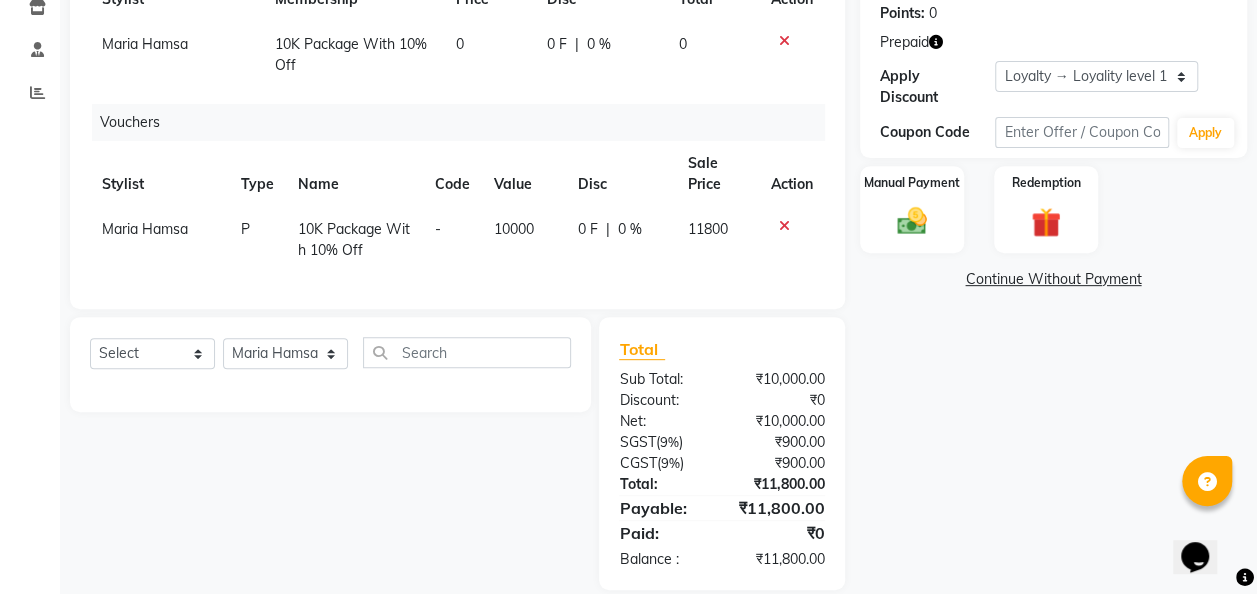 scroll, scrollTop: 348, scrollLeft: 0, axis: vertical 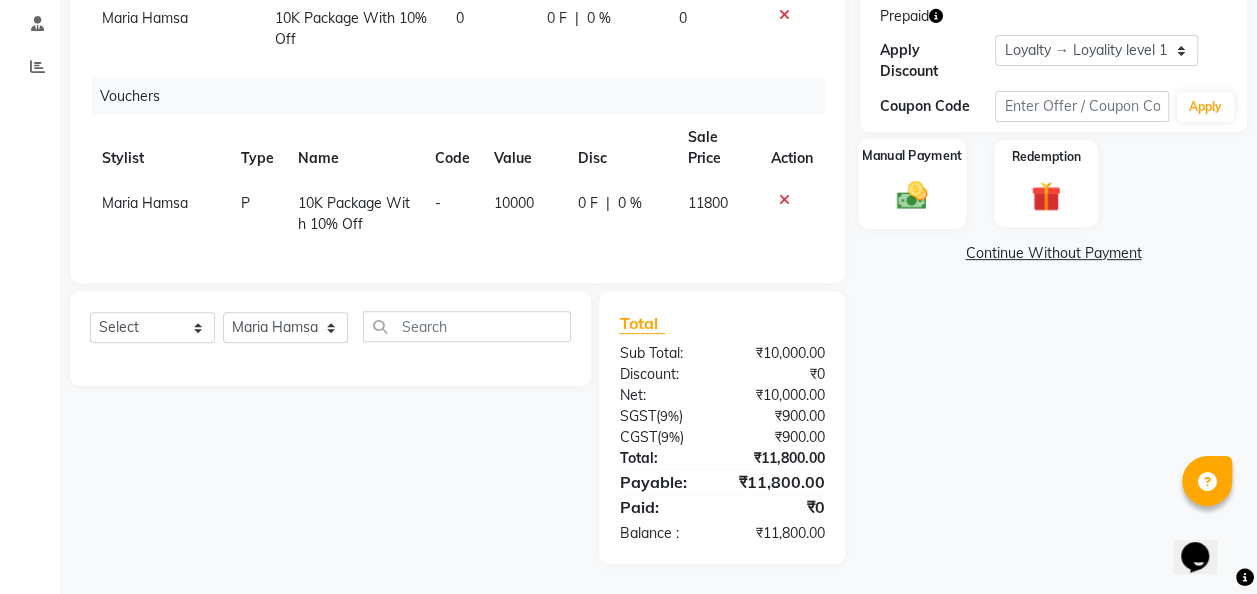 click 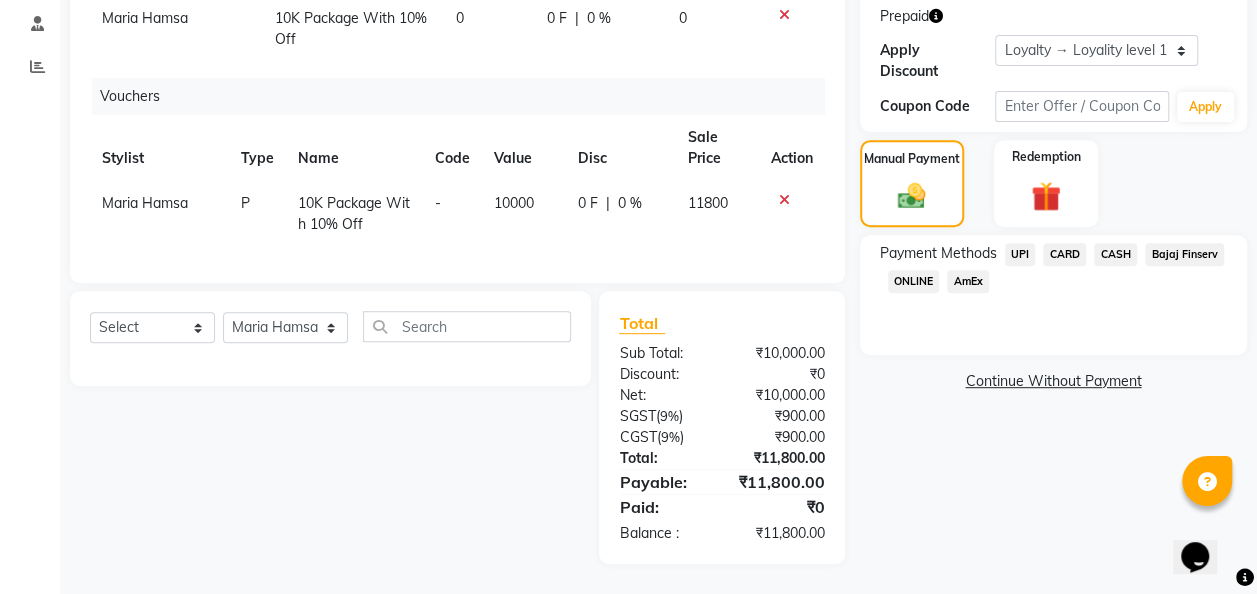click on "UPI" 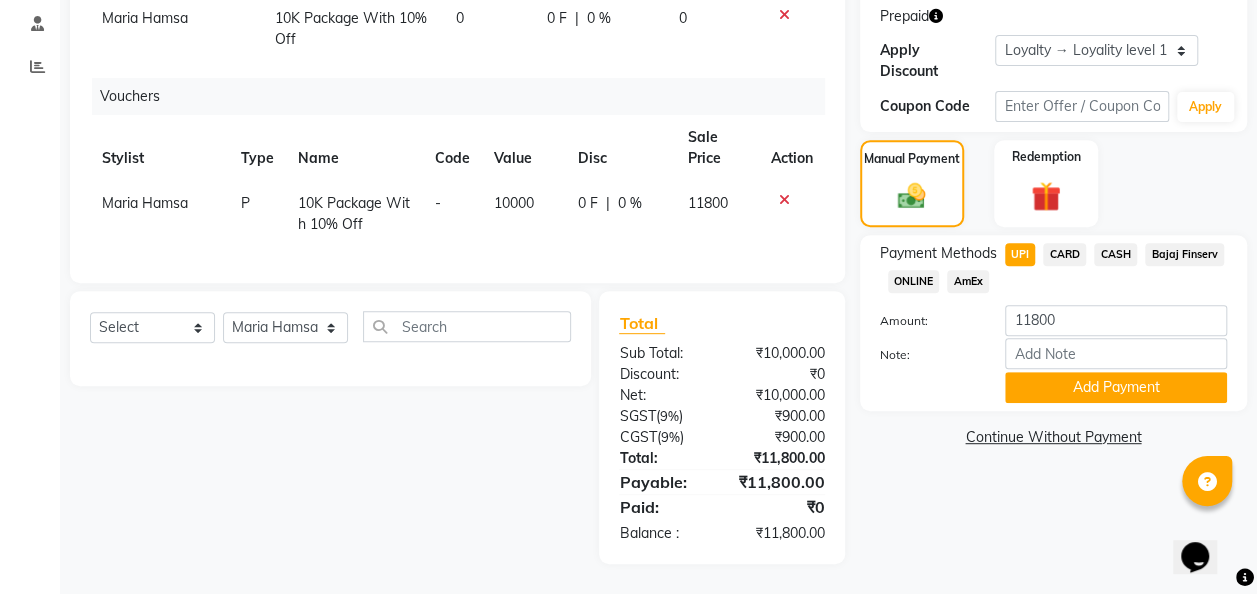 click on "CARD" 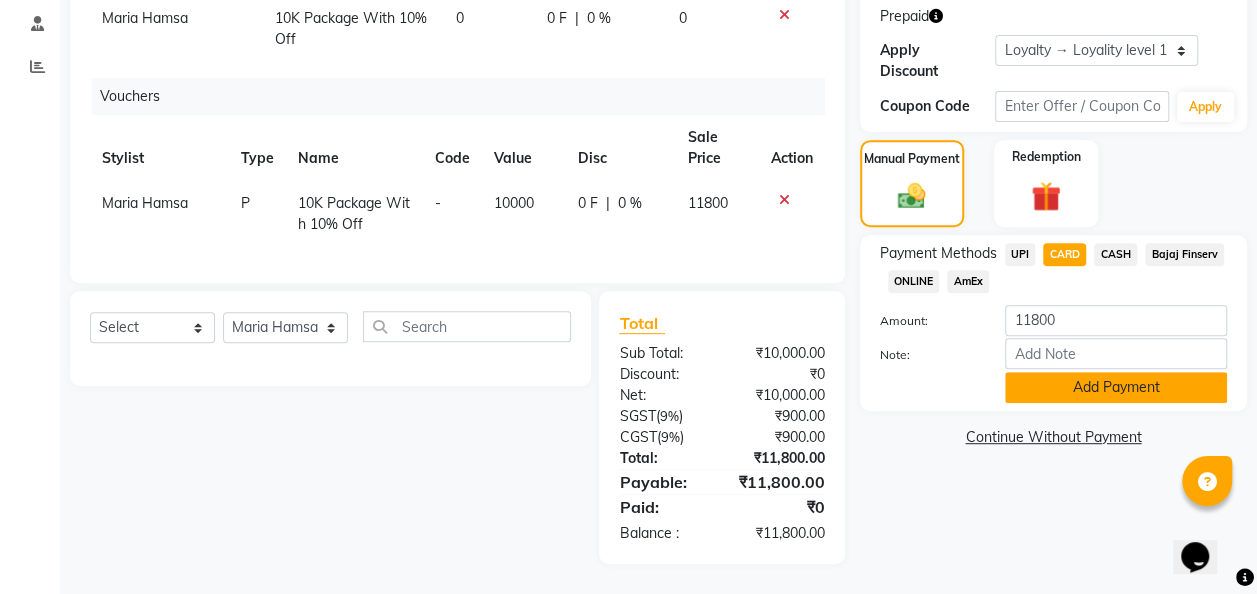 click on "Add Payment" 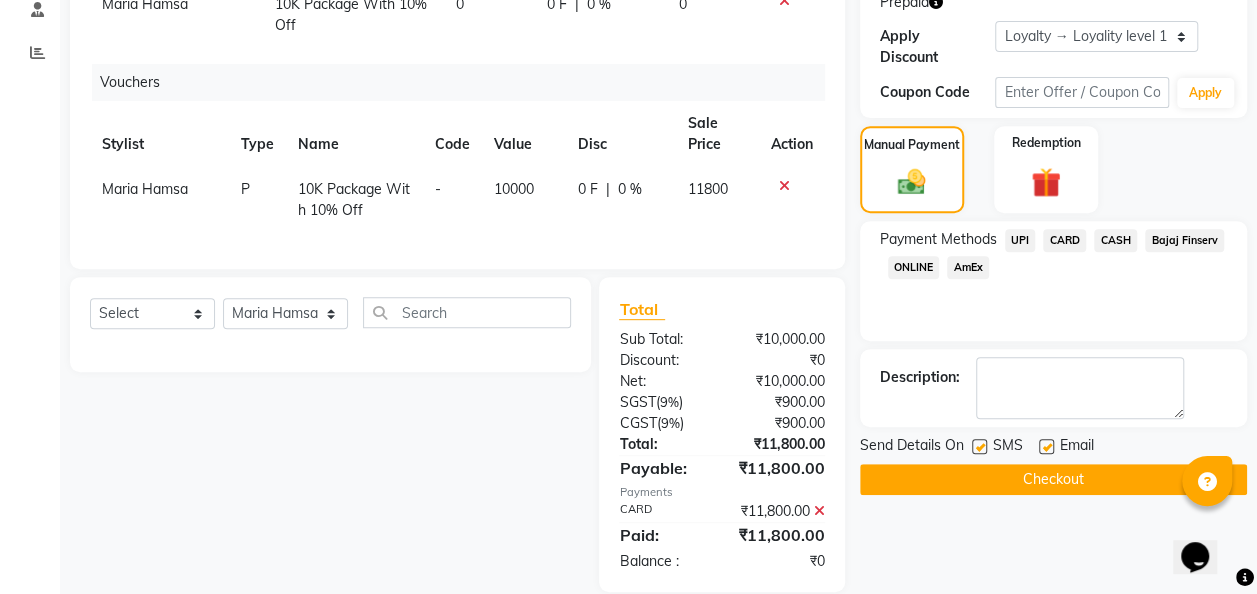 click on "Checkout" 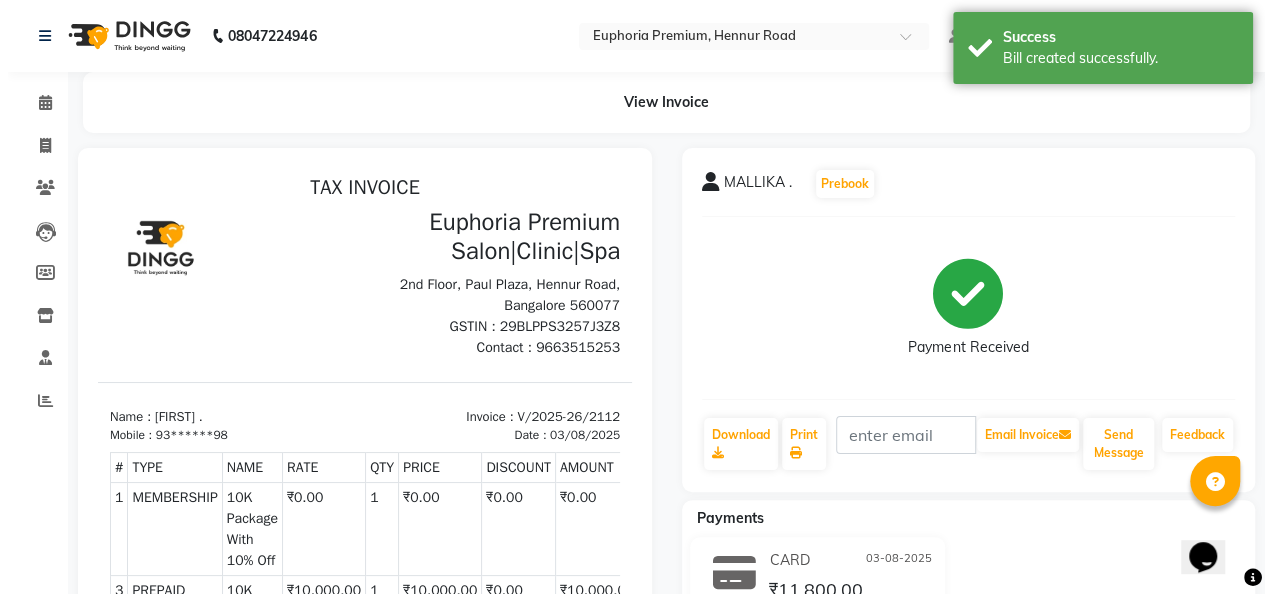 scroll, scrollTop: 0, scrollLeft: 0, axis: both 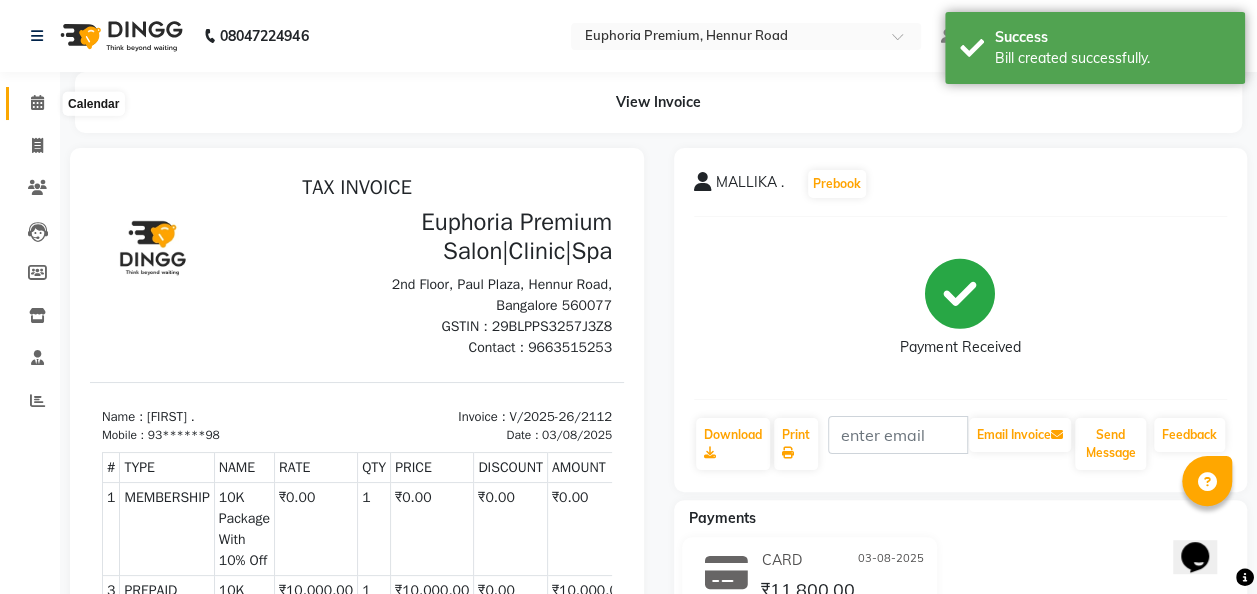 click 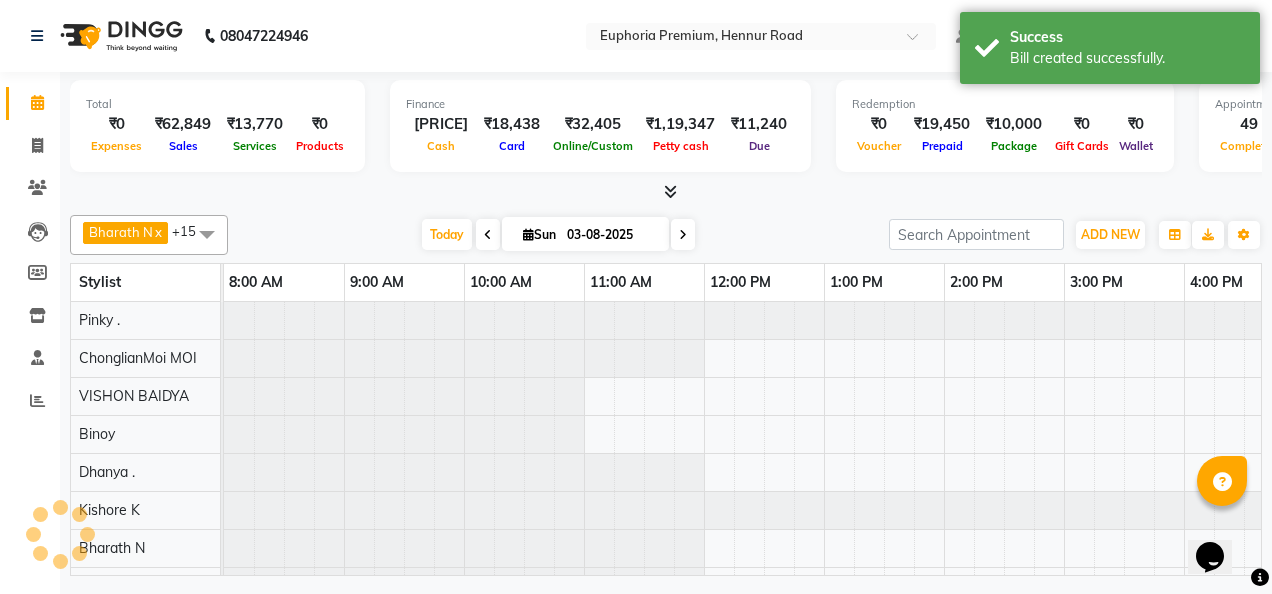 scroll, scrollTop: 0, scrollLeft: 0, axis: both 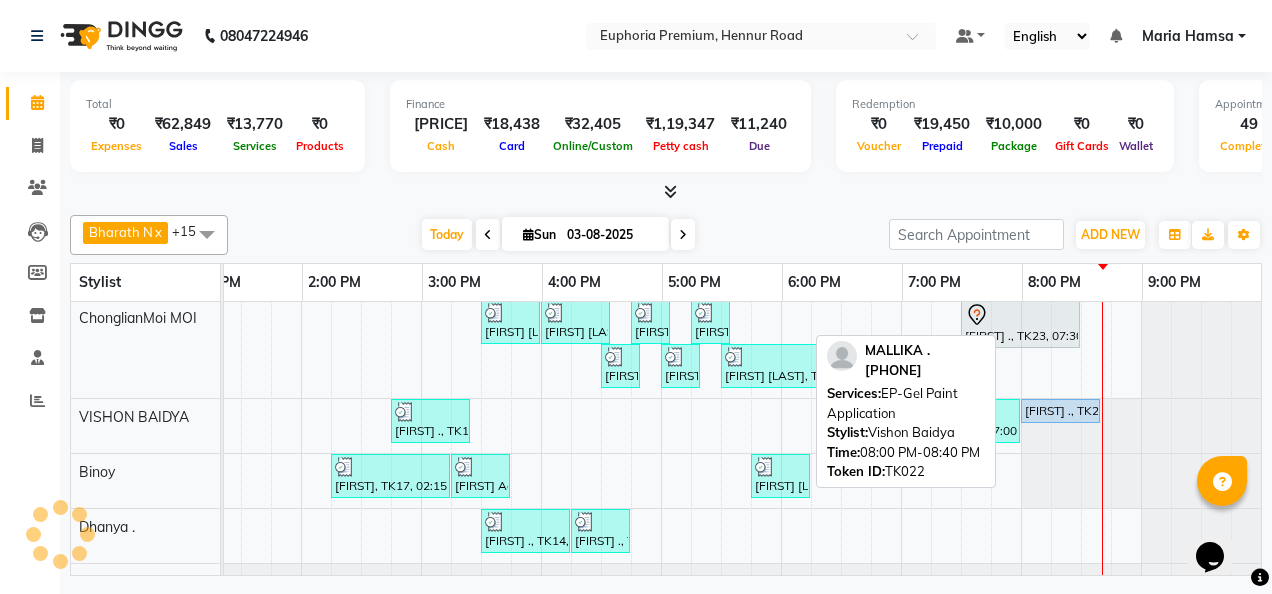 click on "[FIRST] ., TK22, 08:00 PM-08:40 PM, EP-Gel Paint Application" at bounding box center [1060, 411] 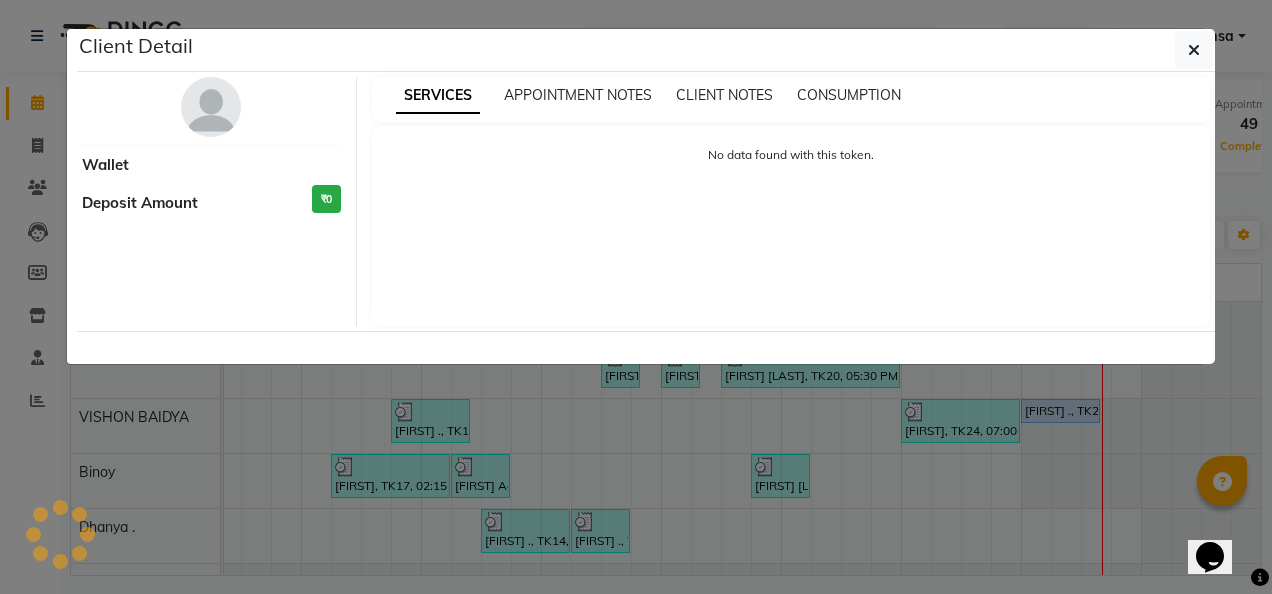 select on "5" 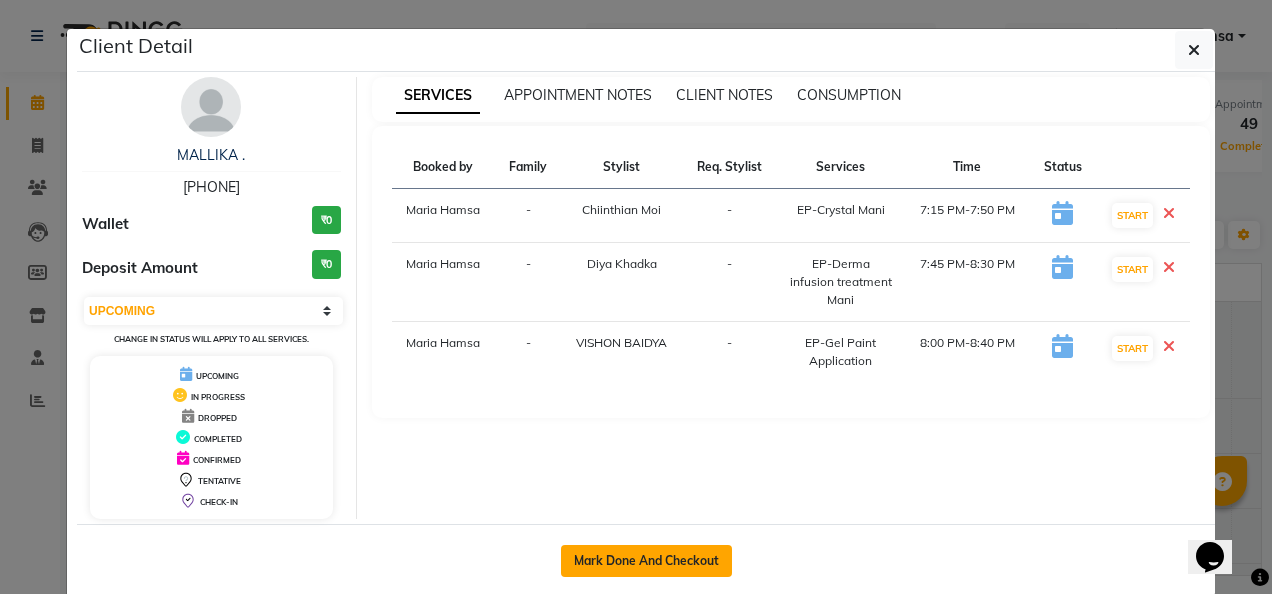 click on "Mark Done And Checkout" 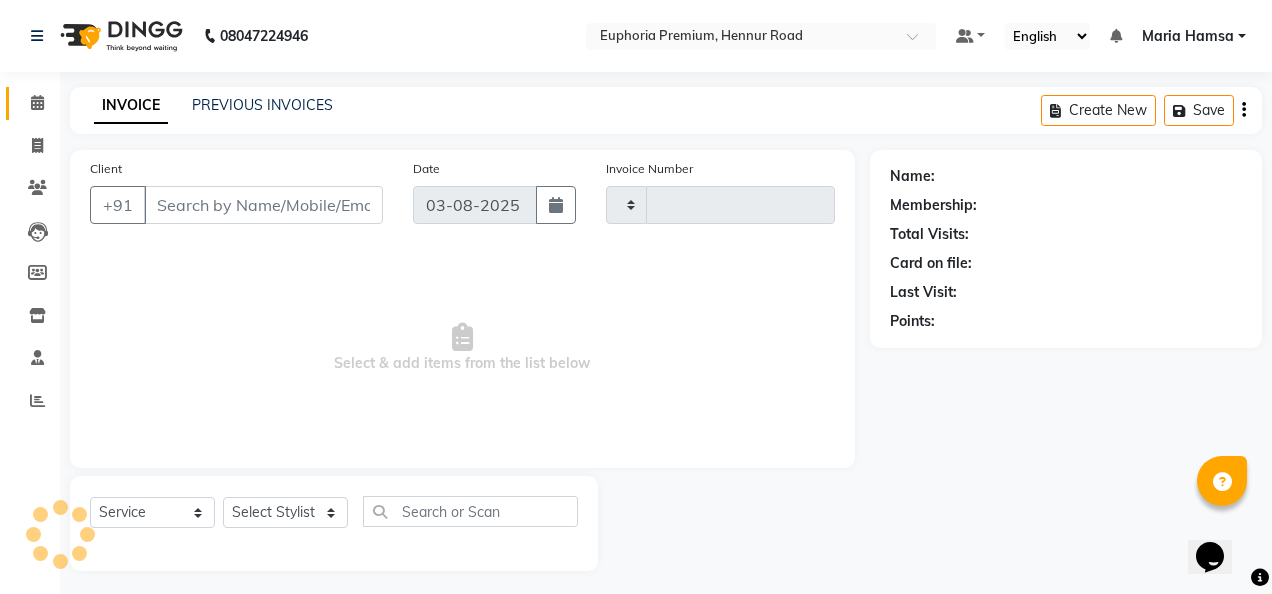type on "2113" 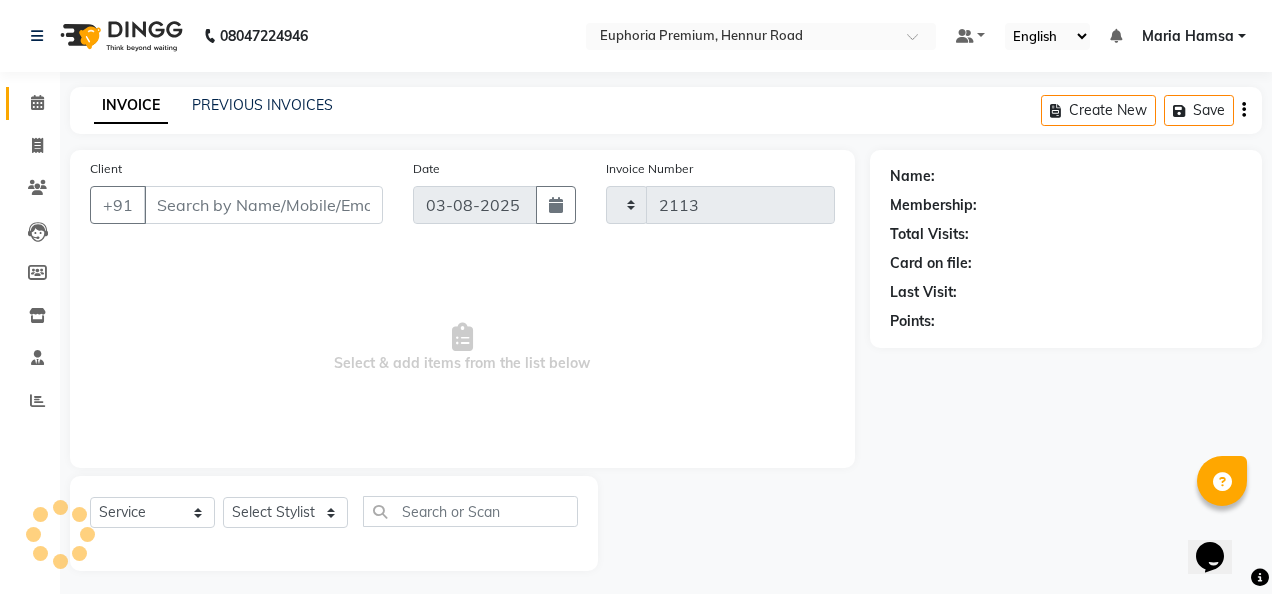 select on "7925" 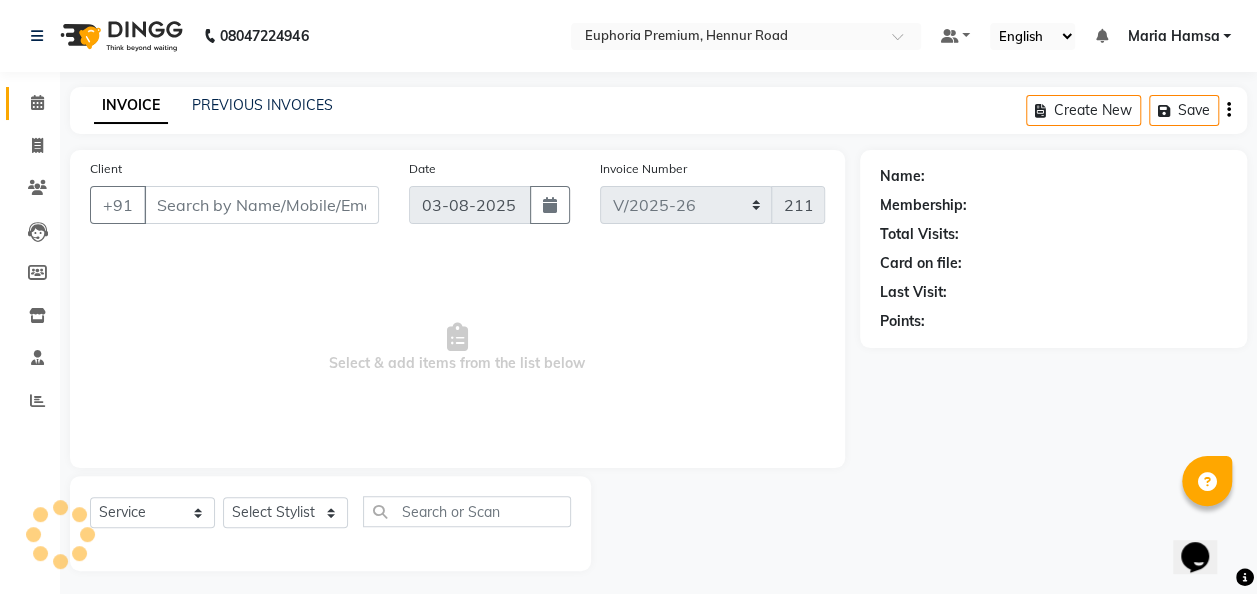 type on "93******98" 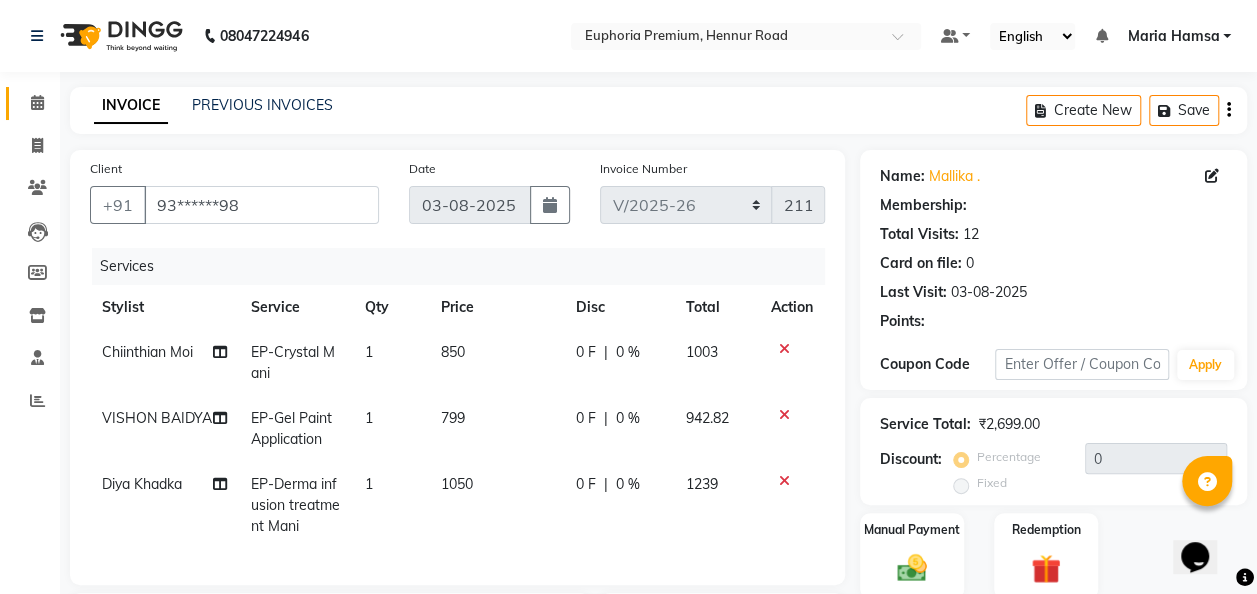 select on "2: Object" 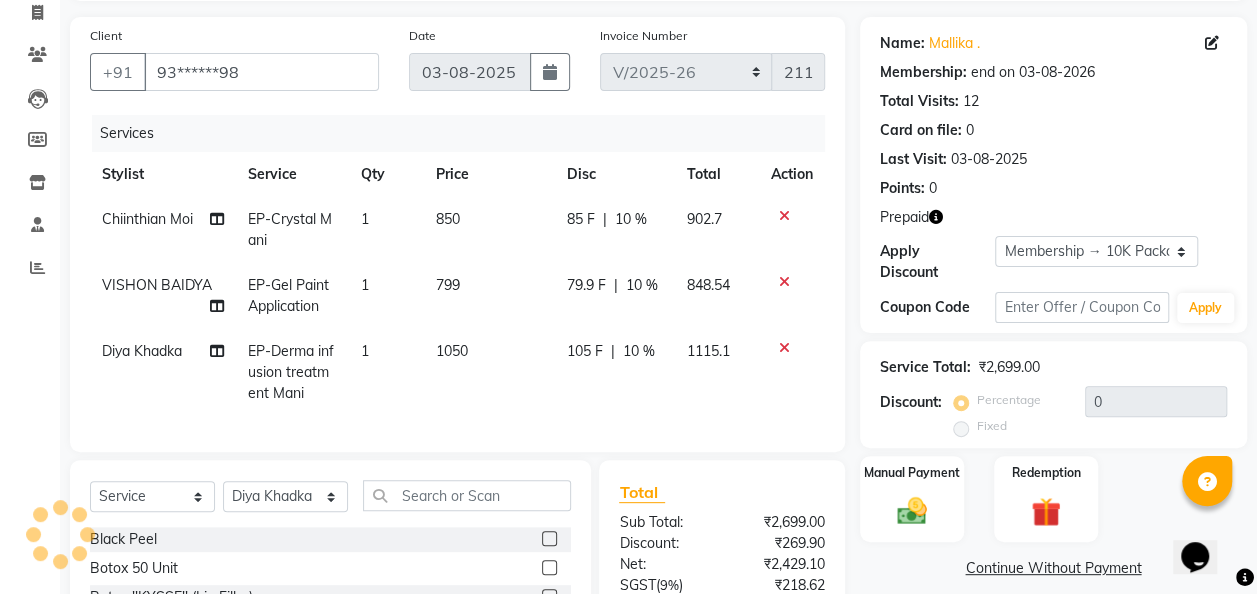 type on "10" 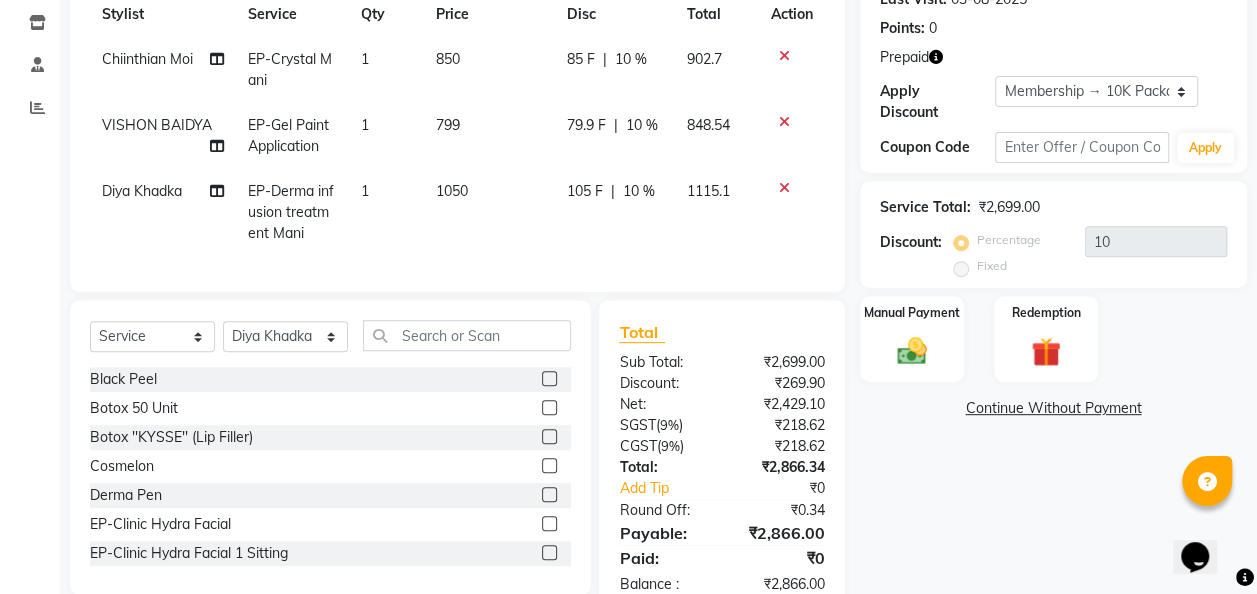 scroll, scrollTop: 358, scrollLeft: 0, axis: vertical 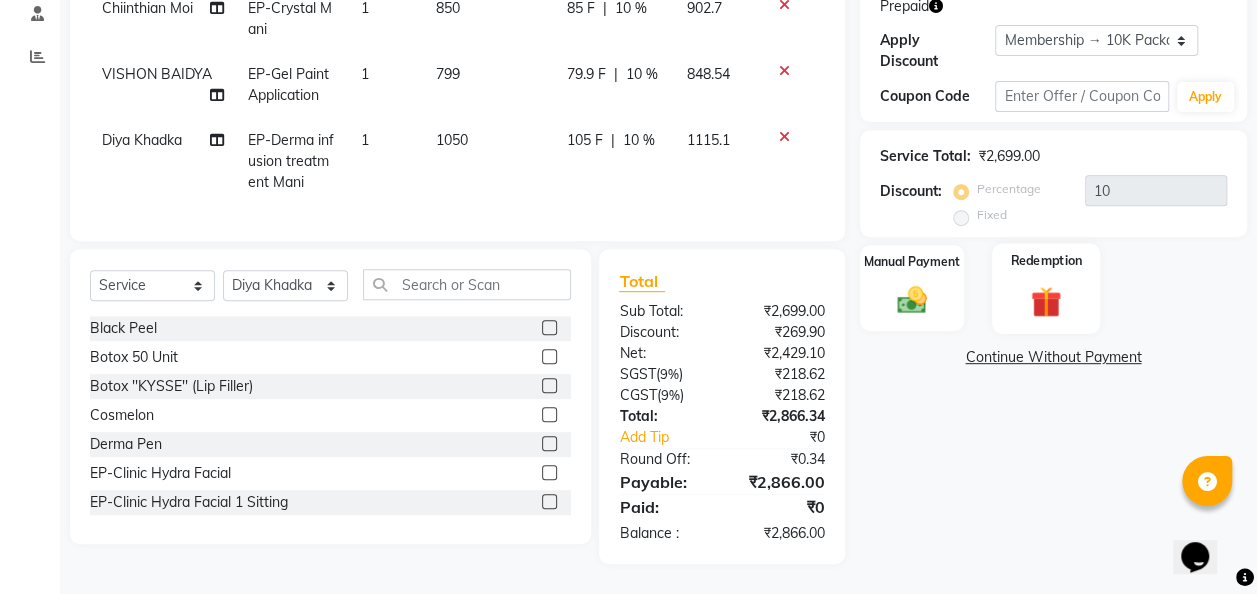 click 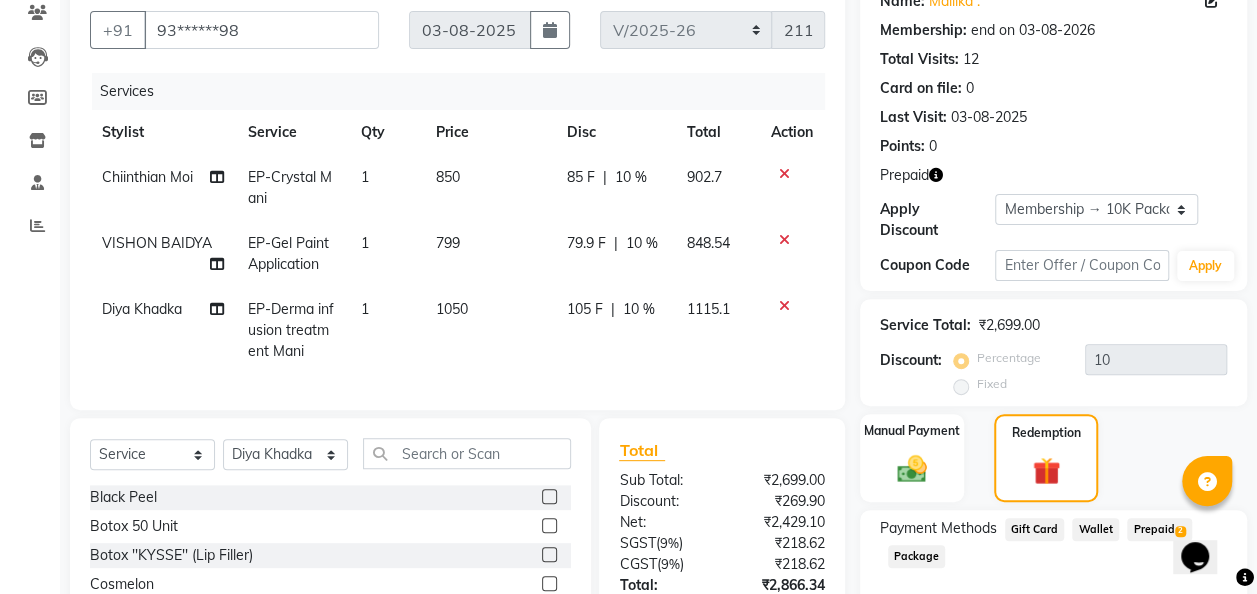 scroll, scrollTop: 164, scrollLeft: 0, axis: vertical 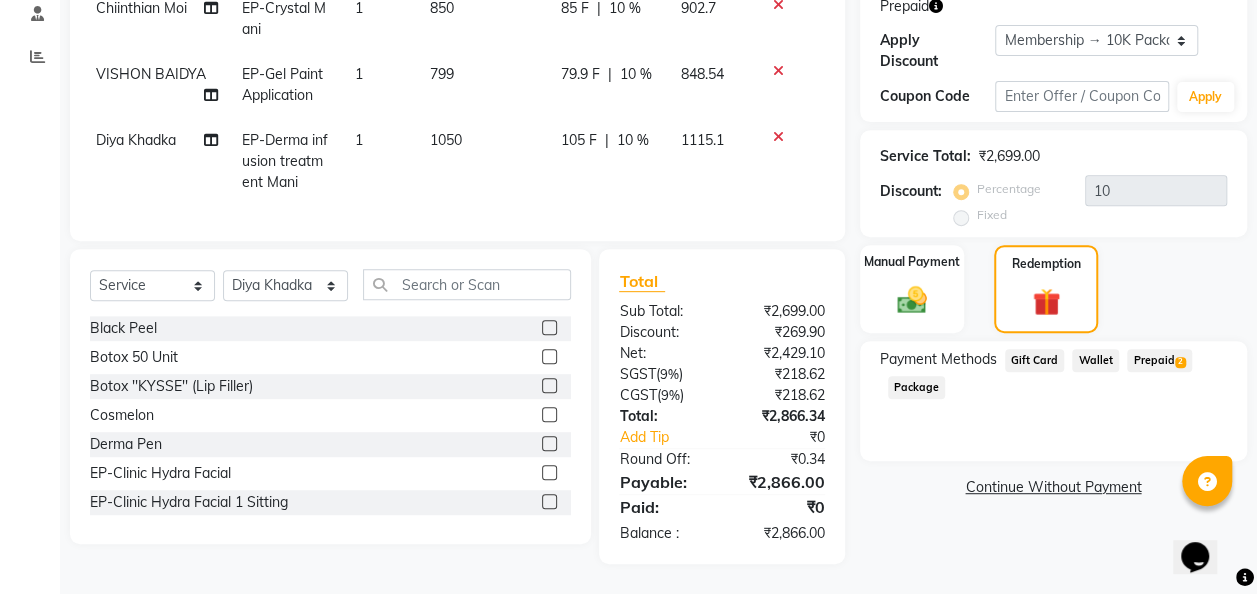 click on "Prepaid  2" 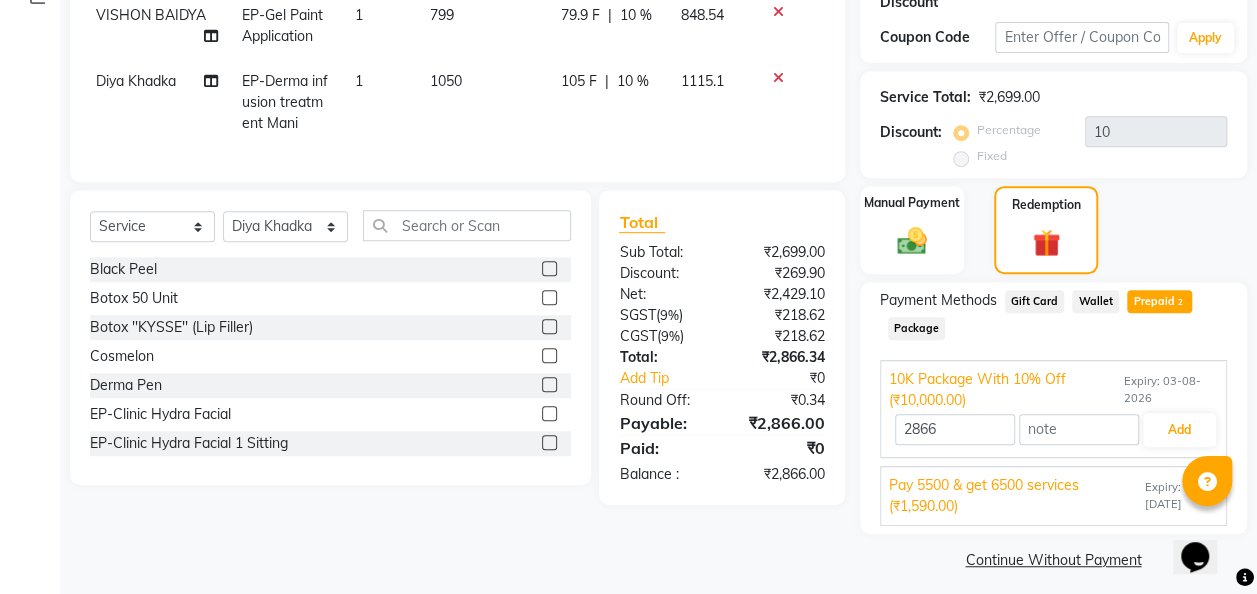 scroll, scrollTop: 406, scrollLeft: 0, axis: vertical 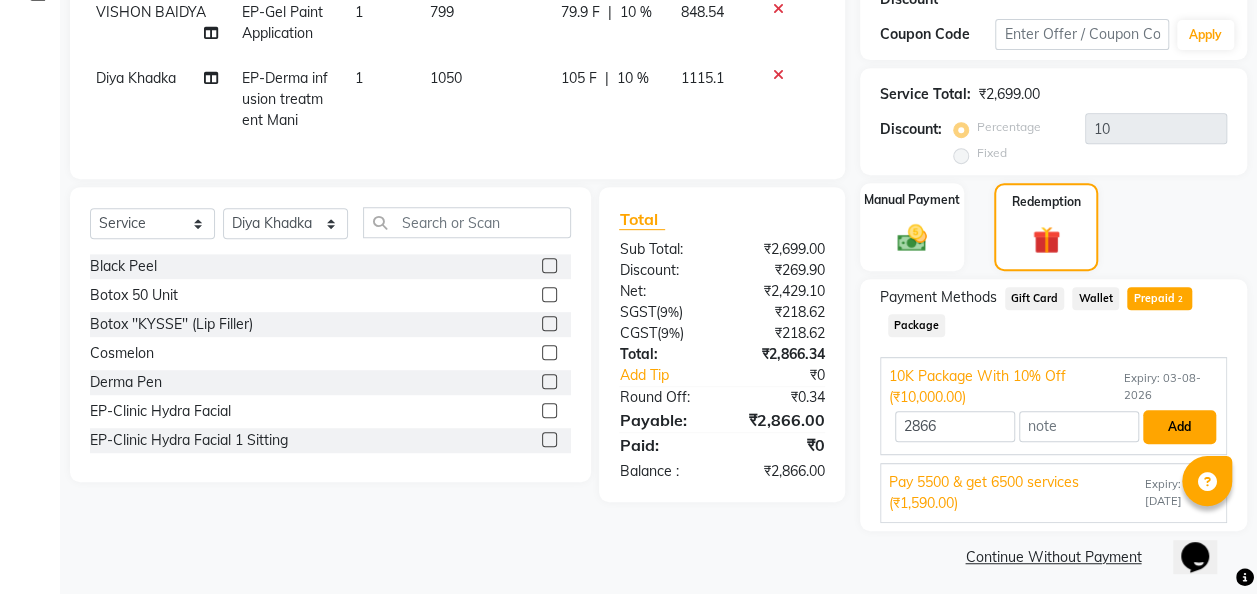 click on "Add" at bounding box center [1179, 427] 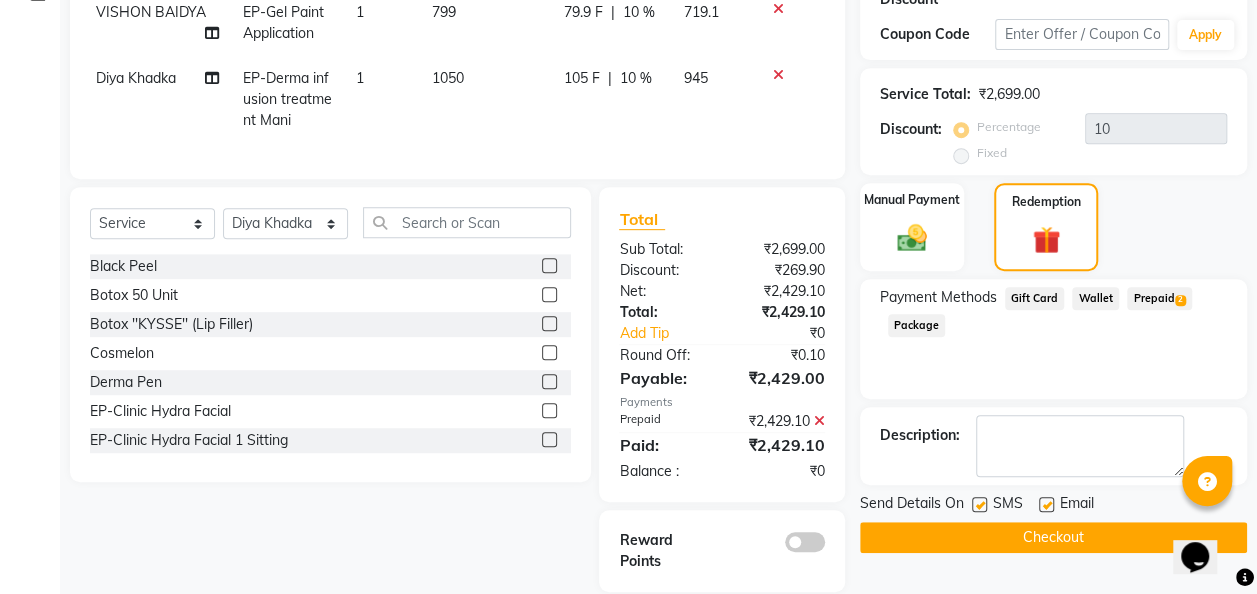 click on "Checkout" 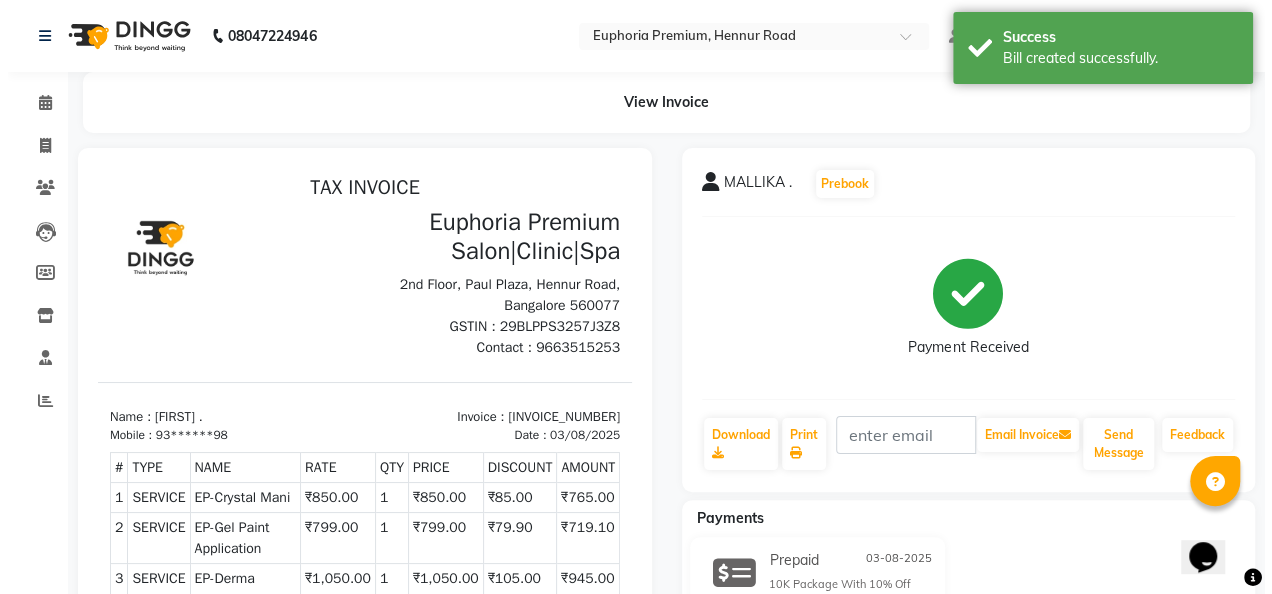 scroll, scrollTop: 0, scrollLeft: 0, axis: both 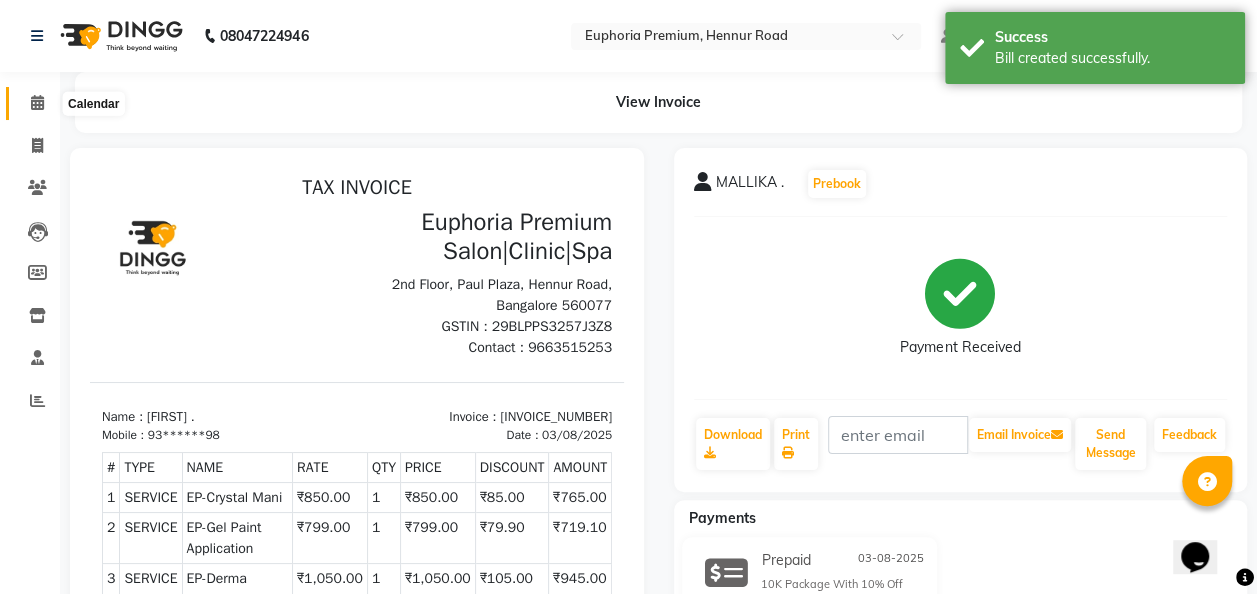click 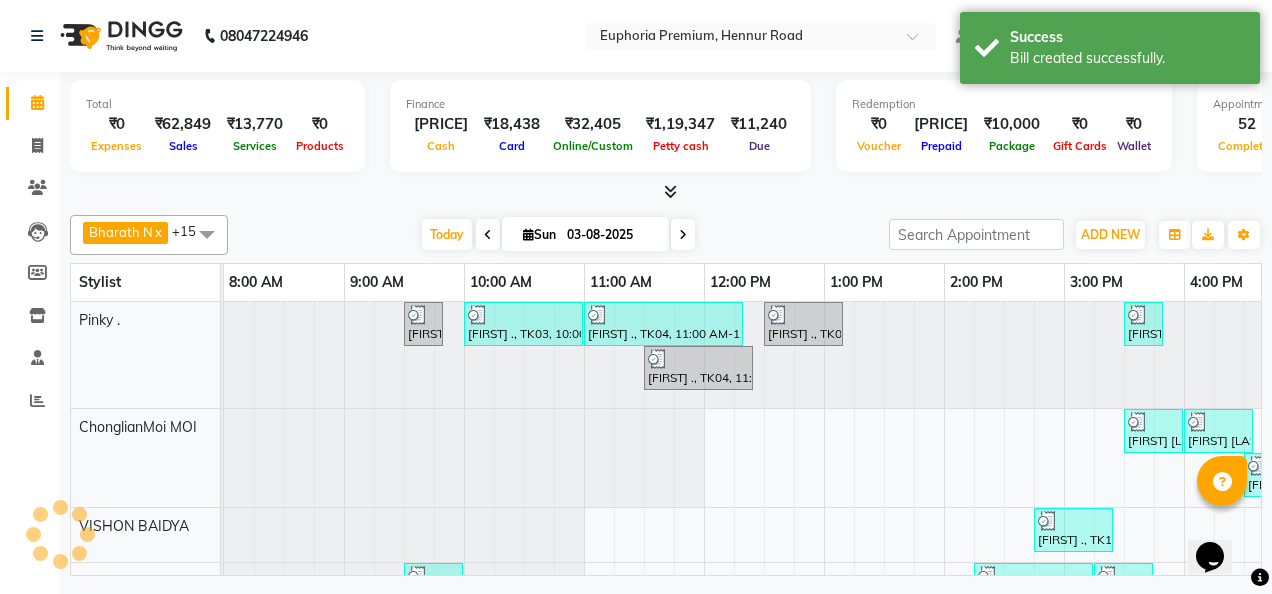 scroll, scrollTop: 27, scrollLeft: 0, axis: vertical 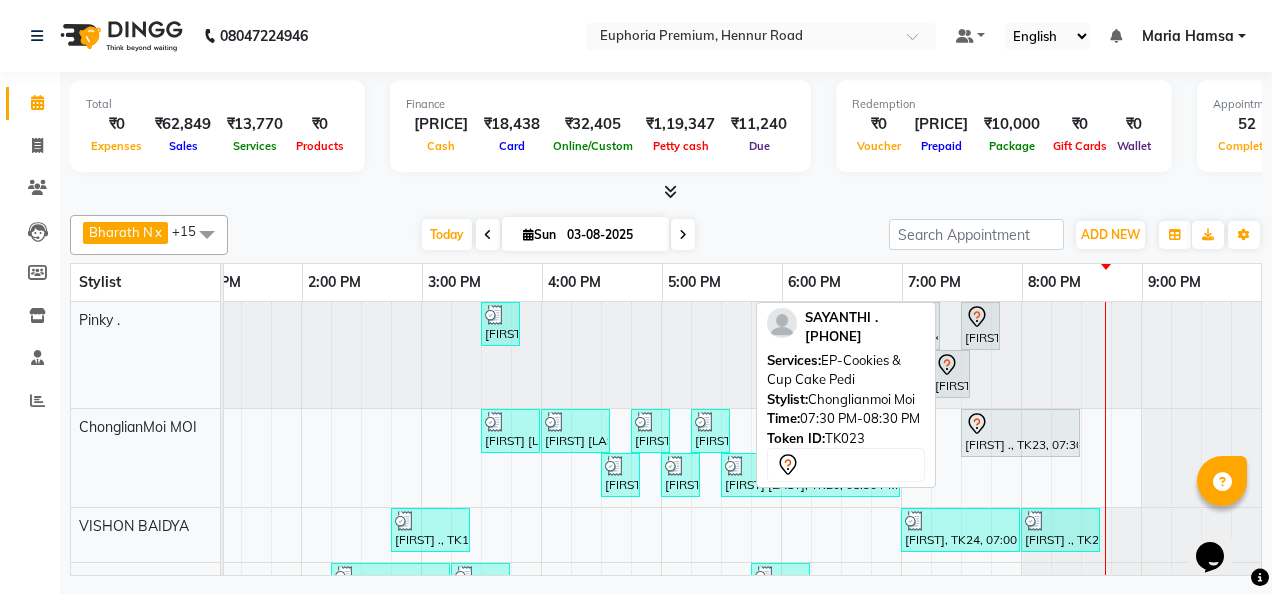click at bounding box center (1020, 424) 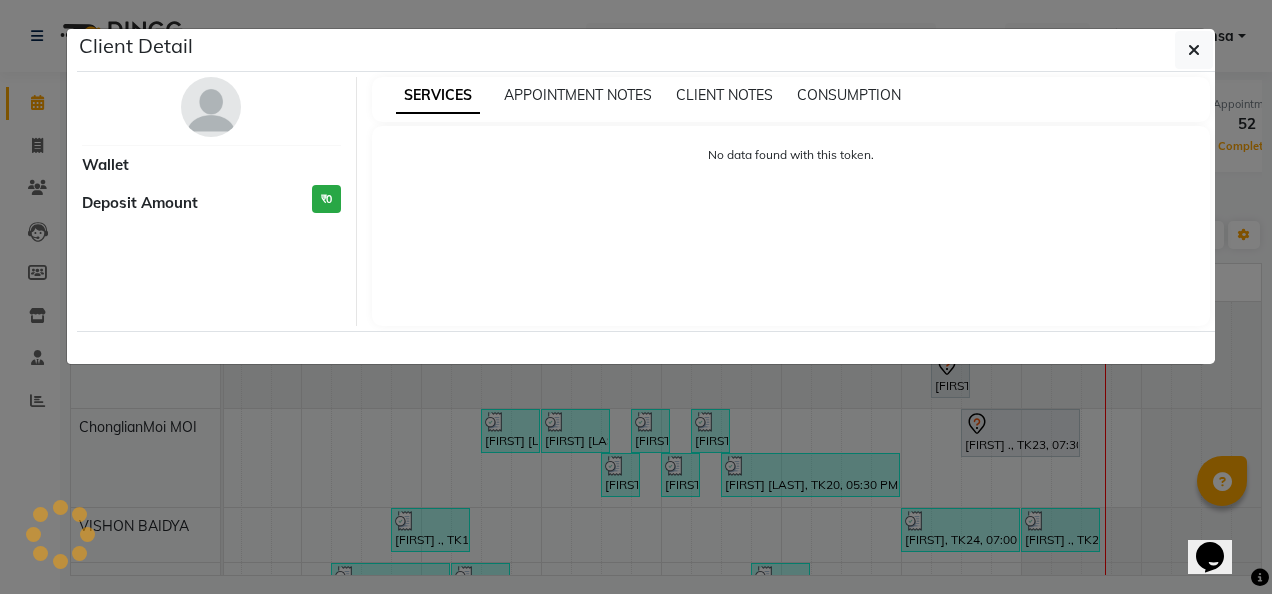 select on "7" 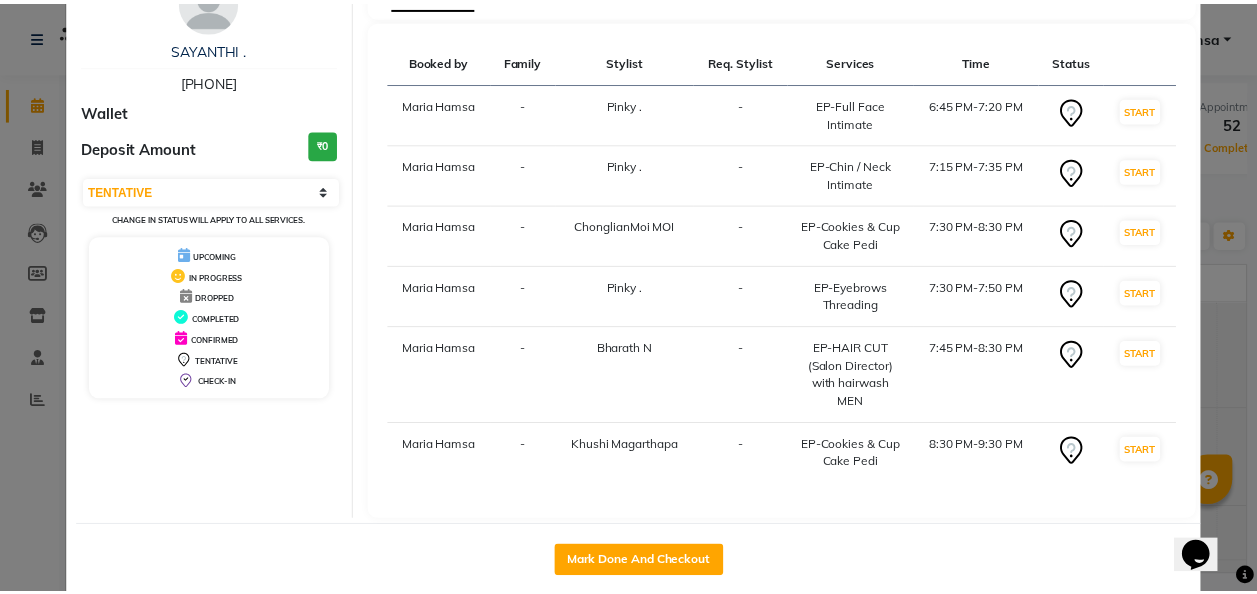 scroll, scrollTop: 134, scrollLeft: 0, axis: vertical 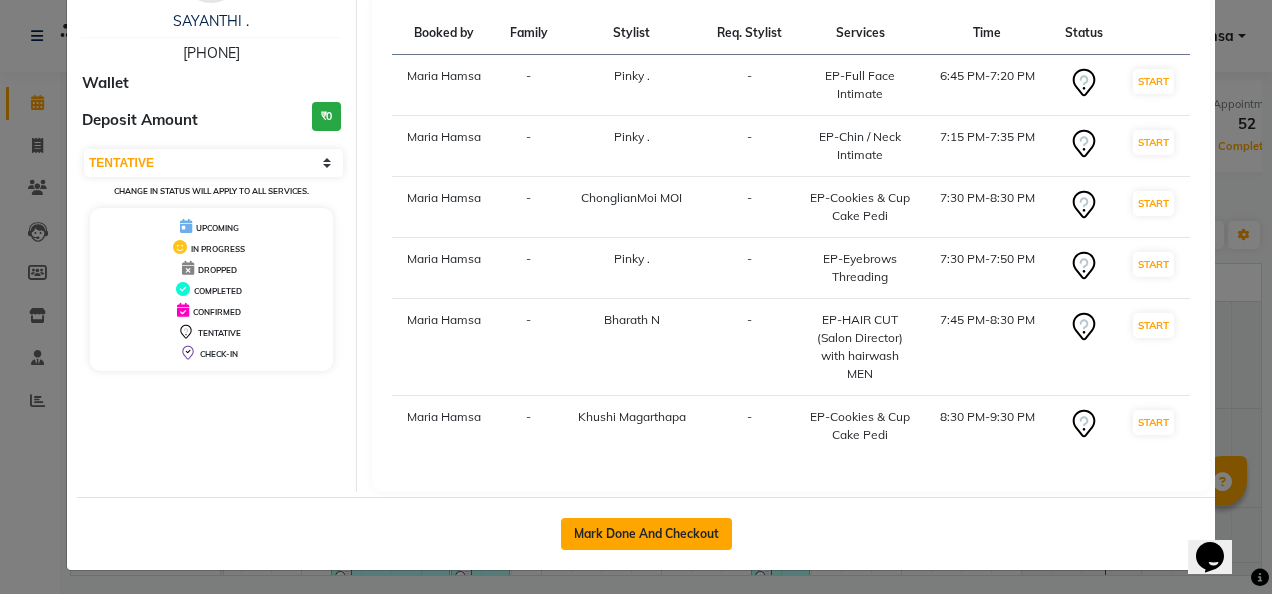 click on "Mark Done And Checkout" 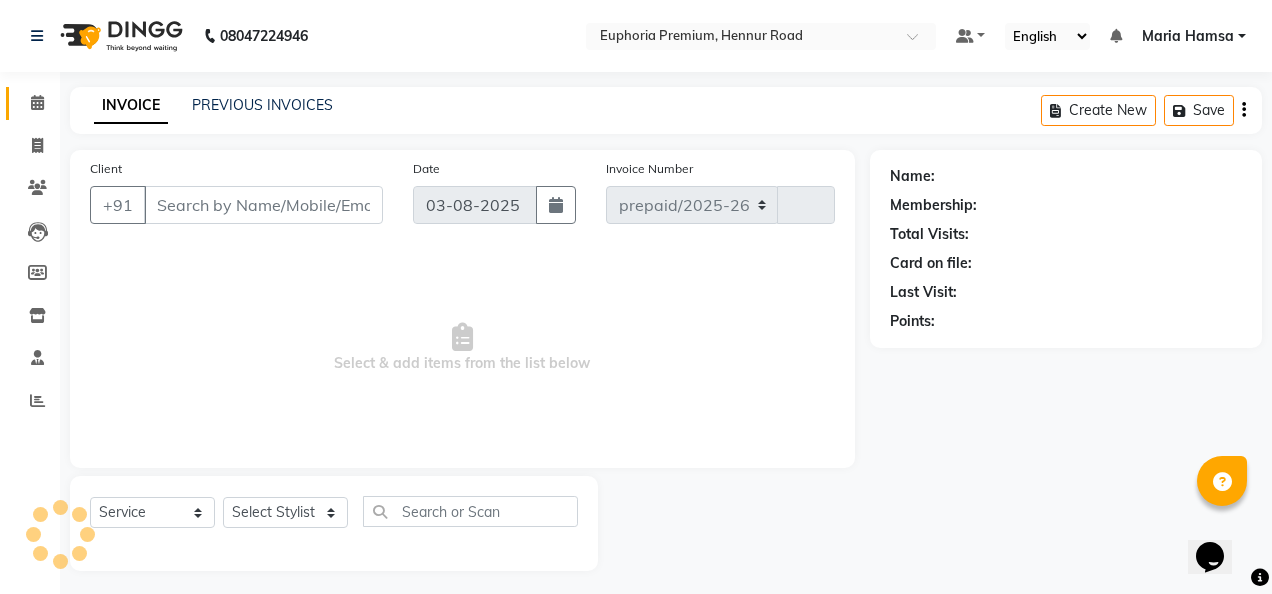 select on "7925" 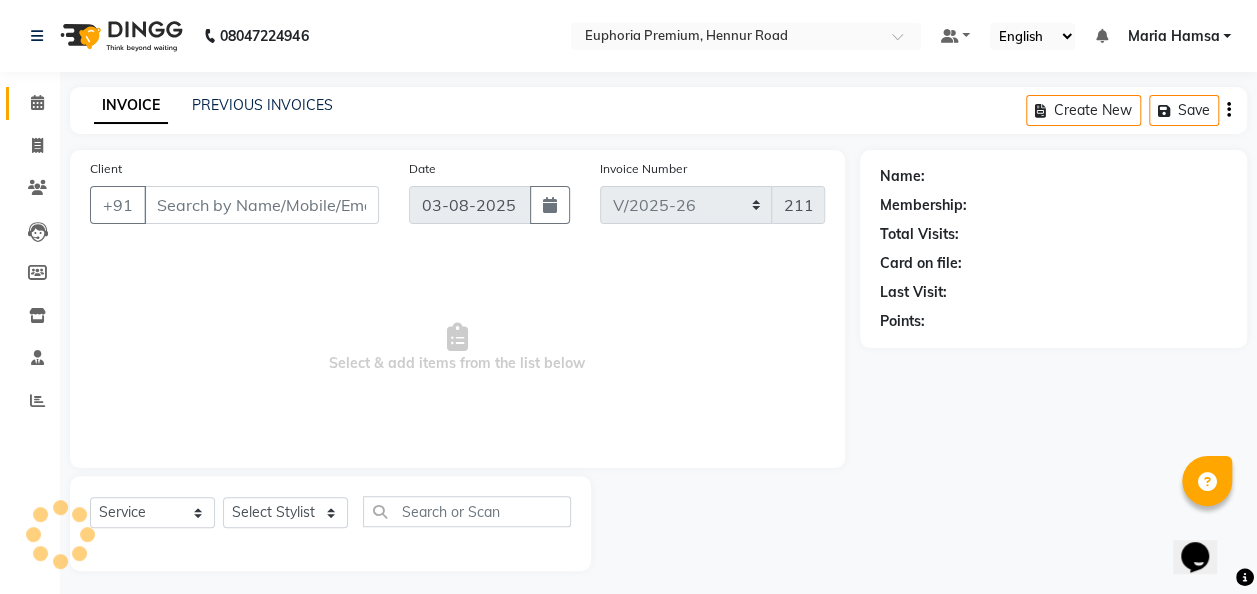 type on "98******01" 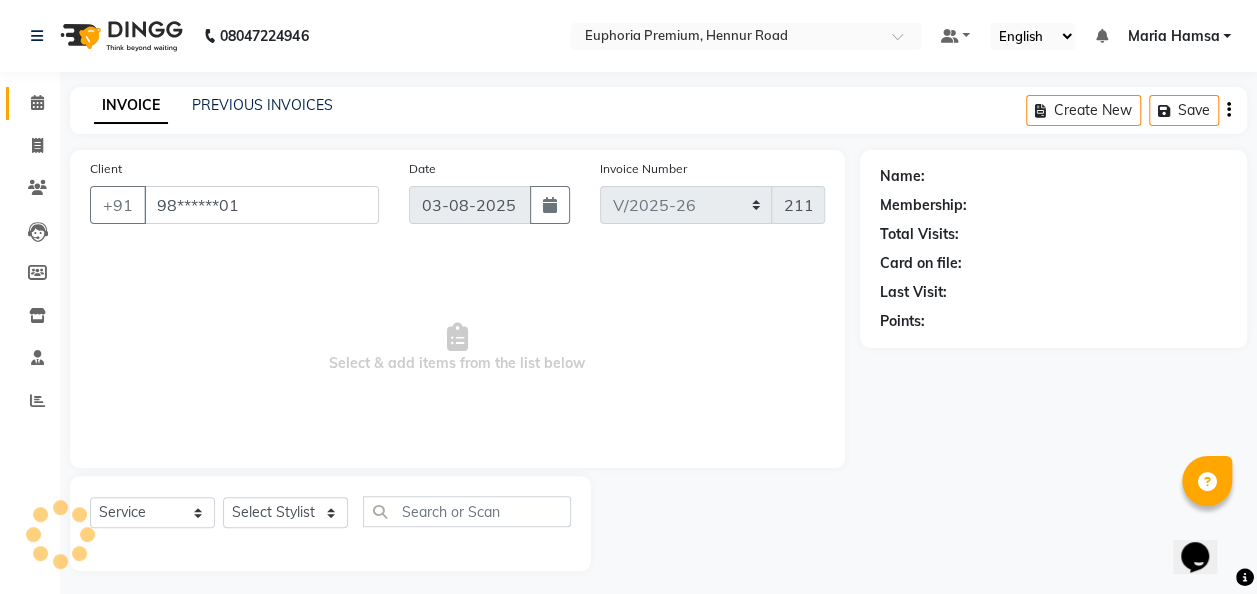 select on "86606" 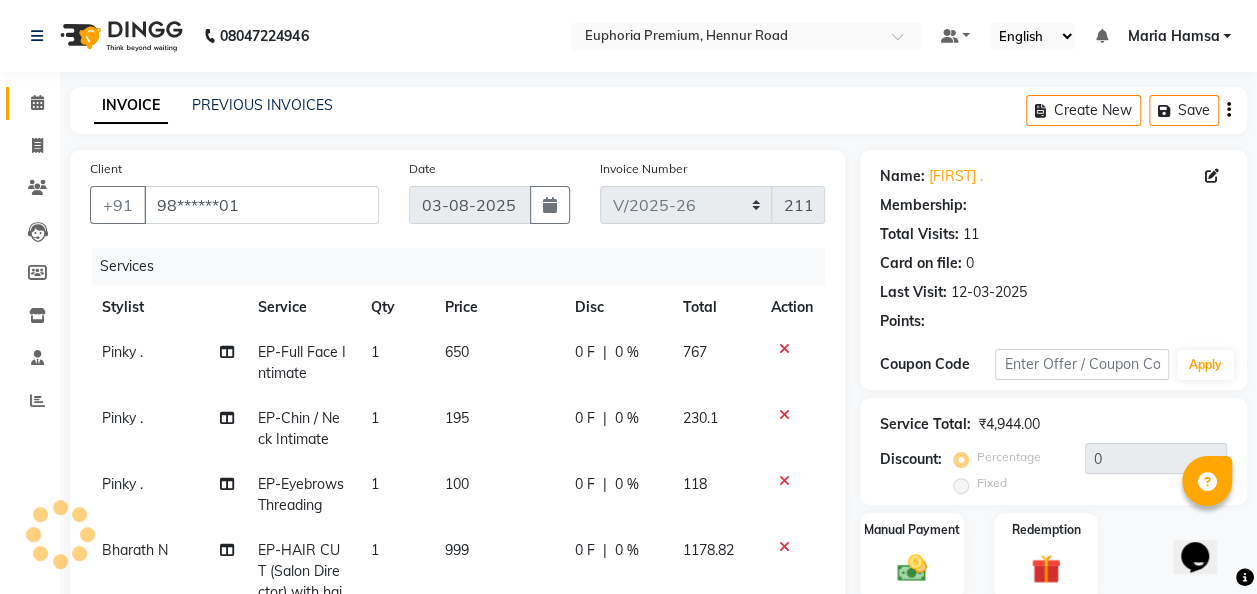 select on "1: Object" 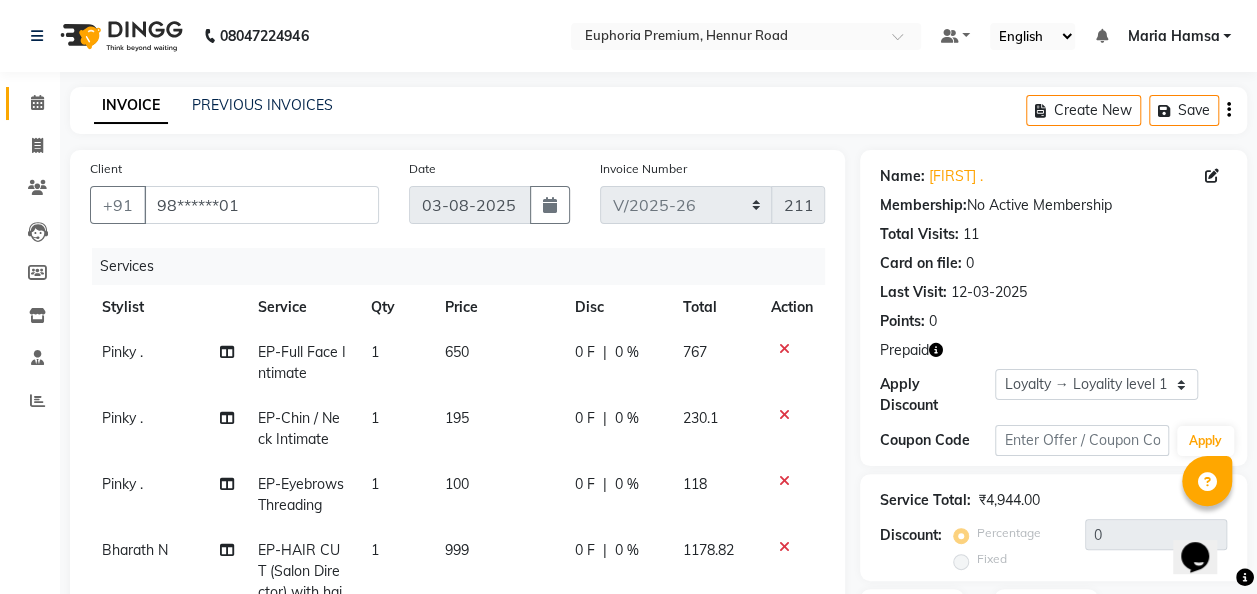 scroll, scrollTop: 93, scrollLeft: 0, axis: vertical 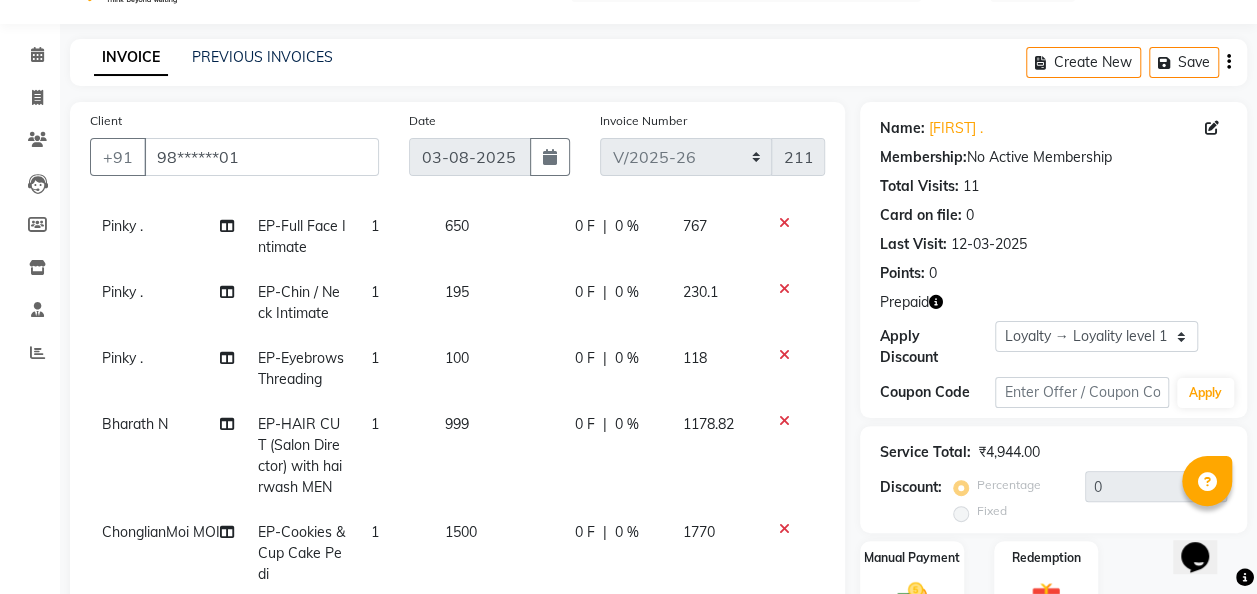 click on "999" 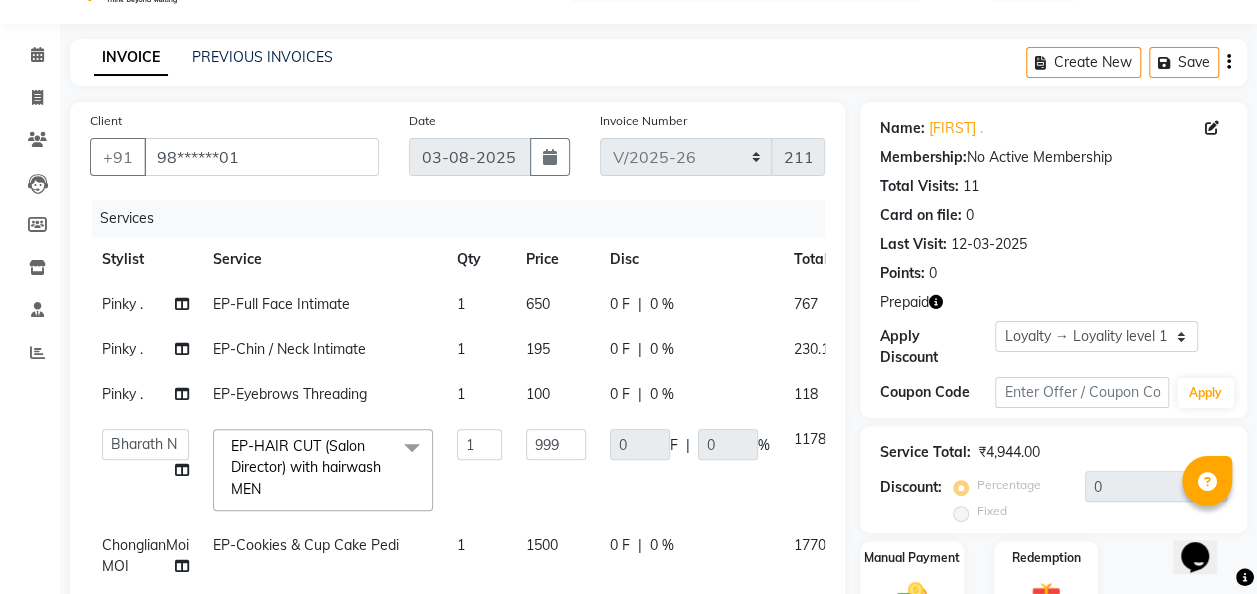 scroll, scrollTop: 6, scrollLeft: 0, axis: vertical 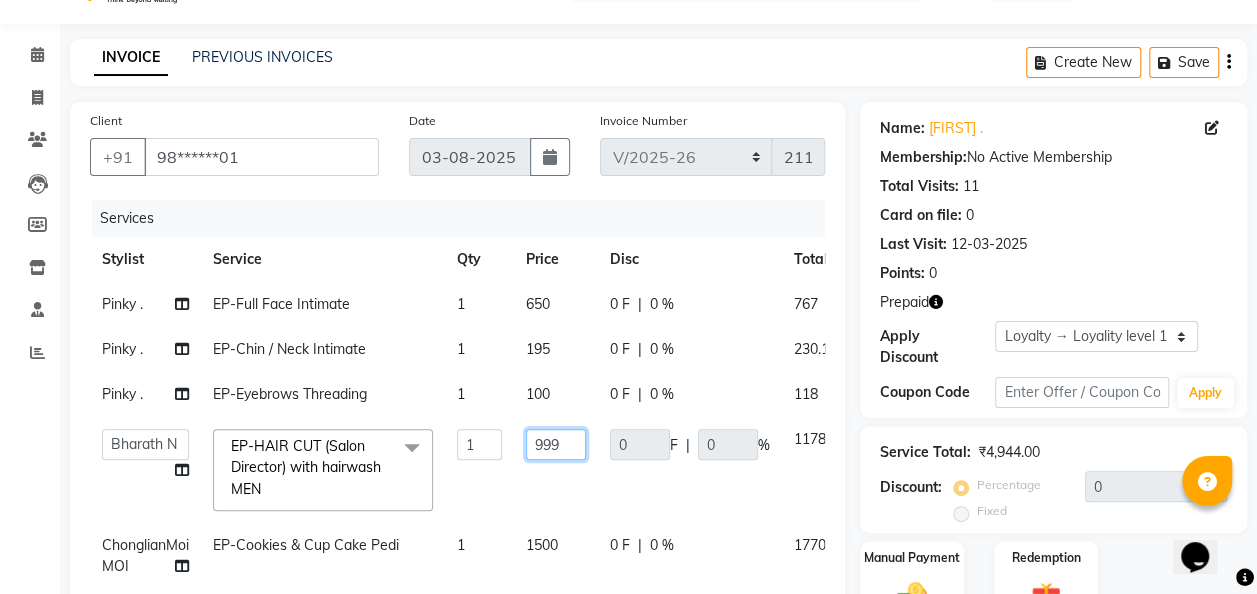click on "999" 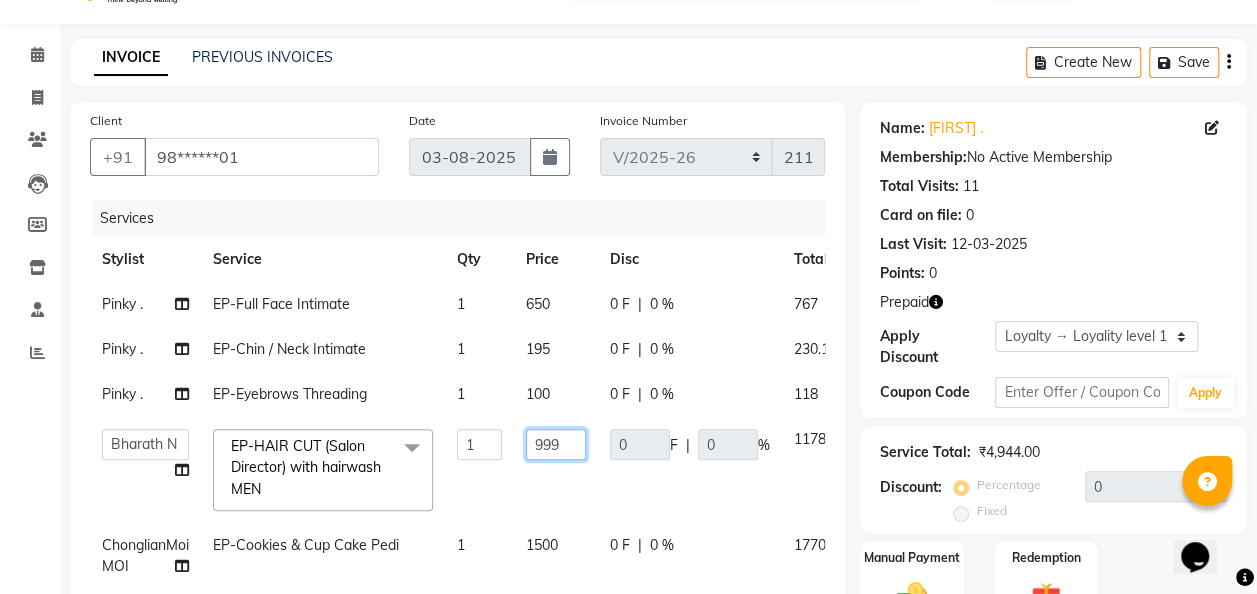 click on "999" 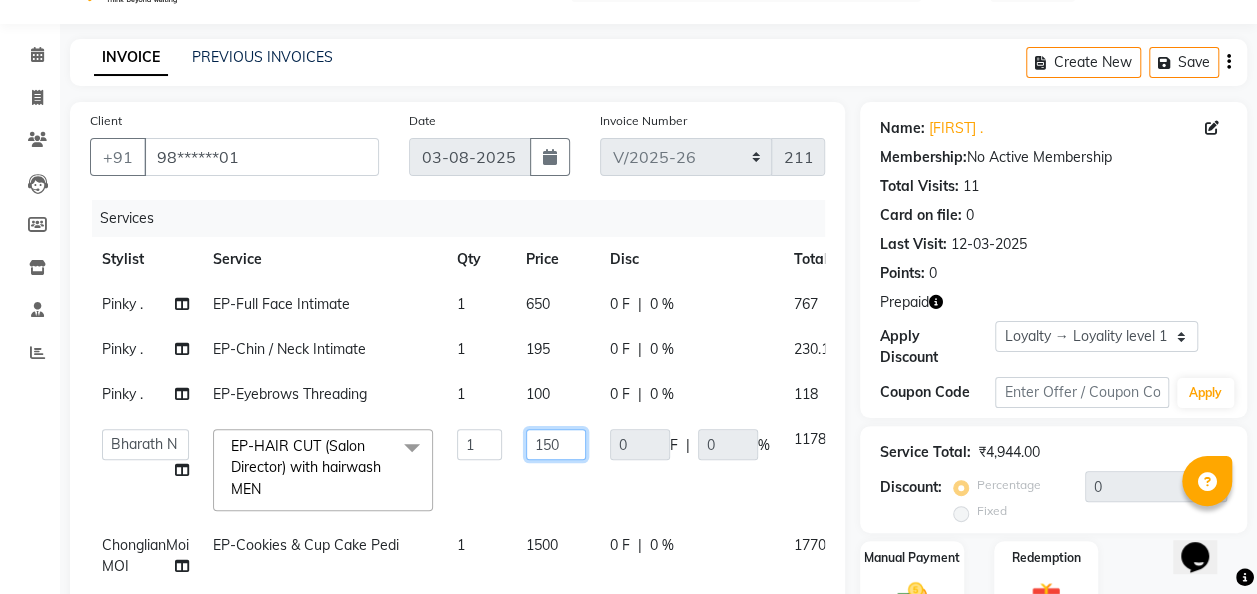 type on "1500" 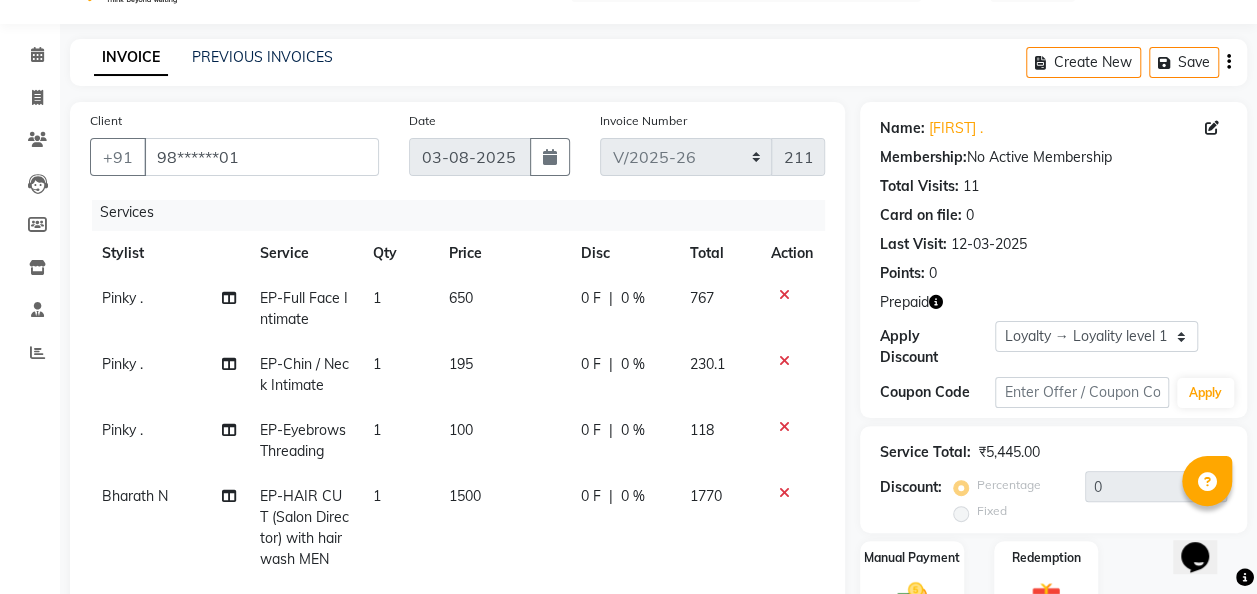 click on "EP-Full Face Intimate 1 650 0 F | 0 % [NUMBER]" 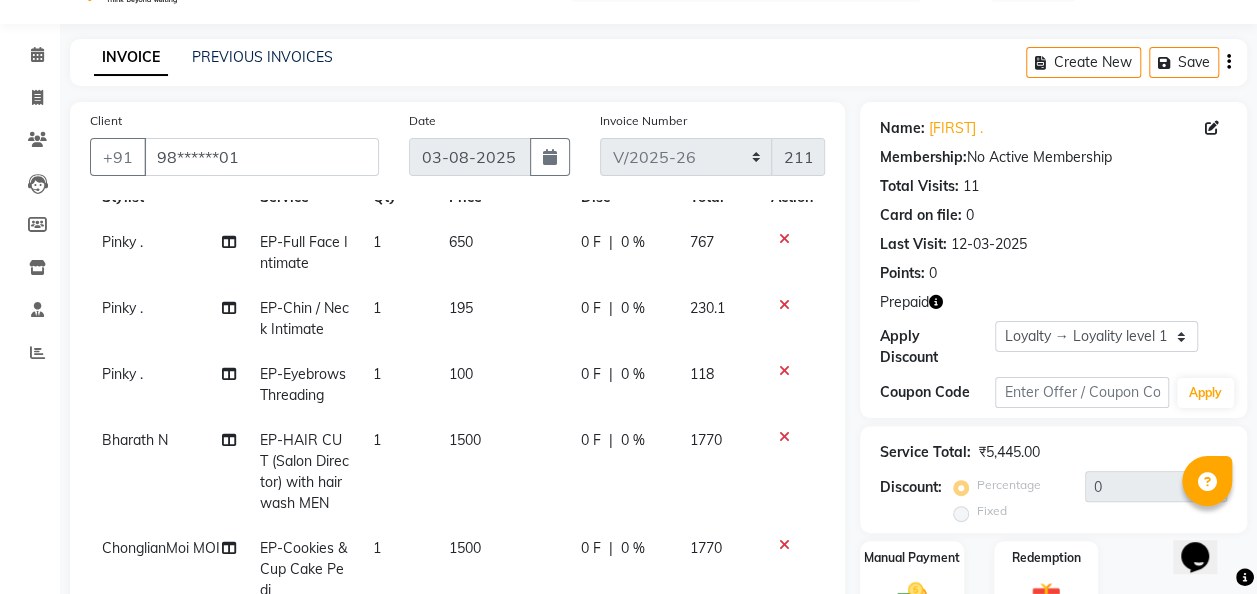 scroll, scrollTop: 93, scrollLeft: 0, axis: vertical 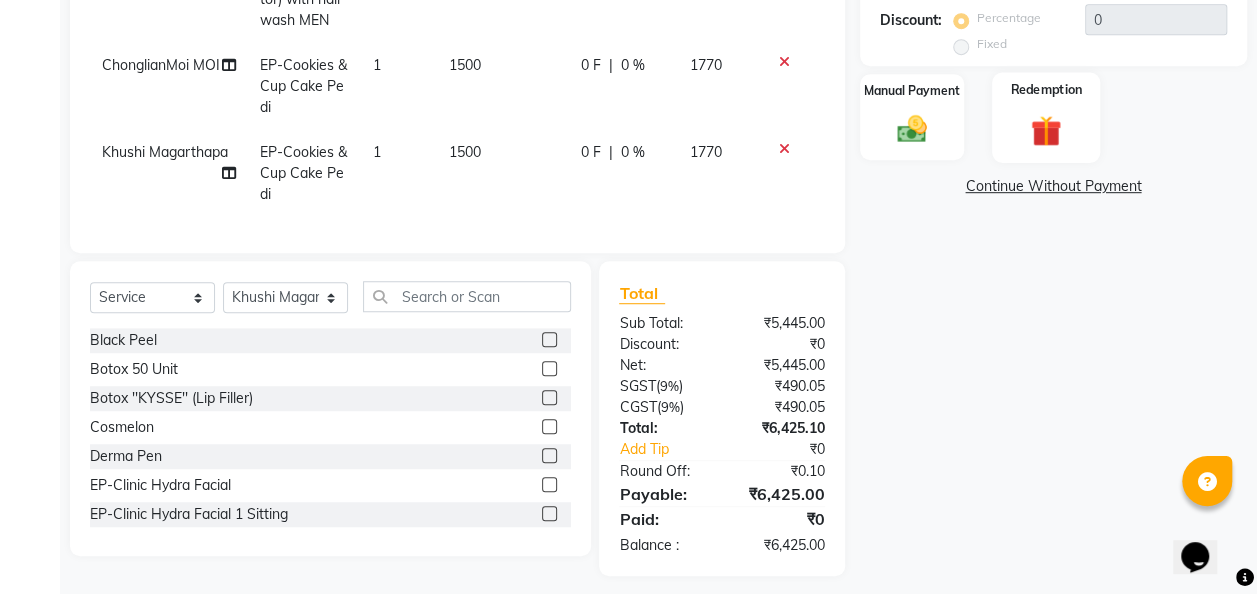 click 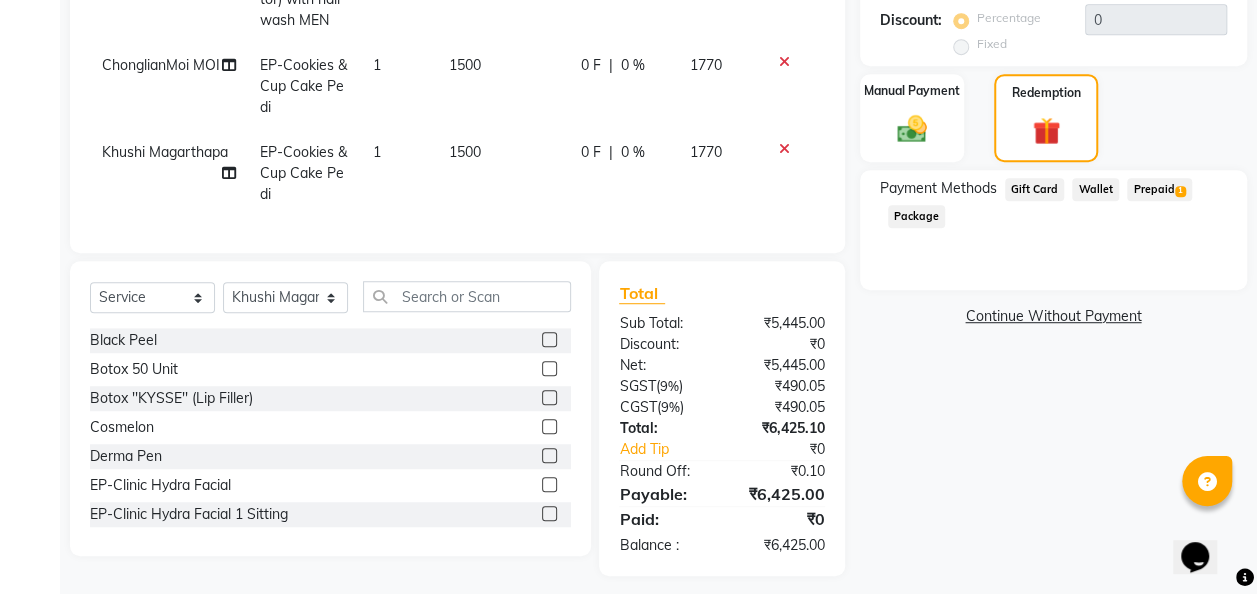 click on "Prepaid  1" 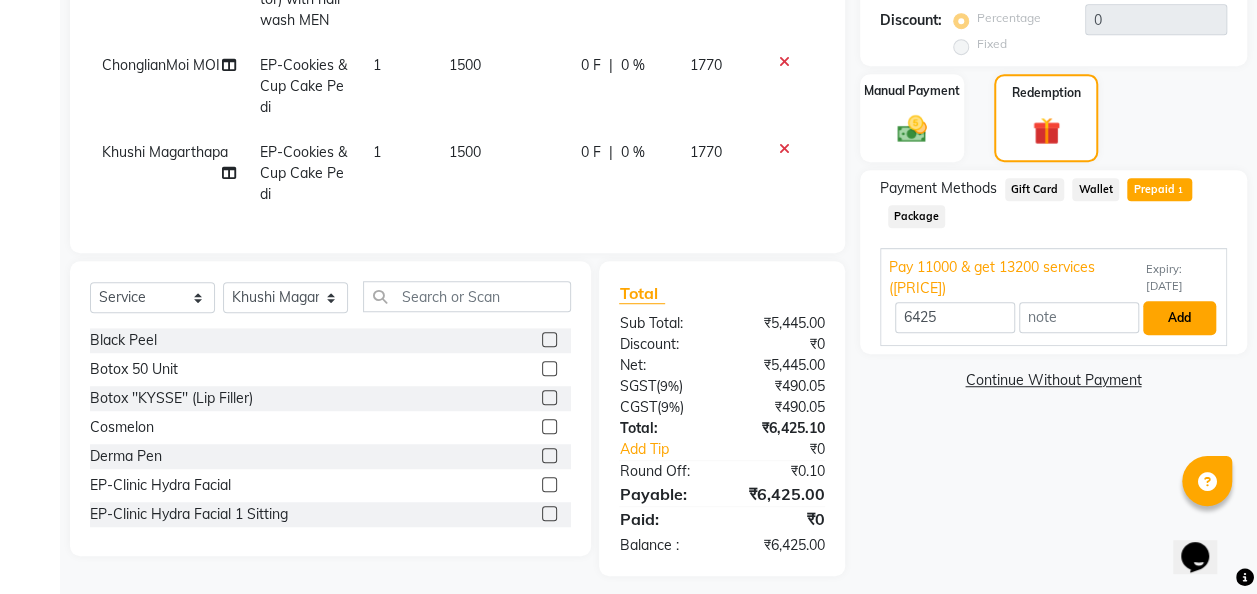 click on "Add" at bounding box center (1179, 318) 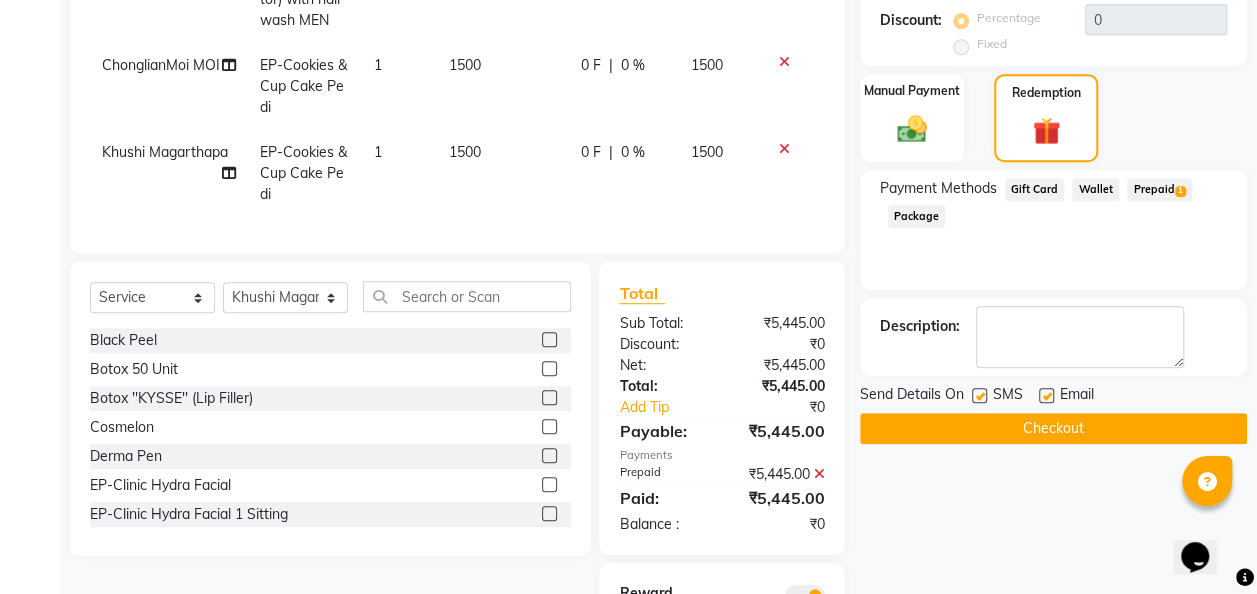 click on "Checkout" 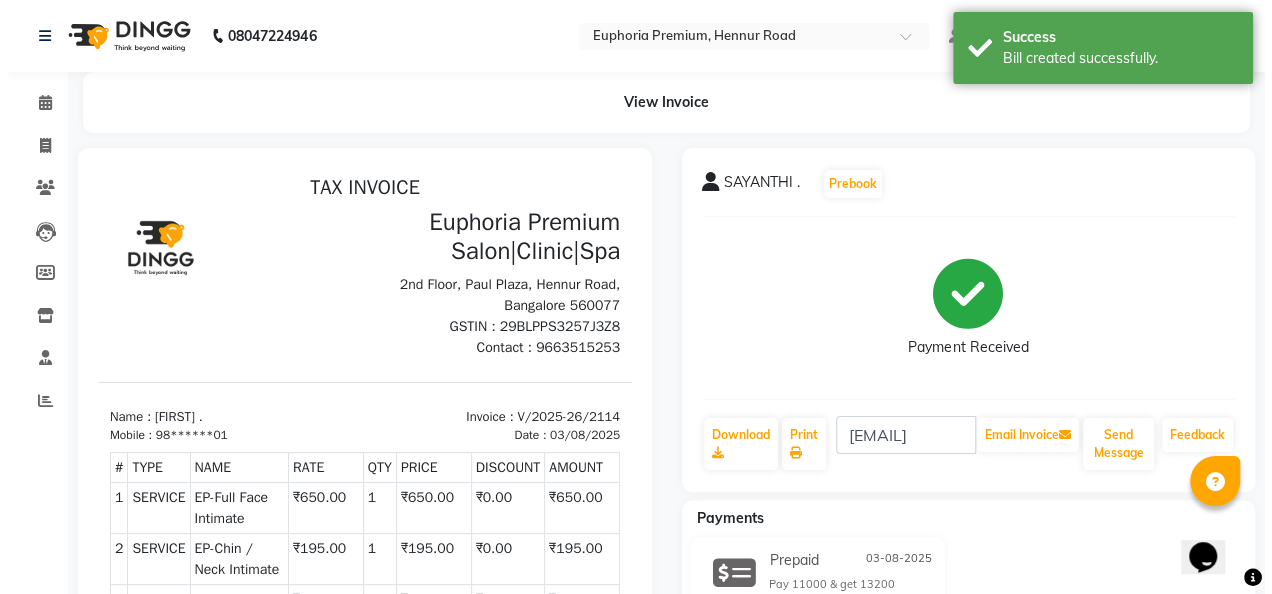 scroll, scrollTop: 0, scrollLeft: 0, axis: both 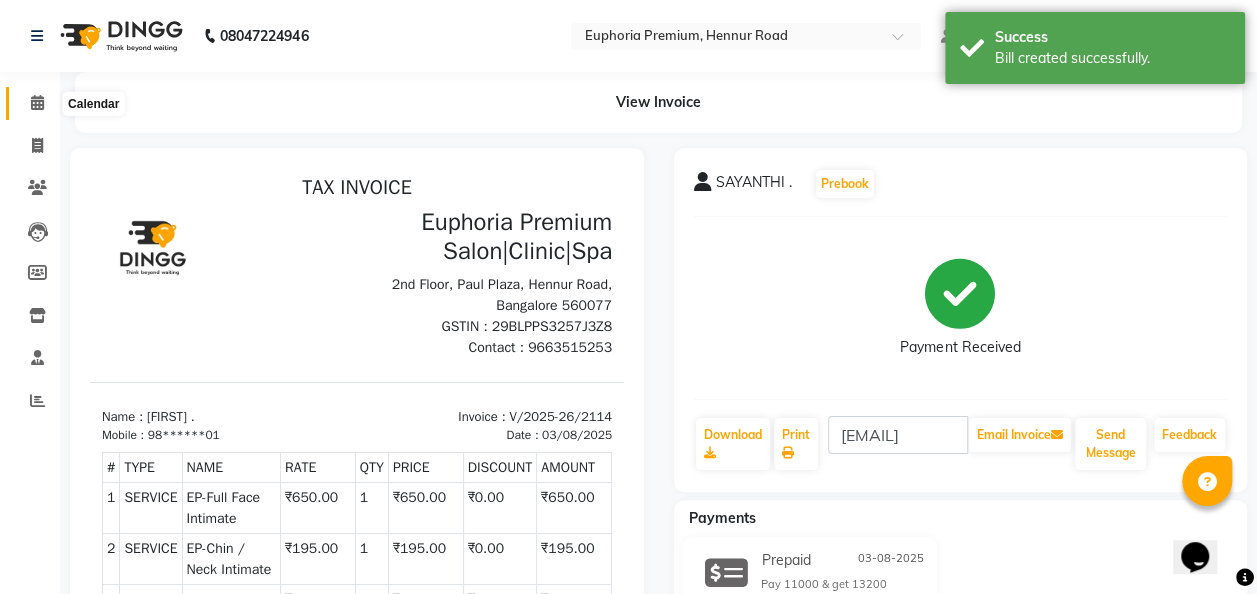 click 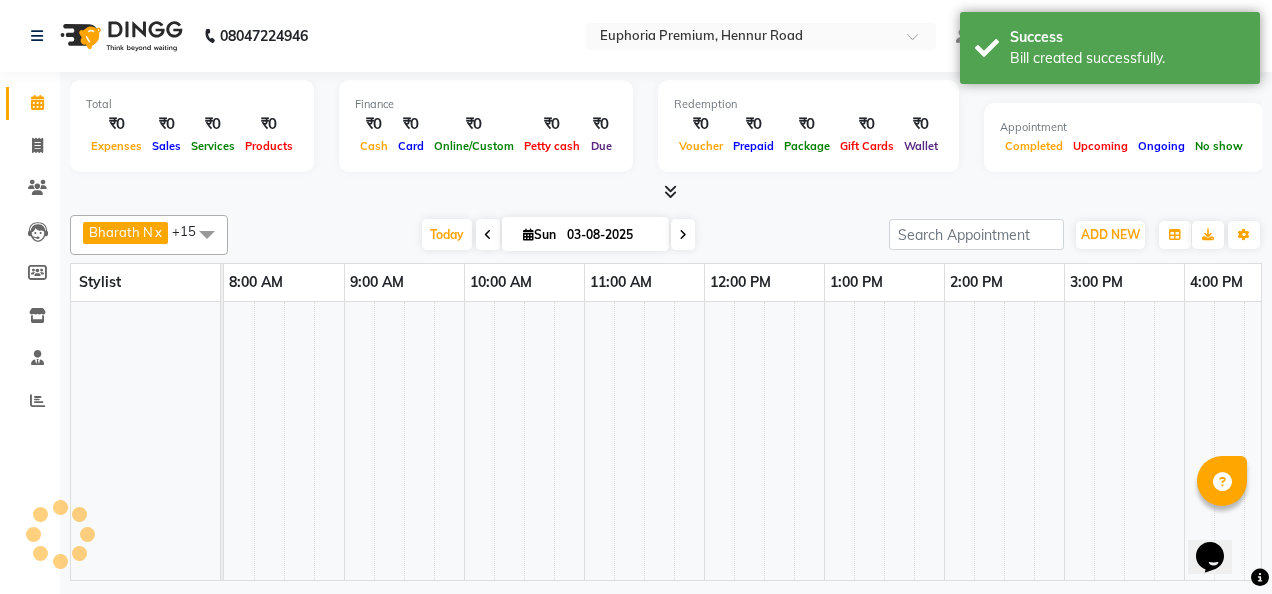 scroll, scrollTop: 0, scrollLeft: 0, axis: both 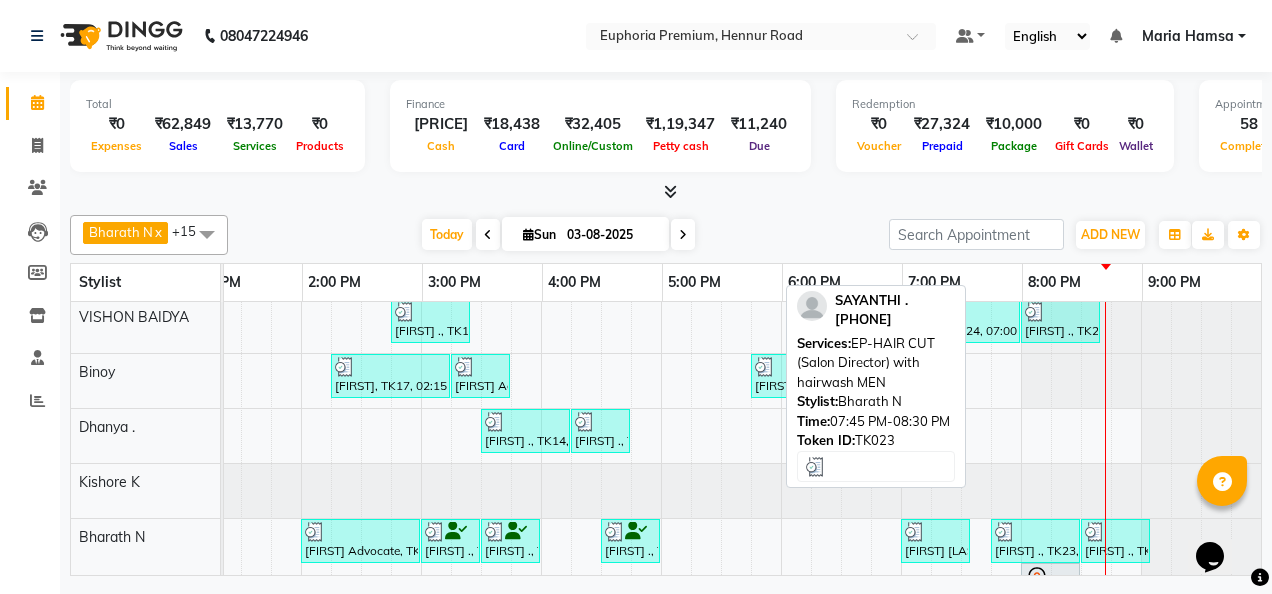 click at bounding box center (1005, 532) 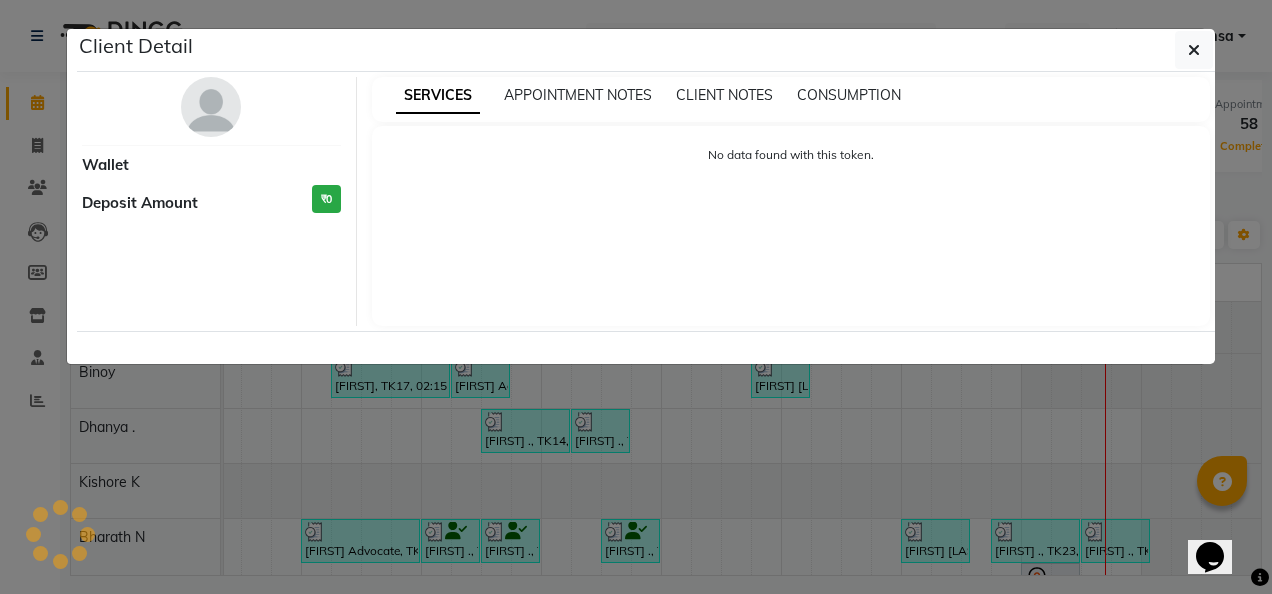 select on "3" 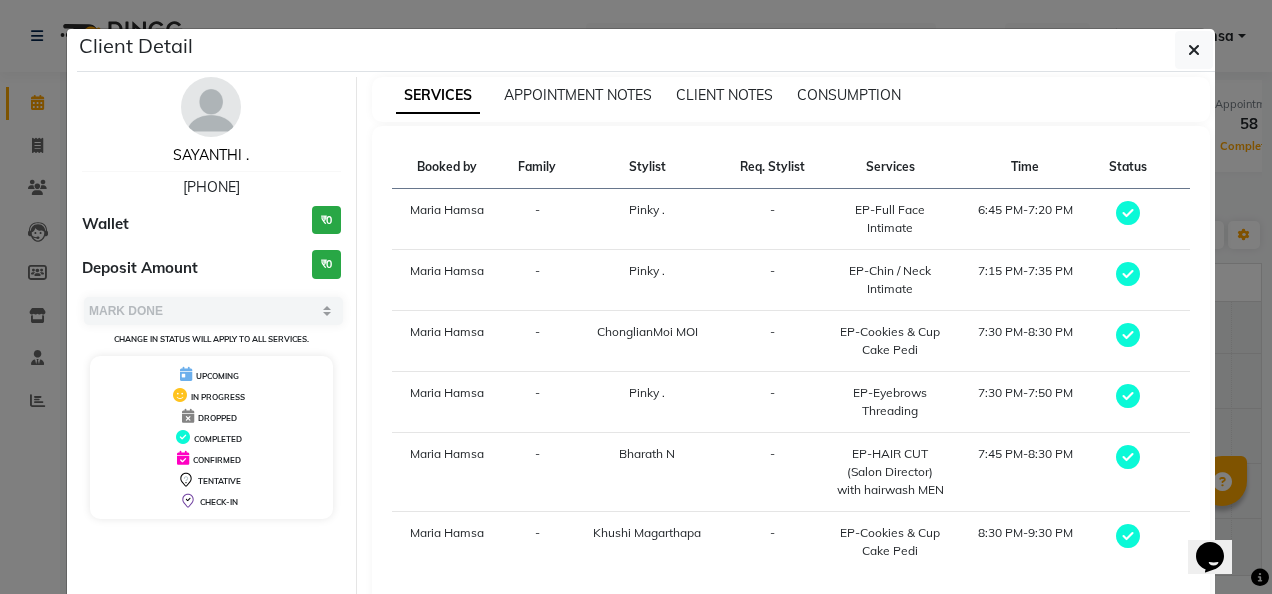 click on "SAYANTHI ." at bounding box center [211, 155] 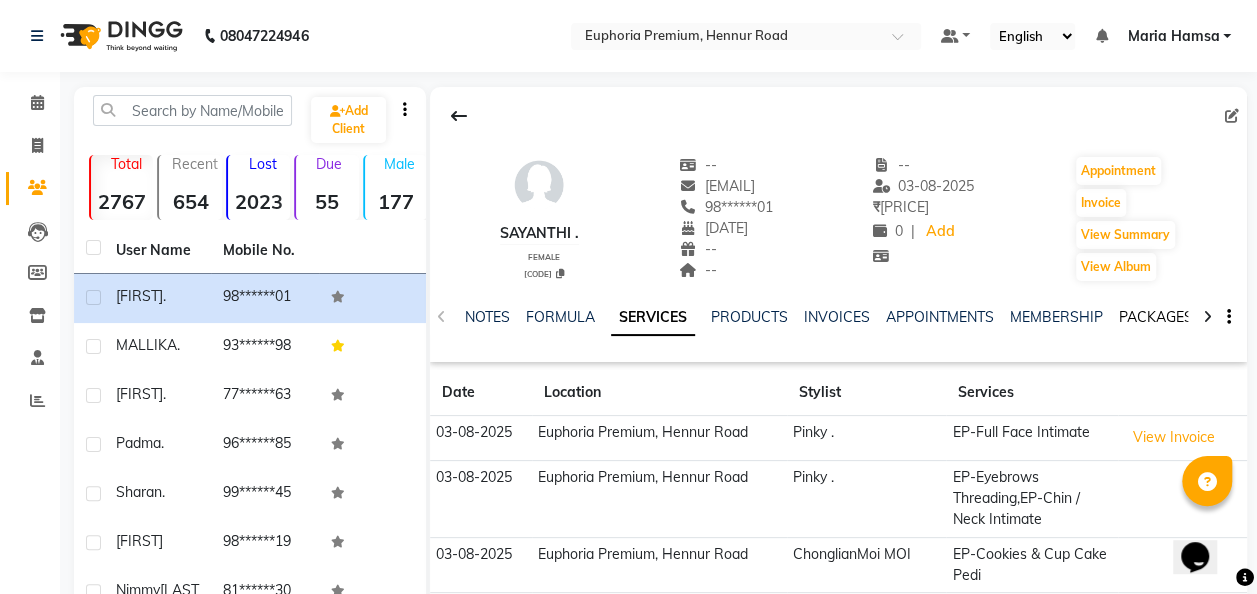 click on "PACKAGES" 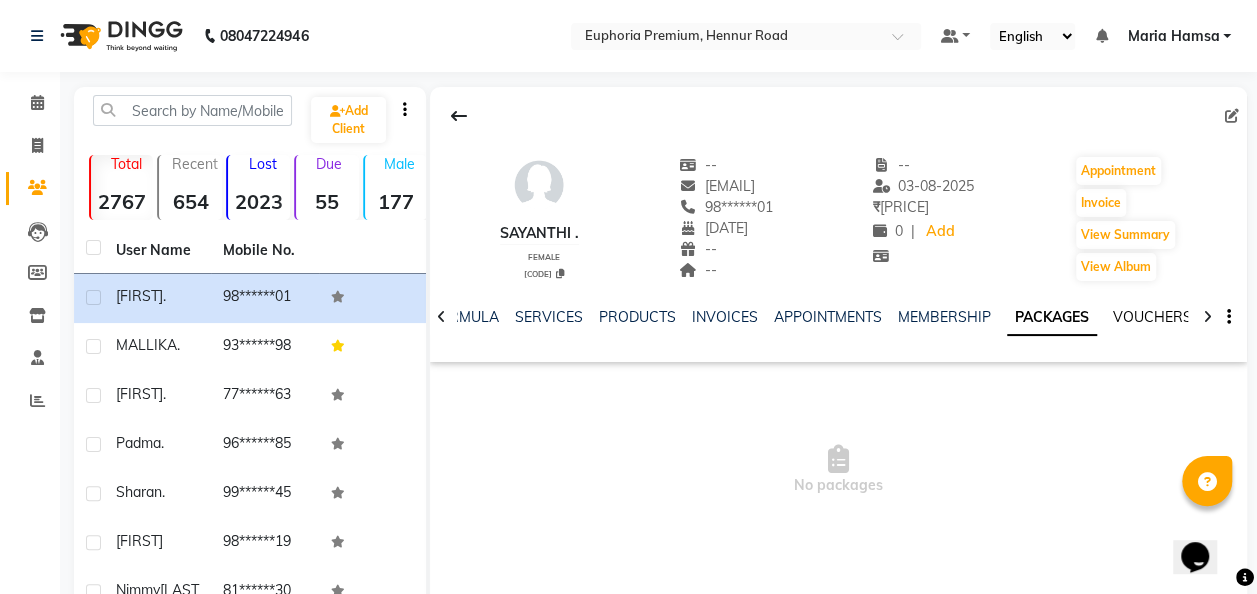click on "VOUCHERS" 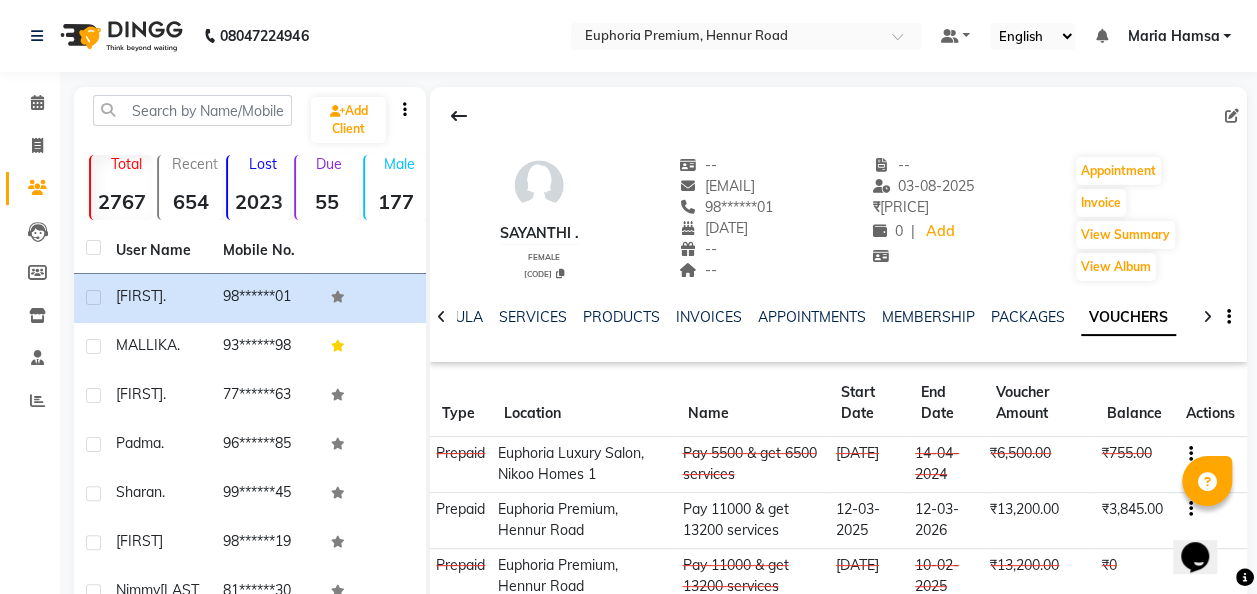scroll, scrollTop: 90, scrollLeft: 0, axis: vertical 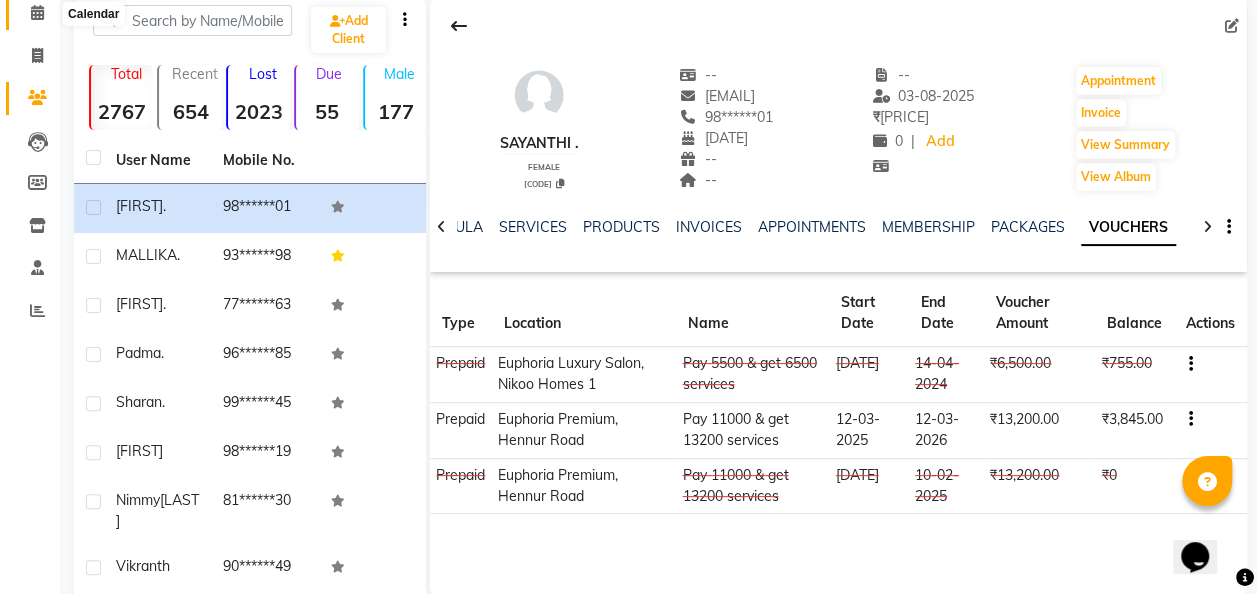 click 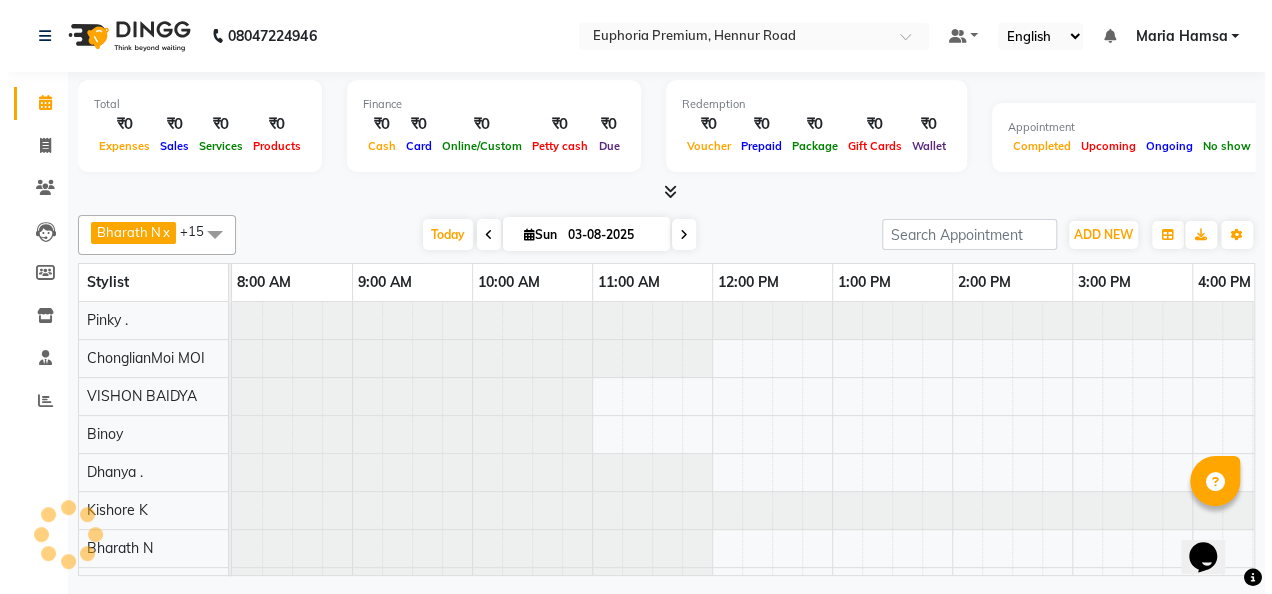 scroll, scrollTop: 0, scrollLeft: 0, axis: both 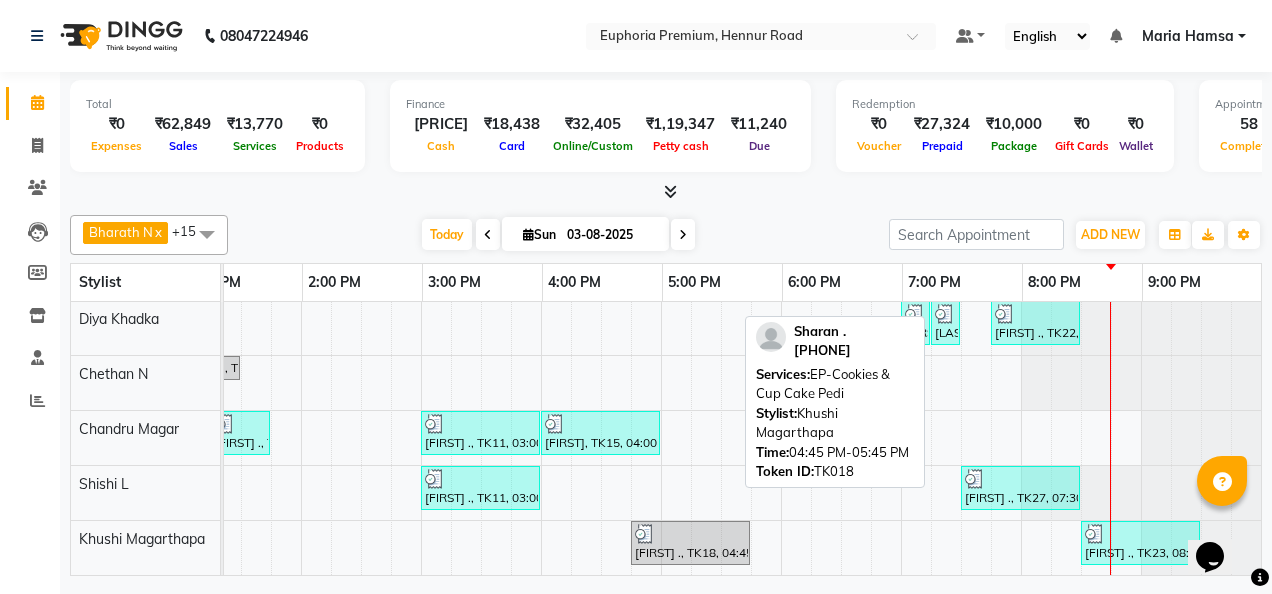 click on "[FIRST] ., TK18, 04:45 PM-05:45 PM, EP-Cookies & Cup Cake Pedi" at bounding box center [690, 543] 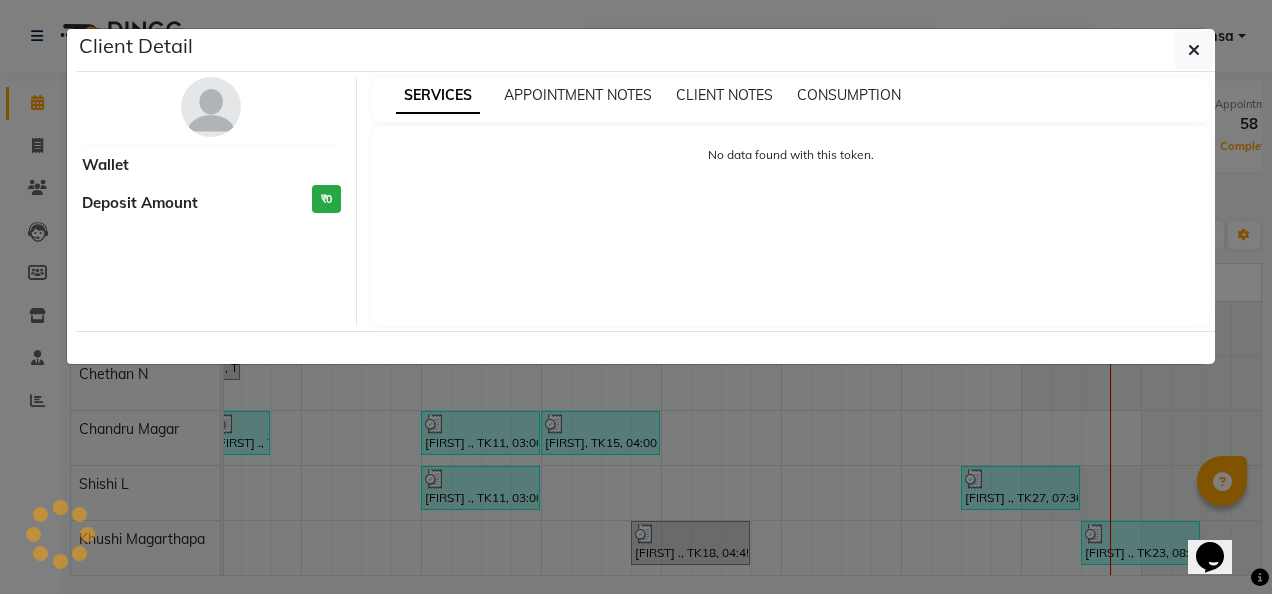 select on "3" 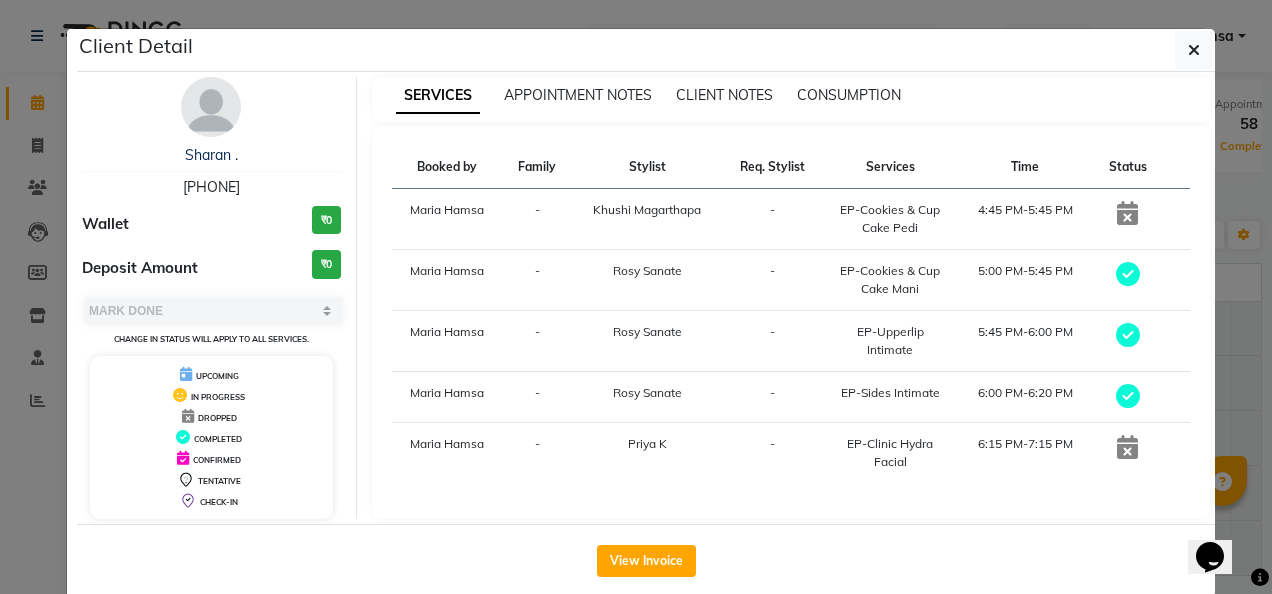 click on "[PHONE]" at bounding box center [211, 187] 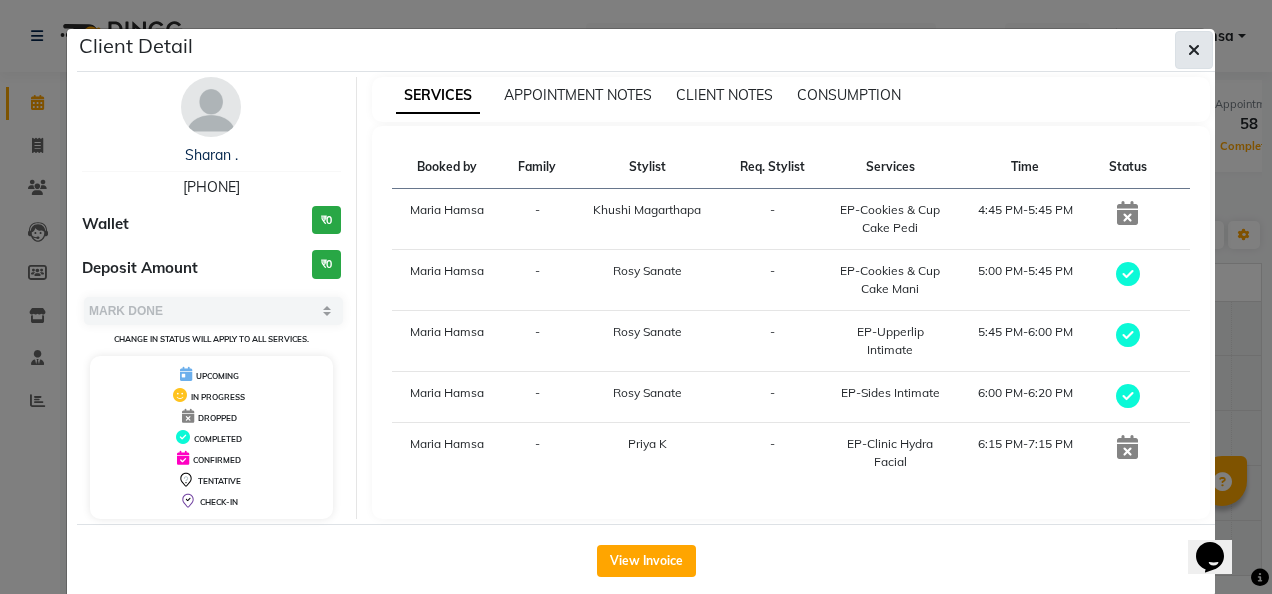 click 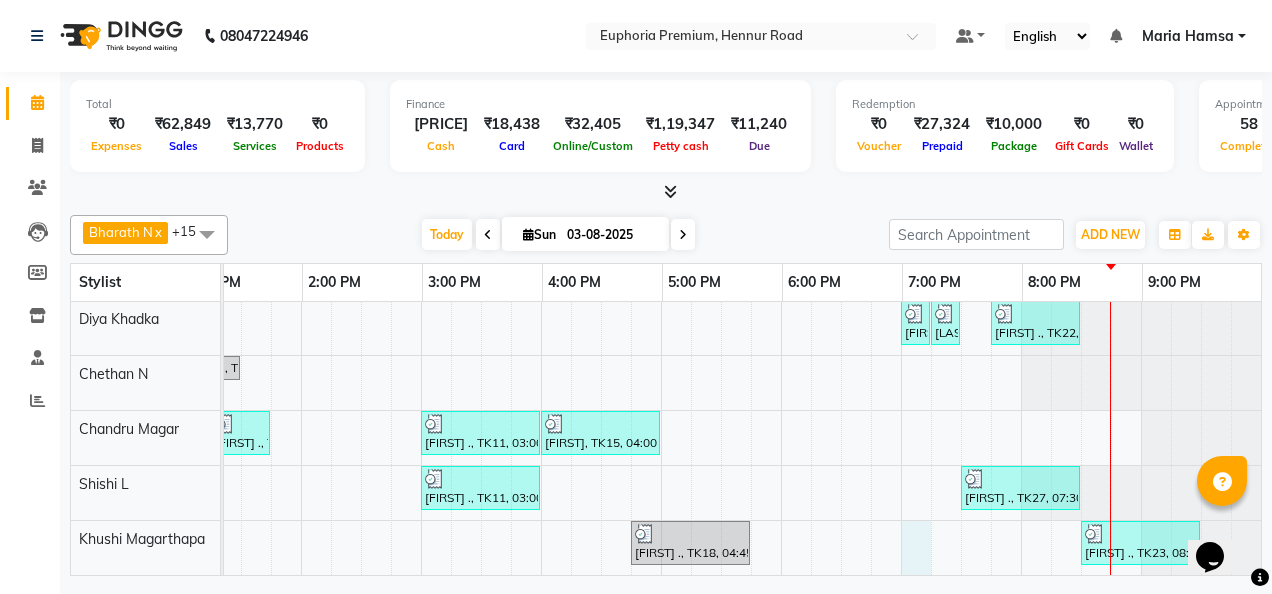 click on "[FIRST] ., TK03, 09:30 AM-09:50 AM, EP-Full Arms Catridge Wax     [FIRST] ., TK03, 10:00 AM-11:00 AM, EP-Full Arms Cream Wax,EP-Half Legs Cream Wax,EP-Under Arms Intimate     [FIRST] ., TK04, 11:00 AM-12:20 PM, EP-Full Arms Catridge Wax,EP-Under Arms Intimate,EP-Eyebrows Threading,EP-Upperlip Threading     [FIRST] ., TK04, 12:30 PM-01:10 PM, EP-Pedipure Rose Pedi     [FIRST] ., TK11, 03:30 PM-03:50 PM, EP-Eyebrows Threading     [FIRST] ., TK23, 06:45 PM-07:20 PM, EP-Full Face Intimate     [FIRST] ., TK23, 07:30 PM-07:50 PM, EP-Eyebrows Threading     [FIRST] ., TK04, 11:30 AM-12:25 PM, EP-Pedipure Rose Pedi     [FIRST] ., TK23, 07:15 PM-07:35 PM, EP-Chin / Neck Intimate     [FIRST] [LAST], TK20, 03:30 PM-04:00 PM, EP-Brightening Masque     [FIRST] [LAST], TK20, 04:00 PM-04:35 PM, EP-Full Face Intimate     [FIRST] [LAST], TK20, 04:45 PM-05:05 PM, EP-Full Legs Cream Wax     [FIRST] [LAST], TK20, 05:15 PM-05:35 PM, EP-Eyebrows Threading     [FIRST] ., TK23, 07:30 PM-08:30 PM, EP-Cookies & Cup Cake Pedi" at bounding box center [421, 54] 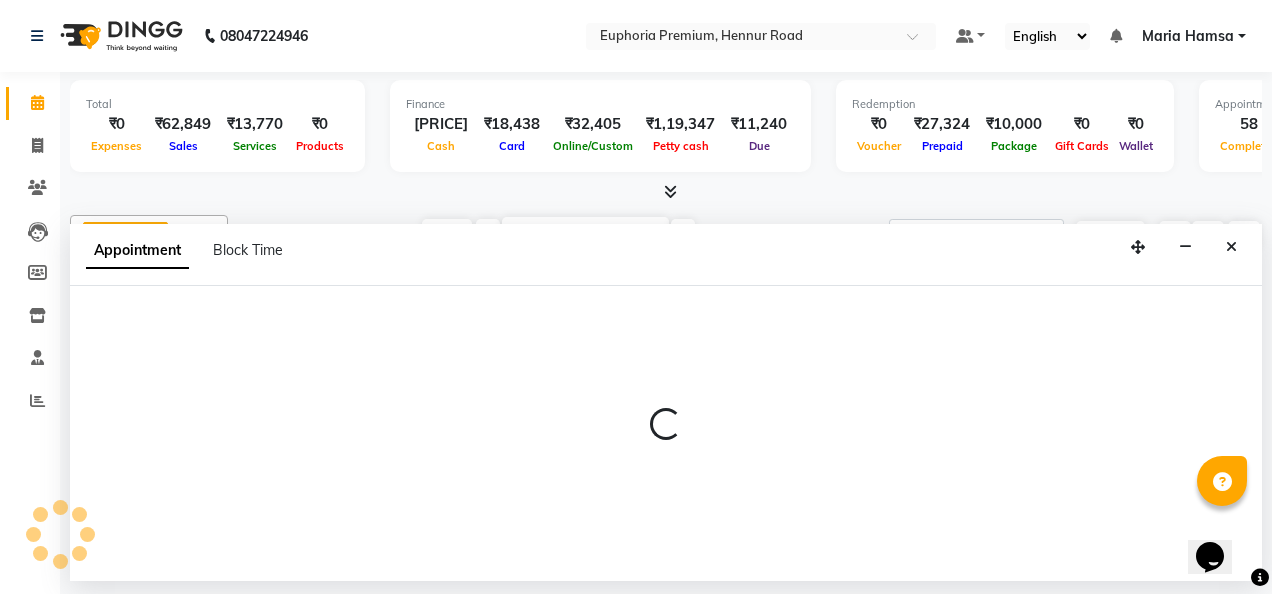select on "86606" 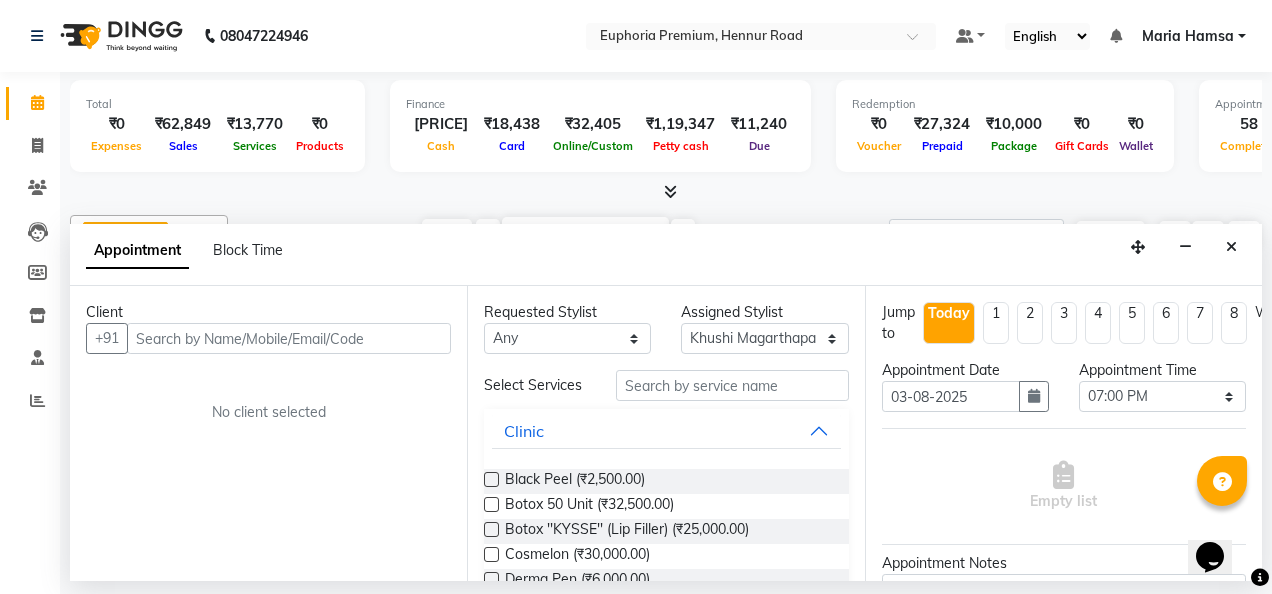 click at bounding box center (289, 338) 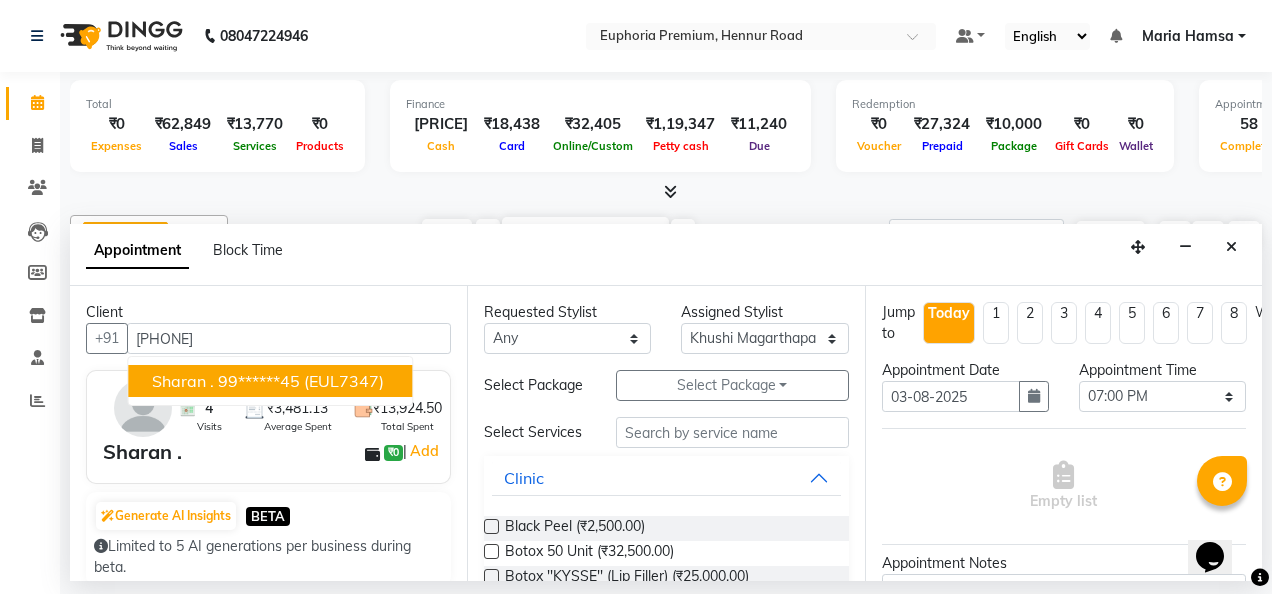 click on "99******45" at bounding box center [259, 381] 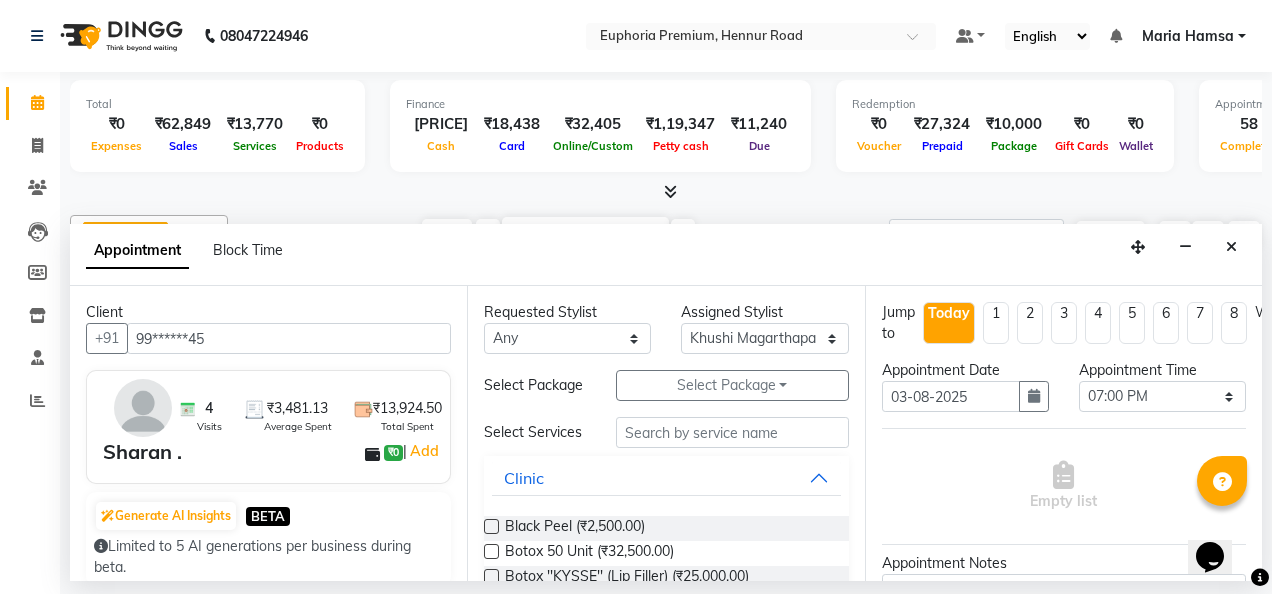 type on "99******45" 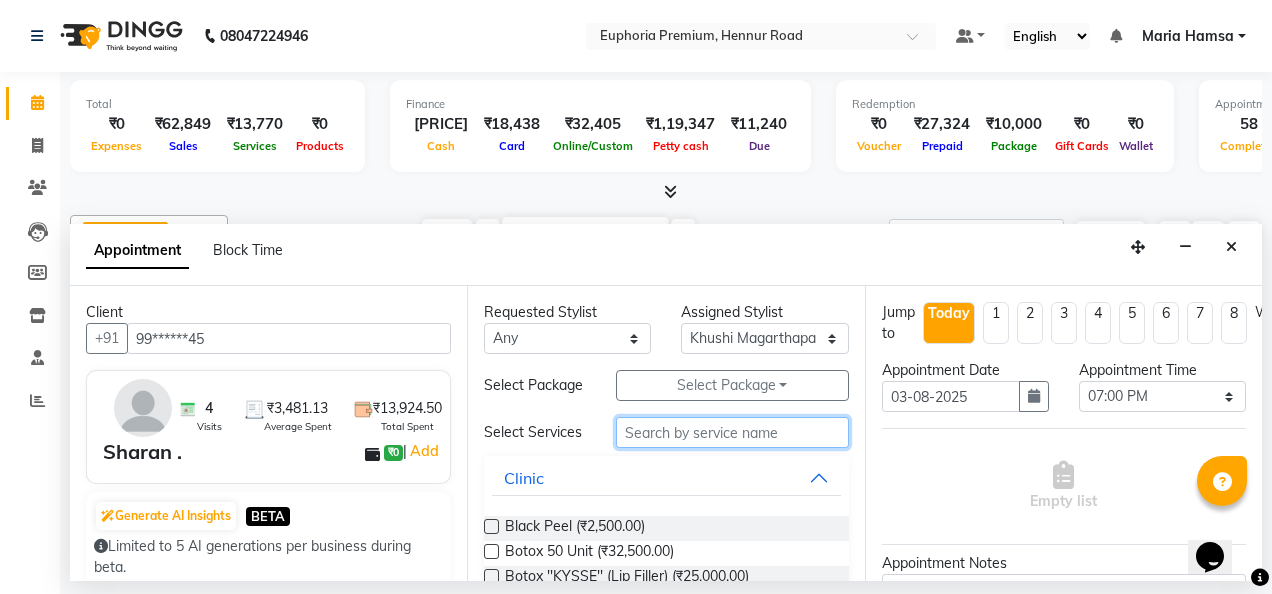 click at bounding box center [732, 432] 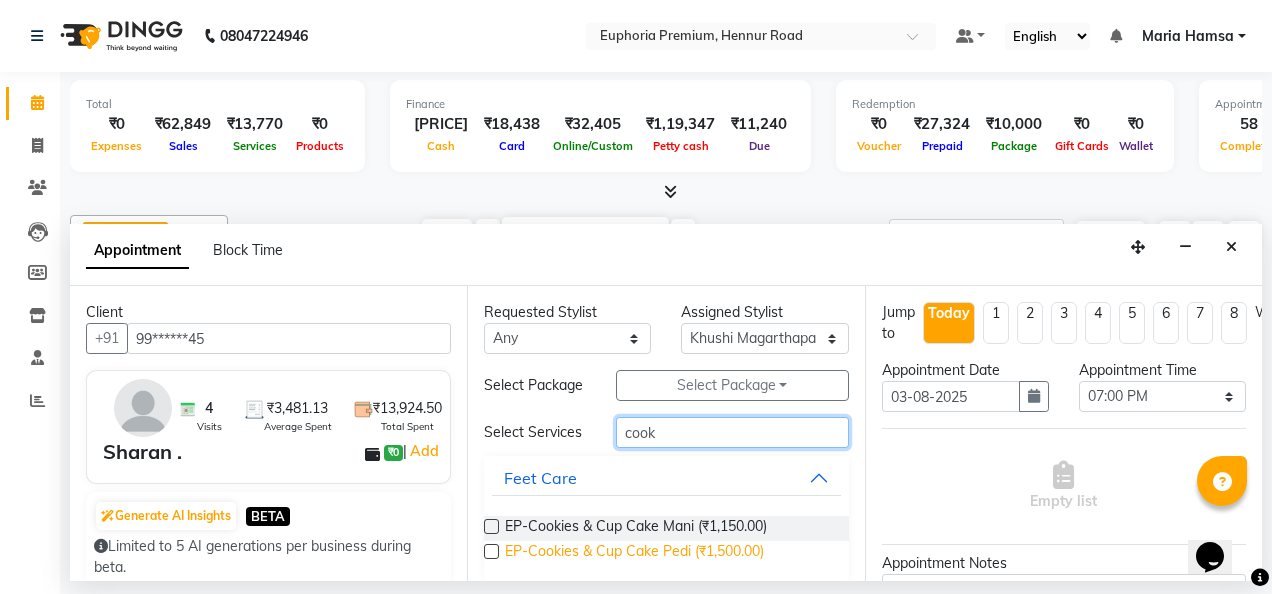 scroll, scrollTop: 38, scrollLeft: 0, axis: vertical 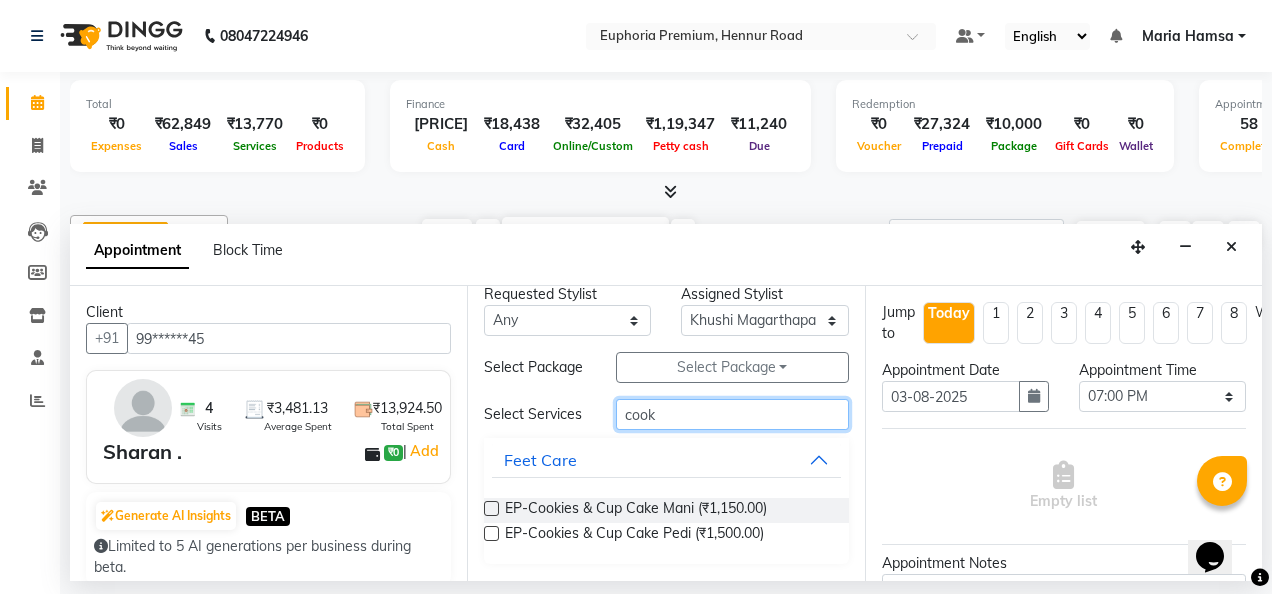 type on "cook" 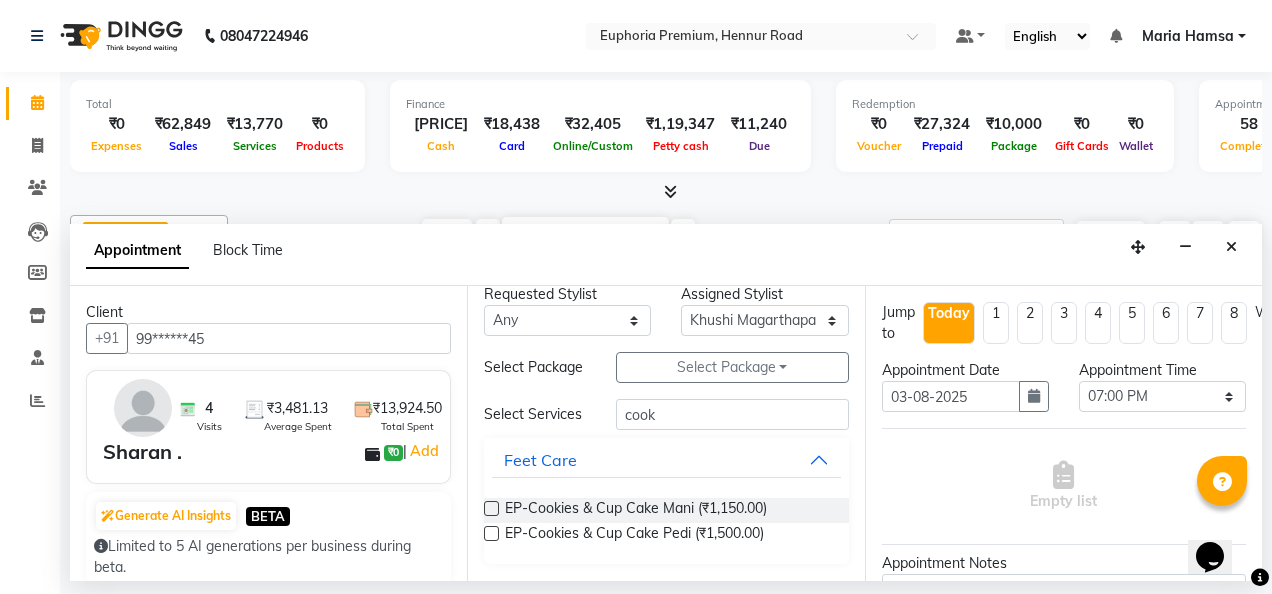 click at bounding box center (491, 533) 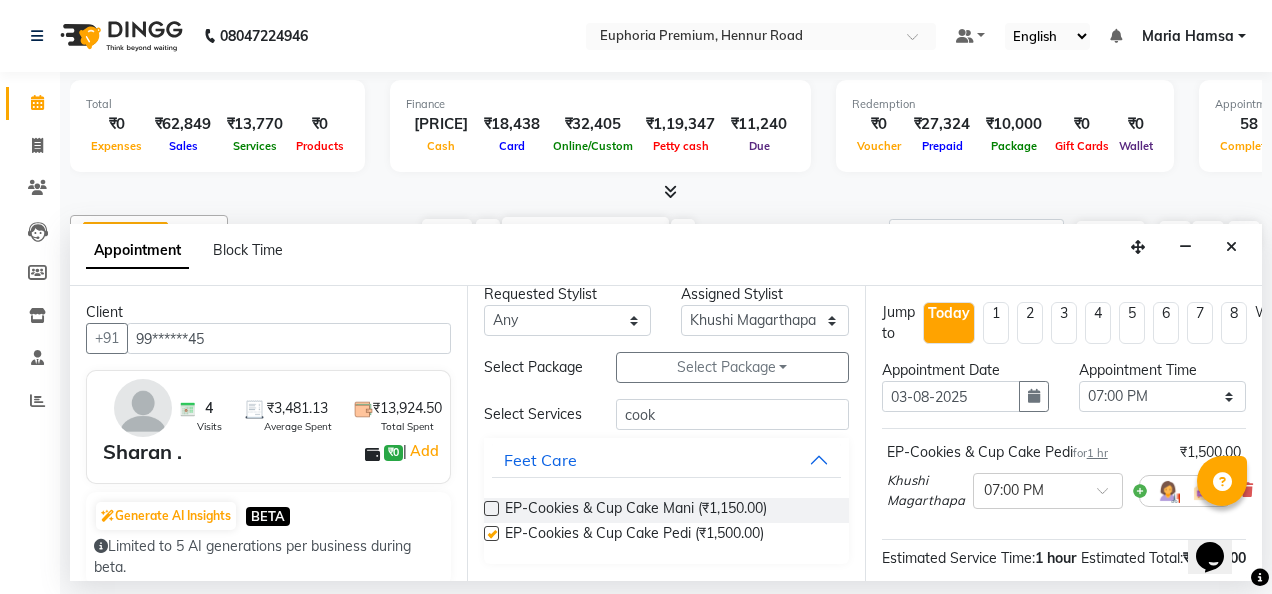 checkbox on "false" 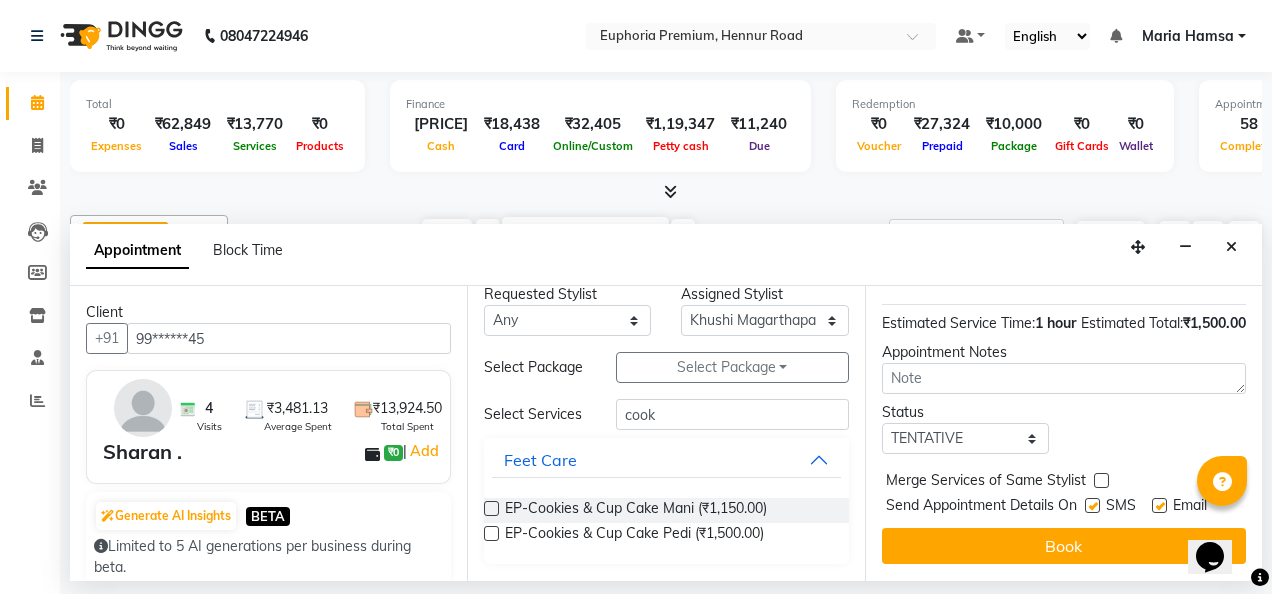 scroll, scrollTop: 269, scrollLeft: 0, axis: vertical 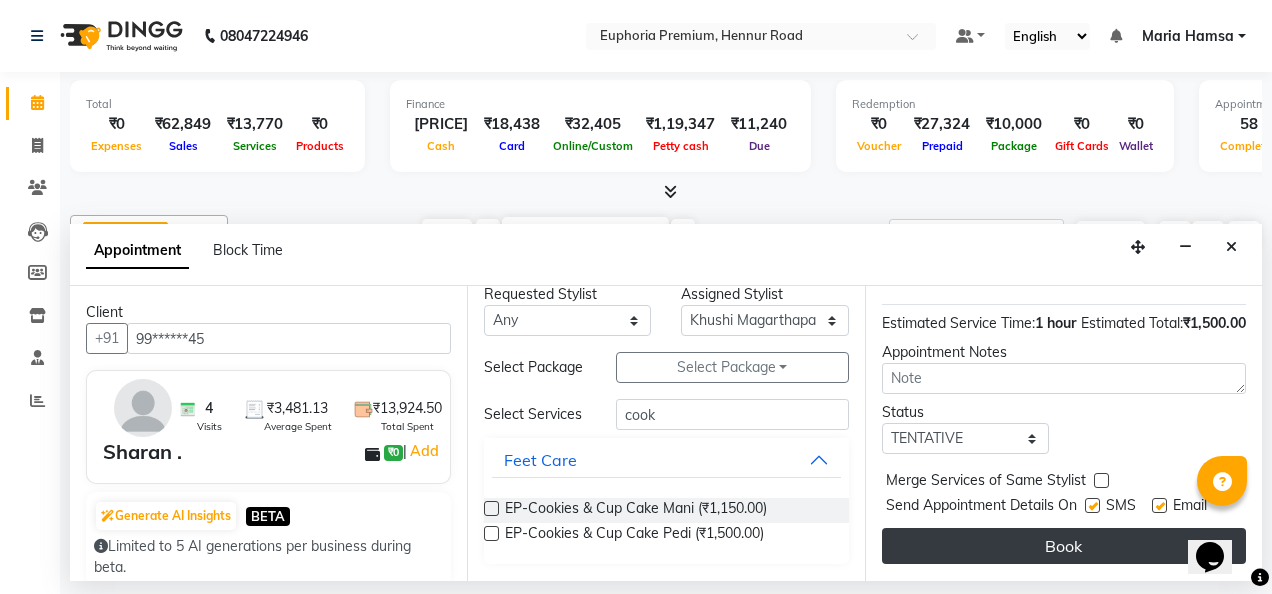 click on "Book" at bounding box center (1064, 546) 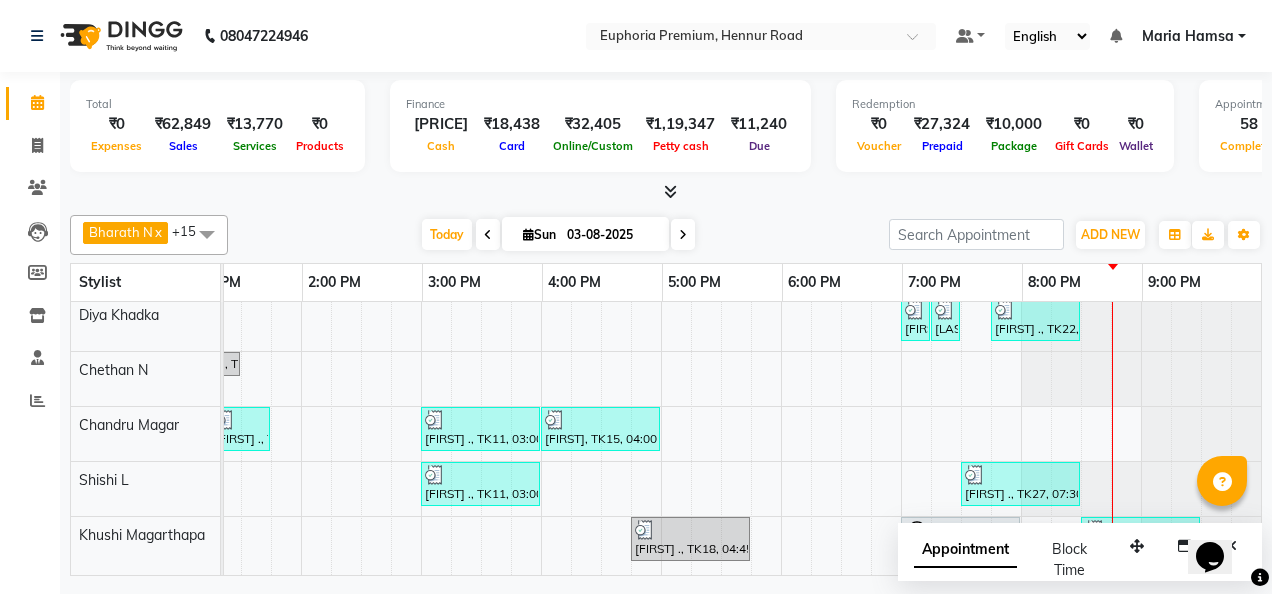 scroll, scrollTop: 782, scrollLeft: 657, axis: both 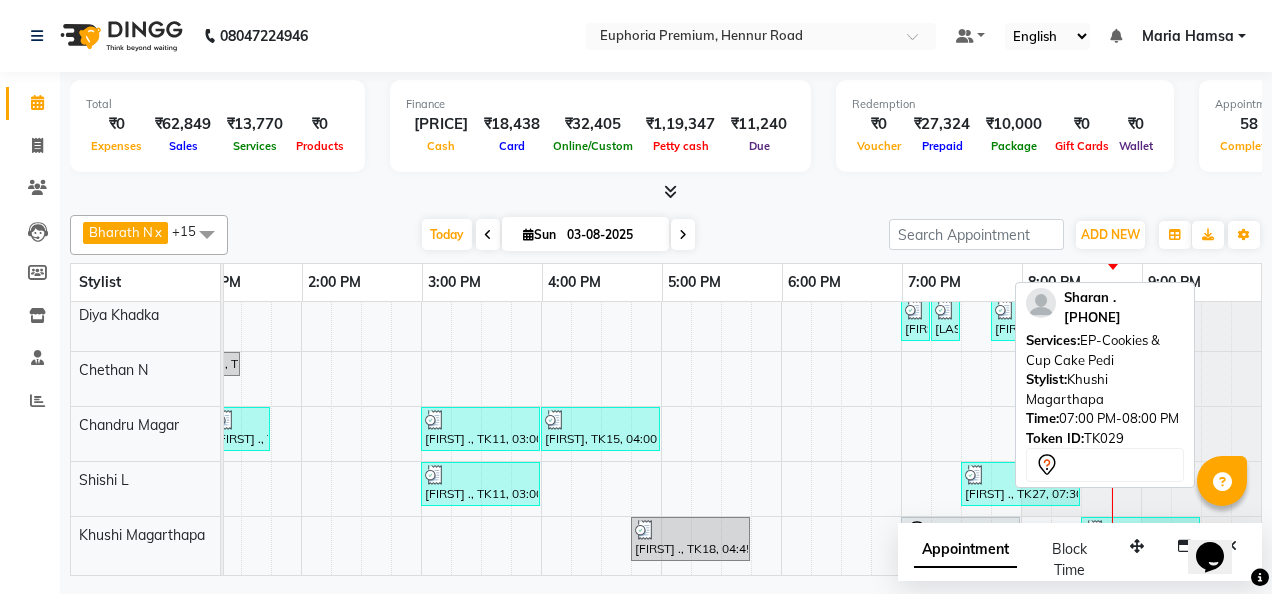 click at bounding box center (960, 532) 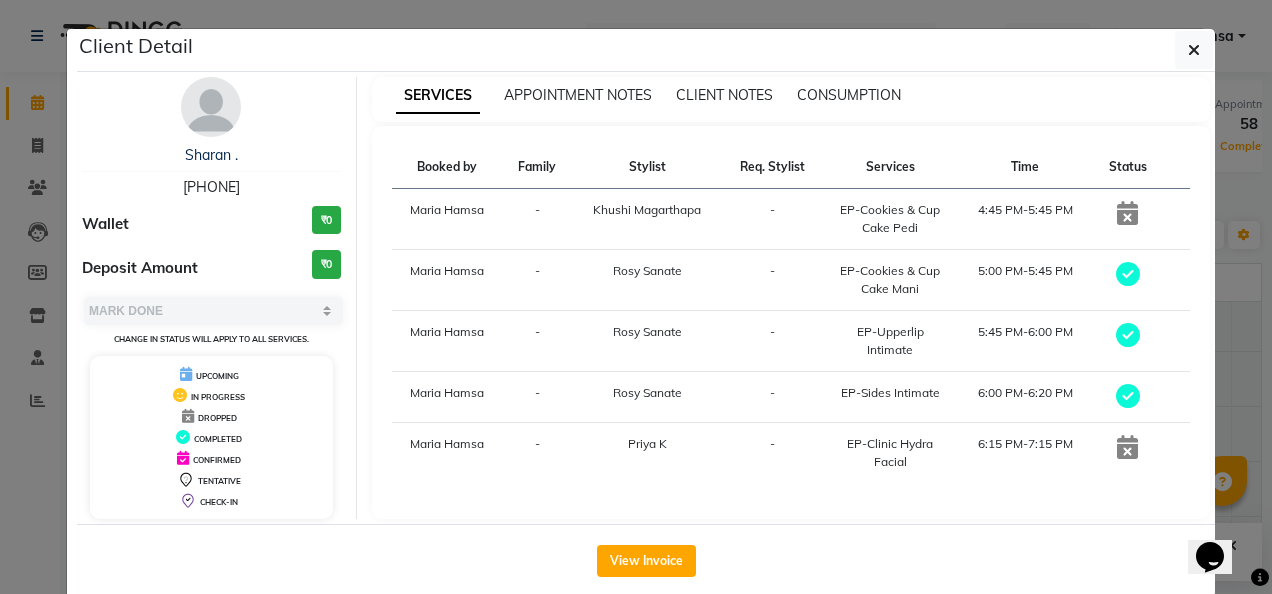 select on "7" 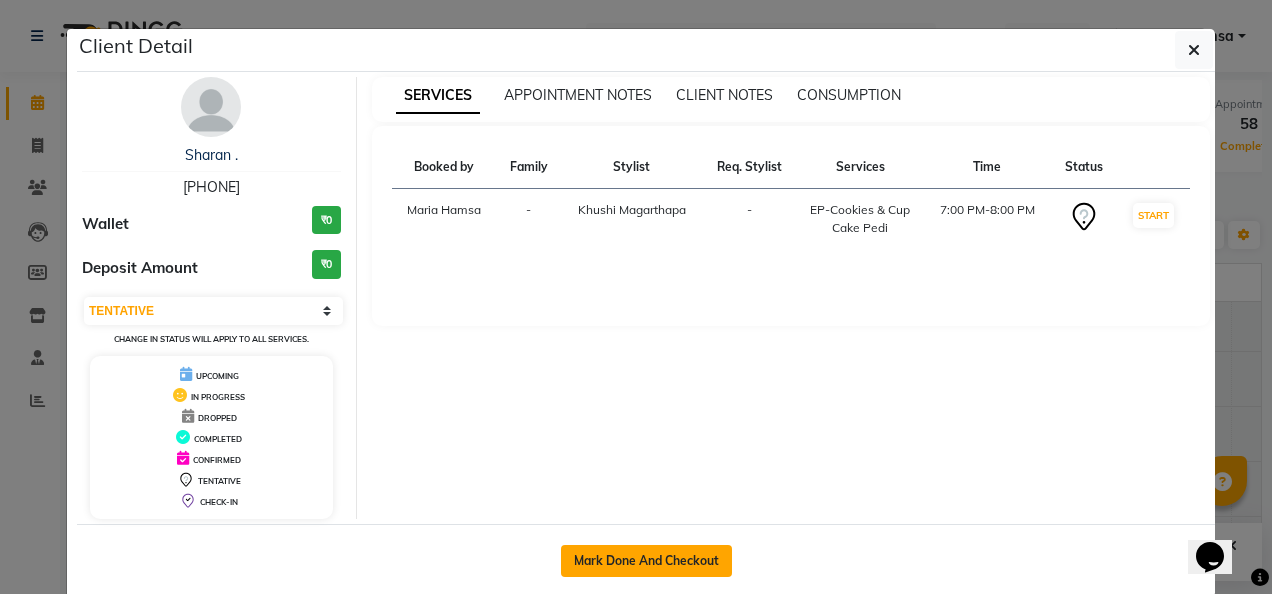 click on "Mark Done And Checkout" 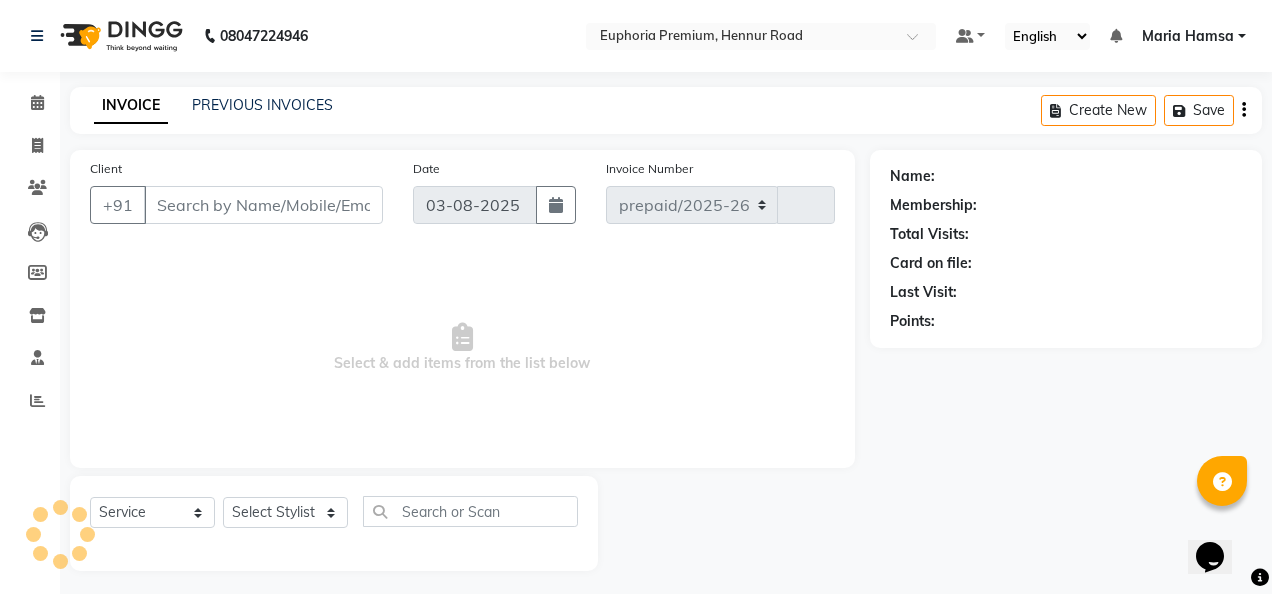 select on "7925" 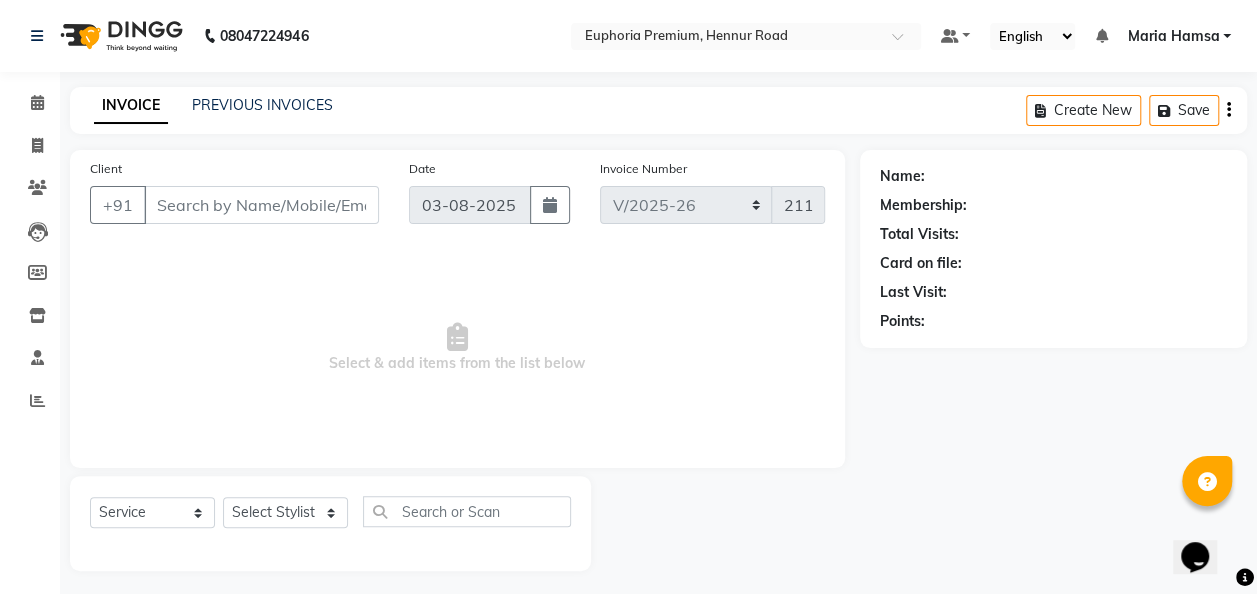 type on "99******45" 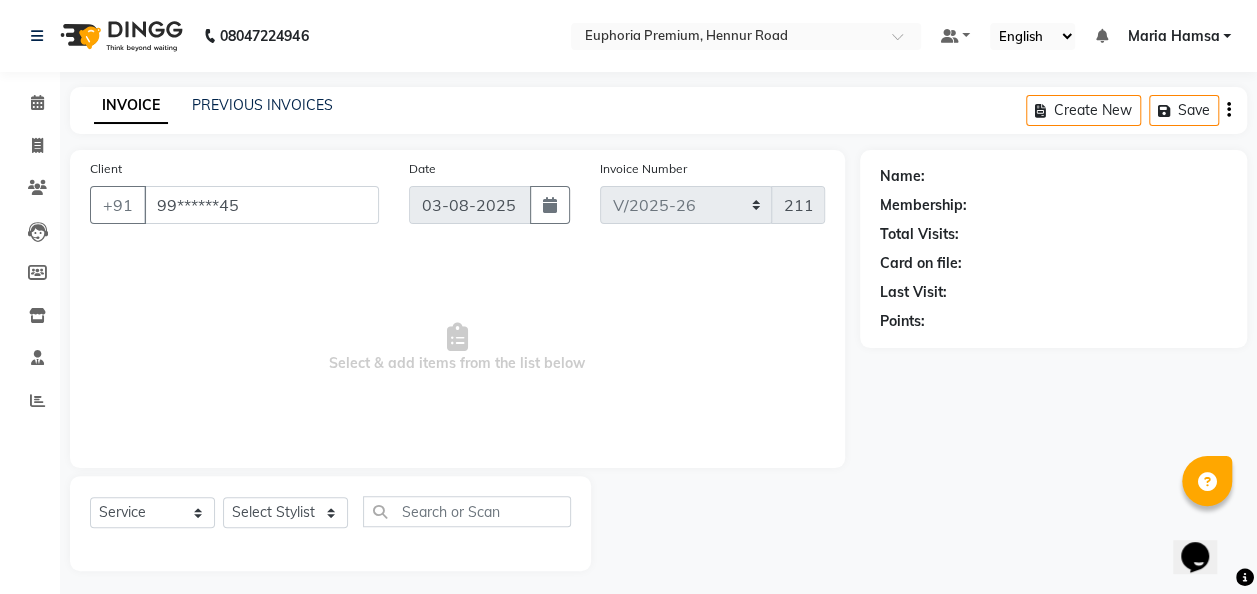 select on "86606" 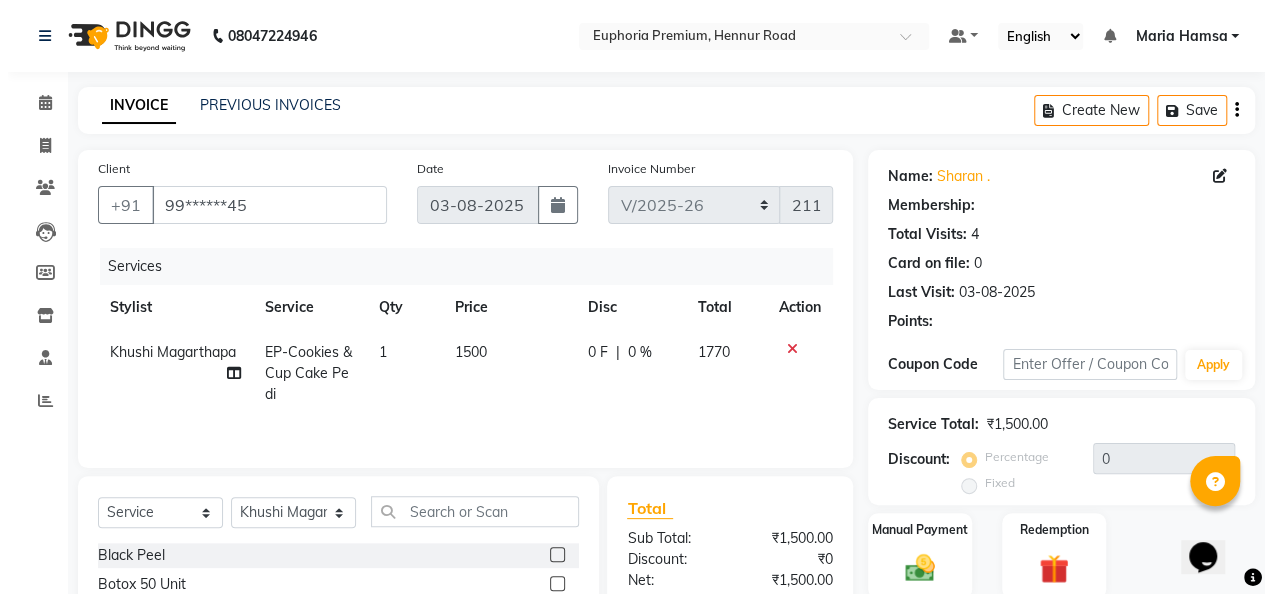 type 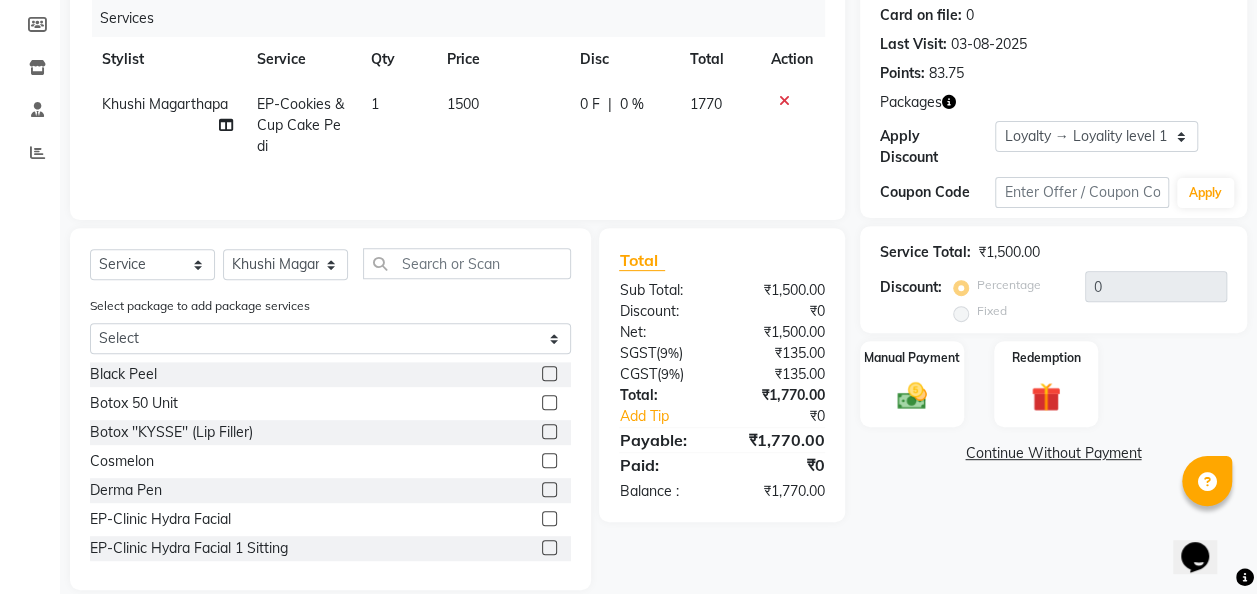 scroll, scrollTop: 274, scrollLeft: 0, axis: vertical 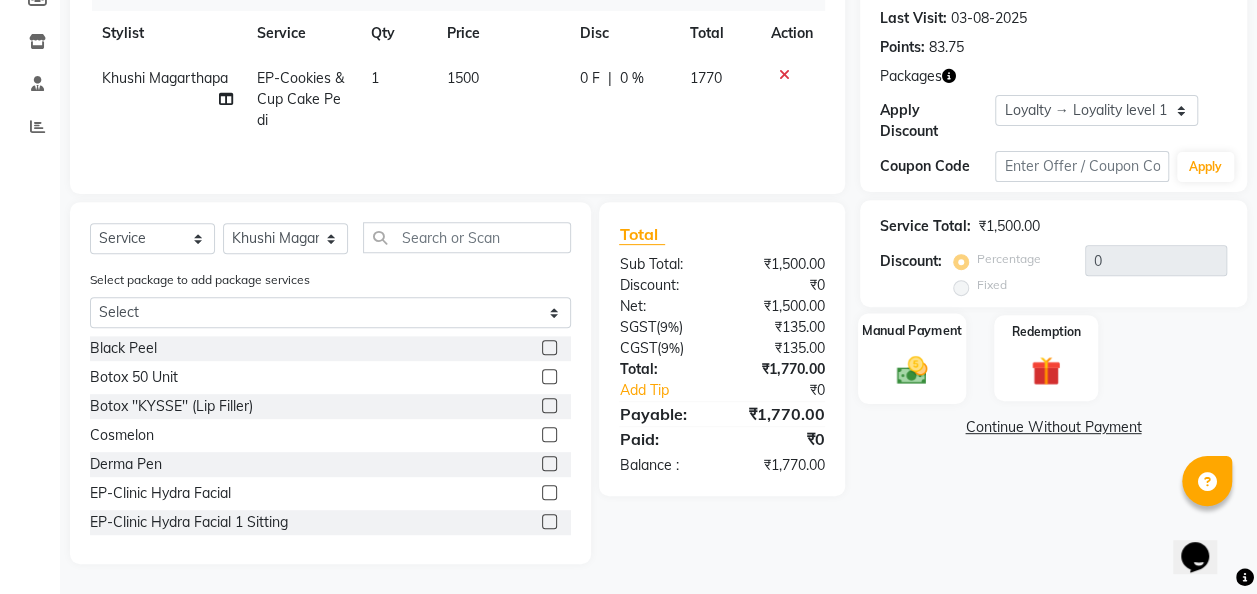 click 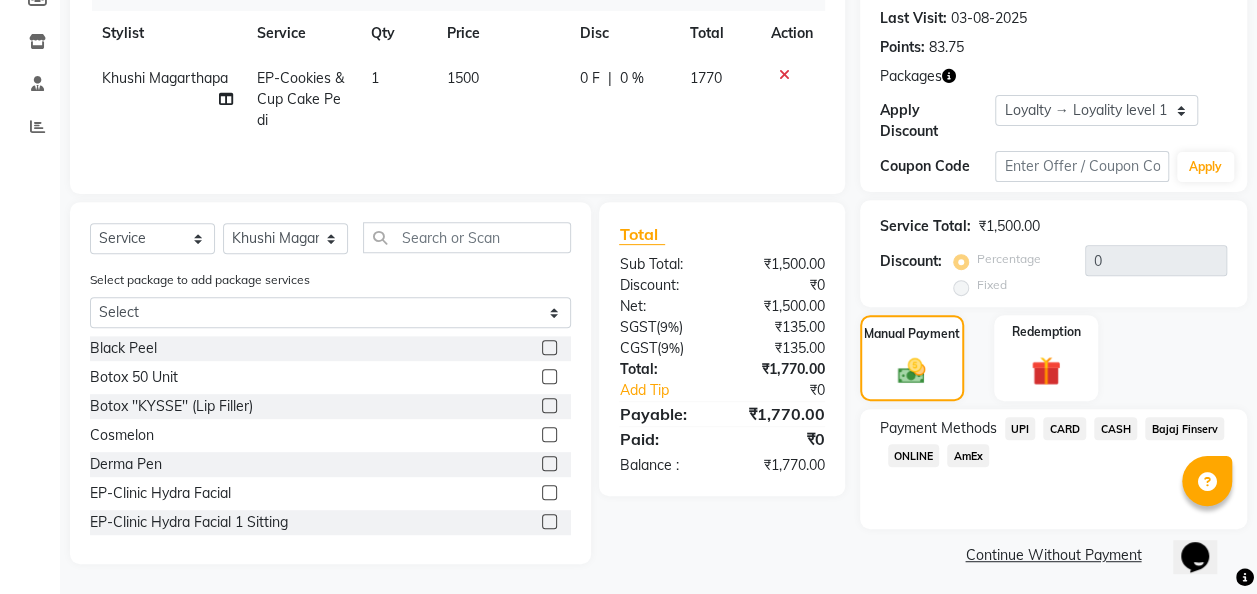 click on "UPI" 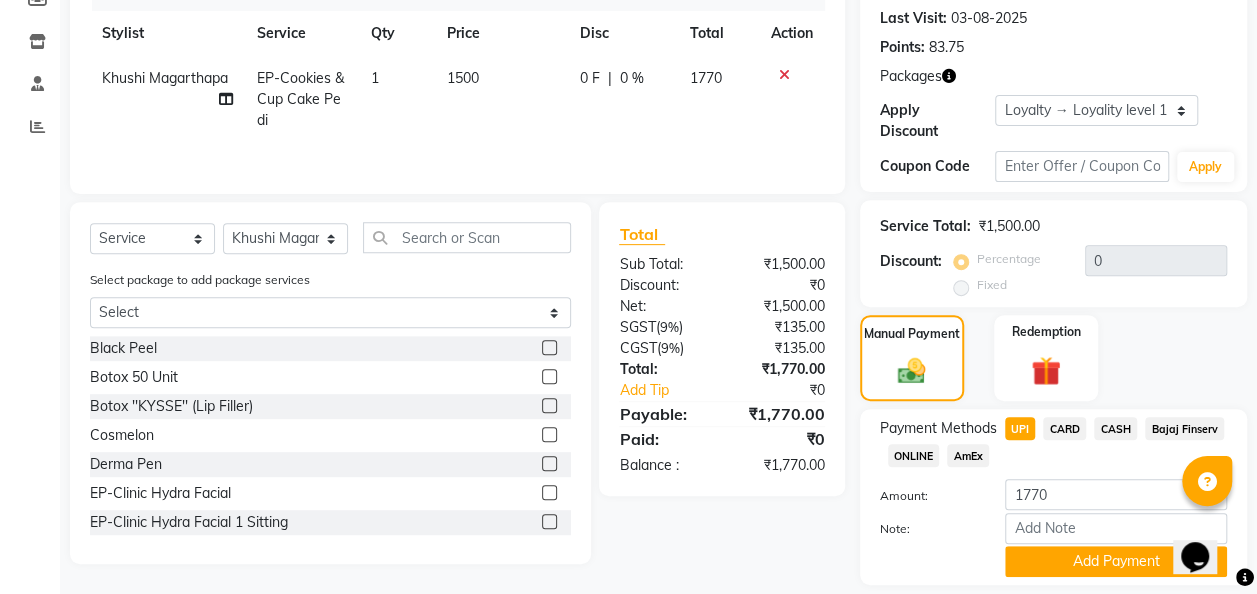 scroll, scrollTop: 336, scrollLeft: 0, axis: vertical 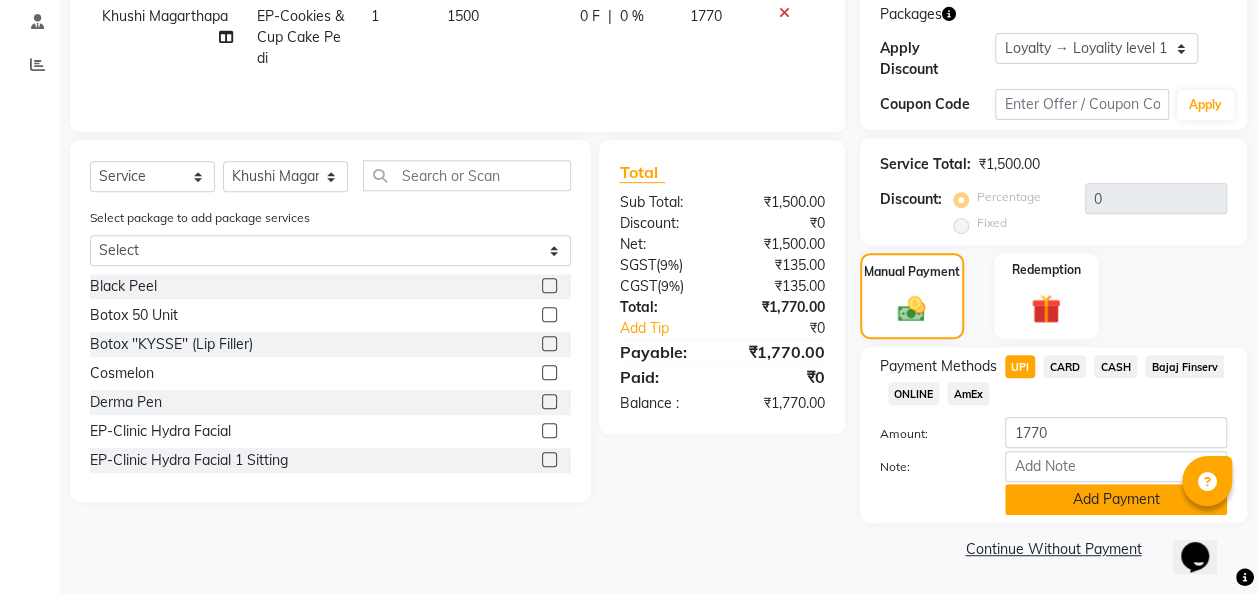 click on "Add Payment" 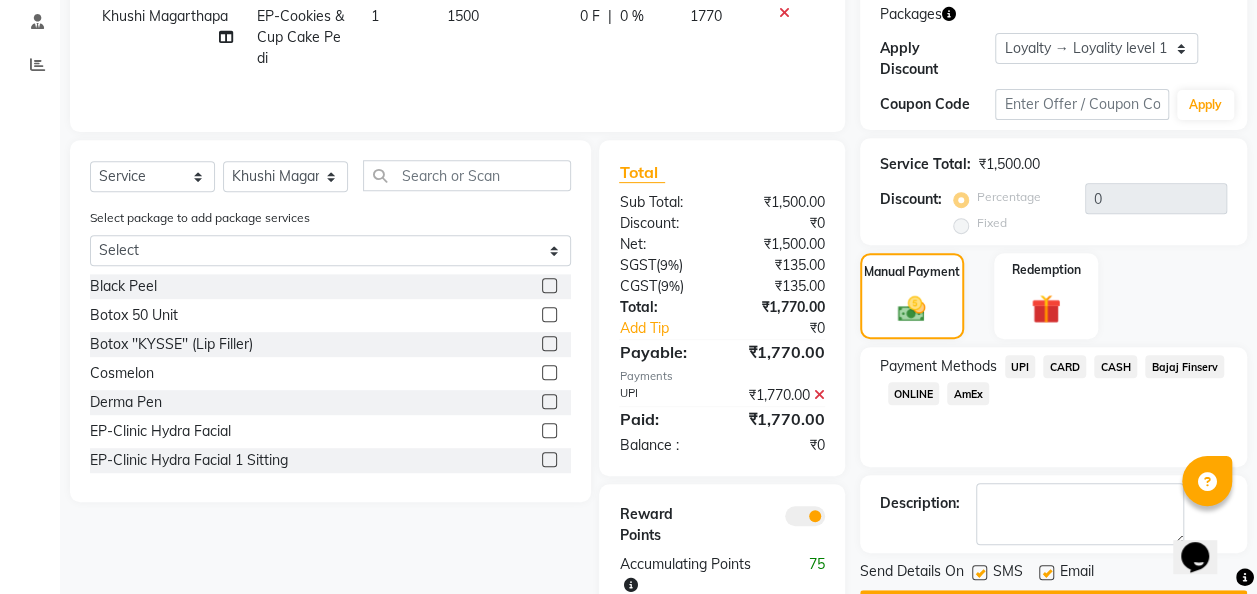 scroll, scrollTop: 392, scrollLeft: 0, axis: vertical 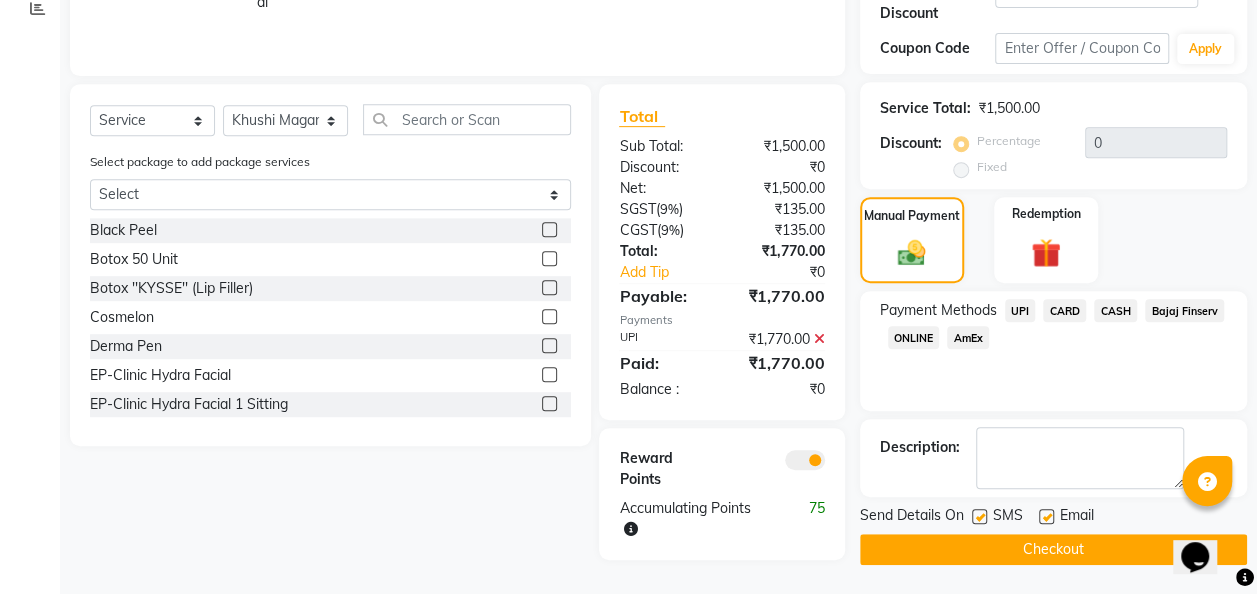 click on "Checkout" 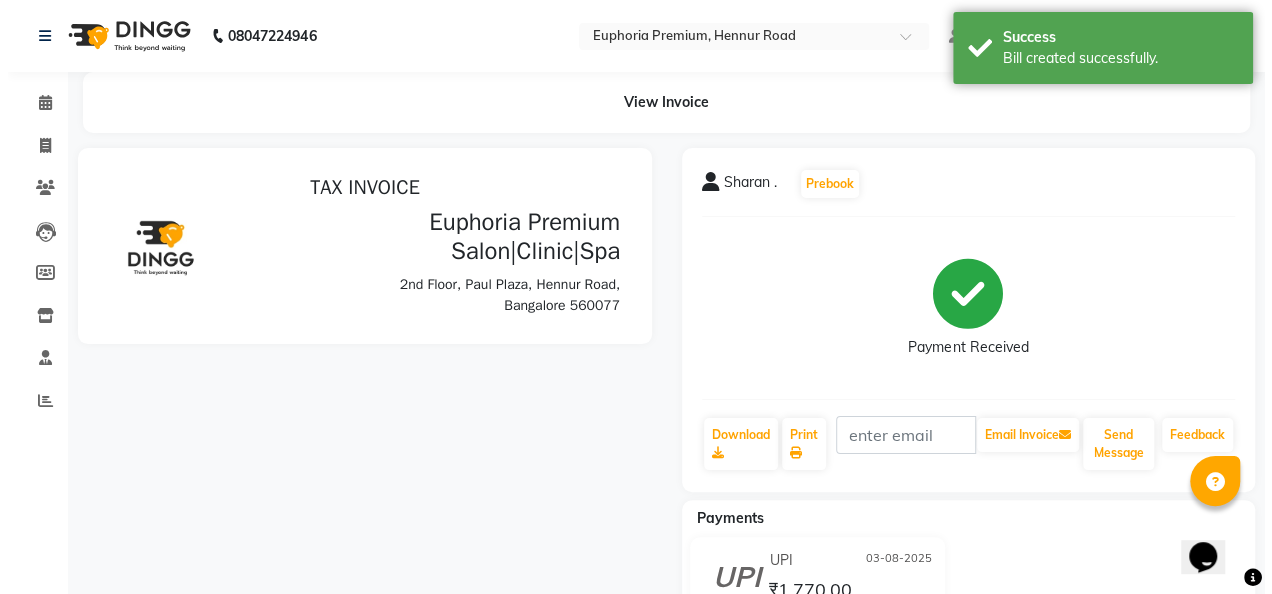 scroll, scrollTop: 0, scrollLeft: 0, axis: both 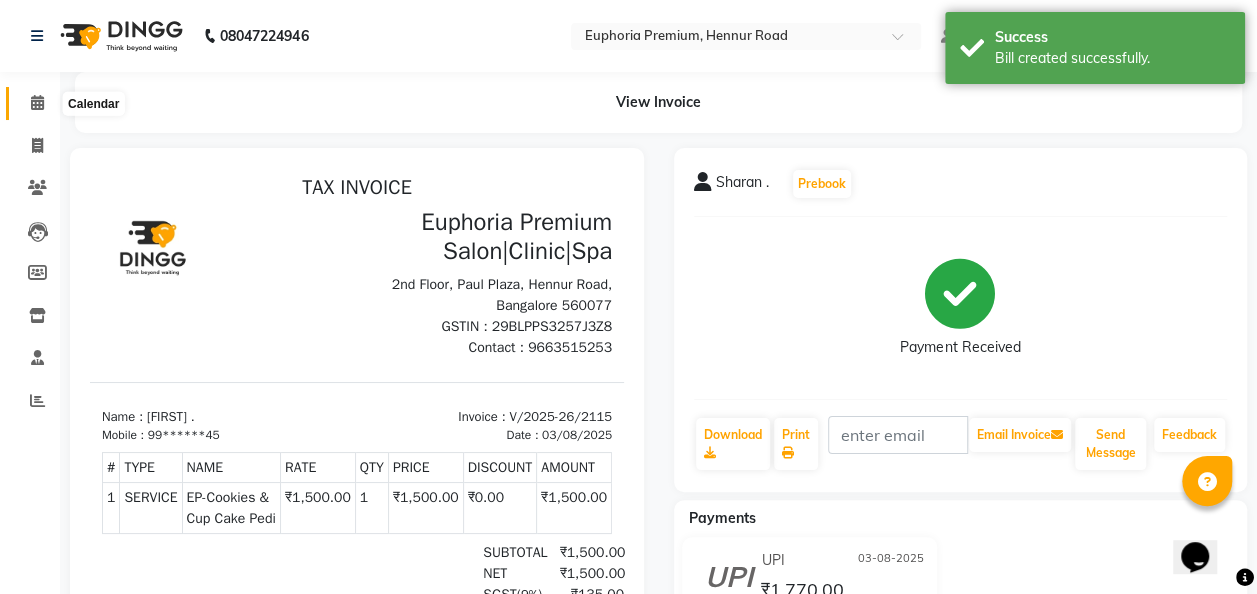 click 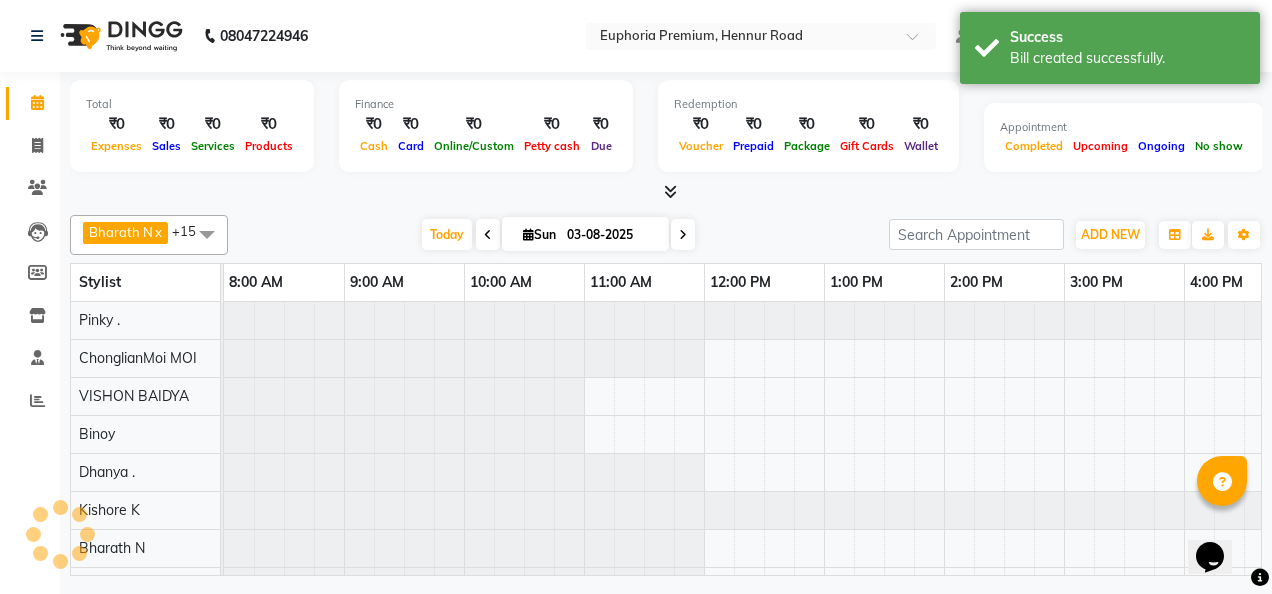 scroll, scrollTop: 0, scrollLeft: 642, axis: horizontal 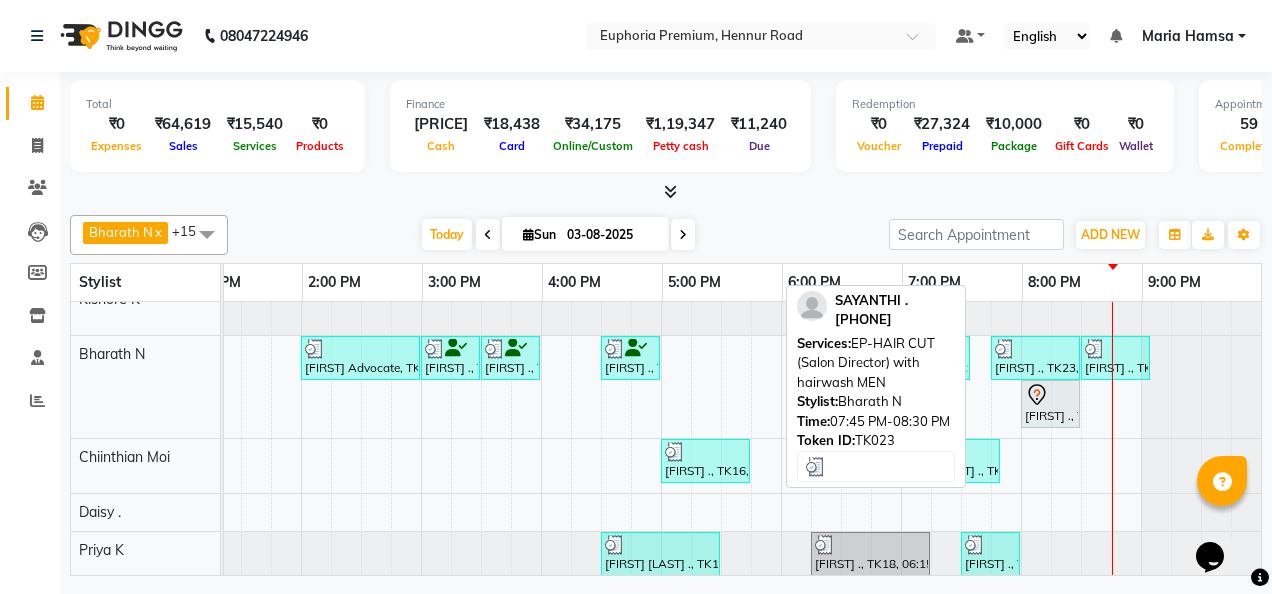 click on "[FIRST] ., TK23, 07:45 PM-08:30 PM, EP-HAIR CUT (Salon Director) with hairwash MEN" at bounding box center (1035, 358) 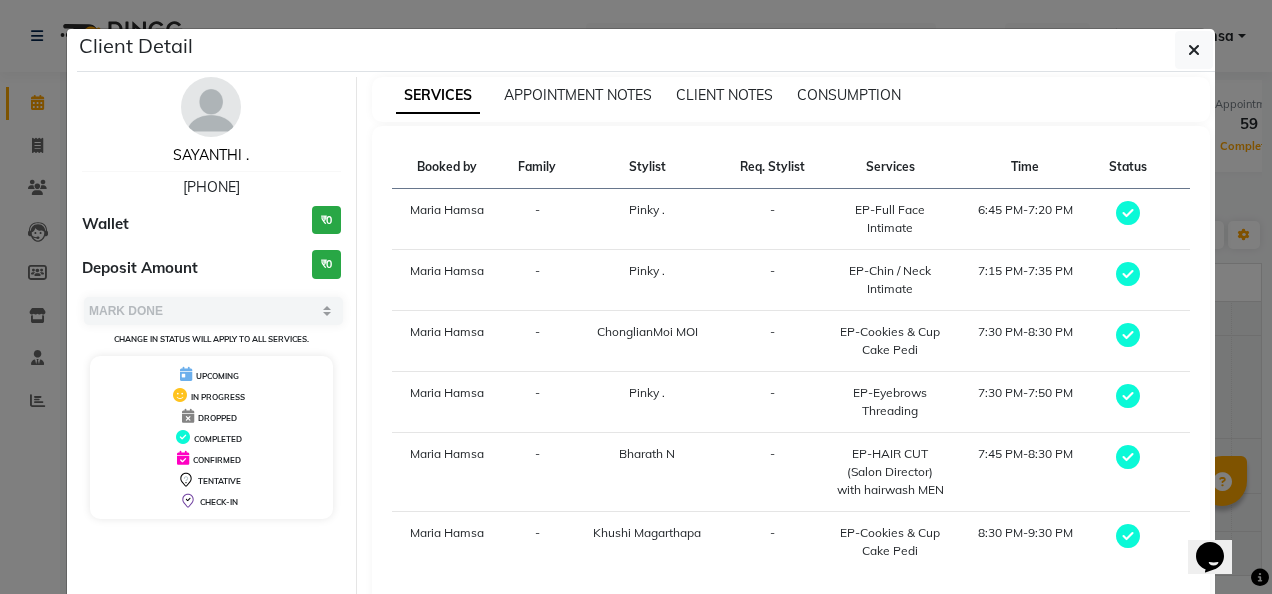 click on "SAYANTHI ." at bounding box center (211, 155) 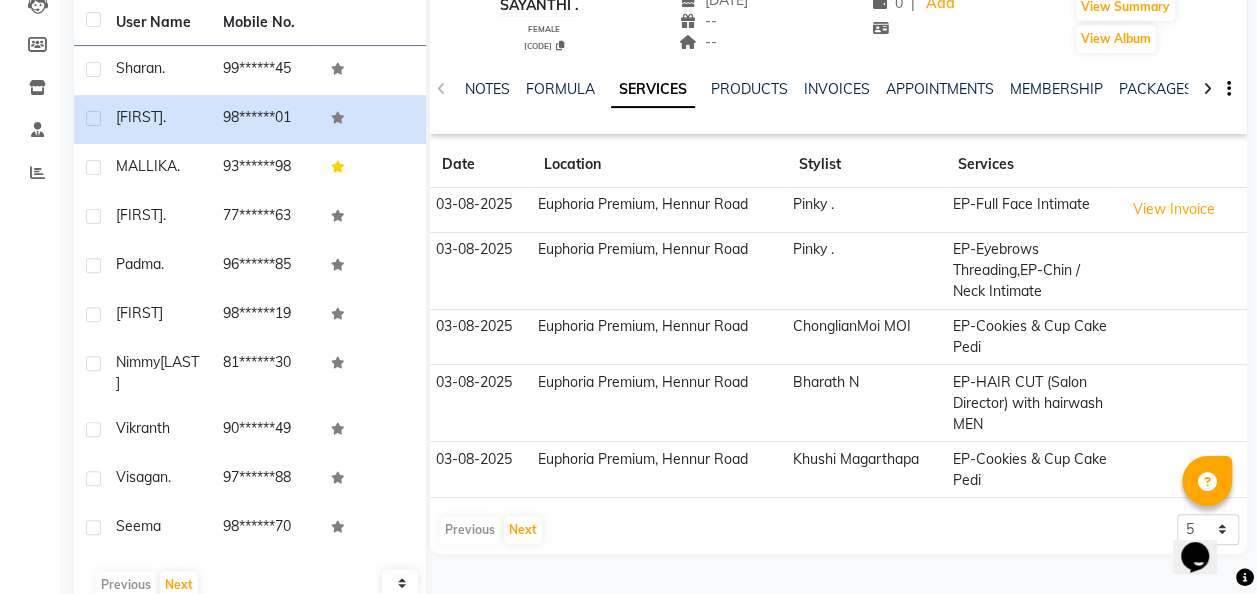 scroll, scrollTop: 227, scrollLeft: 0, axis: vertical 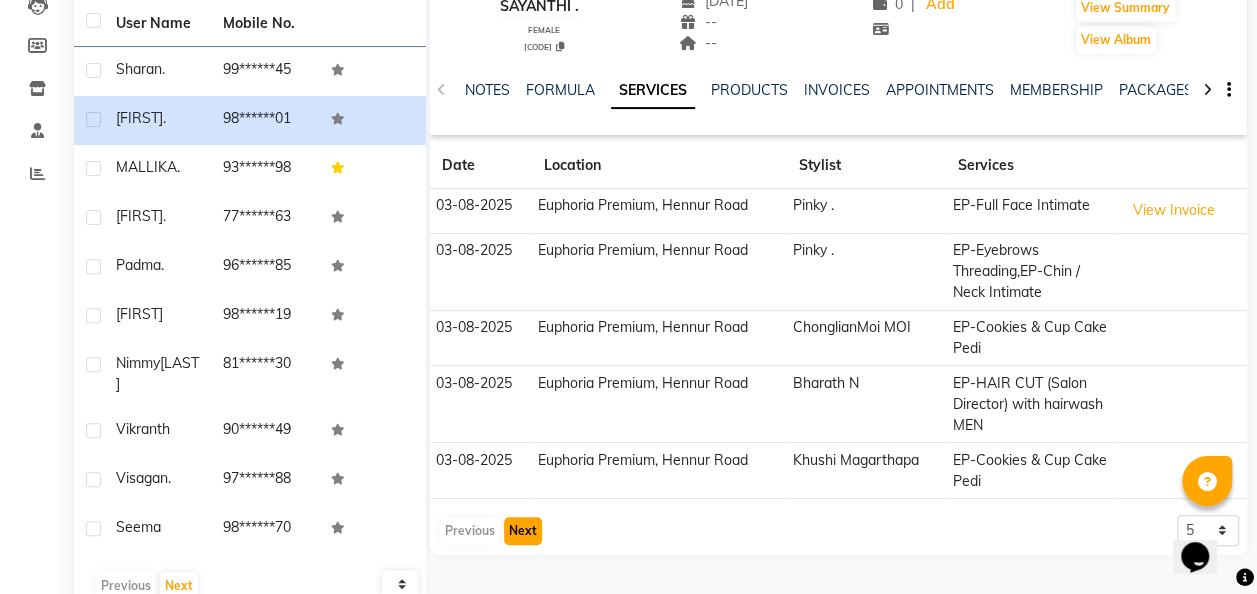 click on "Next" 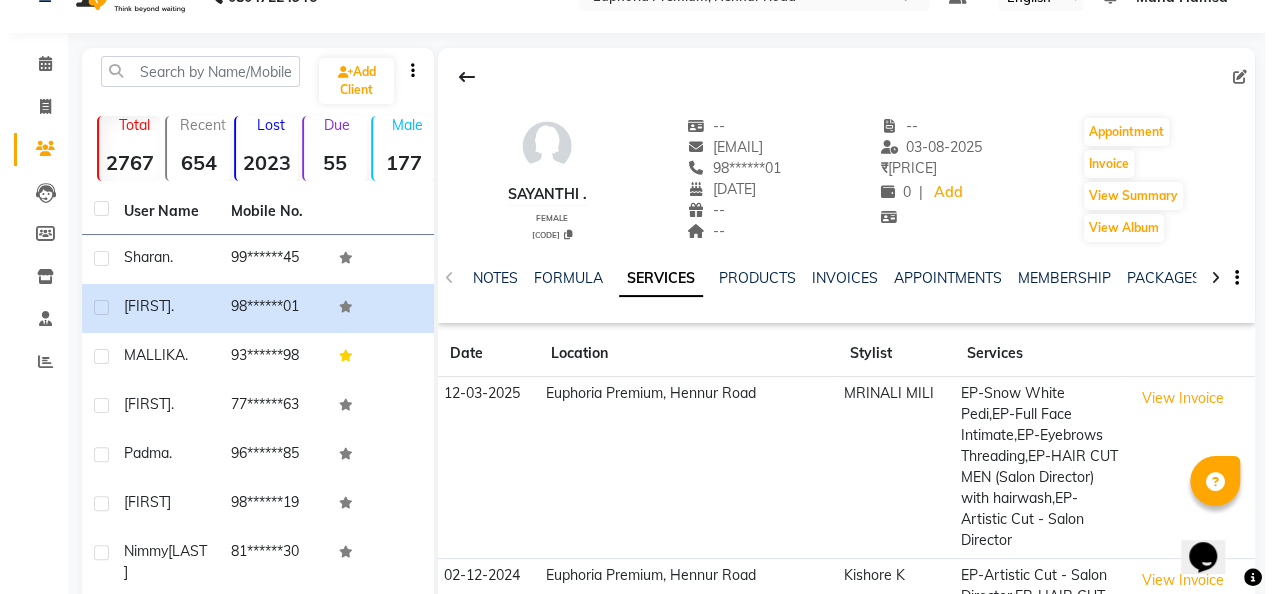 scroll, scrollTop: 0, scrollLeft: 0, axis: both 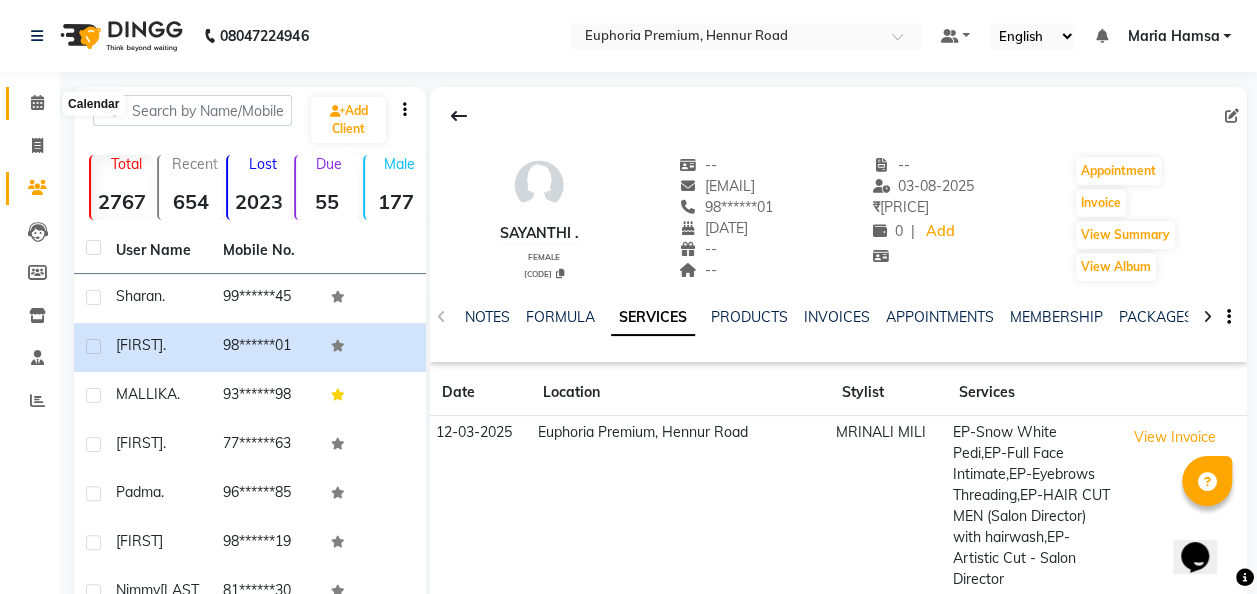 click 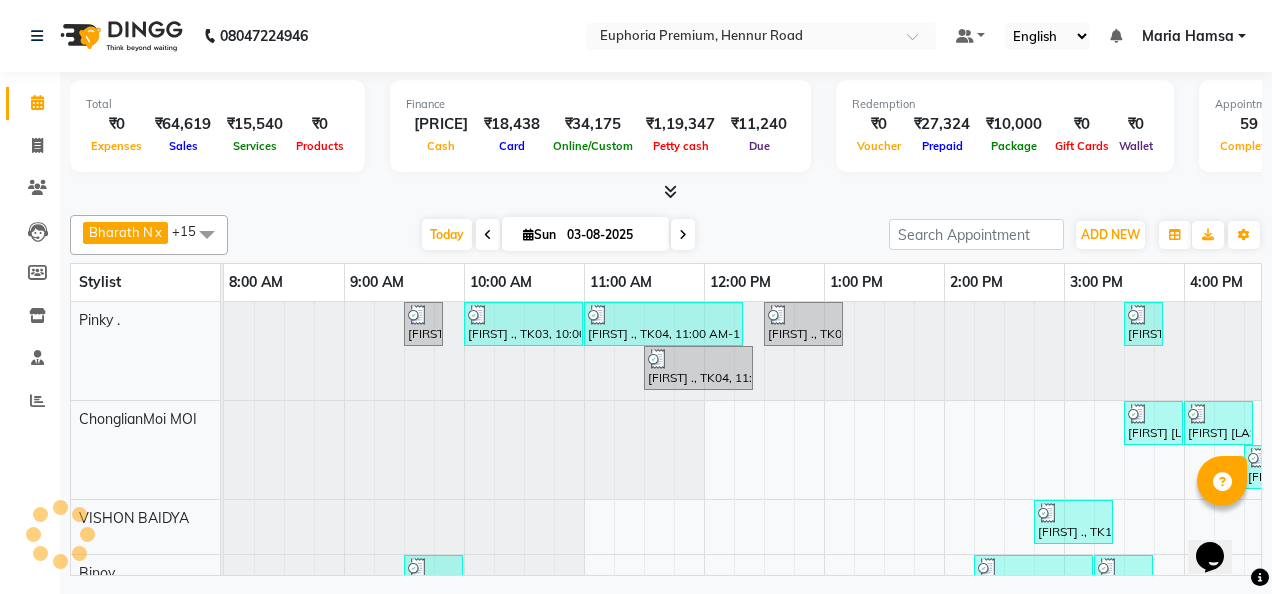scroll, scrollTop: 0, scrollLeft: 0, axis: both 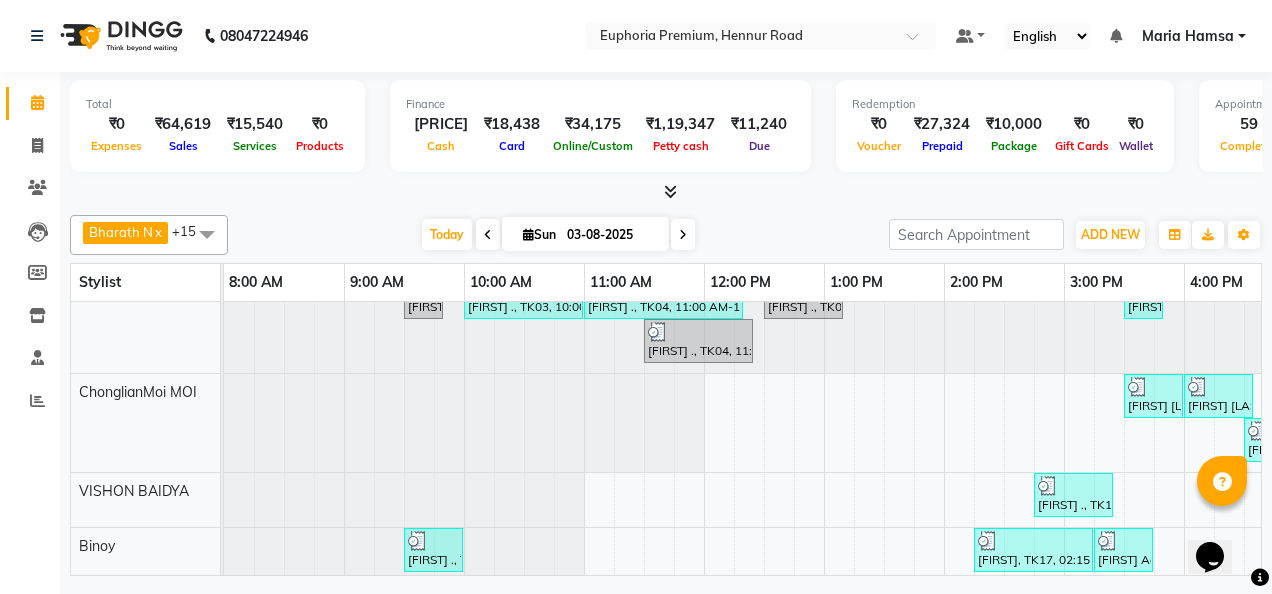 click at bounding box center [670, 191] 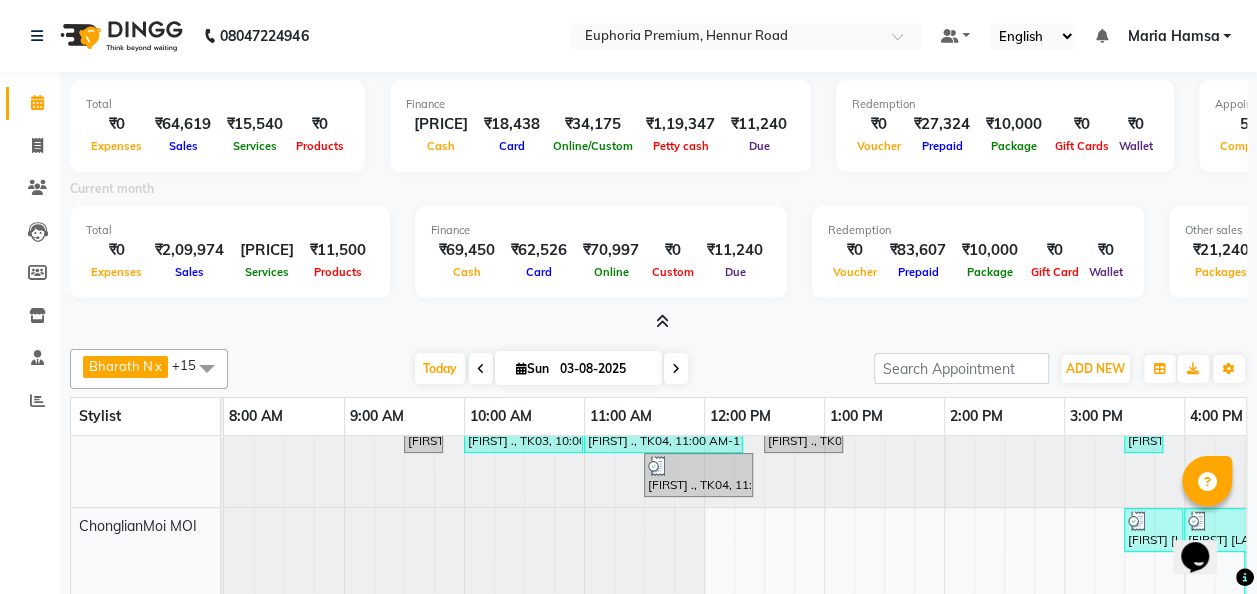 click at bounding box center [662, 321] 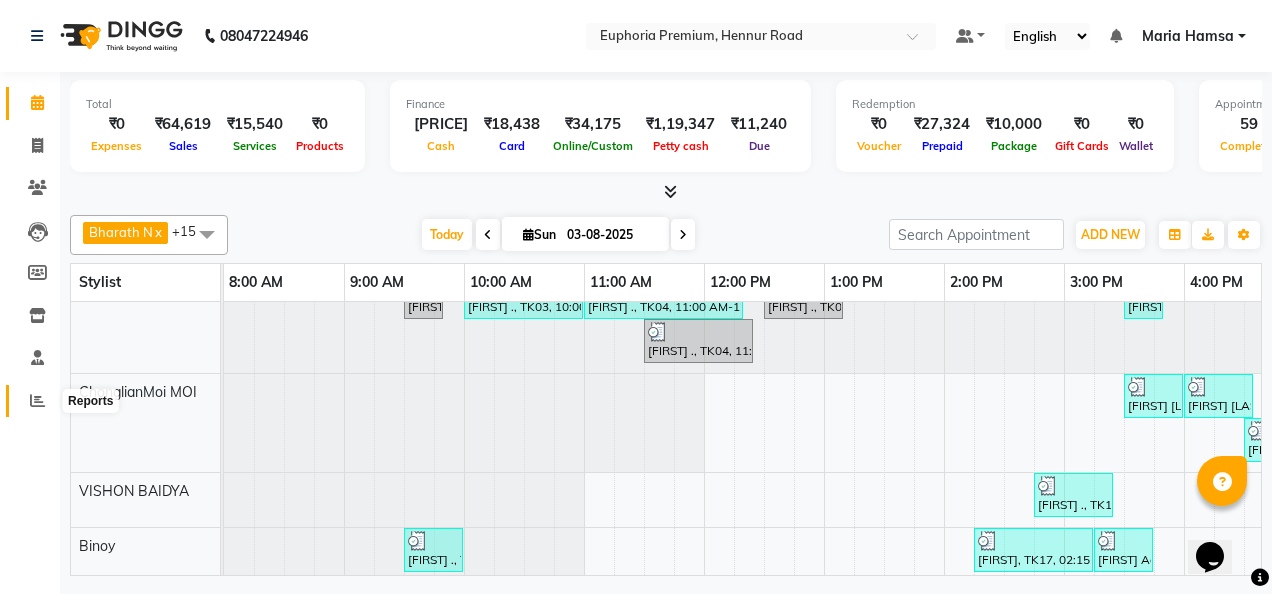click 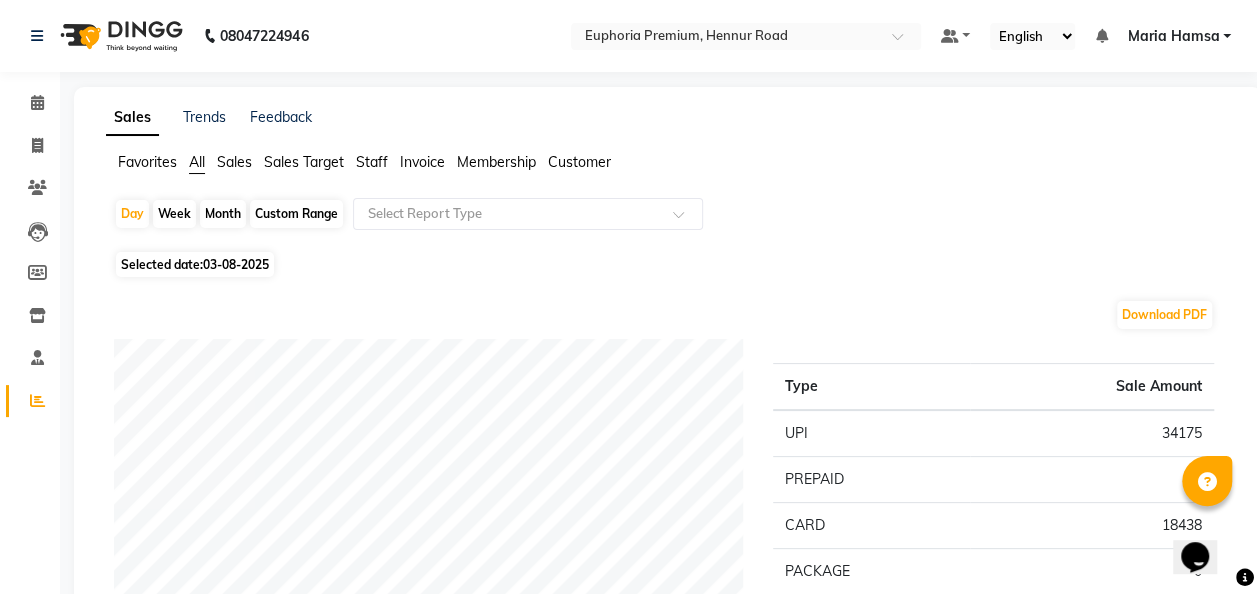 click on "Staff" 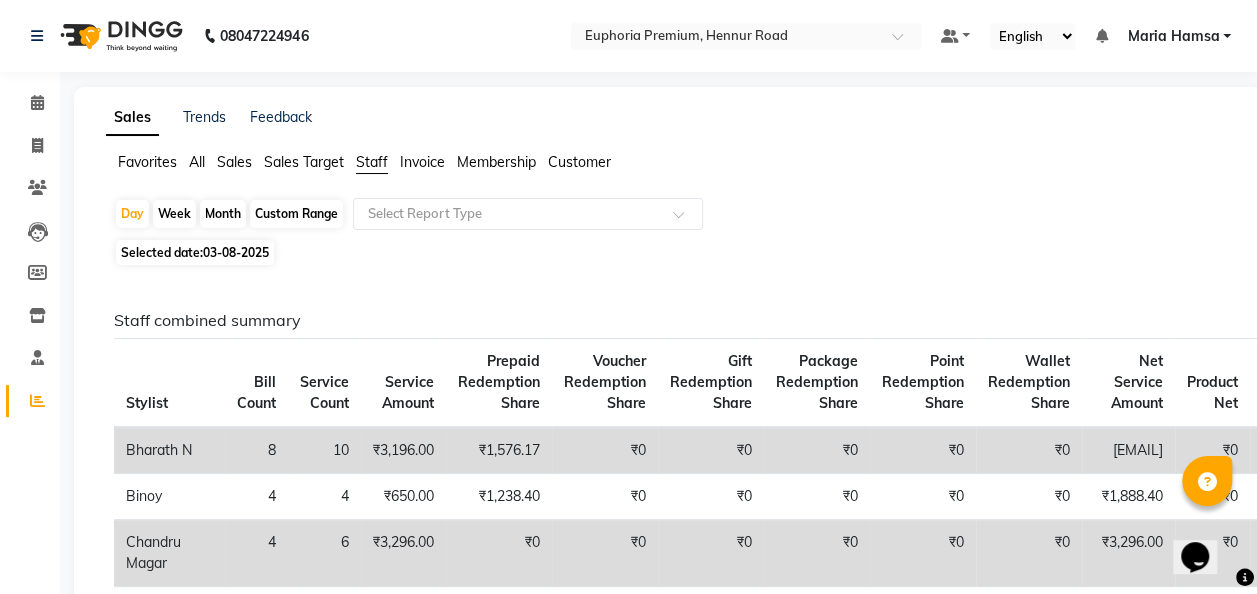 click on "Custom Range" 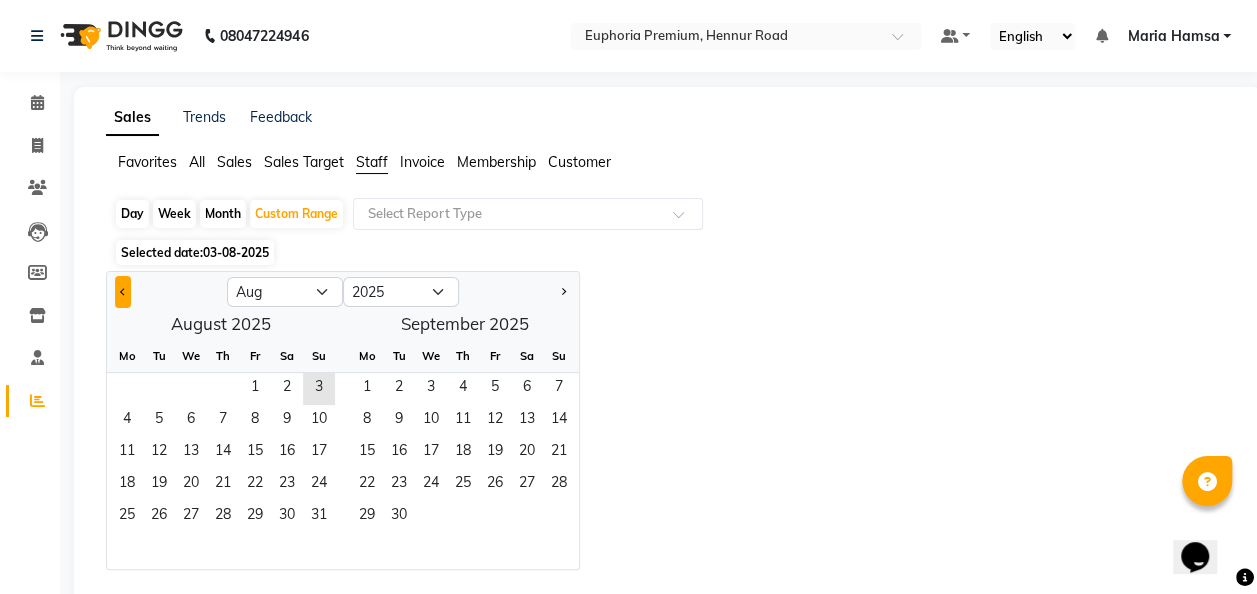 click 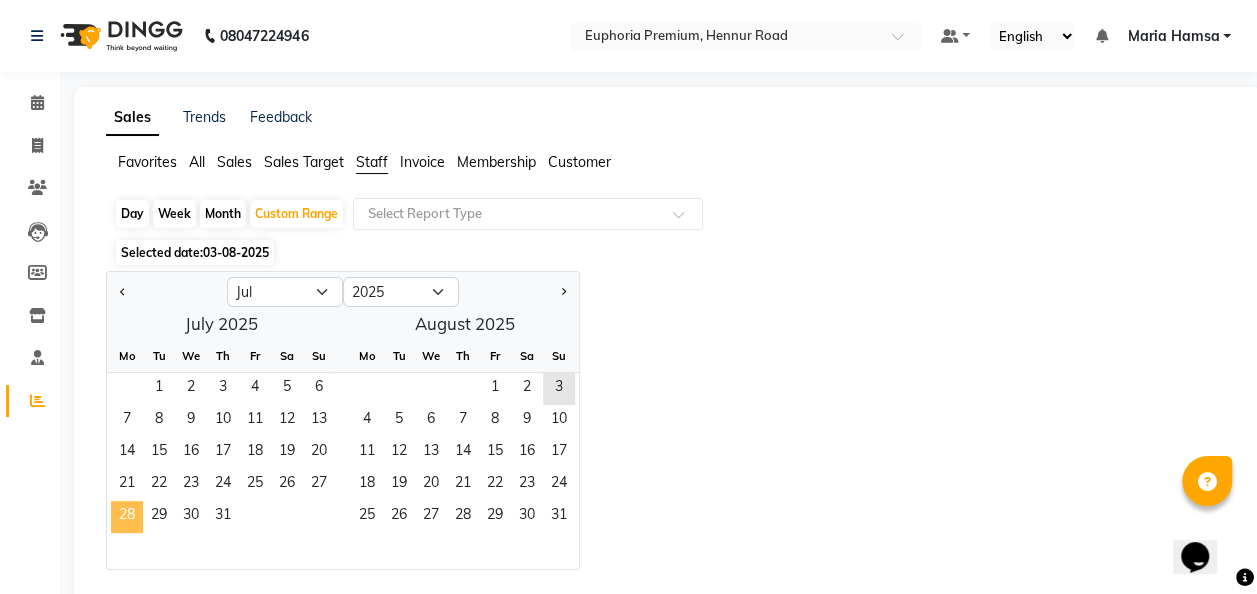 click on "28" 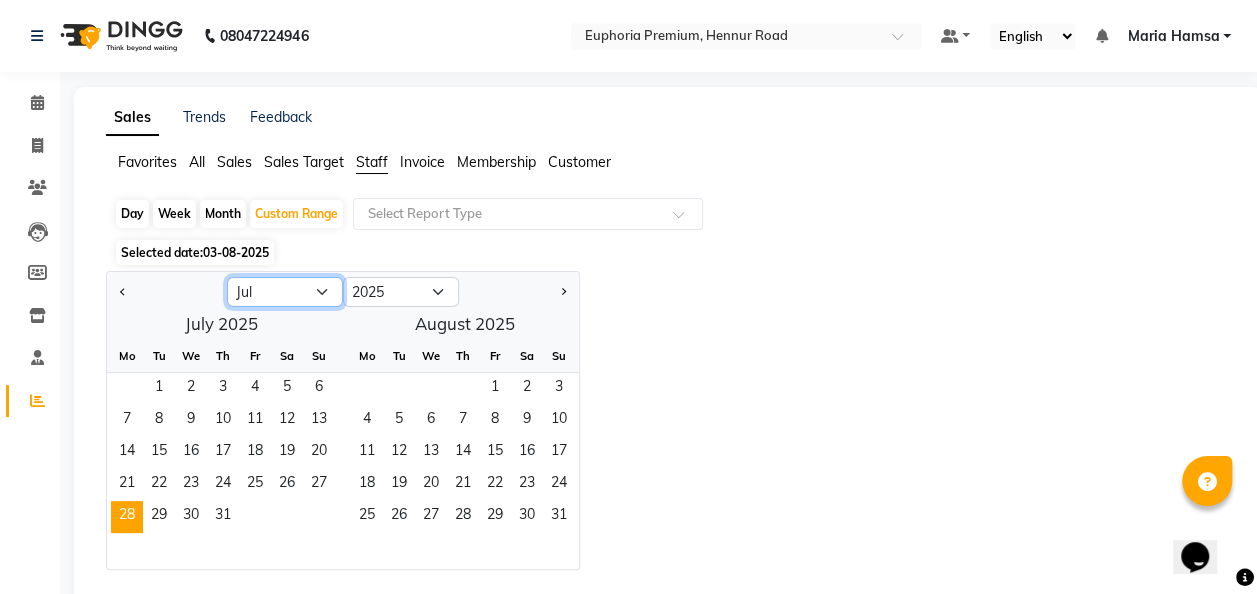 click on "Jan Feb Mar Apr May Jun Jul Aug Sep Oct Nov Dec" 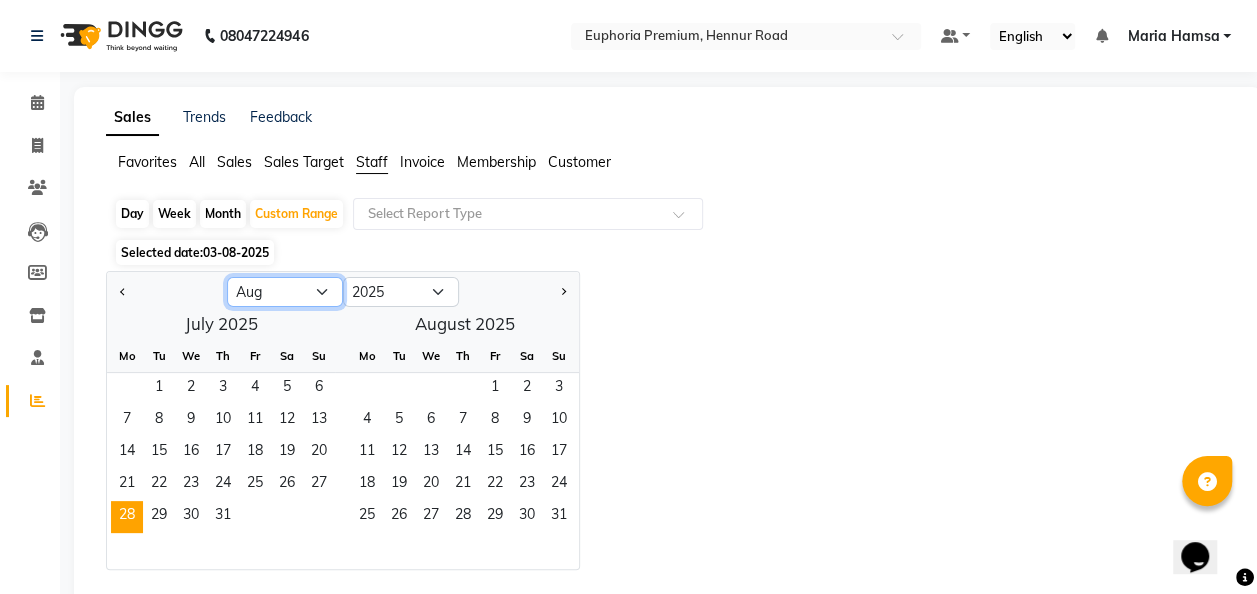 click on "Jan Feb Mar Apr May Jun Jul Aug Sep Oct Nov Dec" 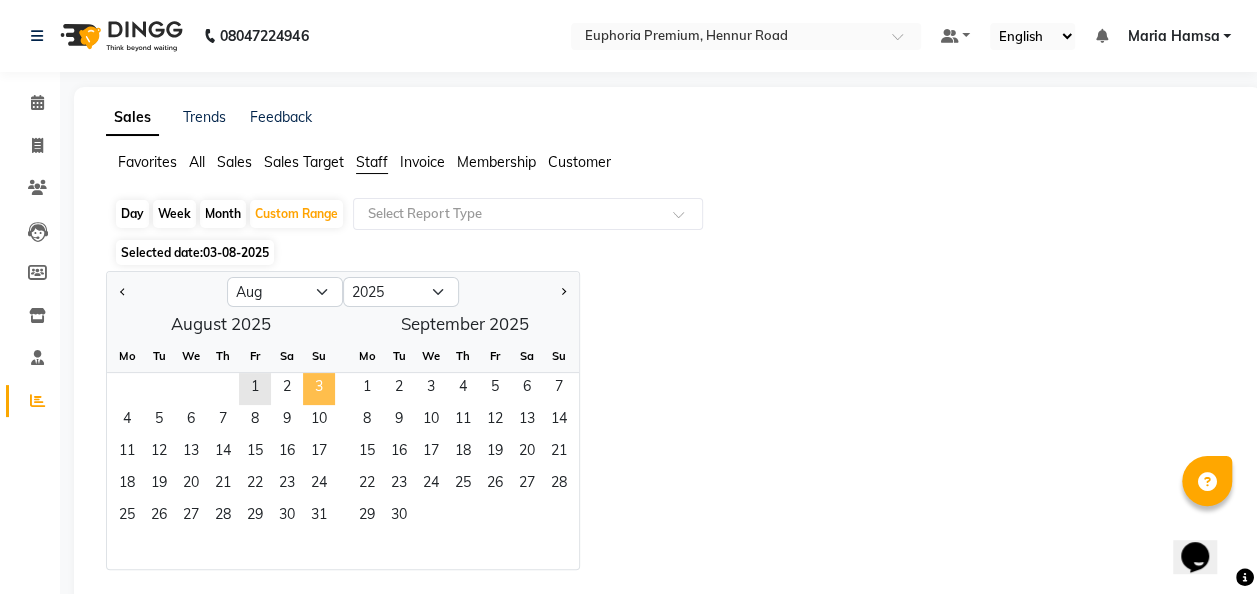 click on "3" 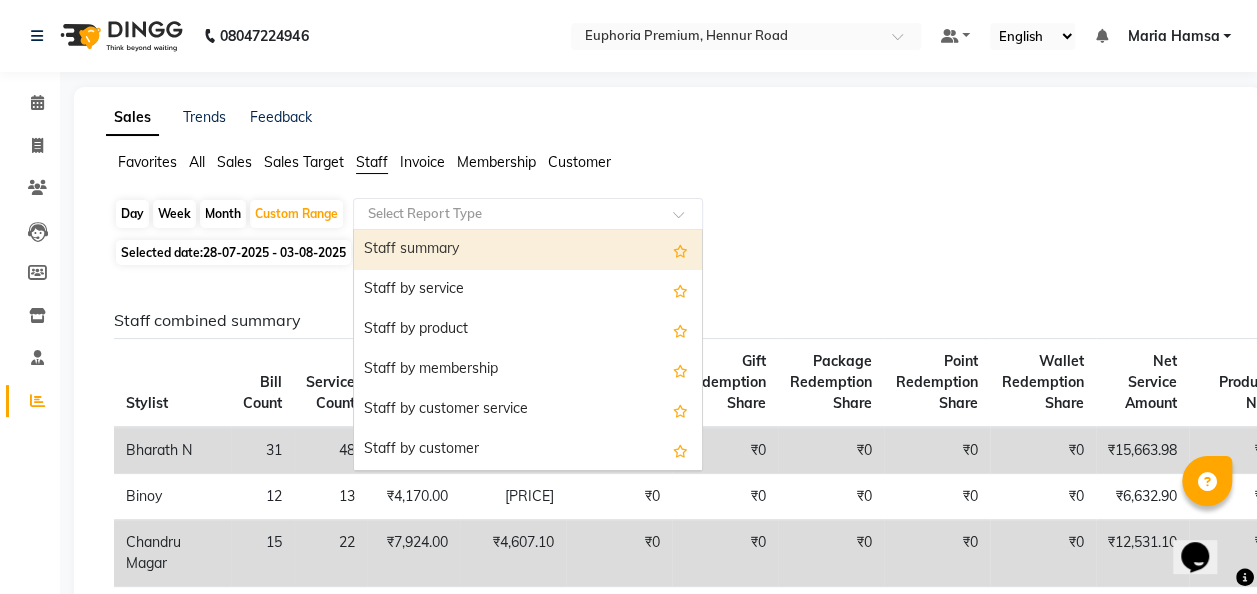 click 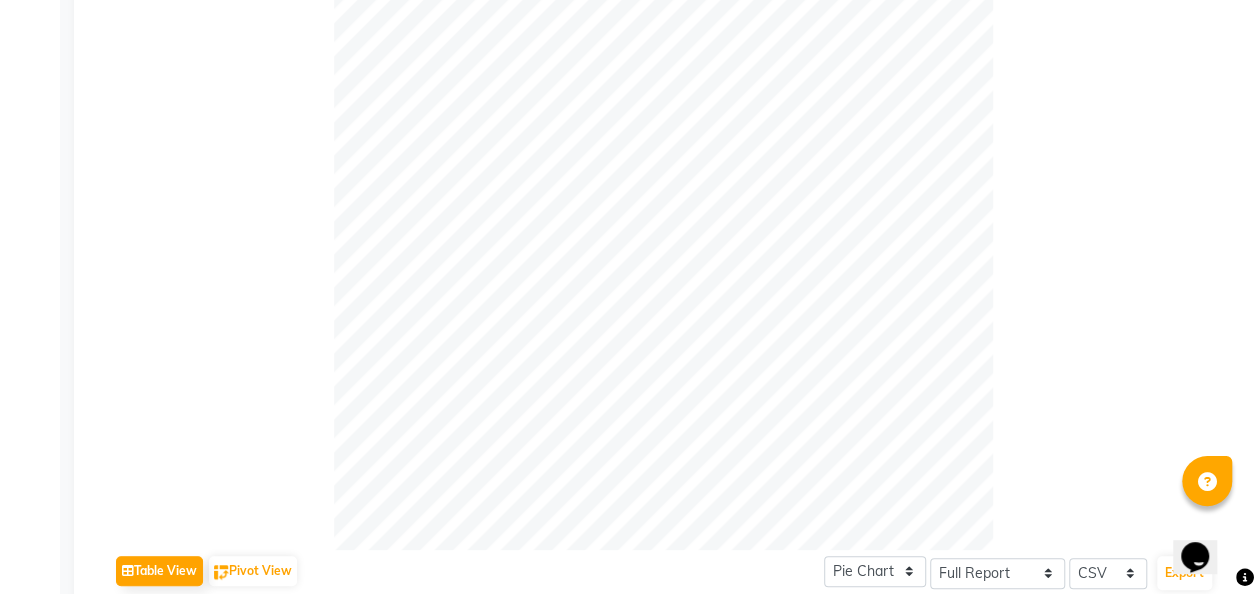scroll, scrollTop: 520, scrollLeft: 0, axis: vertical 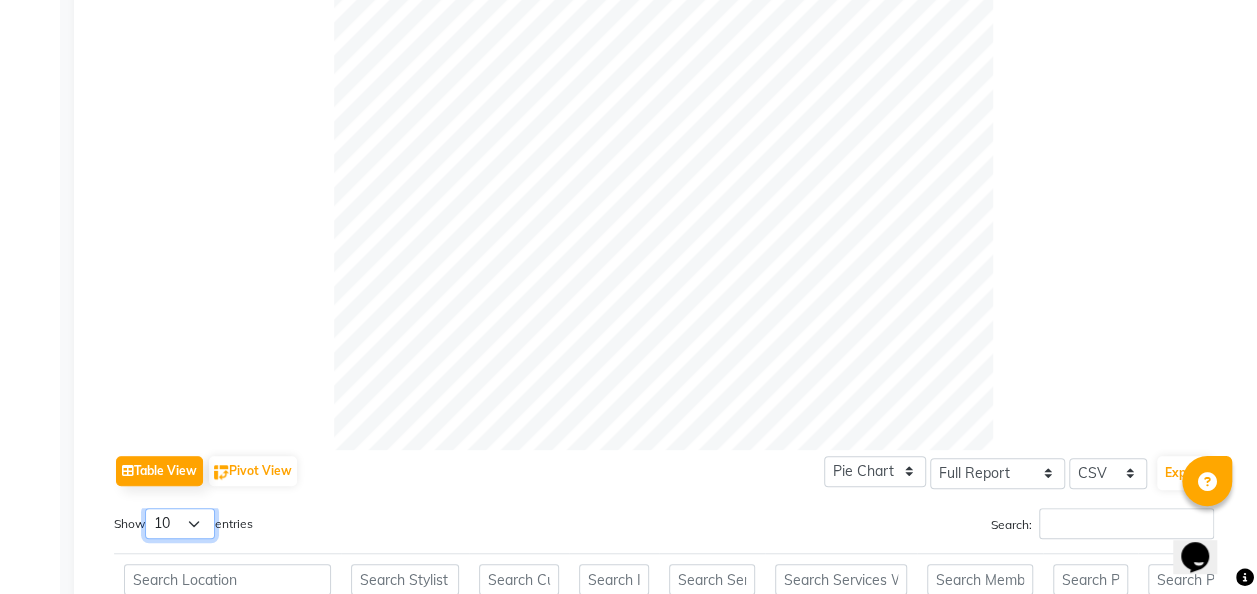 click on "10 25 50 100" at bounding box center [180, 523] 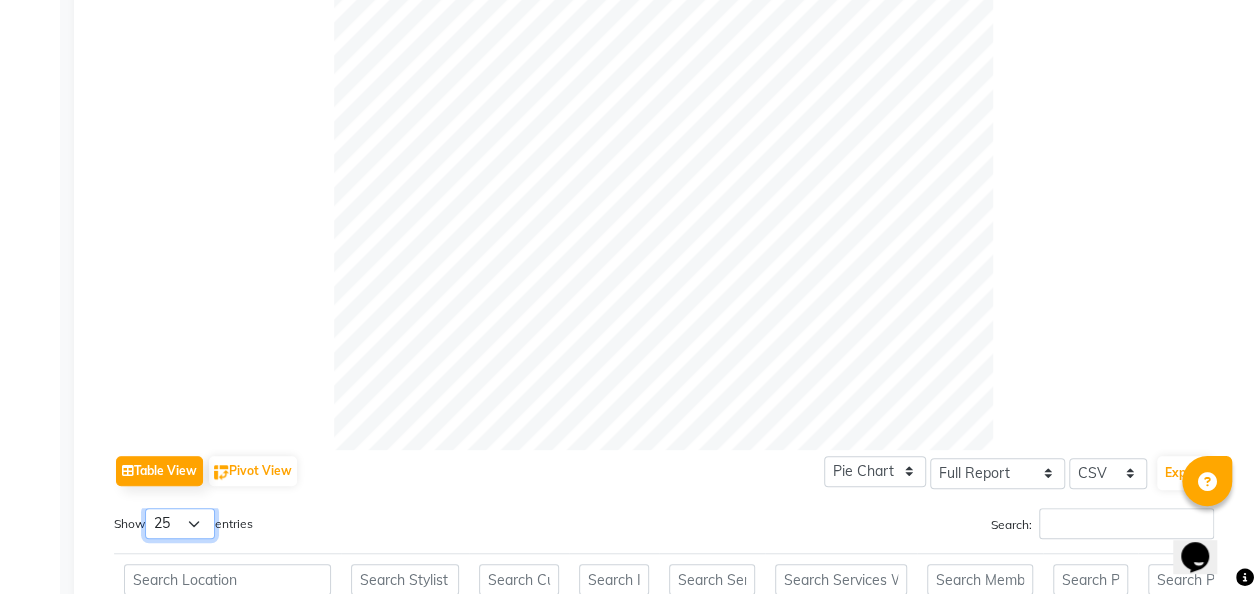 click on "10 25 50 100" at bounding box center (180, 523) 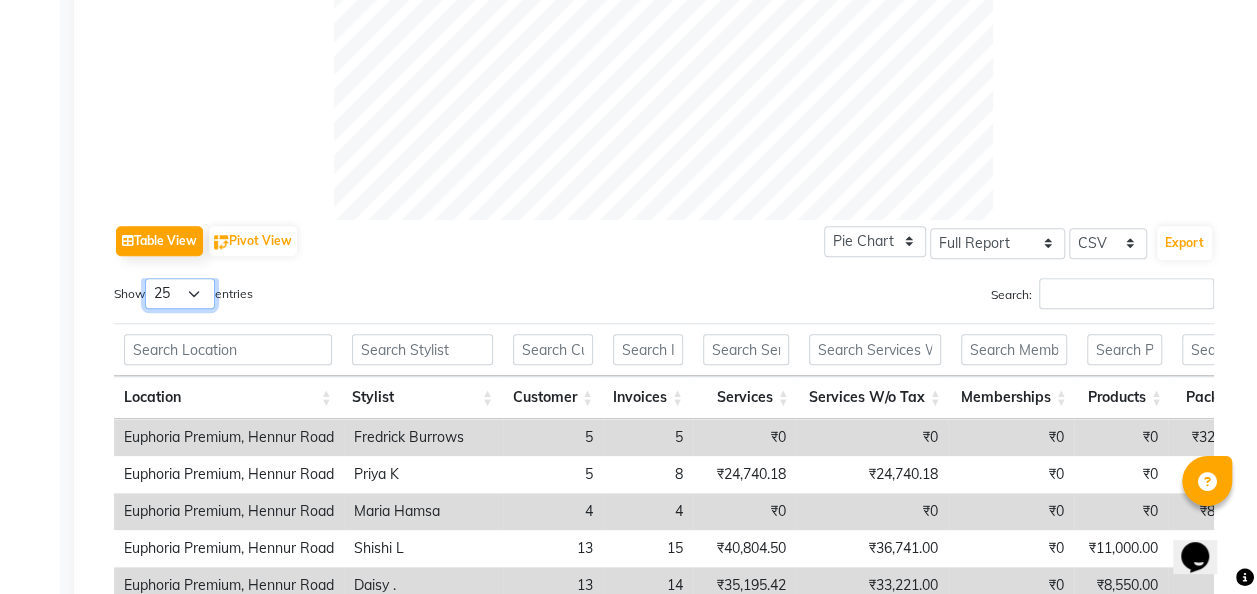 scroll, scrollTop: 761, scrollLeft: 0, axis: vertical 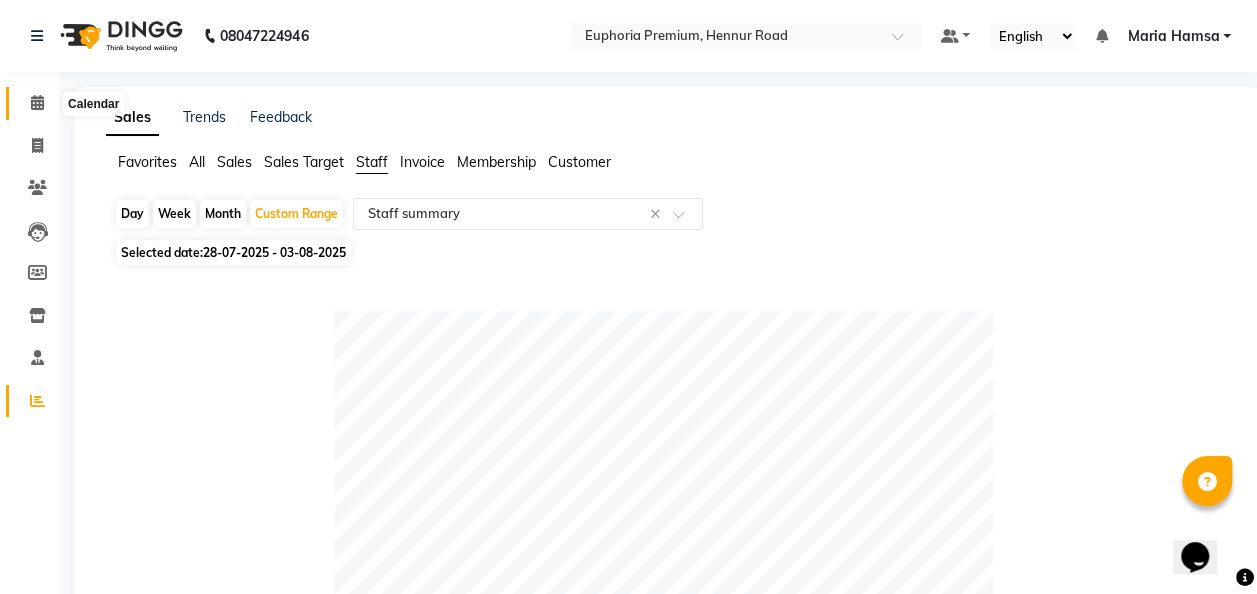 click 